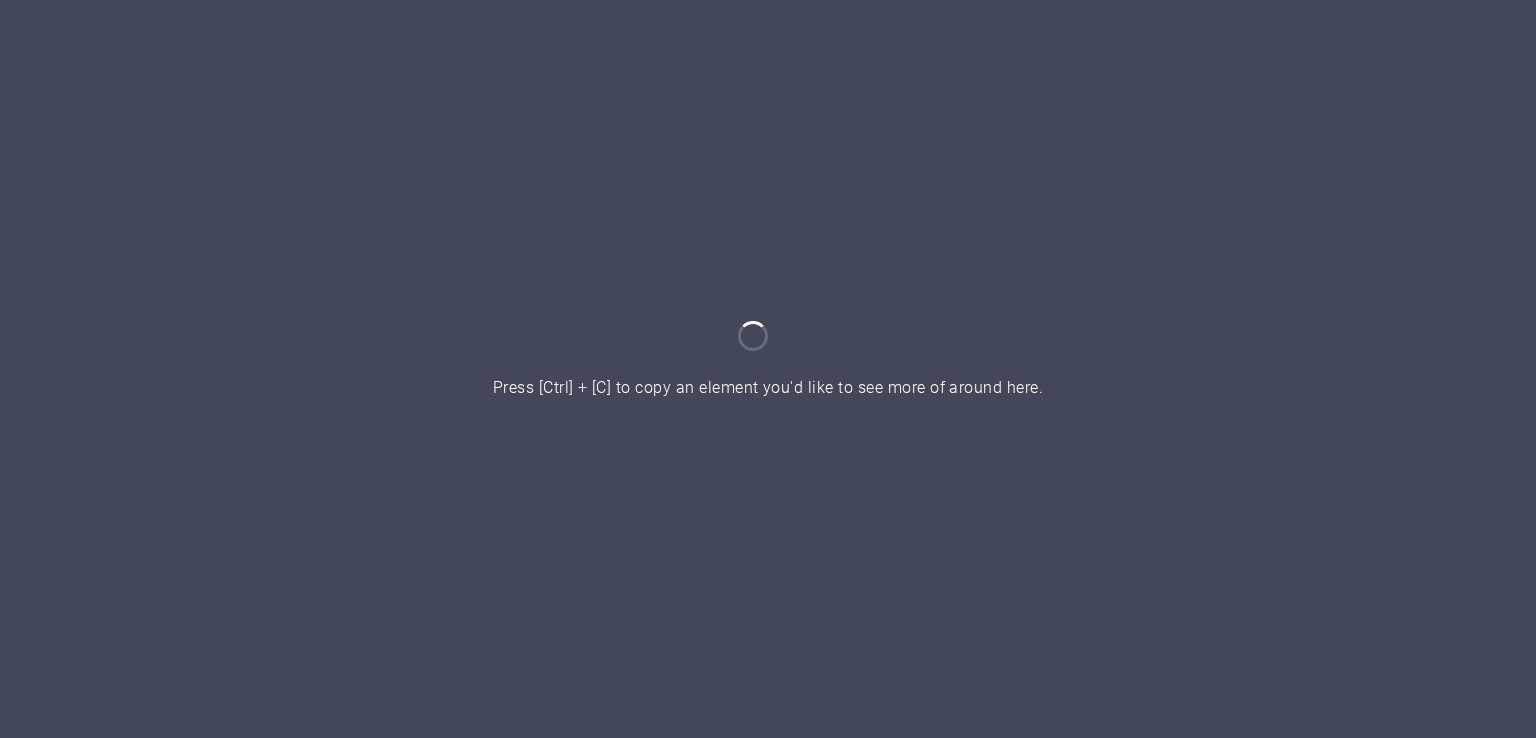 scroll, scrollTop: 0, scrollLeft: 0, axis: both 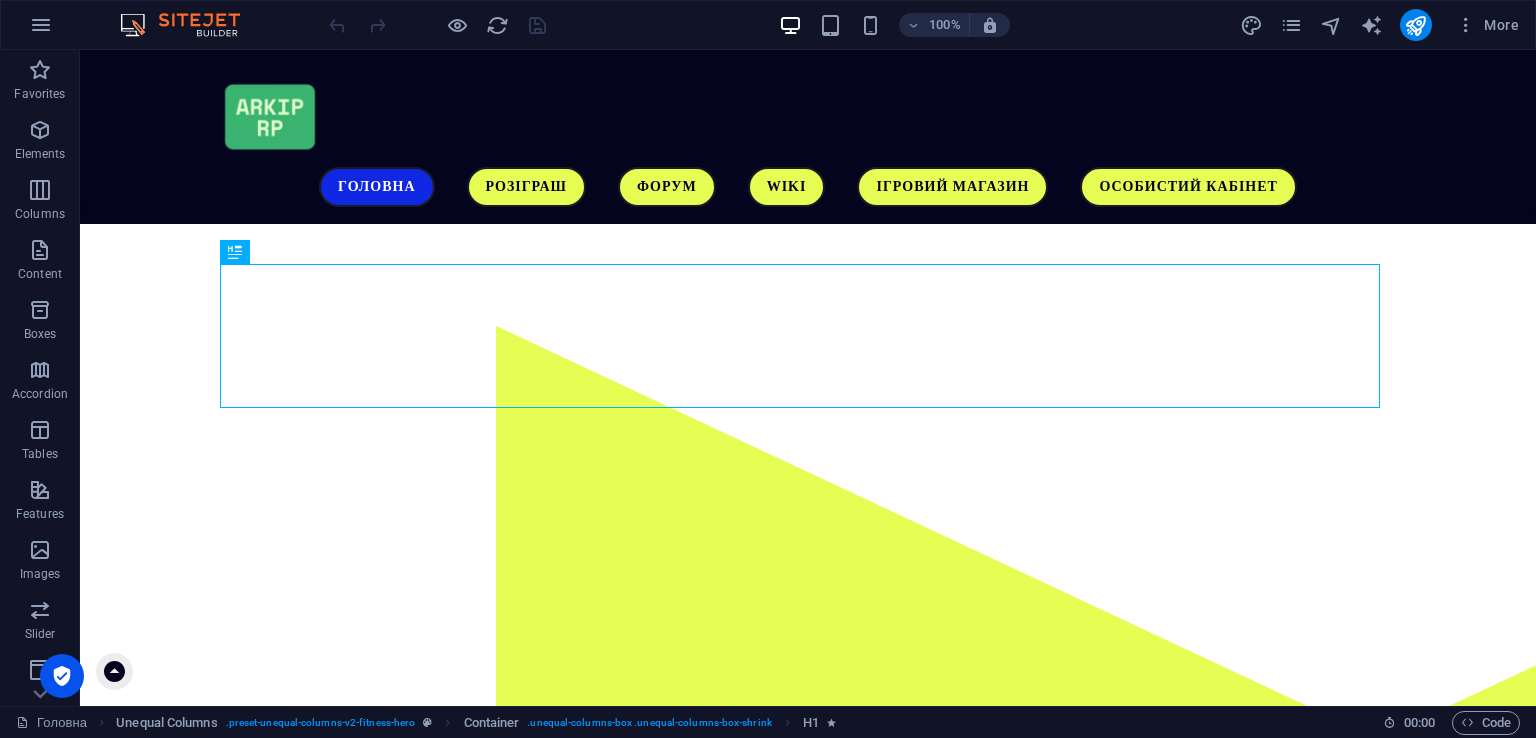 click on "More" at bounding box center (1383, 25) 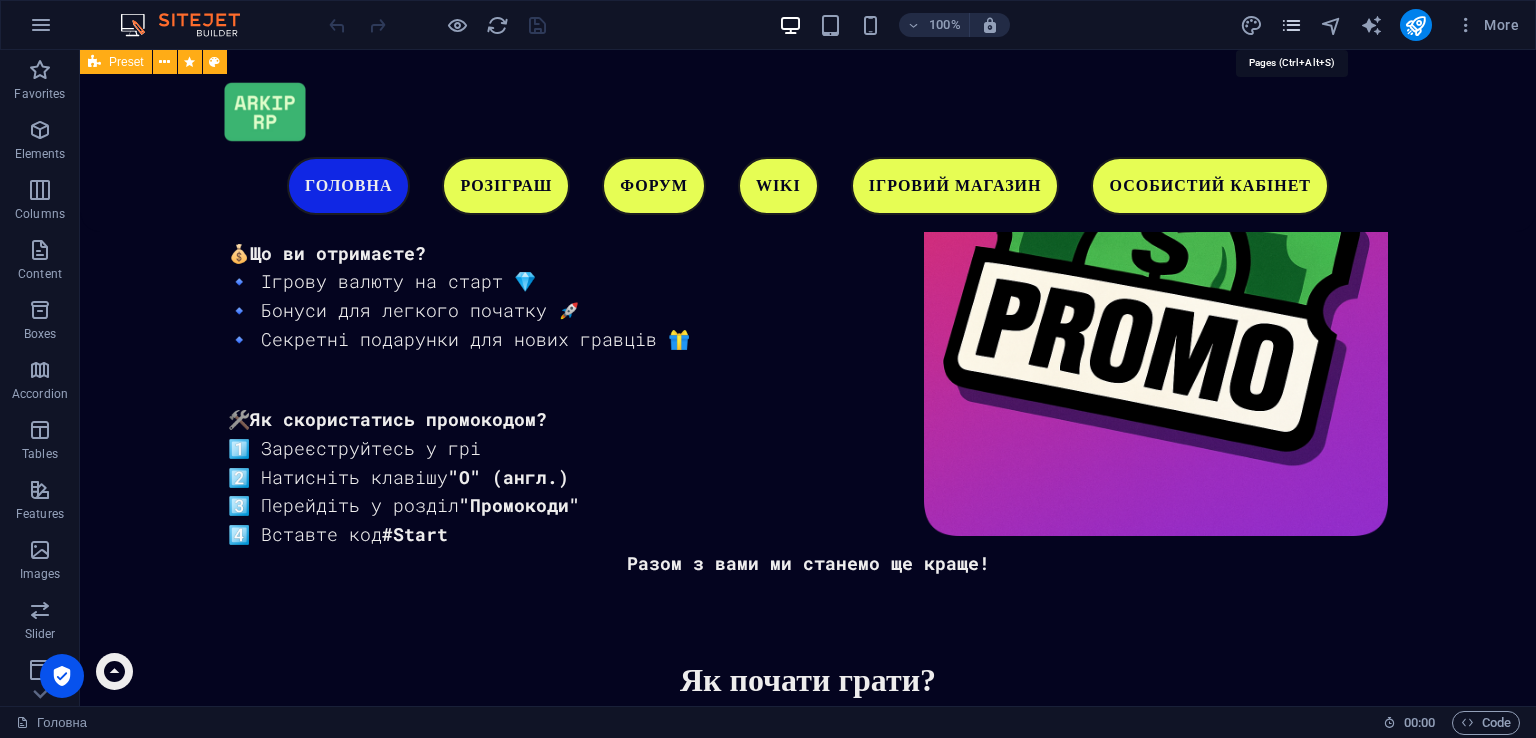 click at bounding box center (1291, 25) 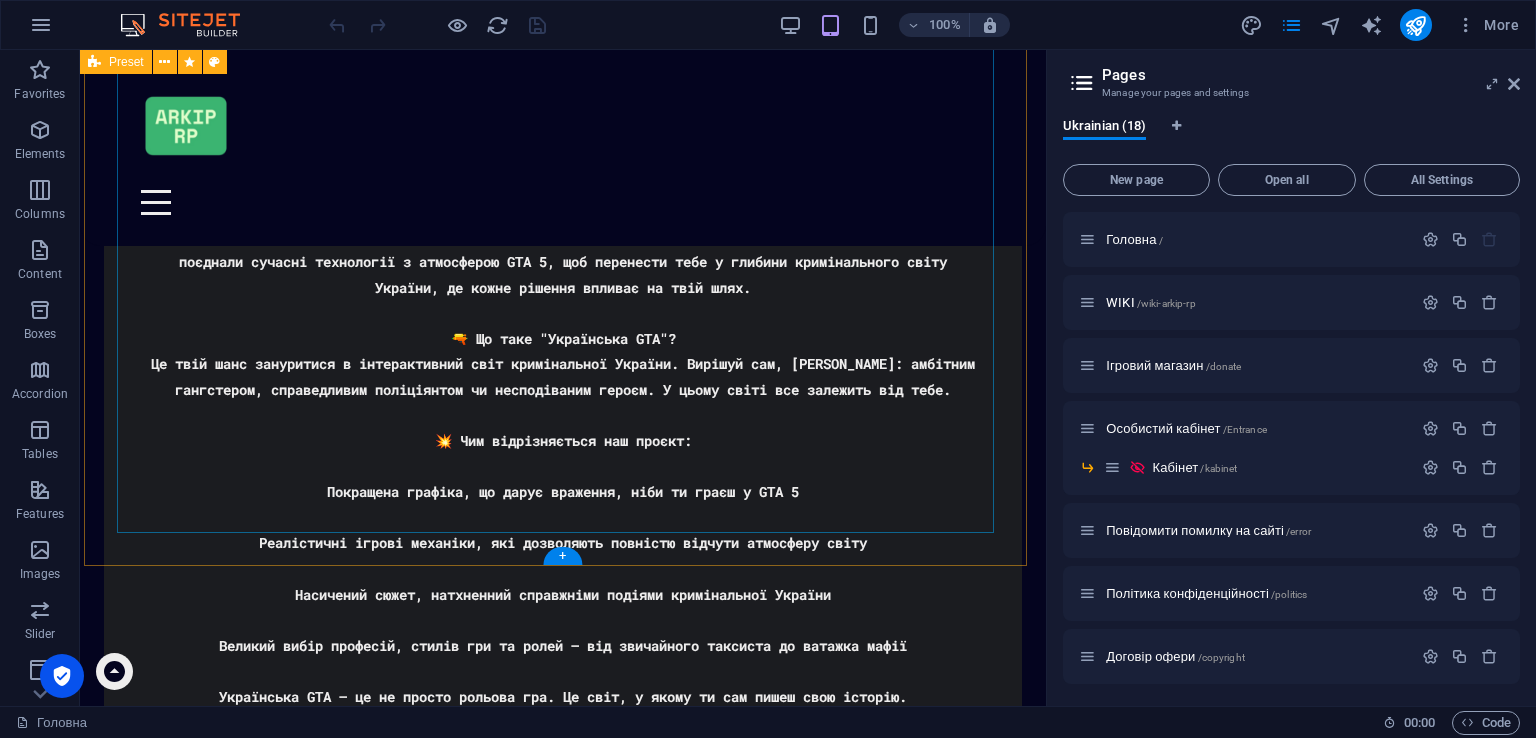 scroll, scrollTop: 3918, scrollLeft: 0, axis: vertical 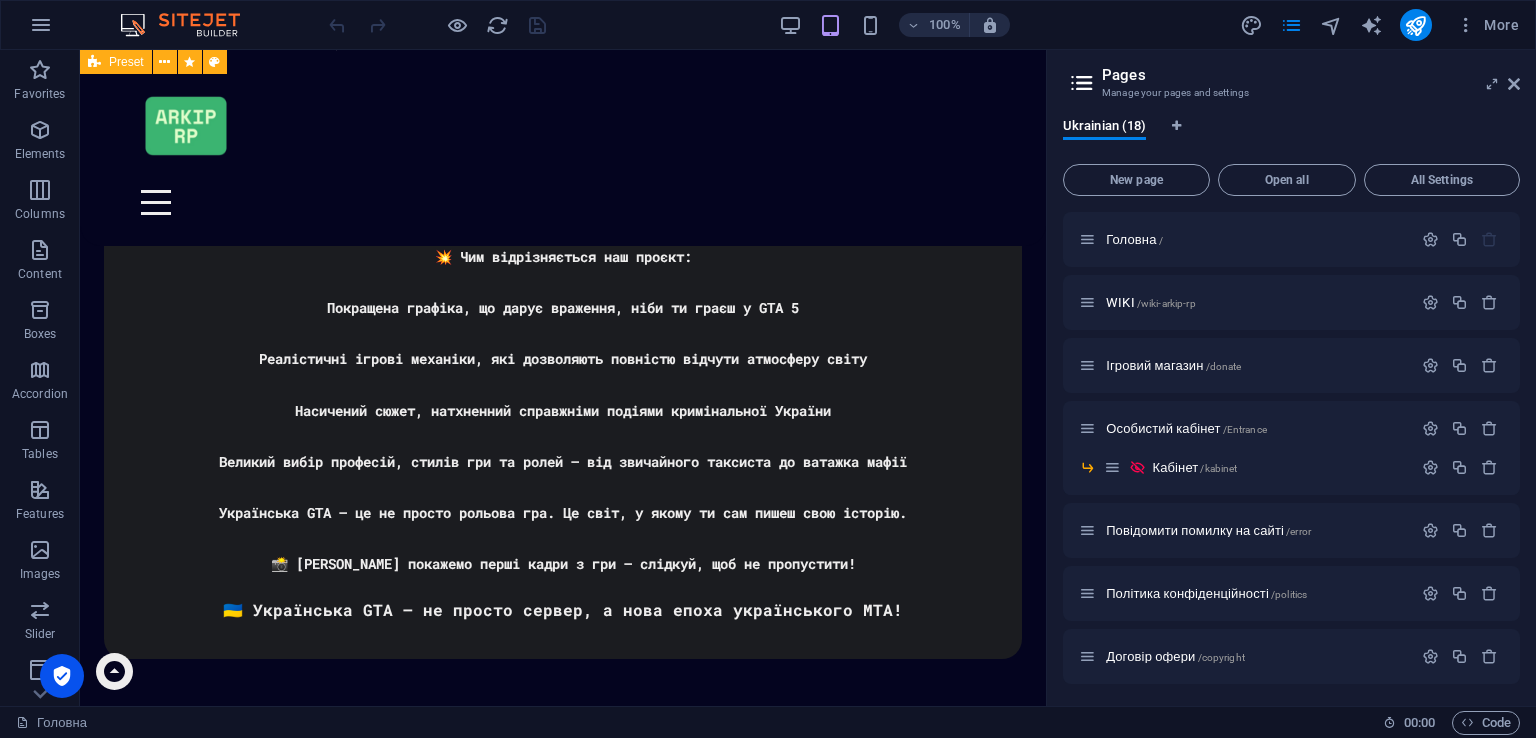 click on "Pages Manage your pages and settings Ukrainian (18) New page Open all All Settings Головна / WIKI /wiki-arkip-rp Ігровий магазин /donate Особистий кабінет /Entrance Кабінет  /kabinet Повідомити помилку на сайті /error Політика конфіденційності /politics Договір офери /copyright Файли cookie /cookie Угода користувача /please Адмін Панель /adminpanel В розробці /404 Технічні роботи /technical Успішно /sitimet ТЕСТОВА /test Тестова 2 /2 Тестова 3 /3 Розіграш /giveaway" at bounding box center [1291, 378] 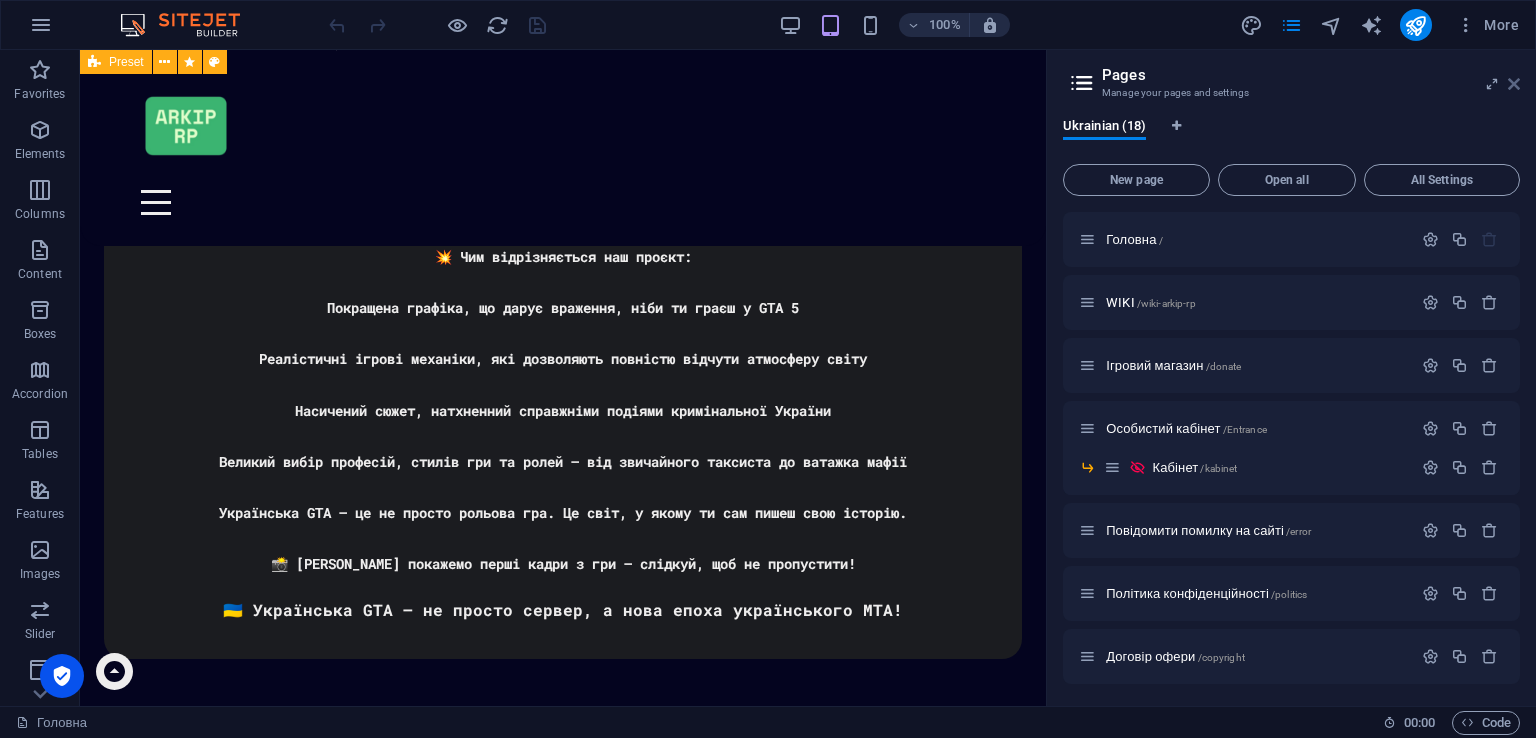 click at bounding box center [1514, 84] 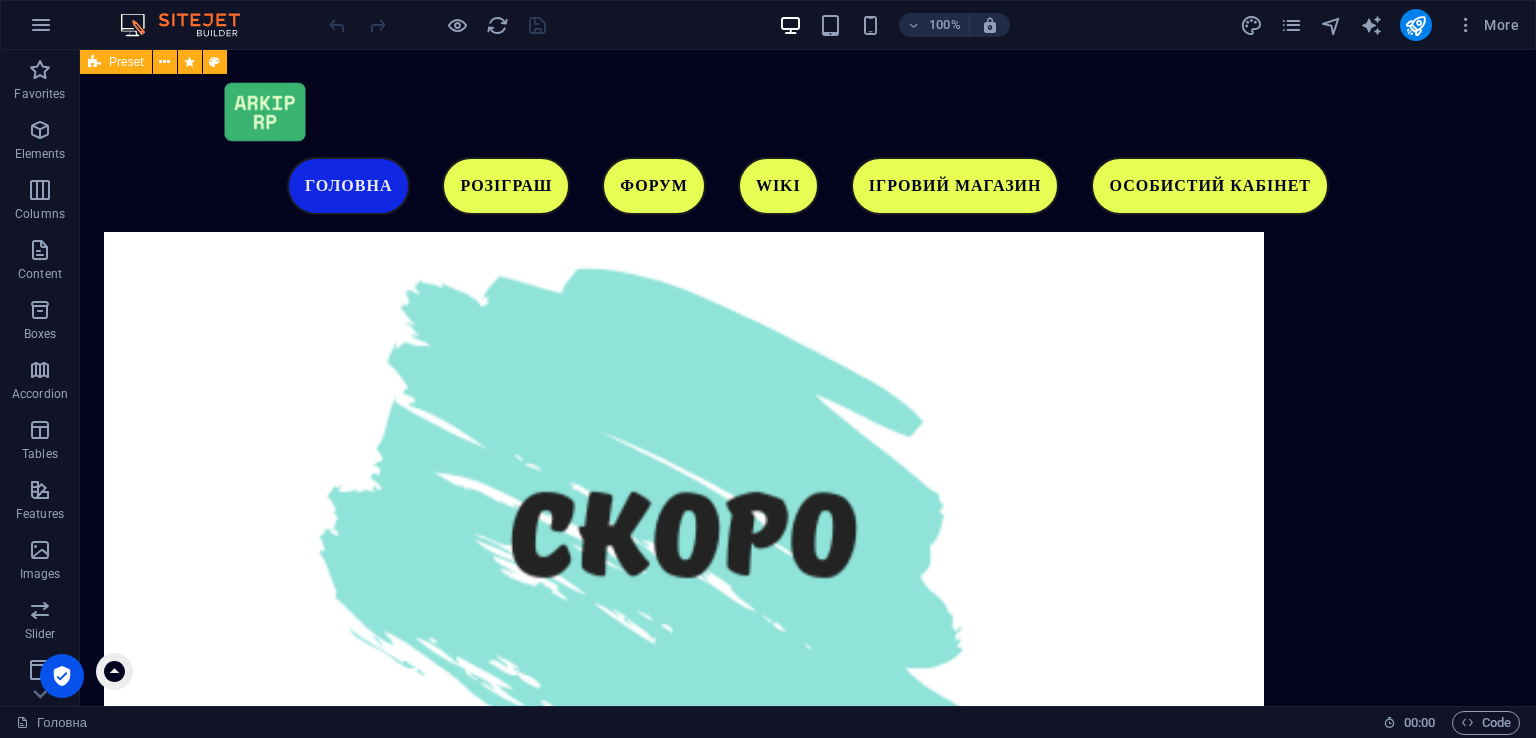 scroll, scrollTop: 4994, scrollLeft: 0, axis: vertical 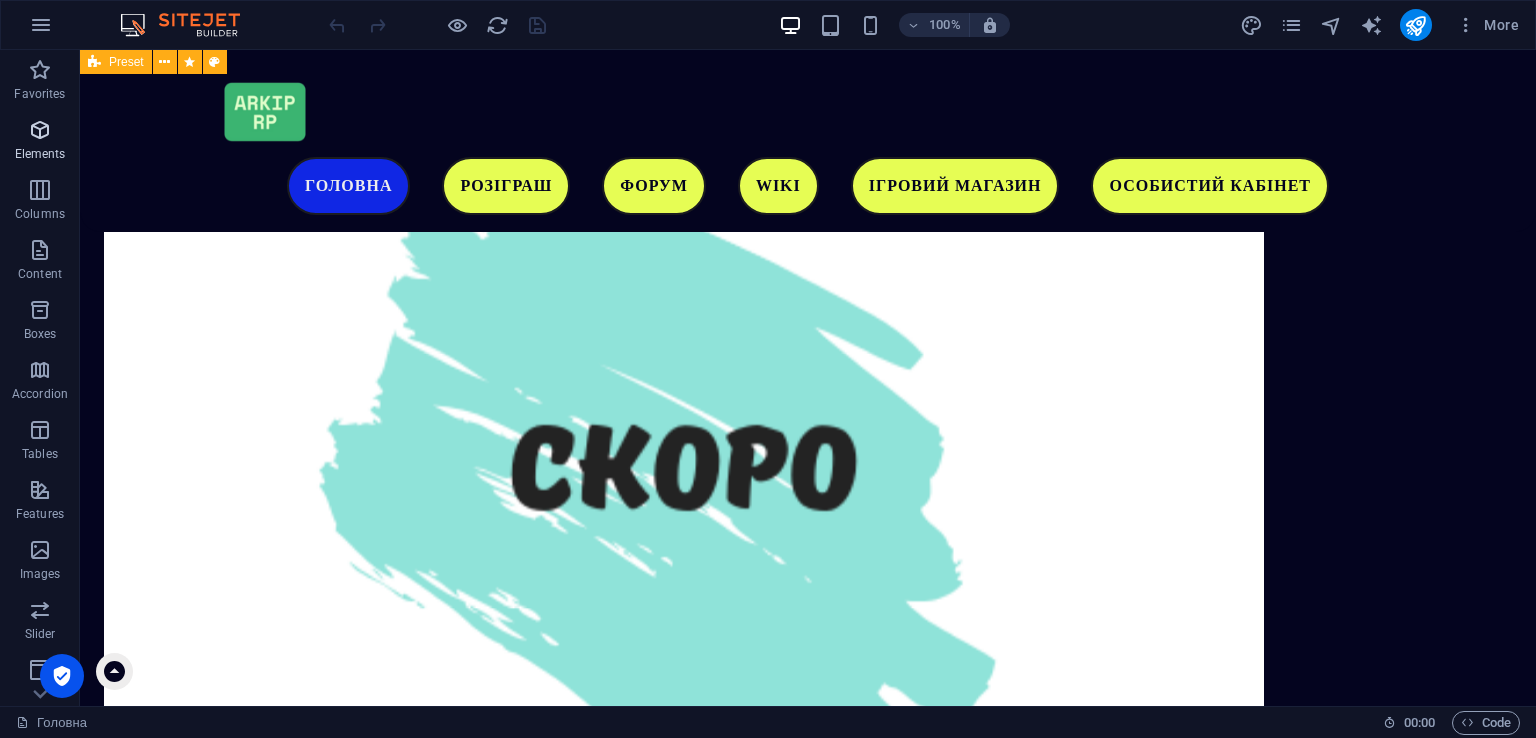 click on "Elements" at bounding box center [40, 142] 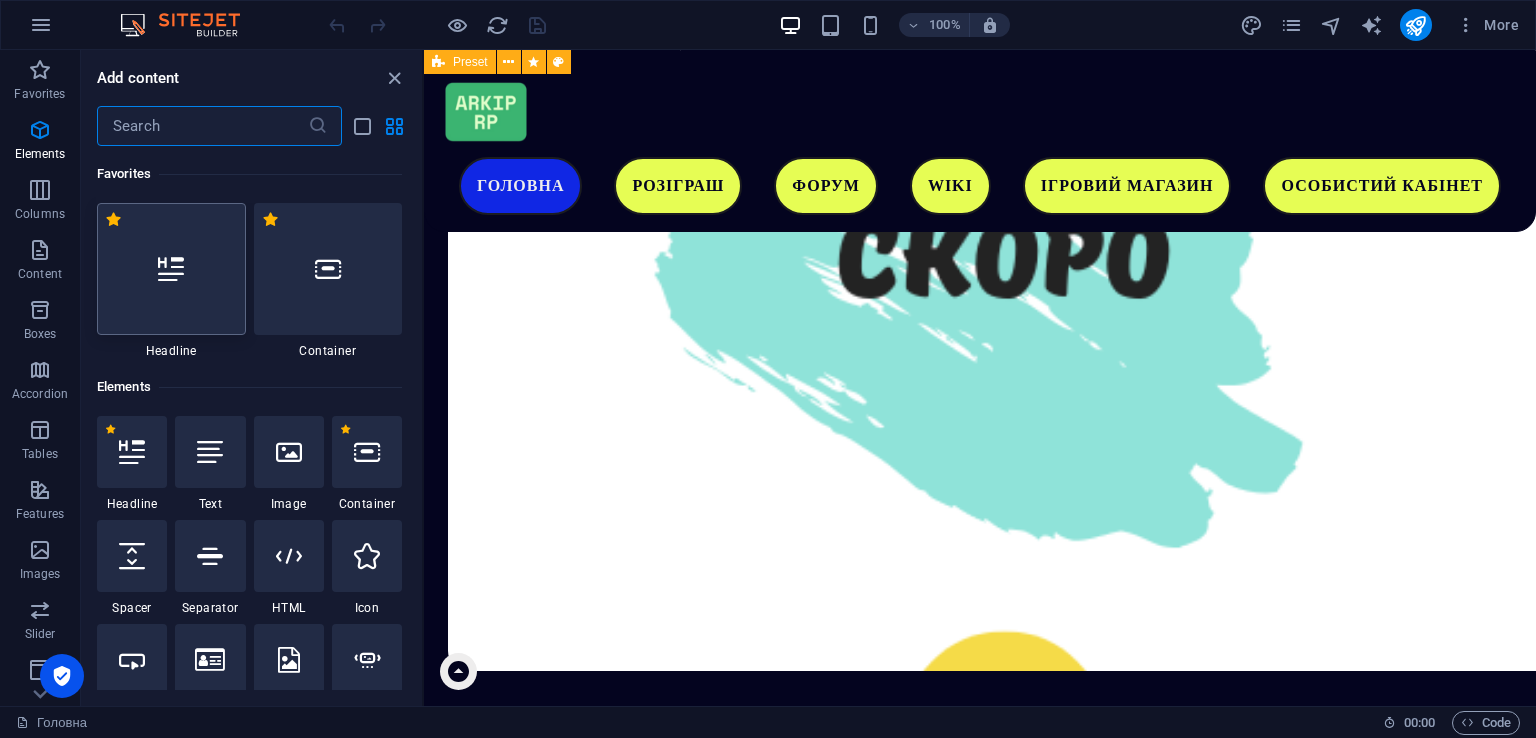 scroll, scrollTop: 5051, scrollLeft: 0, axis: vertical 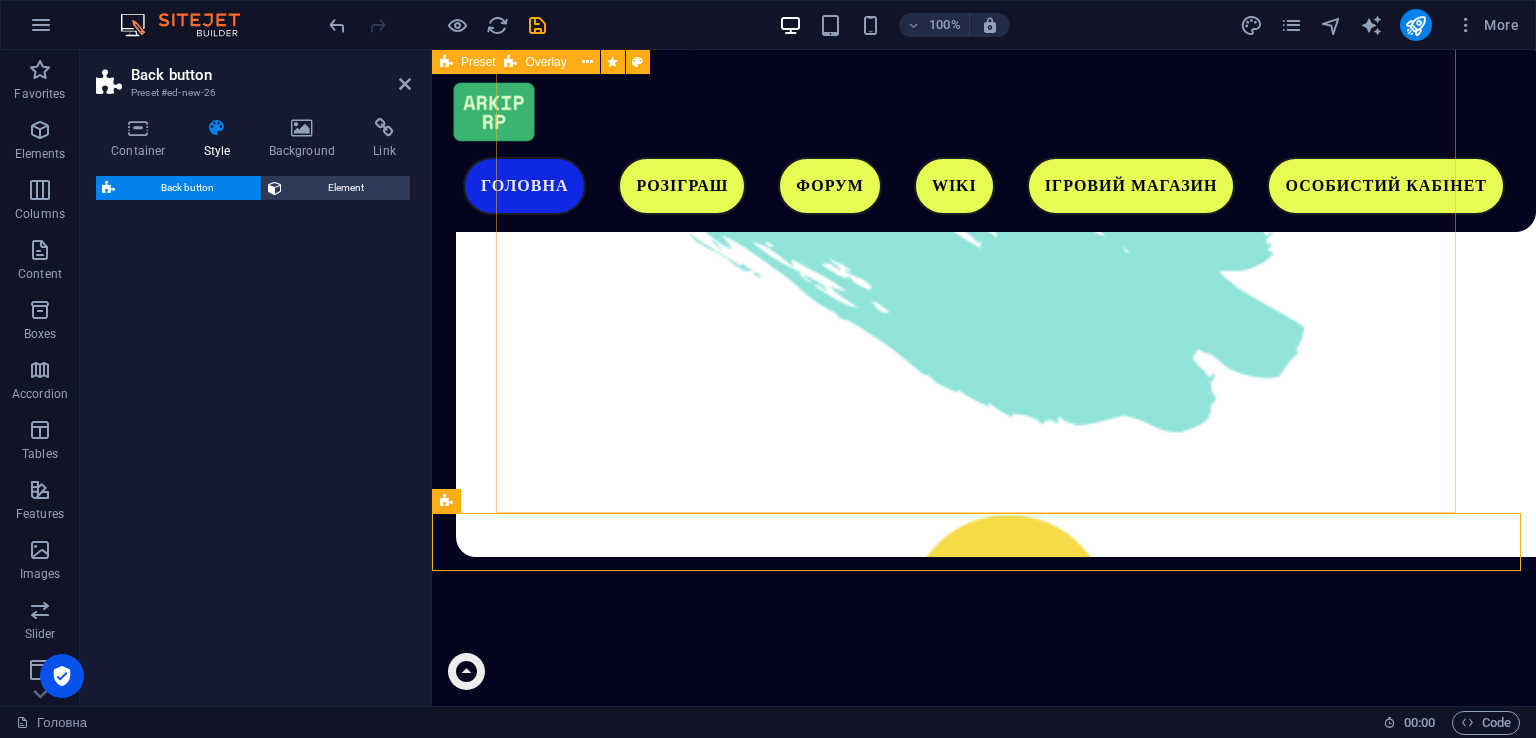 select on "rem" 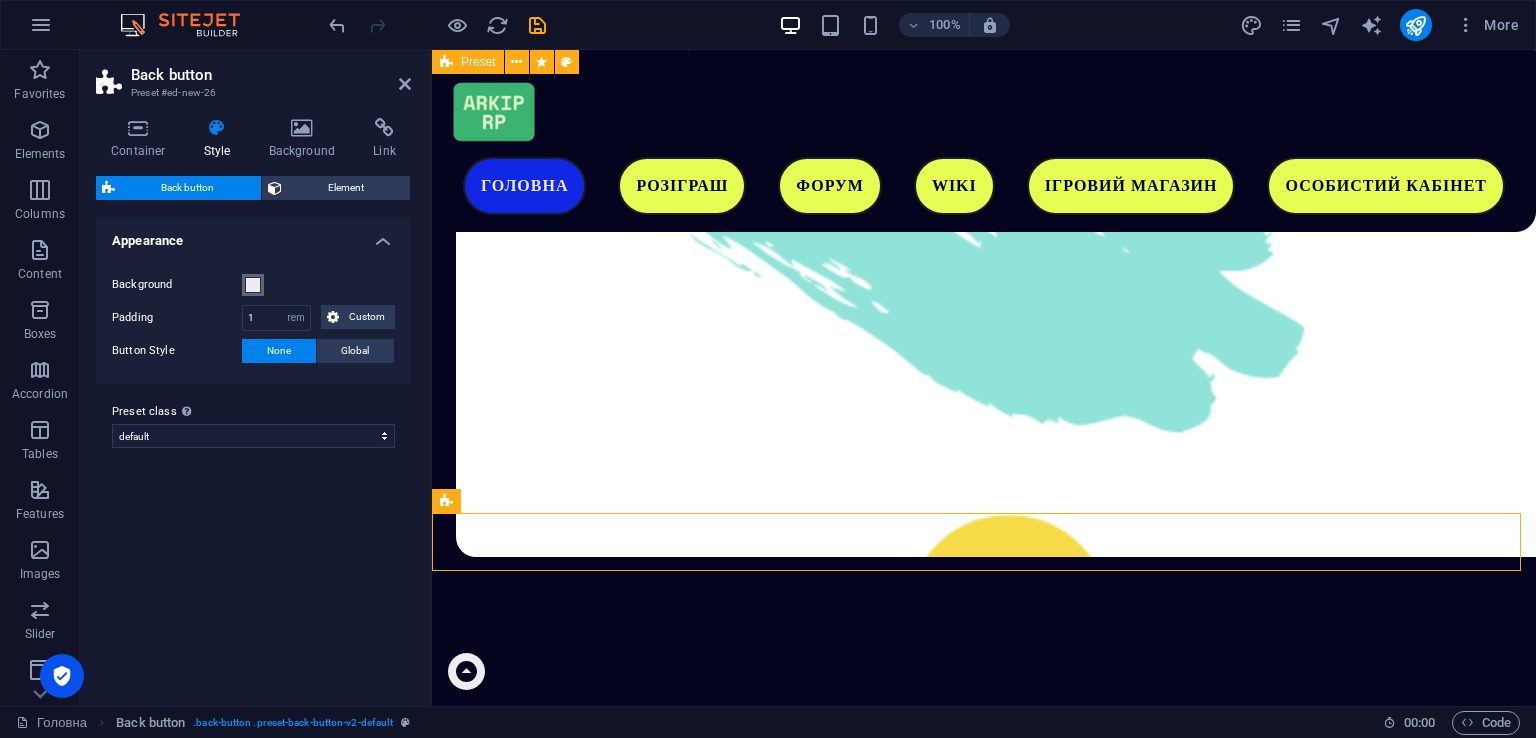 click on "Background" at bounding box center [253, 285] 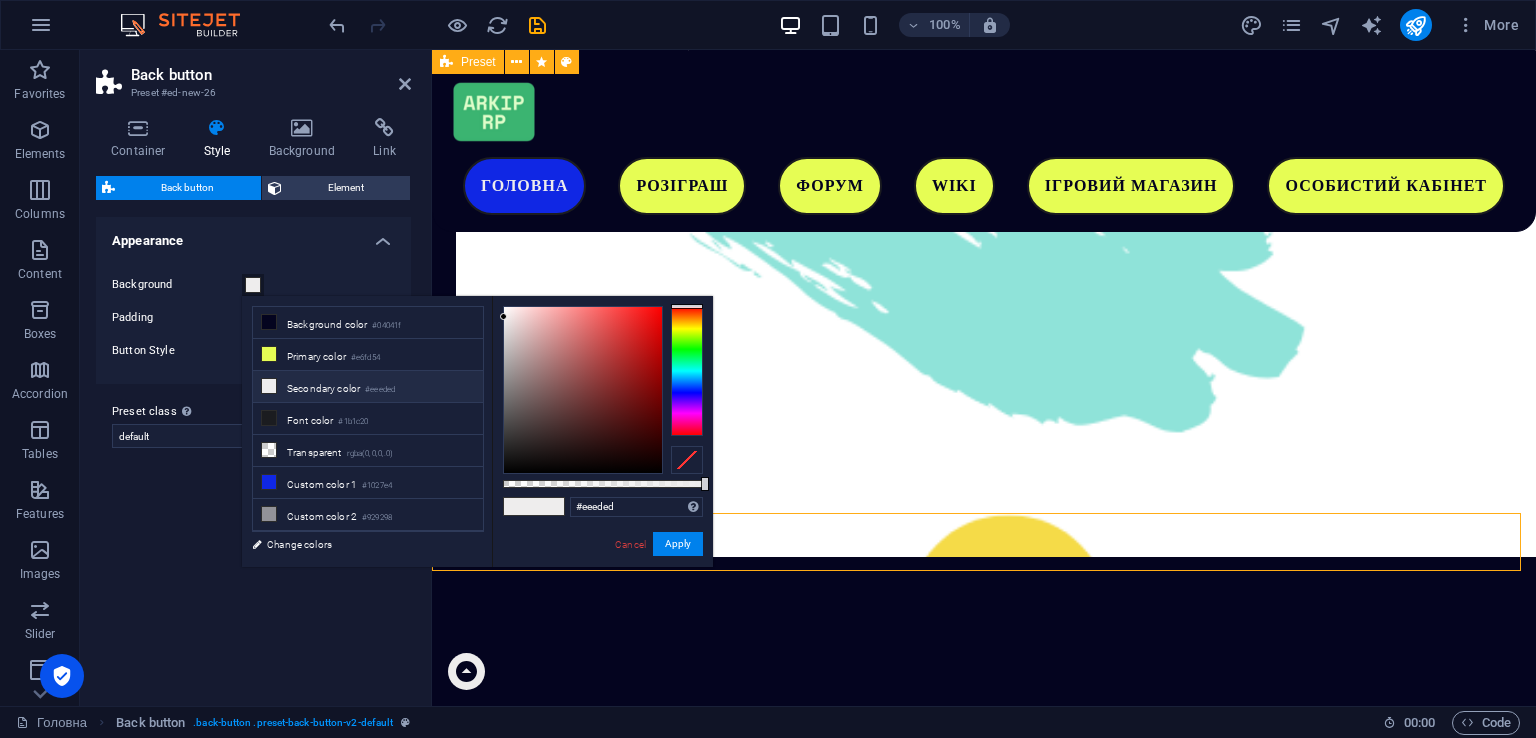 click at bounding box center [253, 285] 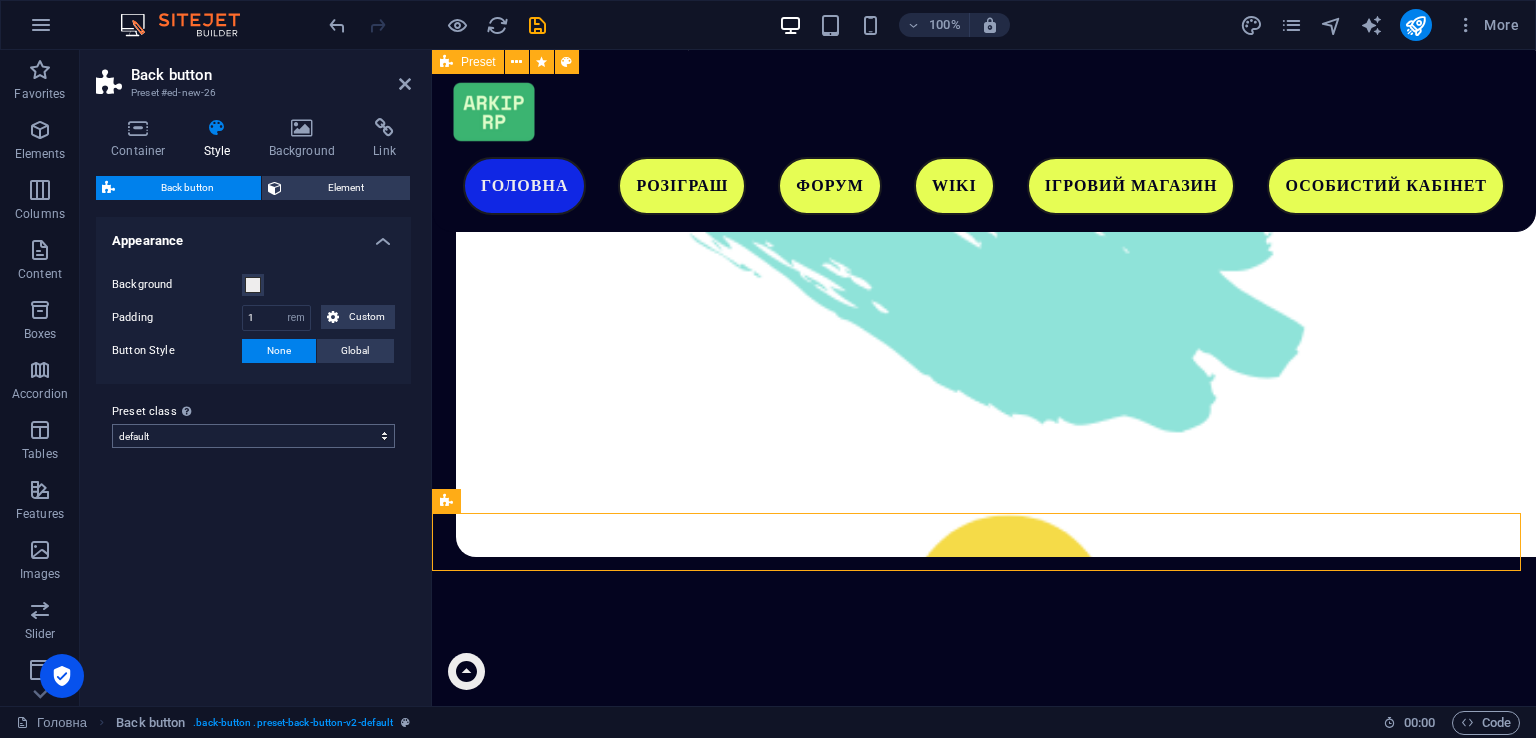 click on "Preset class Above chosen variant and settings affect all elements which carry this preset class." at bounding box center (253, 412) 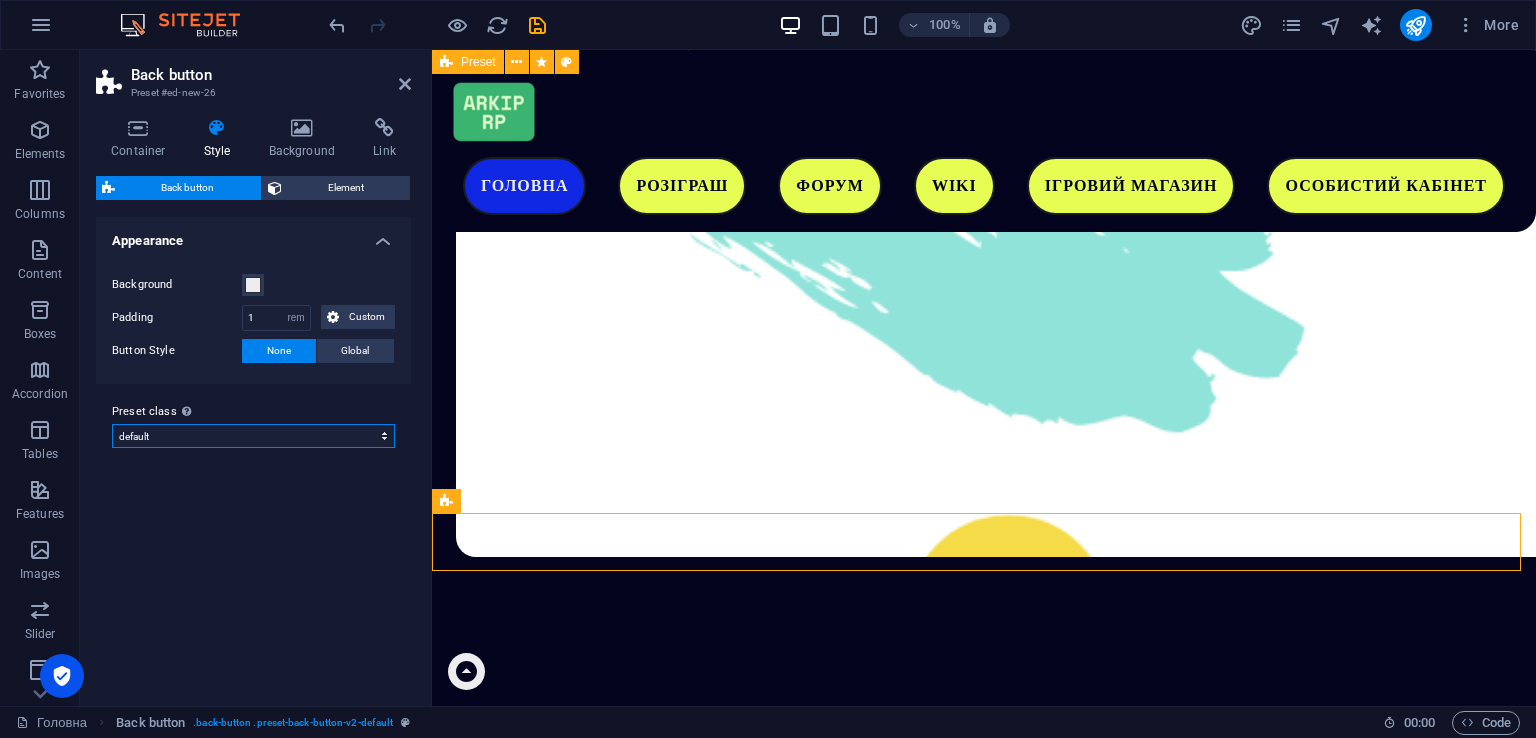 click on "default Add preset class" at bounding box center (253, 436) 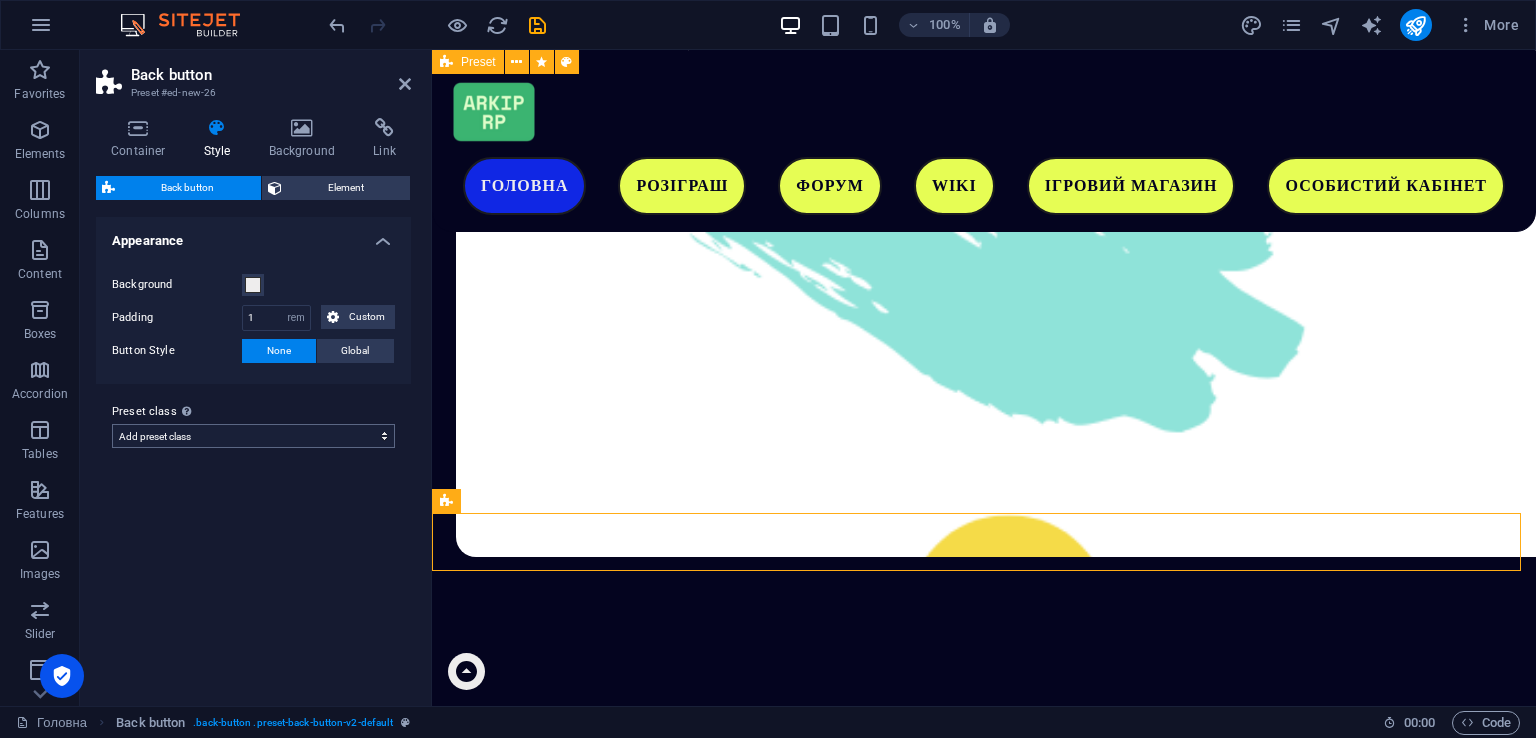 click on "default Add preset class" at bounding box center (253, 436) 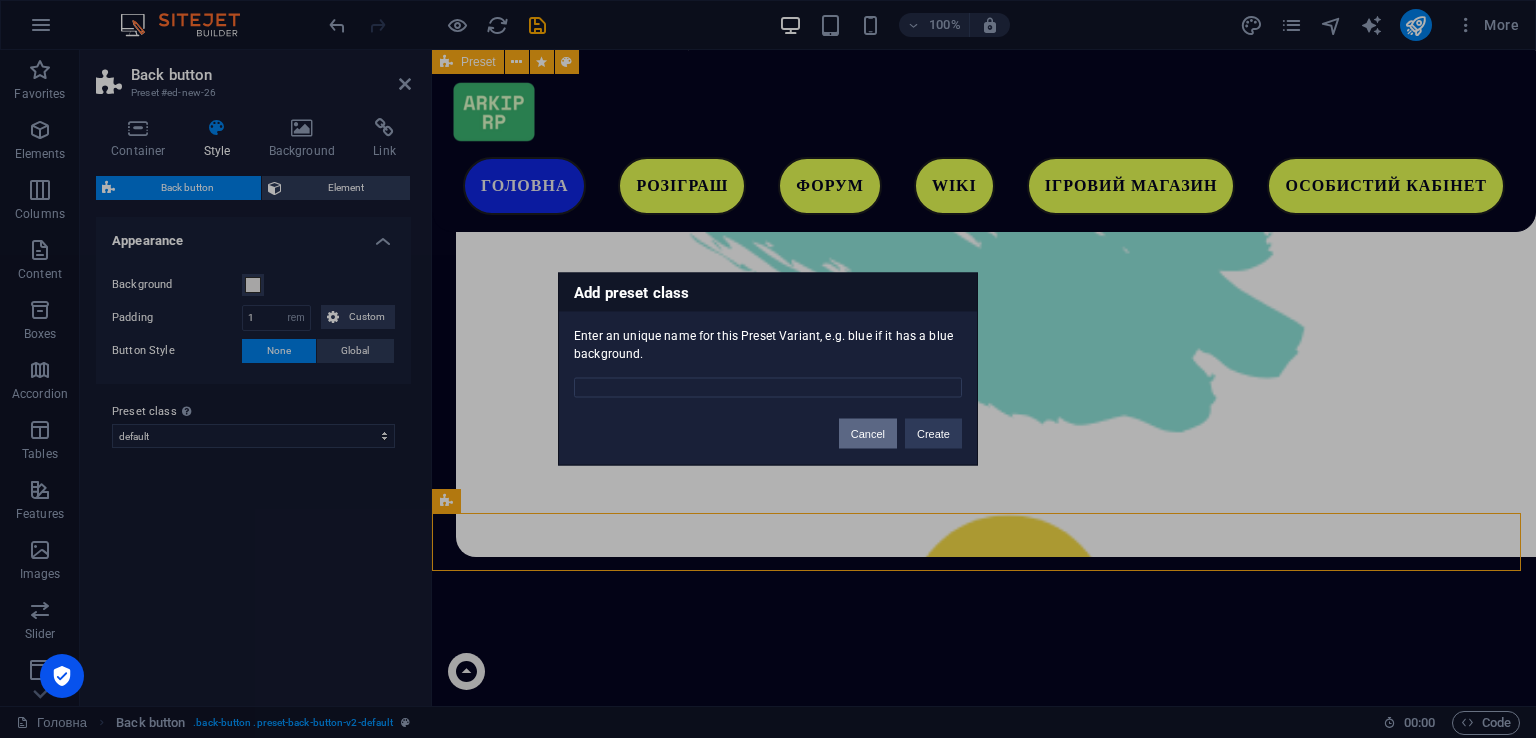 drag, startPoint x: 868, startPoint y: 433, endPoint x: 378, endPoint y: 374, distance: 493.53925 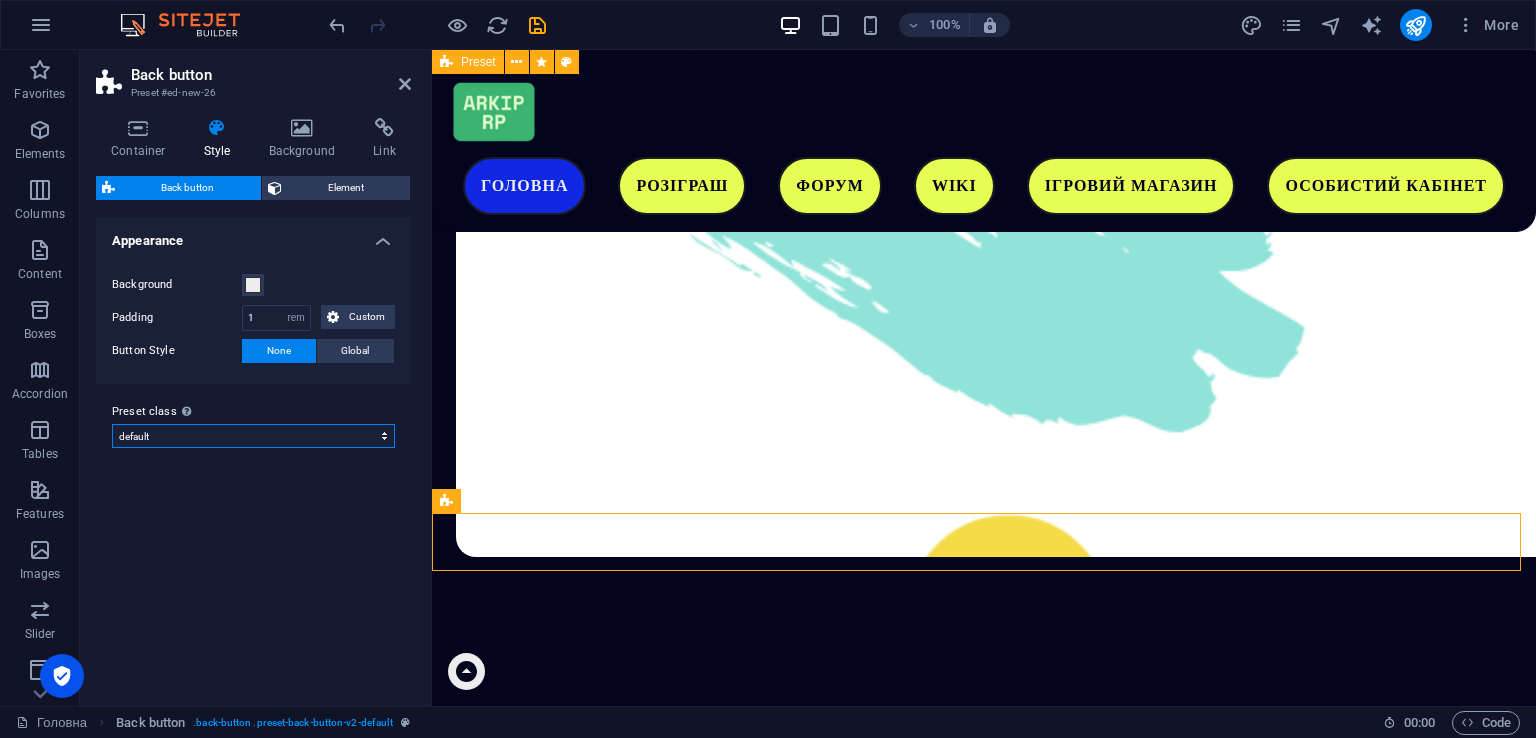 click on "default Add preset class" at bounding box center [253, 436] 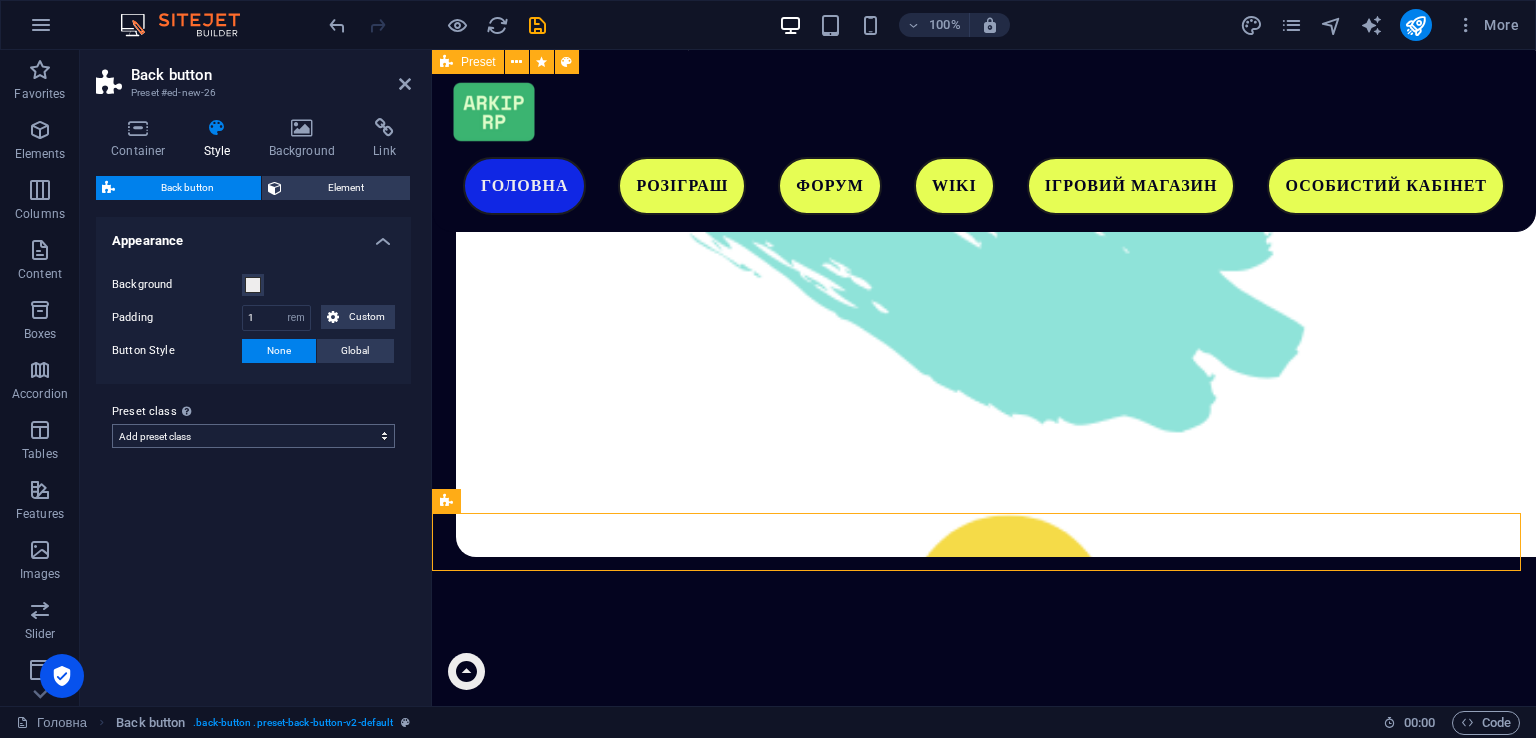 click on "default Add preset class" at bounding box center (253, 436) 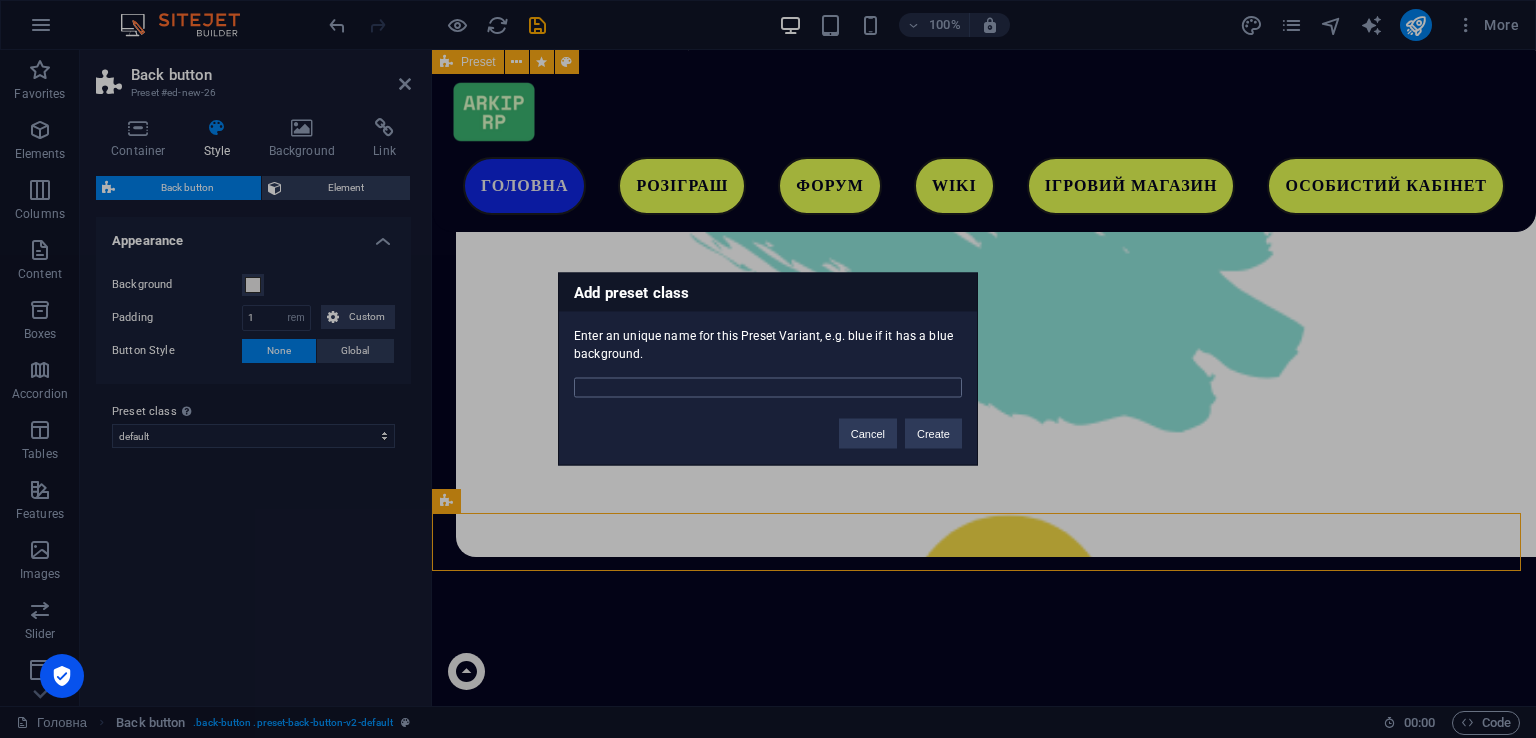 click at bounding box center (768, 388) 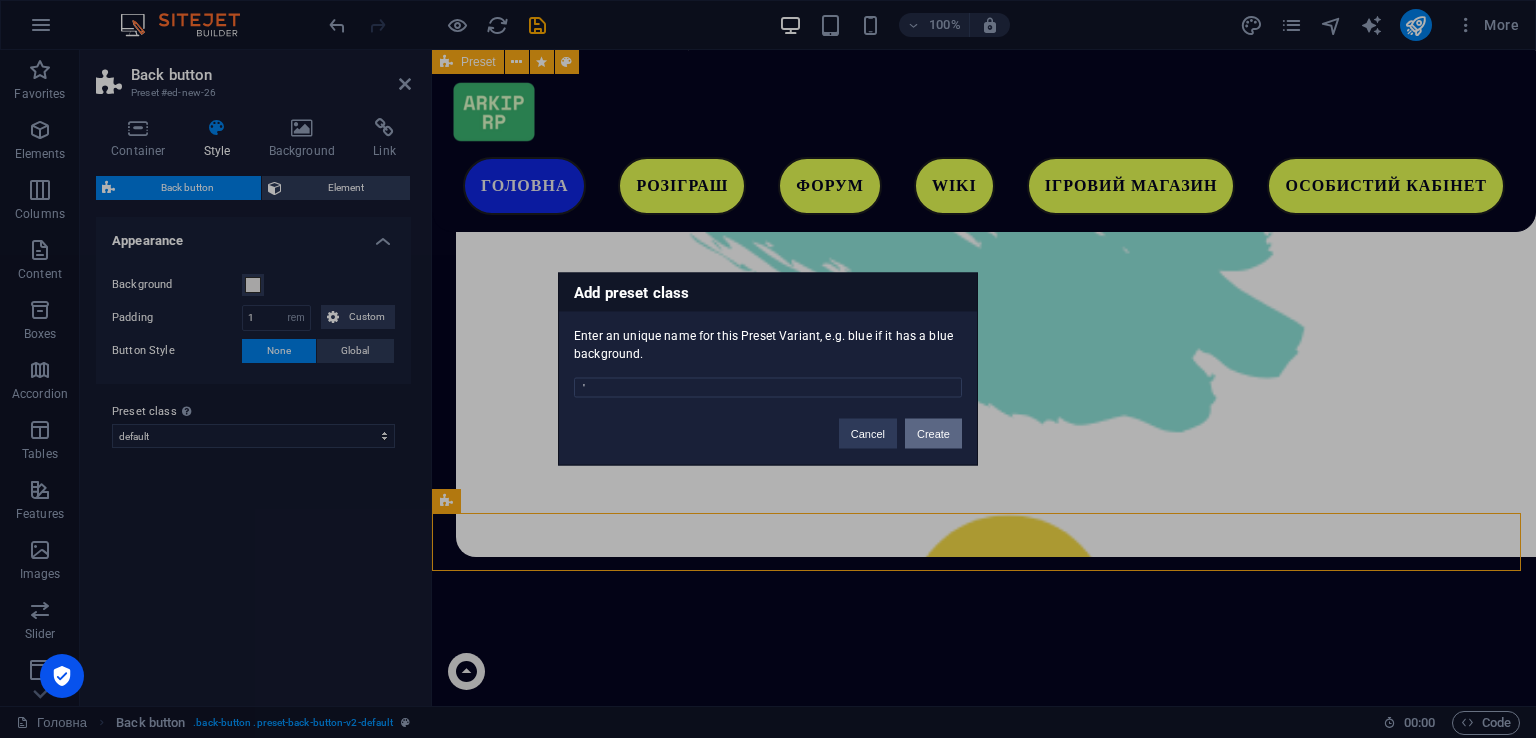 type on "'" 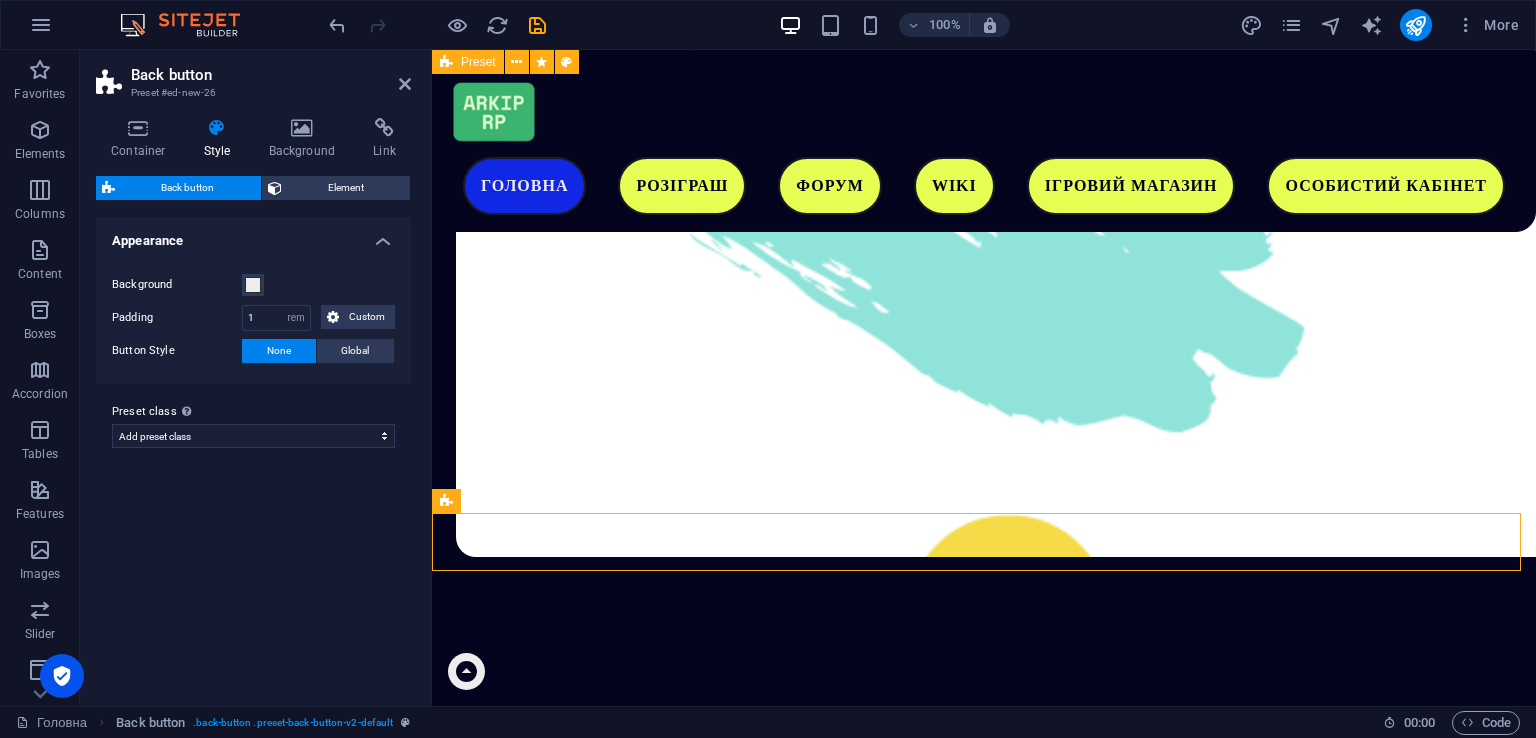 click on "Preset class Above chosen variant and settings affect all elements which carry this preset class. default Add preset class" at bounding box center [253, 424] 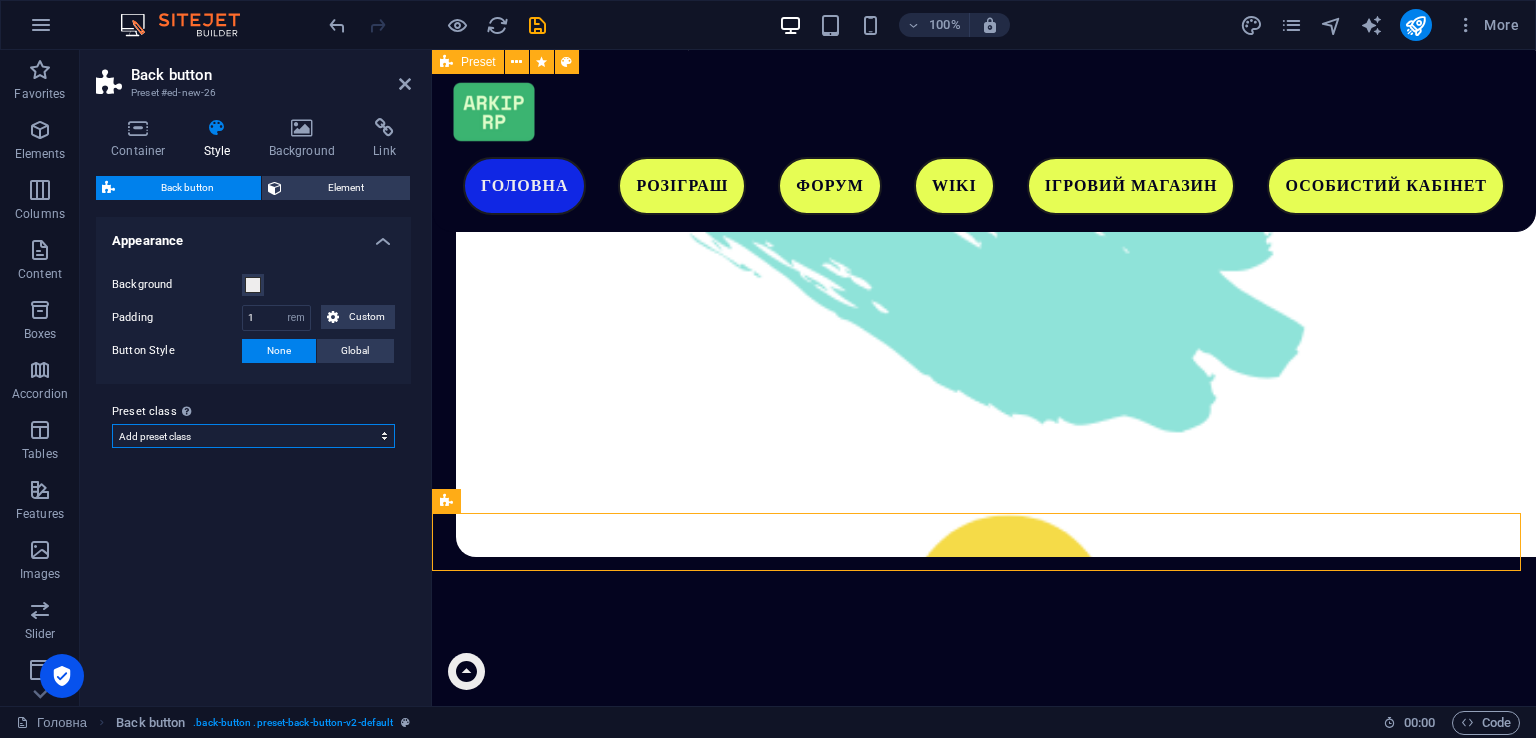 click on "default Add preset class" at bounding box center [253, 436] 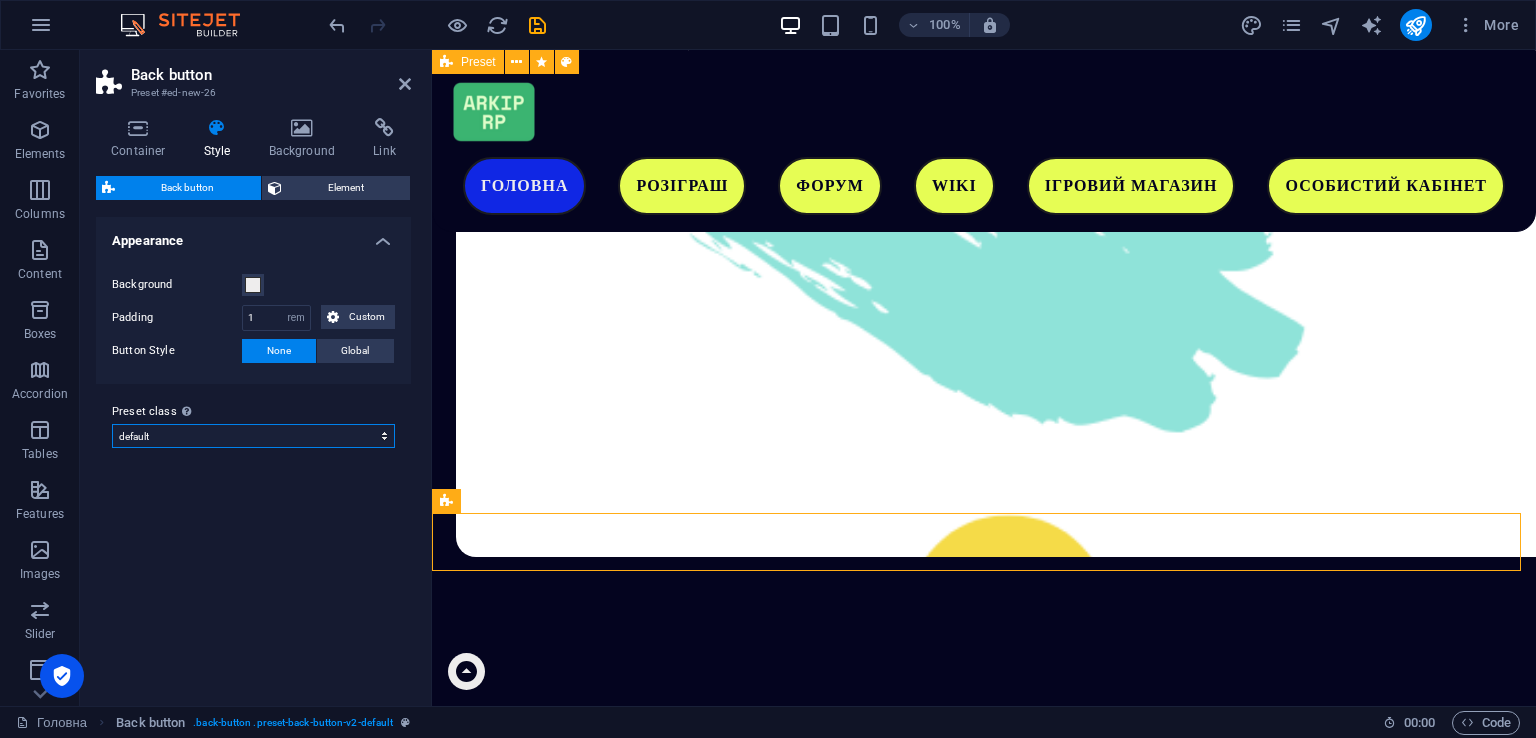 click on "default Add preset class" at bounding box center [253, 436] 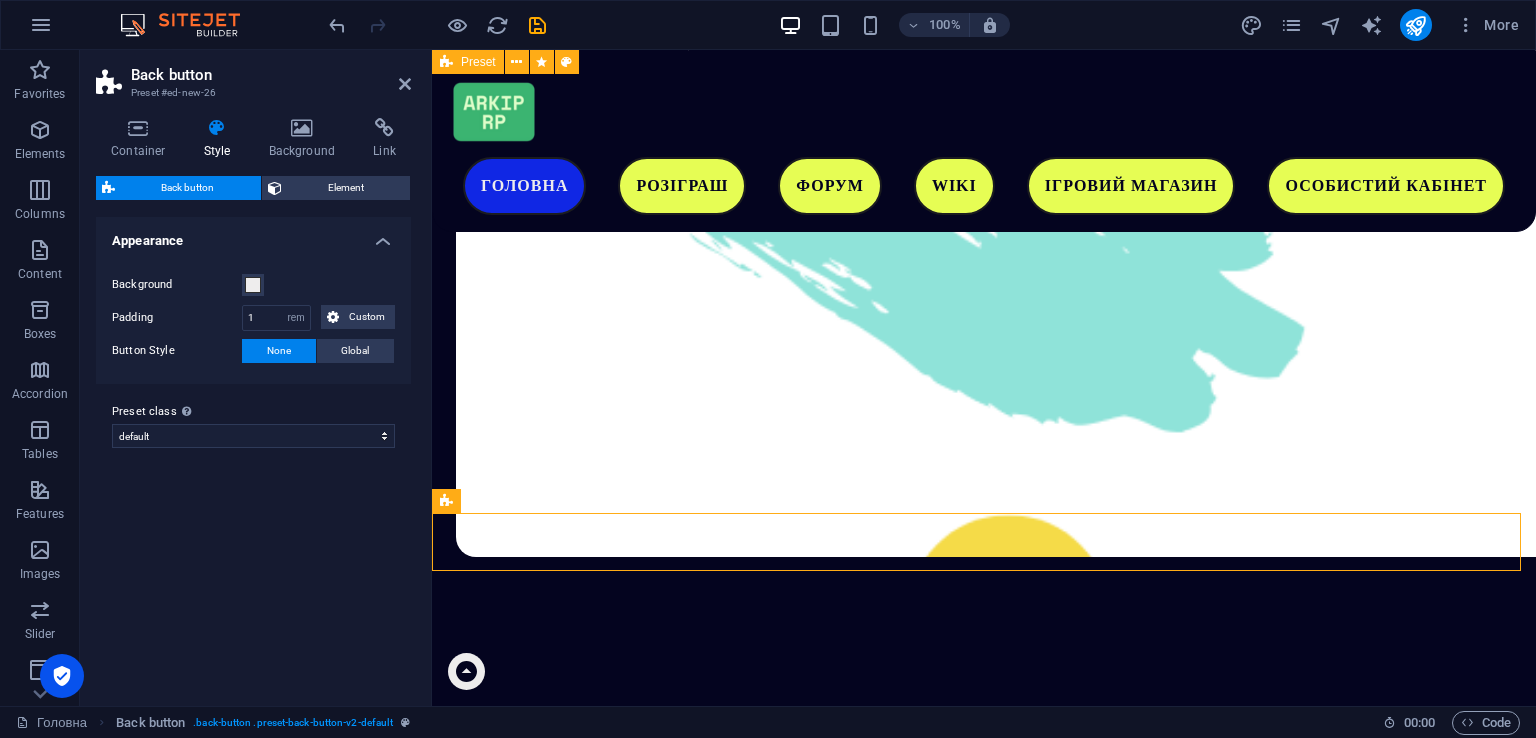 click on "Variants Default Appearance Background Padding 1 px rem % vh vw Custom Custom 1 px rem % vh vw 1 px rem % vh vw 1 px rem % vh vw 1 px rem % vh vw Button Style None Global Preset class Above chosen variant and settings affect all elements which carry this preset class. default Add preset class" at bounding box center [253, 453] 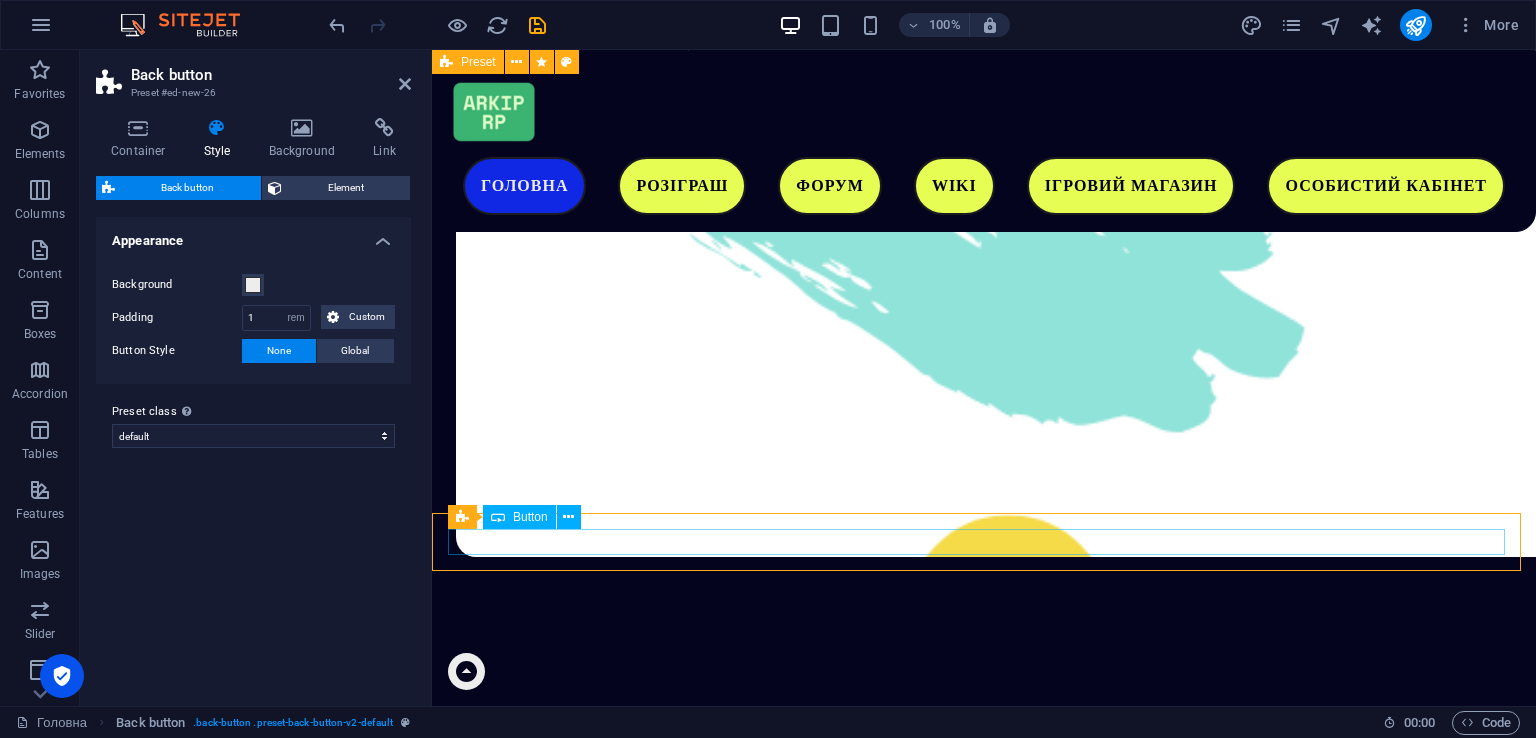 click on "Back to start" at bounding box center [984, 2780] 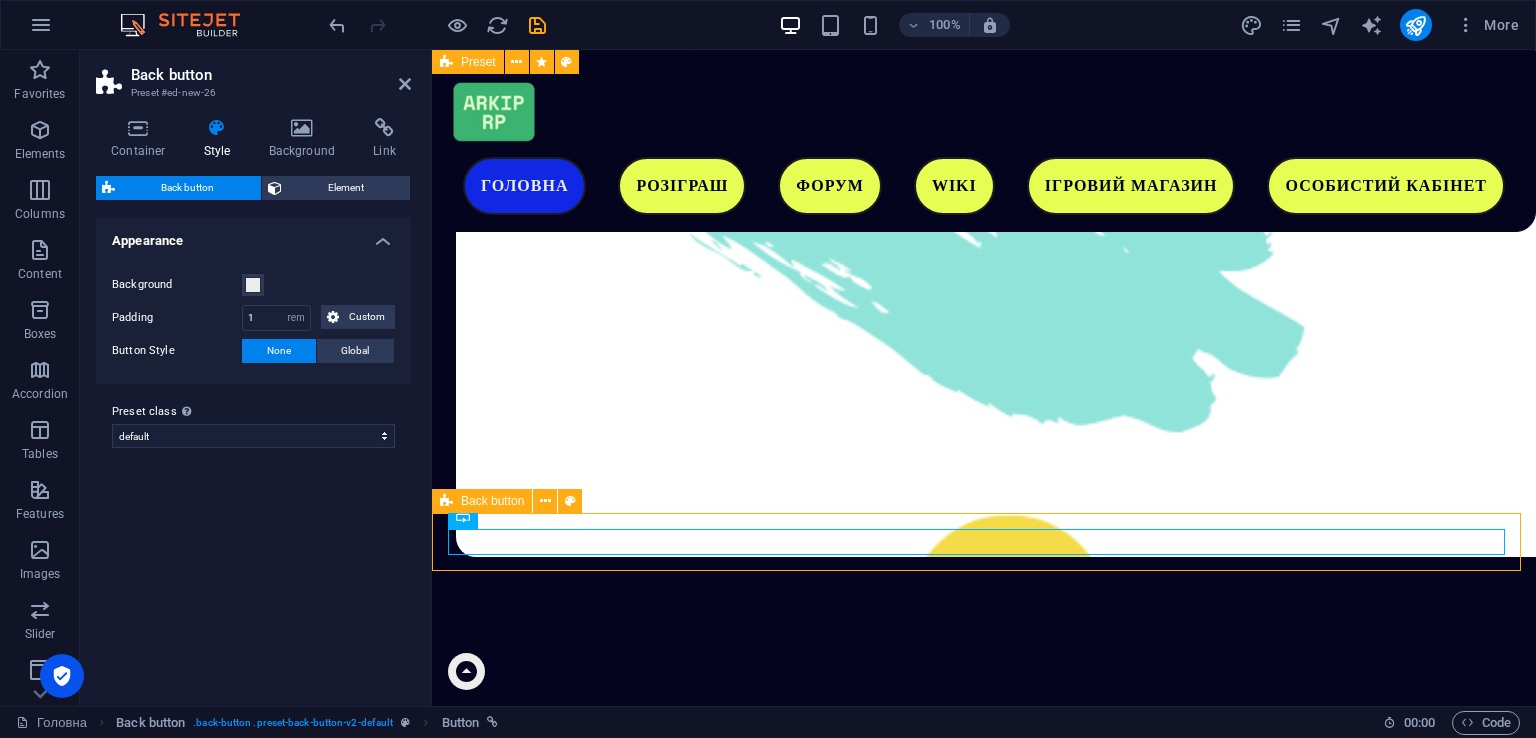 click on "Back to start" at bounding box center (984, 2780) 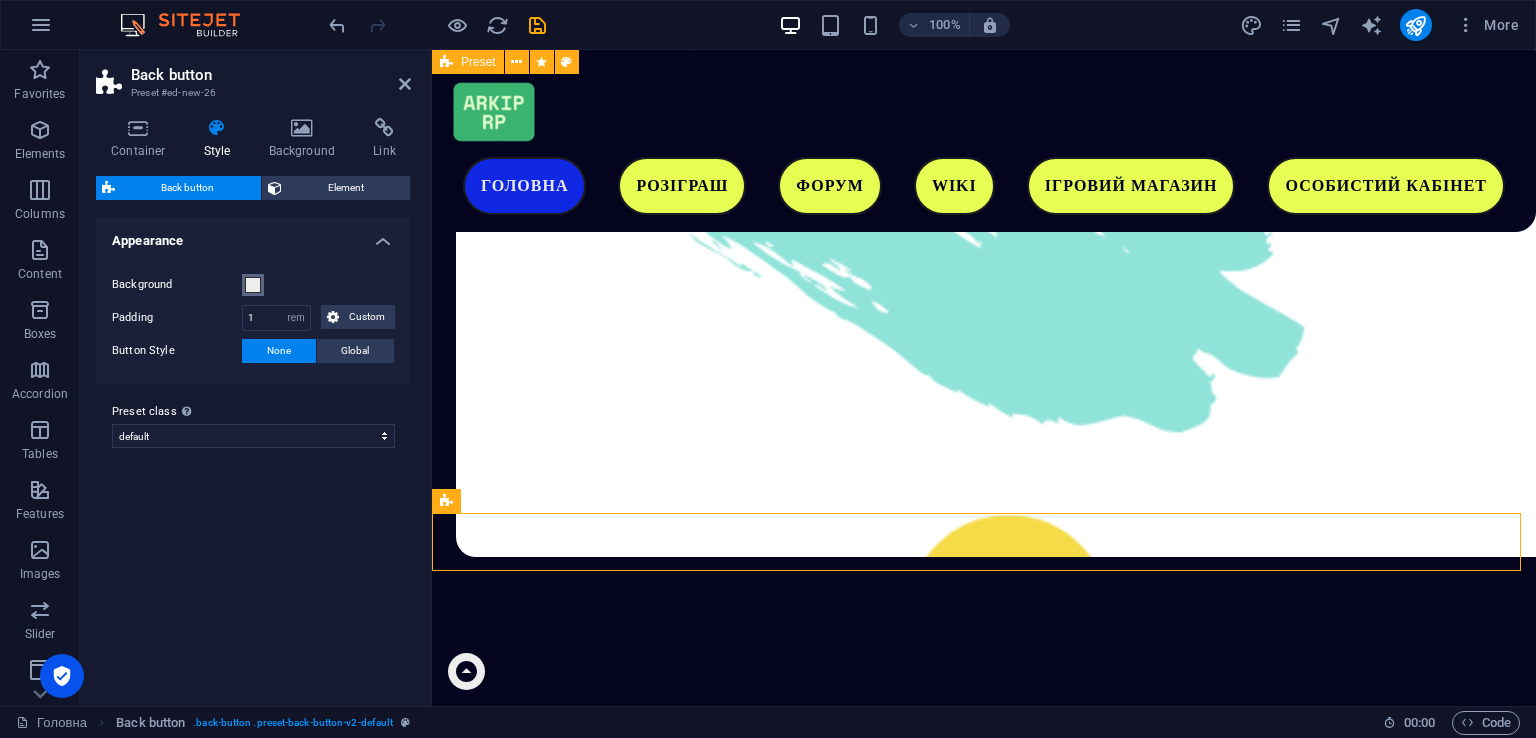 click at bounding box center (253, 285) 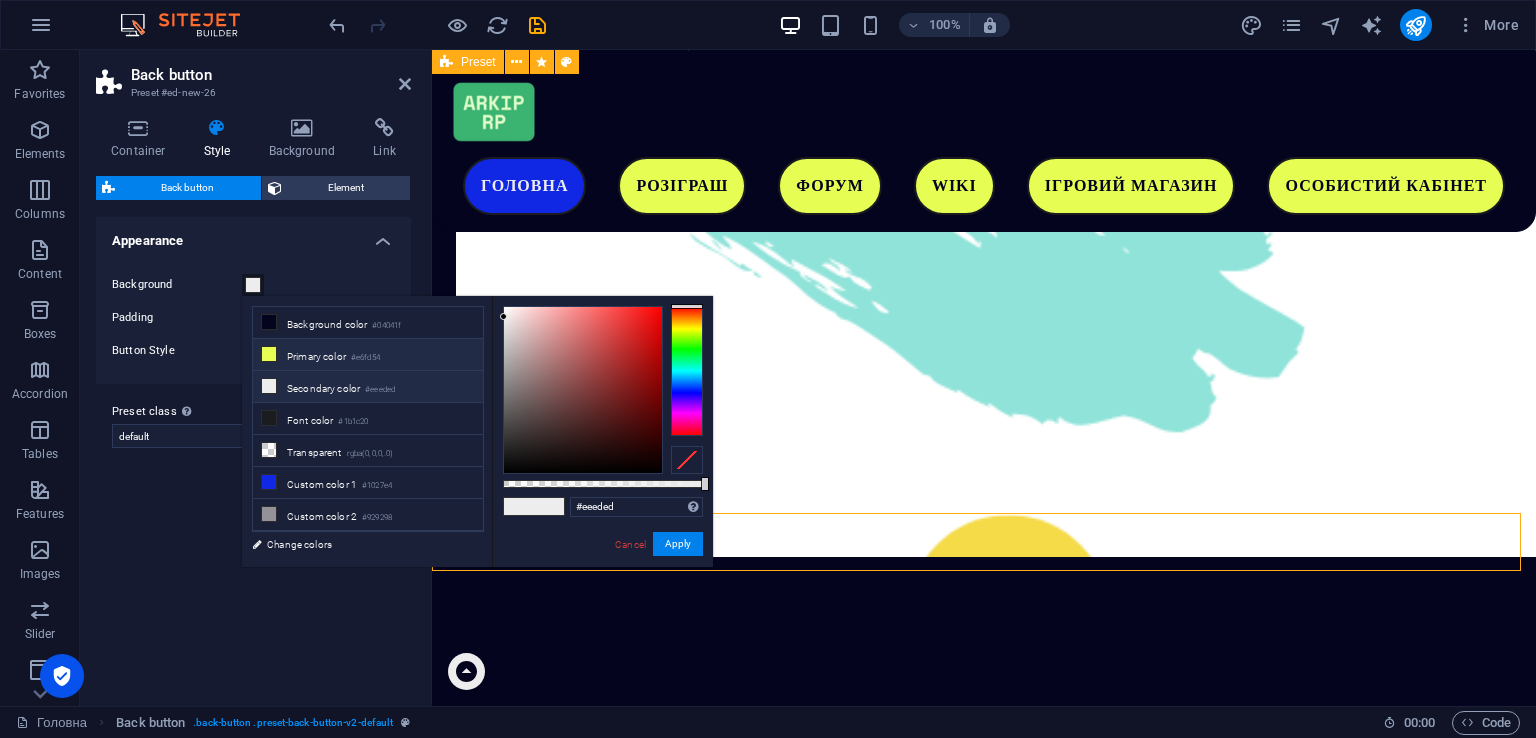 click on "#04041f" at bounding box center [386, 326] 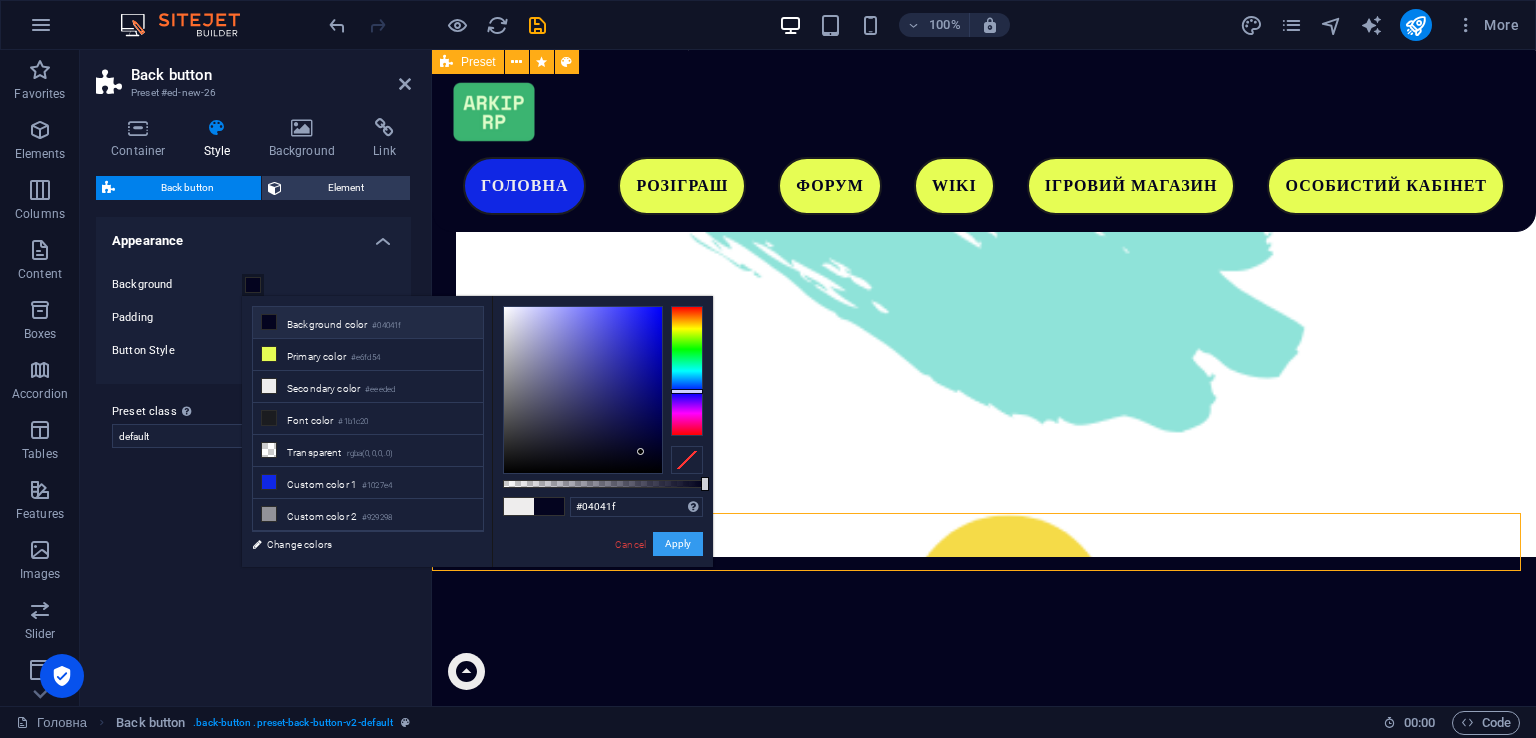 drag, startPoint x: 678, startPoint y: 551, endPoint x: 245, endPoint y: 455, distance: 443.51437 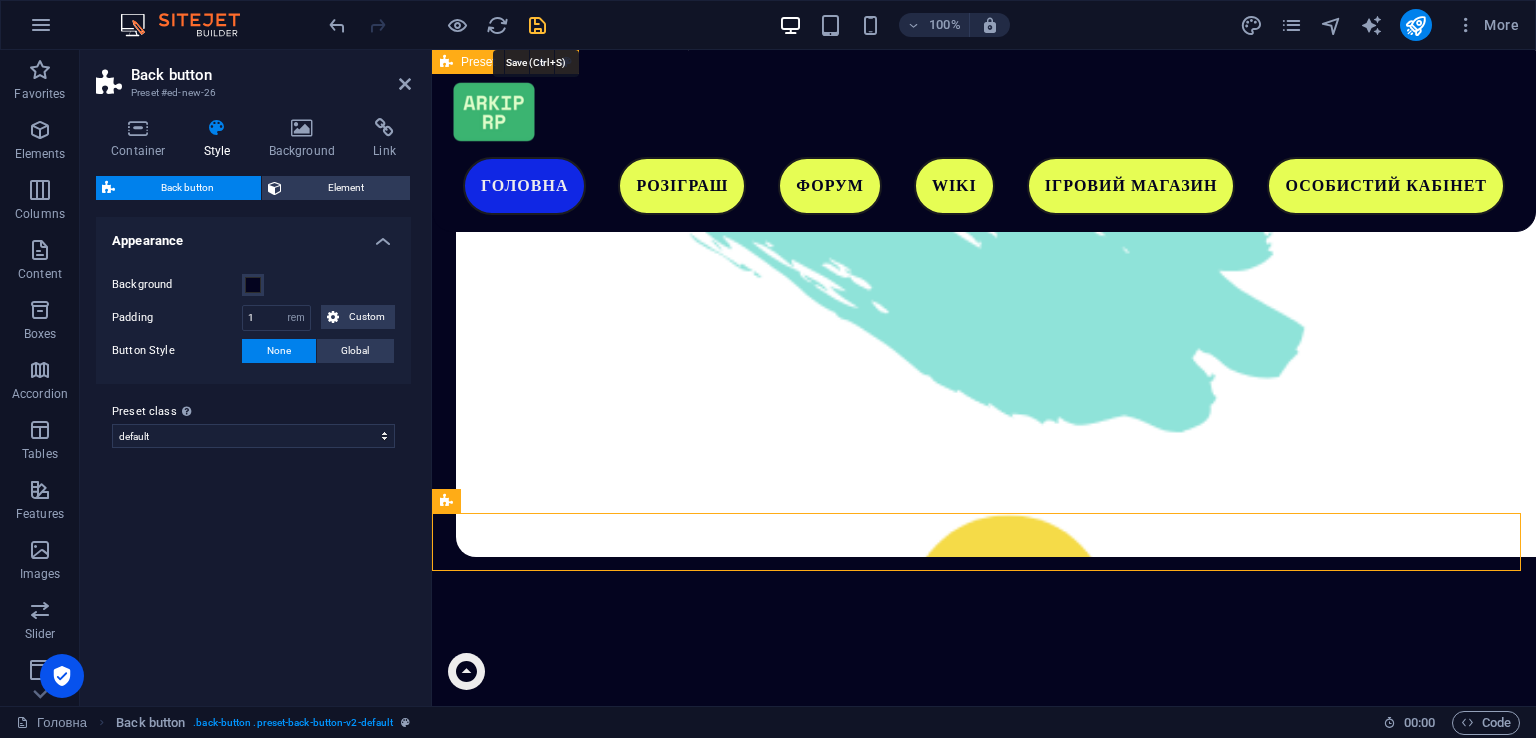 click at bounding box center [537, 25] 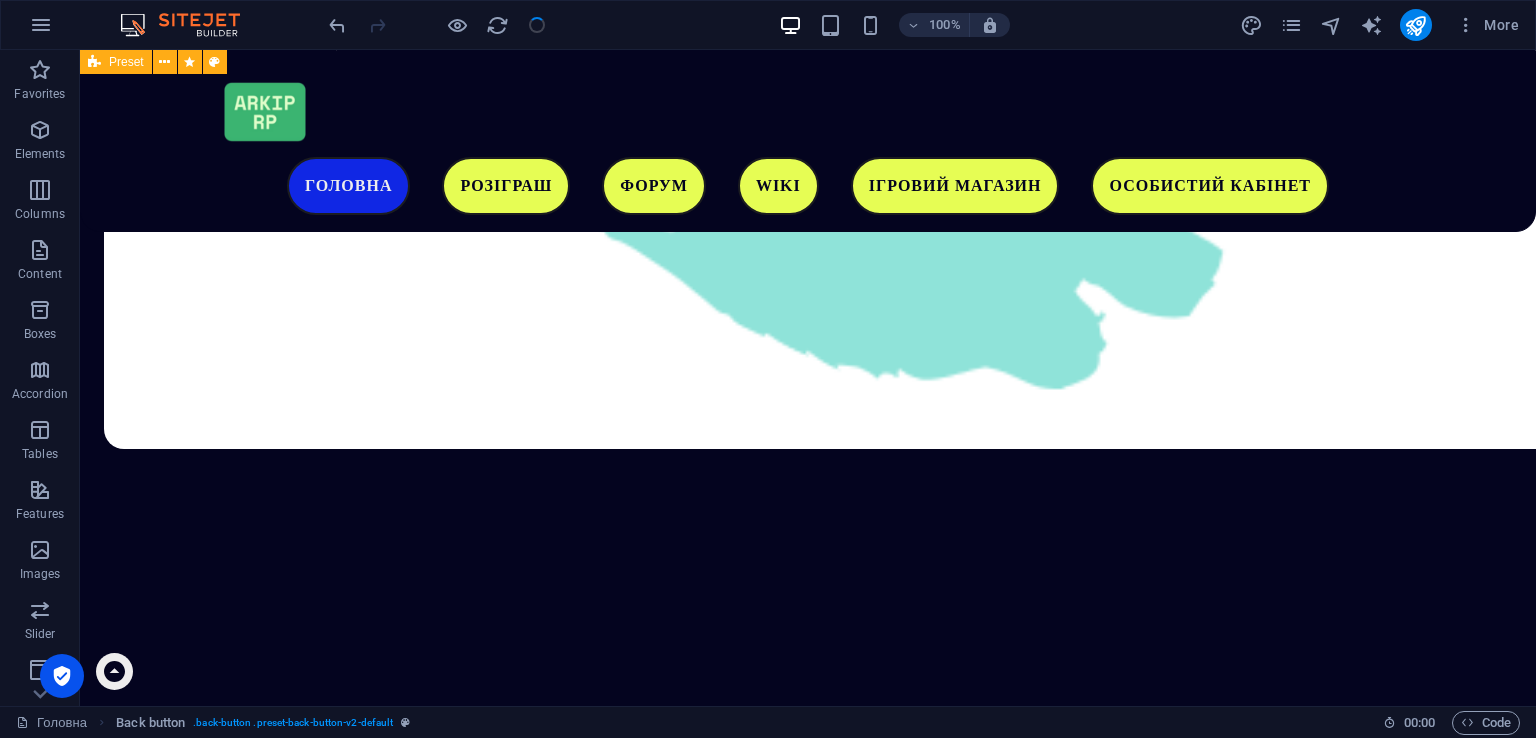 scroll, scrollTop: 5052, scrollLeft: 0, axis: vertical 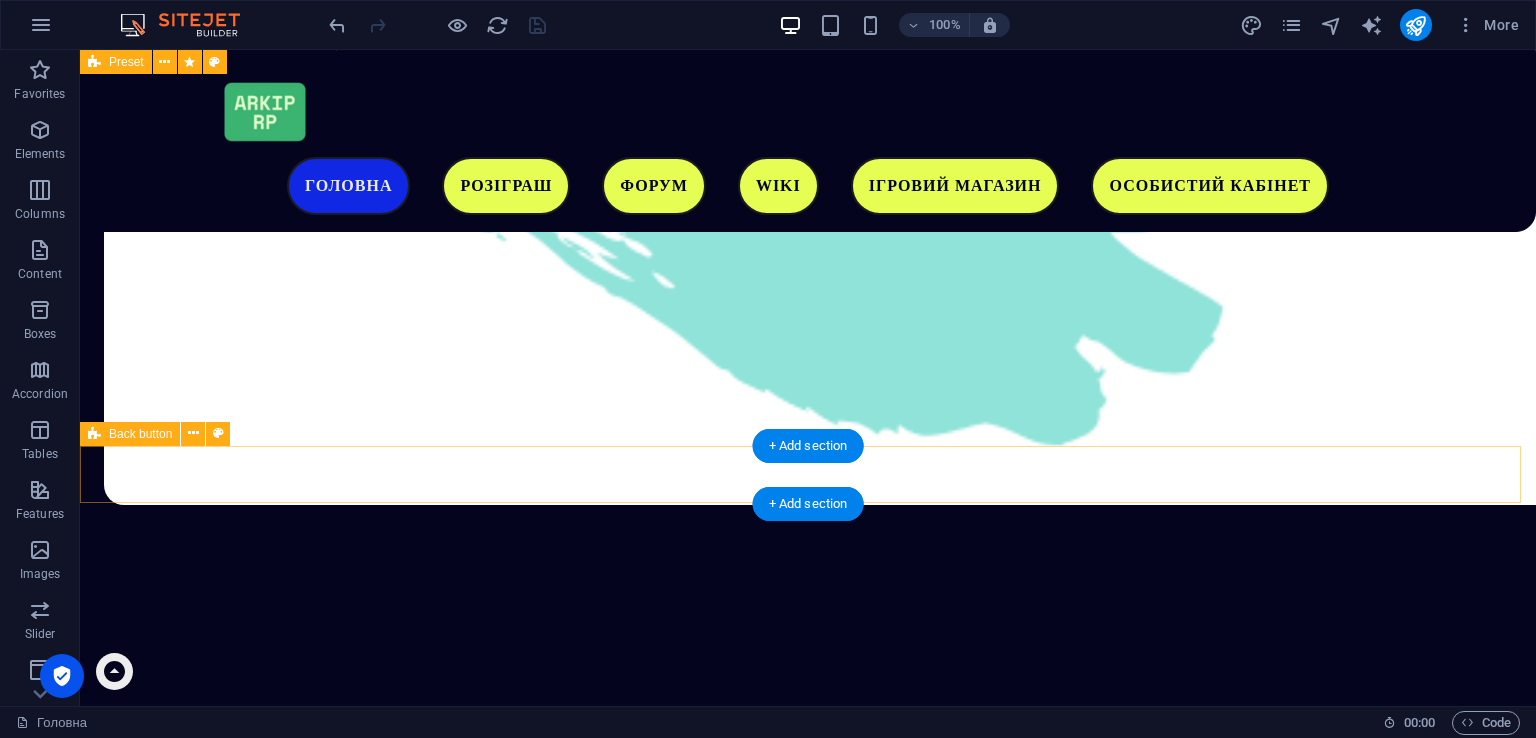 click on "Back to start" at bounding box center (808, 2673) 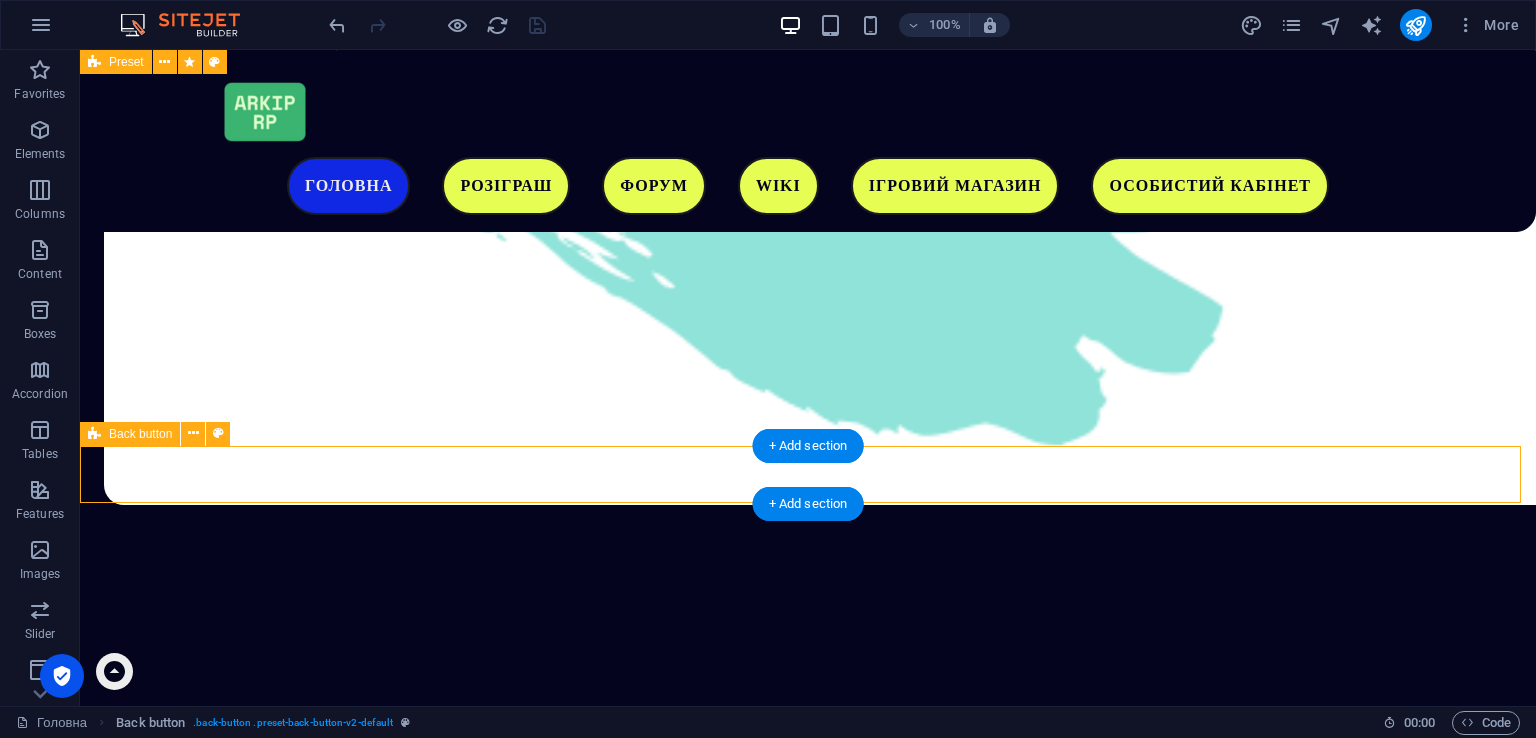 click on "Back to start" at bounding box center [808, 2673] 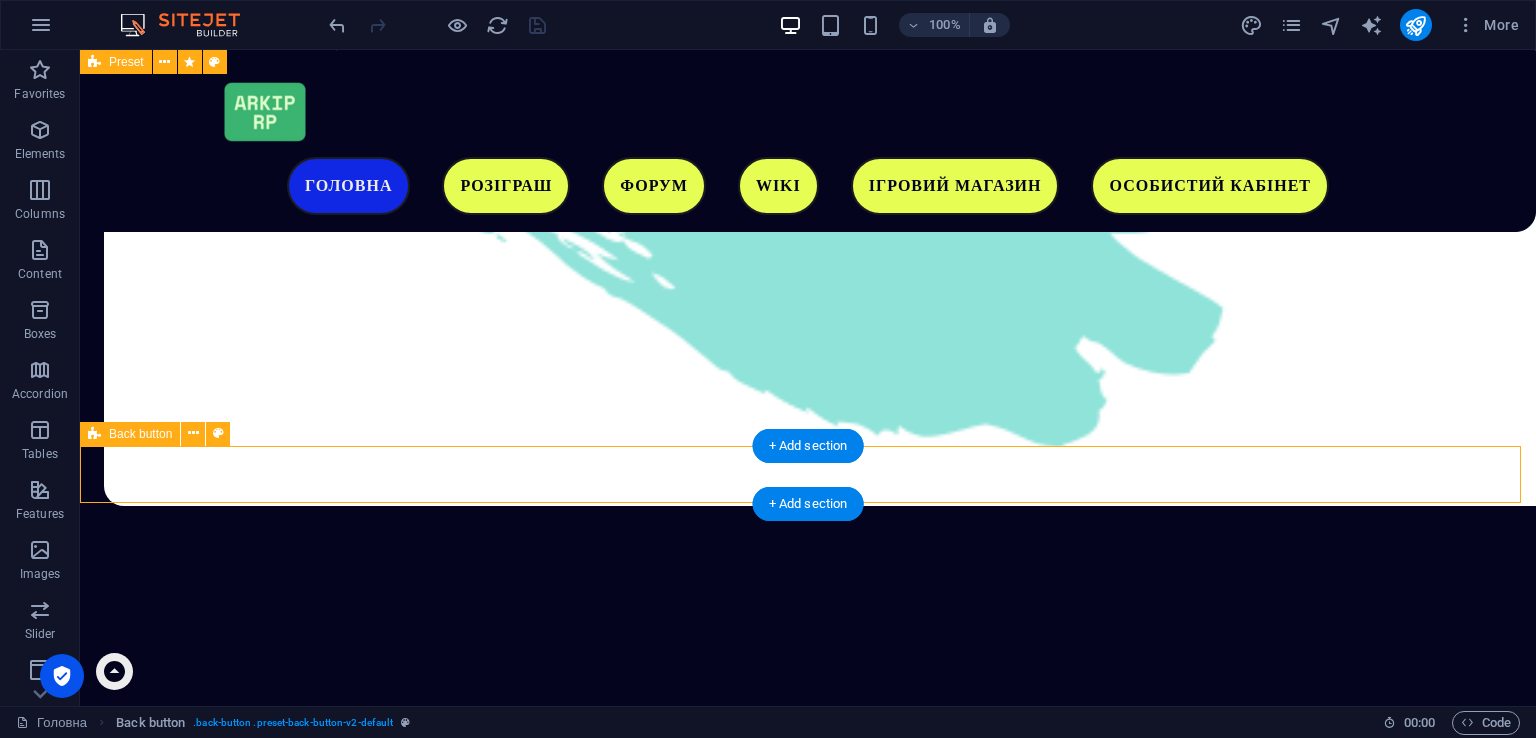 select on "rem" 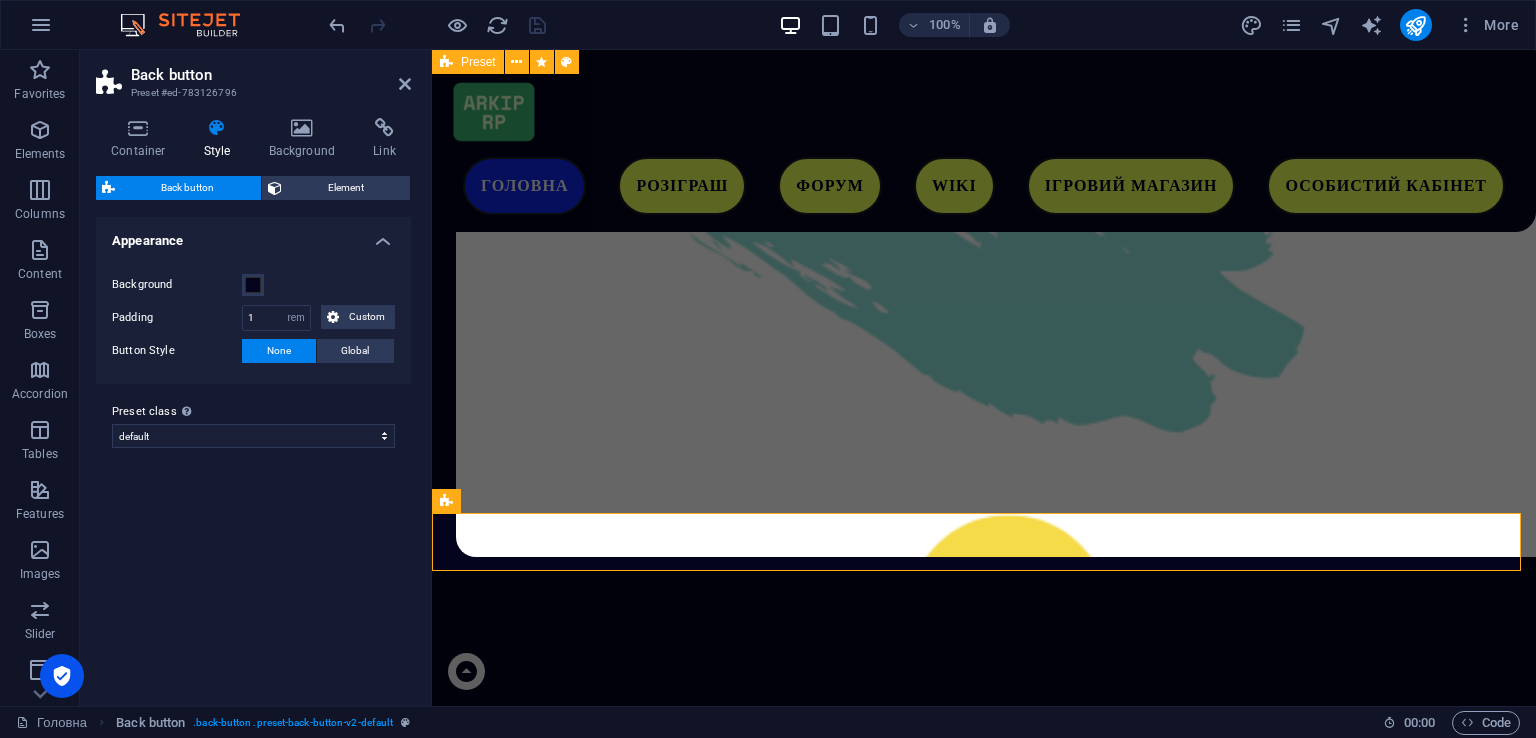 click on "Container Style Background Link Size Height Default px rem % vh vw Min. height None px rem % vh vw Width Default px rem % em vh vw Min. width None px rem % vh vw Content width Default Custom width Width Default px rem % em vh vw Min. width None px rem % vh vw Default padding Custom spacing Default content width and padding can be changed under Design. Edit design Layout (Flexbox) Alignment Determines the flex direction. Default Main axis Determine how elements should behave along the main axis inside this container (justify content). Default Side axis Control the vertical direction of the element inside of the container (align items). Default Wrap Default On Off Fill Controls the distances and direction of elements on the y-axis across several lines (align content). Default Accessibility ARIA helps assistive technologies (like screen readers) to understand the role, state, and behavior of web elements Role The ARIA role defines the purpose of an element.  None Alert Article Banner Comment Fan" at bounding box center (253, 404) 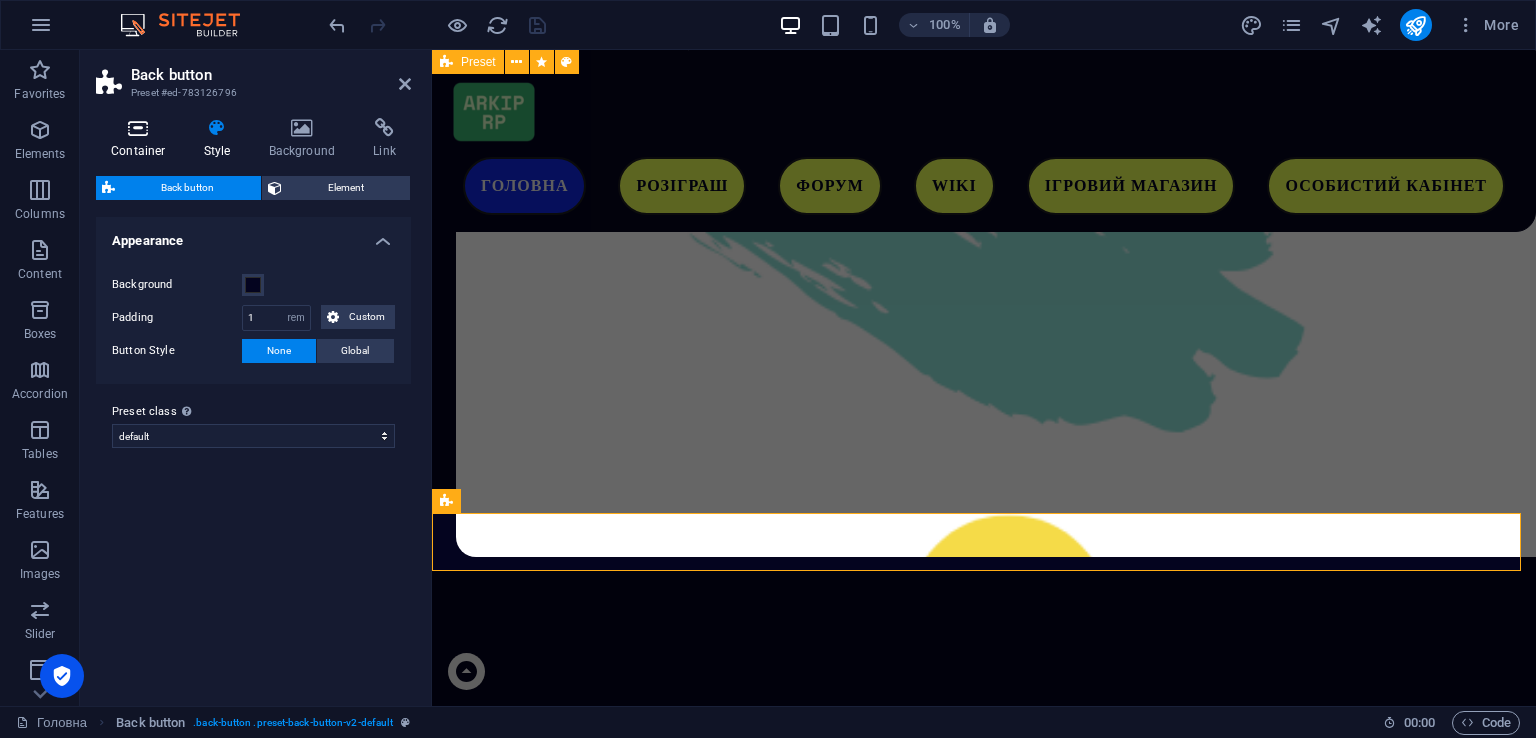 click at bounding box center [138, 128] 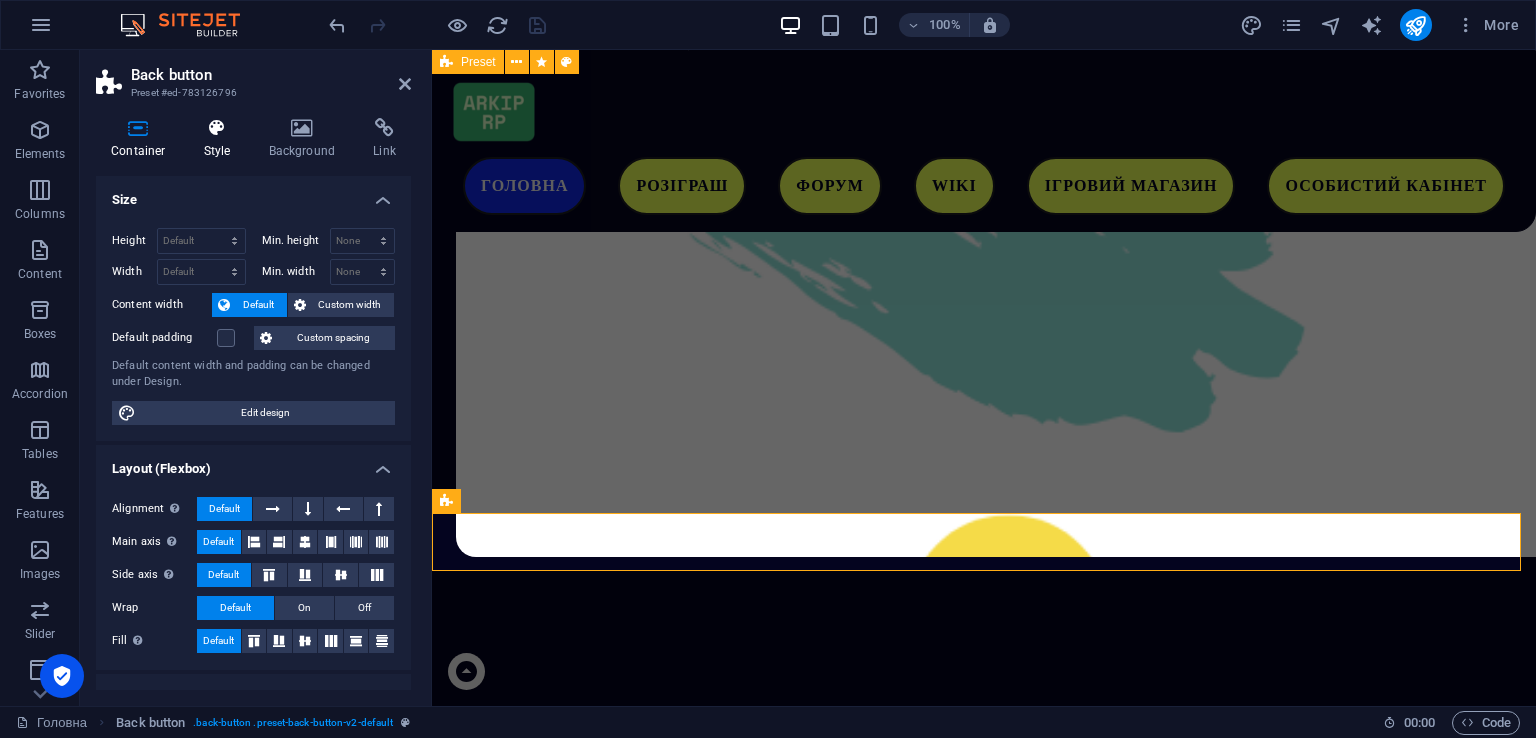 click at bounding box center [217, 128] 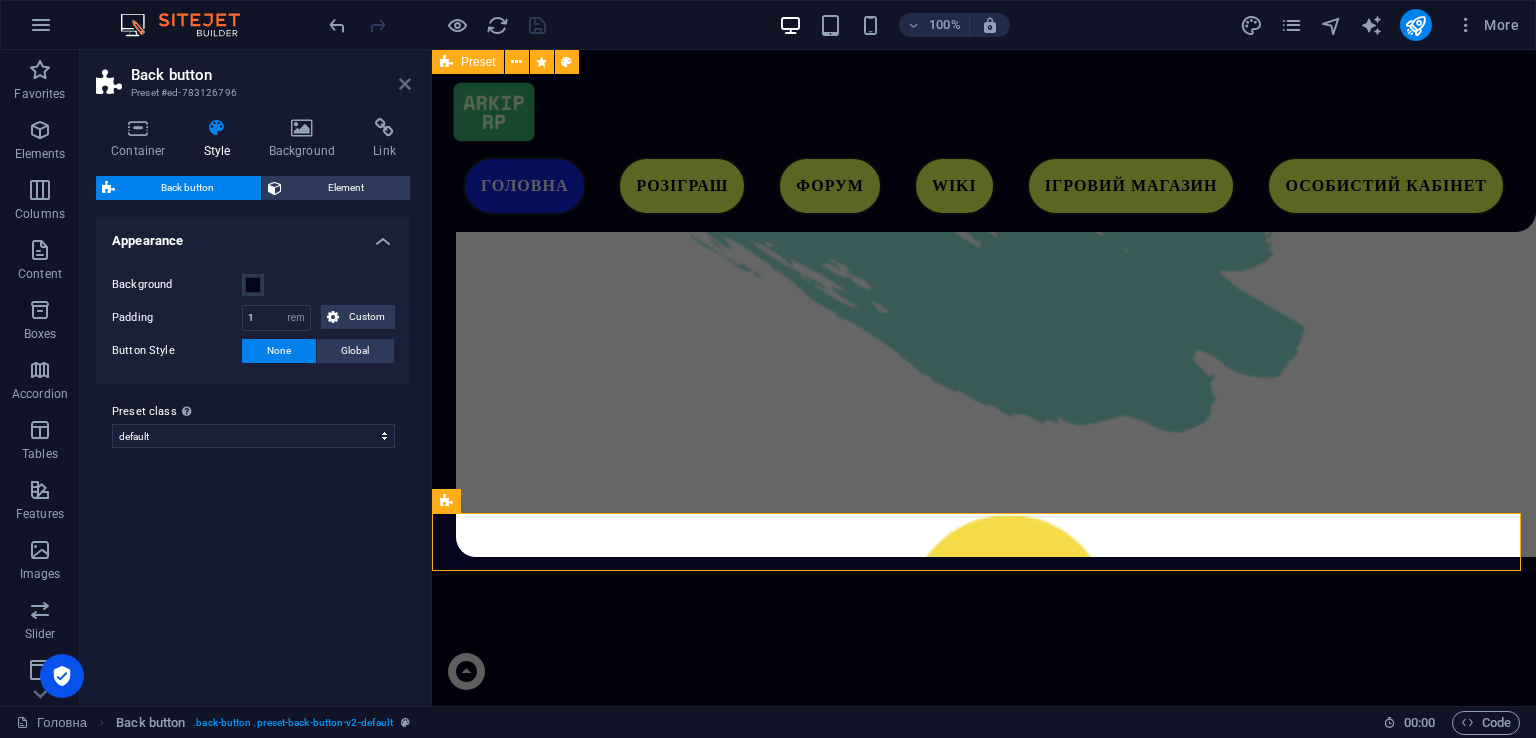 click at bounding box center (405, 84) 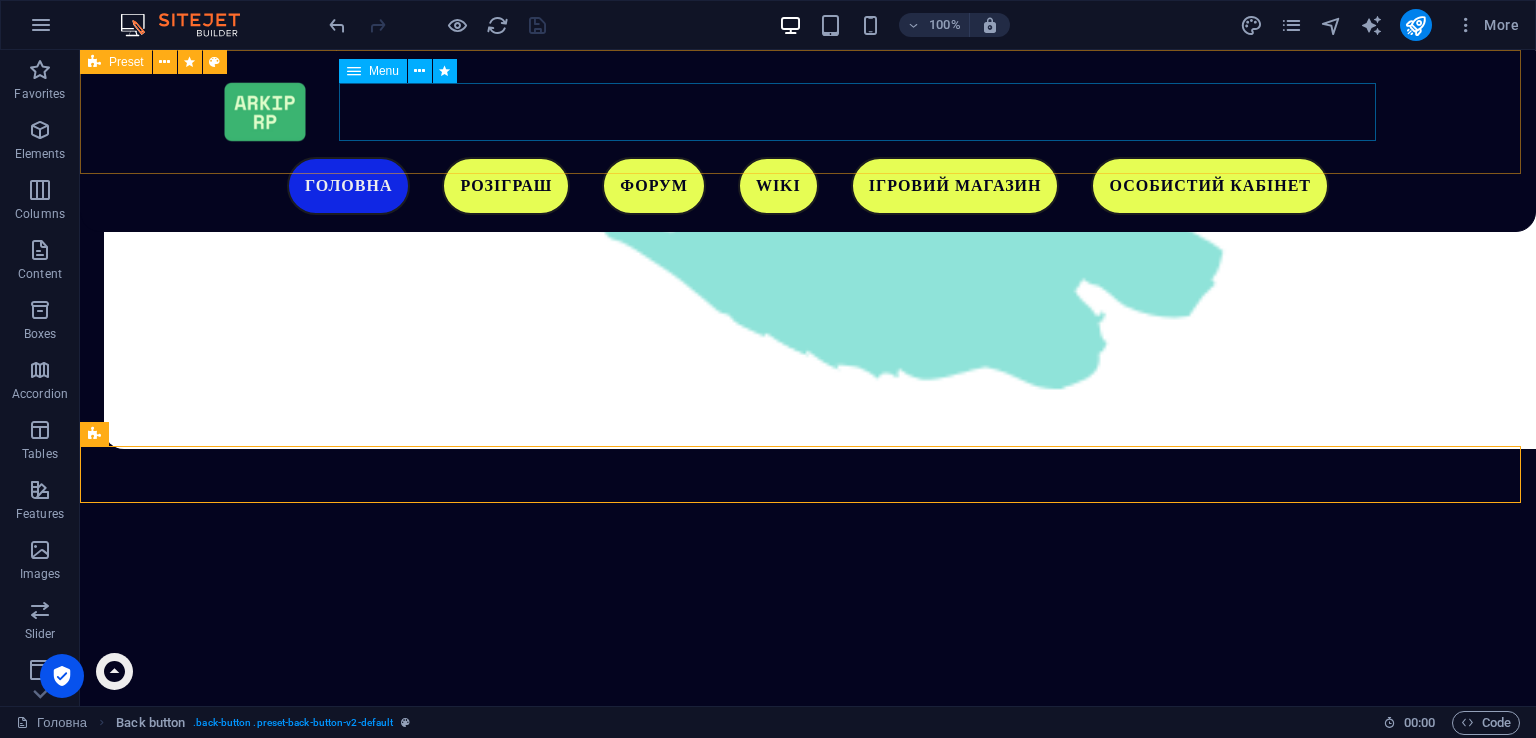 scroll, scrollTop: 5052, scrollLeft: 0, axis: vertical 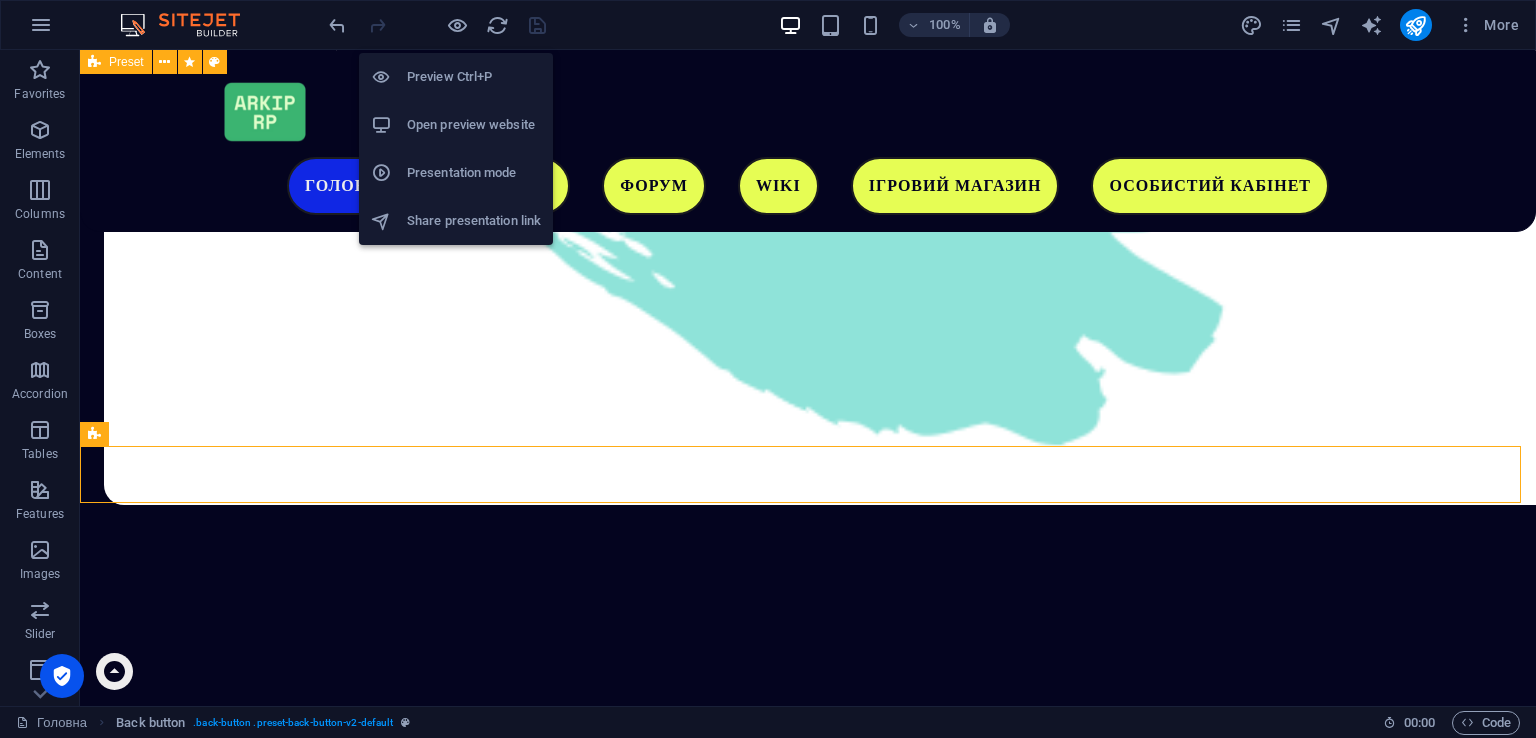 click on "Open preview website" at bounding box center [474, 125] 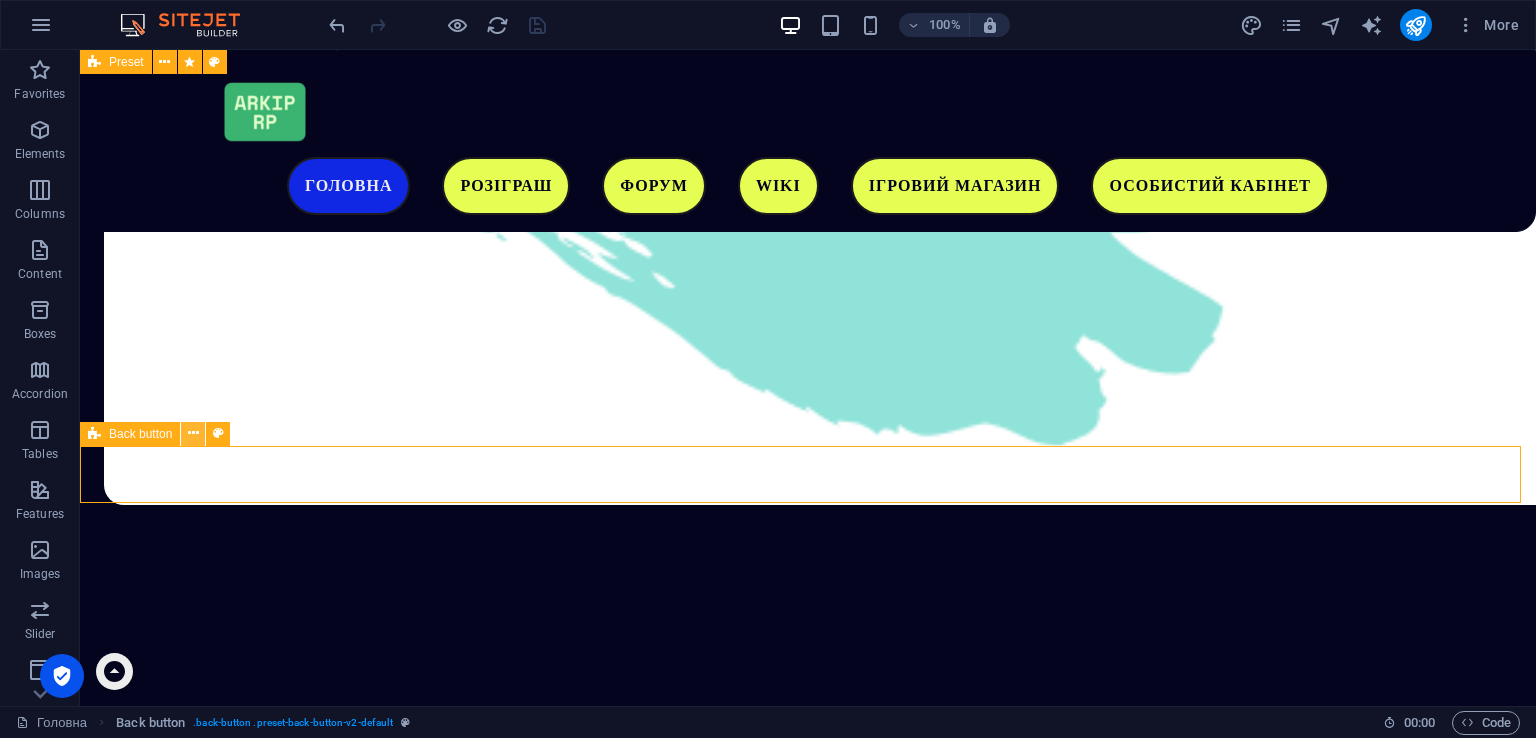 click at bounding box center (193, 433) 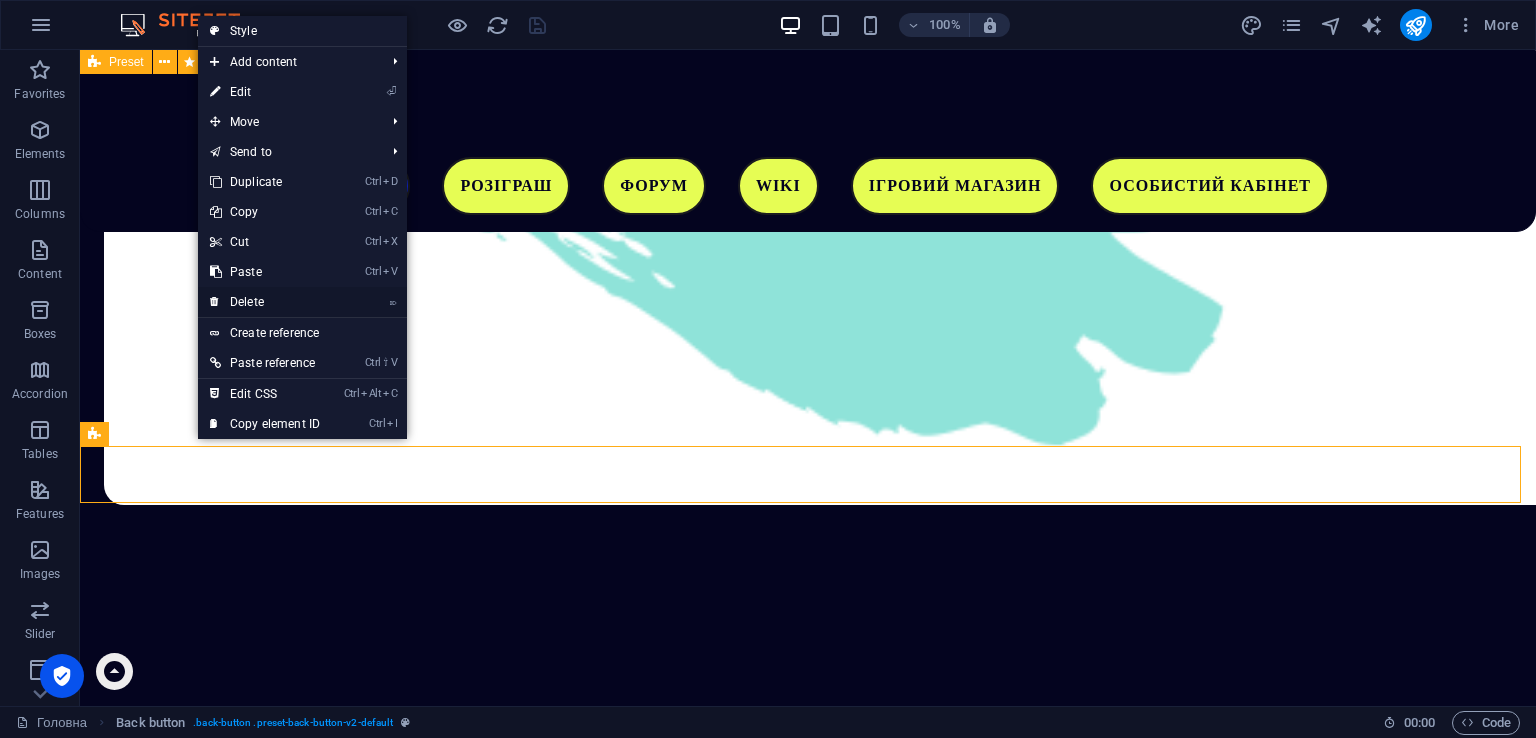 click on "⌦  Delete" at bounding box center [265, 302] 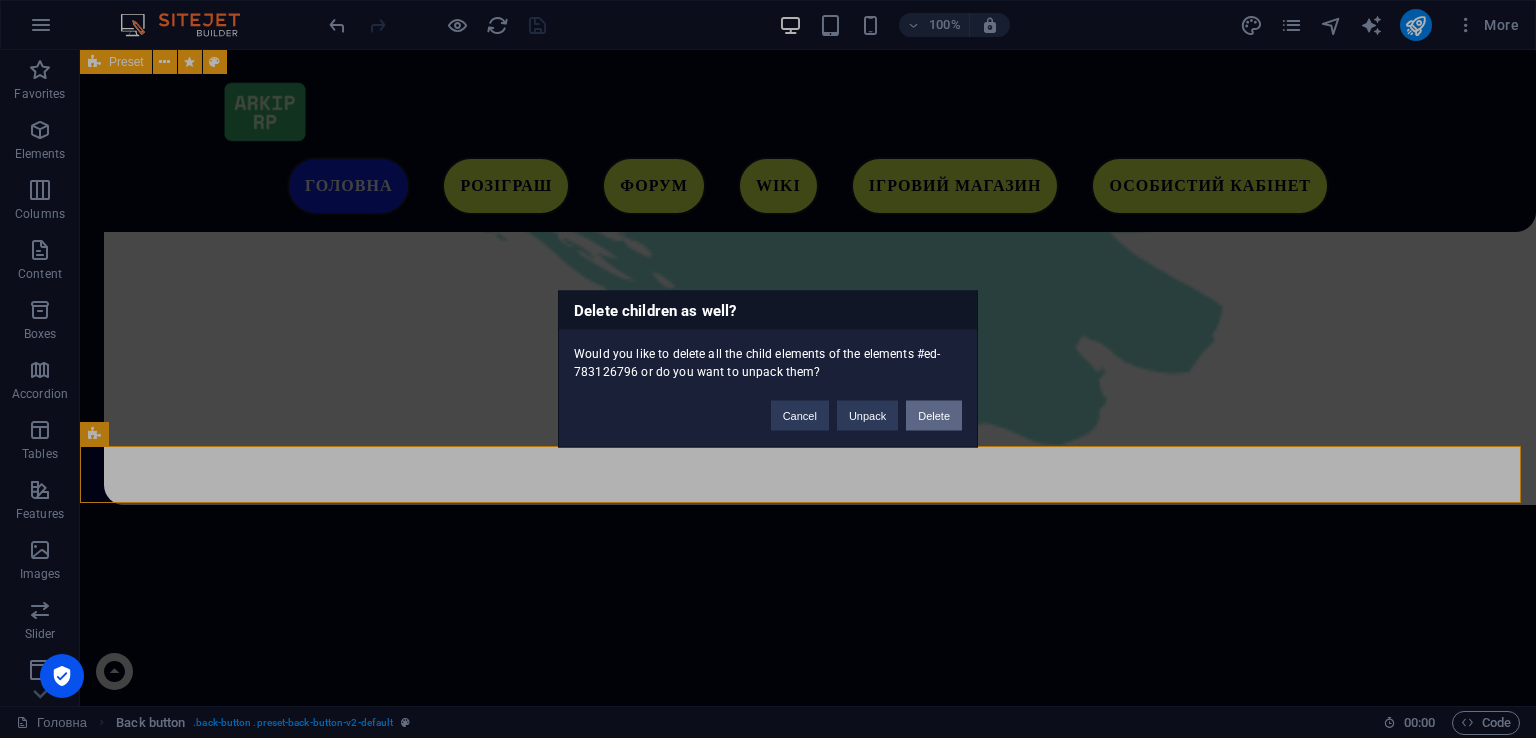 click on "Delete" at bounding box center [934, 416] 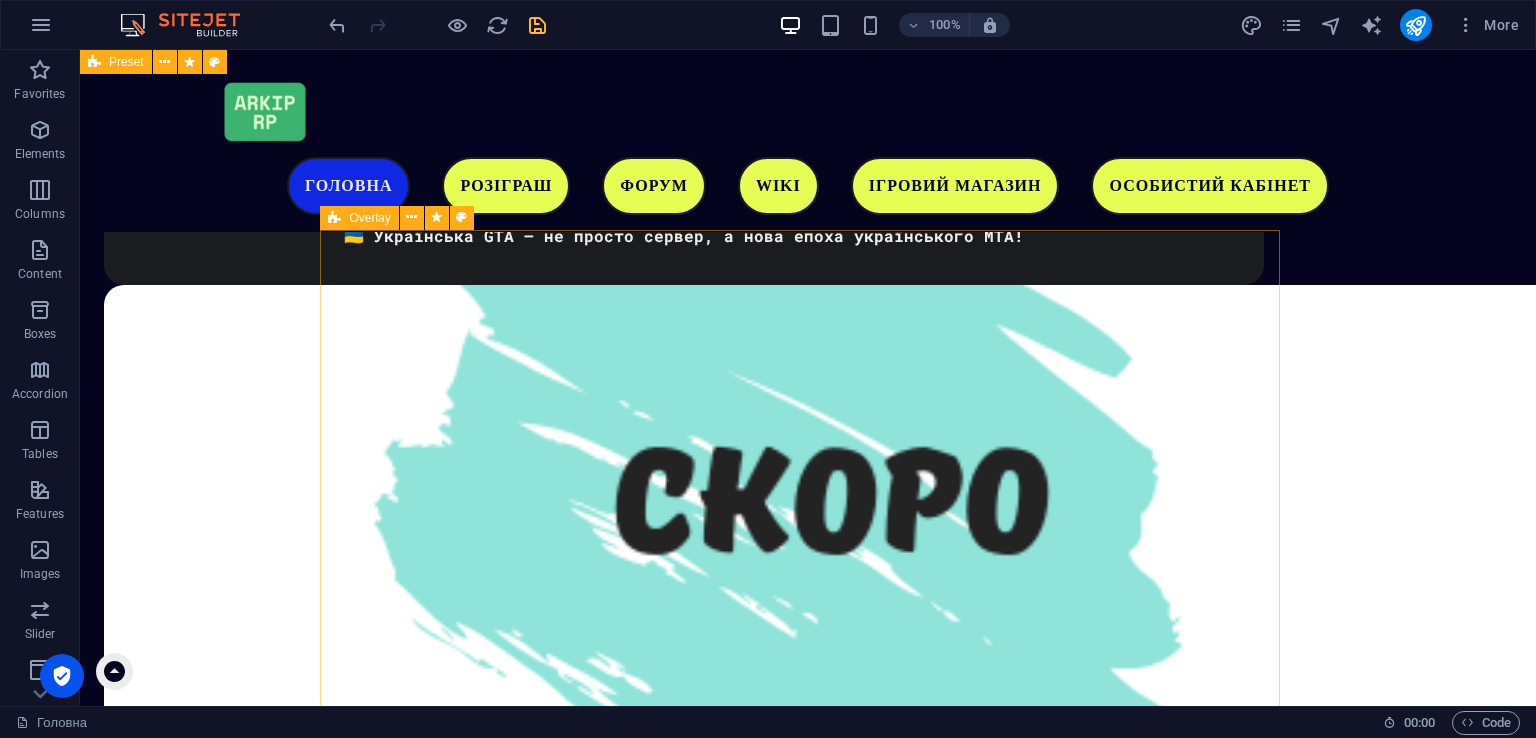 scroll, scrollTop: 4594, scrollLeft: 0, axis: vertical 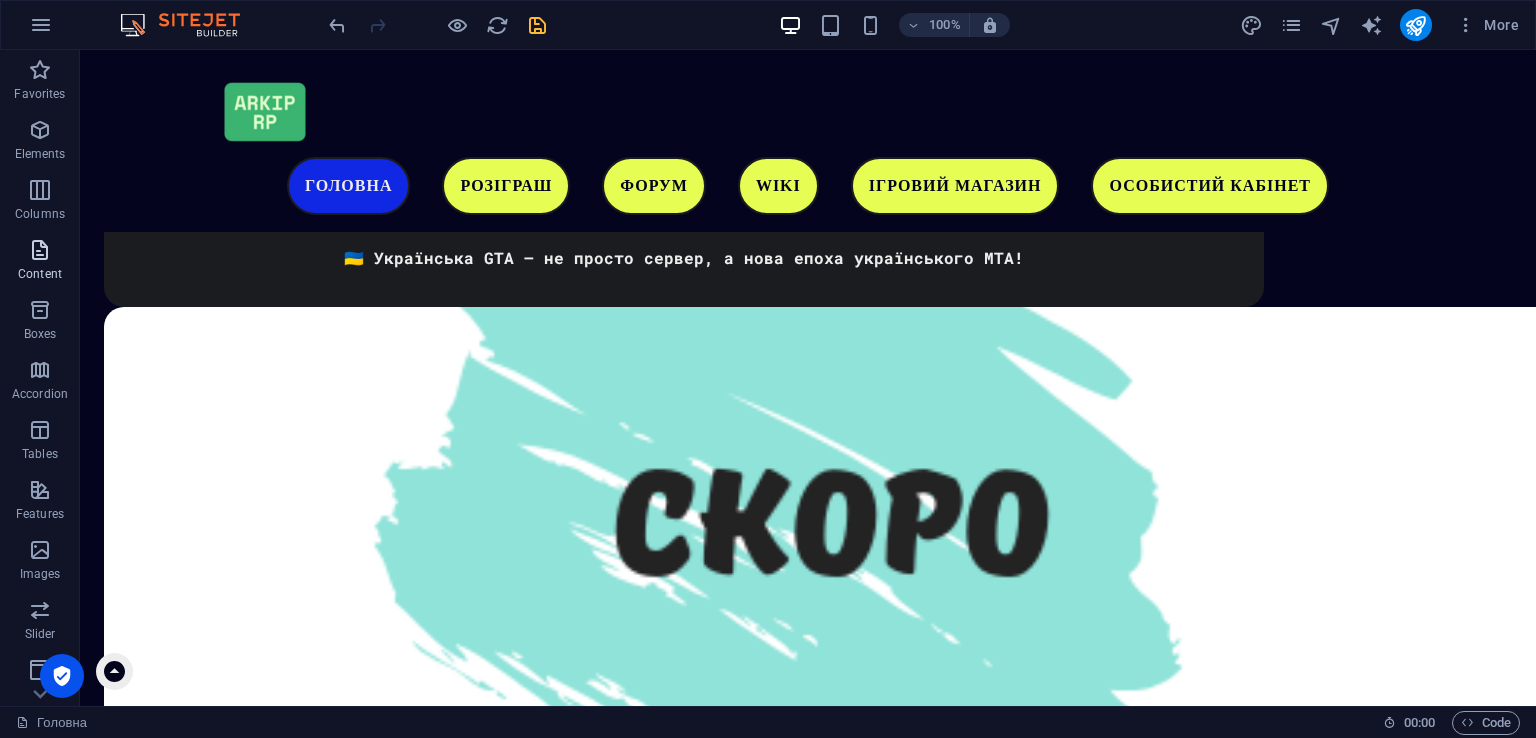 click at bounding box center (40, 250) 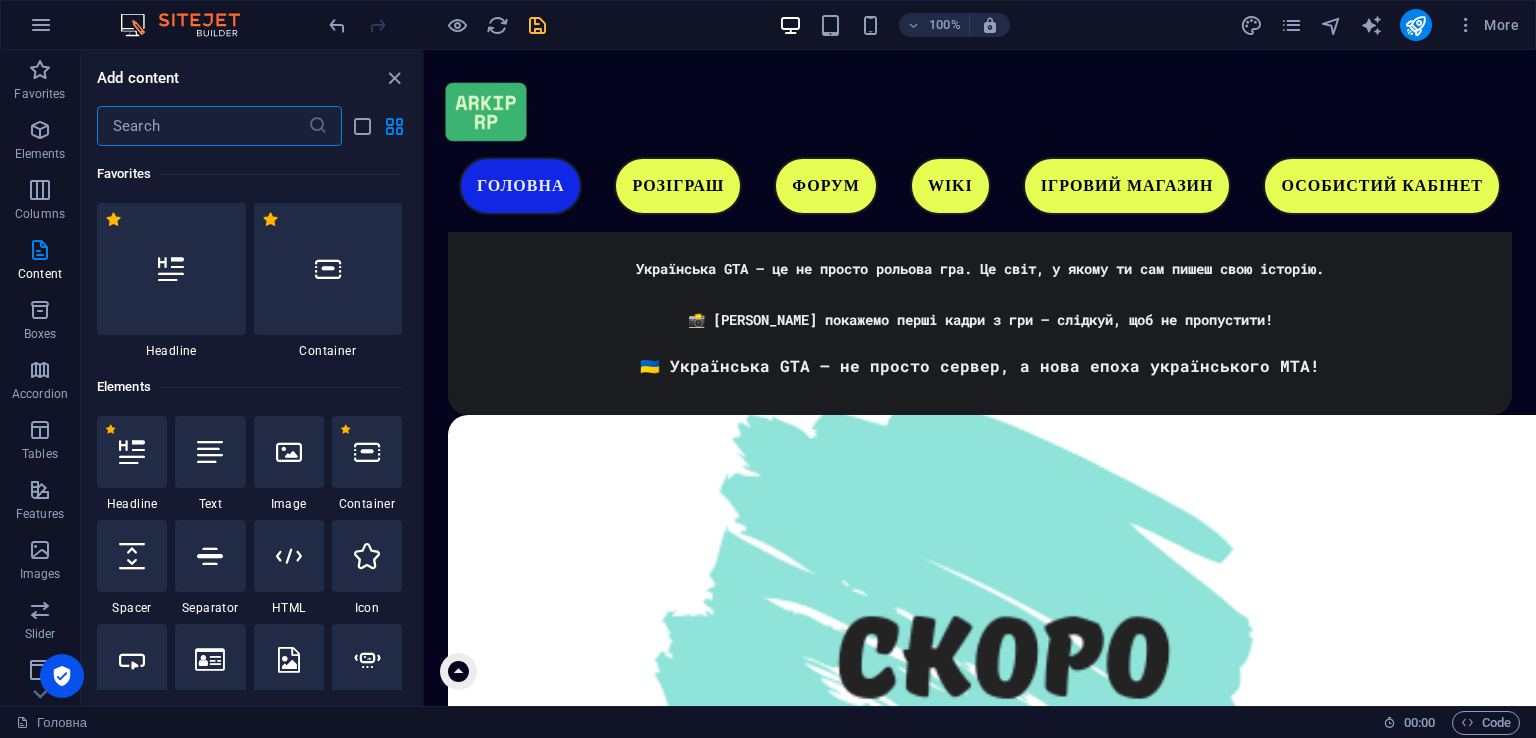 scroll, scrollTop: 4651, scrollLeft: 0, axis: vertical 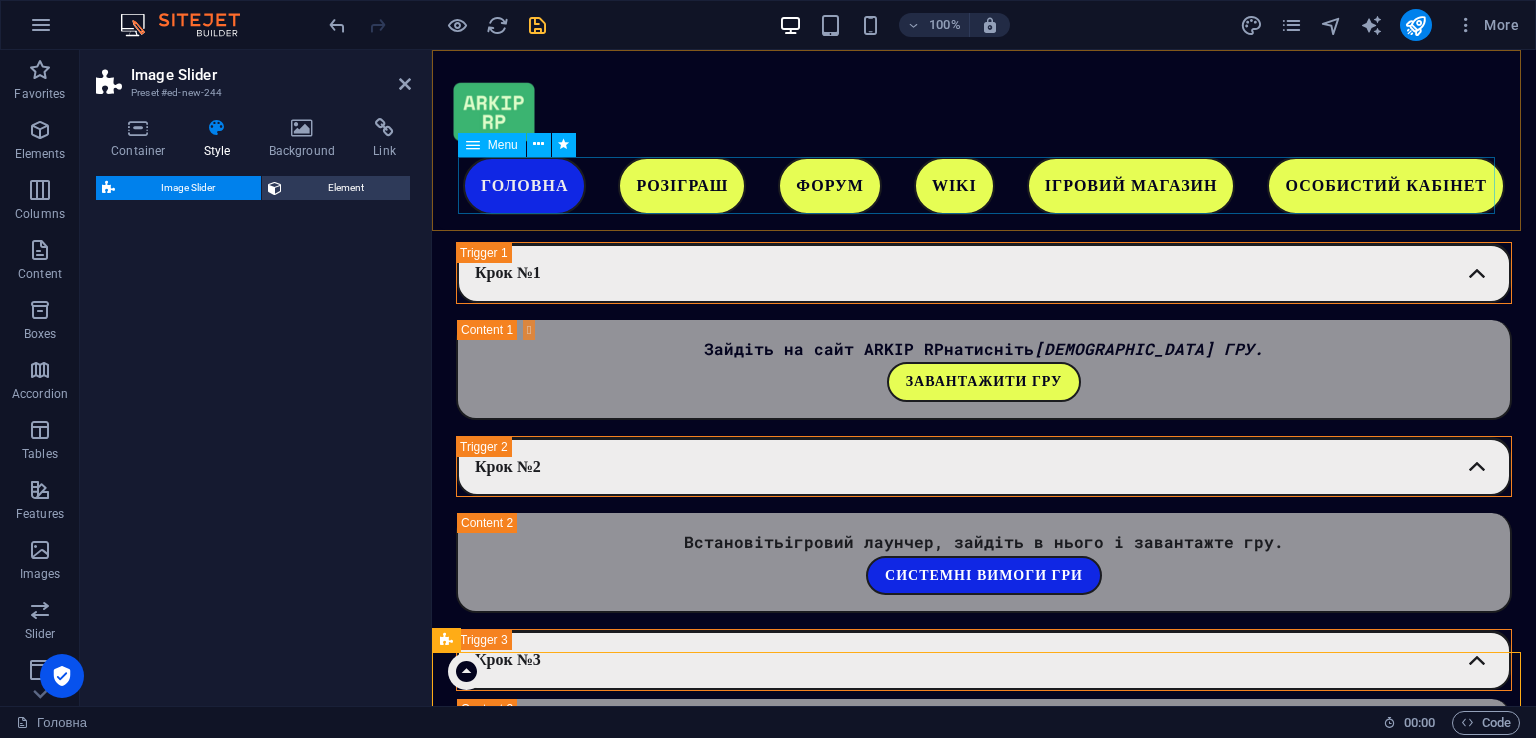 select on "rem" 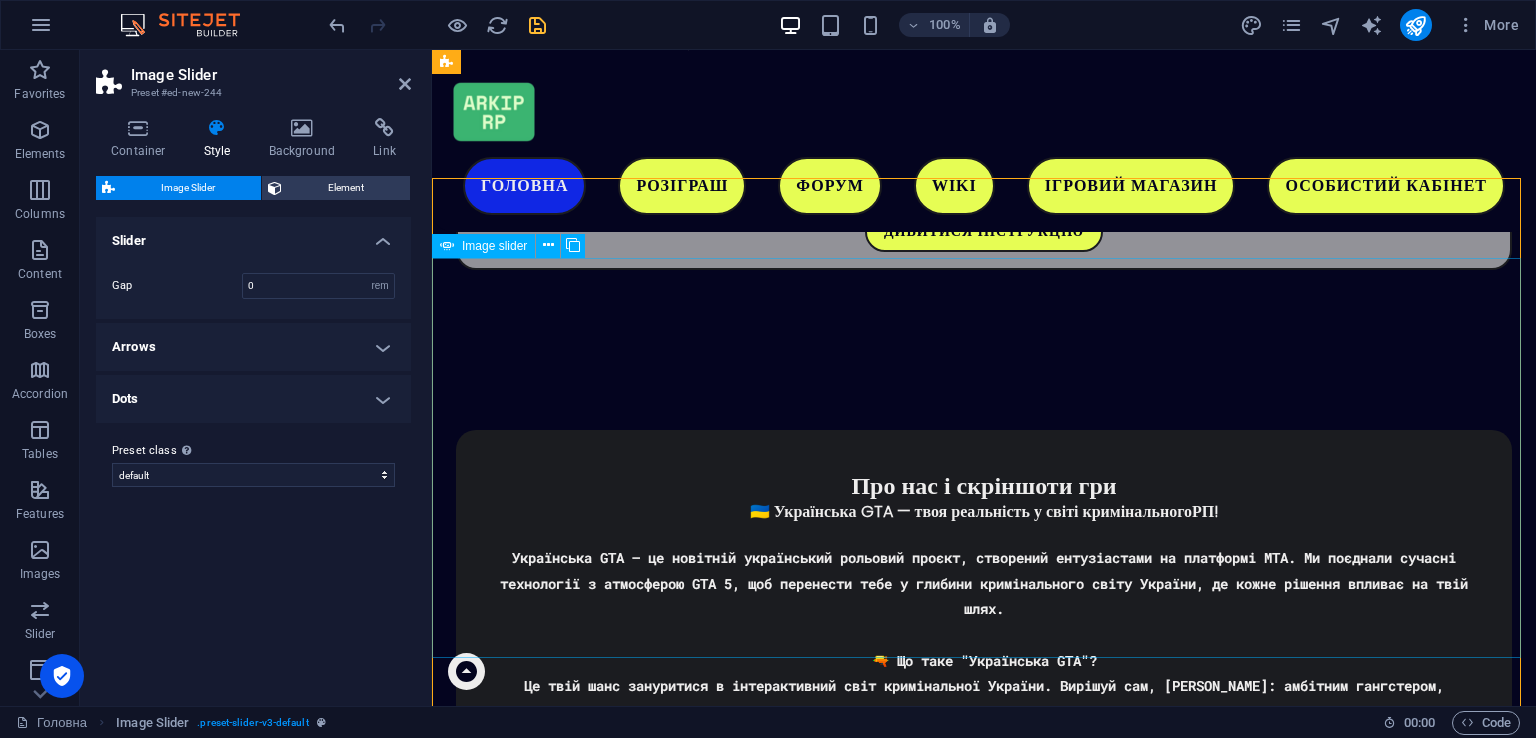 scroll, scrollTop: 3715, scrollLeft: 0, axis: vertical 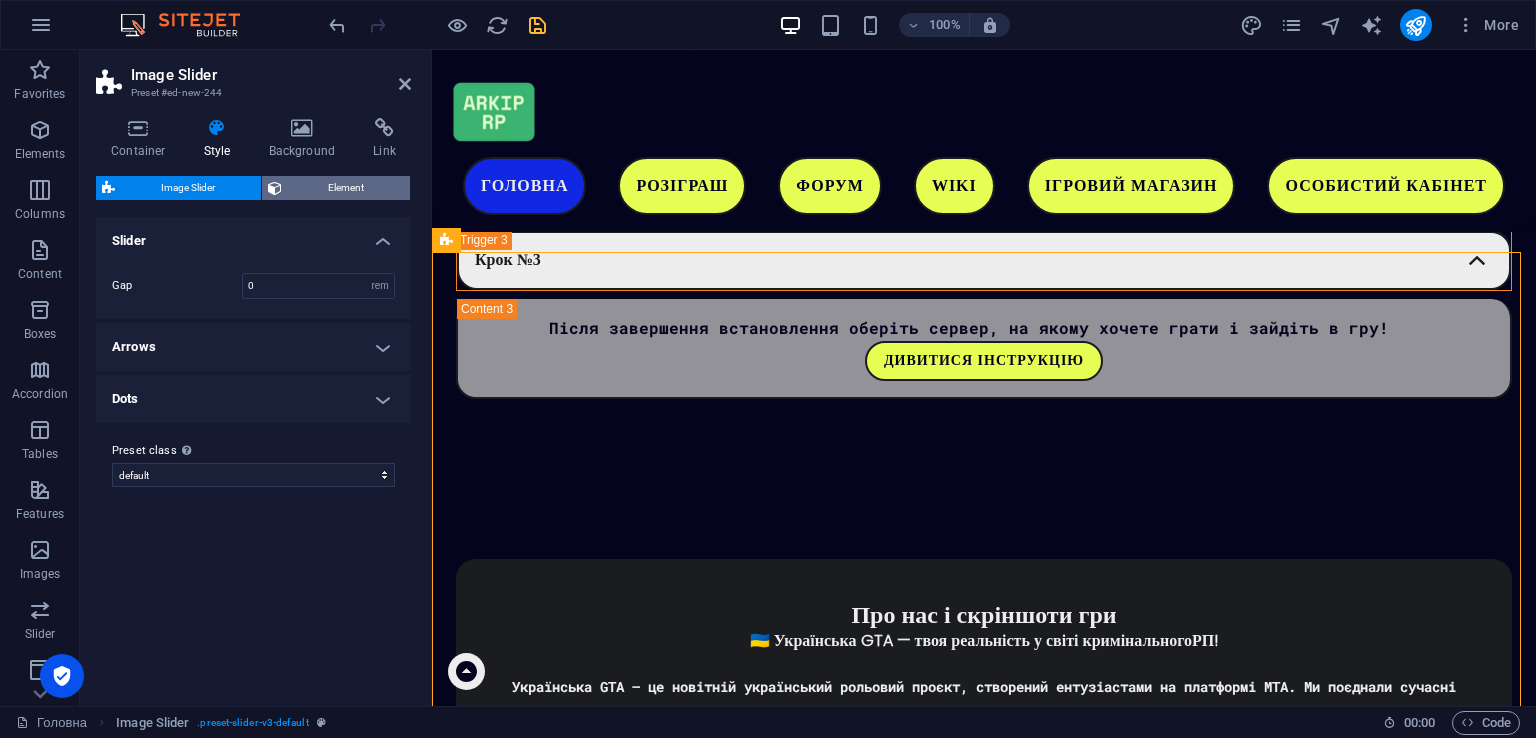 click on "Element" at bounding box center (346, 188) 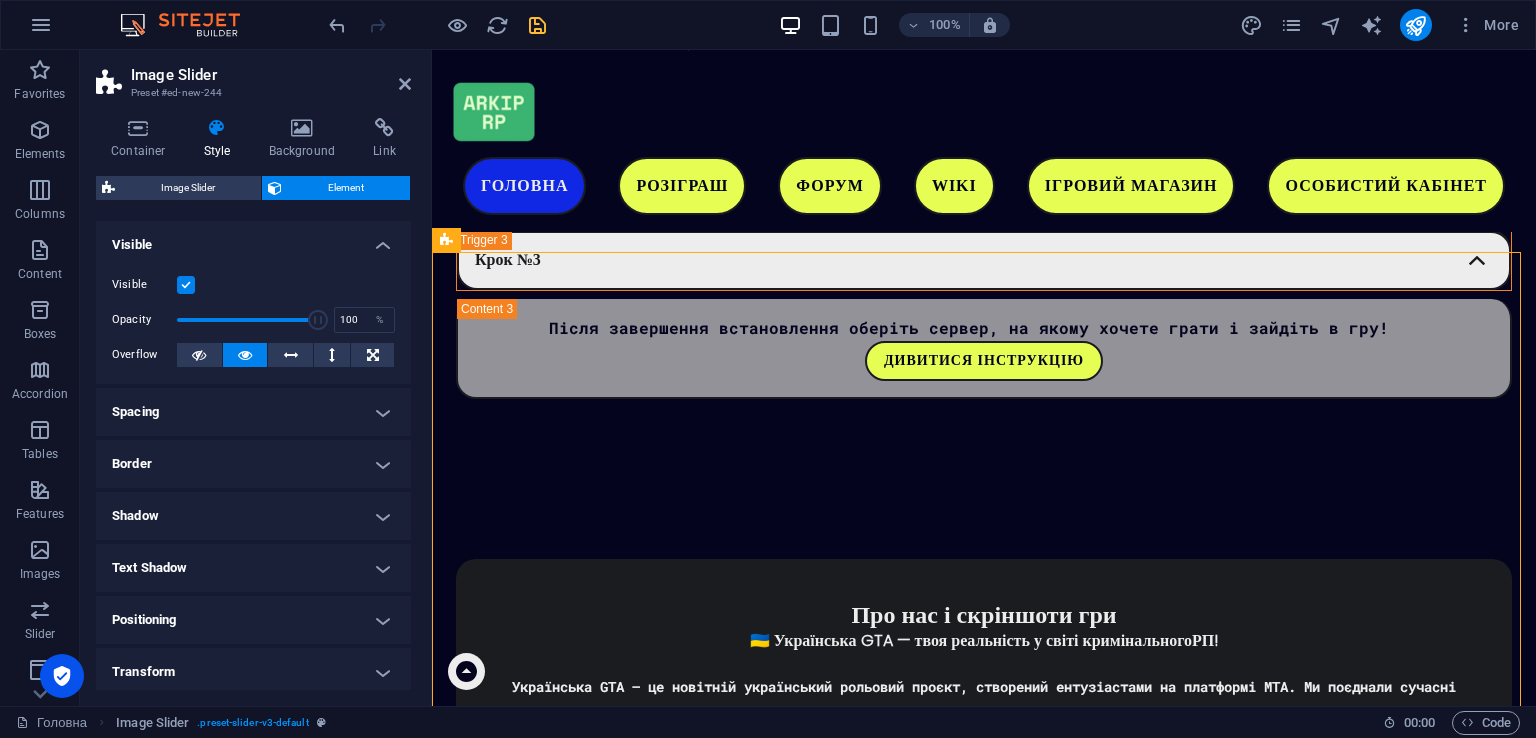 click on "Border" at bounding box center (253, 464) 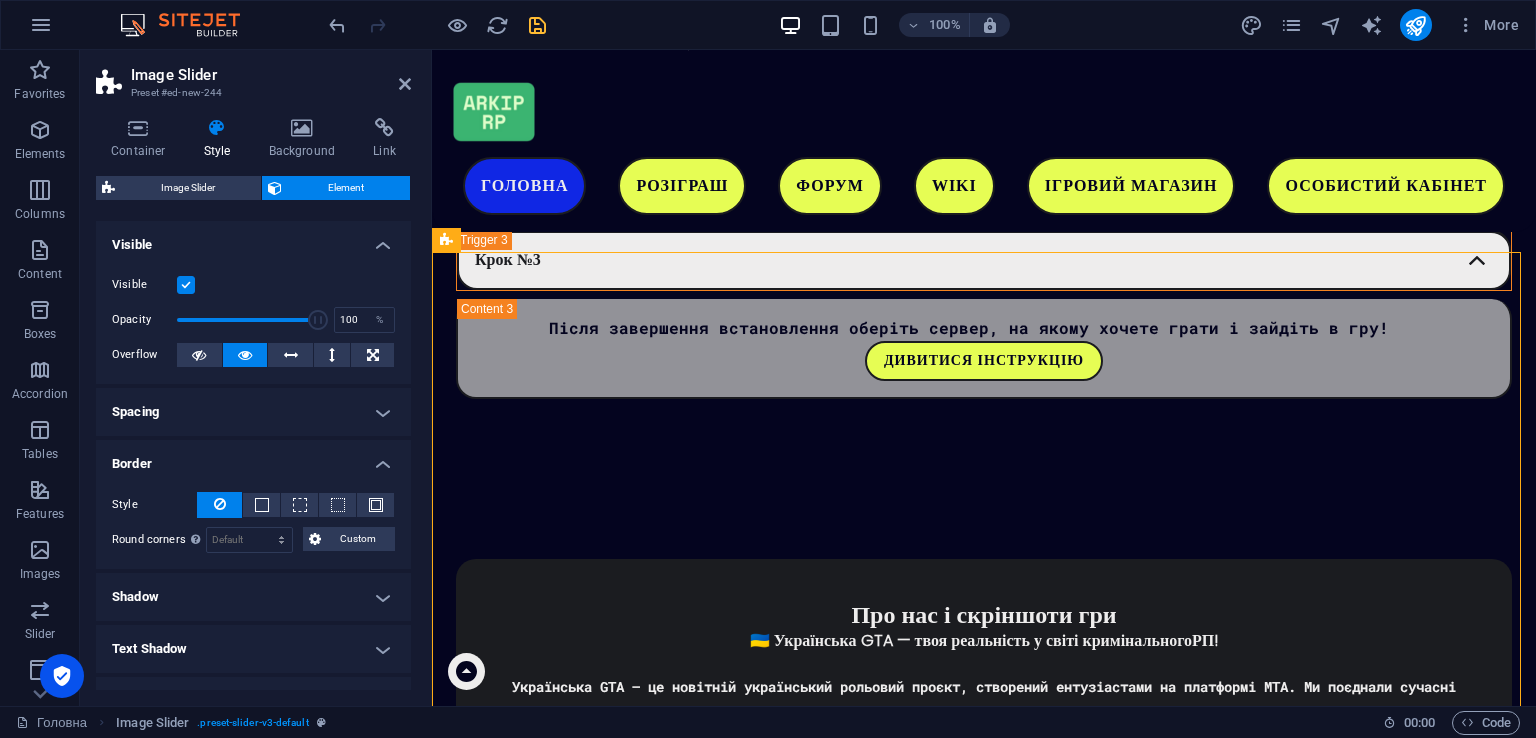 click on "Spacing" at bounding box center [253, 412] 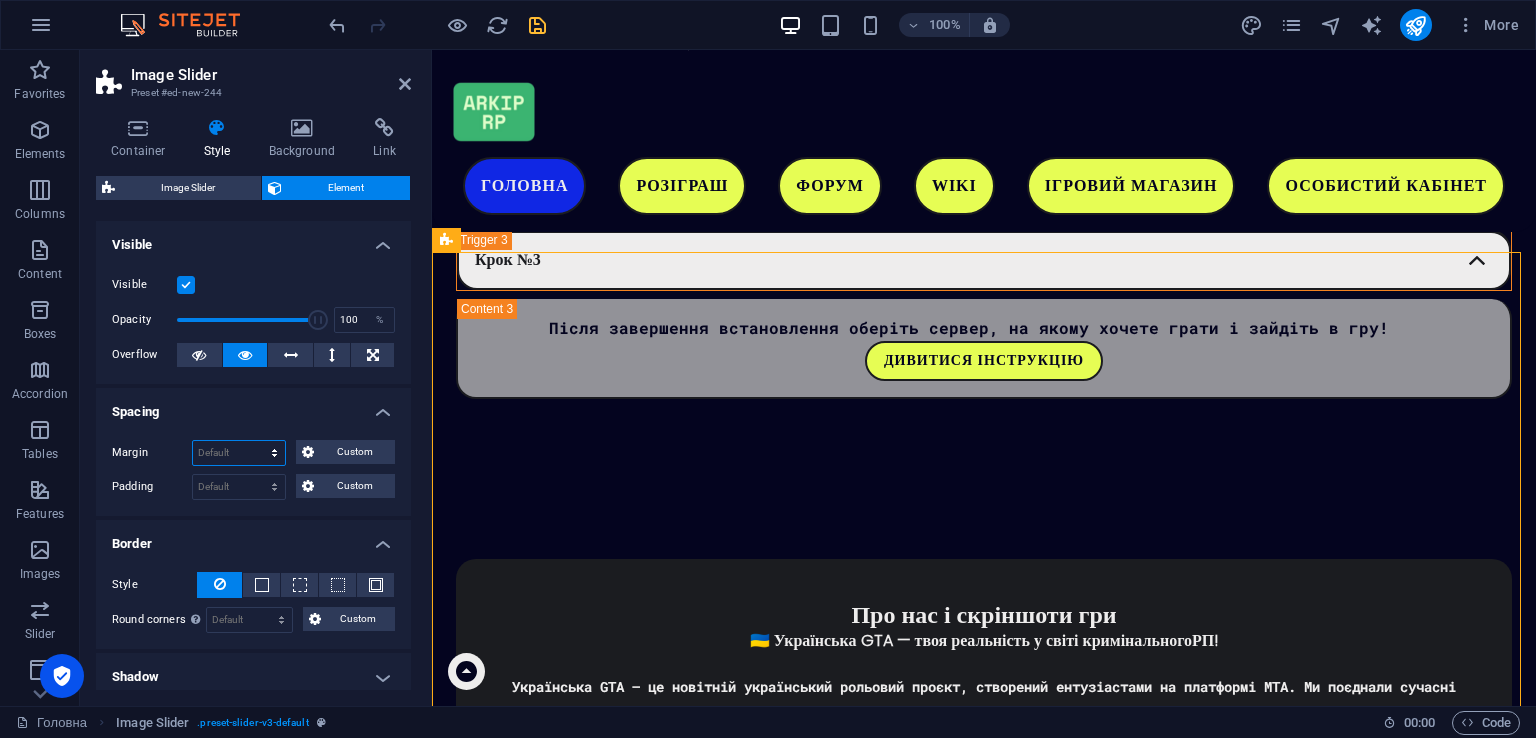 click on "Default auto px % rem vw vh Custom" at bounding box center [239, 453] 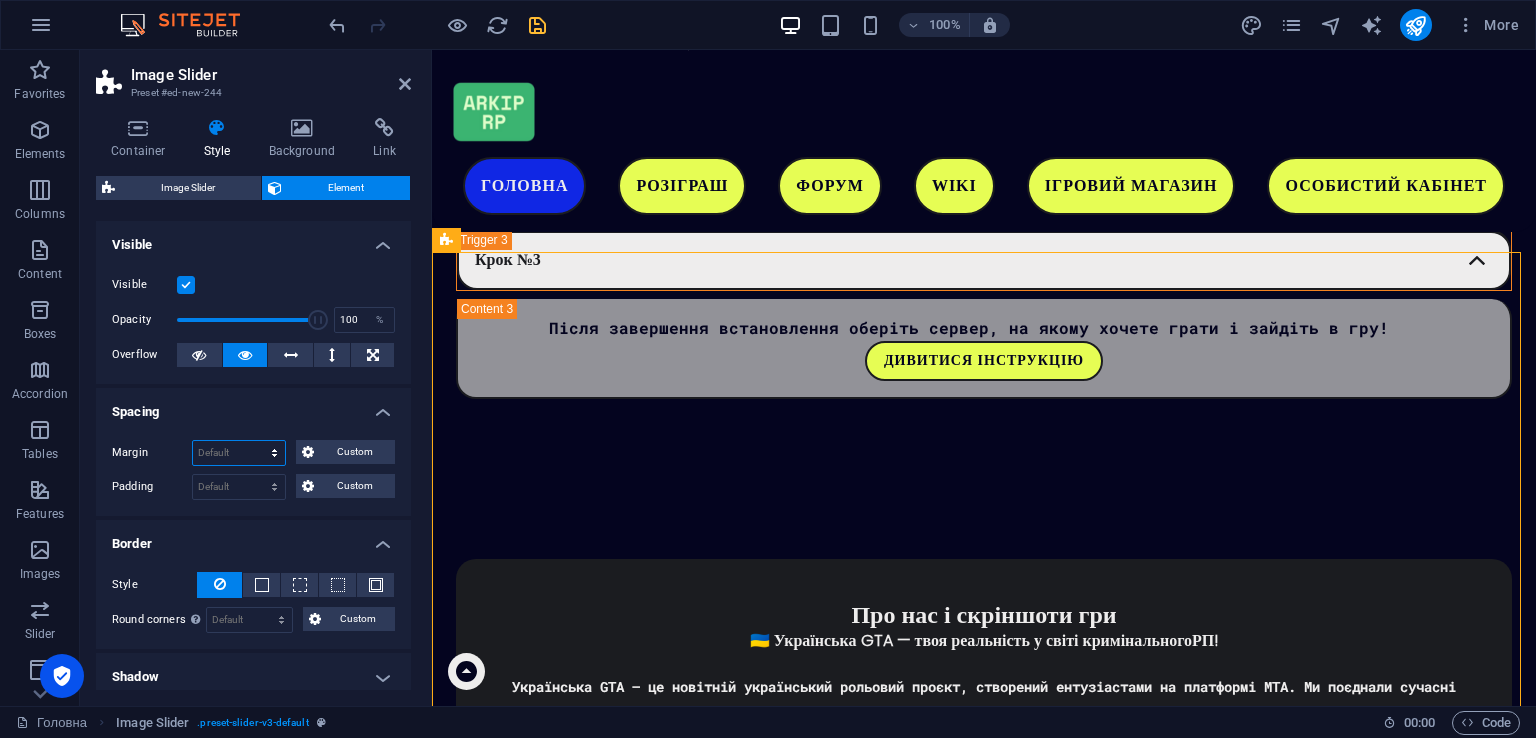 select on "px" 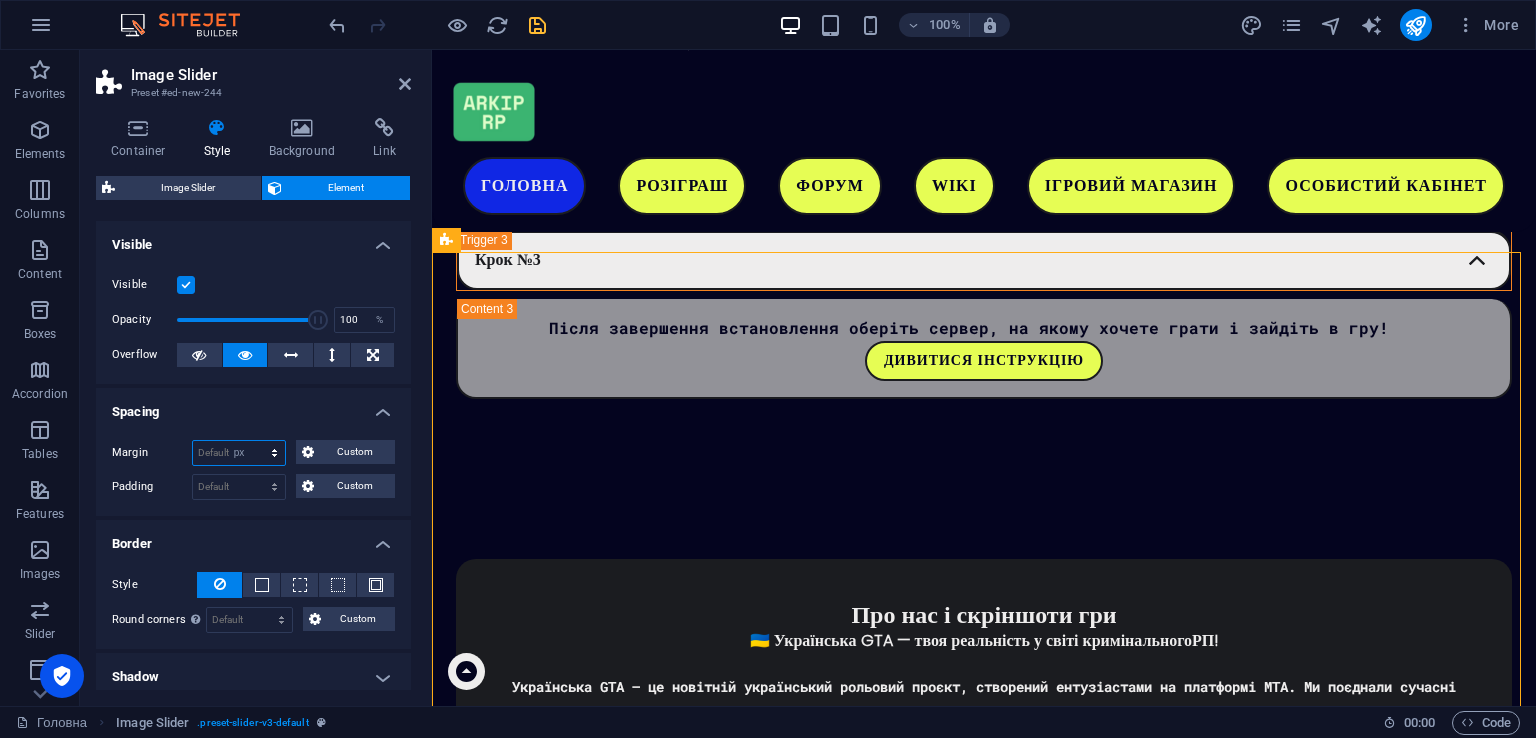 click on "Default auto px % rem vw vh Custom" at bounding box center [239, 453] 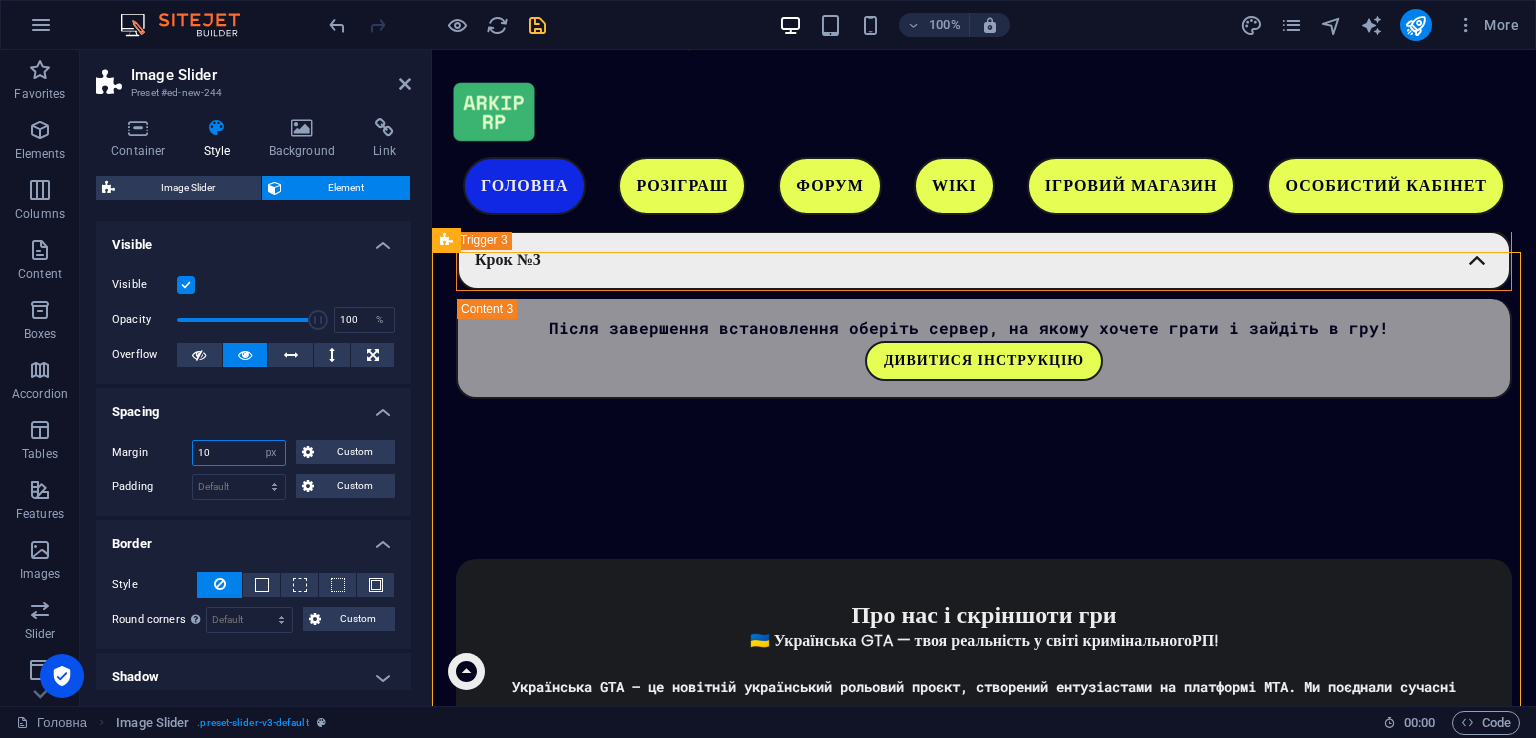 type on "10" 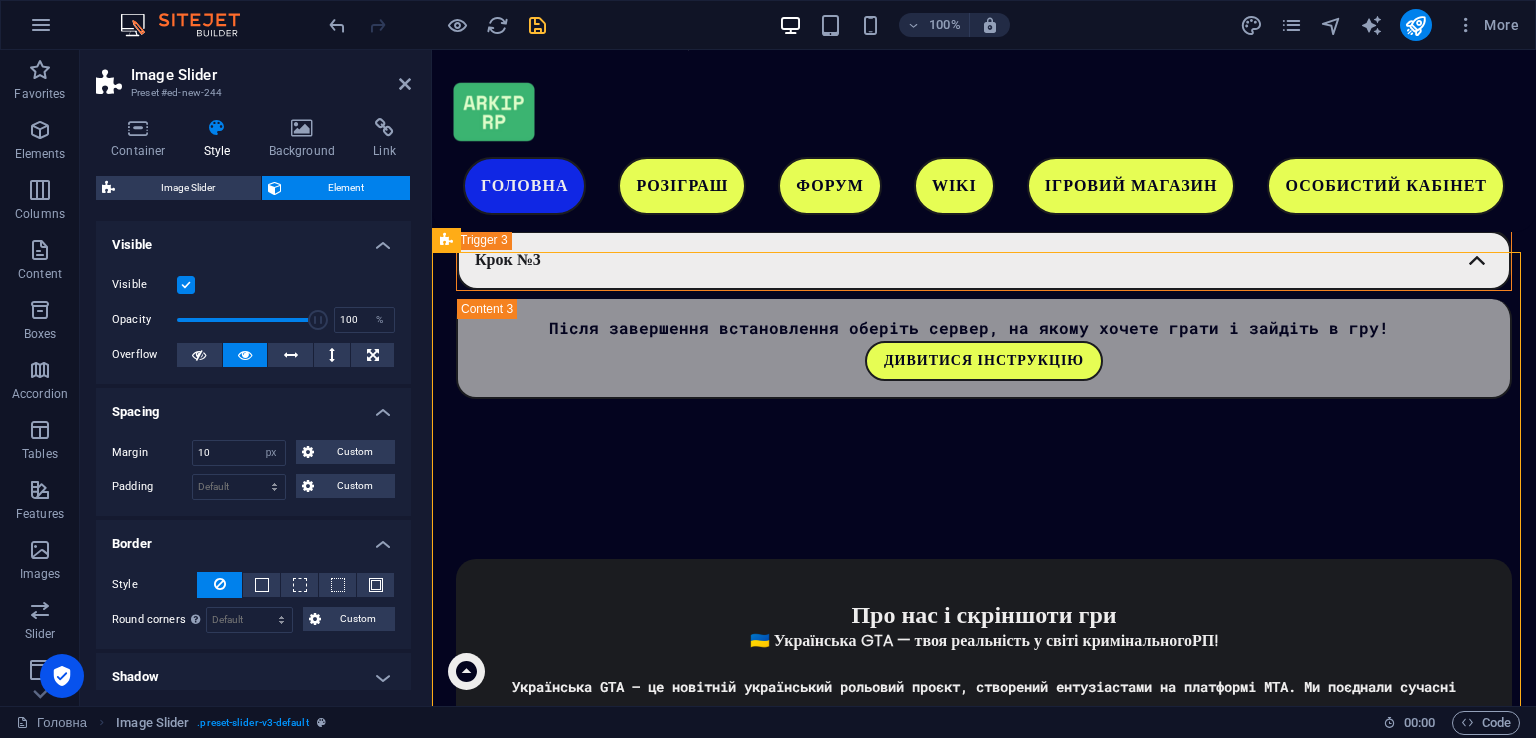 click on "Margin" at bounding box center (152, 453) 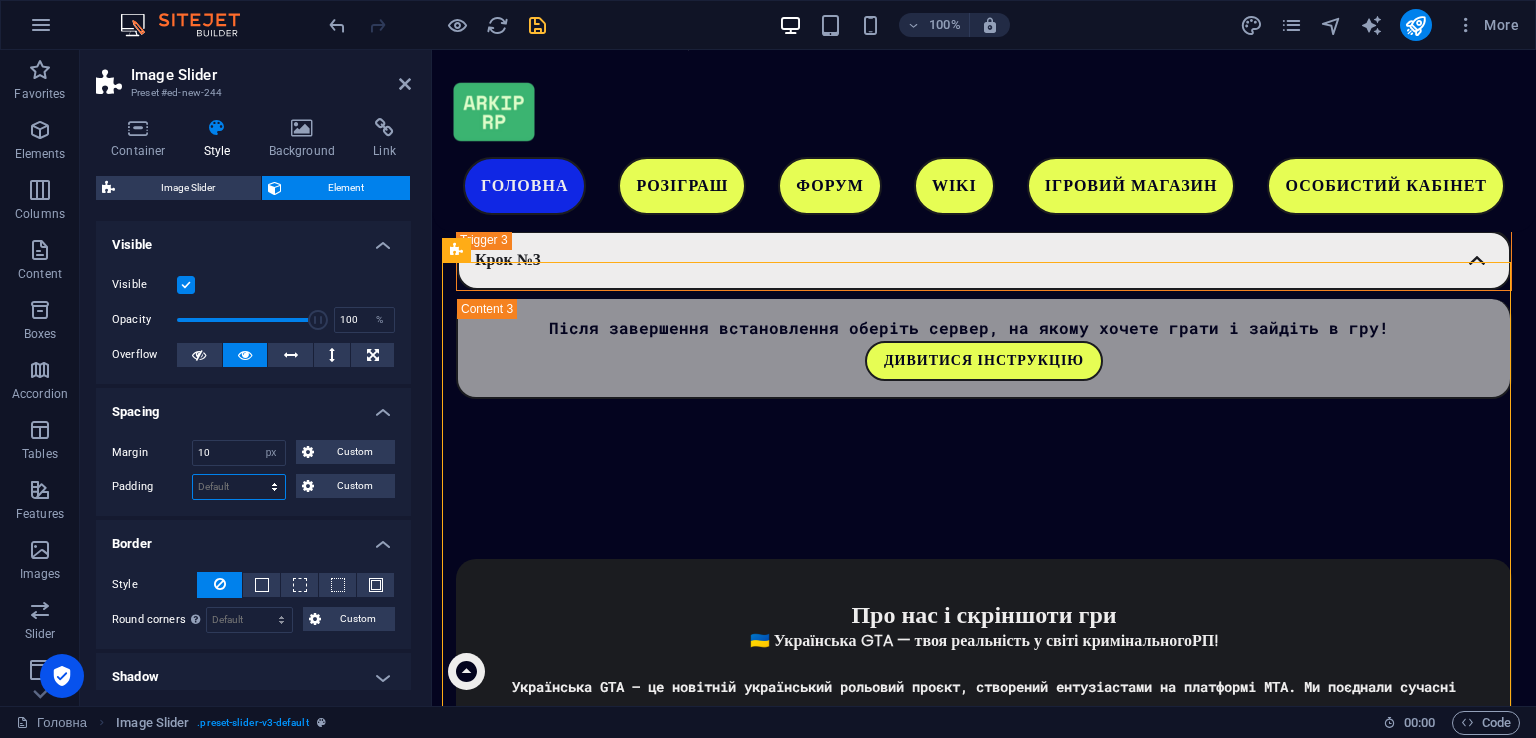 click on "Default px rem % vh vw Custom" at bounding box center [239, 487] 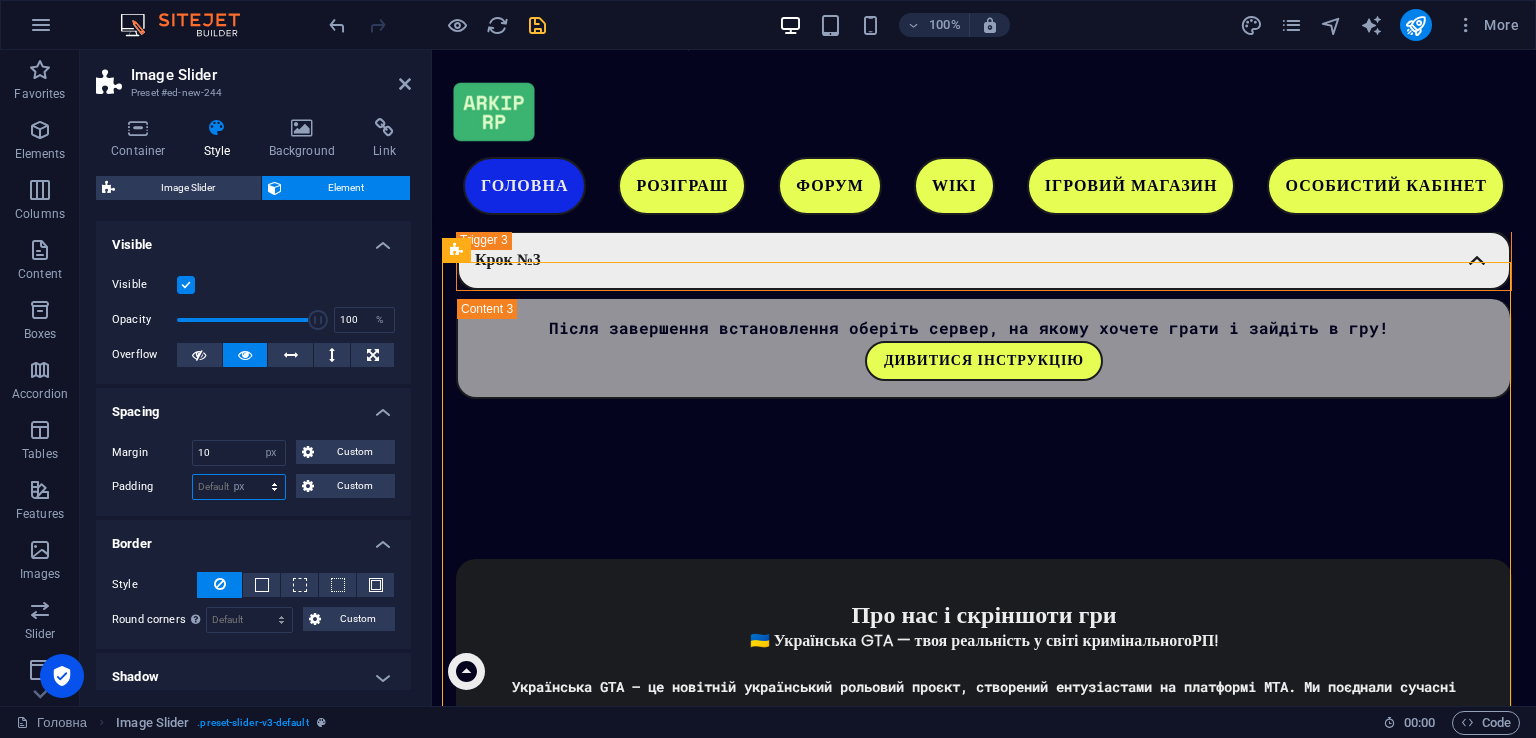 click on "Default px rem % vh vw Custom" at bounding box center [239, 487] 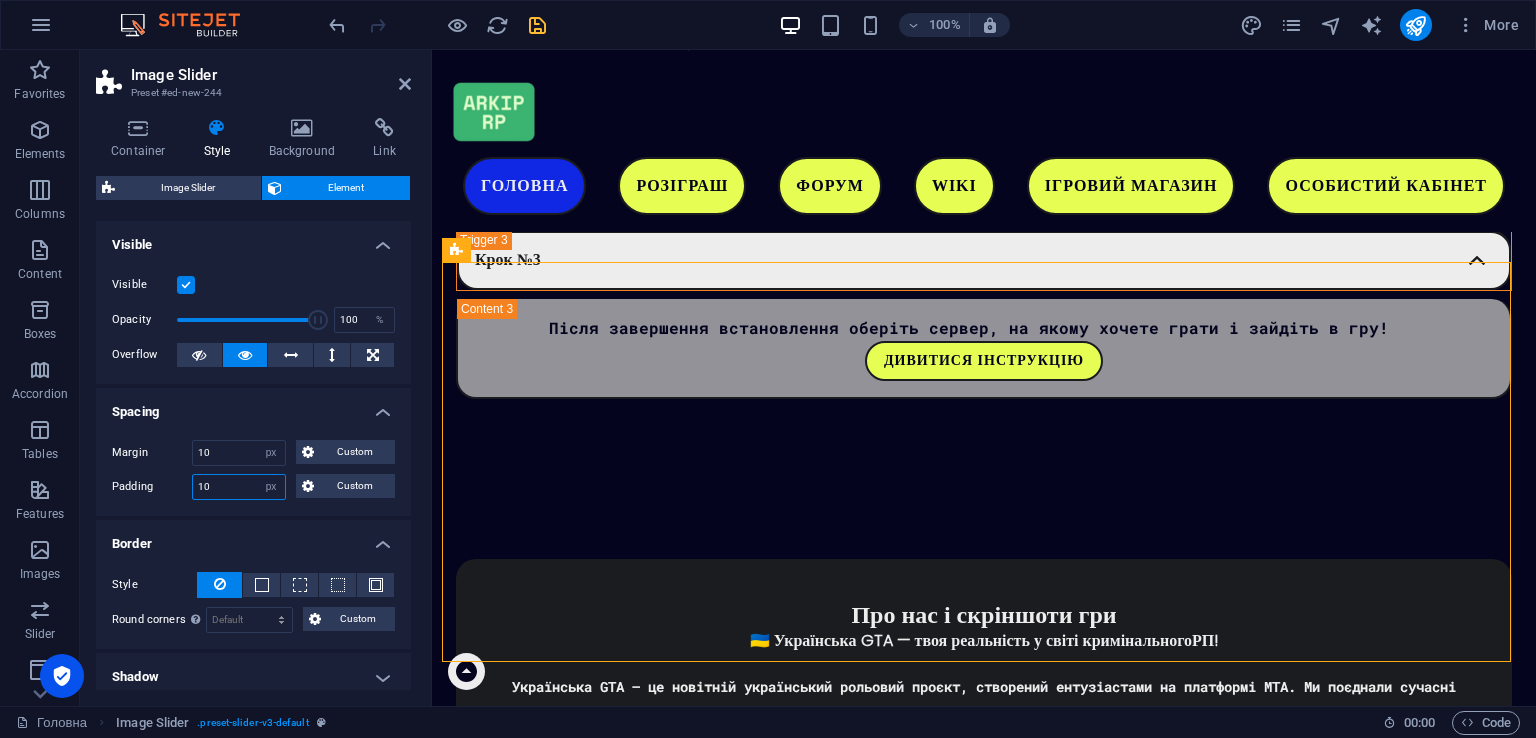 type on "10" 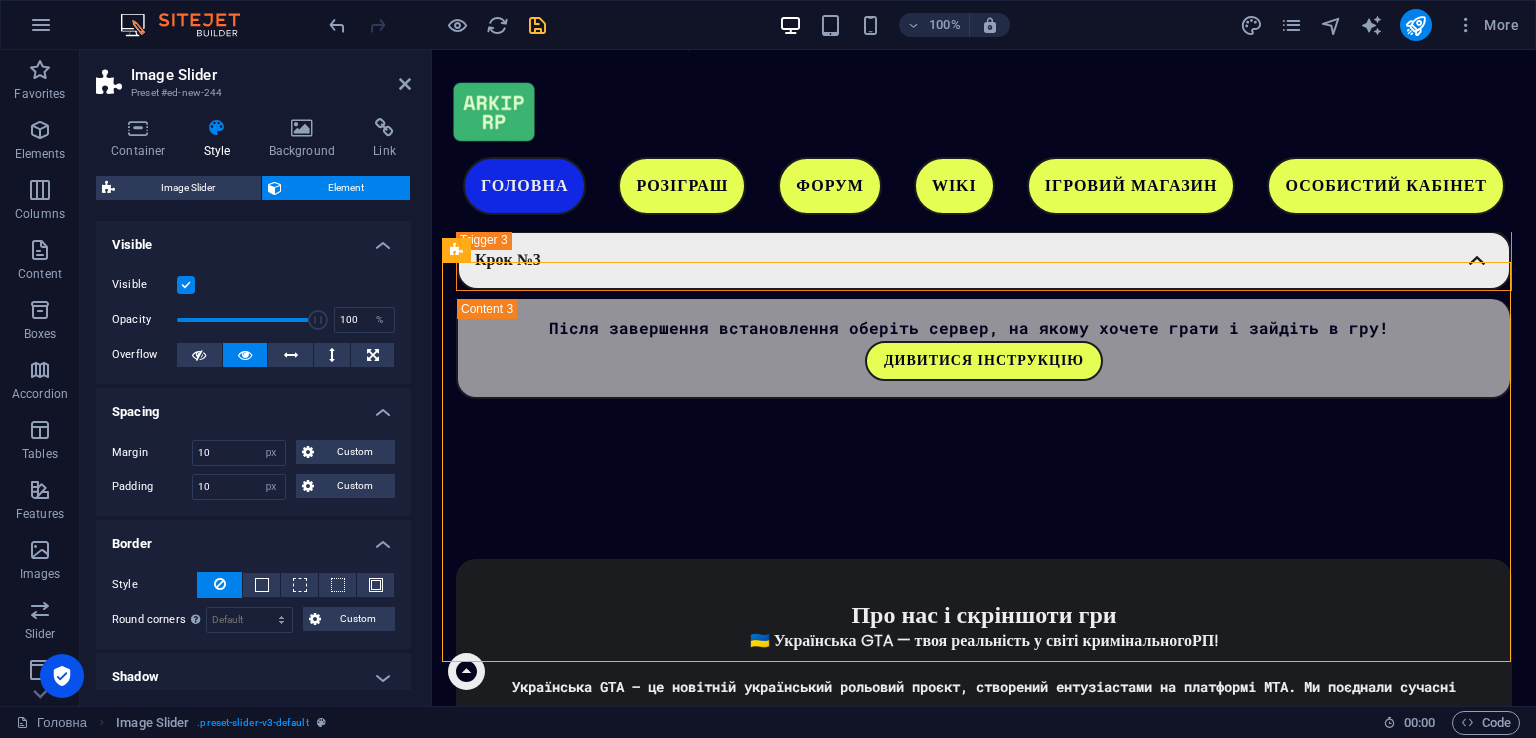 click on "Padding" at bounding box center (152, 487) 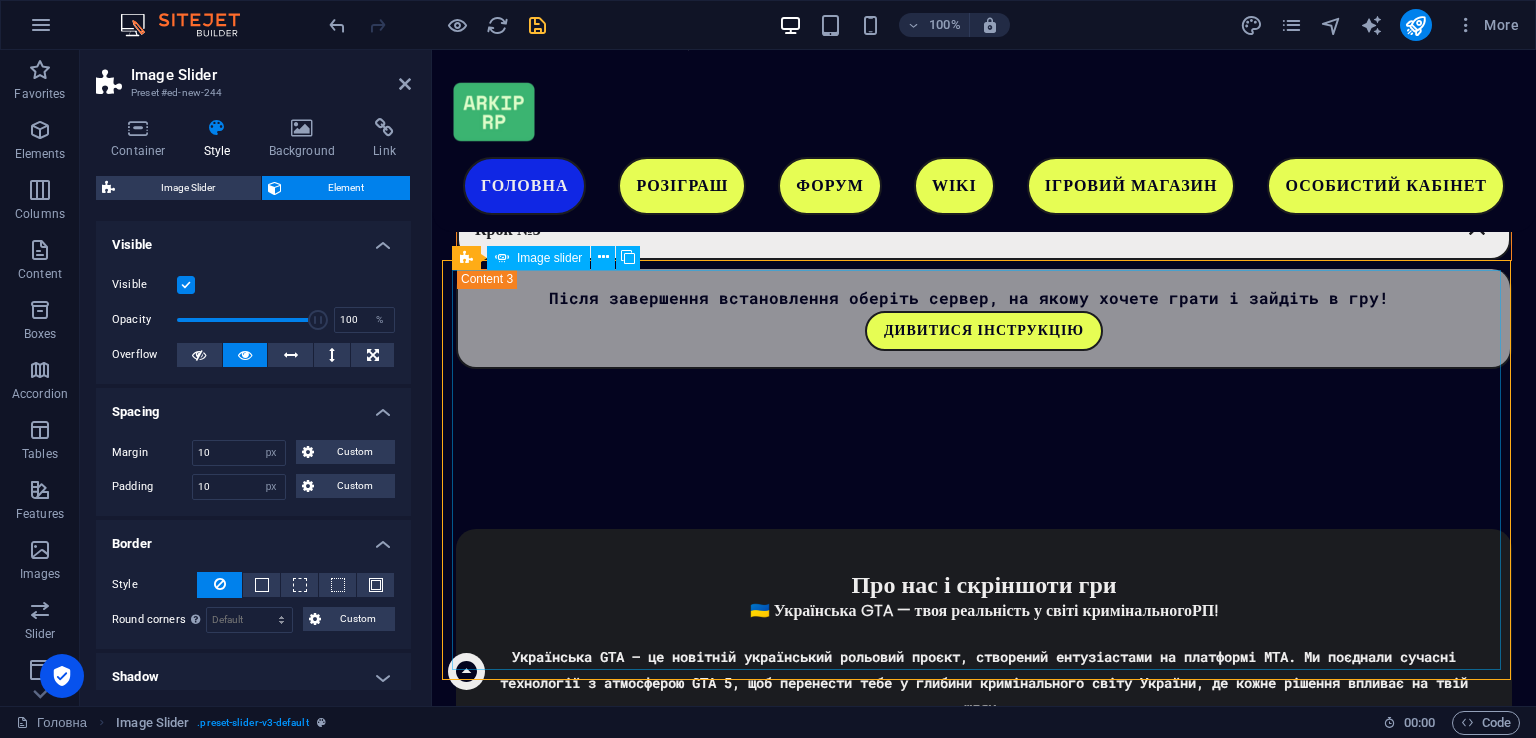 scroll, scrollTop: 3715, scrollLeft: 0, axis: vertical 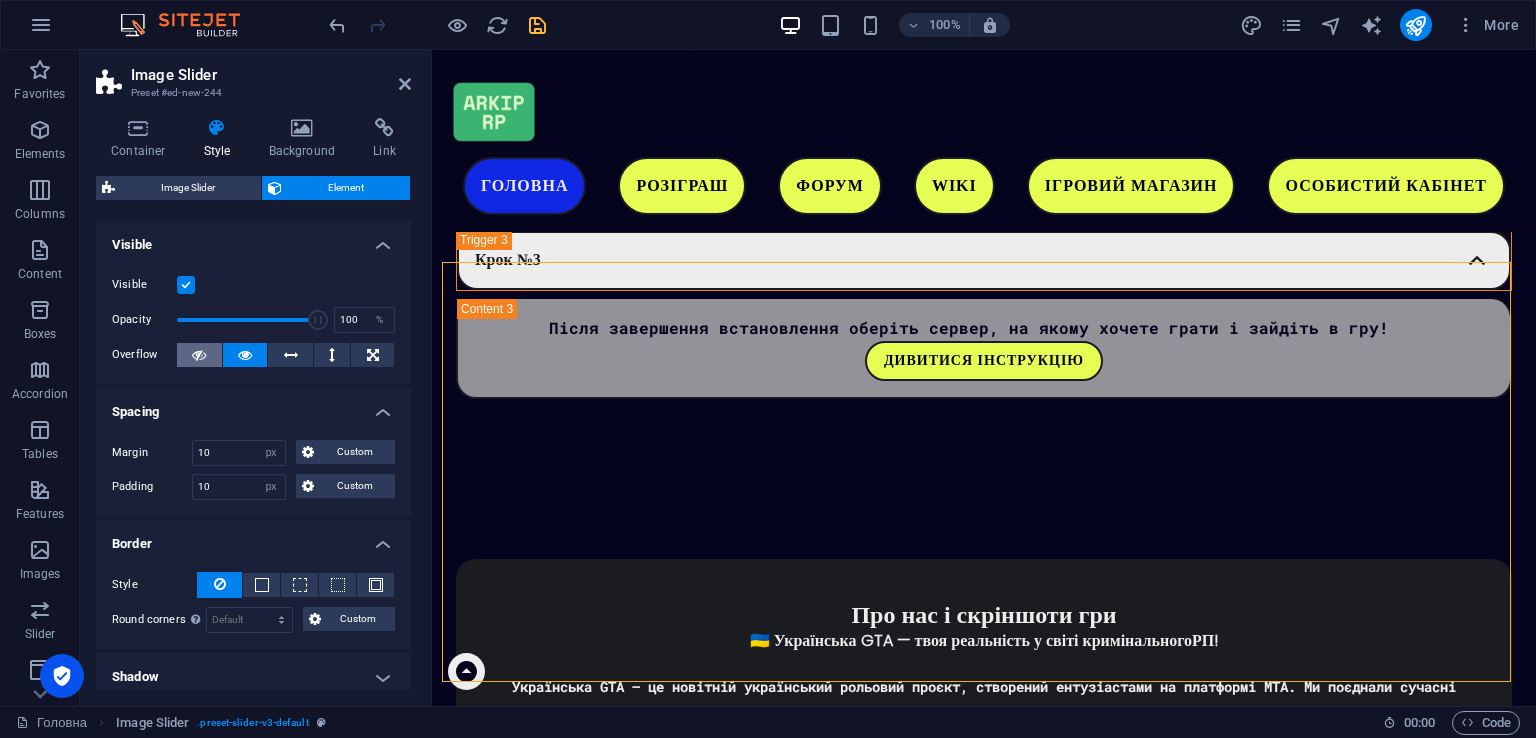 click at bounding box center [199, 355] 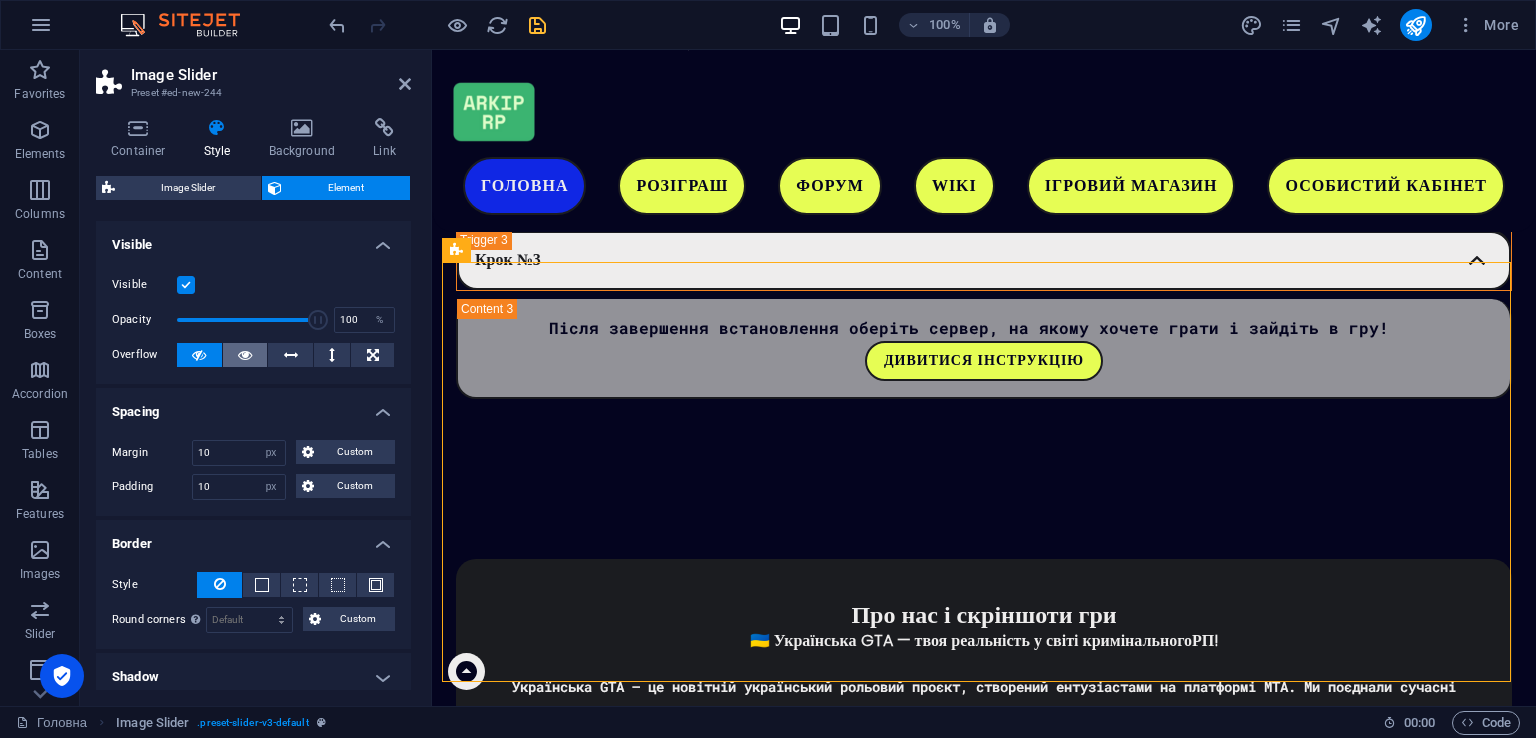 click at bounding box center [245, 355] 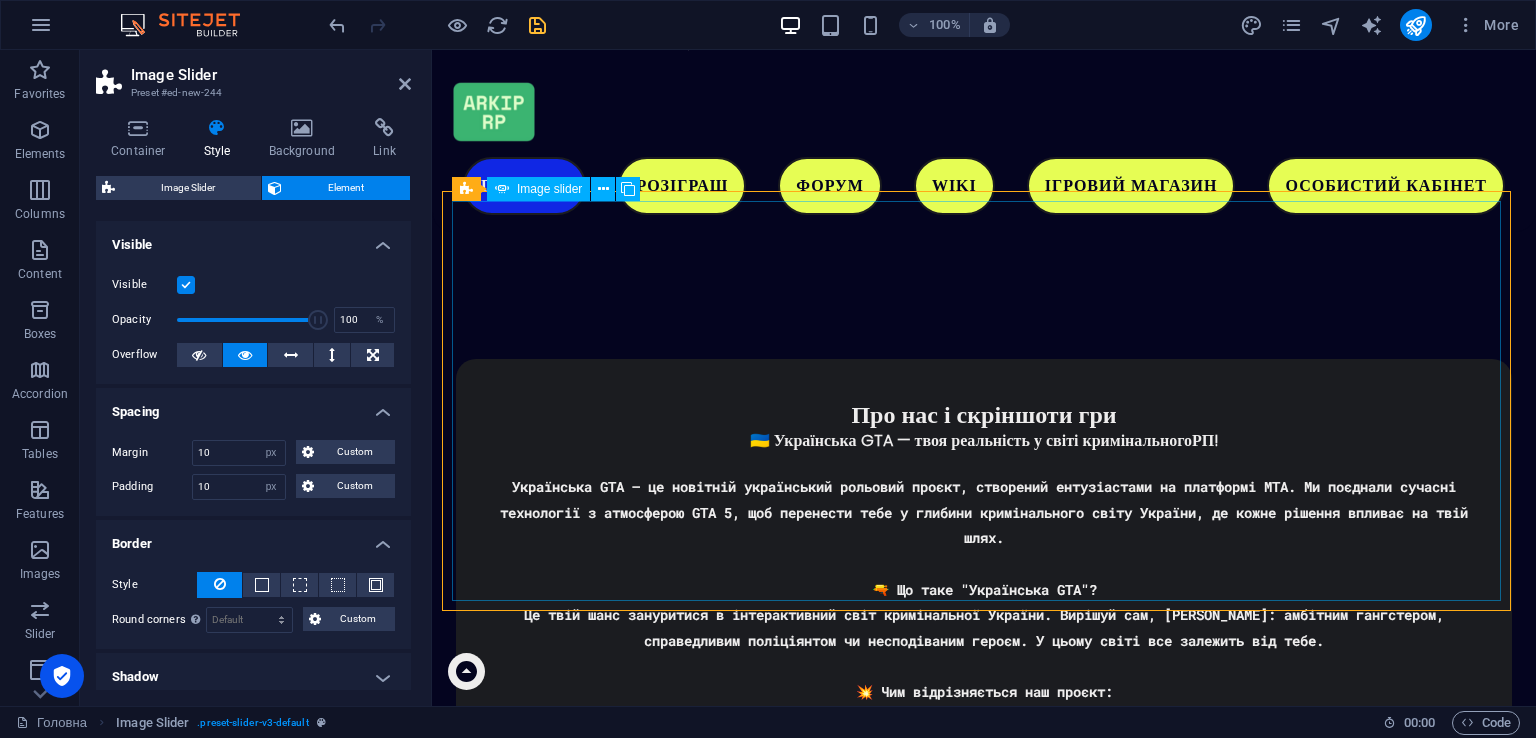 scroll, scrollTop: 3515, scrollLeft: 0, axis: vertical 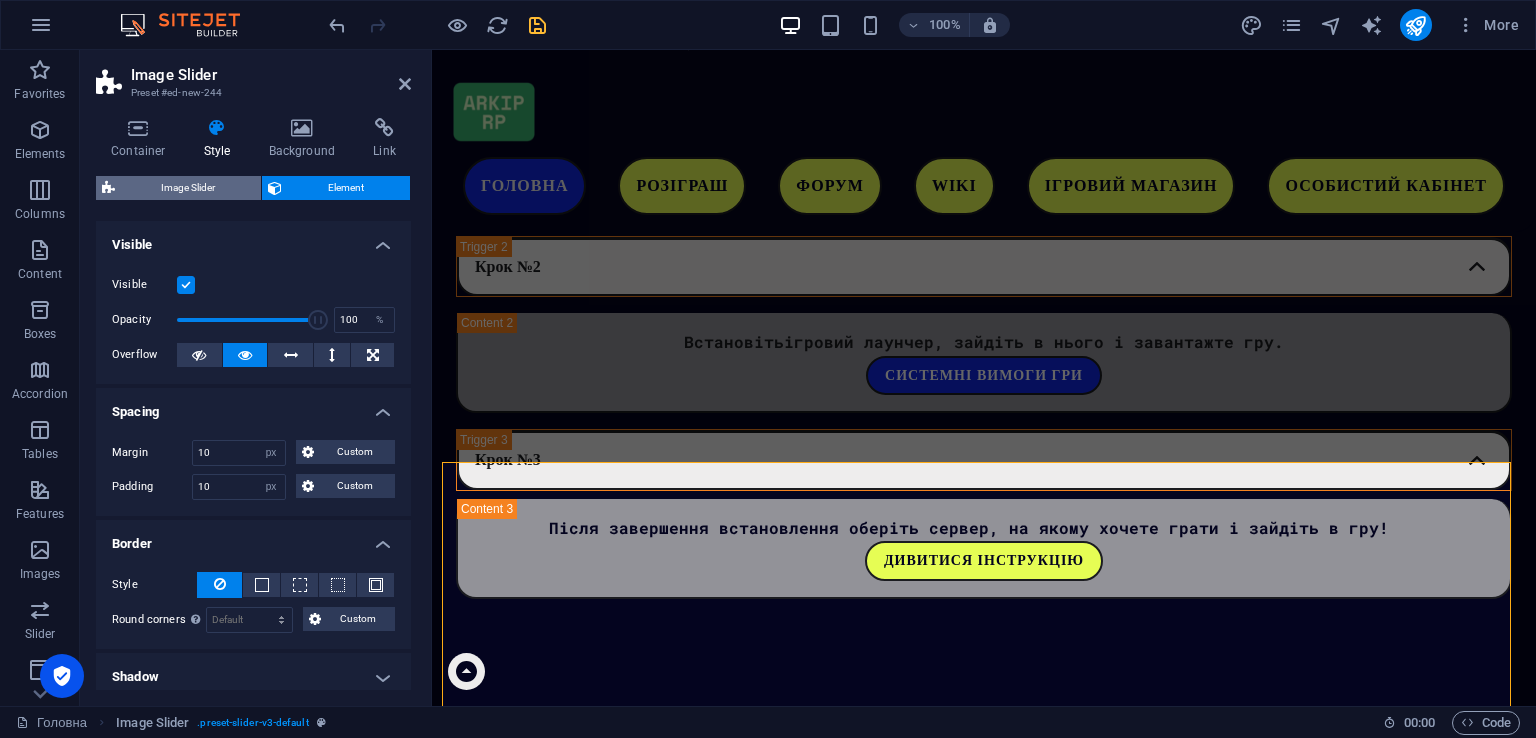 click on "Image Slider" at bounding box center (188, 188) 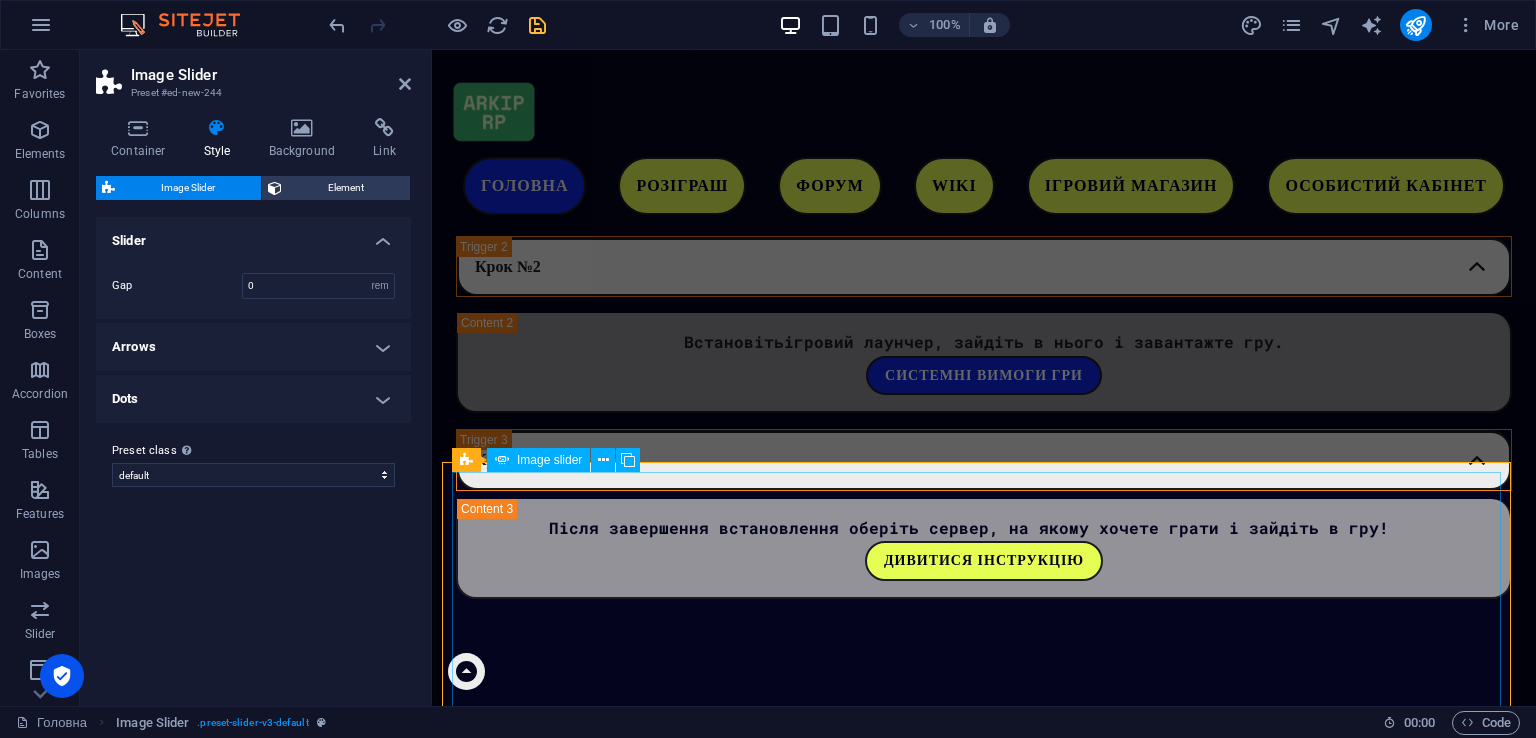 click at bounding box center (-1214, 3830) 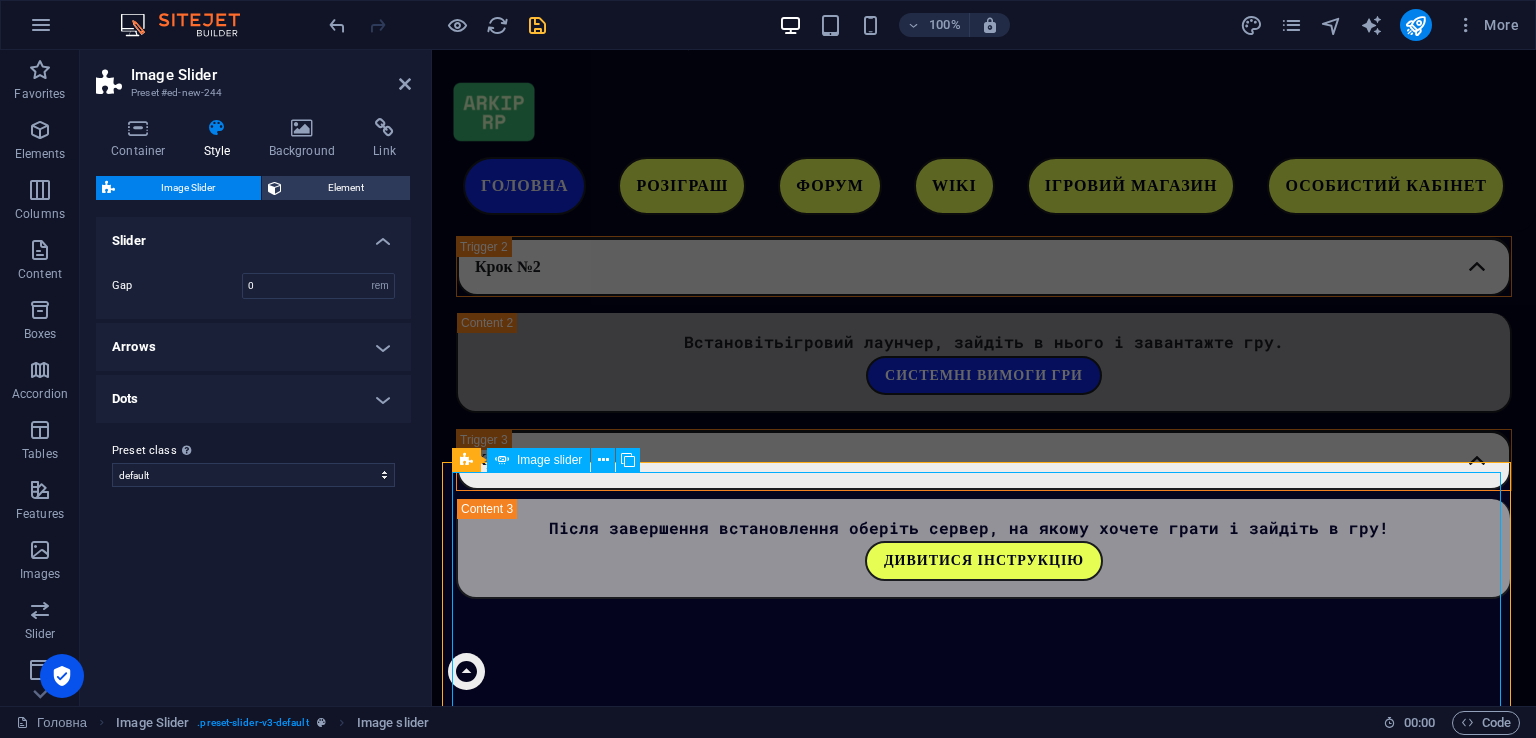 click at bounding box center [-1214, 3830] 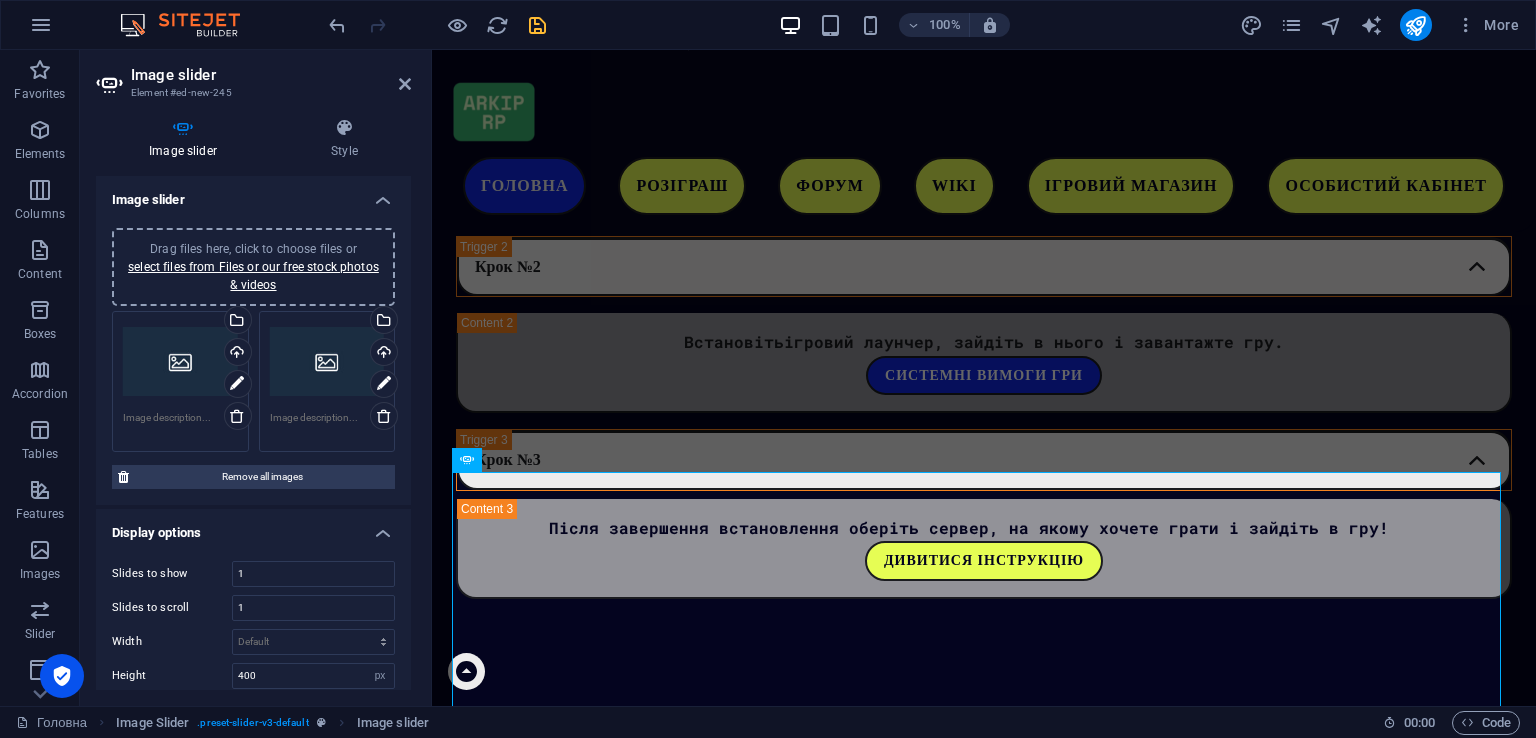 click on "Drag files here, click to choose files or select files from Files or our free stock photos & videos" at bounding box center (180, 362) 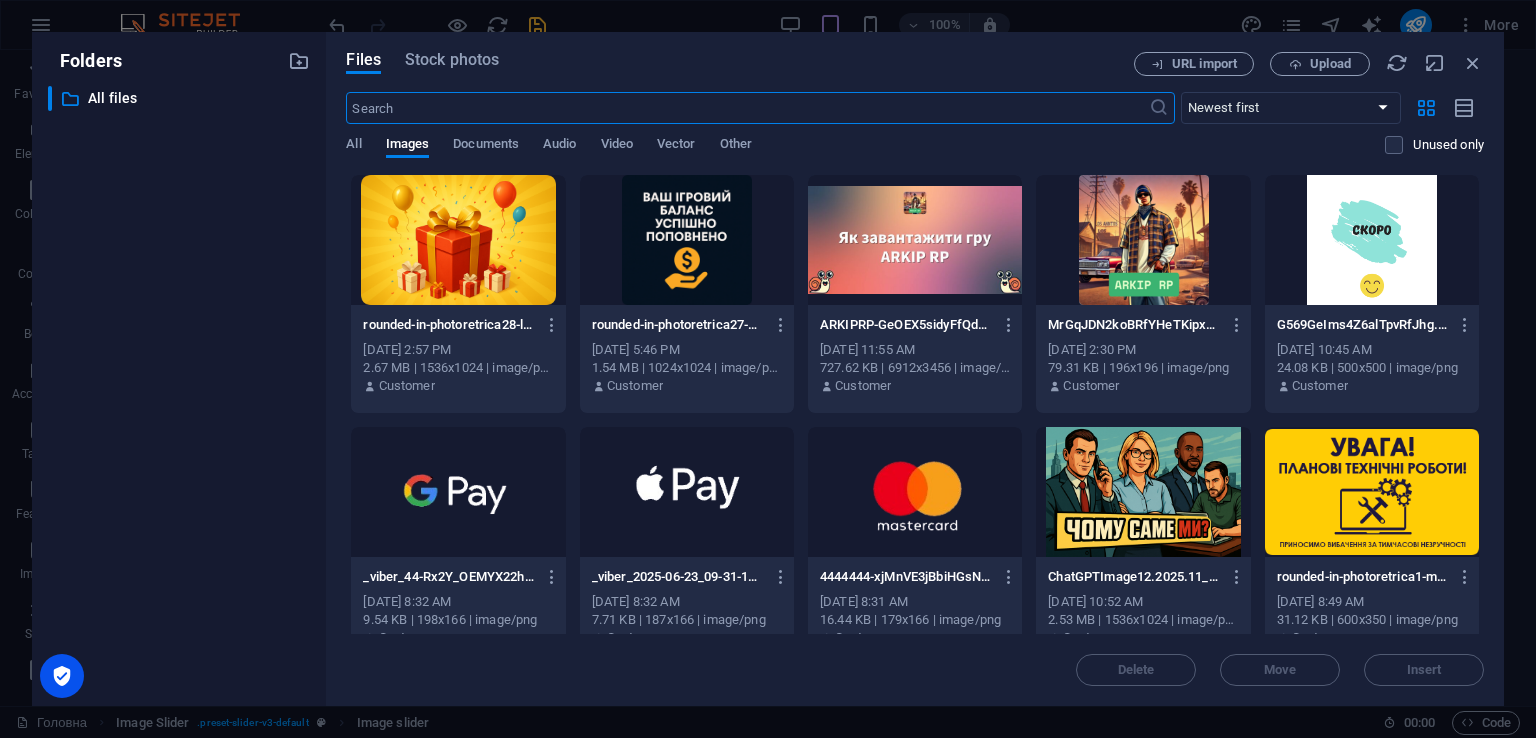 scroll, scrollTop: 4706, scrollLeft: 0, axis: vertical 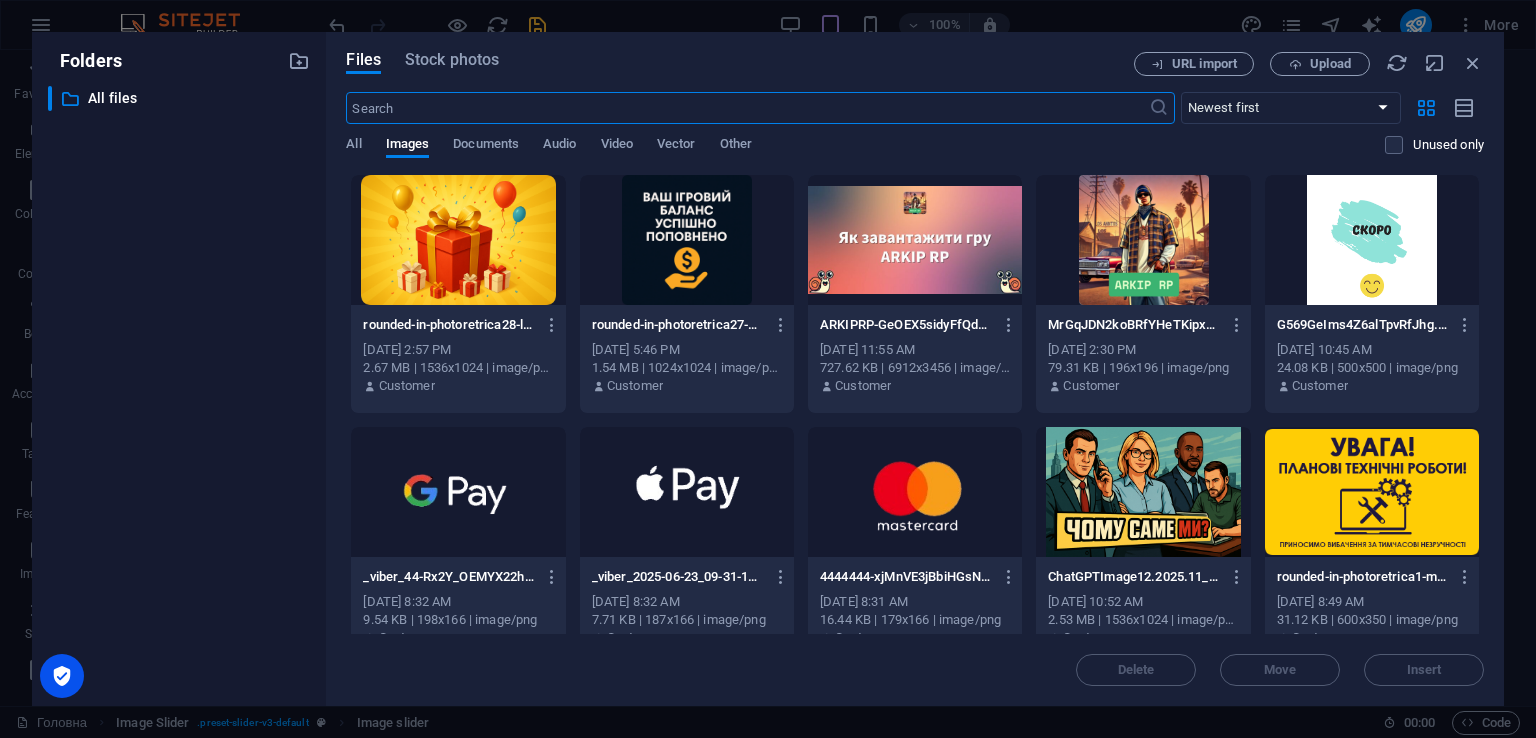 click at bounding box center [1372, 240] 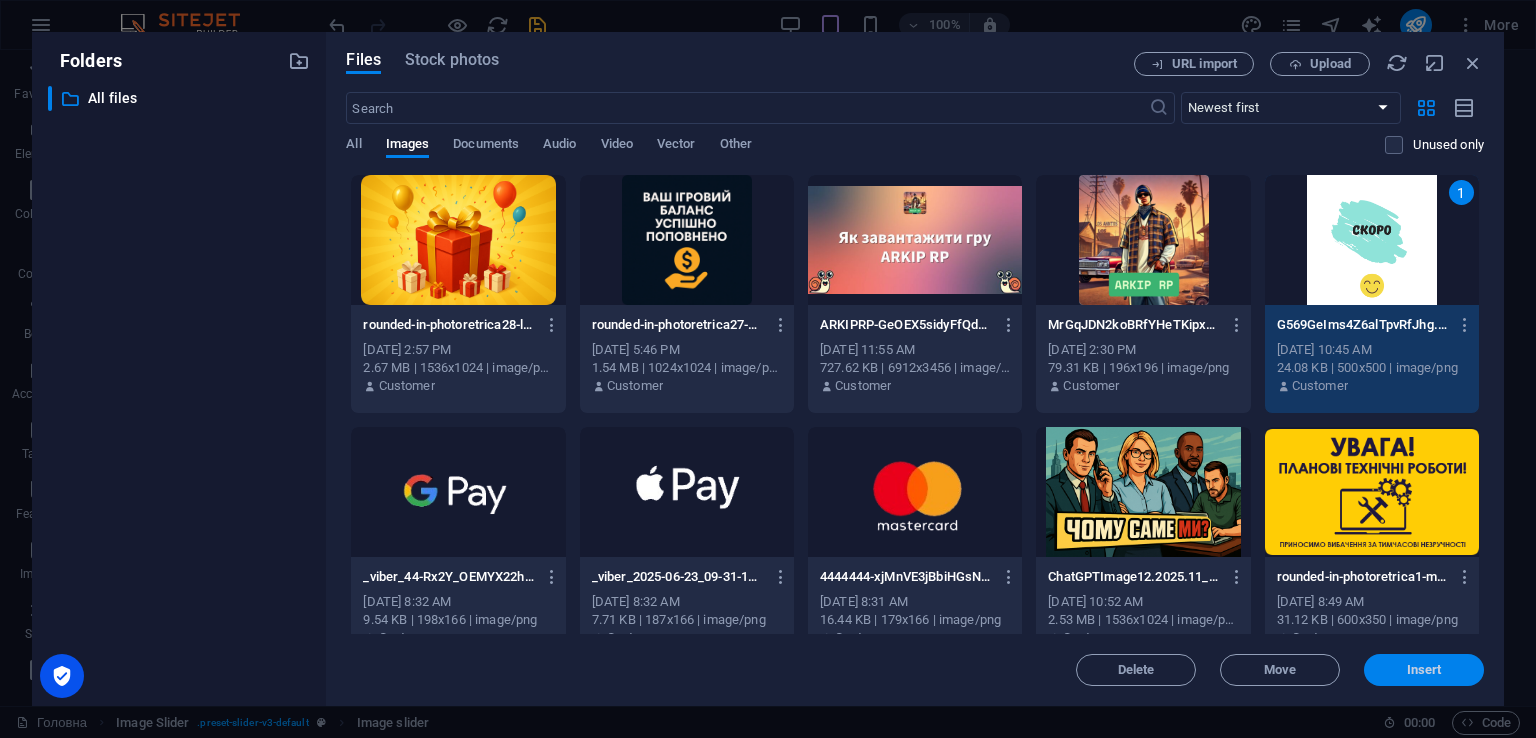 click on "Insert" at bounding box center [1424, 670] 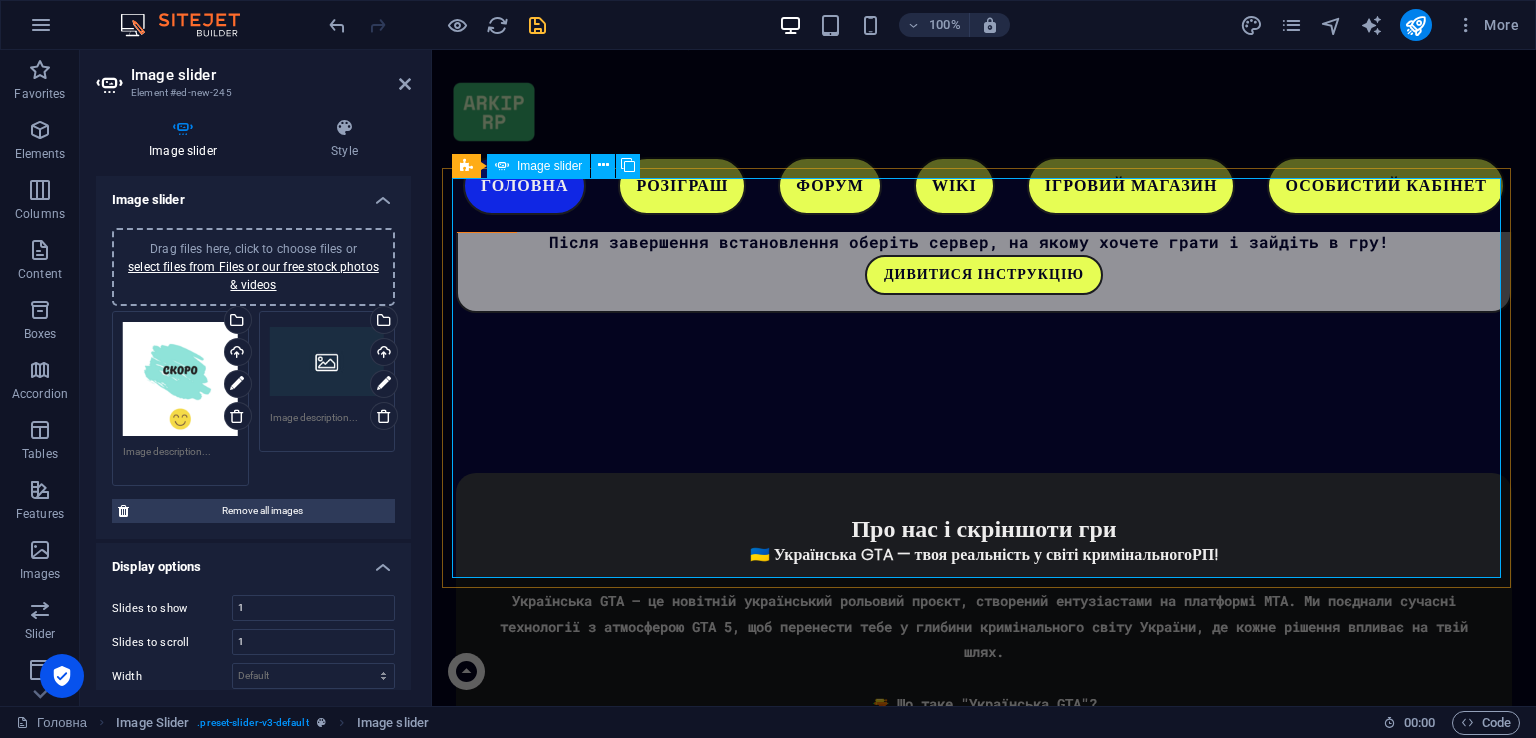 scroll, scrollTop: 3809, scrollLeft: 0, axis: vertical 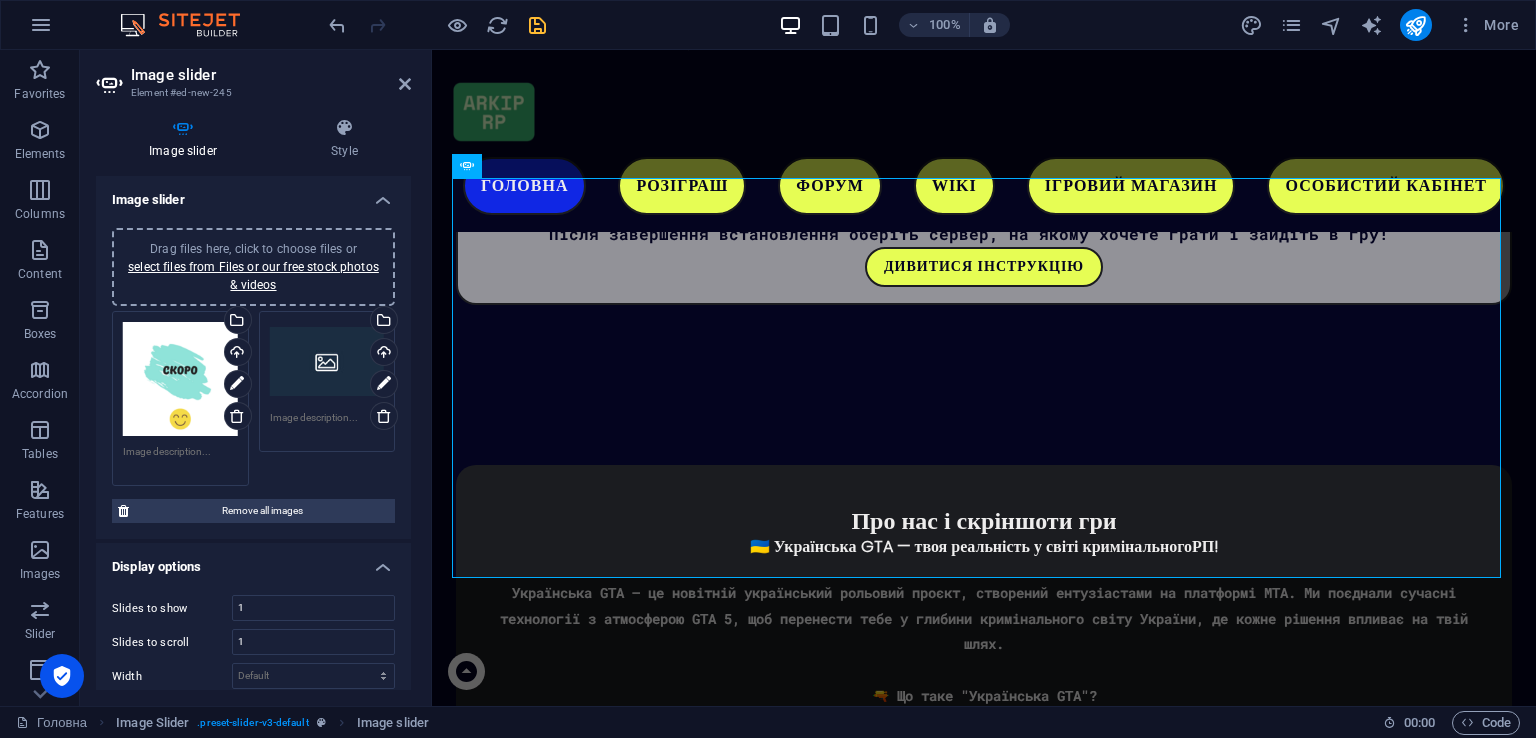 click on "Drag files here, click to choose files or select files from Files or our free stock photos & videos Select files from the file manager, stock photos, or upload file(s) Upload Drag files here, click to choose files or select files from Files or our free stock photos & videos Select files from the file manager, stock photos, or upload file(s) Upload" at bounding box center [253, 399] 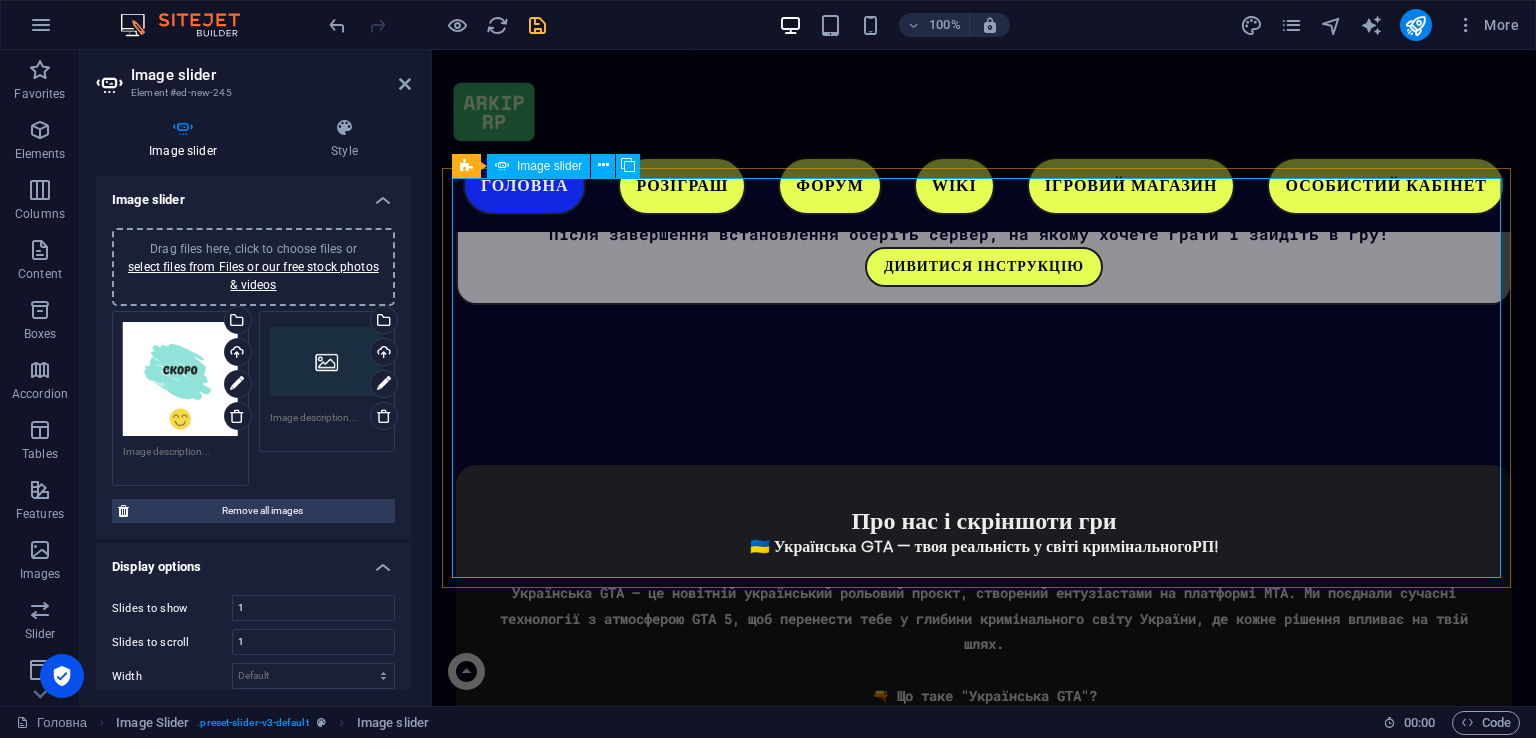 click at bounding box center (984, 4826) 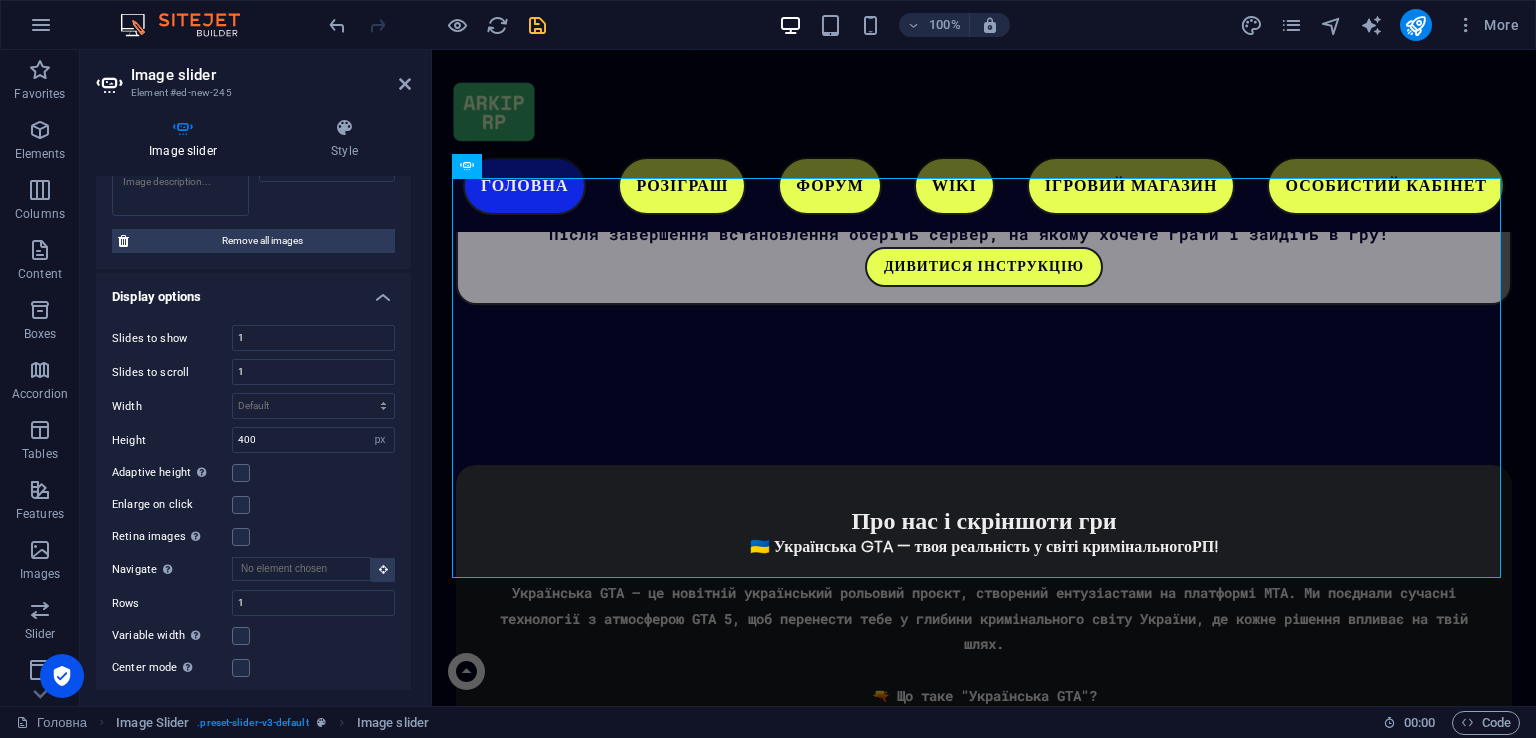 scroll, scrollTop: 300, scrollLeft: 0, axis: vertical 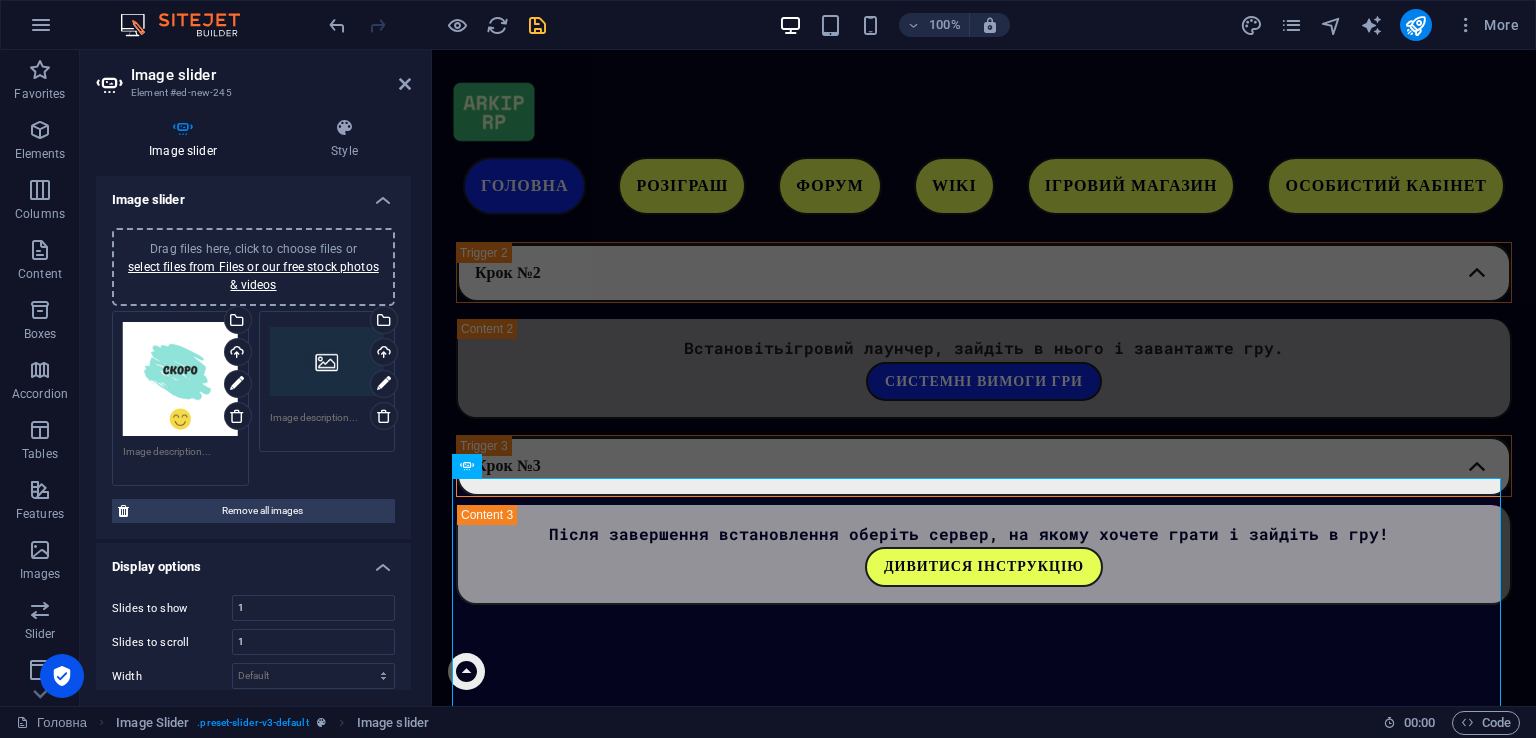 click on "Drag files here, click to choose files or select files from Files or our free stock photos & videos" at bounding box center [327, 362] 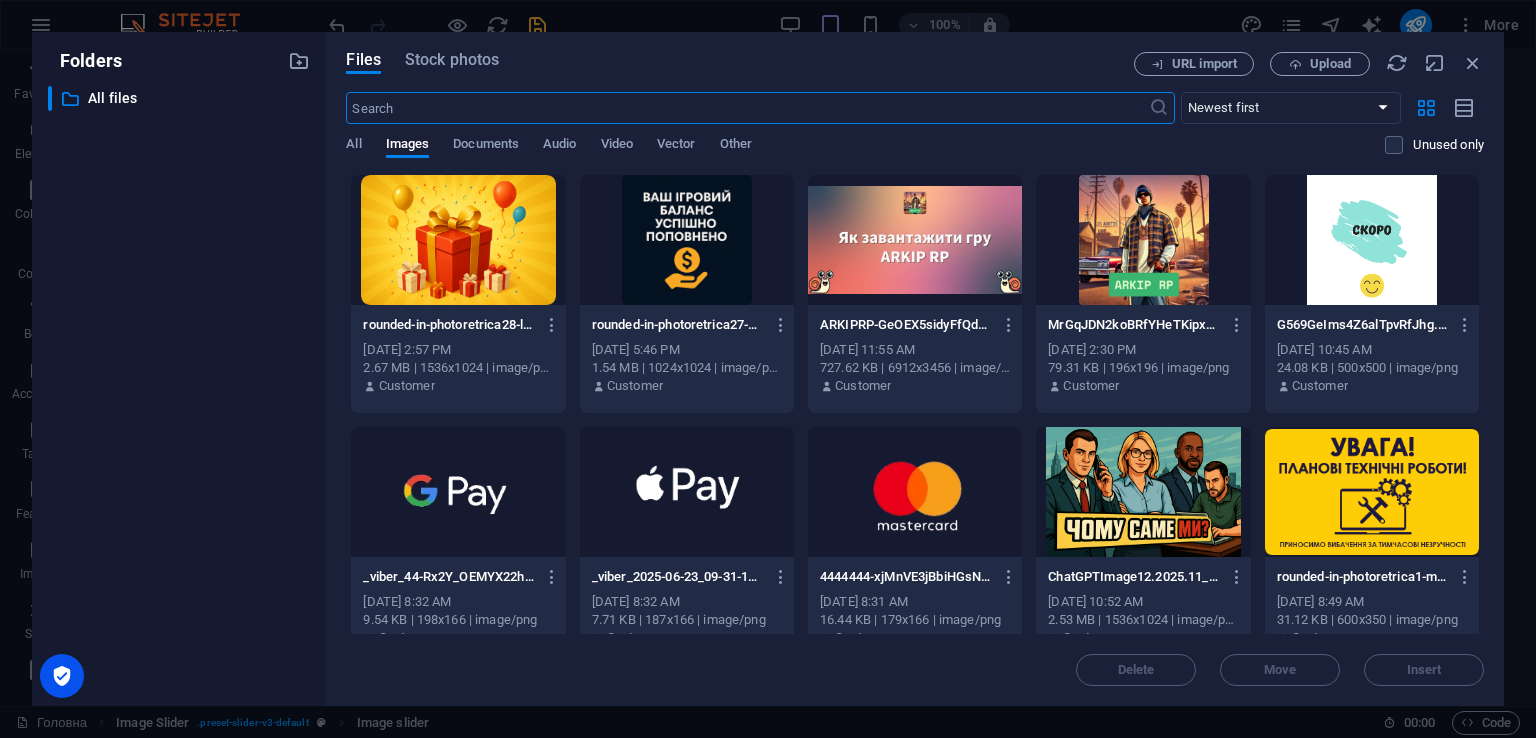scroll, scrollTop: 4706, scrollLeft: 0, axis: vertical 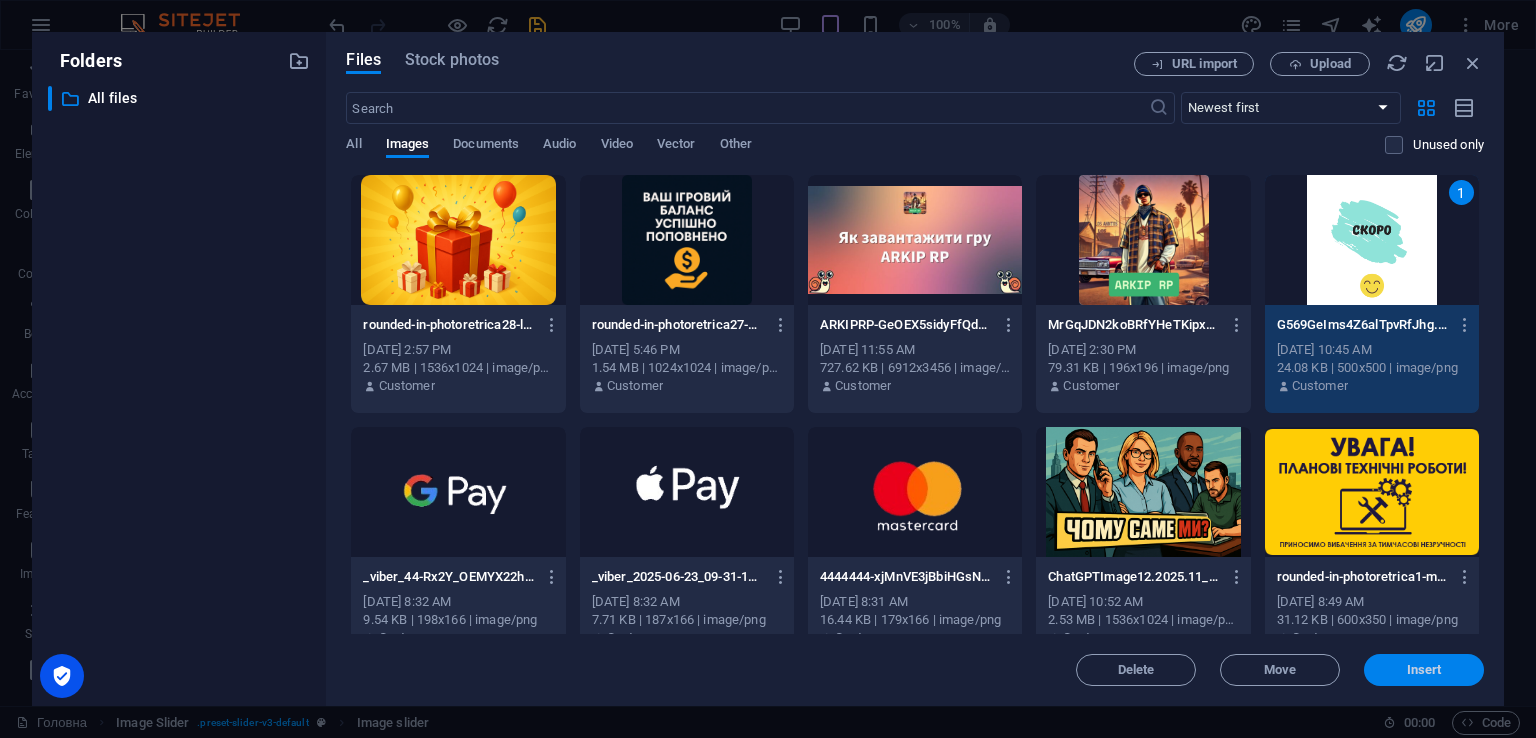 click on "Insert" at bounding box center (1424, 670) 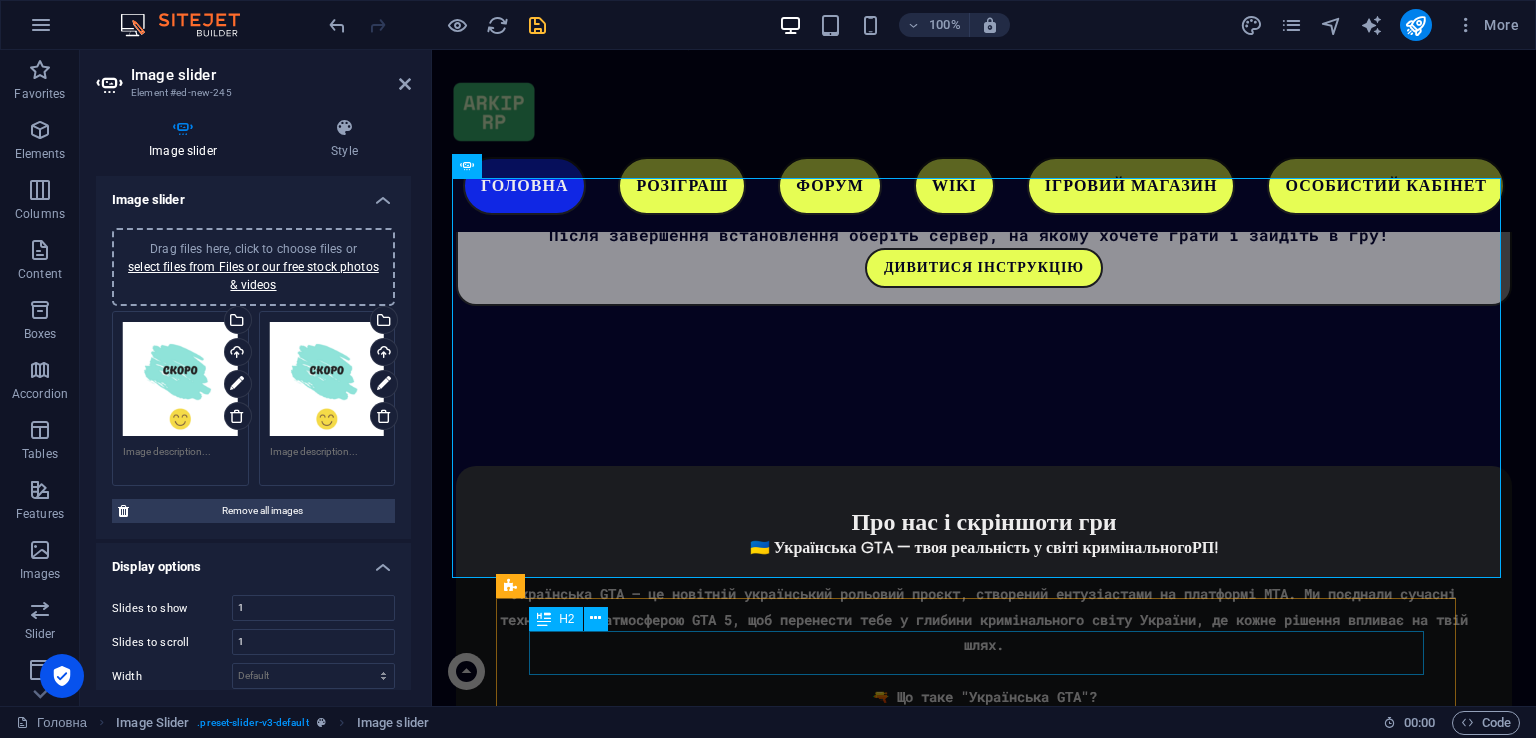 scroll, scrollTop: 3809, scrollLeft: 0, axis: vertical 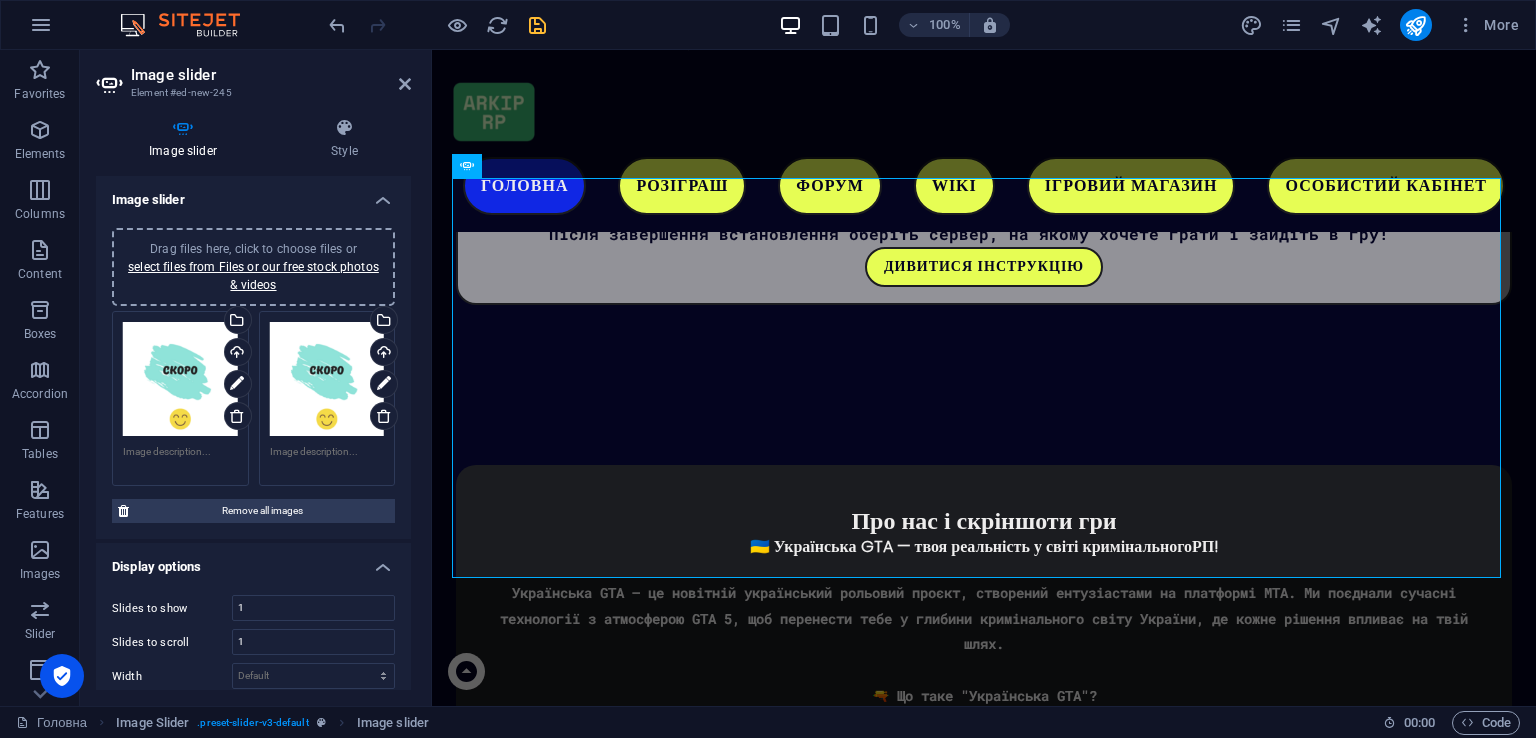 click on "Головна Розіграш Форум WIKI Ігровий магазин Особистий кабінет ARKIP  RP   ГРА ПРО УКРАЇНУ Завантажити гру
Наші соціальні мережі Чому саме ми? Ми розробляємо свою карту, на якій будуть представлені великі масштаби, яких не було в одному українському проекті. Приєднуйся до нас!
Загальний онлайн: ...
Адміністратори в мережі: ...
Drop content here or  Add elements  Paste clipboard 🎁  Промокод для новачків –  #Start  🎁 Ласкаво просимо до гри! 🎮 Для вас ми підготували унікальний промокод  #Start  який подарує стартовий бонус у вигляді ігрової валюти та корисних фішок! ✨ 💰  🛠️  or 1" at bounding box center (984, 1017) 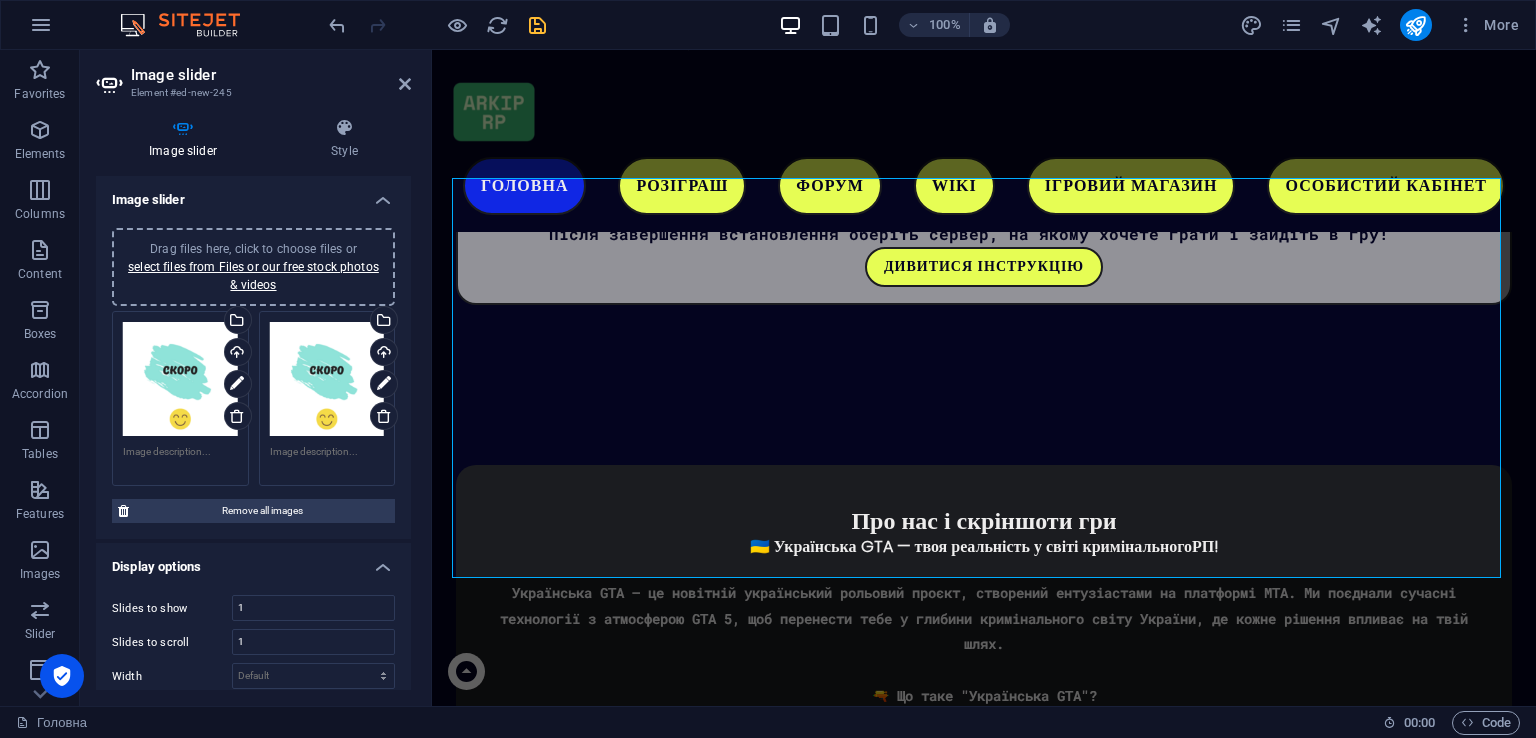 click at bounding box center (537, 25) 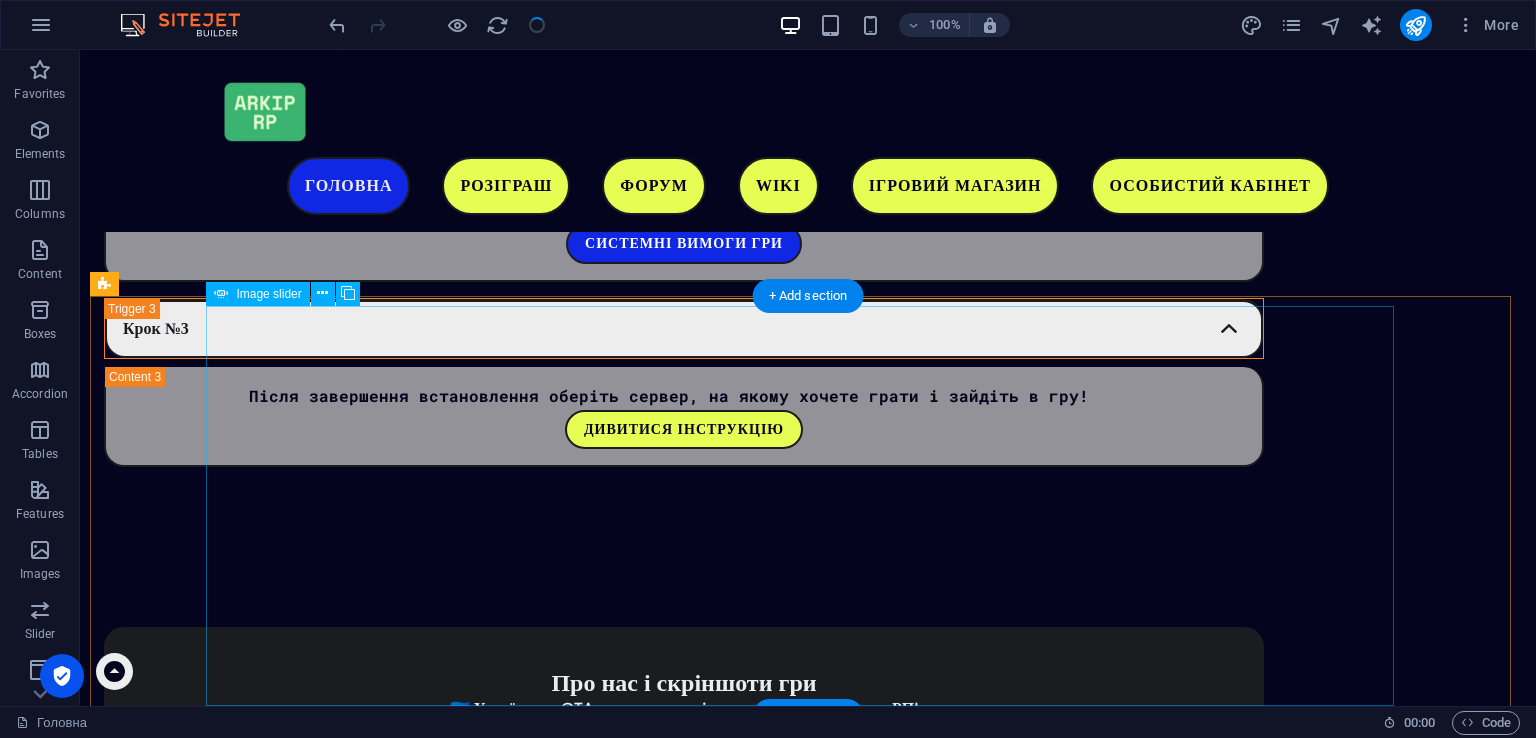 scroll, scrollTop: 3552, scrollLeft: 0, axis: vertical 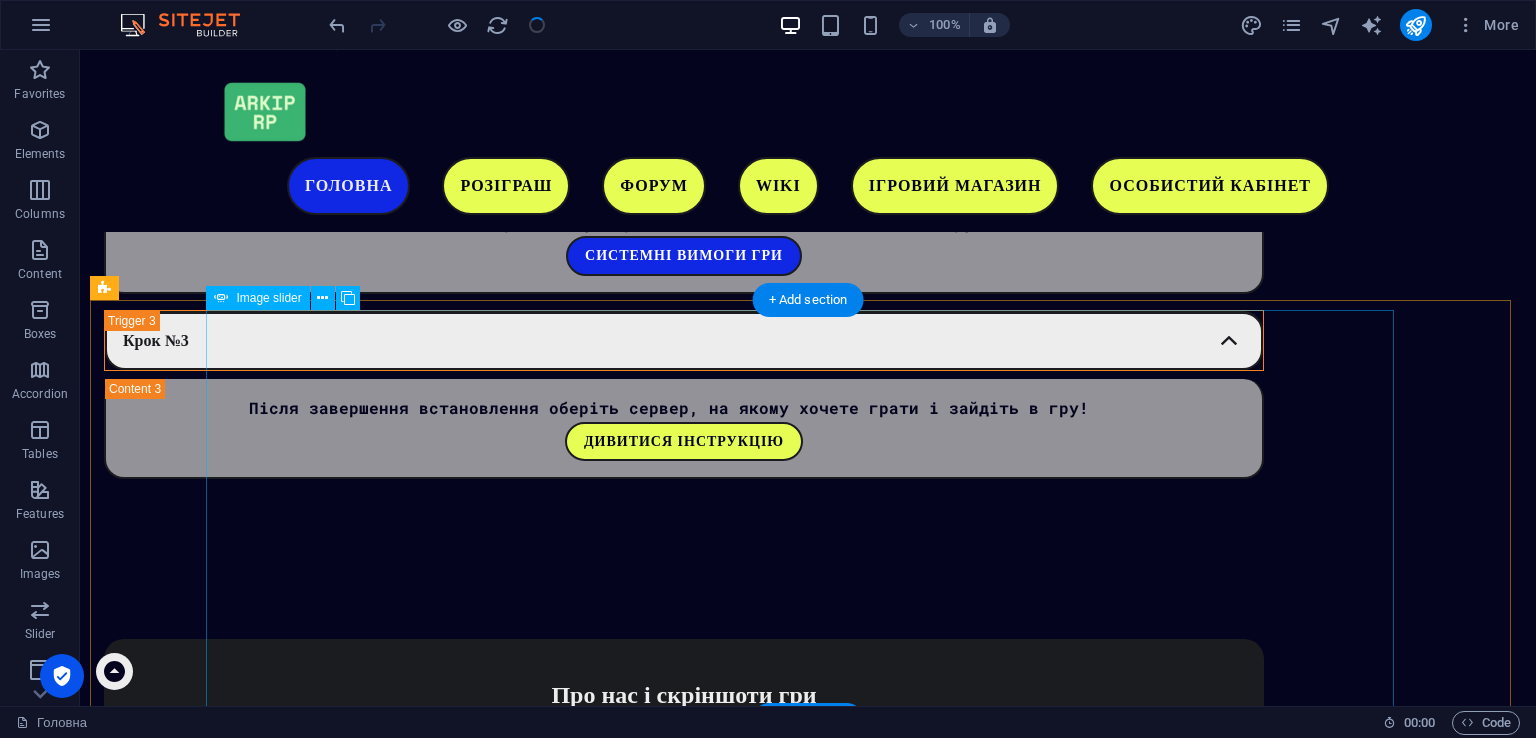 click on "1 2 1 2 3 4 5 6 1 2 3 4 5 6 7 8 9 10 1 2 3 4 5 6 1 2 1 2 3 4 5 6 7 8 9 10 11 12 13 14" at bounding box center [808, 2708] 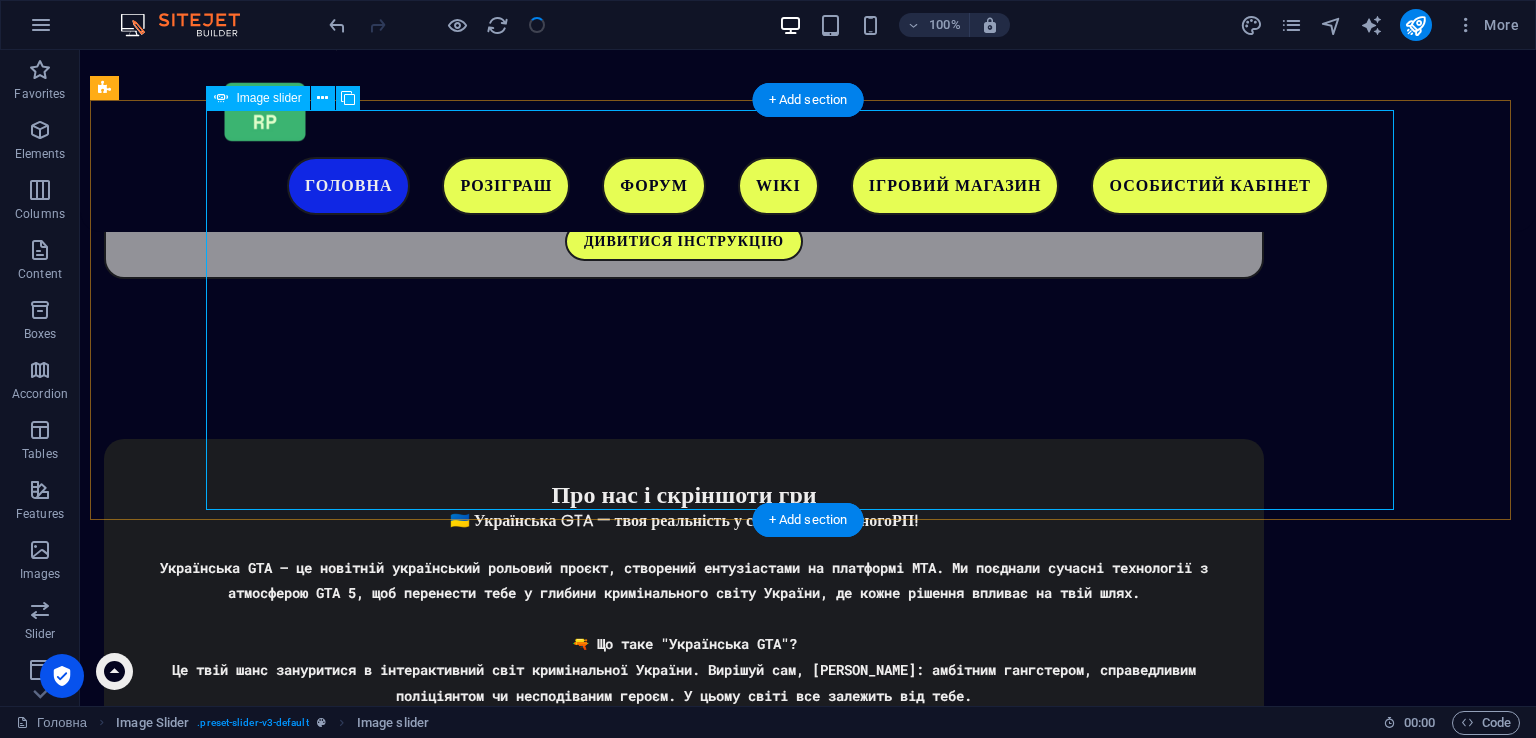 click on "1 2 1 2 3 4 5 6 1 2 3 4 5 6 7 8 9 10 1 2 3 4 5 6 1 2 1 2 3 4 5 6 7 8 9 10 11 12 13 14" at bounding box center (808, 2508) 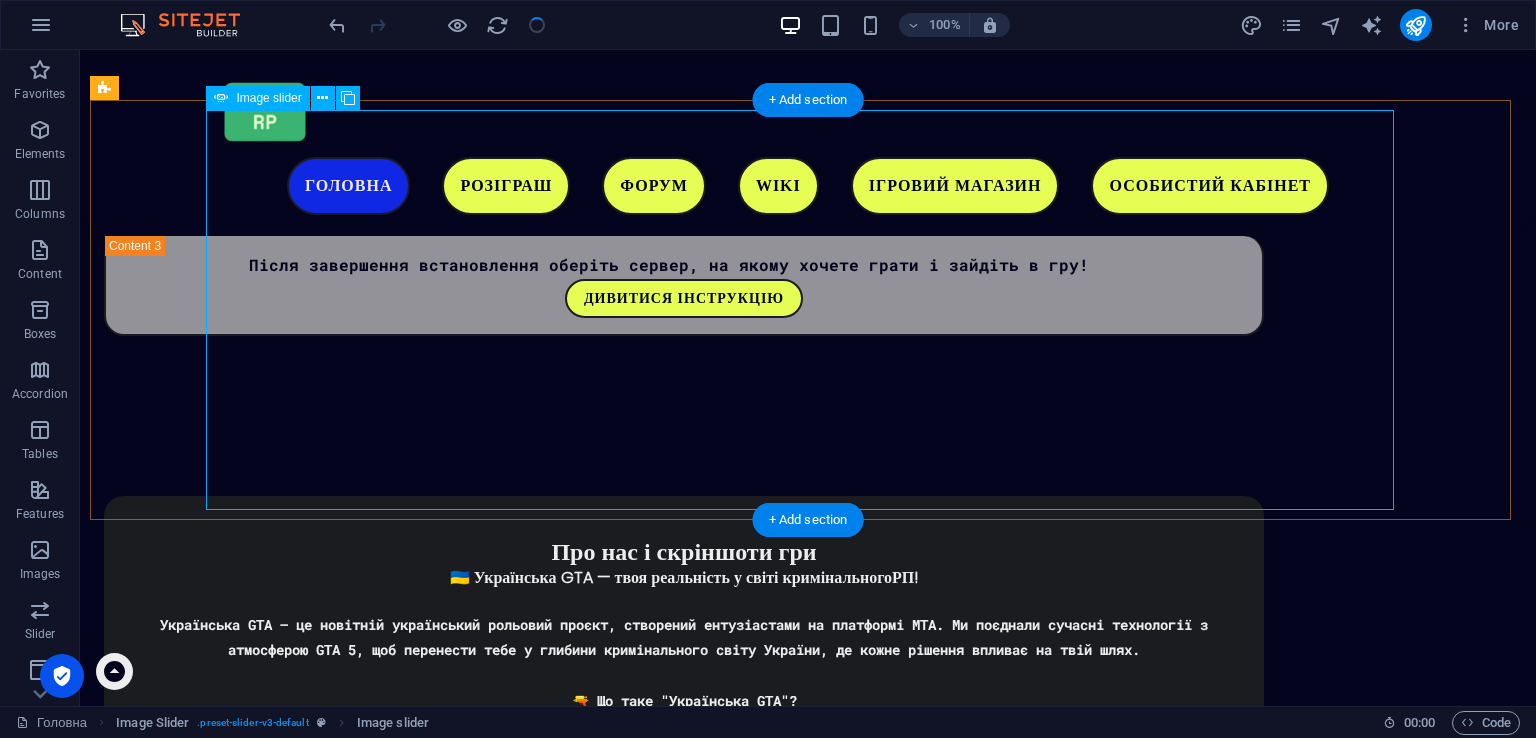 select on "px" 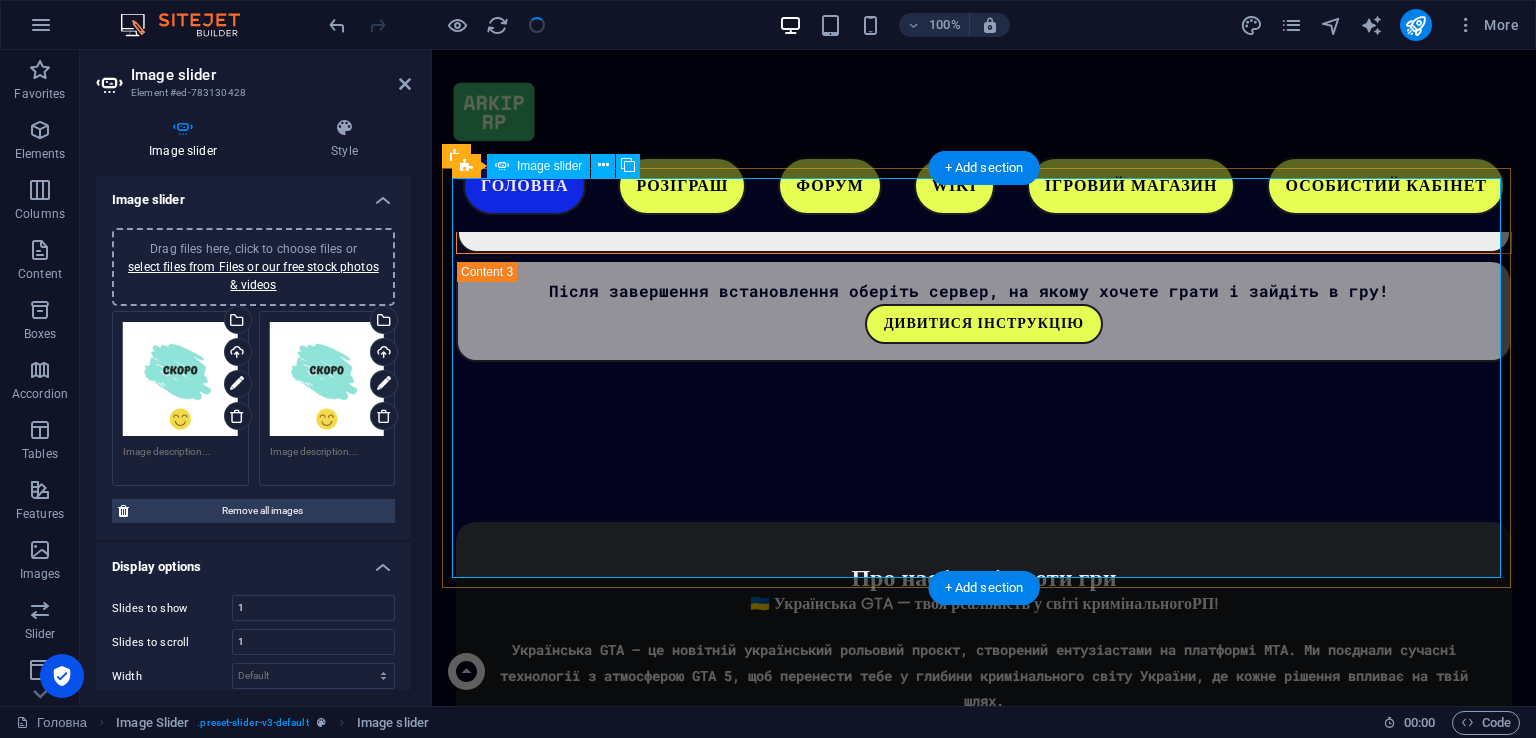 scroll, scrollTop: 3809, scrollLeft: 0, axis: vertical 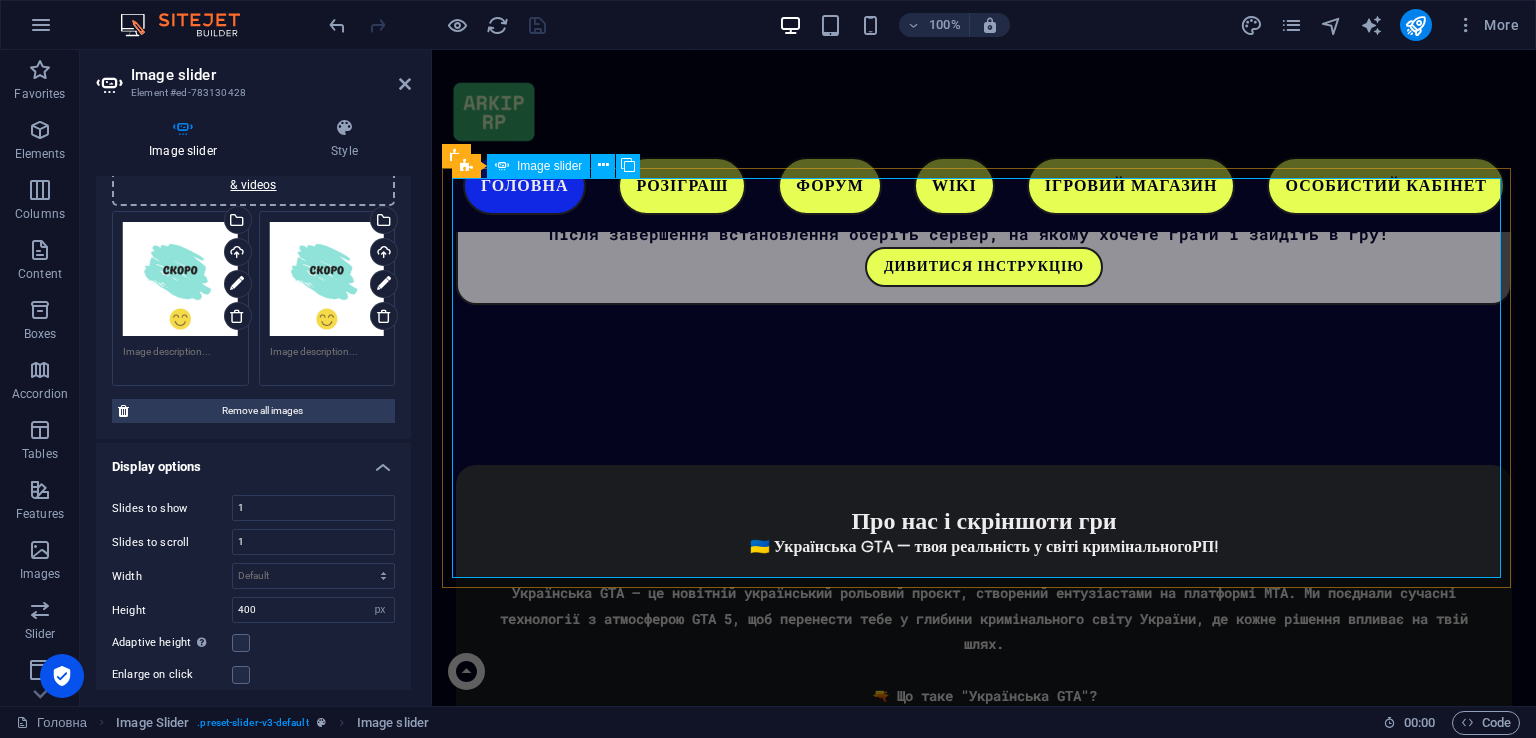 click on "1 2 1 2 3 4 5 6 1 2 3 4 5 6 7 8 9 10 1 2 3 4 5 6 1 2 1 2 3 4 5 6 7 8 9 10 11 12 13 14" at bounding box center (984, 2614) 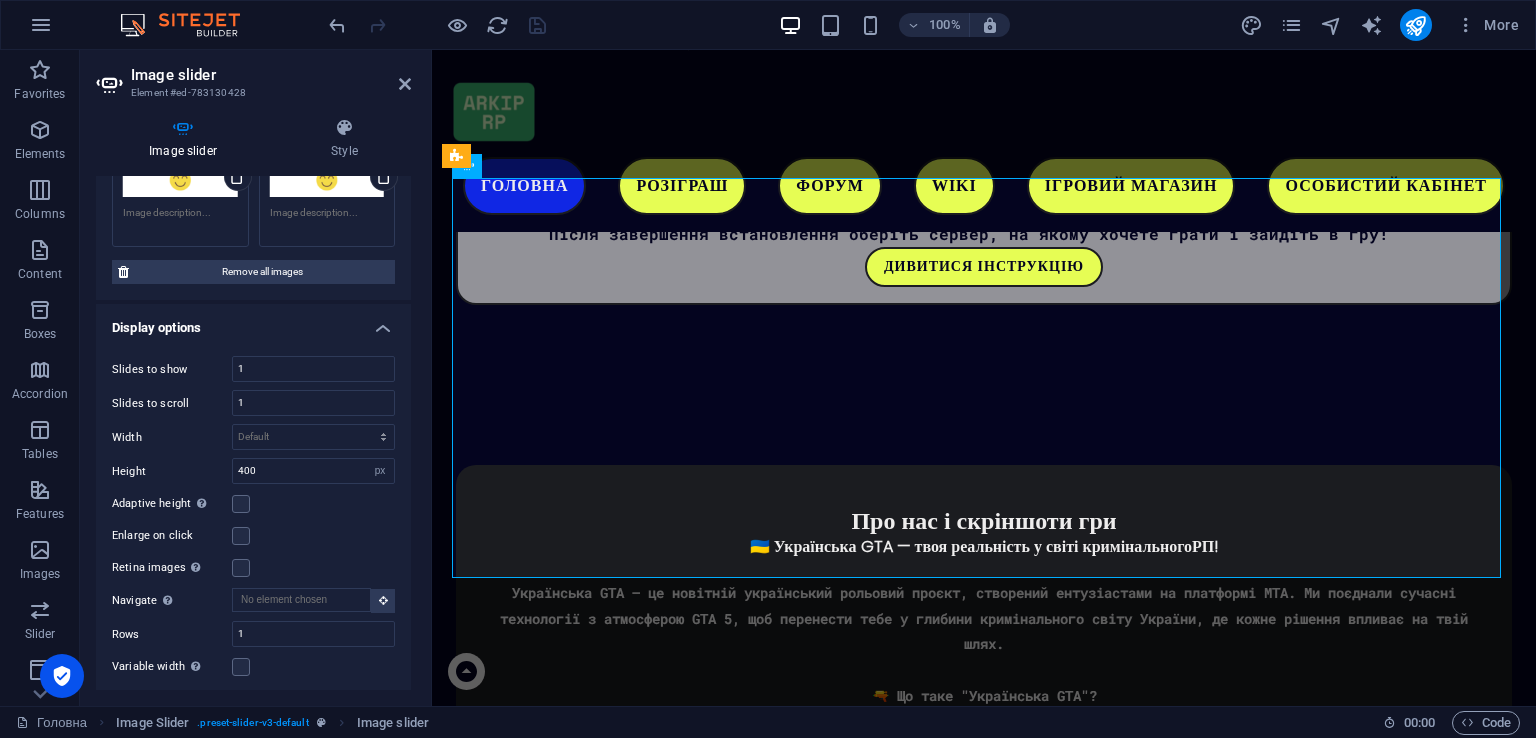 scroll, scrollTop: 300, scrollLeft: 0, axis: vertical 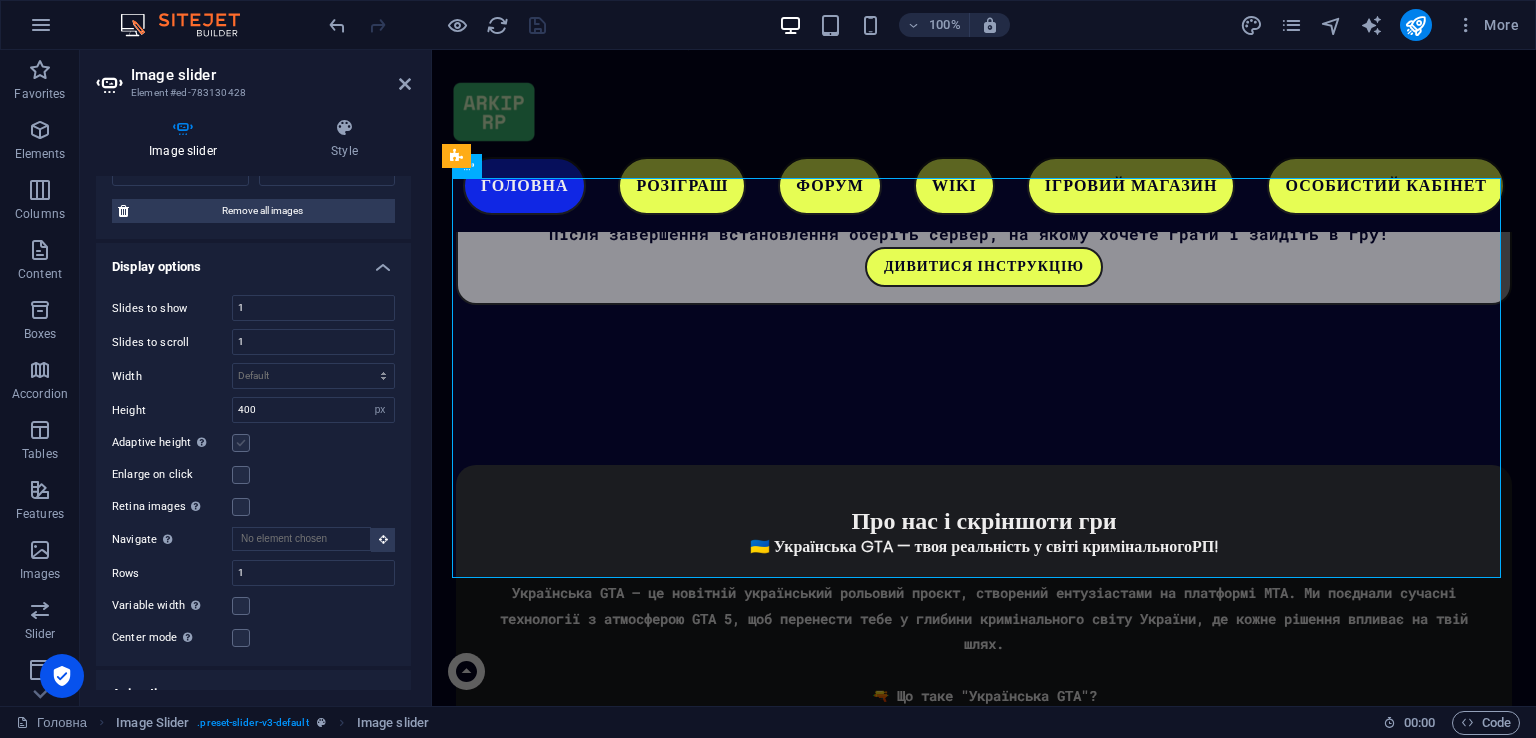 click at bounding box center (241, 443) 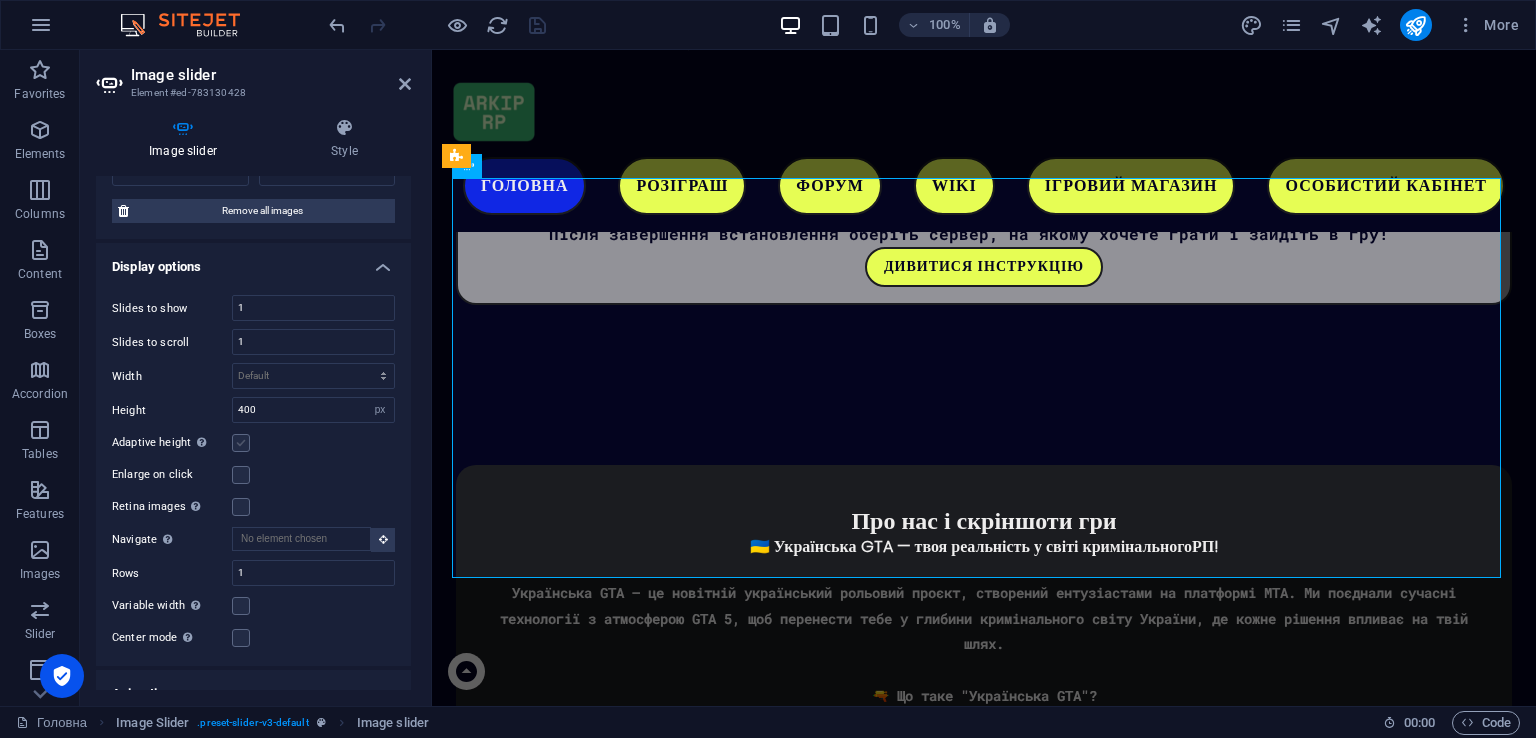 click on "Adaptive height Automatically adjust the height for single slide horizontal sliders" at bounding box center [0, 0] 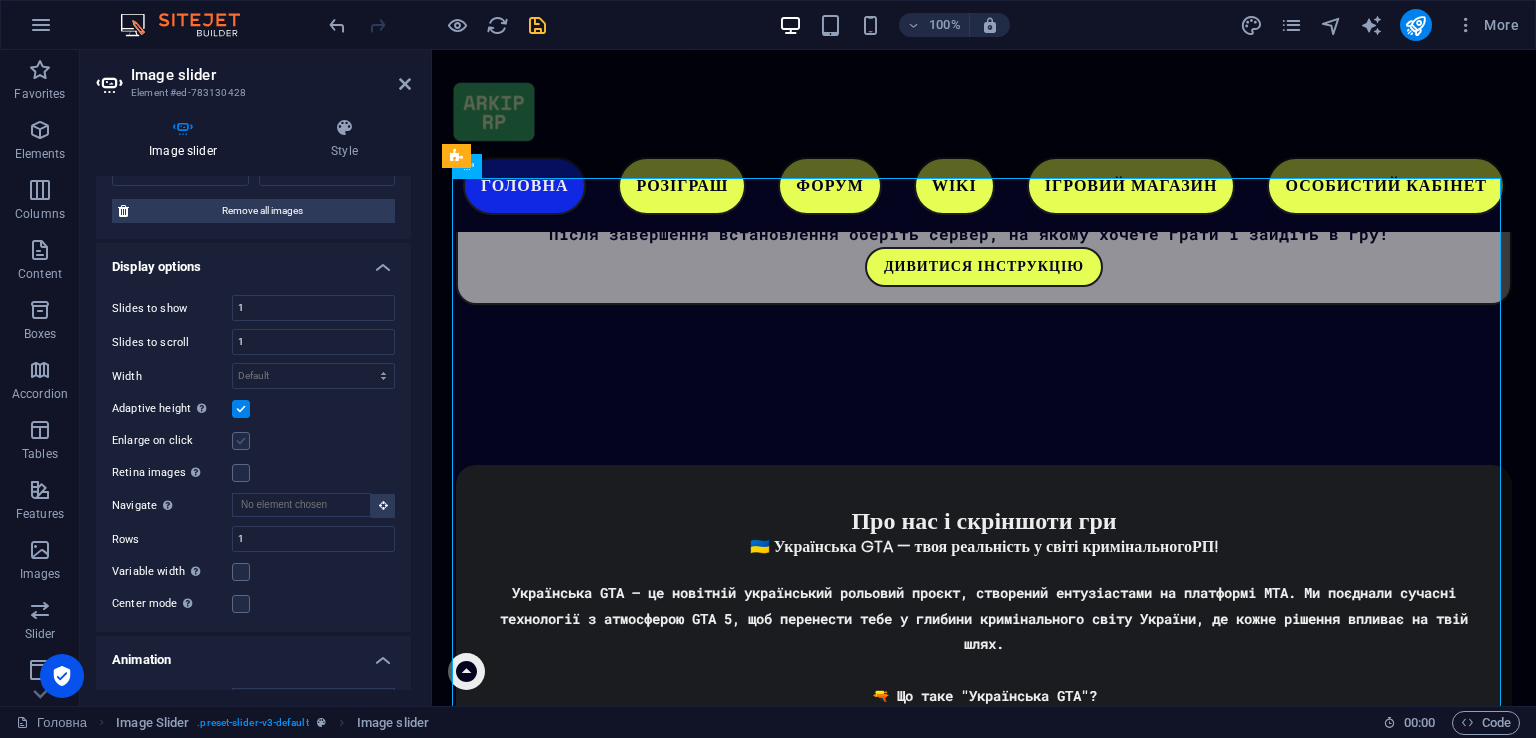 click at bounding box center [241, 441] 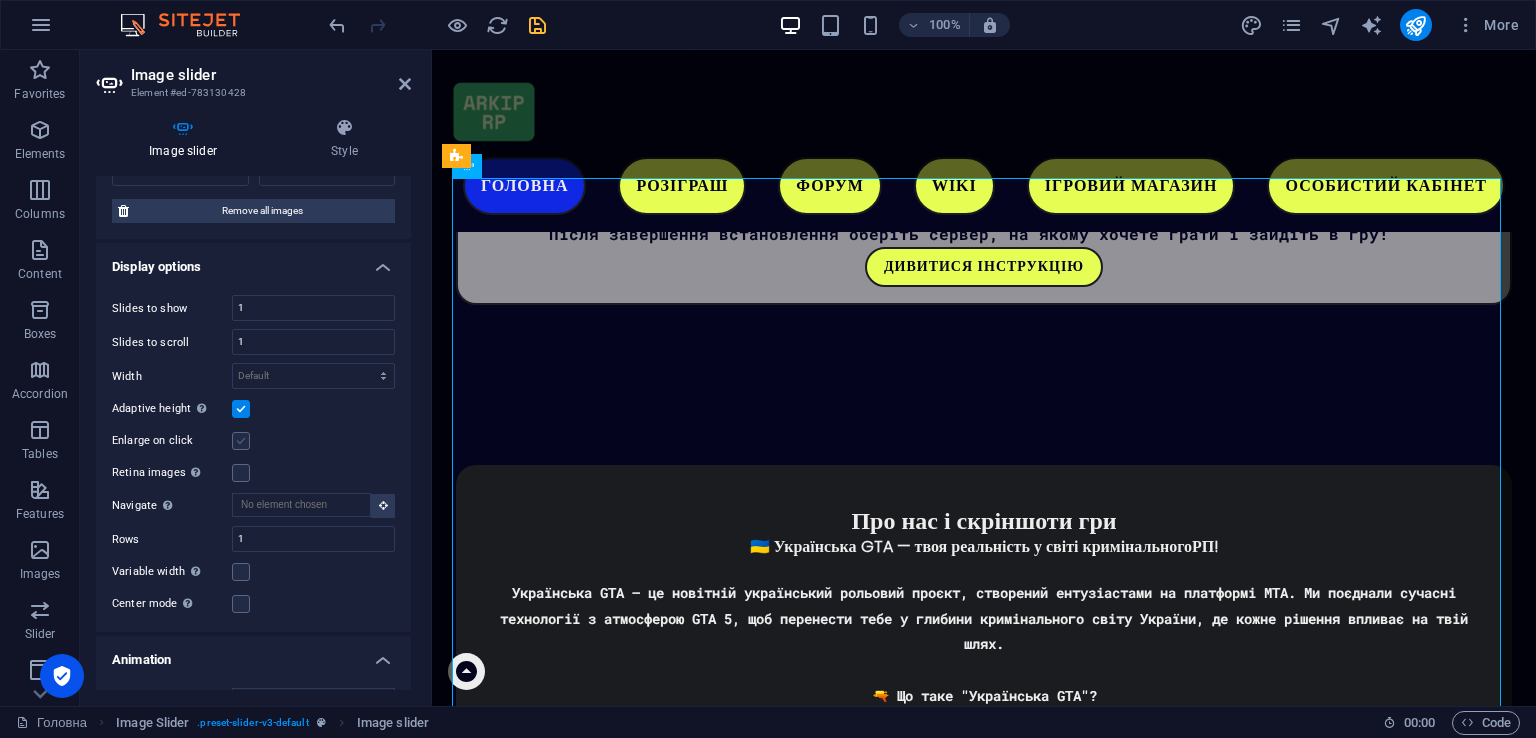 click on "Enlarge on click" at bounding box center [0, 0] 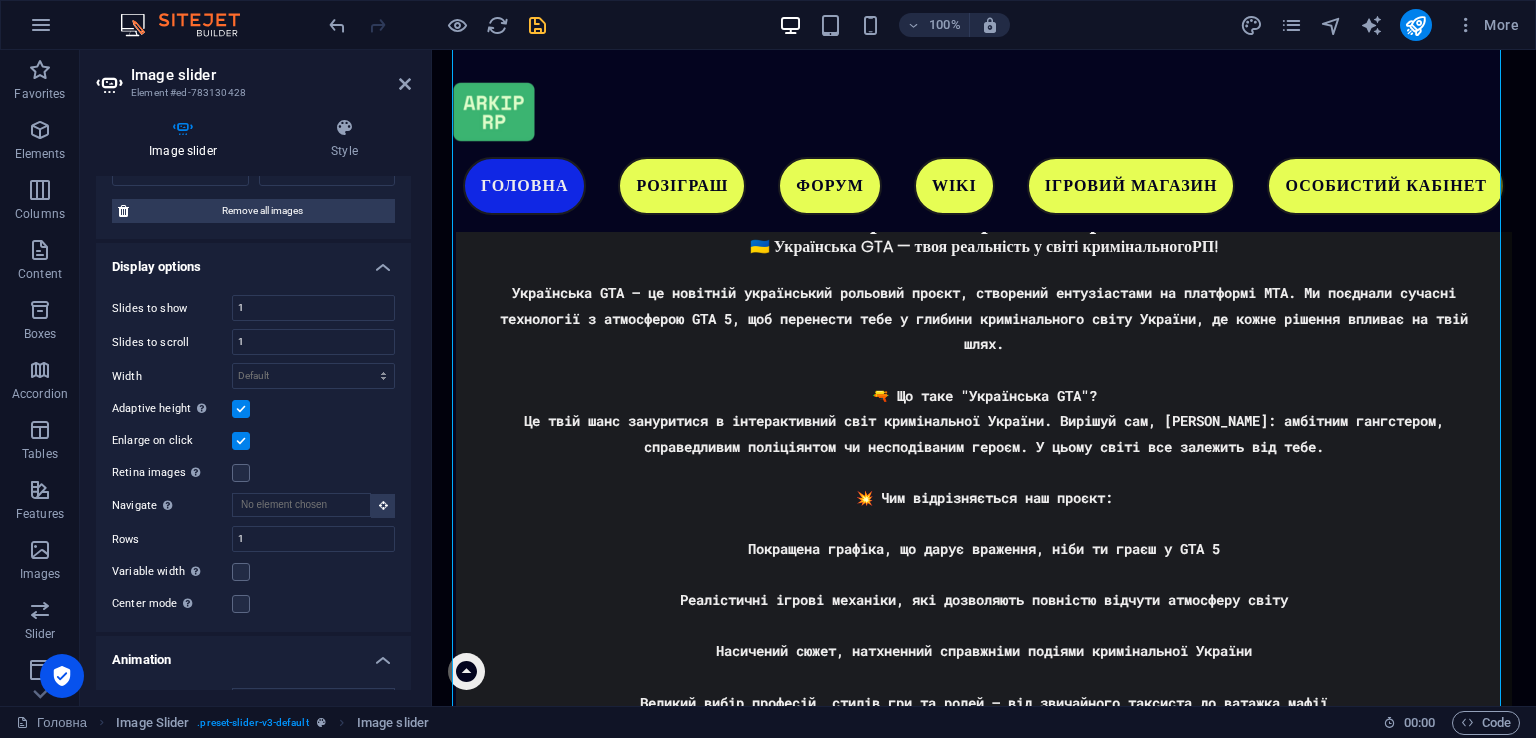 click at bounding box center [241, 441] 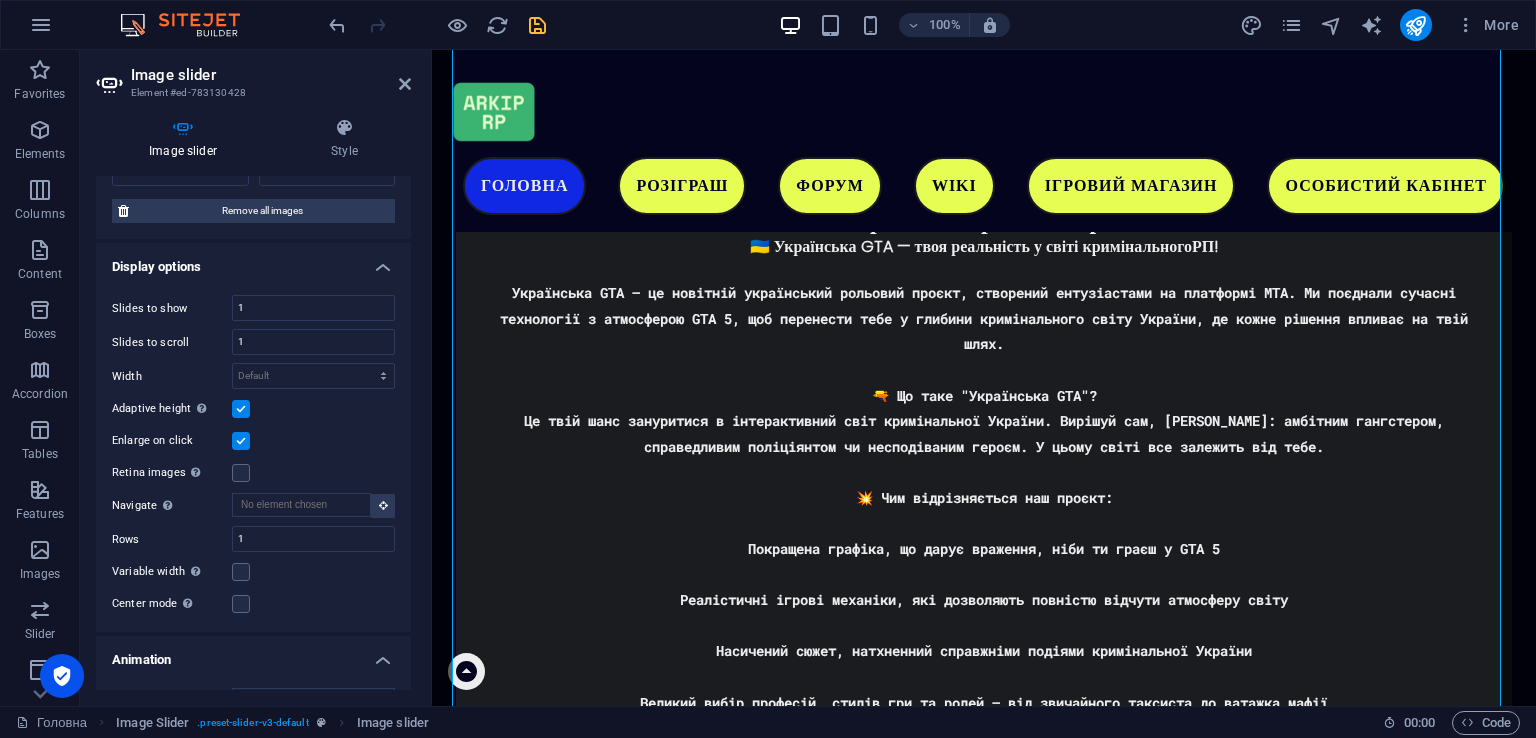 click on "Enlarge on click" at bounding box center [0, 0] 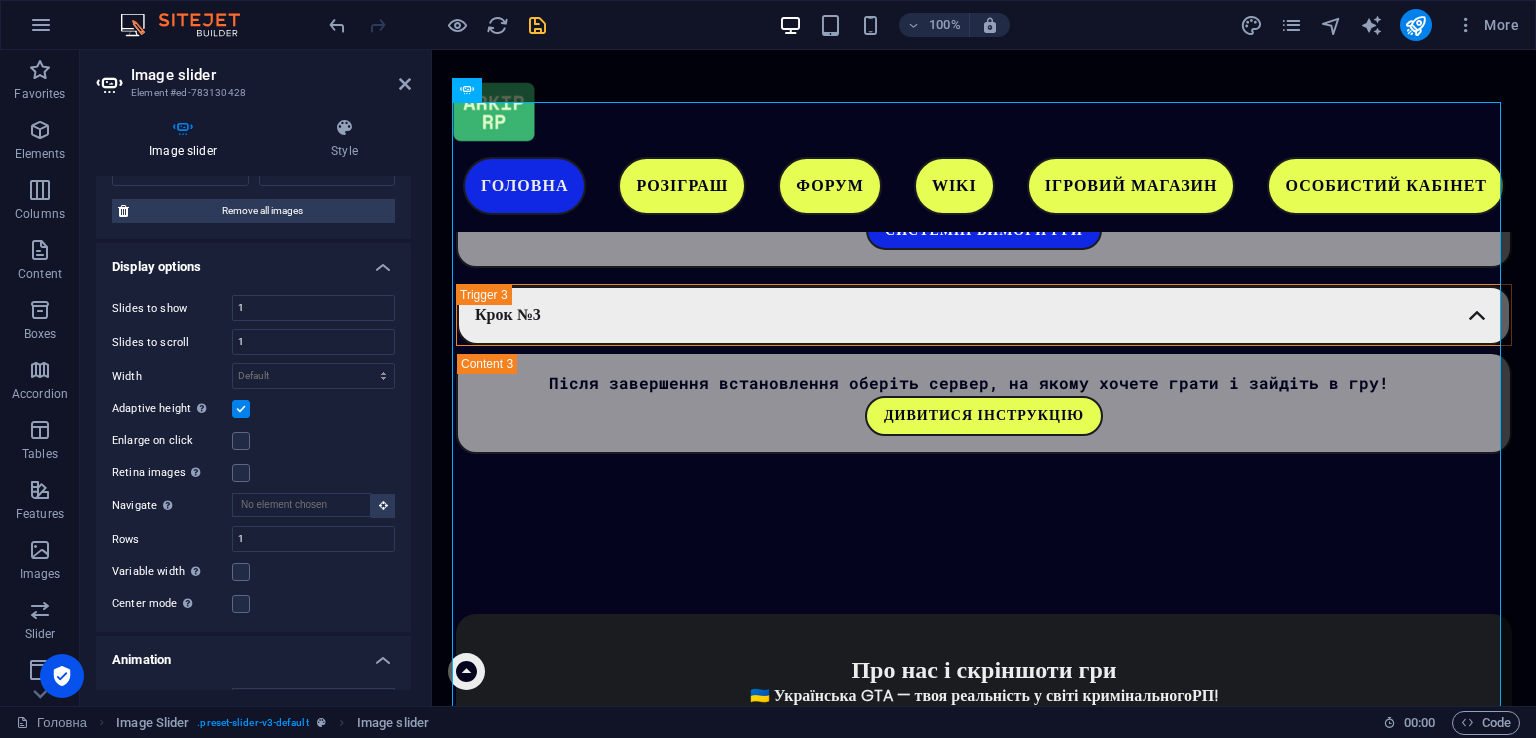 click at bounding box center [241, 409] 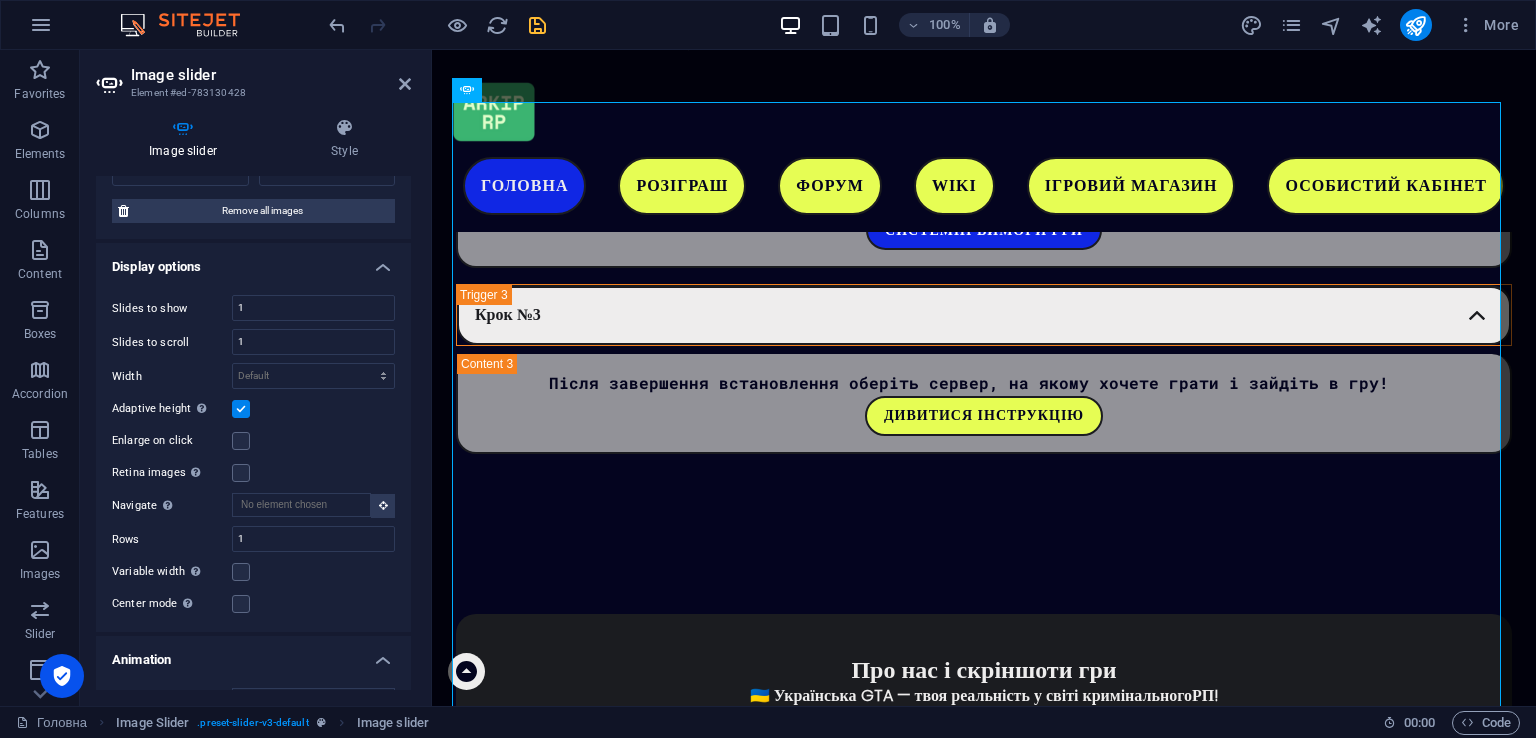click on "Adaptive height Automatically adjust the height for single slide horizontal sliders" at bounding box center (0, 0) 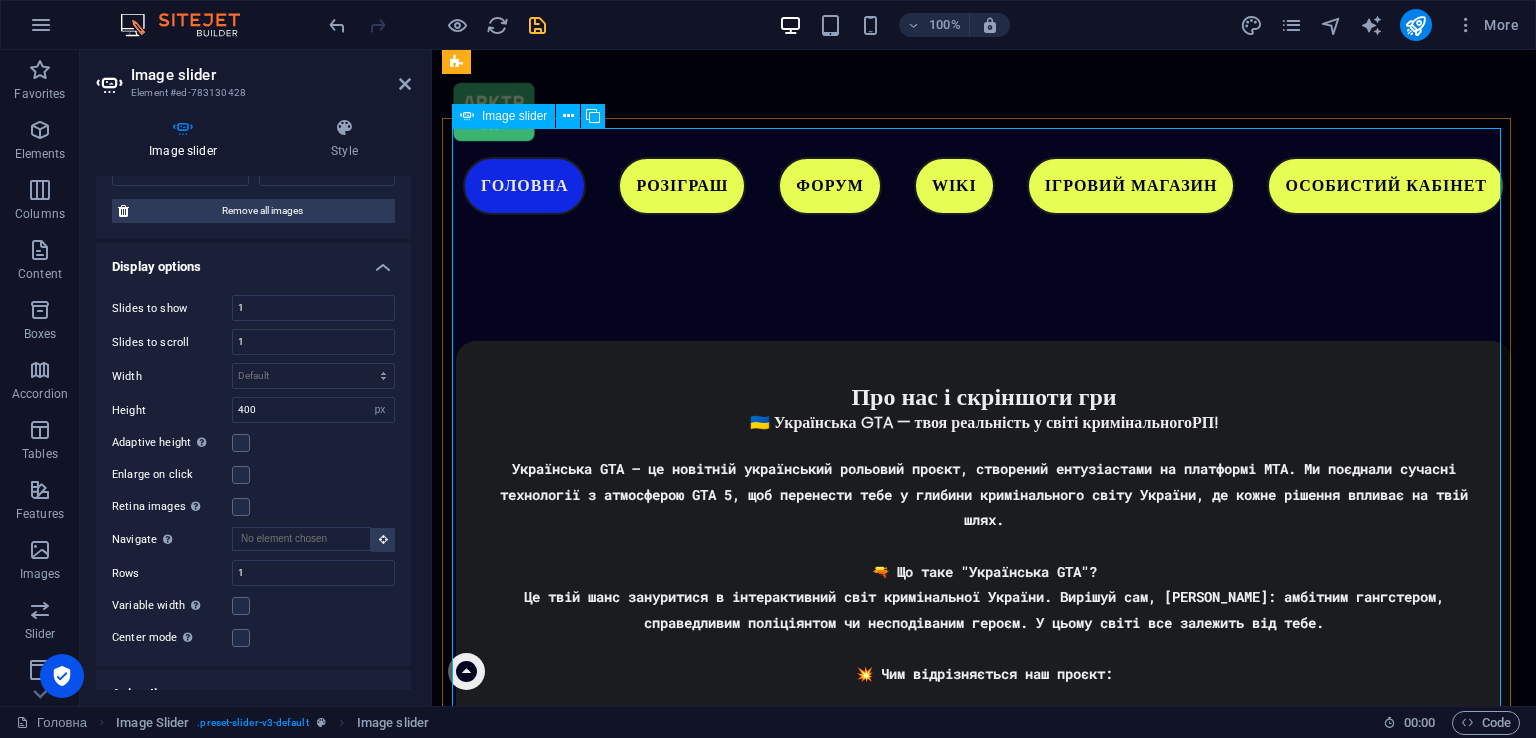 scroll, scrollTop: 3633, scrollLeft: 0, axis: vertical 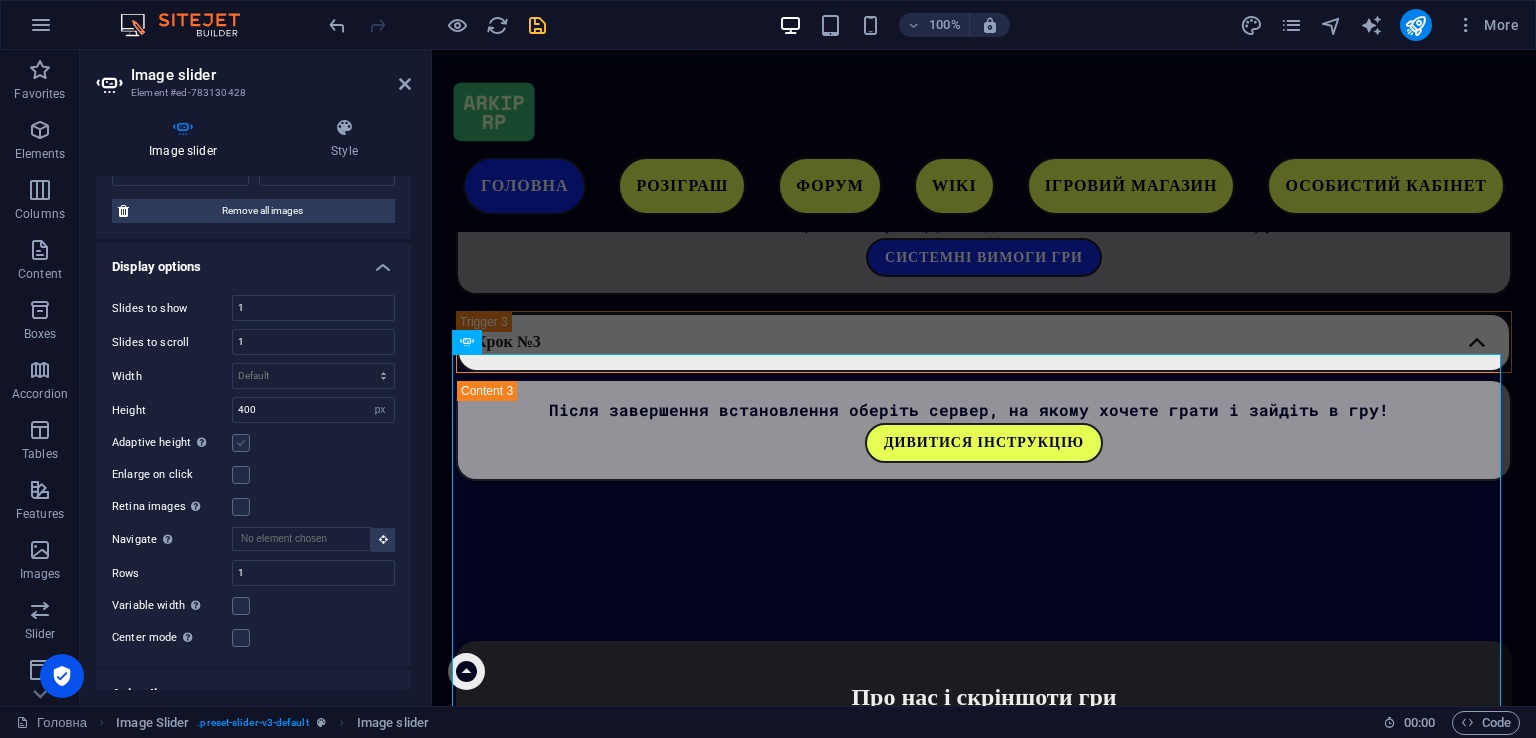 click at bounding box center (241, 443) 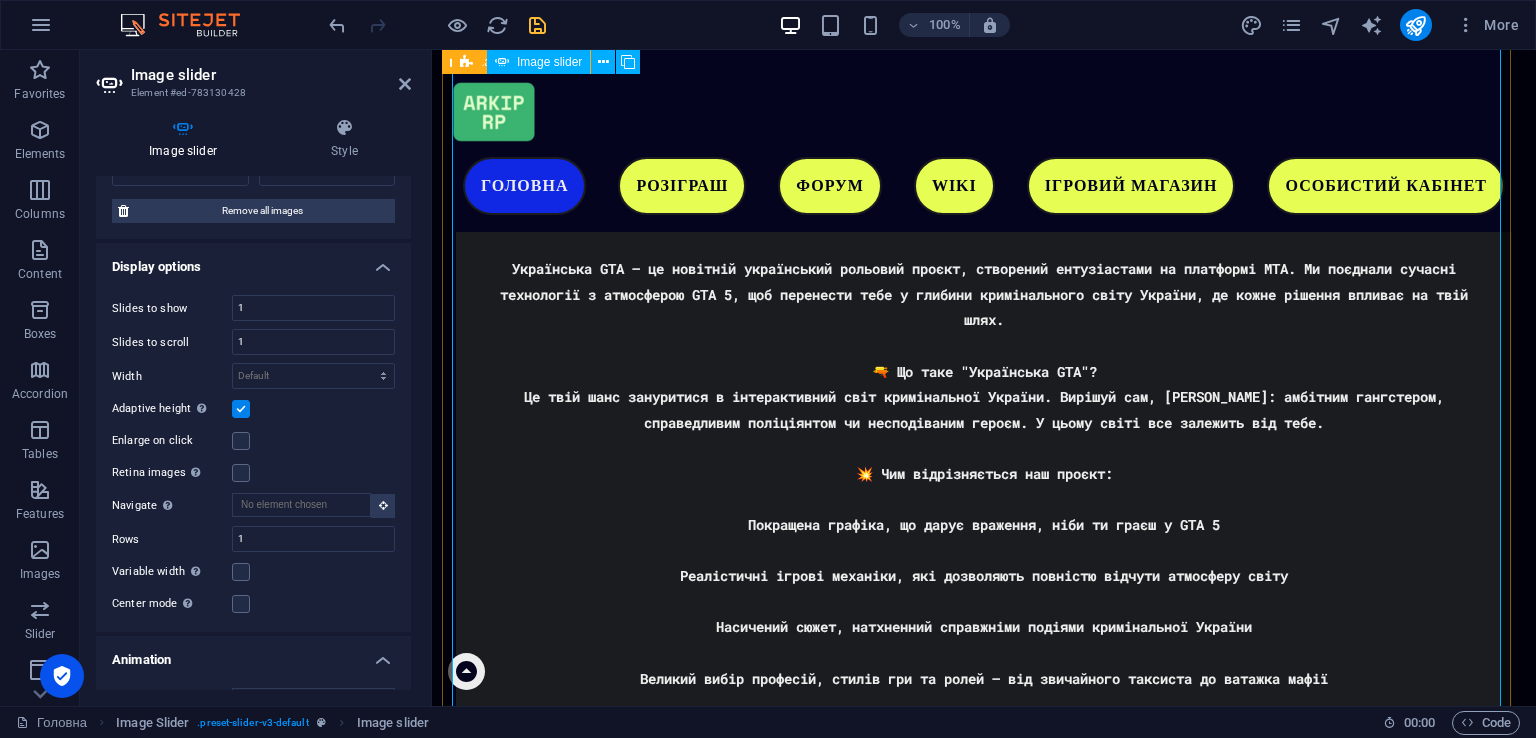 scroll, scrollTop: 3933, scrollLeft: 0, axis: vertical 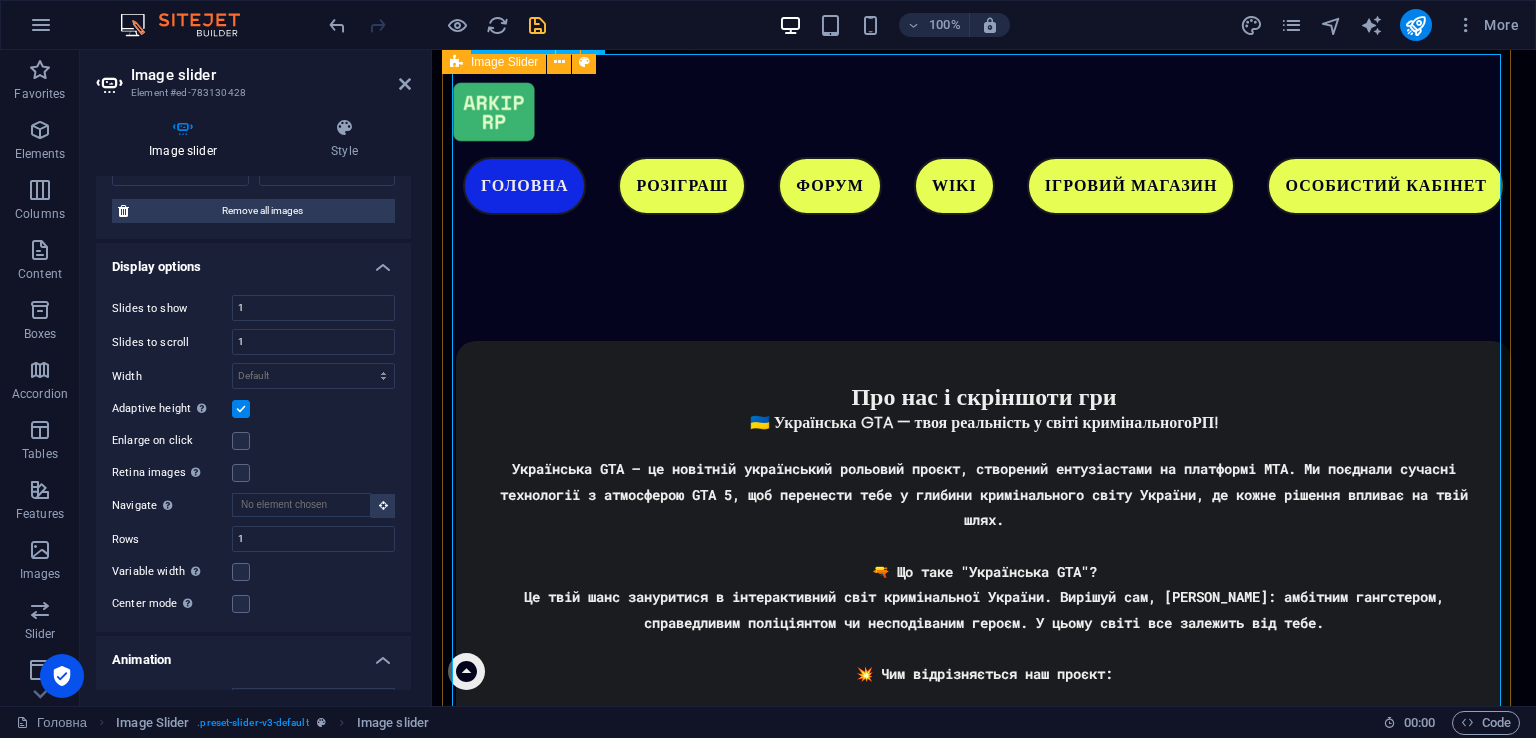 click at bounding box center (984, 2310) 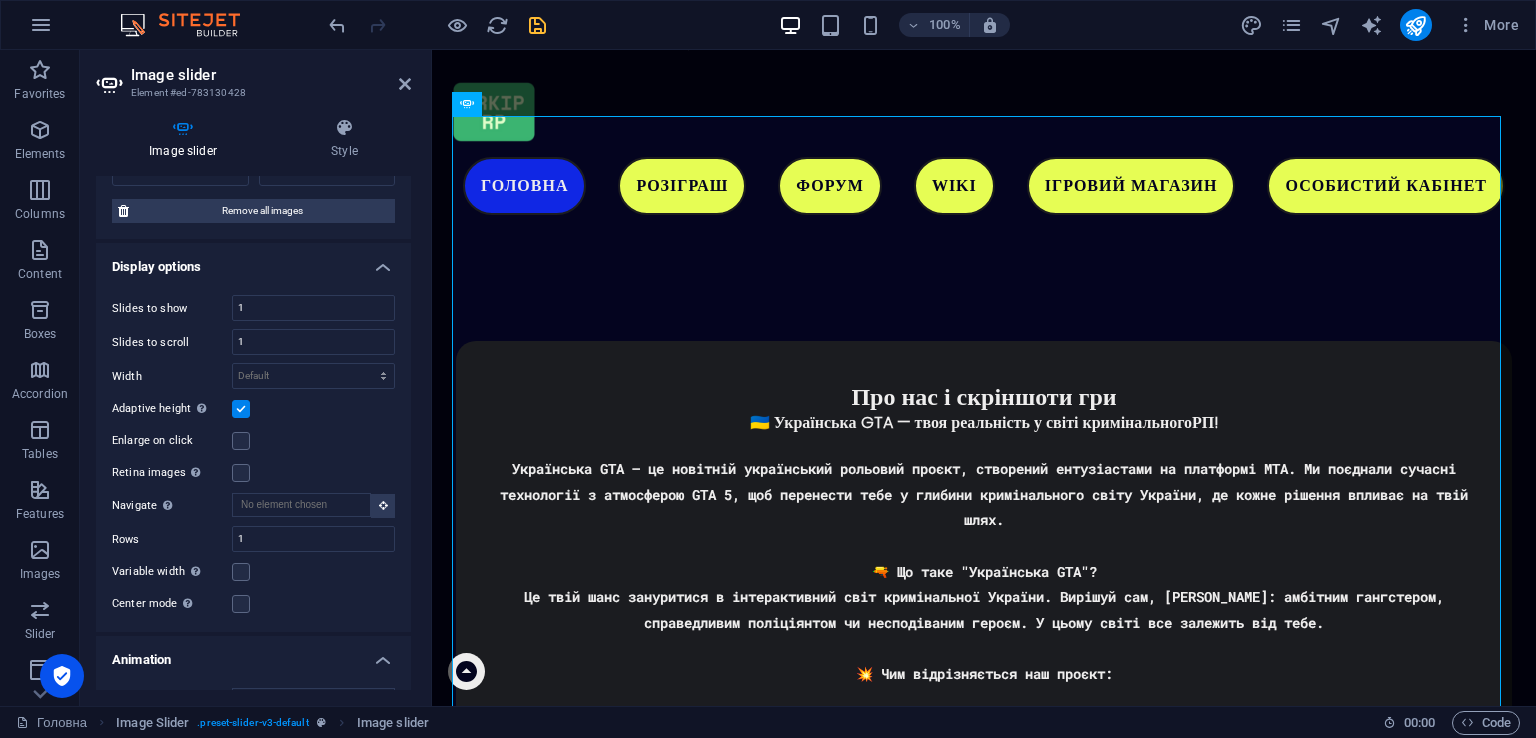 scroll, scrollTop: 3752, scrollLeft: 0, axis: vertical 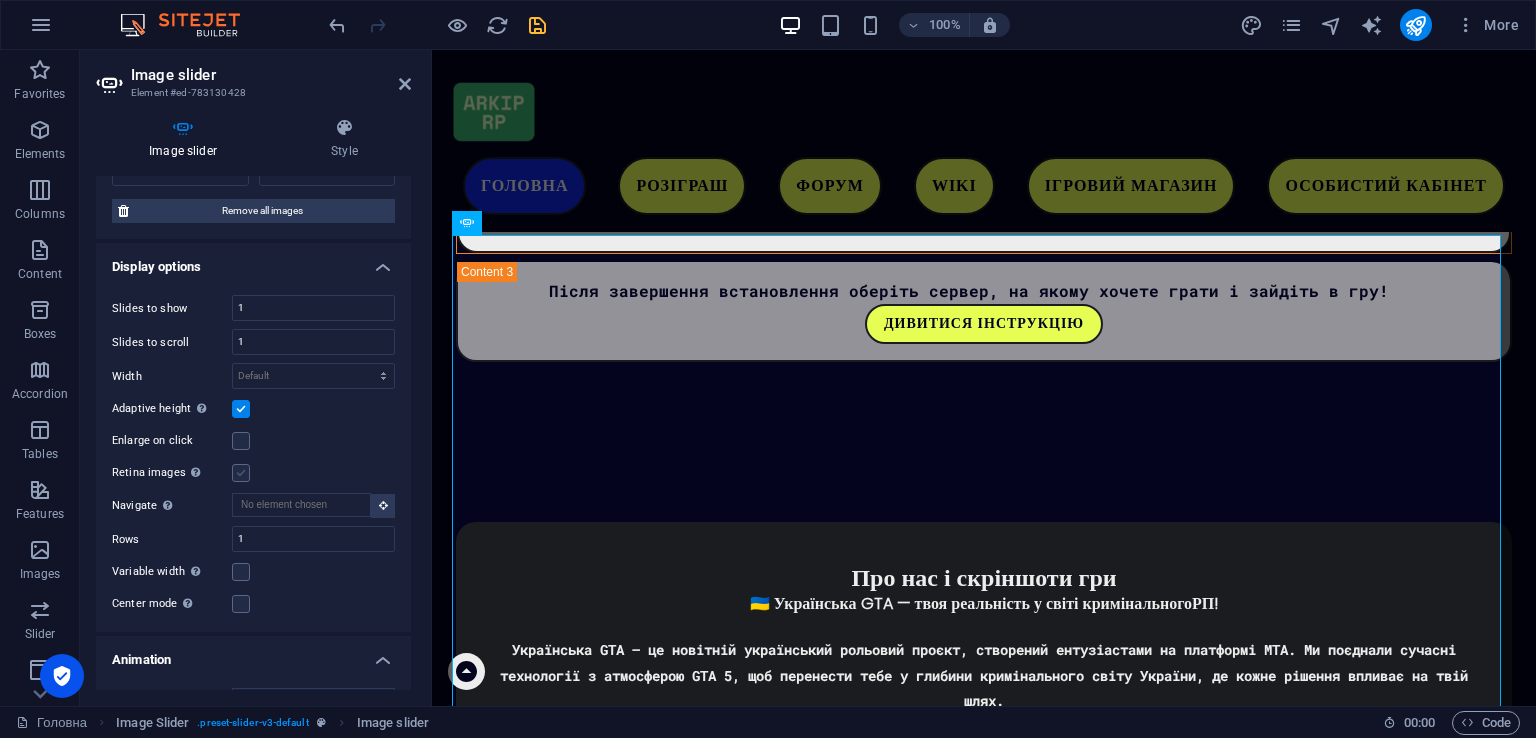 click at bounding box center [241, 473] 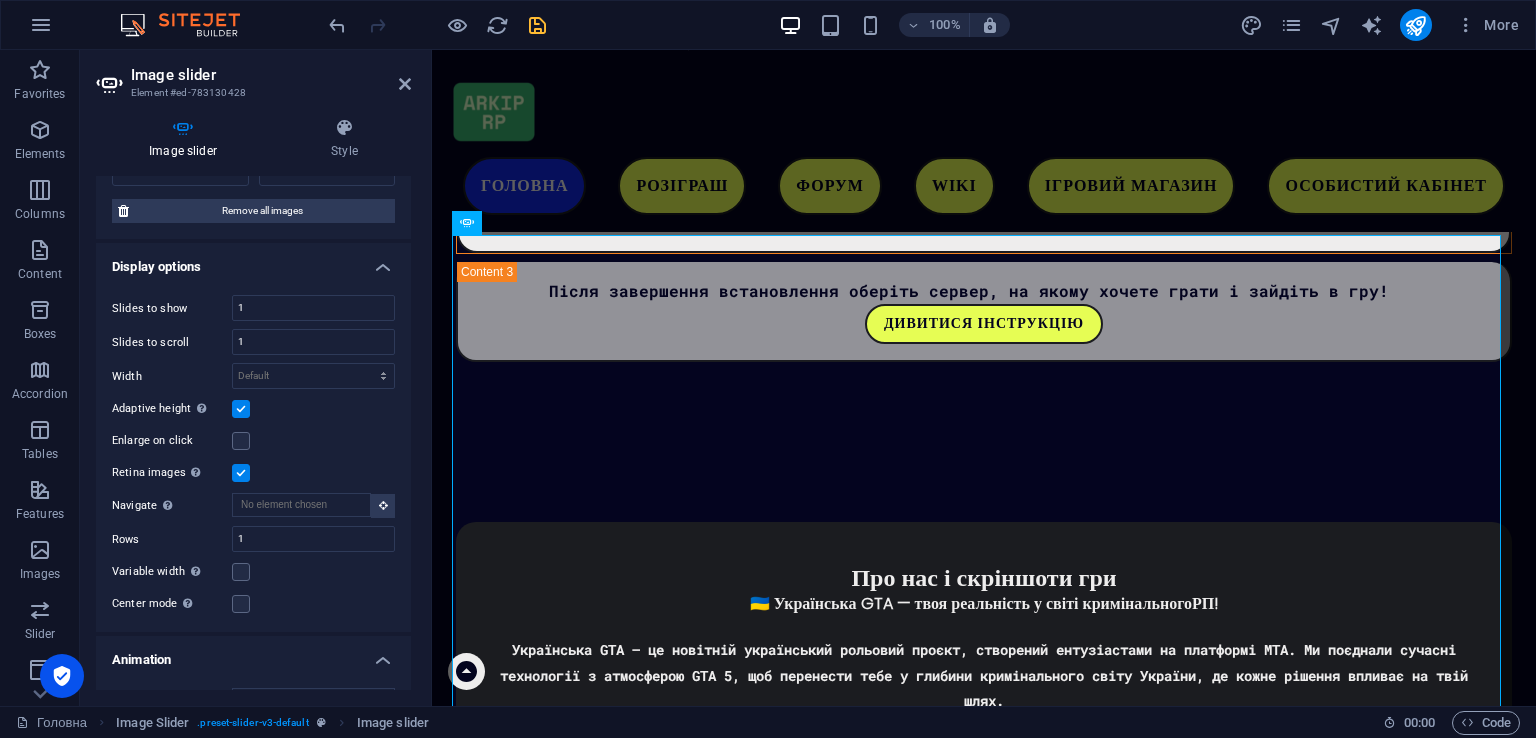 click at bounding box center [241, 473] 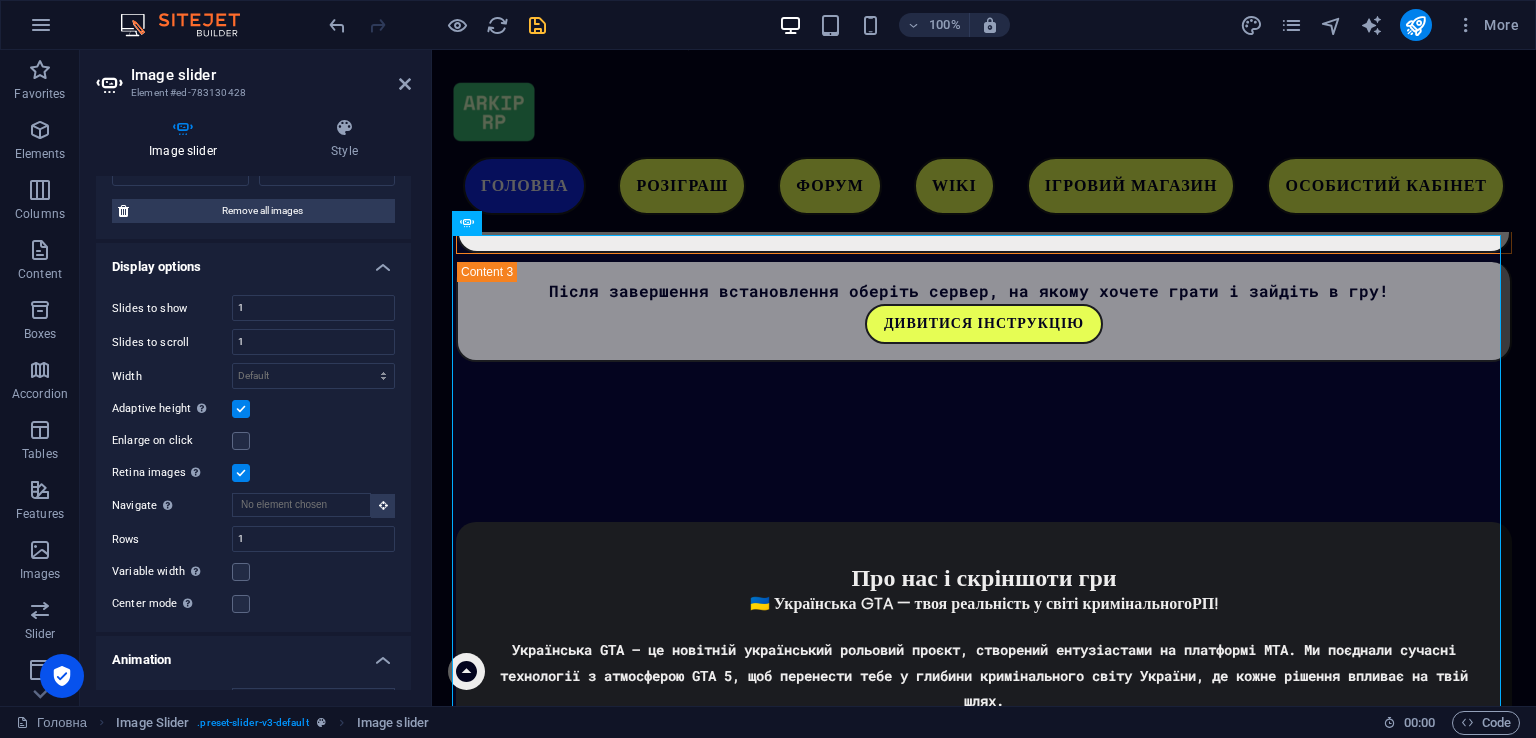 click on "Retina images Automatically load retina image and smartphone optimized sizes." at bounding box center [0, 0] 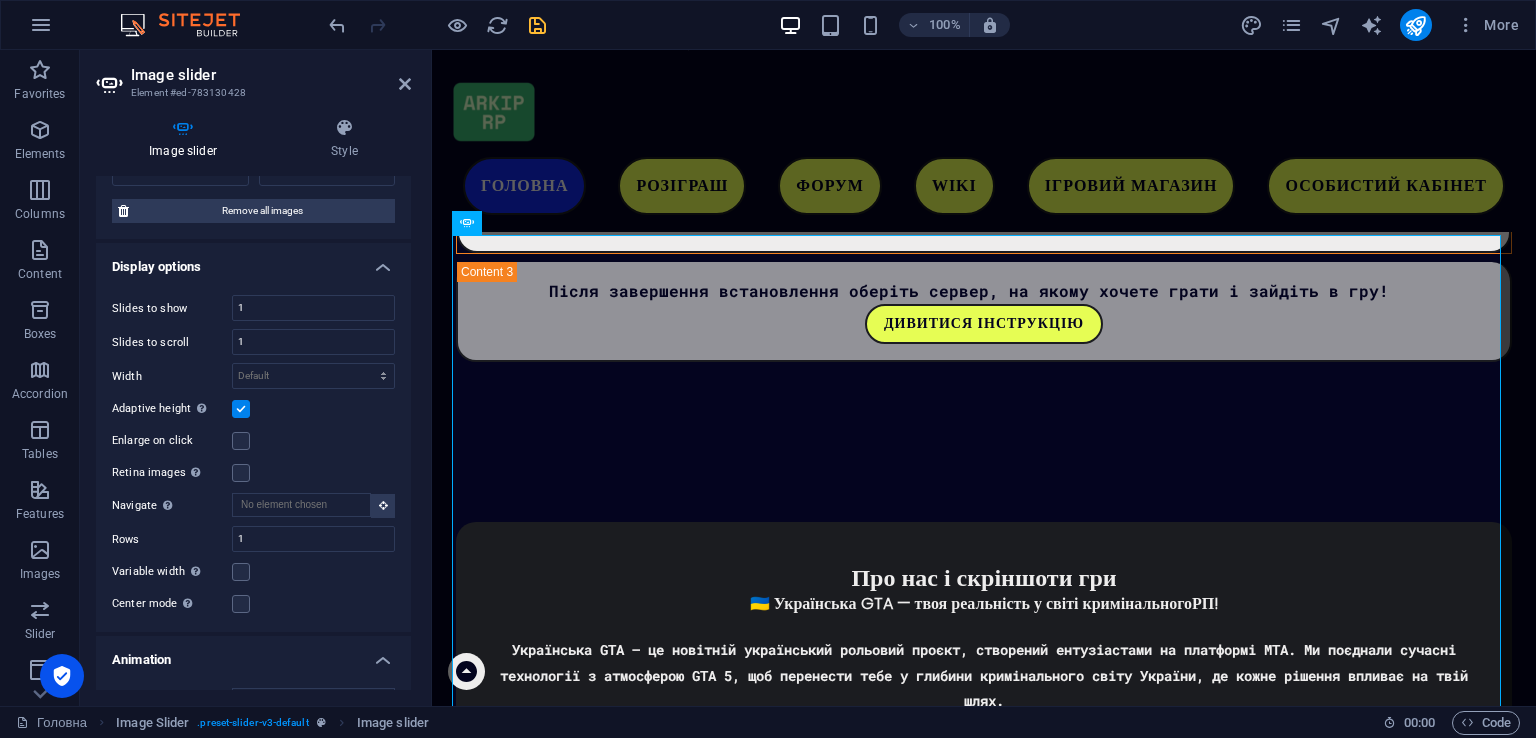 click at bounding box center (241, 409) 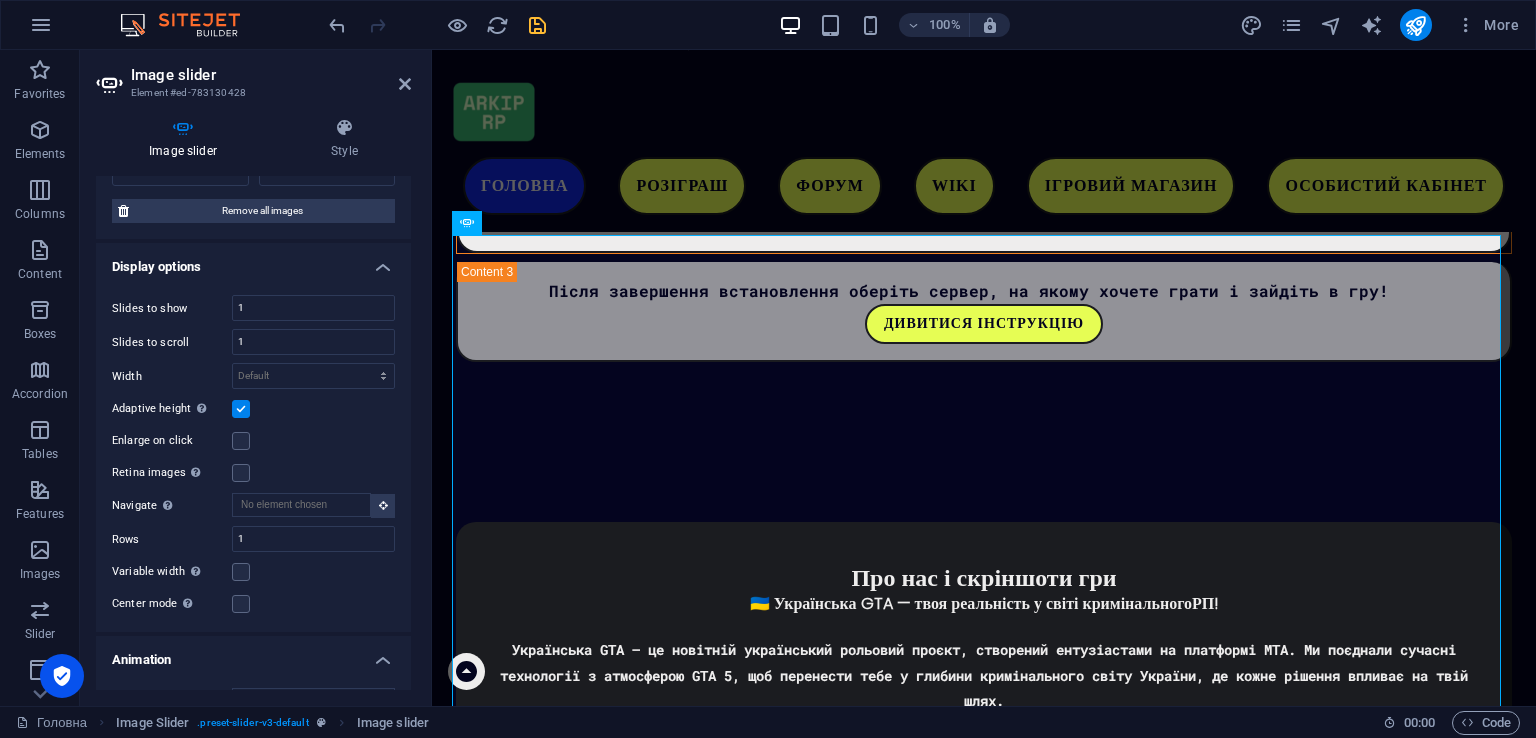 click on "Adaptive height Automatically adjust the height for single slide horizontal sliders" at bounding box center [0, 0] 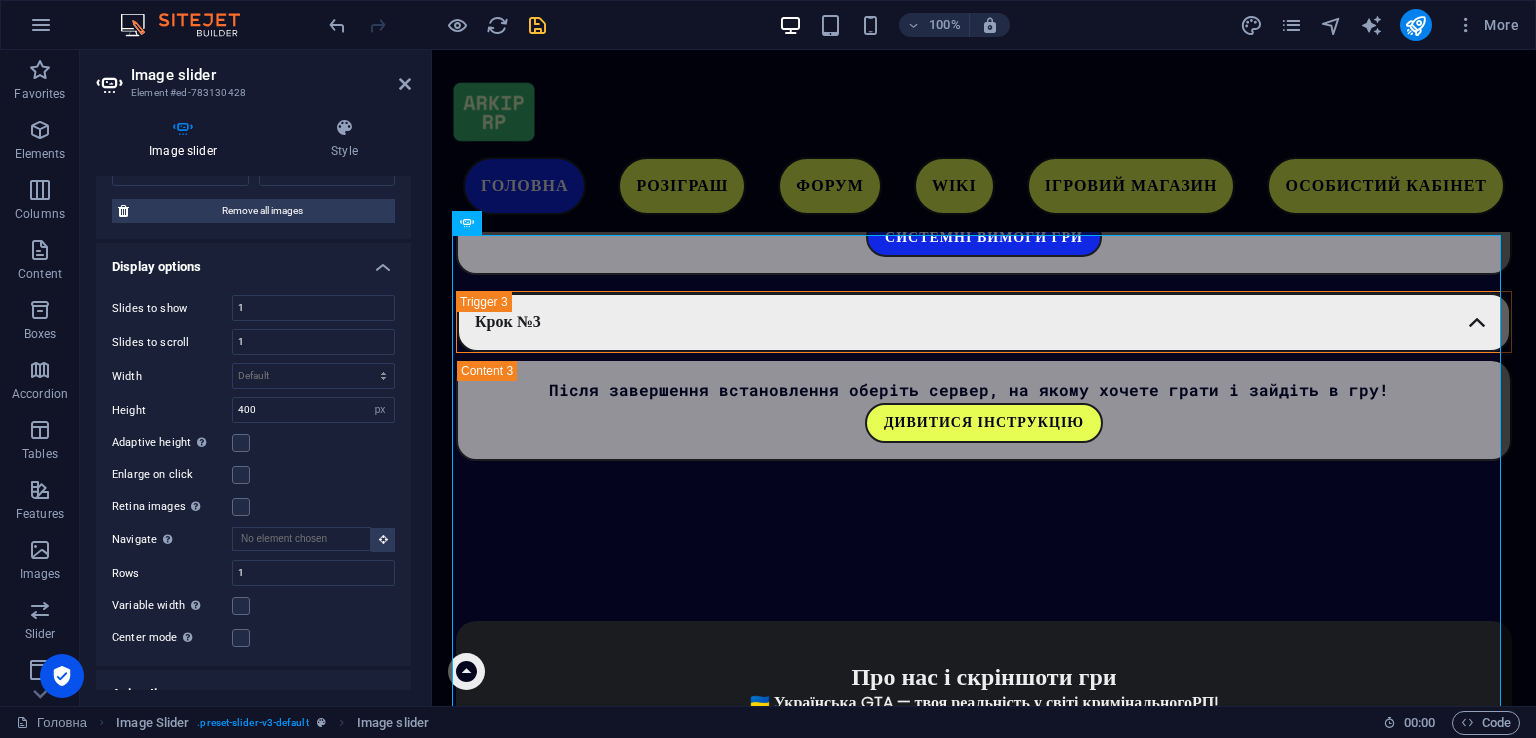 scroll, scrollTop: 3572, scrollLeft: 0, axis: vertical 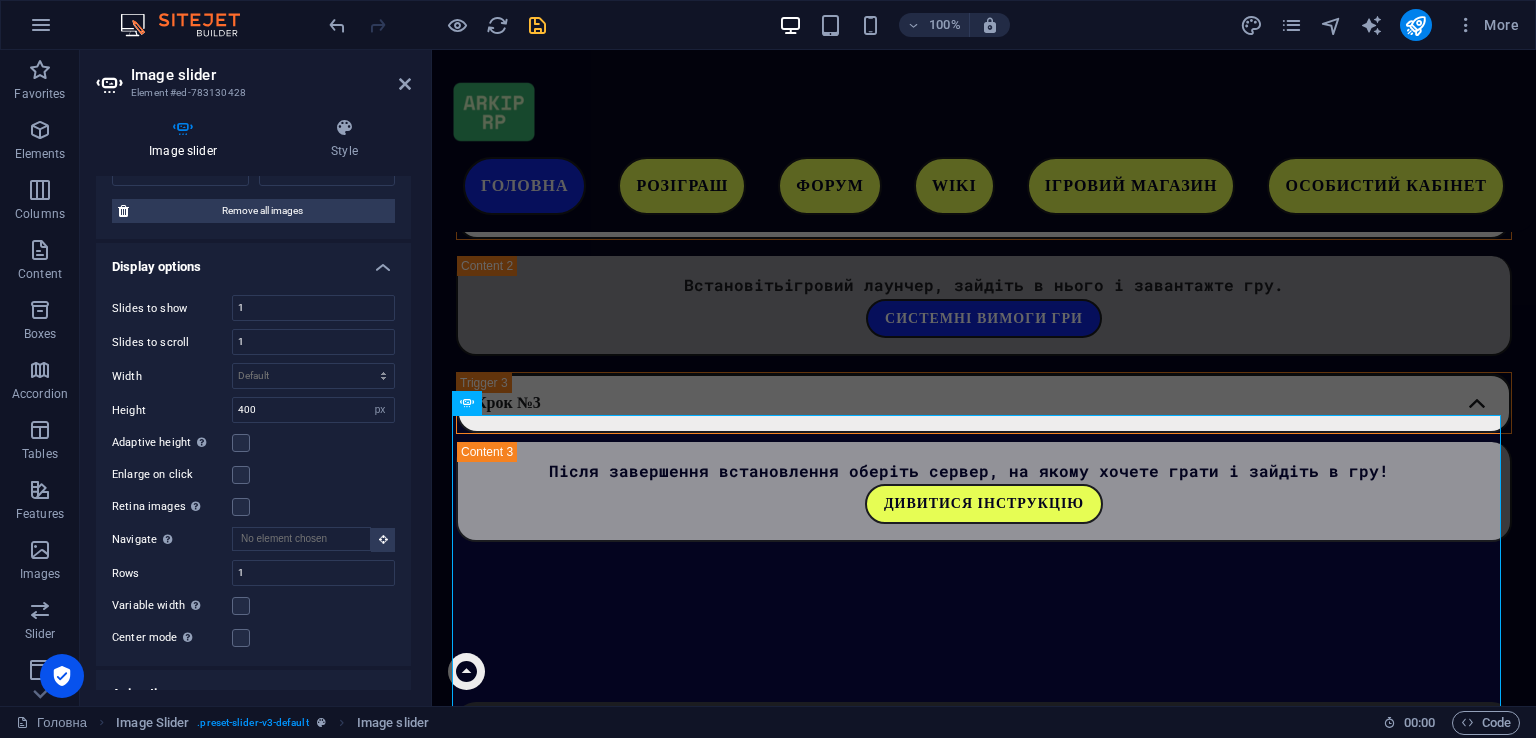 click on "Slides to show 1 Slides to scroll 1 Width Default px % rem em vw vh Height 400 Default px rem em vw vh Adaptive height Automatically adjust the height for single slide horizontal sliders Enlarge on click Retina images Automatically load retina image and smartphone optimized sizes. Navigate Select another slider to be navigated by this one
Rows 1 Slides per row 1 Variable width Automatically adjust the width of the visible slide. Center mode Enables centered view with partial previous/next slide. Use with odd numbered "Slides to show" counts. Center padding Not visible while "Variable width" is activated 0 px %" at bounding box center (253, 472) 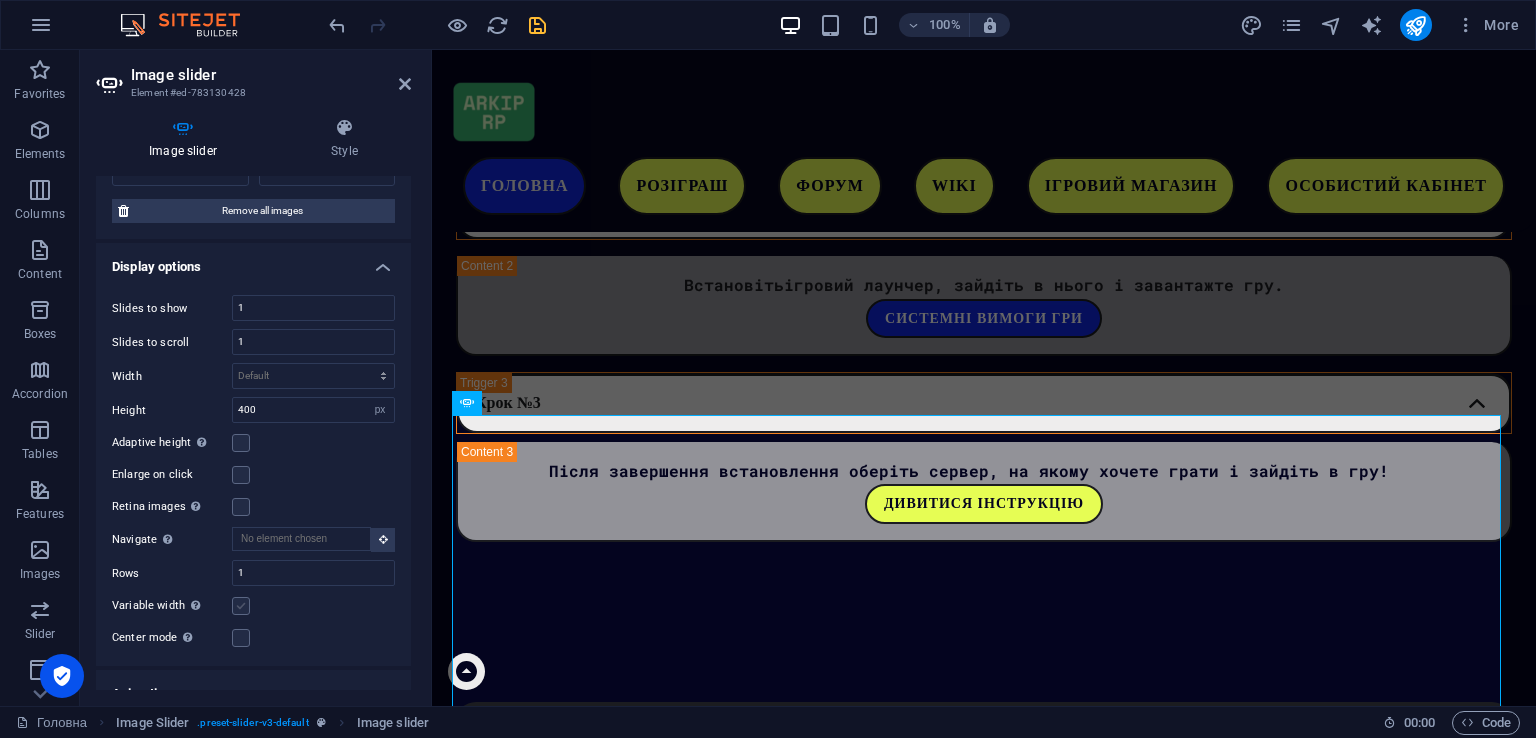 click at bounding box center (241, 606) 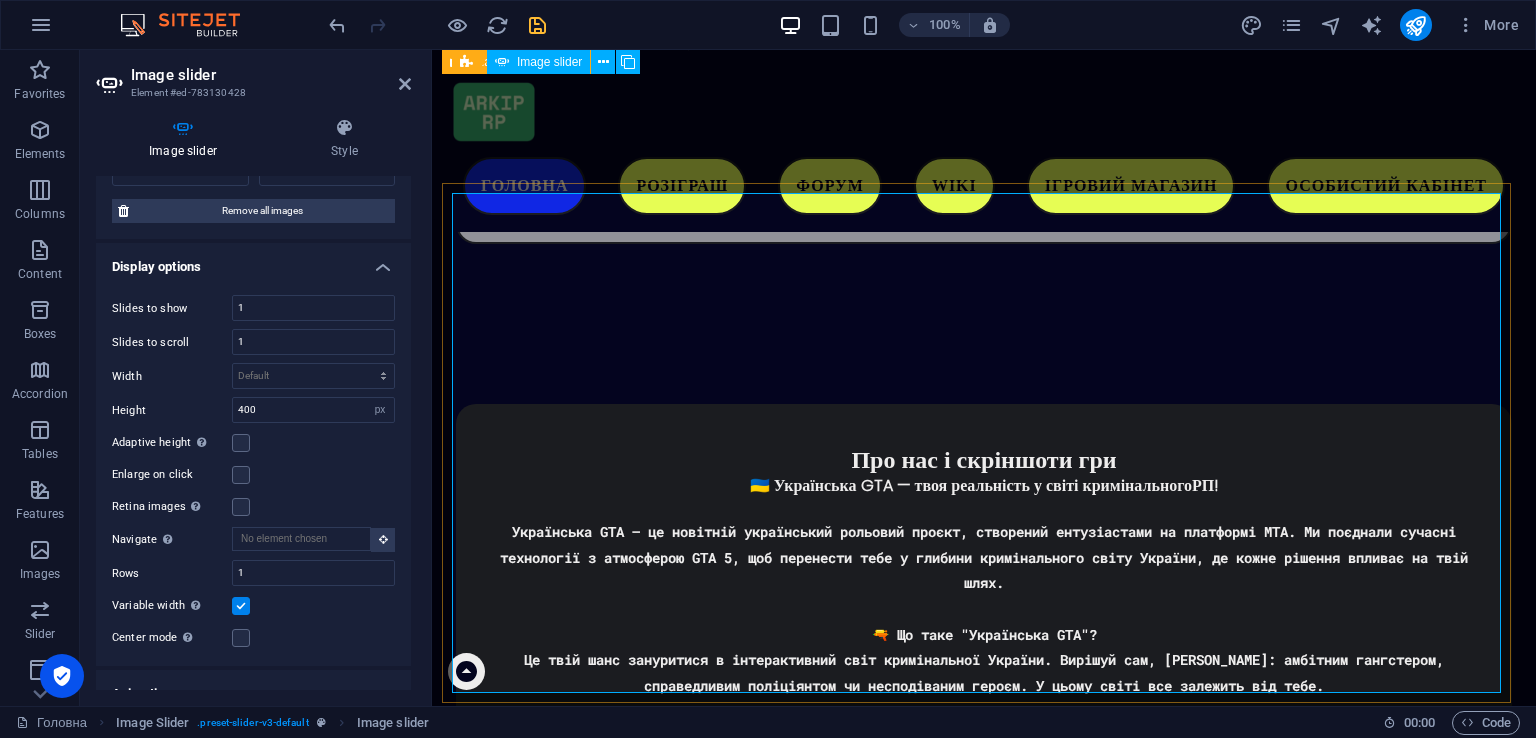 scroll, scrollTop: 3772, scrollLeft: 0, axis: vertical 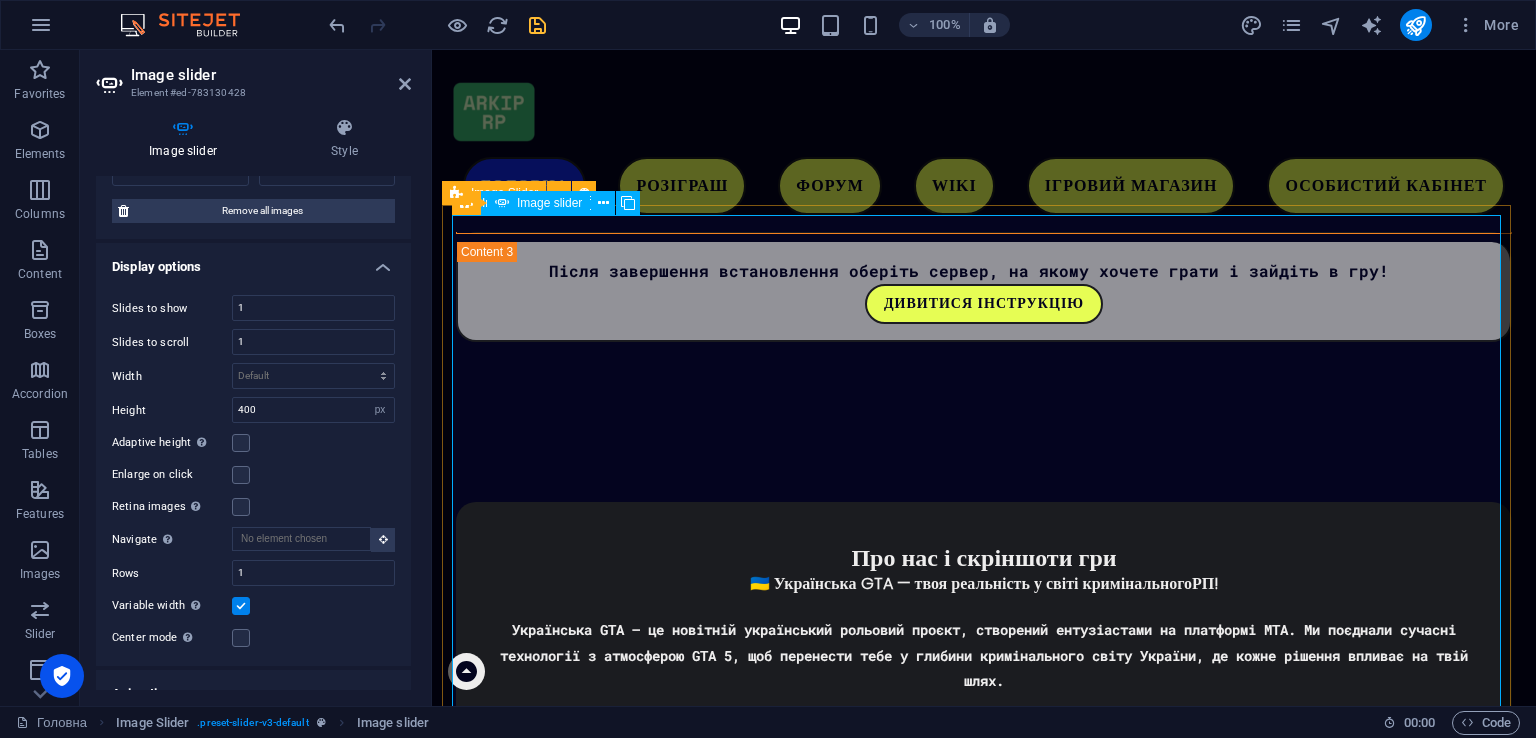 click at bounding box center [984, 2471] 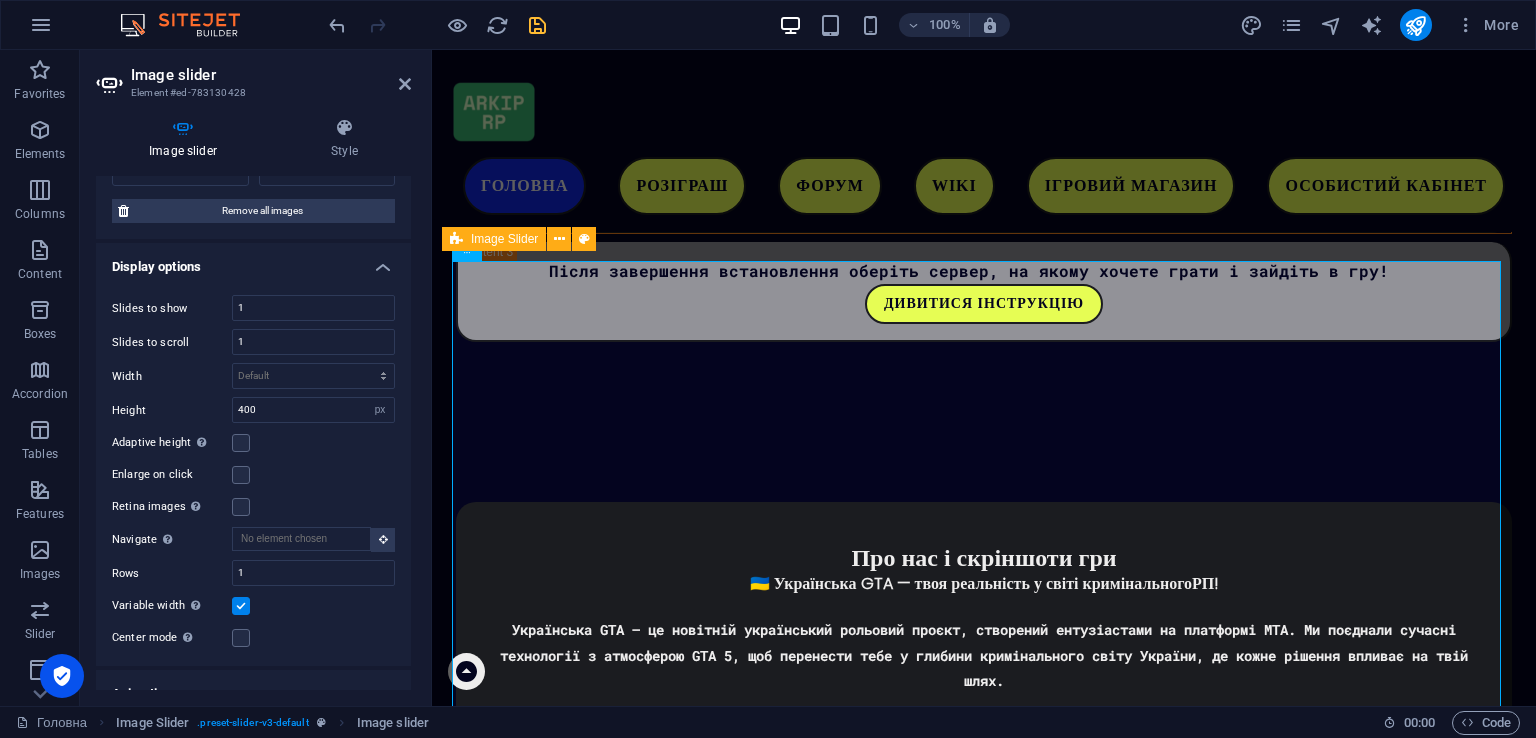 scroll, scrollTop: 3591, scrollLeft: 0, axis: vertical 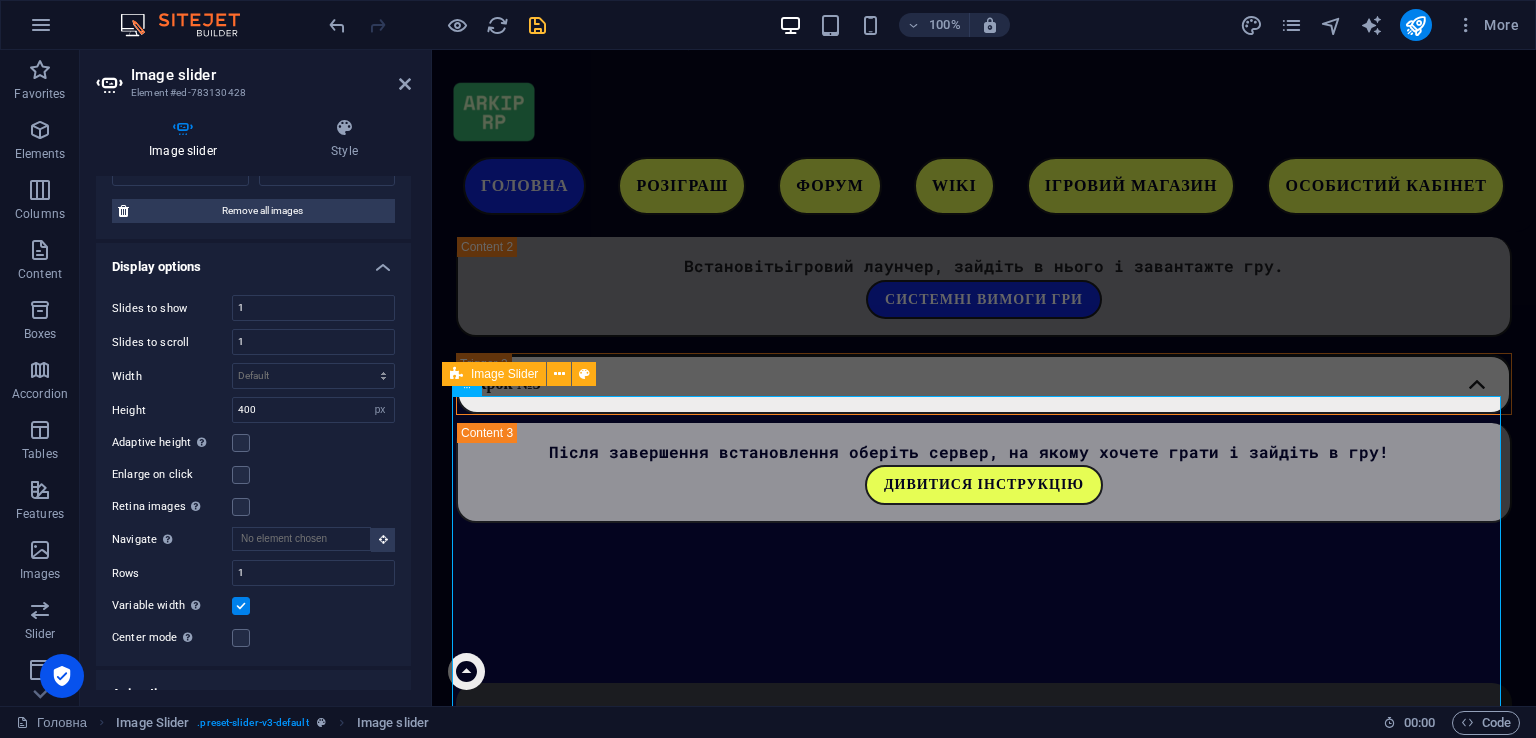 click at bounding box center [241, 606] 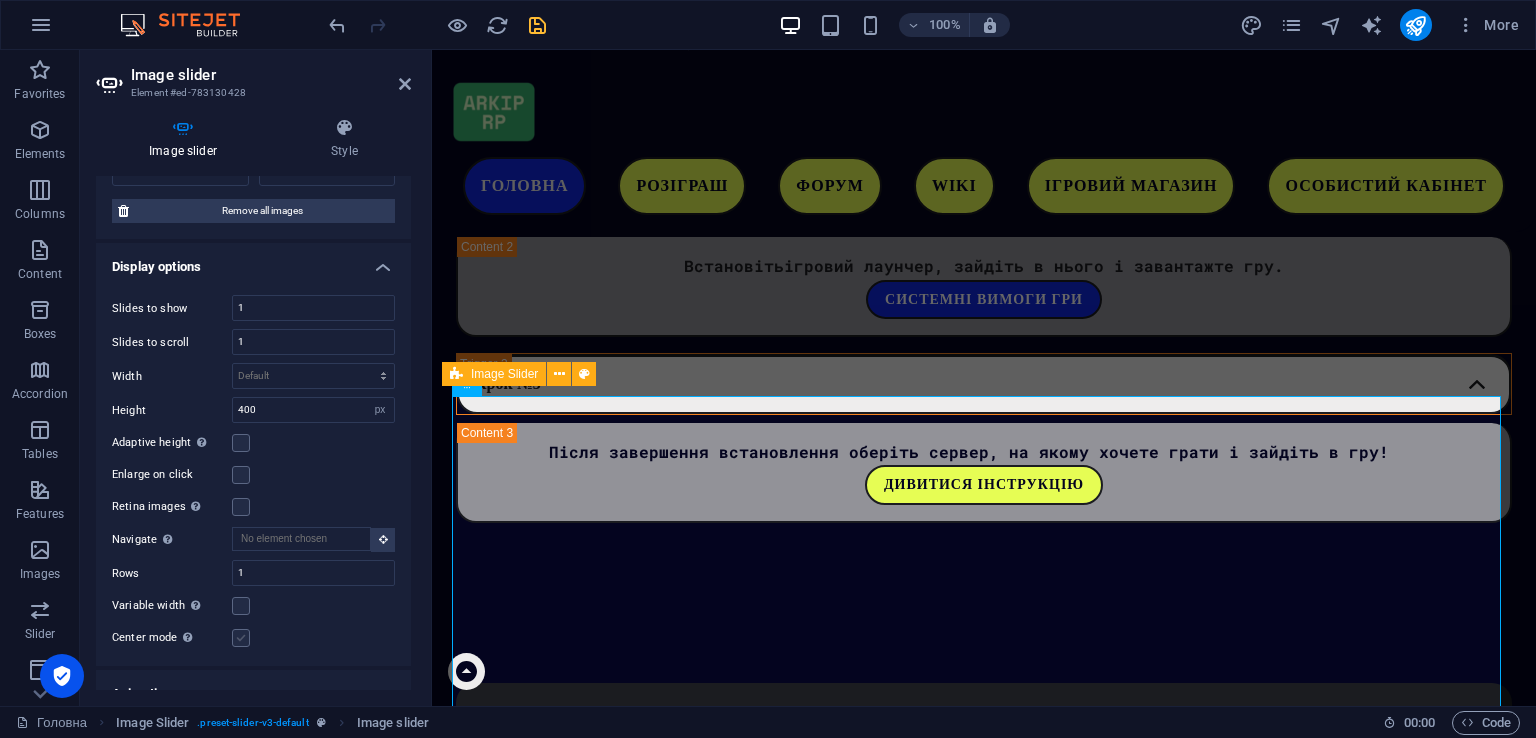 click at bounding box center (241, 638) 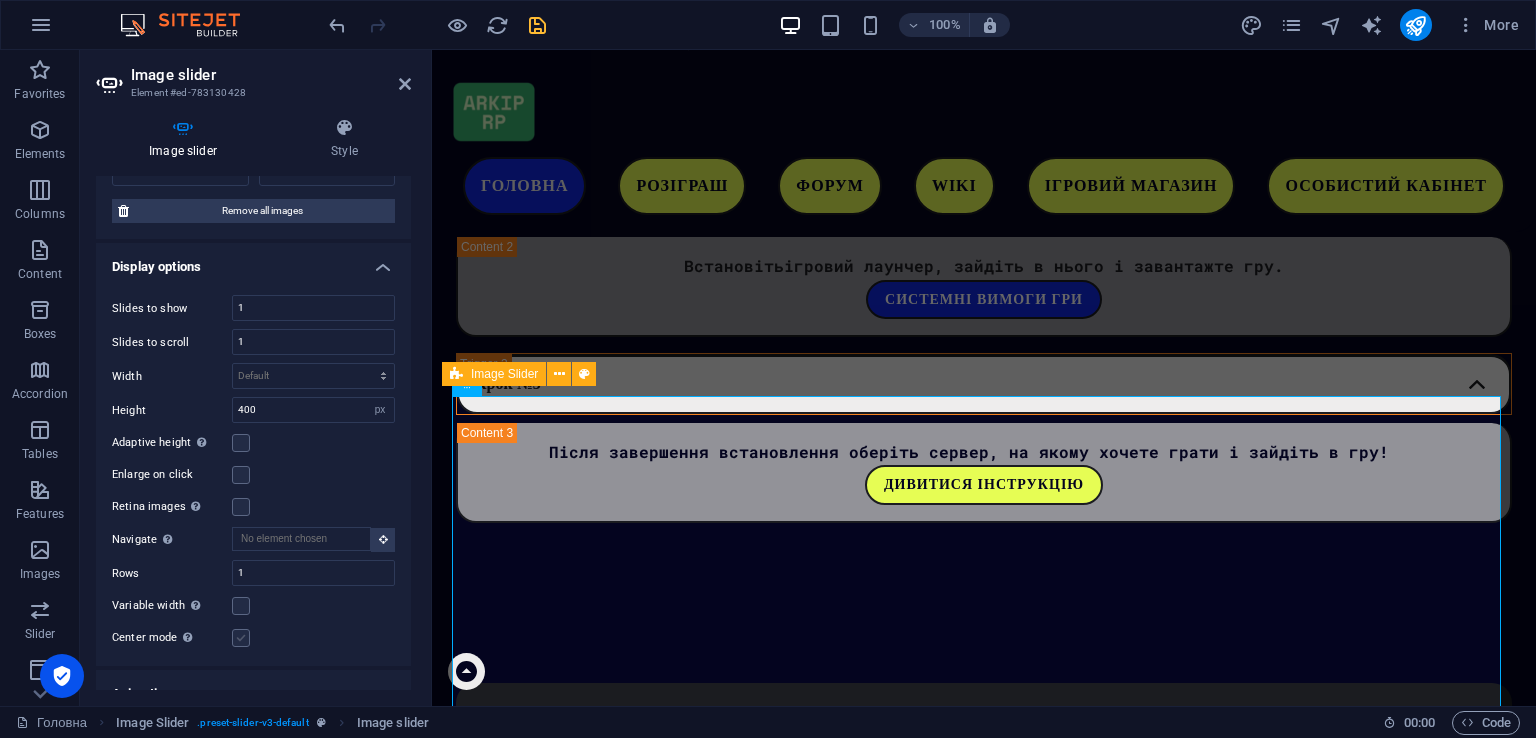 click on "Center mode Enables centered view with partial previous/next slide. Use with odd numbered "Slides to show" counts." at bounding box center [0, 0] 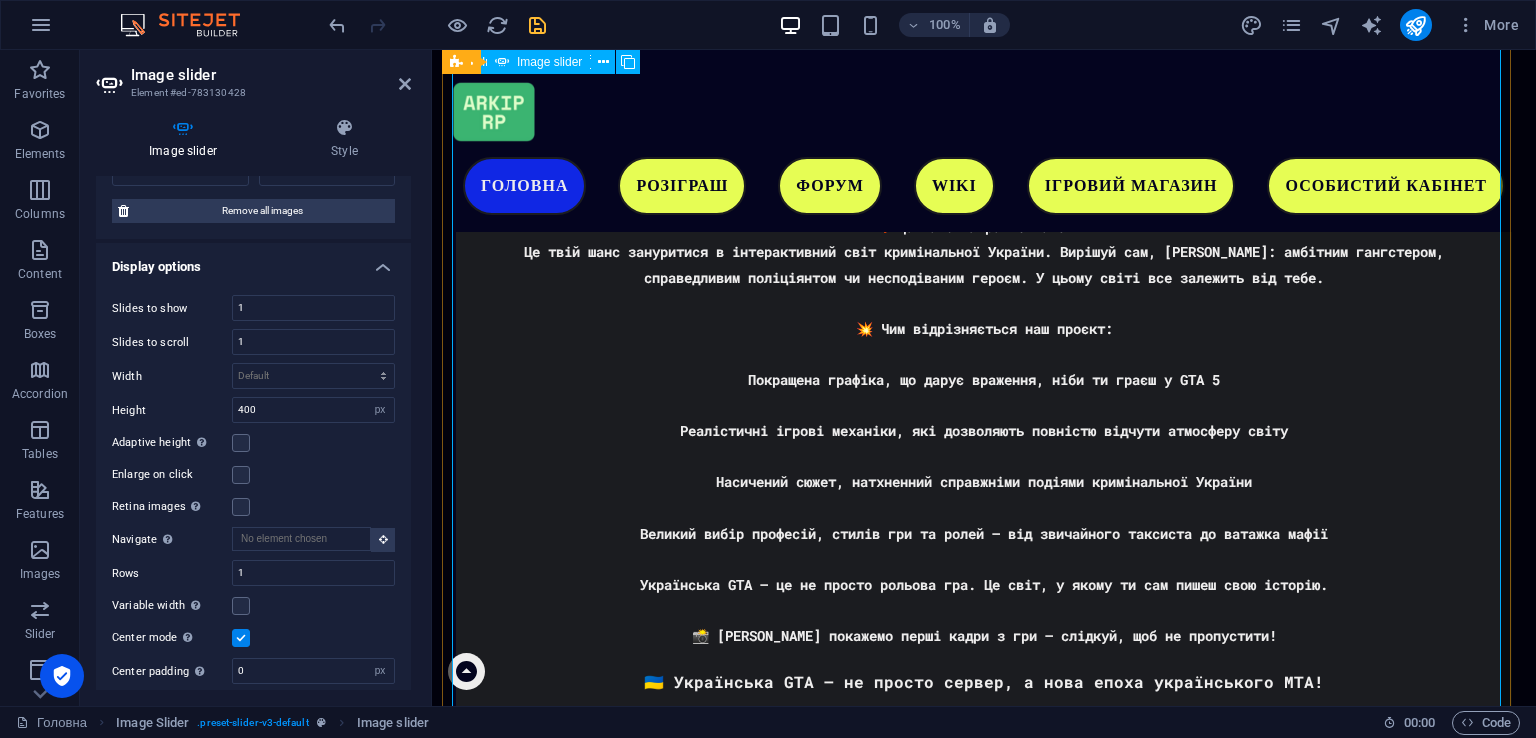 scroll, scrollTop: 4391, scrollLeft: 0, axis: vertical 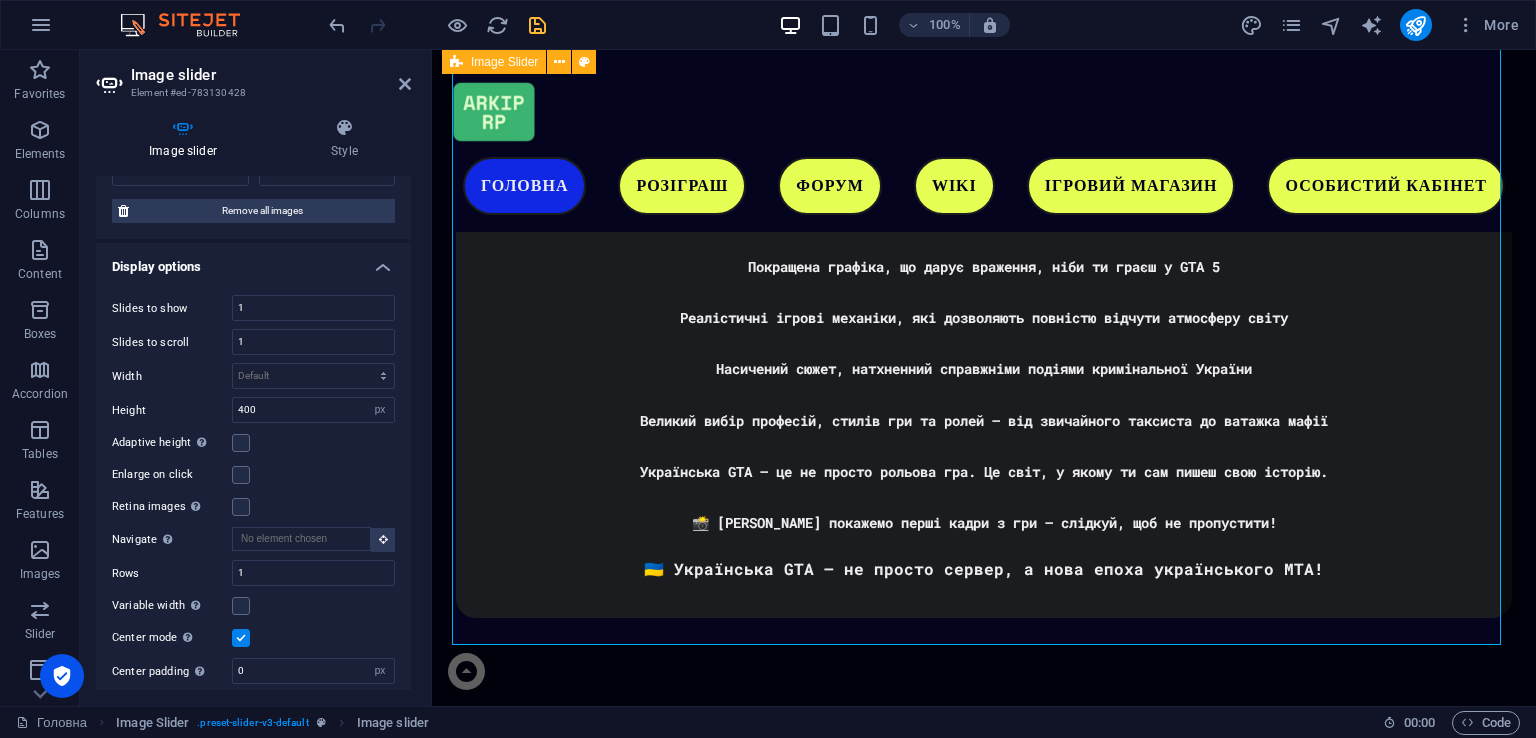 click at bounding box center [241, 638] 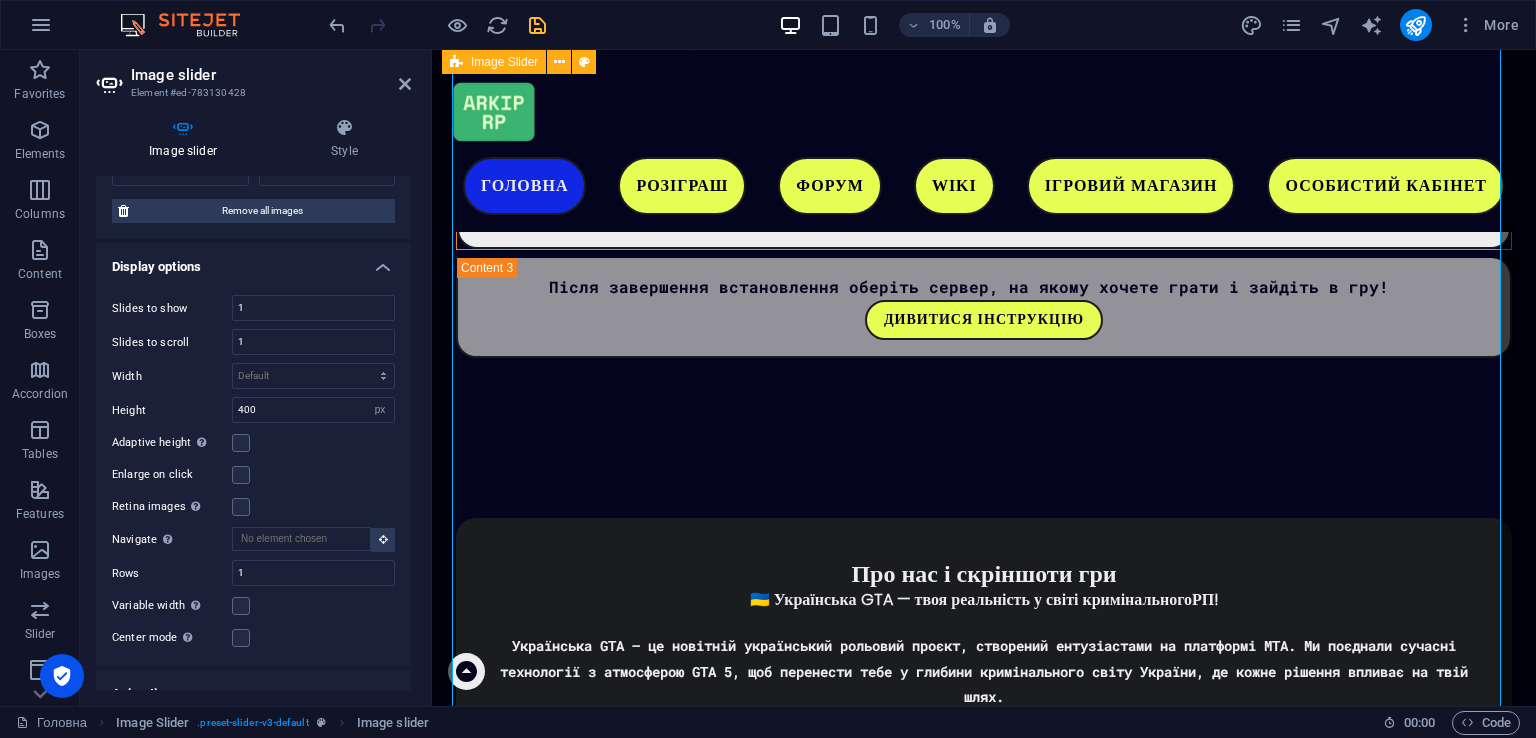 scroll, scrollTop: 3441, scrollLeft: 0, axis: vertical 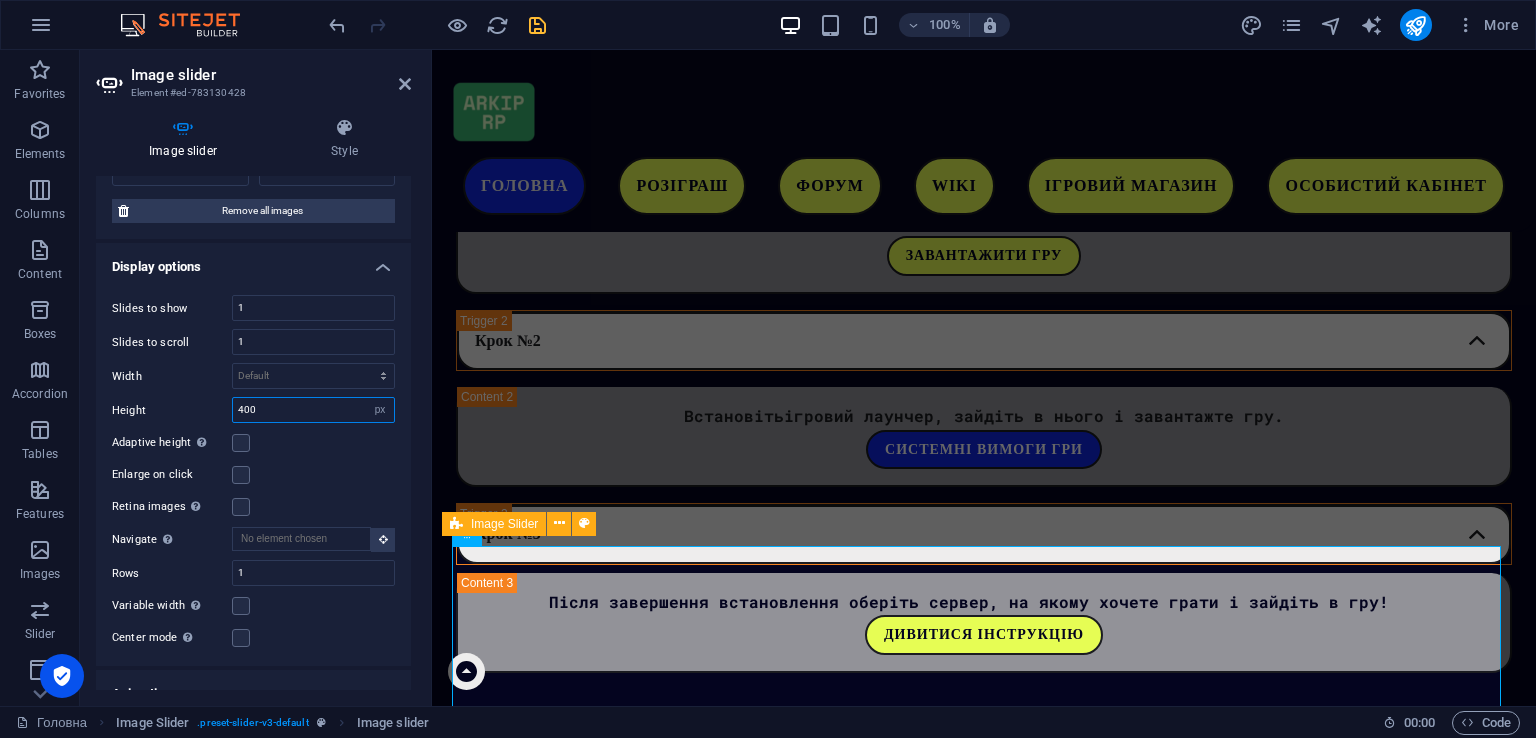 drag, startPoint x: 297, startPoint y: 402, endPoint x: 132, endPoint y: 387, distance: 165.68042 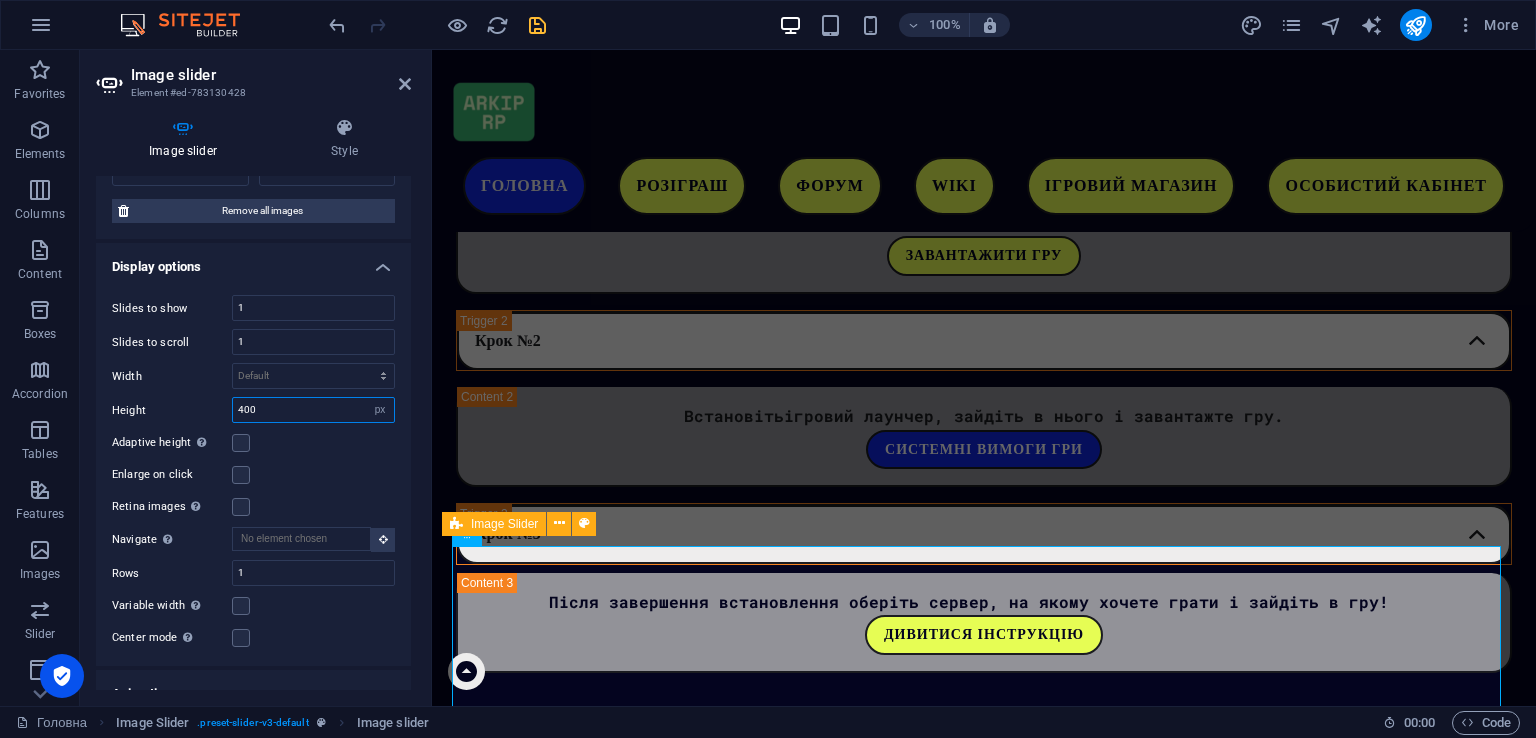 click on "Slides to show 1 Slides to scroll 1 Width Default px % rem em vw vh Height 400 Default px rem em vw vh Adaptive height Automatically adjust the height for single slide horizontal sliders Enlarge on click Retina images Automatically load retina image and smartphone optimized sizes. Navigate Select another slider to be navigated by this one
Rows 1 Slides per row 1 Variable width Automatically adjust the width of the visible slide. Center mode Enables centered view with partial previous/next slide. Use with odd numbered "Slides to show" counts. Center padding Not visible while "Variable width" is activated 0 px %" at bounding box center (253, 472) 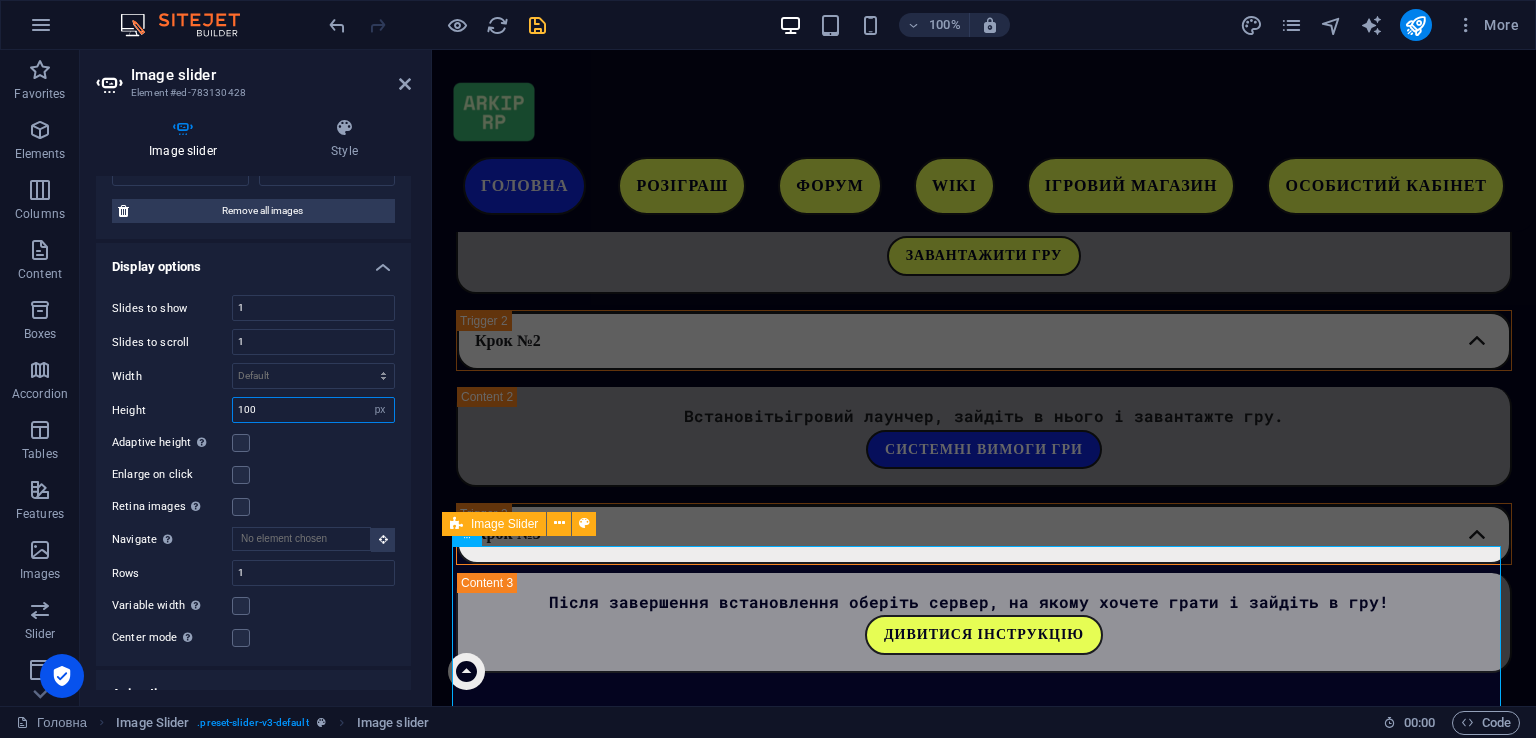 type on "100" 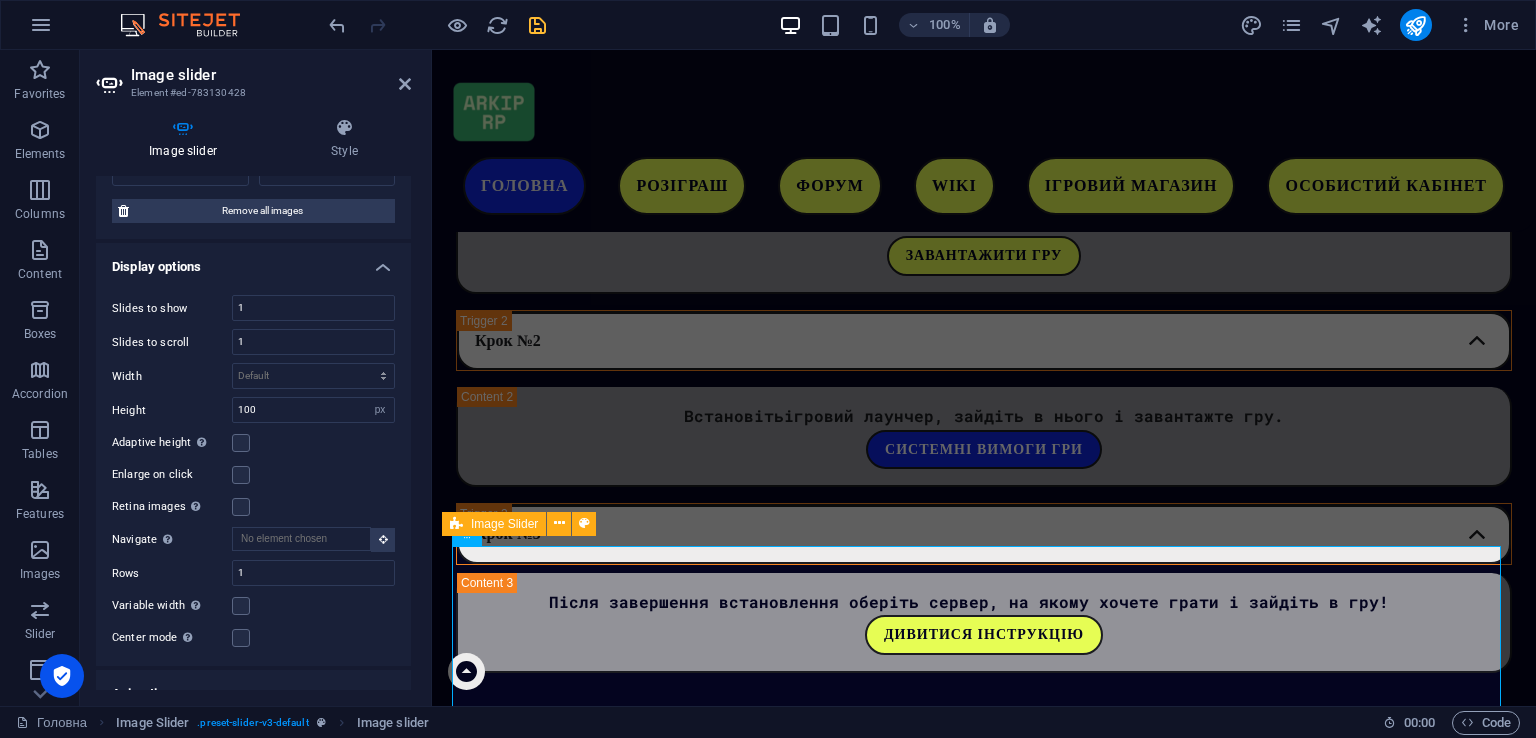 click on "Height" at bounding box center (172, 410) 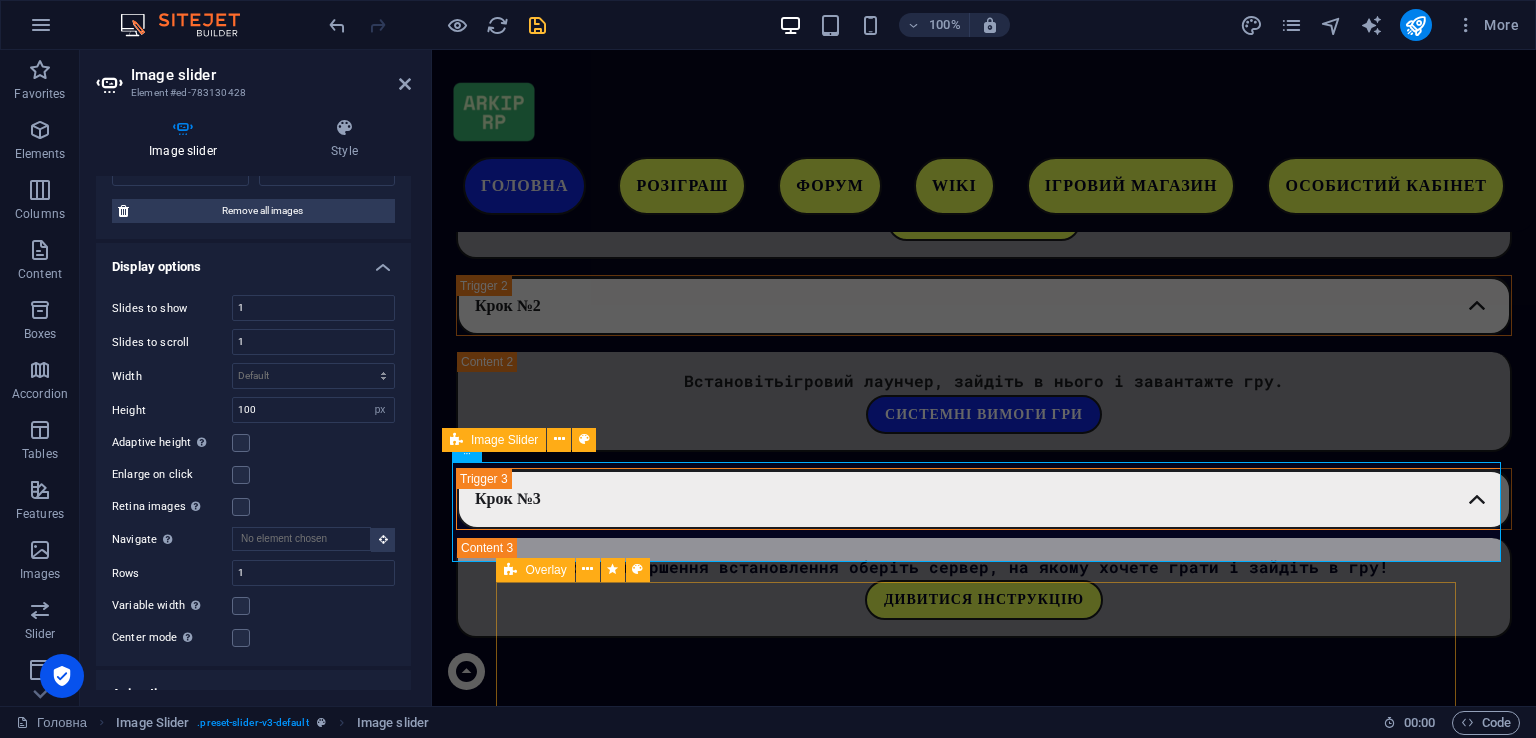 scroll, scrollTop: 3441, scrollLeft: 0, axis: vertical 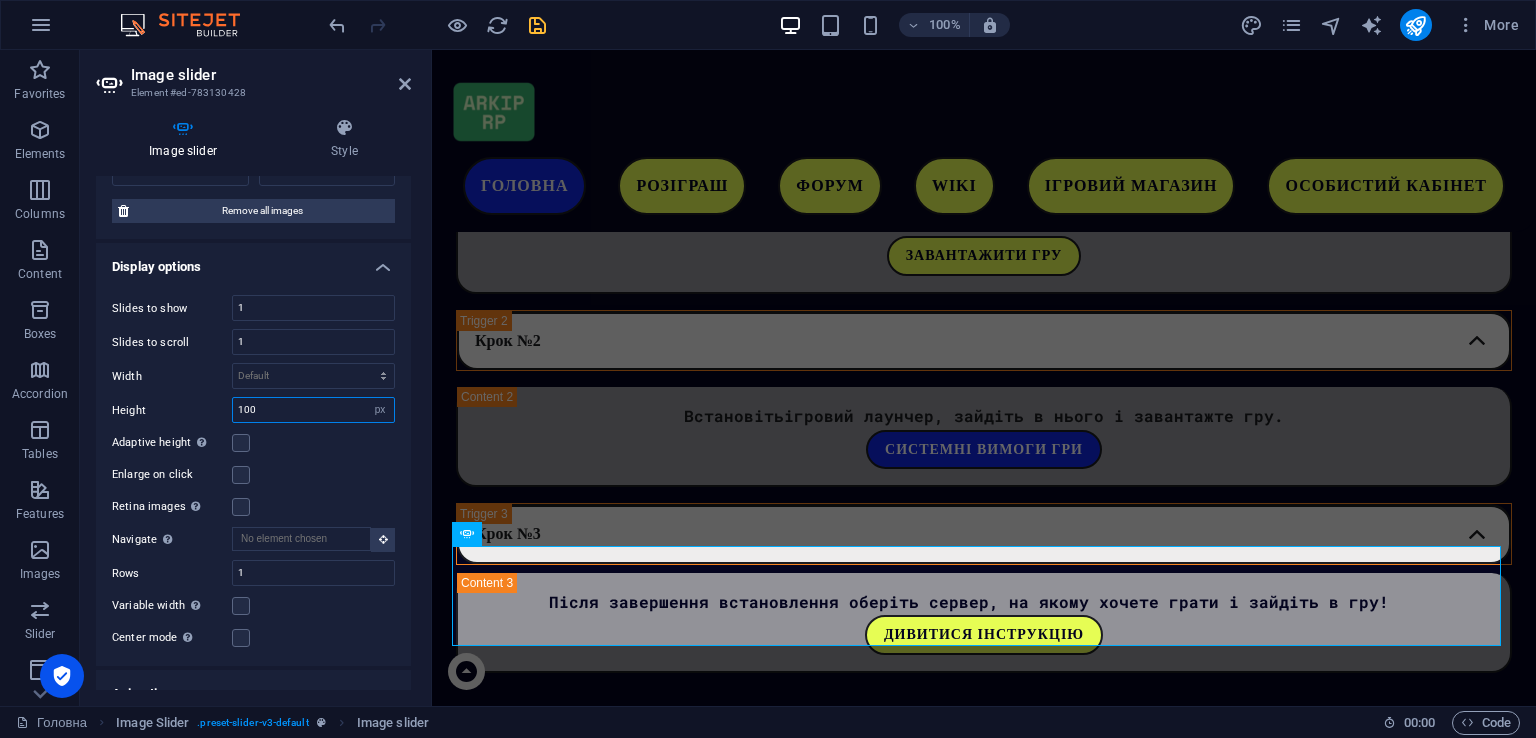 drag, startPoint x: 283, startPoint y: 407, endPoint x: 176, endPoint y: 396, distance: 107.563934 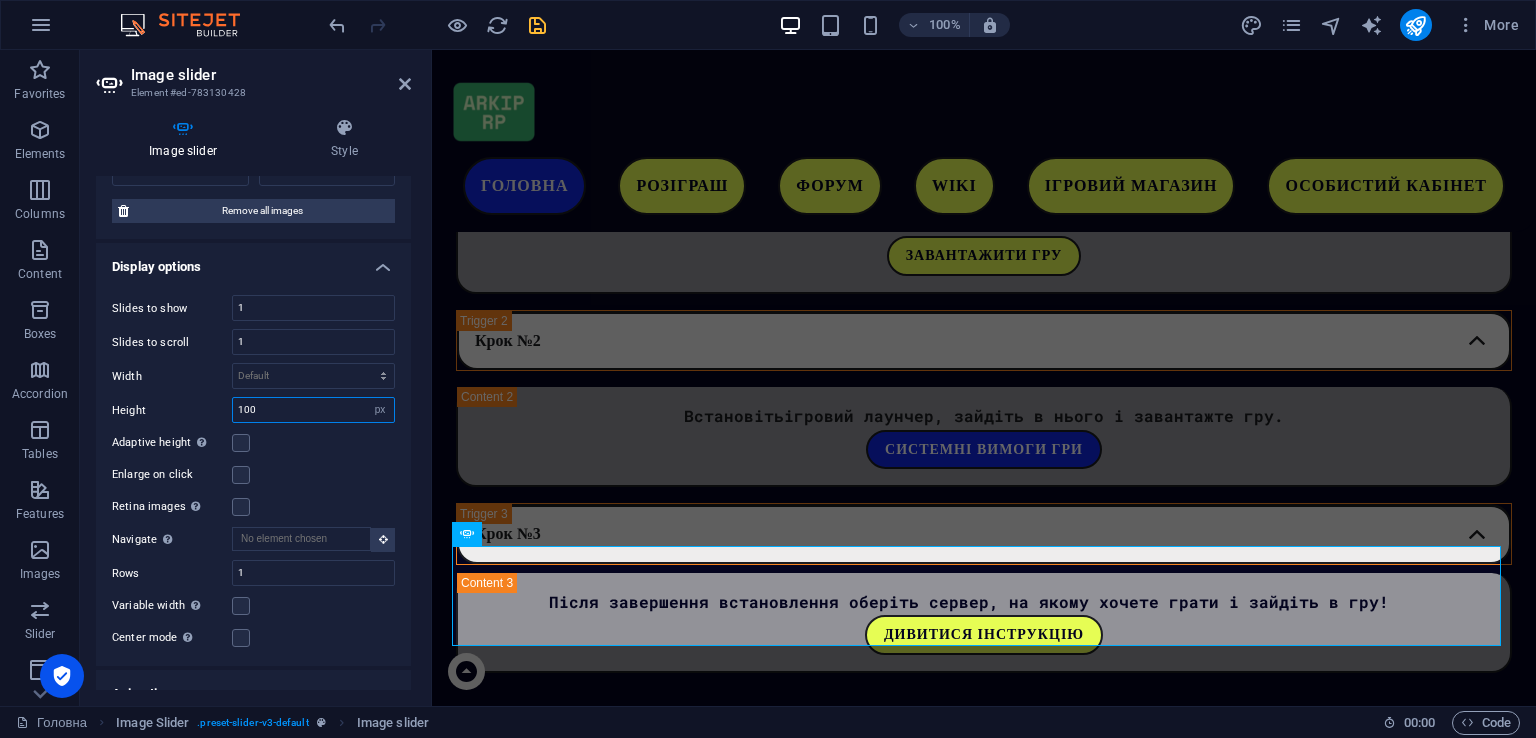 click on "Height 100 Default px rem em vw vh" at bounding box center (253, 410) 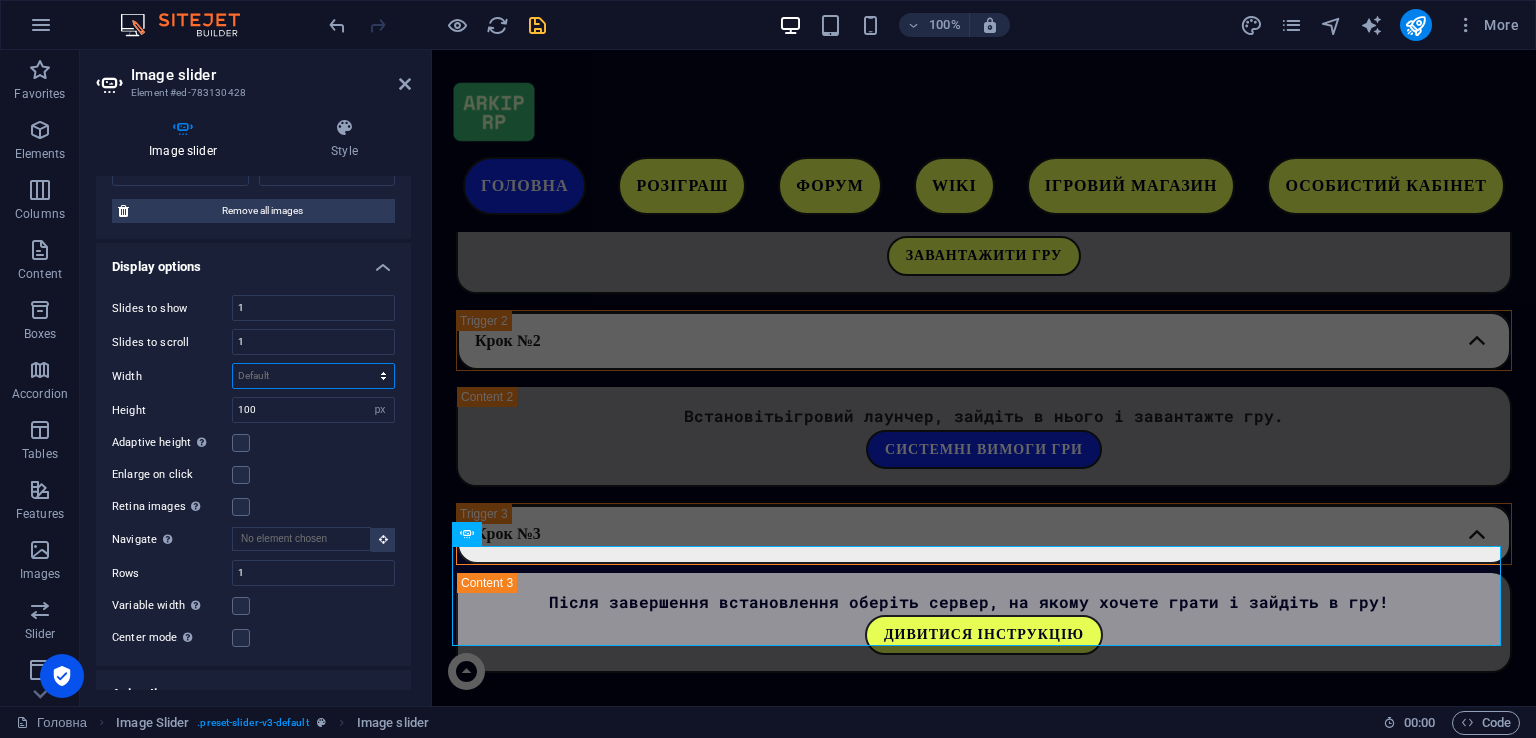 click on "Default px % rem em vw vh" at bounding box center (313, 376) 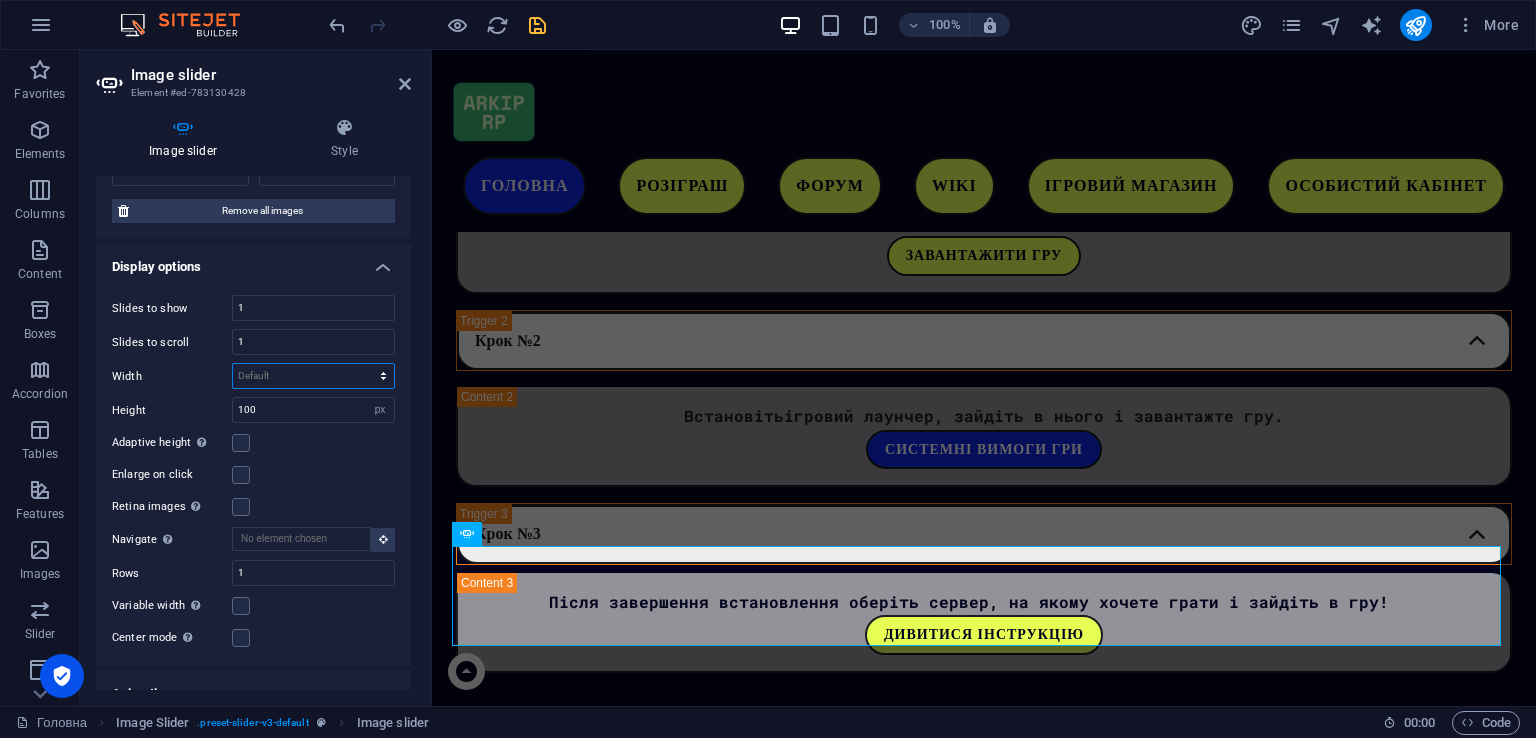 select on "px" 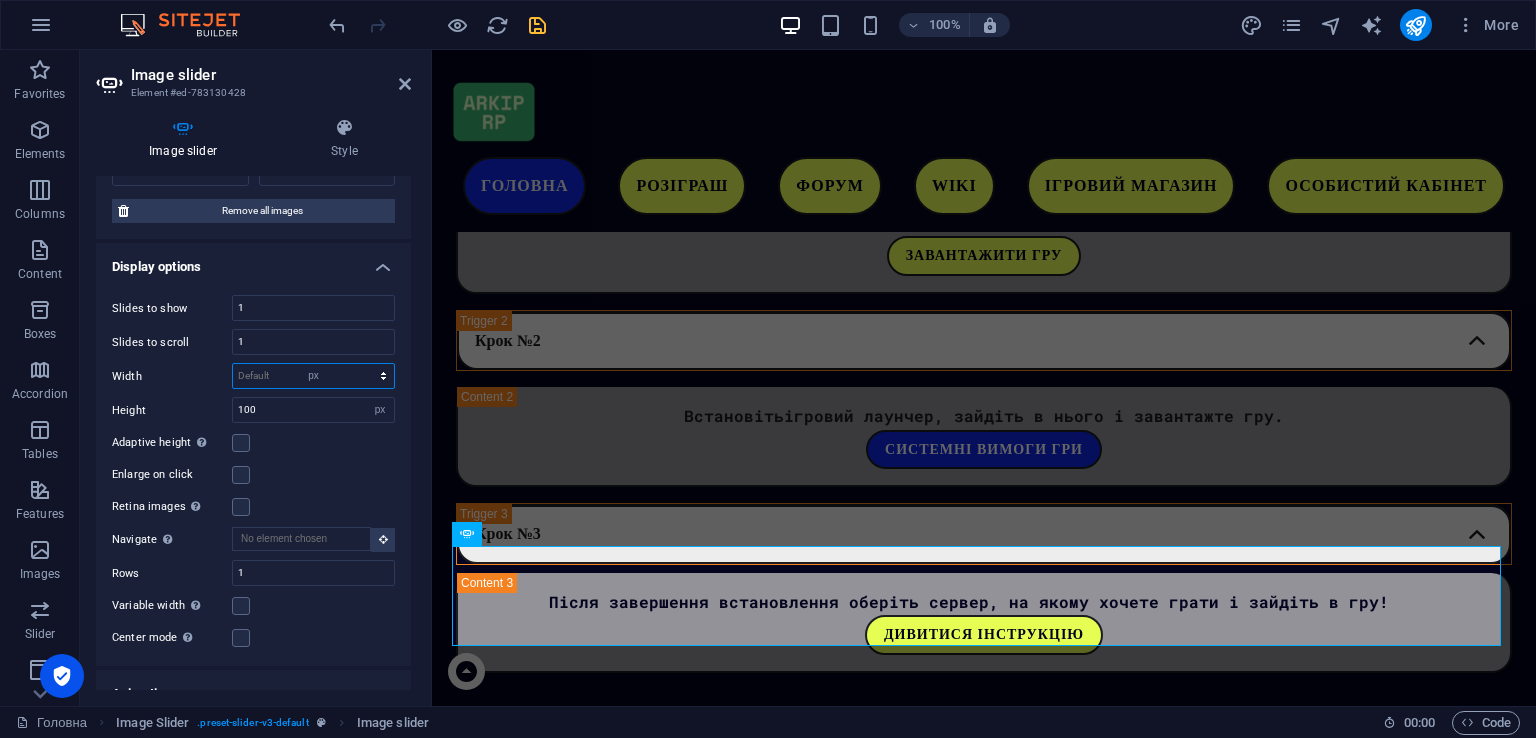 click on "Default px % rem em vw vh" at bounding box center [313, 376] 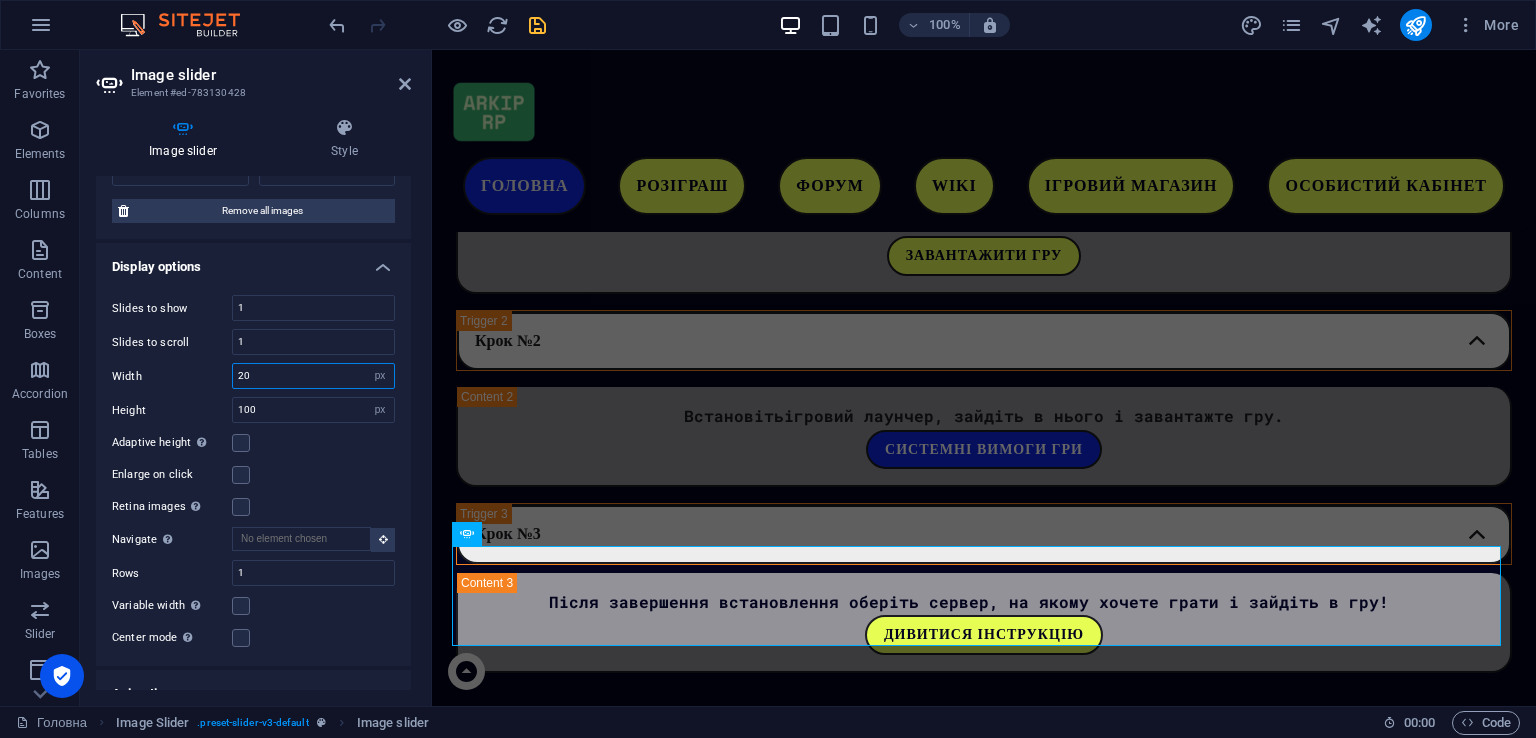 type on "20" 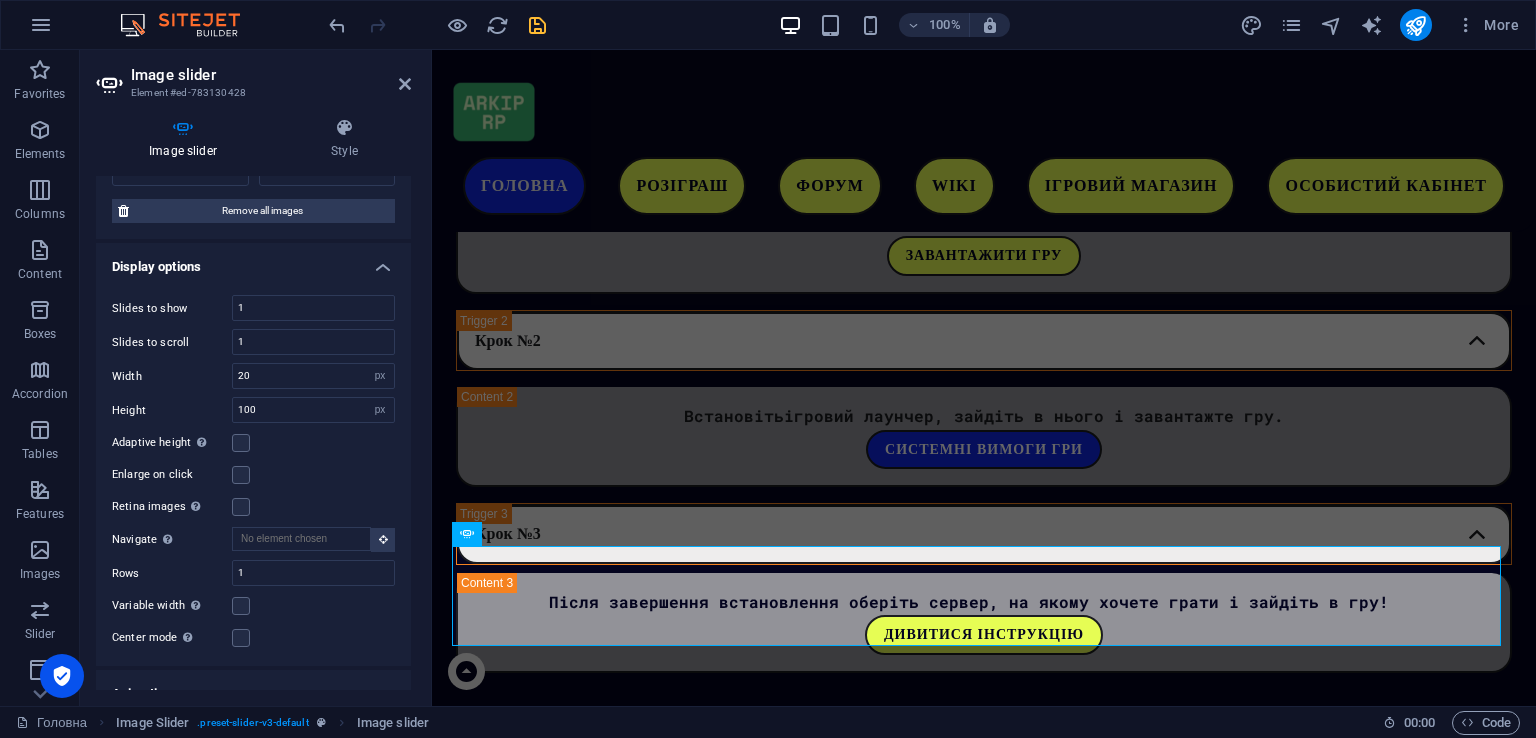 click on "Slides to show 1 Slides to scroll 1 Width 20 Default px % rem em vw vh Height 100 Default px rem em vw vh Adaptive height Automatically adjust the height for single slide horizontal sliders Enlarge on click Retina images Automatically load retina image and smartphone optimized sizes. Navigate Select another slider to be navigated by this one
Rows 1 Slides per row 1 Variable width Automatically adjust the width of the visible slide. Center mode Enables centered view with partial previous/next slide. Use with odd numbered "Slides to show" counts. Center padding Not visible while "Variable width" is activated 0 px %" at bounding box center (253, 472) 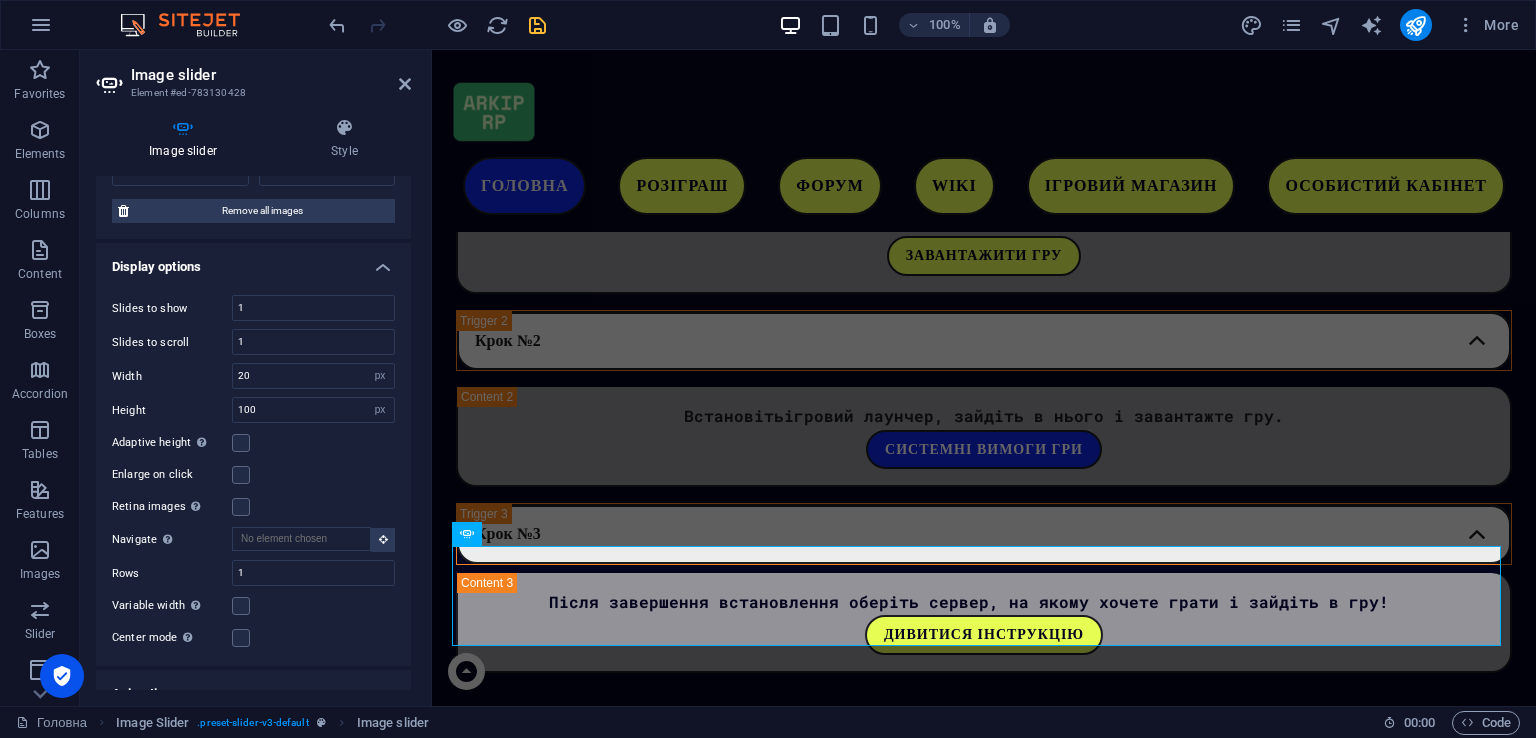 click on "Slides to show 1 Slides to scroll 1 Width 20 Default px % rem em vw vh Height 100 Default px rem em vw vh Adaptive height Automatically adjust the height for single slide horizontal sliders Enlarge on click Retina images Automatically load retina image and smartphone optimized sizes. Navigate Select another slider to be navigated by this one
Rows 1 Slides per row 1 Variable width Automatically adjust the width of the visible slide. Center mode Enables centered view with partial previous/next slide. Use with odd numbered "Slides to show" counts. Center padding Not visible while "Variable width" is activated 0 px %" at bounding box center (253, 472) 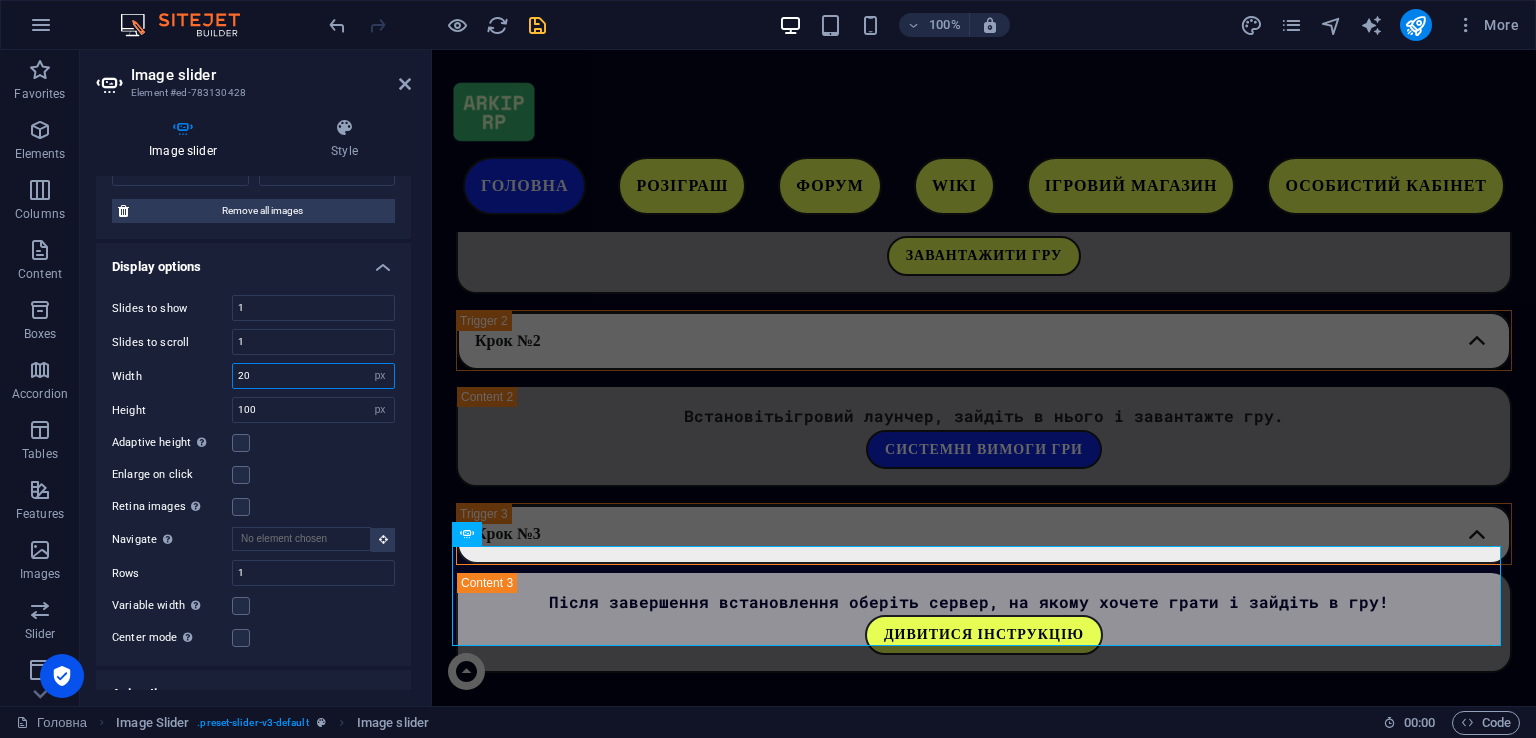 click on "20" at bounding box center (313, 376) 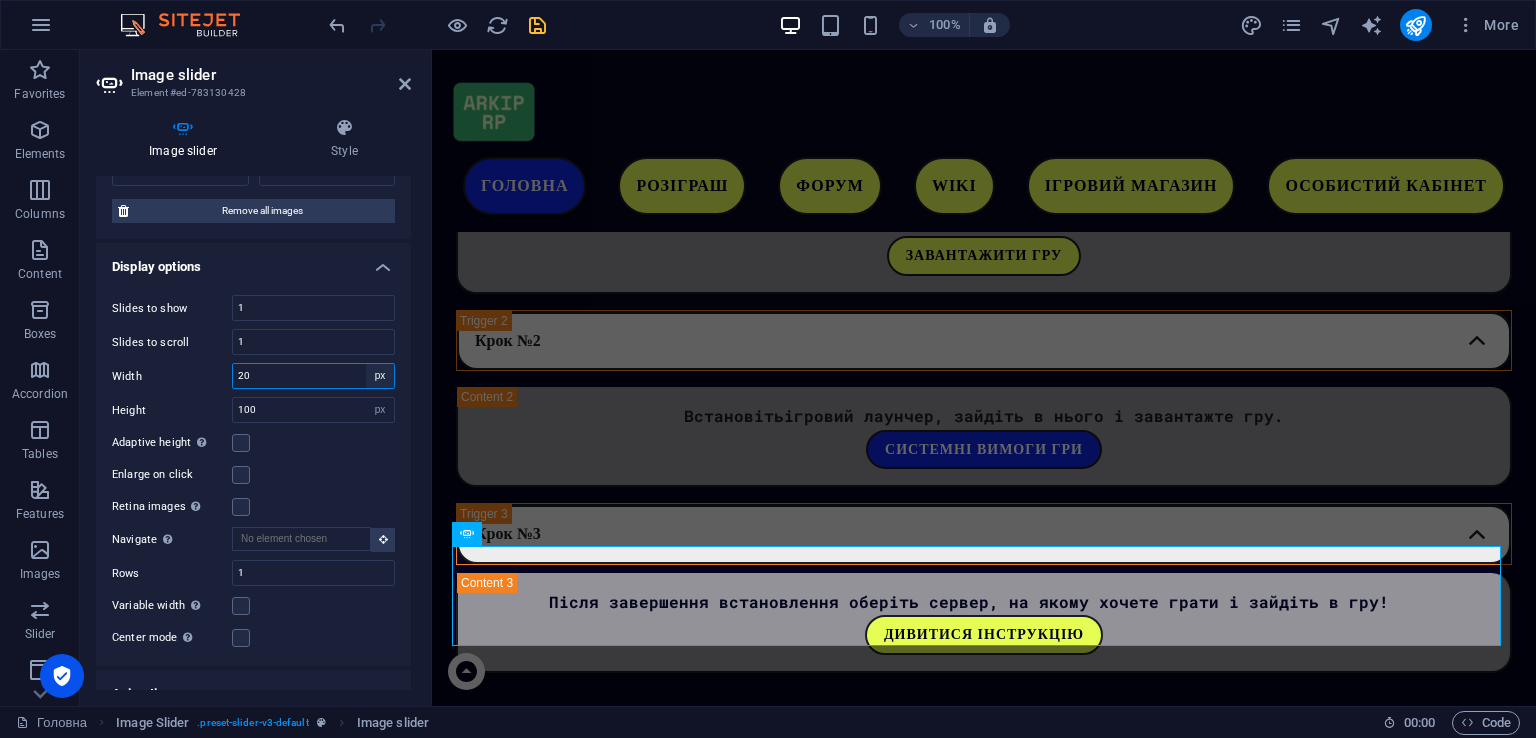 click on "Default px % rem em vw vh" at bounding box center (380, 376) 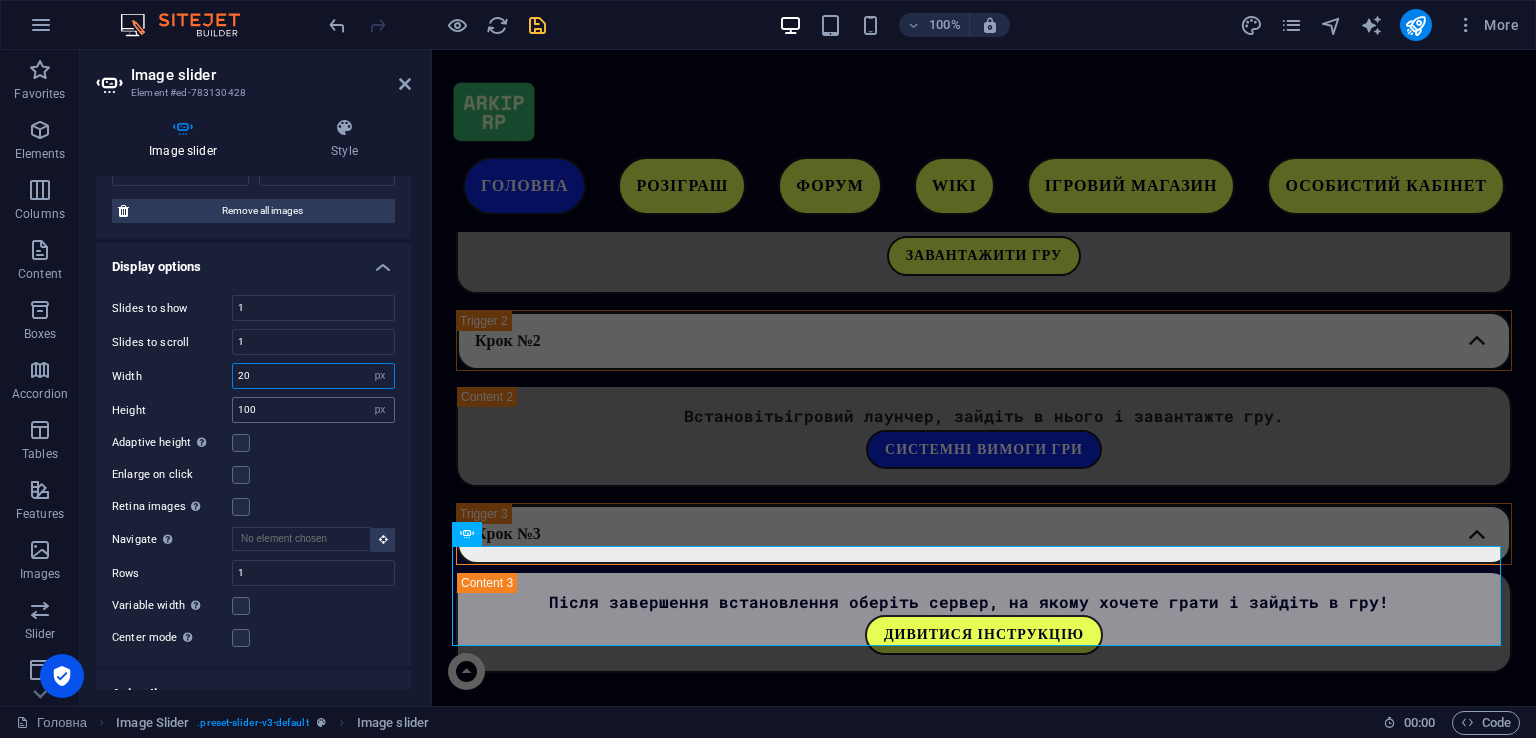 select on "default" 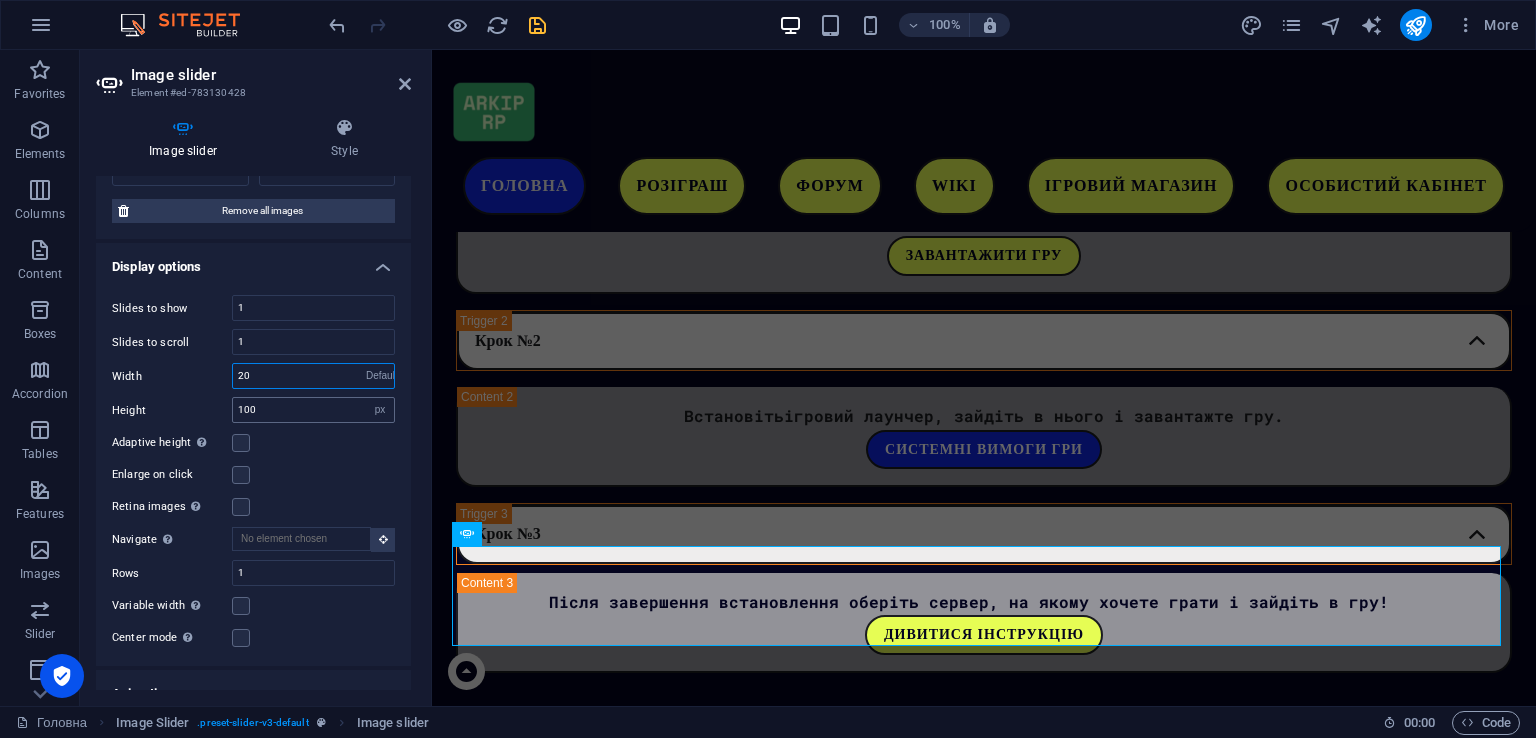 click on "Default px % rem em vw vh" at bounding box center [380, 376] 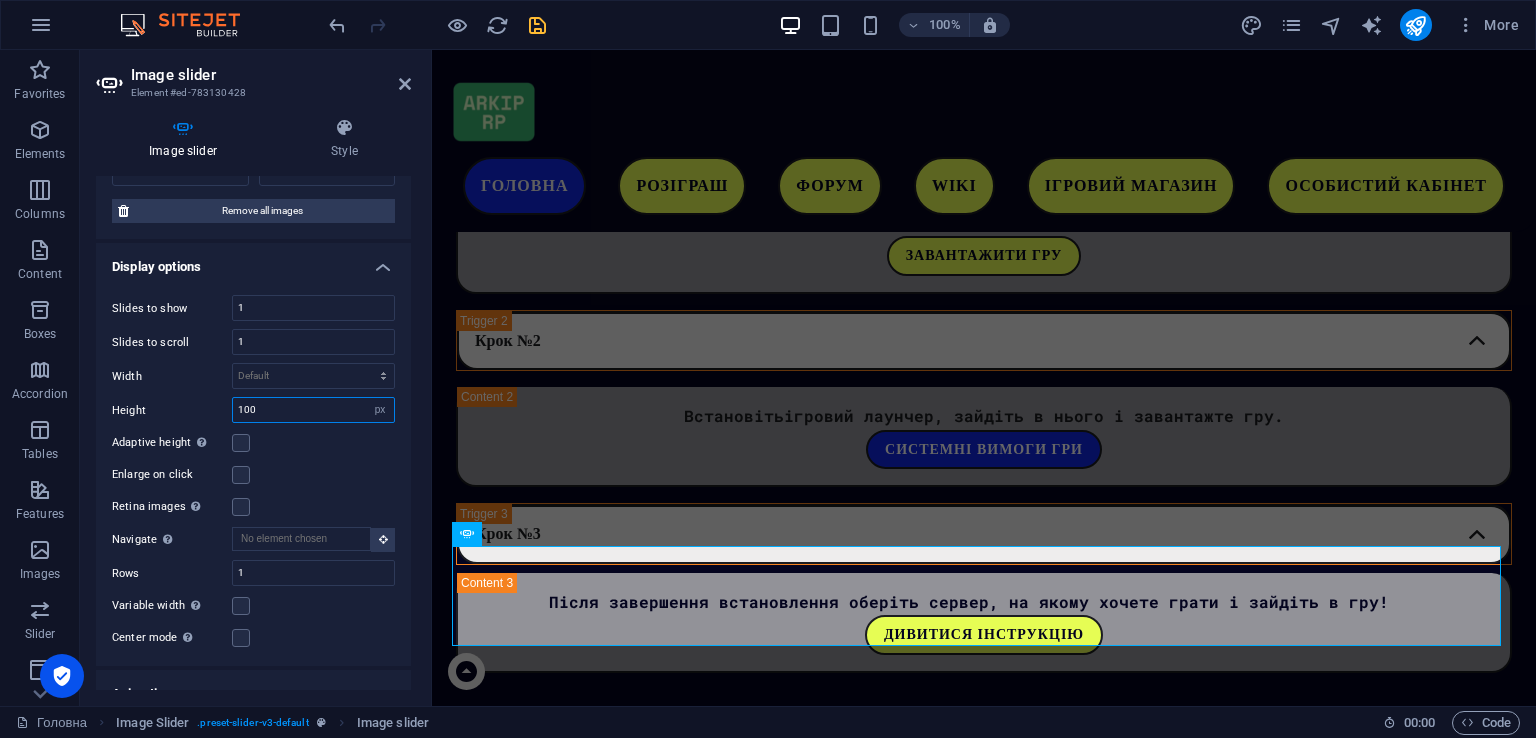 click on "100" at bounding box center [313, 410] 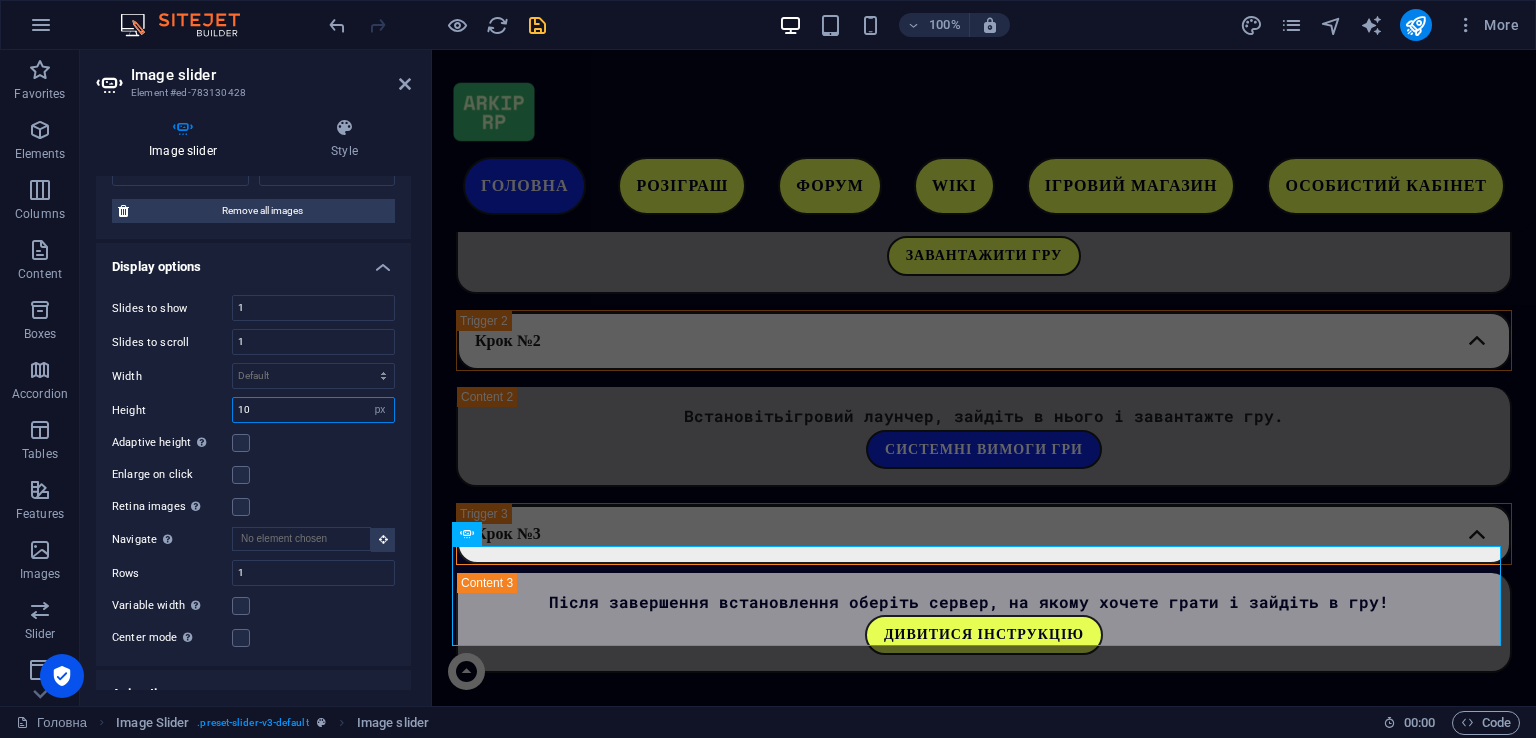 type on "1" 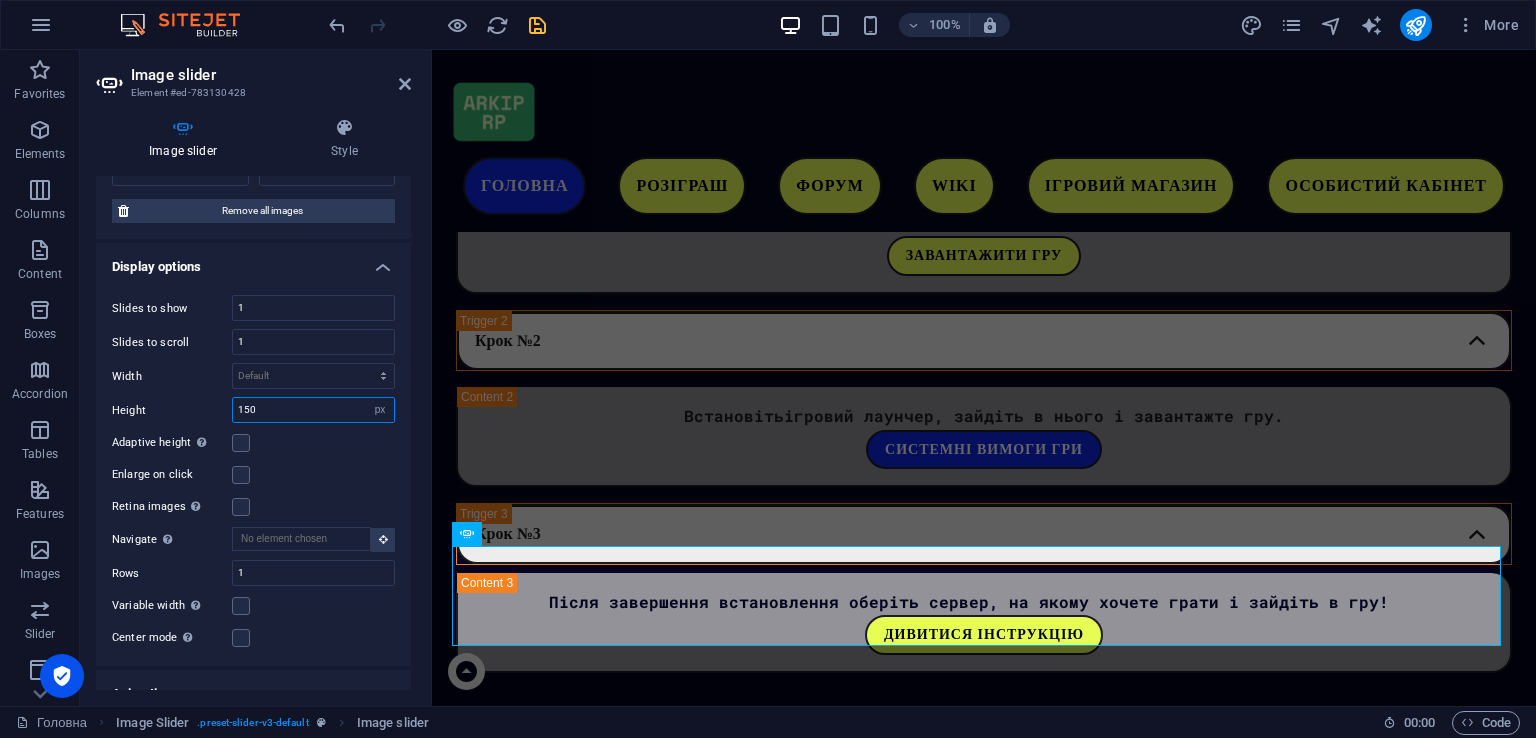 type on "150" 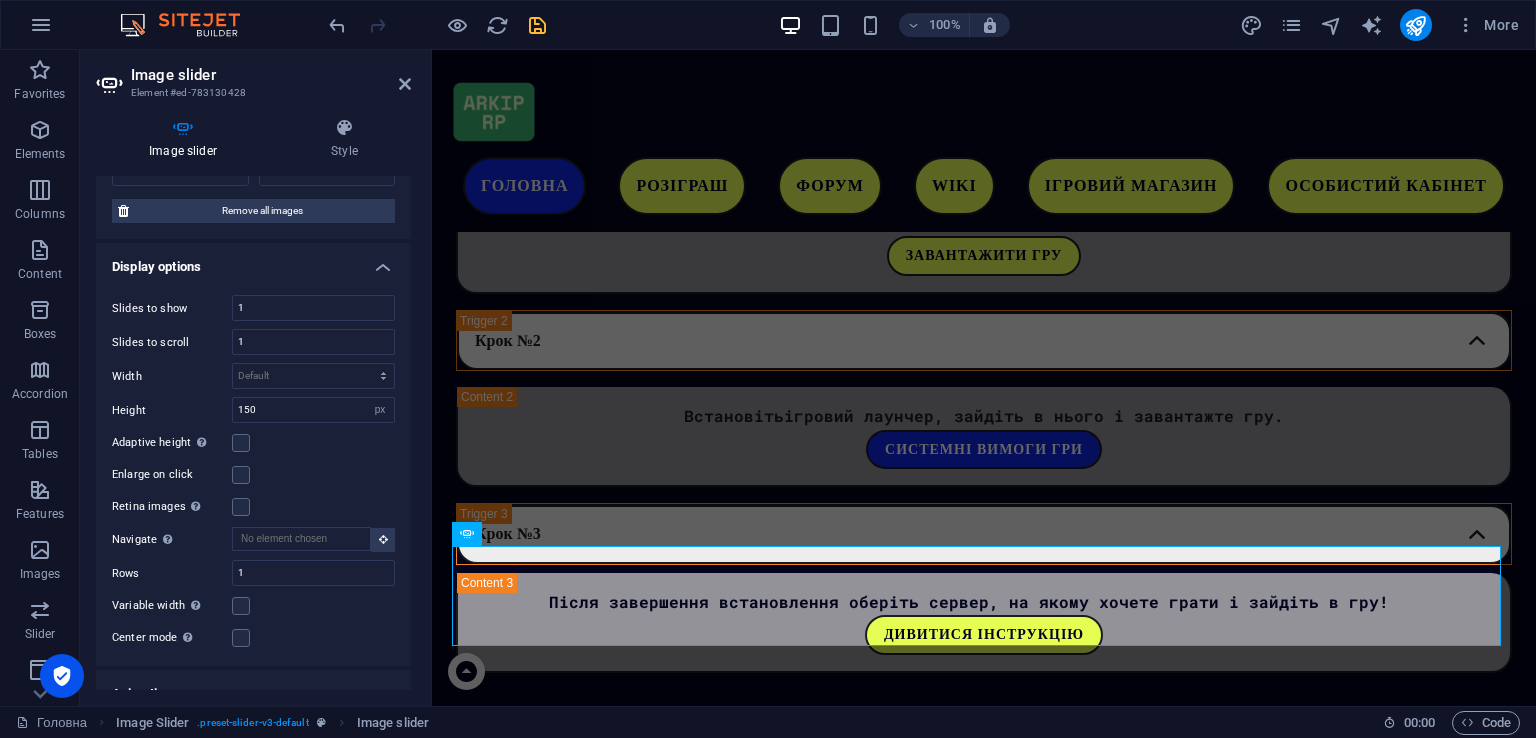 click on "Height" at bounding box center [172, 410] 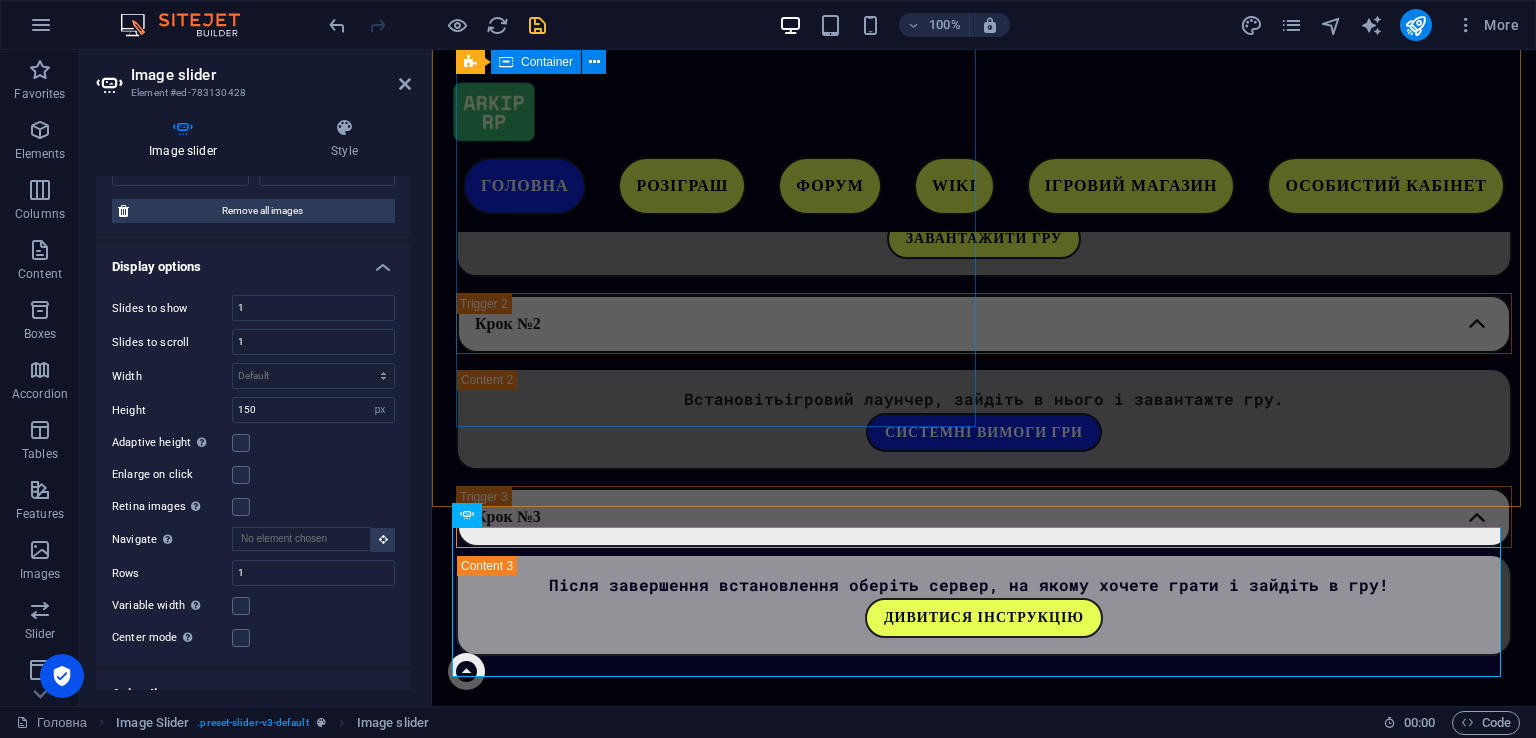 scroll, scrollTop: 3460, scrollLeft: 0, axis: vertical 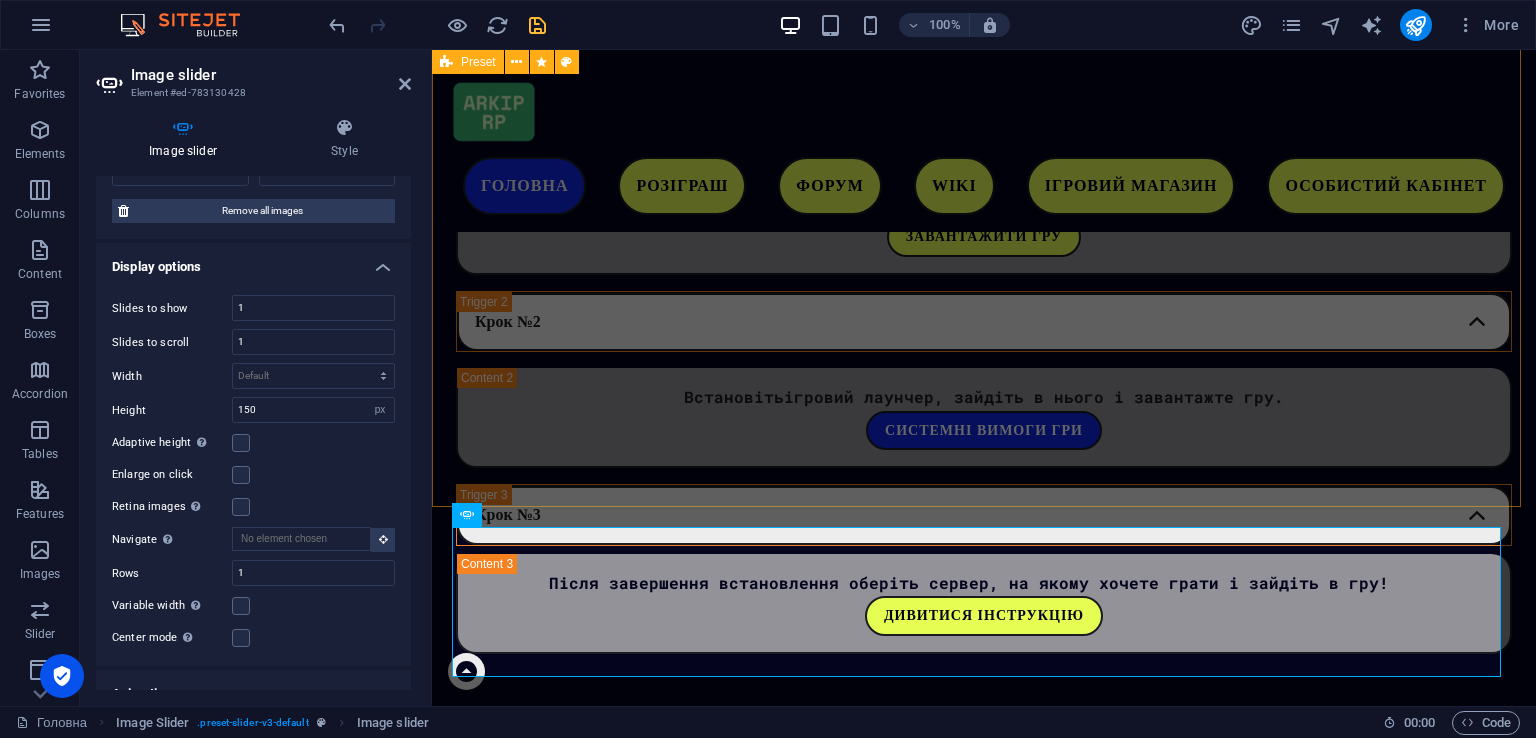 click on "Про нас і скріншоти гри 🇺🇦 Українська GTA — твоя реальність у світі кримінального  РП! Українська GTA — це новітній український рольовий проєкт, створений ентузіастами на платформі MTA. Ми поєднали сучасні технології з атмосферою GTA 5, щоб перенести тебе у глибини кримінального світу України, де кожне рішення впливає на твій шлях. 🔫 Що таке "Українська GTA"? Це твій шанс зануритися в інтерактивний світ кримінальної України. Вирішуй сам, [PERSON_NAME]: амбітним гангстером, справедливим поліціянтом чи несподіваним героєм. У цьому світі все залежить від тебе. or" at bounding box center (984, 1738) 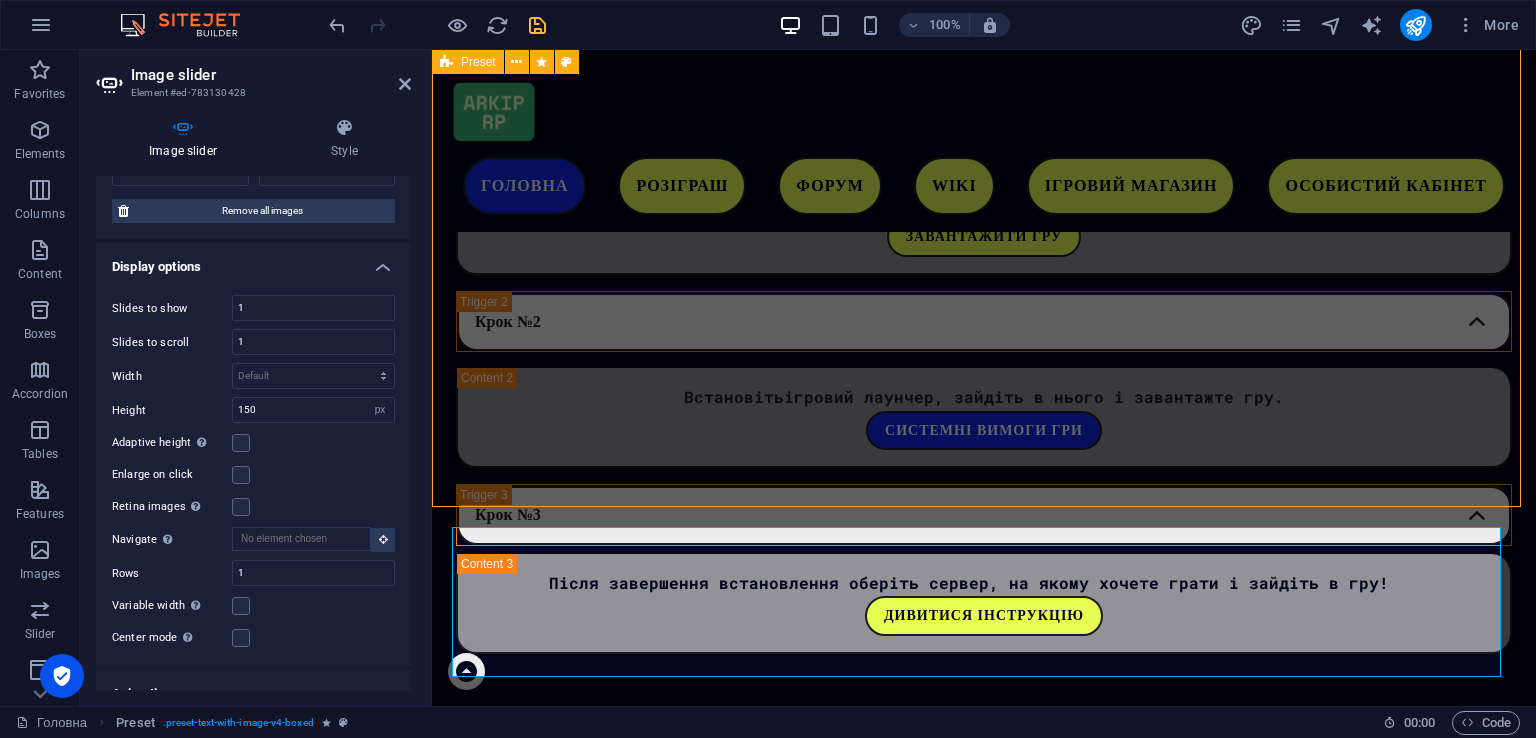 scroll, scrollTop: 3336, scrollLeft: 0, axis: vertical 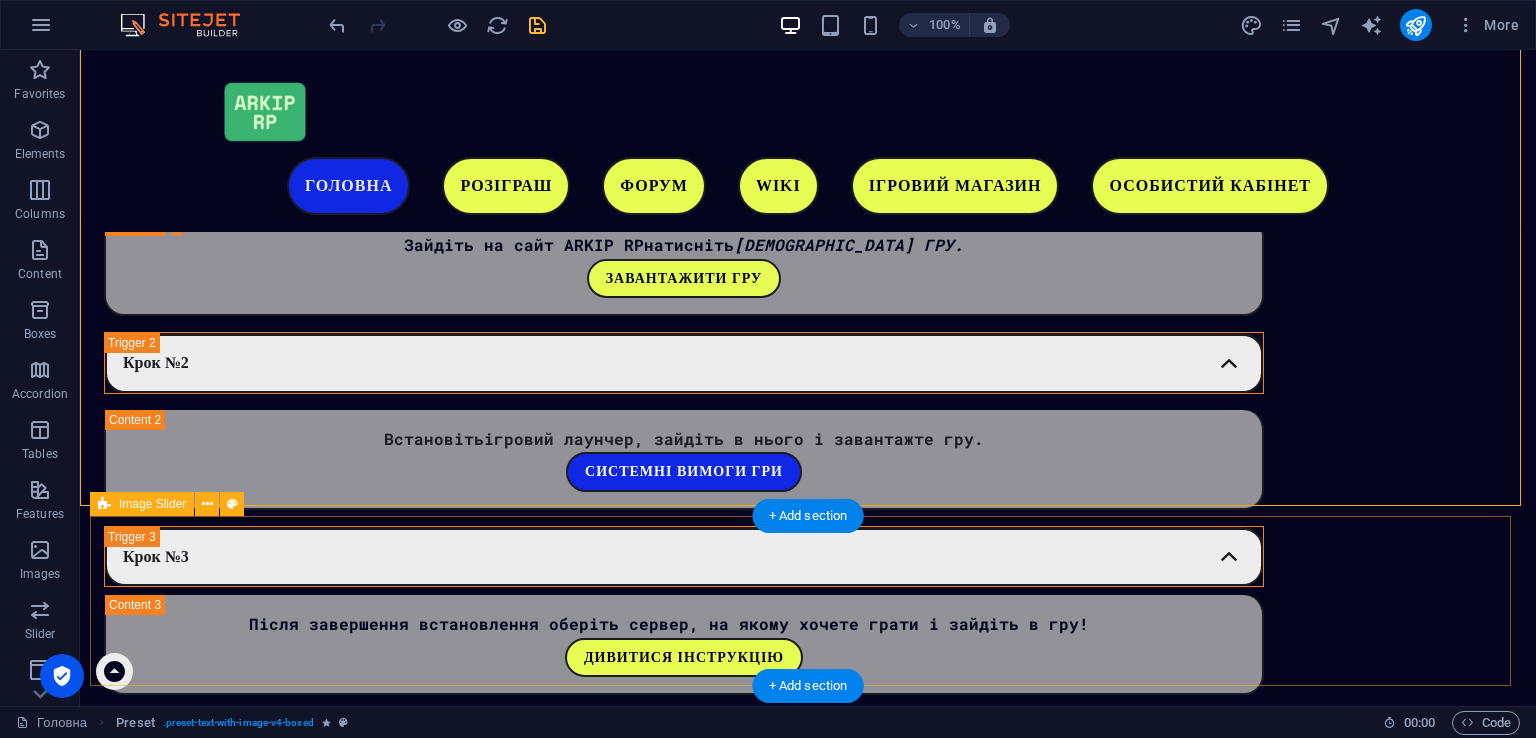 click on "1 2" at bounding box center [808, 2799] 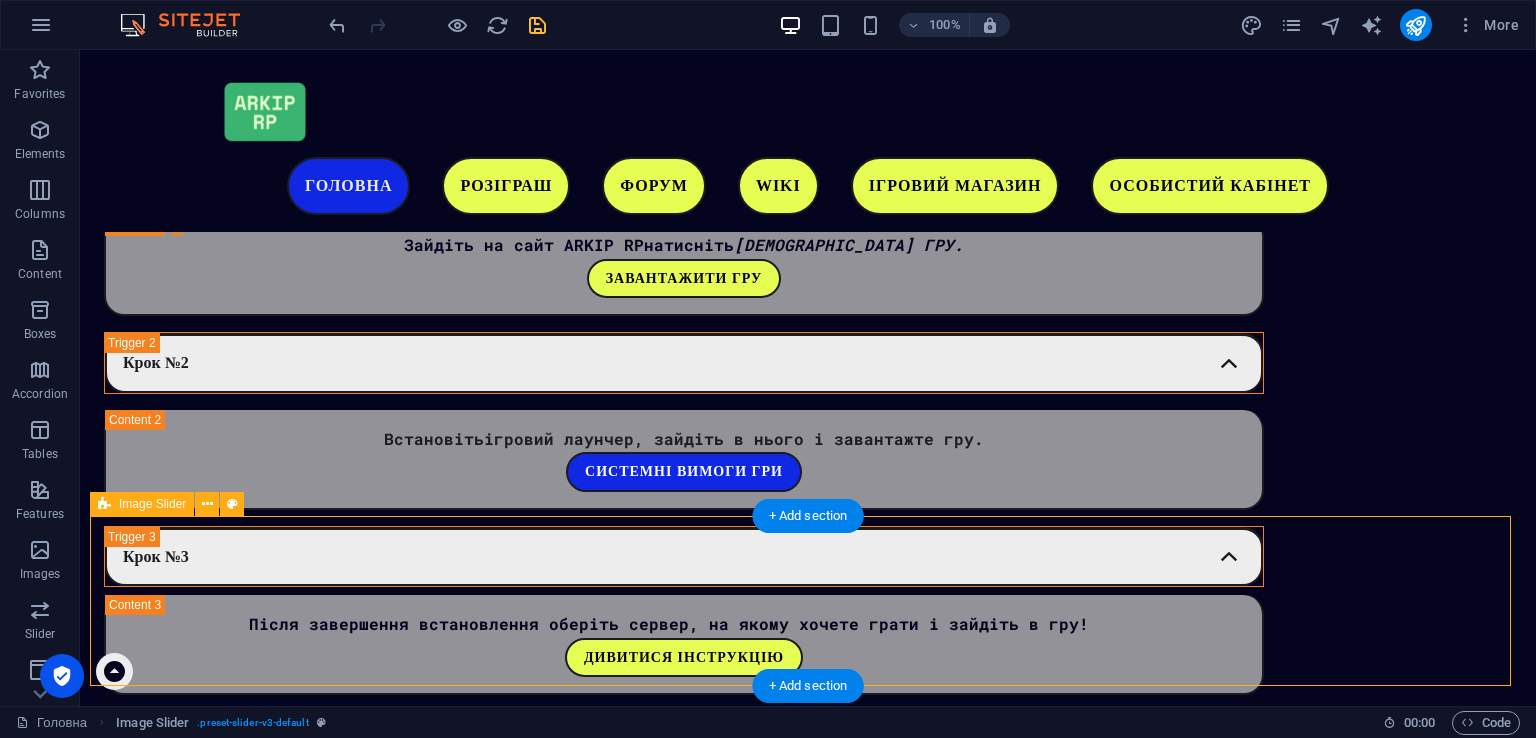click on "1 2" at bounding box center [808, 2799] 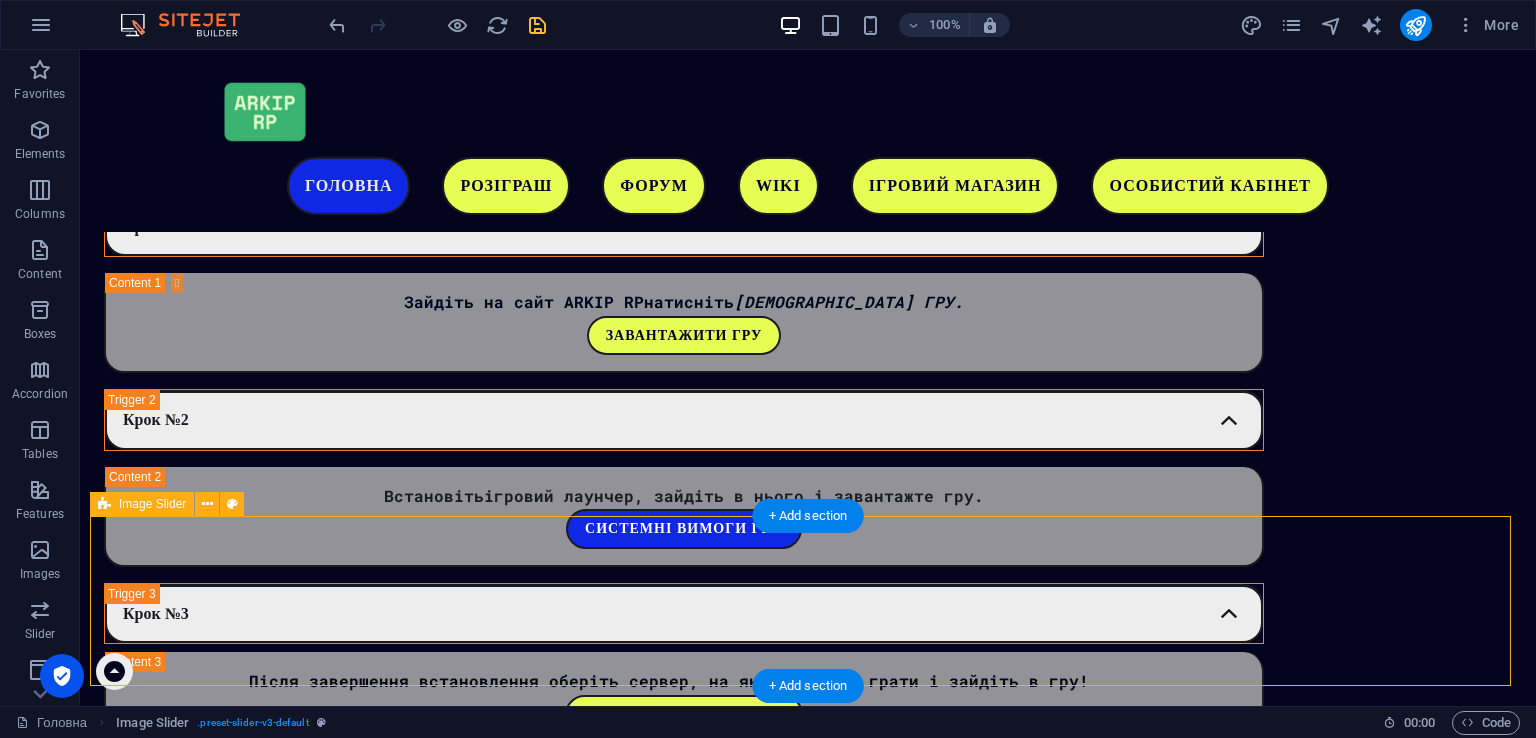 select on "rem" 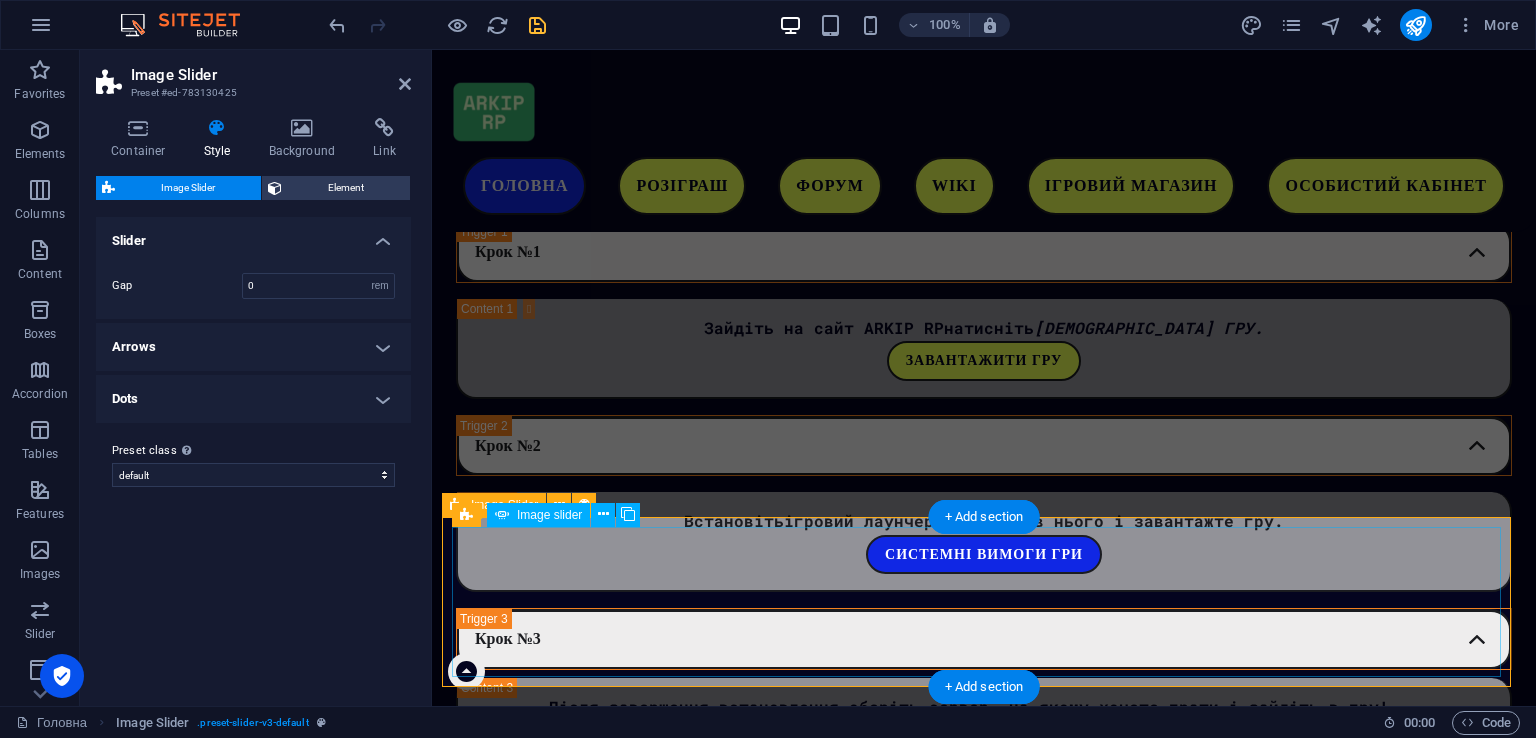 scroll, scrollTop: 3460, scrollLeft: 0, axis: vertical 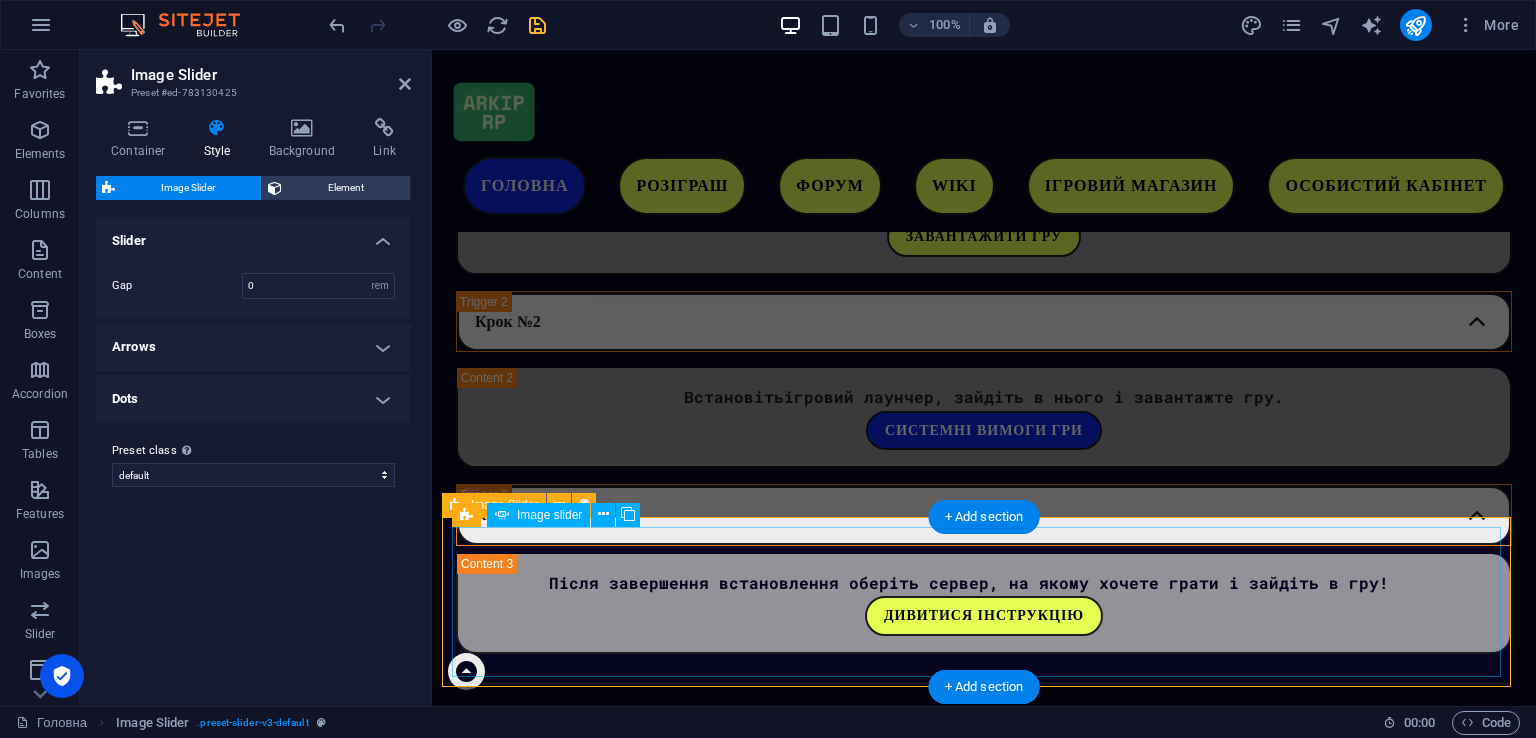 click at bounding box center (984, 4823) 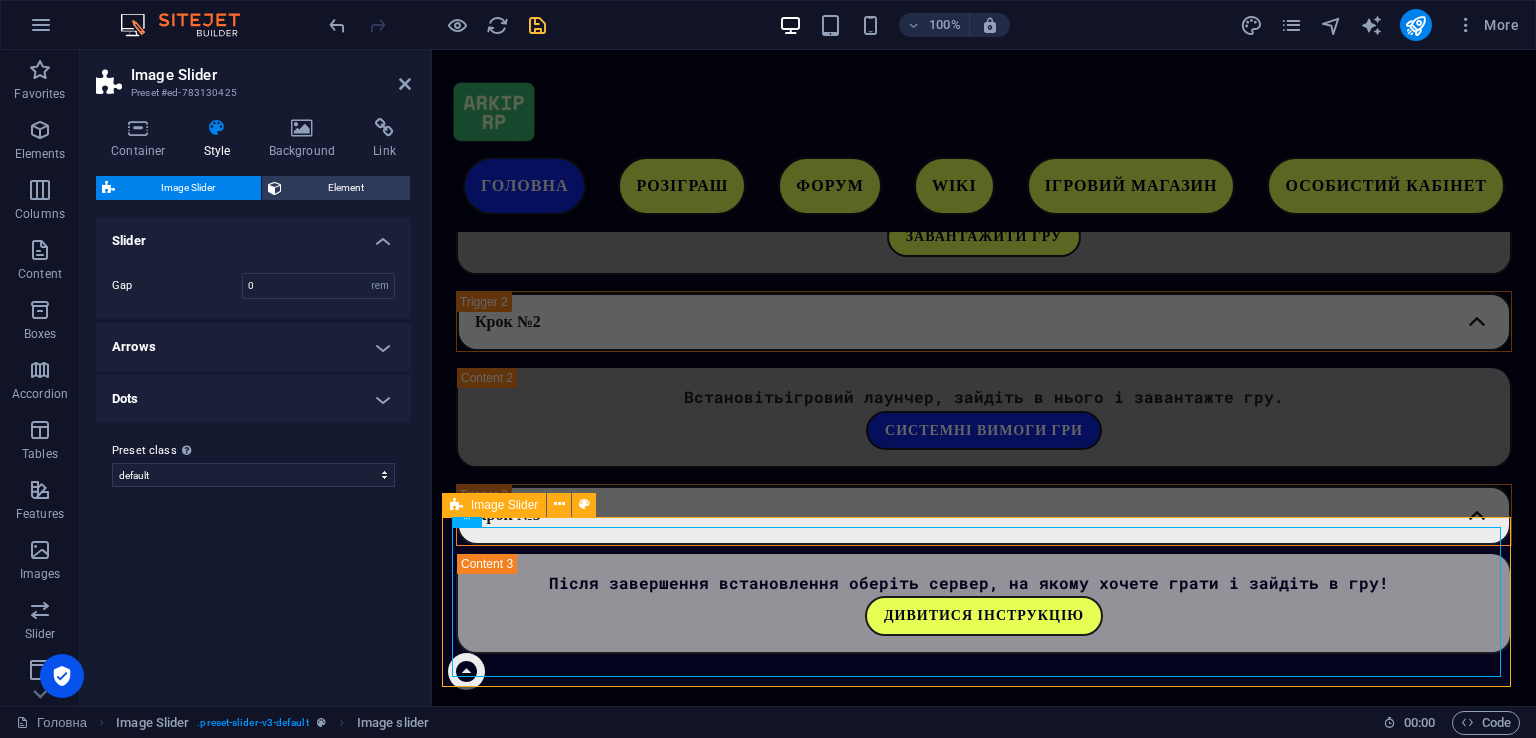 click on "Arrows" at bounding box center [253, 347] 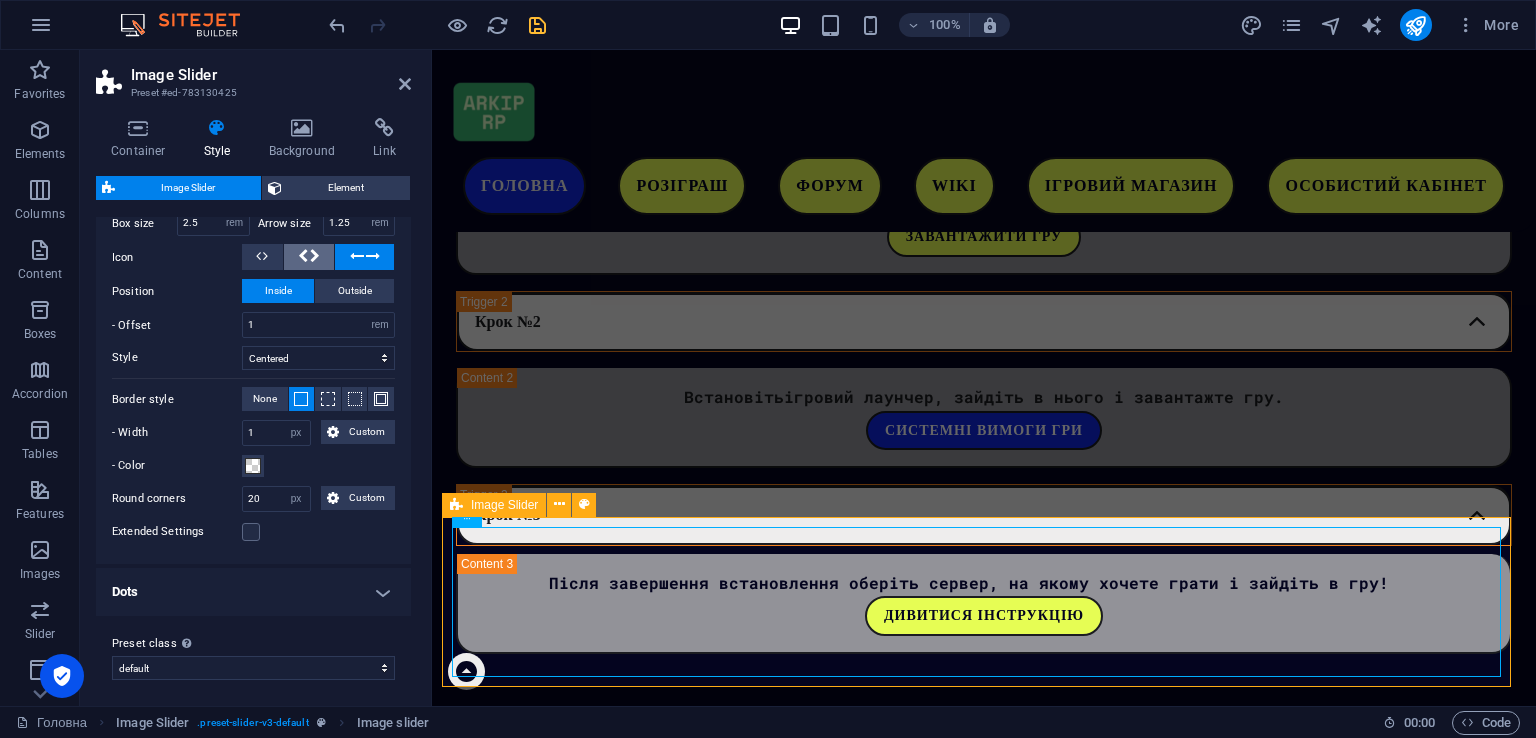 scroll, scrollTop: 293, scrollLeft: 0, axis: vertical 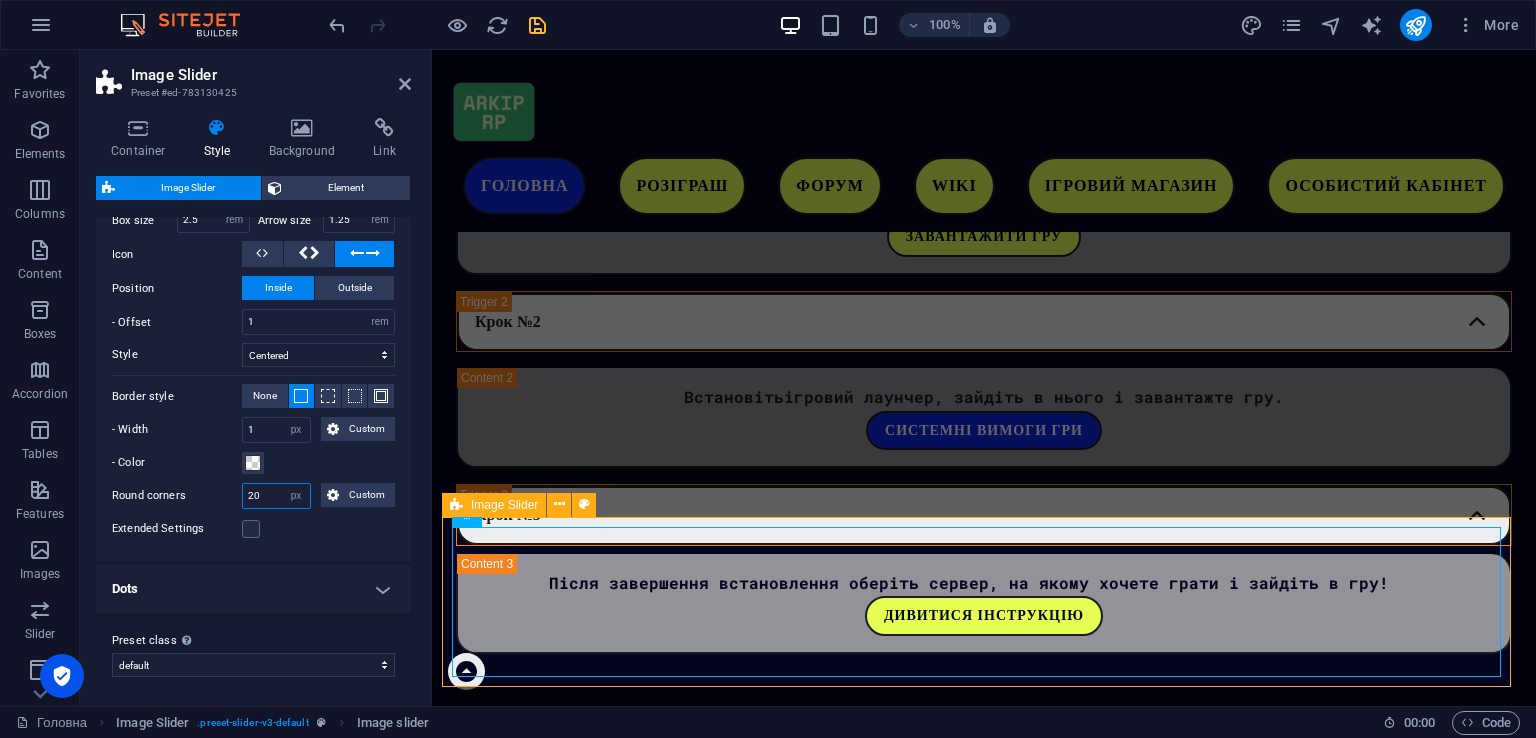 drag, startPoint x: 264, startPoint y: 492, endPoint x: 243, endPoint y: 489, distance: 21.213203 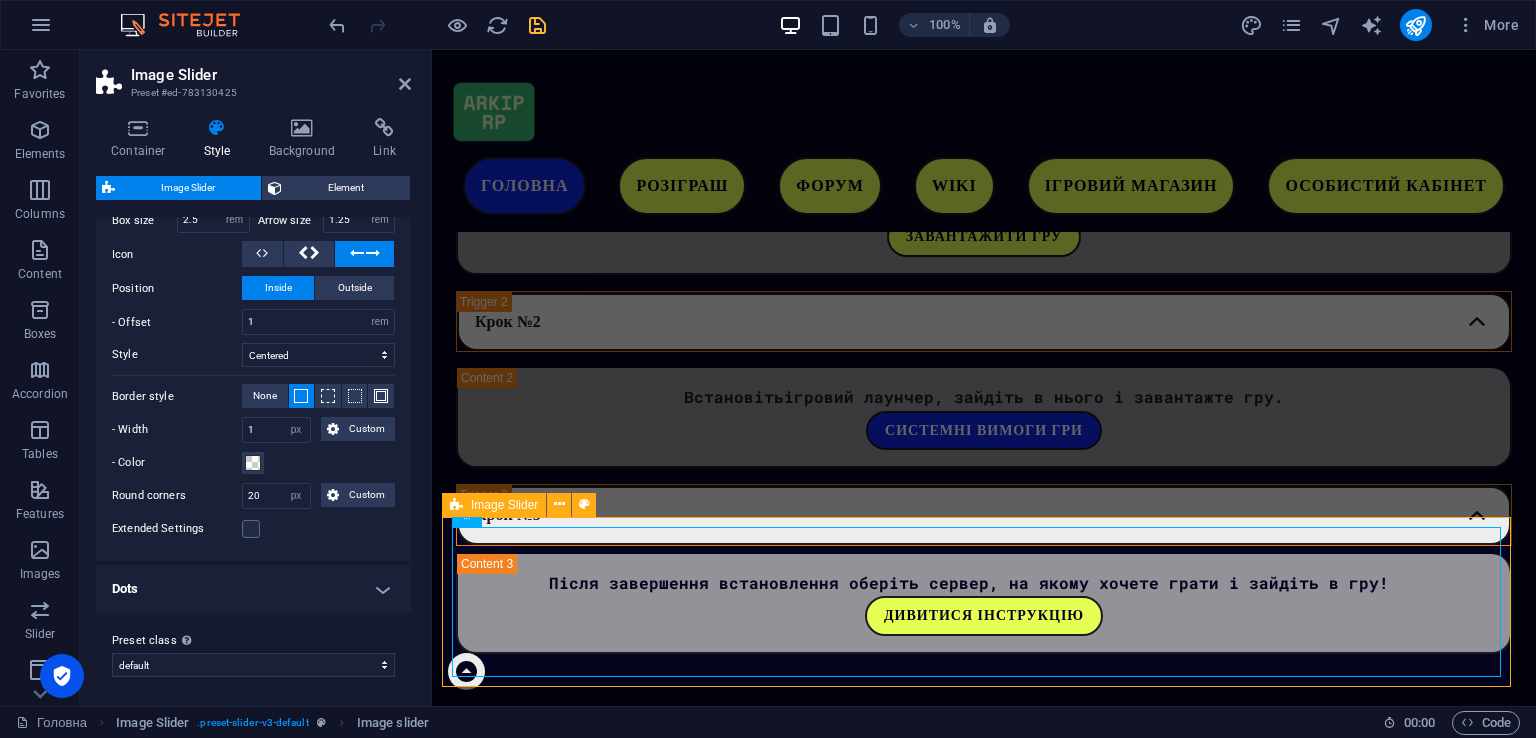 click on "Extended Settings" at bounding box center [253, 529] 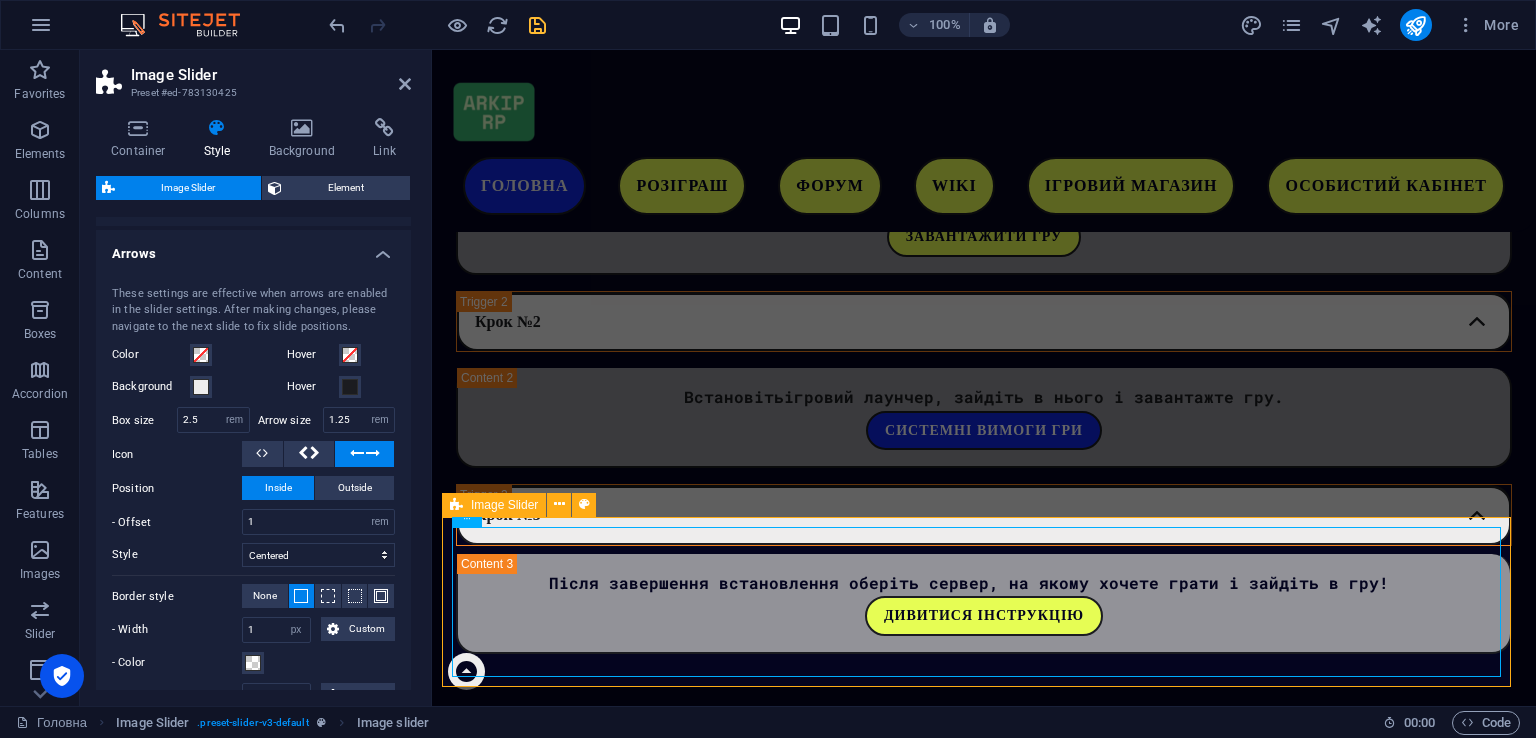 scroll, scrollTop: 293, scrollLeft: 0, axis: vertical 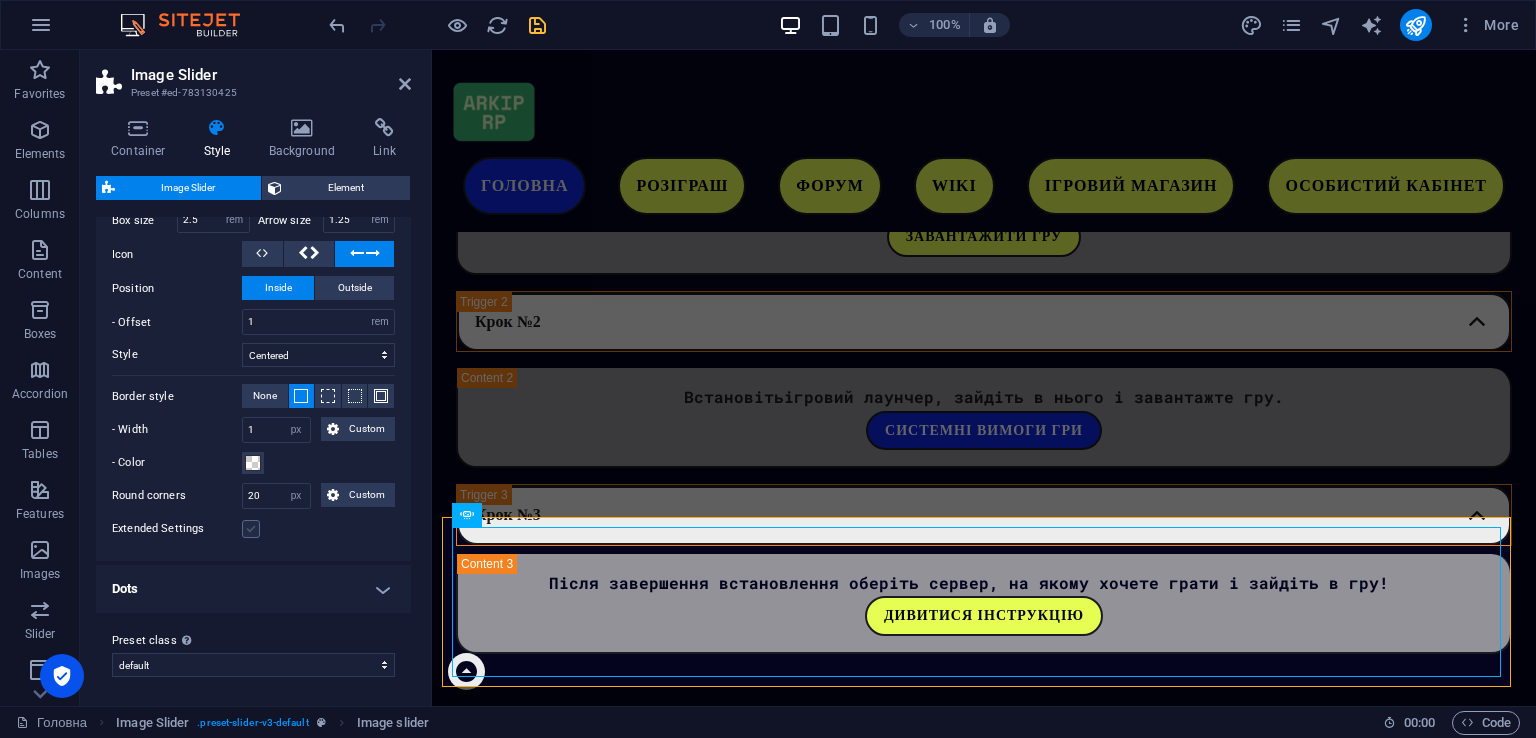 click at bounding box center [251, 529] 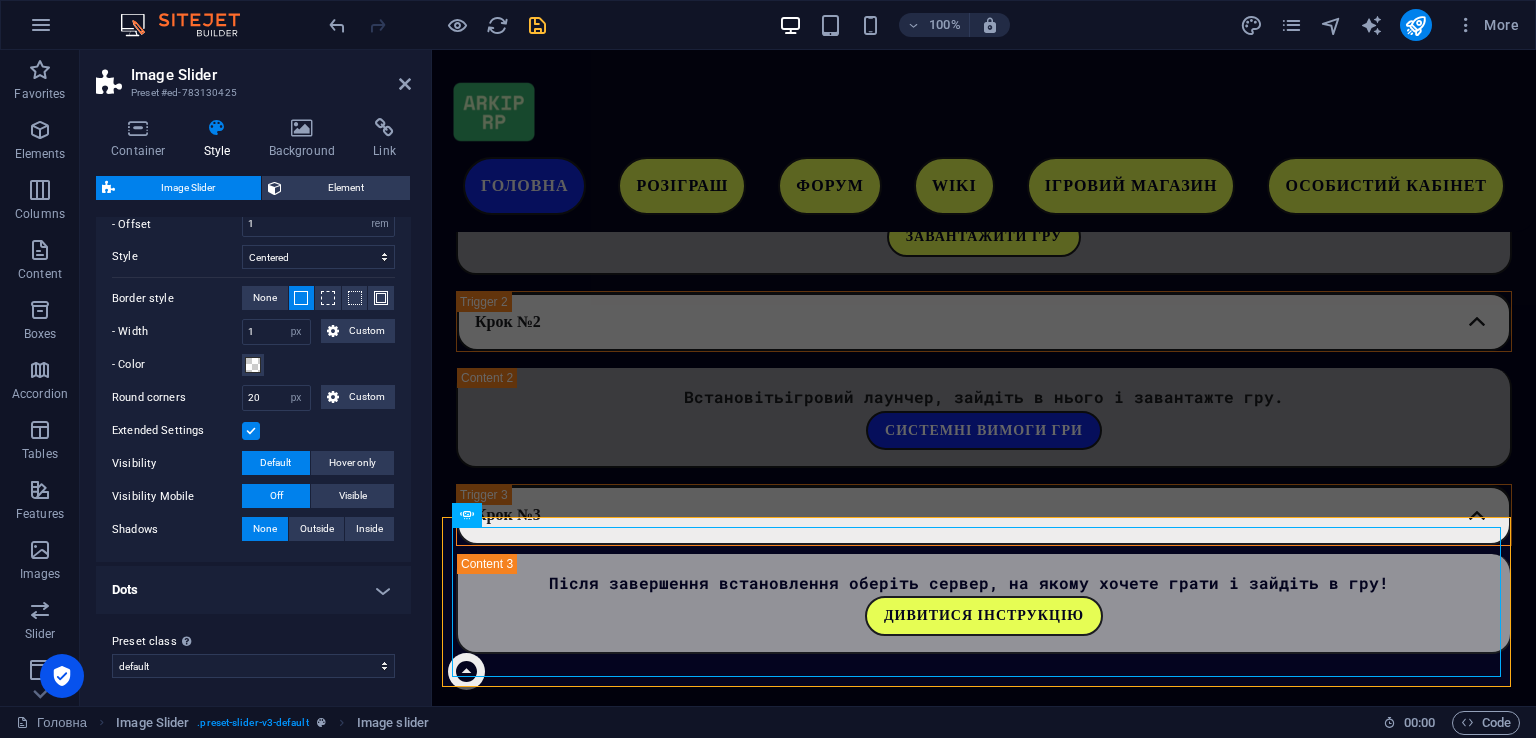 scroll, scrollTop: 392, scrollLeft: 0, axis: vertical 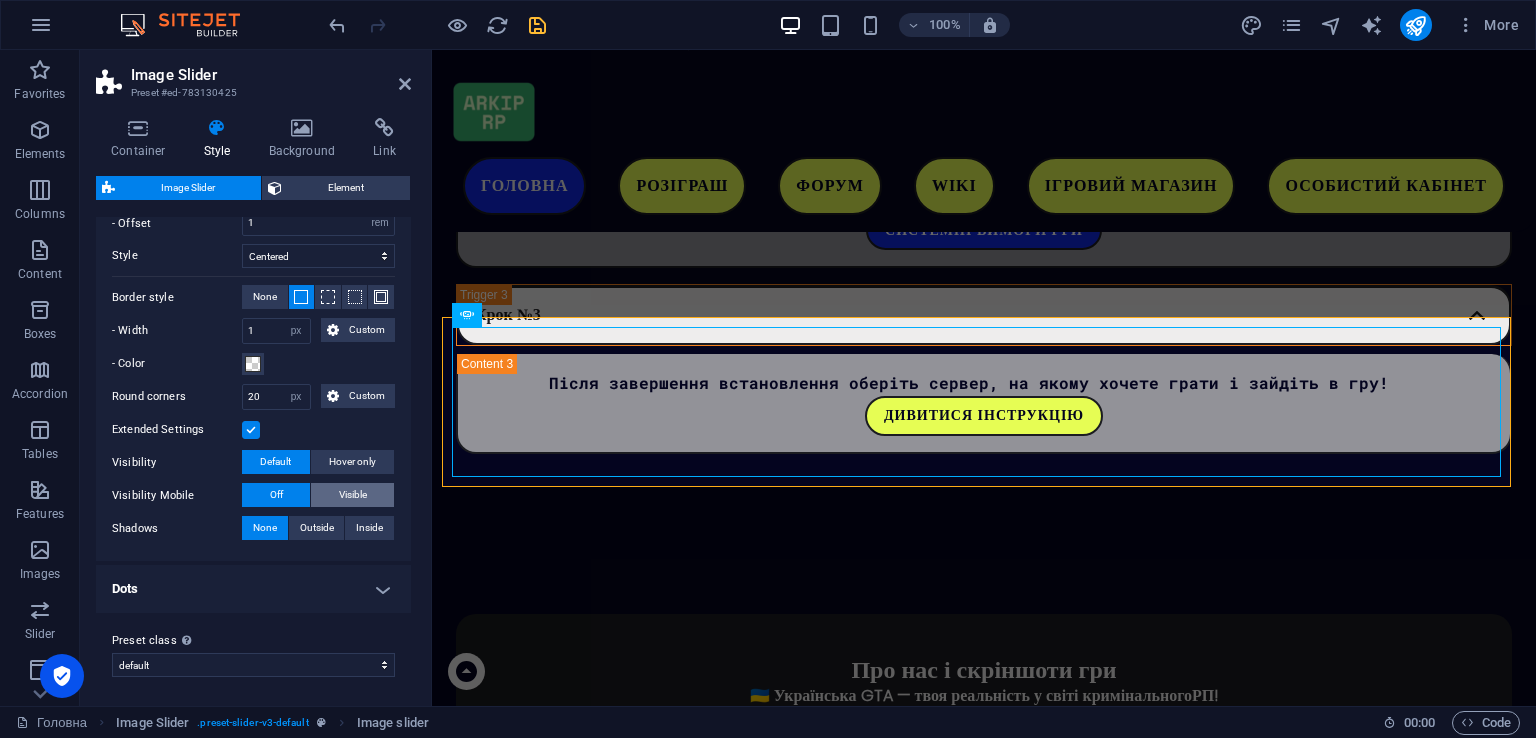 click on "Visible" at bounding box center (353, 495) 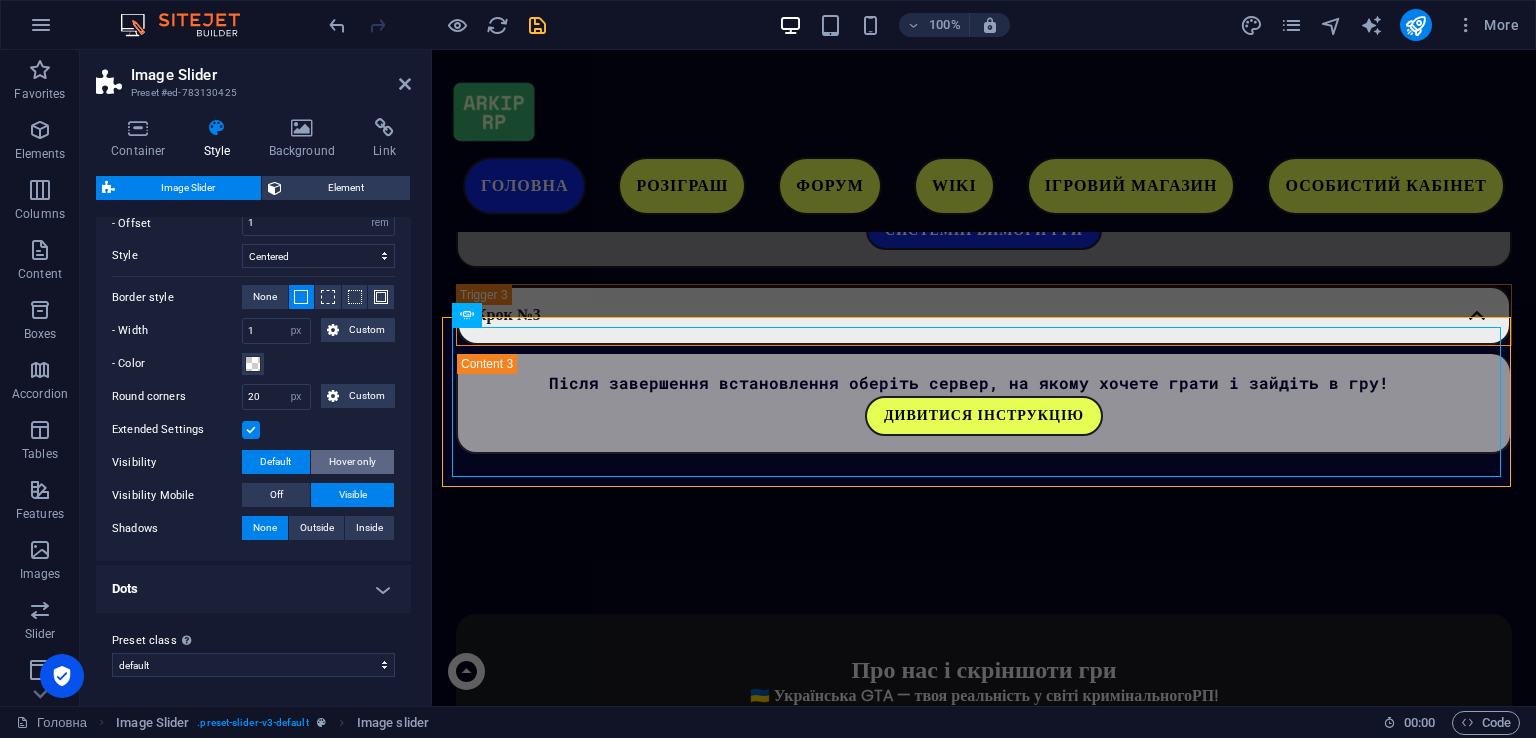 click on "Hover only" at bounding box center [352, 462] 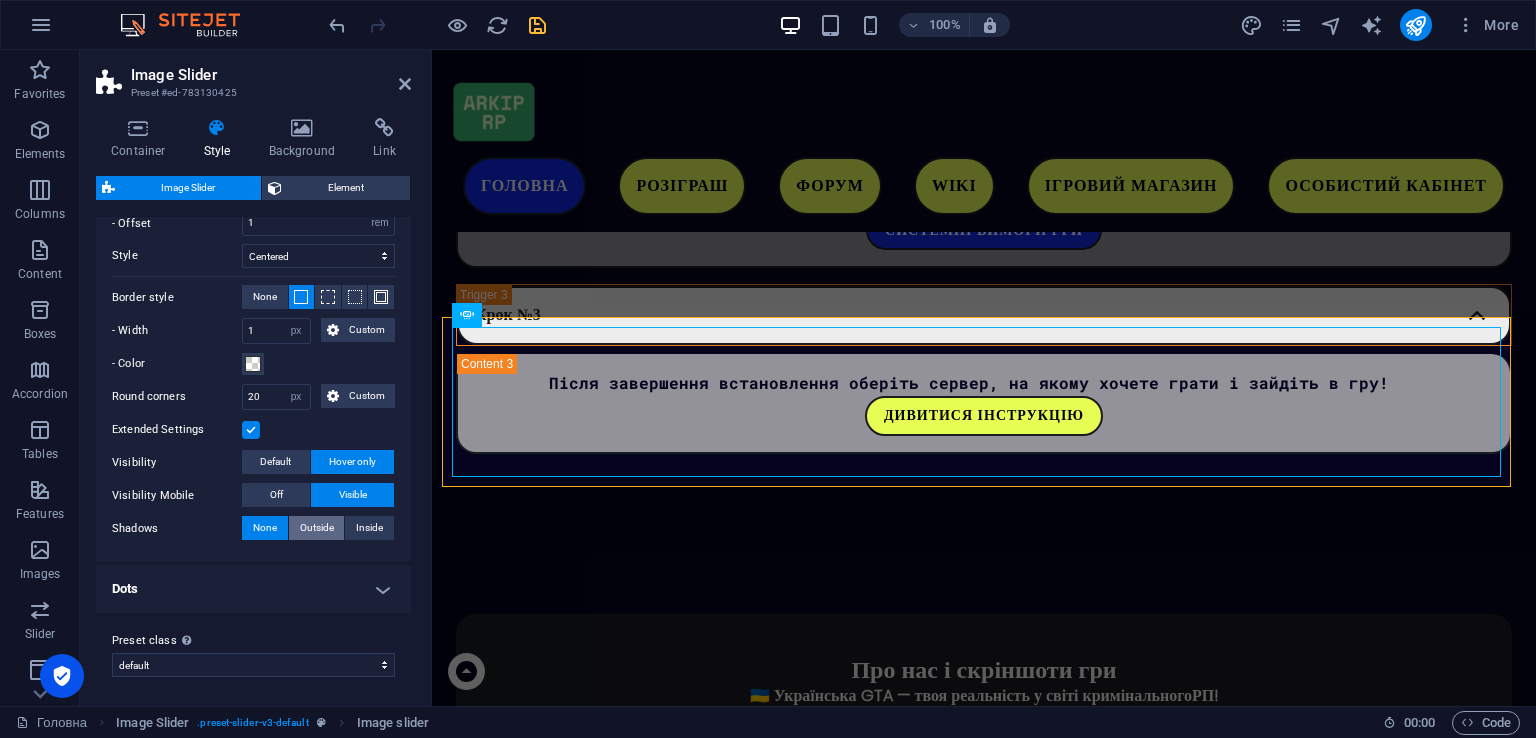 click on "Outside" at bounding box center [317, 528] 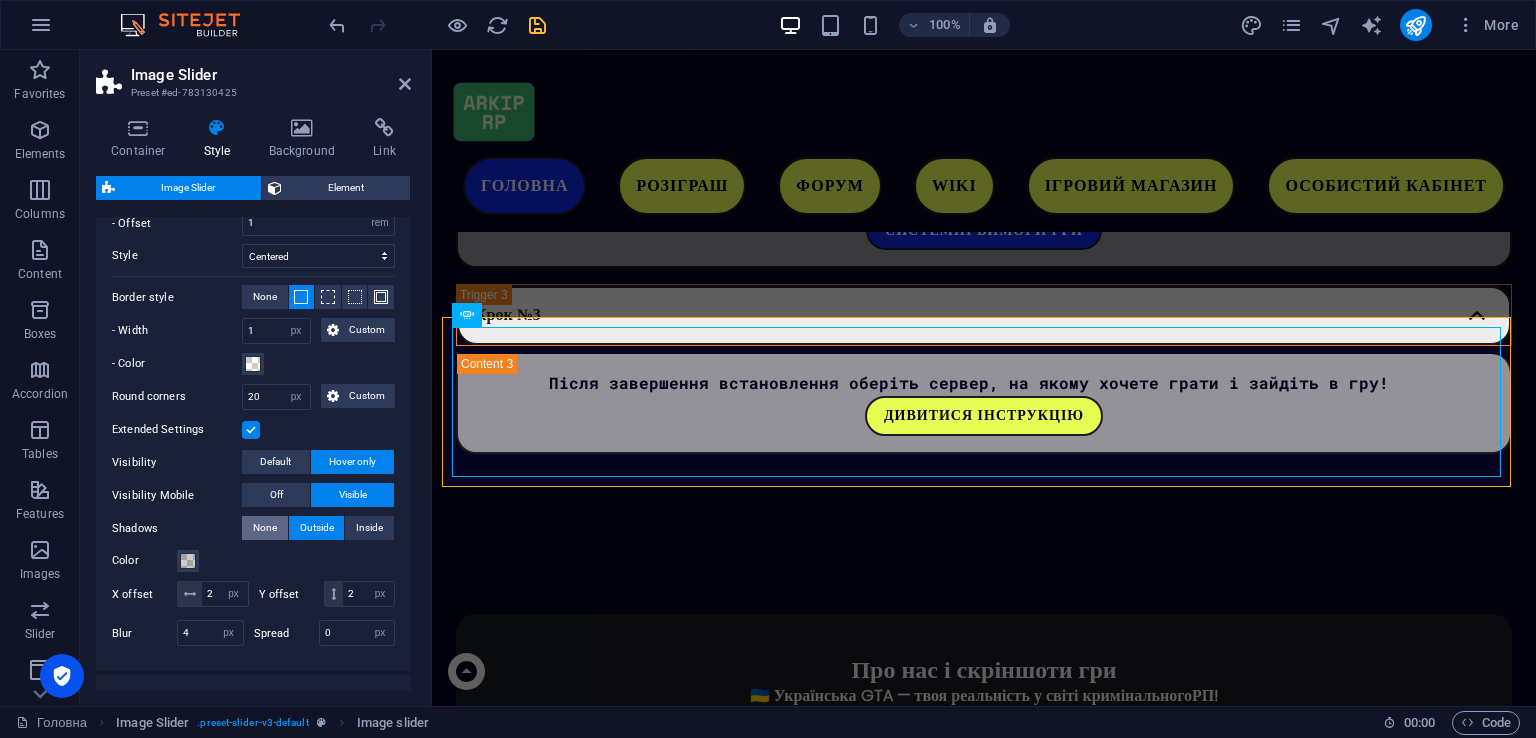click on "None" at bounding box center (265, 528) 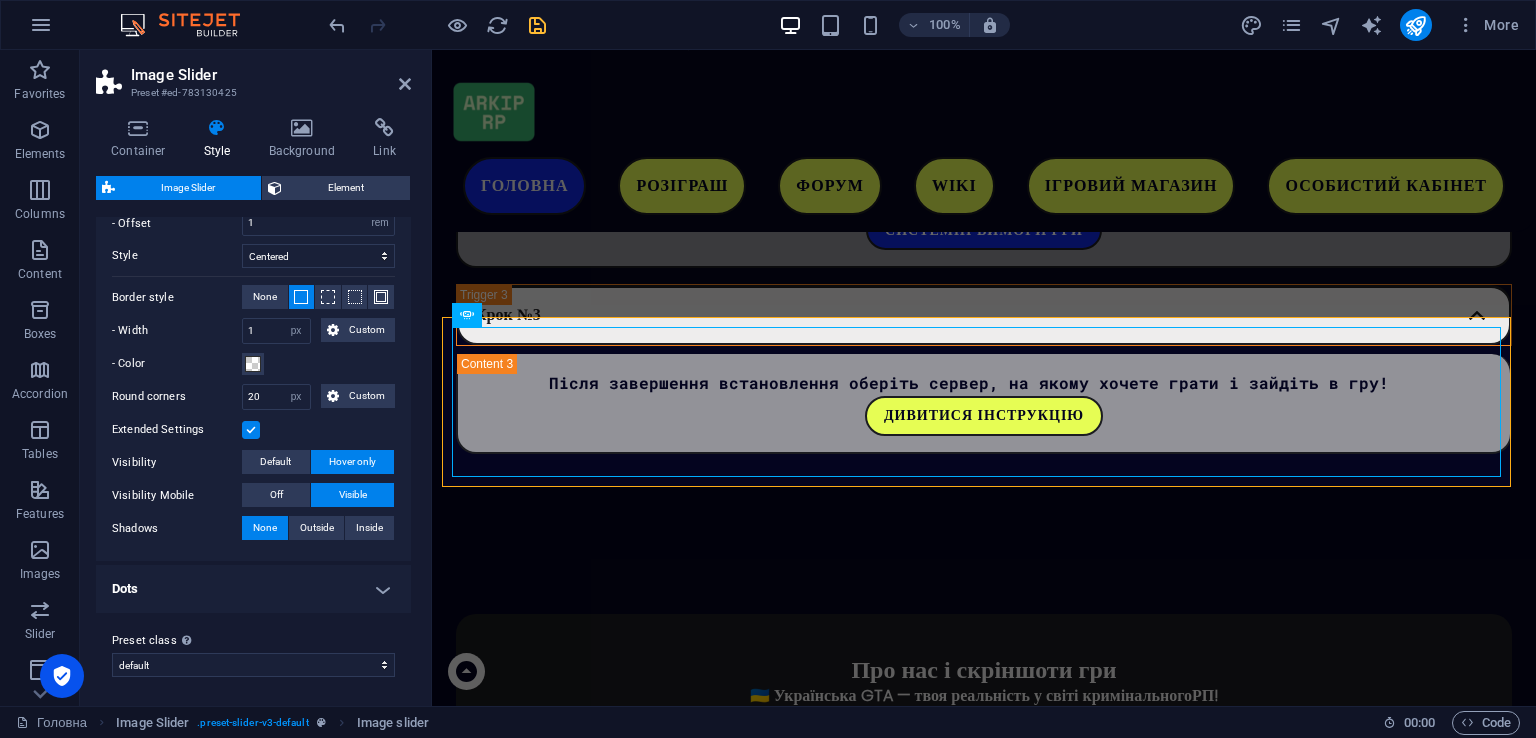 click at bounding box center [437, 25] 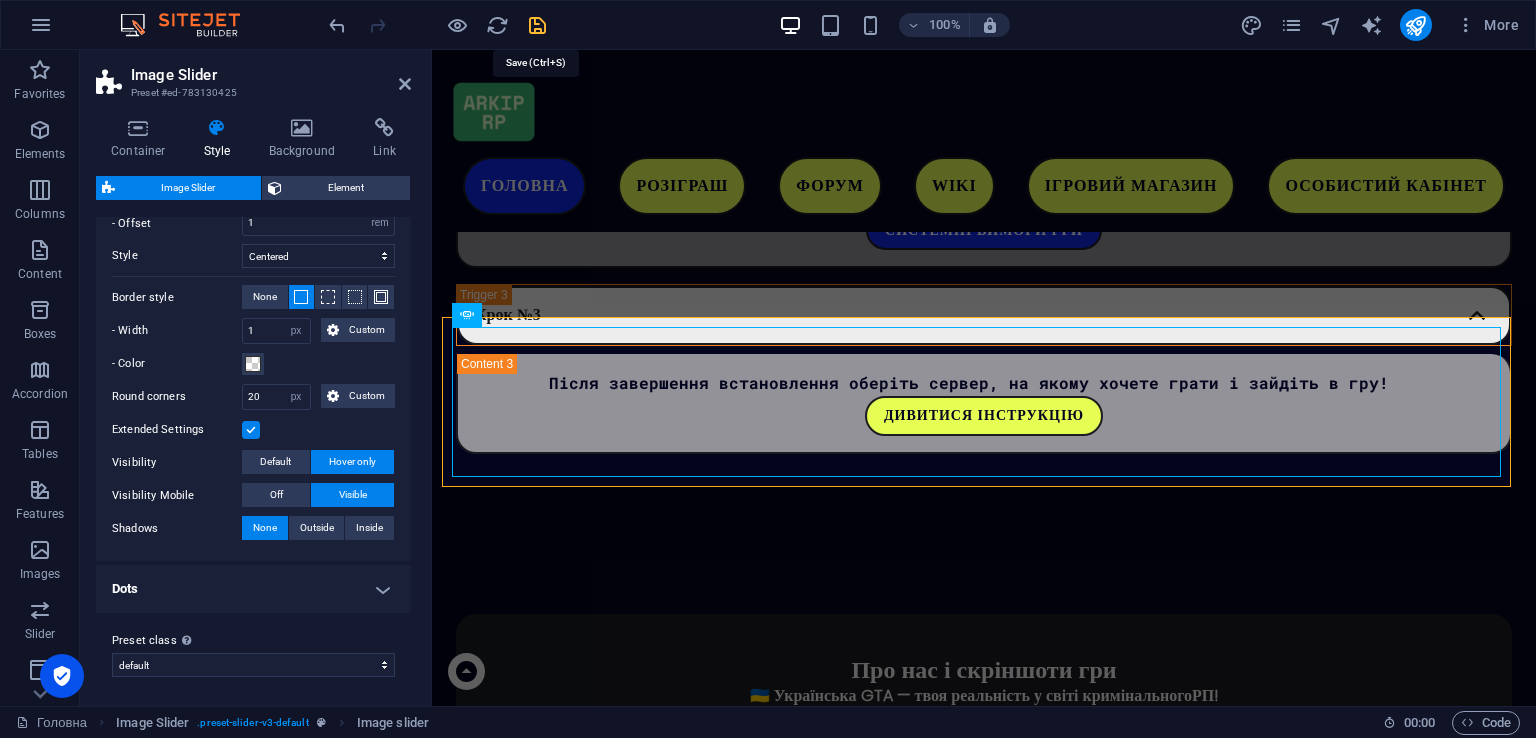 click at bounding box center [537, 25] 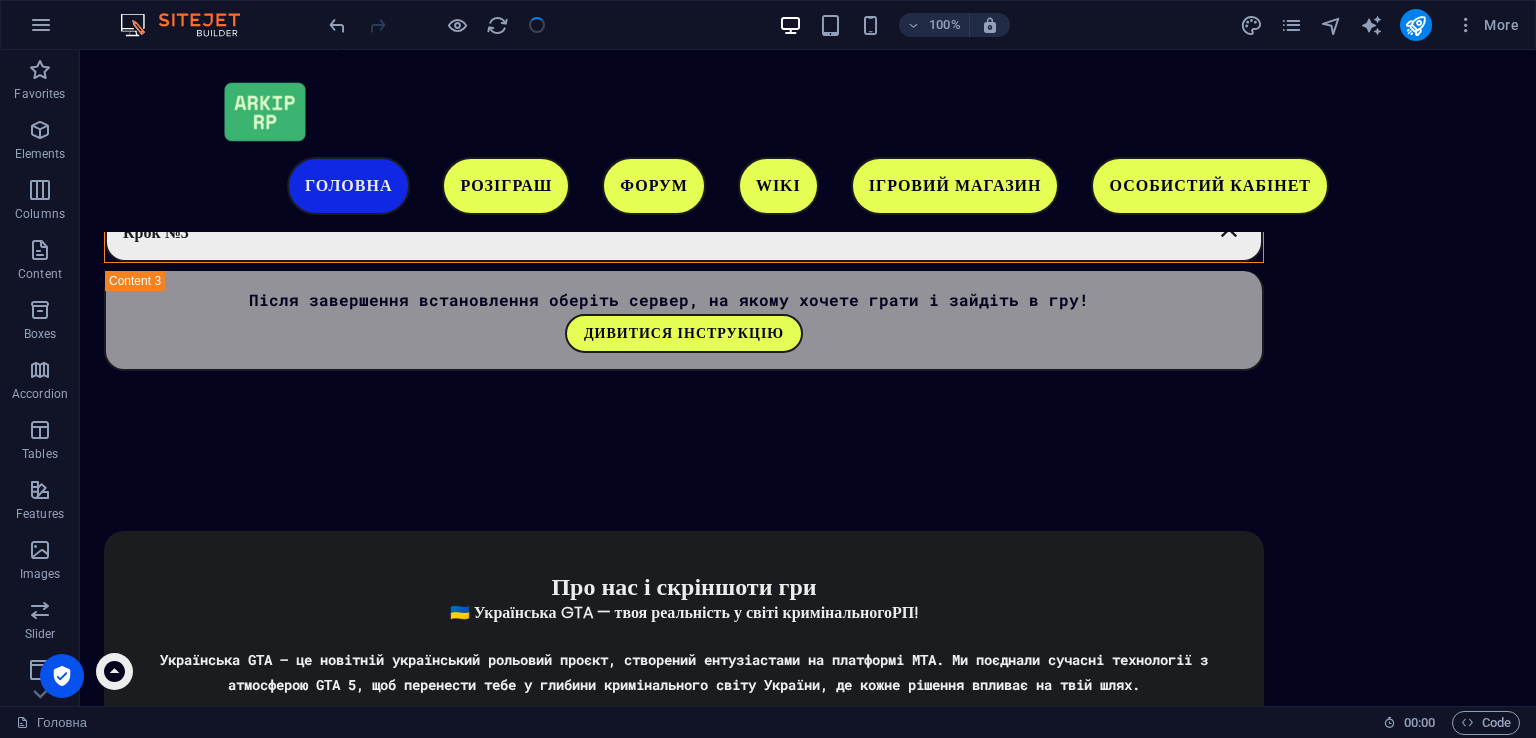 scroll, scrollTop: 3536, scrollLeft: 0, axis: vertical 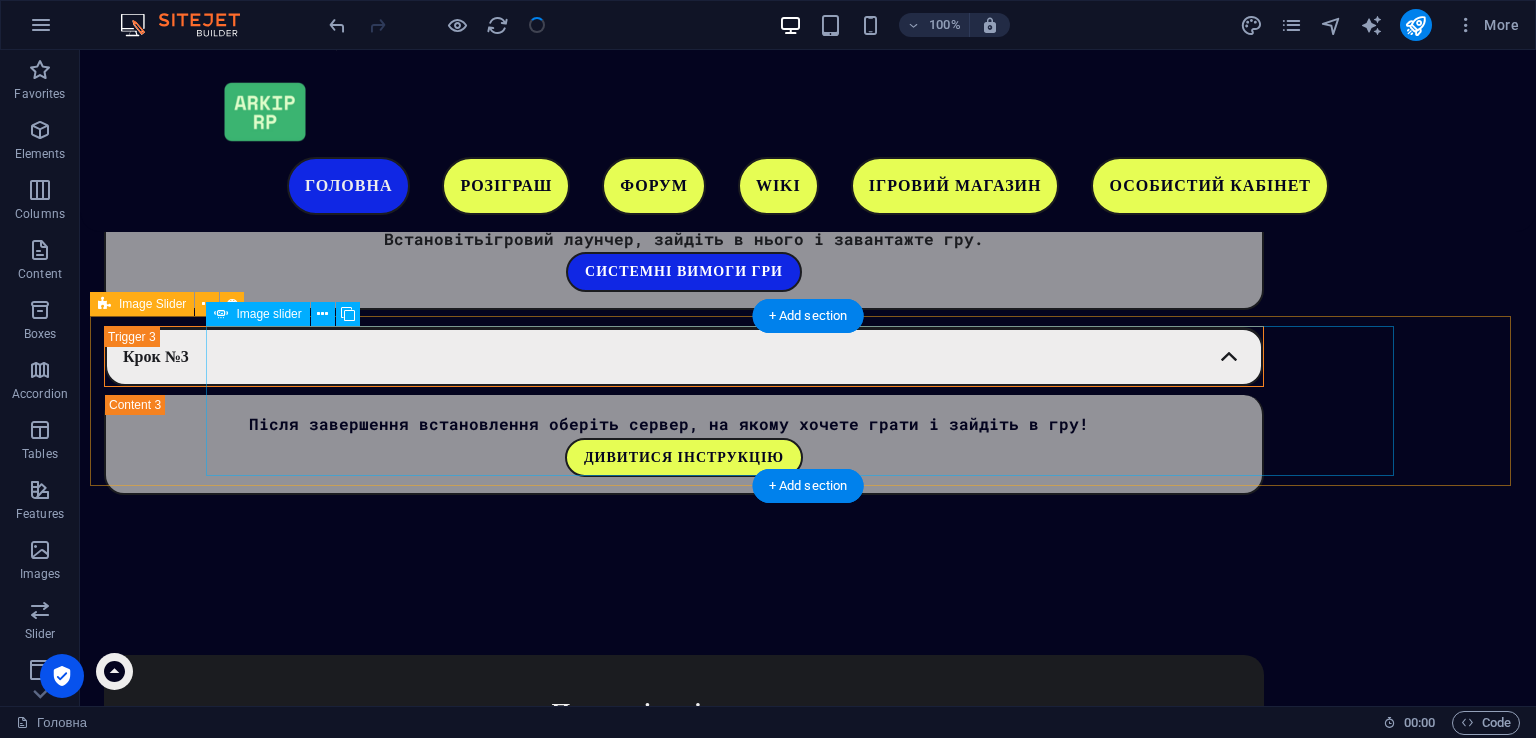 click on "1 2" at bounding box center (808, 2599) 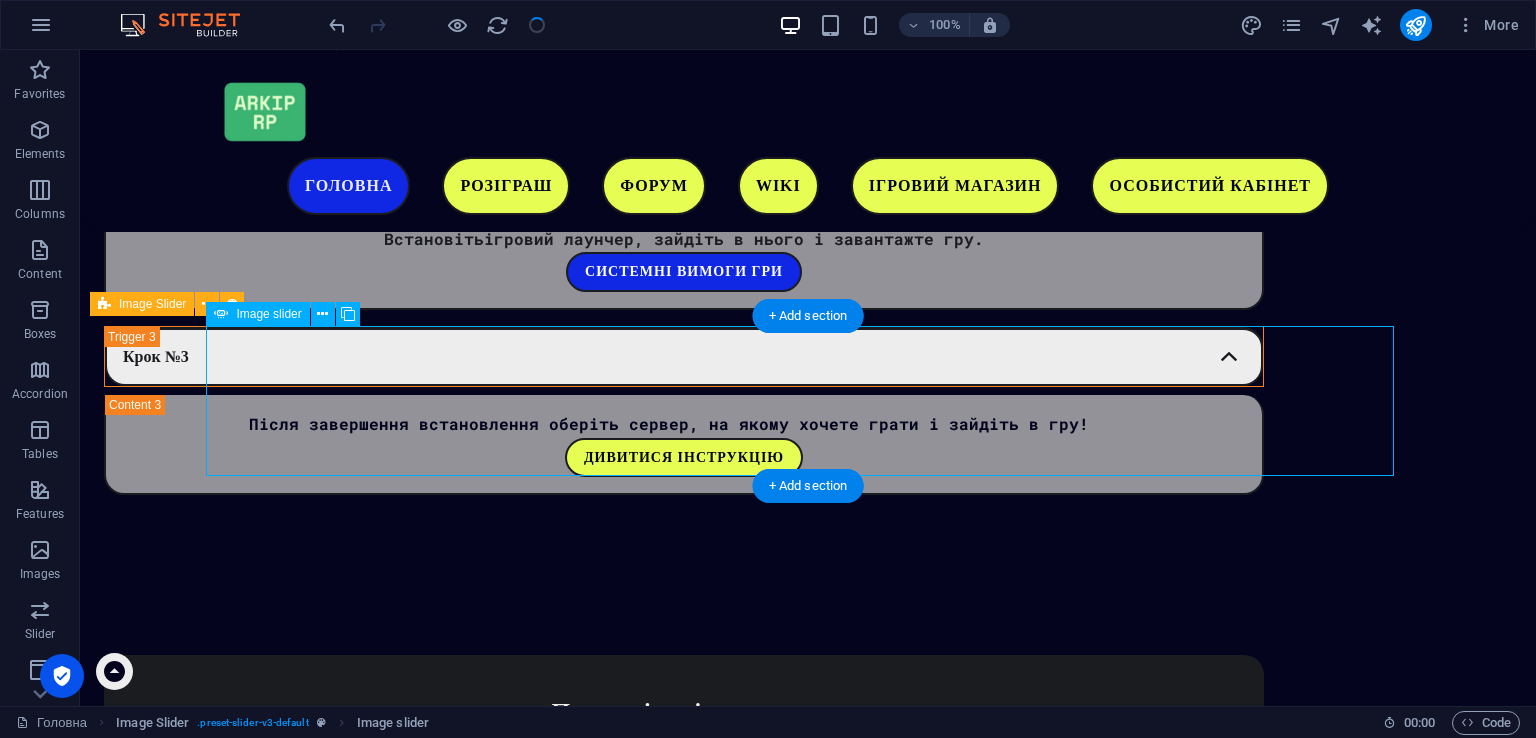 click on "1 2" at bounding box center [808, 2599] 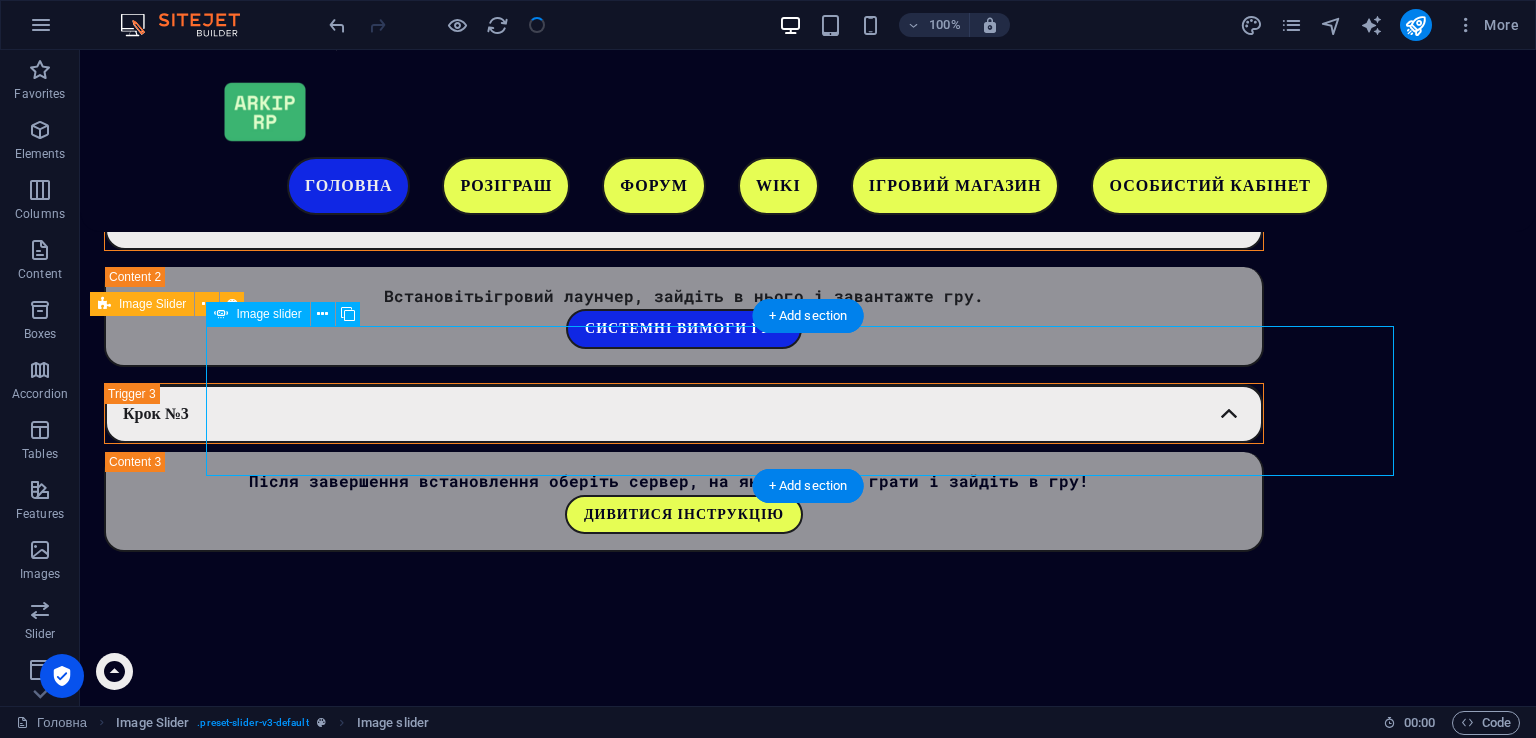 select on "px" 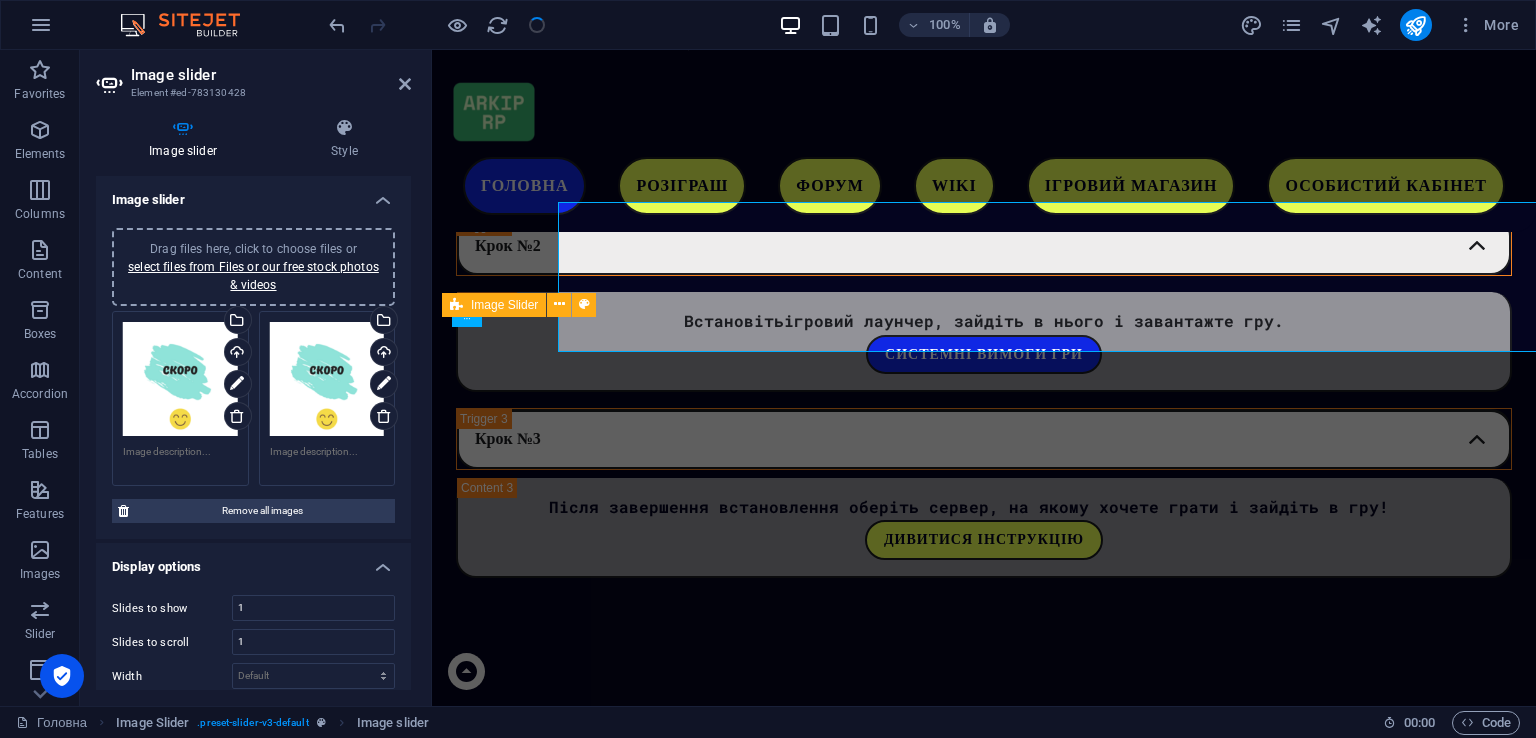 scroll, scrollTop: 3660, scrollLeft: 0, axis: vertical 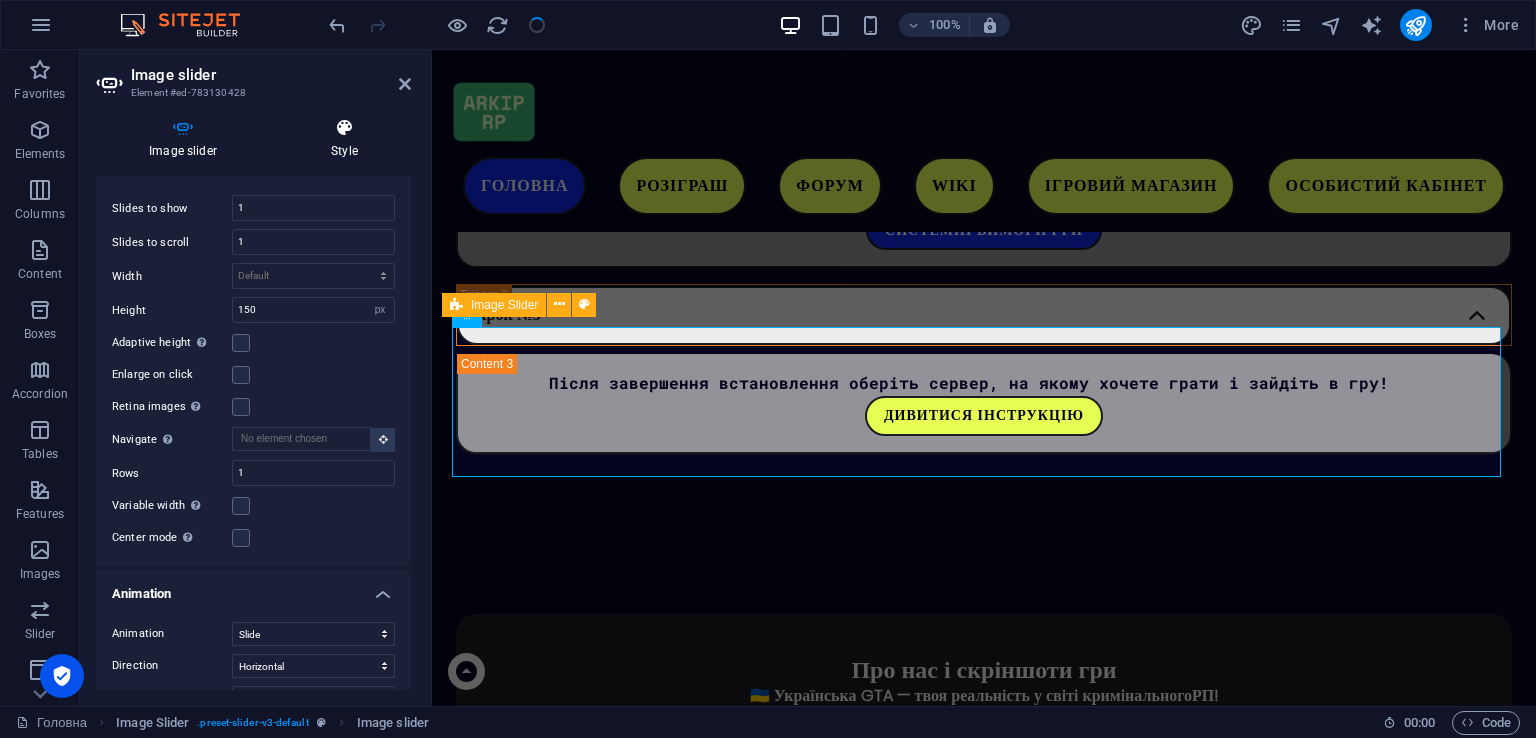 click on "Style" at bounding box center (344, 139) 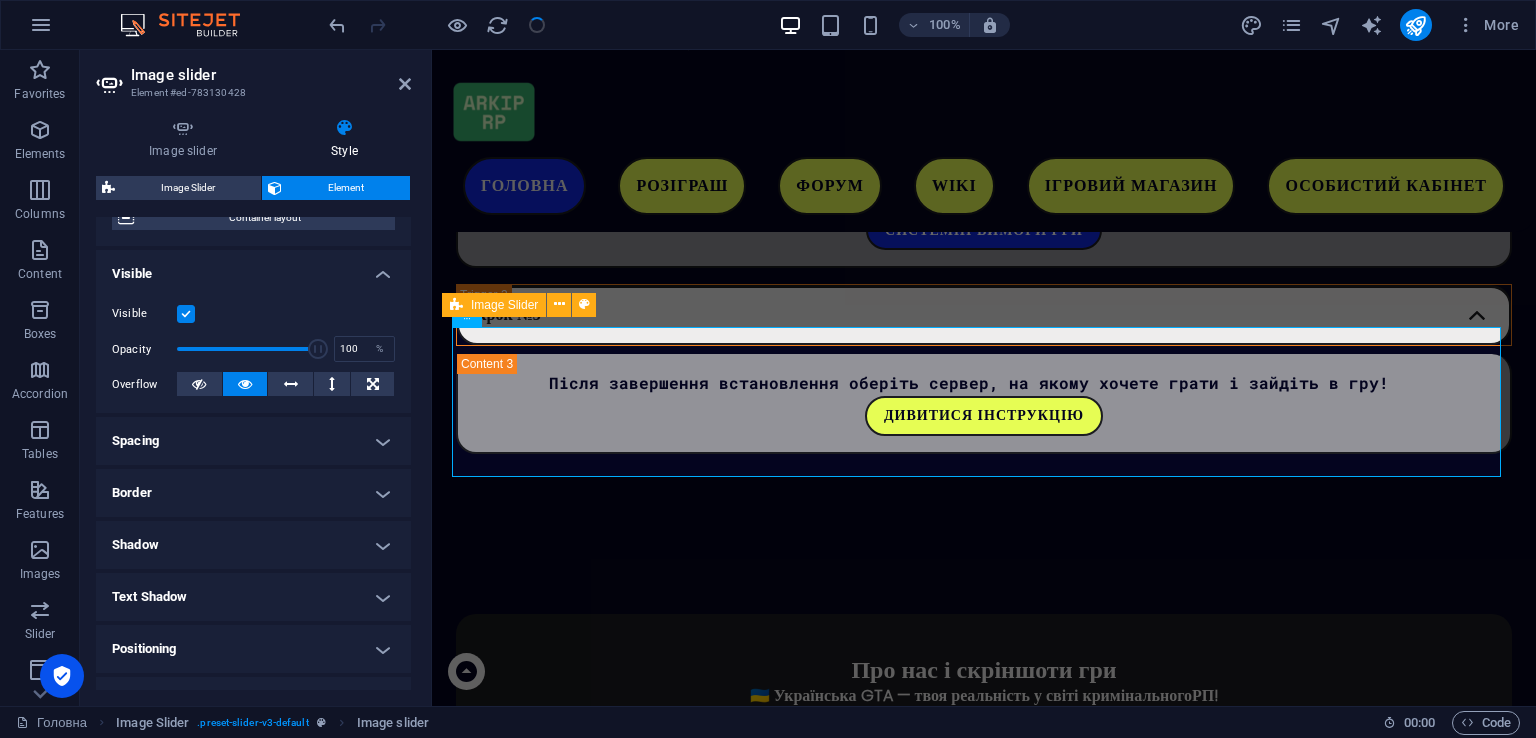 scroll, scrollTop: 300, scrollLeft: 0, axis: vertical 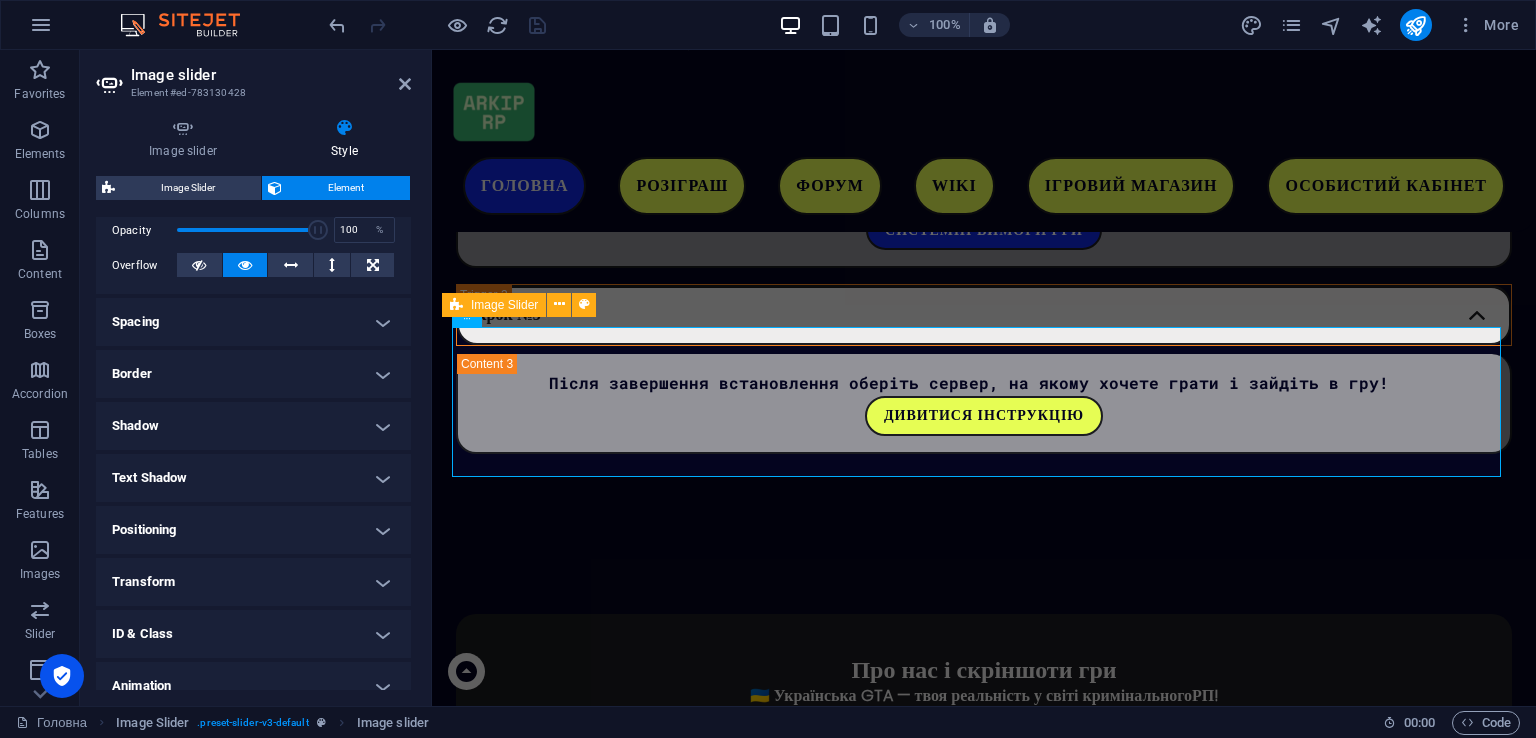 click on "Border" at bounding box center [253, 374] 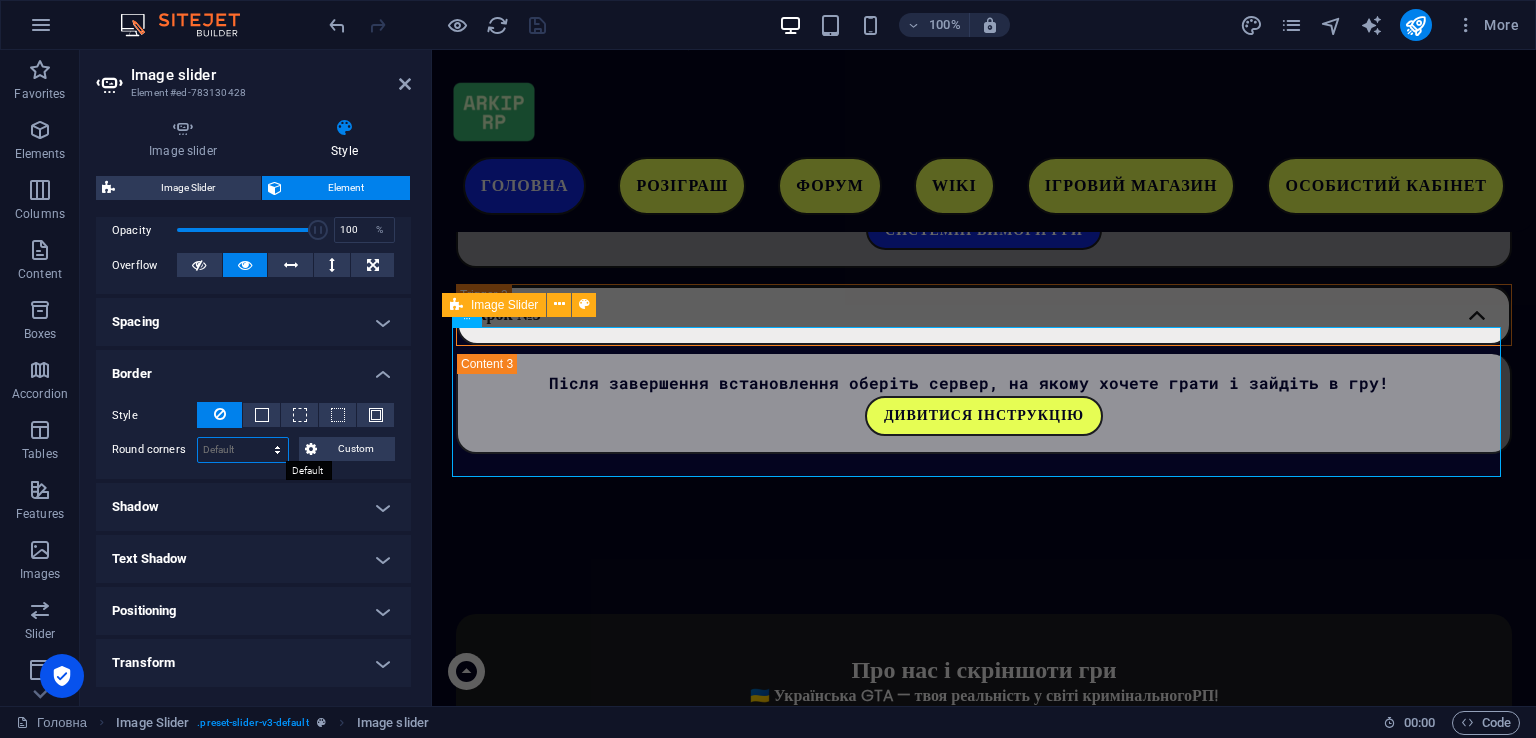 click on "Default px rem % vh vw Custom" at bounding box center (243, 450) 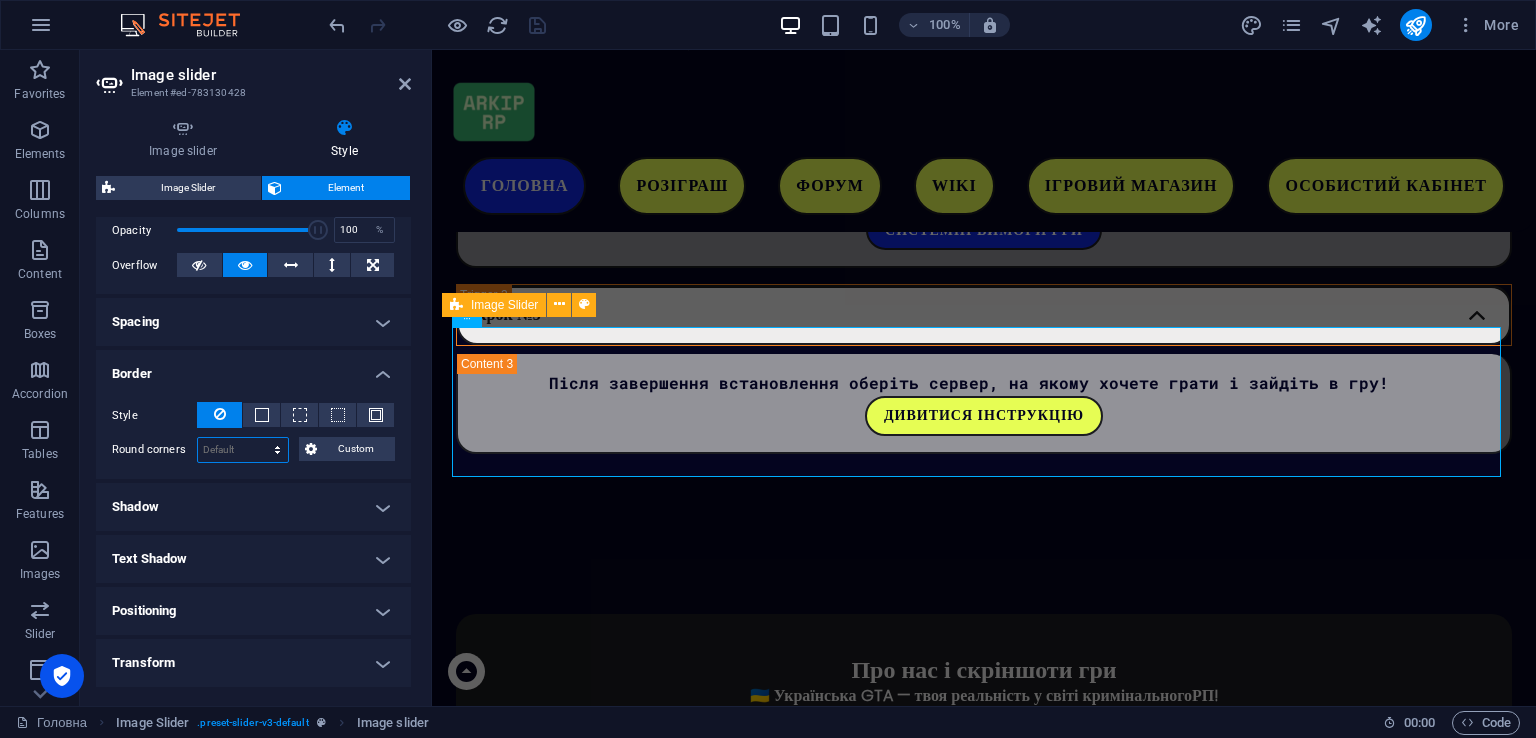 select on "px" 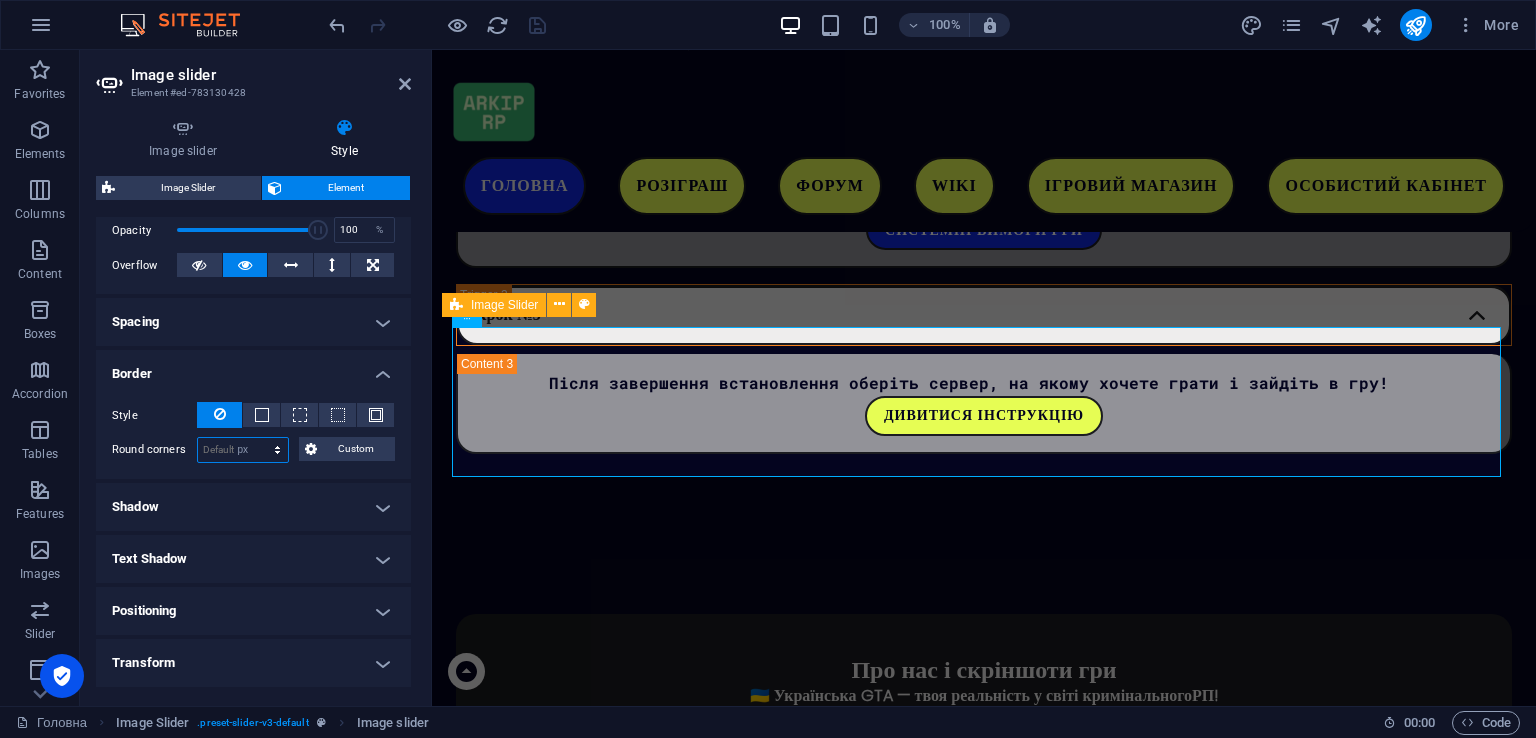 click on "Default px rem % vh vw Custom" at bounding box center (243, 450) 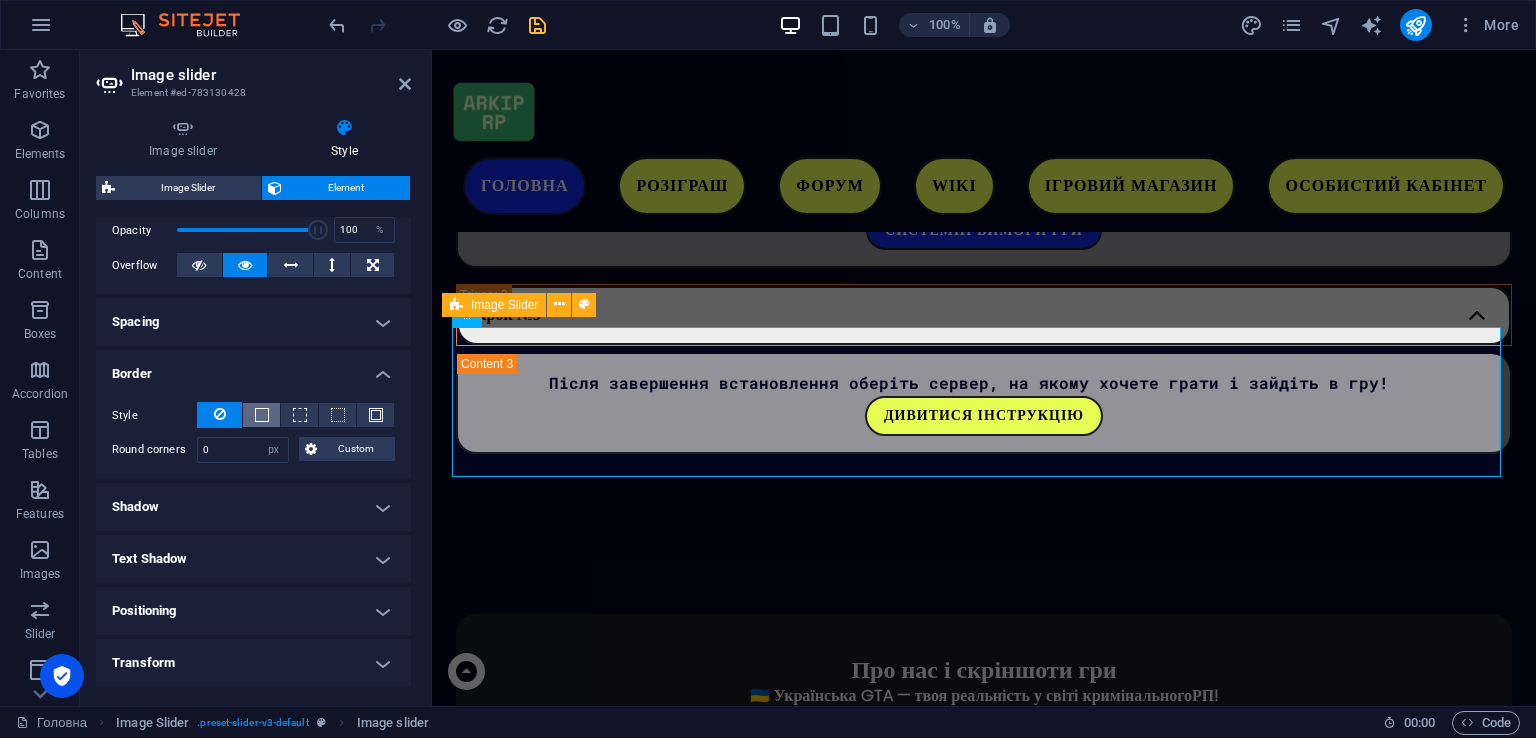 click at bounding box center [261, 415] 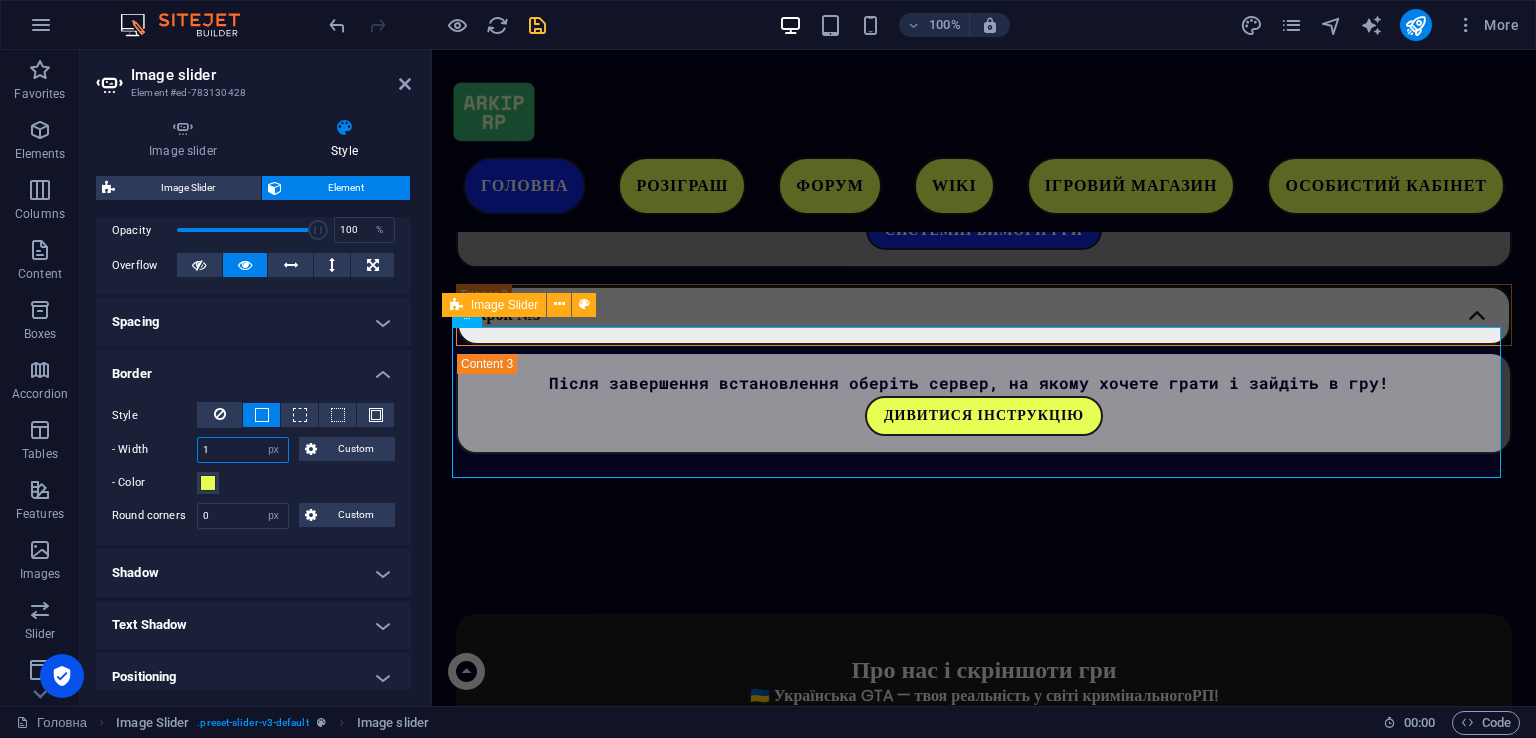click on "1" at bounding box center [243, 450] 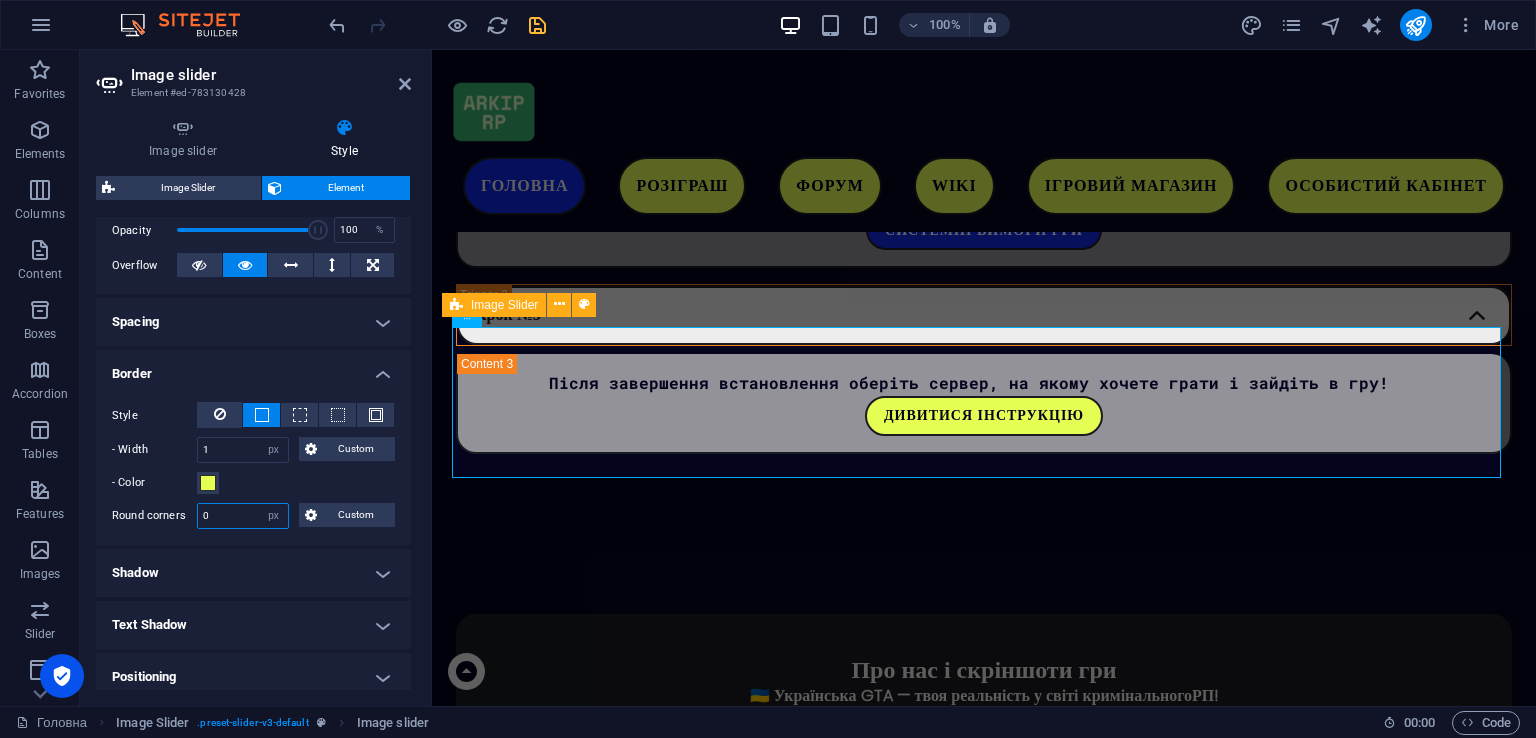 drag, startPoint x: 233, startPoint y: 510, endPoint x: 168, endPoint y: 498, distance: 66.09841 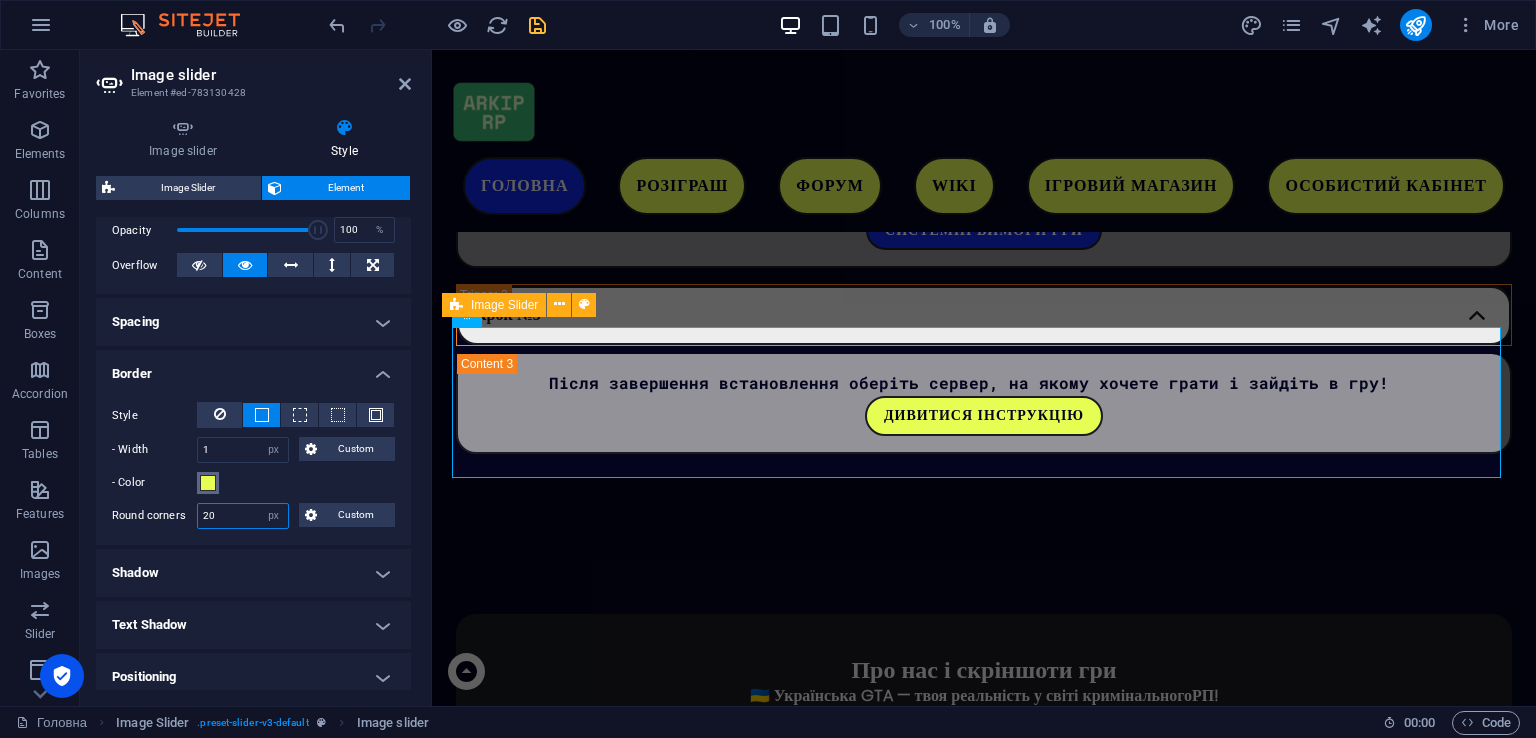 type on "20" 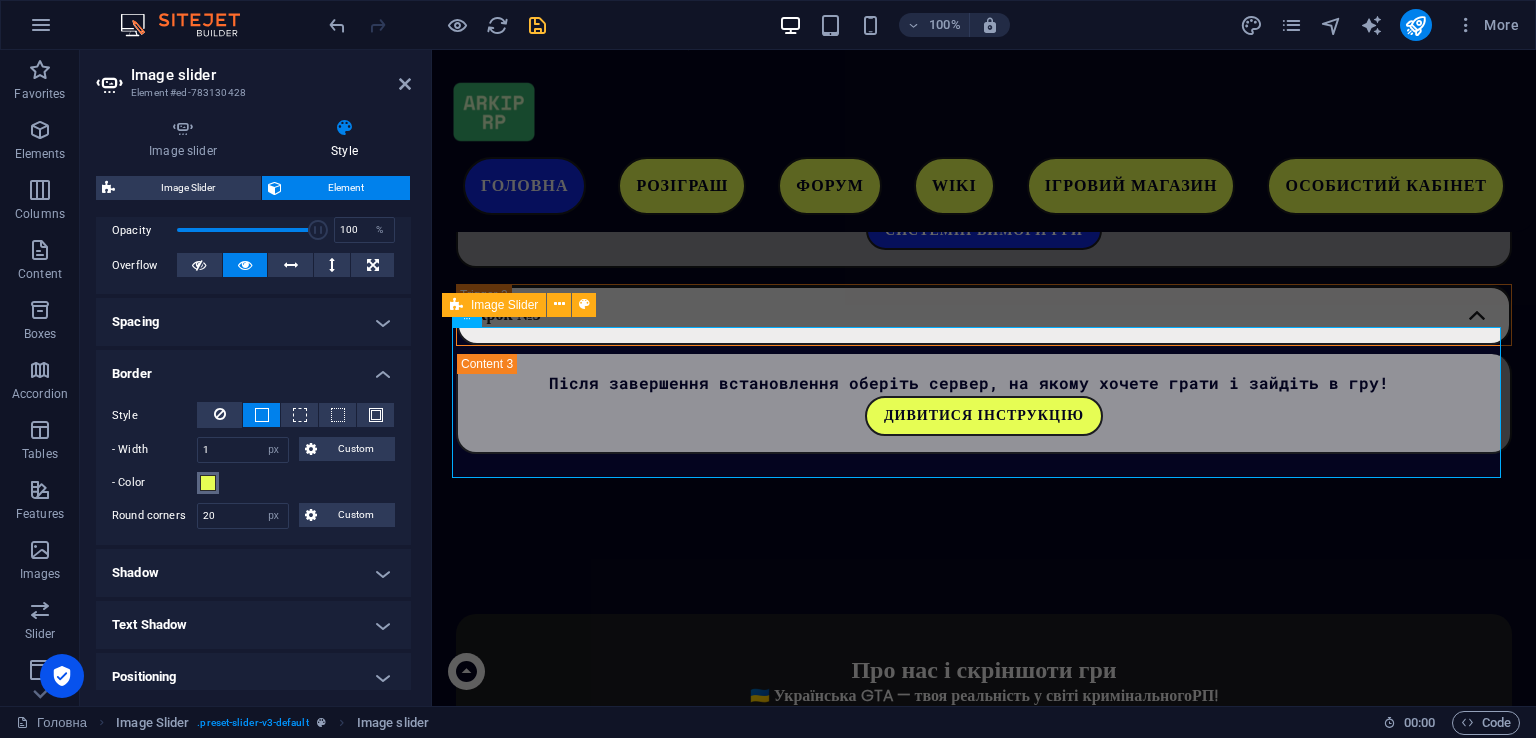 click at bounding box center [208, 483] 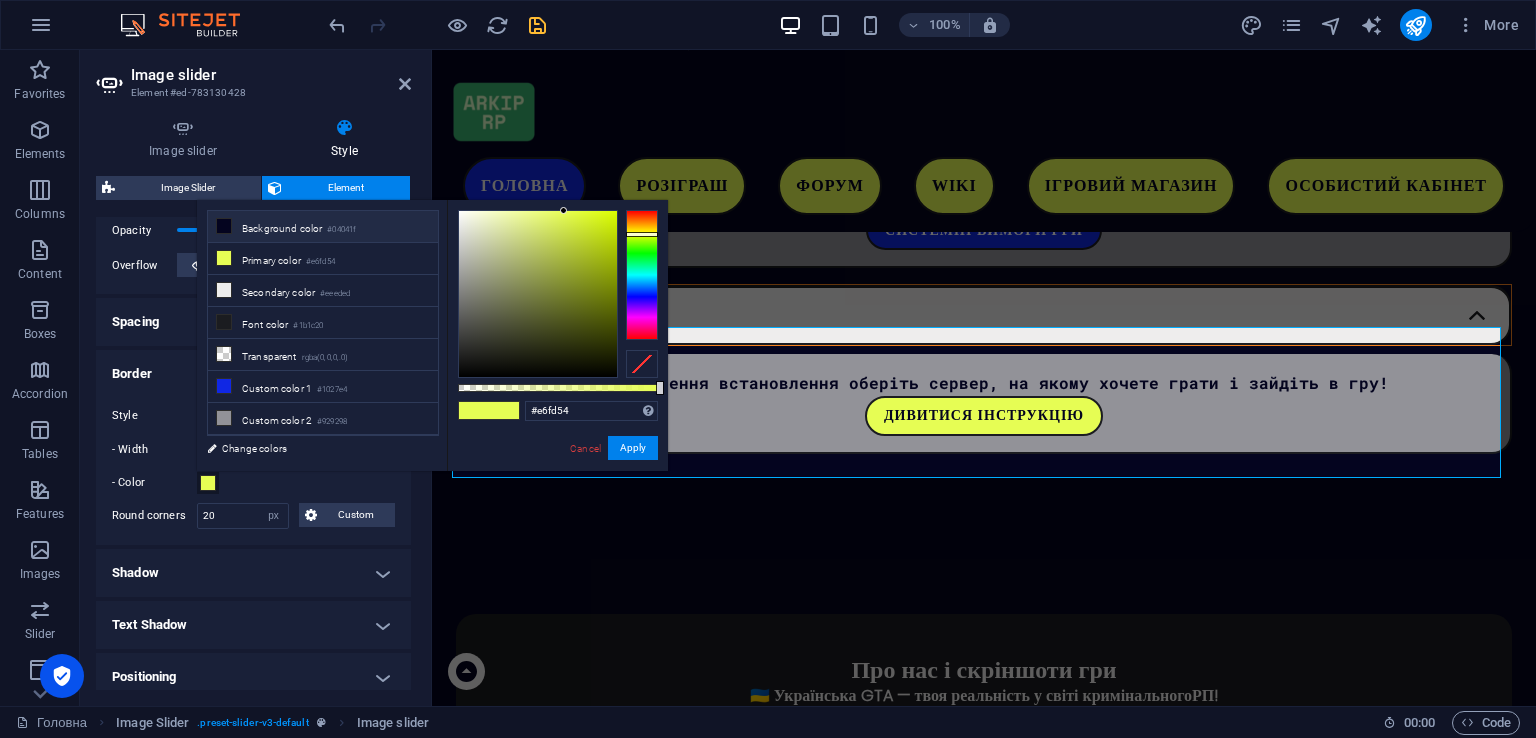 click on "Background color
#04041f" at bounding box center (323, 227) 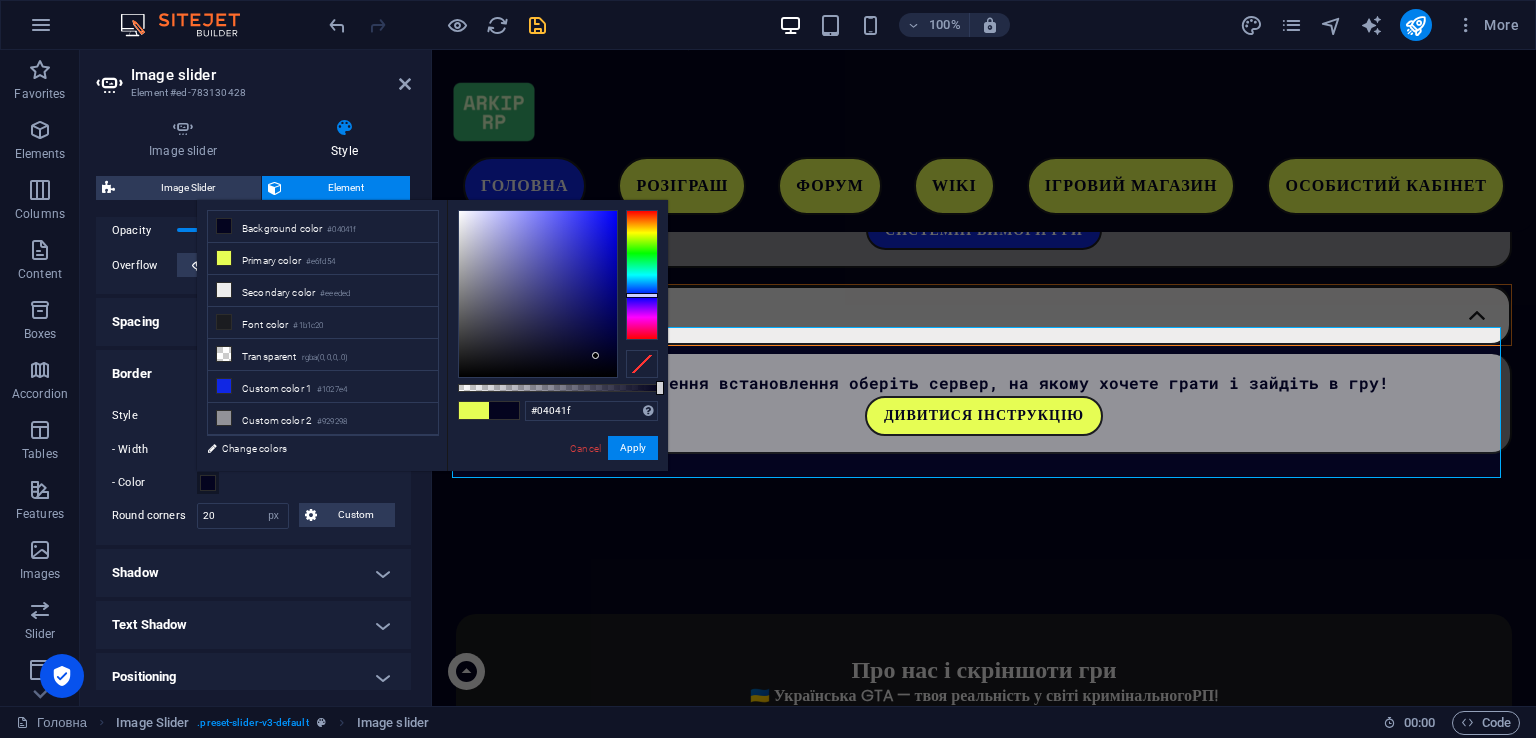 click on "Cancel Apply" at bounding box center (613, 448) 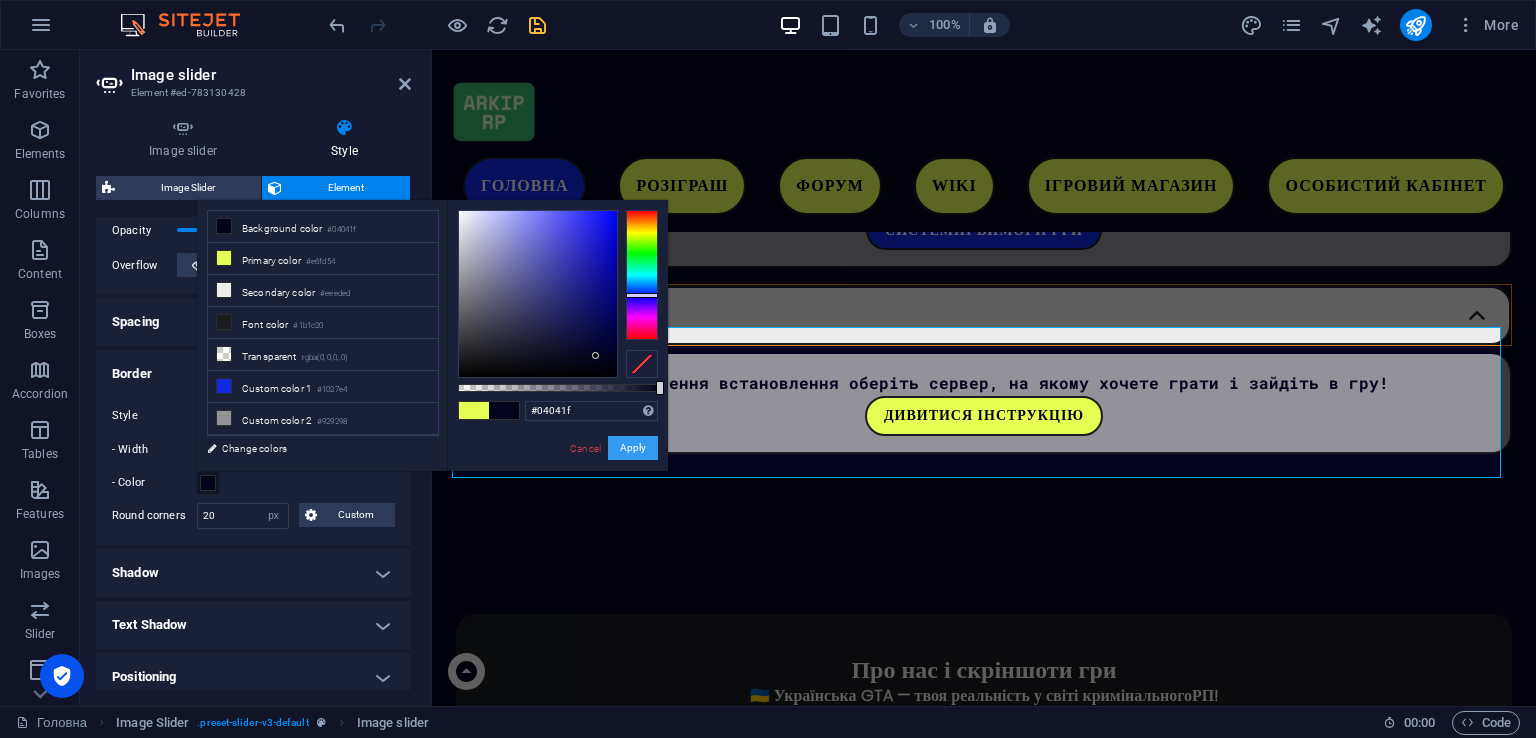 drag, startPoint x: 188, startPoint y: 394, endPoint x: 620, endPoint y: 444, distance: 434.88388 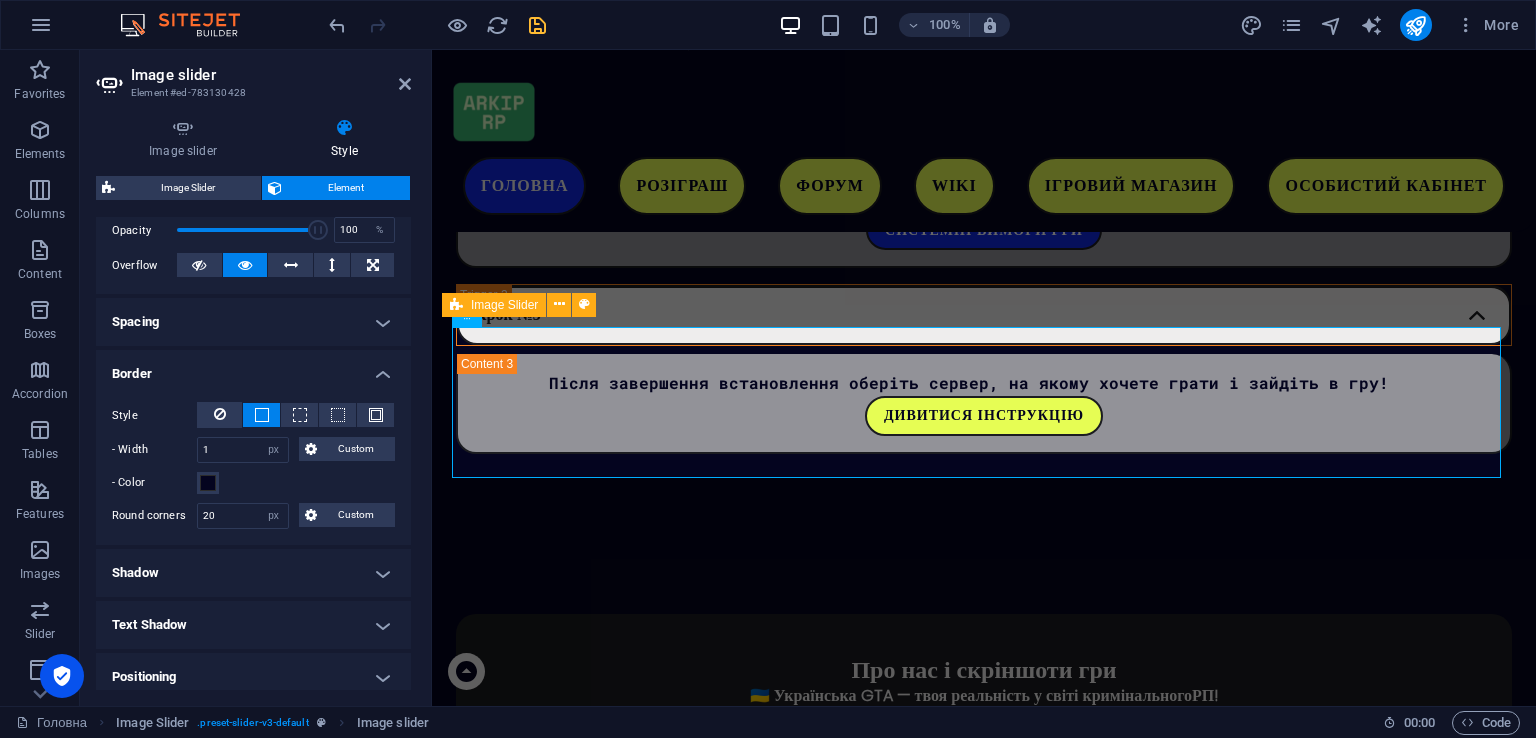 click on "- Color" at bounding box center [253, 483] 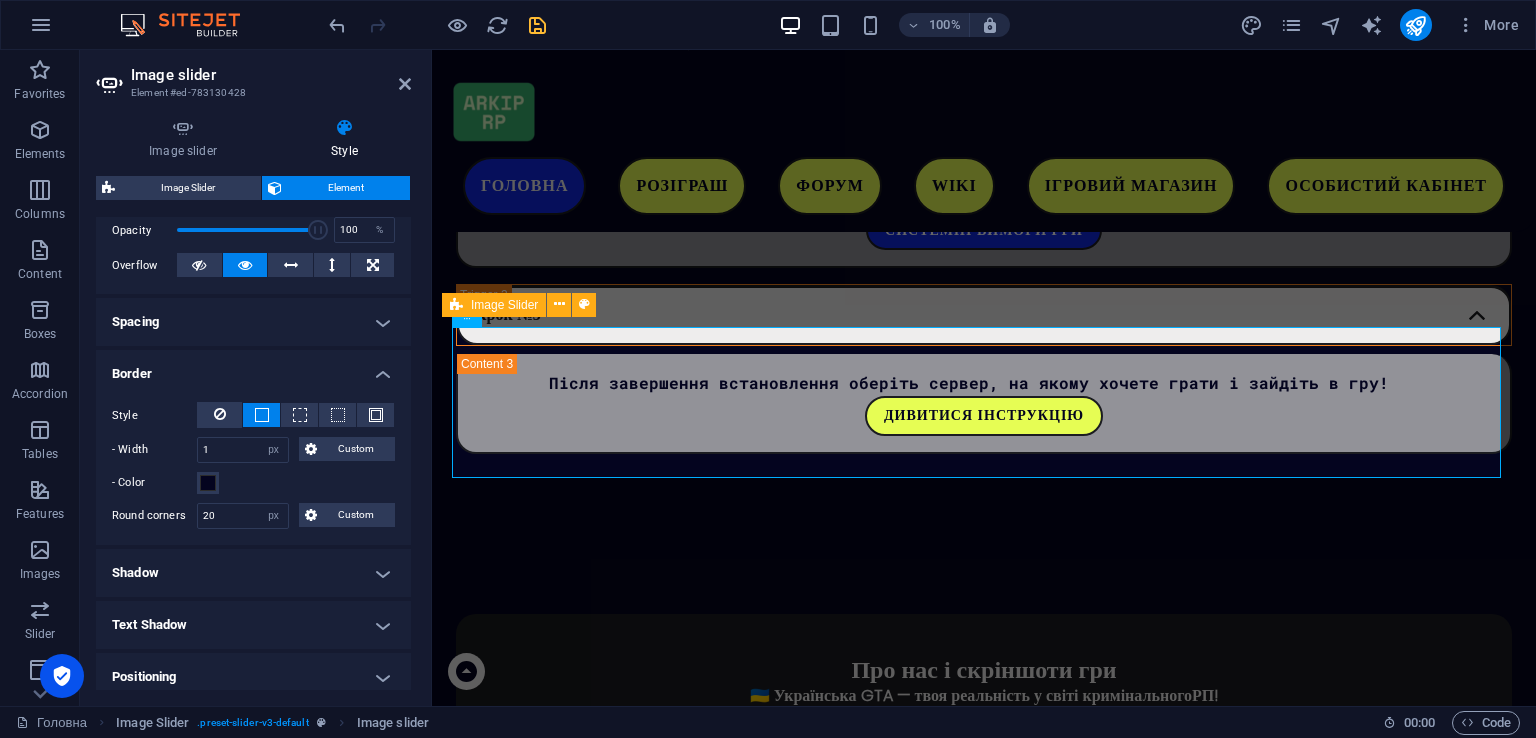 click at bounding box center (537, 25) 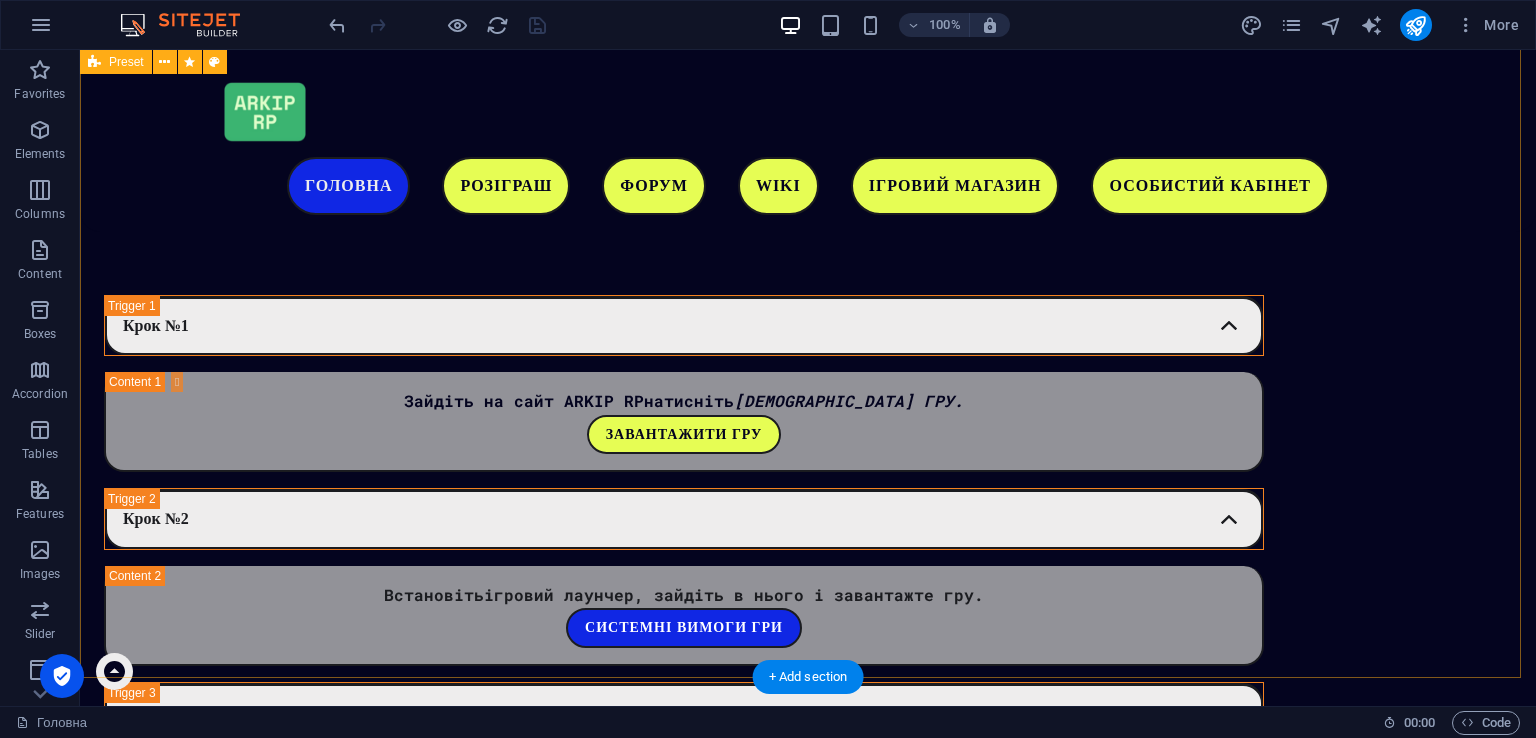 scroll, scrollTop: 3164, scrollLeft: 0, axis: vertical 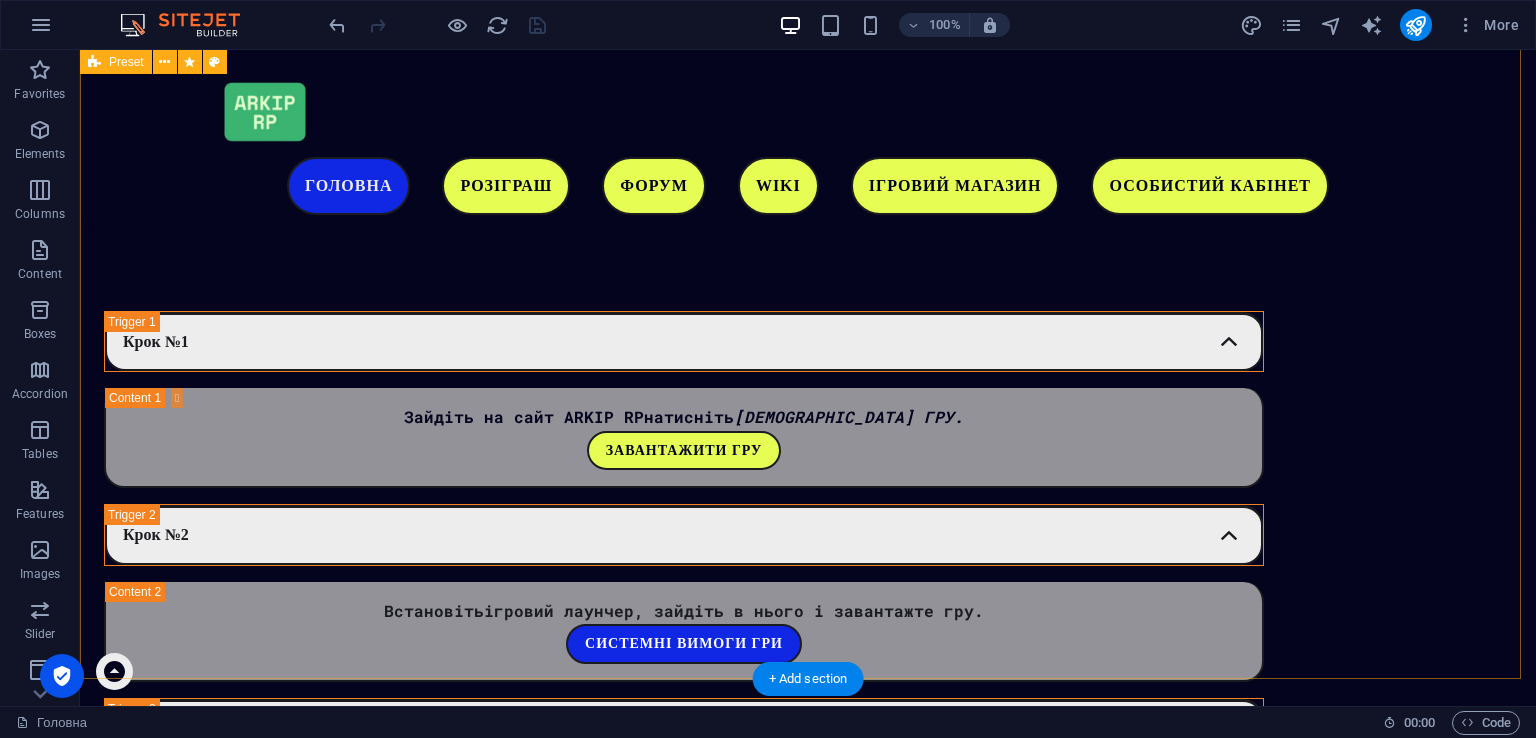 click at bounding box center [684, 2282] 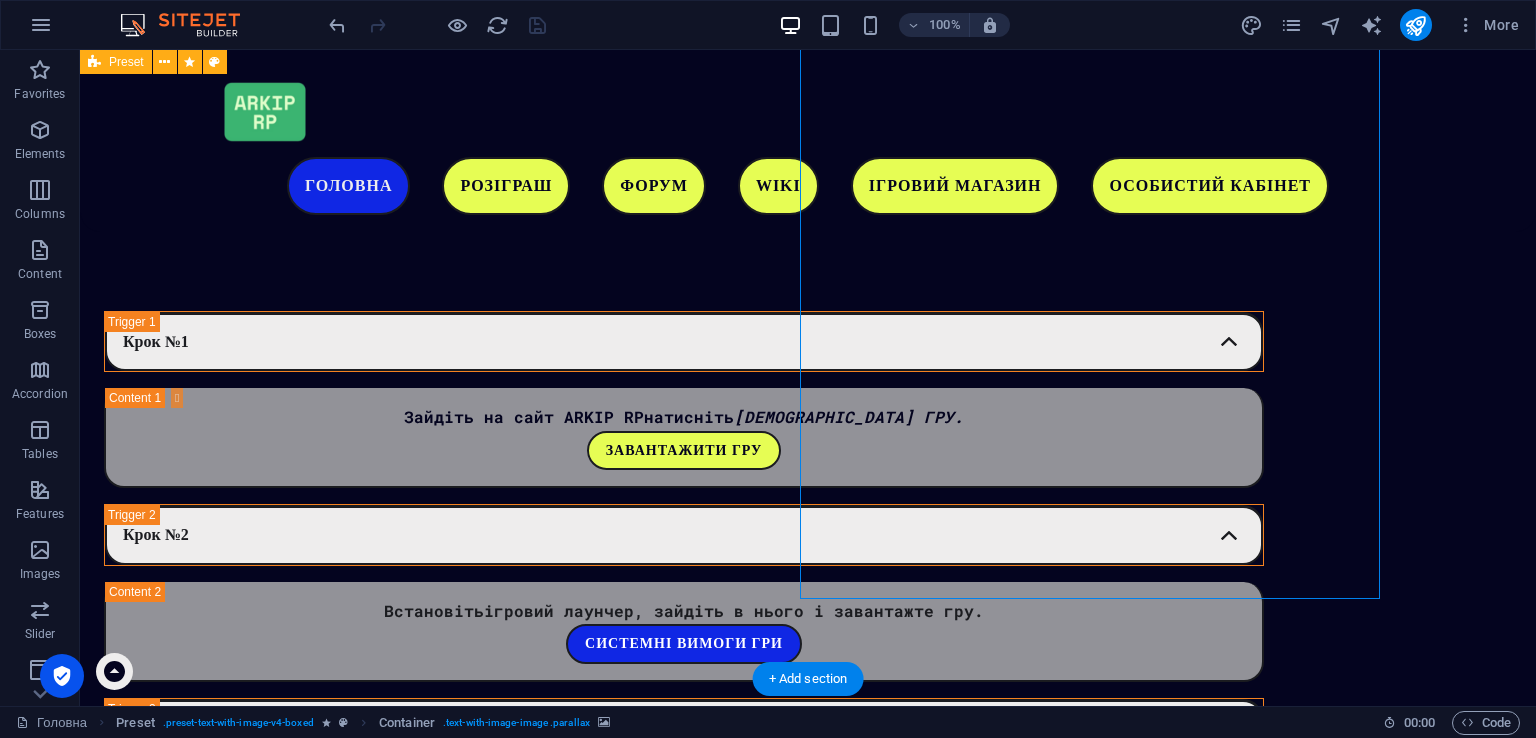 click at bounding box center [684, 2282] 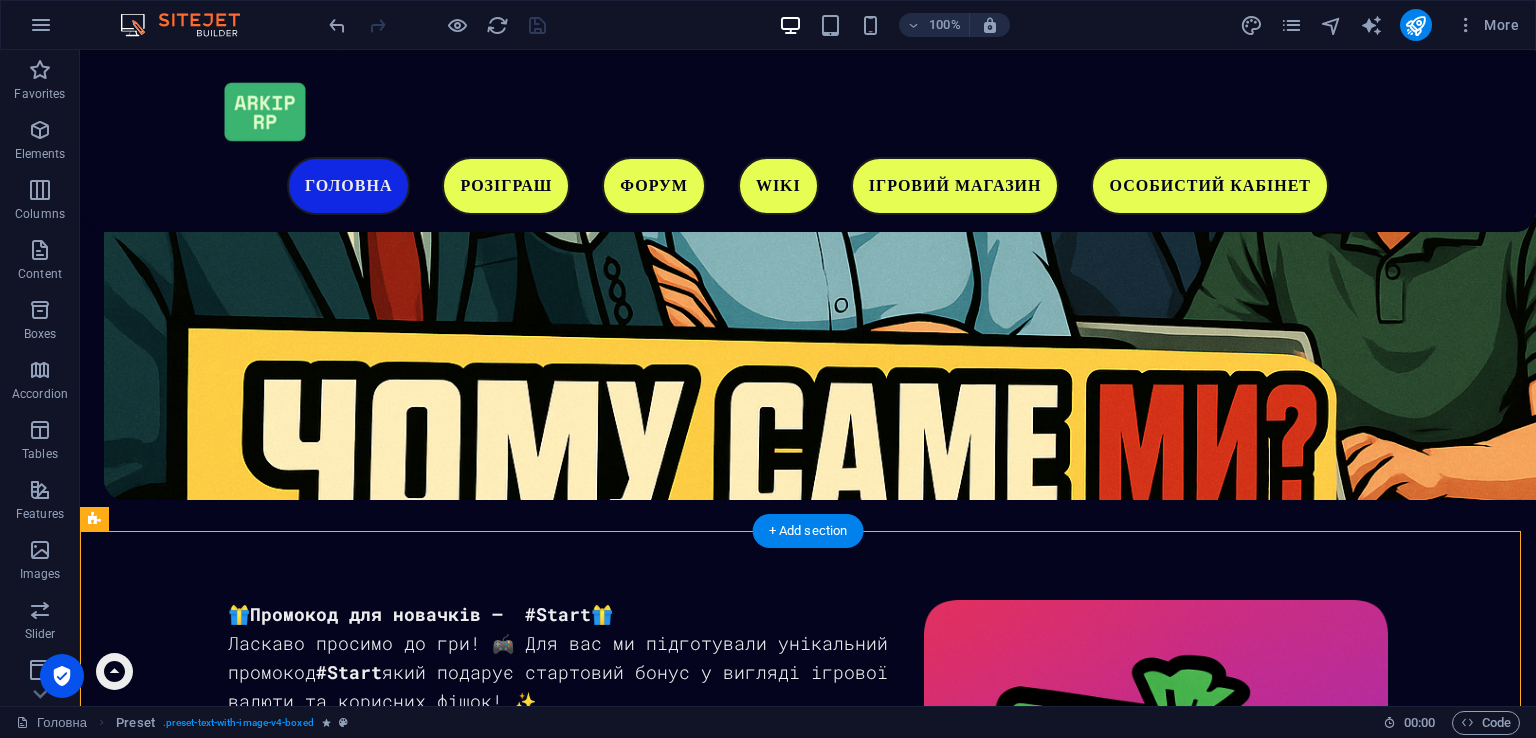 scroll, scrollTop: 2169, scrollLeft: 0, axis: vertical 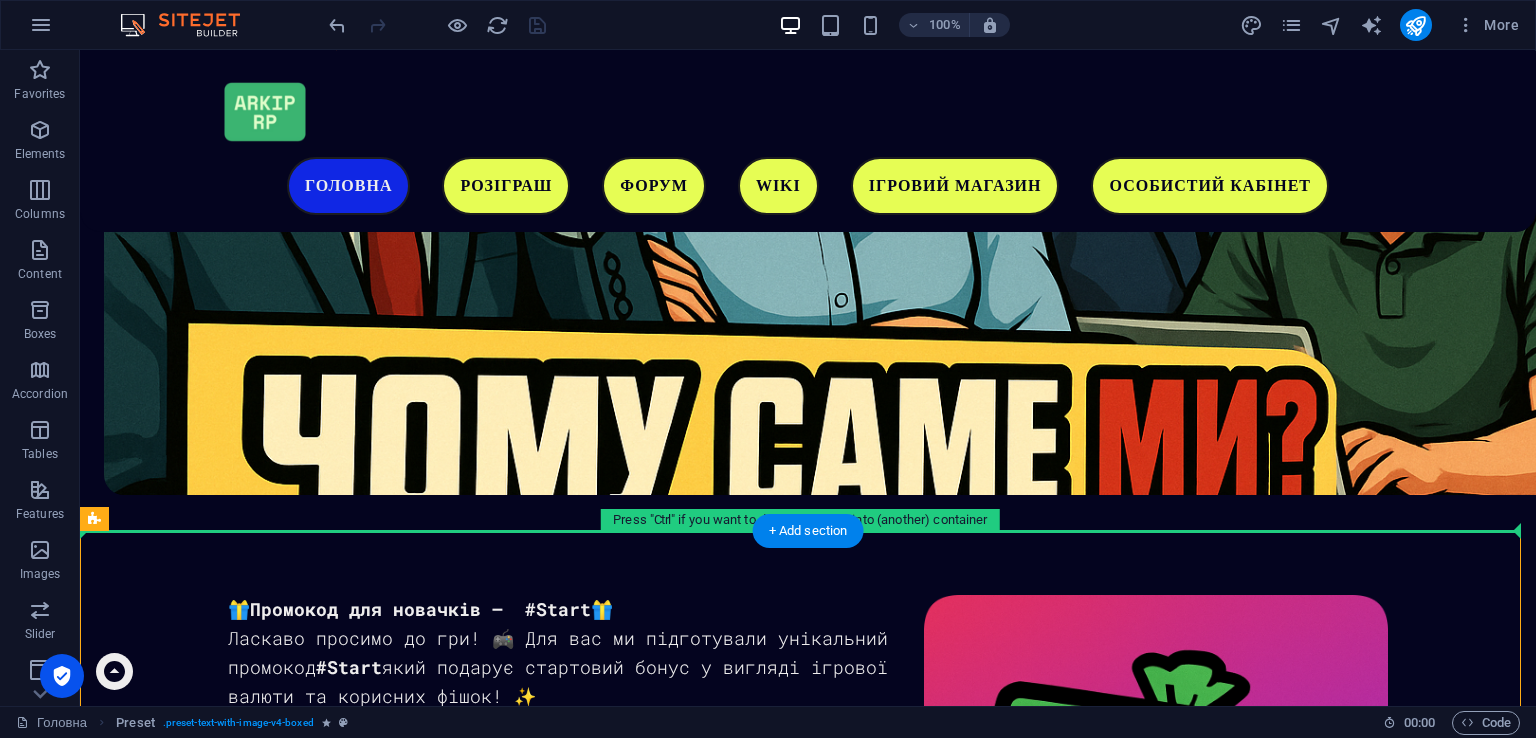 drag, startPoint x: 924, startPoint y: 652, endPoint x: 468, endPoint y: 495, distance: 482.27066 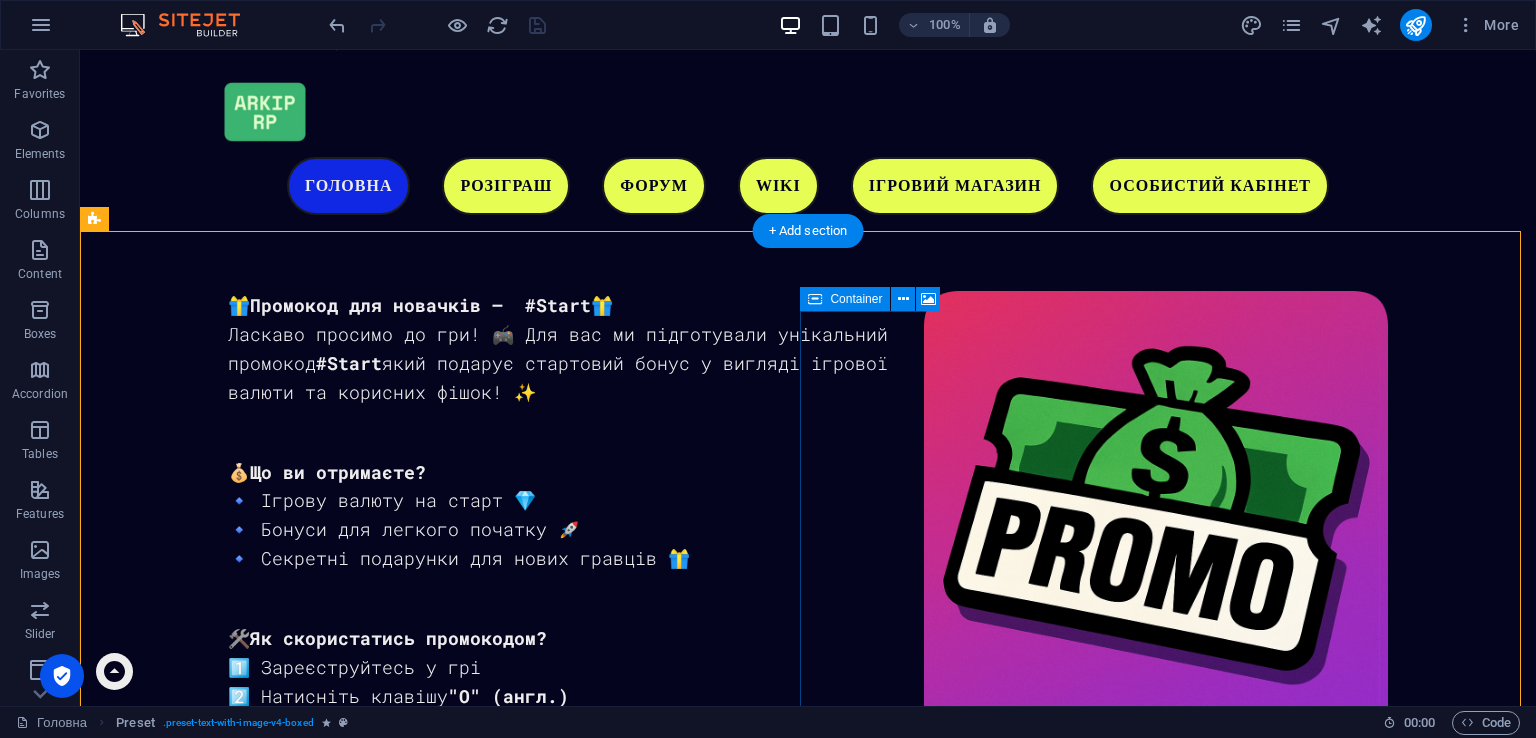 scroll, scrollTop: 2469, scrollLeft: 0, axis: vertical 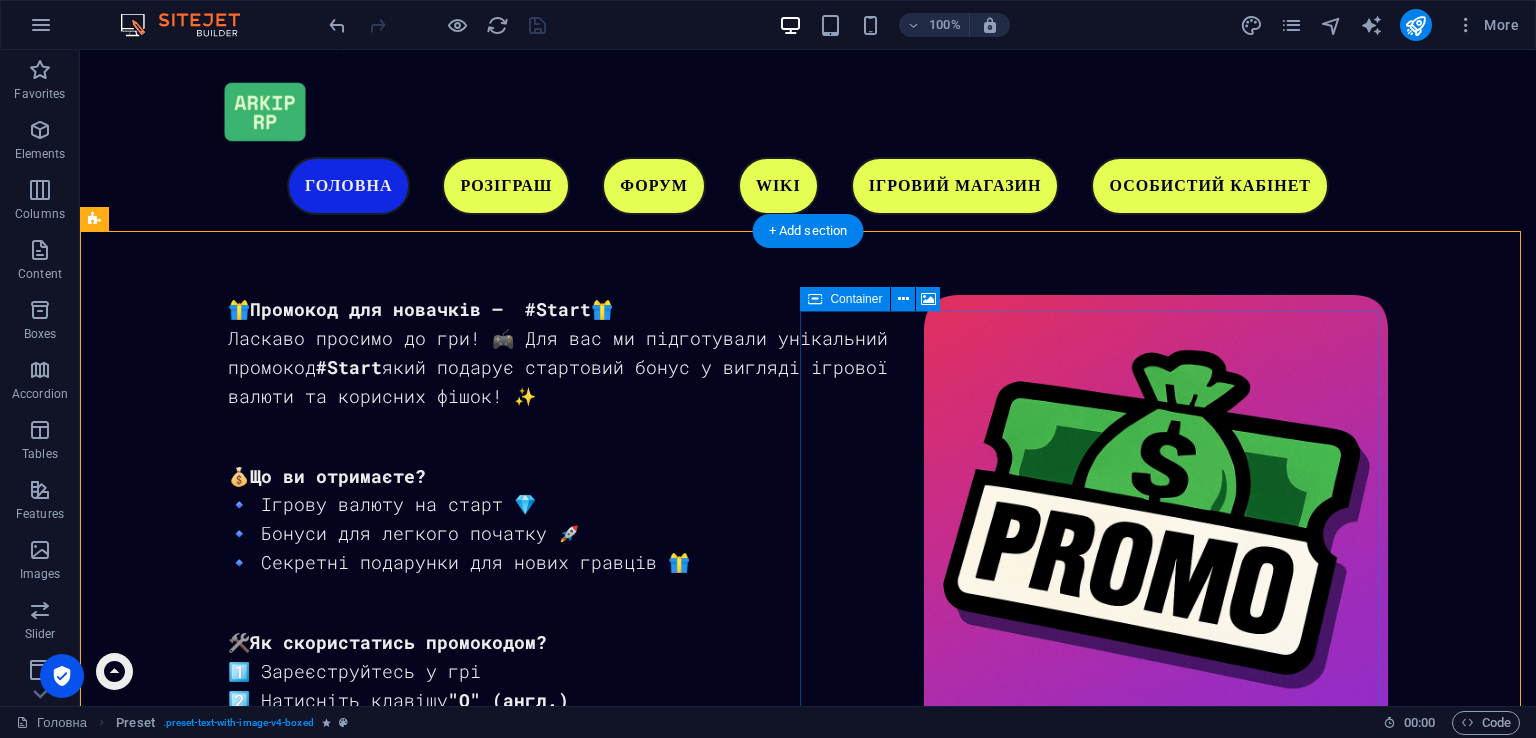 click on "Drop content here or  Add elements  Paste clipboard" at bounding box center (684, 3420) 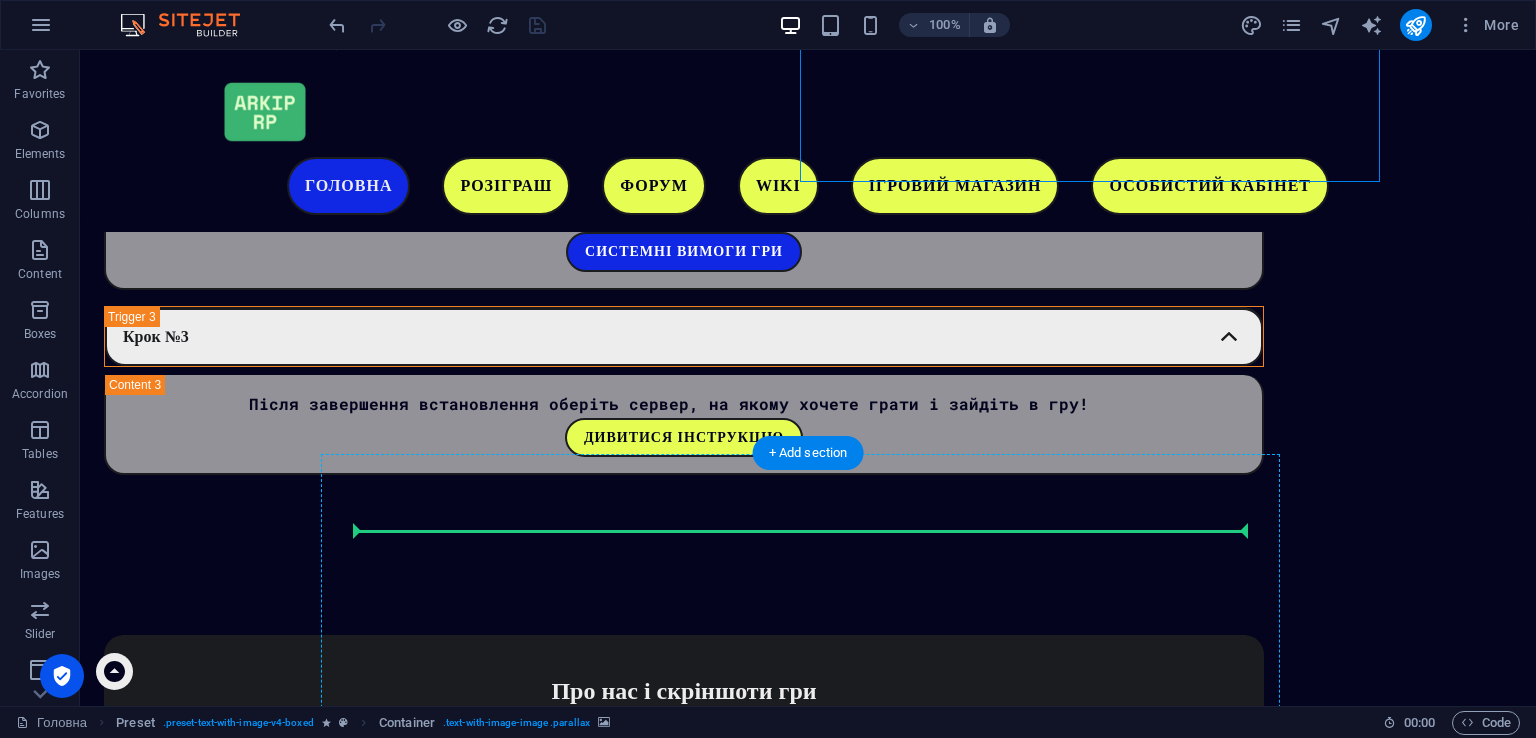scroll, scrollTop: 3581, scrollLeft: 0, axis: vertical 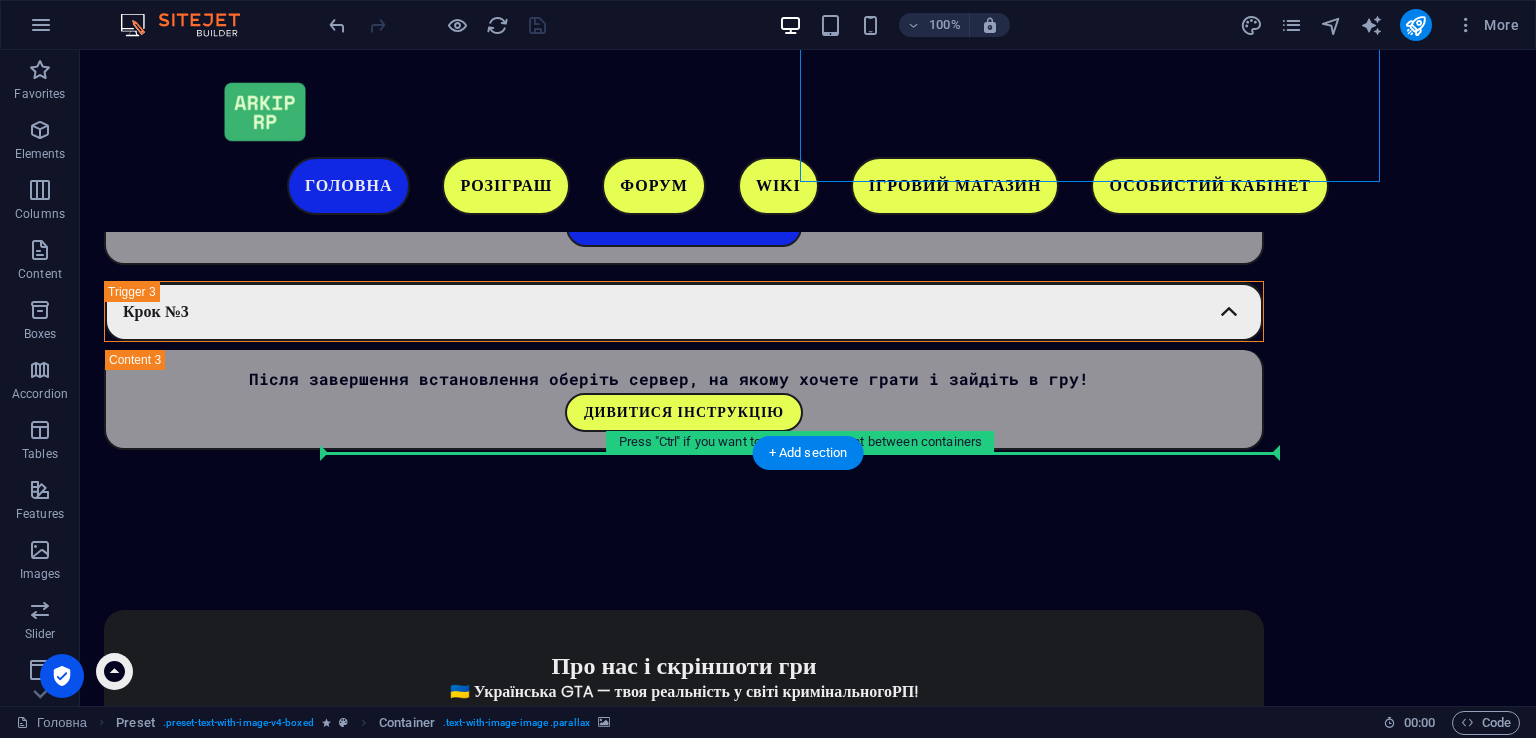 drag, startPoint x: 913, startPoint y: 447, endPoint x: 411, endPoint y: 465, distance: 502.3226 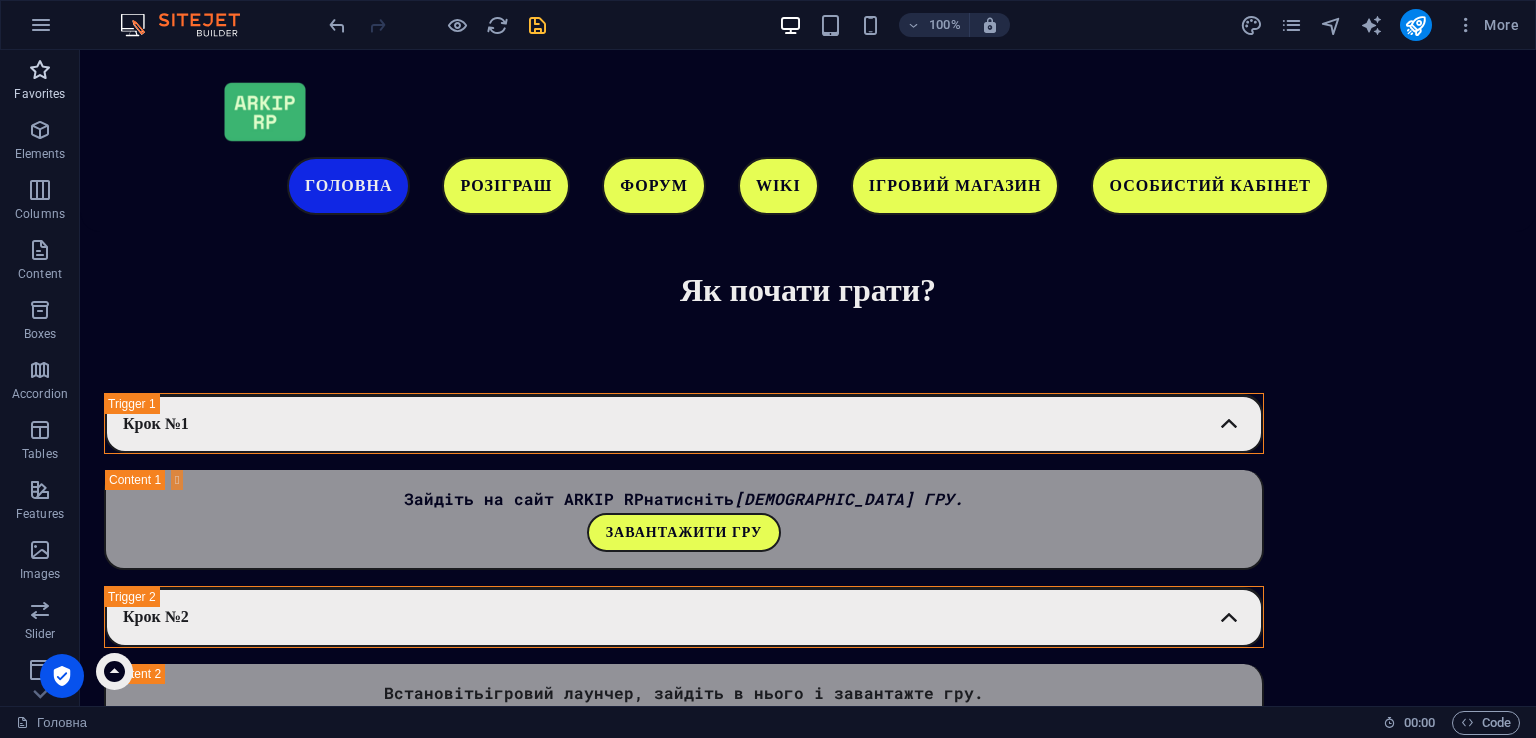 scroll, scrollTop: 3051, scrollLeft: 0, axis: vertical 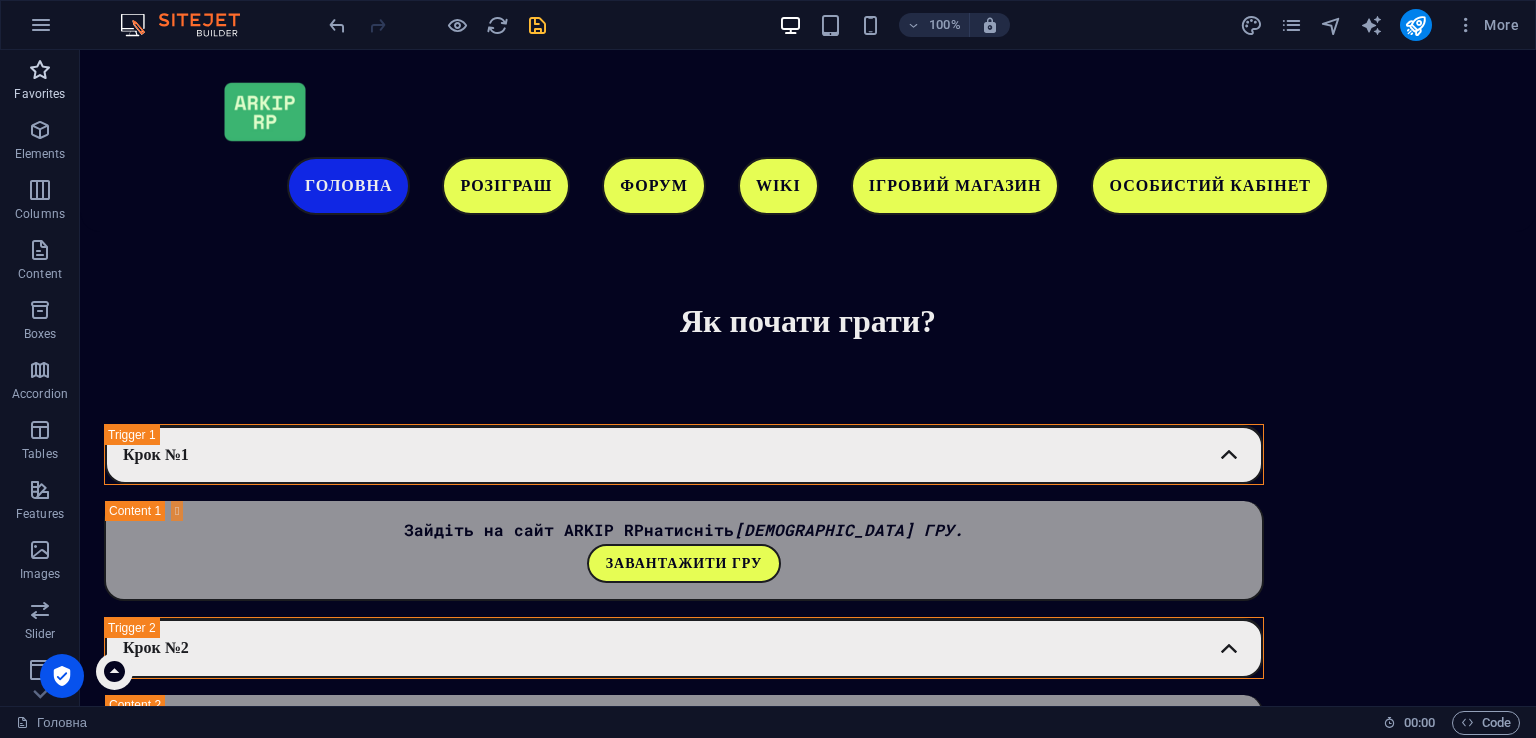 click on "Favorites" at bounding box center (40, 82) 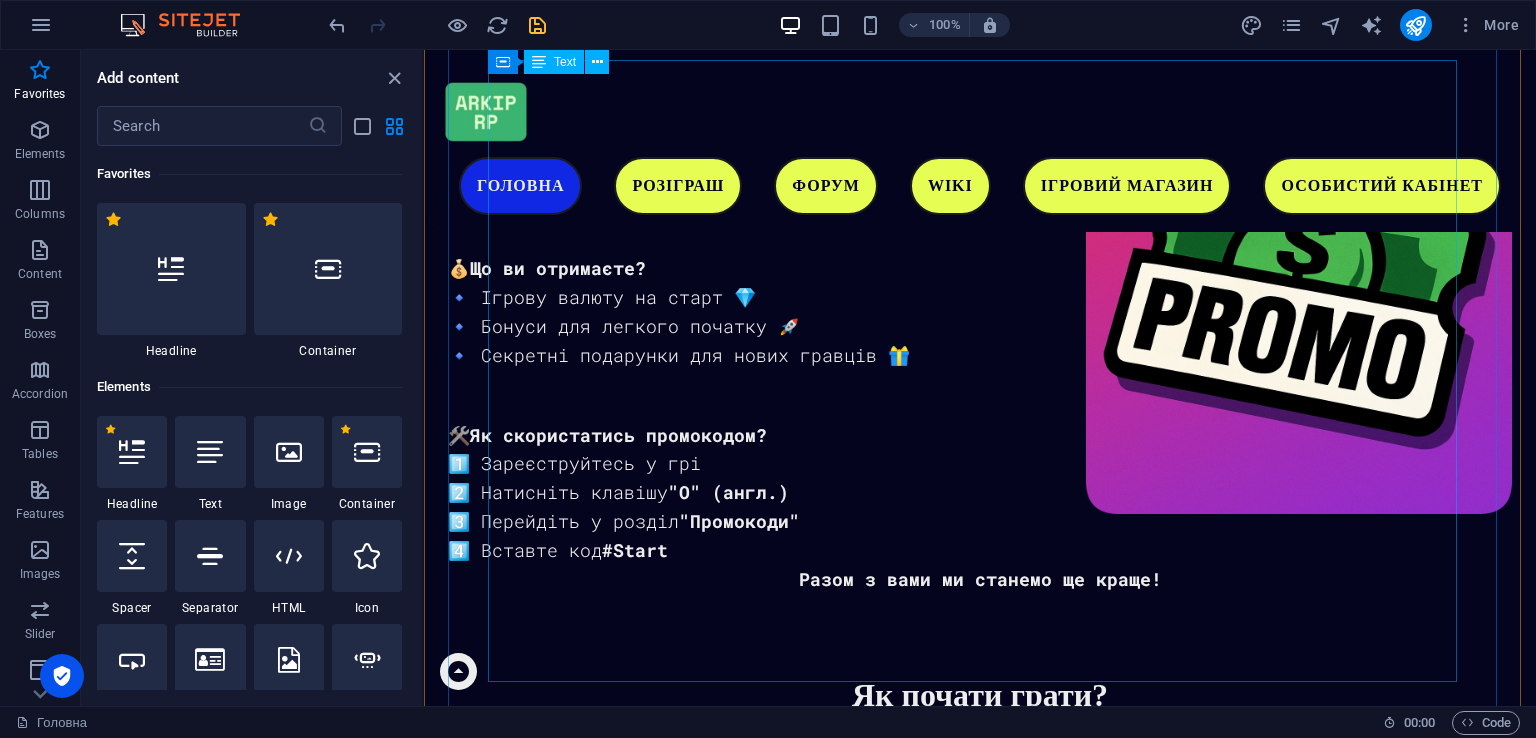 scroll, scrollTop: 2733, scrollLeft: 0, axis: vertical 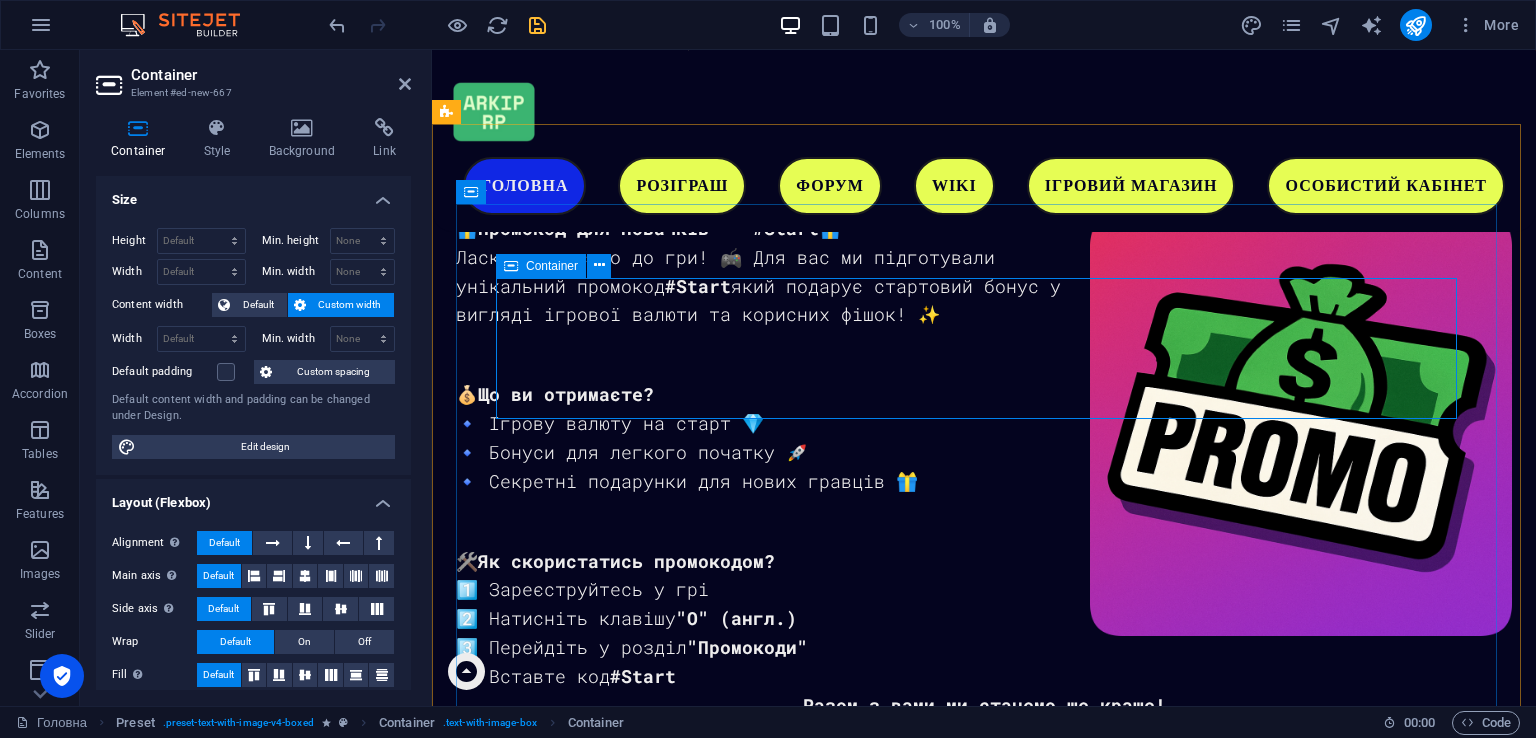 click on "Drop content here or  Add elements  Paste clipboard" at bounding box center [984, 1786] 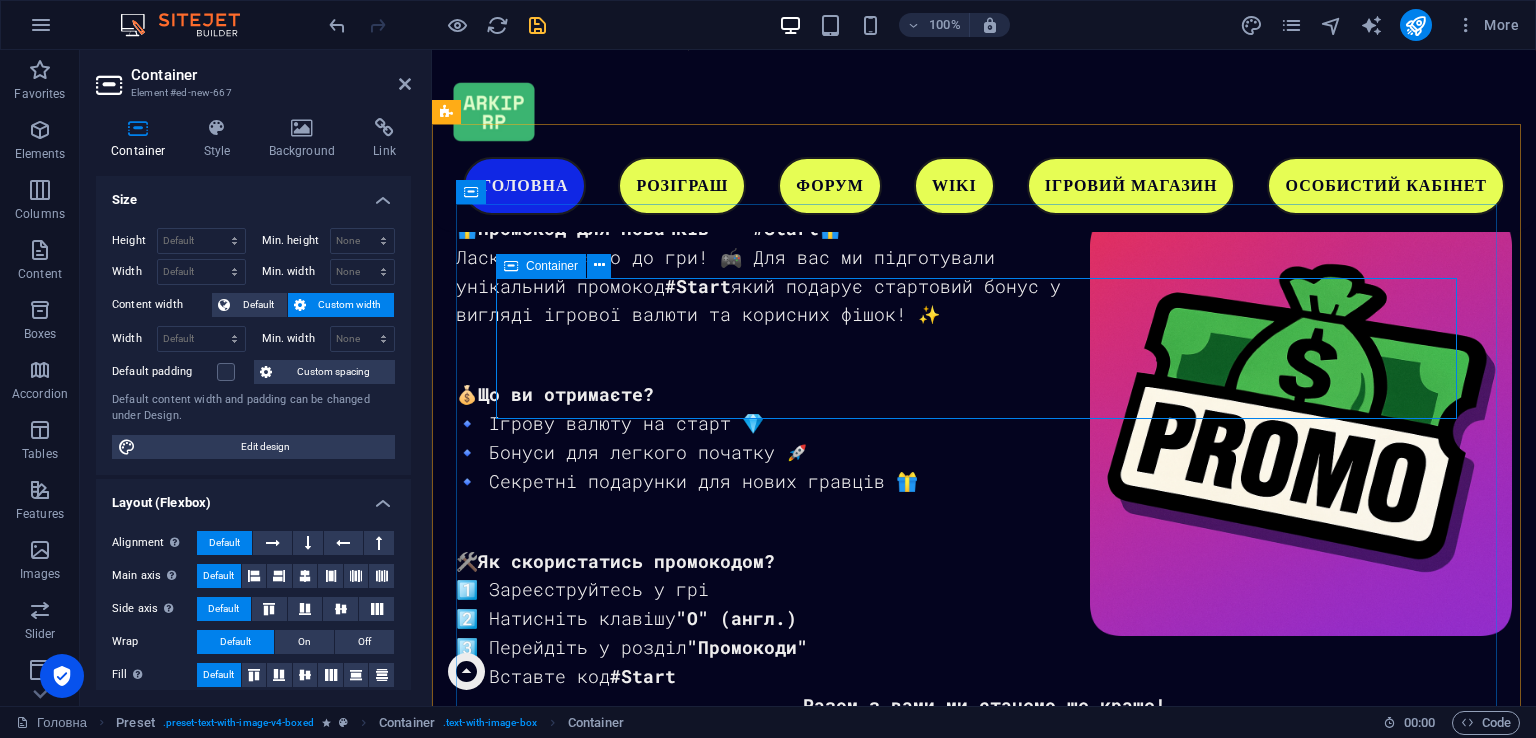 click on "Container" at bounding box center (552, 266) 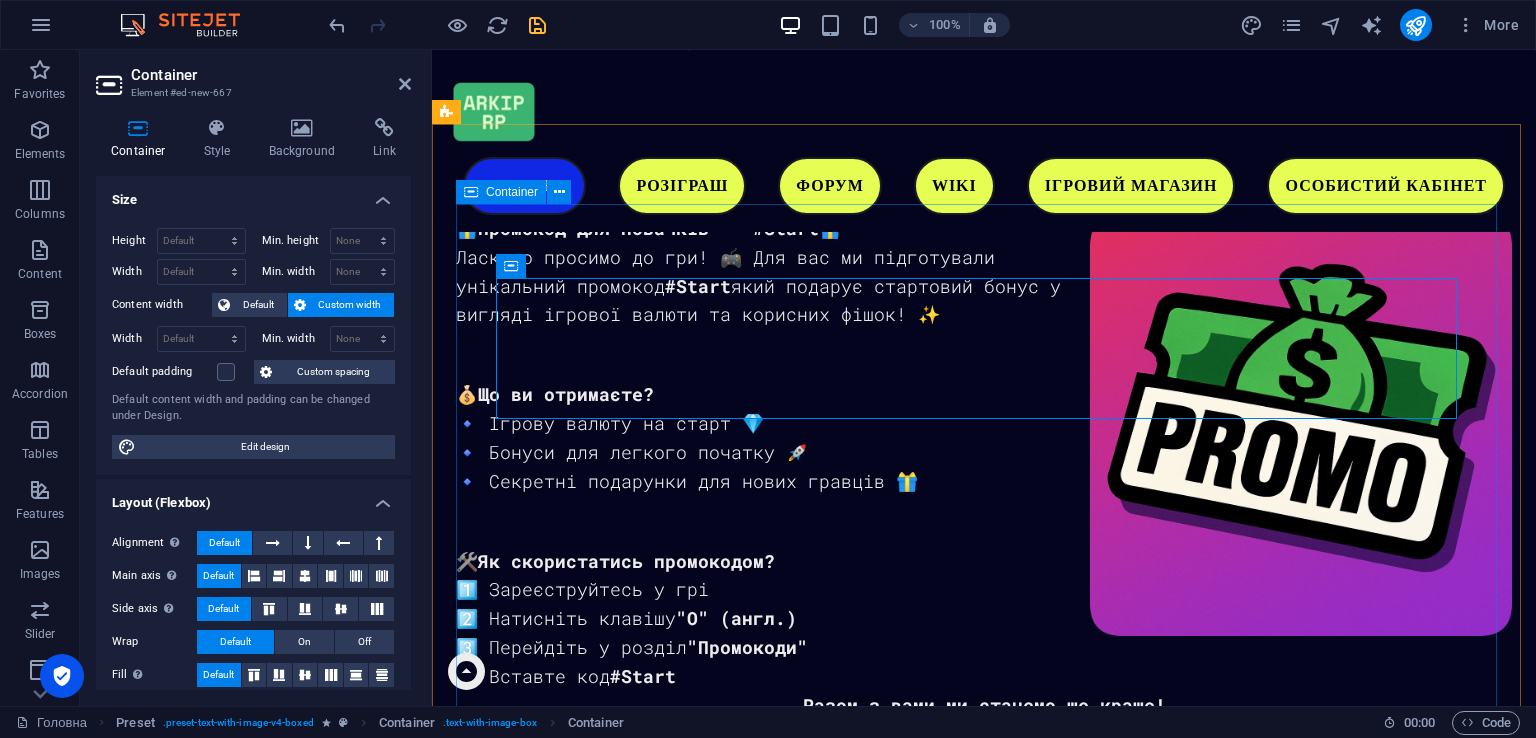 click on "Про нас і скріншоти гри Drop content here or  Add elements  Paste clipboard 🇺🇦 Українська GTA — твоя реальність у світі кримінального  РП! Українська GTA — це новітній український рольовий проєкт, створений ентузіастами на платформі MTA. Ми поєднали сучасні технології з атмосферою GTA 5, щоб перенести тебе у глибини кримінального світу України, де кожне рішення впливає на твій шлях. 🔫 Що таке "Українська GTA"? 💥 Чим відрізняється наш проєкт: Покращена графіка, що дарує враження, ніби ти граєш у GTA 5 Реалістичні ігрові механіки, які дозволяють повністю відчути атмосферу світу" at bounding box center (984, 2079) 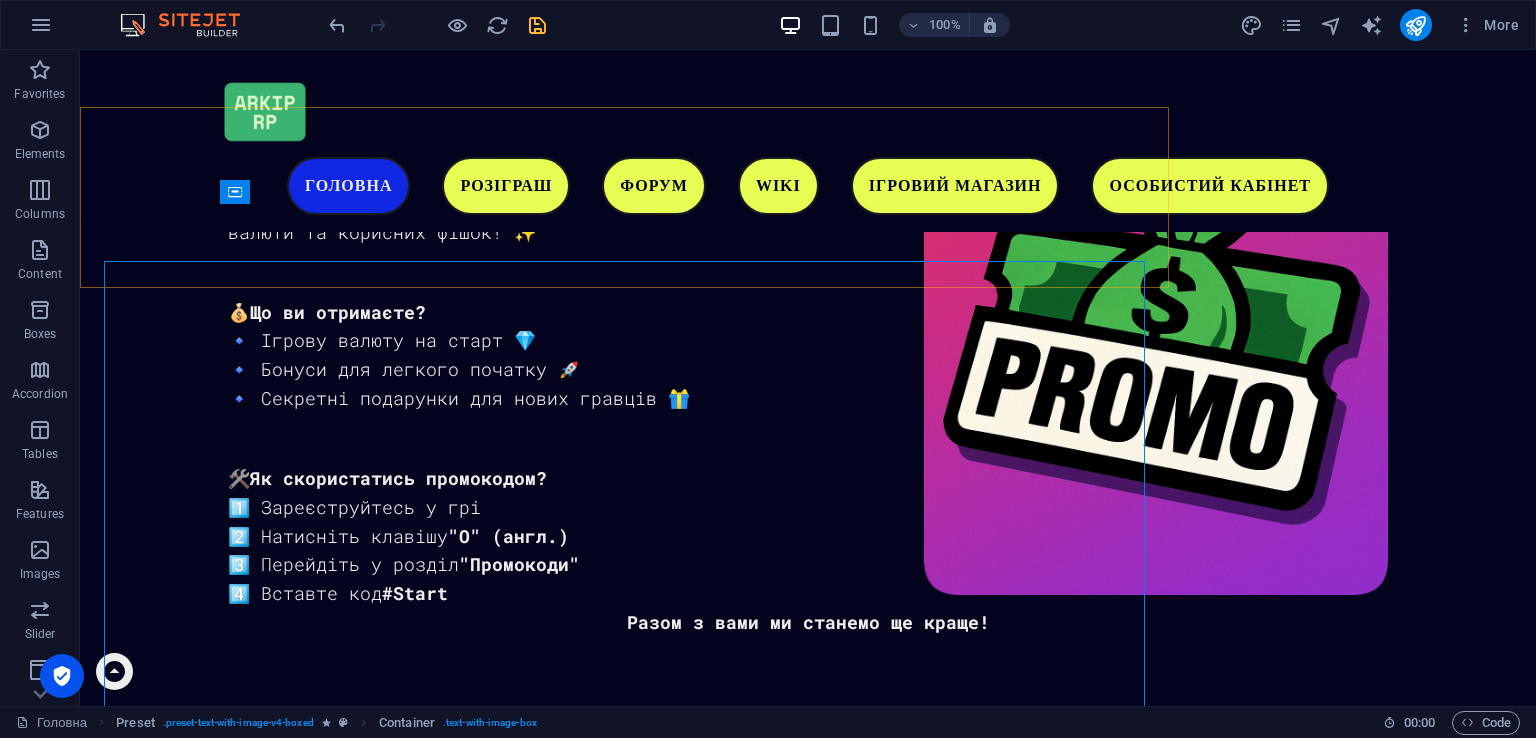 scroll, scrollTop: 2576, scrollLeft: 0, axis: vertical 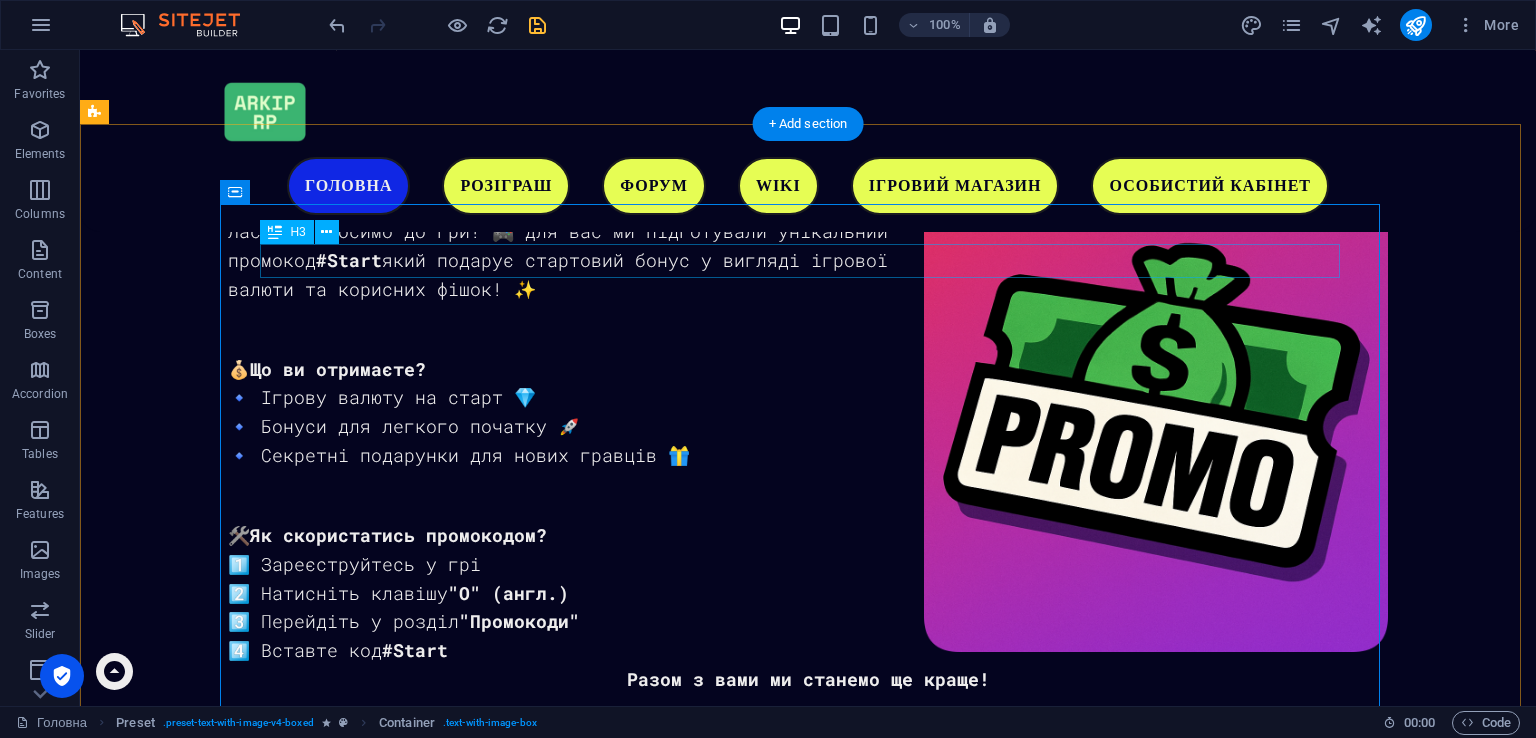 click on "Drop content here or  Add elements  Paste clipboard" at bounding box center [684, 1760] 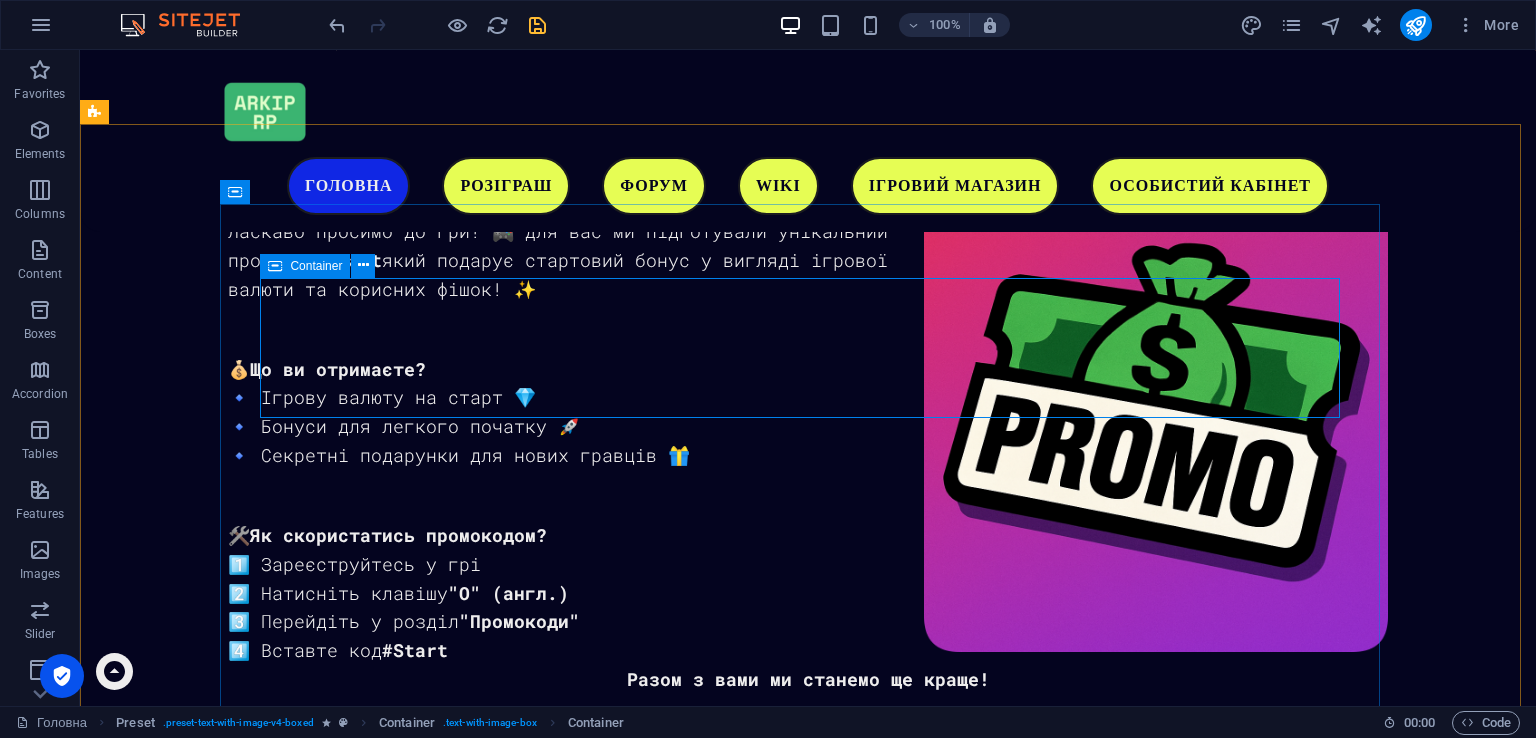 click on "Container" at bounding box center [316, 266] 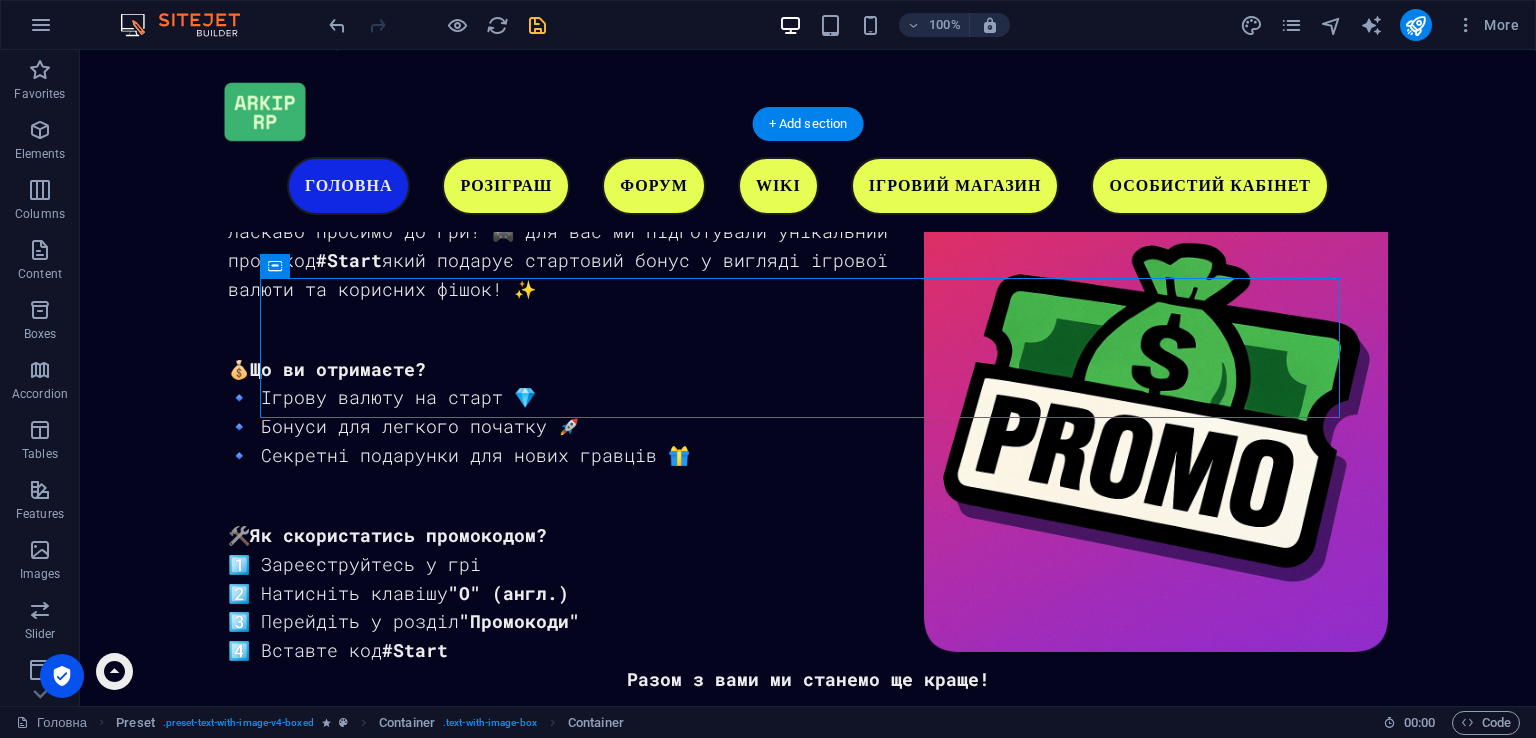 drag, startPoint x: 392, startPoint y: 318, endPoint x: 1056, endPoint y: 277, distance: 665.2646 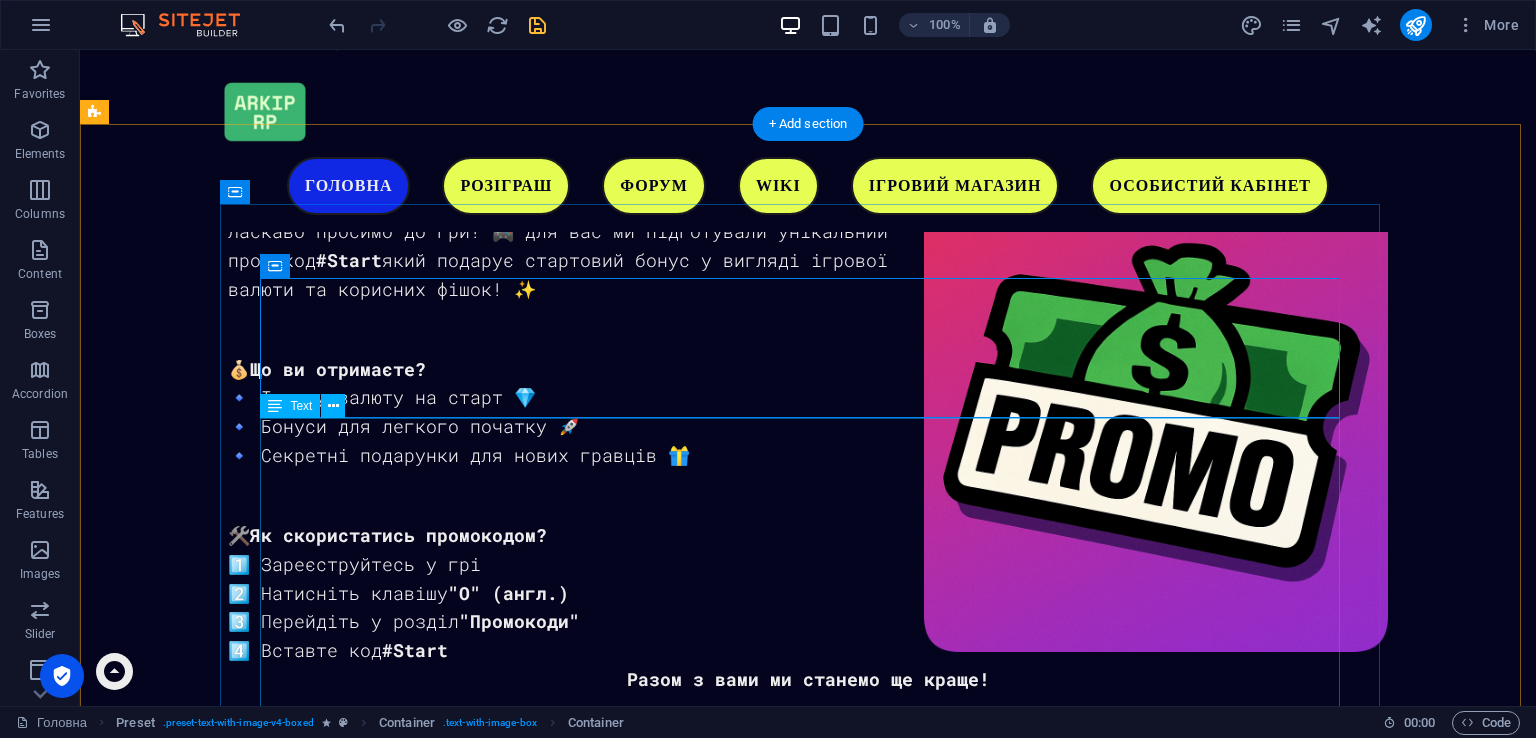 click on "🇺🇦 Українська GTA — твоя реальність у світі кримінального  РП! Українська GTA — це новітній український рольовий проєкт, створений ентузіастами на платформі MTA. Ми поєднали сучасні технології з атмосферою GTA 5, щоб перенести тебе у глибини кримінального світу України, де кожне рішення впливає на твій шлях. 🔫 Що таке "Українська GTA"? Це твій шанс зануритися в інтерактивний світ кримінальної України. Вирішуй сам, [PERSON_NAME]: амбітним гангстером, справедливим поліціянтом чи несподіваним героєм. У цьому світі все залежить від тебе." at bounding box center (684, 2129) 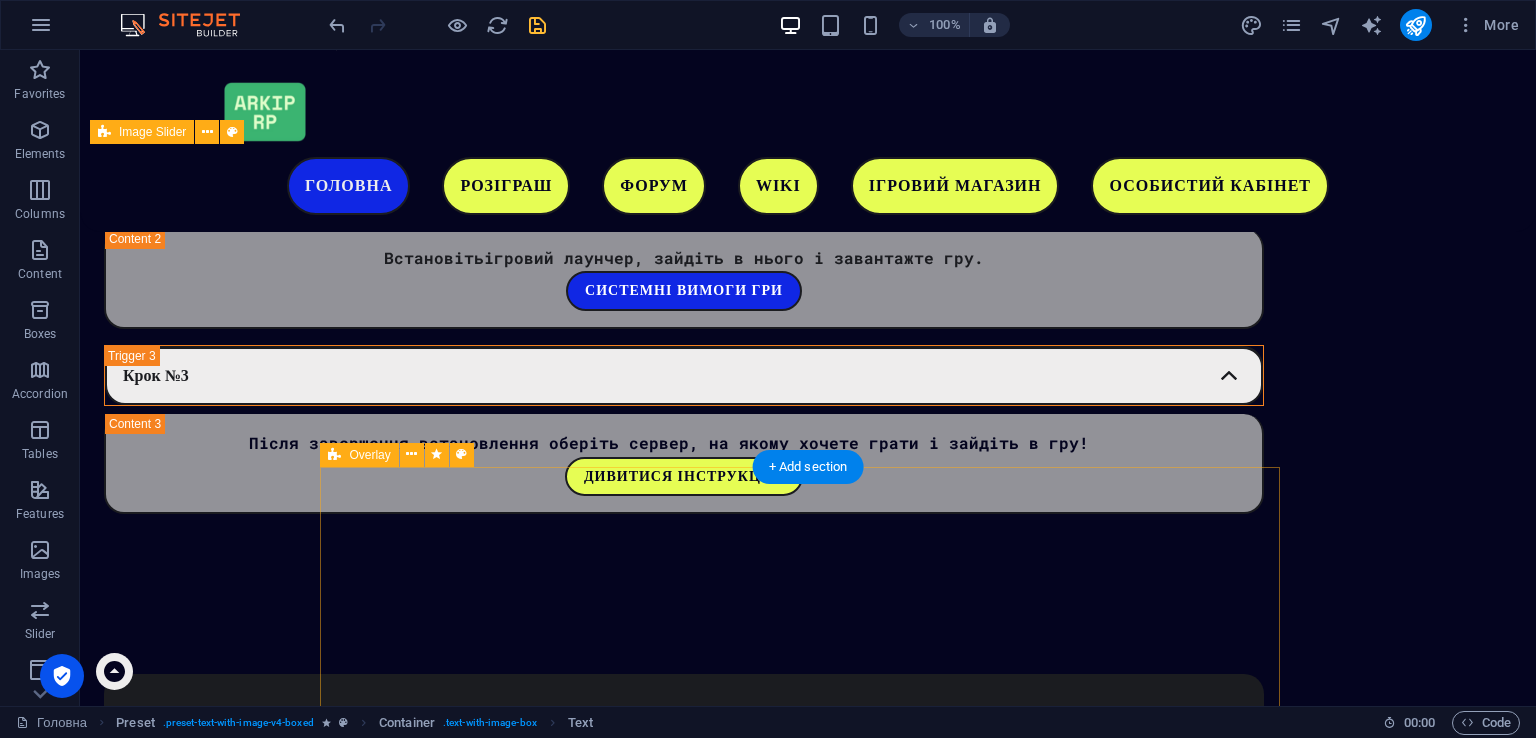 scroll, scrollTop: 3576, scrollLeft: 0, axis: vertical 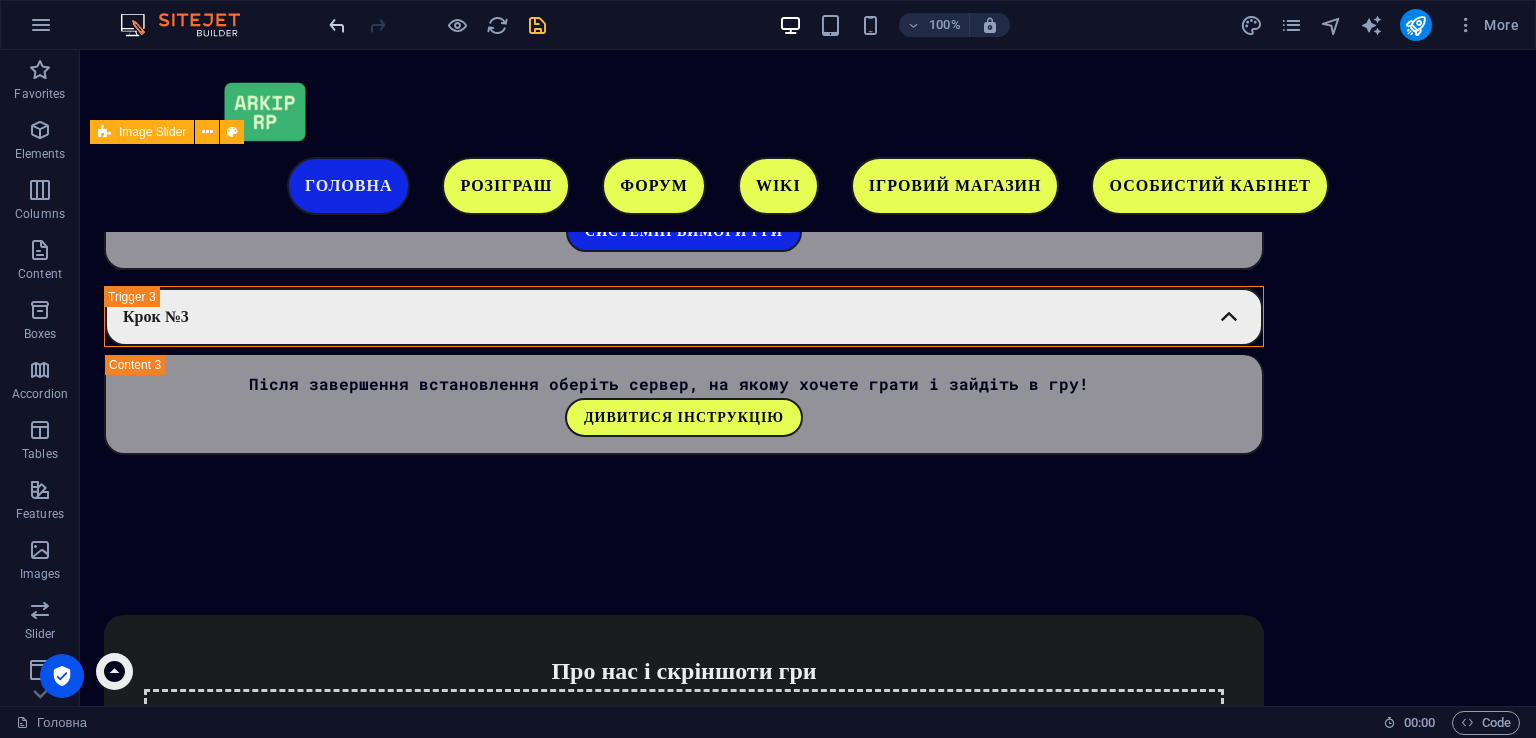 click at bounding box center [337, 25] 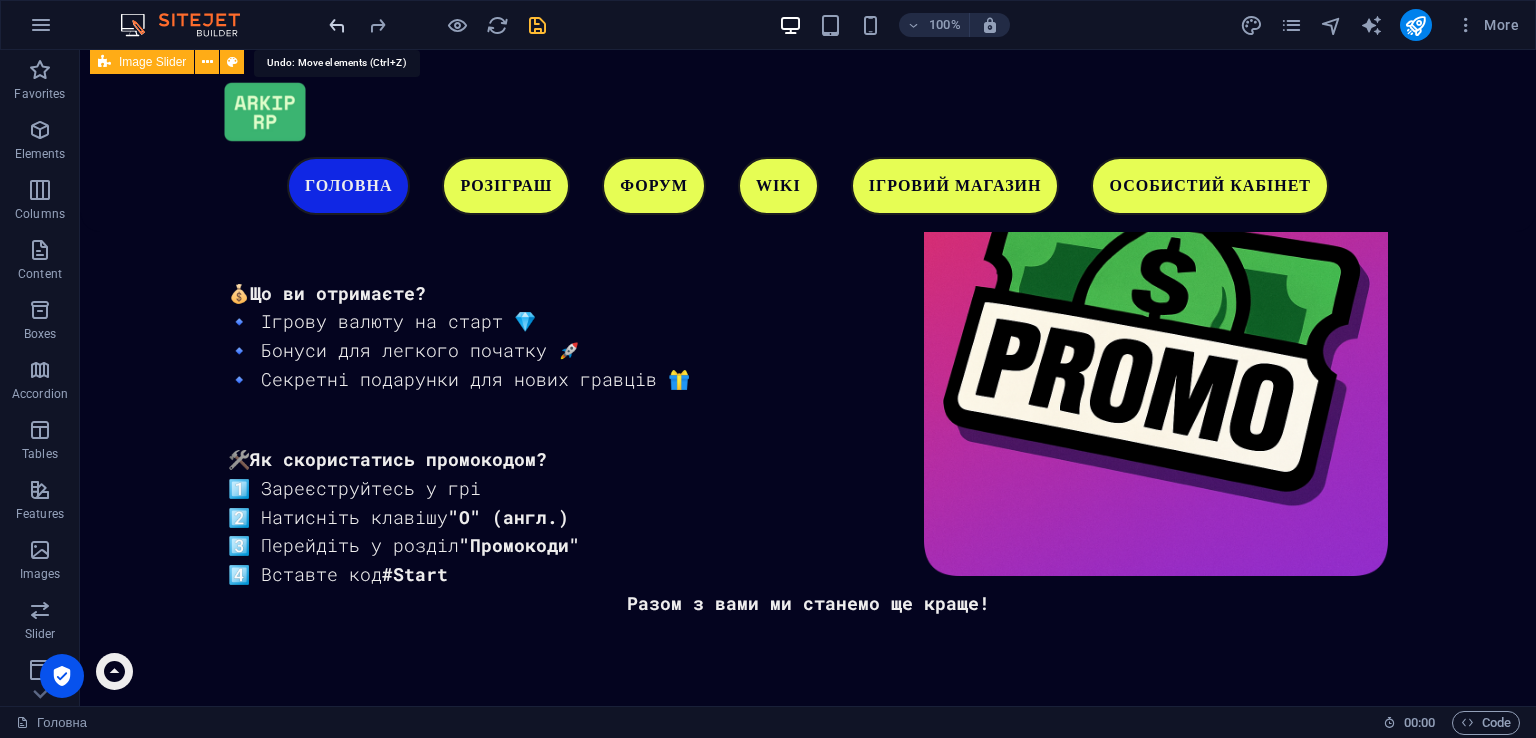 scroll, scrollTop: 2547, scrollLeft: 0, axis: vertical 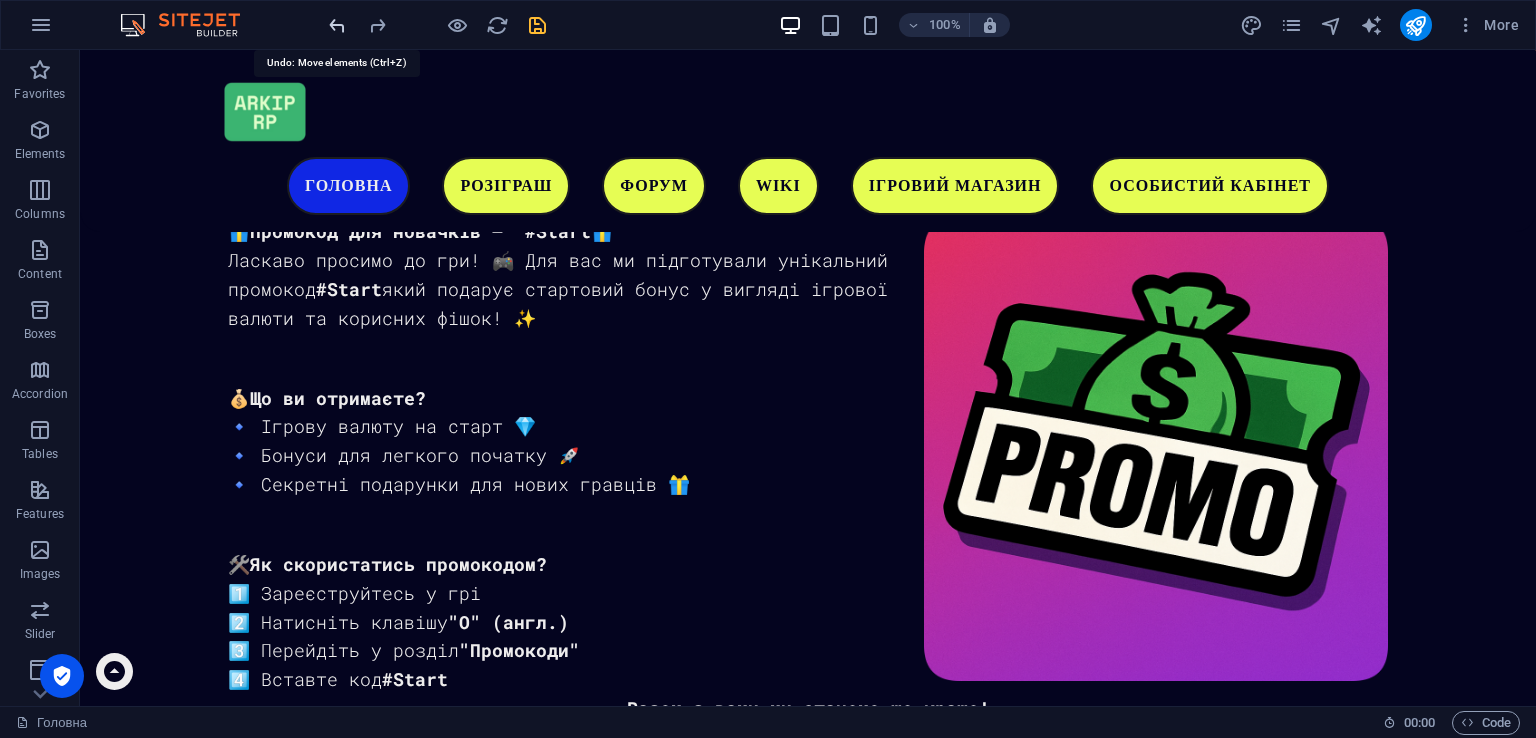 click at bounding box center (337, 25) 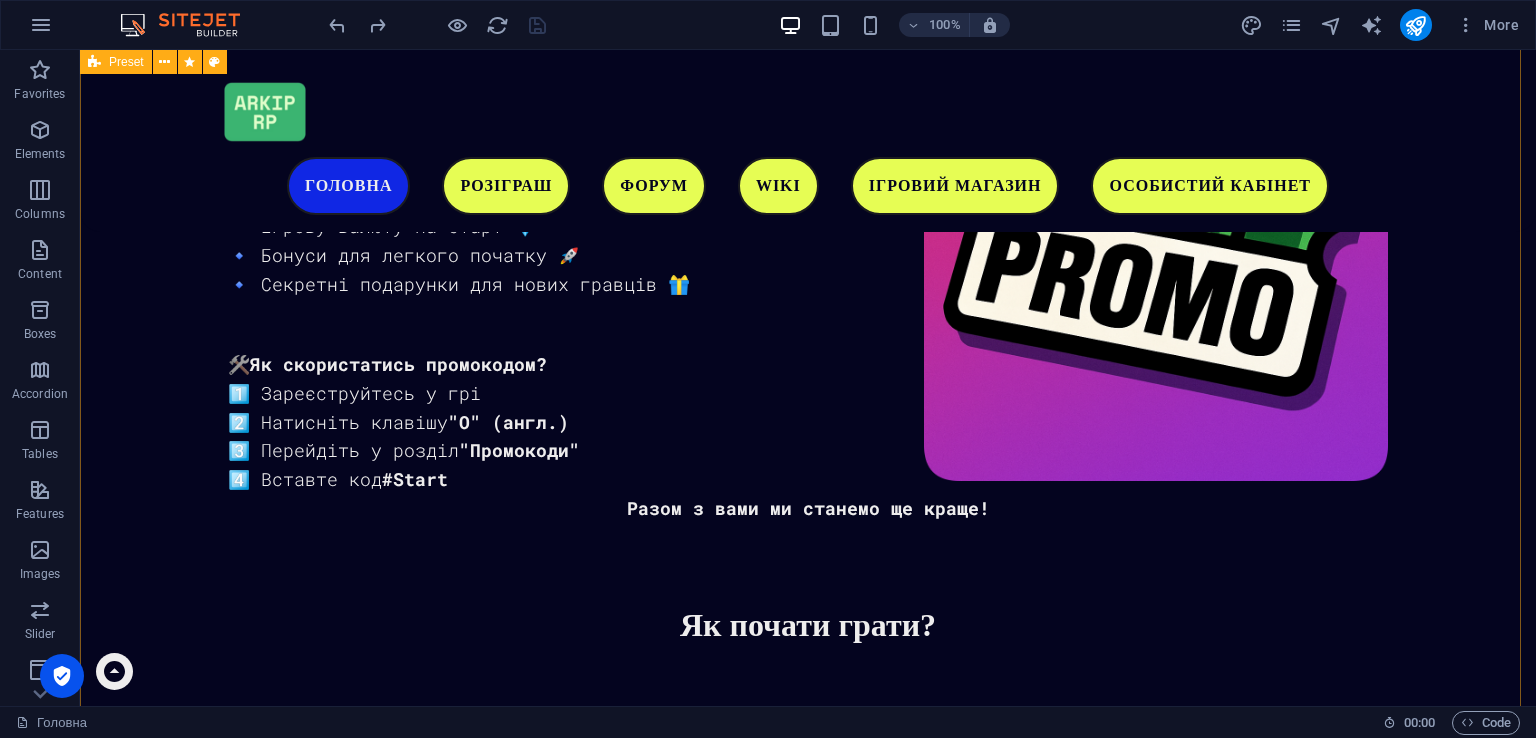 click at bounding box center [684, 2615] 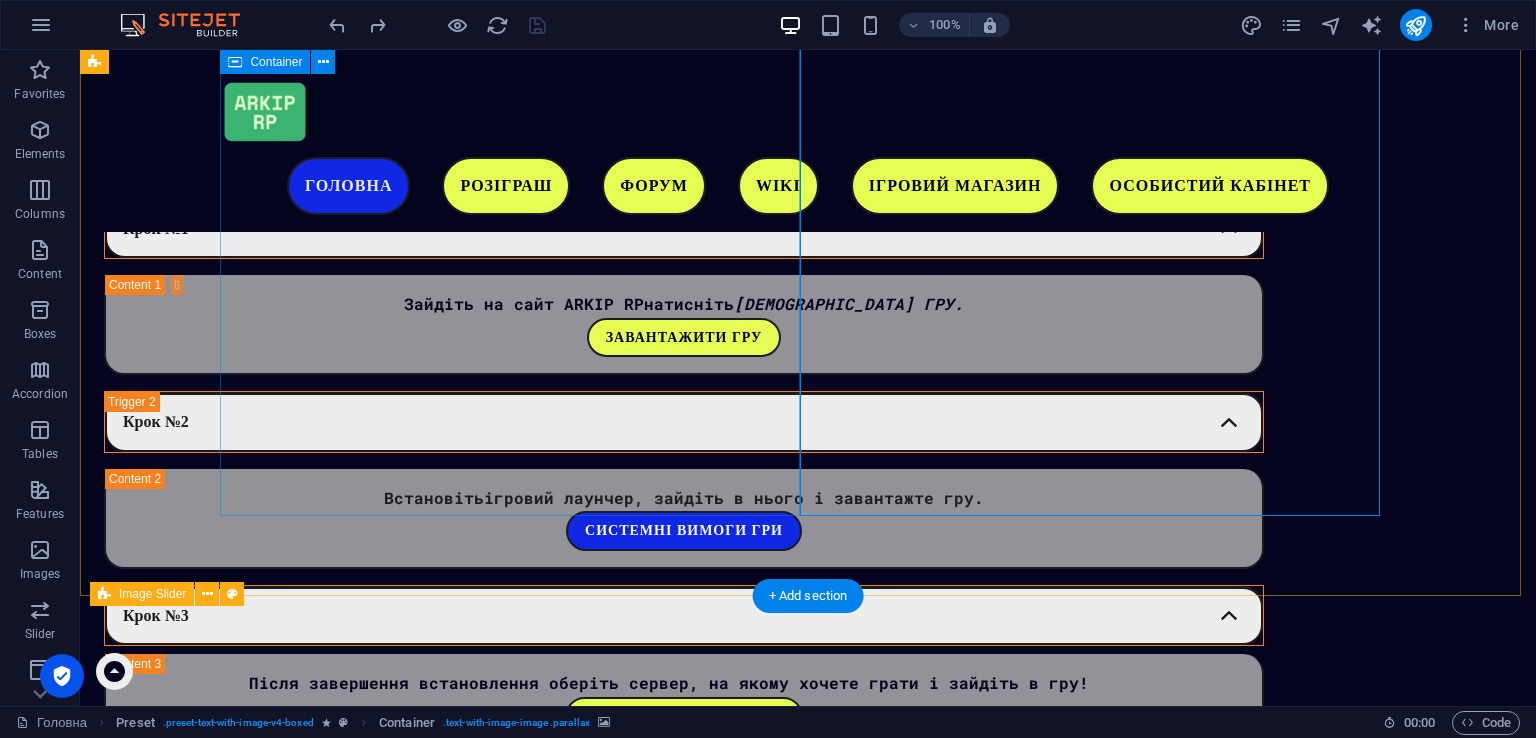 scroll, scrollTop: 3247, scrollLeft: 0, axis: vertical 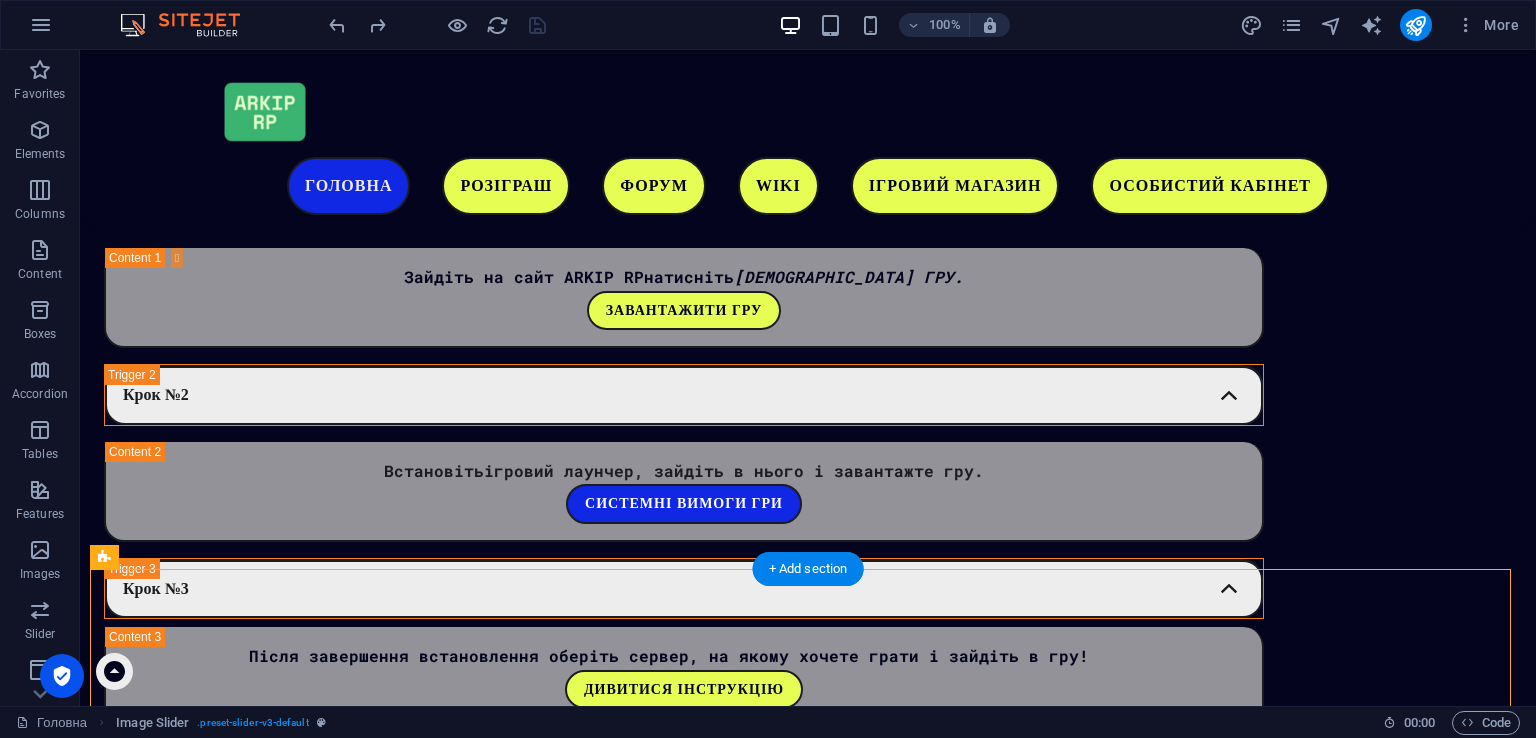 drag, startPoint x: 244, startPoint y: 643, endPoint x: 229, endPoint y: 606, distance: 39.92493 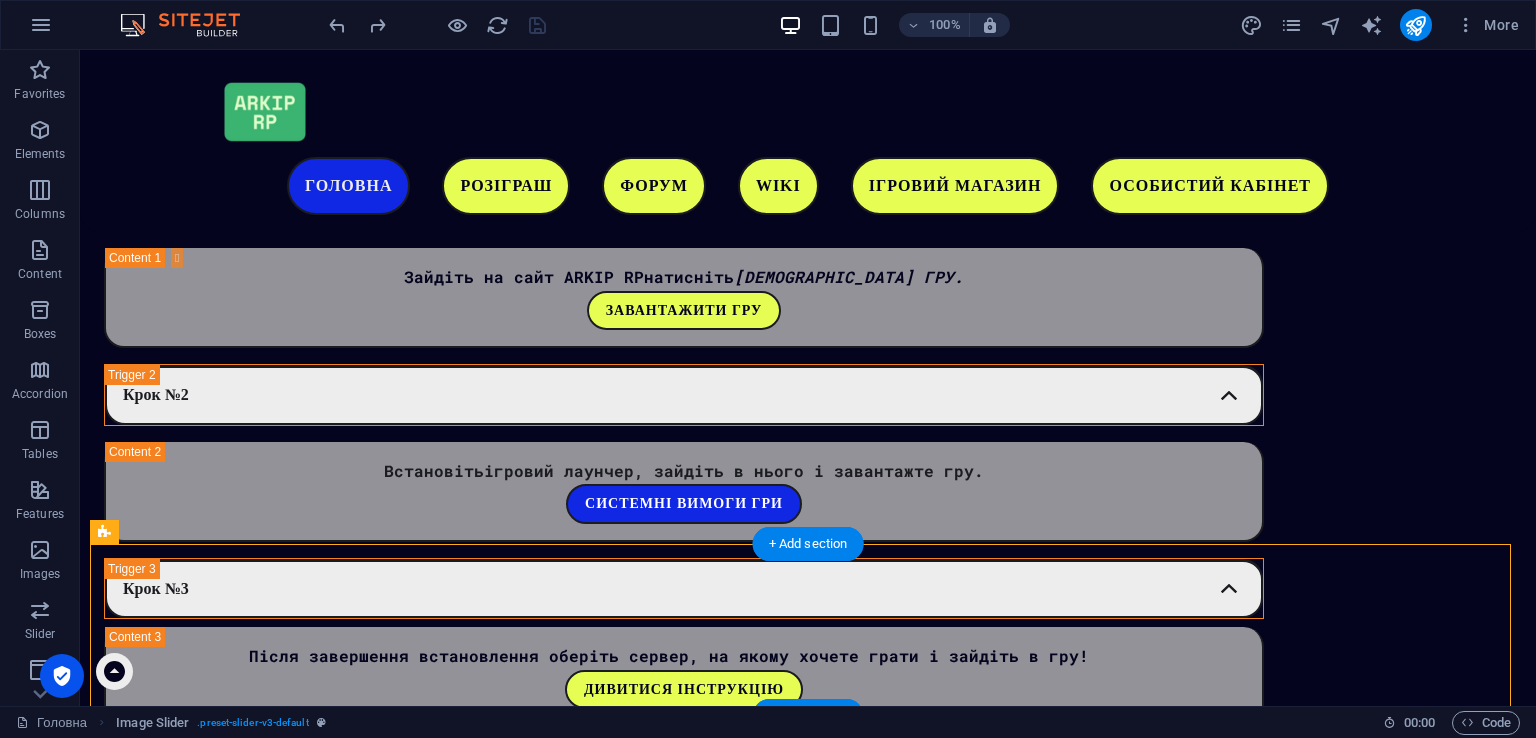 scroll, scrollTop: 3308, scrollLeft: 0, axis: vertical 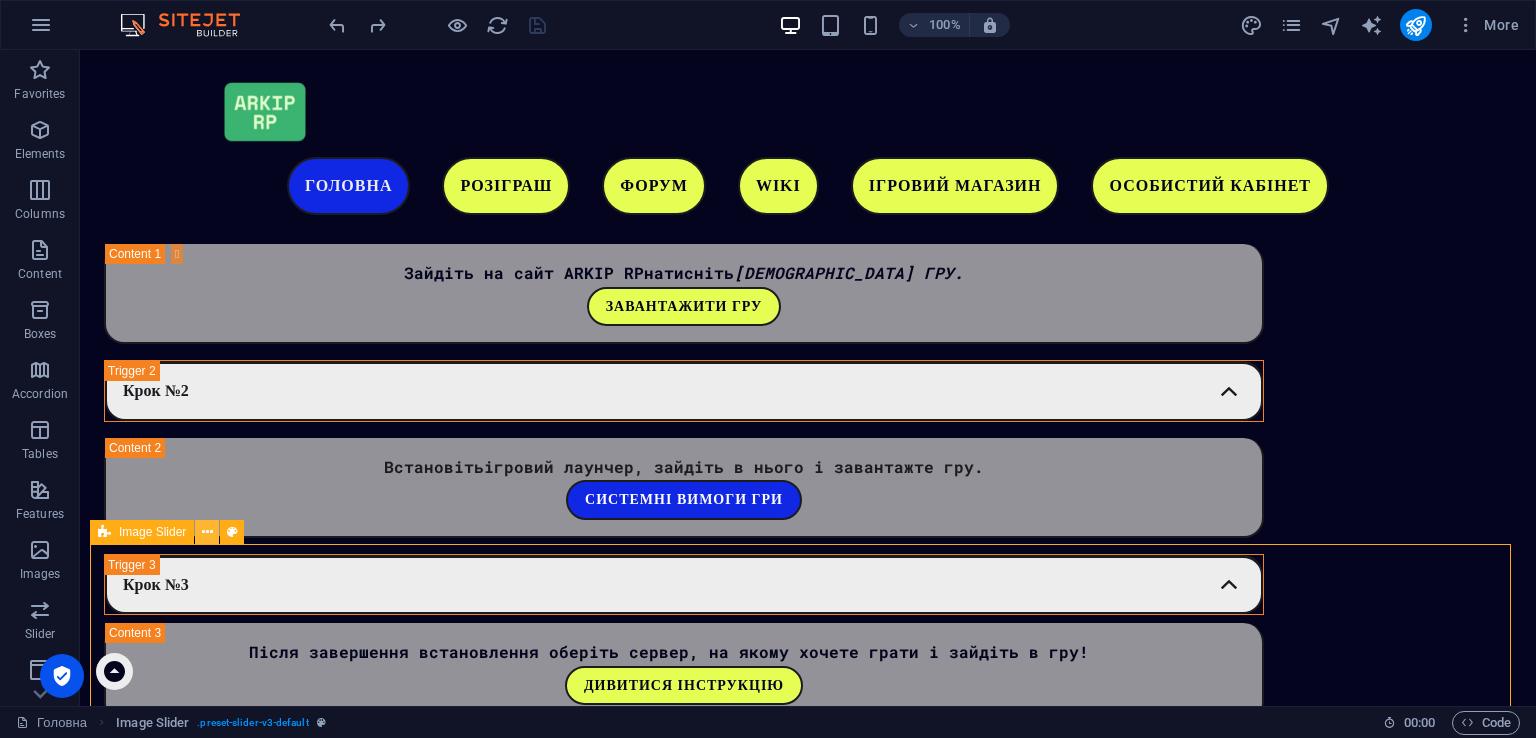 click at bounding box center [207, 532] 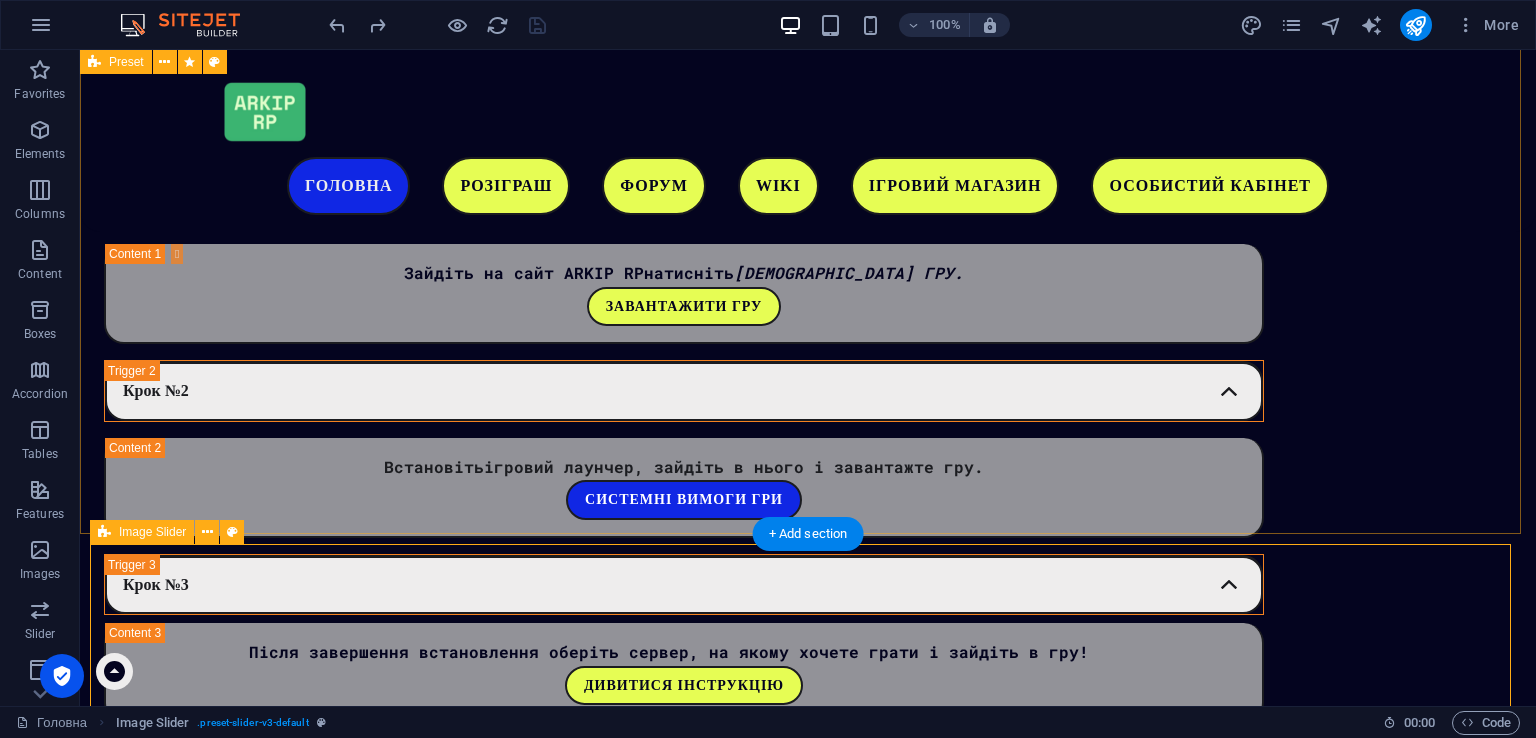 click at bounding box center [684, 2167] 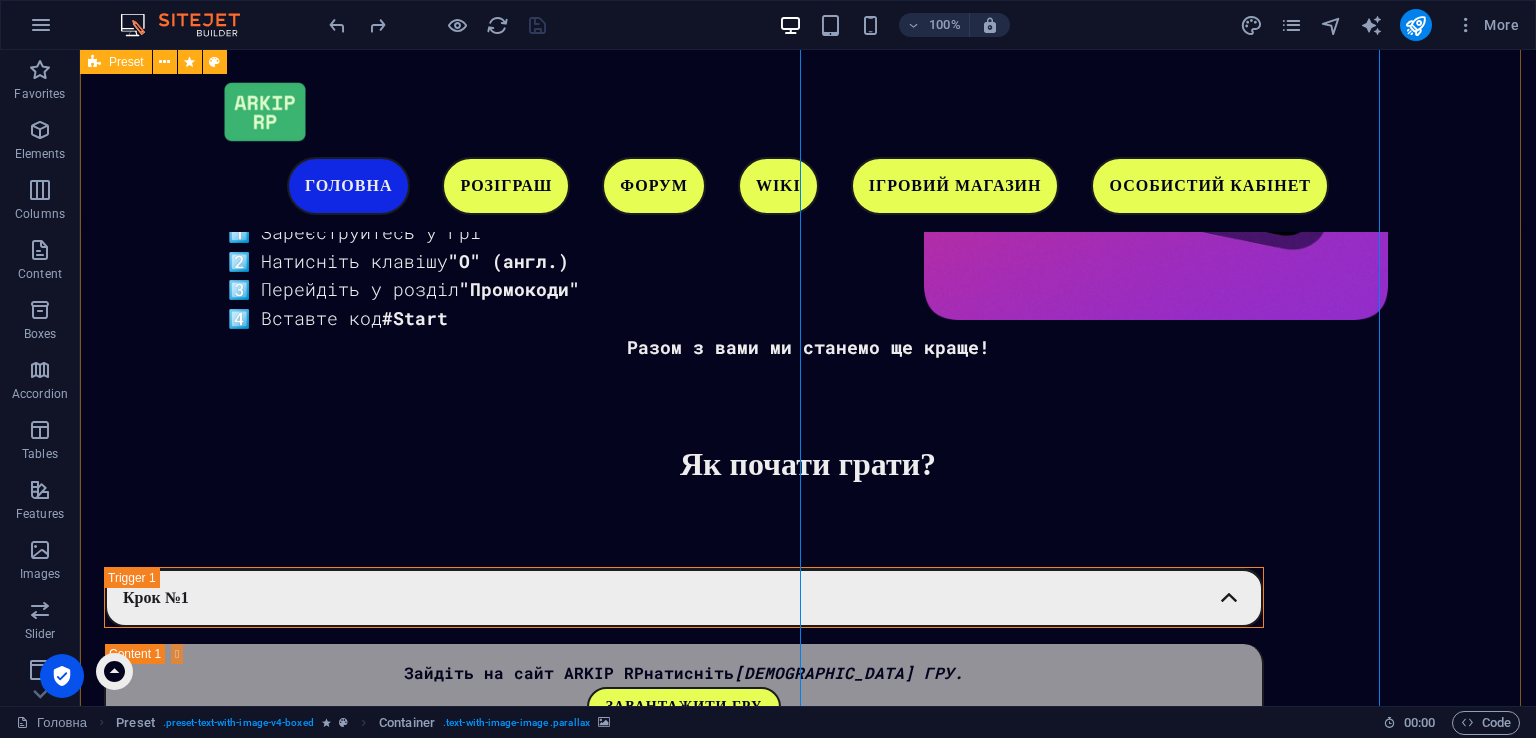 click at bounding box center [684, 2487] 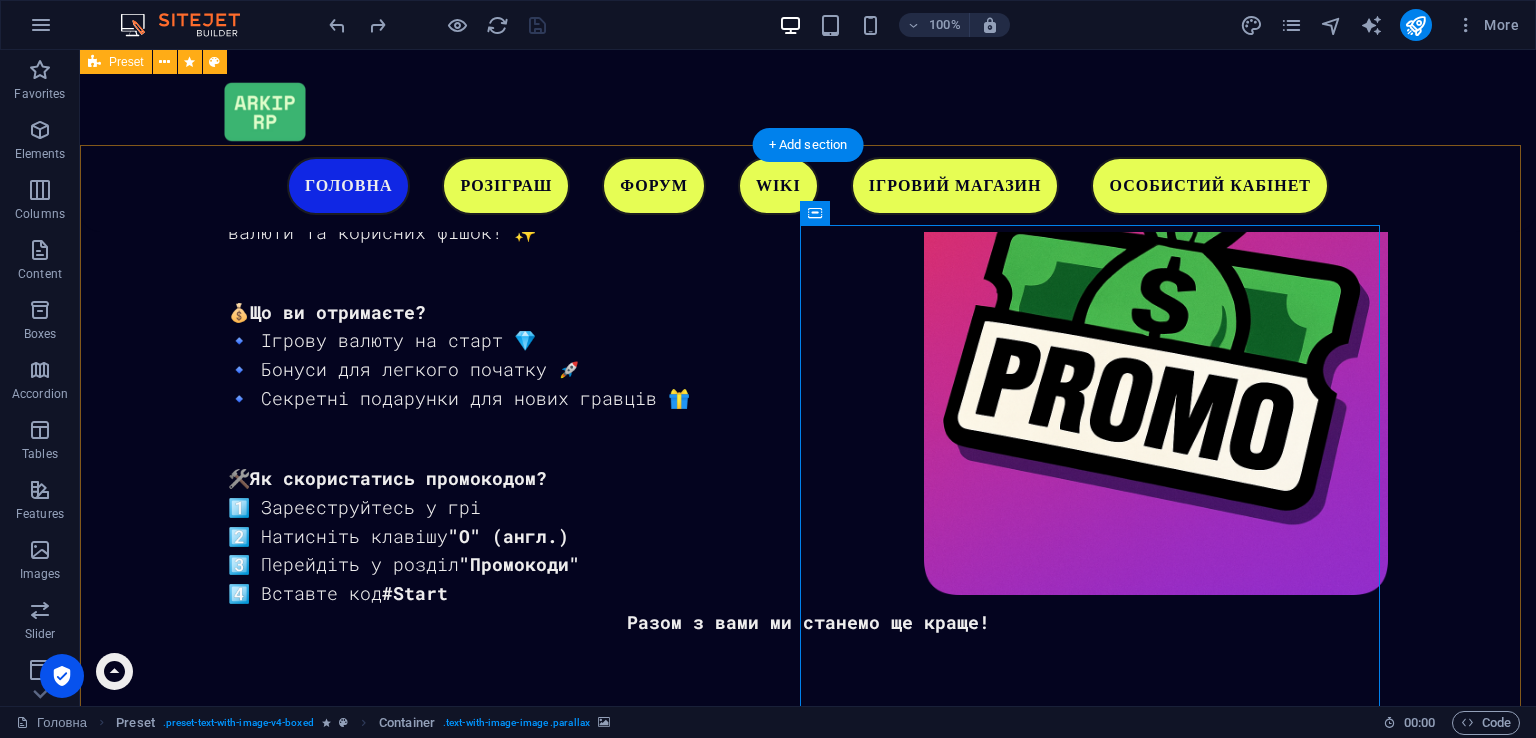 scroll, scrollTop: 2508, scrollLeft: 0, axis: vertical 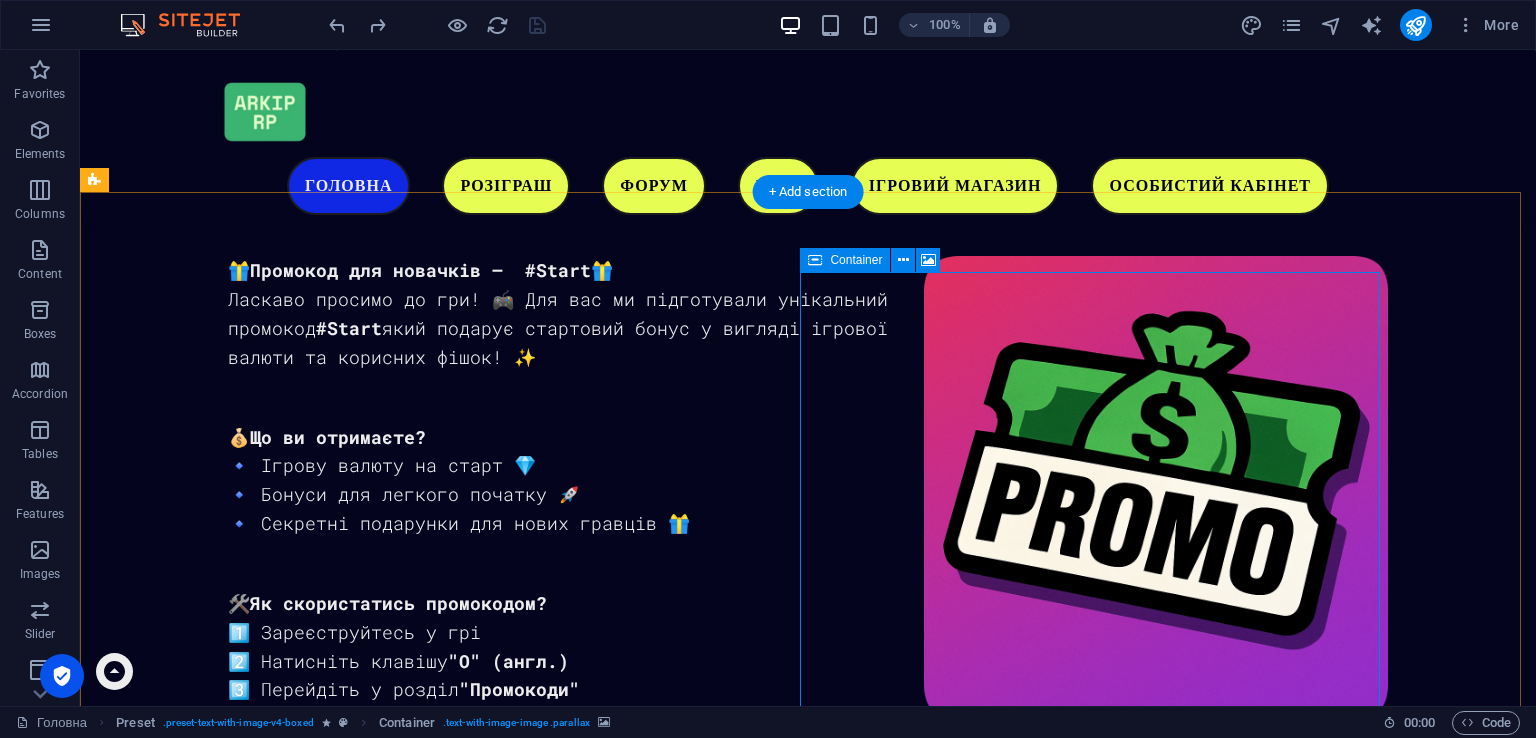 click on "Drop content here or  Add elements  Paste clipboard" at bounding box center (684, 3381) 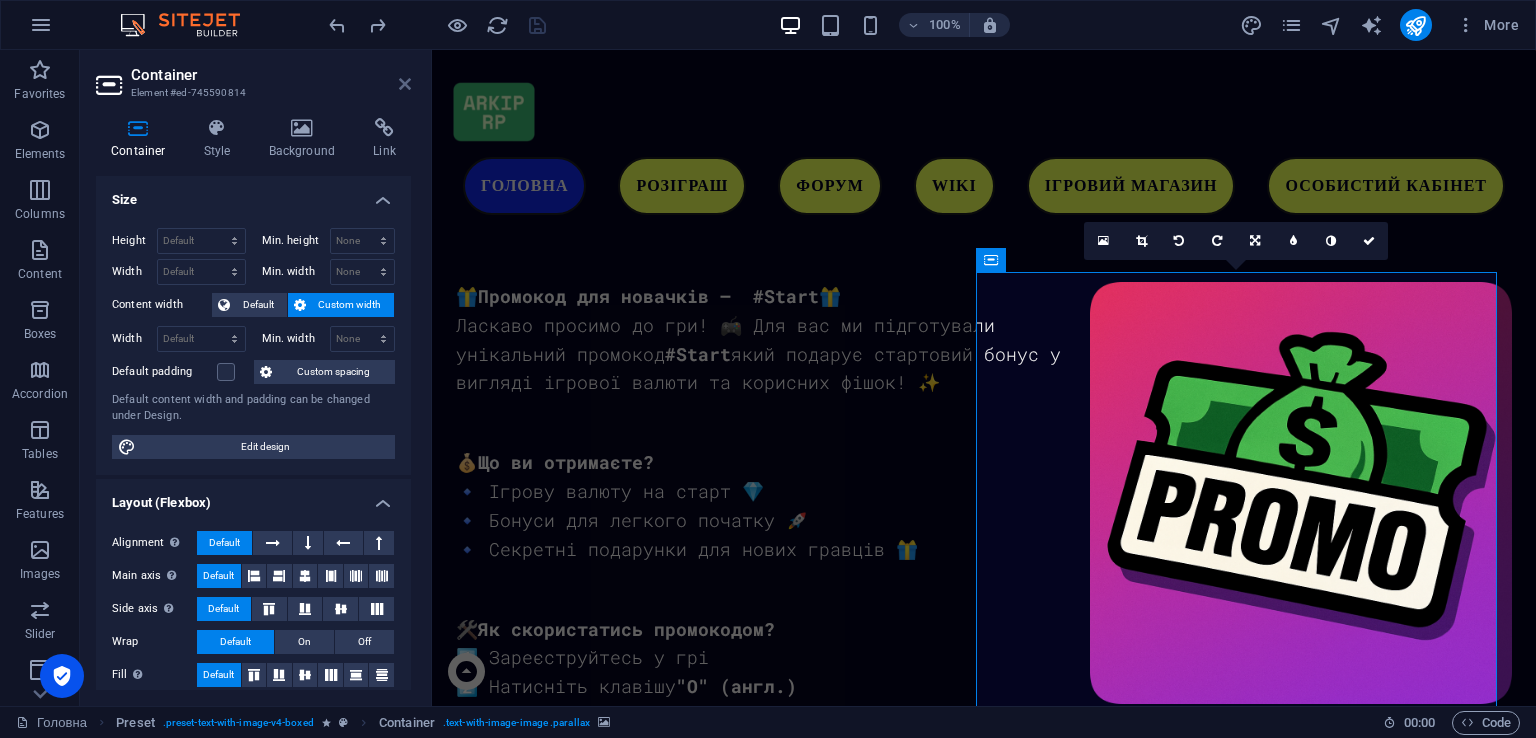 drag, startPoint x: 406, startPoint y: 80, endPoint x: 356, endPoint y: 41, distance: 63.411354 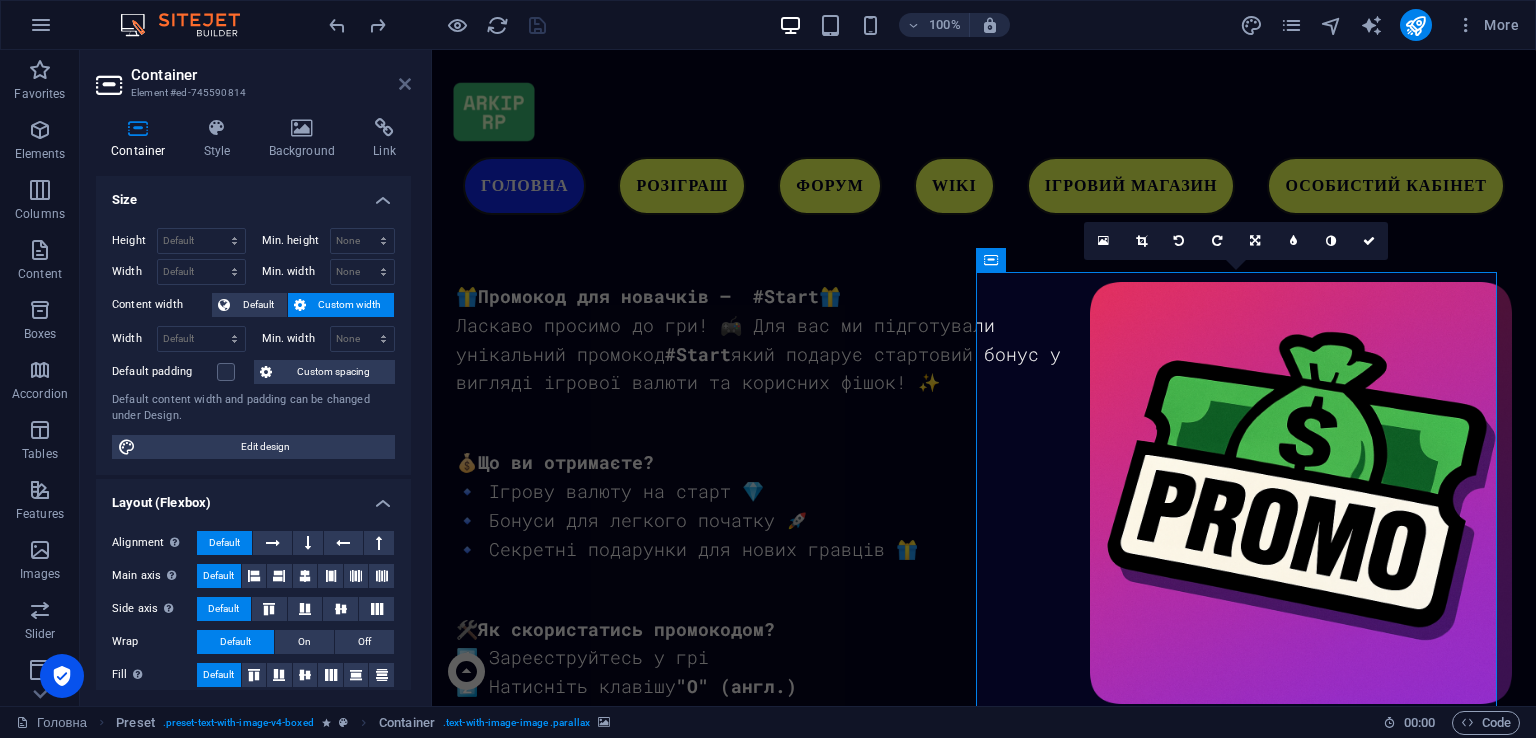 click at bounding box center [405, 84] 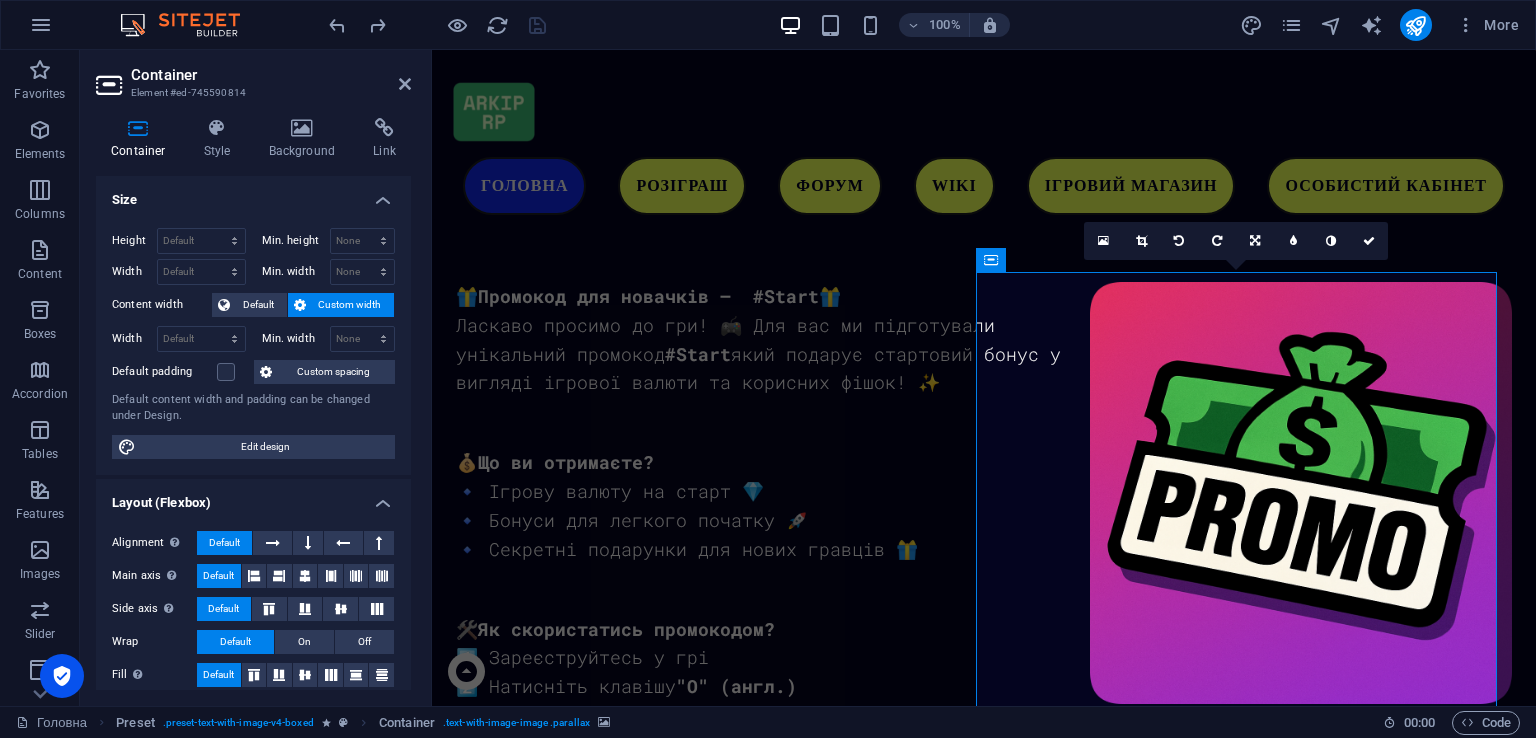 scroll, scrollTop: 2508, scrollLeft: 0, axis: vertical 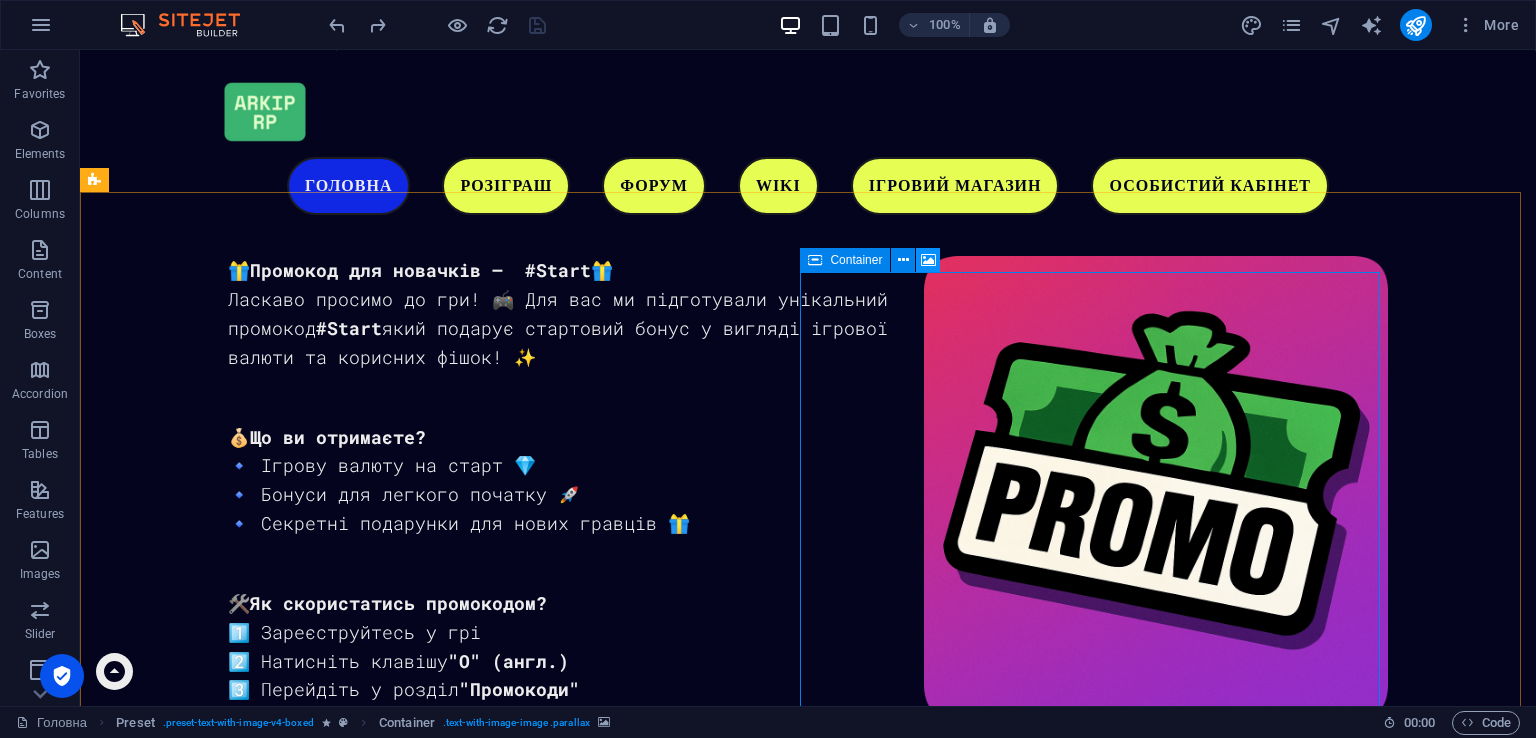 click at bounding box center (928, 260) 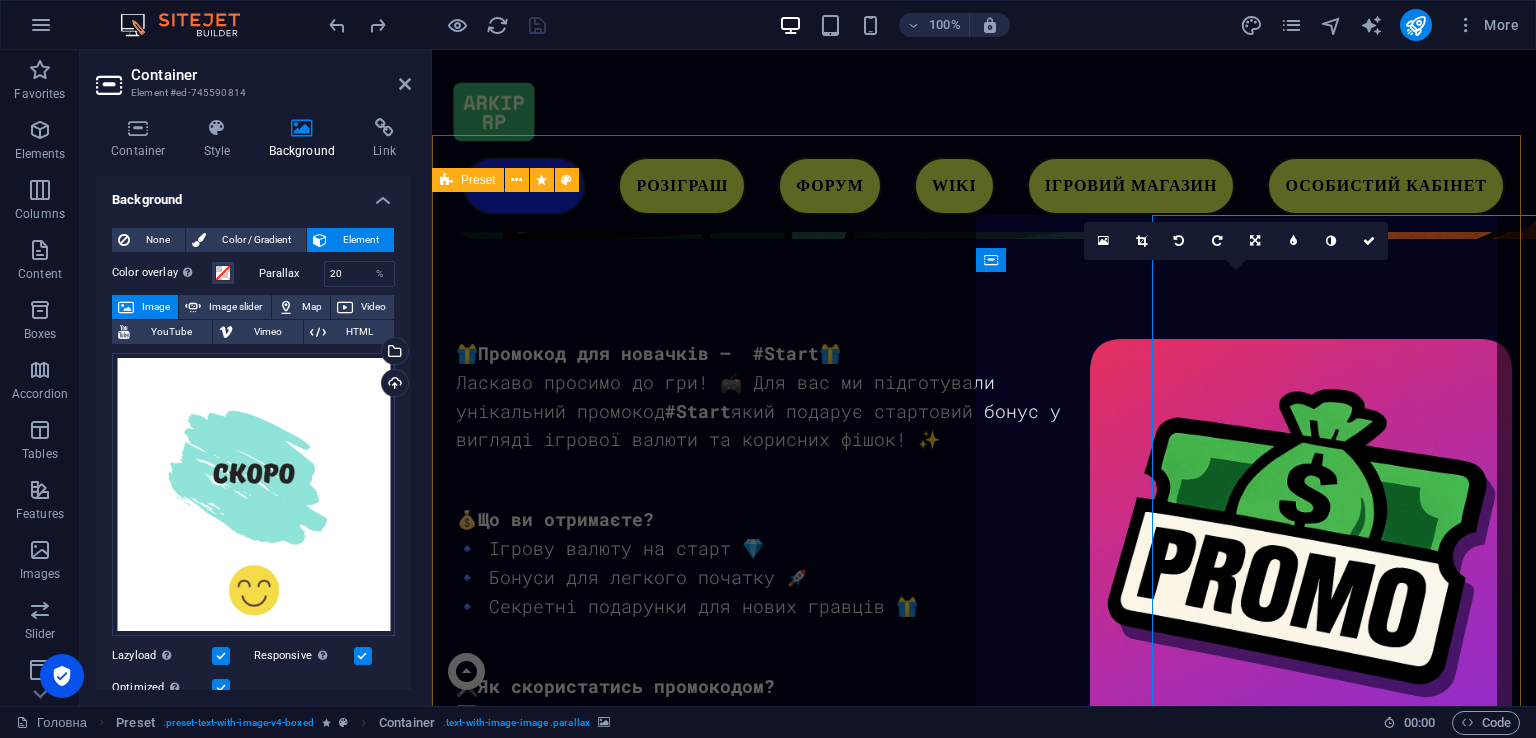 scroll, scrollTop: 2565, scrollLeft: 0, axis: vertical 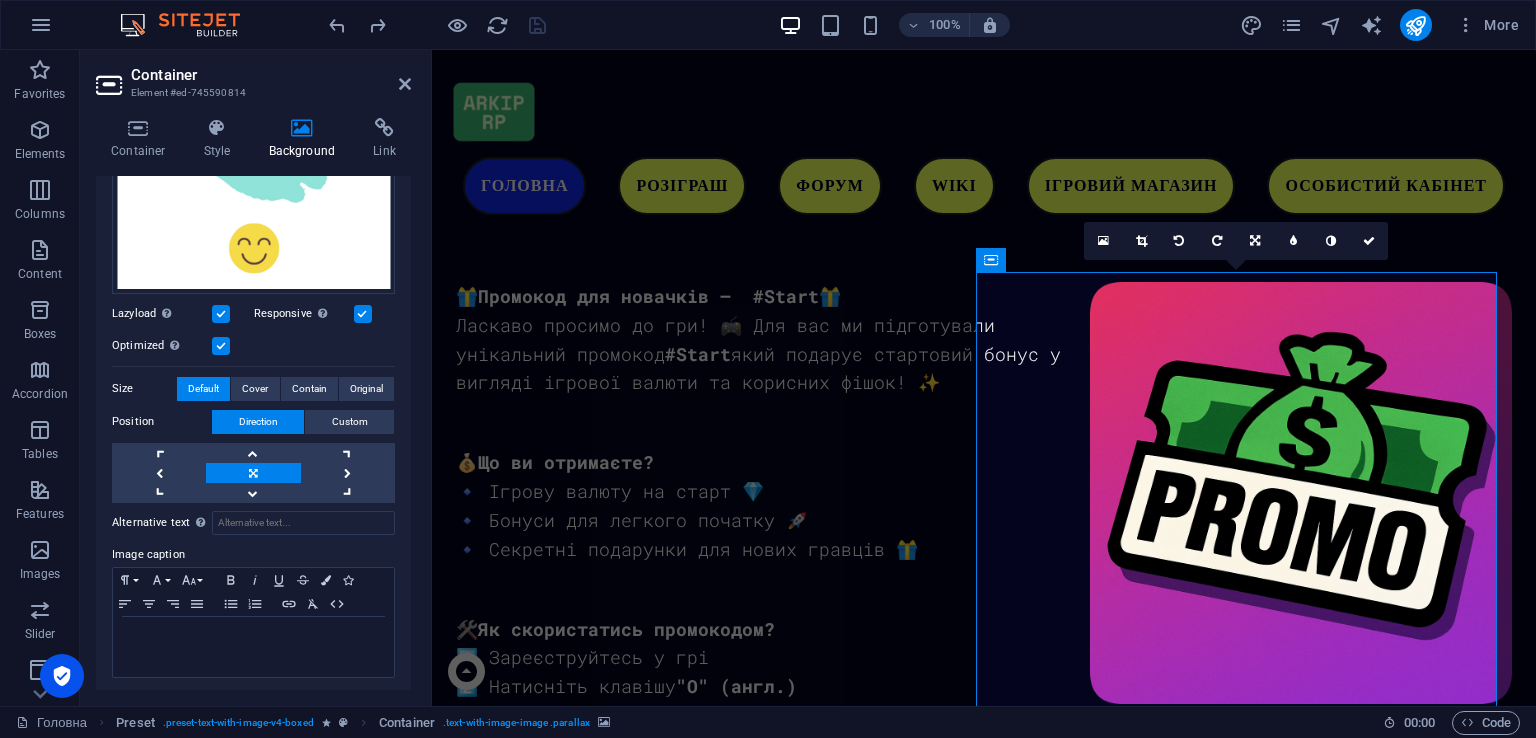 click on "Responsive Automatically load retina image and smartphone optimized sizes." at bounding box center (304, 314) 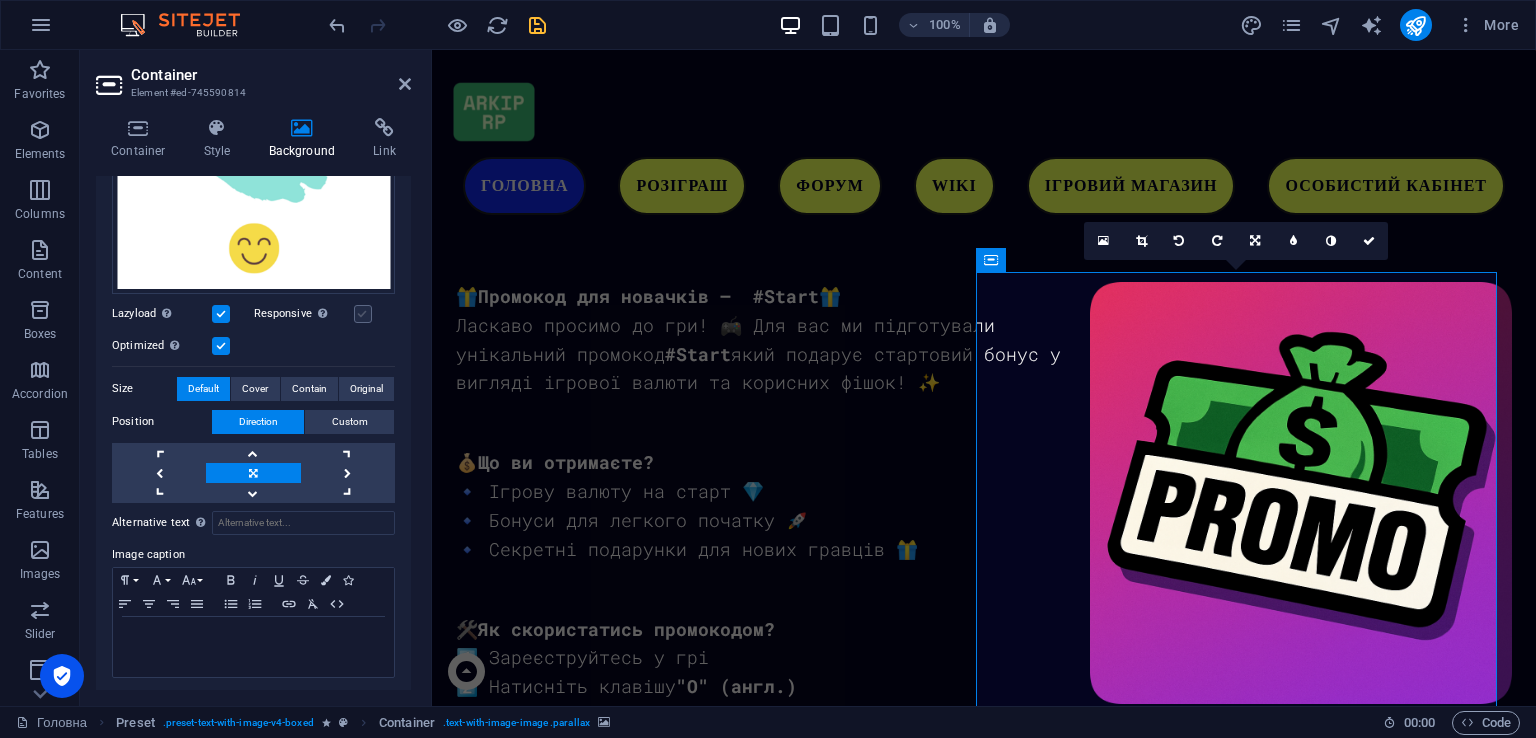 click at bounding box center (363, 314) 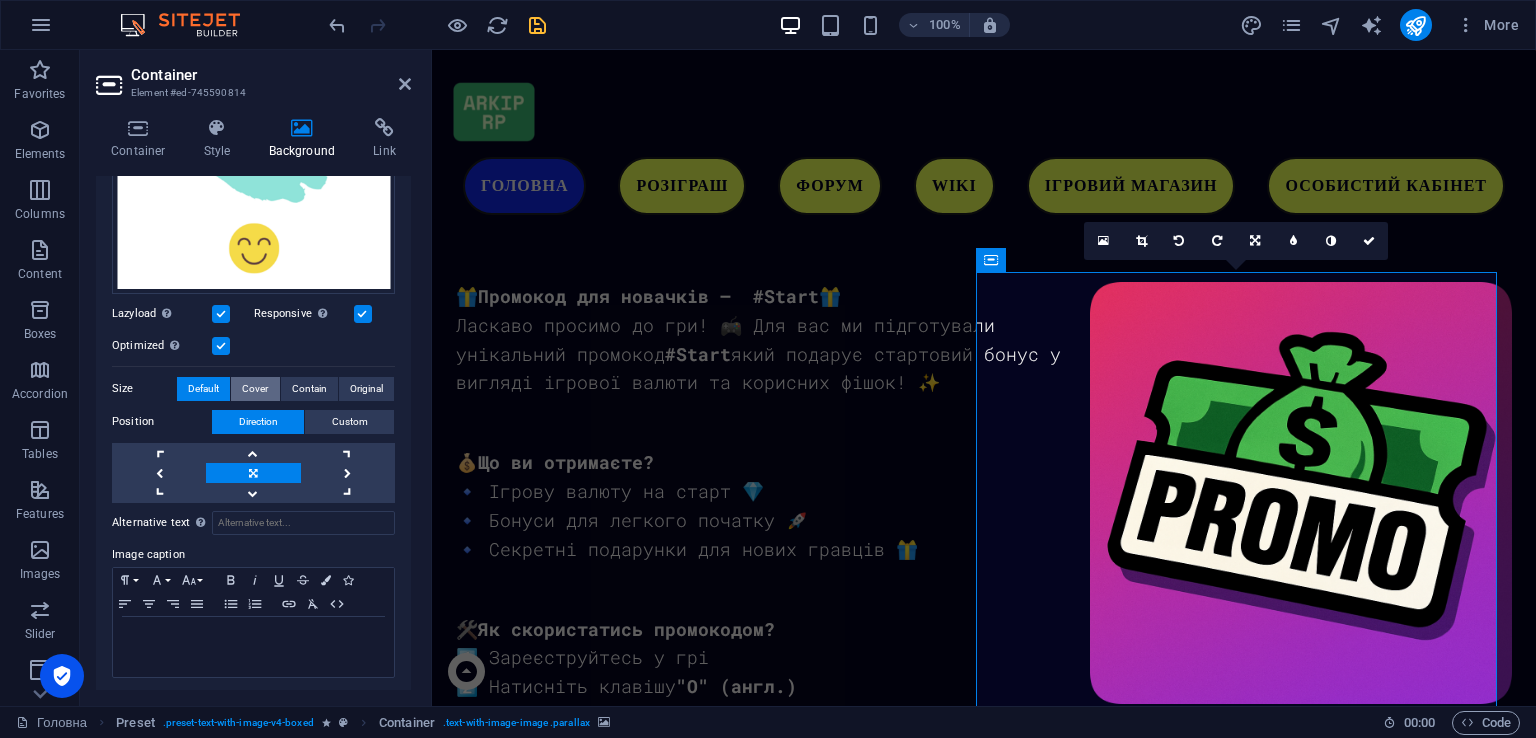 click on "Cover" at bounding box center (255, 389) 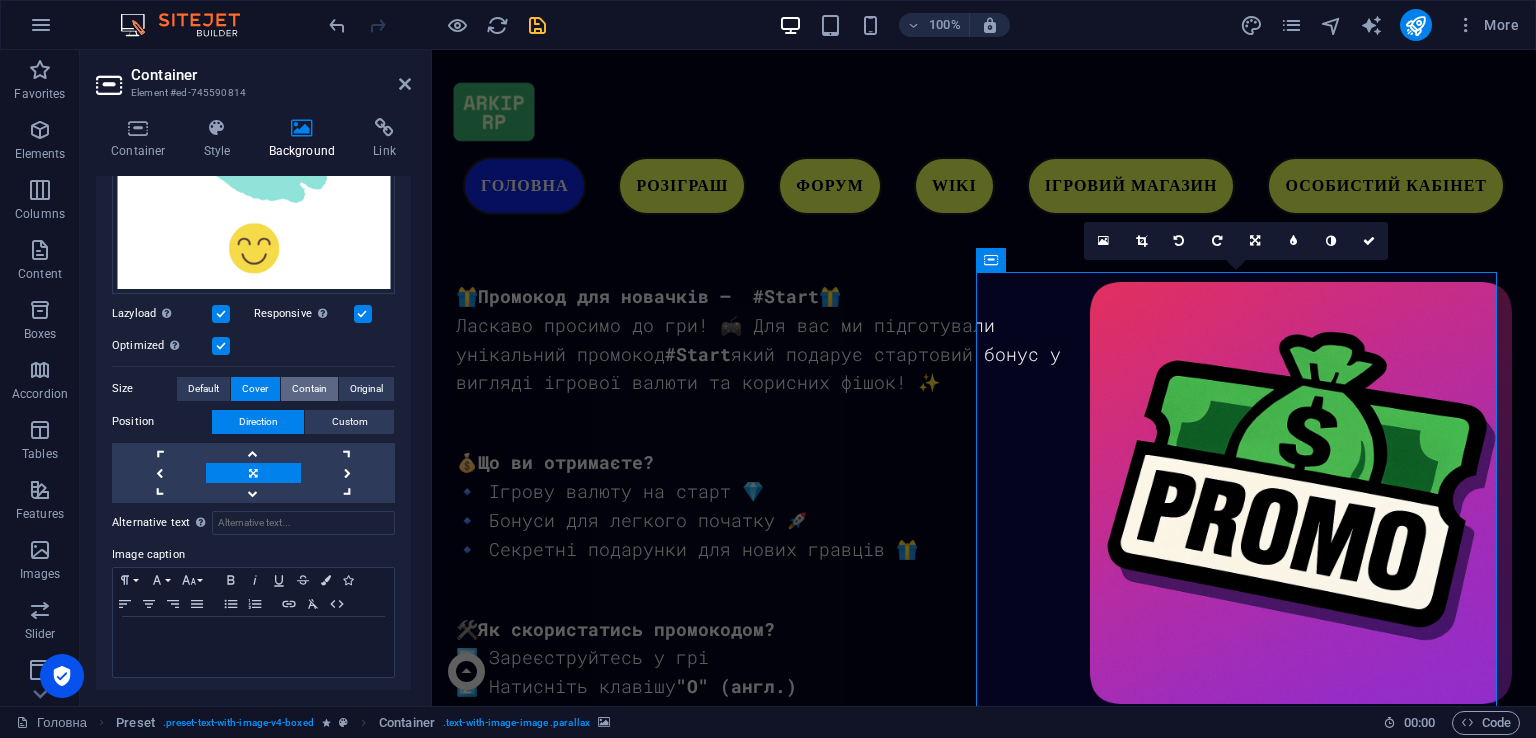 click on "Contain" at bounding box center (309, 389) 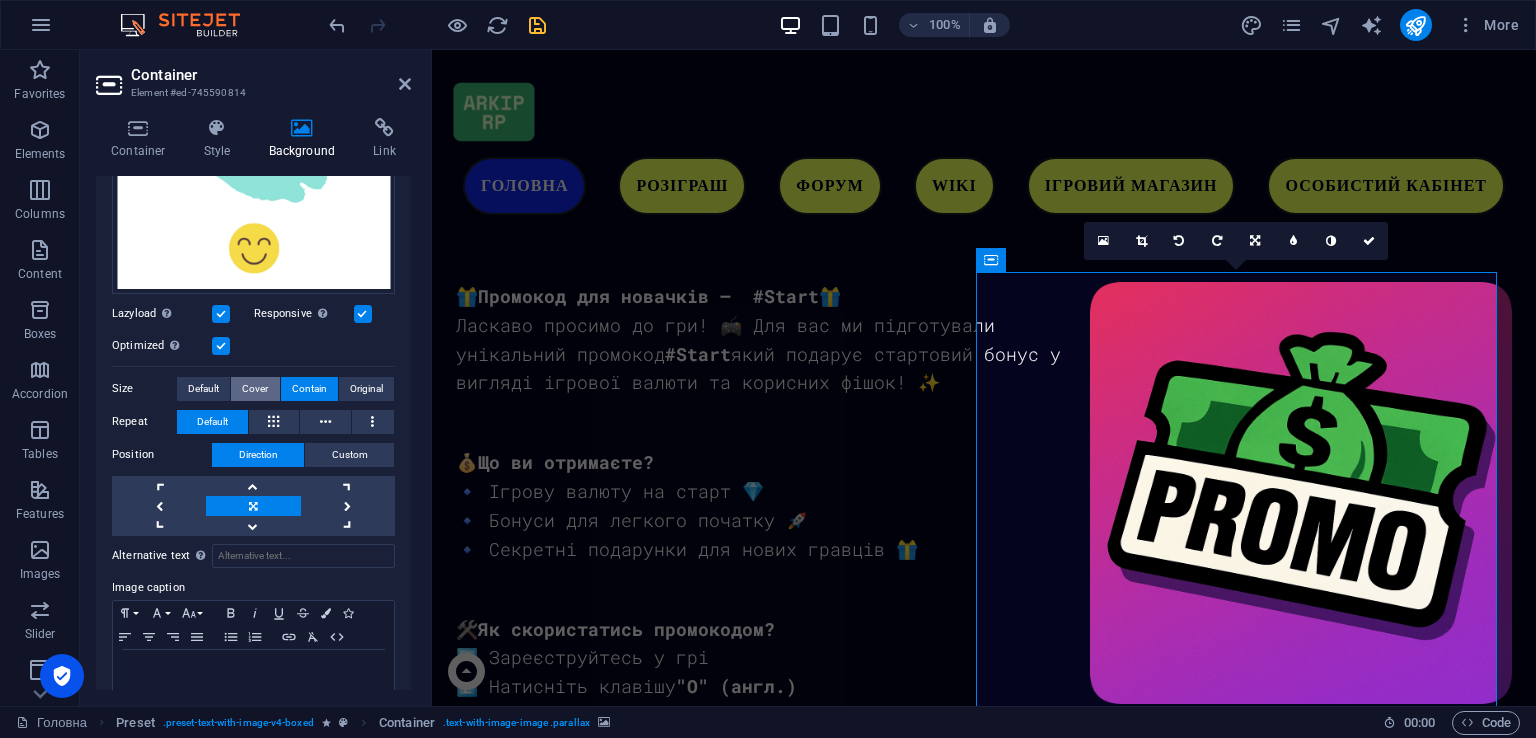 click on "Cover" at bounding box center (255, 389) 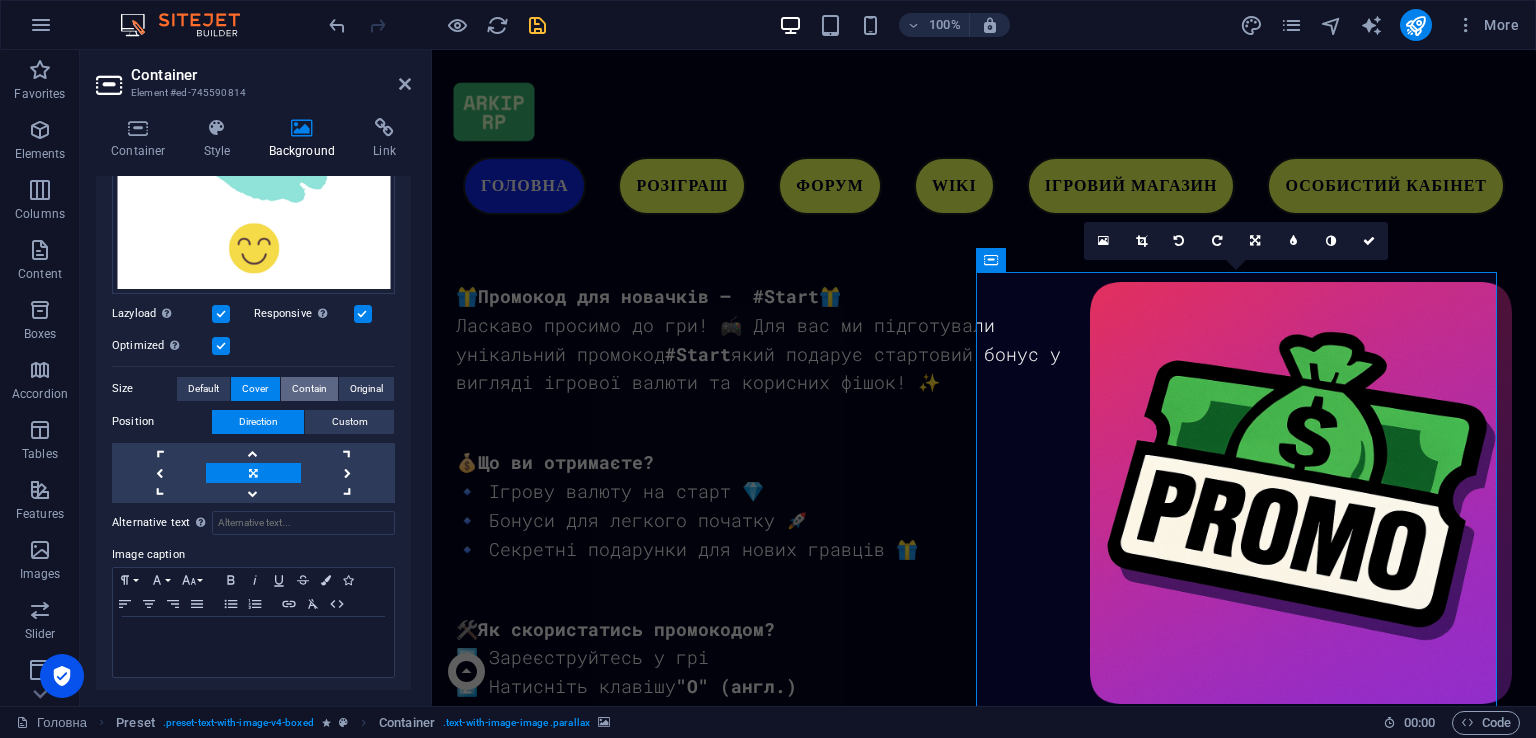 click on "Contain" at bounding box center (309, 389) 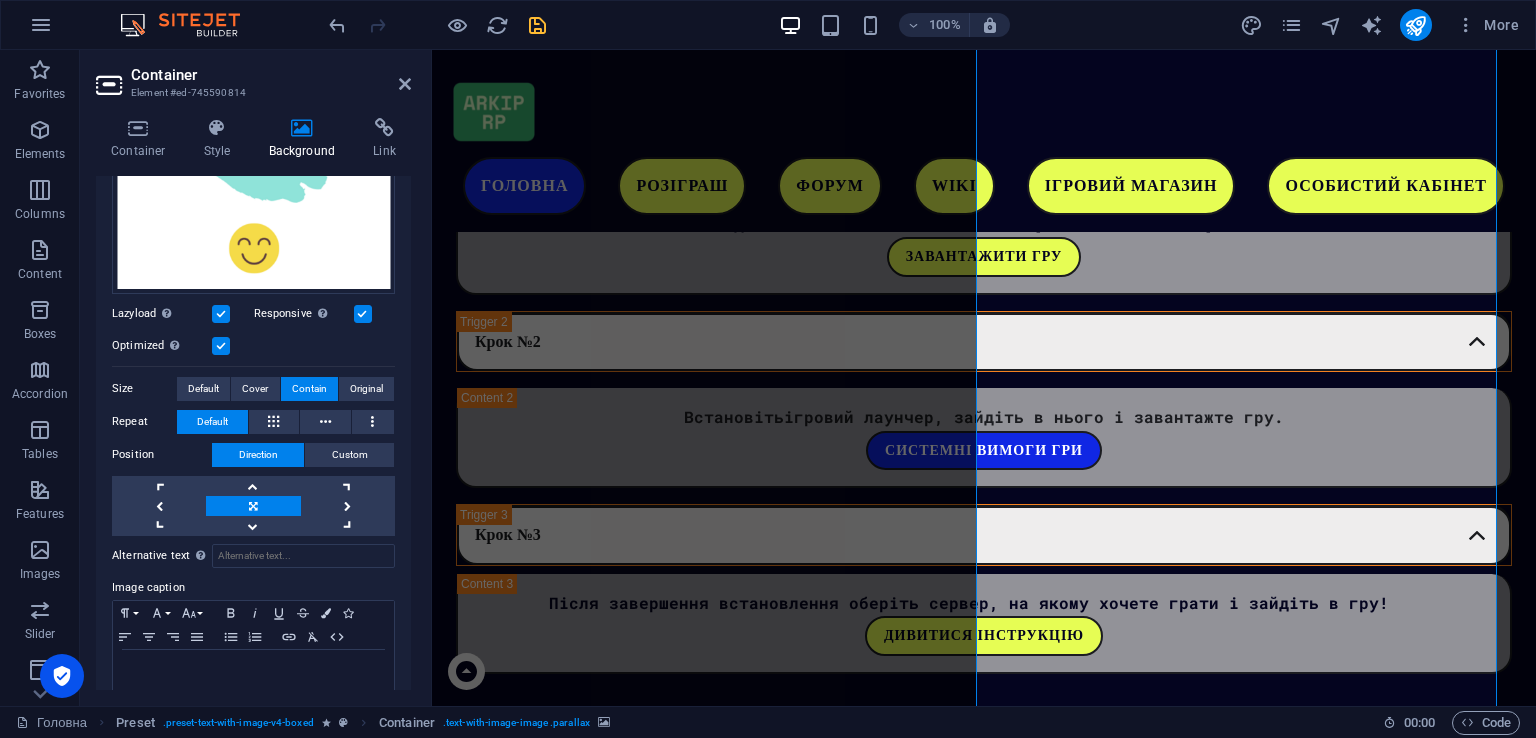 scroll, scrollTop: 3465, scrollLeft: 0, axis: vertical 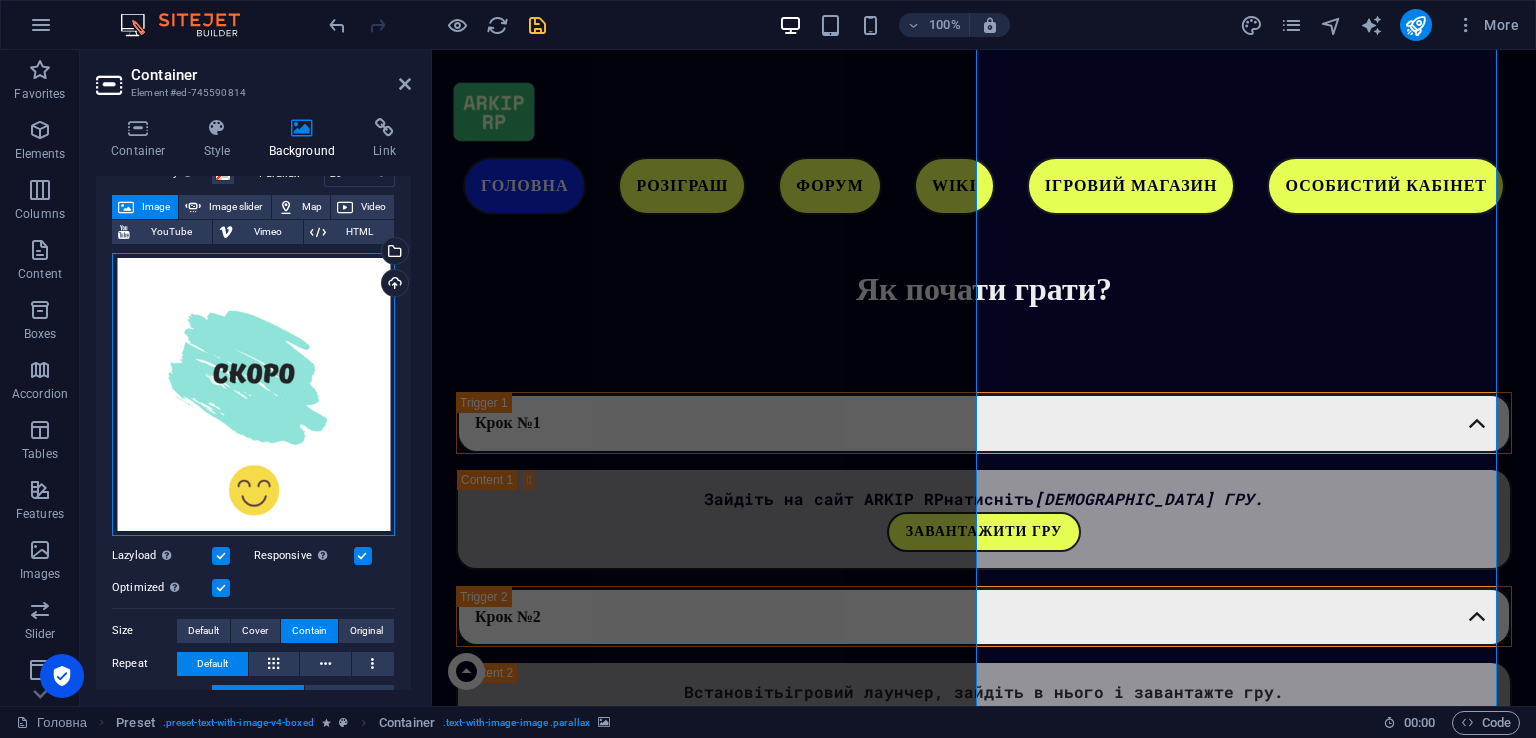click on "Drag files here, click to choose files or select files from Files or our free stock photos & videos" at bounding box center (253, 394) 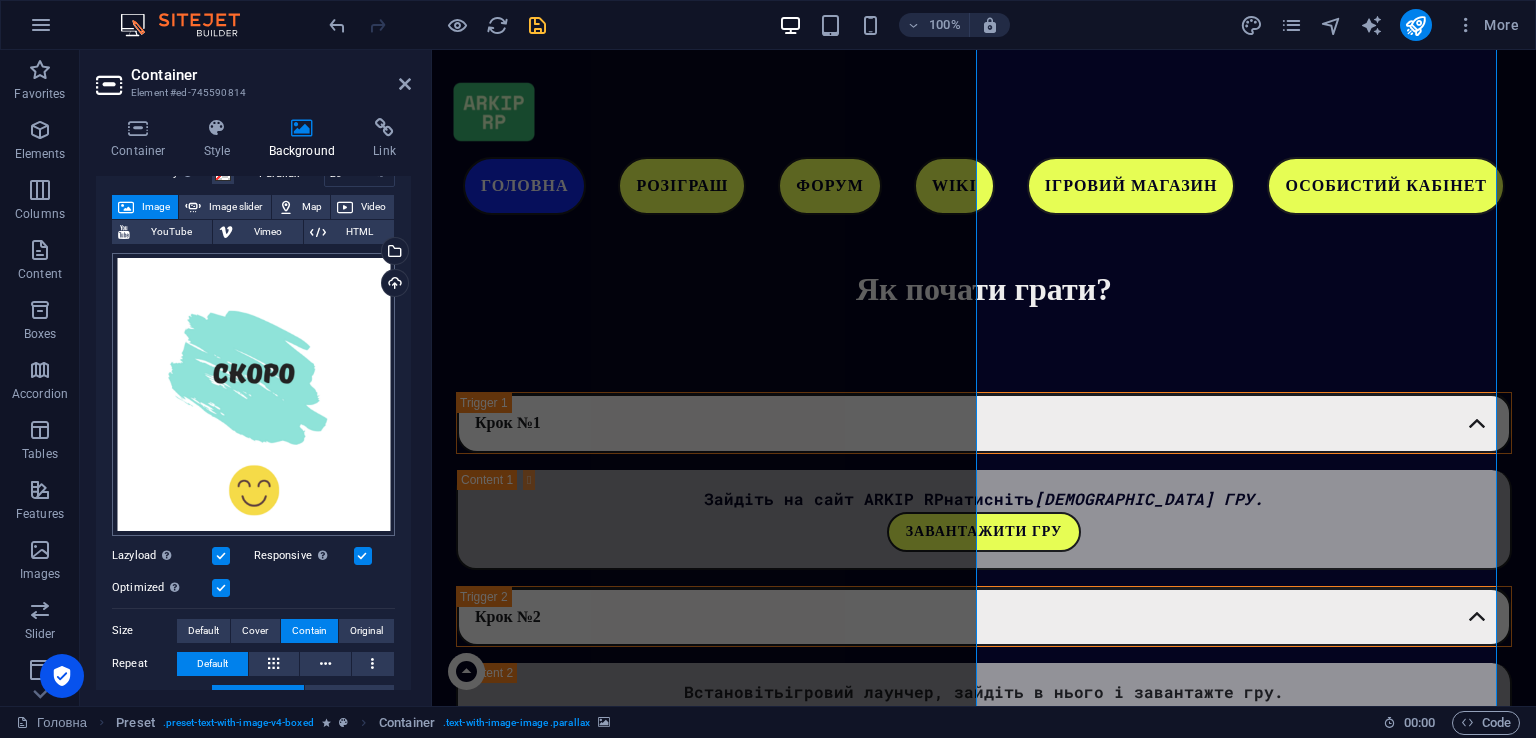 scroll, scrollTop: 3135, scrollLeft: 0, axis: vertical 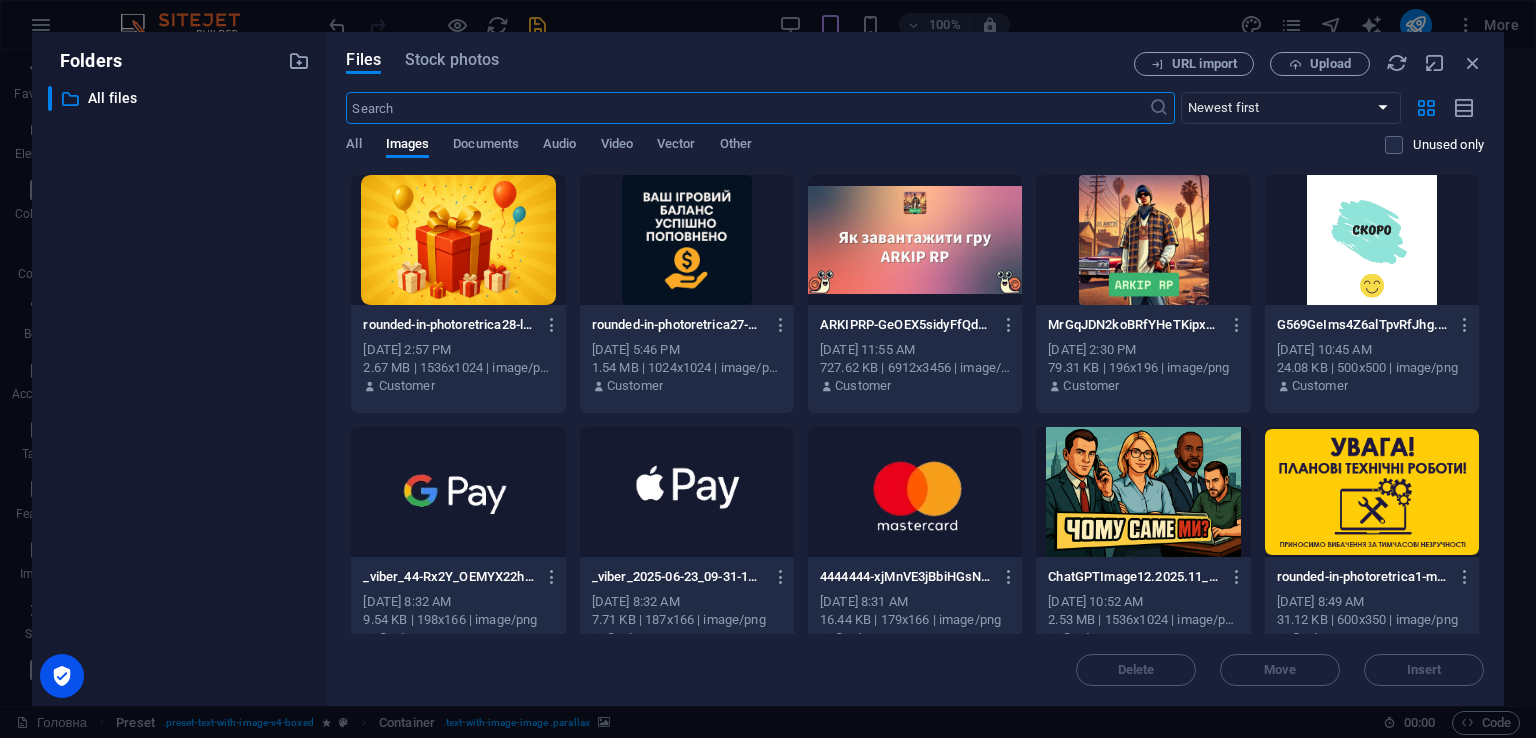 click on "Delete Move Insert" at bounding box center (915, 660) 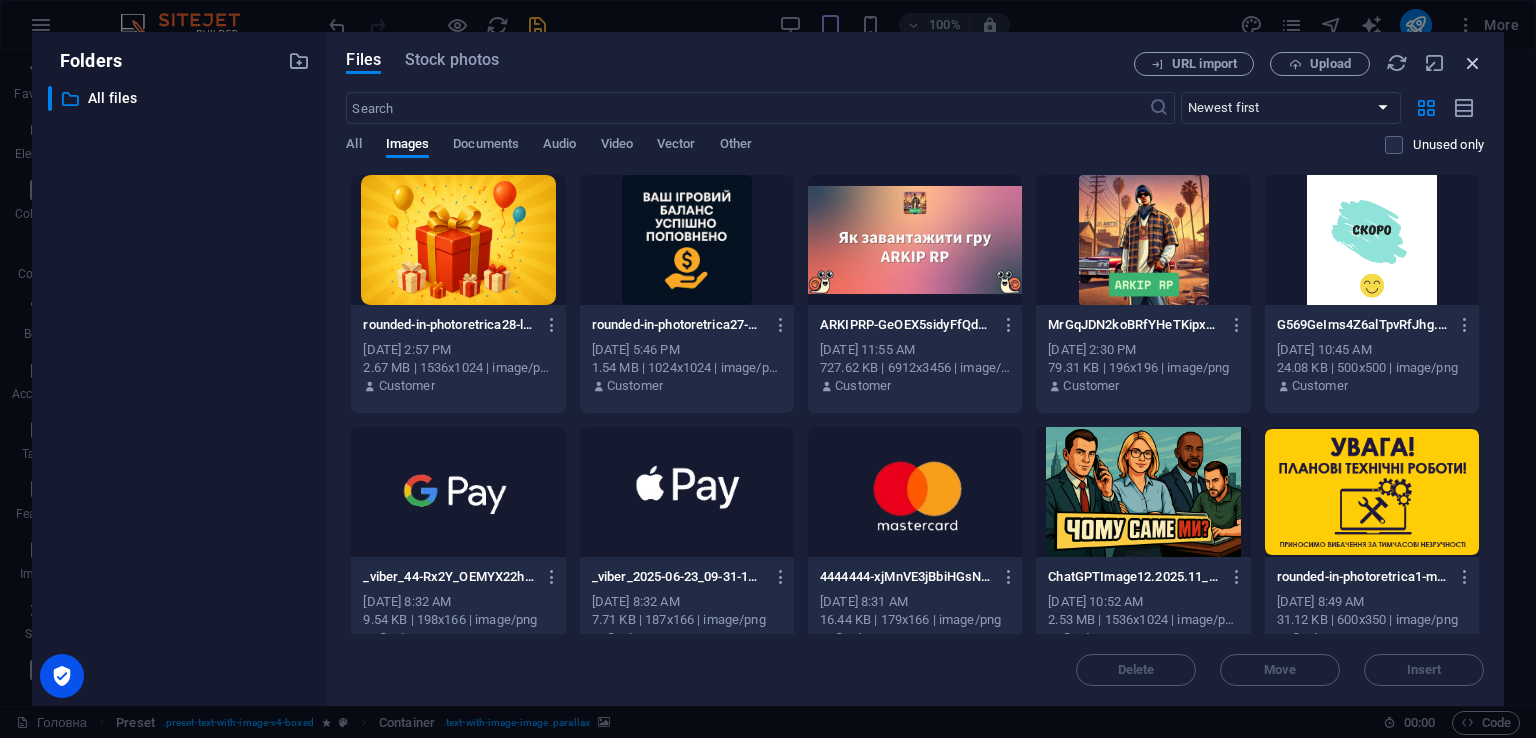 click at bounding box center [1473, 63] 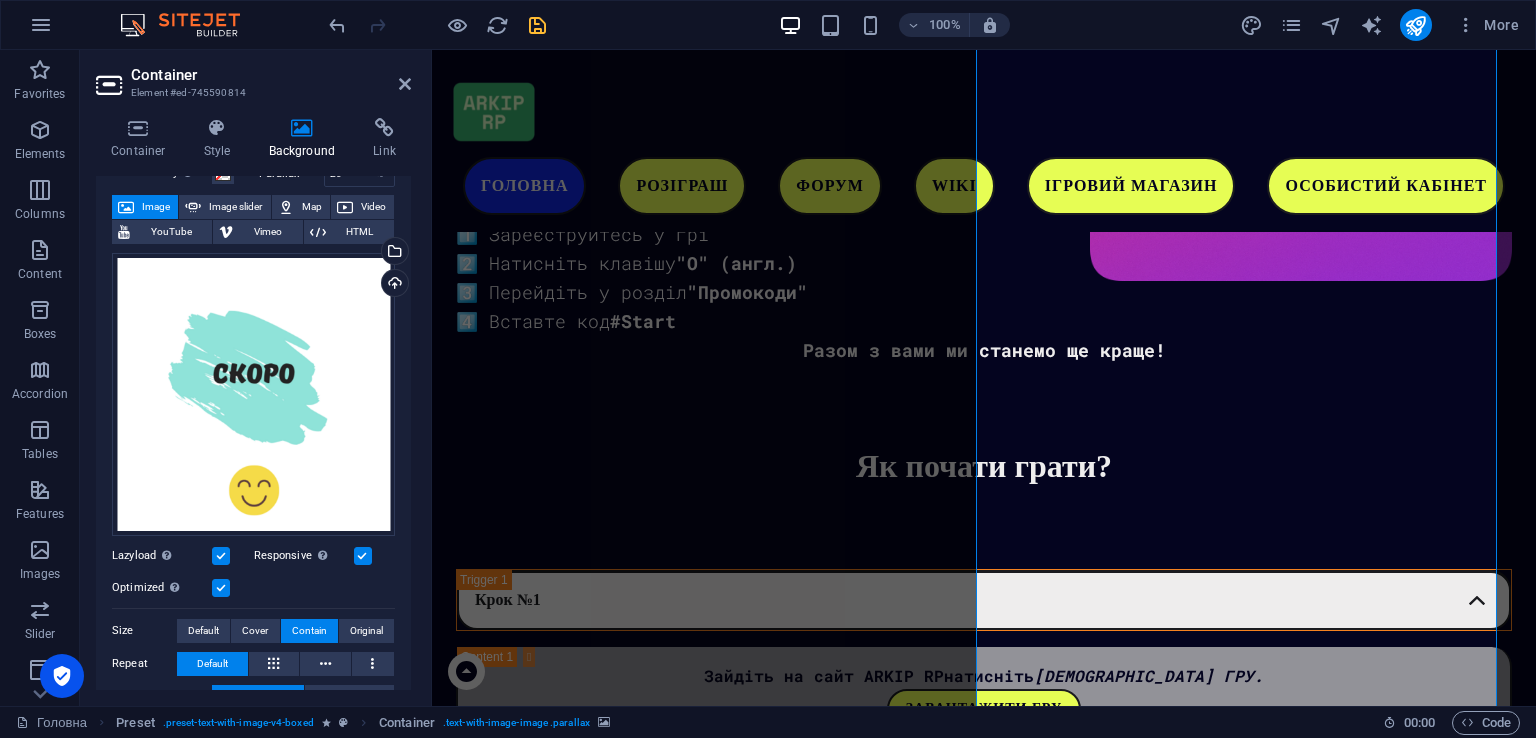 scroll, scrollTop: 2865, scrollLeft: 0, axis: vertical 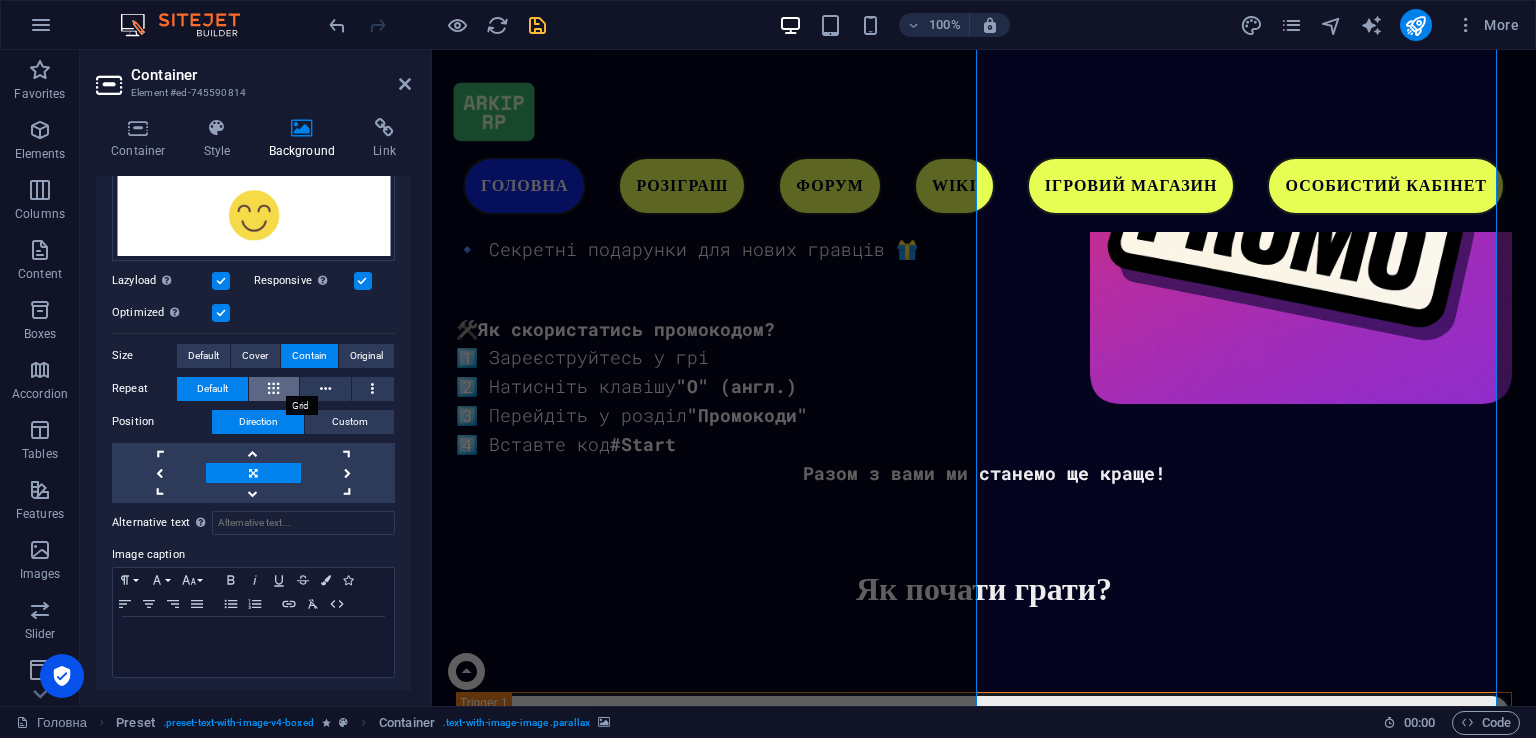 click at bounding box center (274, 389) 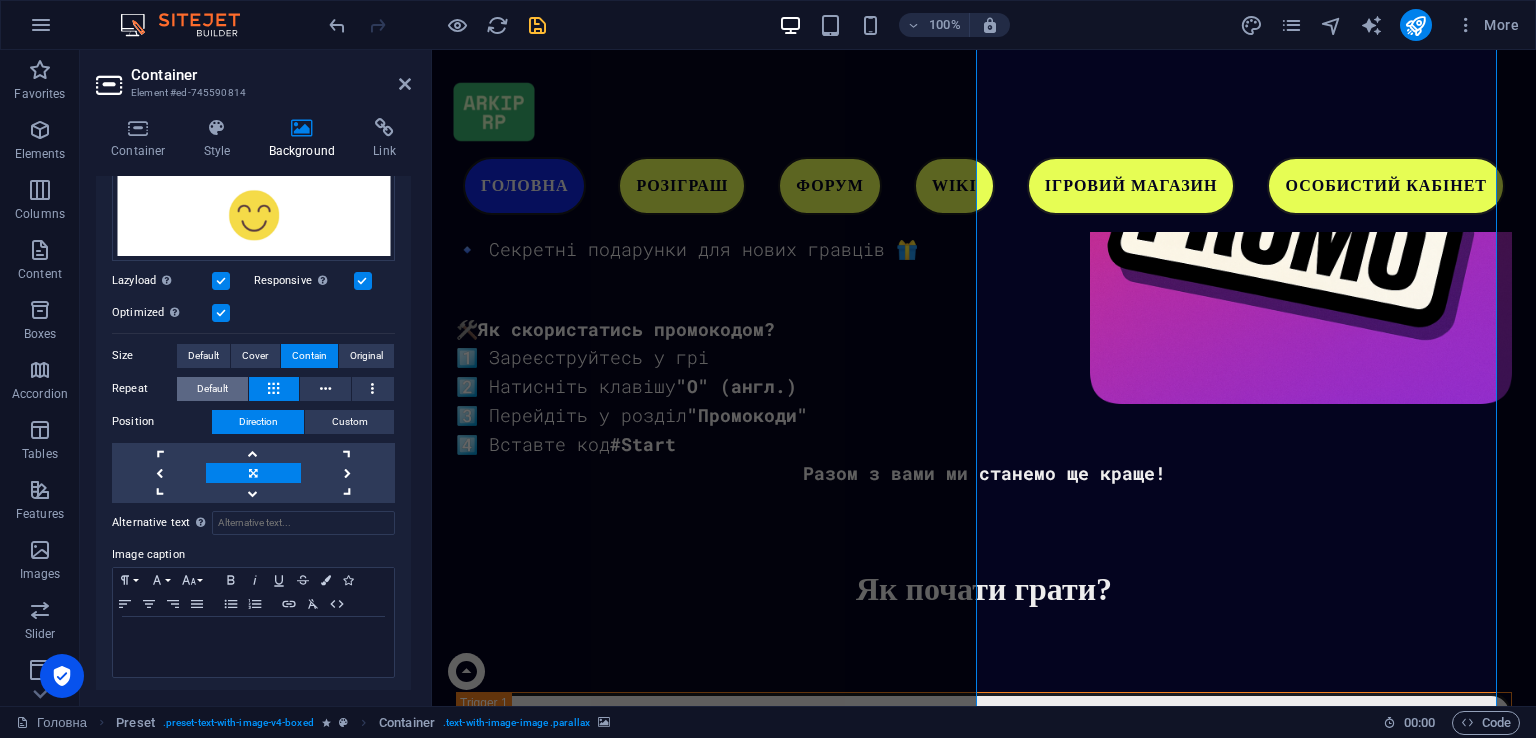click on "Default" at bounding box center [212, 389] 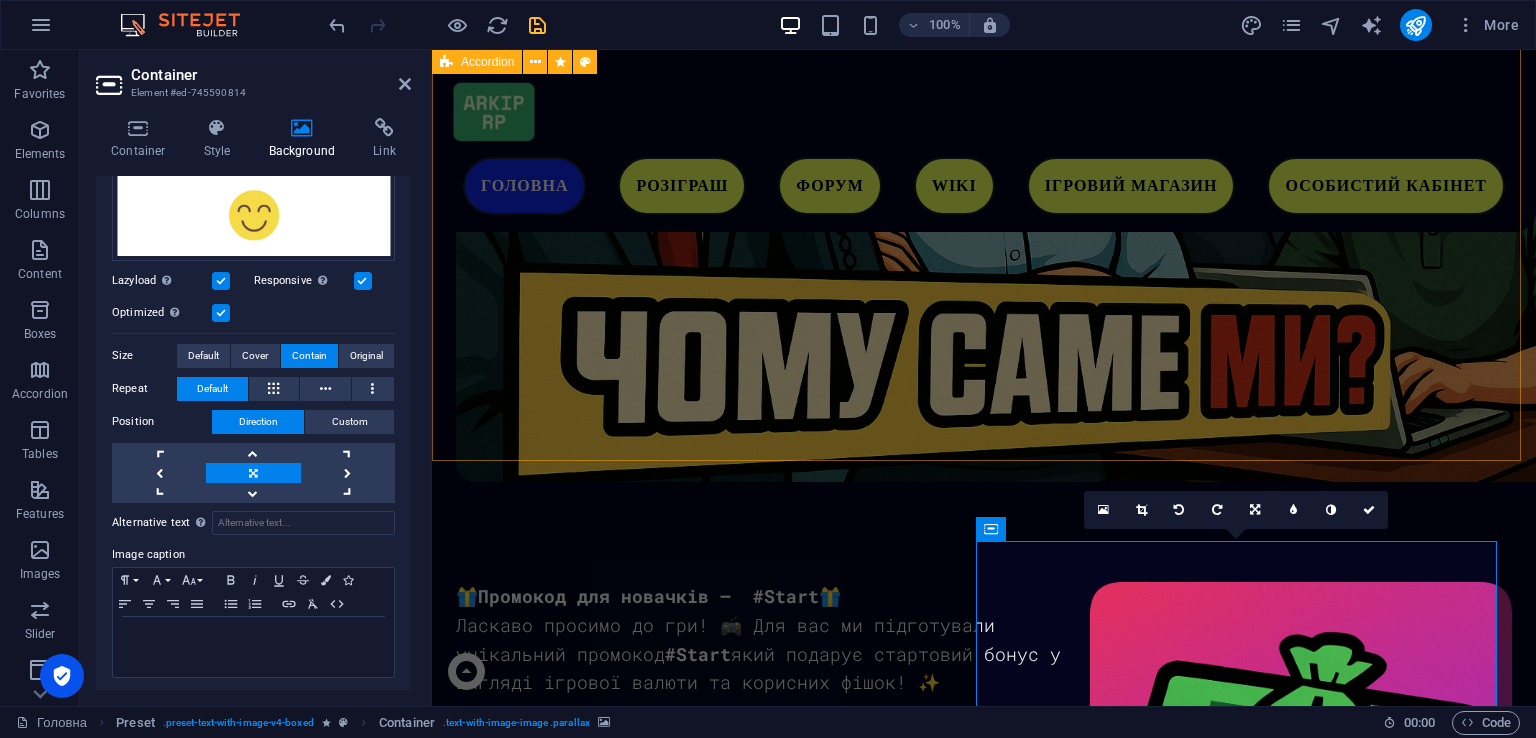 scroll, scrollTop: 2465, scrollLeft: 0, axis: vertical 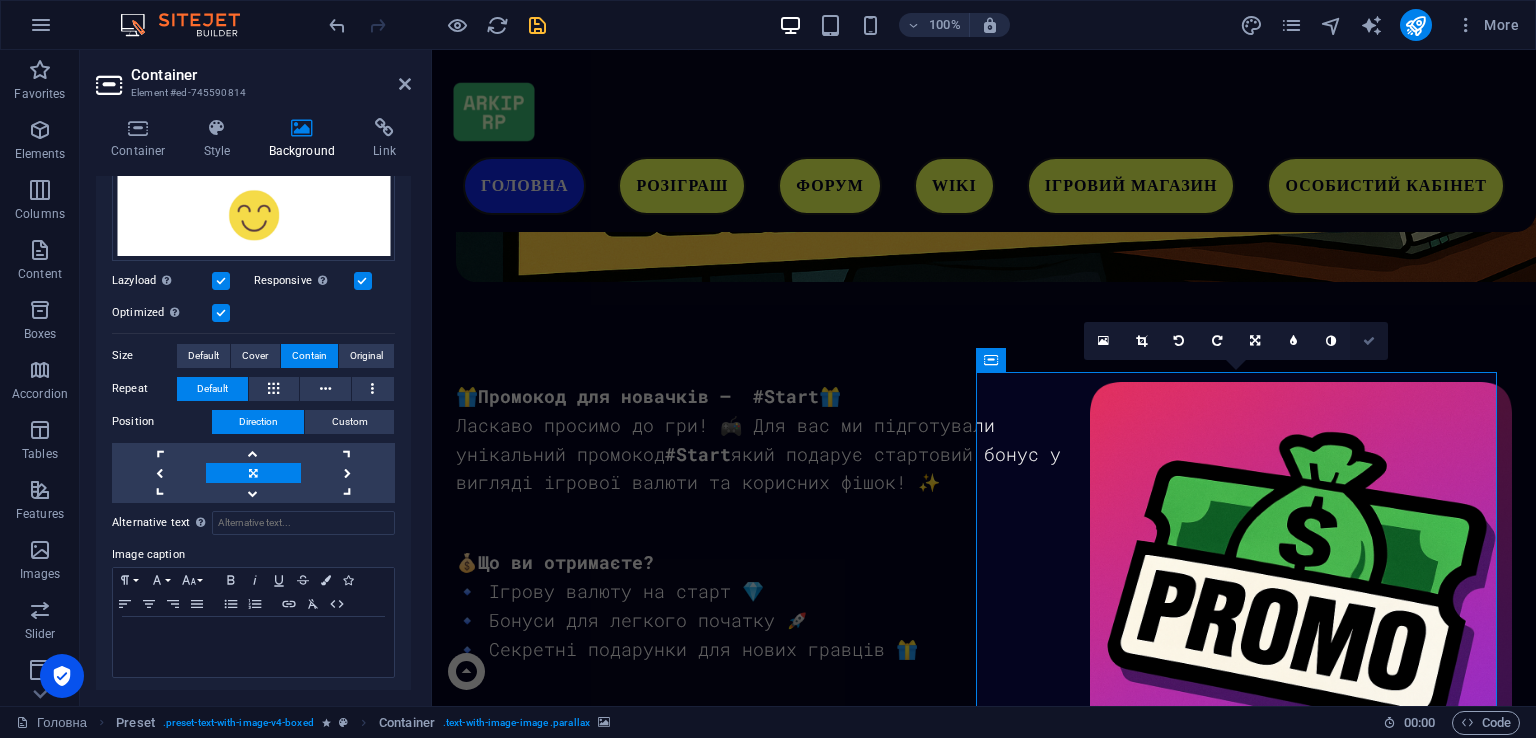 click at bounding box center [1369, 341] 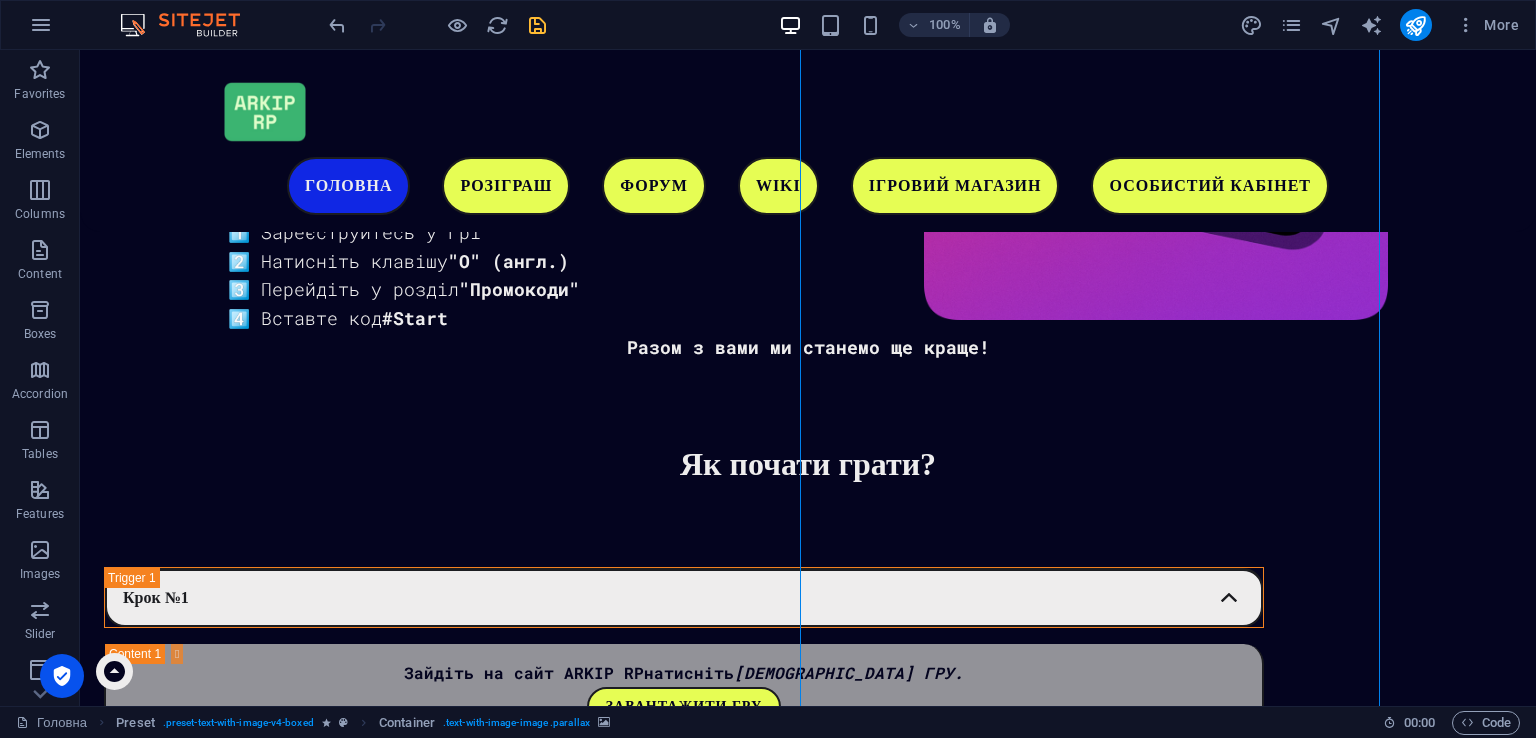 click at bounding box center (684, 2487) 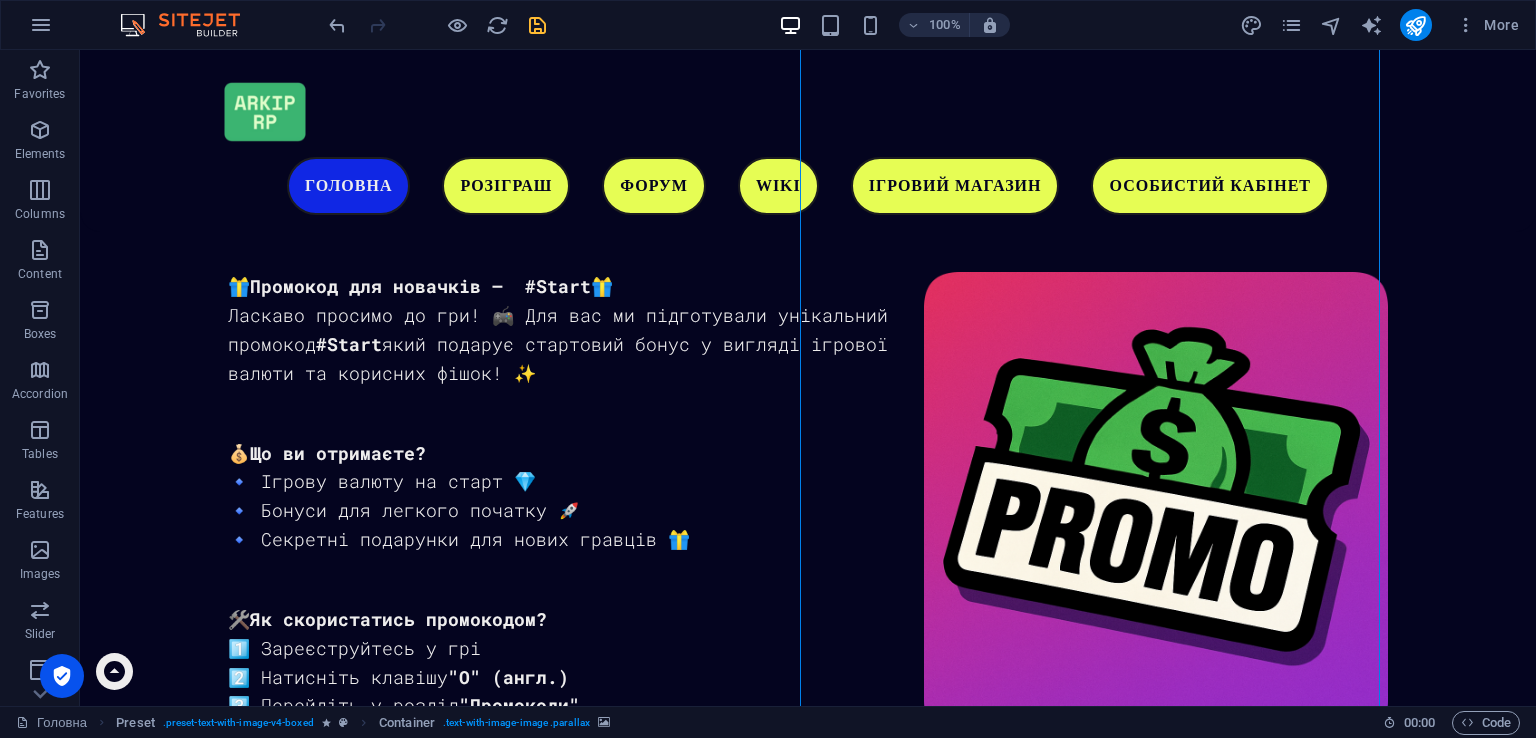 scroll, scrollTop: 2308, scrollLeft: 0, axis: vertical 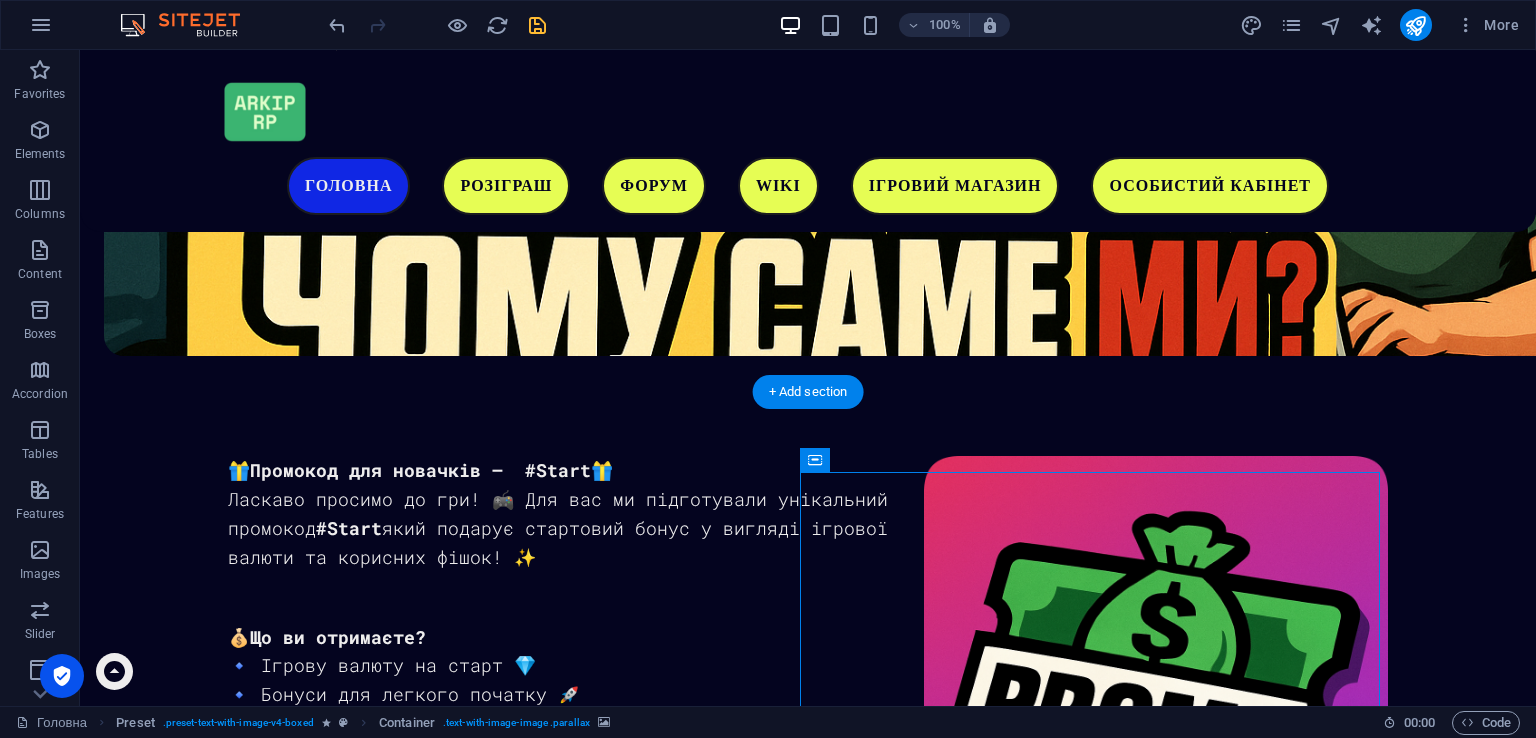 click at bounding box center (684, 2967) 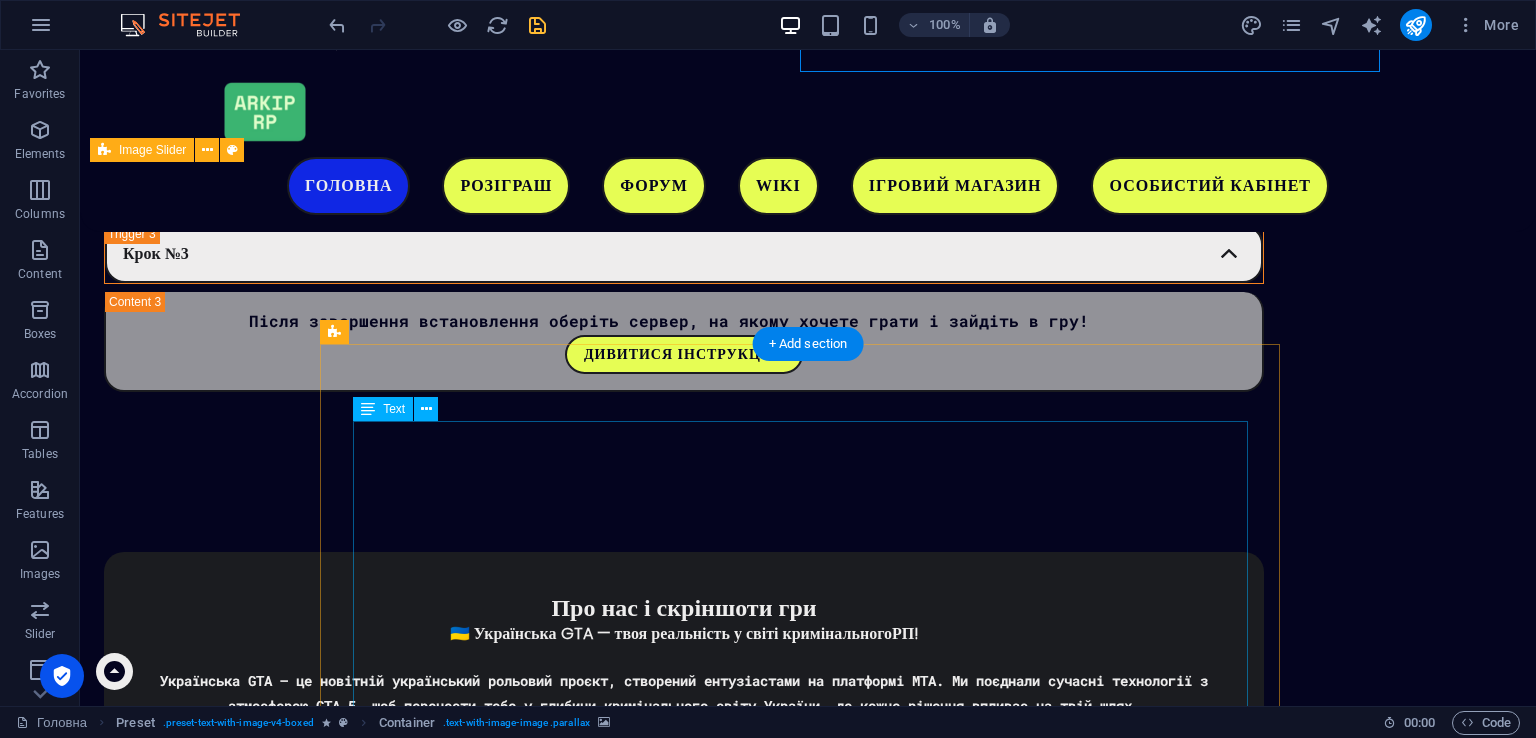 scroll, scrollTop: 3508, scrollLeft: 0, axis: vertical 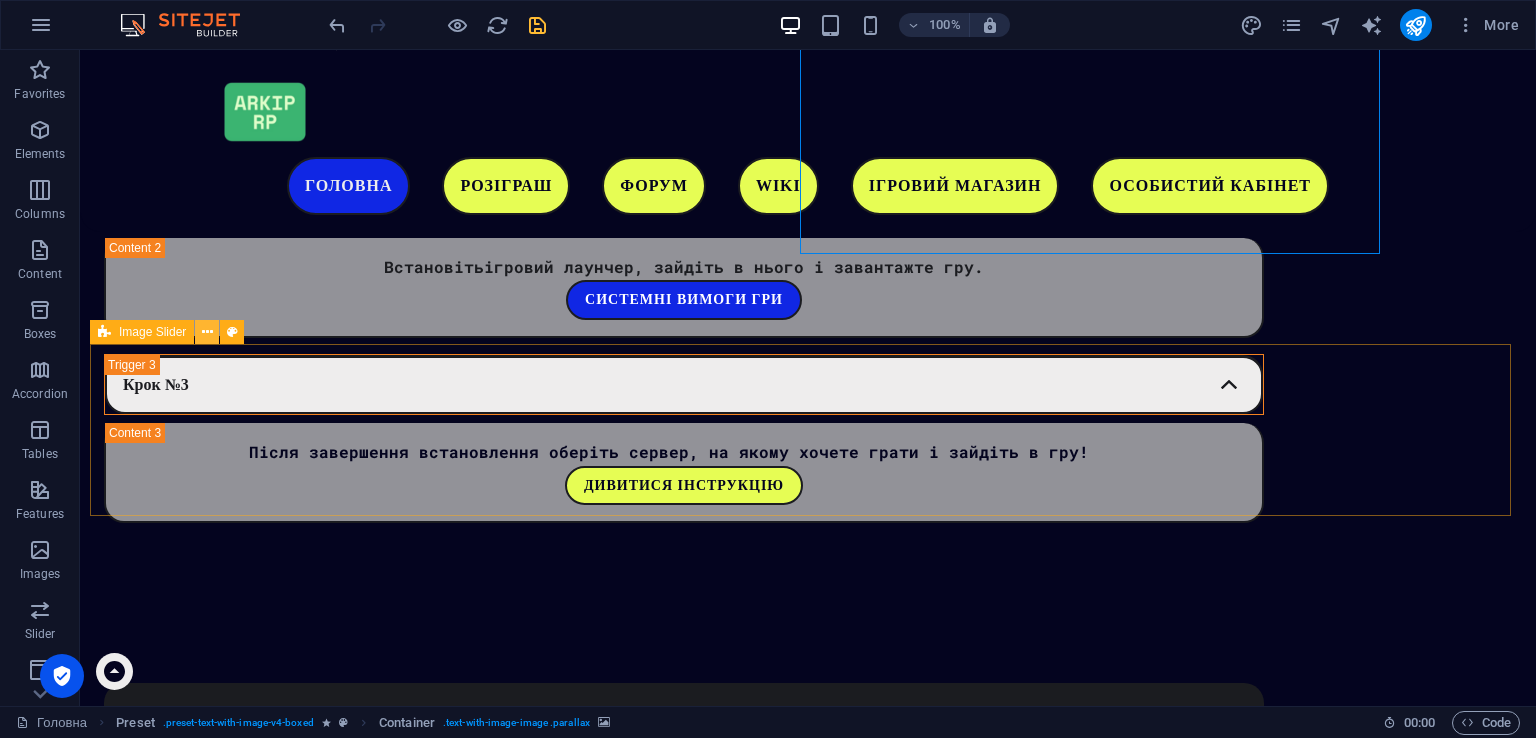 click at bounding box center [207, 332] 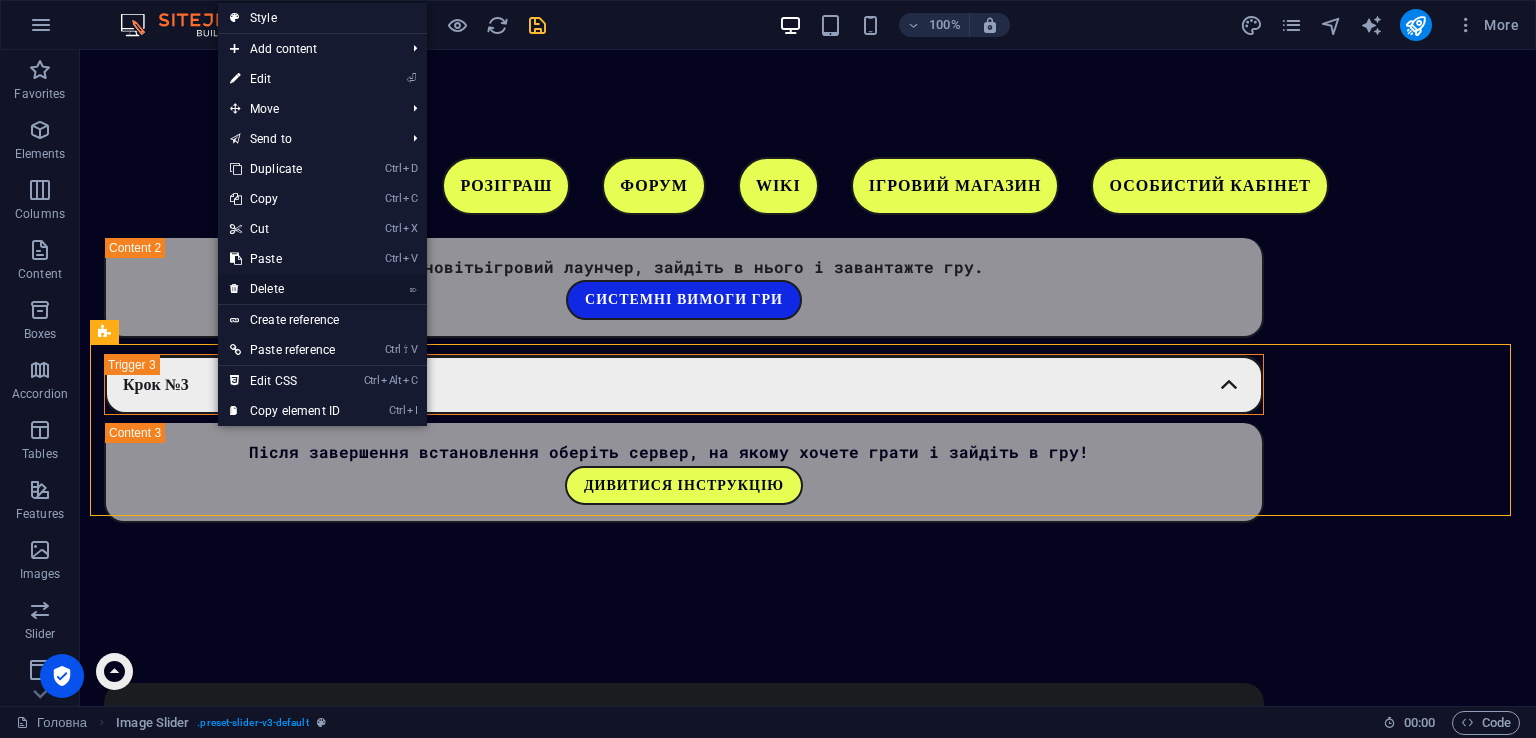 click on "⌦  Delete" at bounding box center [285, 289] 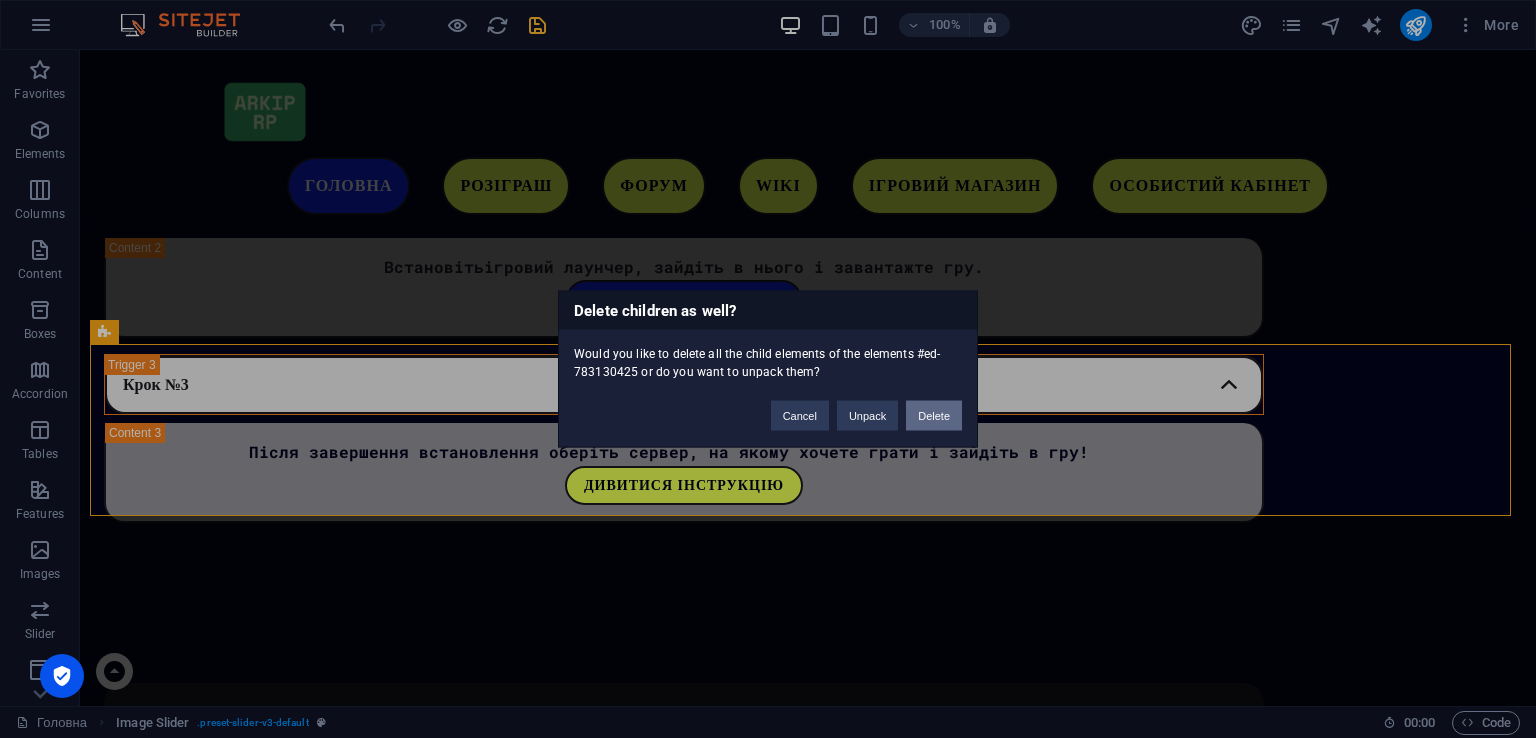 click on "Delete" at bounding box center (934, 416) 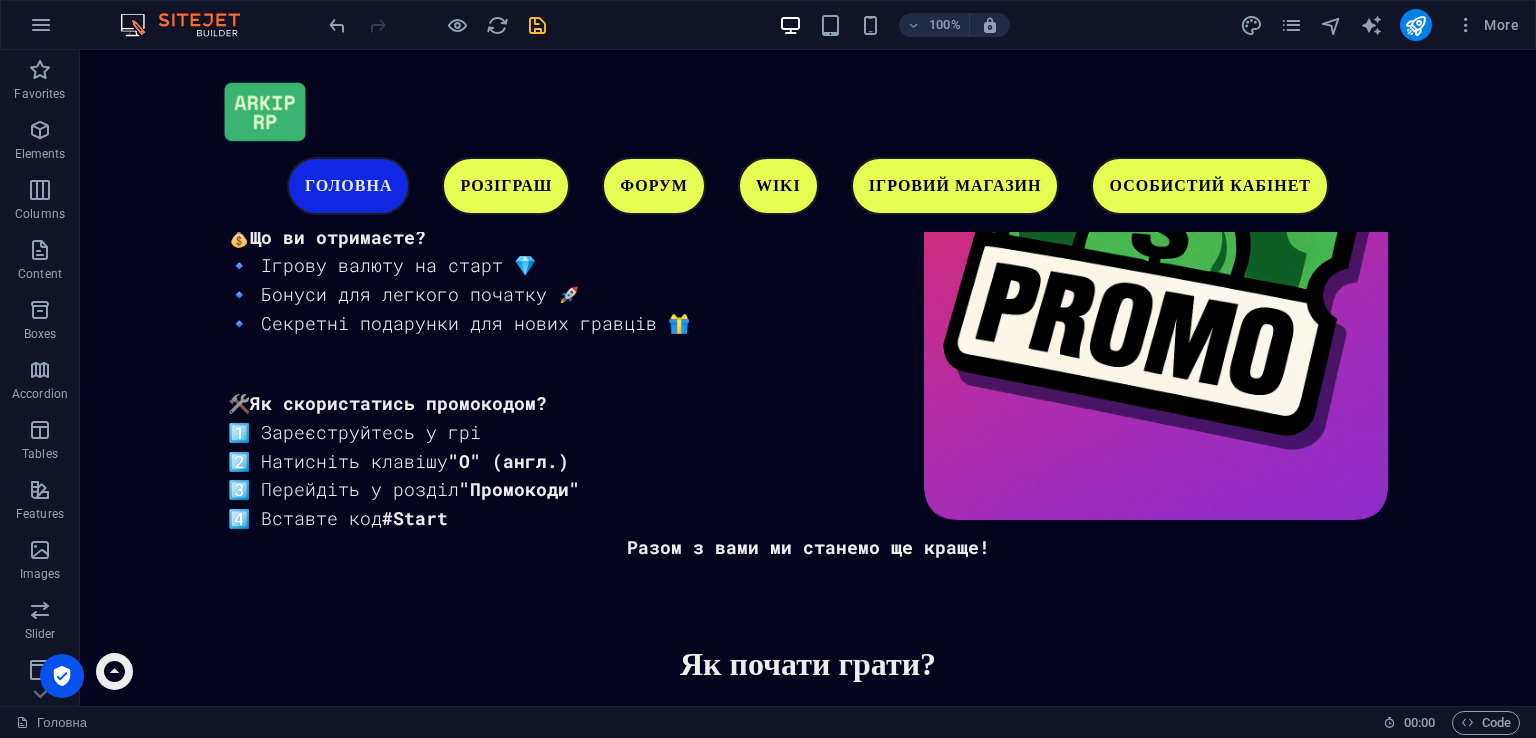 scroll, scrollTop: 2308, scrollLeft: 0, axis: vertical 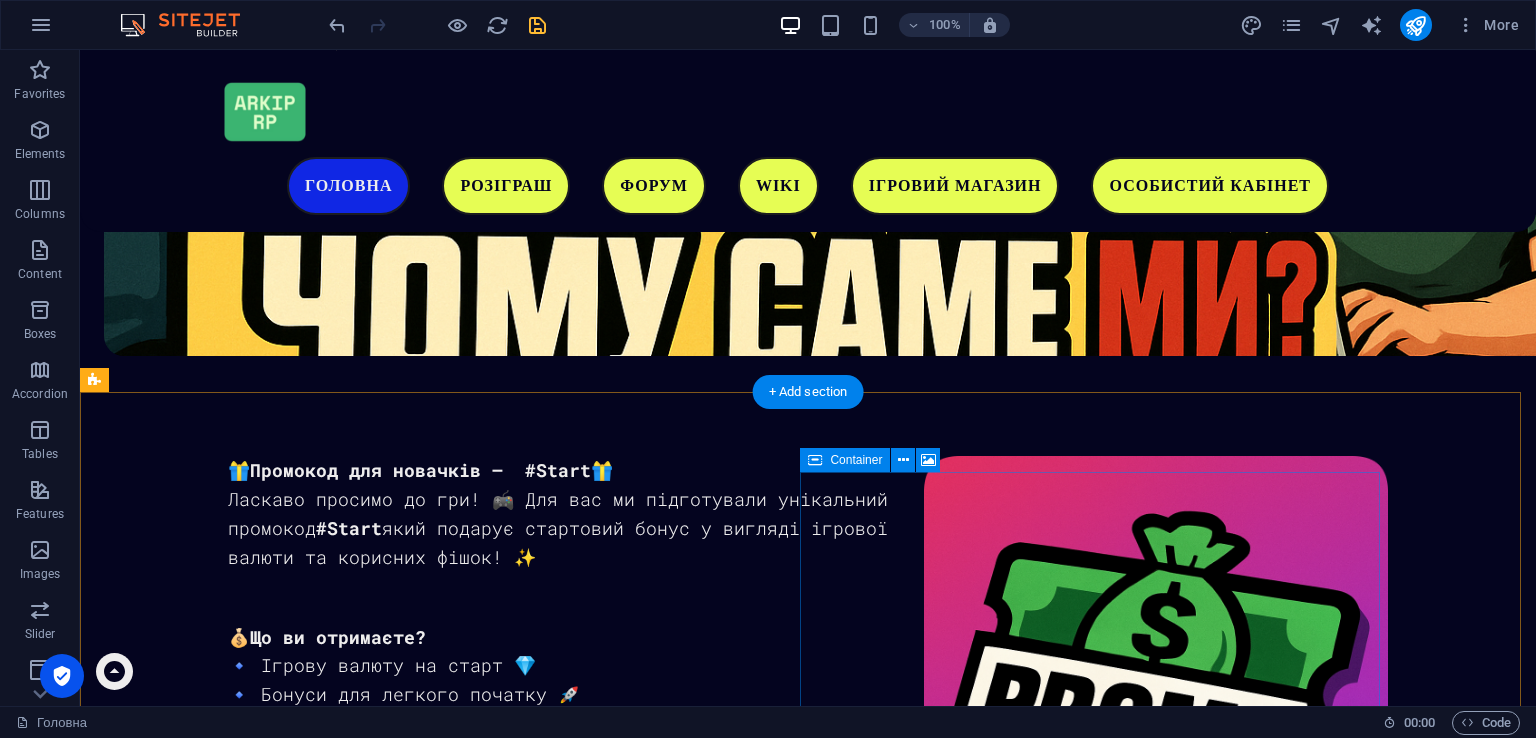 click on "Drop content here or  Add elements  Paste clipboard" at bounding box center (684, 3581) 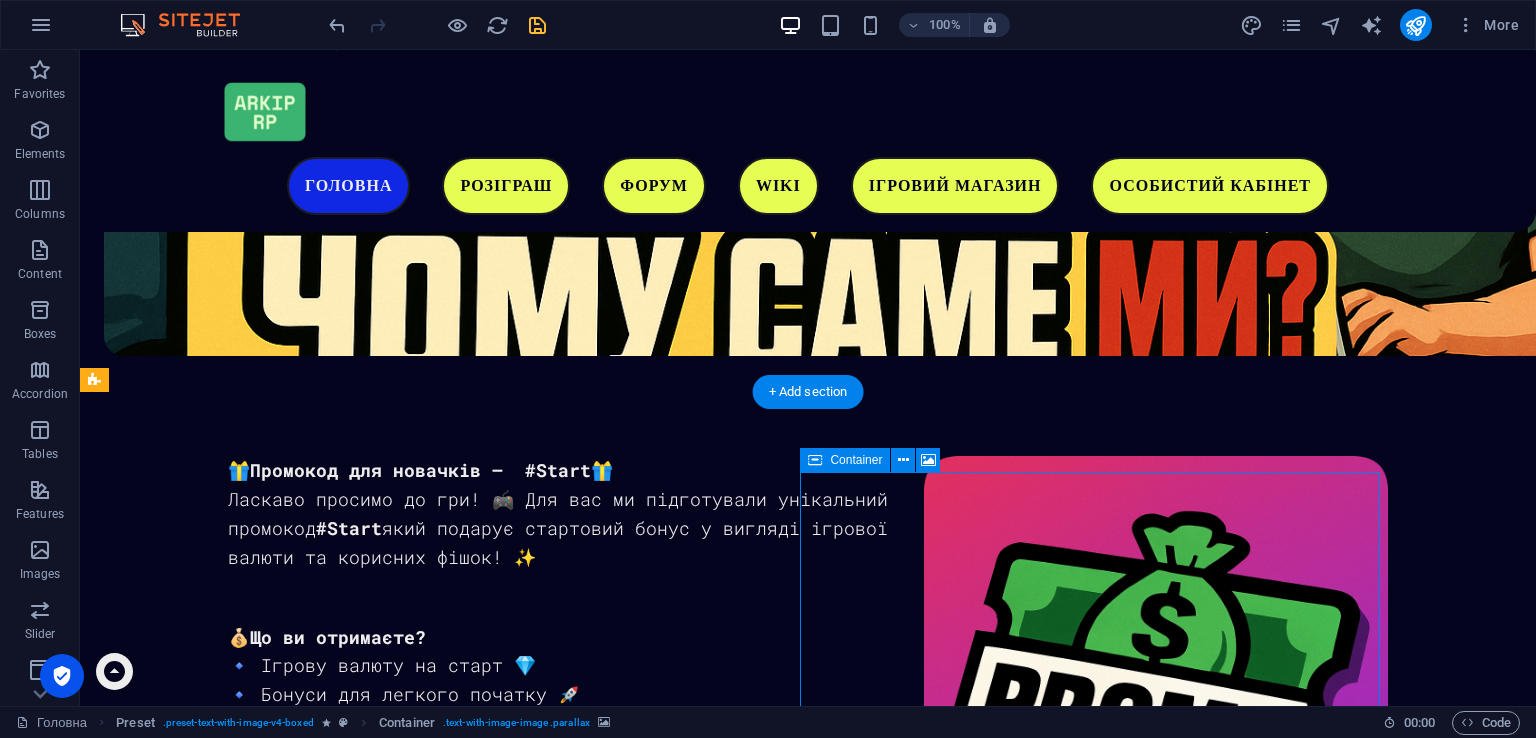 click on "Drop content here or  Add elements  Paste clipboard" at bounding box center [684, 3581] 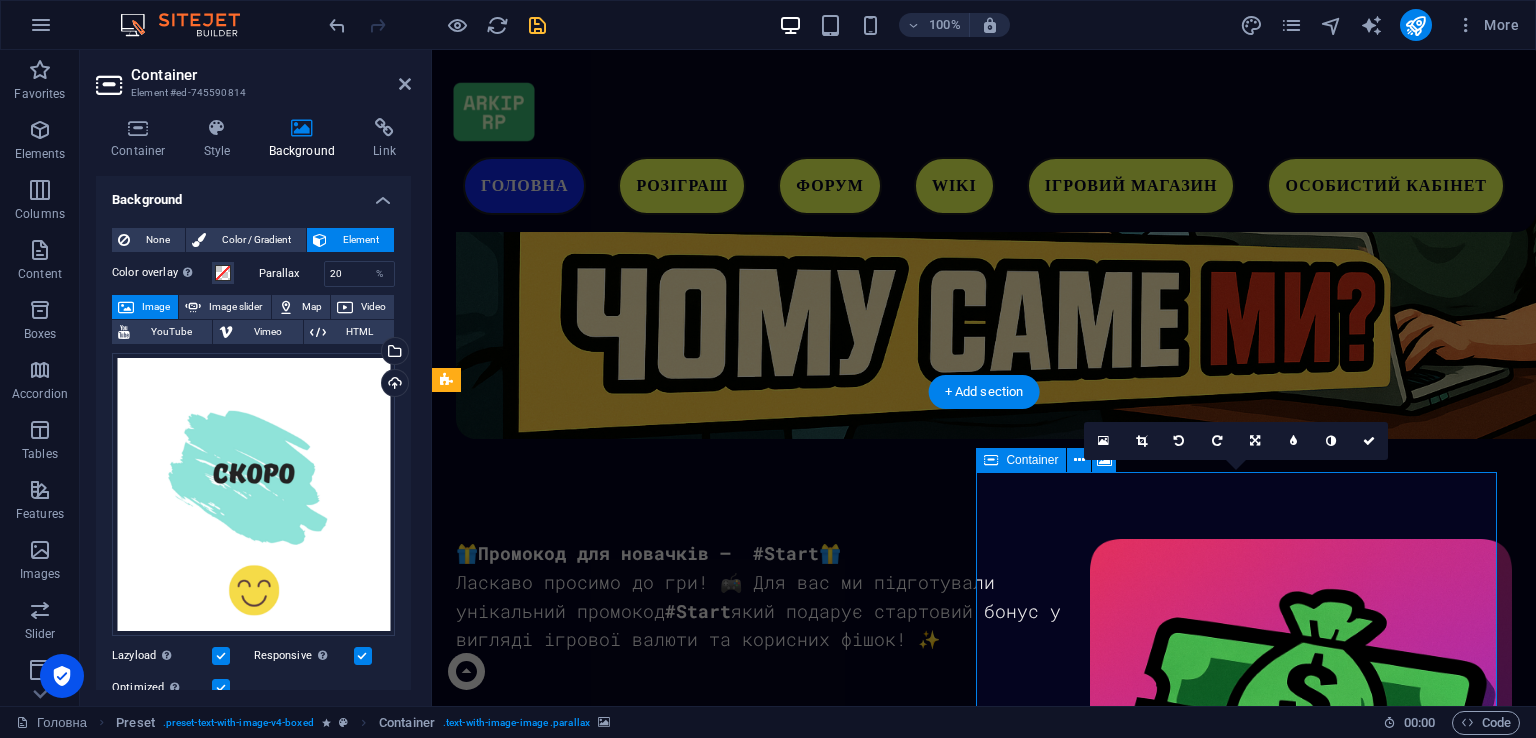 scroll, scrollTop: 2365, scrollLeft: 0, axis: vertical 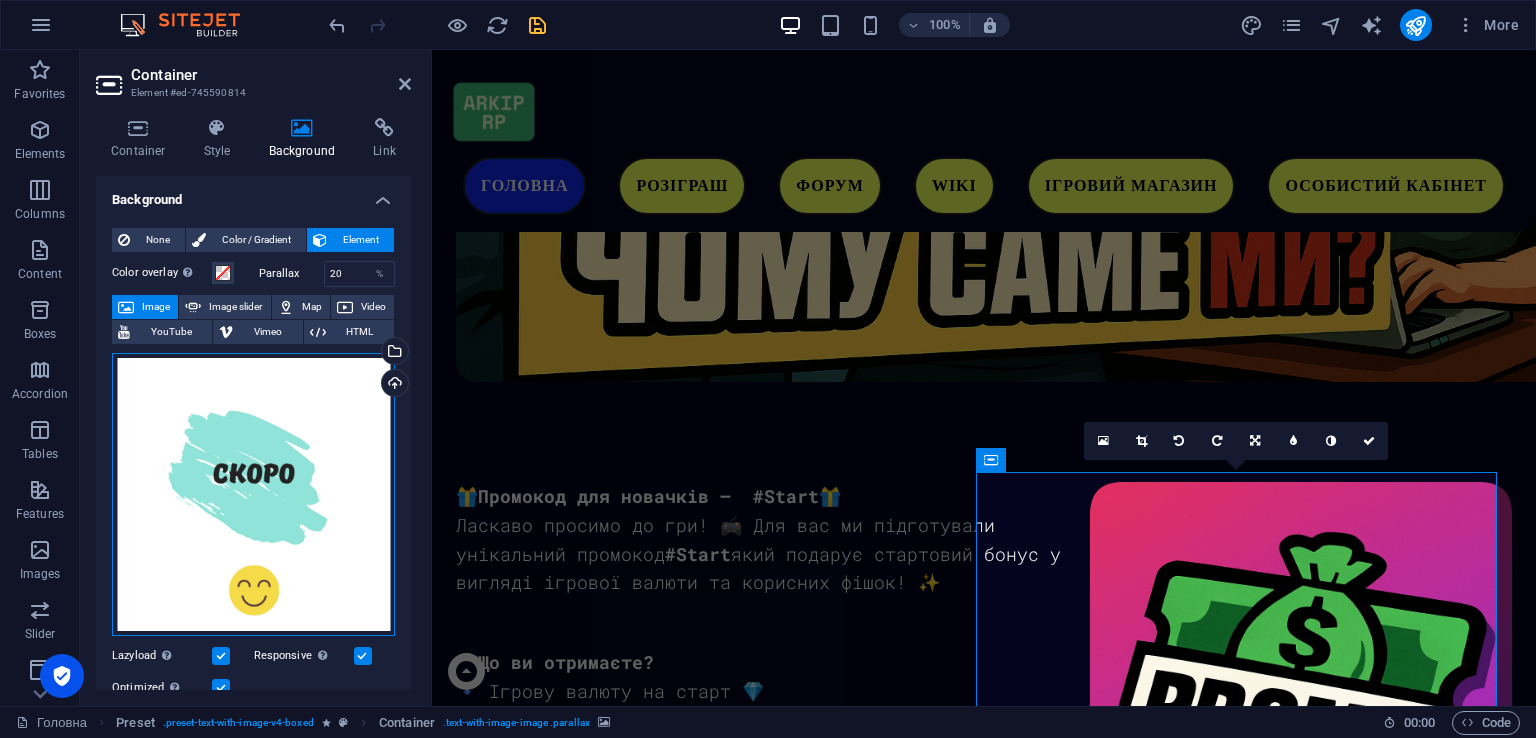 drag, startPoint x: 329, startPoint y: 387, endPoint x: 259, endPoint y: 365, distance: 73.37575 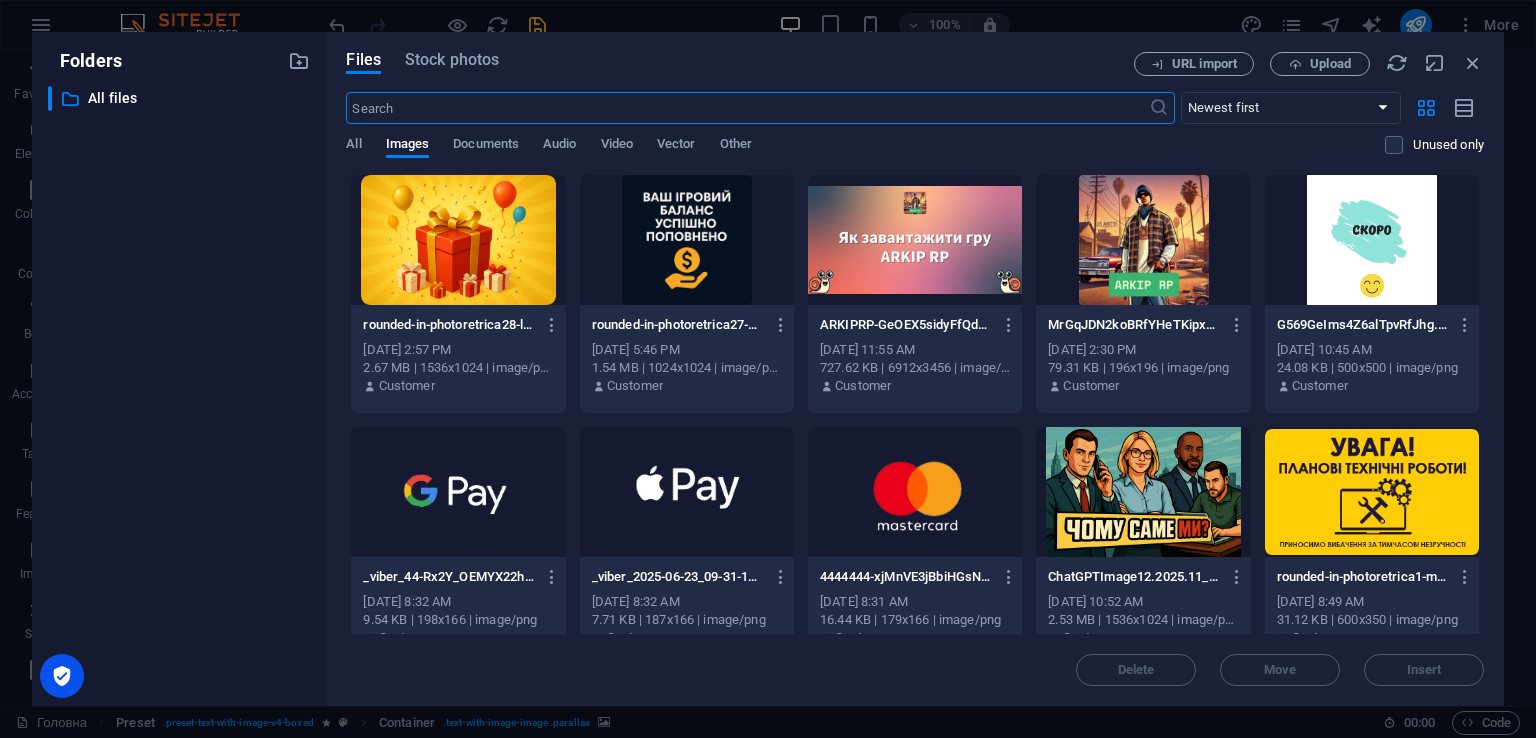 scroll, scrollTop: 2335, scrollLeft: 0, axis: vertical 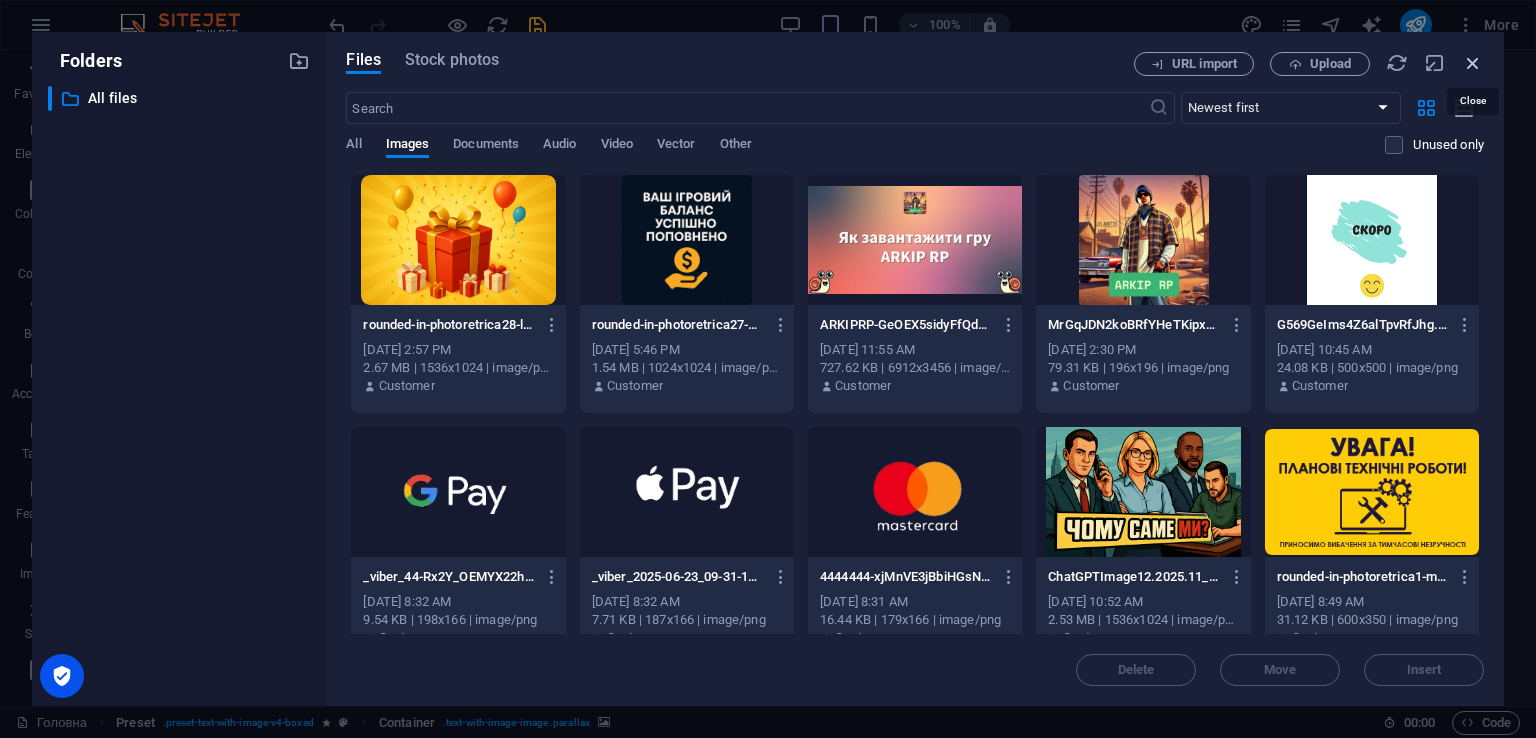 drag, startPoint x: 1471, startPoint y: 62, endPoint x: 1026, endPoint y: 8, distance: 448.26443 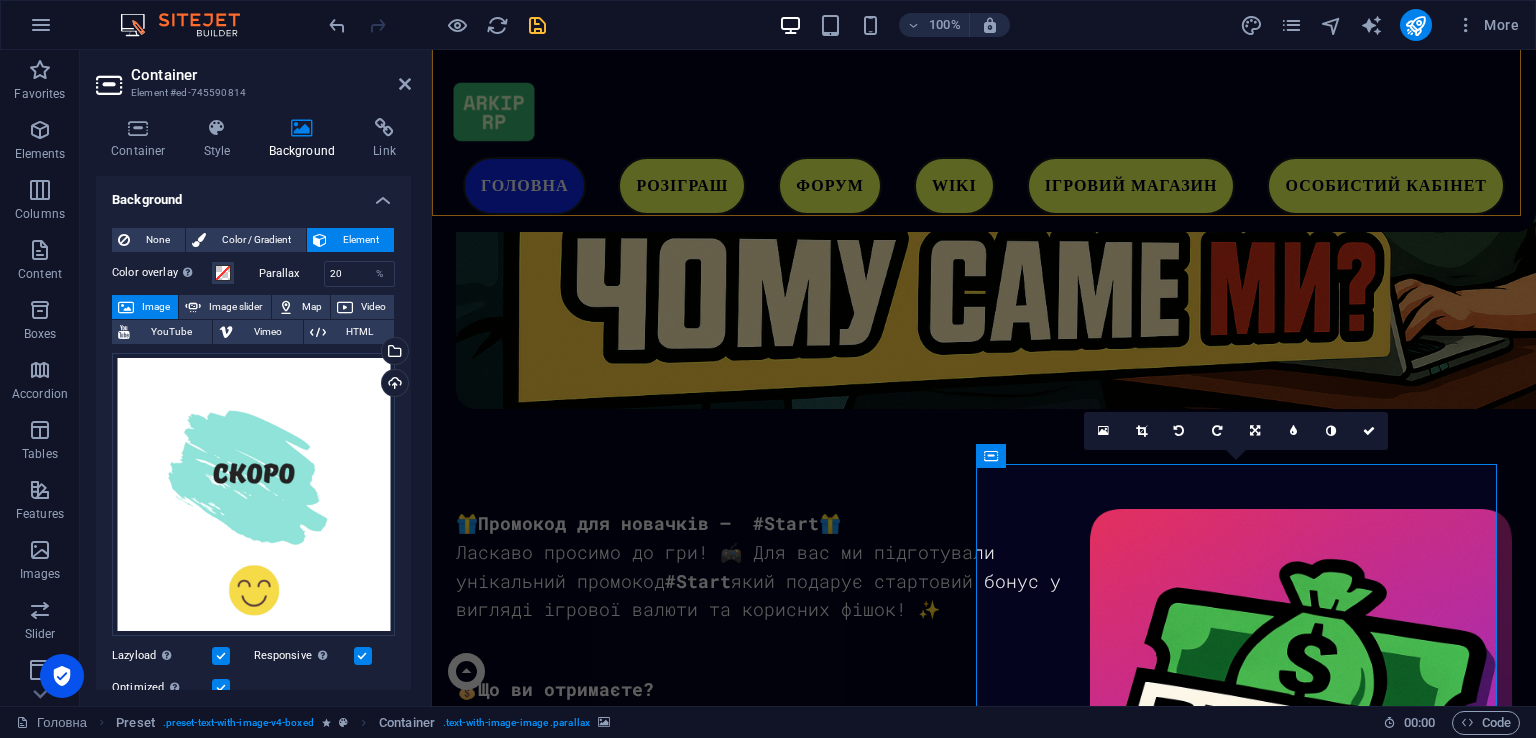 scroll, scrollTop: 2365, scrollLeft: 0, axis: vertical 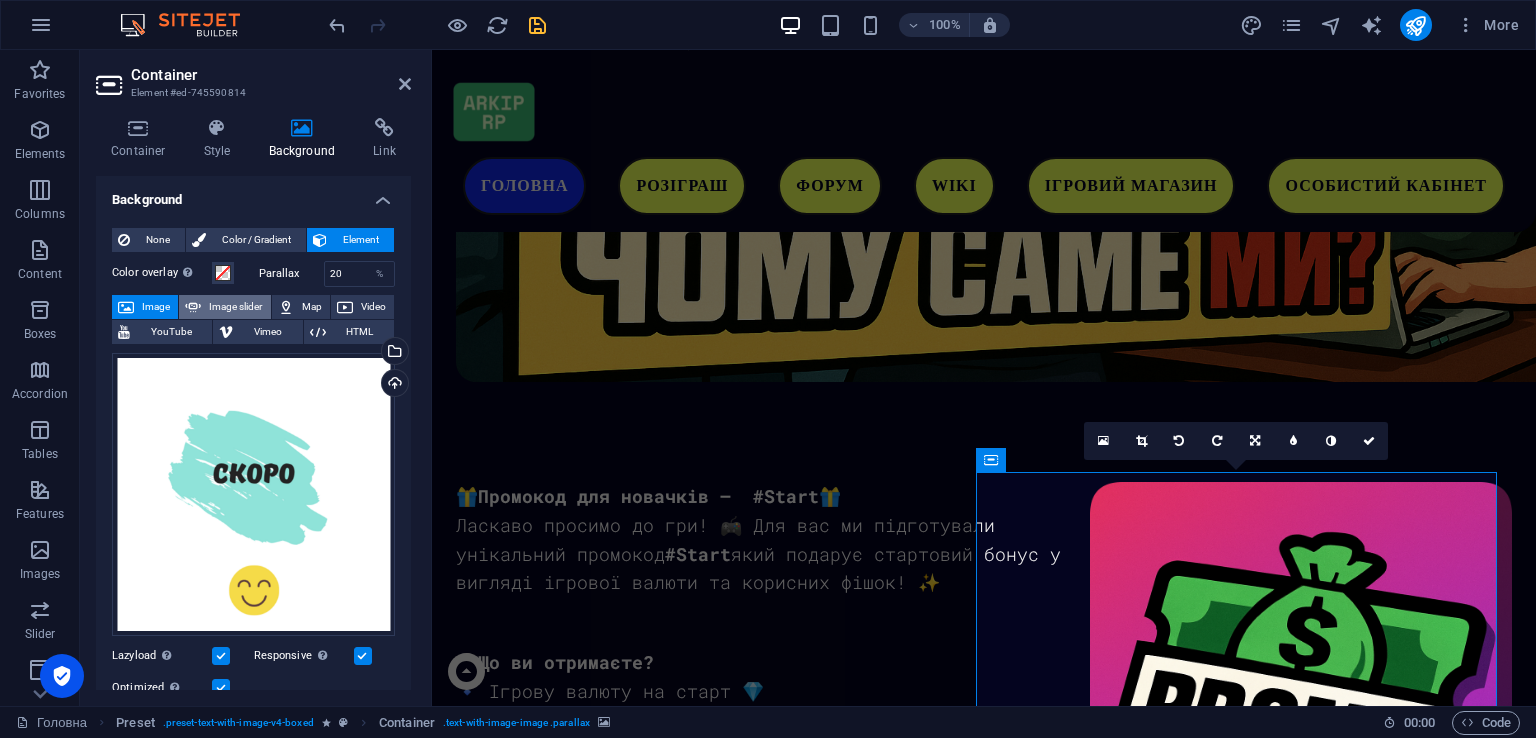 click on "Image slider" at bounding box center [235, 307] 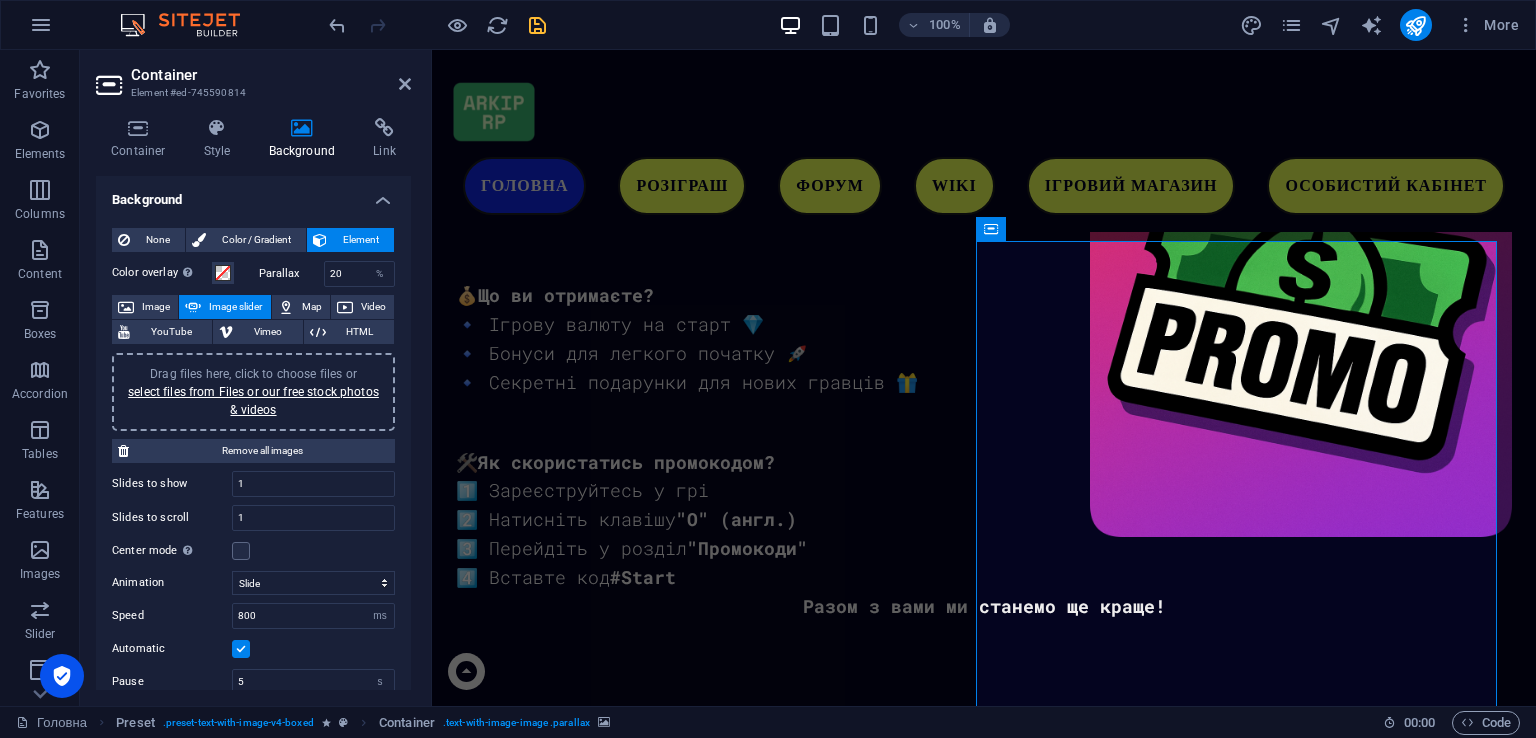 scroll, scrollTop: 2565, scrollLeft: 0, axis: vertical 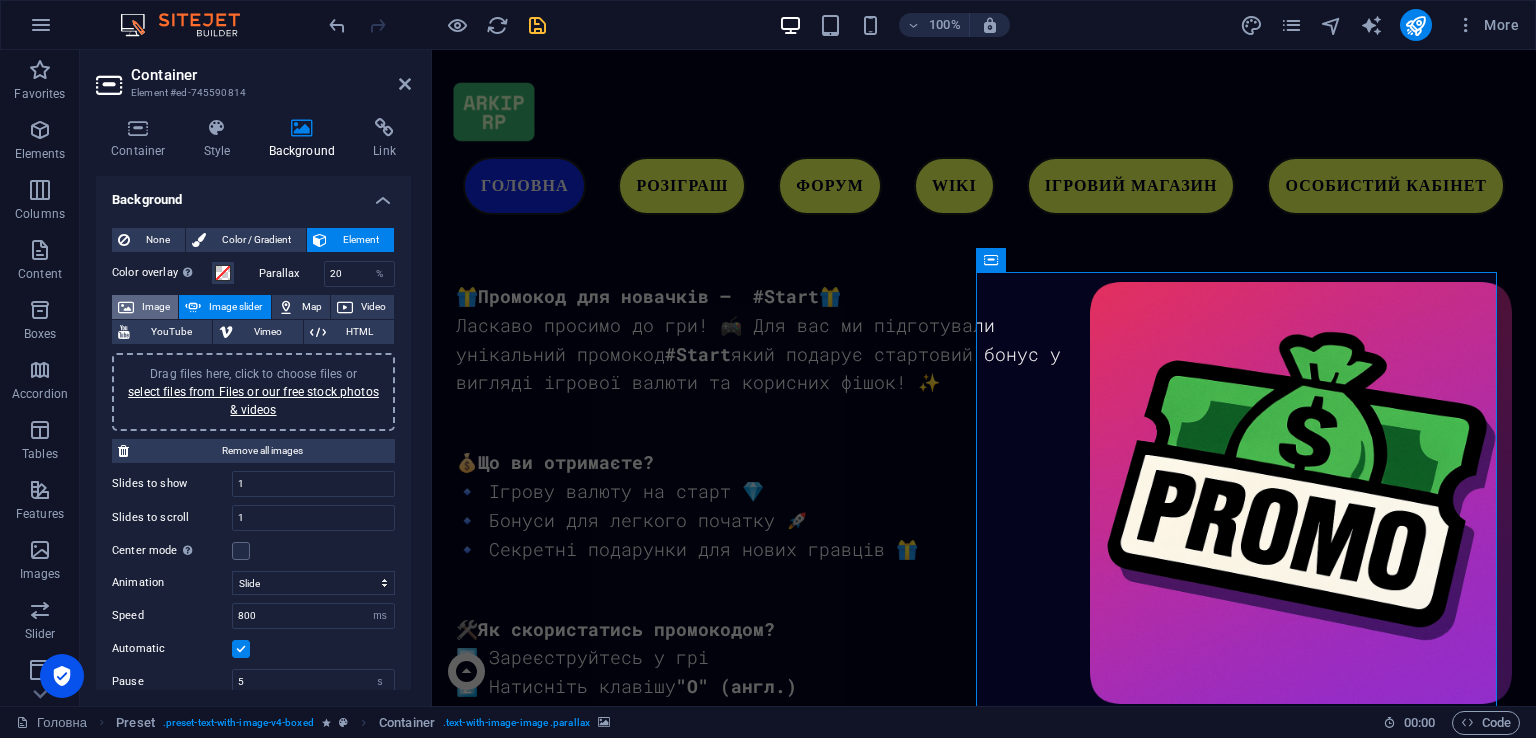 click on "Image" at bounding box center [145, 307] 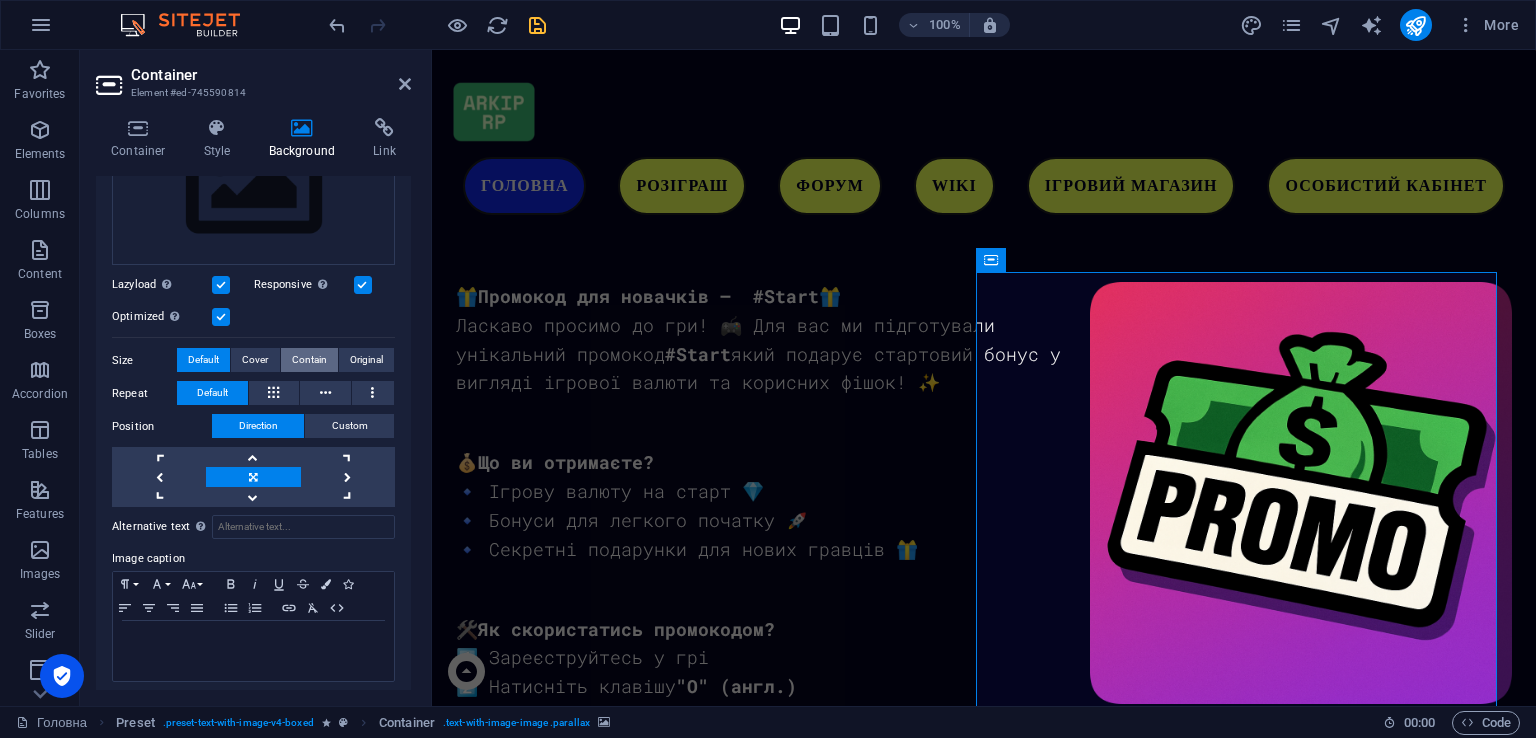 scroll, scrollTop: 257, scrollLeft: 0, axis: vertical 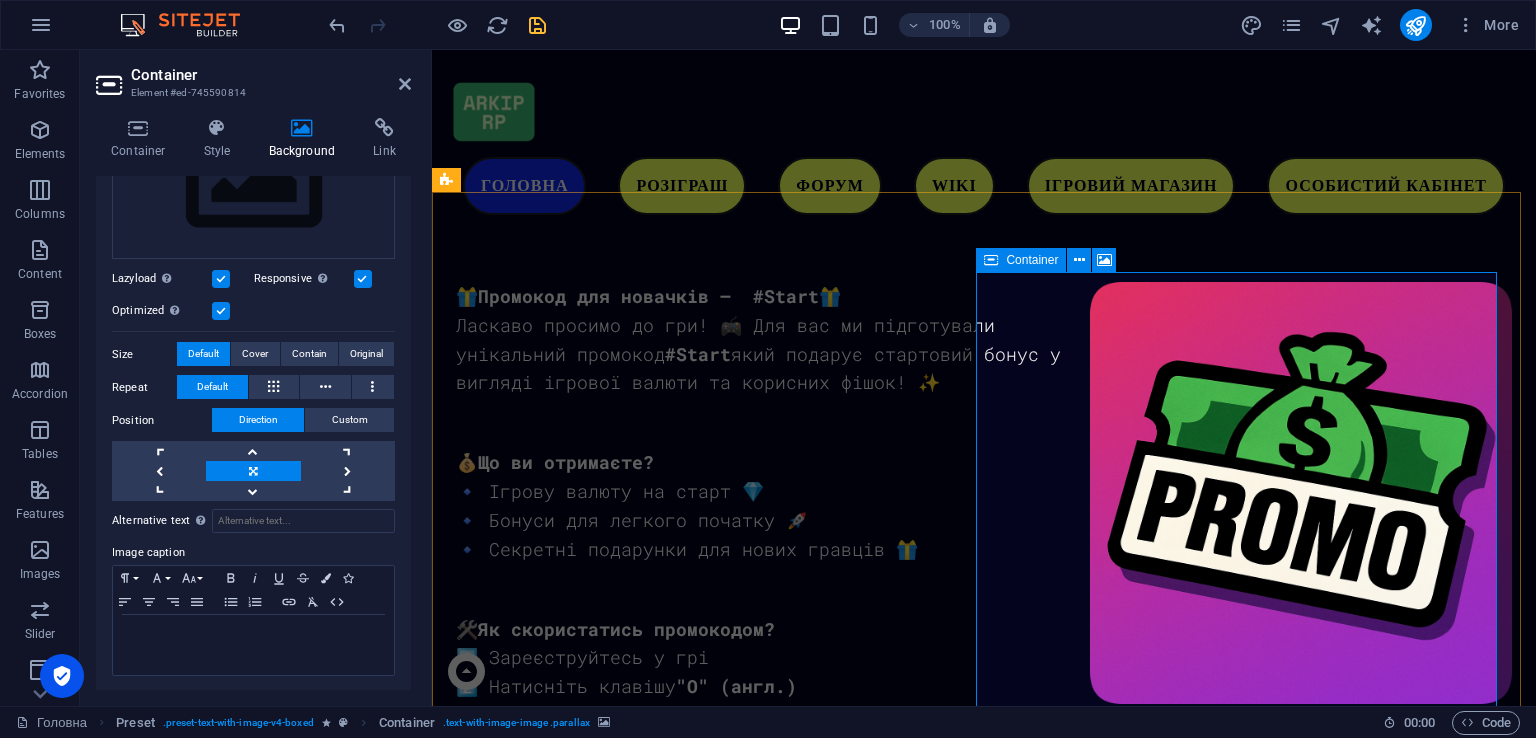 click on "Drop content here or  Add elements  Paste clipboard" at bounding box center (984, 3487) 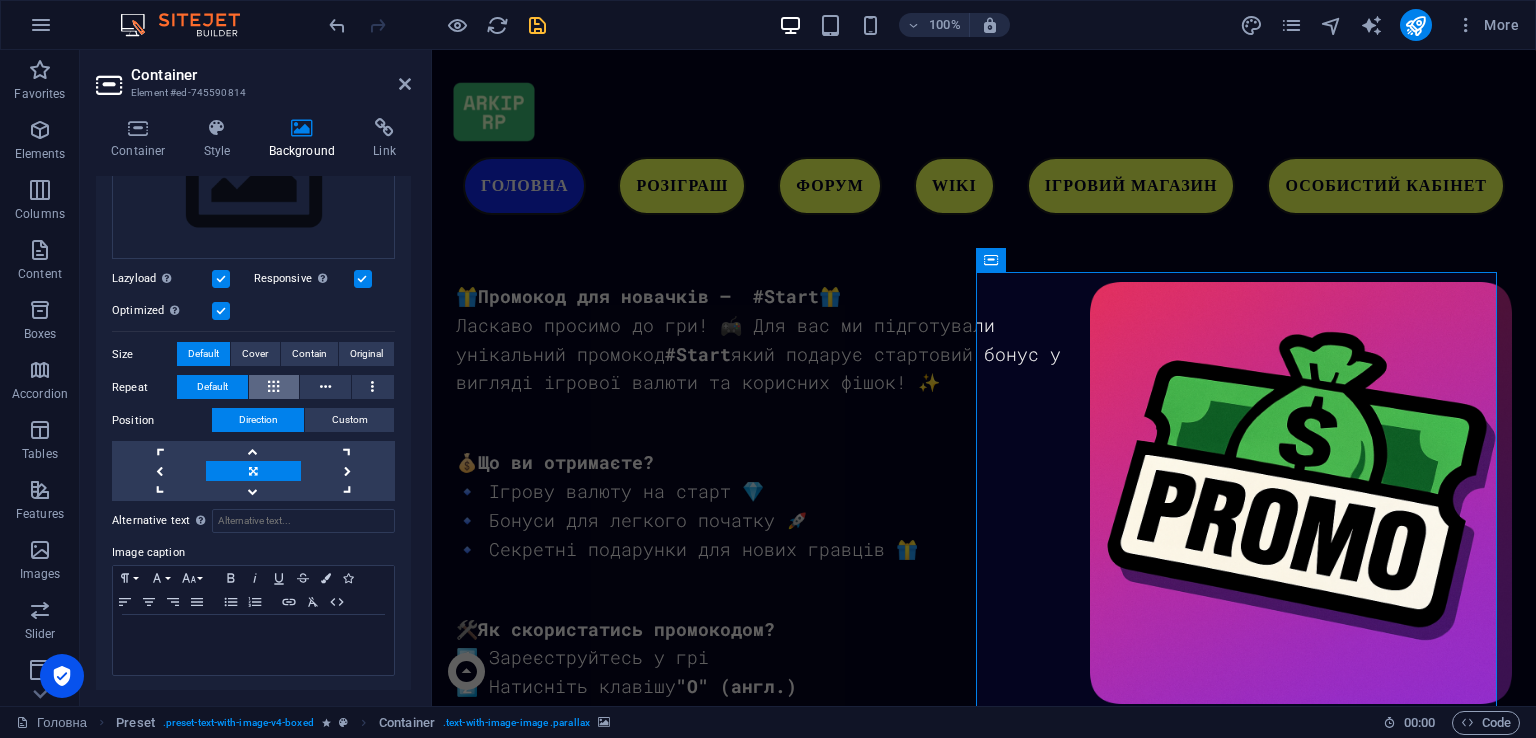 click at bounding box center (273, 387) 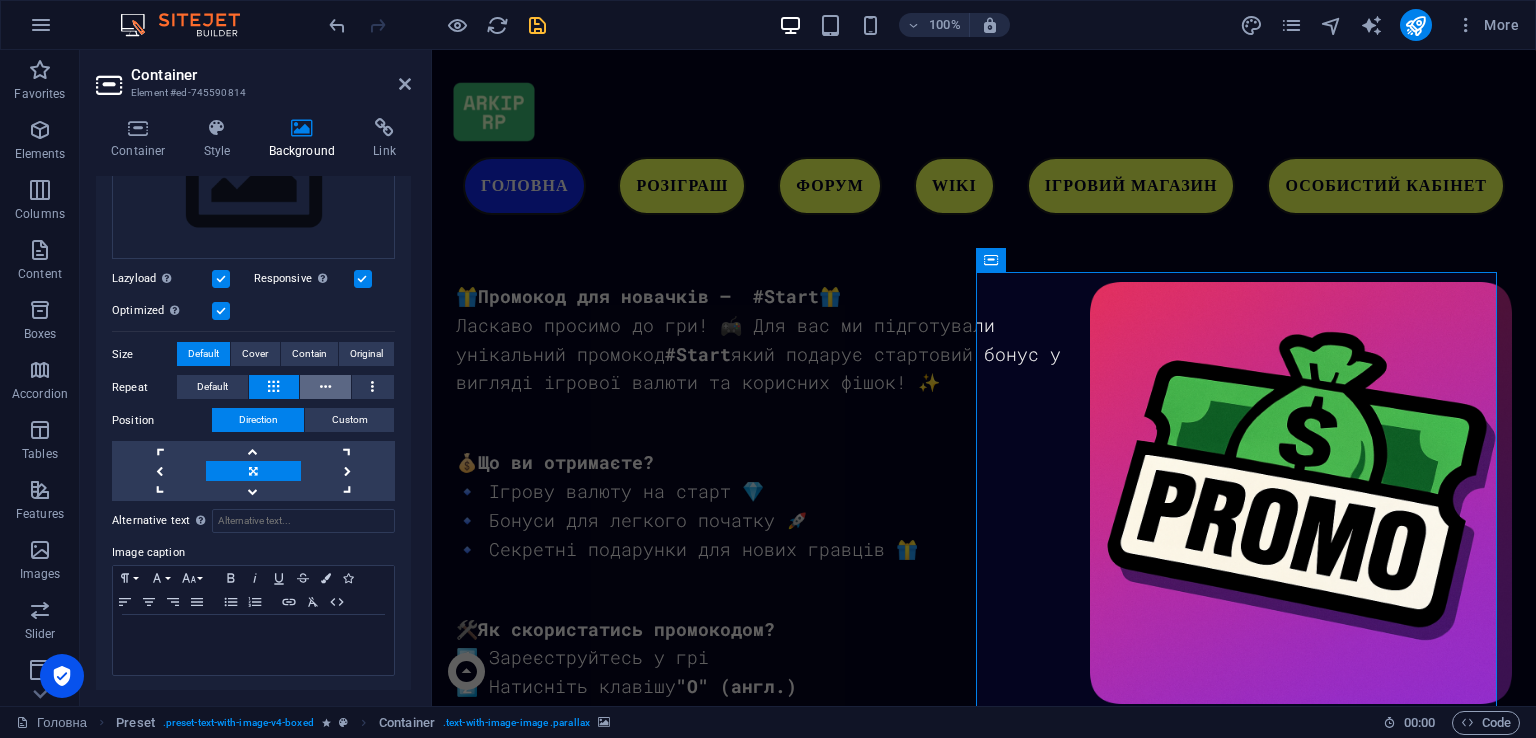 click at bounding box center (325, 387) 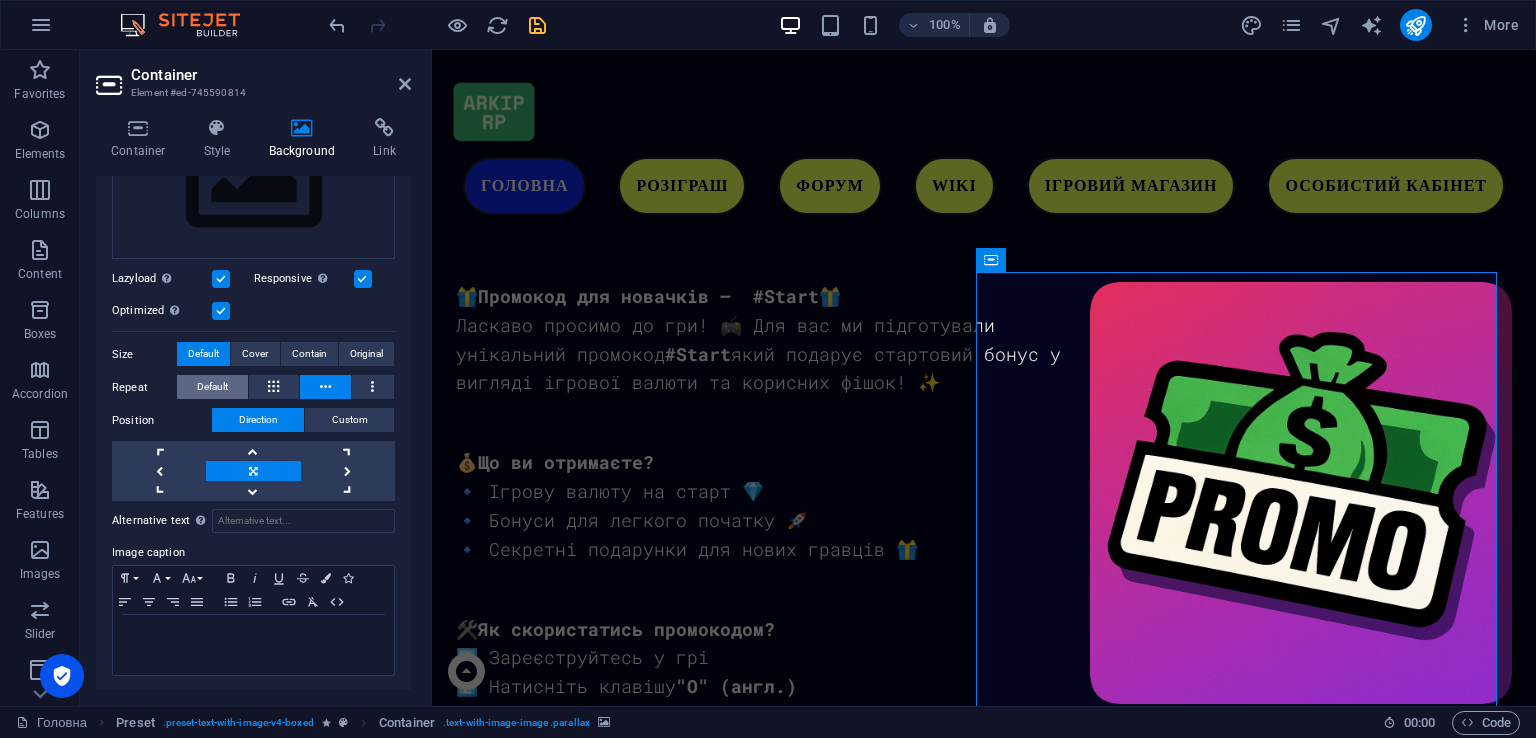 click on "Default" at bounding box center (212, 387) 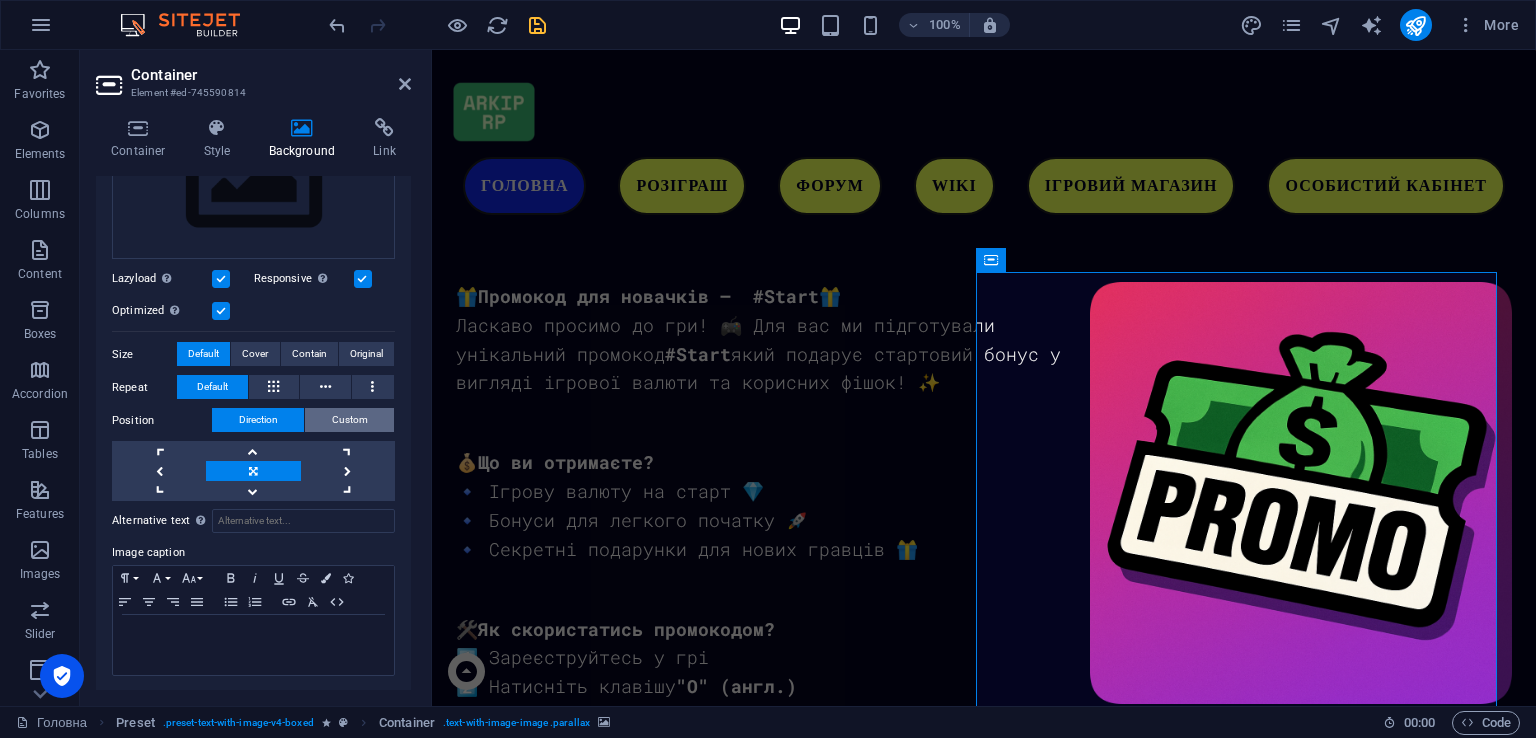 scroll, scrollTop: 0, scrollLeft: 0, axis: both 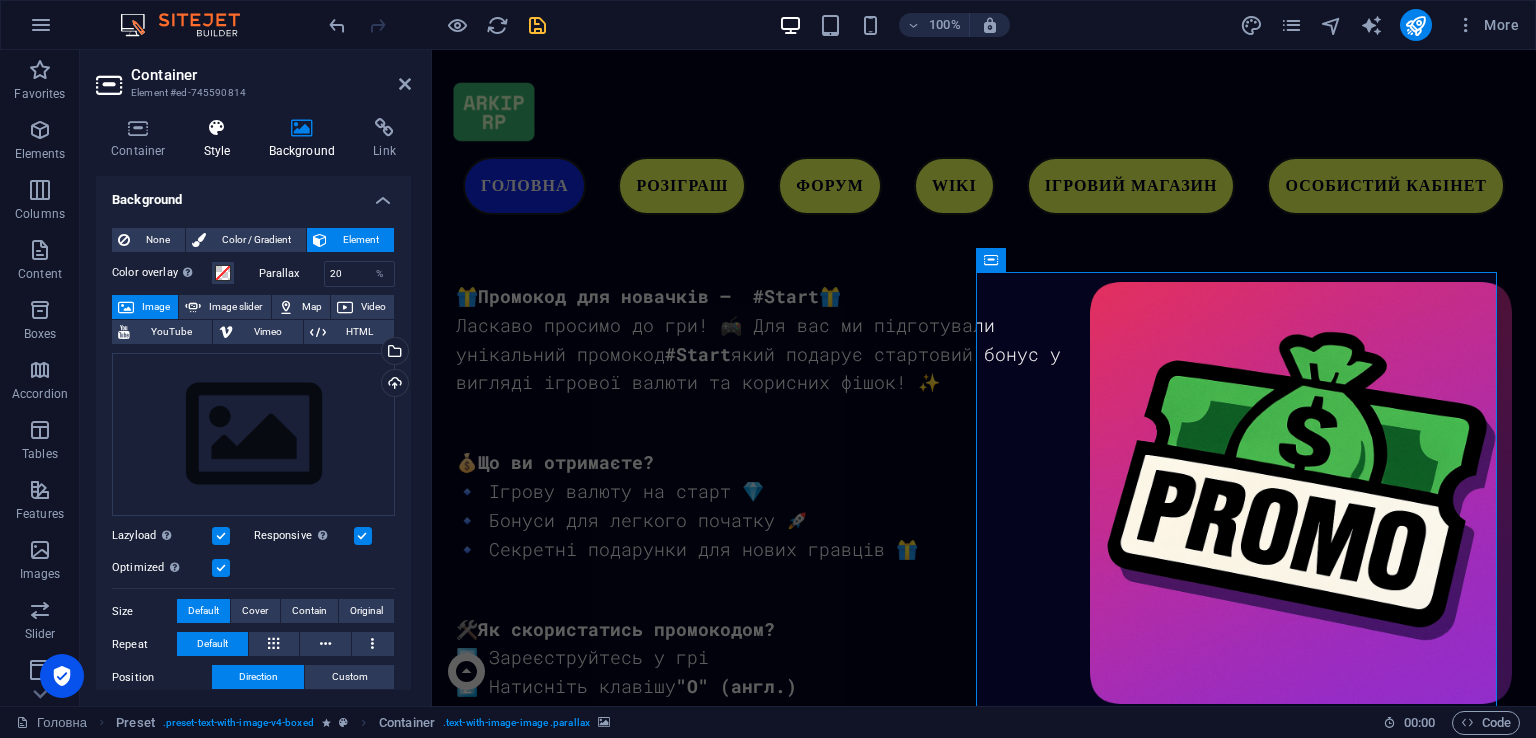 click on "Style" at bounding box center (221, 139) 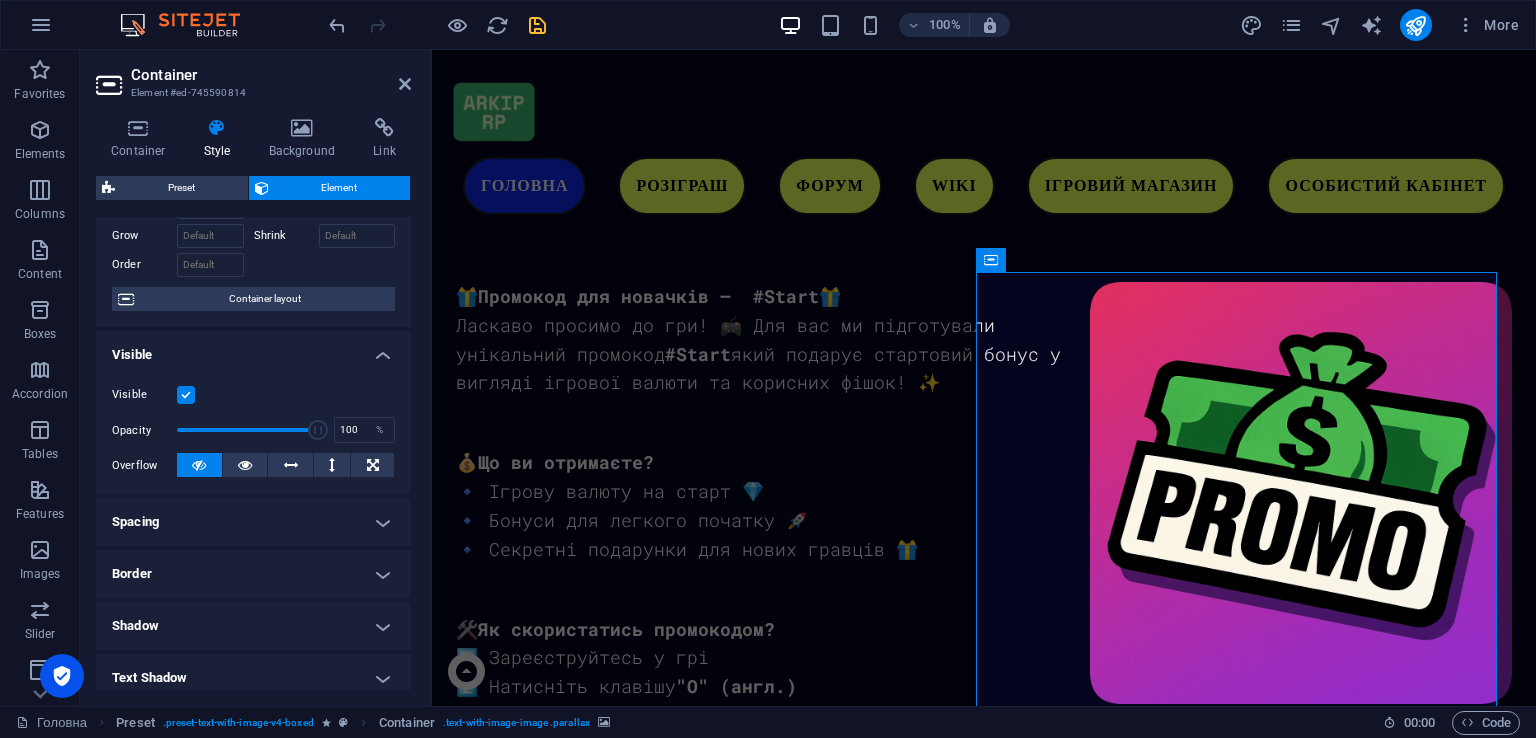 scroll, scrollTop: 200, scrollLeft: 0, axis: vertical 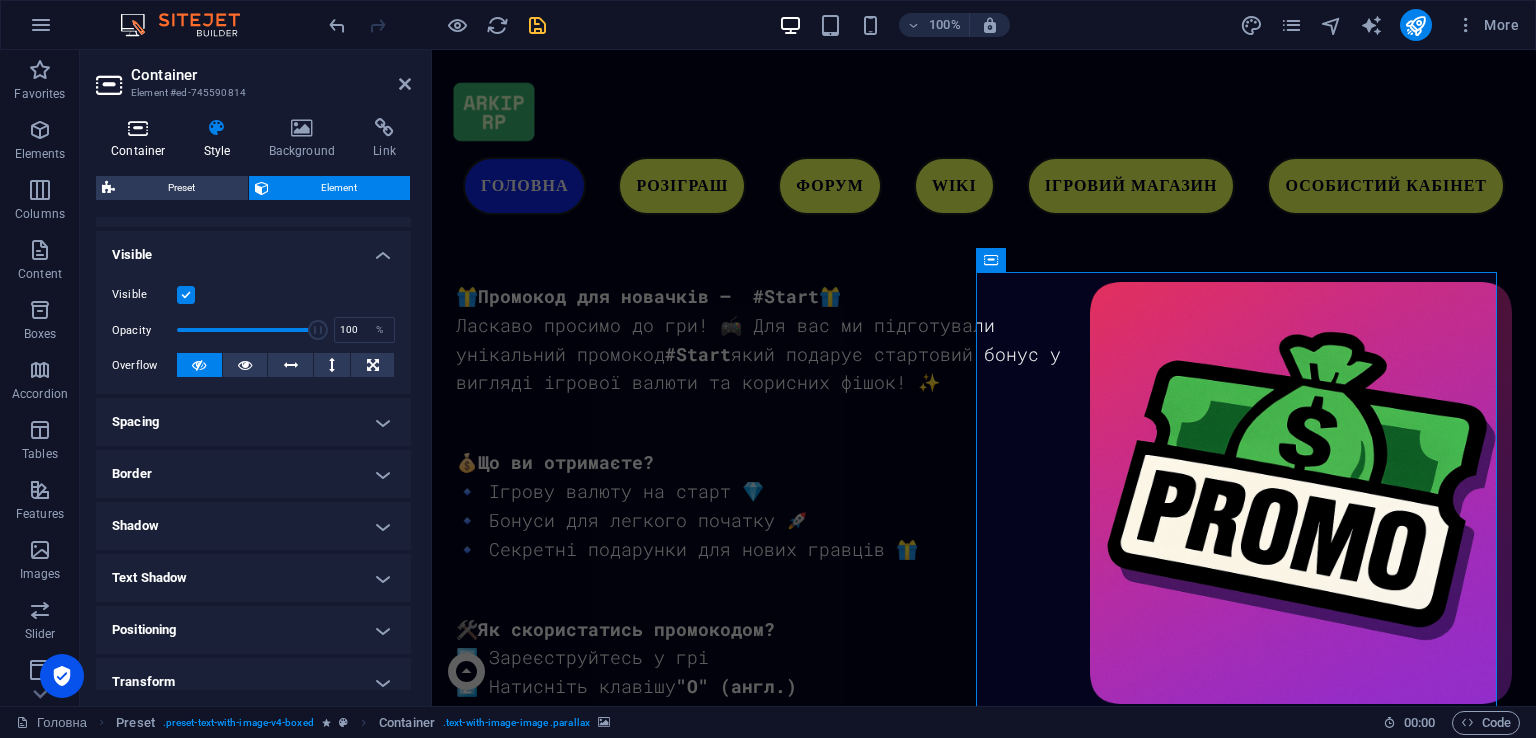 click at bounding box center (138, 128) 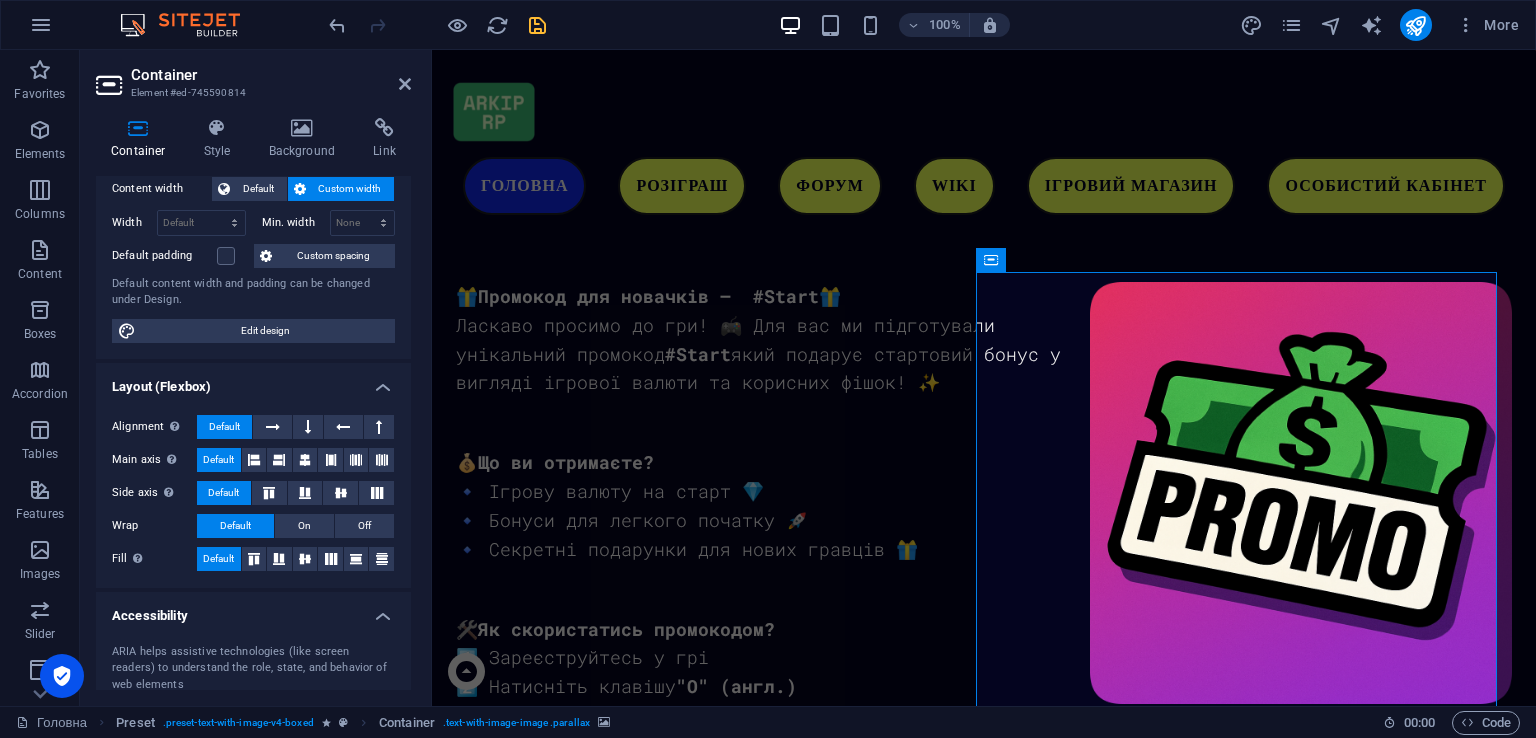 scroll, scrollTop: 200, scrollLeft: 0, axis: vertical 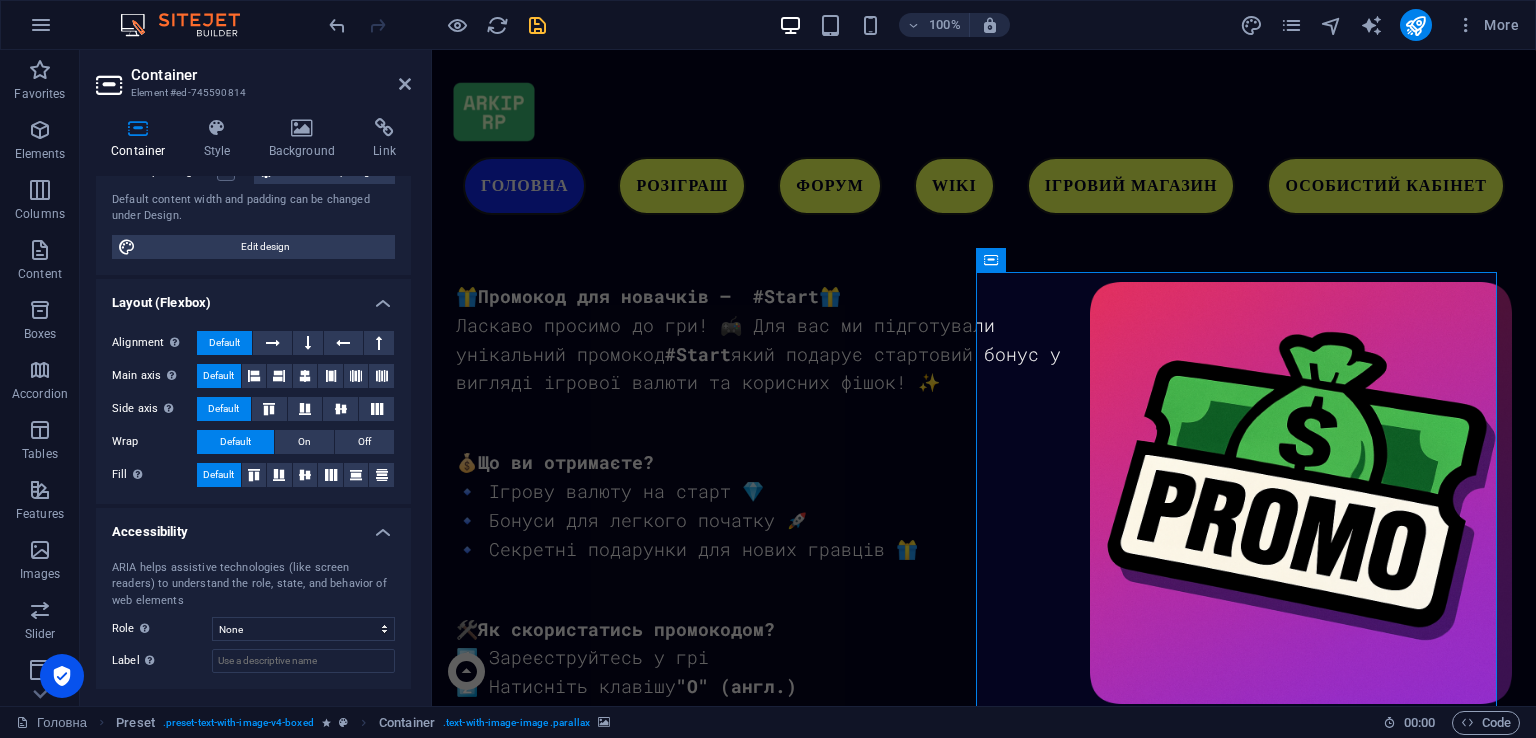click on "Container Element #ed-745590814" at bounding box center [253, 76] 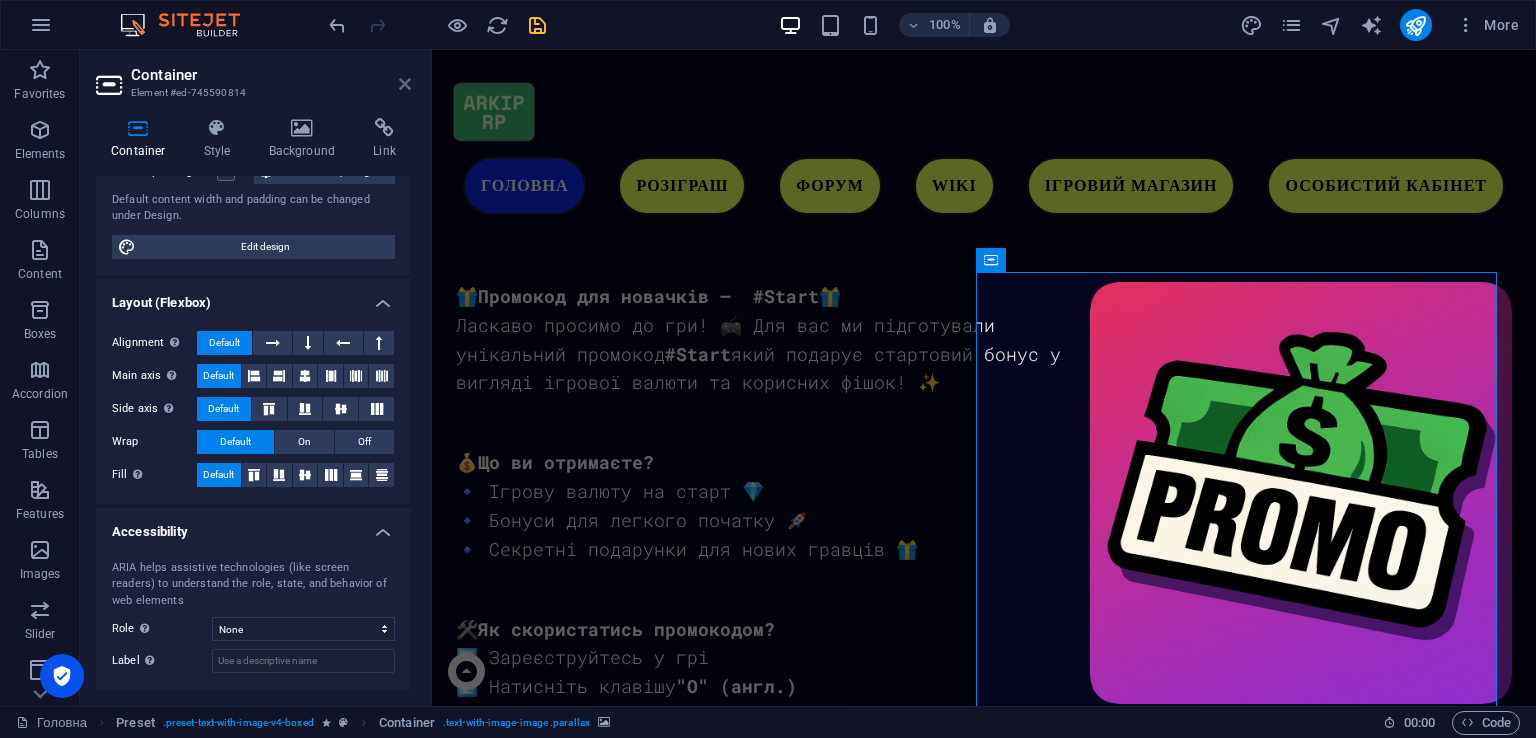 drag, startPoint x: 404, startPoint y: 81, endPoint x: 324, endPoint y: 27, distance: 96.519424 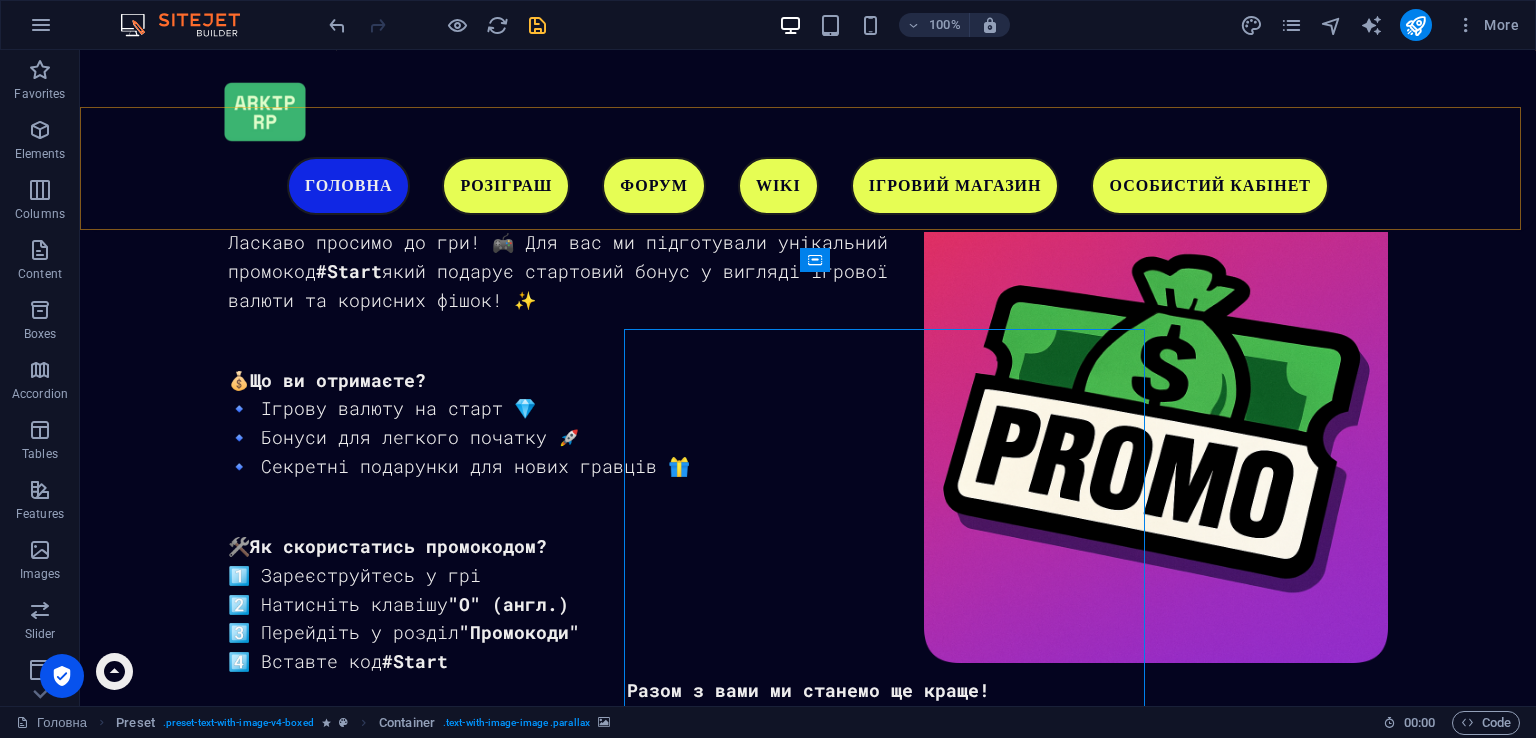 scroll, scrollTop: 2508, scrollLeft: 0, axis: vertical 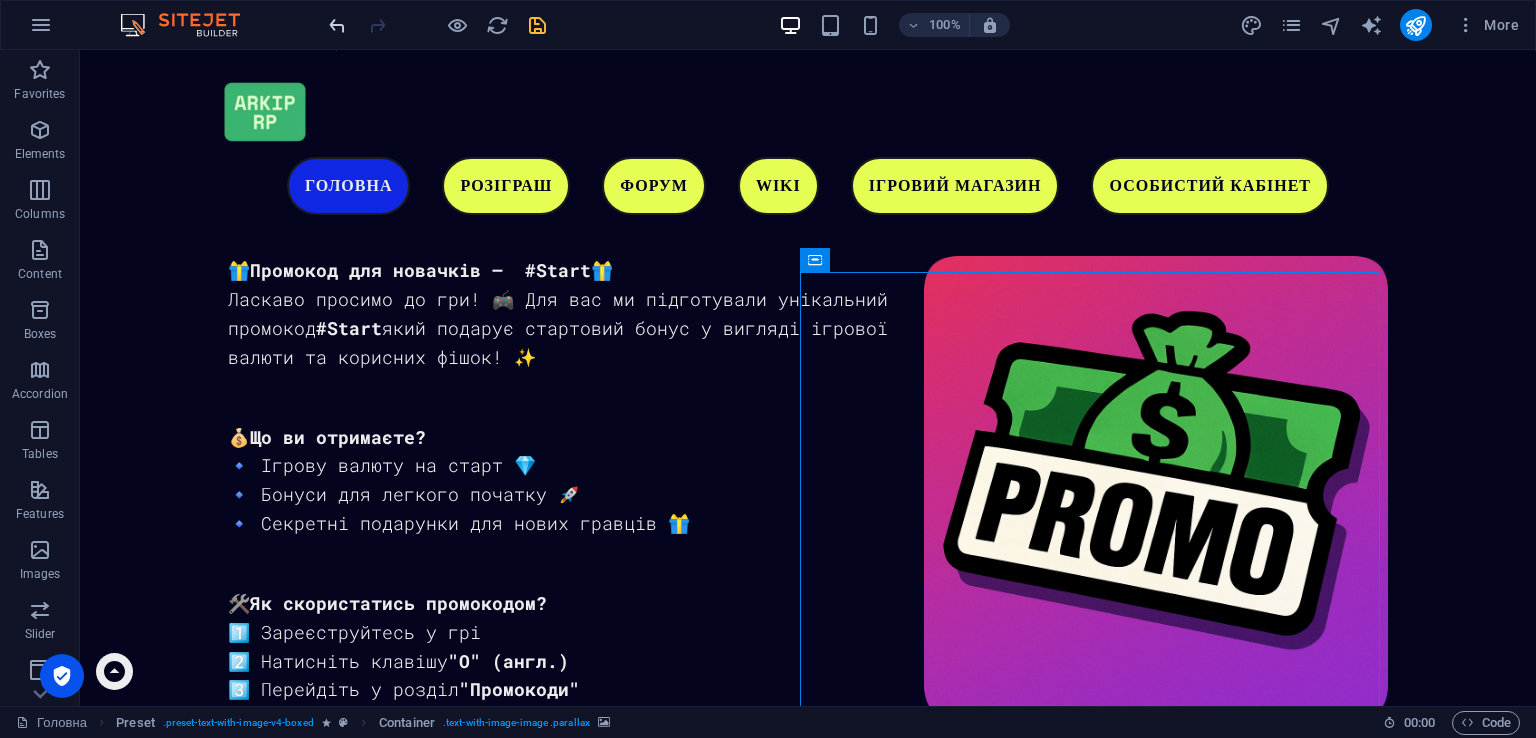 click at bounding box center (337, 25) 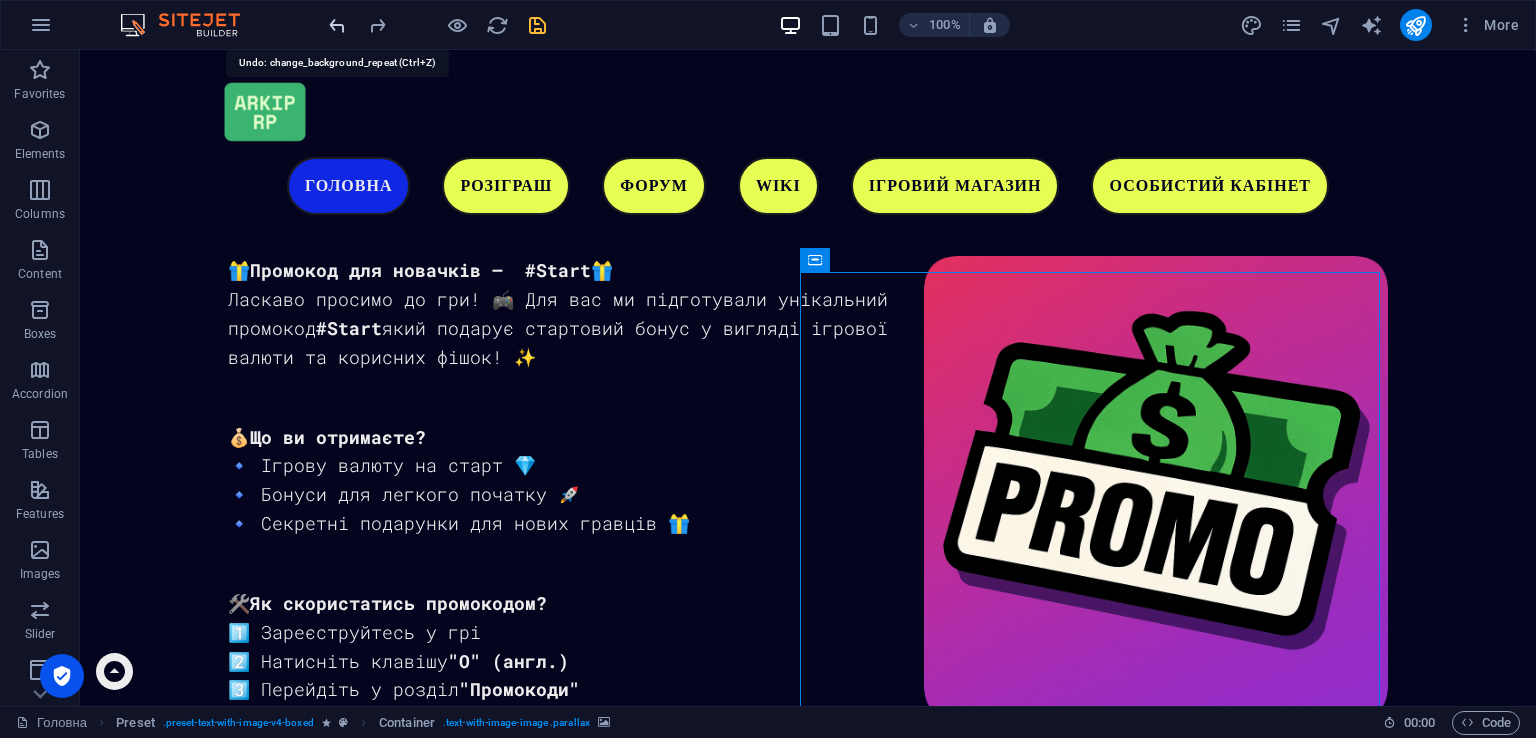 click at bounding box center (337, 25) 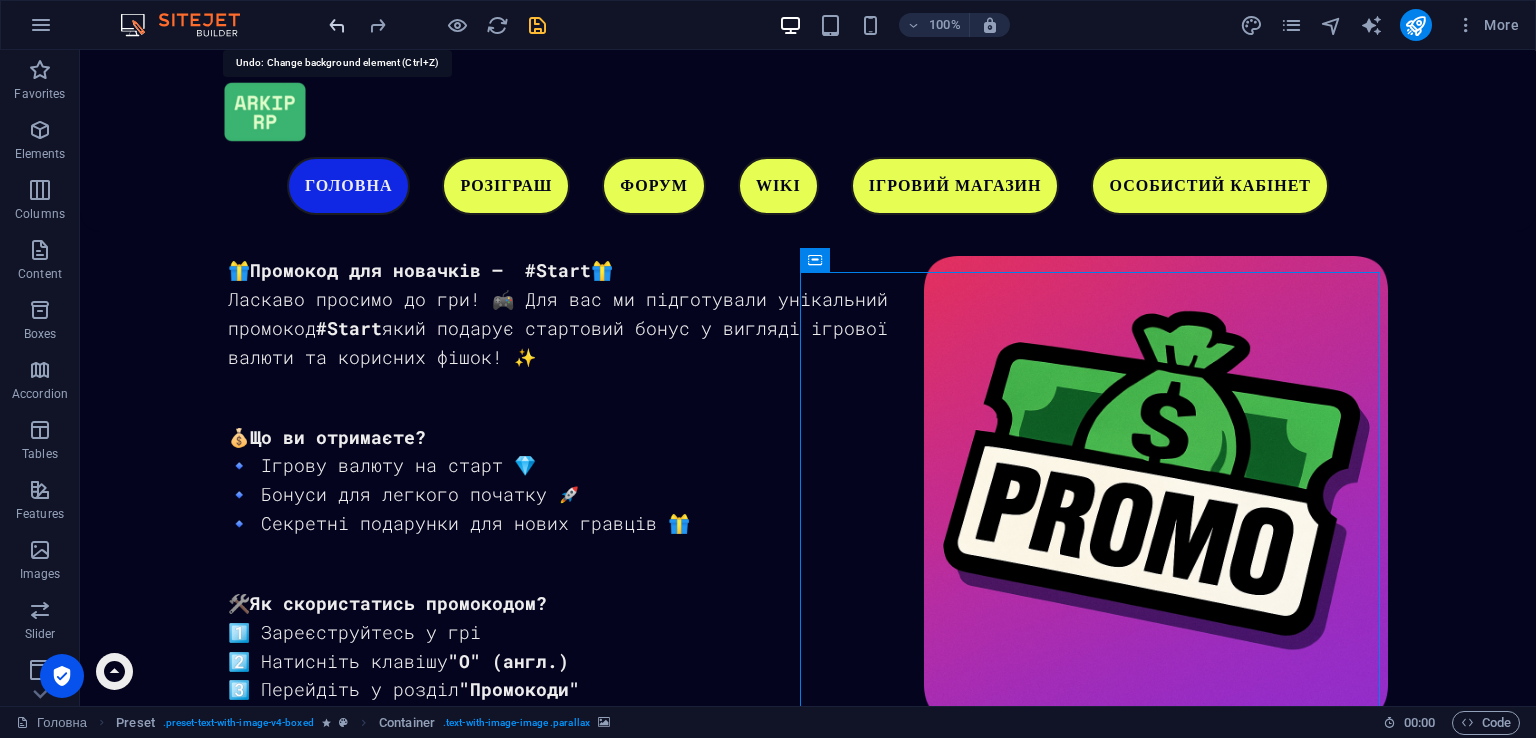 click at bounding box center [337, 25] 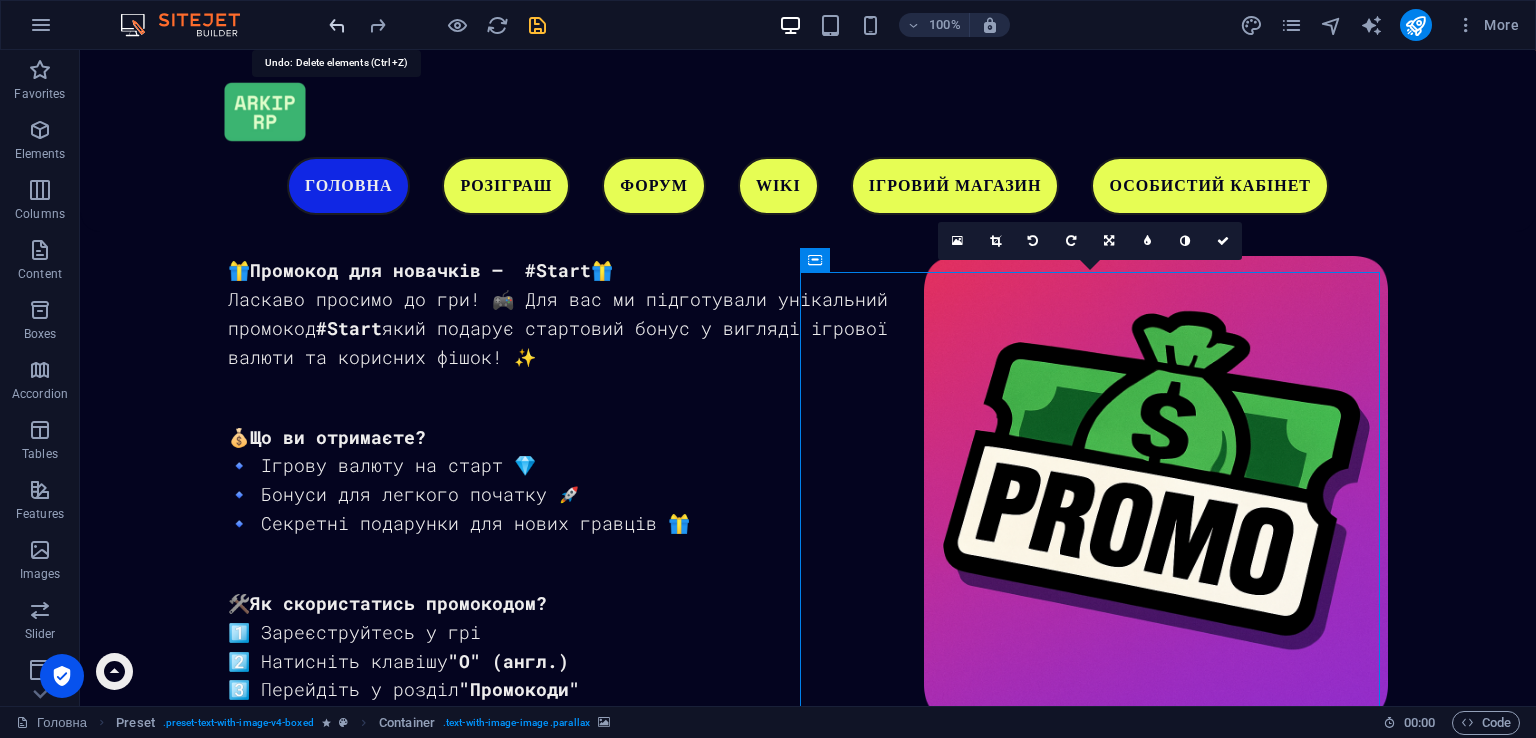 click at bounding box center [337, 25] 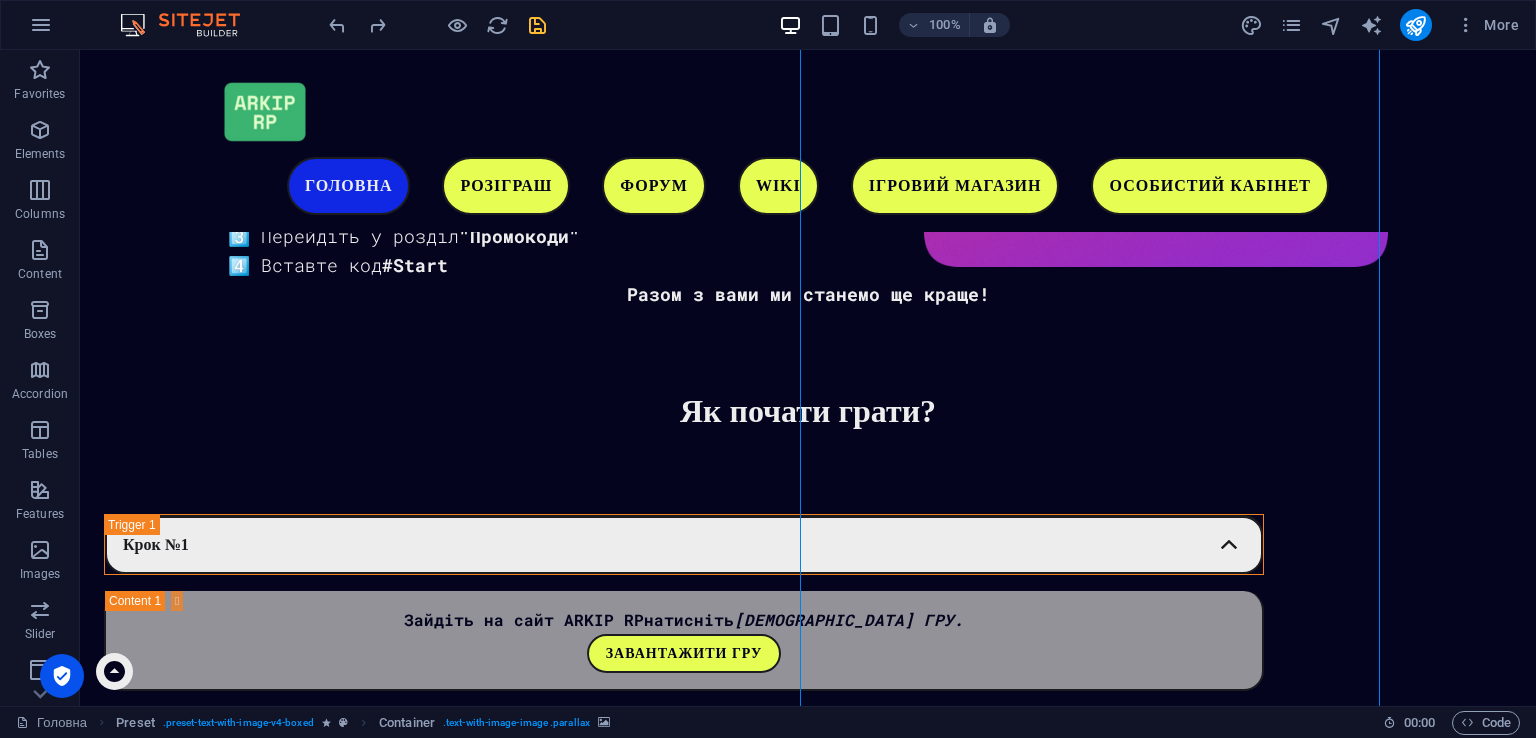 scroll, scrollTop: 2561, scrollLeft: 0, axis: vertical 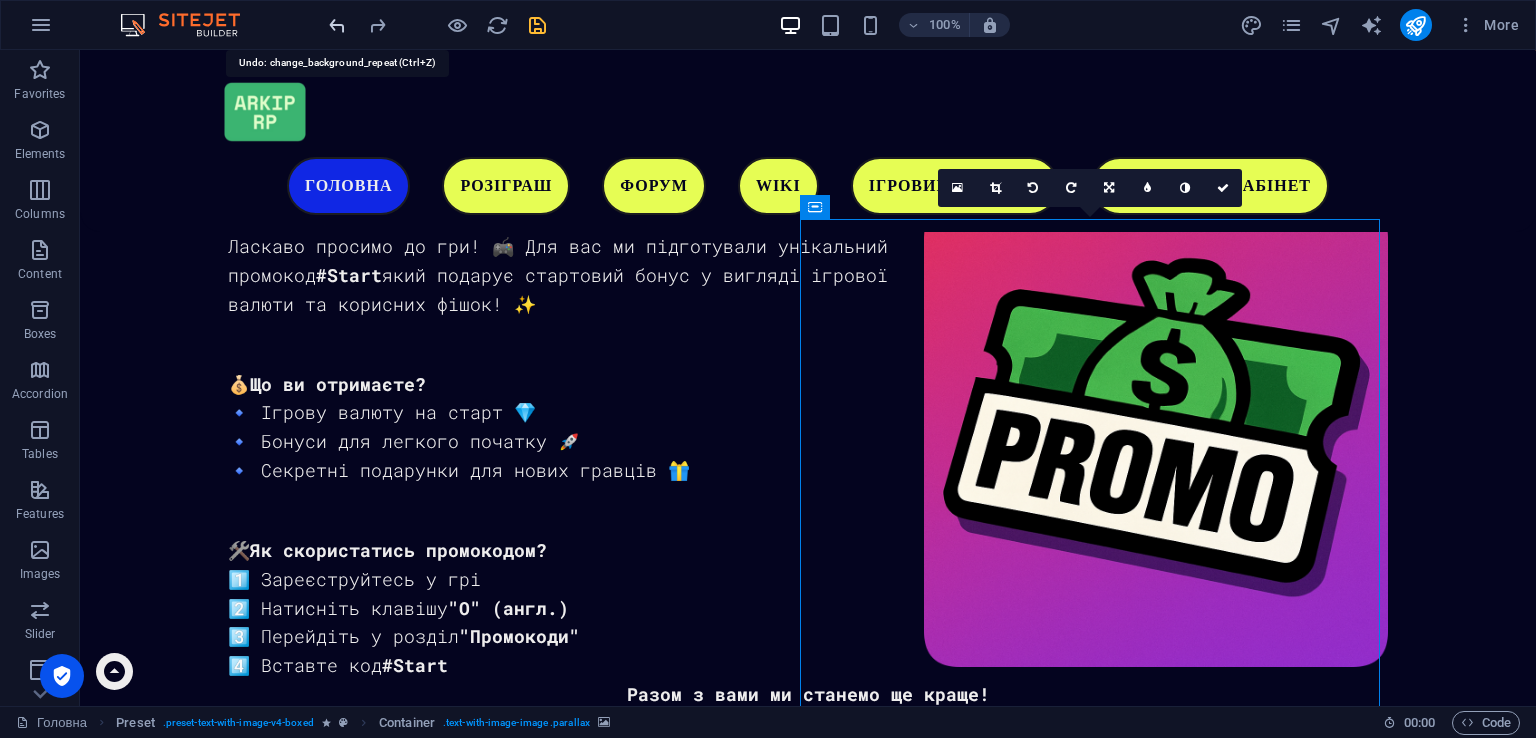 click at bounding box center (337, 25) 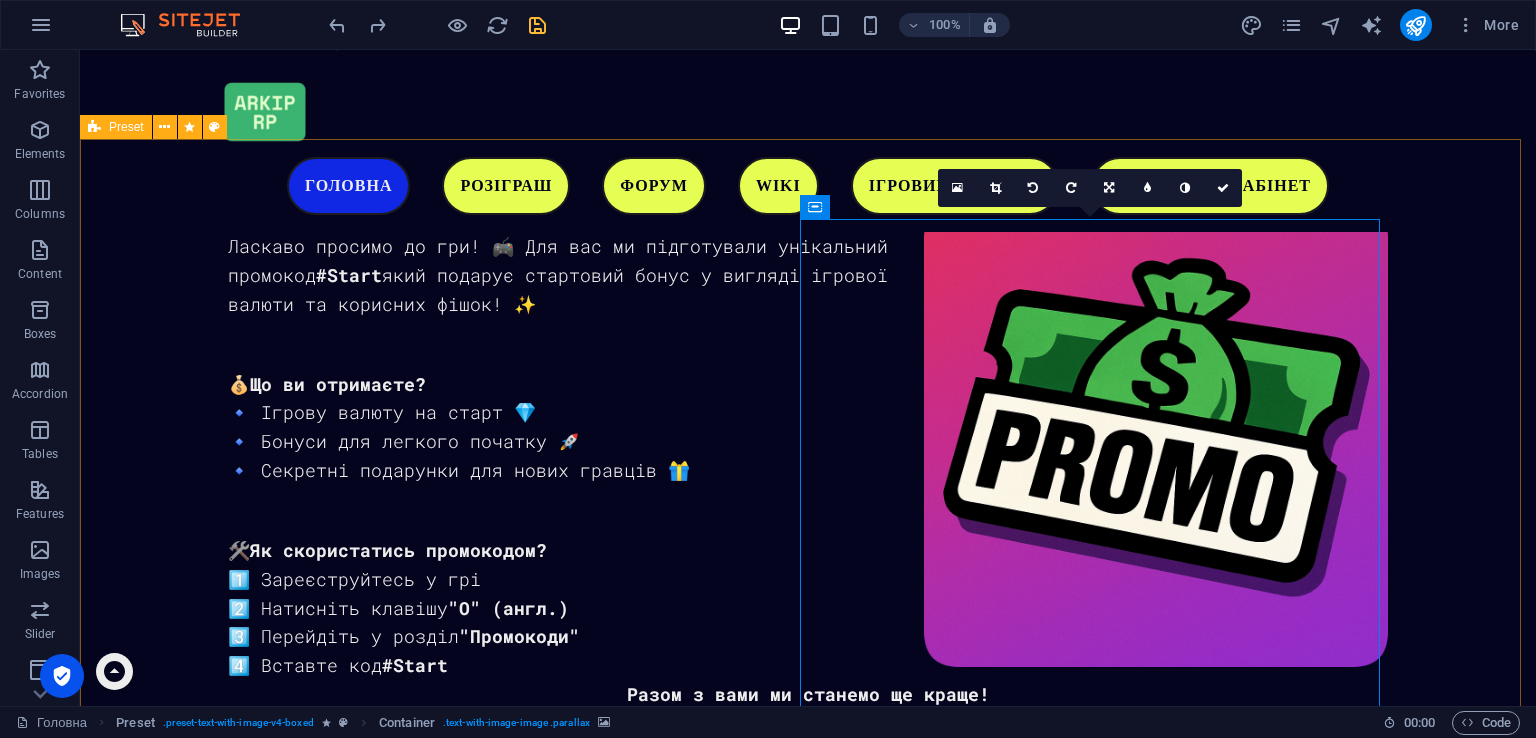 click on "Про нас і скріншоти гри 🇺🇦 Українська GTA — твоя реальність у світі кримінального  РП! Українська GTA — це новітній український рольовий проєкт, створений ентузіастами на платформі MTA. Ми поєднали сучасні технології з атмосферою GTA 5, щоб перенести тебе у глибини кримінального світу України, де кожне рішення впливає на твій шлях. 🔫 Що таке "Українська GTA"? Це твій шанс зануритися в інтерактивний світ кримінальної України. Вирішуй сам, [PERSON_NAME]: амбітним гангстером, справедливим поліціянтом чи несподіваним героєм. У цьому світі все залежить від тебе. or" at bounding box center (808, 2514) 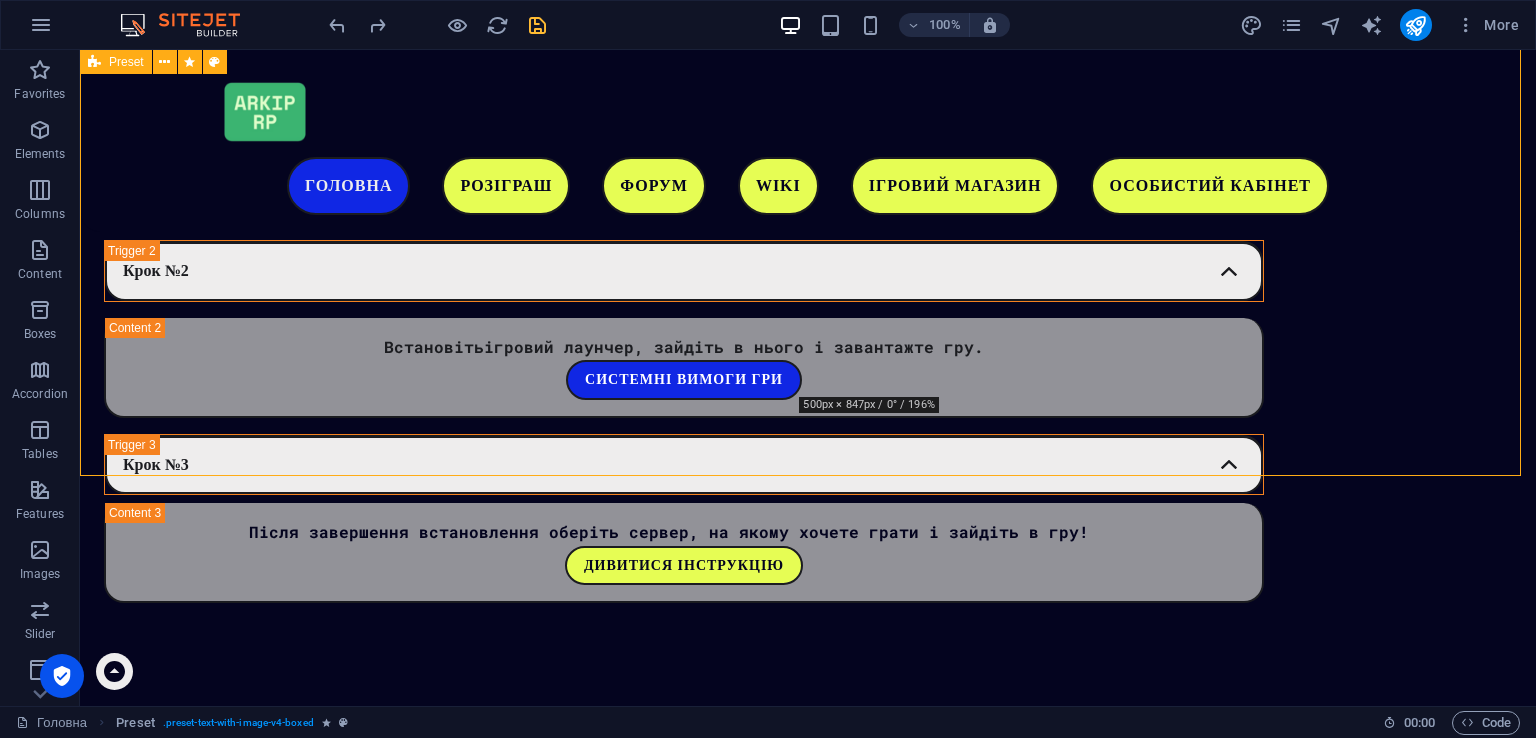 scroll, scrollTop: 3461, scrollLeft: 0, axis: vertical 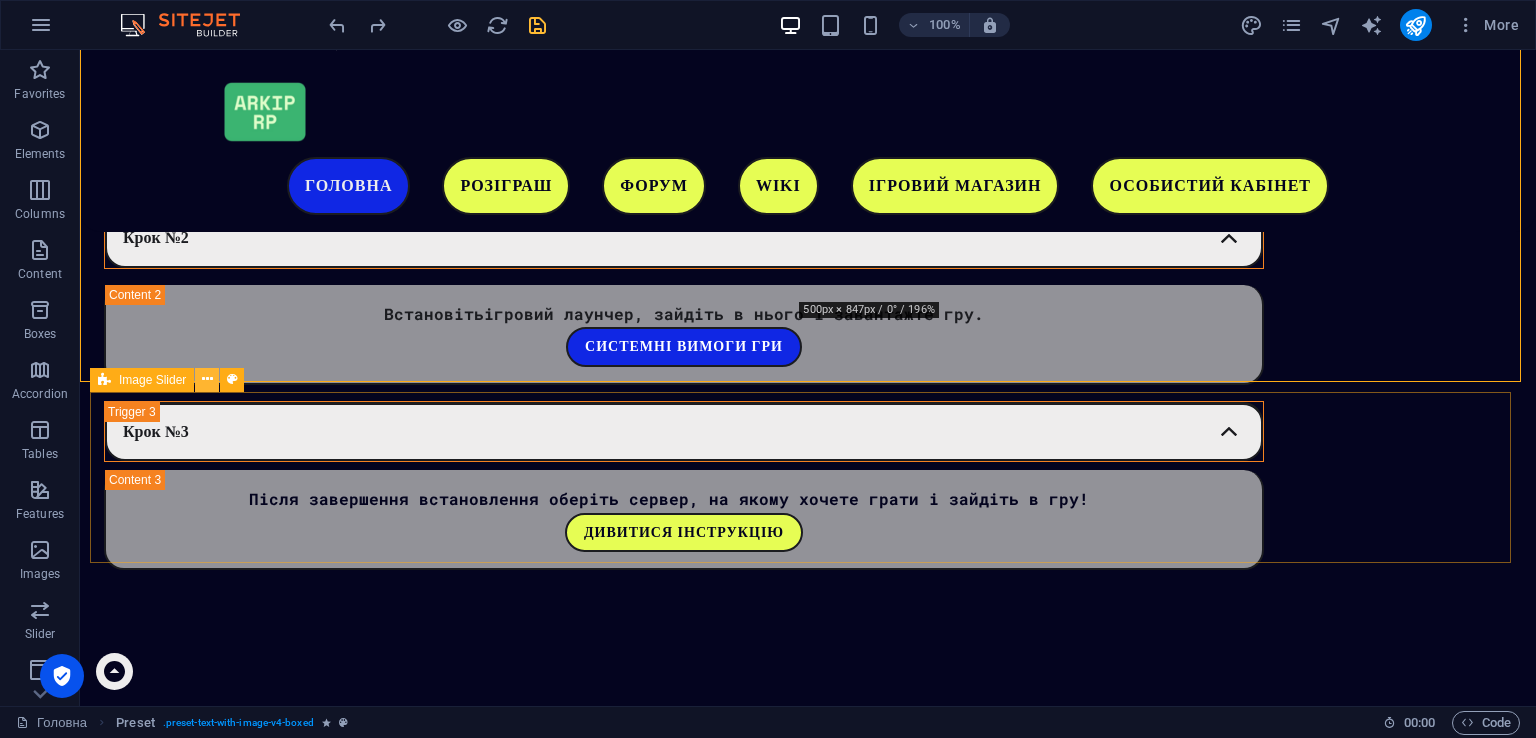 click at bounding box center [207, 379] 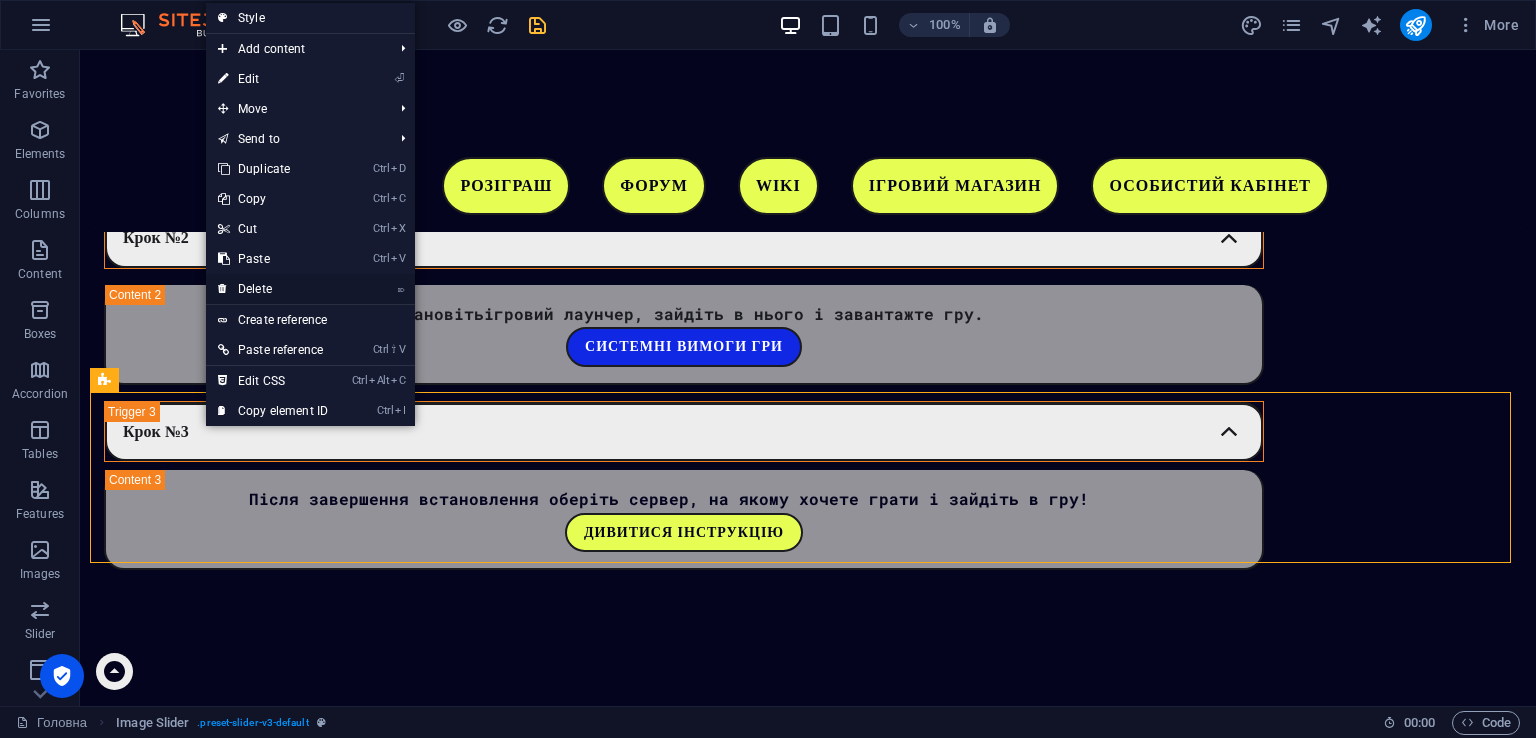 click on "⌦  Delete" at bounding box center (273, 289) 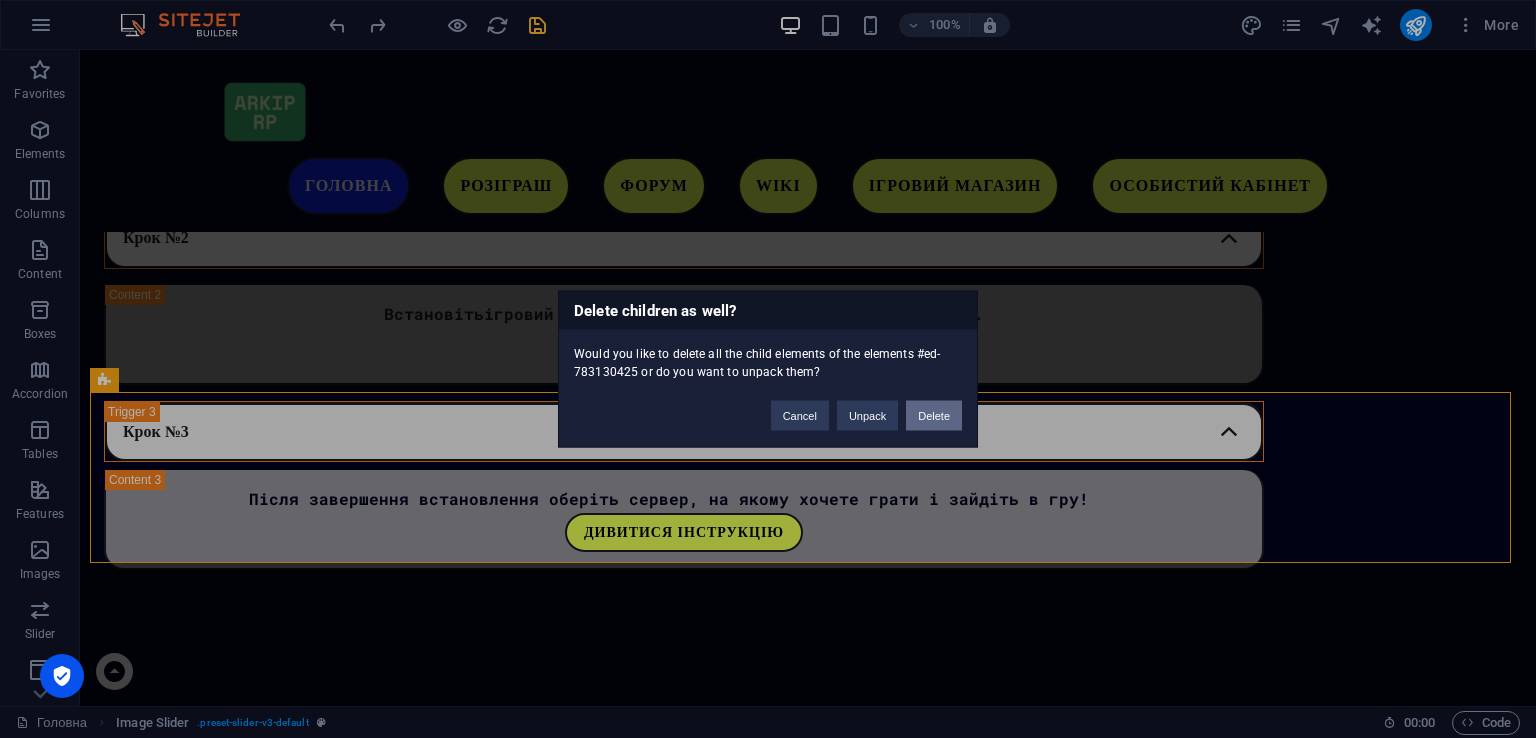 click on "Delete" at bounding box center [934, 416] 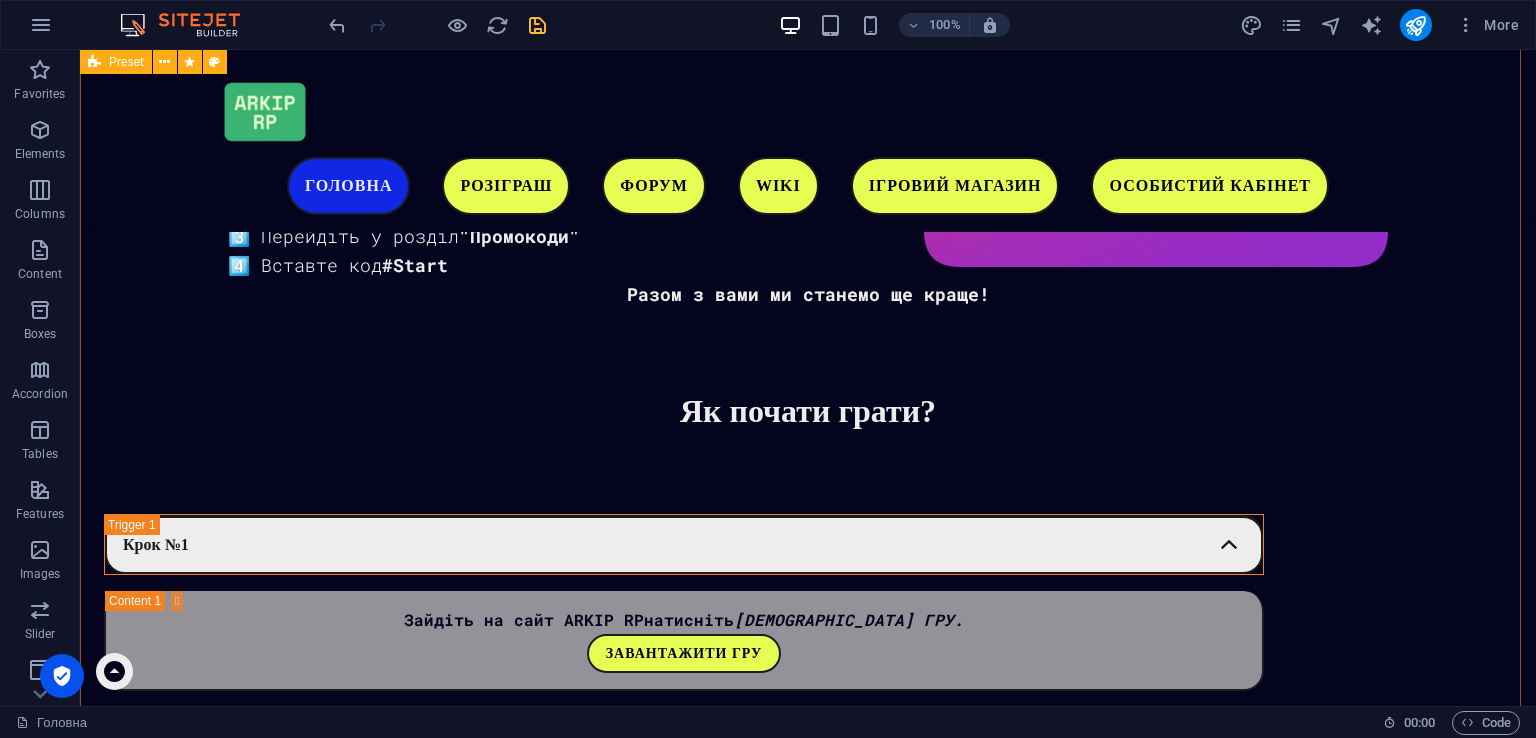 click at bounding box center (684, 2444) 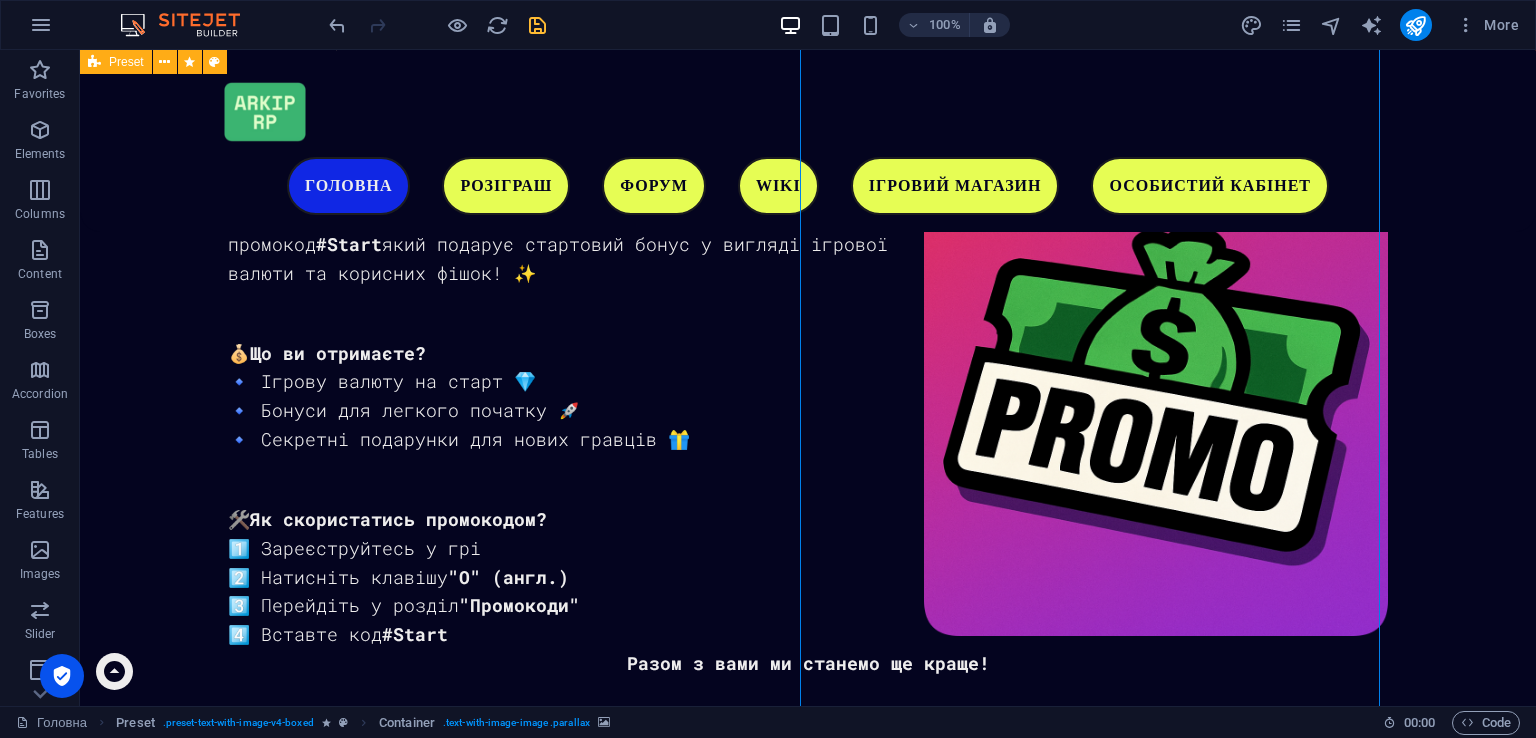 scroll, scrollTop: 2361, scrollLeft: 0, axis: vertical 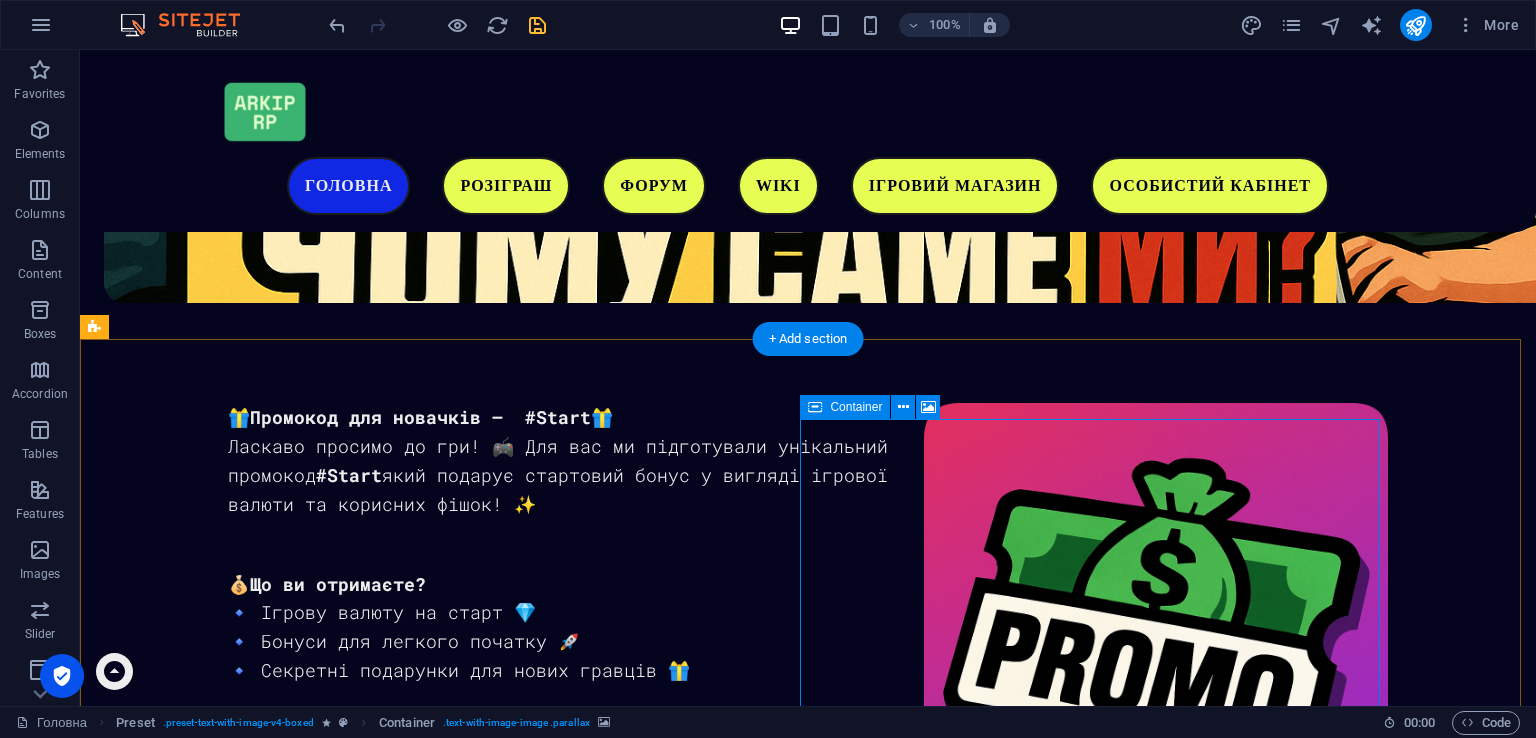 click on "Drop content here or  Add elements  Paste clipboard" at bounding box center (684, 3528) 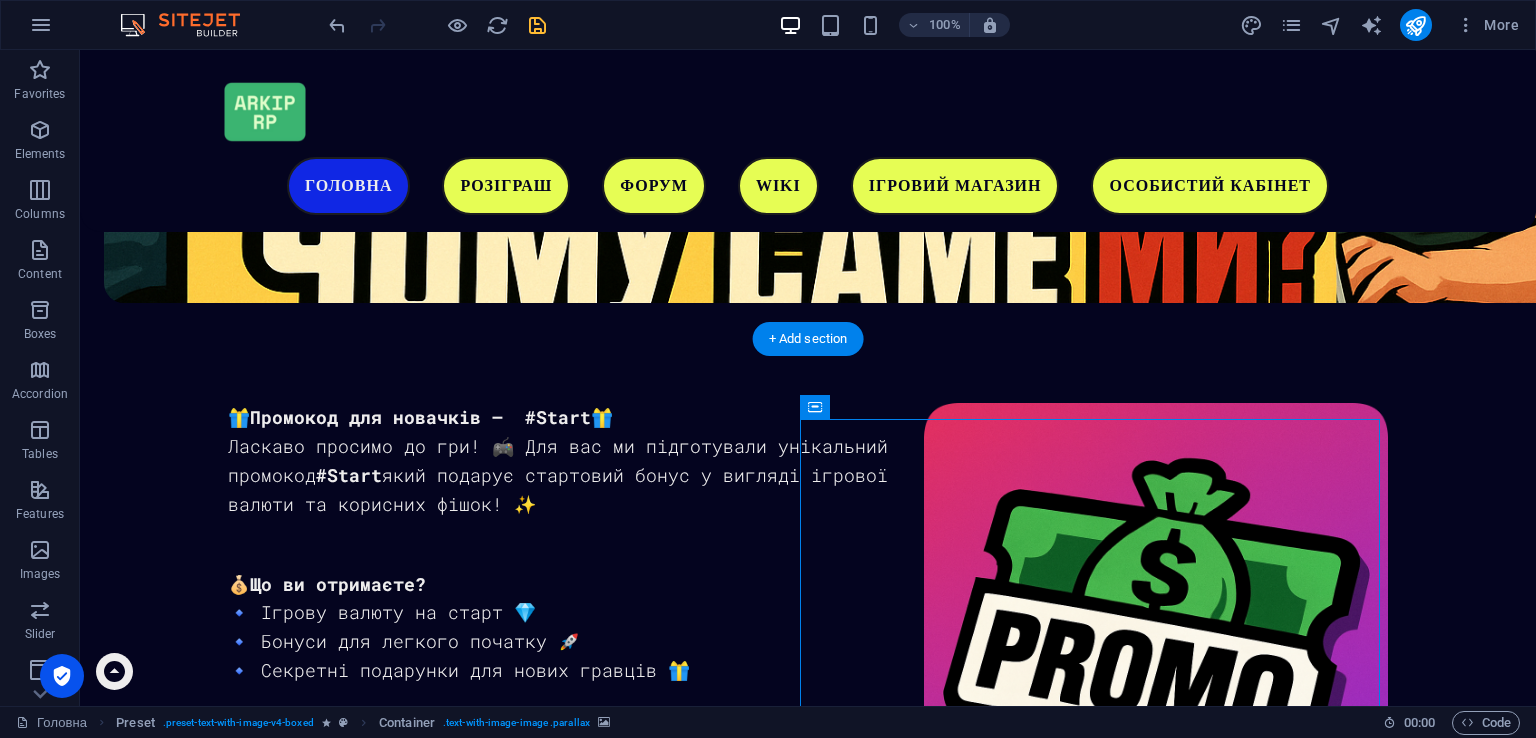 click at bounding box center (684, 2924) 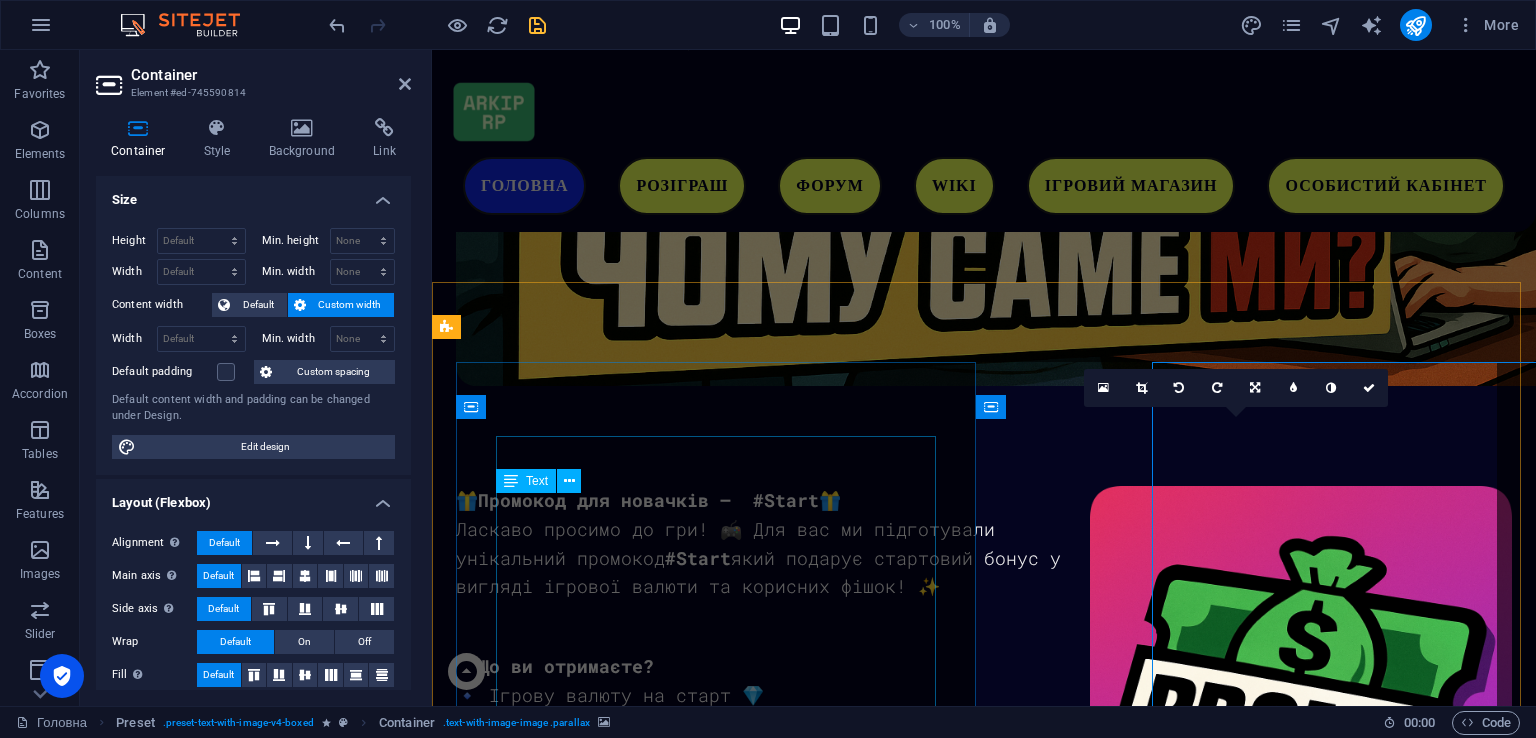scroll, scrollTop: 2418, scrollLeft: 0, axis: vertical 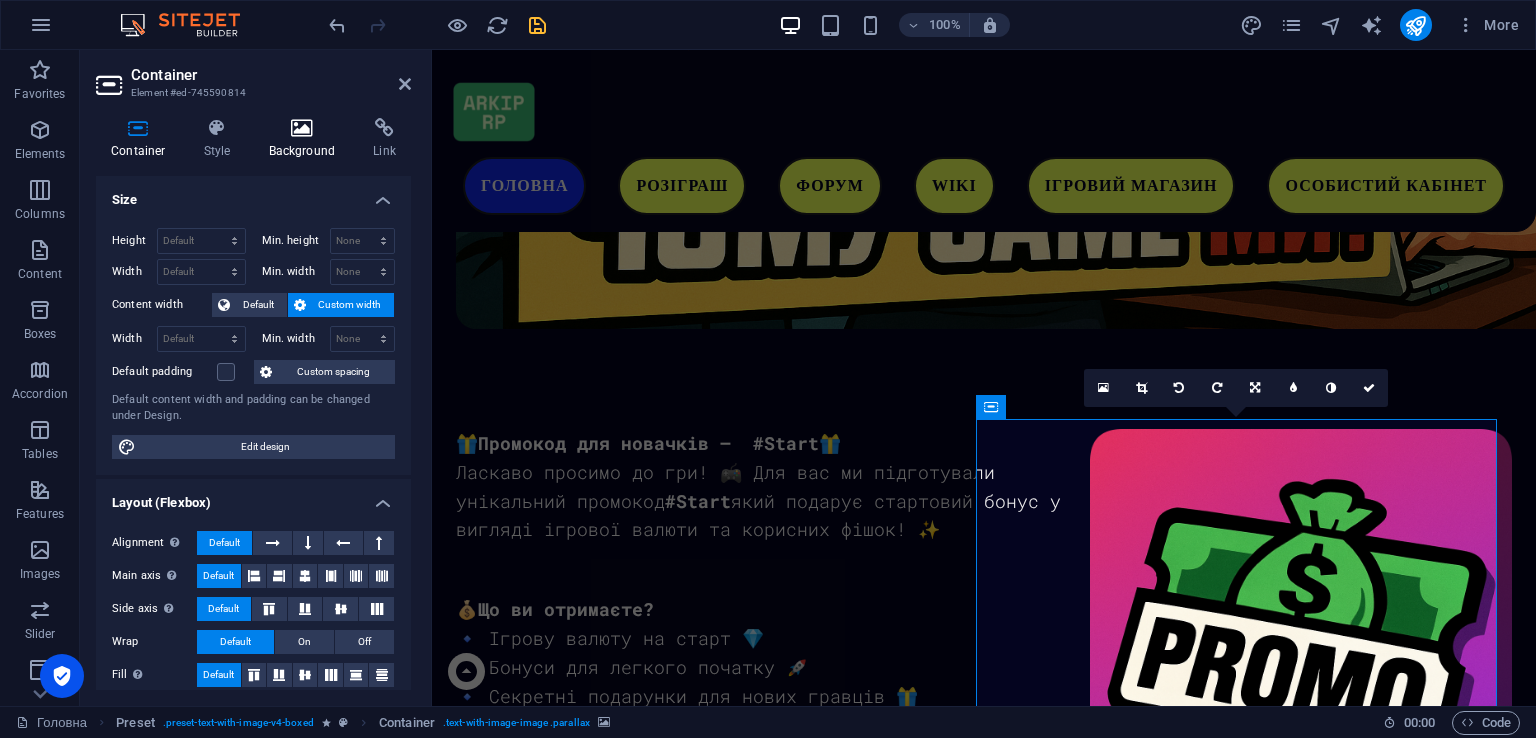 click at bounding box center (302, 128) 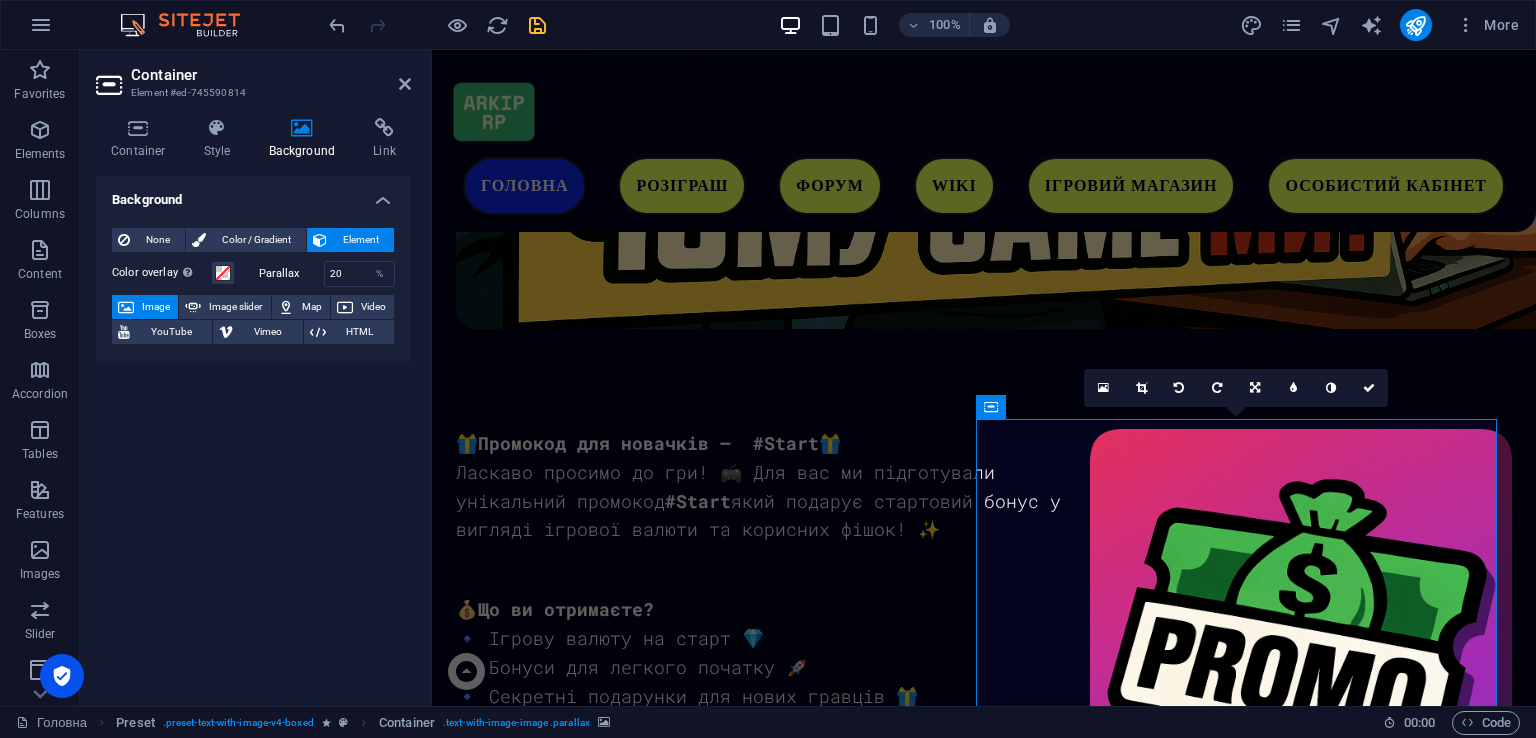 click at bounding box center [984, 3003] 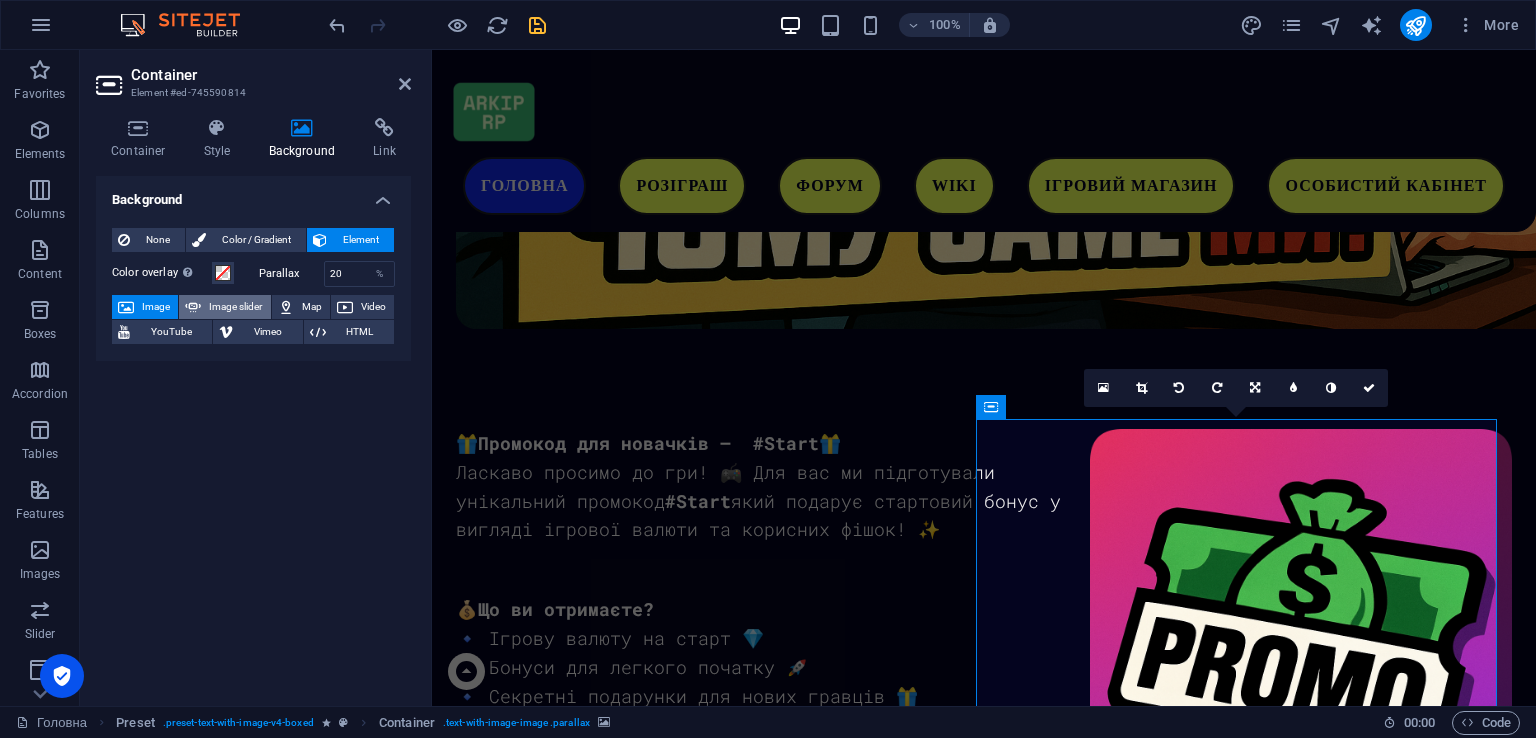 click on "Image slider" at bounding box center (235, 307) 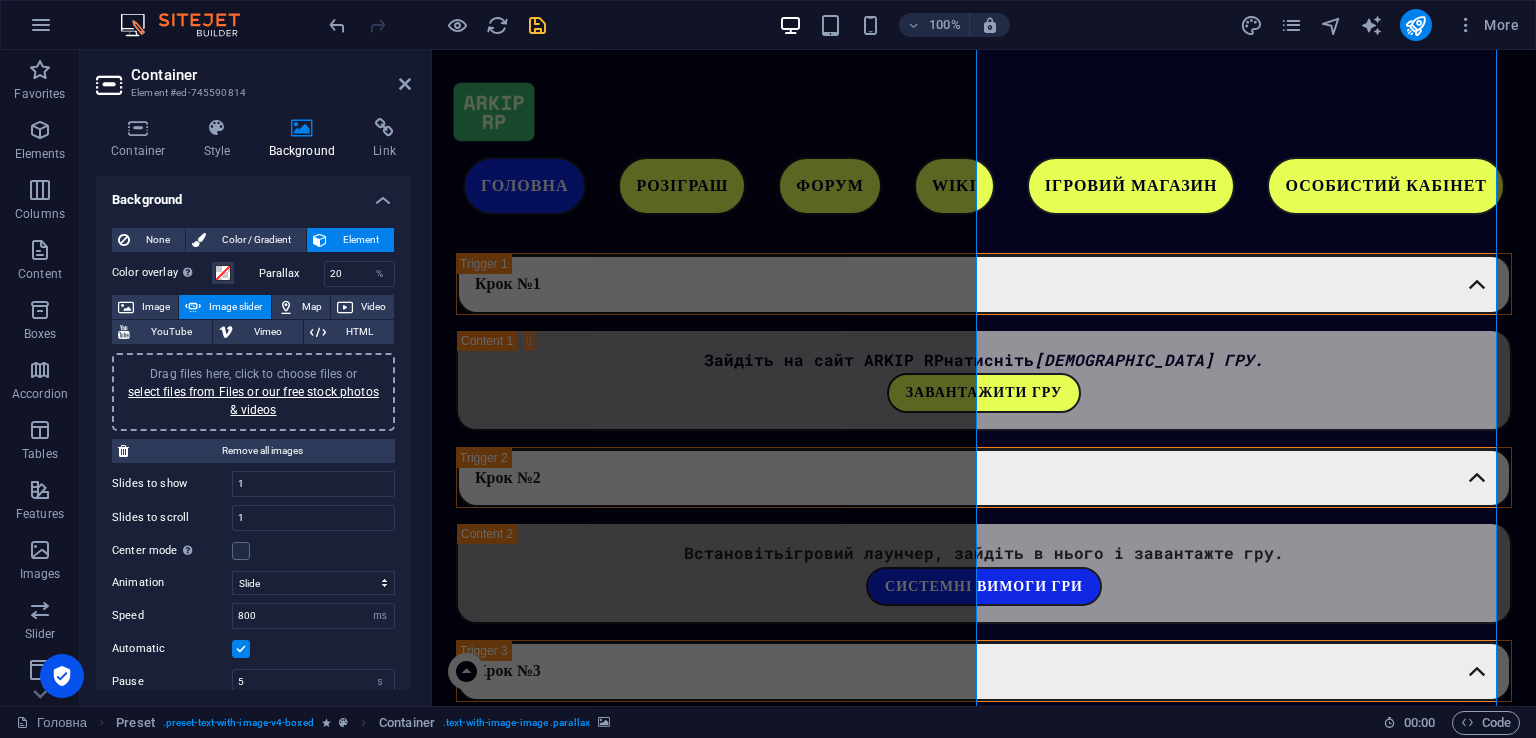 scroll, scrollTop: 3318, scrollLeft: 0, axis: vertical 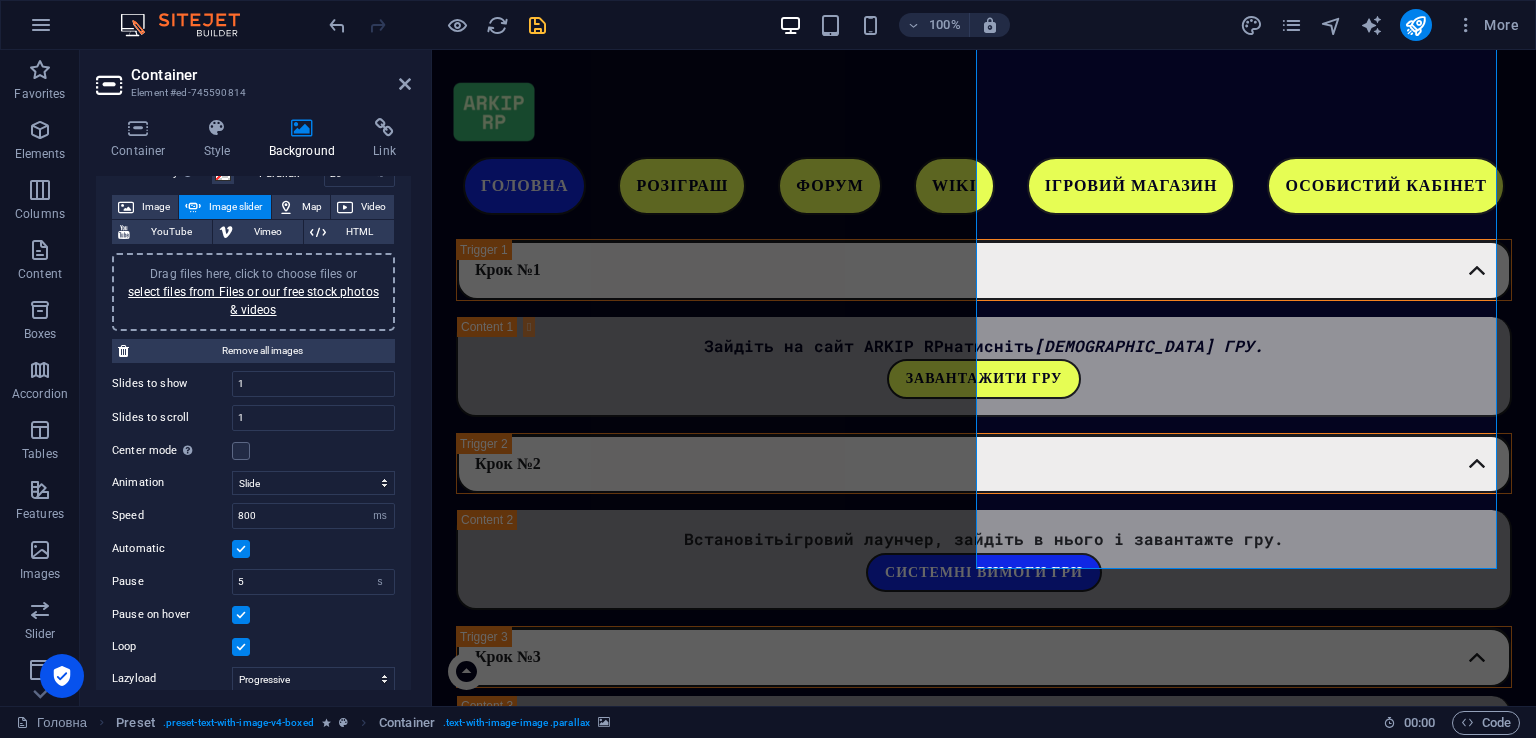 click on "Drag files here, click to choose files or select files from Files or our free stock photos & videos" at bounding box center (253, 292) 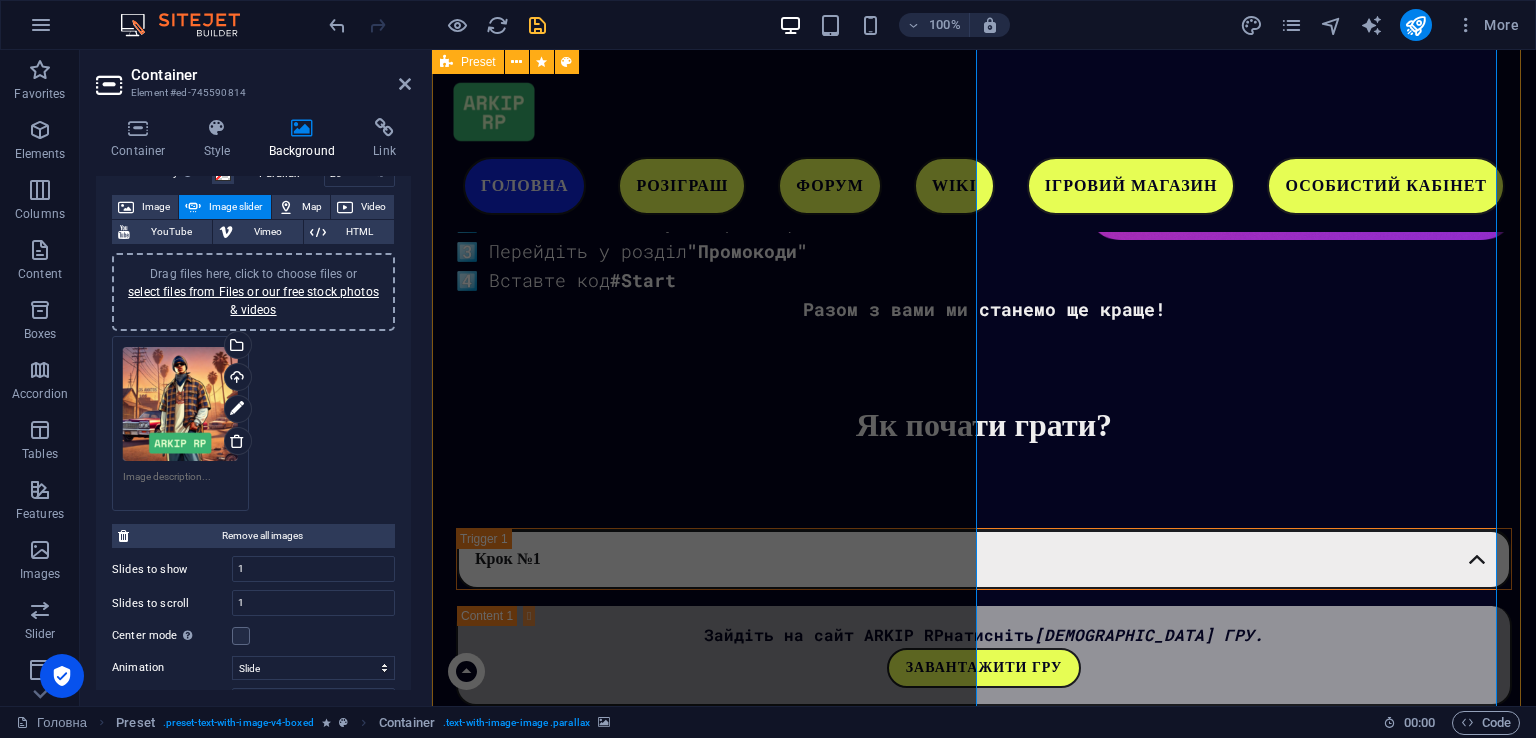 scroll, scrollTop: 2918, scrollLeft: 0, axis: vertical 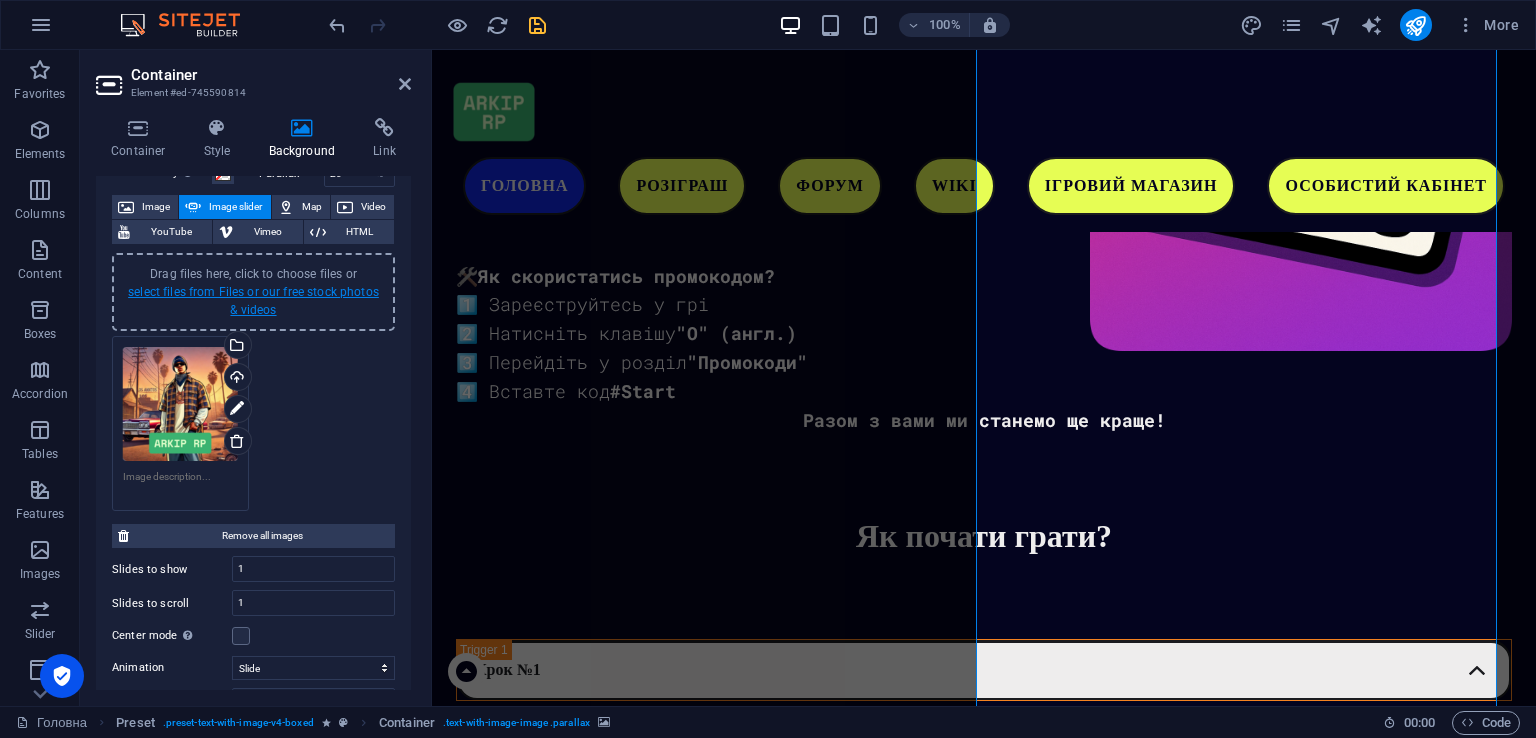 click on "select files from Files or our free stock photos & videos" at bounding box center (253, 301) 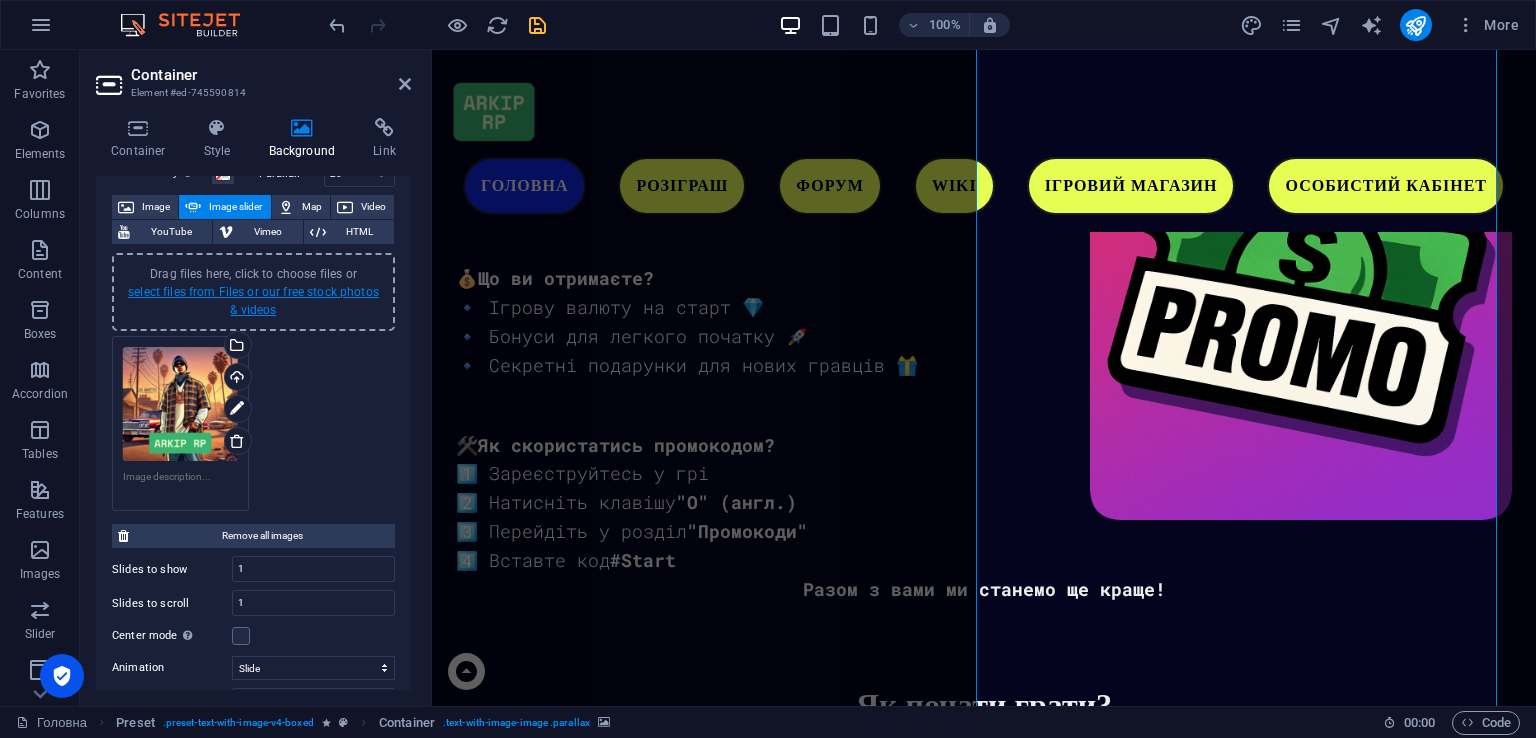 scroll, scrollTop: 2888, scrollLeft: 0, axis: vertical 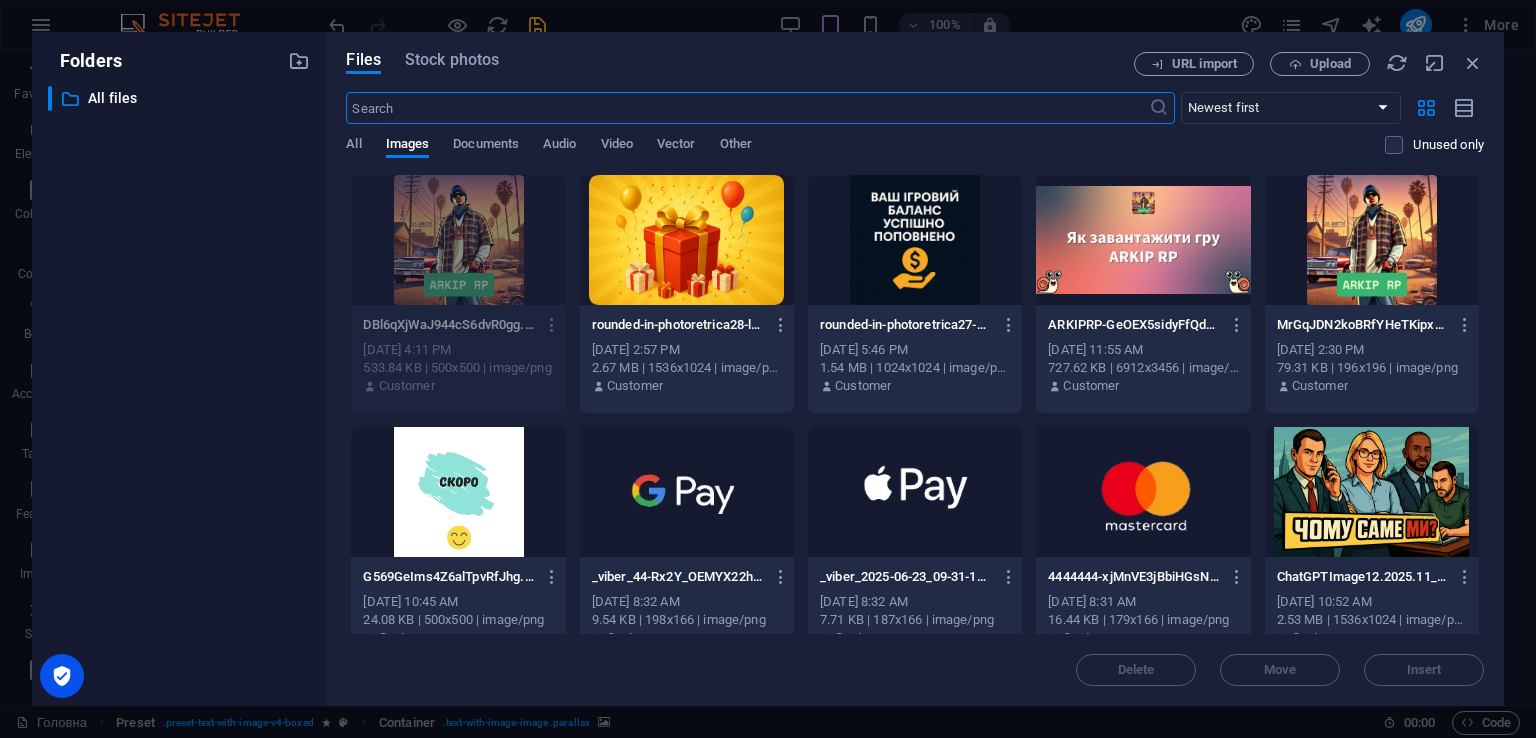 click at bounding box center [458, 492] 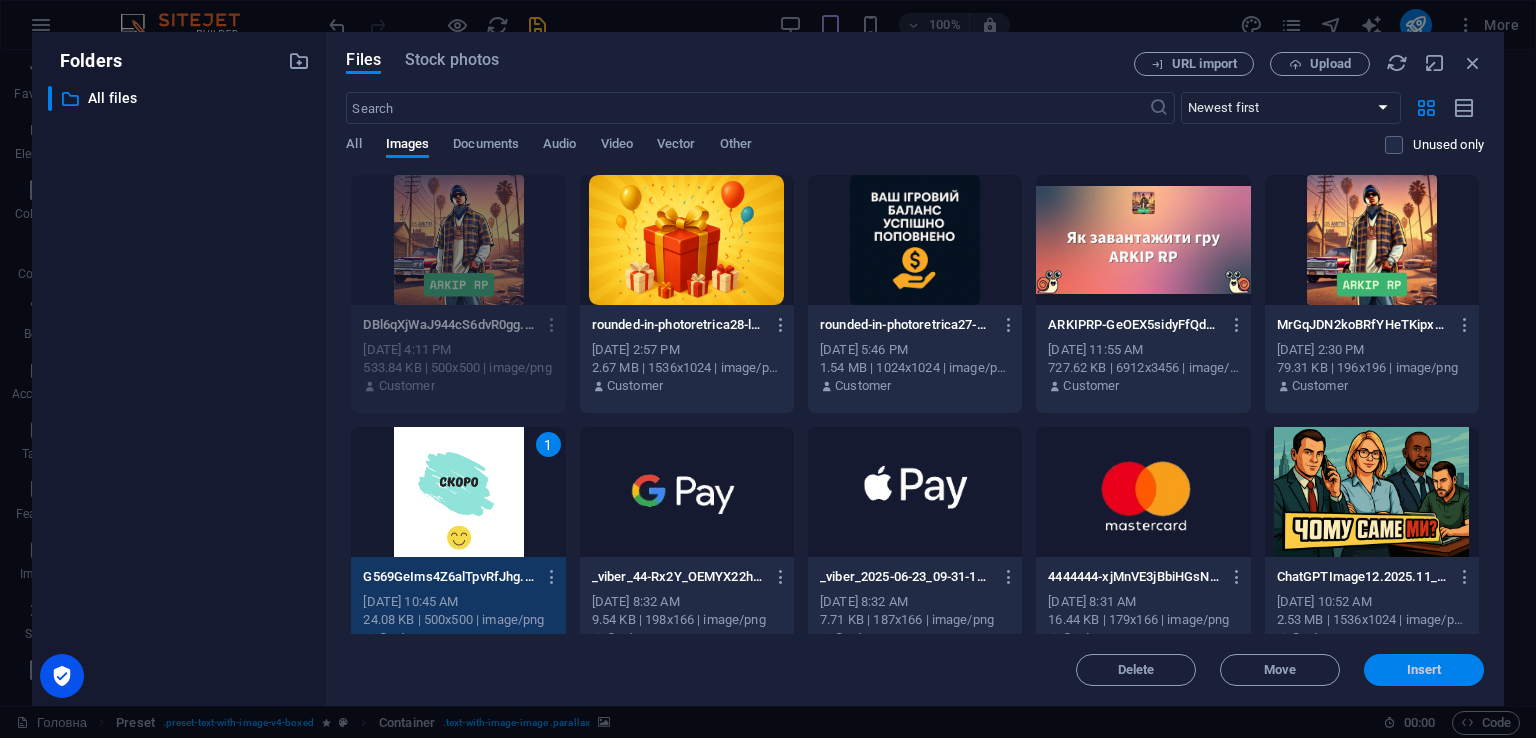 click on "Insert" at bounding box center (1424, 670) 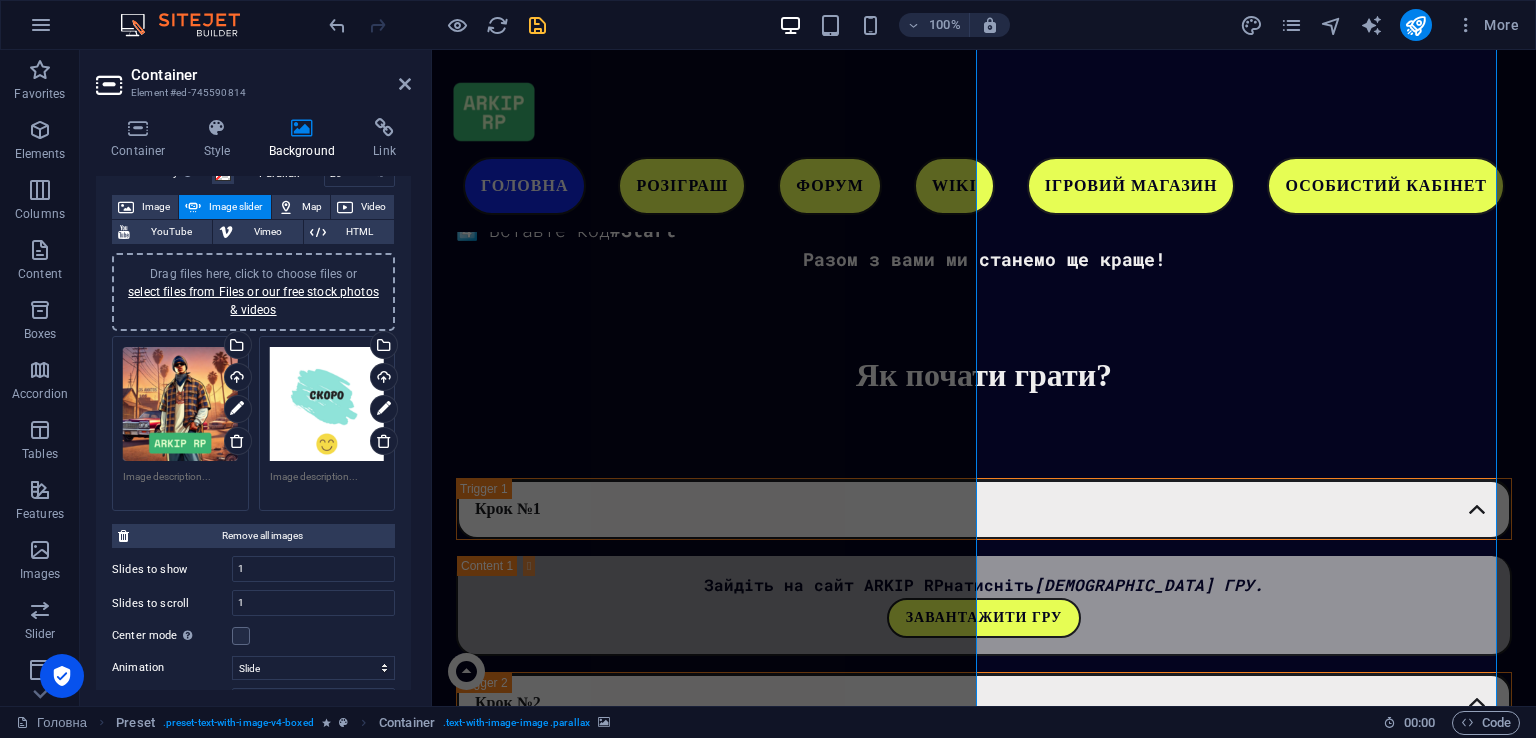 scroll, scrollTop: 3218, scrollLeft: 0, axis: vertical 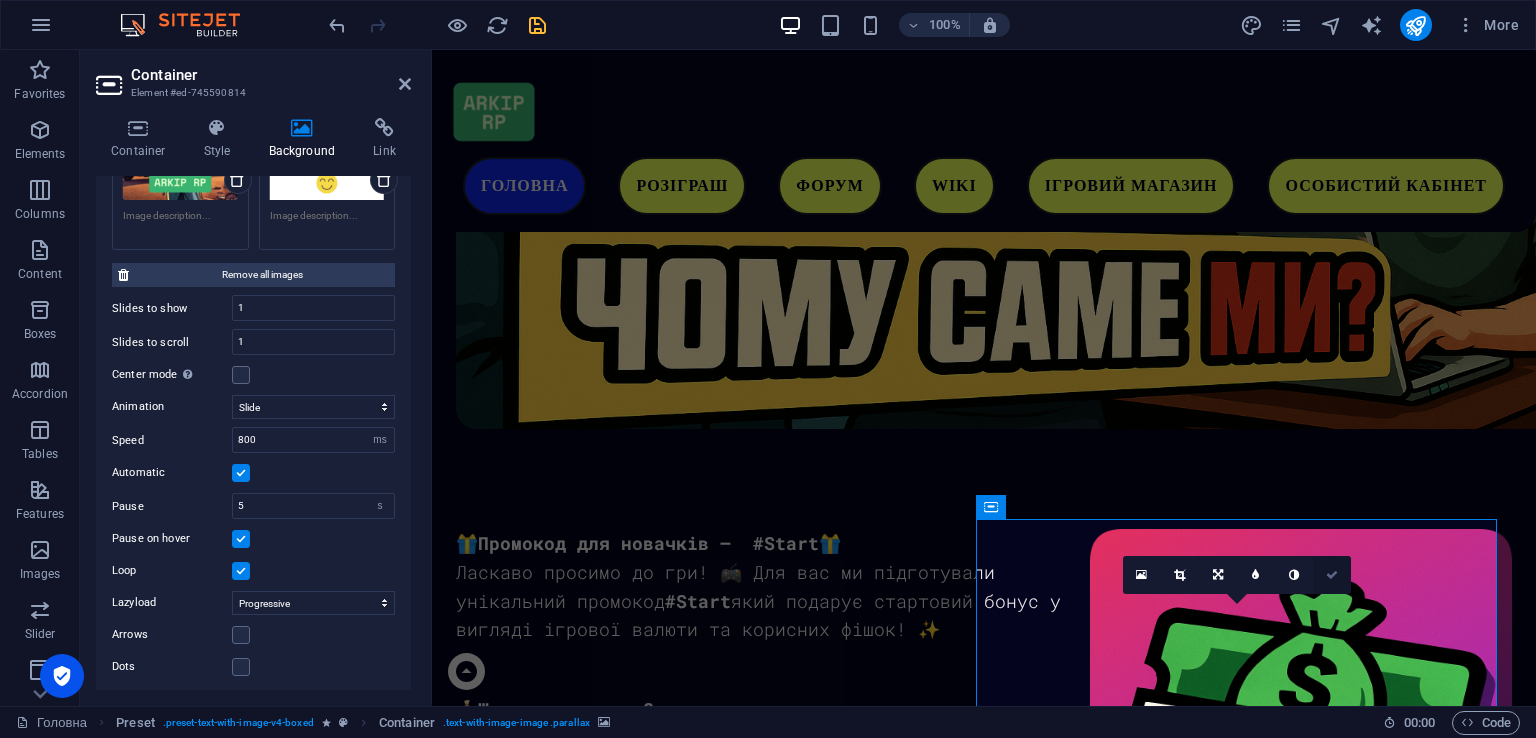 click at bounding box center (1332, 575) 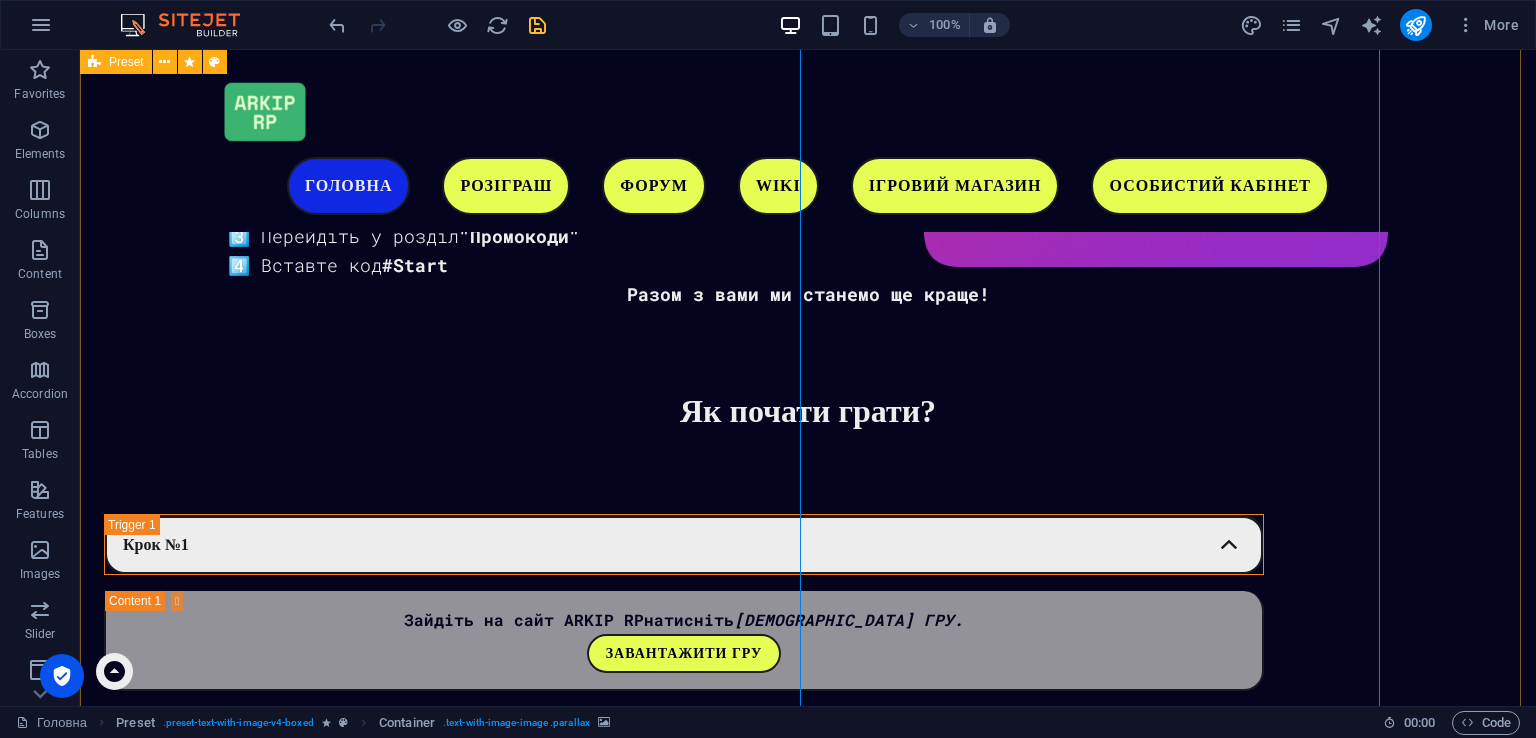 click at bounding box center (-186, 1986) 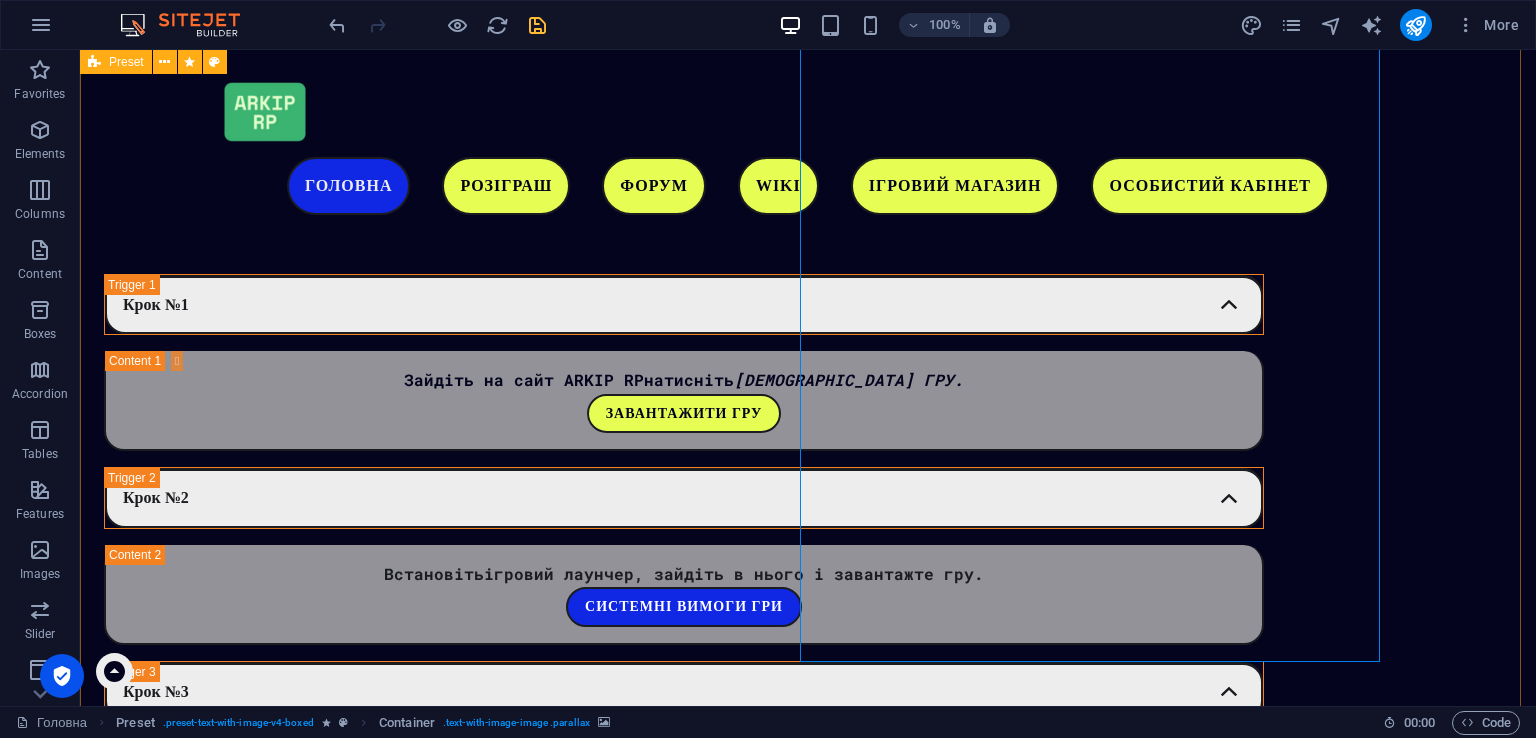 scroll, scrollTop: 3061, scrollLeft: 0, axis: vertical 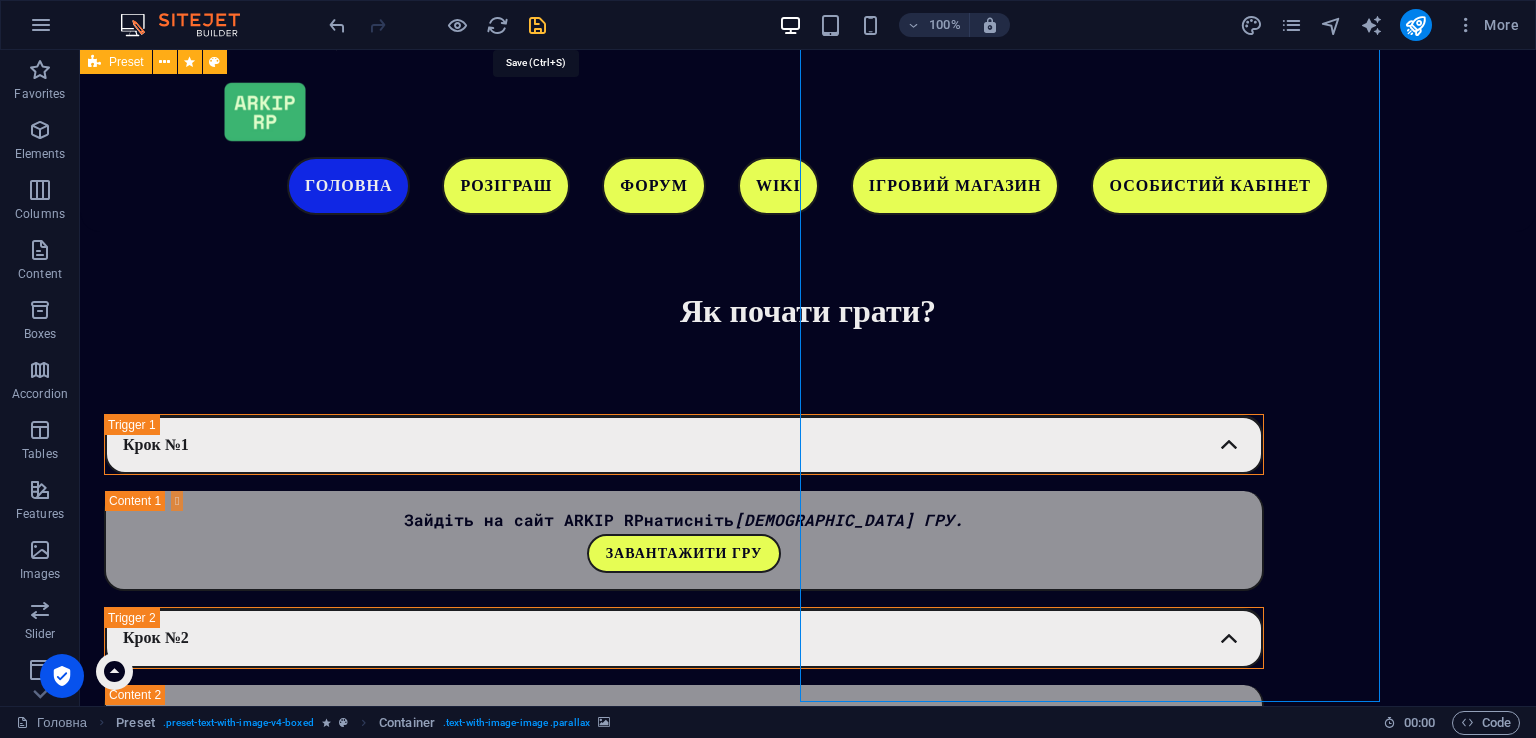 click at bounding box center (537, 25) 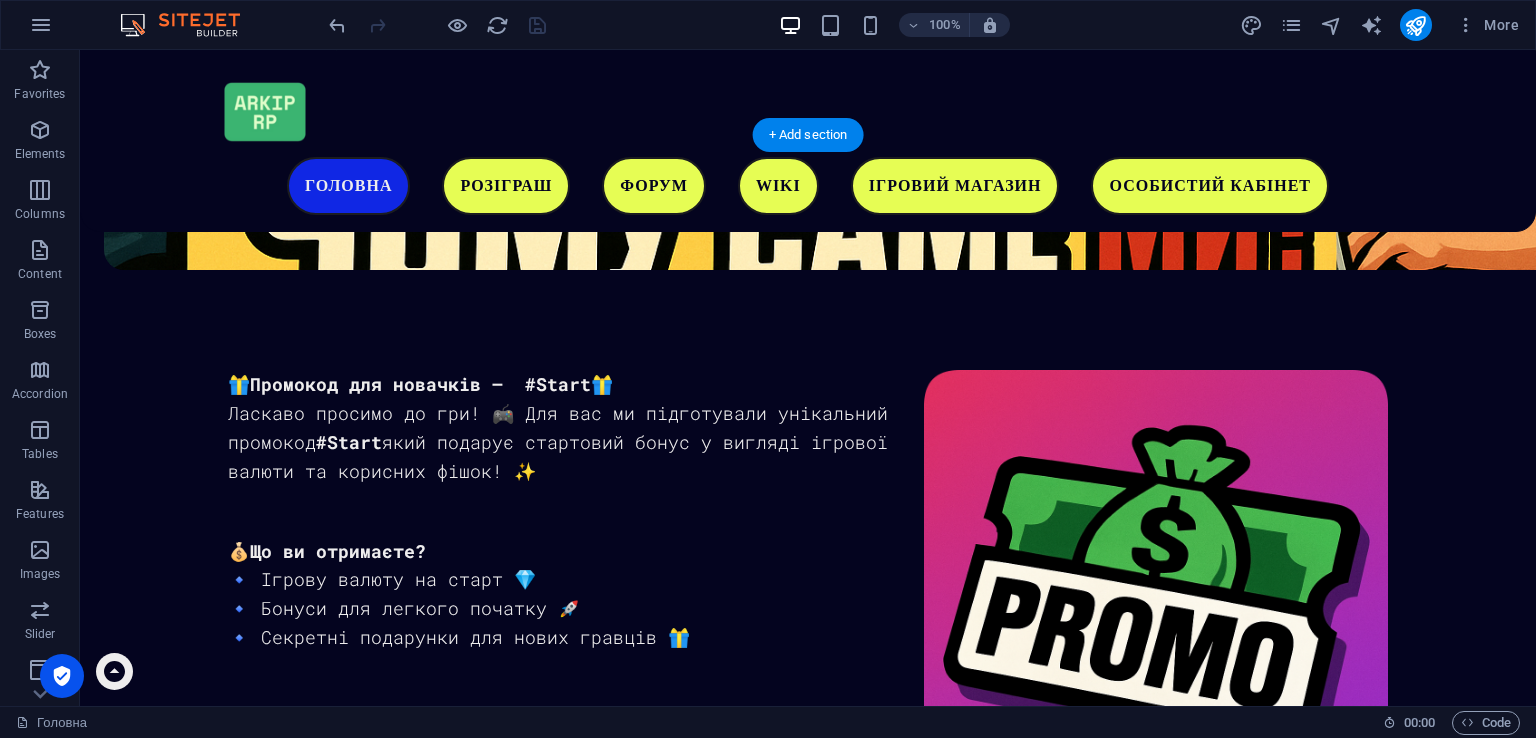 scroll, scrollTop: 2361, scrollLeft: 0, axis: vertical 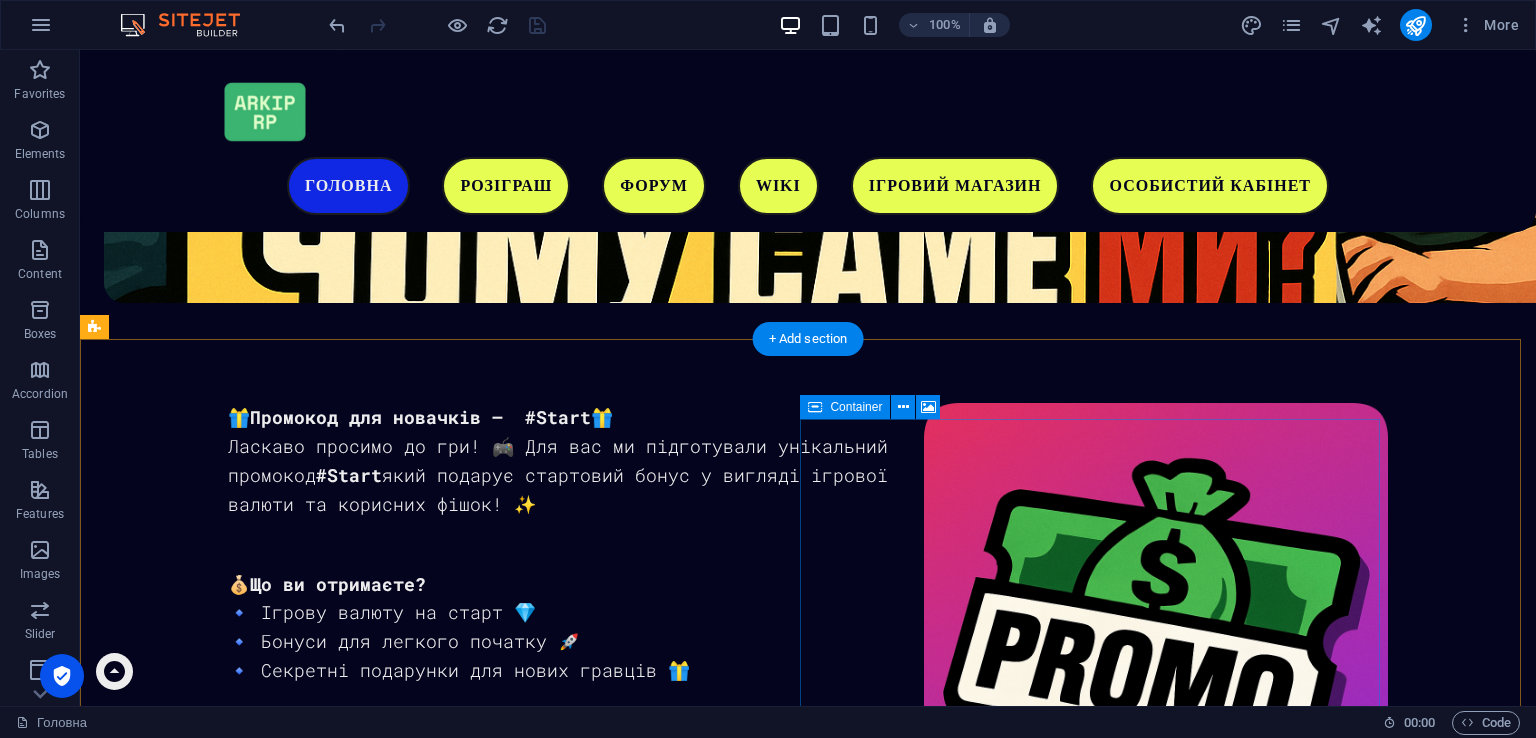 click on "Drop content here or  Add elements  Paste clipboard" at bounding box center (684, 3528) 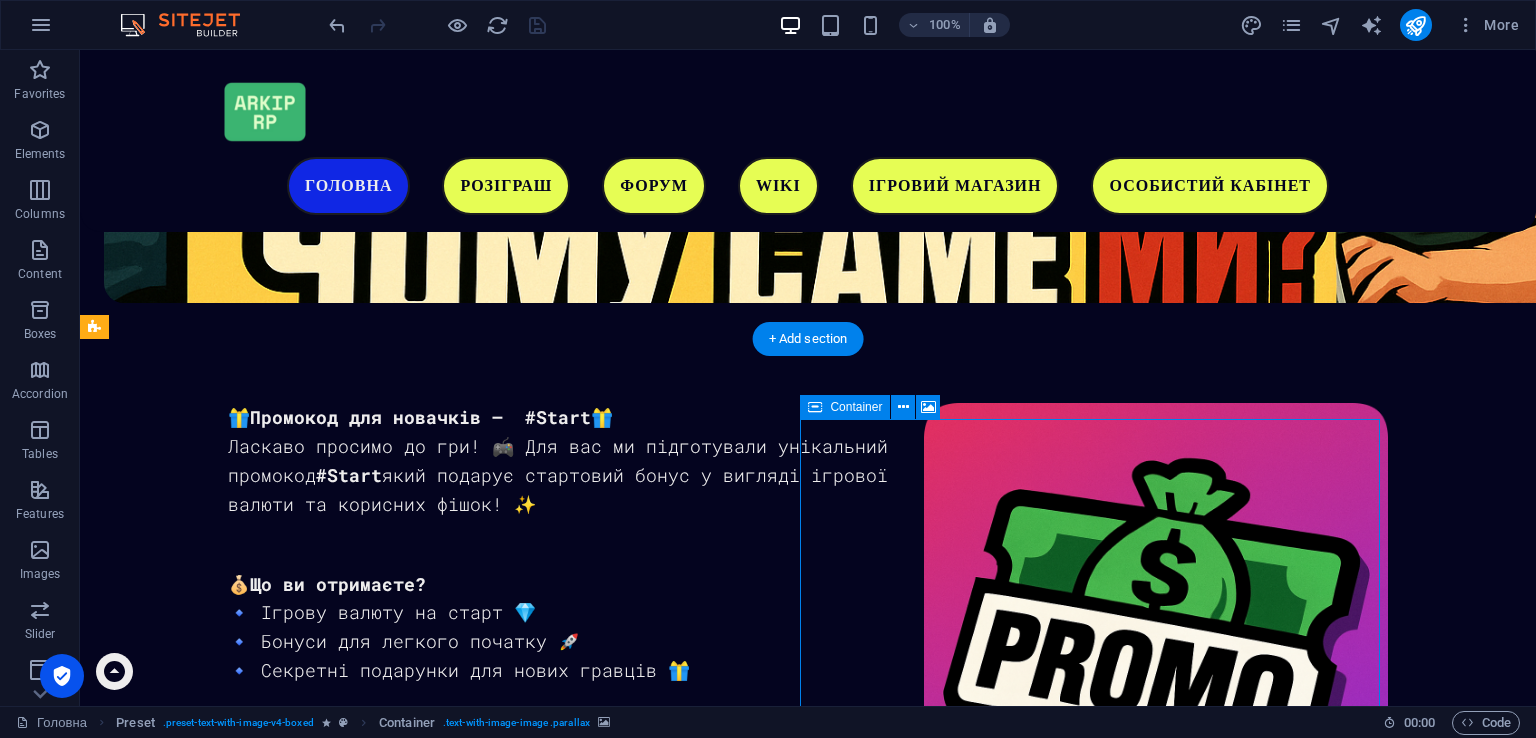 click on "Drop content here or  Add elements  Paste clipboard" at bounding box center [684, 3528] 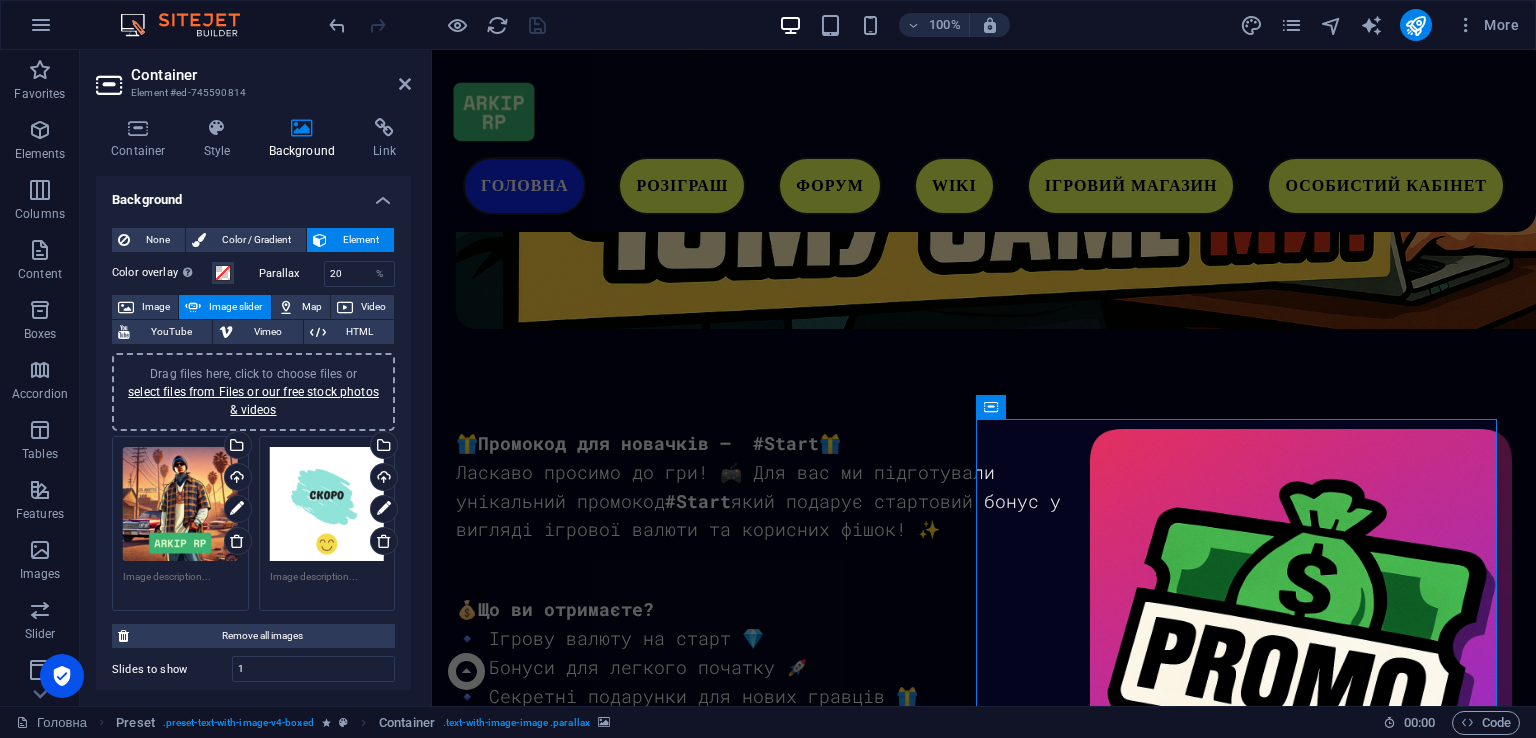 scroll, scrollTop: 361, scrollLeft: 0, axis: vertical 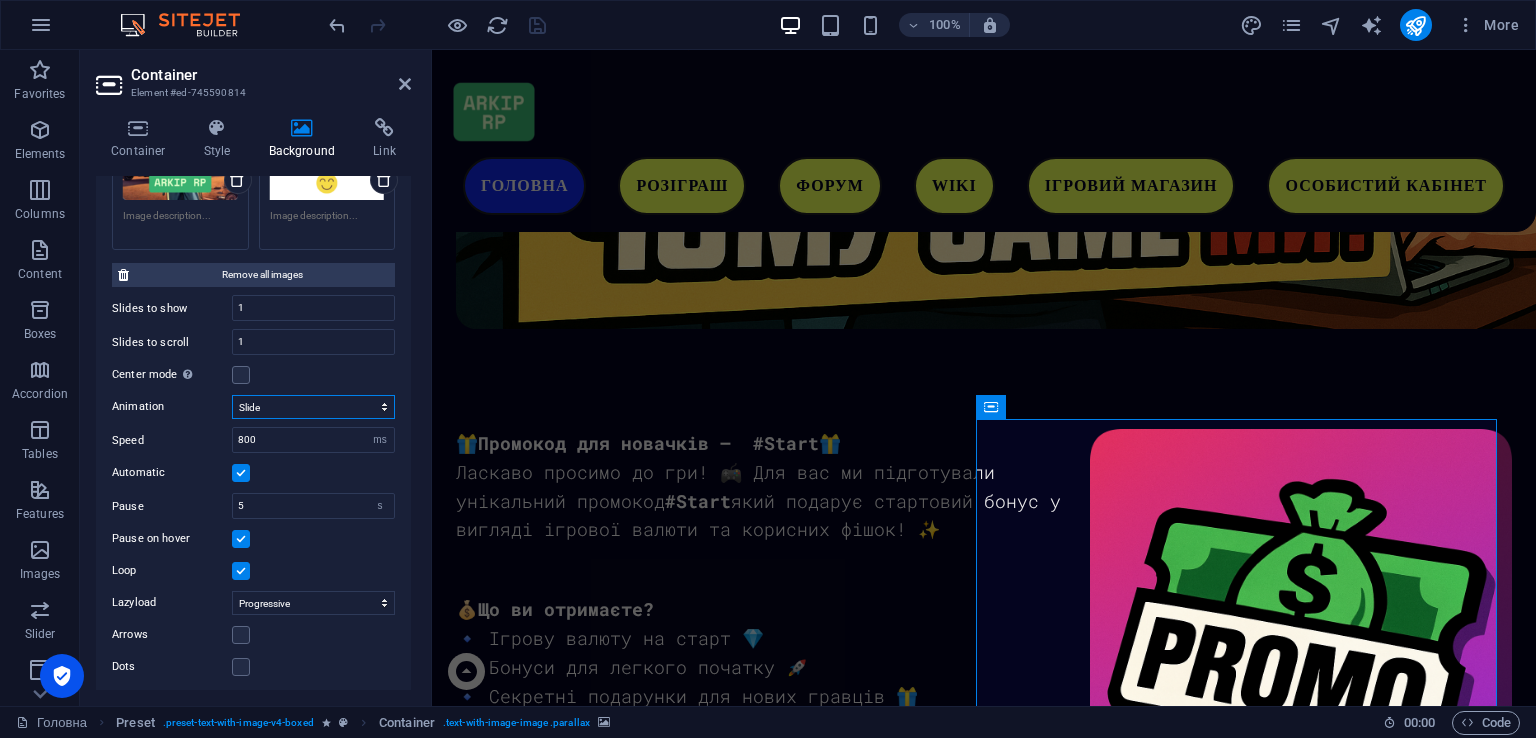 click on "Slide Fade" at bounding box center [313, 407] 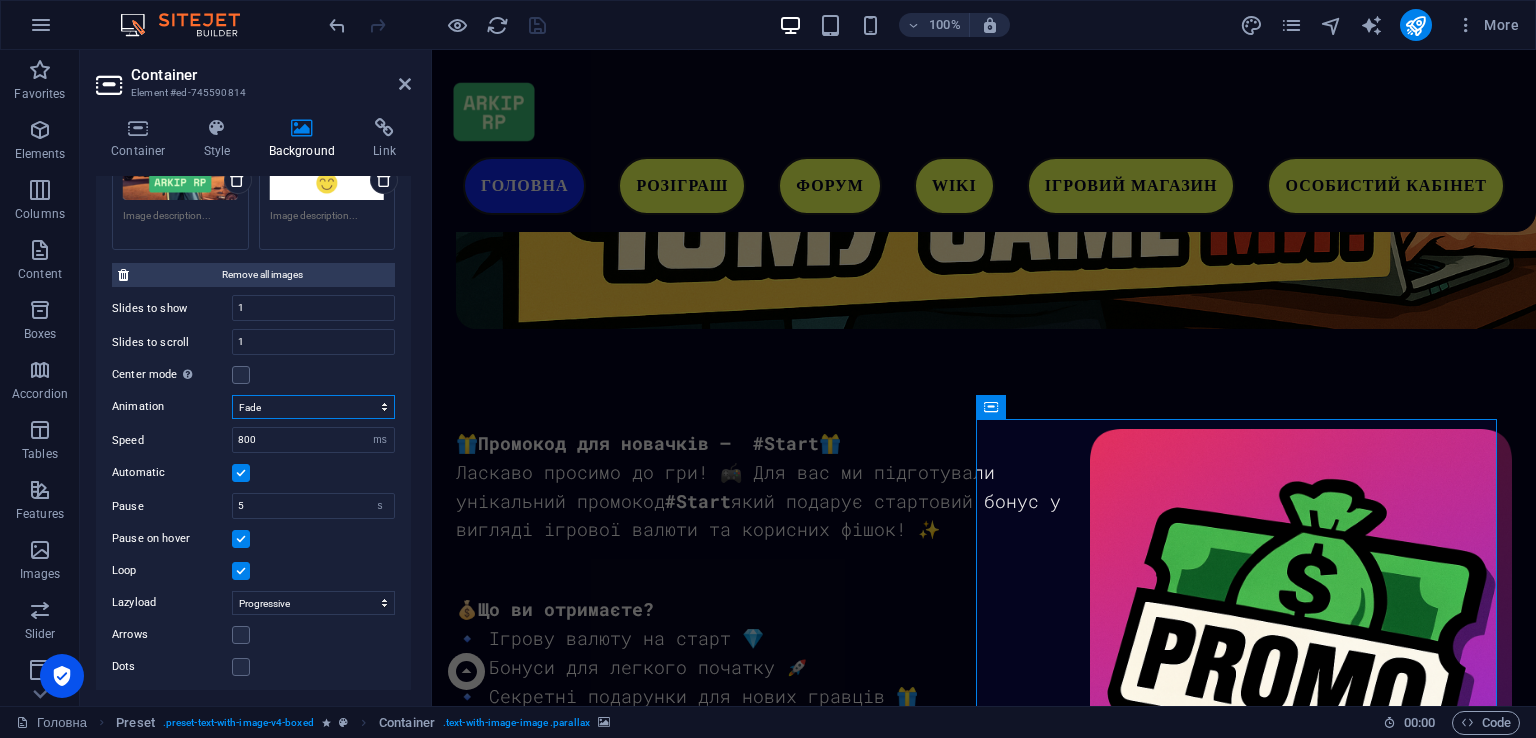 click on "Slide Fade" at bounding box center [313, 407] 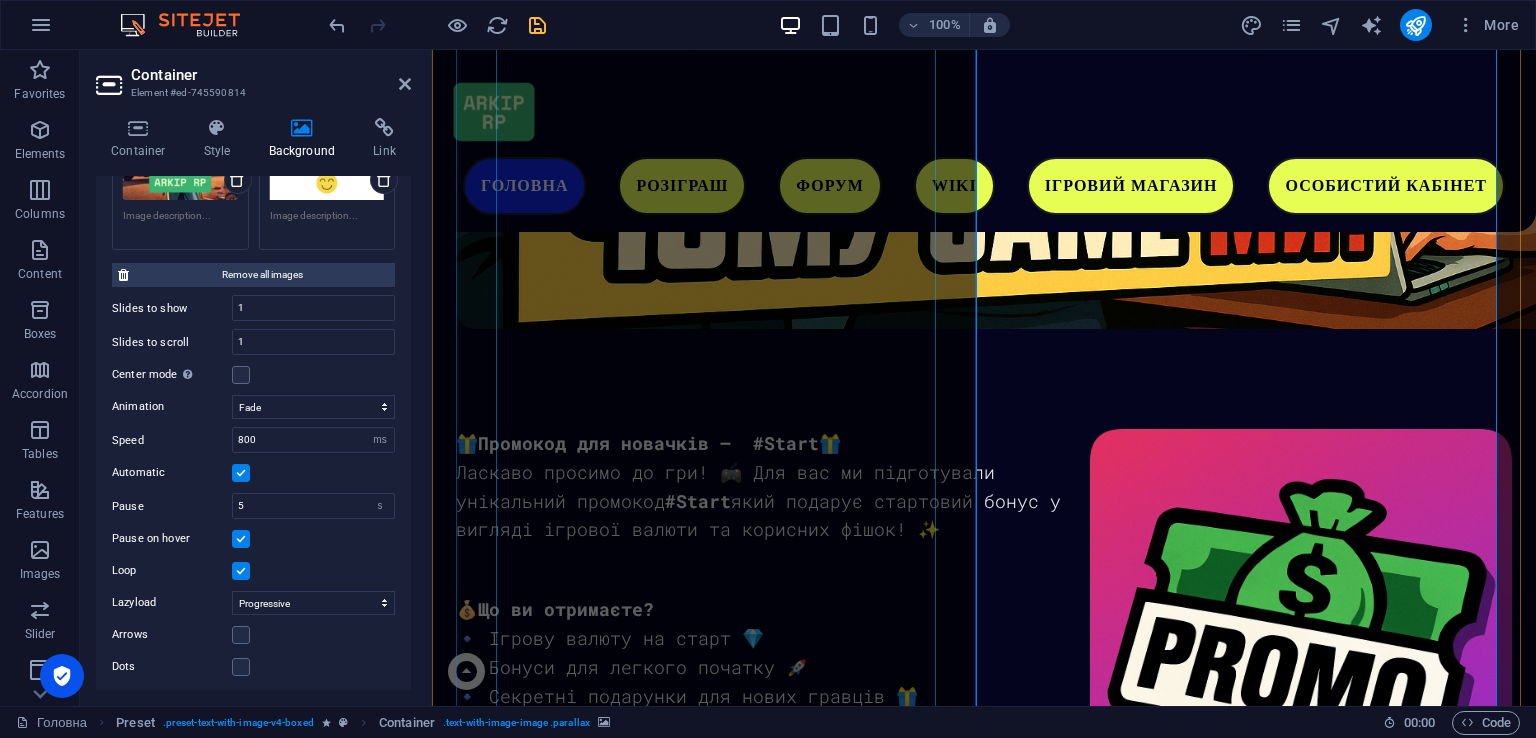 scroll, scrollTop: 3018, scrollLeft: 0, axis: vertical 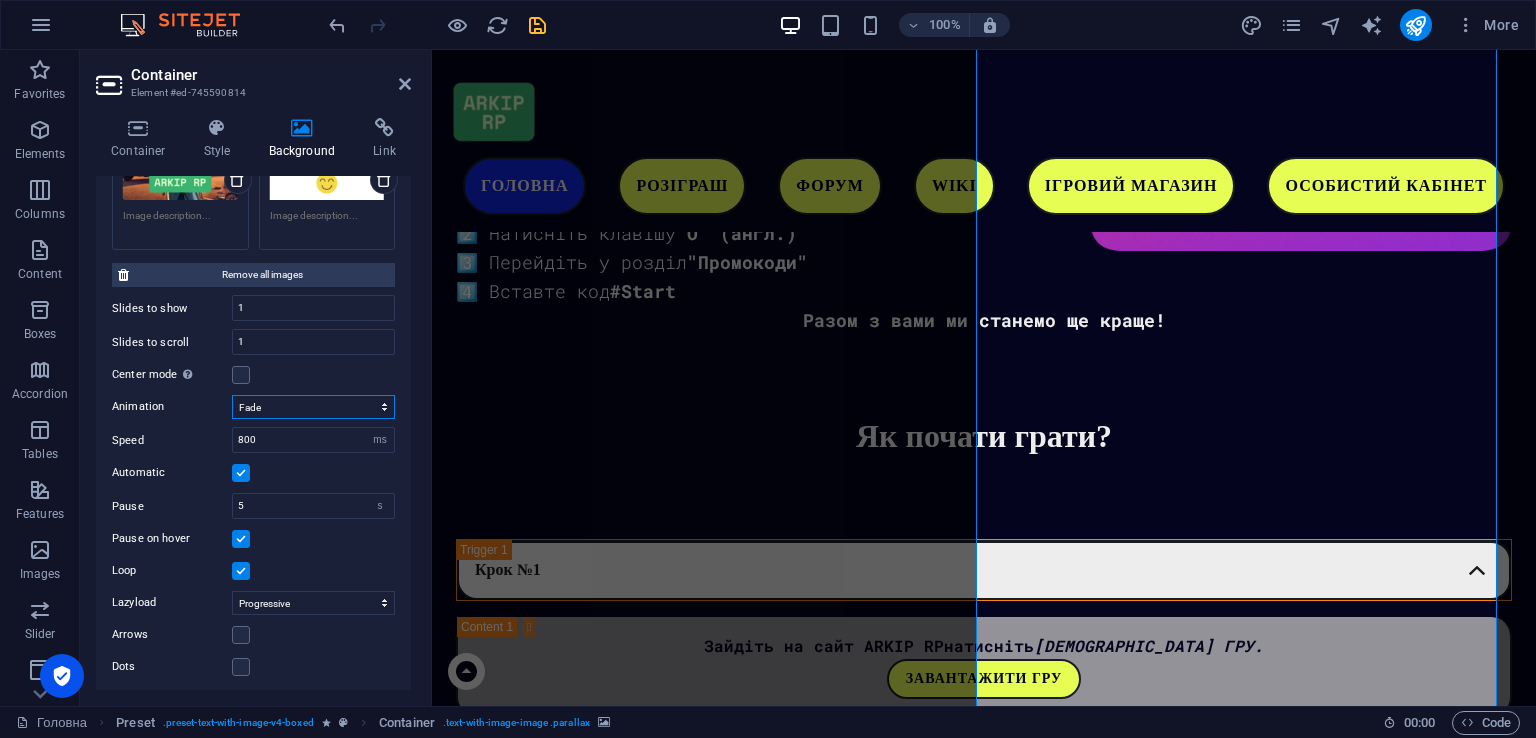 click on "Slide Fade" at bounding box center [313, 407] 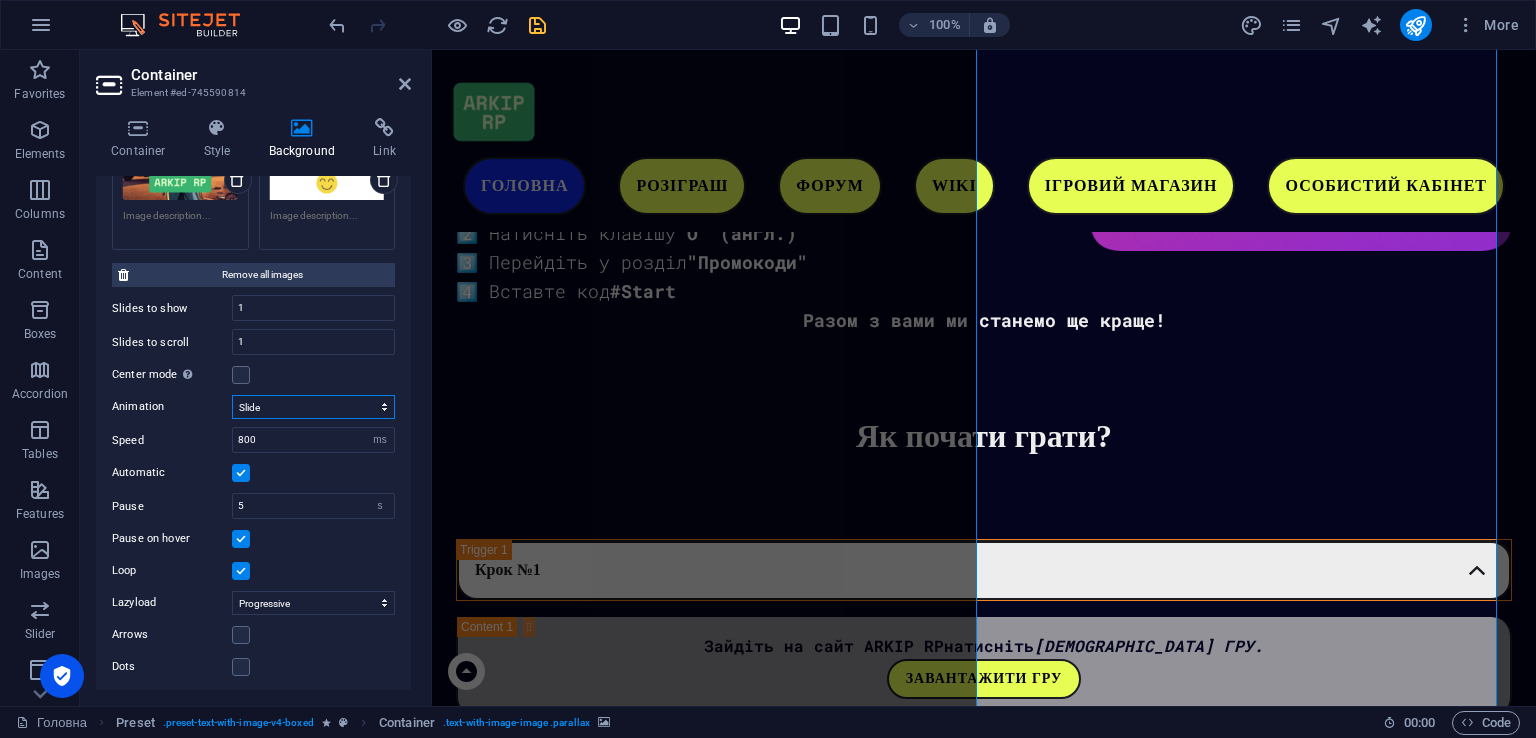 click on "Slide Fade" at bounding box center [313, 407] 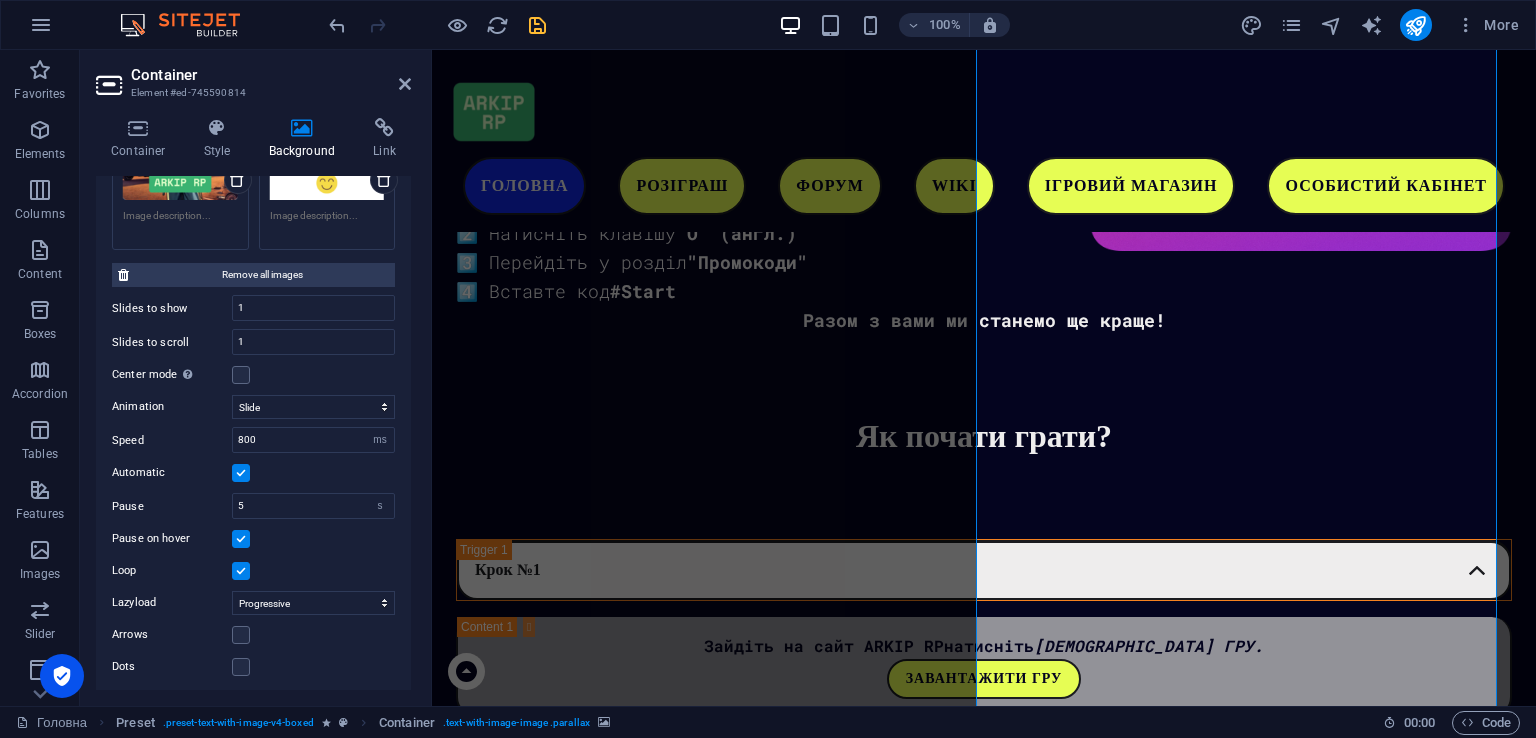 click at bounding box center (241, 473) 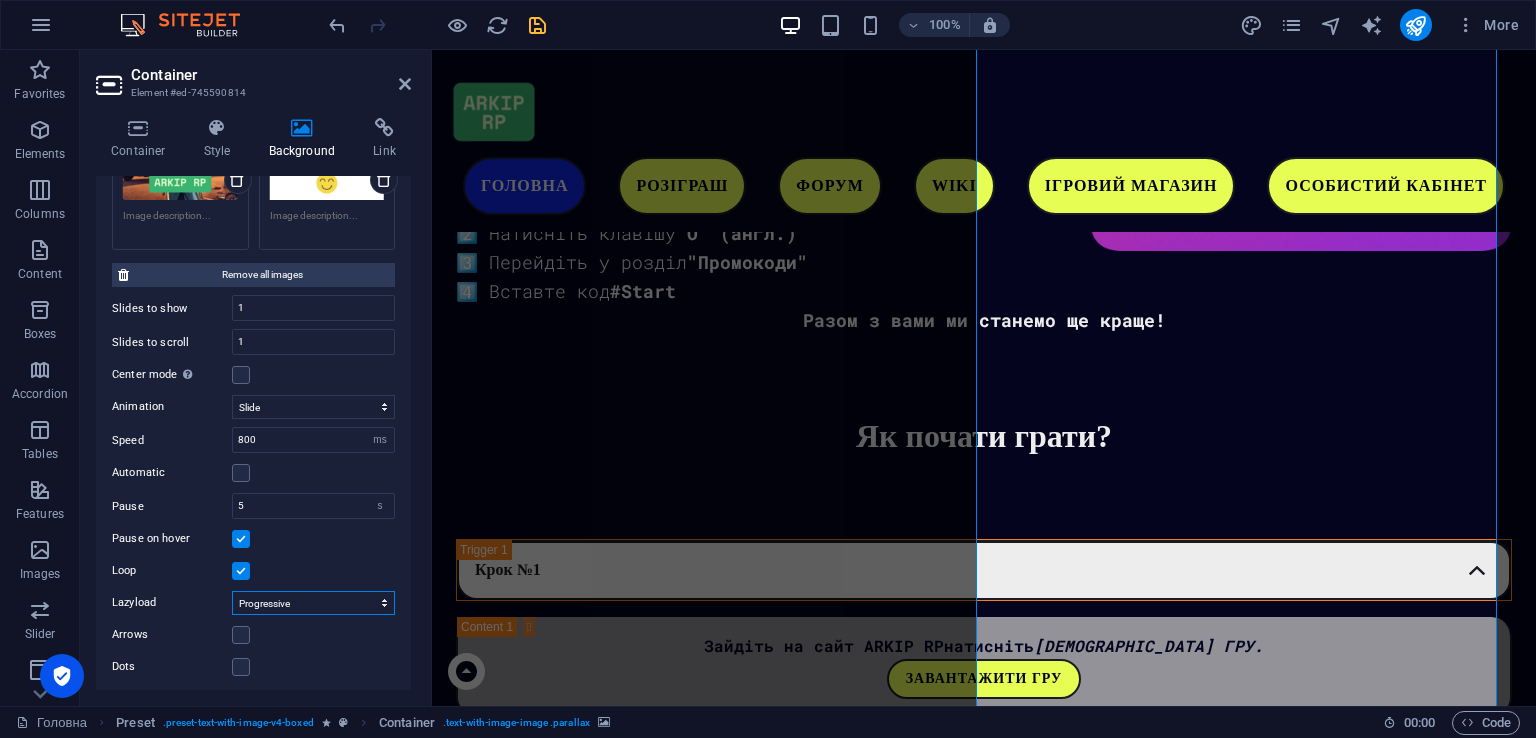 click on "Off On demand Progressive" at bounding box center (313, 603) 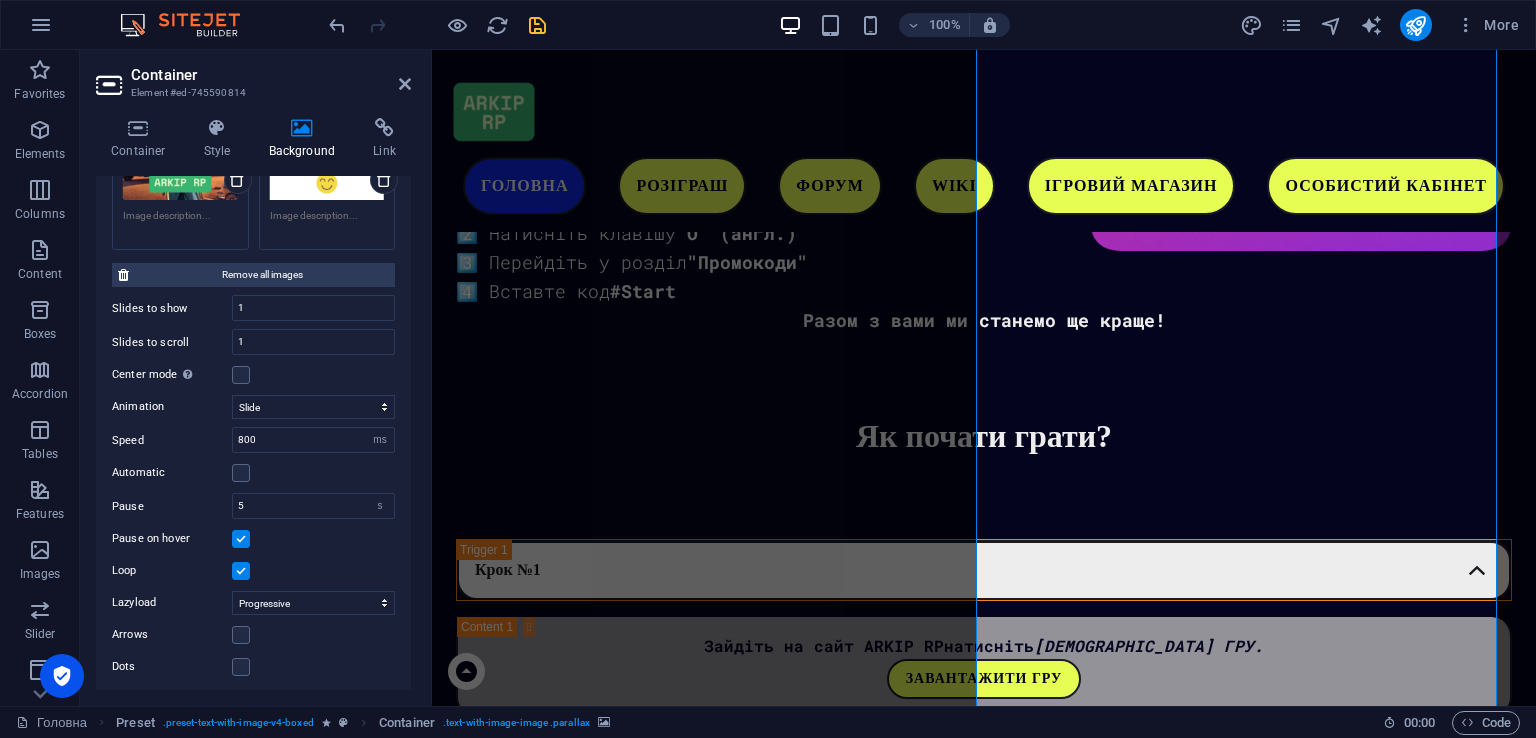 click at bounding box center [195, 2037] 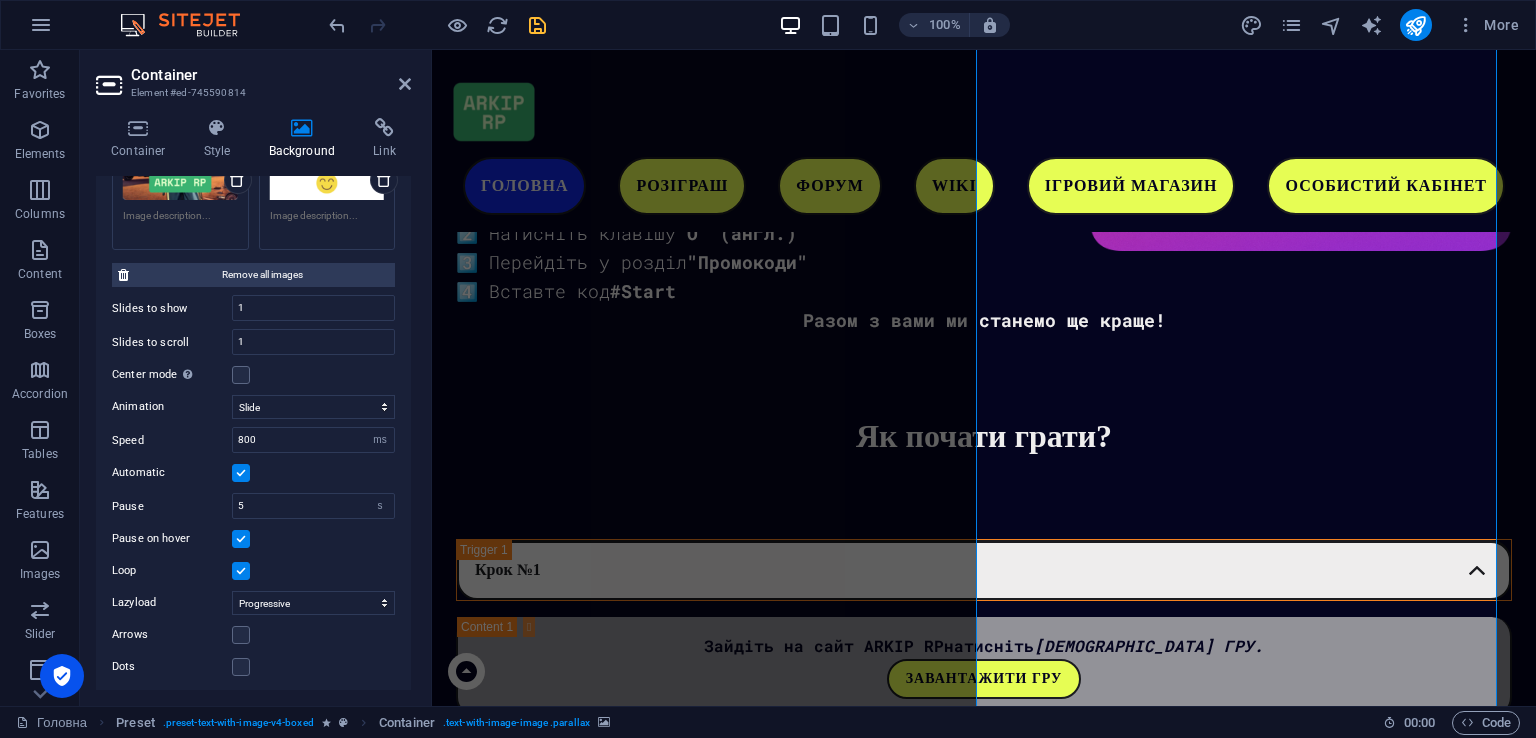 click at bounding box center [241, 473] 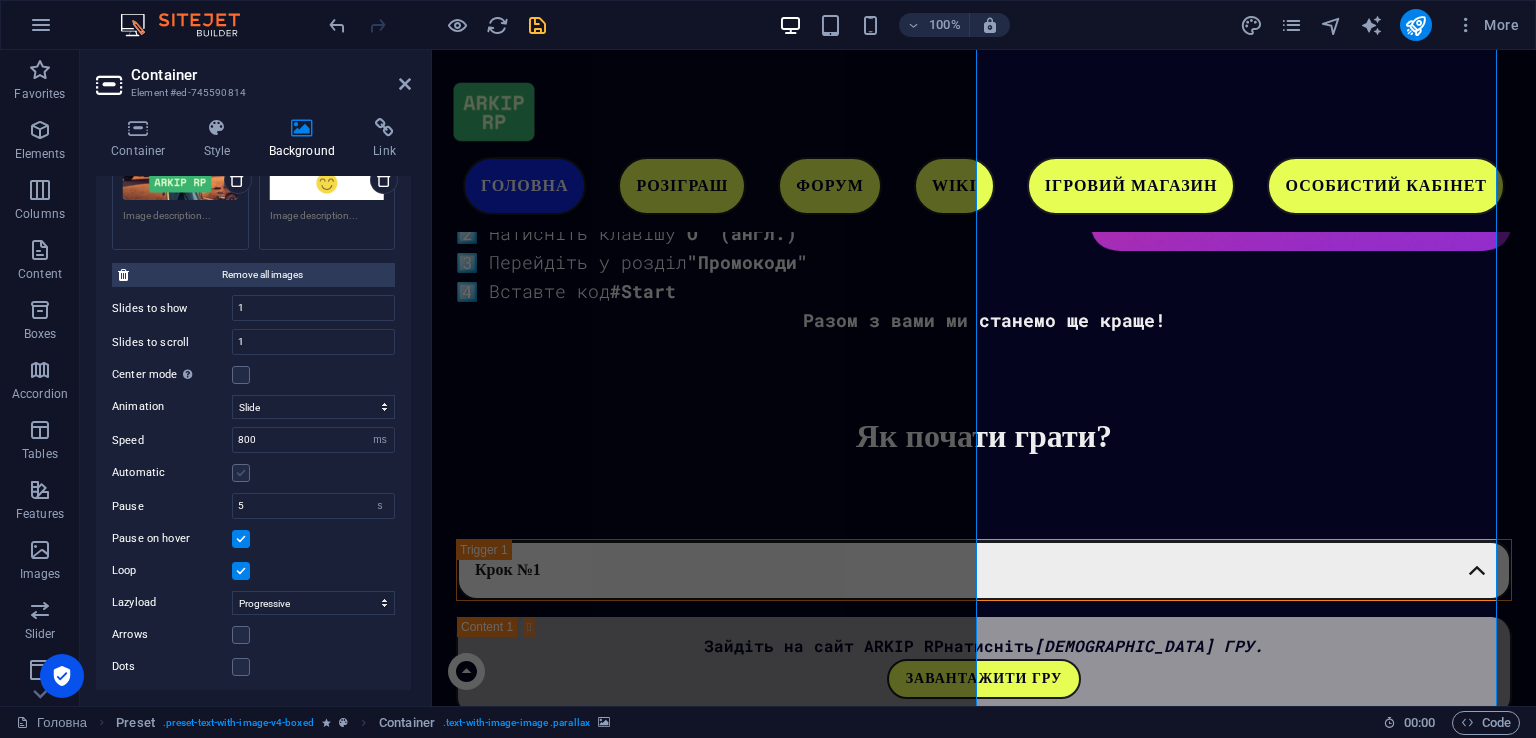 click at bounding box center (241, 473) 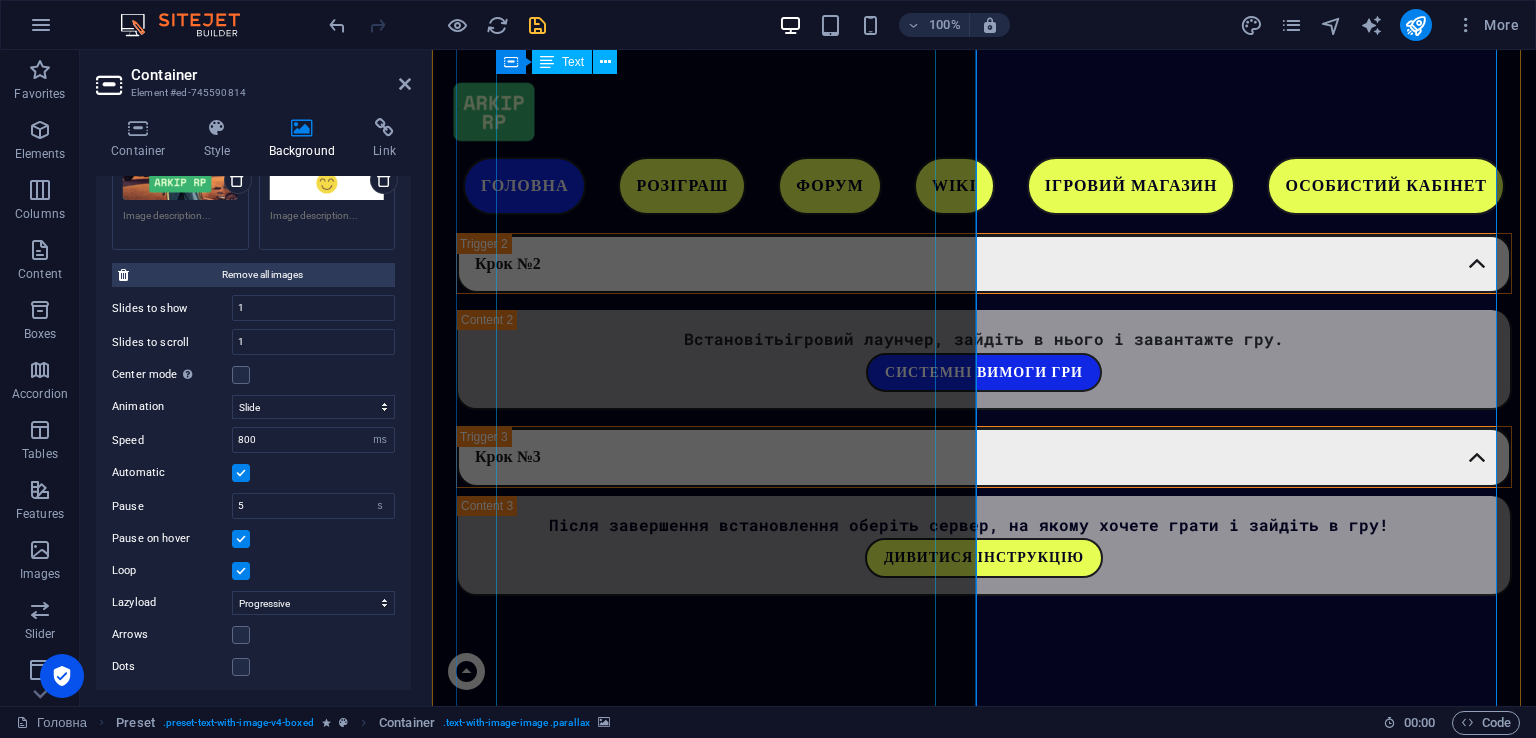 scroll, scrollTop: 2818, scrollLeft: 0, axis: vertical 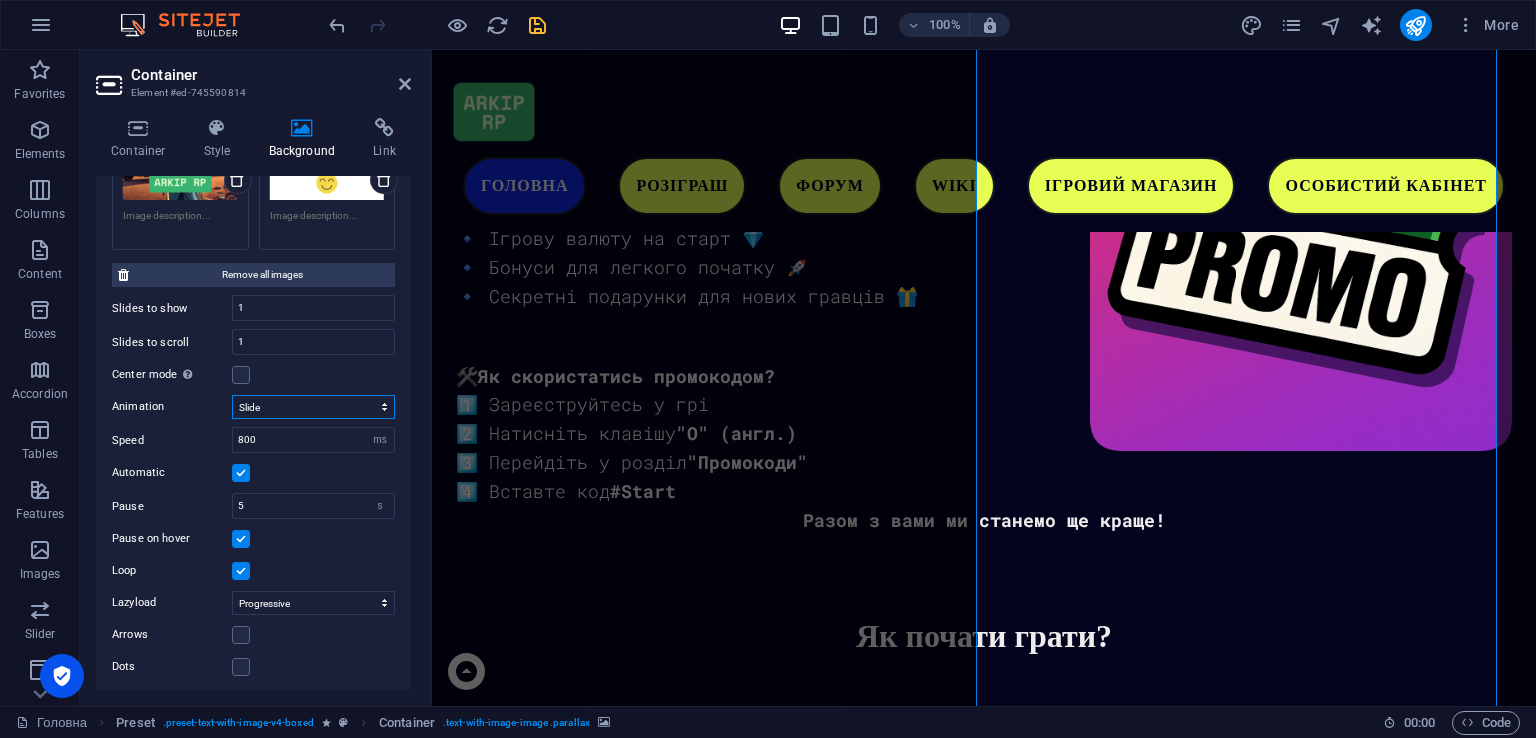 click on "Slide Fade" at bounding box center (313, 407) 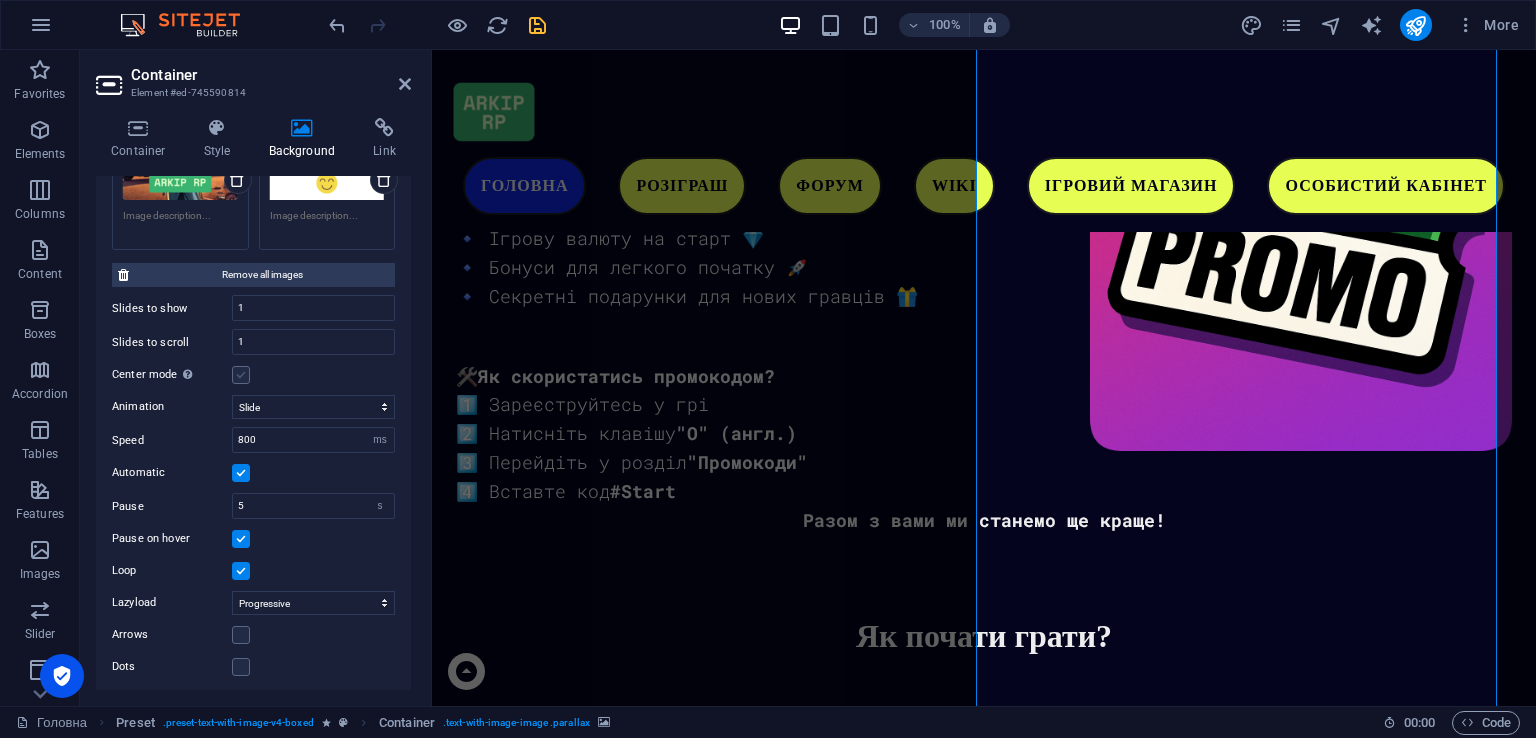 click at bounding box center (241, 375) 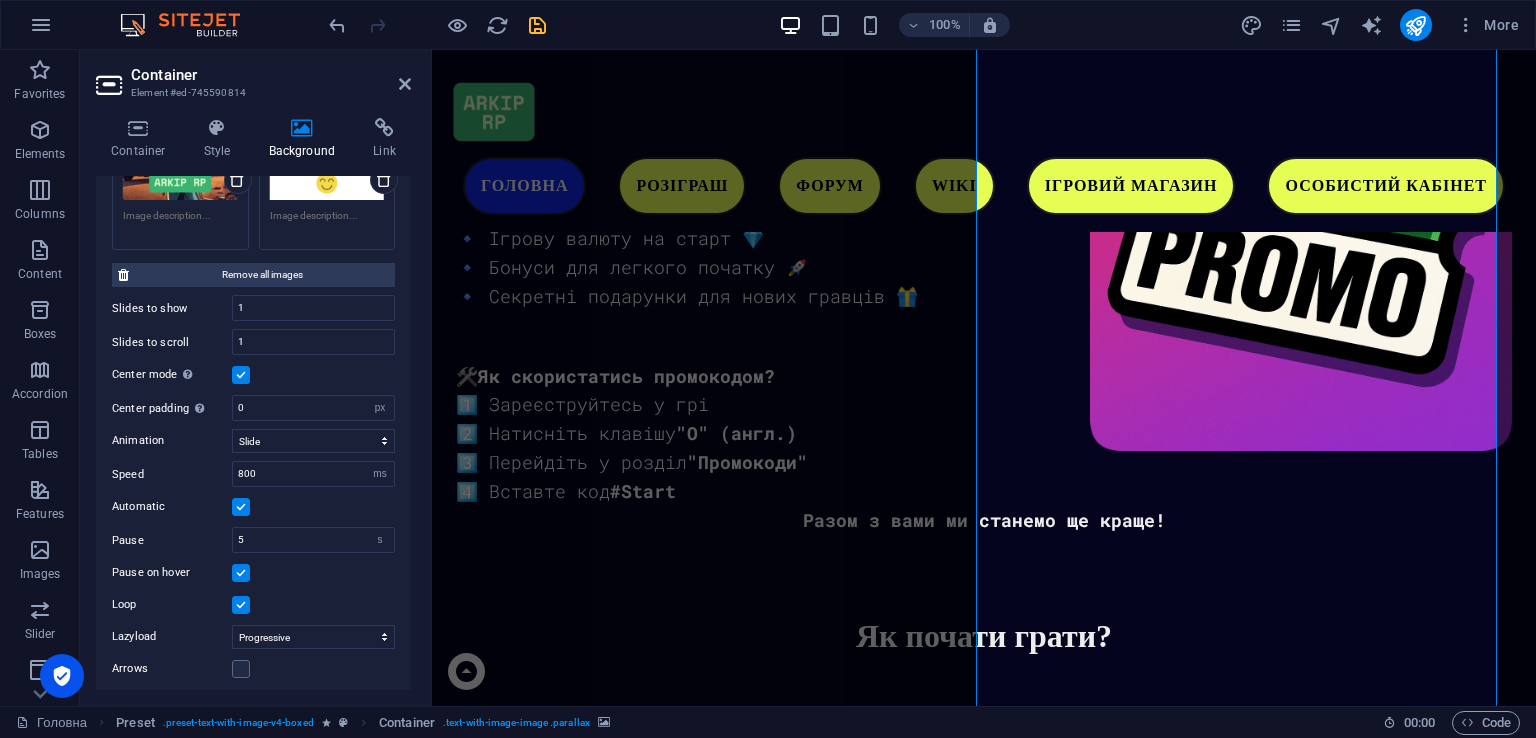 click at bounding box center (241, 375) 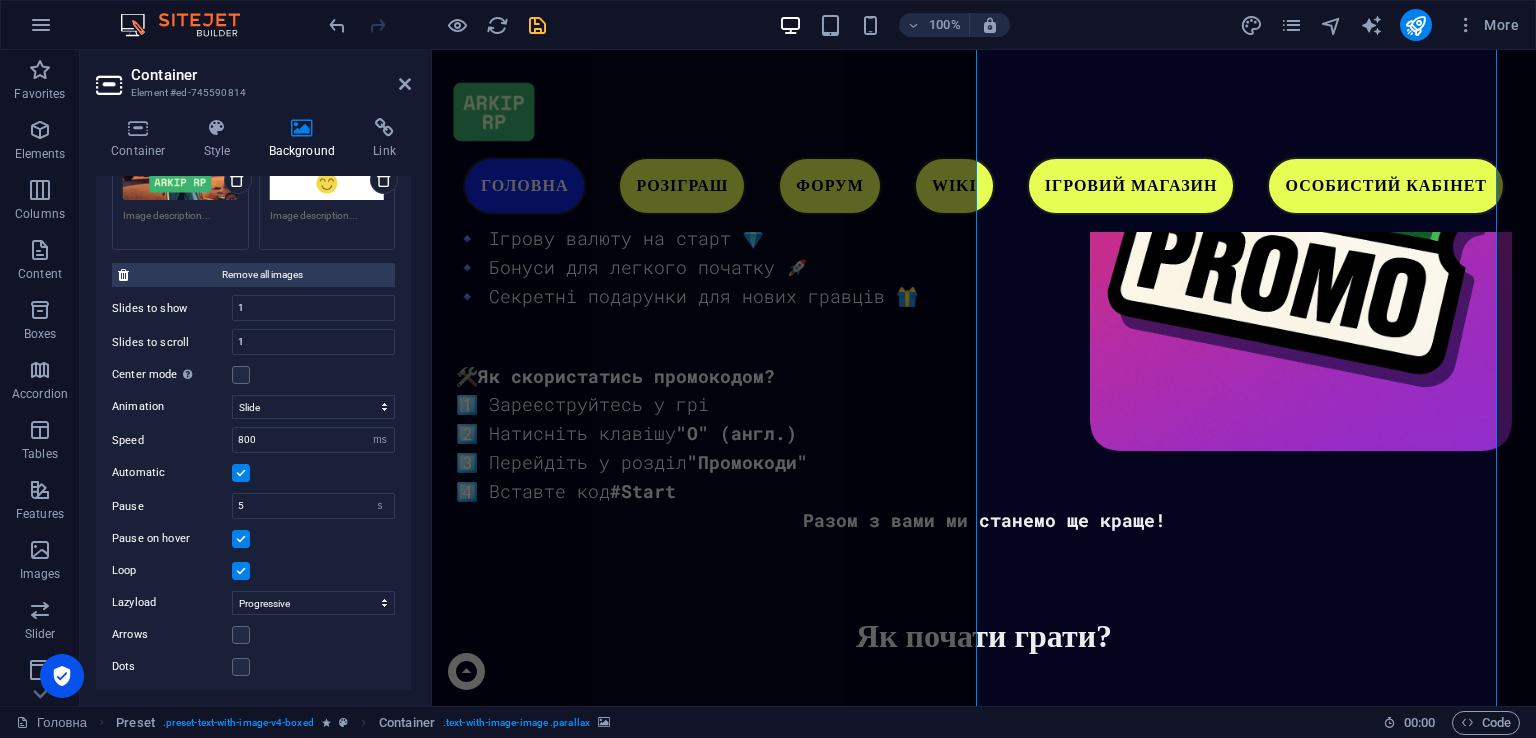 click on "Arrows" at bounding box center (253, 635) 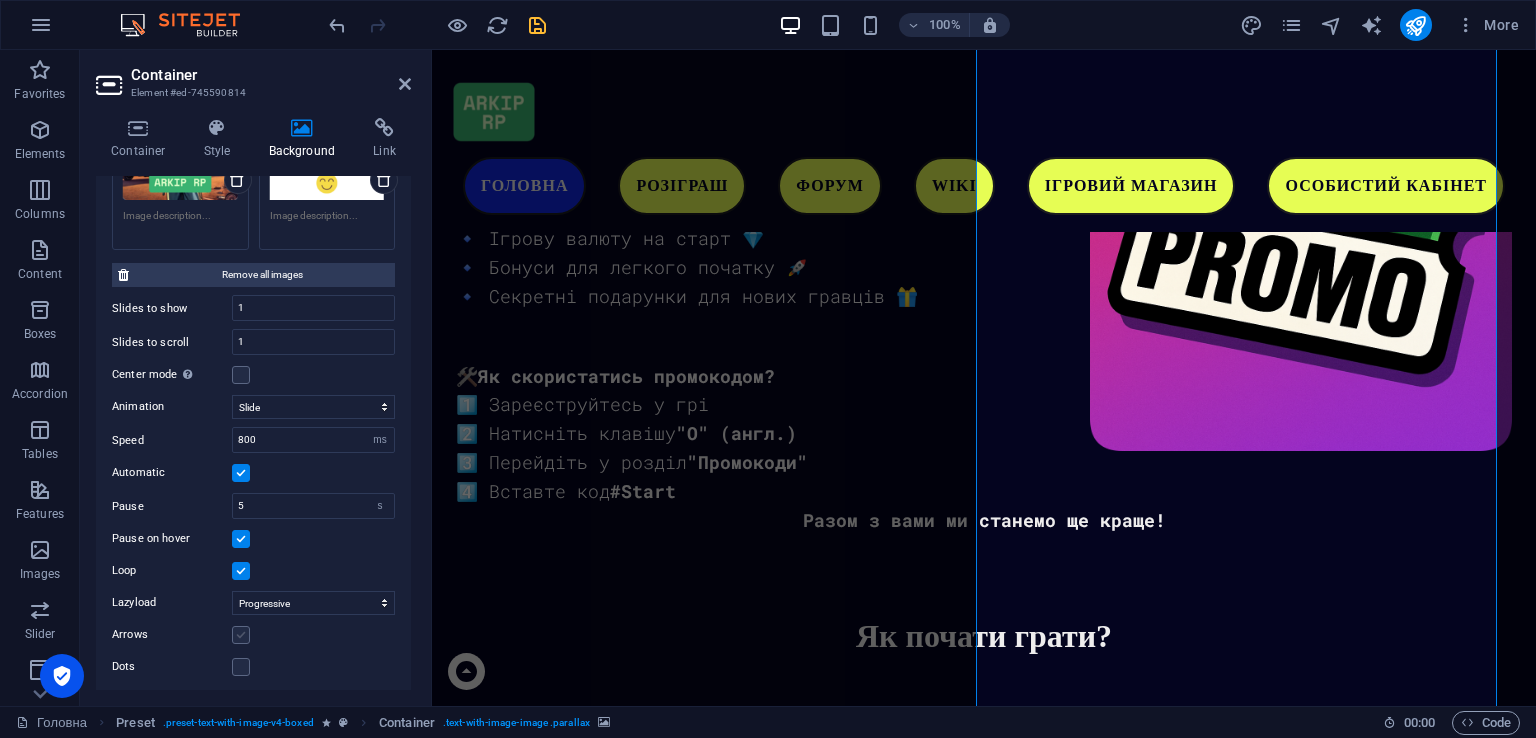 click at bounding box center [241, 635] 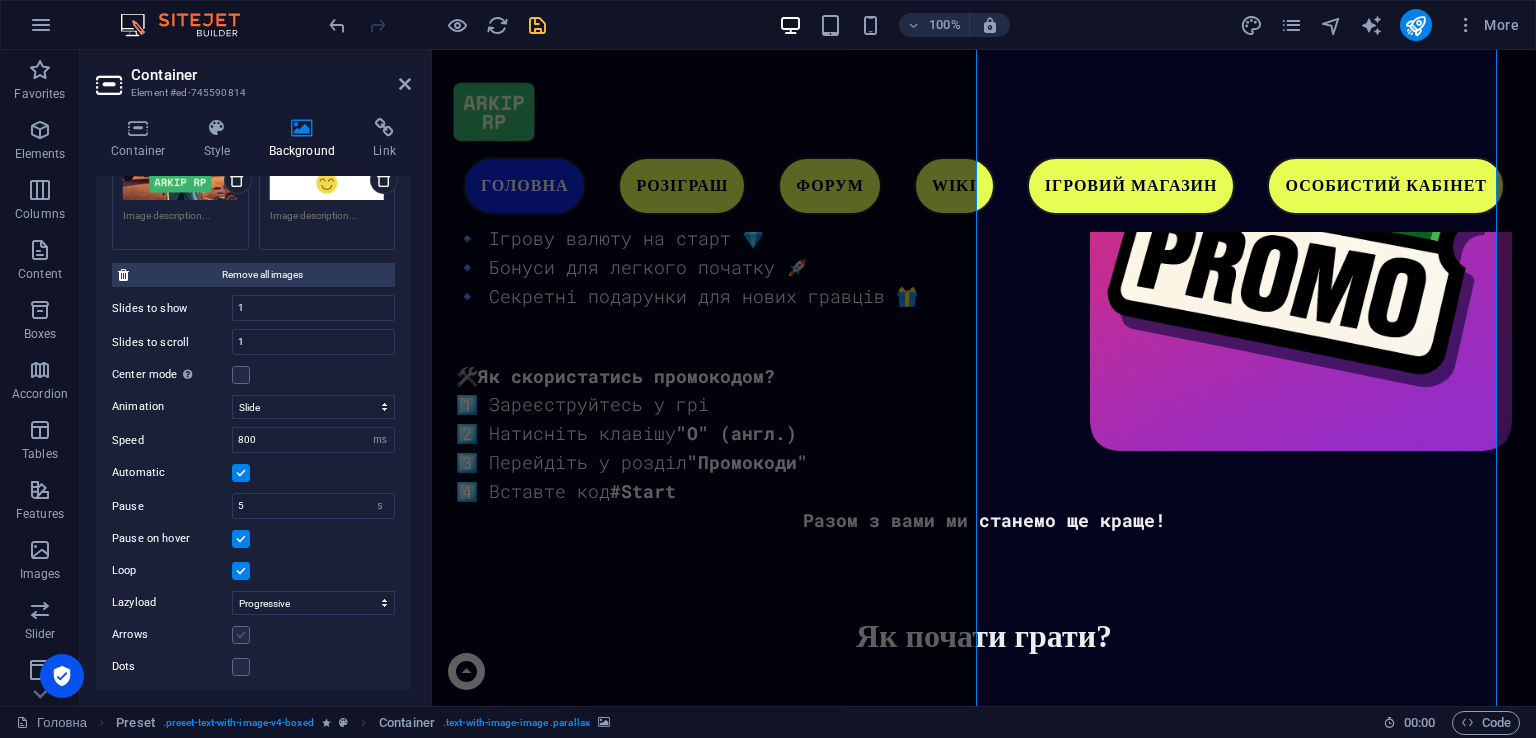 click on "Arrows" at bounding box center (0, 0) 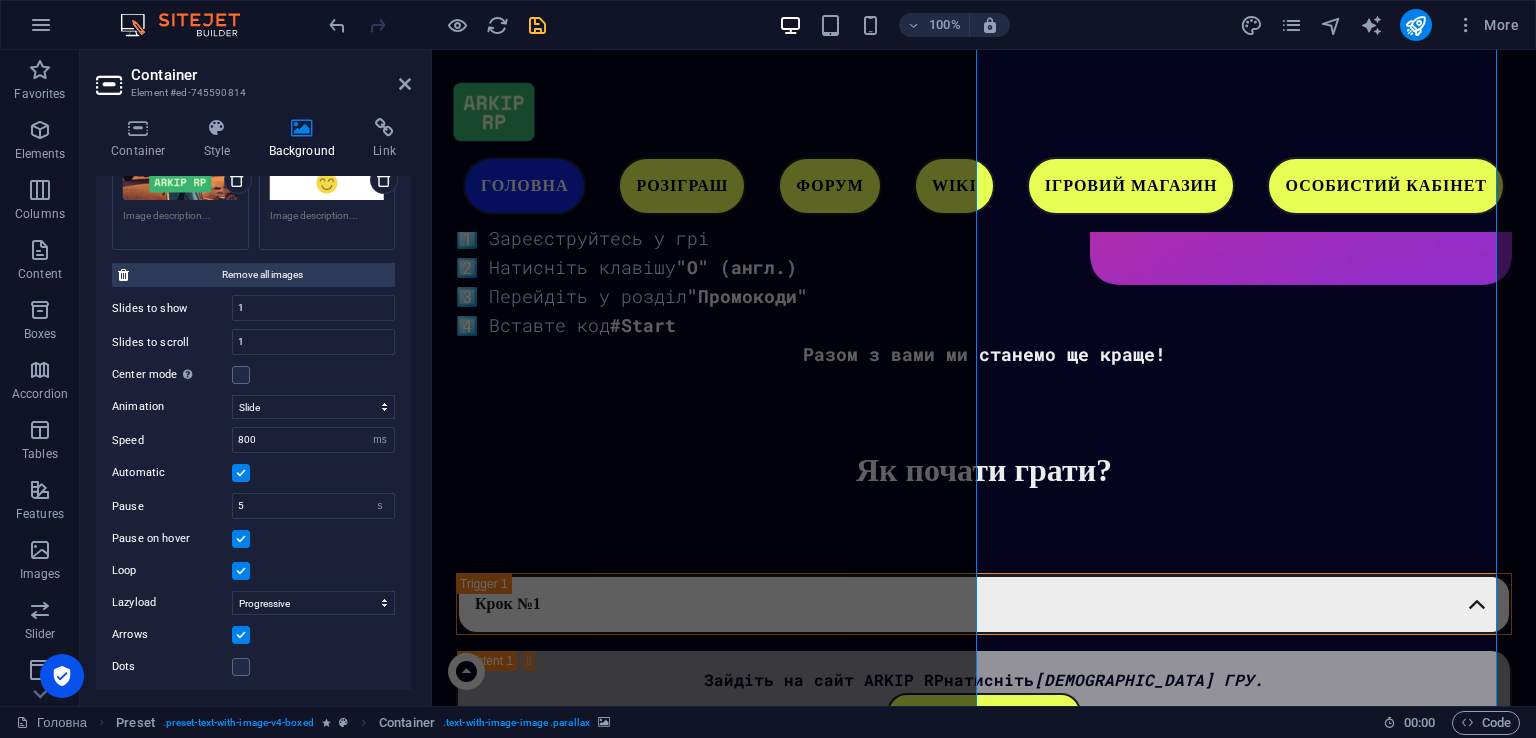scroll, scrollTop: 3118, scrollLeft: 0, axis: vertical 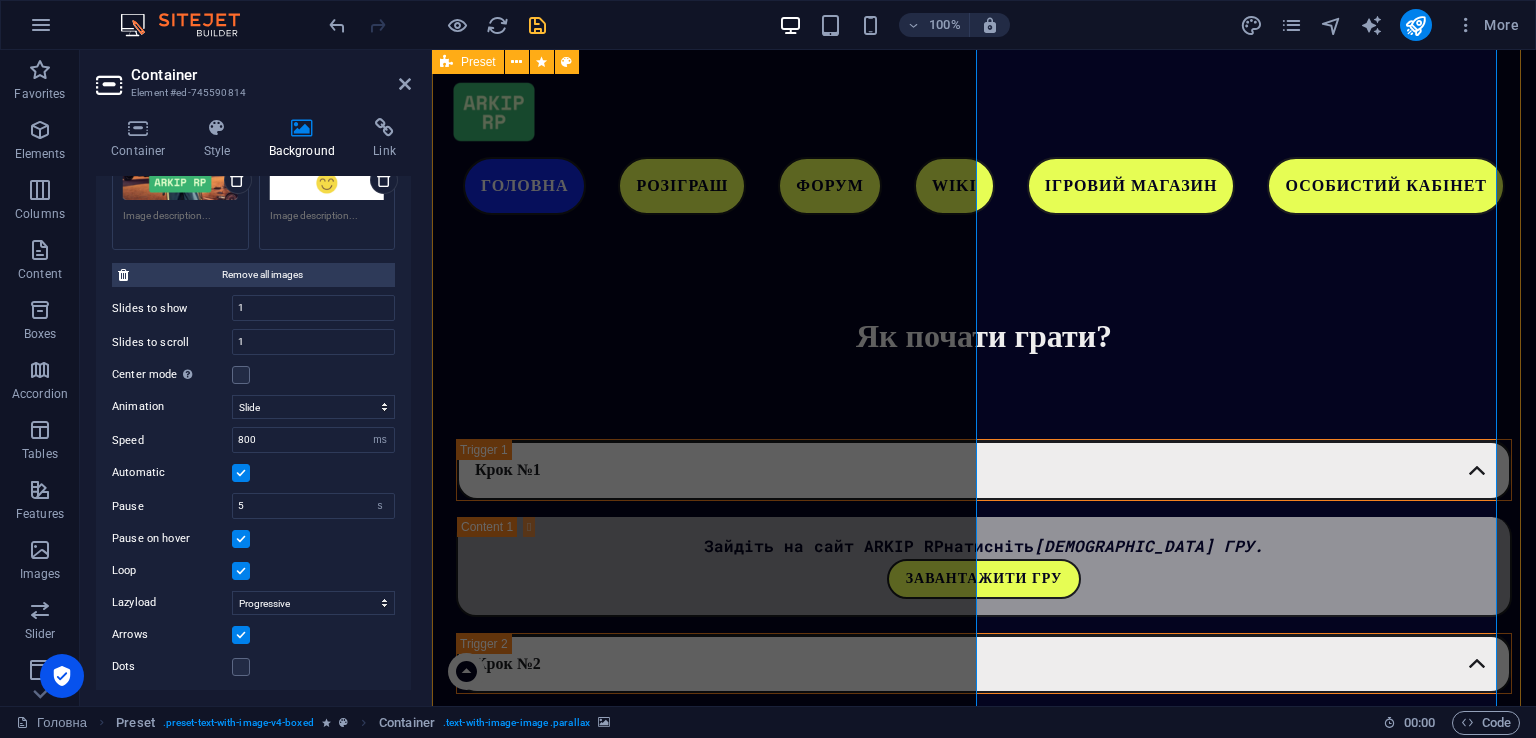 click at bounding box center [456, 2001] 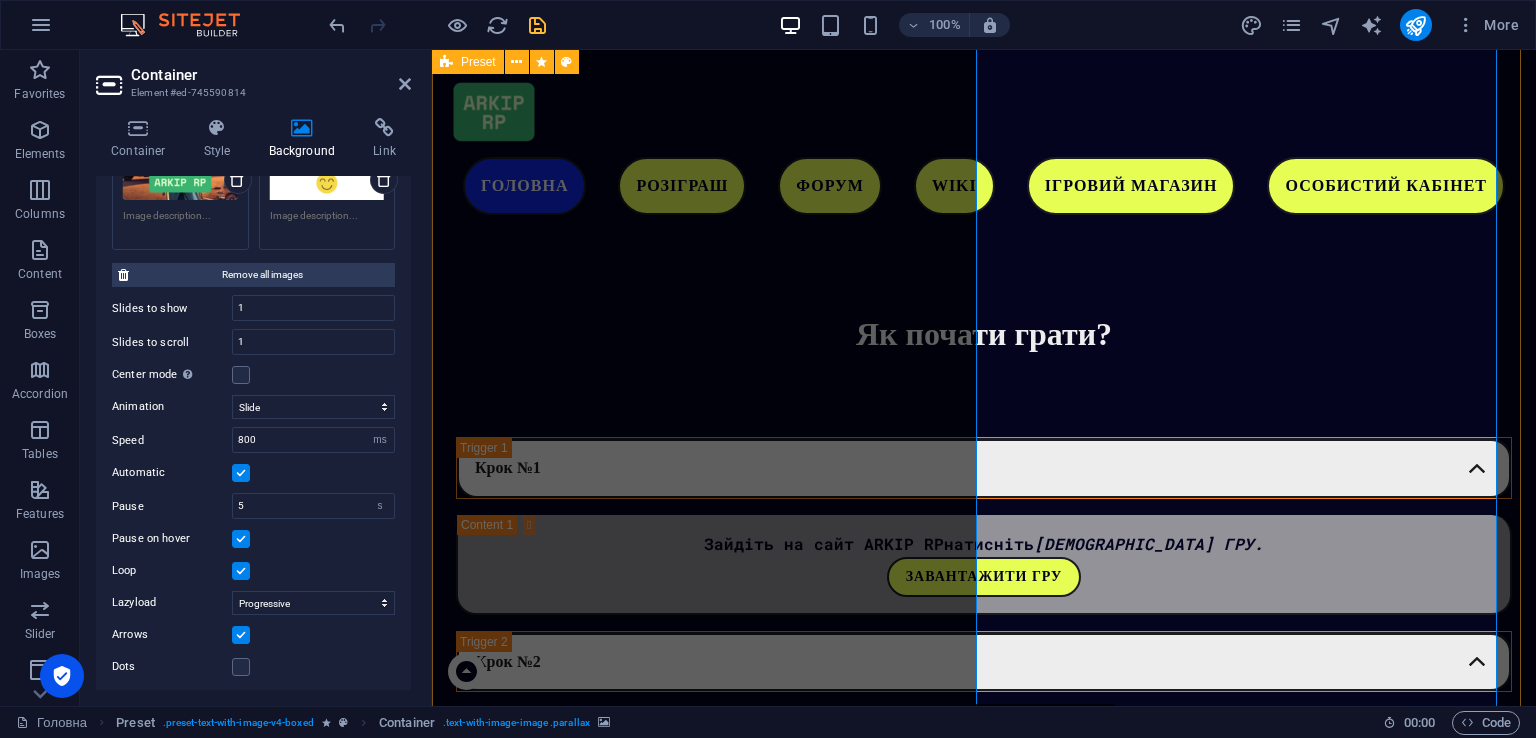 scroll, scrollTop: 3018, scrollLeft: 0, axis: vertical 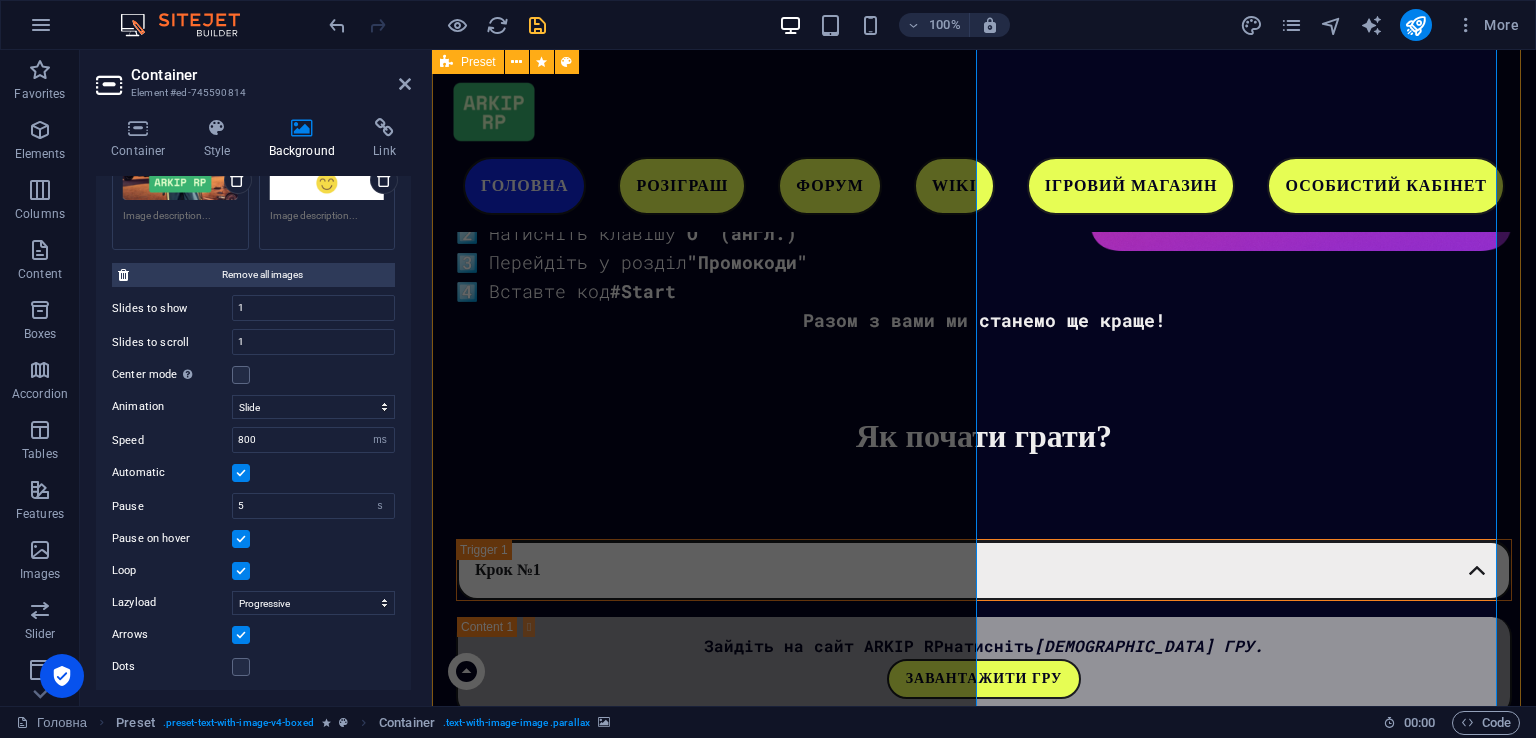 click at bounding box center [456, 2081] 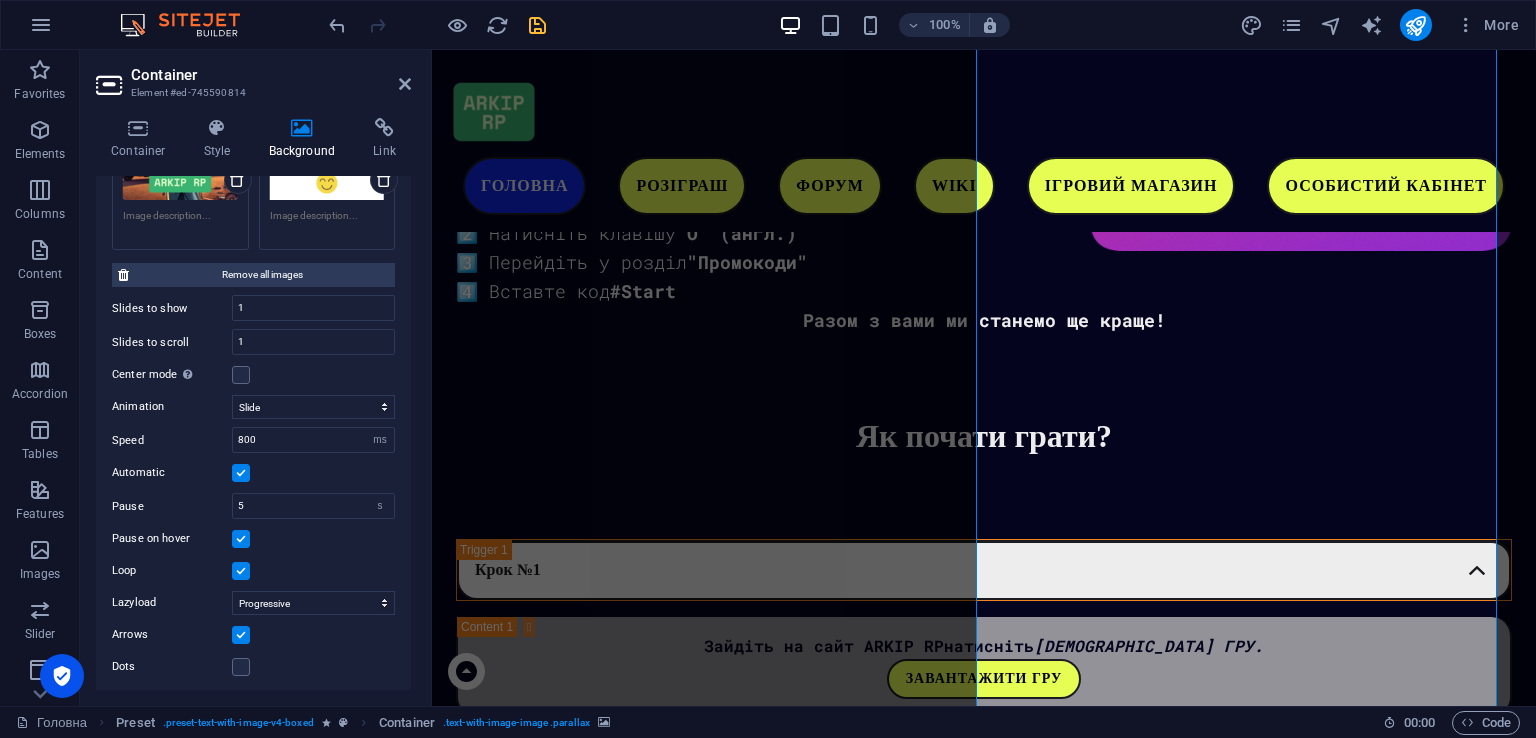 click on "Dots" at bounding box center [253, 667] 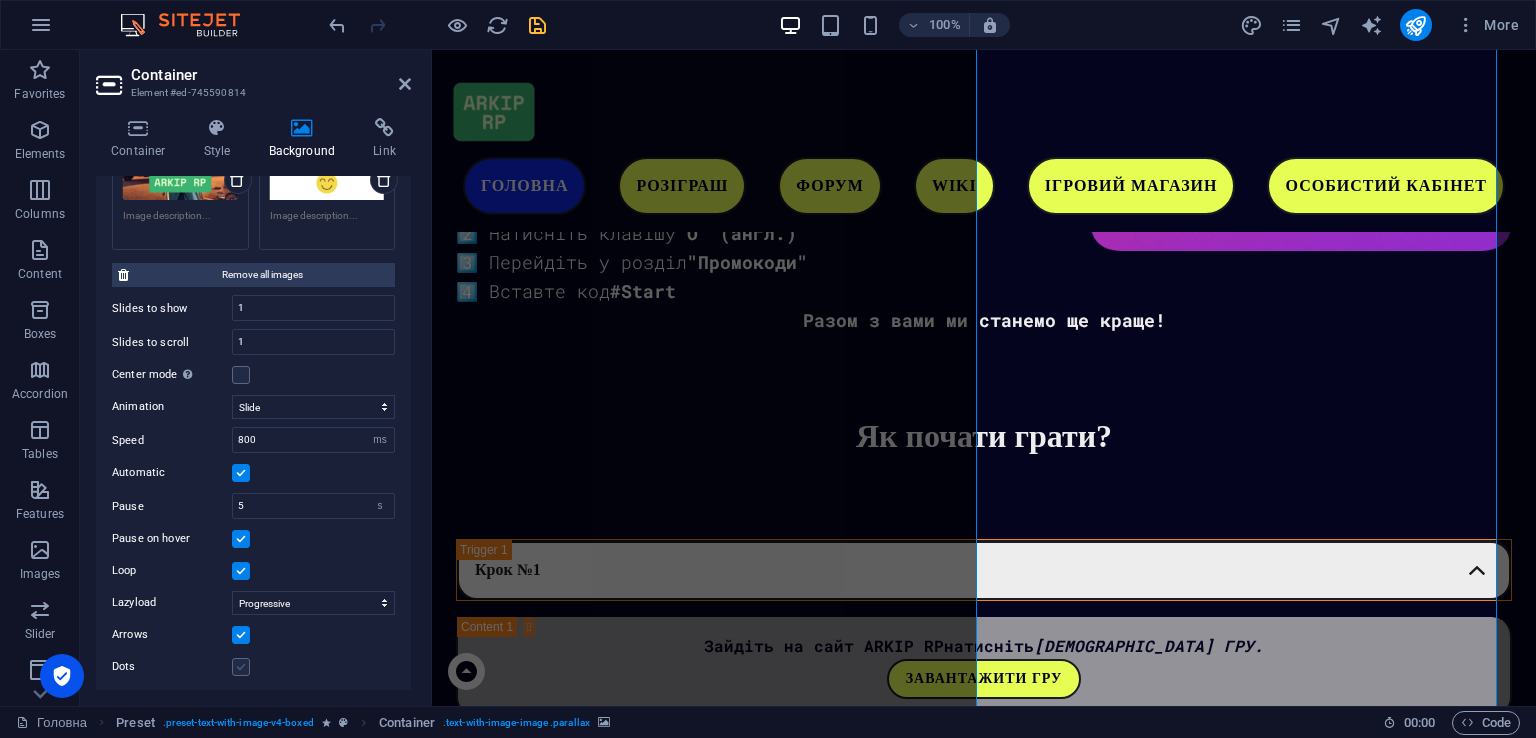 click at bounding box center [241, 667] 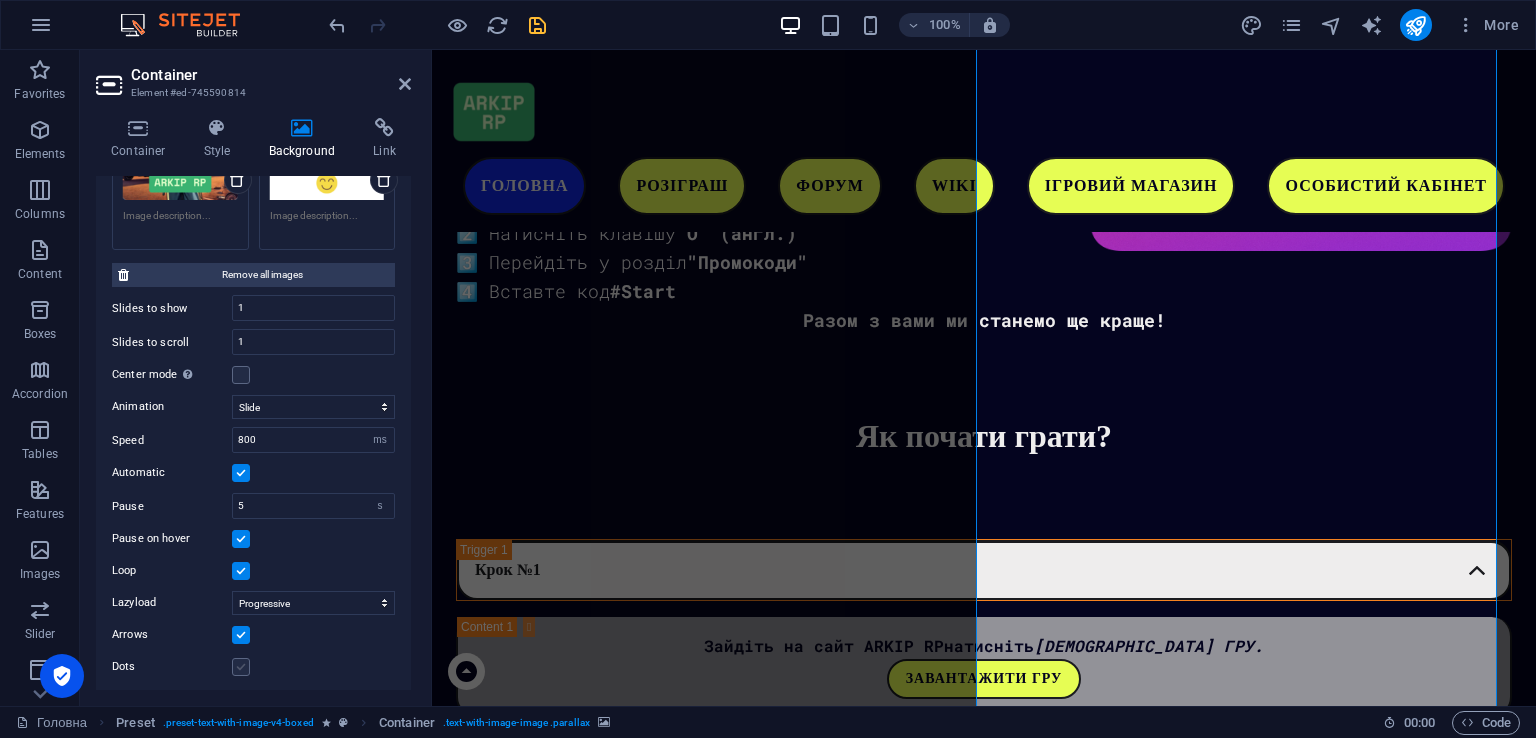 click on "Dots" at bounding box center [0, 0] 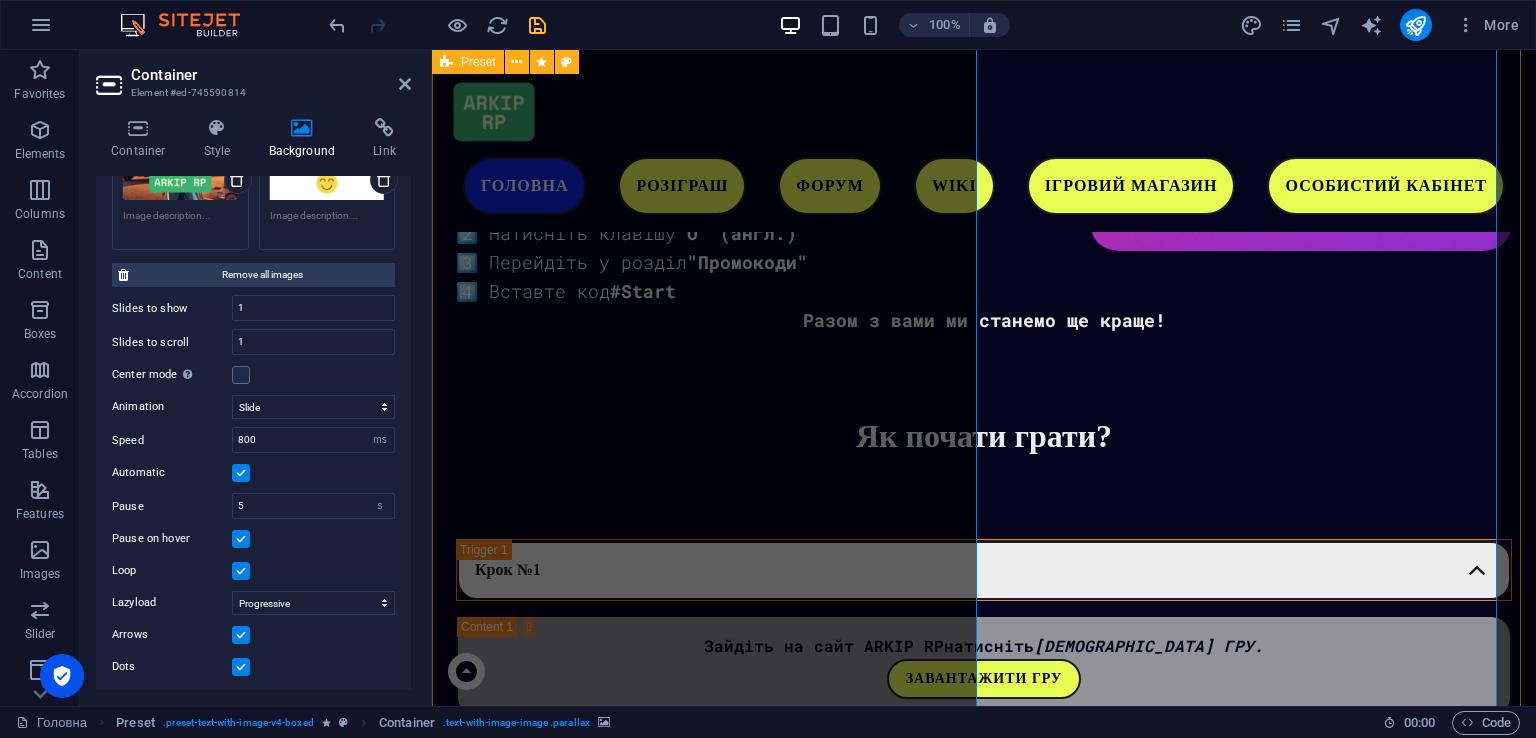 click at bounding box center [456, 2081] 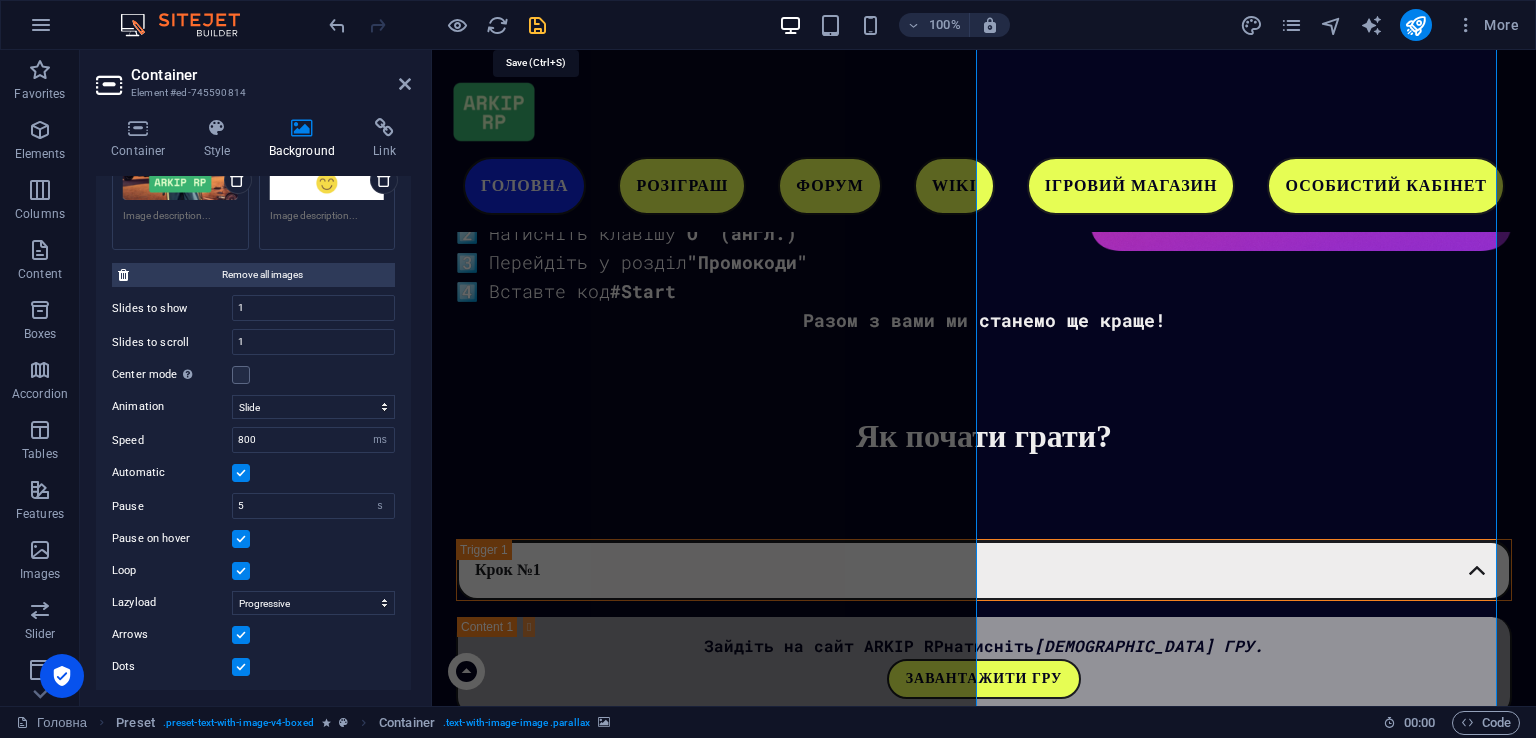 click at bounding box center [537, 25] 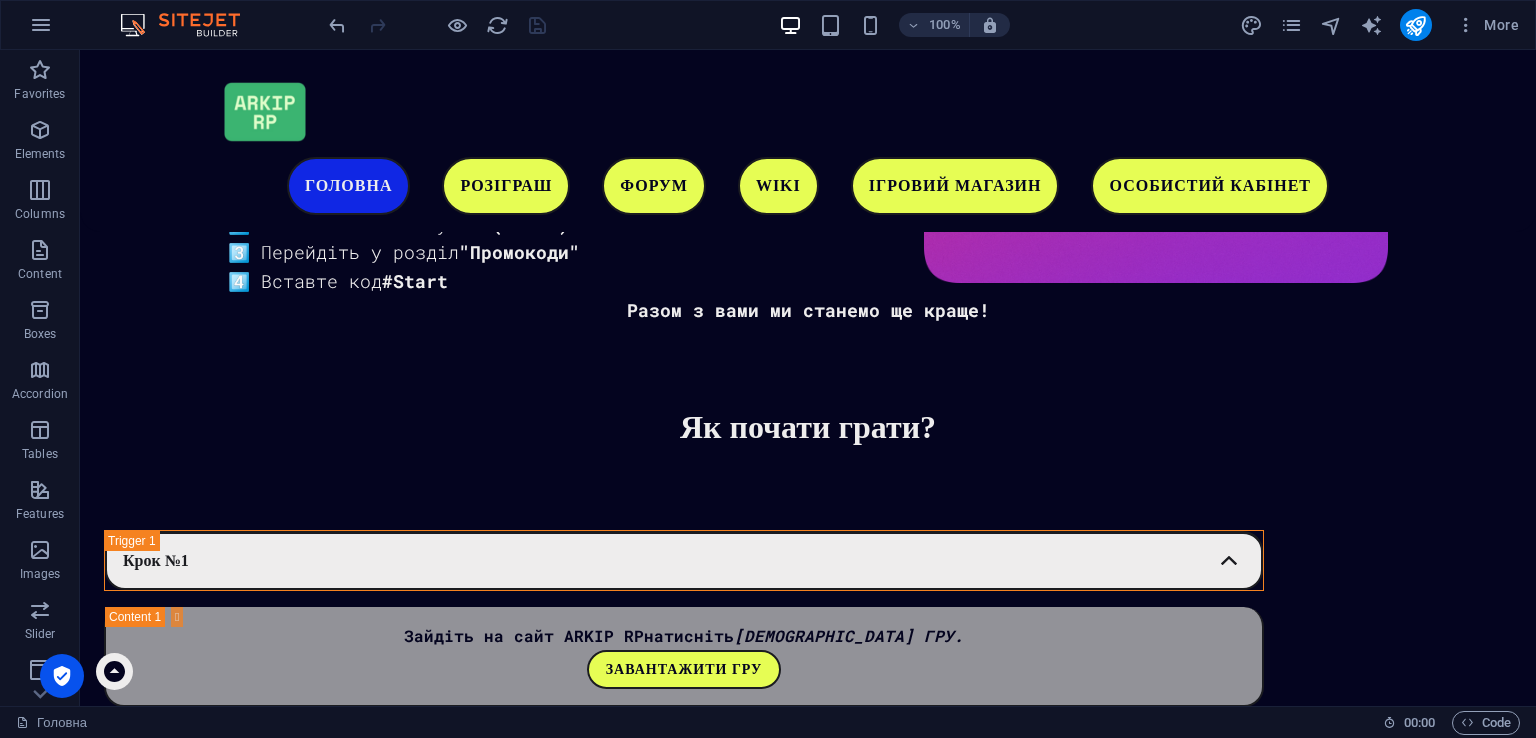 scroll, scrollTop: 2545, scrollLeft: 0, axis: vertical 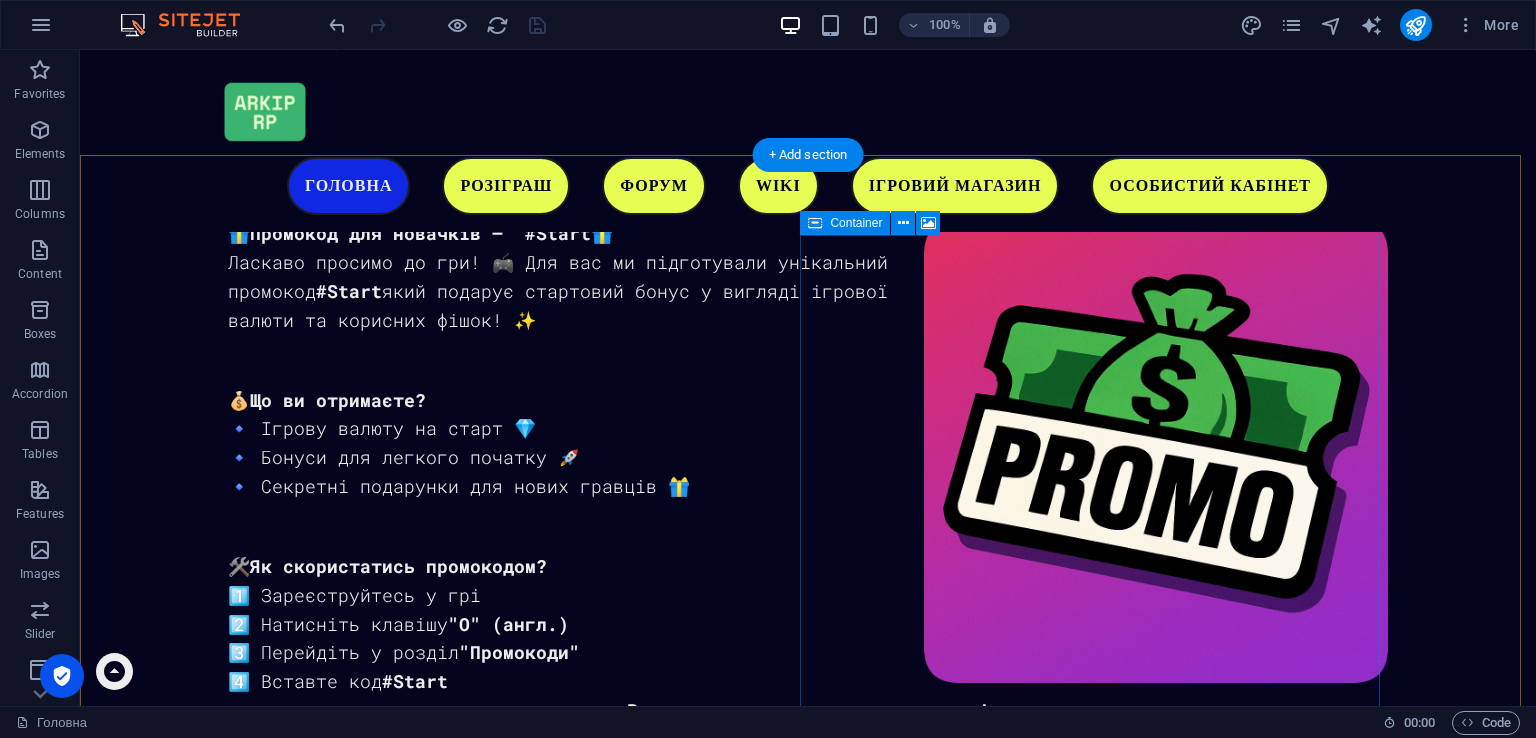click on "Drop content here or  Add elements  Paste clipboard" at bounding box center [684, 3344] 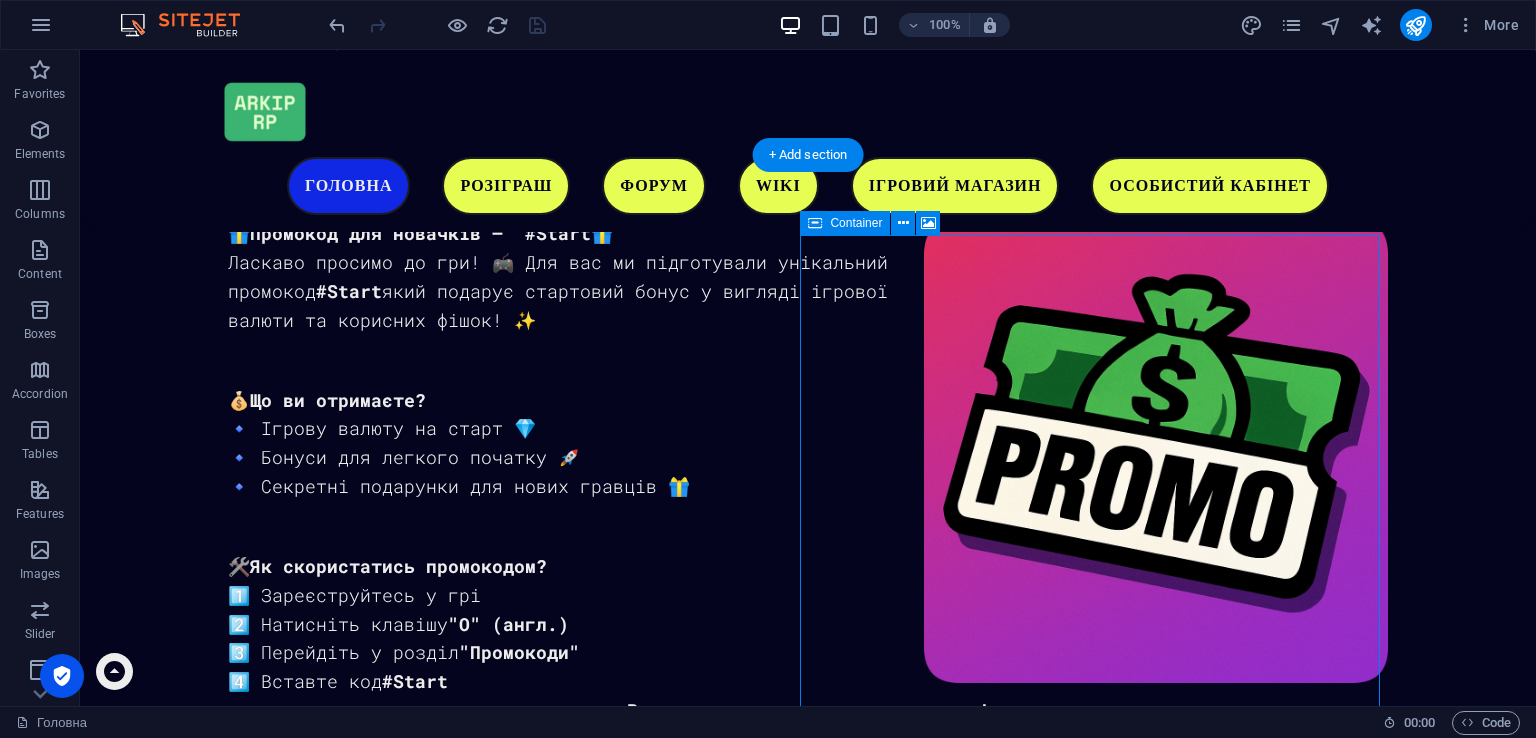 click on "Drop content here or  Add elements  Paste clipboard" at bounding box center (684, 3344) 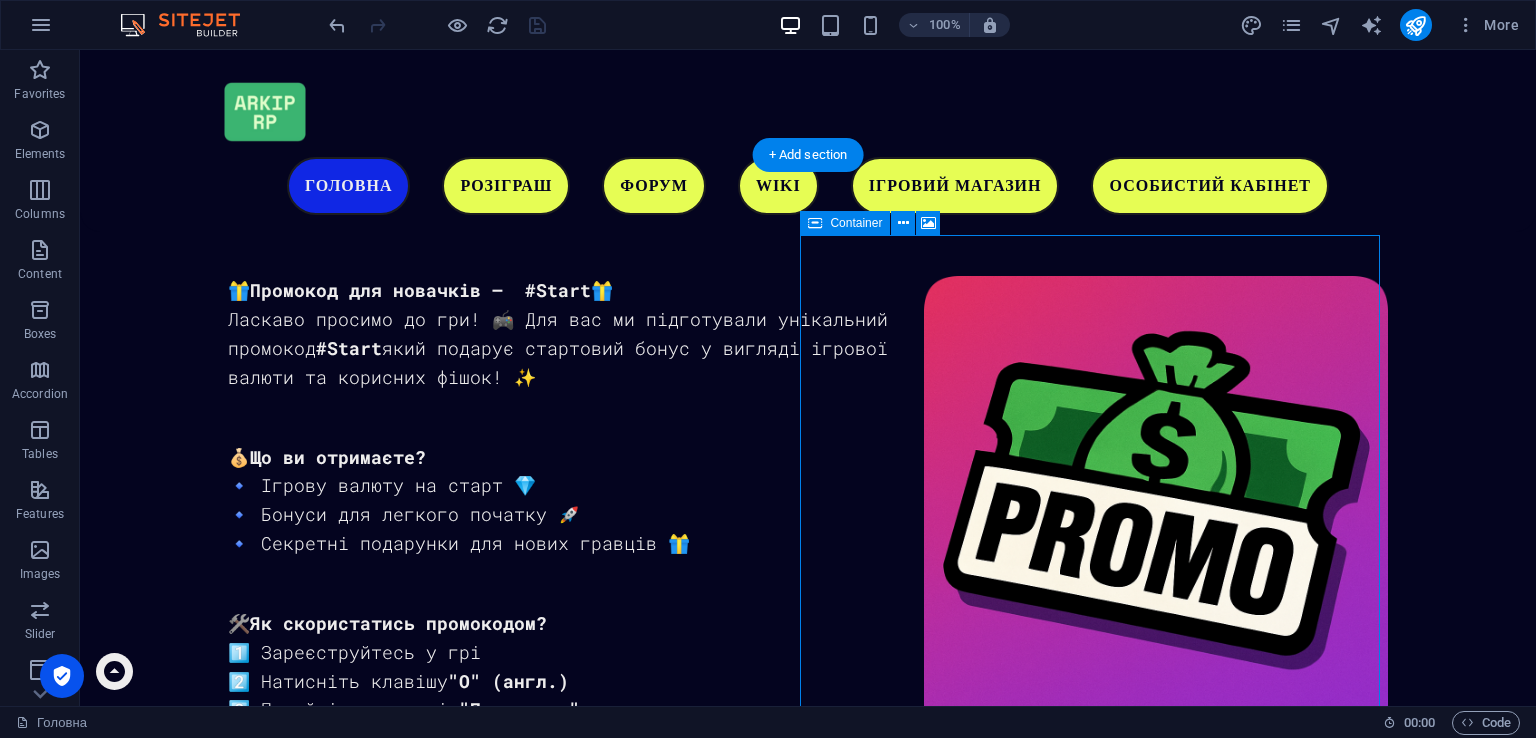 select on "ms" 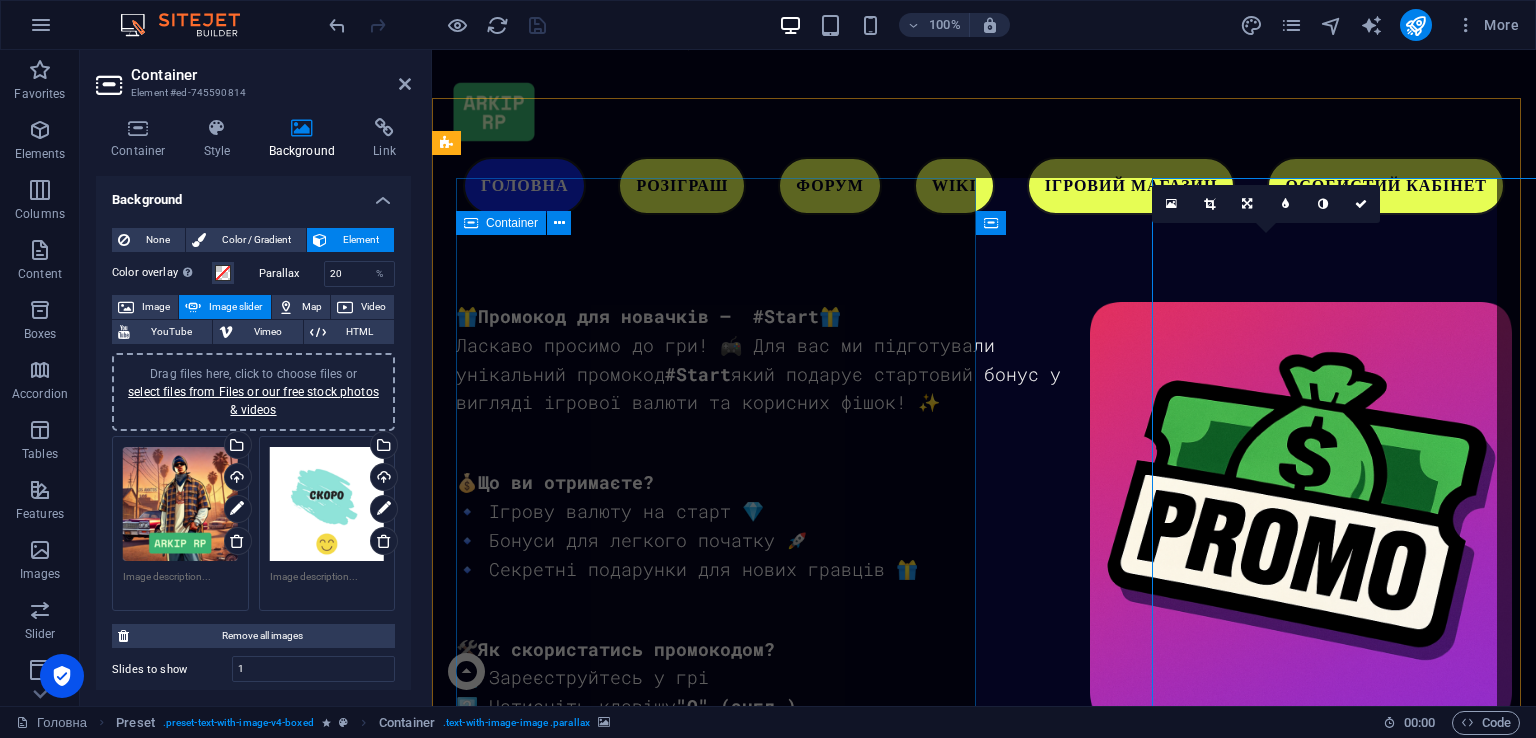 scroll, scrollTop: 2602, scrollLeft: 0, axis: vertical 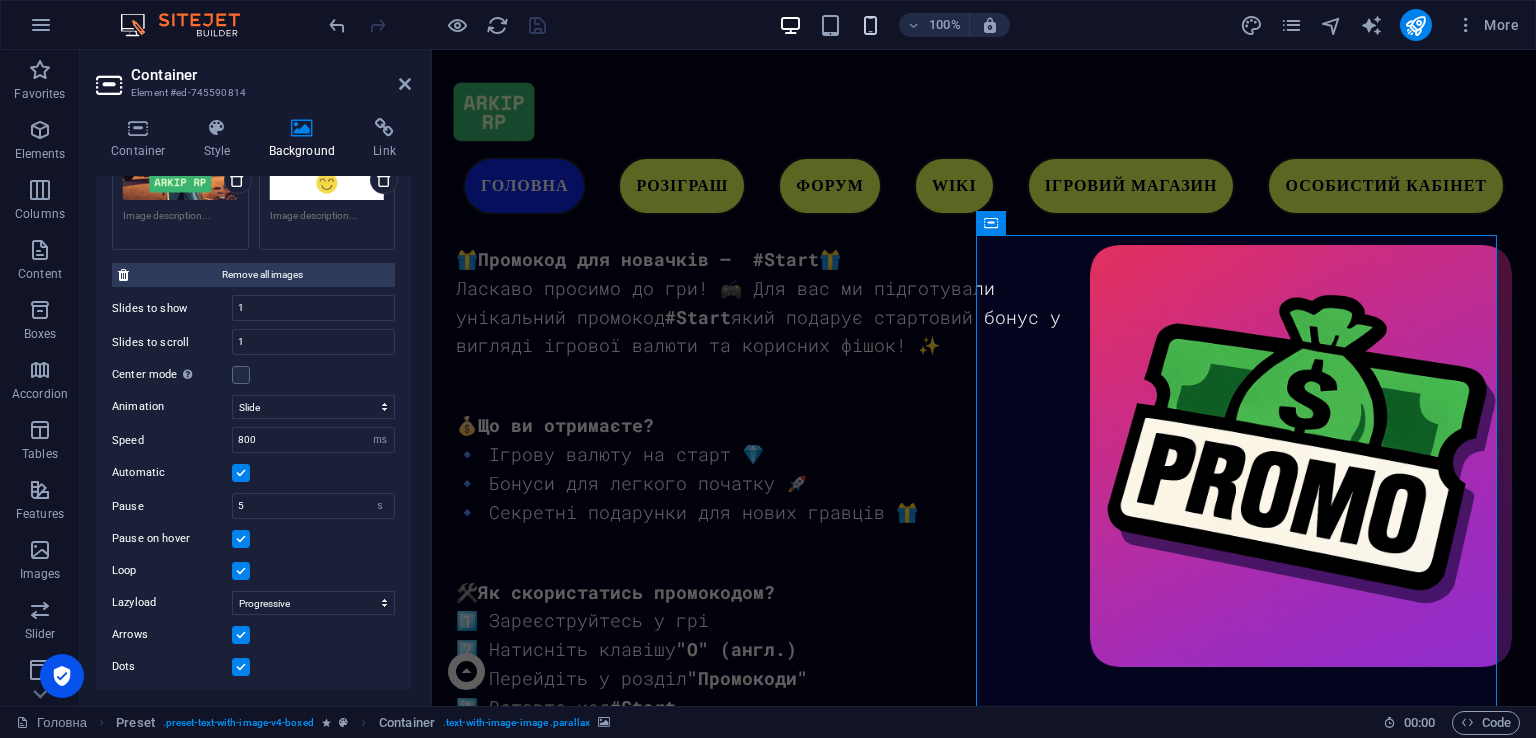 click at bounding box center (870, 25) 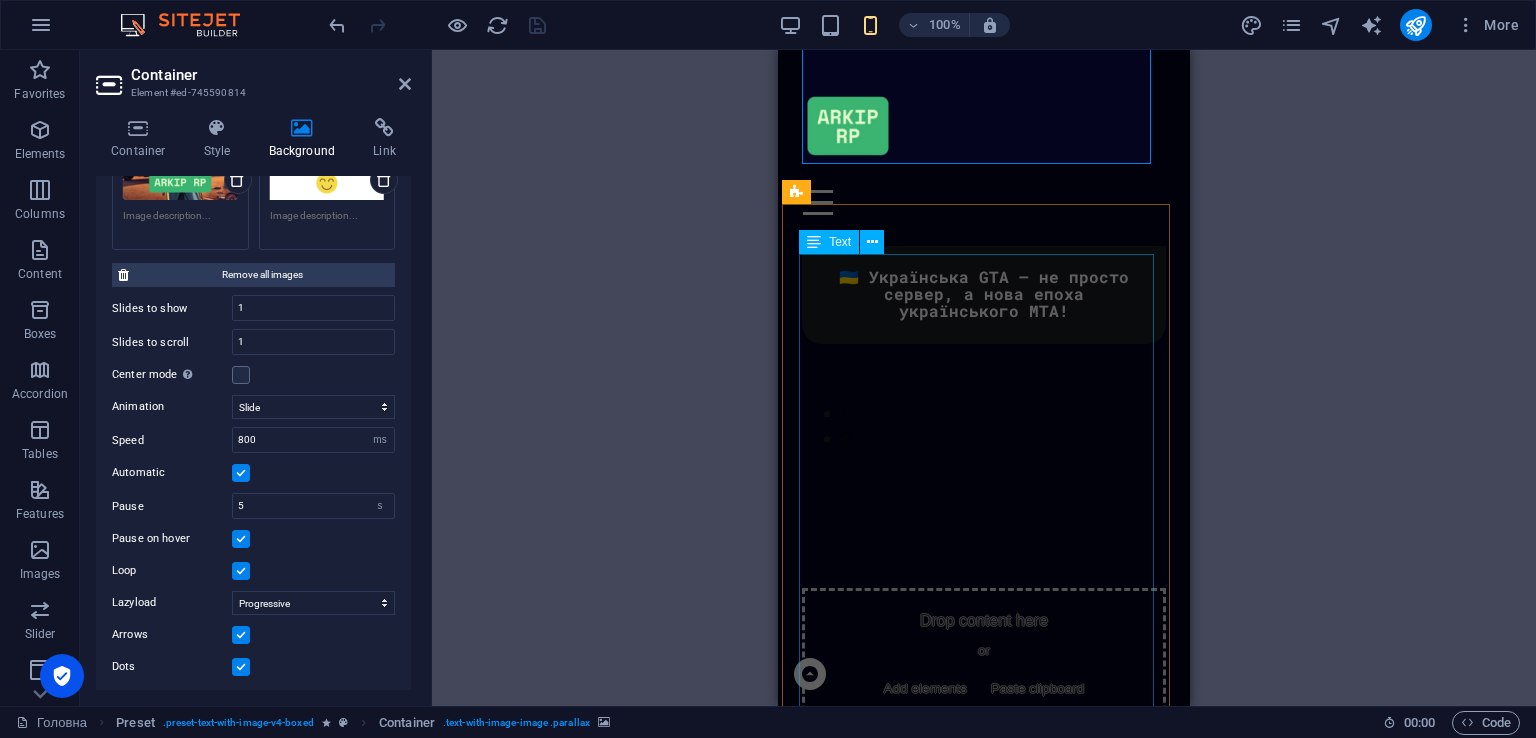 scroll, scrollTop: 4095, scrollLeft: 0, axis: vertical 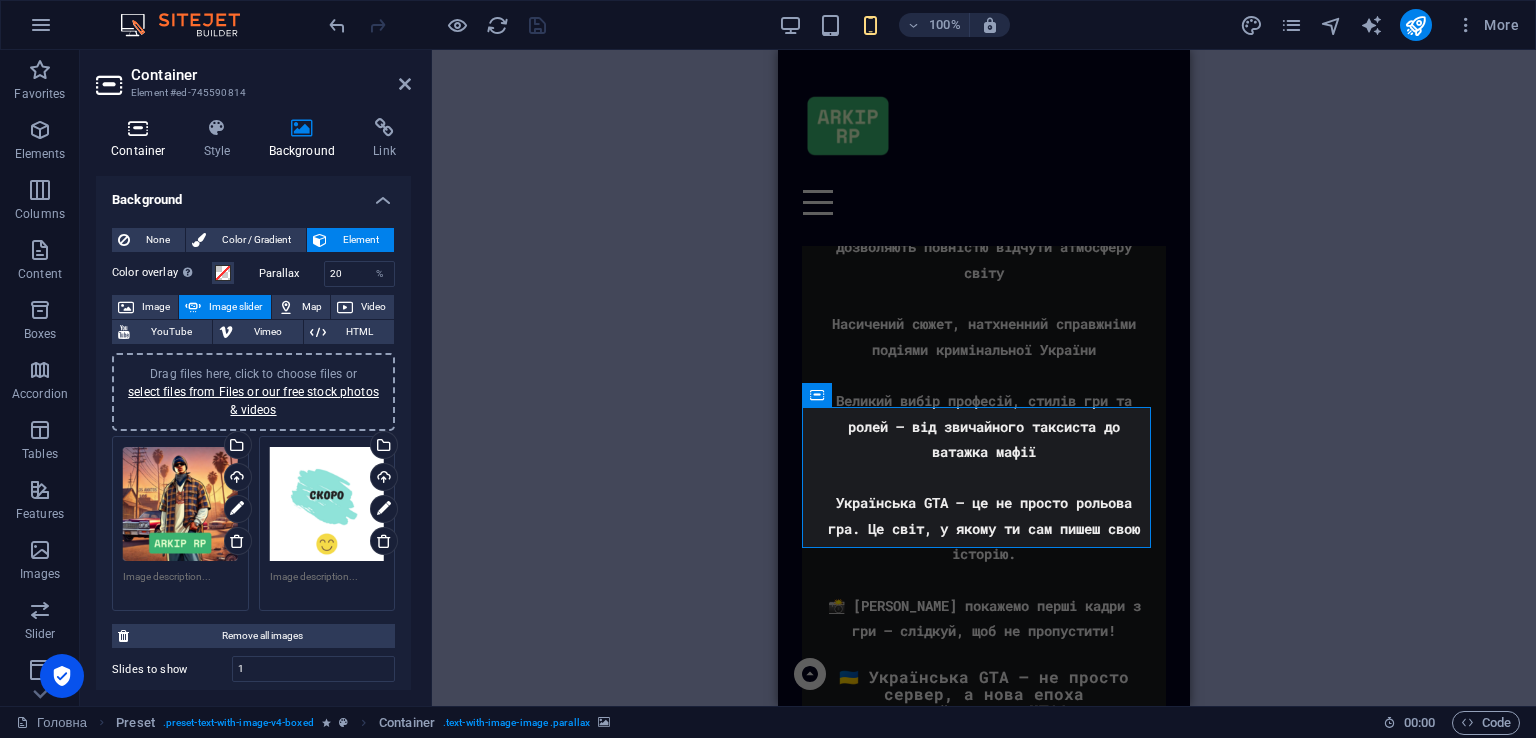 click on "Container" at bounding box center [142, 139] 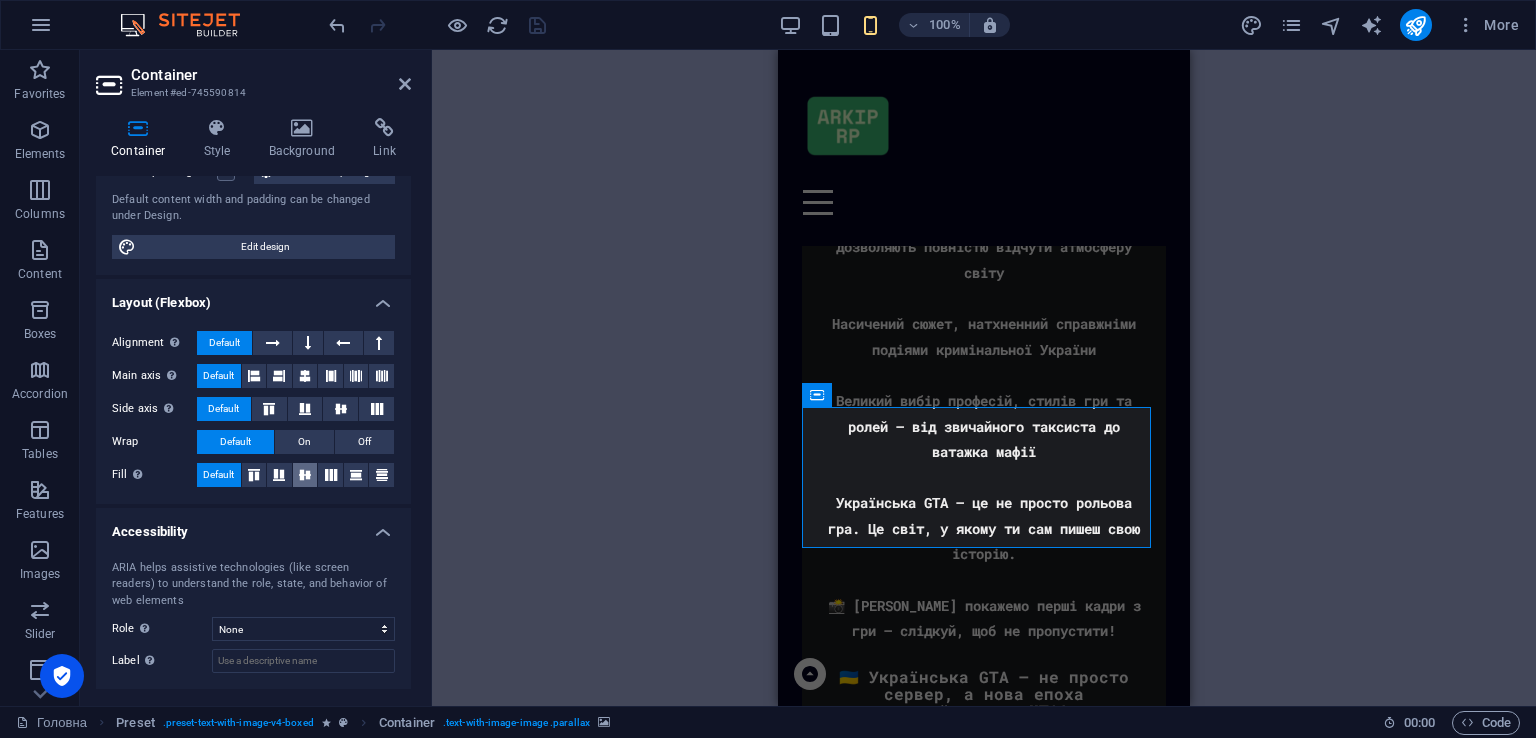 scroll, scrollTop: 293, scrollLeft: 0, axis: vertical 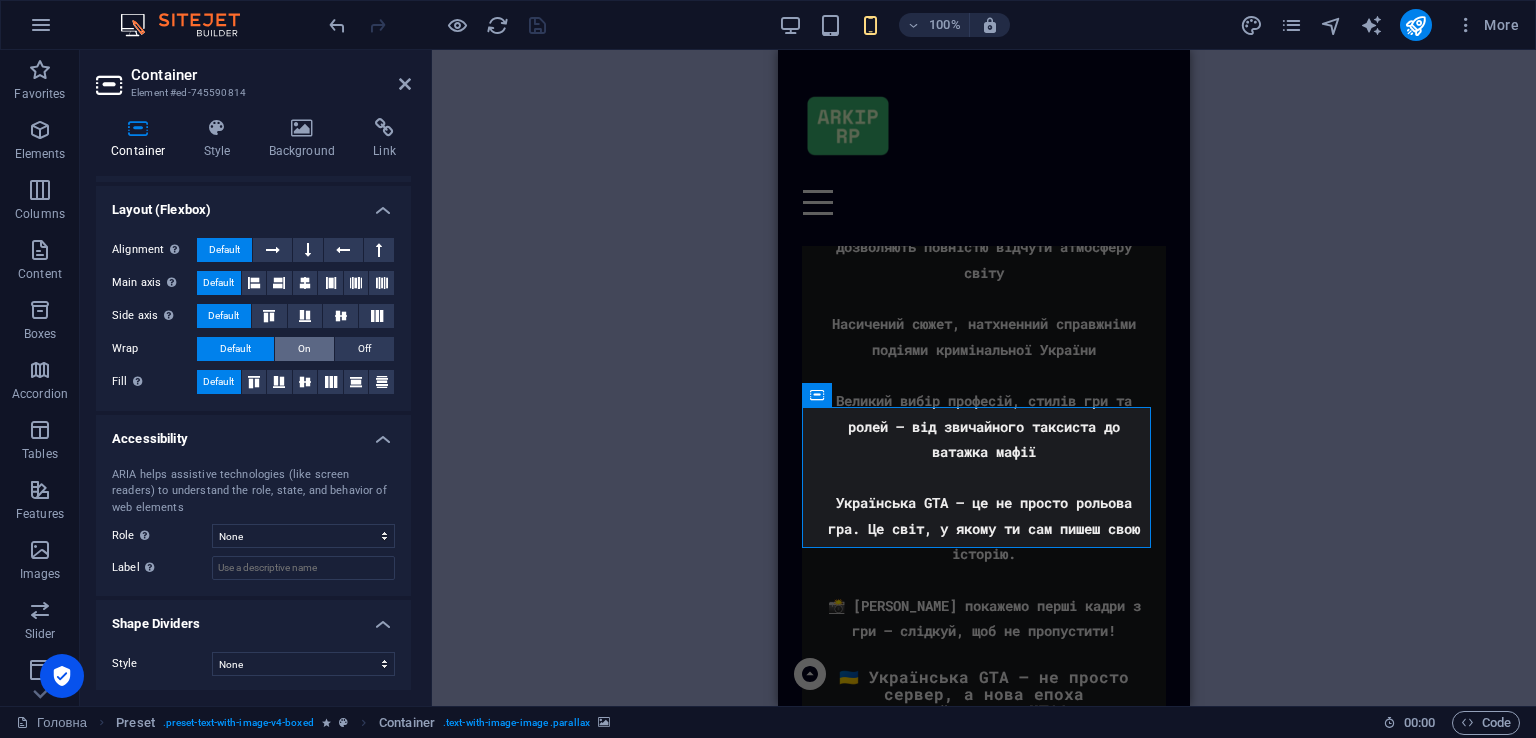 click on "On" at bounding box center (304, 349) 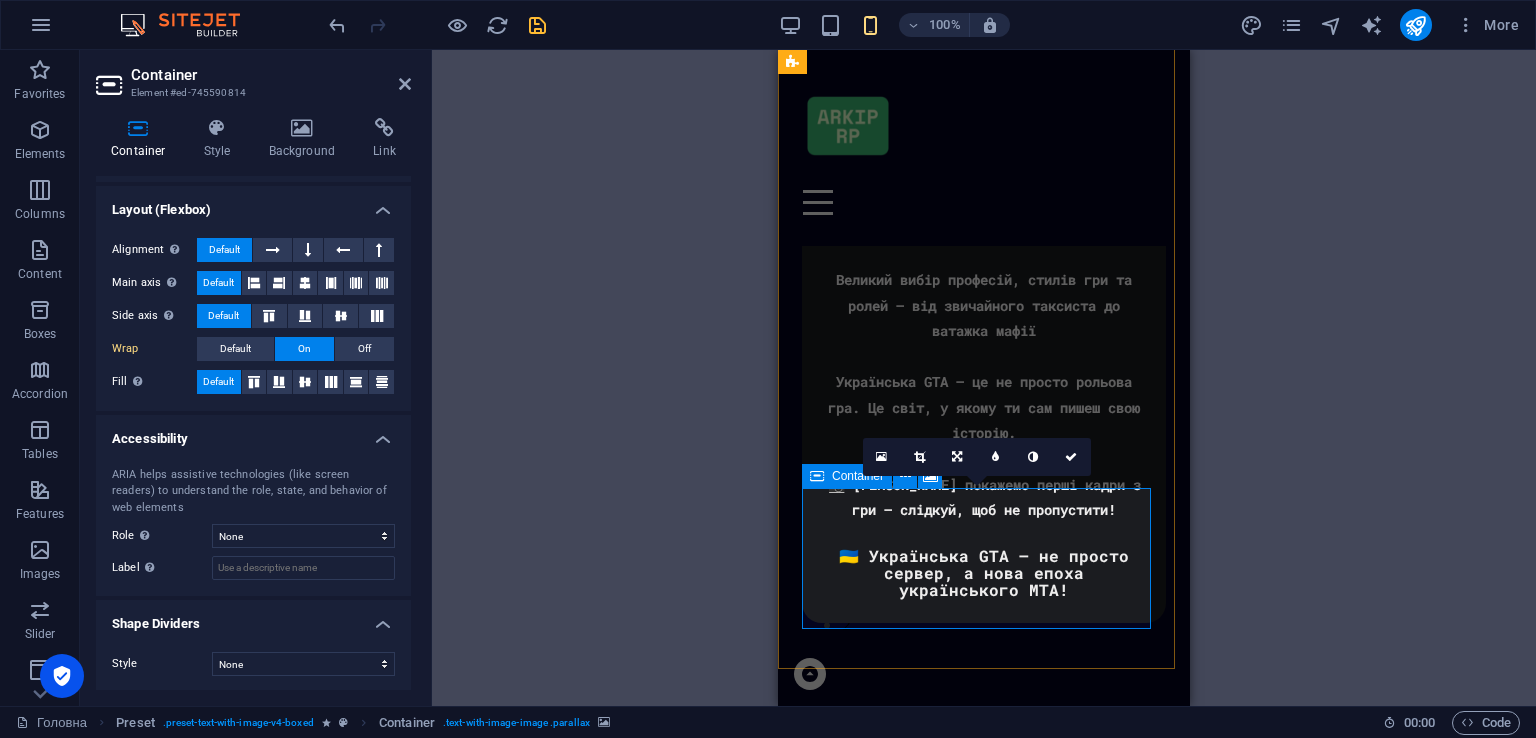 scroll, scrollTop: 3995, scrollLeft: 0, axis: vertical 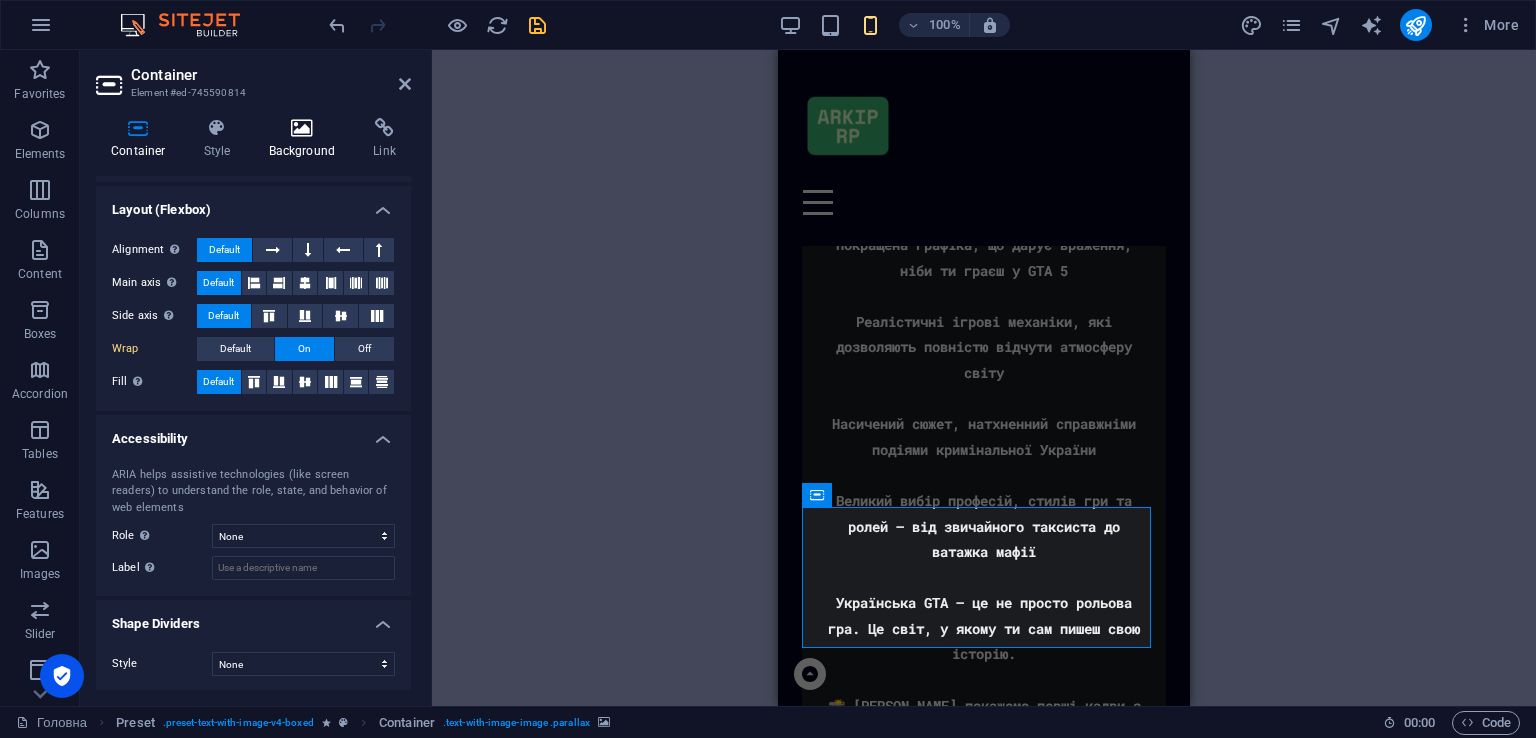click at bounding box center (302, 128) 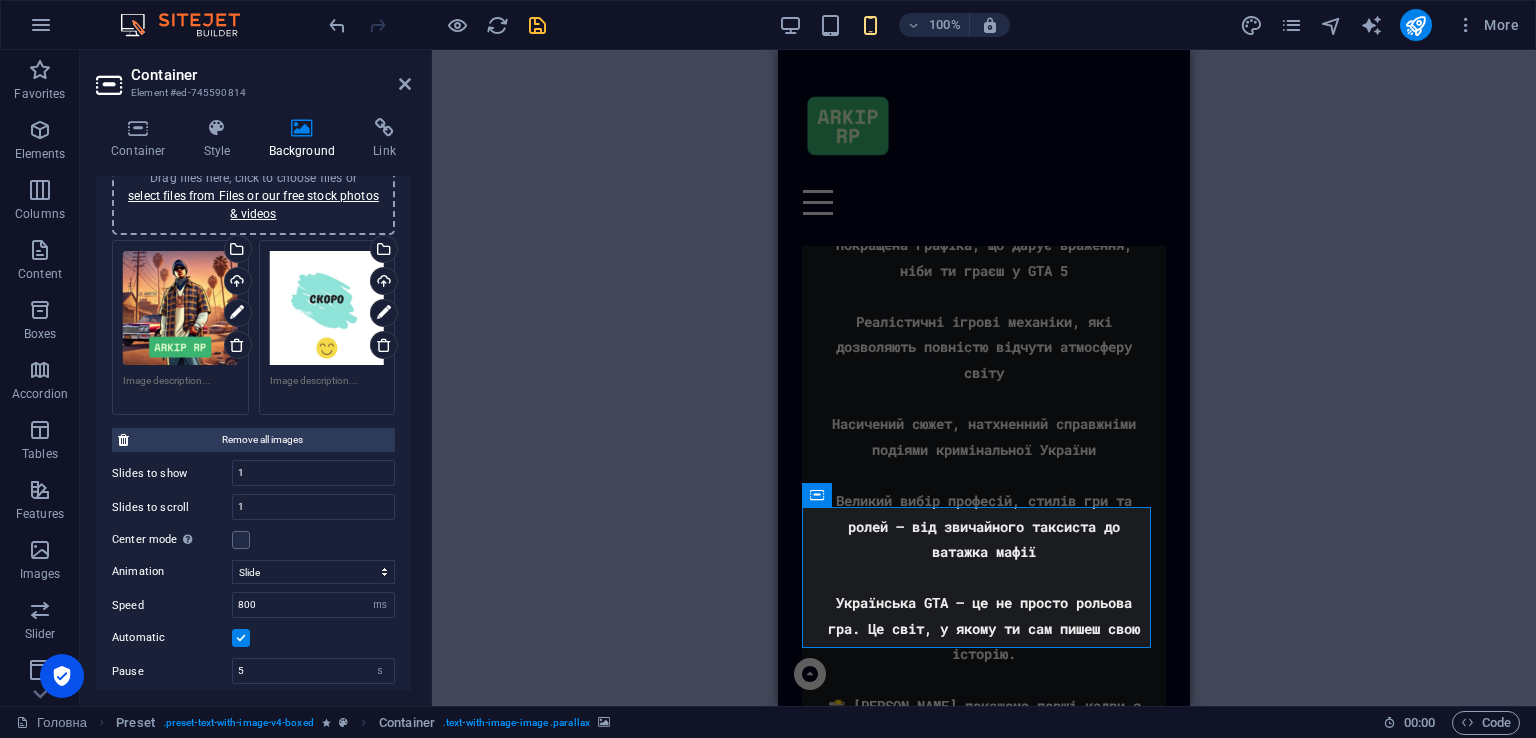 scroll, scrollTop: 361, scrollLeft: 0, axis: vertical 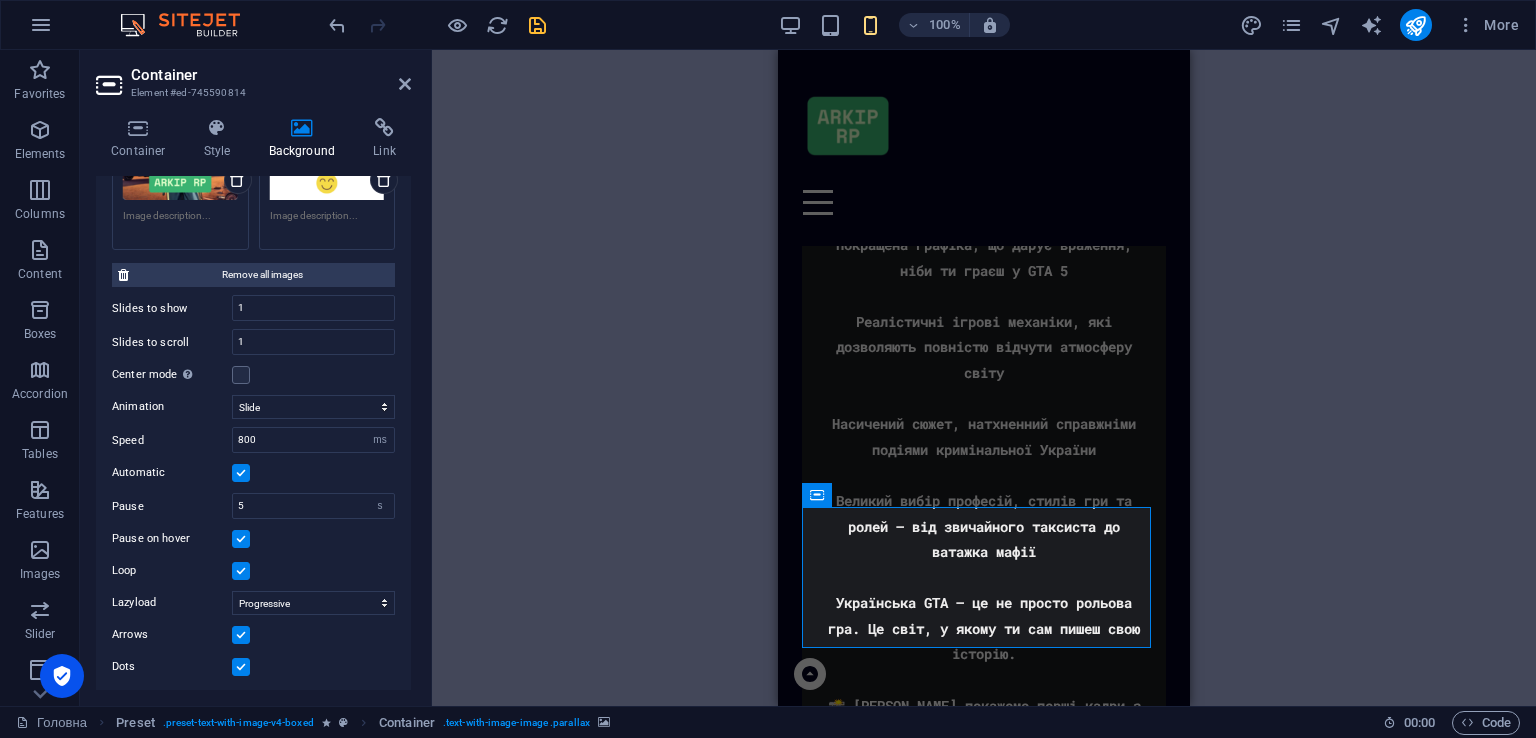click at bounding box center (241, 539) 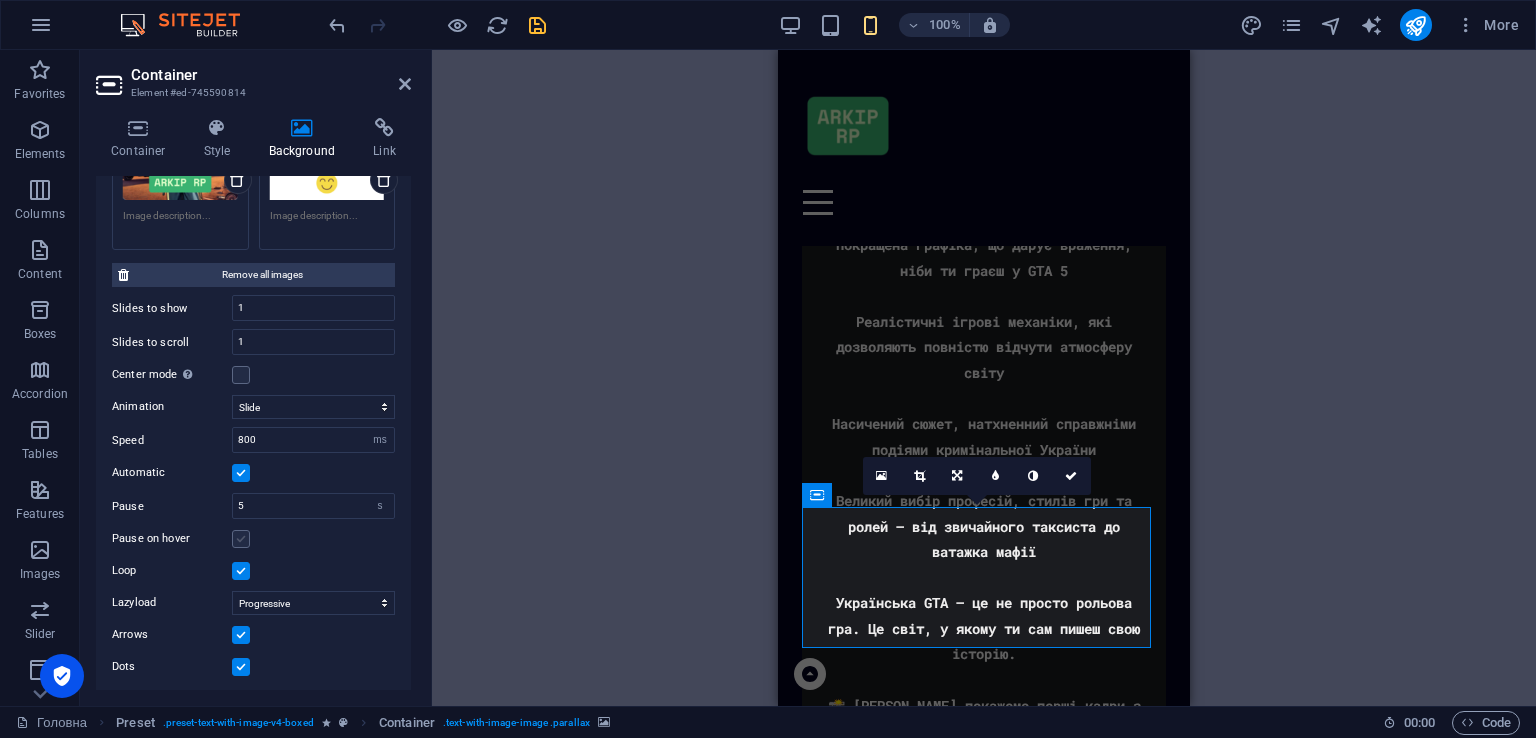 click at bounding box center [241, 539] 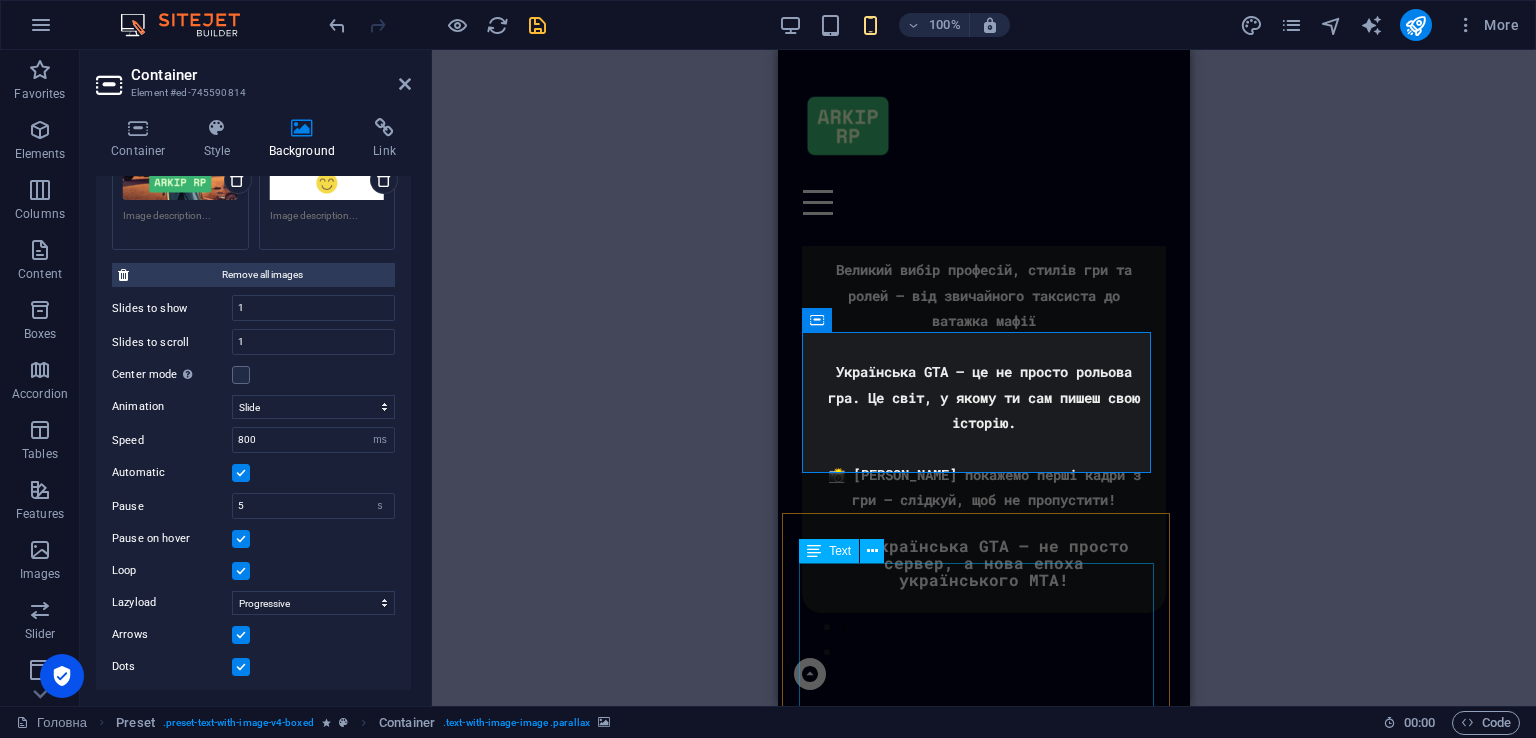 scroll, scrollTop: 4095, scrollLeft: 0, axis: vertical 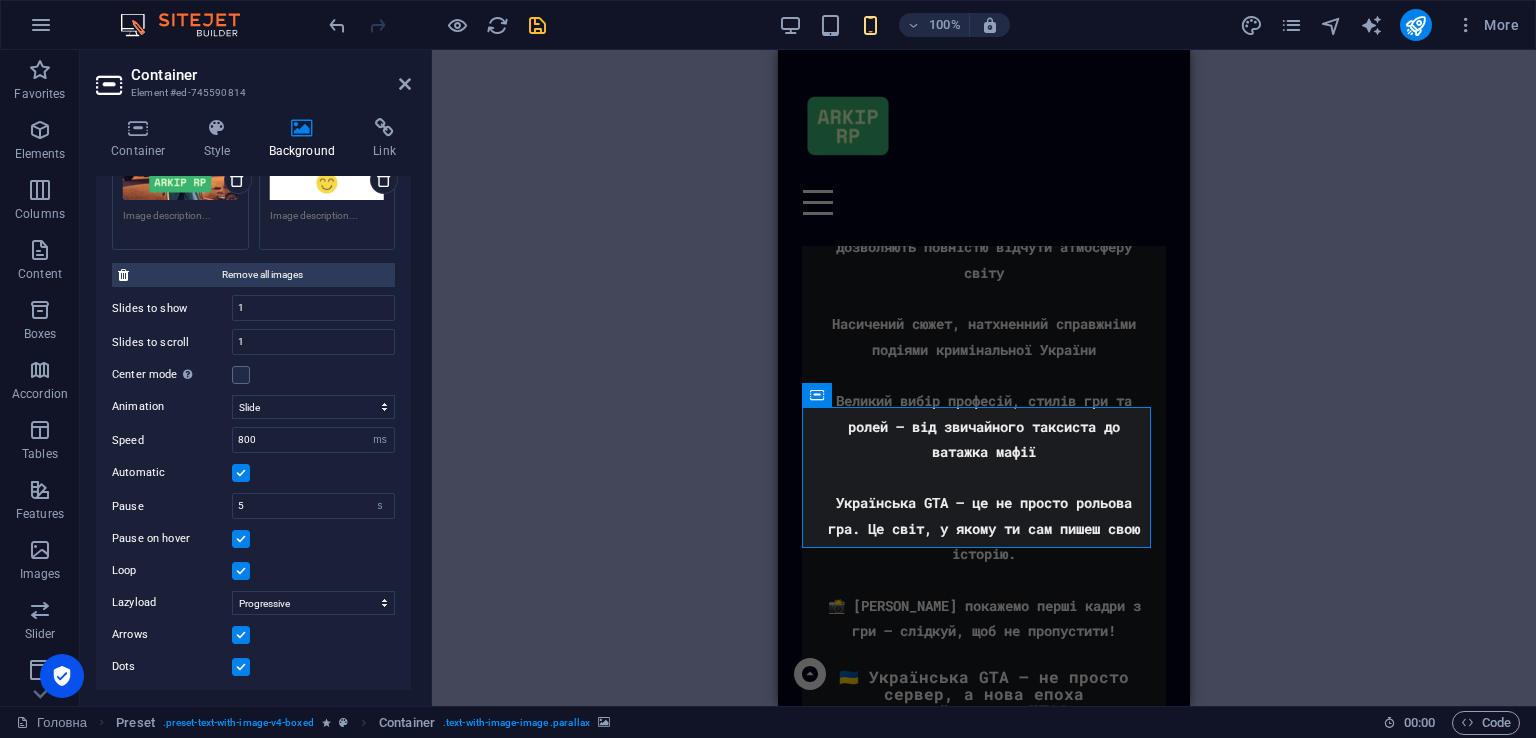 click at bounding box center [241, 571] 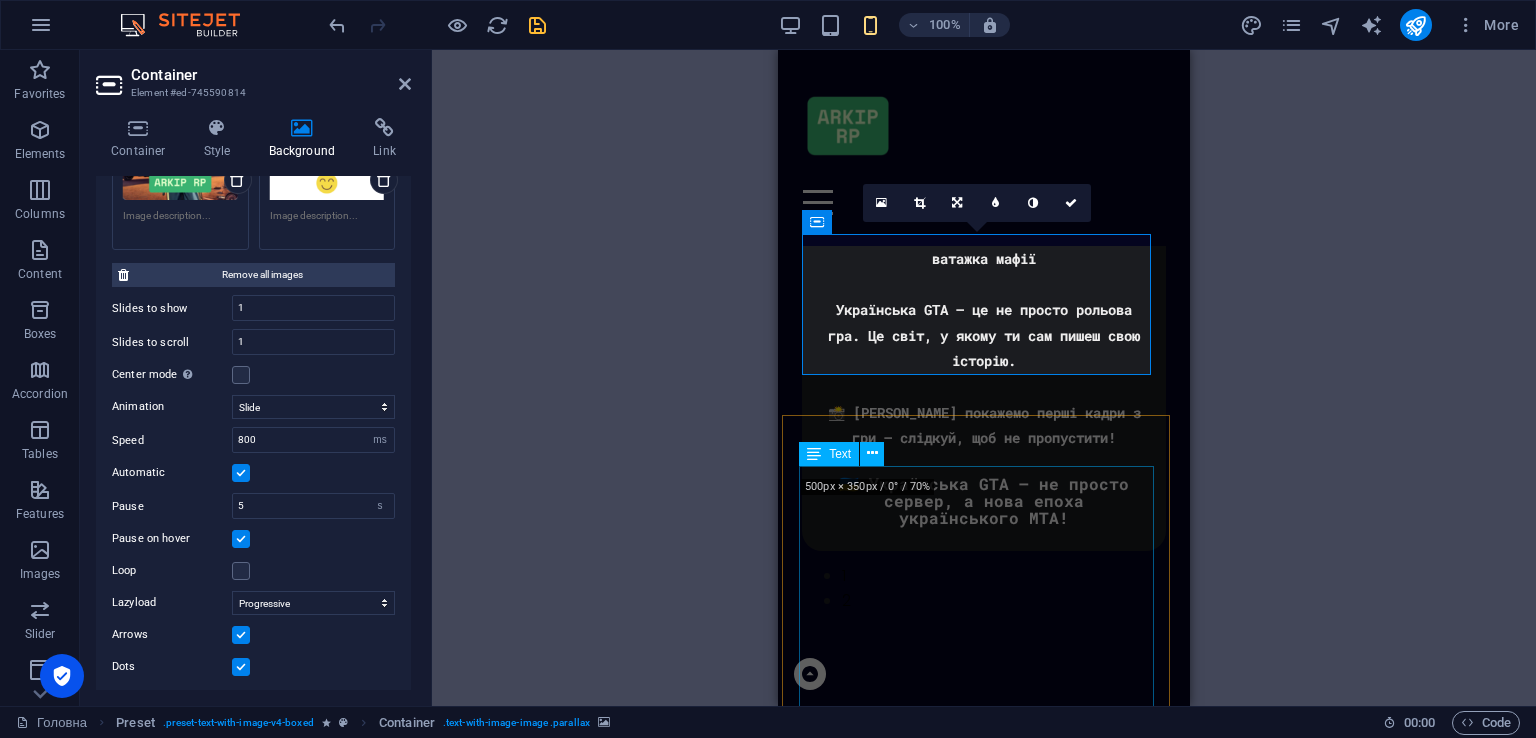 scroll, scrollTop: 4295, scrollLeft: 0, axis: vertical 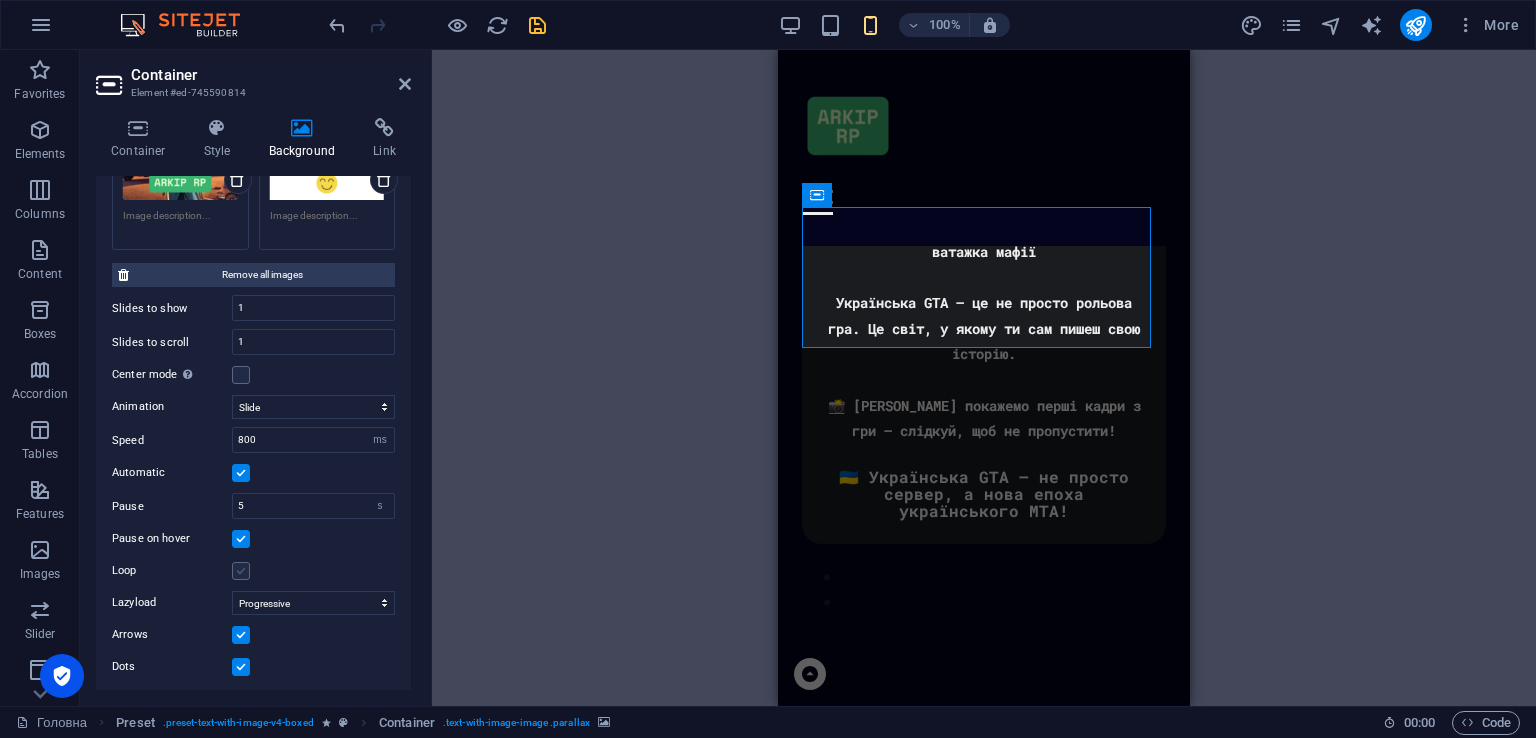 click on "Loop" at bounding box center [253, 571] 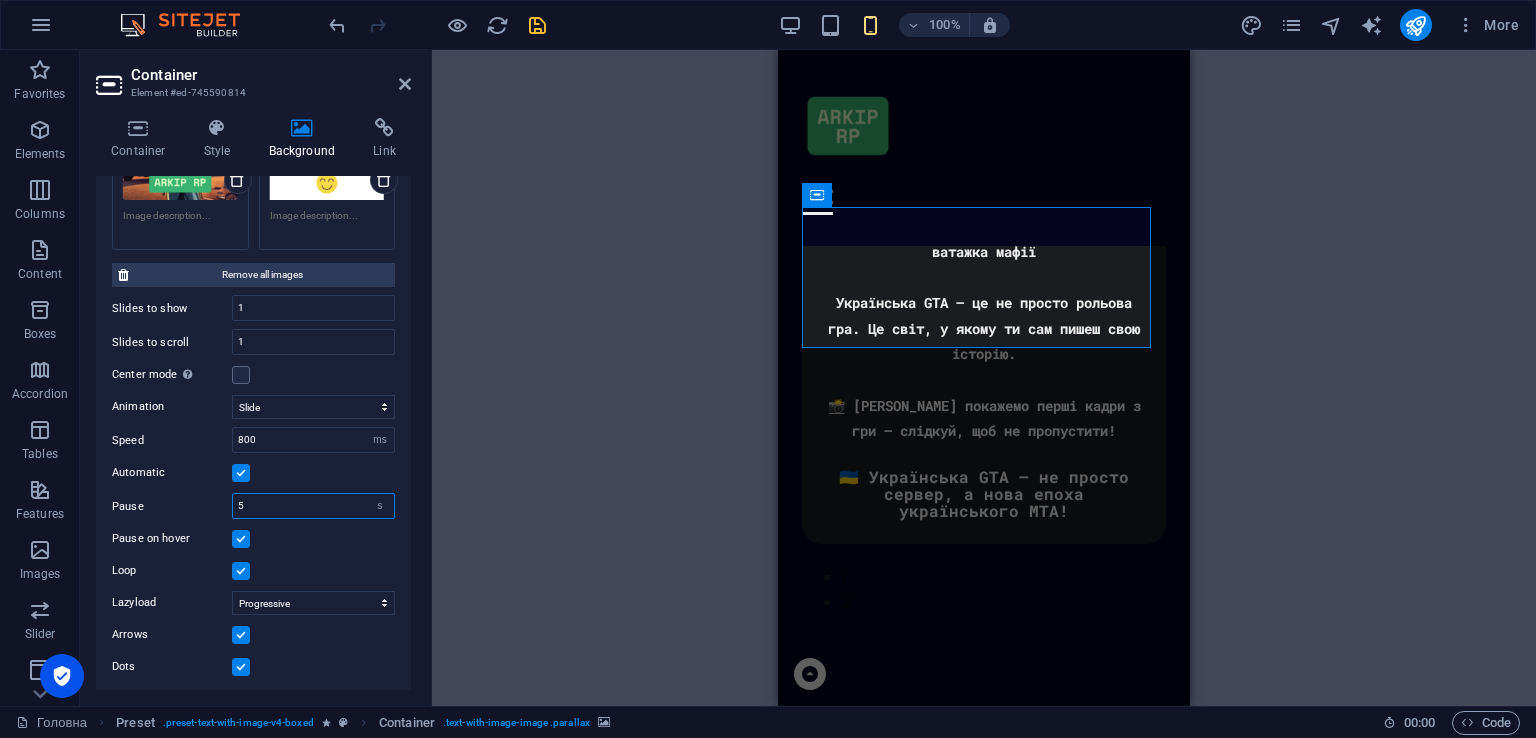 click on "5" at bounding box center (313, 506) 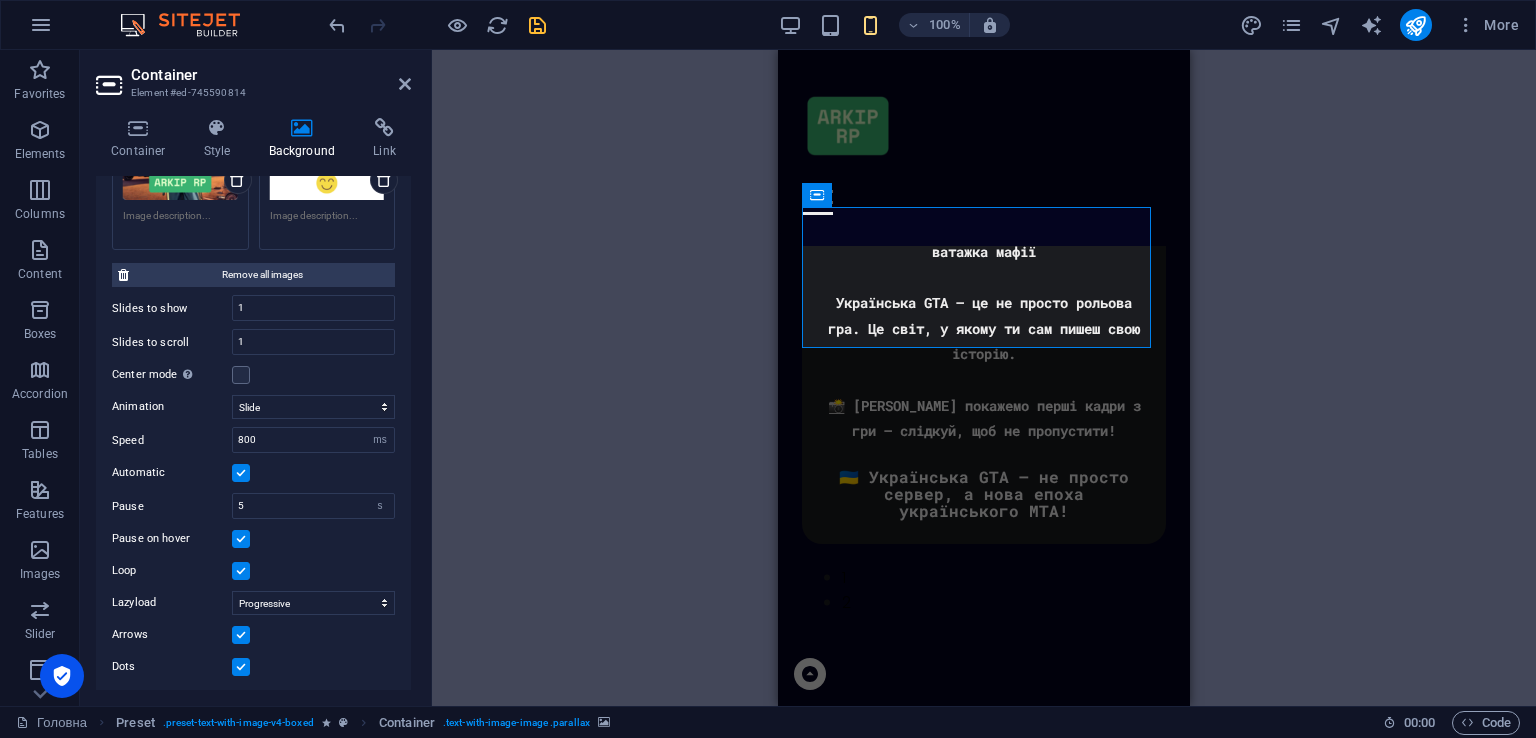 click on "Pause on hover" at bounding box center (253, 539) 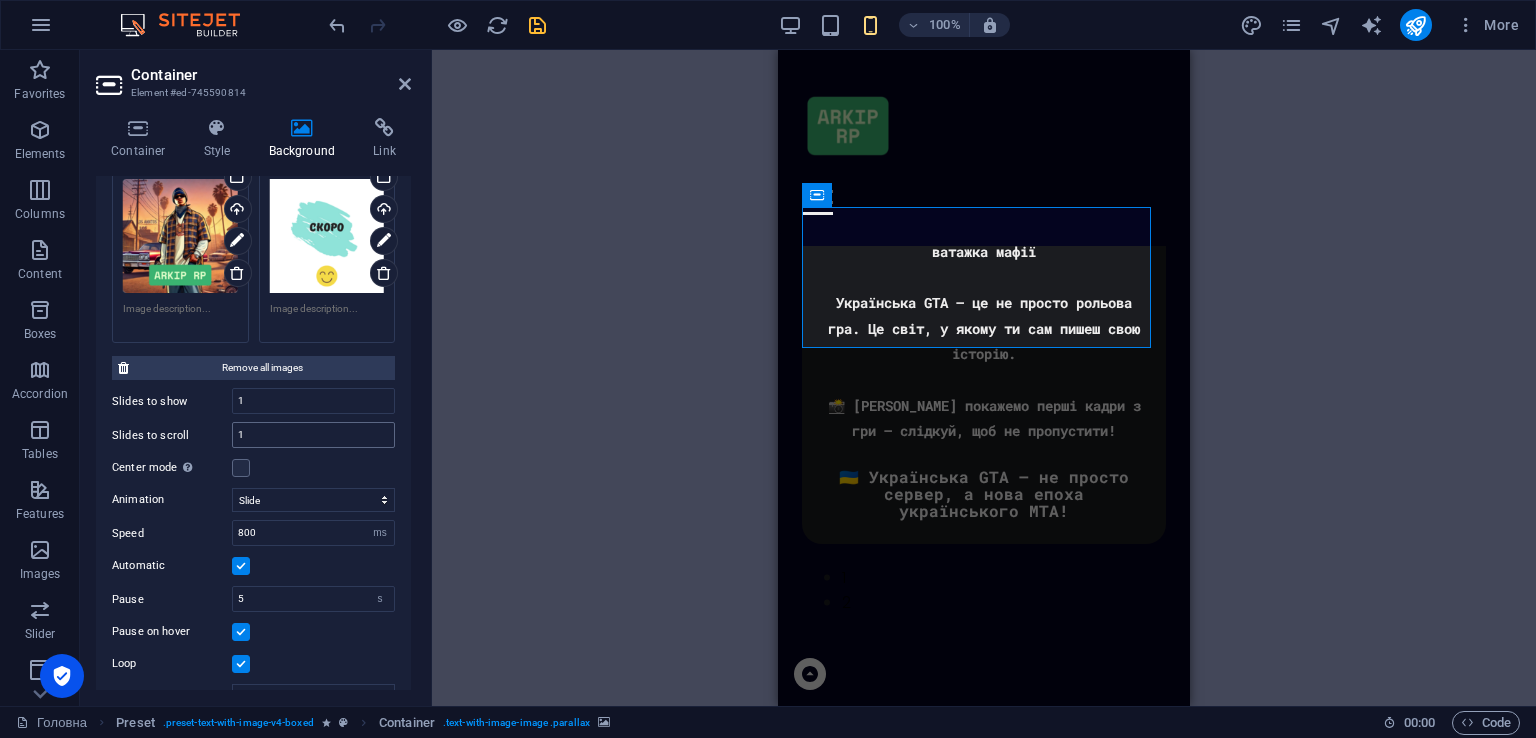 scroll, scrollTop: 0, scrollLeft: 0, axis: both 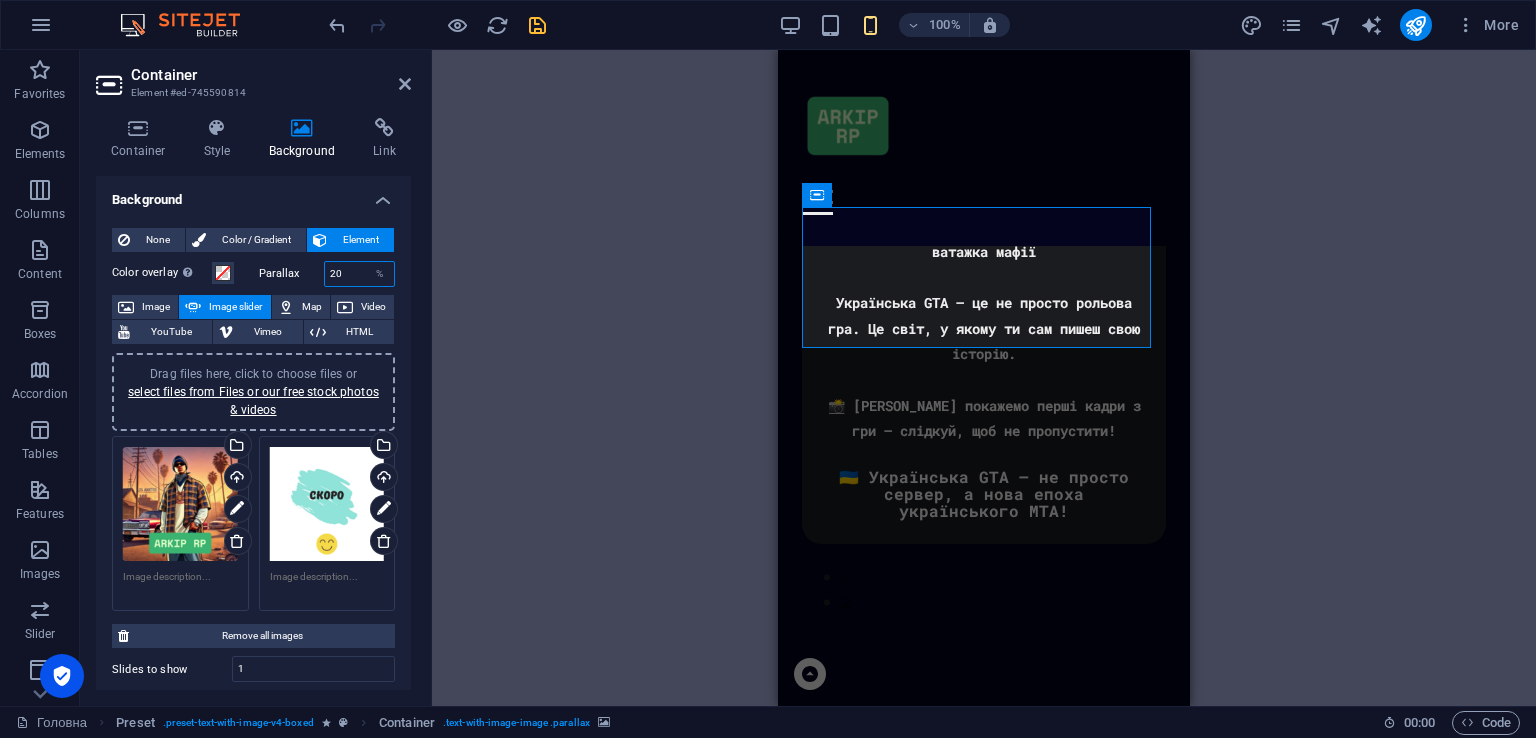 drag, startPoint x: 351, startPoint y: 273, endPoint x: 287, endPoint y: 273, distance: 64 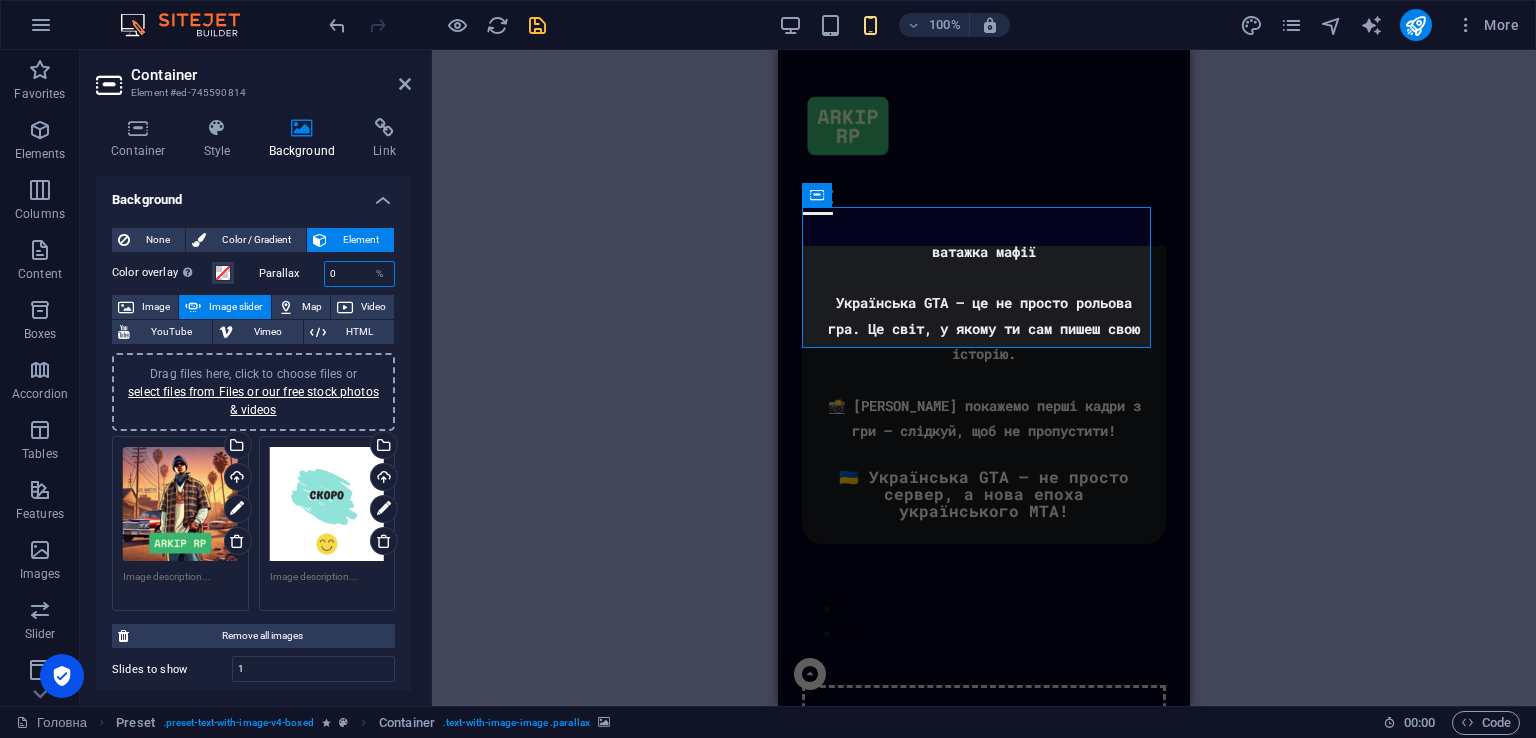 type on "0" 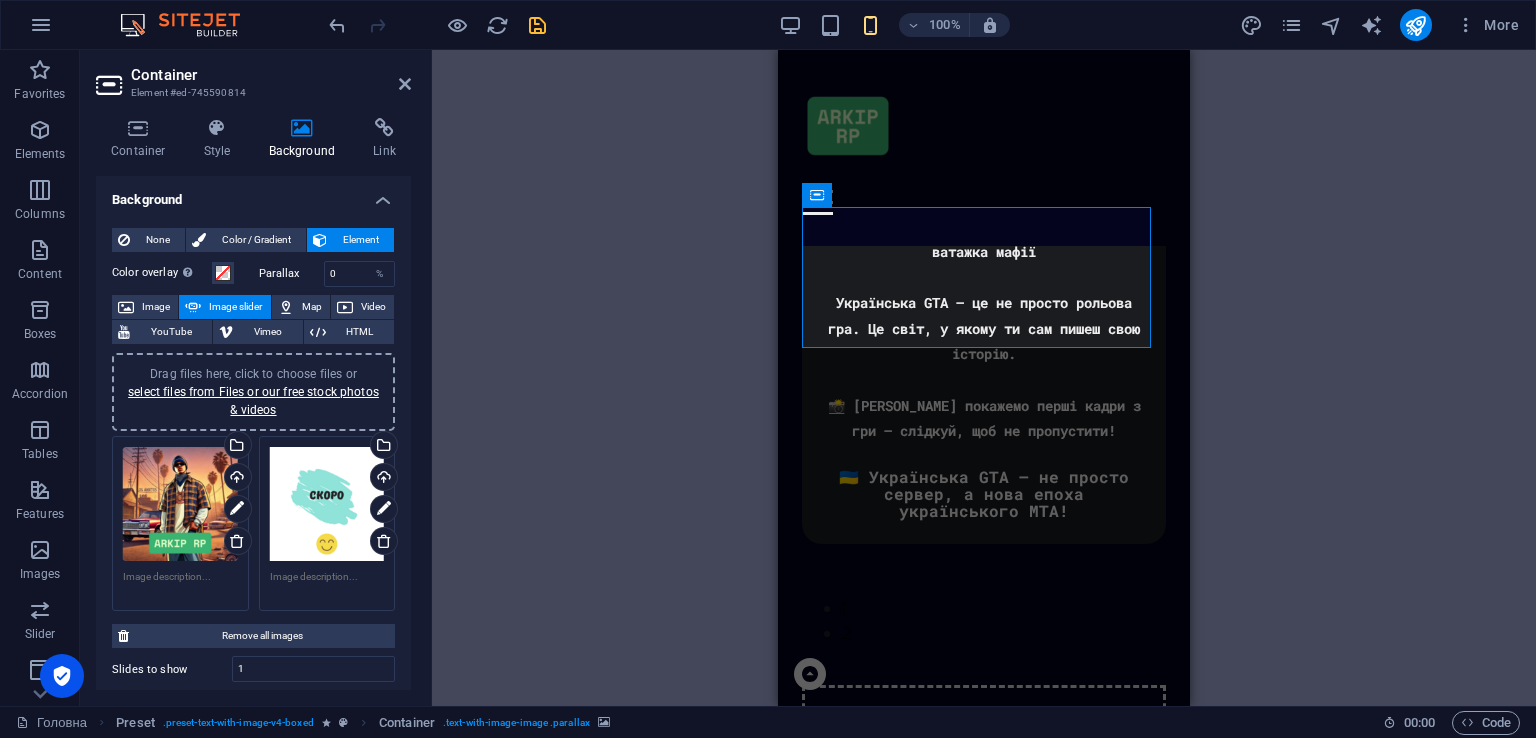 click on "Parallax" at bounding box center [291, 273] 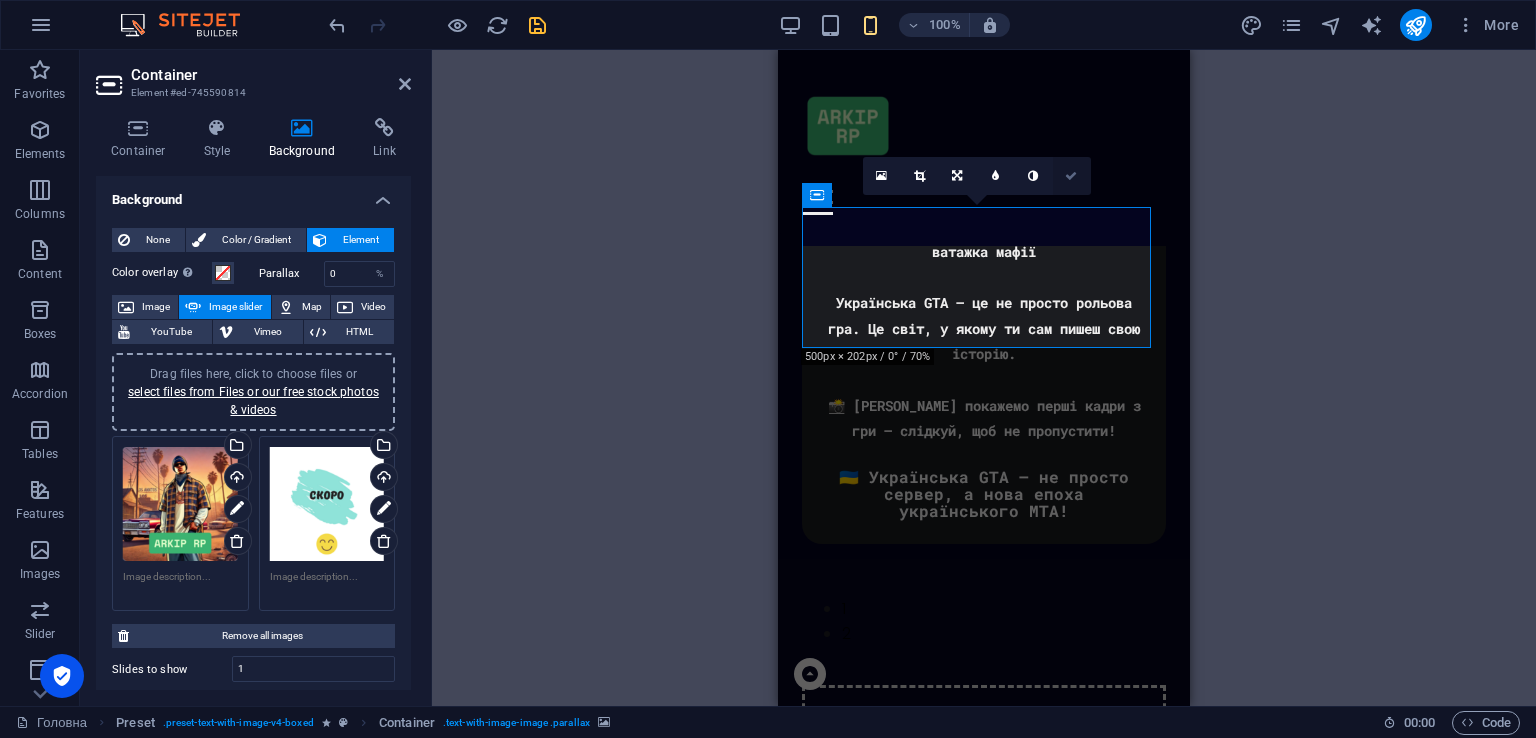 click at bounding box center [1072, 176] 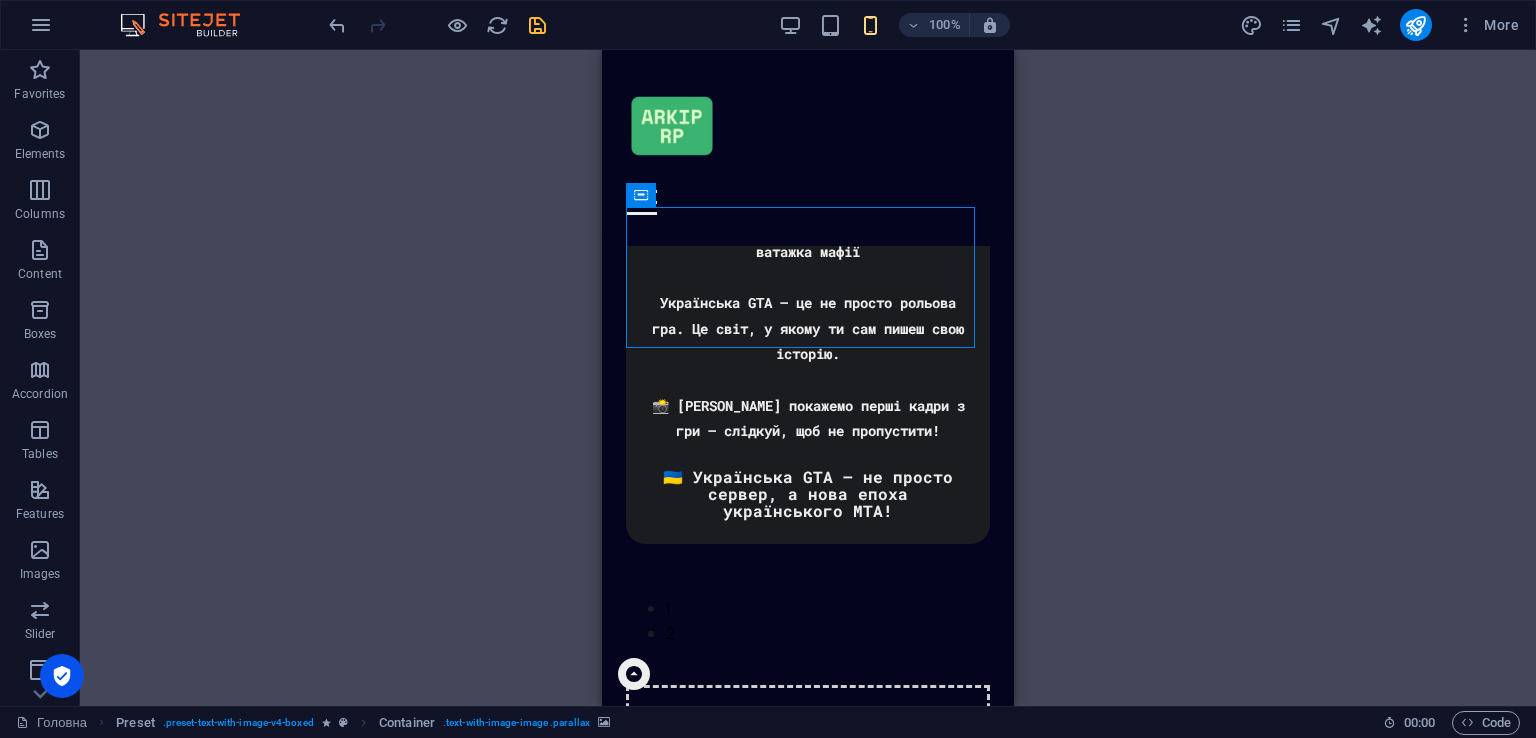 click on "Drag here to replace the existing content. Press “Ctrl” if you want to create a new element.
Container   H1   Unequal Columns   Container   Menu Bar   Menu   Spacer   Text   Preset   Floating Image   Image   H2   Accordion   H3   Text   Container   H3   Button   Container   H3   Button   Container   Preset   Overlay   H2   Text   Overlay   Footer Saga   Container   Container   Video   Text   Overlay   Back button   Button   Back button   Button   Logo   Container   Container   Container   Preset   Text   Image Slider   Image slider   Image slider   Image Slider   Container   Placeholder   Text   Text   Container   Placeholder   H3" at bounding box center (808, 378) 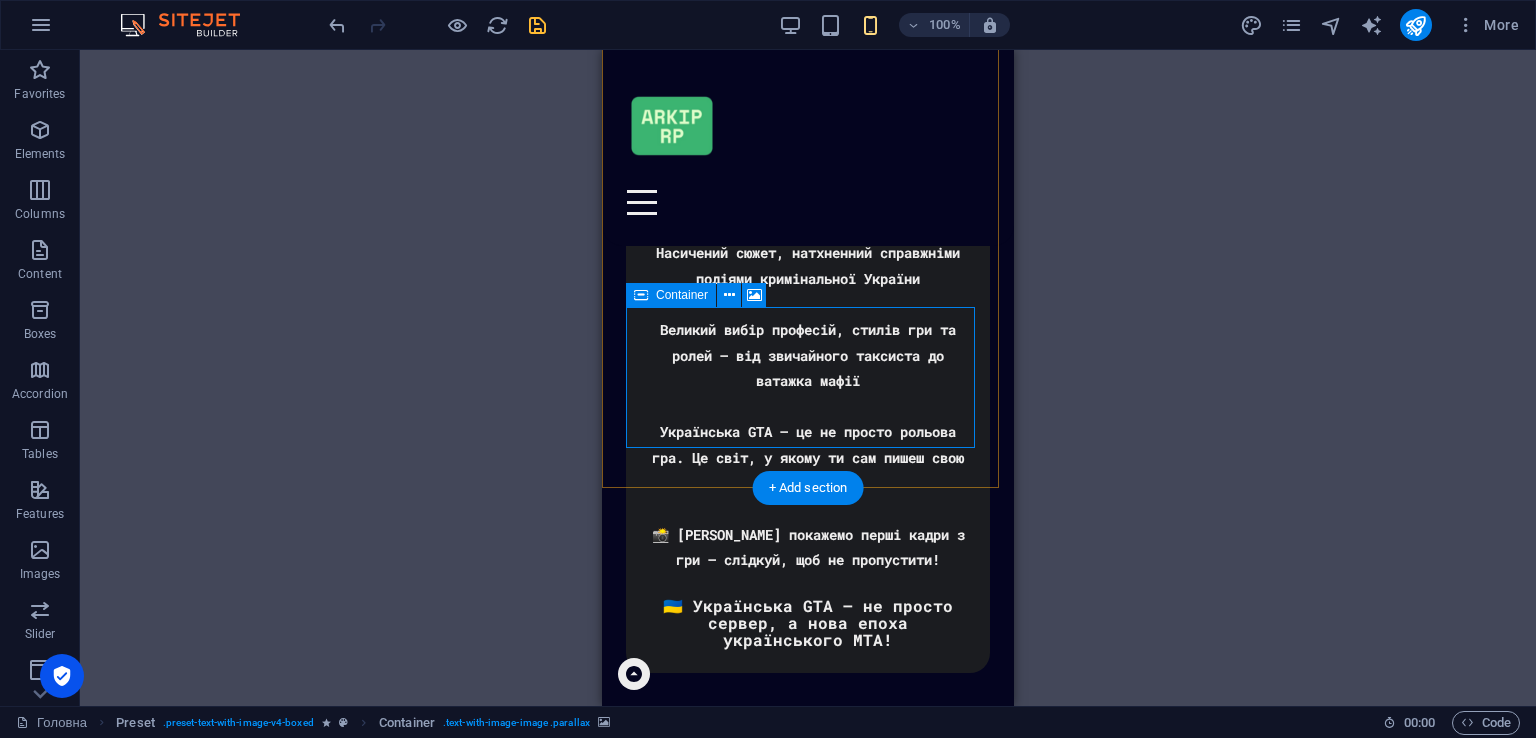 scroll, scrollTop: 4195, scrollLeft: 0, axis: vertical 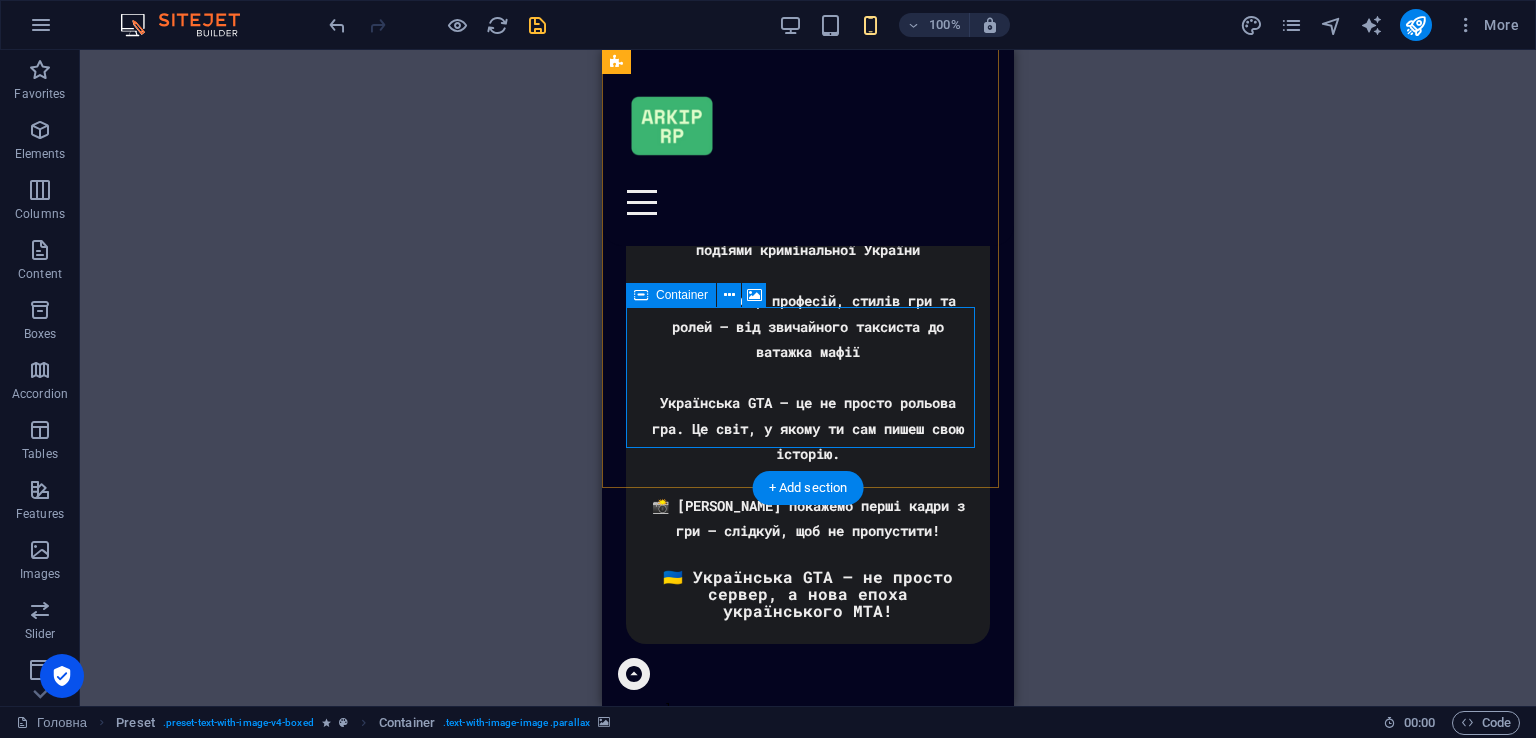 click on "Drop content here or  Add elements  Paste clipboard" at bounding box center [808, 856] 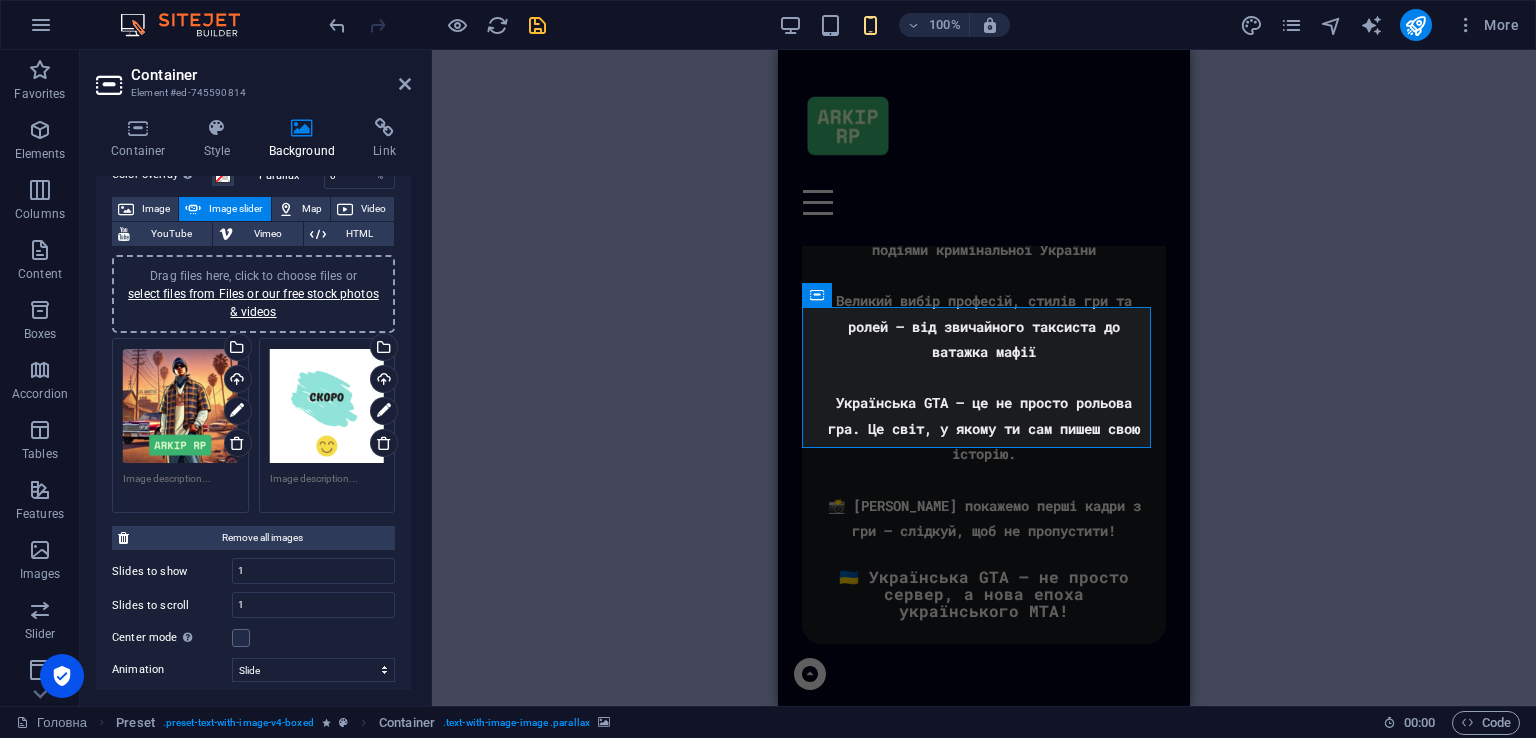 scroll, scrollTop: 0, scrollLeft: 0, axis: both 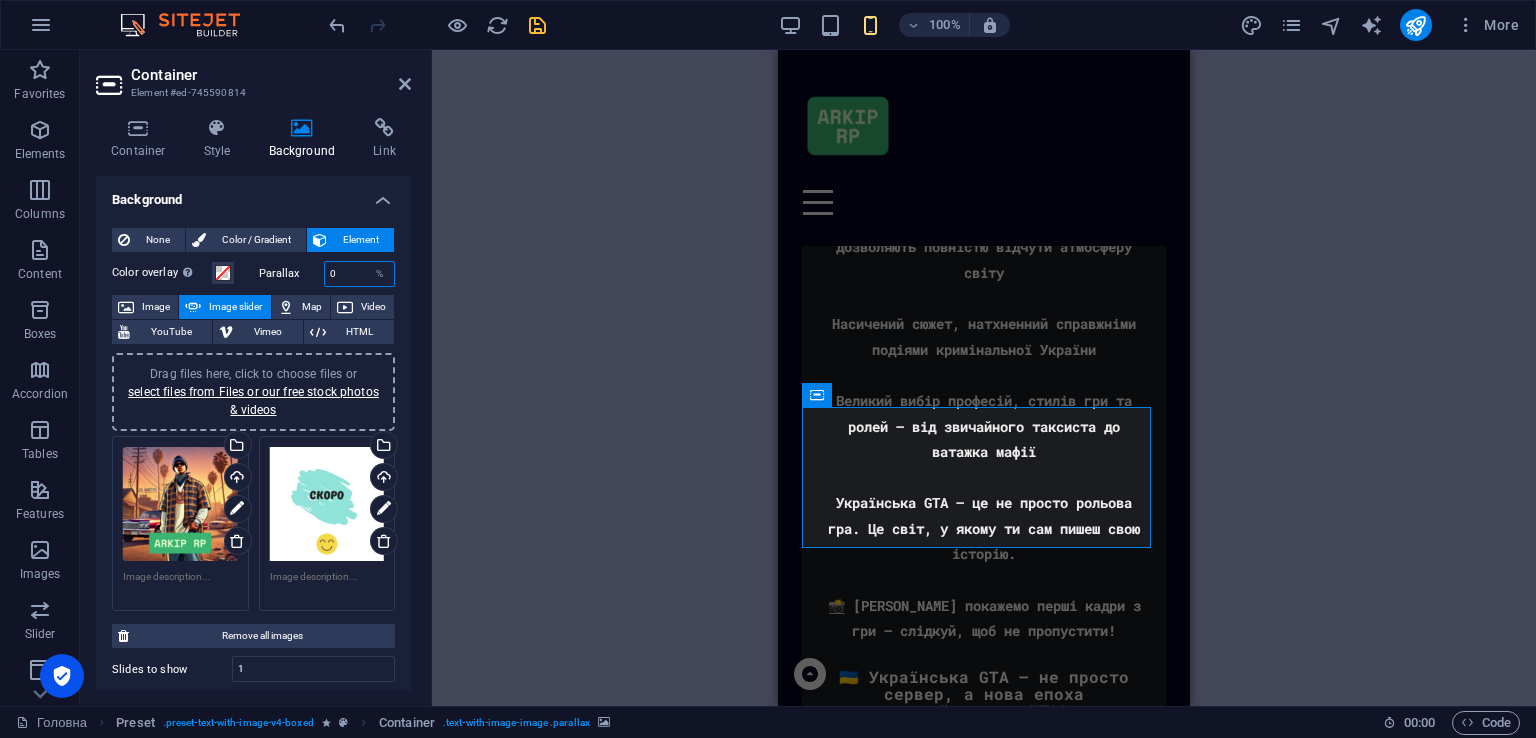 drag, startPoint x: 306, startPoint y: 265, endPoint x: 260, endPoint y: 255, distance: 47.07441 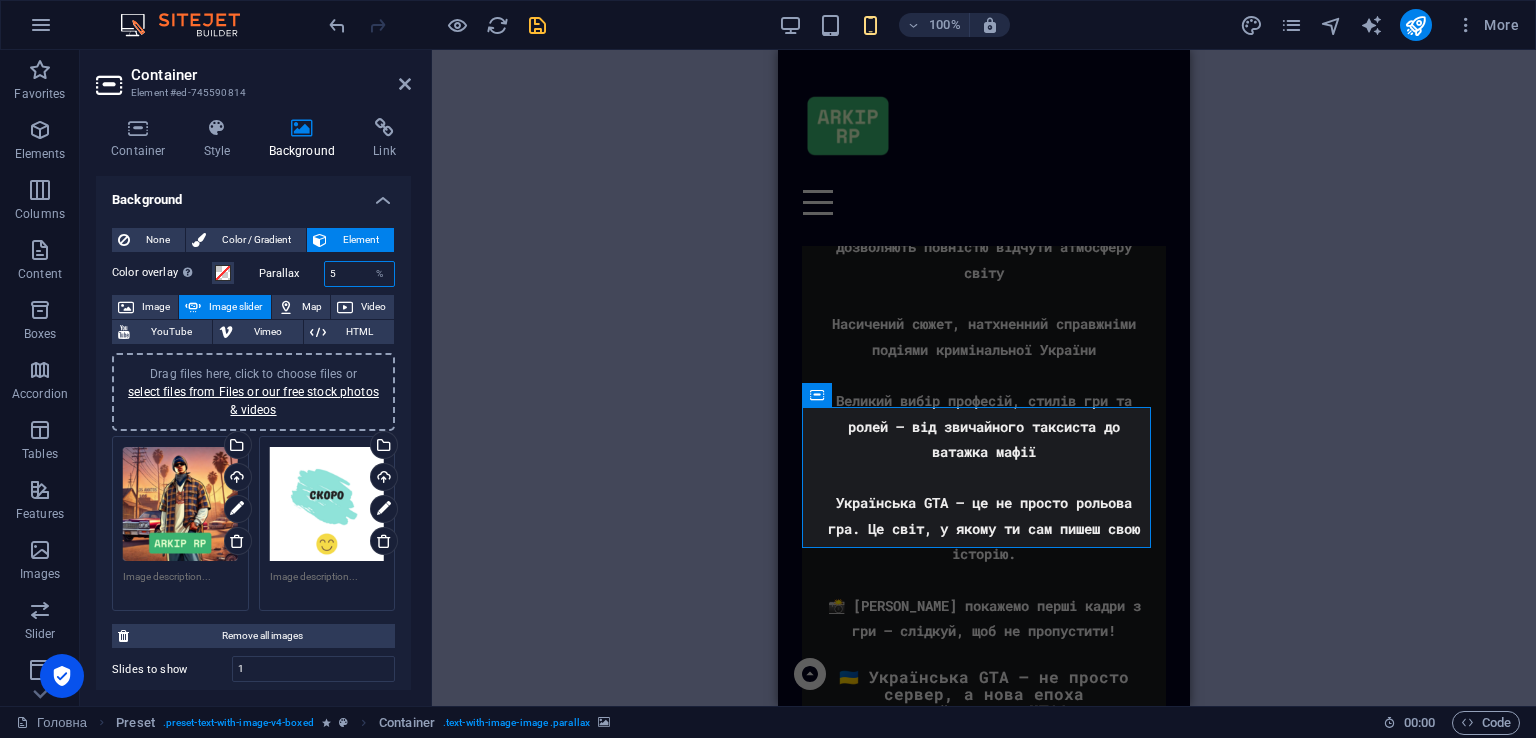 scroll, scrollTop: 361, scrollLeft: 0, axis: vertical 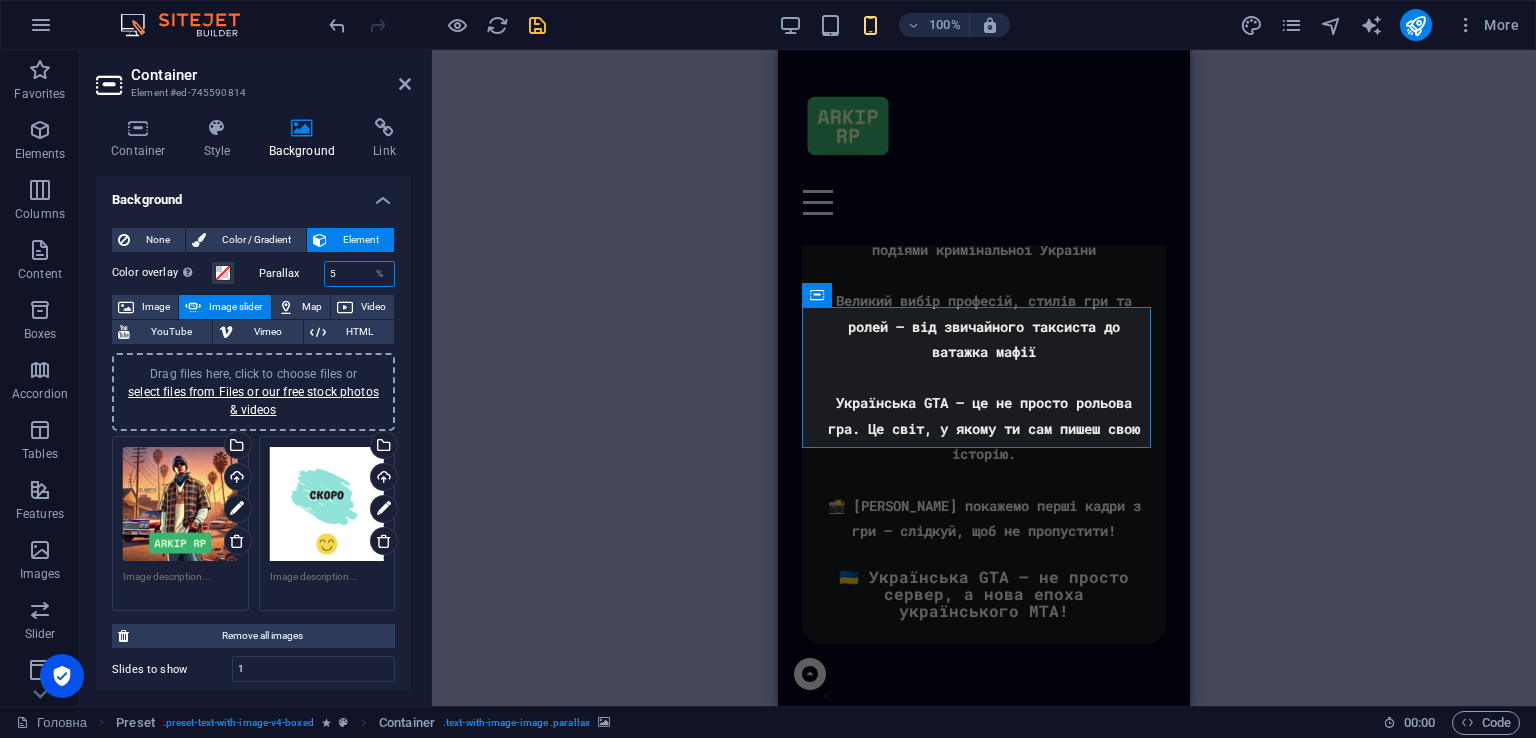 drag, startPoint x: 350, startPoint y: 273, endPoint x: 308, endPoint y: 276, distance: 42.107006 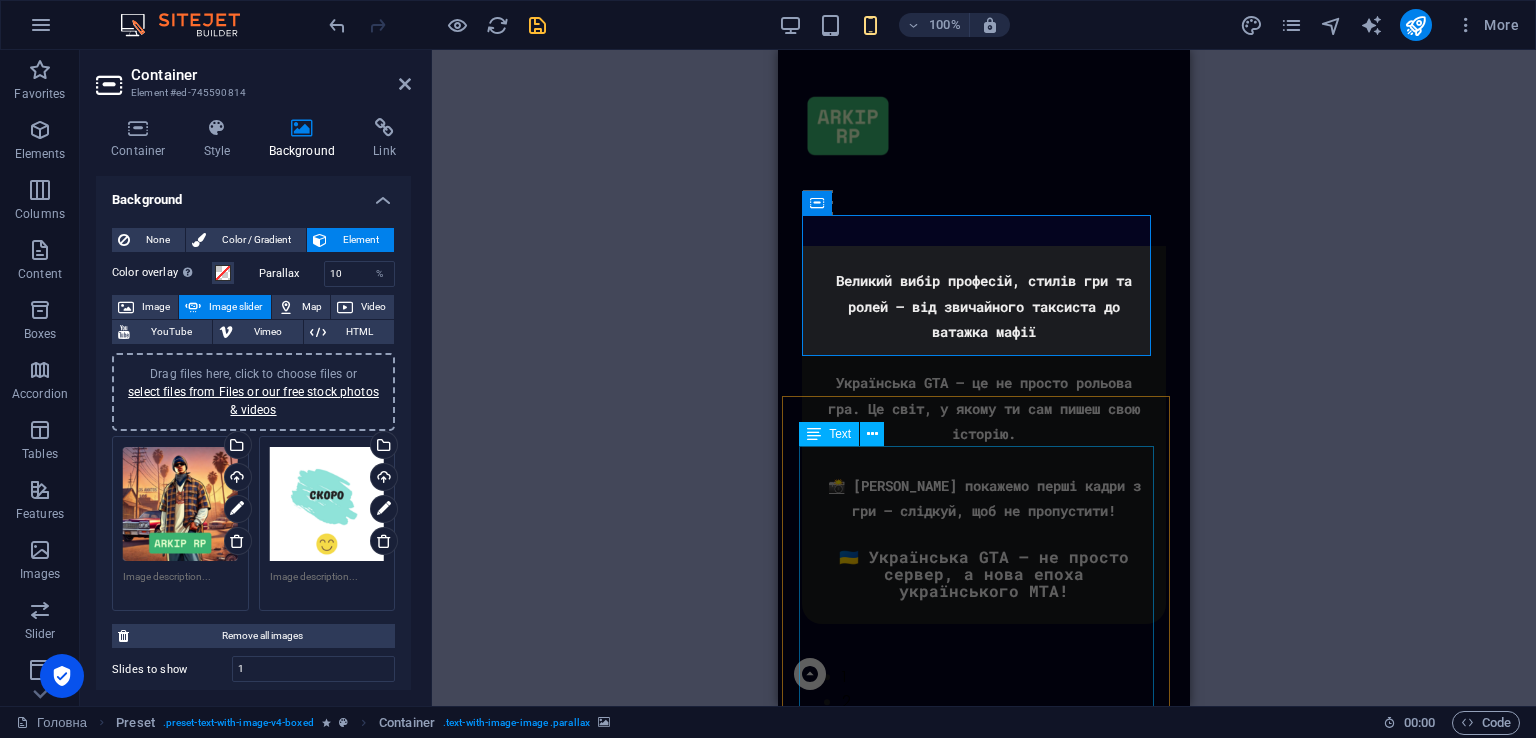scroll, scrollTop: 4195, scrollLeft: 0, axis: vertical 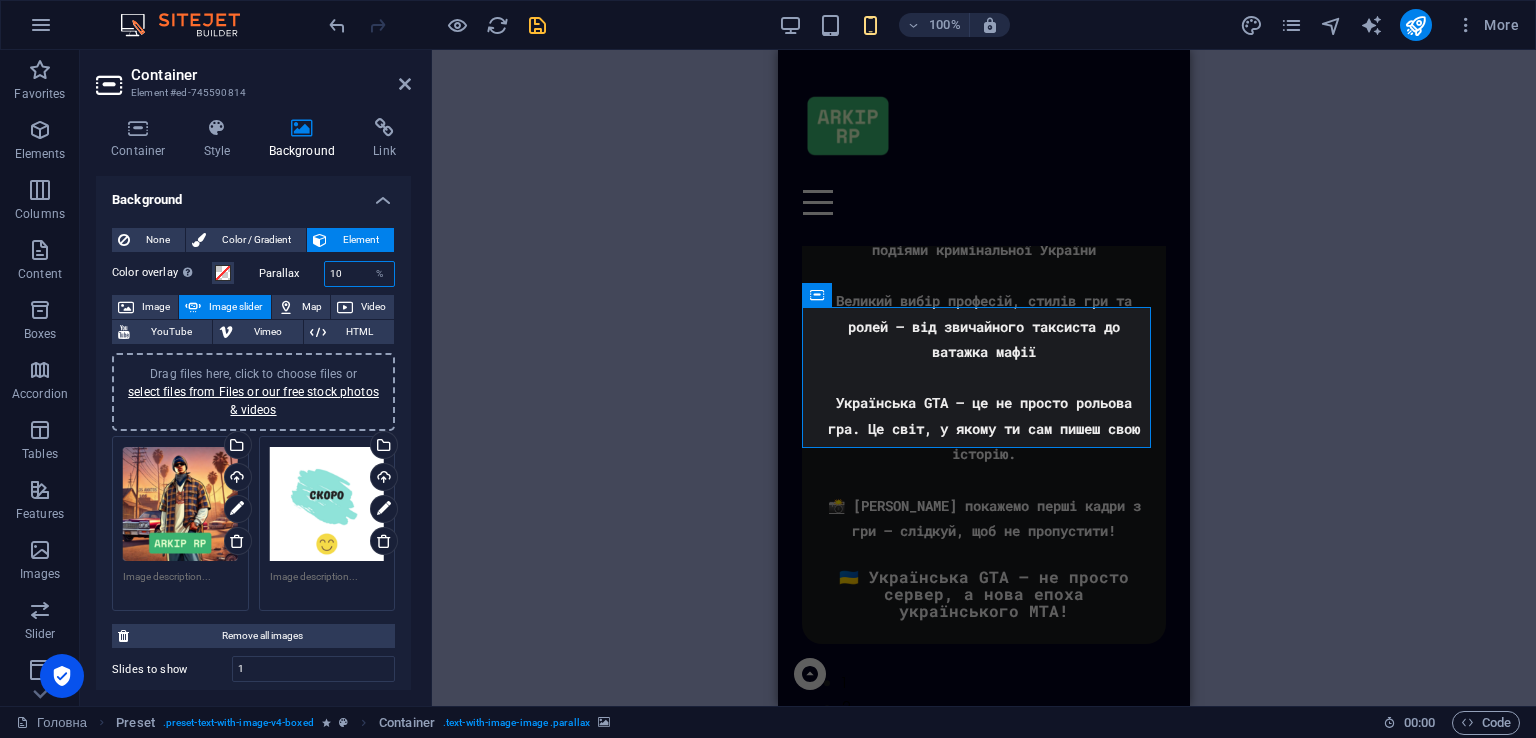 click on "Parallax 10 %" at bounding box center [327, 274] 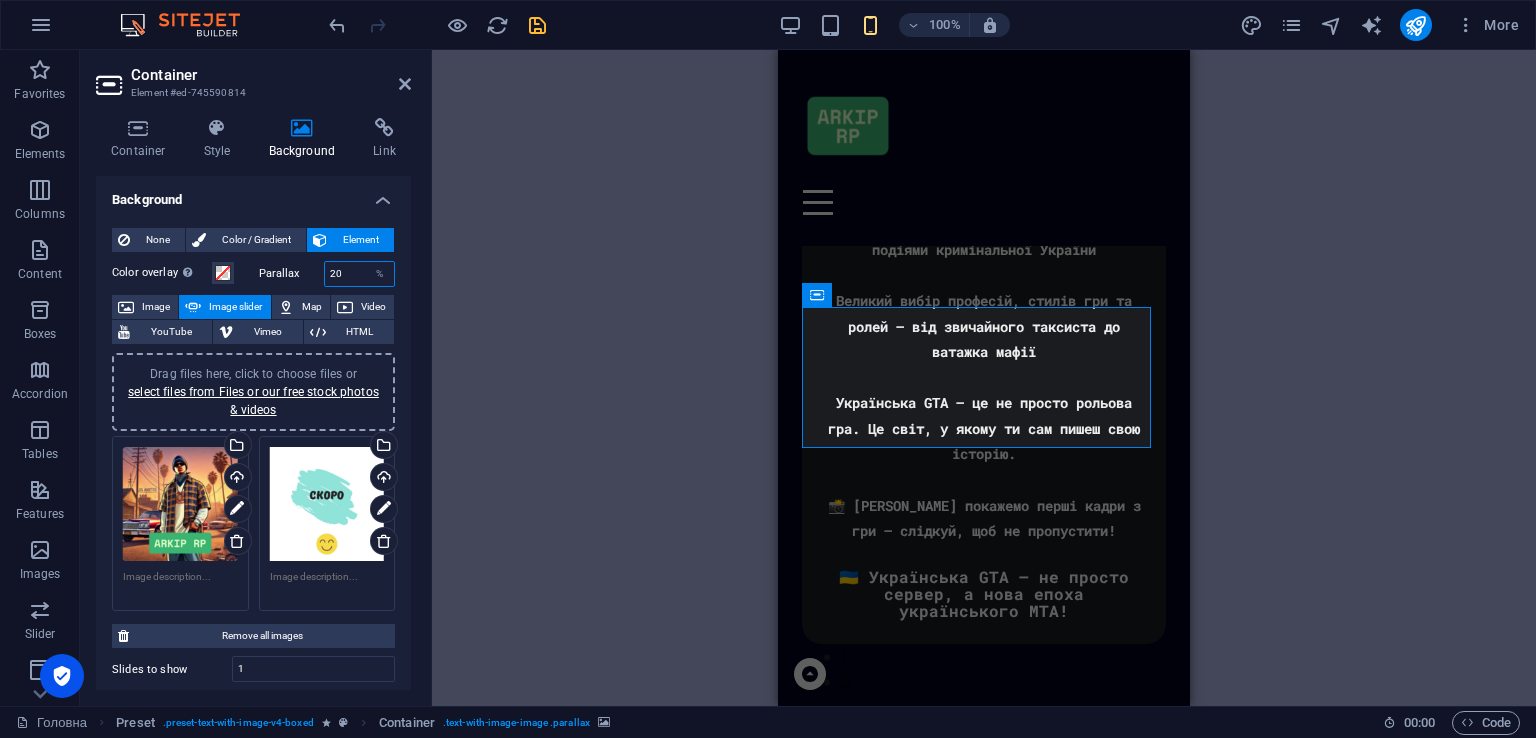 type on "20" 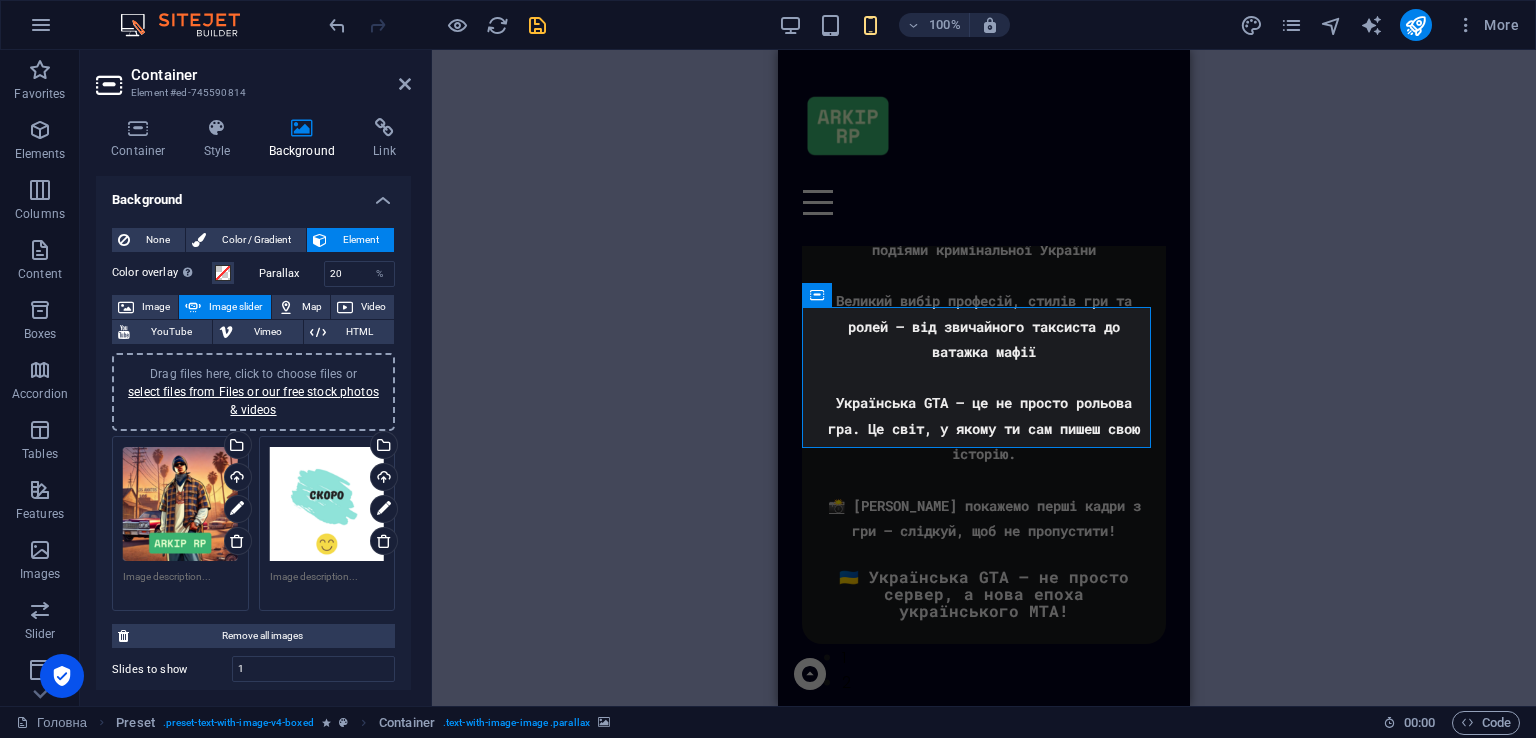 click on "Container" at bounding box center (271, 75) 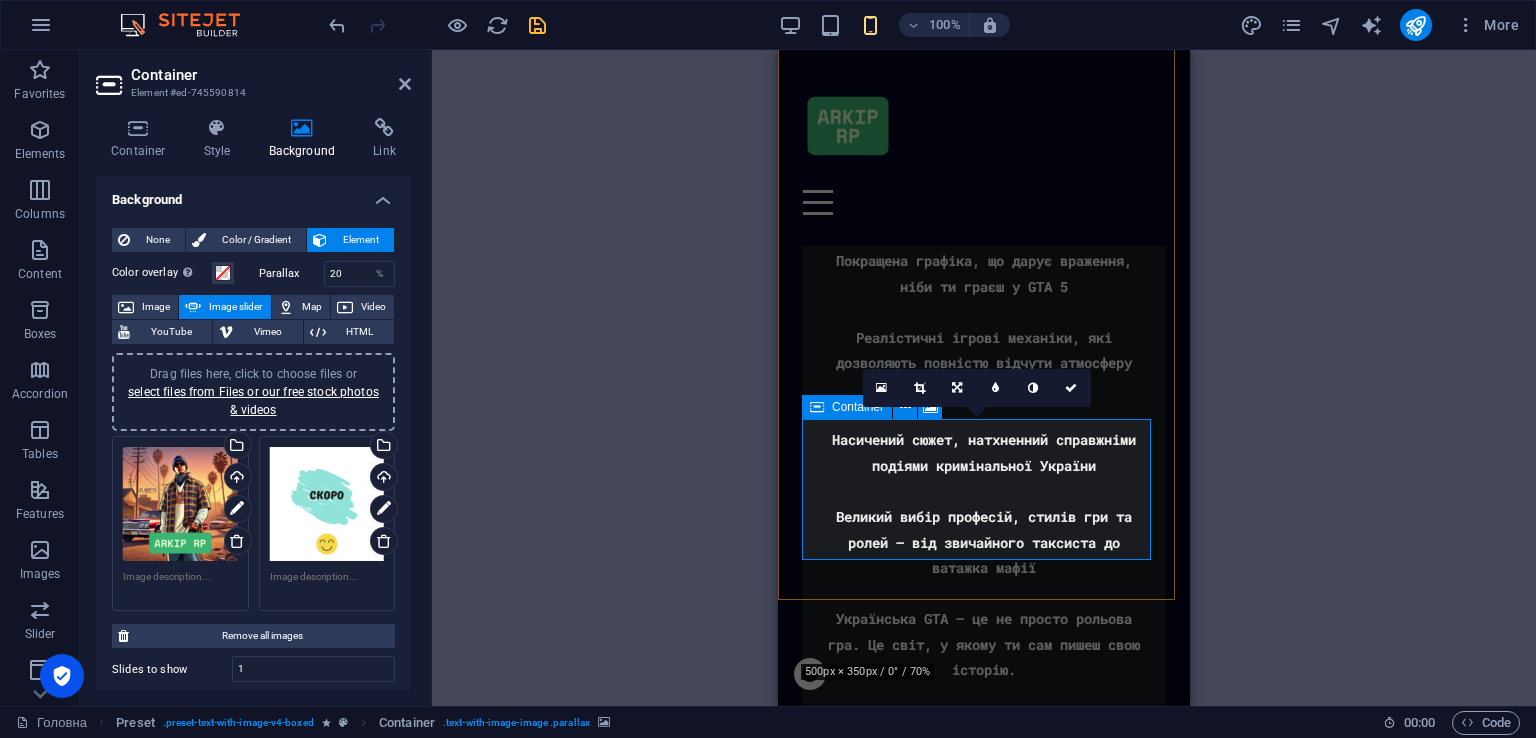 scroll, scrollTop: 4095, scrollLeft: 0, axis: vertical 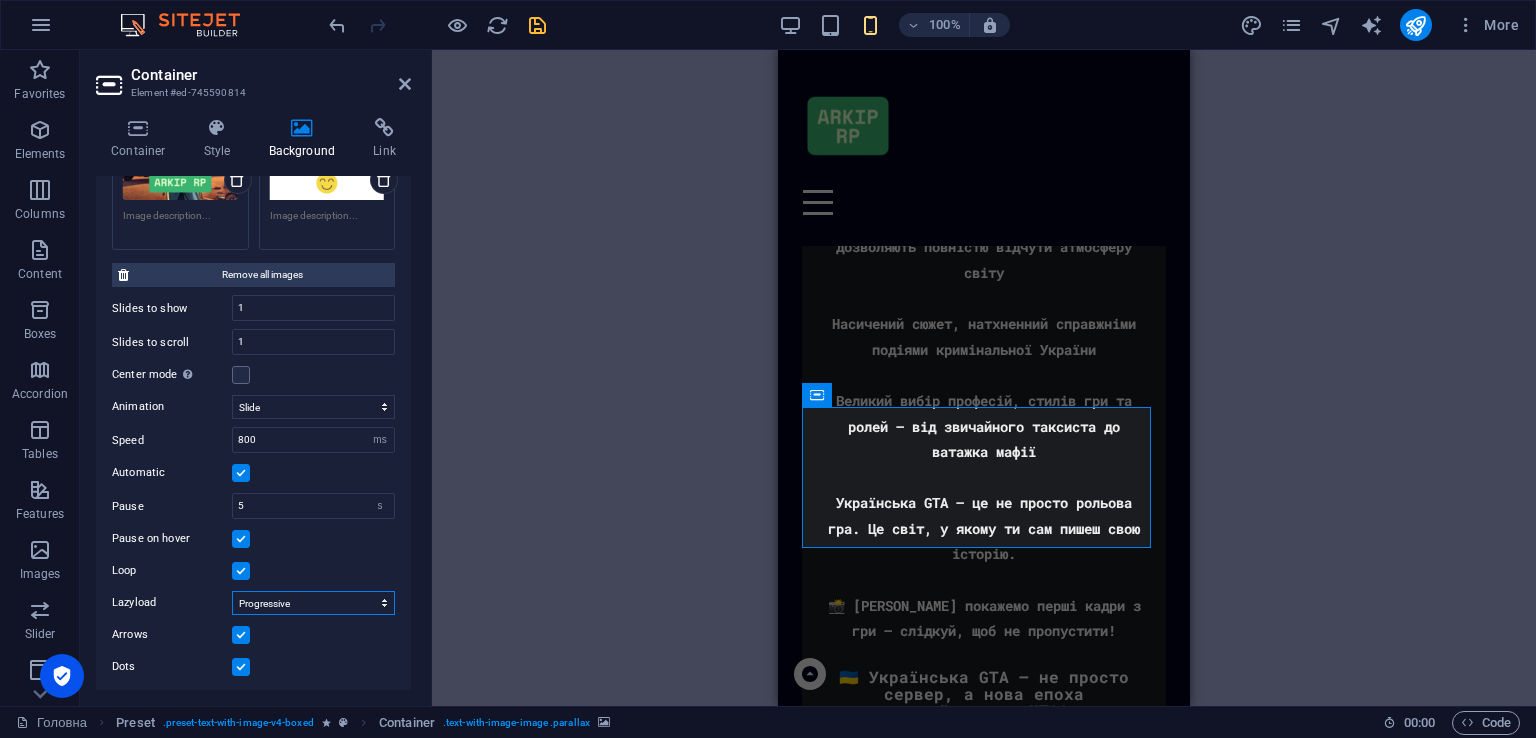 click on "Off On demand Progressive" at bounding box center (313, 603) 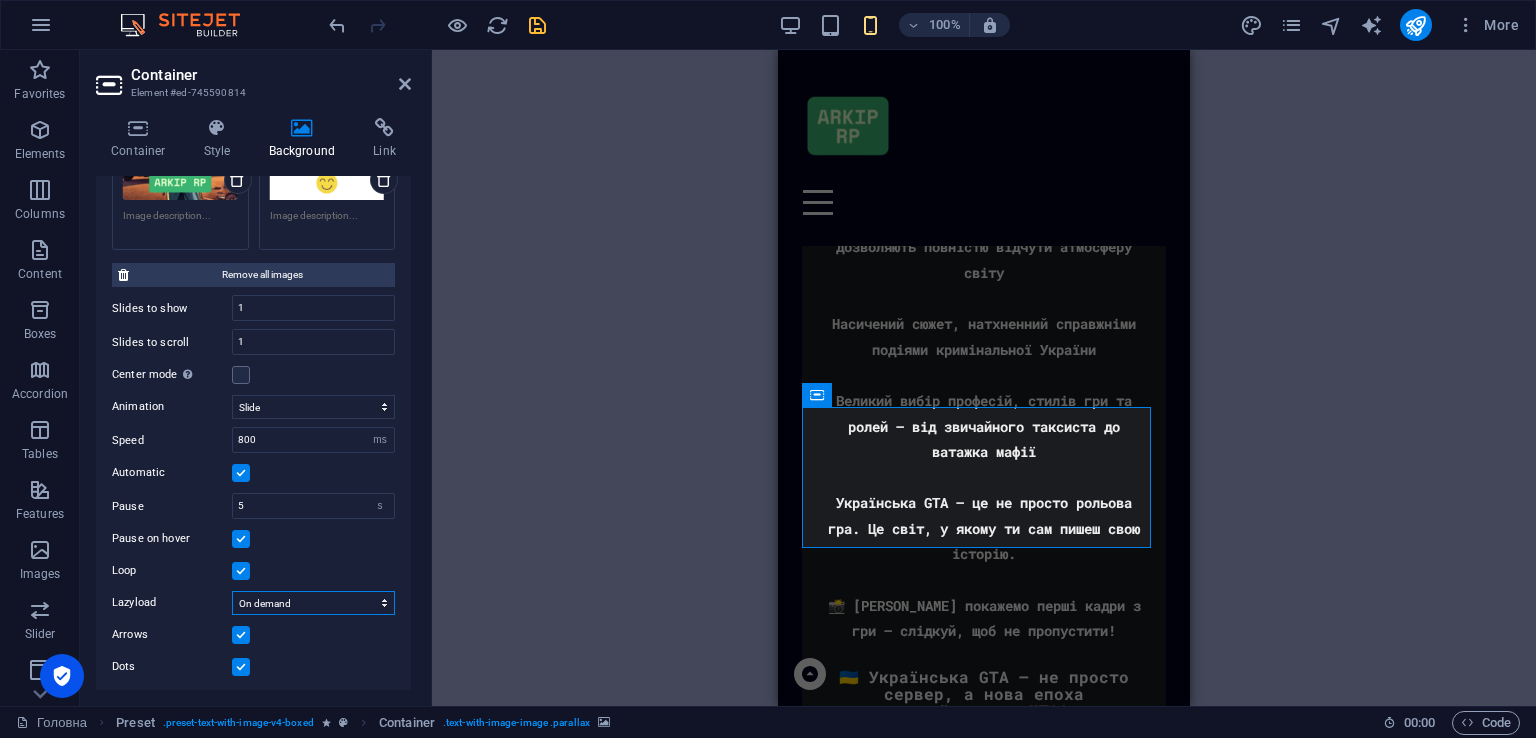 click on "Off On demand Progressive" at bounding box center [313, 603] 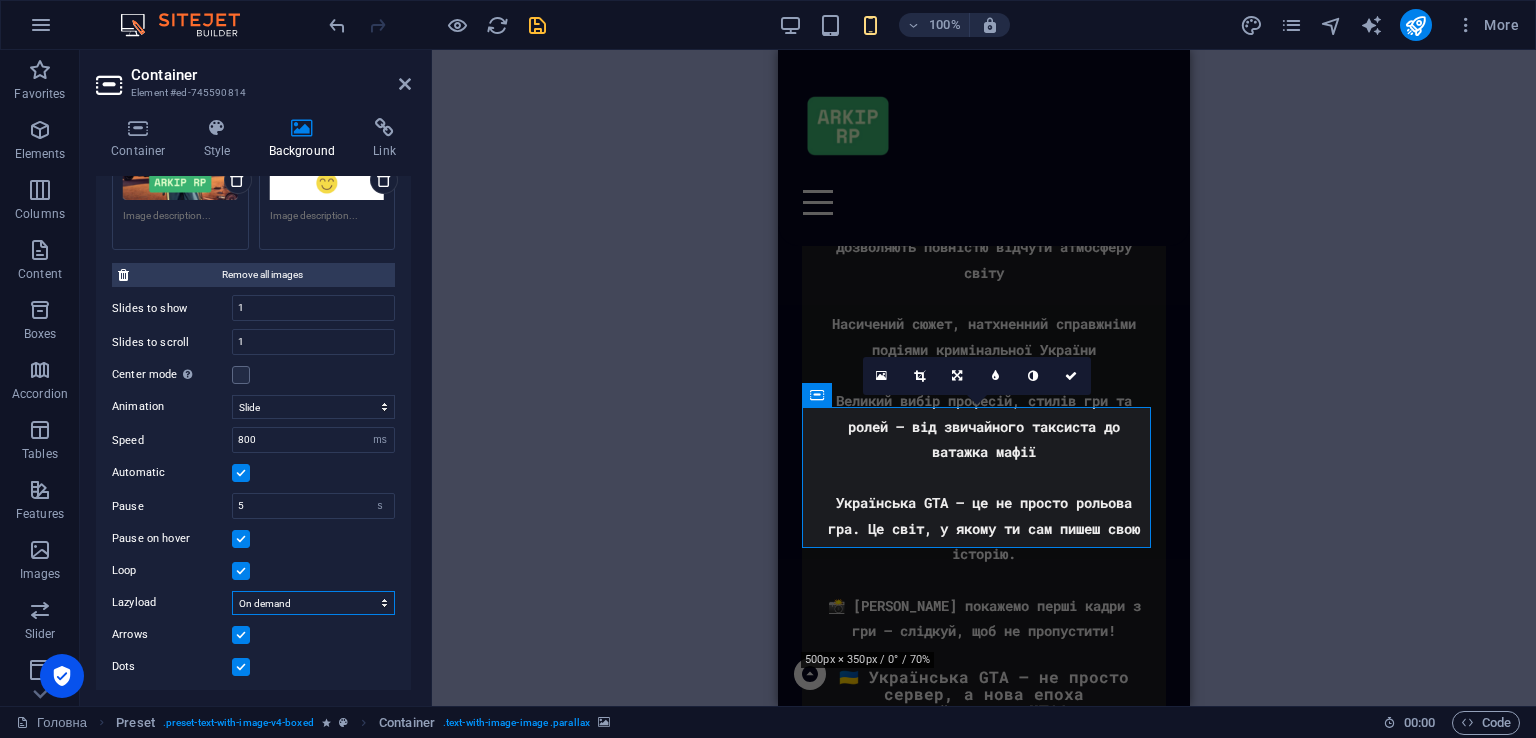 click on "Off On demand Progressive" at bounding box center (313, 603) 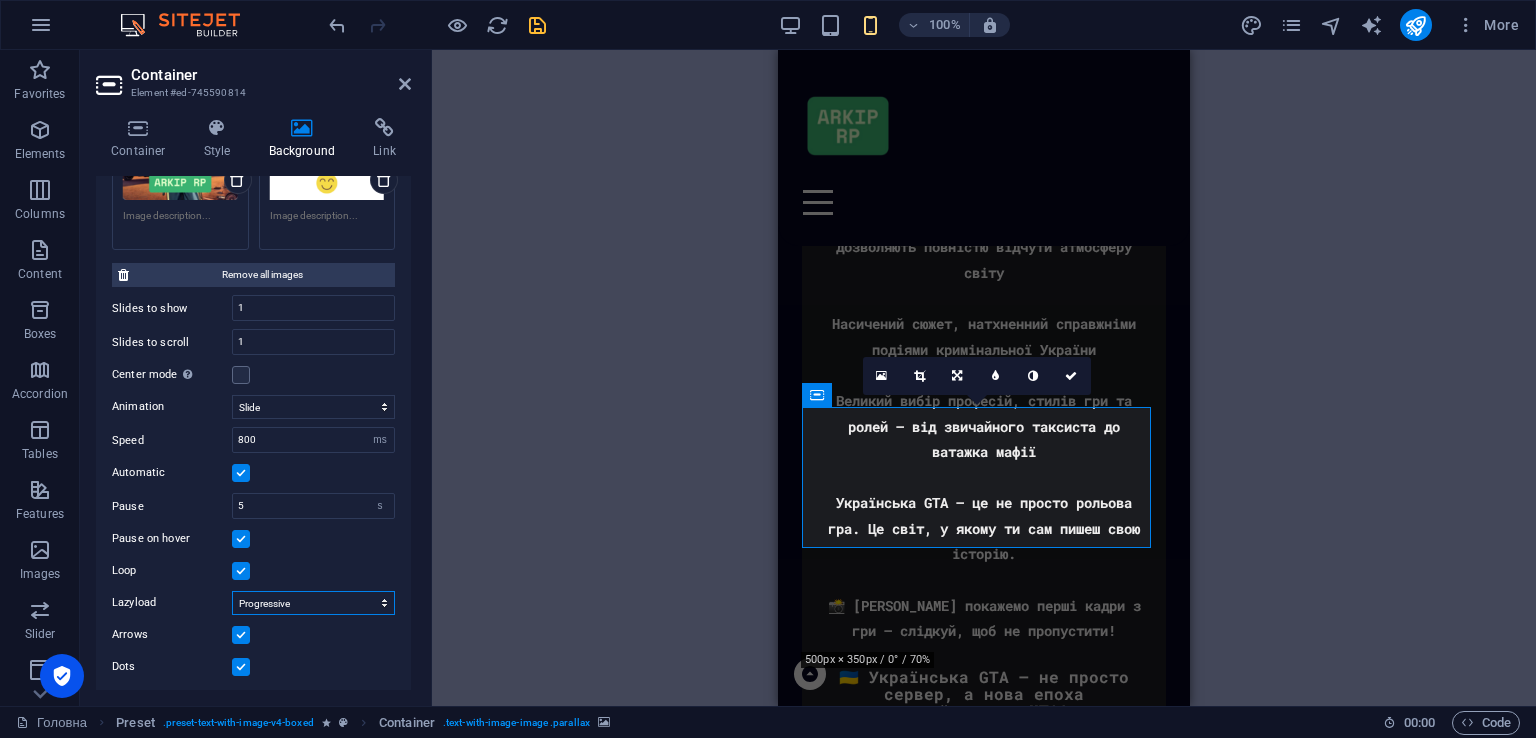 click on "Off On demand Progressive" at bounding box center (313, 603) 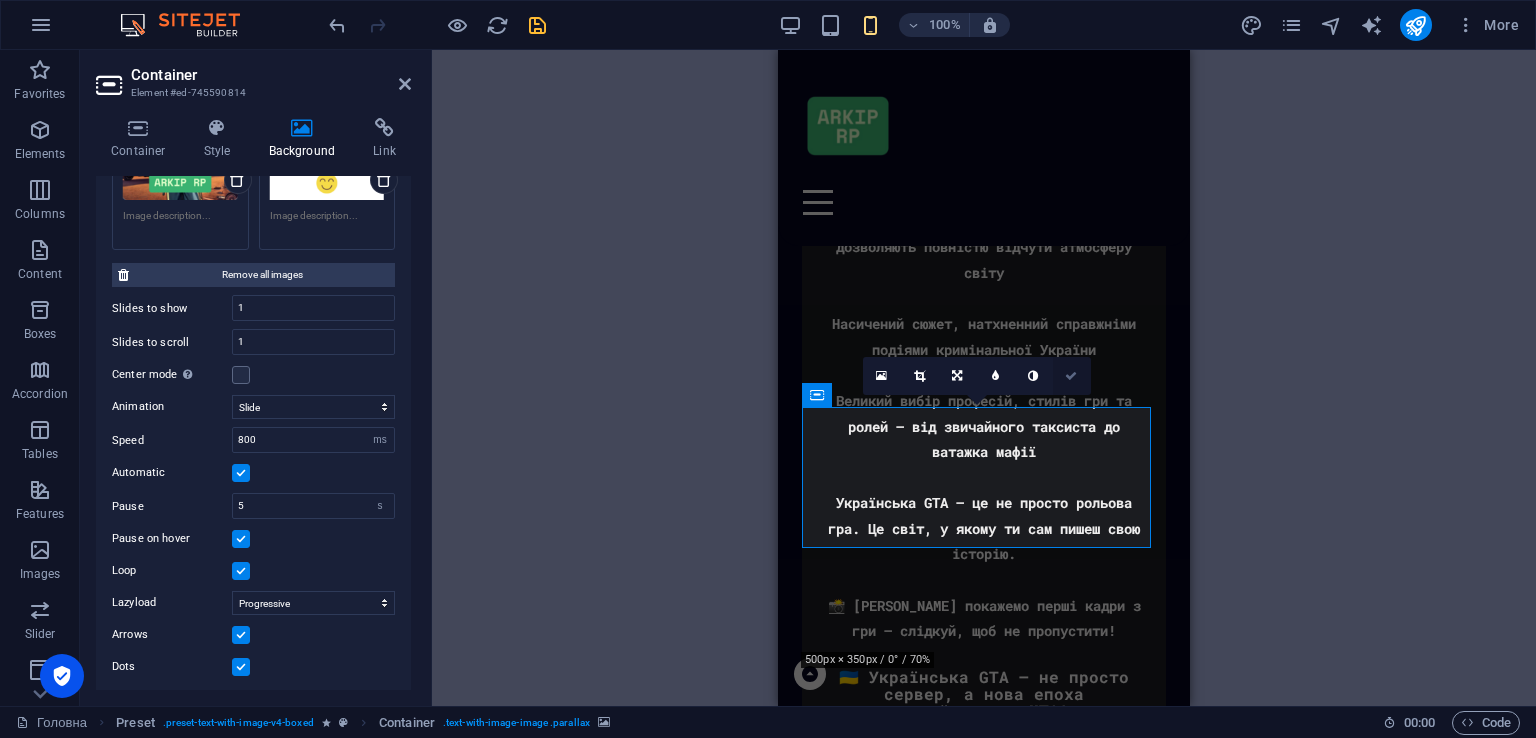 click at bounding box center (1071, 376) 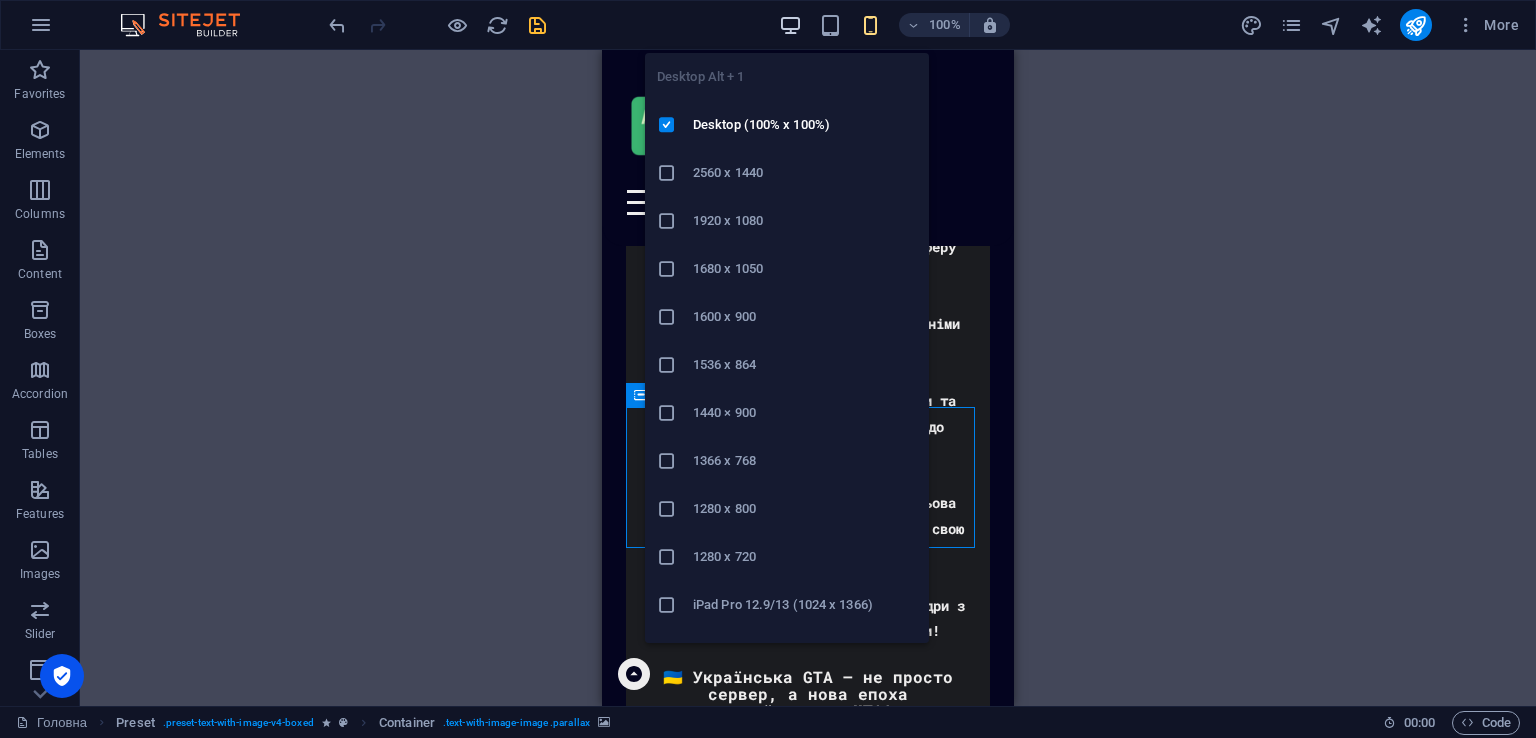 click at bounding box center (790, 25) 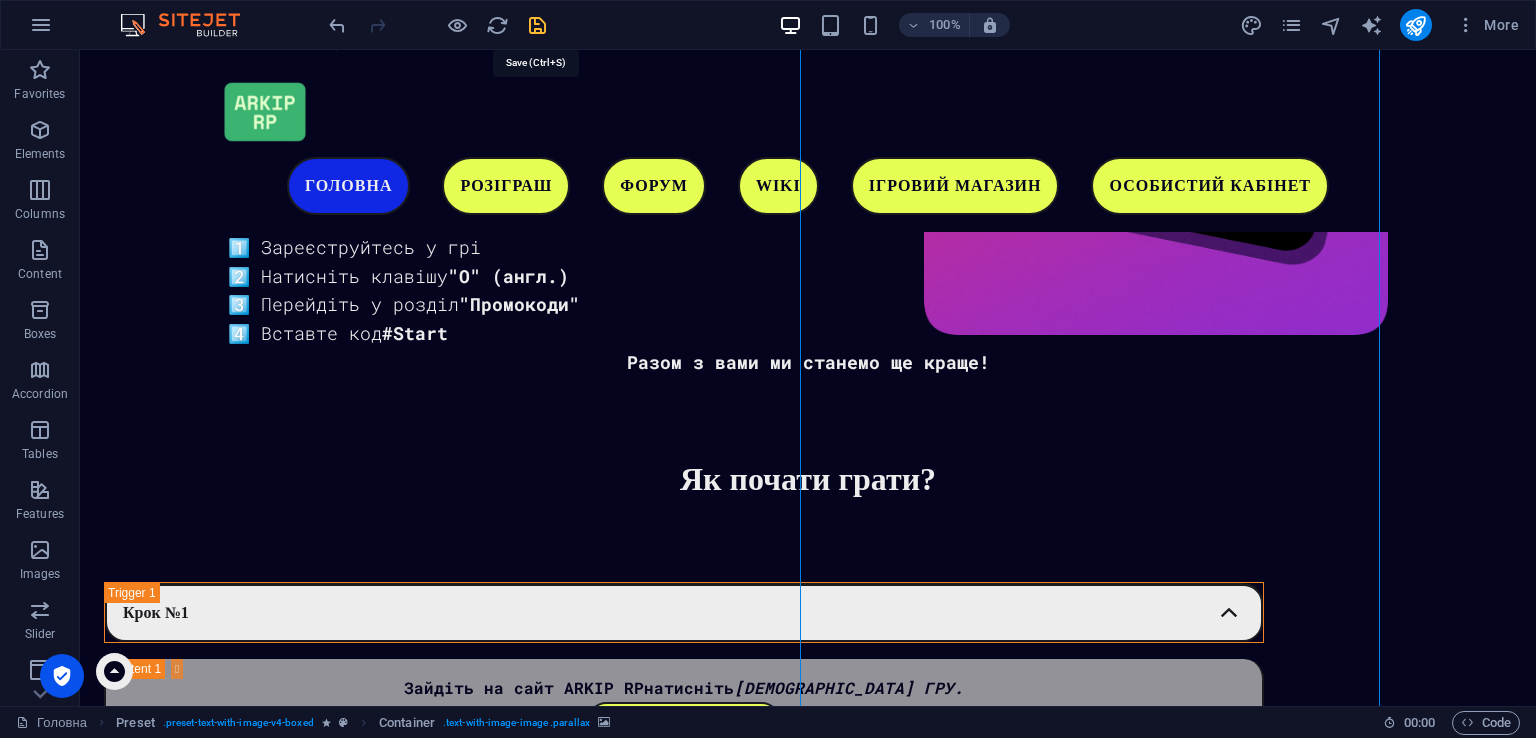 click at bounding box center [537, 25] 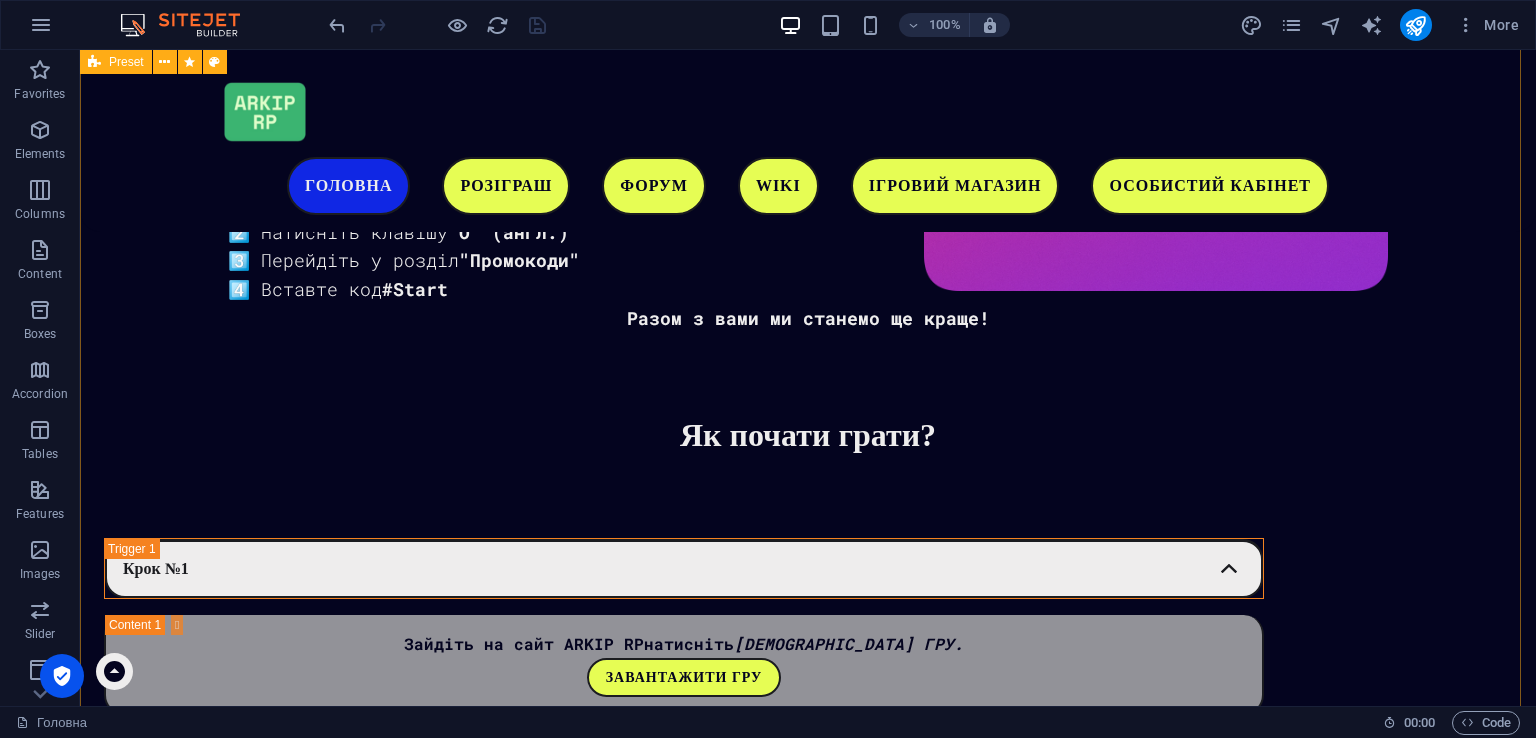 scroll, scrollTop: 2893, scrollLeft: 0, axis: vertical 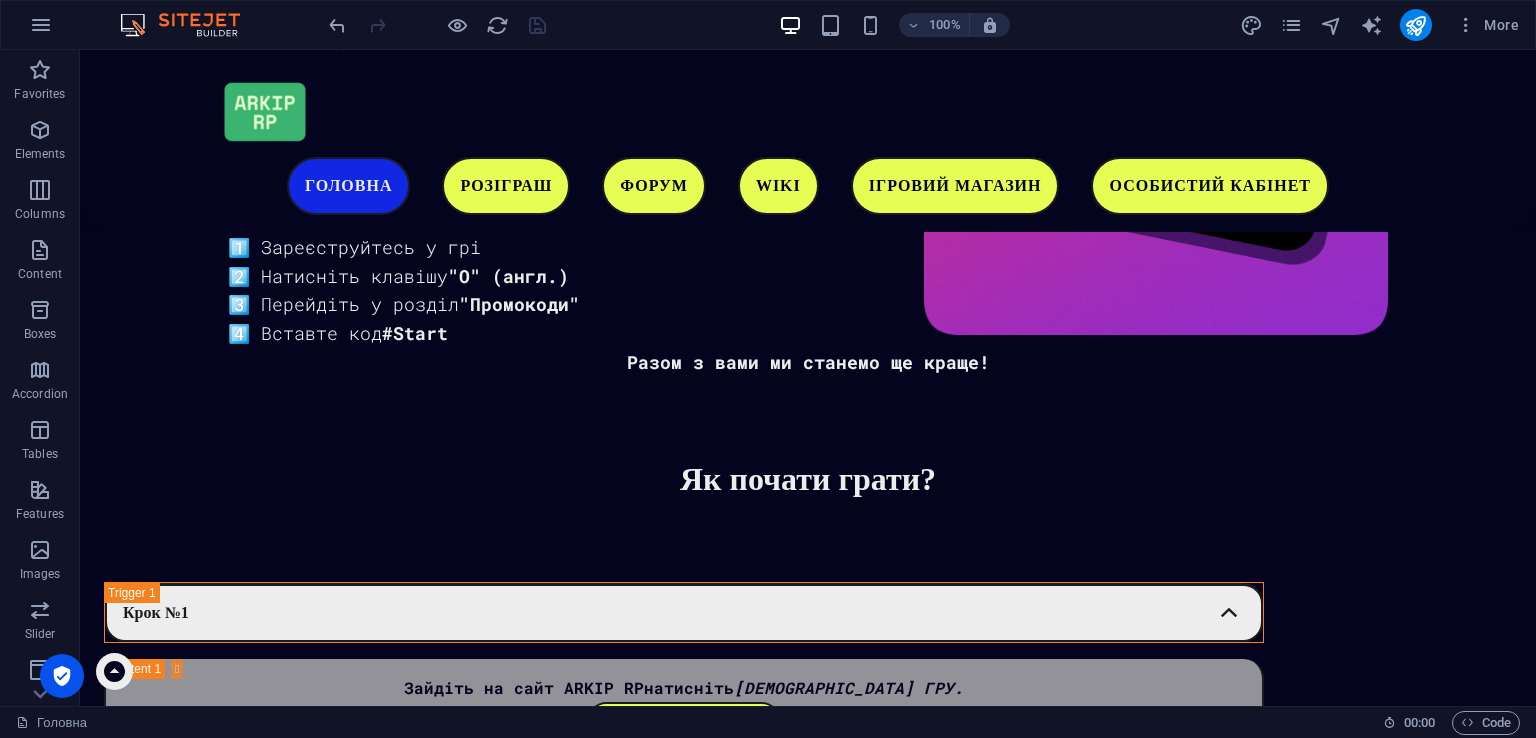 click on "1 2" at bounding box center [684, 2499] 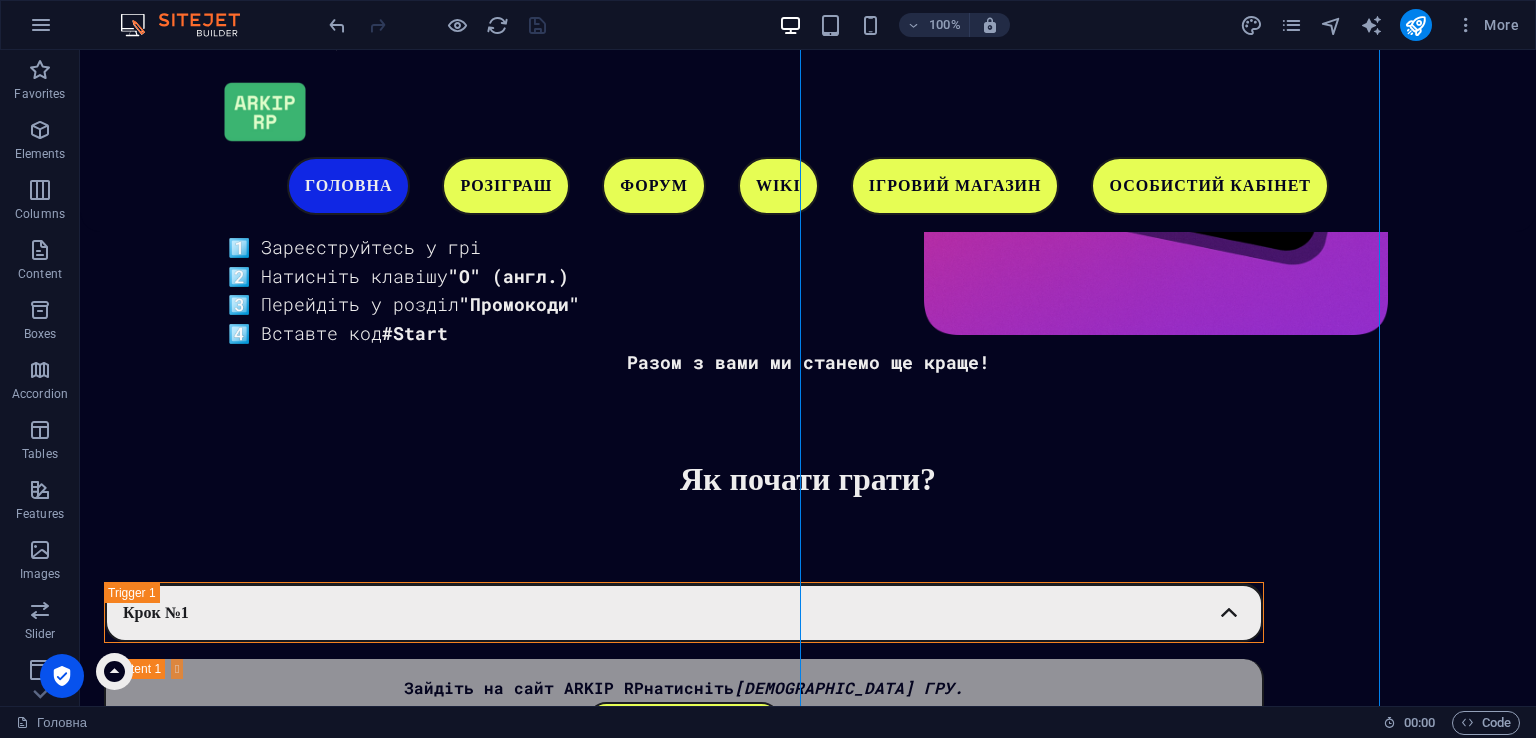 click at bounding box center [-1346, 2066] 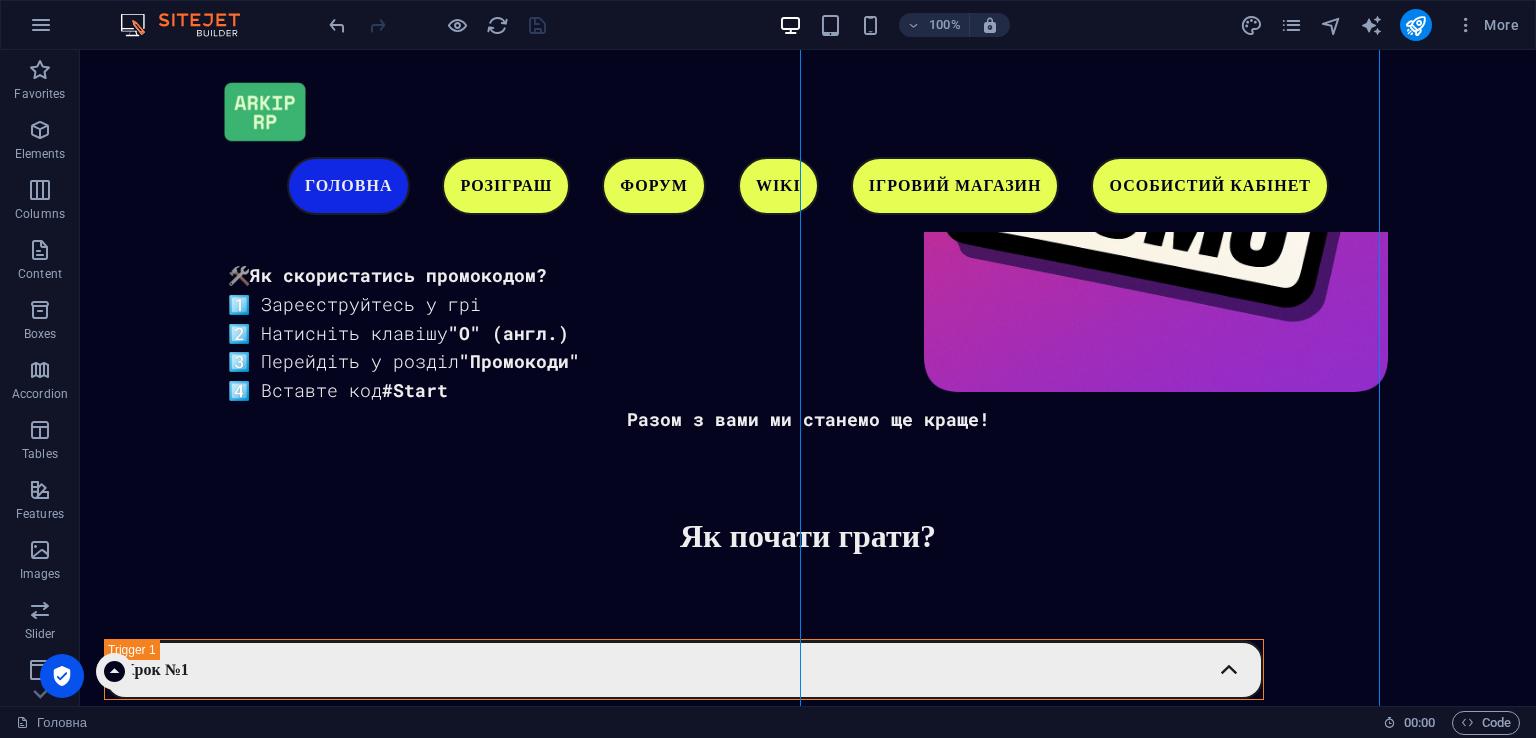 select on "ms" 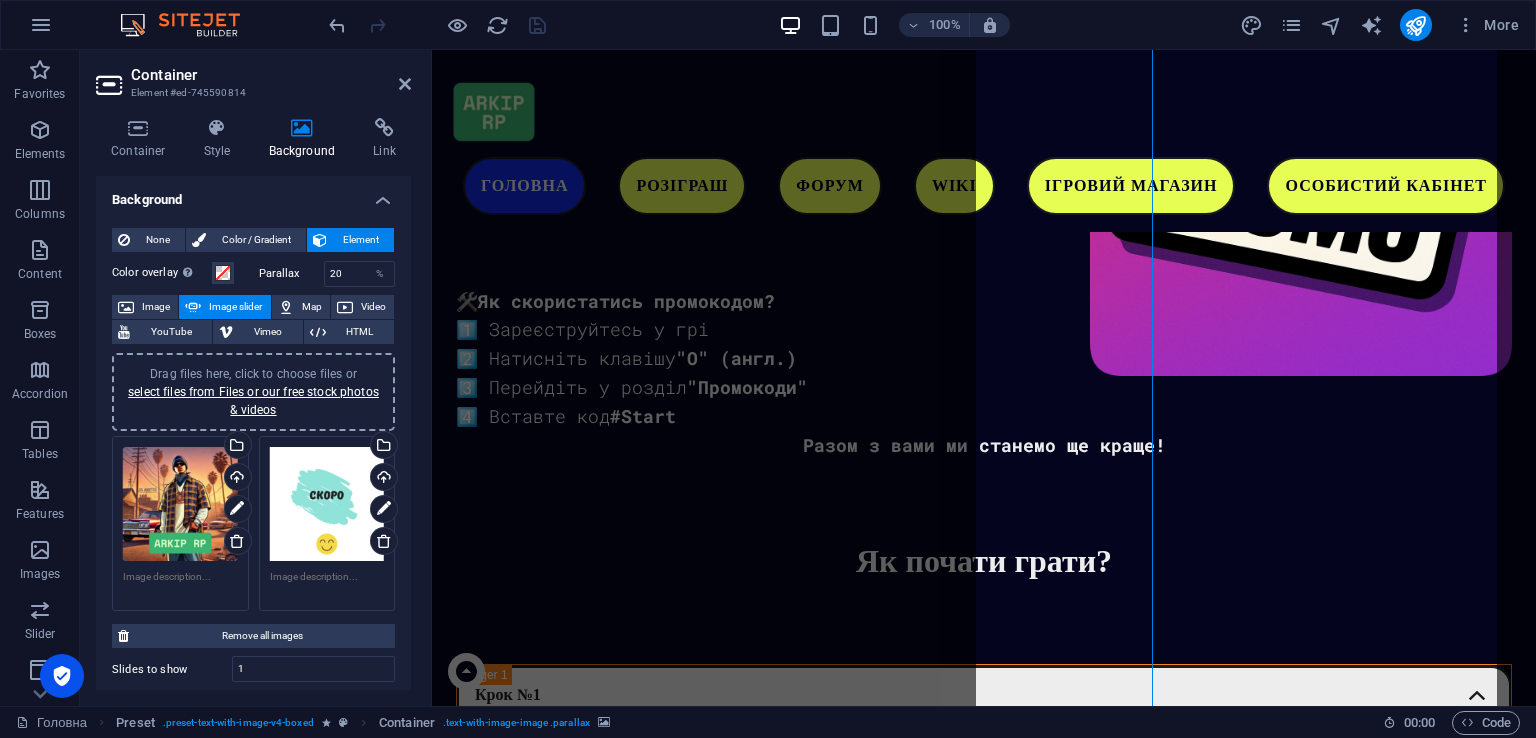 scroll, scrollTop: 2966, scrollLeft: 0, axis: vertical 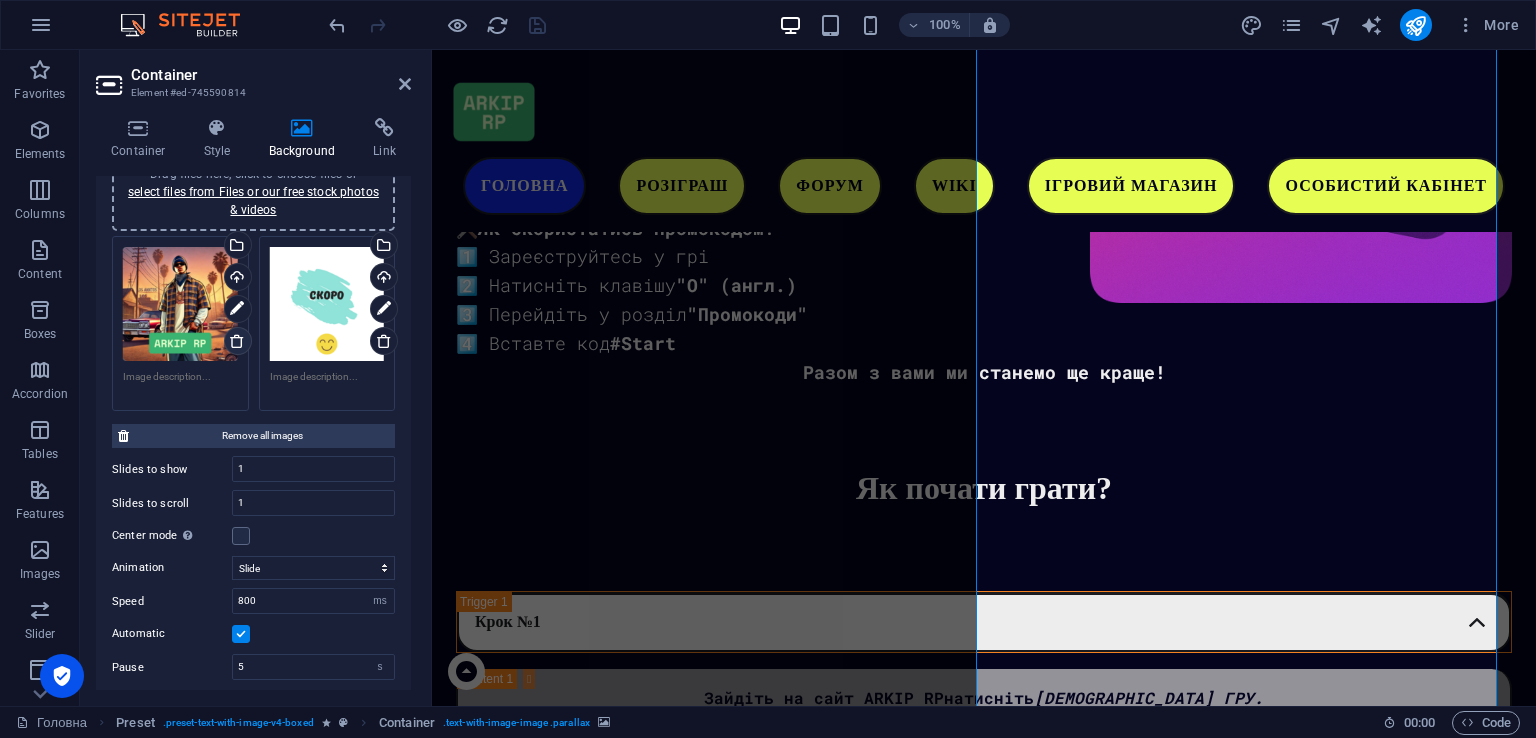 click at bounding box center [237, 341] 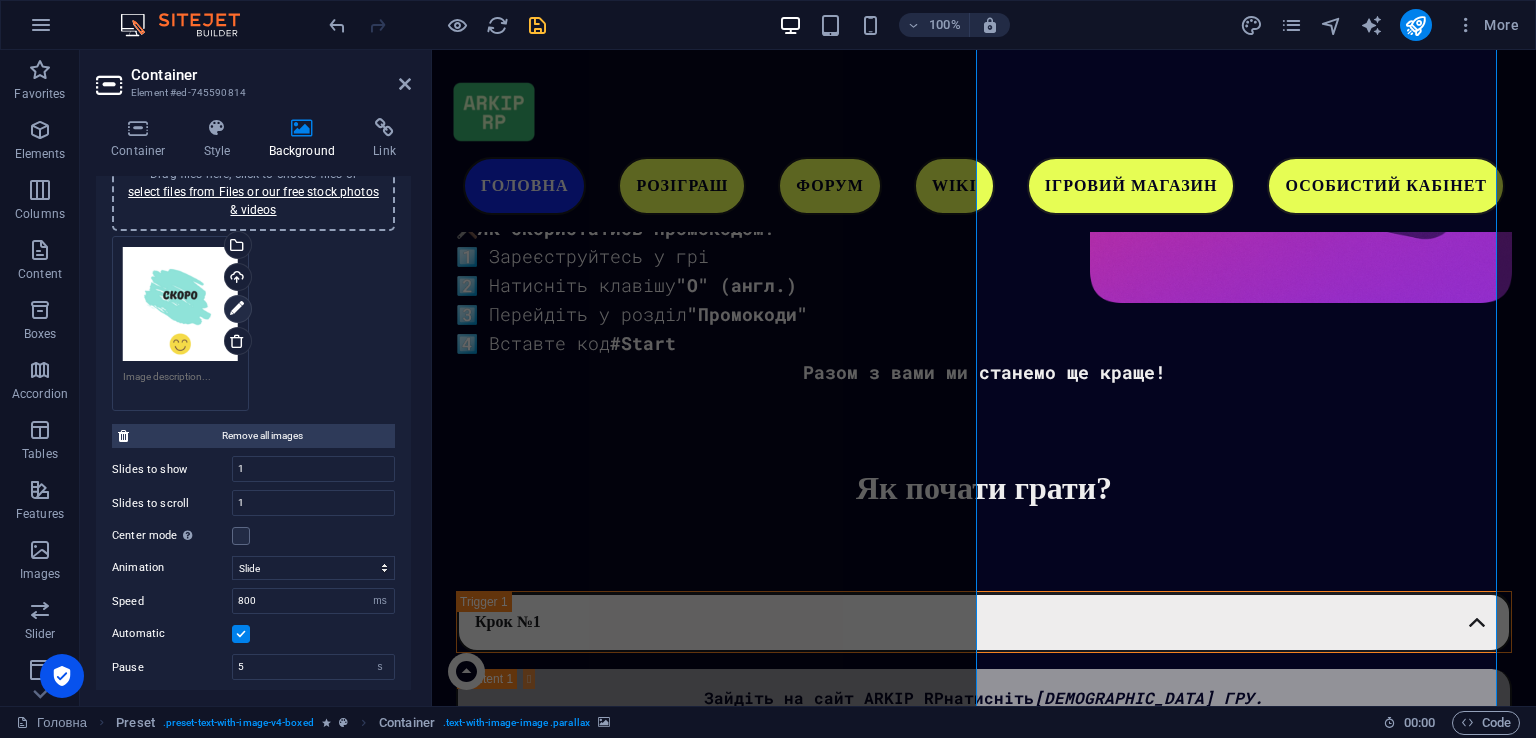 click at bounding box center [237, 309] 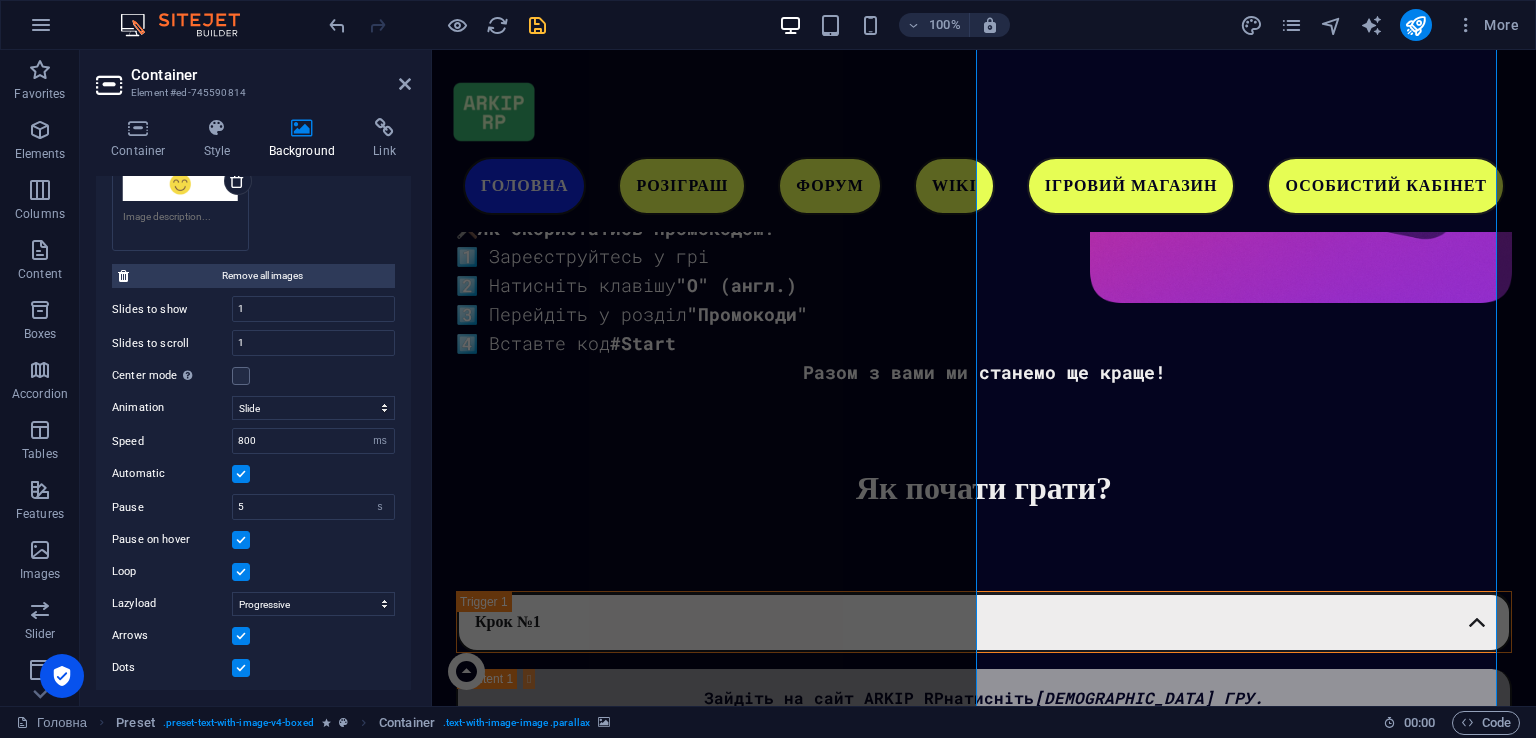 scroll, scrollTop: 361, scrollLeft: 0, axis: vertical 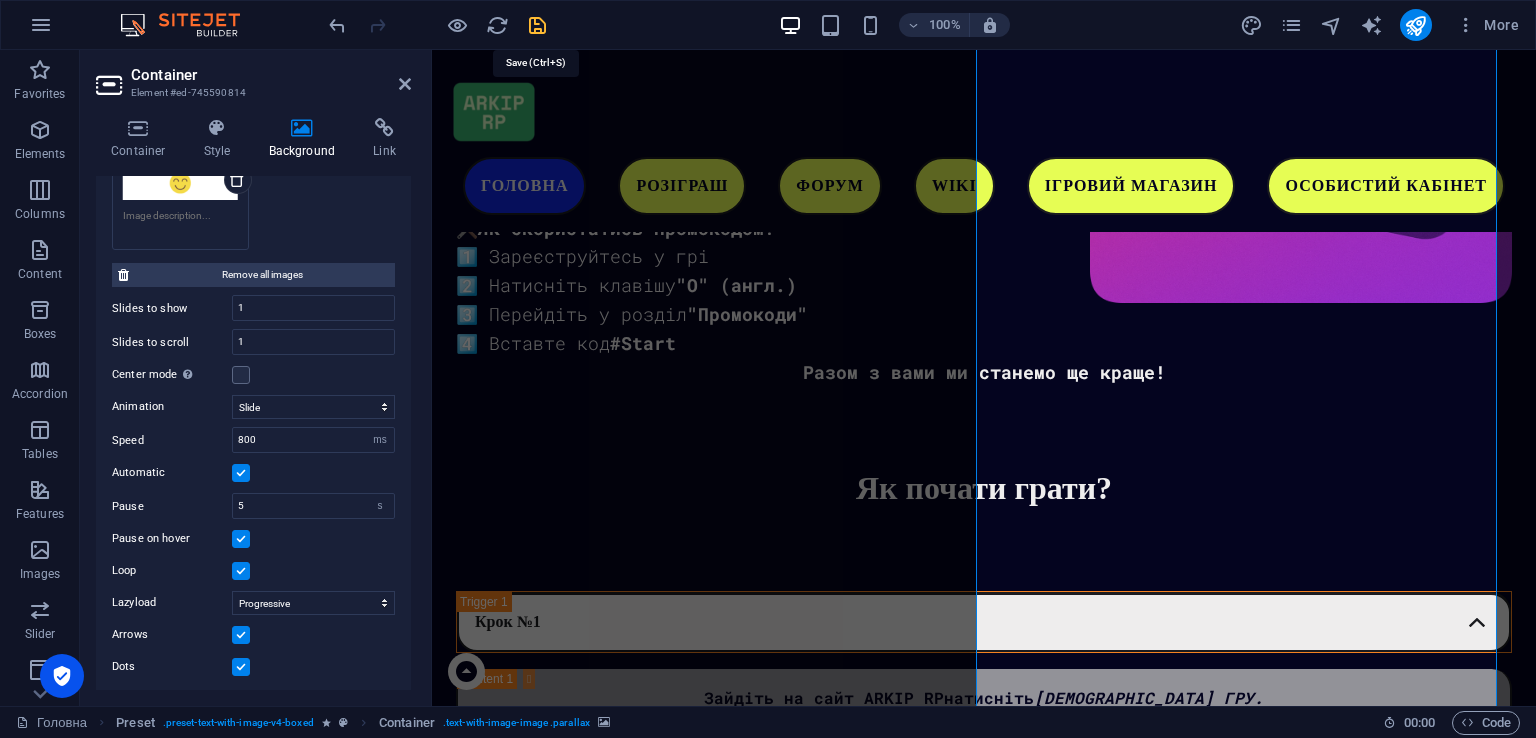 click at bounding box center (537, 25) 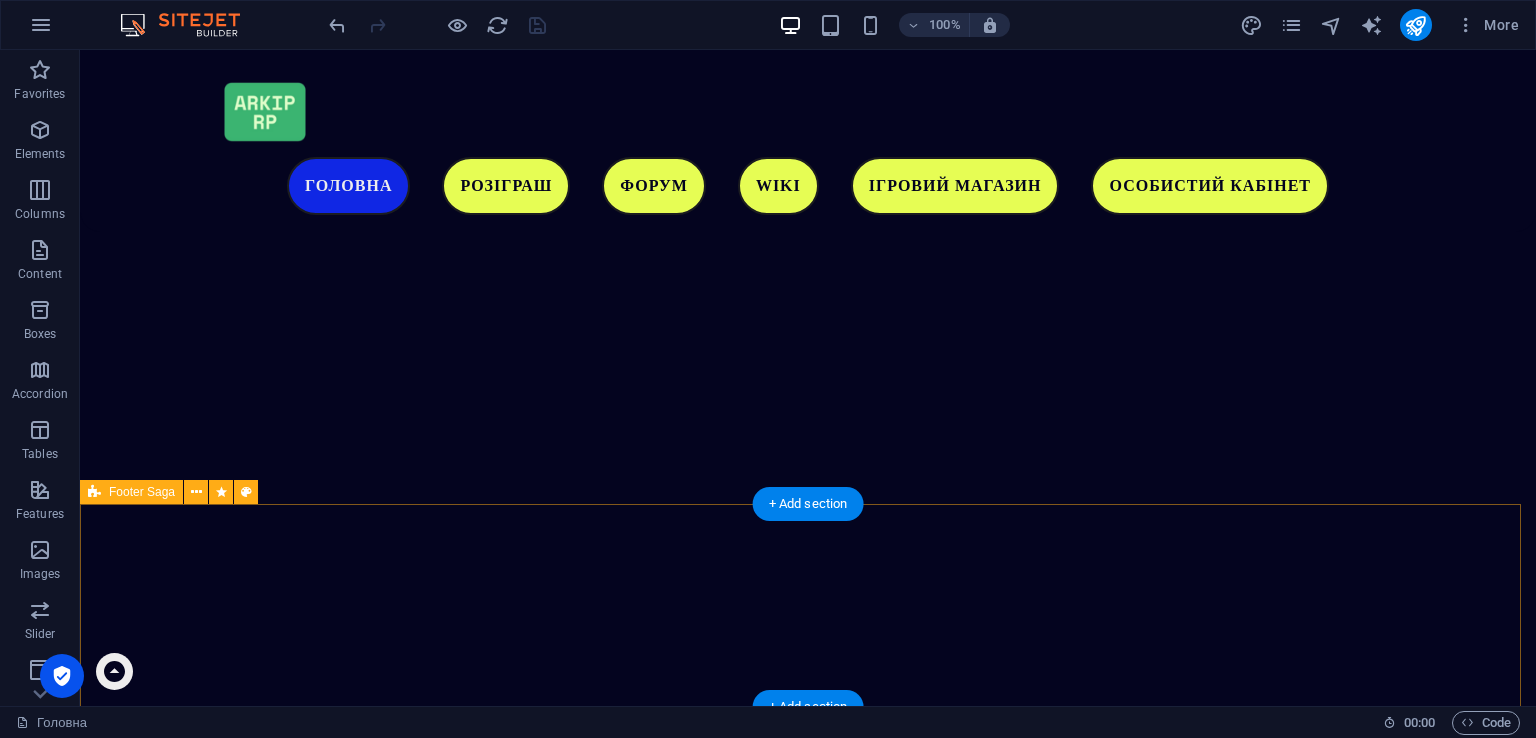 scroll, scrollTop: 4493, scrollLeft: 0, axis: vertical 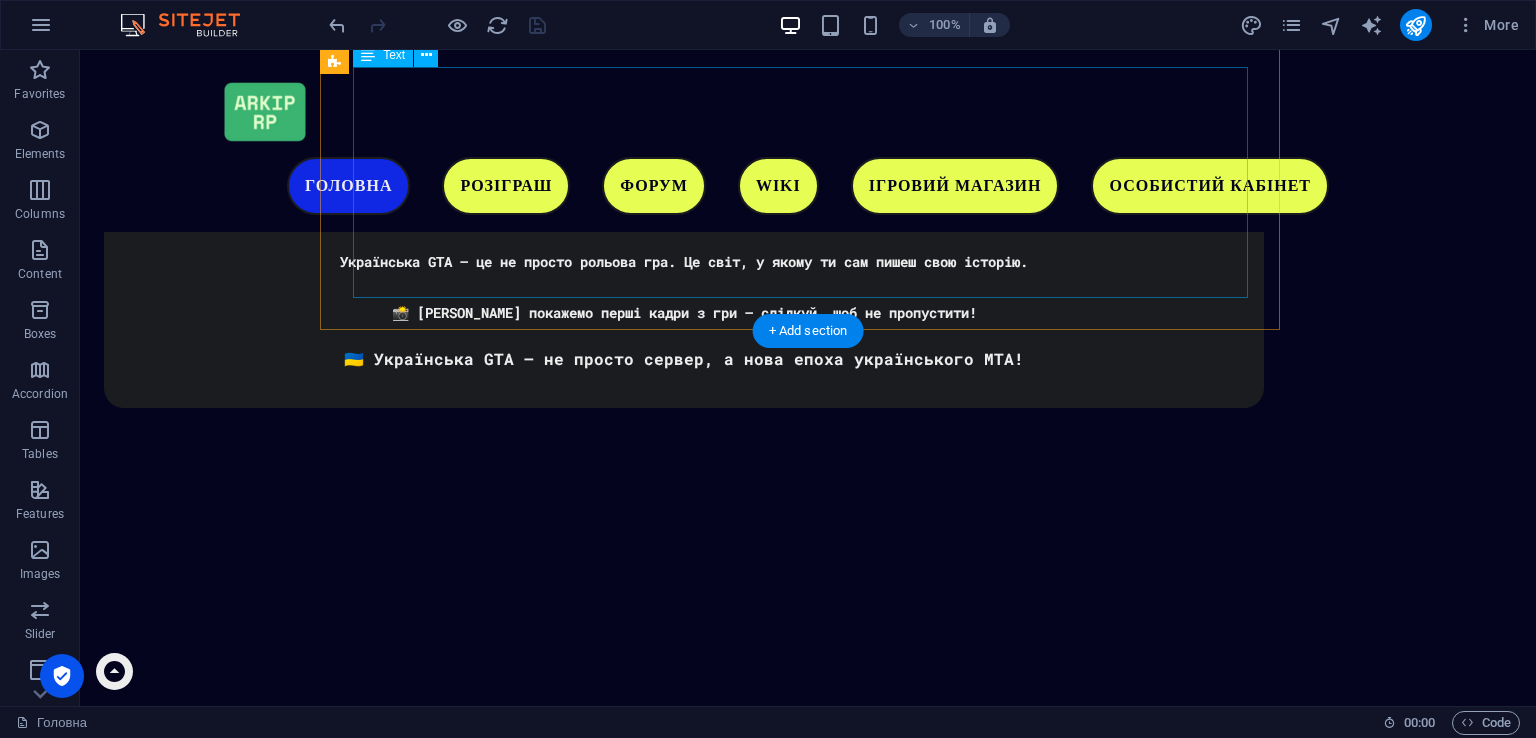 click on "1. Розархівуйте архів ARKIP RP   2. Виберіть в папке ARKIP RP та запустіть від імені адміністратора 3. Очікуйте завантаження та заходу на сервер Приємної гри на ARKIP RP" at bounding box center (808, 2381) 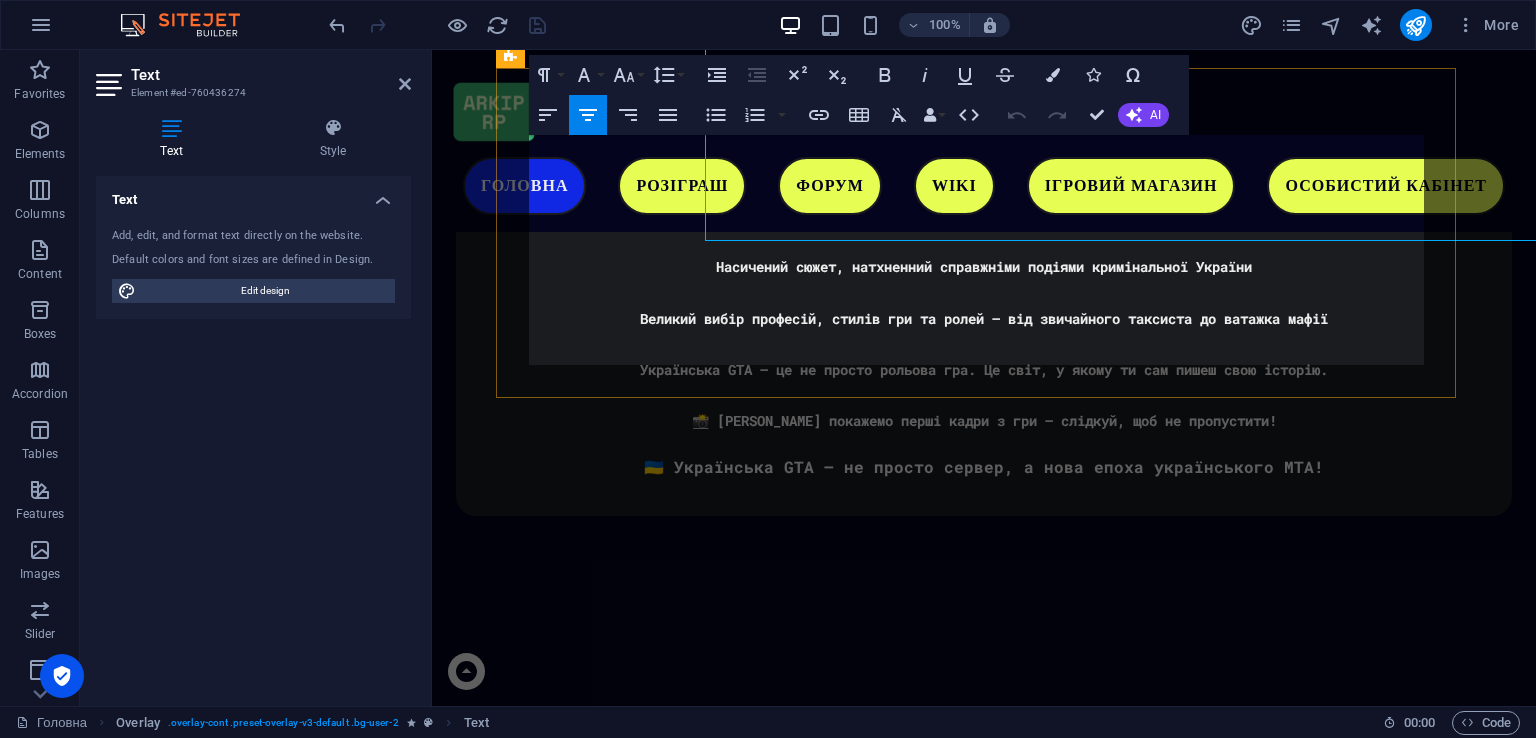 scroll, scrollTop: 4550, scrollLeft: 0, axis: vertical 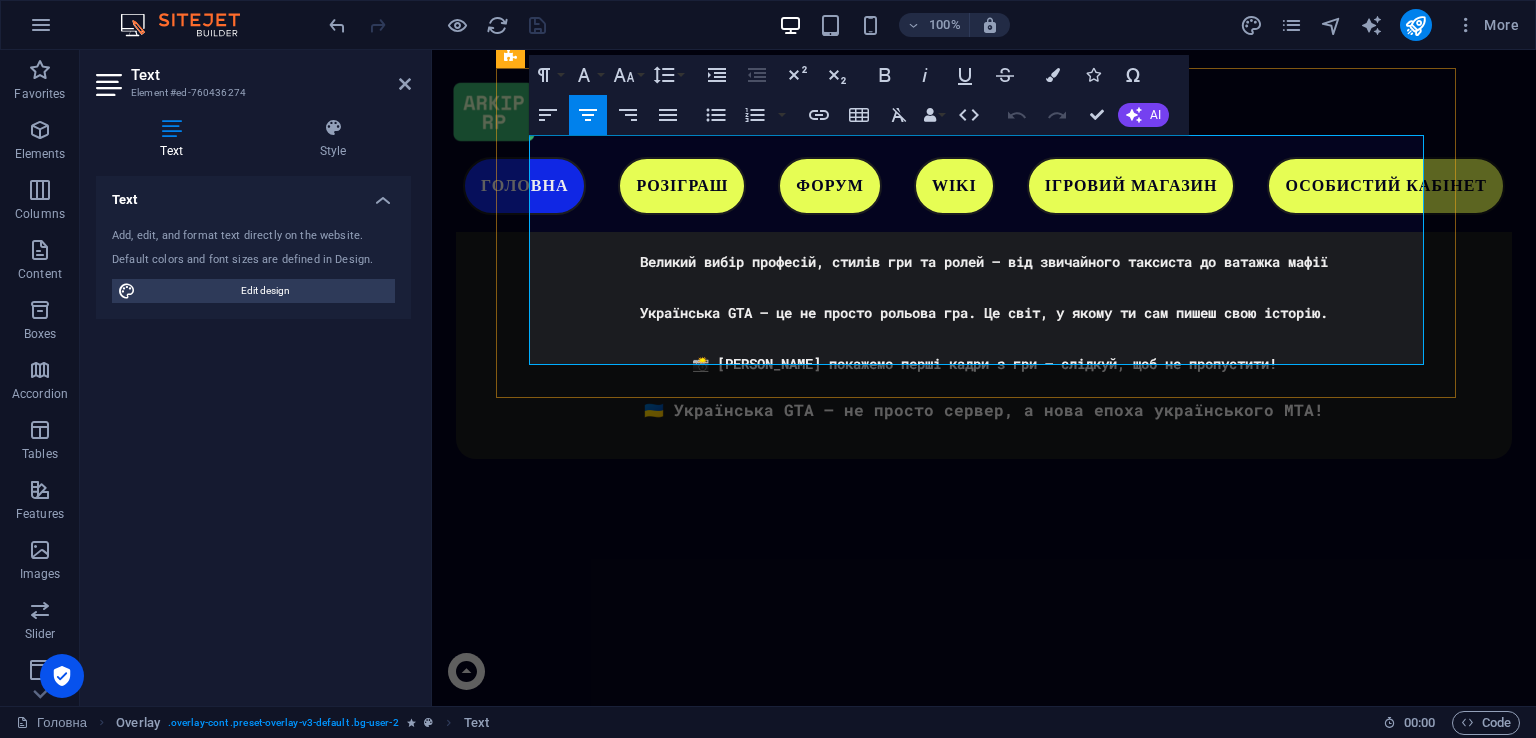 click on "Приємної гри на ARKIP RP" at bounding box center [984, 2528] 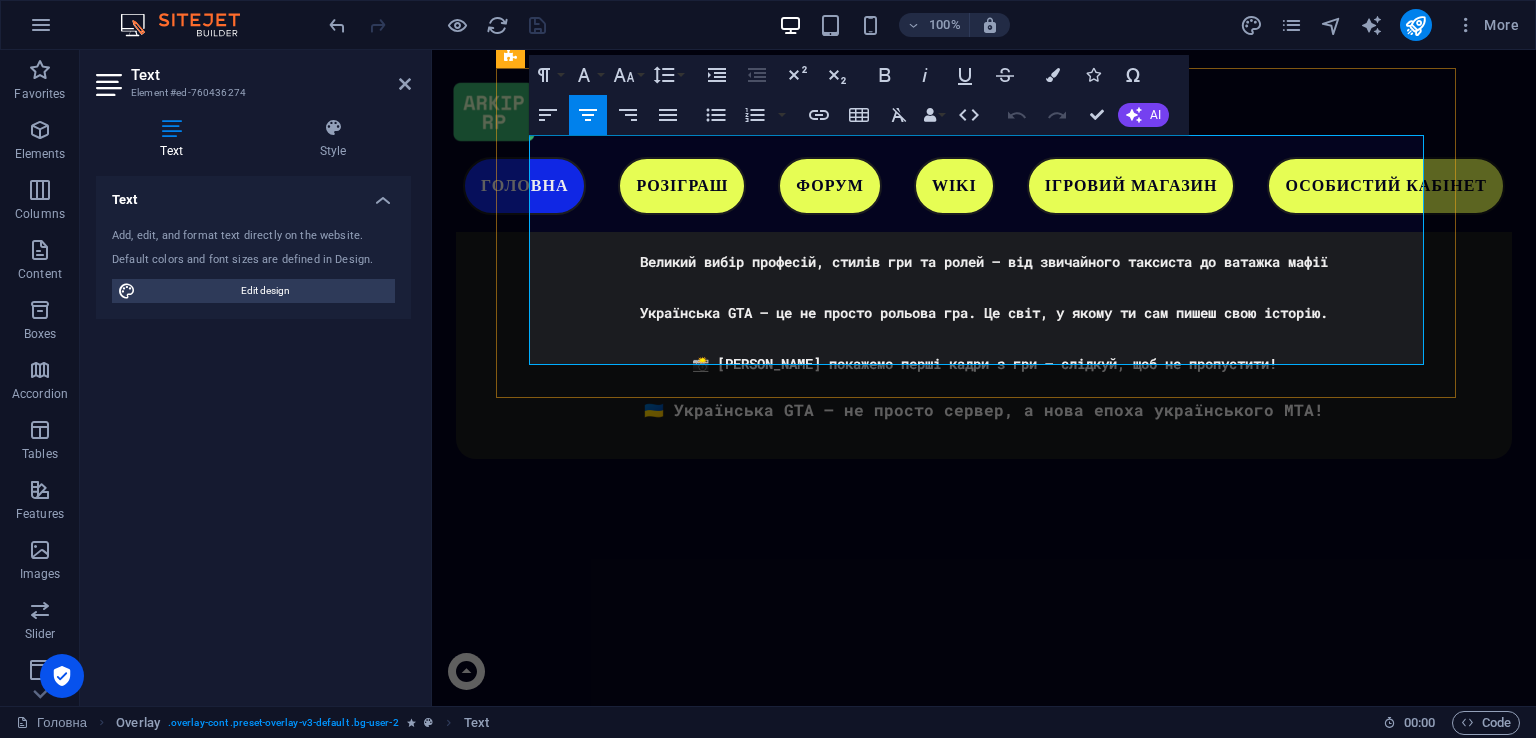 click on "Приємної гри на ARKIP RP" at bounding box center (984, 2528) 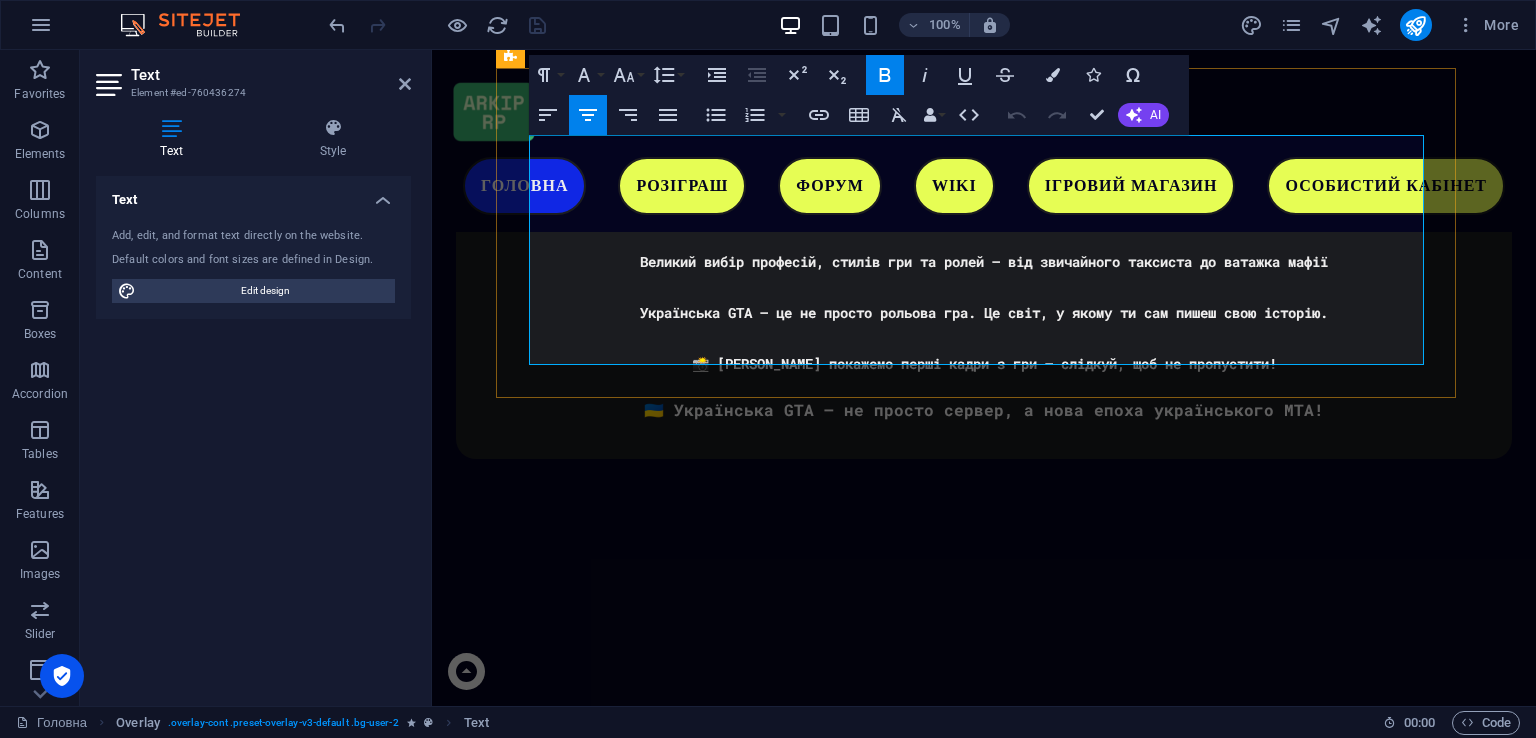 click on "Приємної гри на ARKIP RP" at bounding box center [984, 2528] 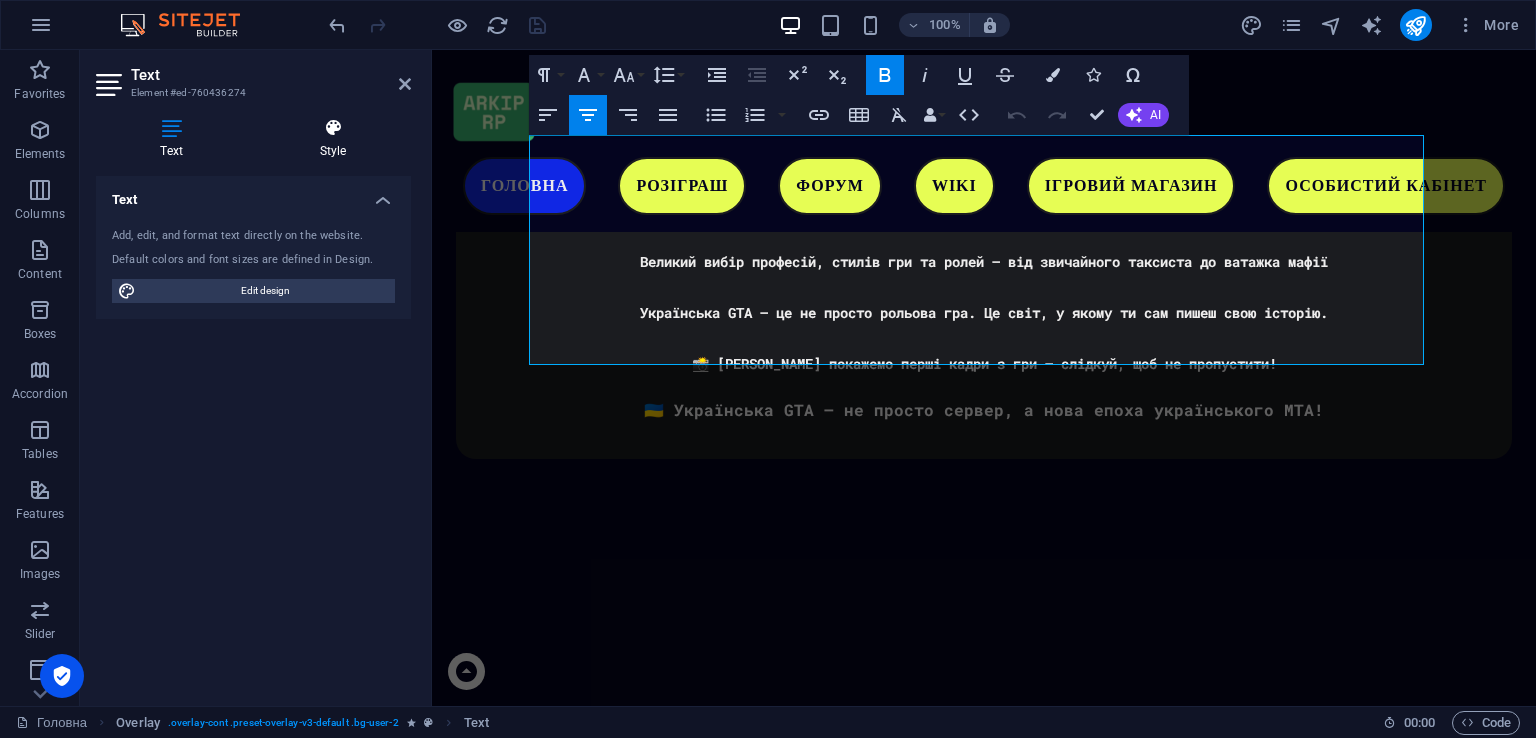 click at bounding box center [333, 128] 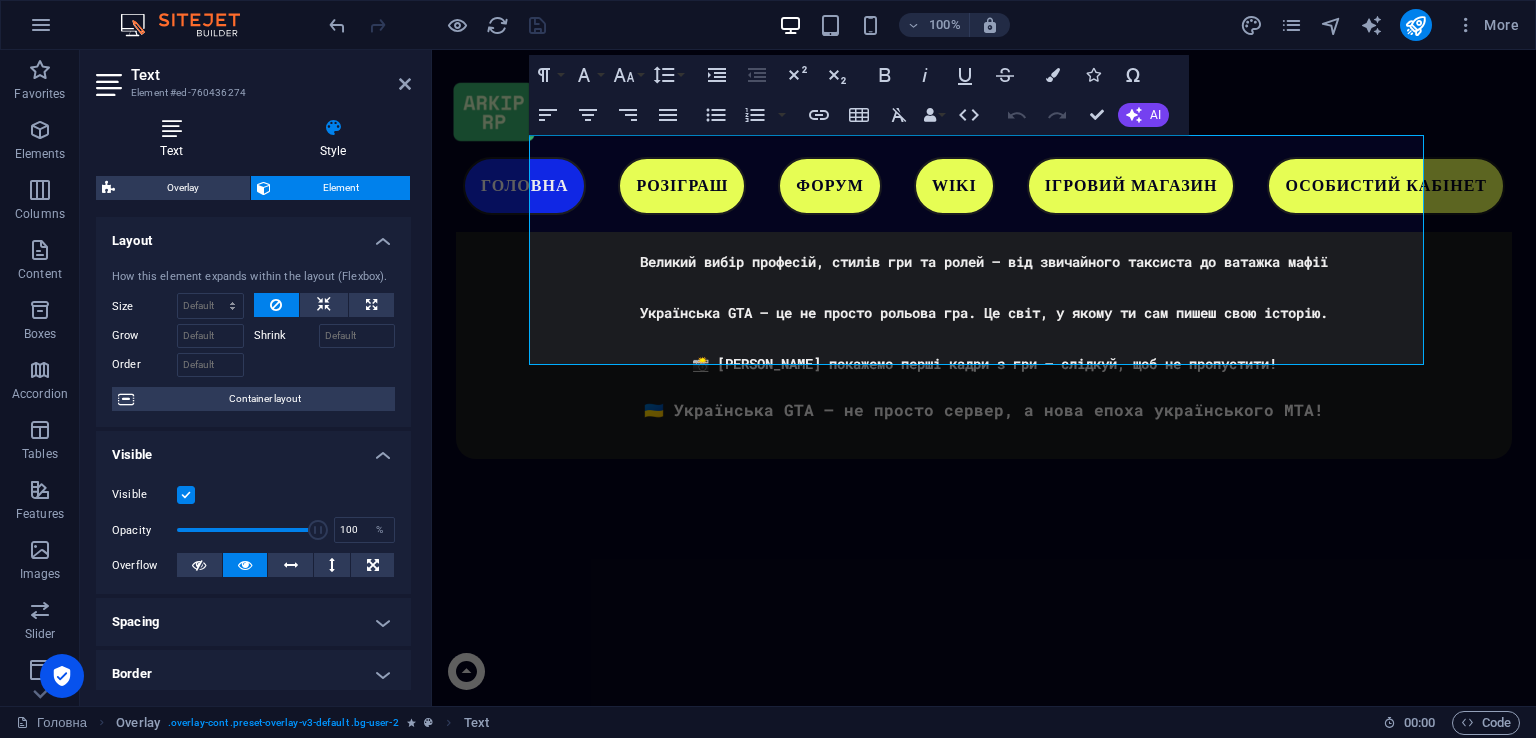 drag, startPoint x: 160, startPoint y: 136, endPoint x: 48, endPoint y: 83, distance: 123.90723 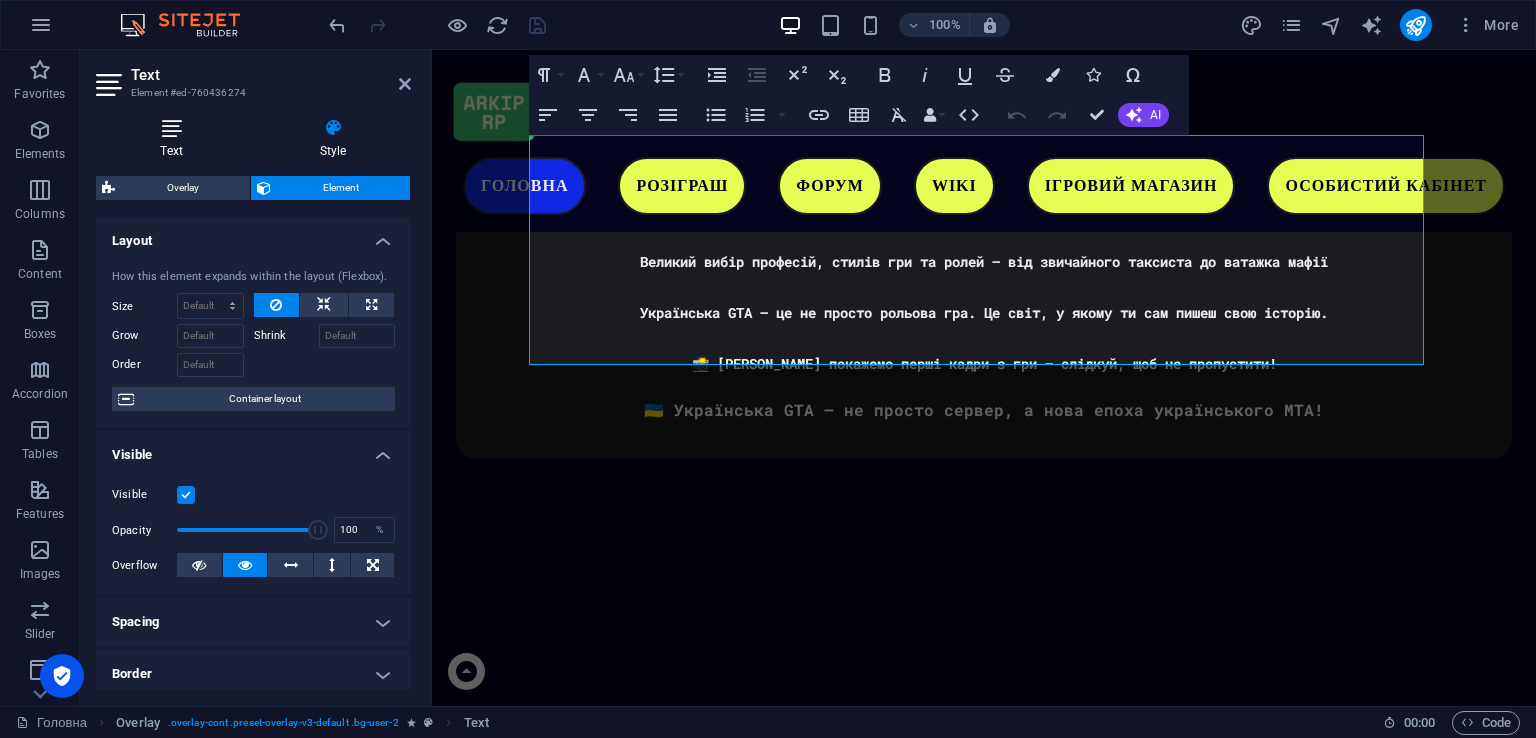 click at bounding box center (171, 128) 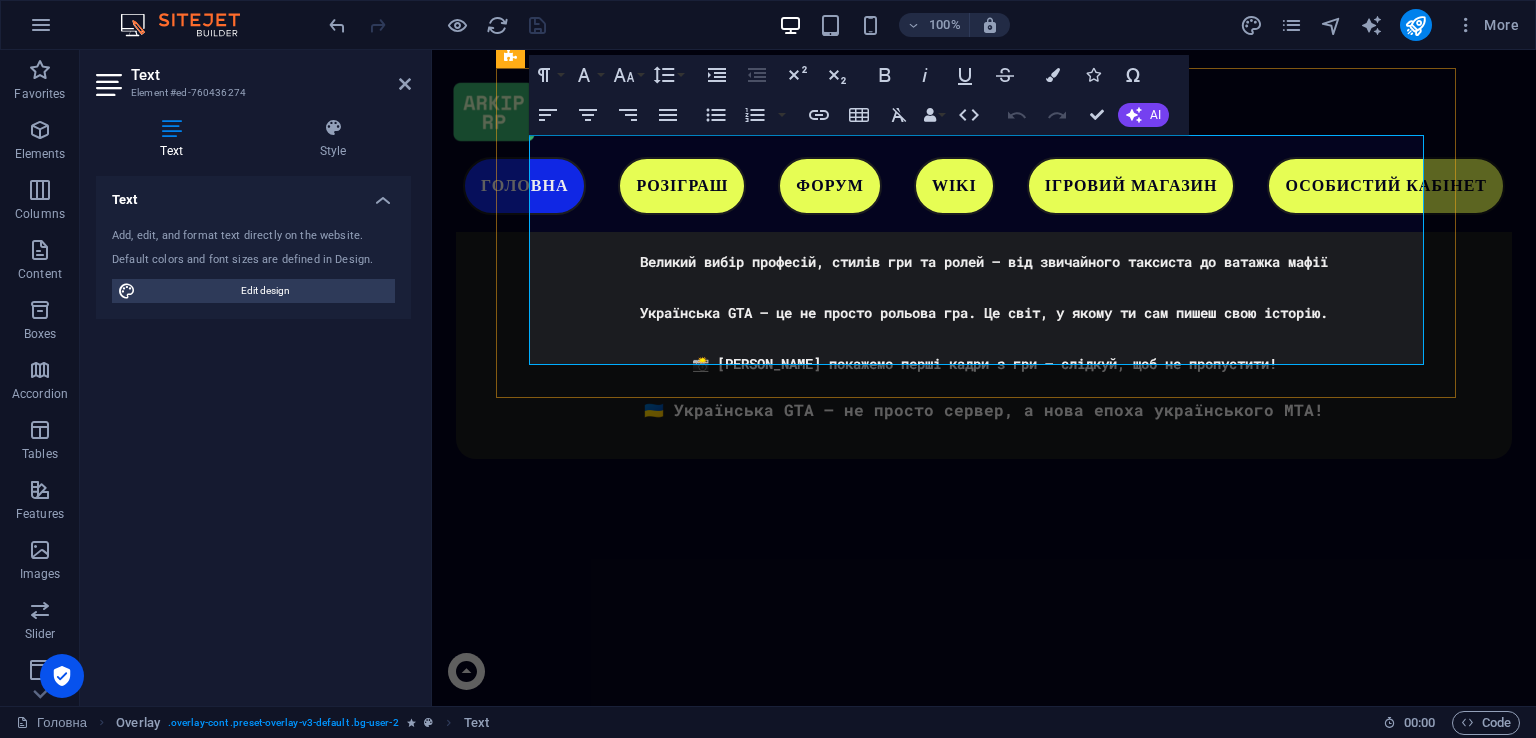 click on "Приємної гри на ARKIP RP" at bounding box center [984, 2528] 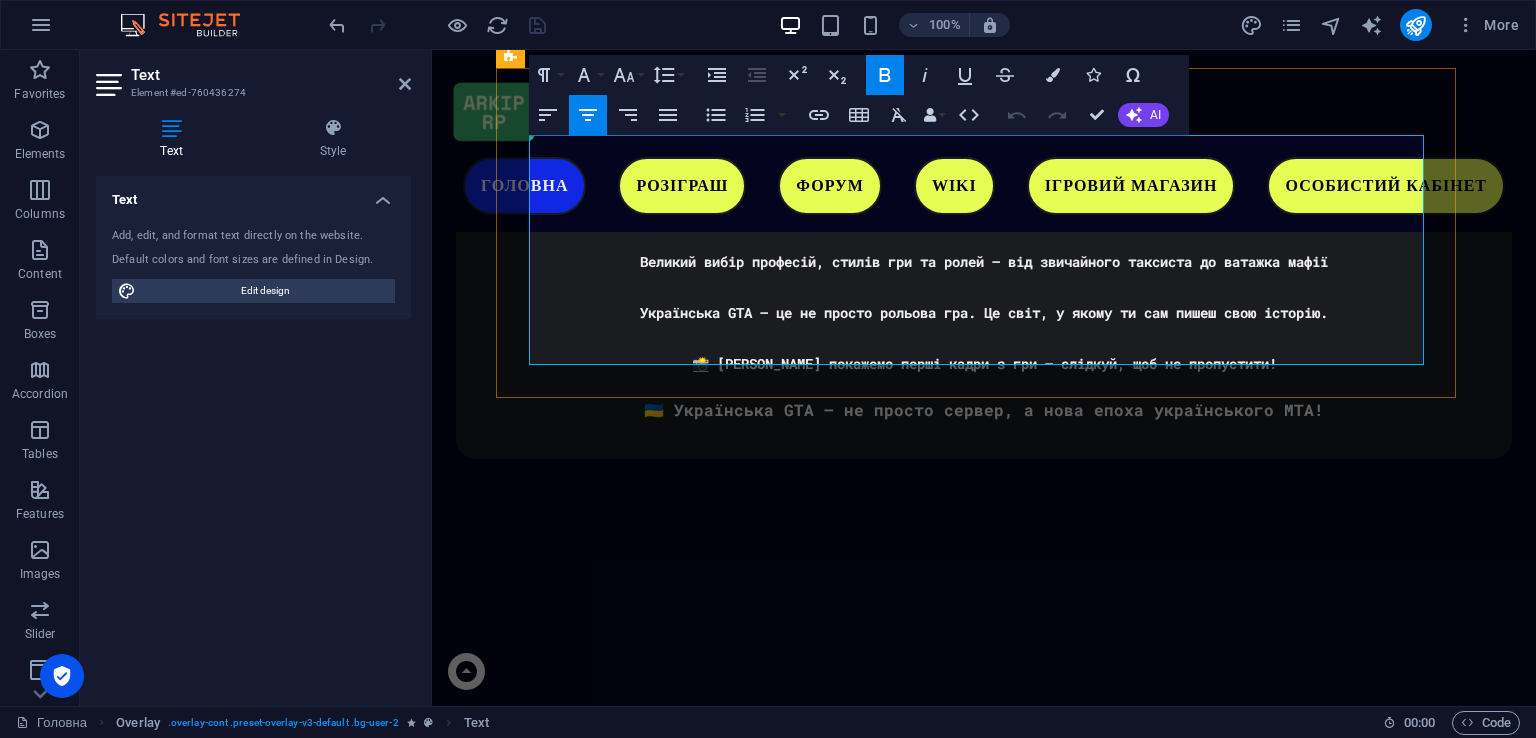 click on "Приємної гри на ARKIP RP" at bounding box center [984, 2528] 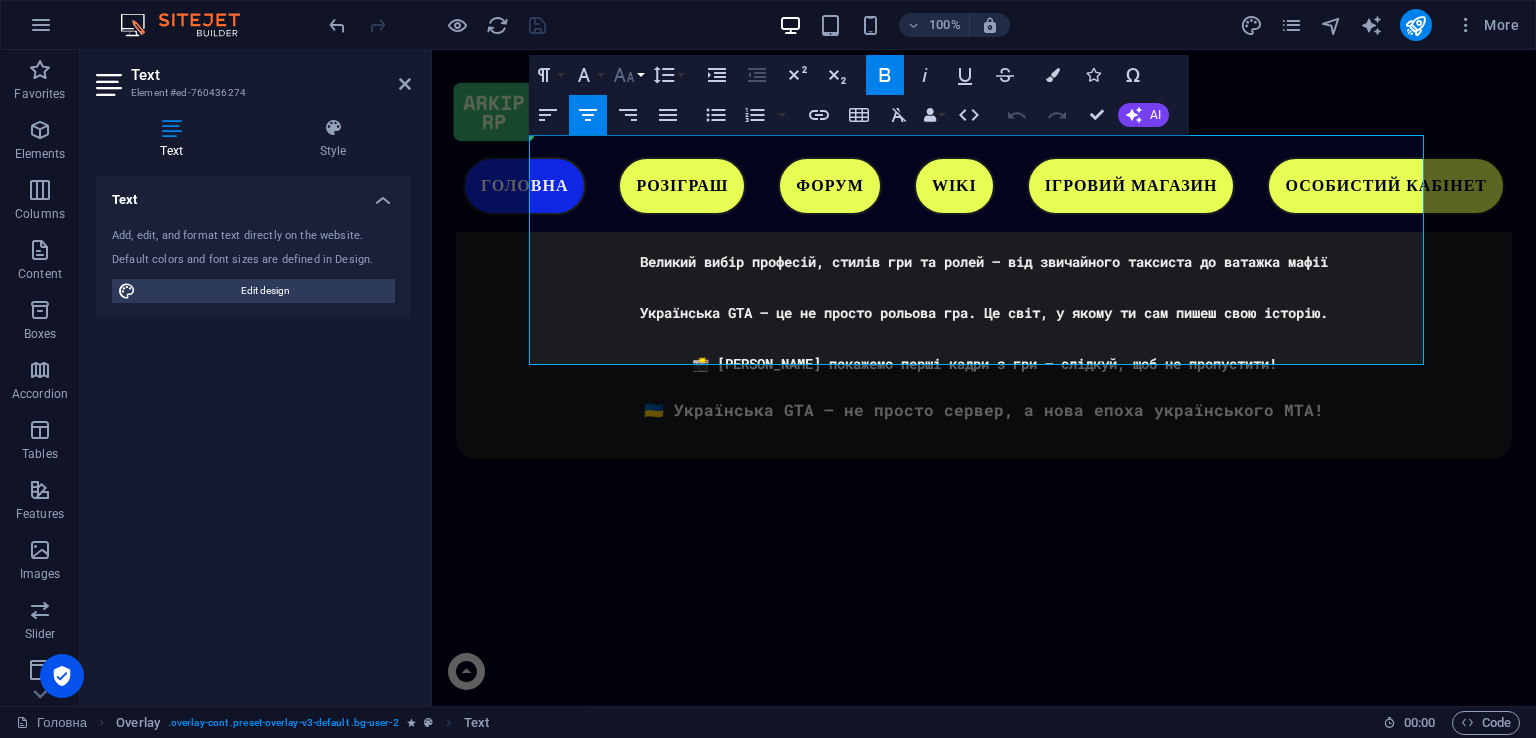 click on "Font Size" at bounding box center [628, 75] 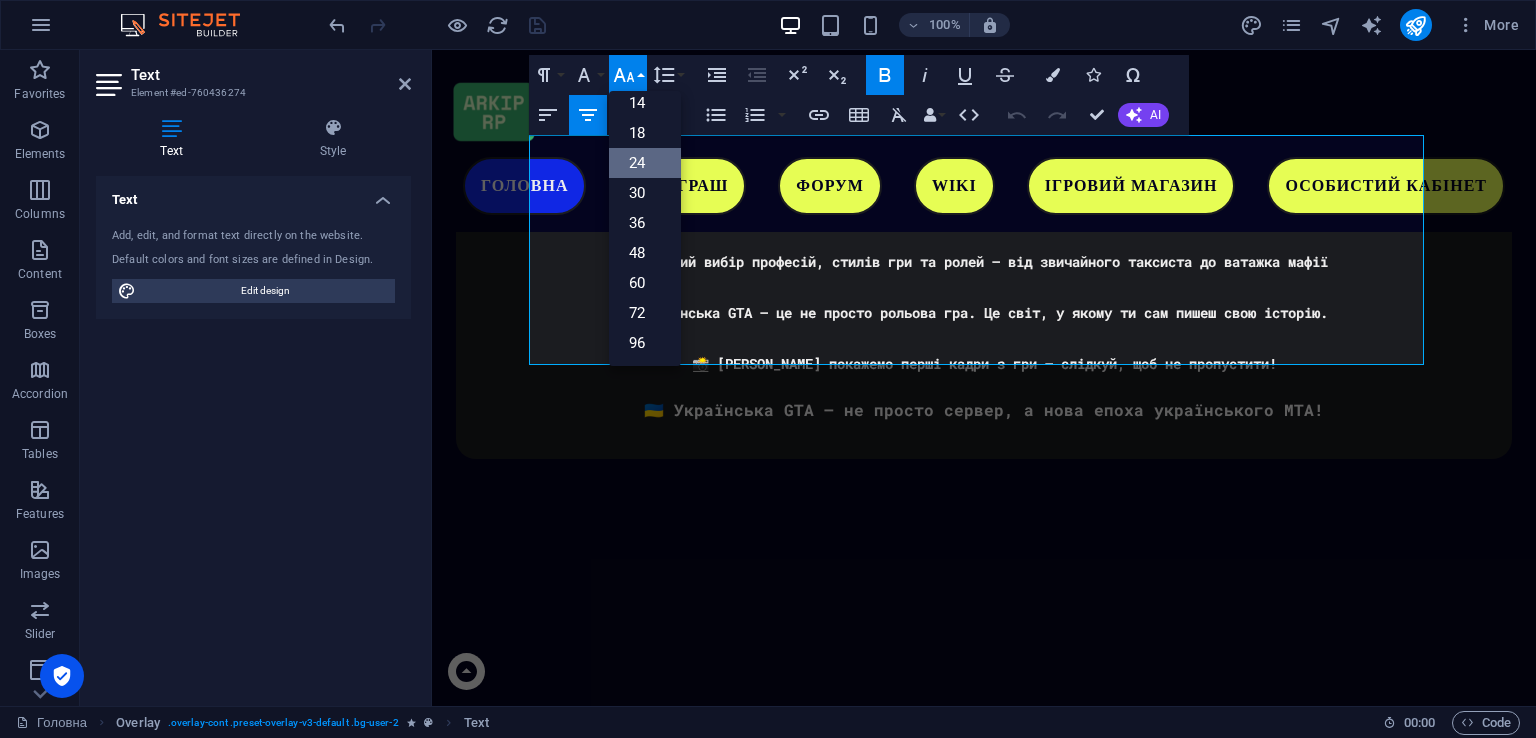 scroll, scrollTop: 160, scrollLeft: 0, axis: vertical 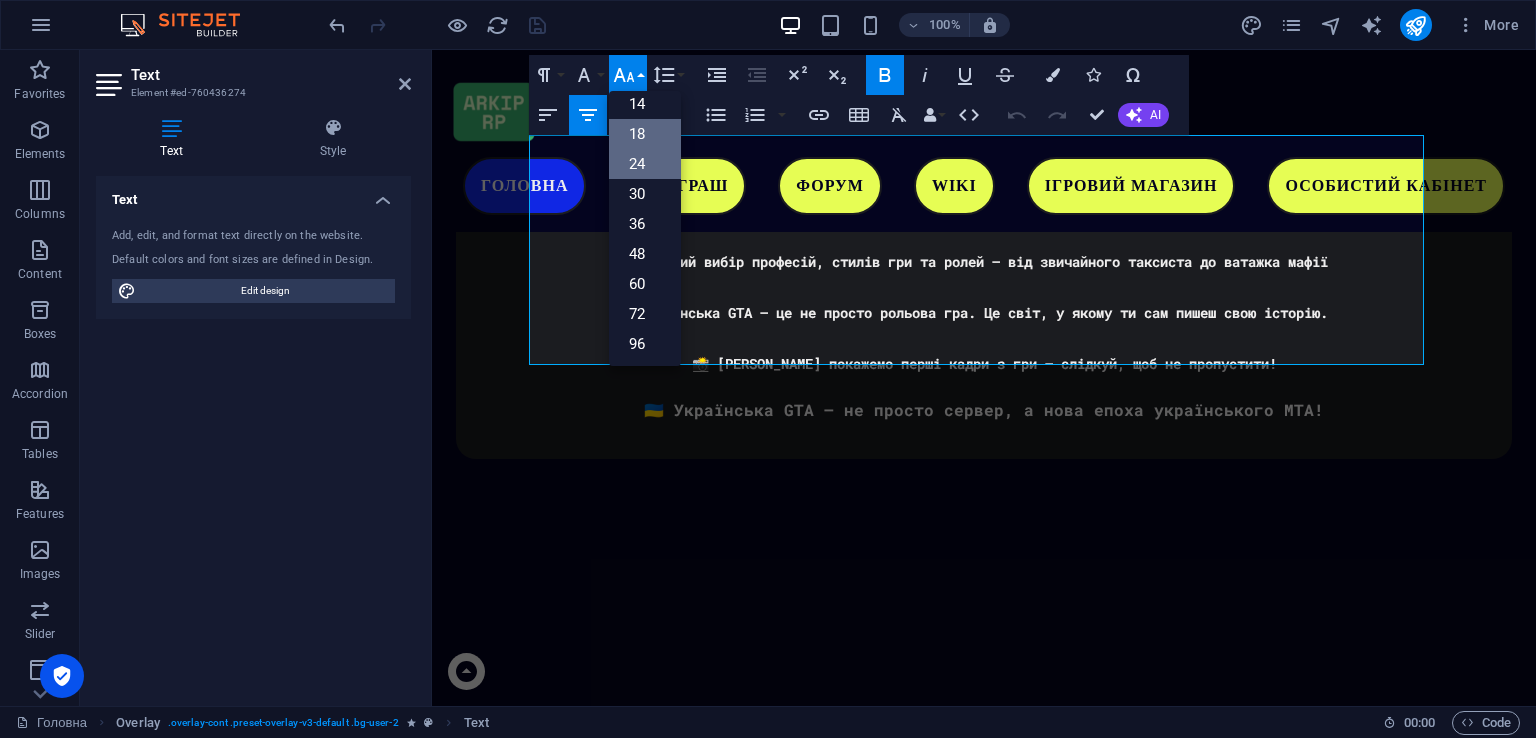 click on "18" at bounding box center (645, 134) 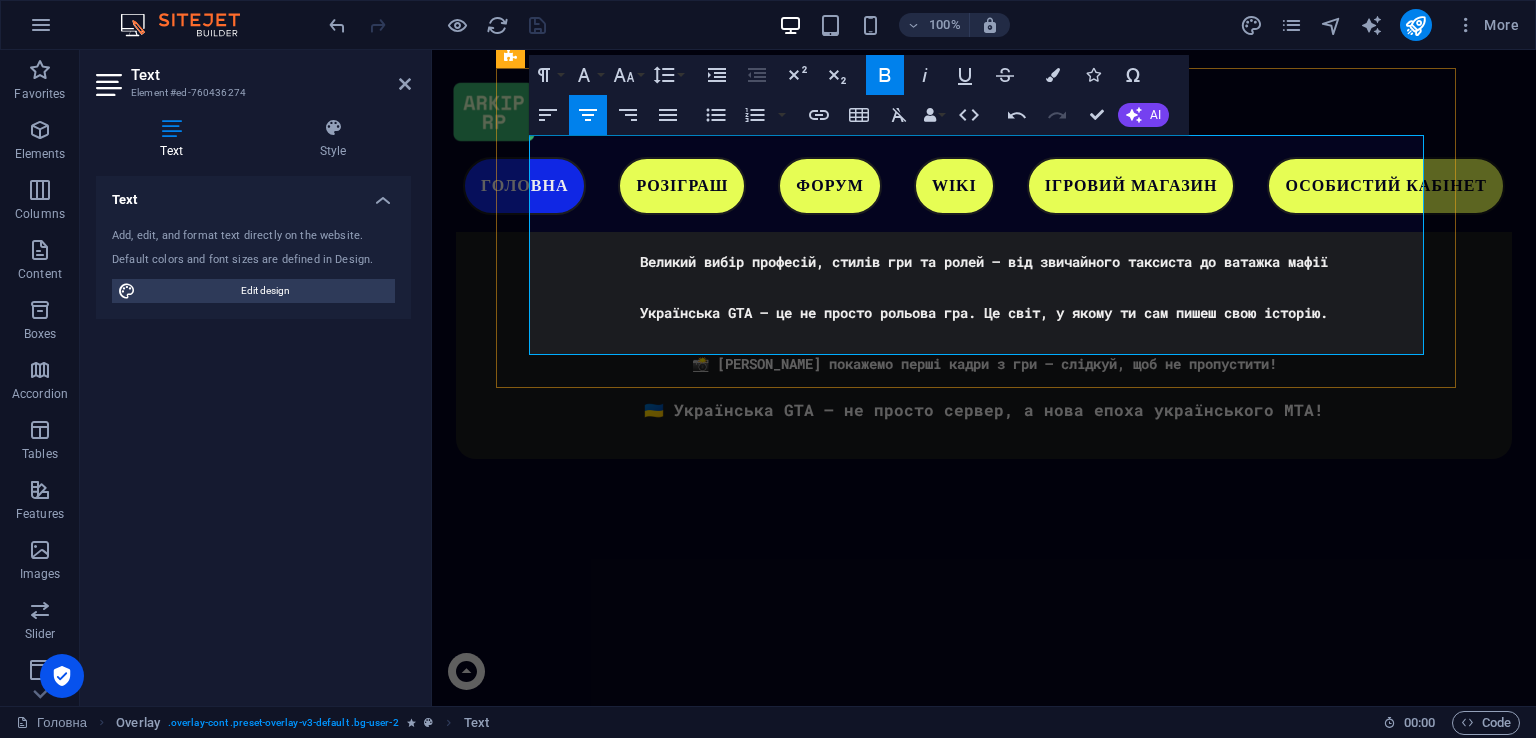 click at bounding box center (984, 2551) 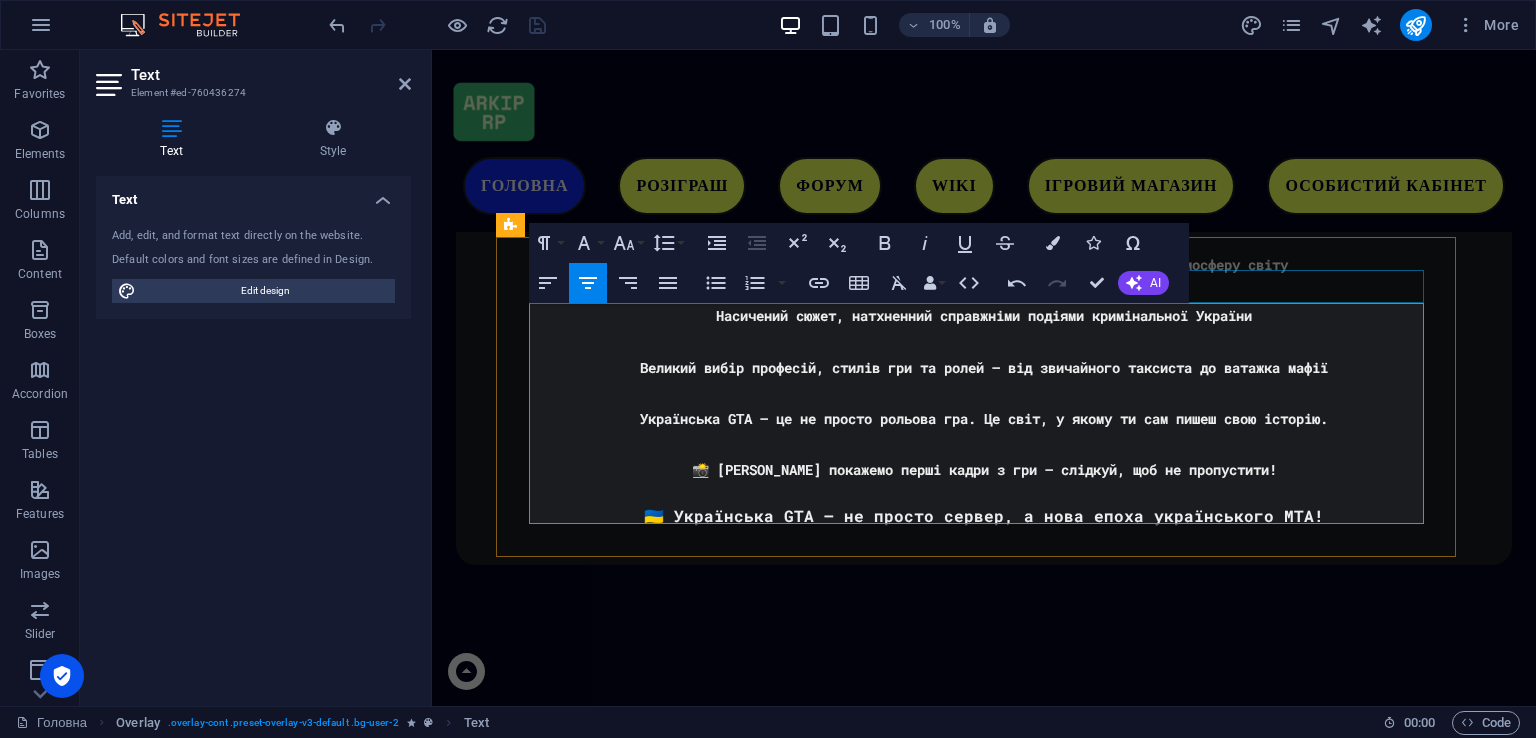 scroll, scrollTop: 4350, scrollLeft: 0, axis: vertical 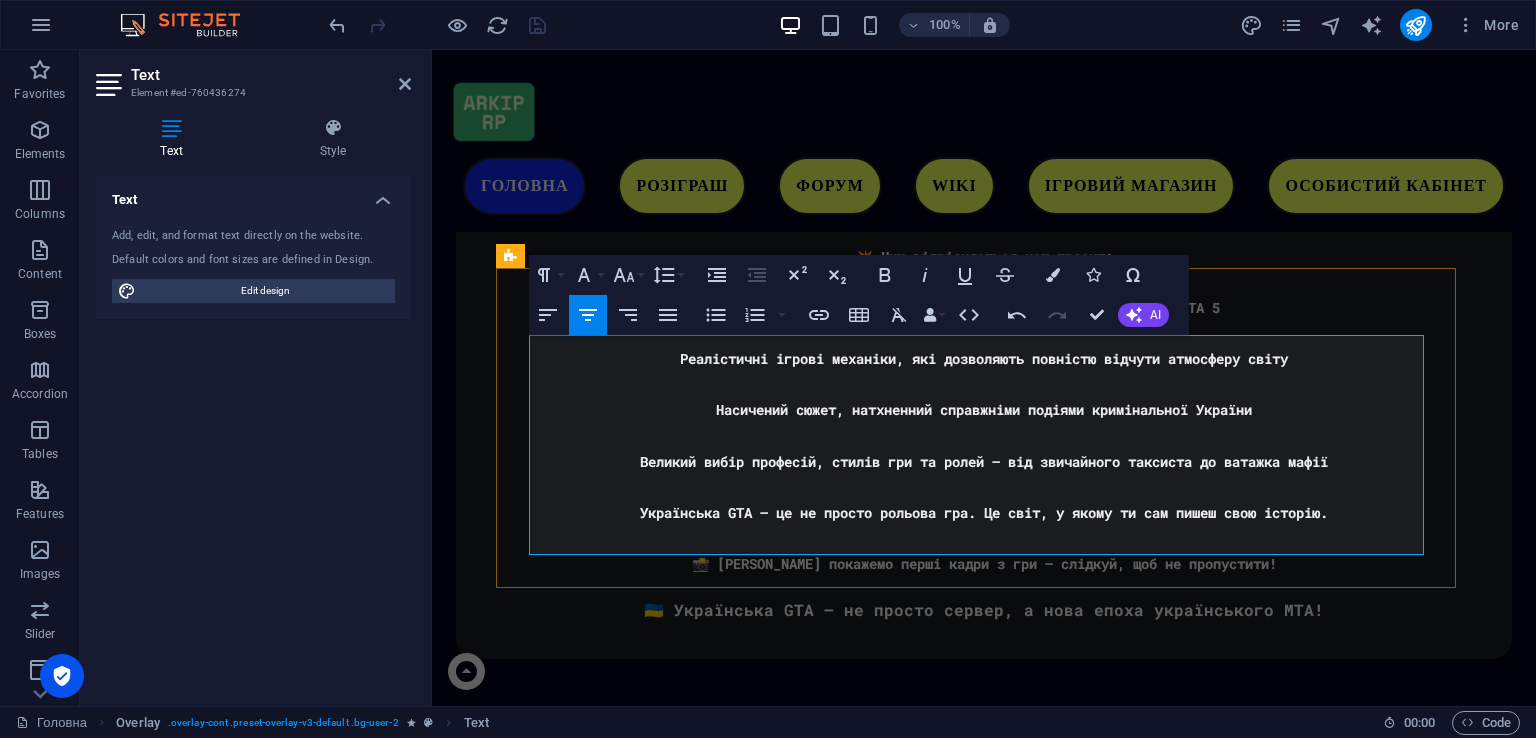 drag, startPoint x: 1040, startPoint y: 389, endPoint x: 1080, endPoint y: 442, distance: 66.4003 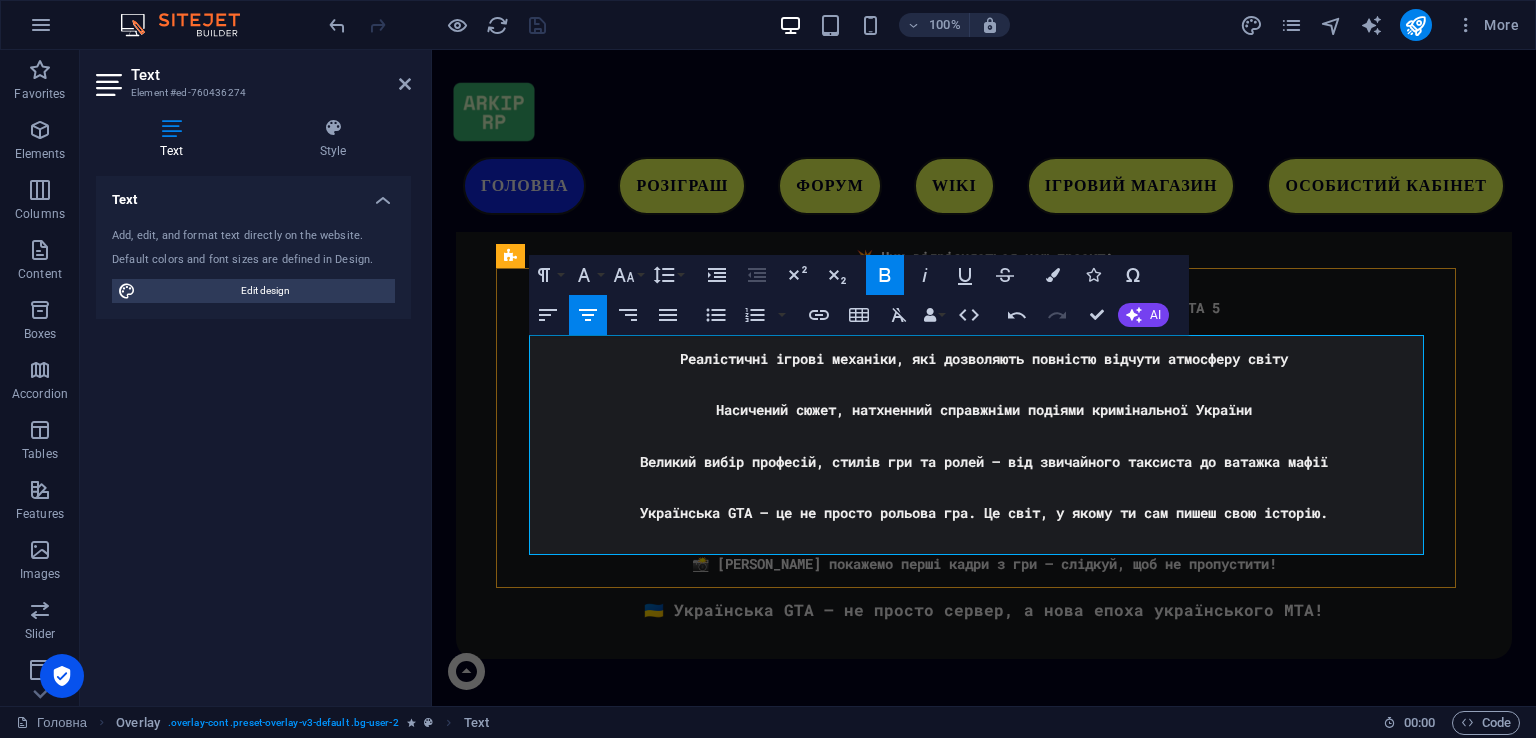 click on "Приємної гри на ARKIP RP" at bounding box center [984, 2778] 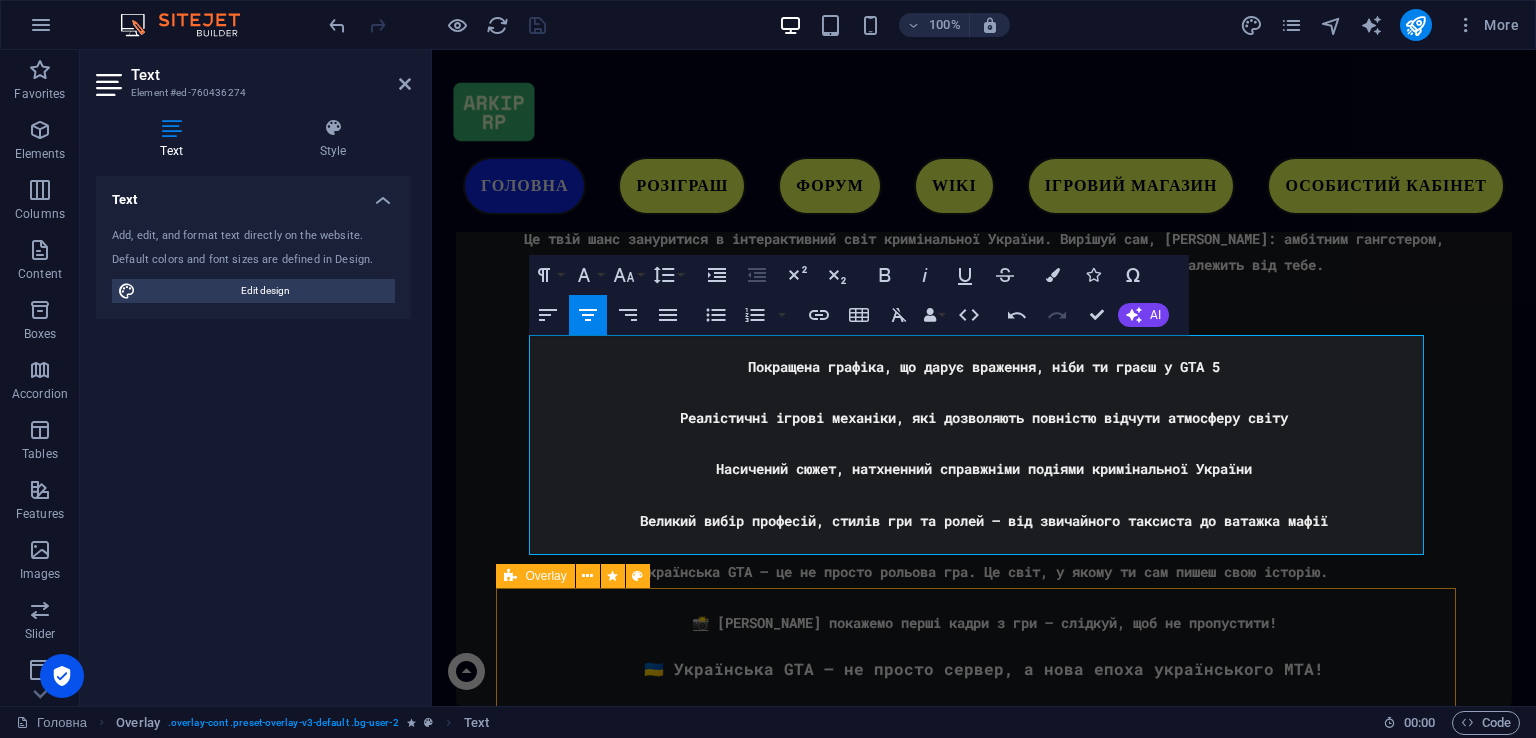 scroll, scrollTop: 4350, scrollLeft: 0, axis: vertical 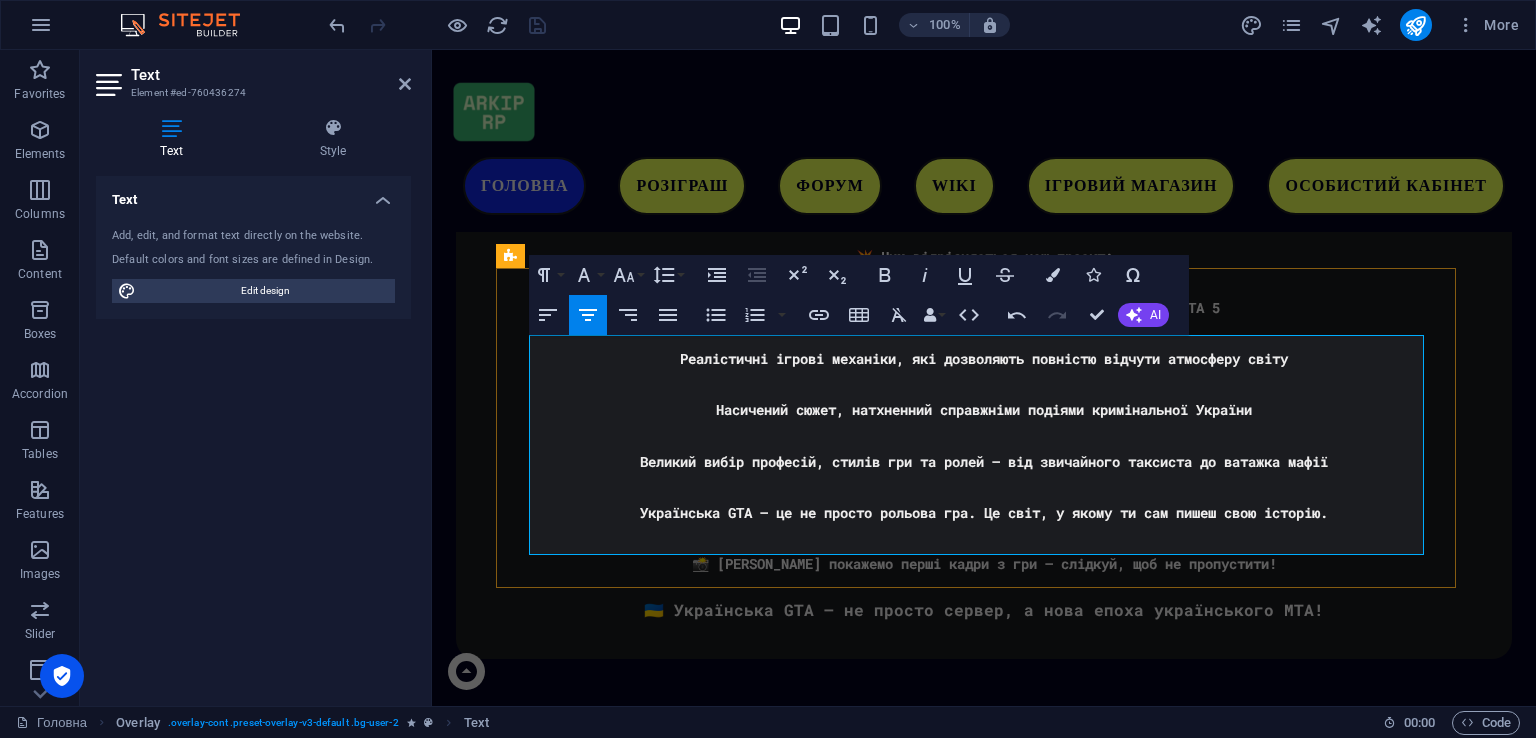 click on "2. Виберіть в папке ARKIP RP та запустіть від імені адміністратора" at bounding box center [984, 2669] 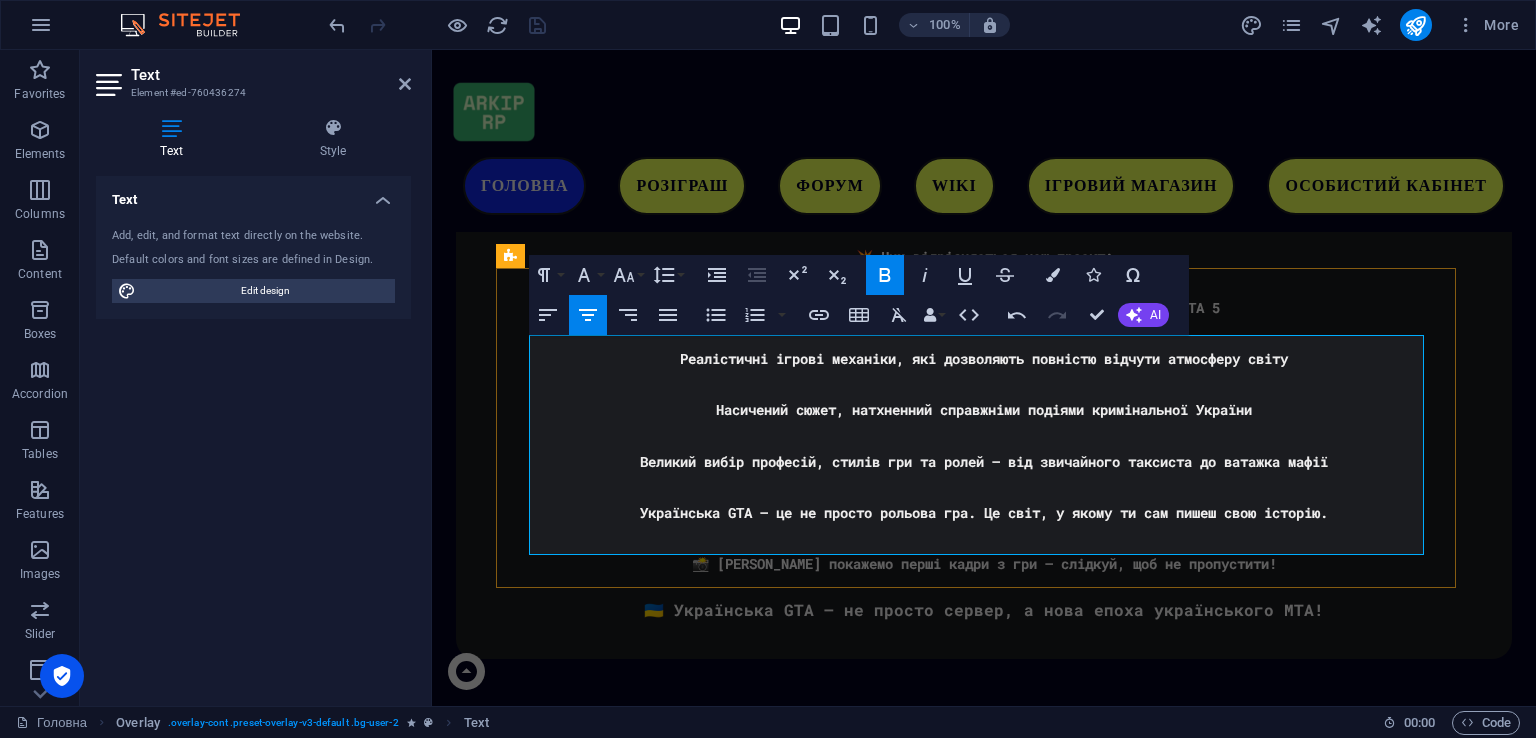 click at bounding box center [984, 2751] 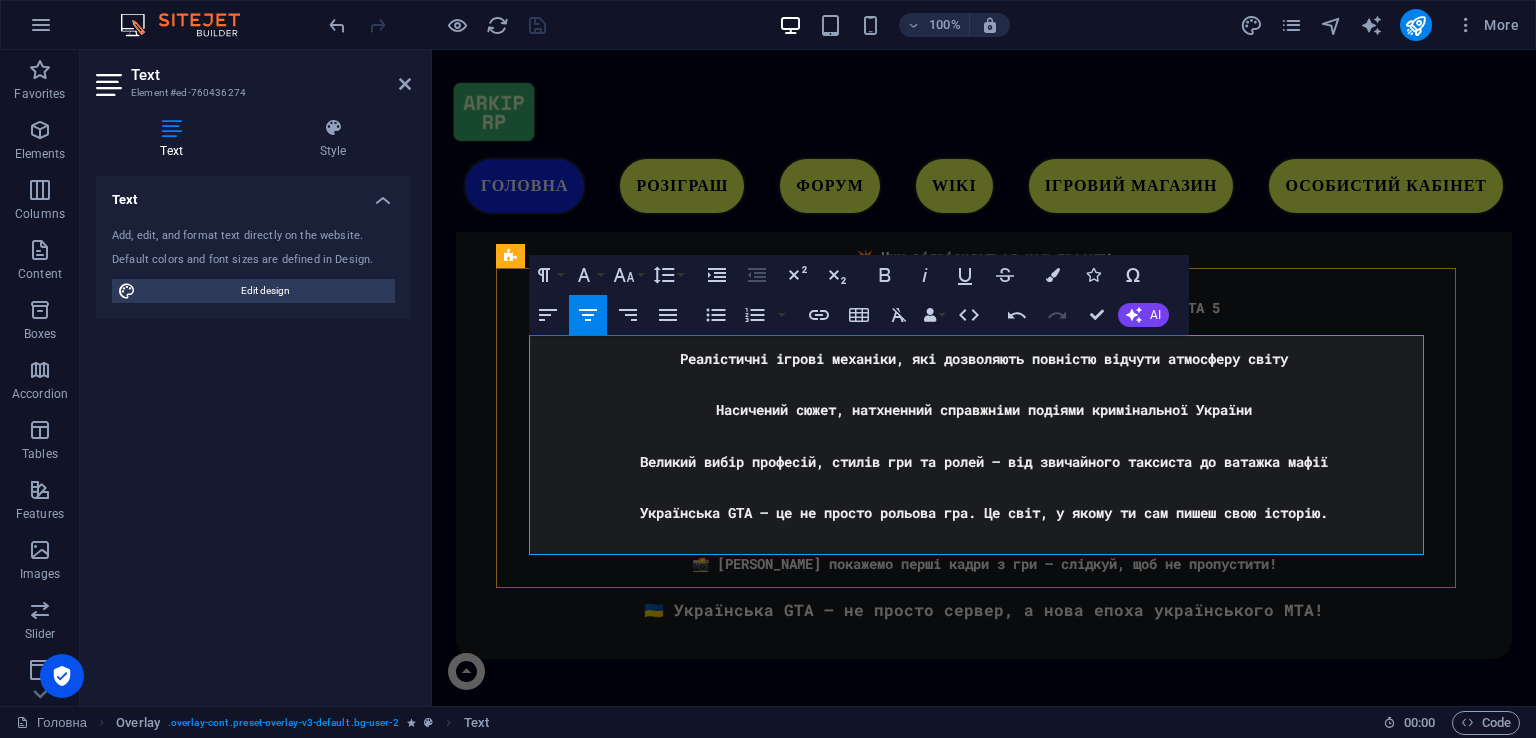 click on "Приємної гри на ARKIP RP" at bounding box center (984, 2778) 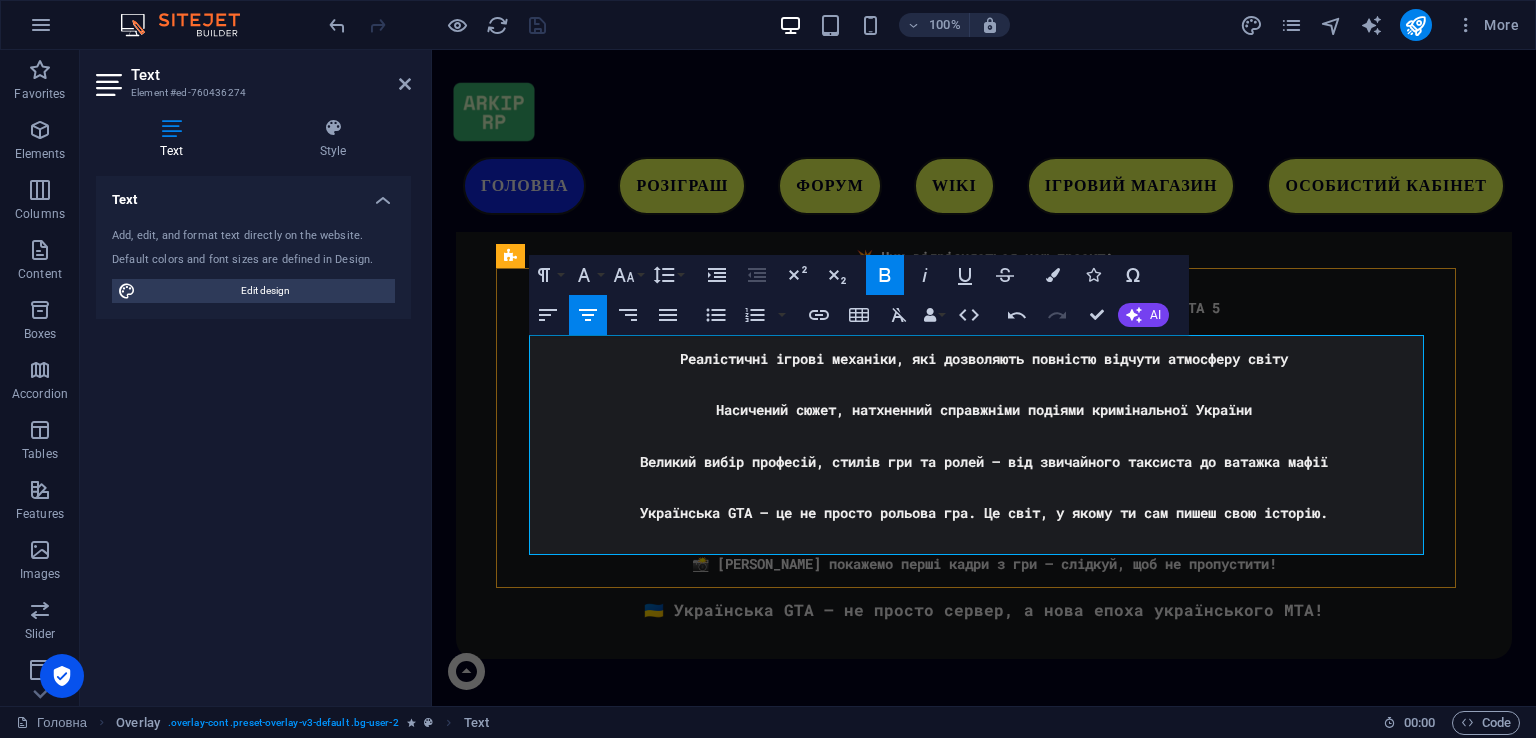 click on "2. Виберіть в папке ARKIP RP та запустіть від імені адміністратора" at bounding box center [984, 2669] 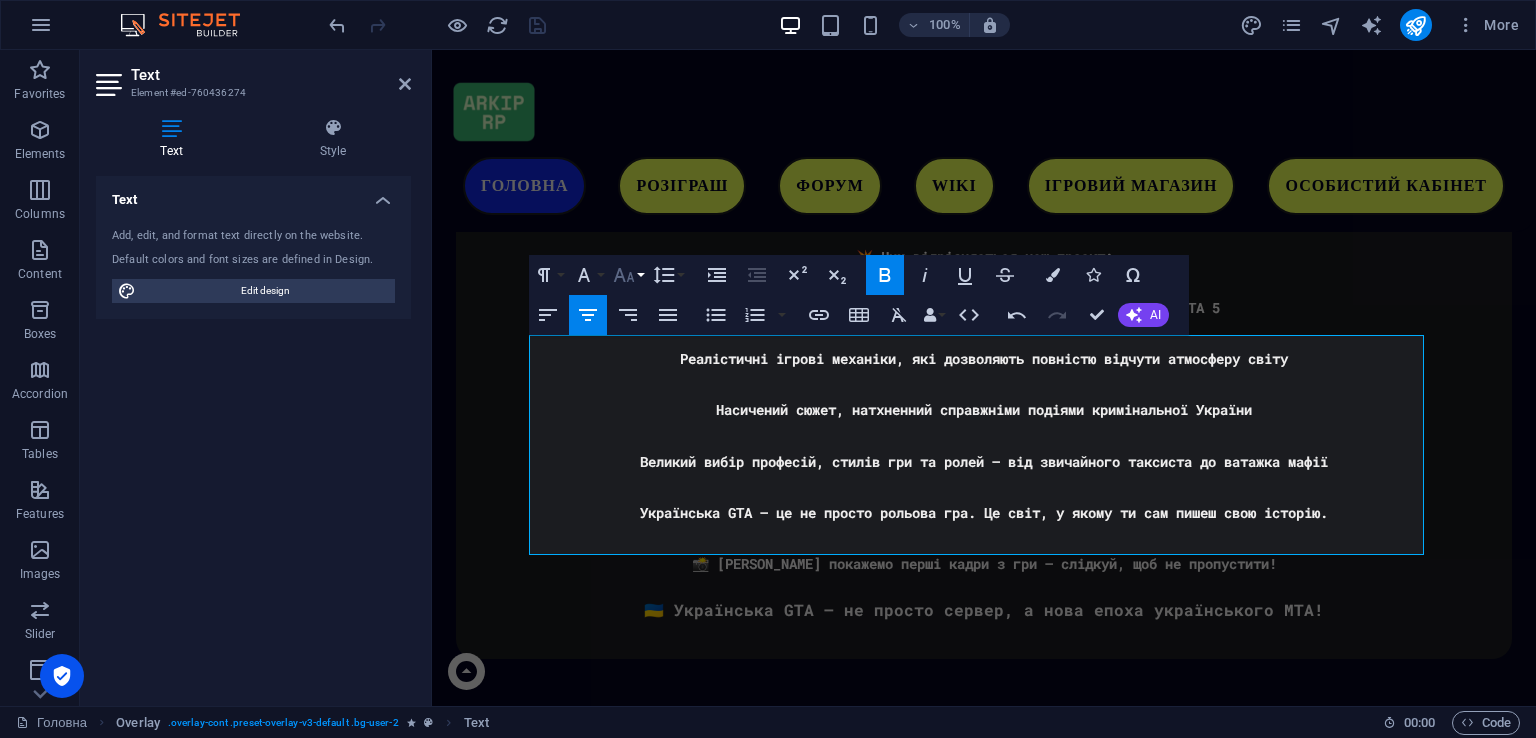 click 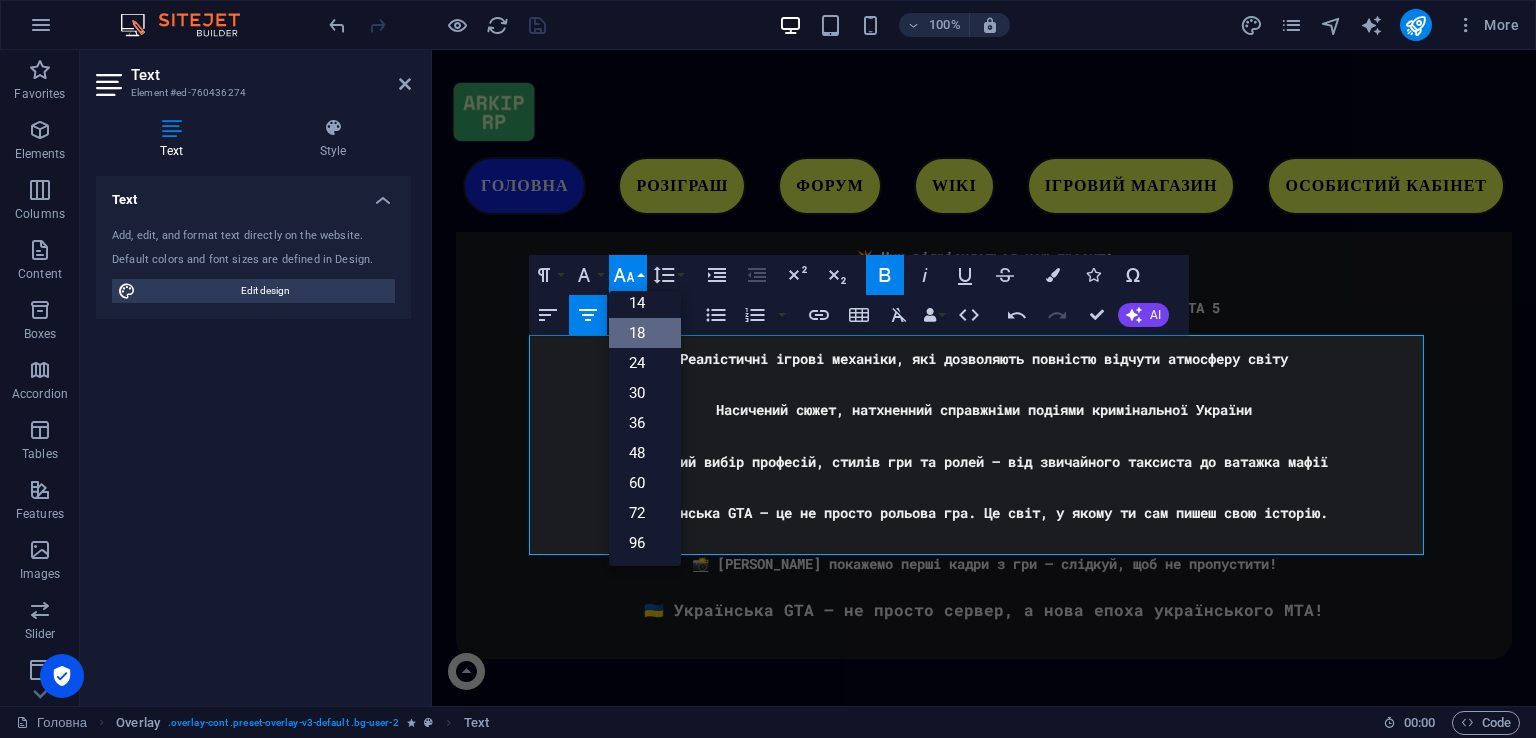 scroll, scrollTop: 160, scrollLeft: 0, axis: vertical 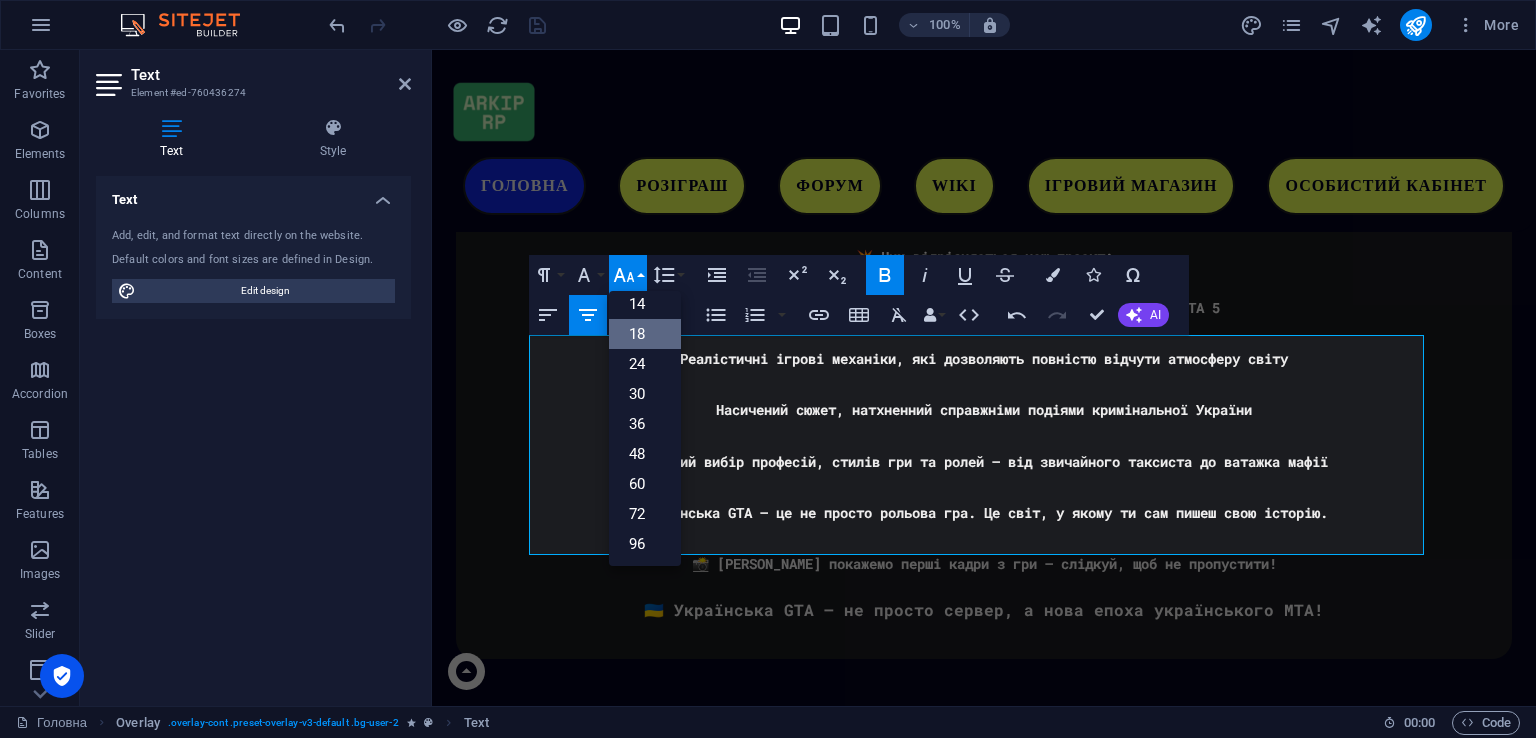 click 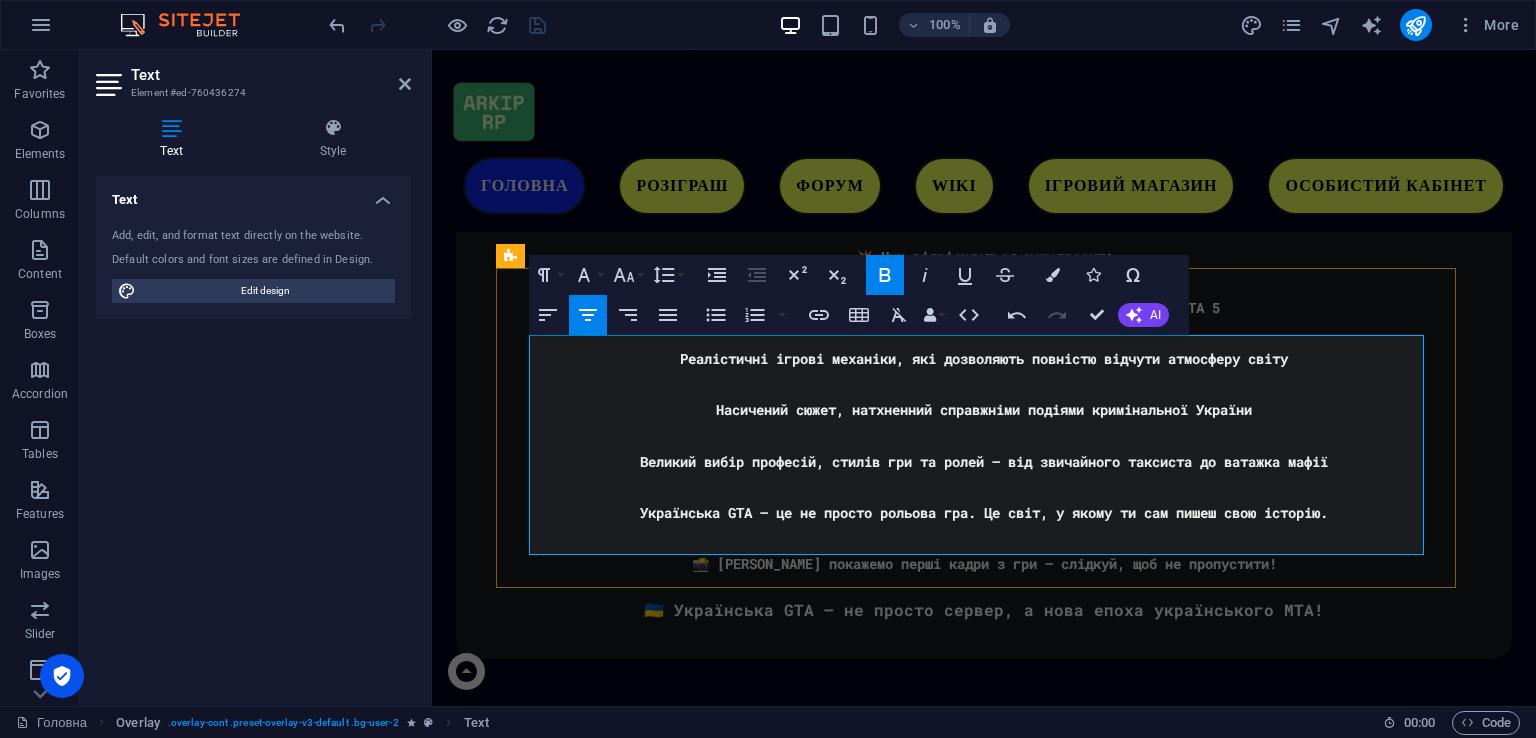 click at bounding box center [984, 2751] 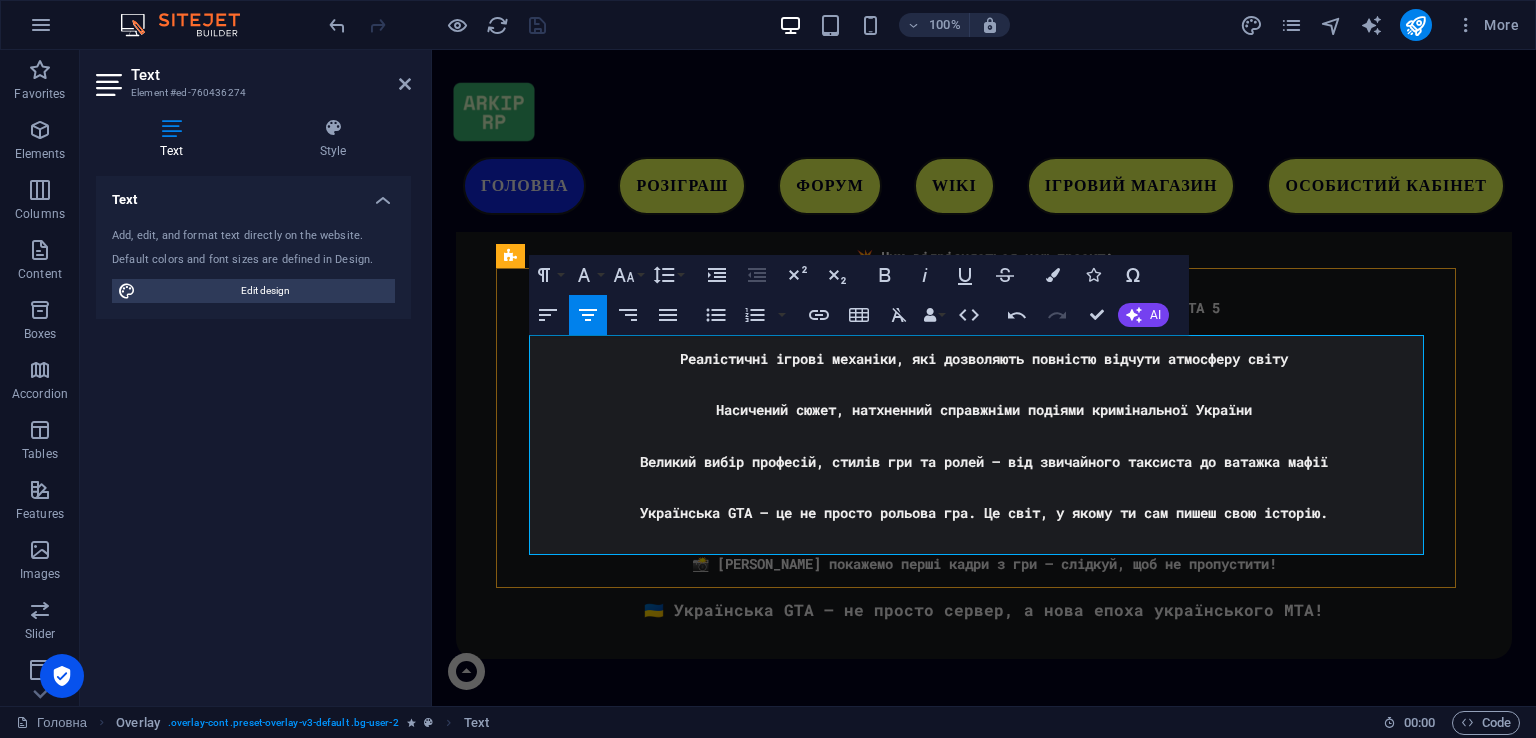 click on "Приємної гри на ARKIP RP" at bounding box center (984, 2778) 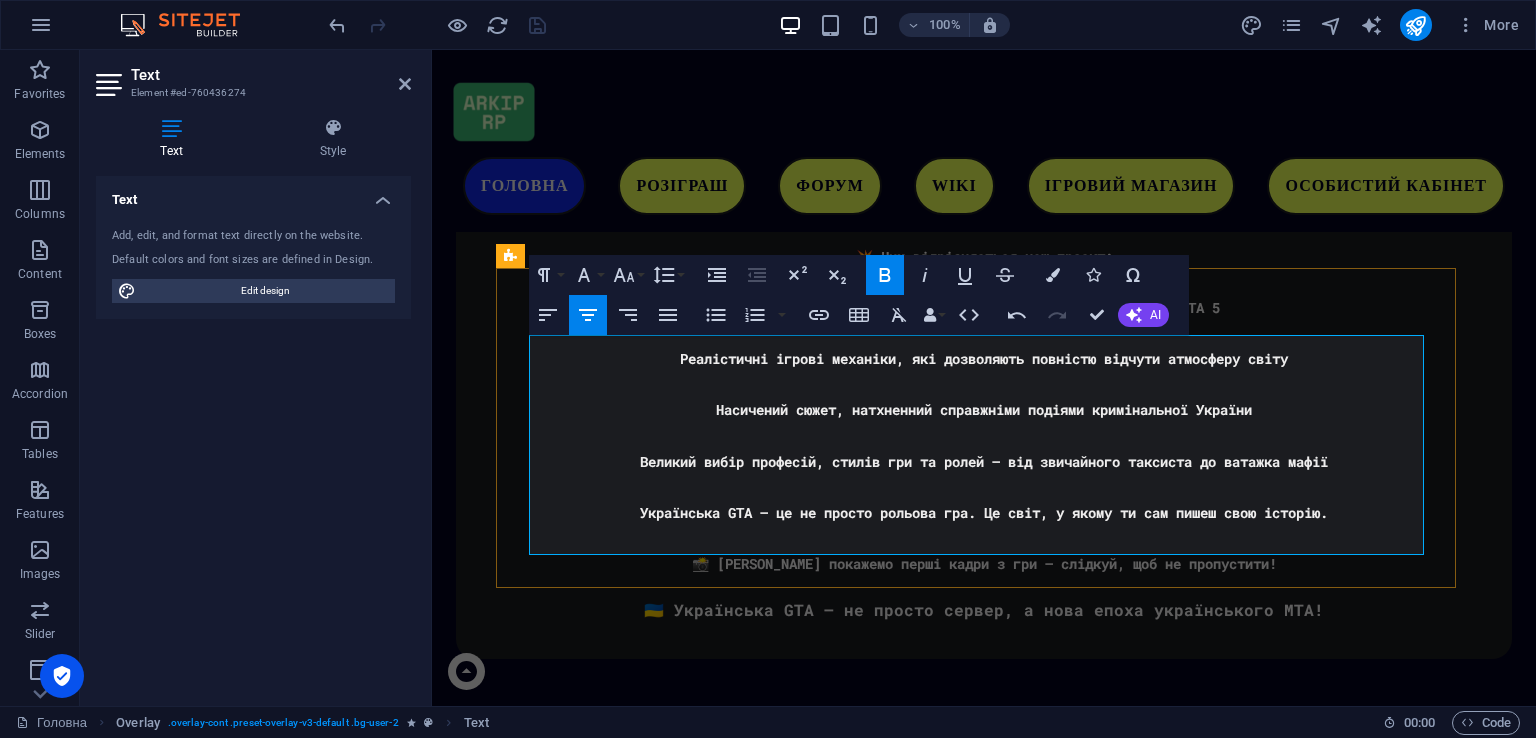 click on "Приємної гри на ARKIP RP" at bounding box center (984, 2778) 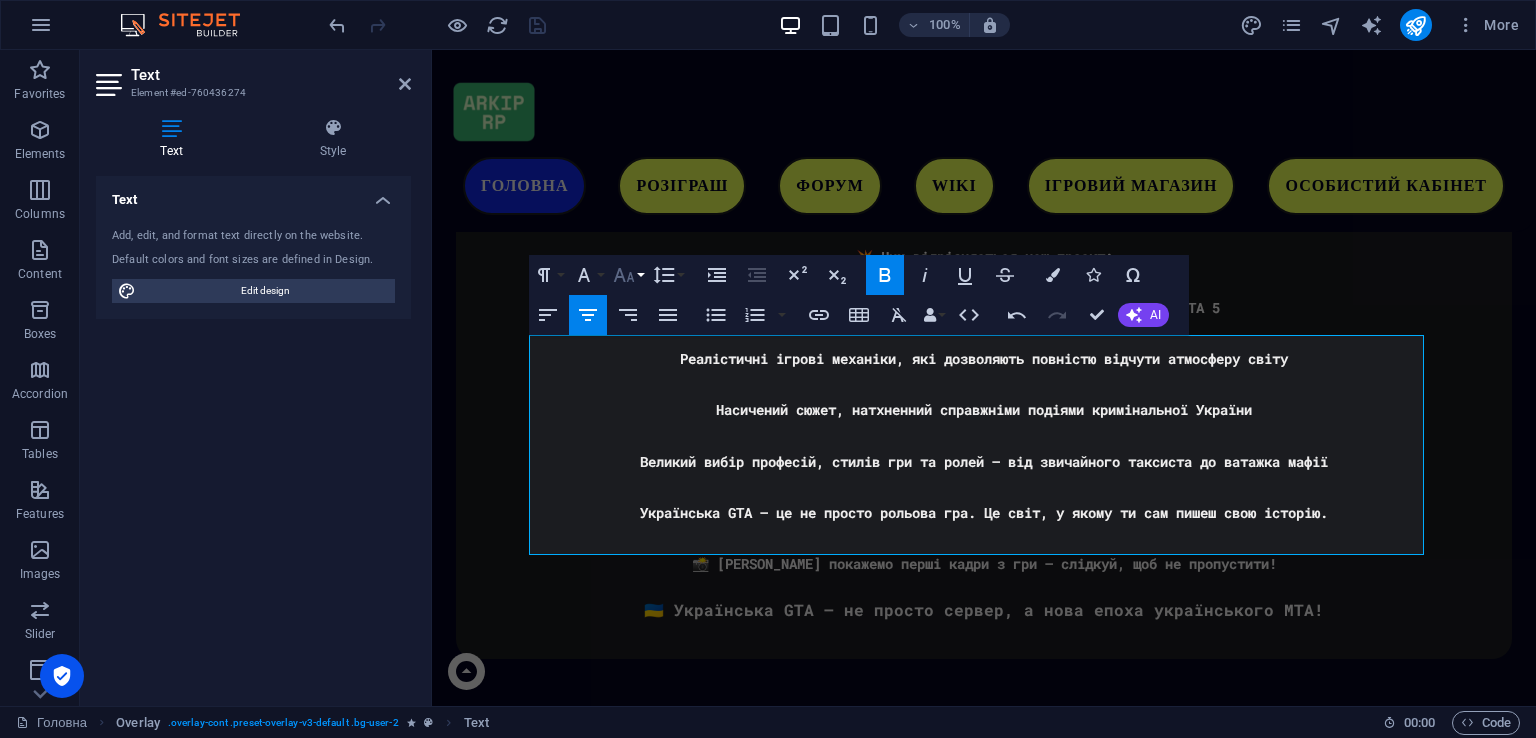 click on "Font Size" at bounding box center [628, 275] 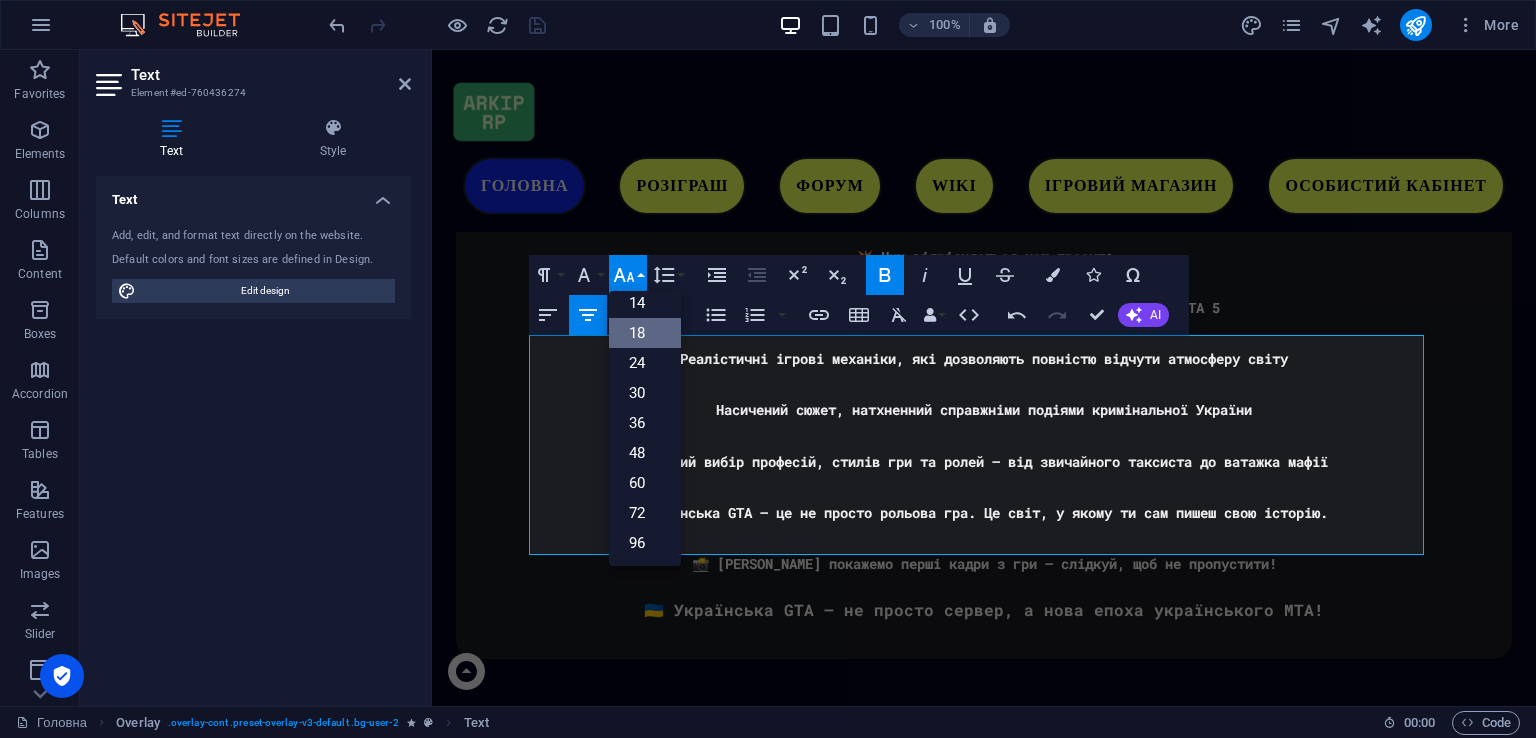 scroll, scrollTop: 160, scrollLeft: 0, axis: vertical 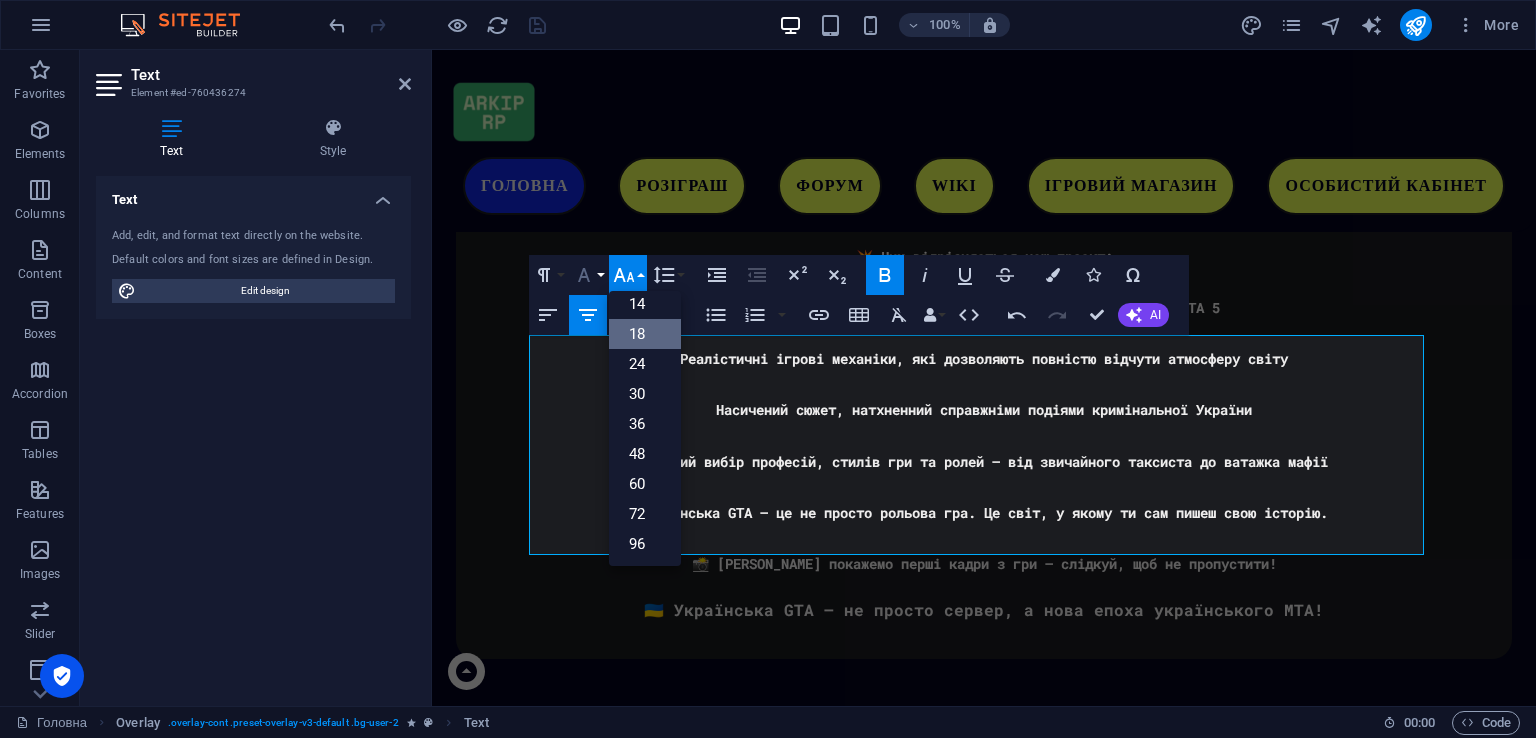 click on "Font Family" at bounding box center [588, 275] 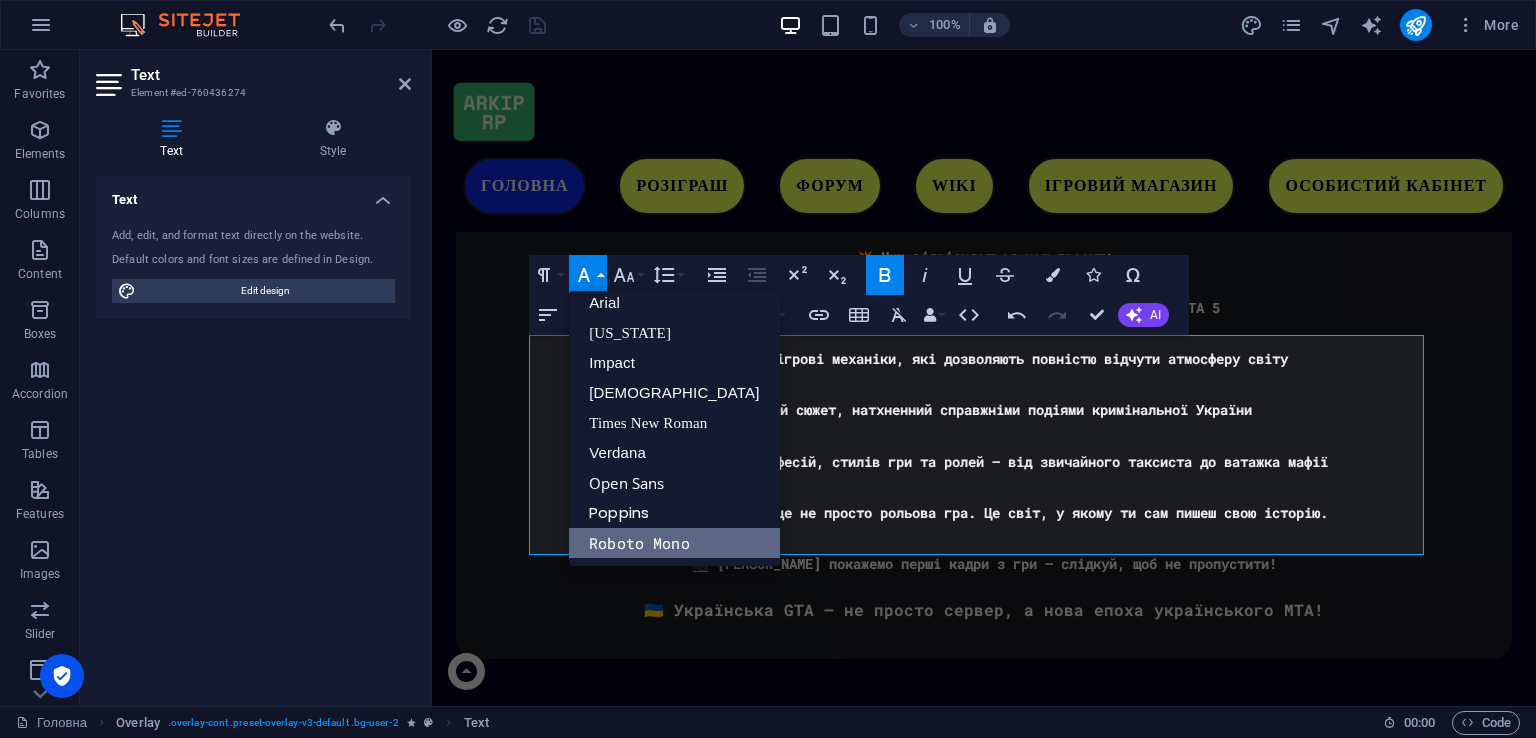 scroll, scrollTop: 11, scrollLeft: 0, axis: vertical 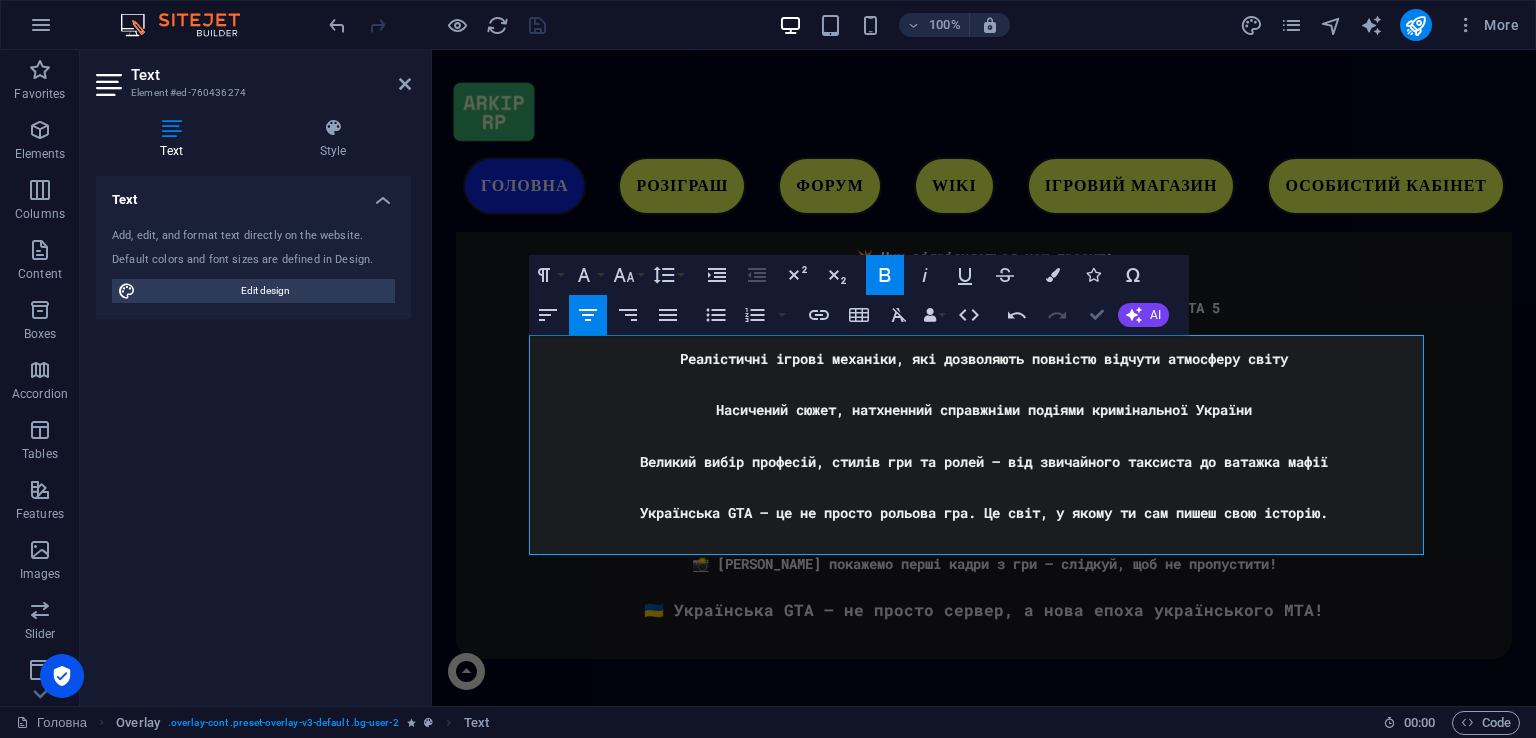 drag, startPoint x: 921, startPoint y: 188, endPoint x: 1094, endPoint y: 309, distance: 211.11609 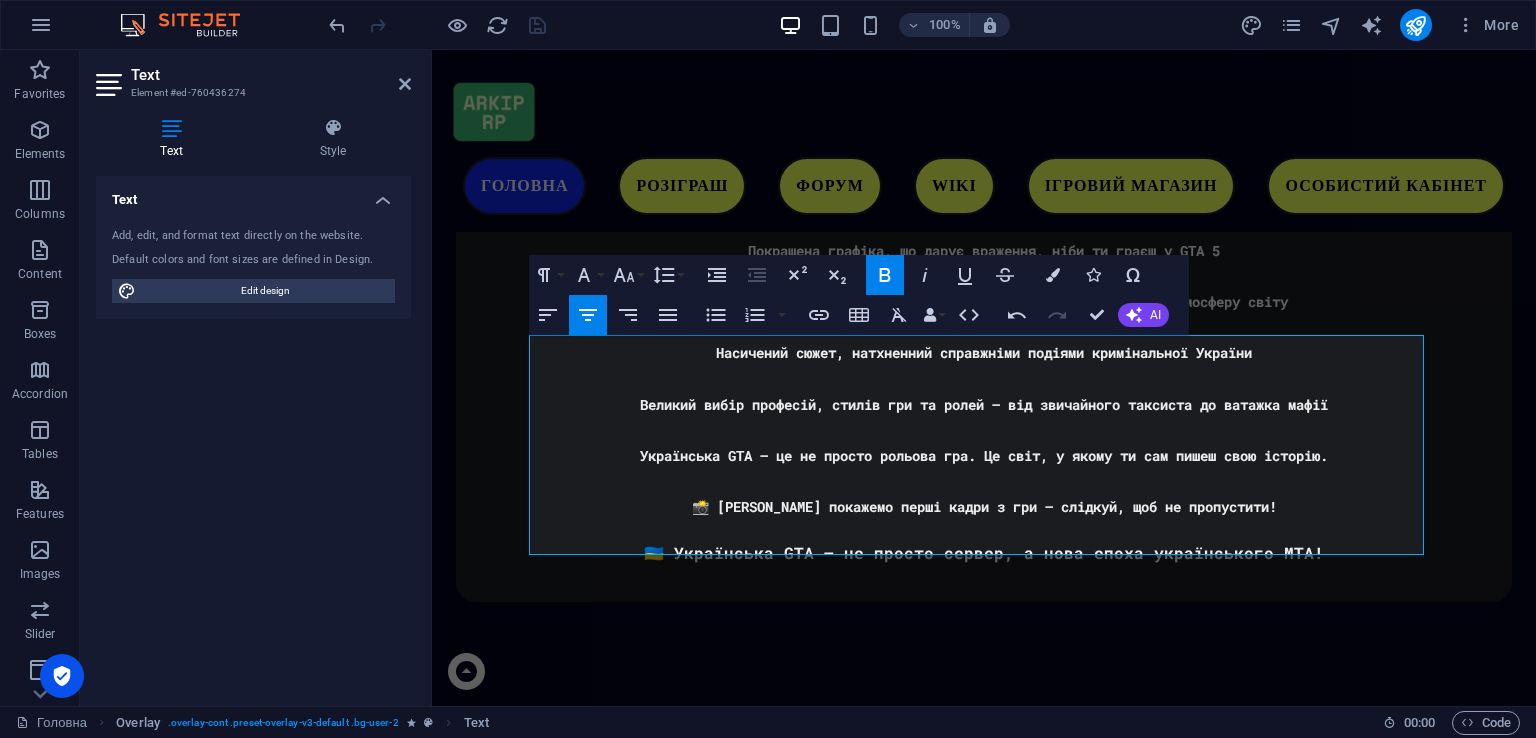 scroll, scrollTop: 4293, scrollLeft: 0, axis: vertical 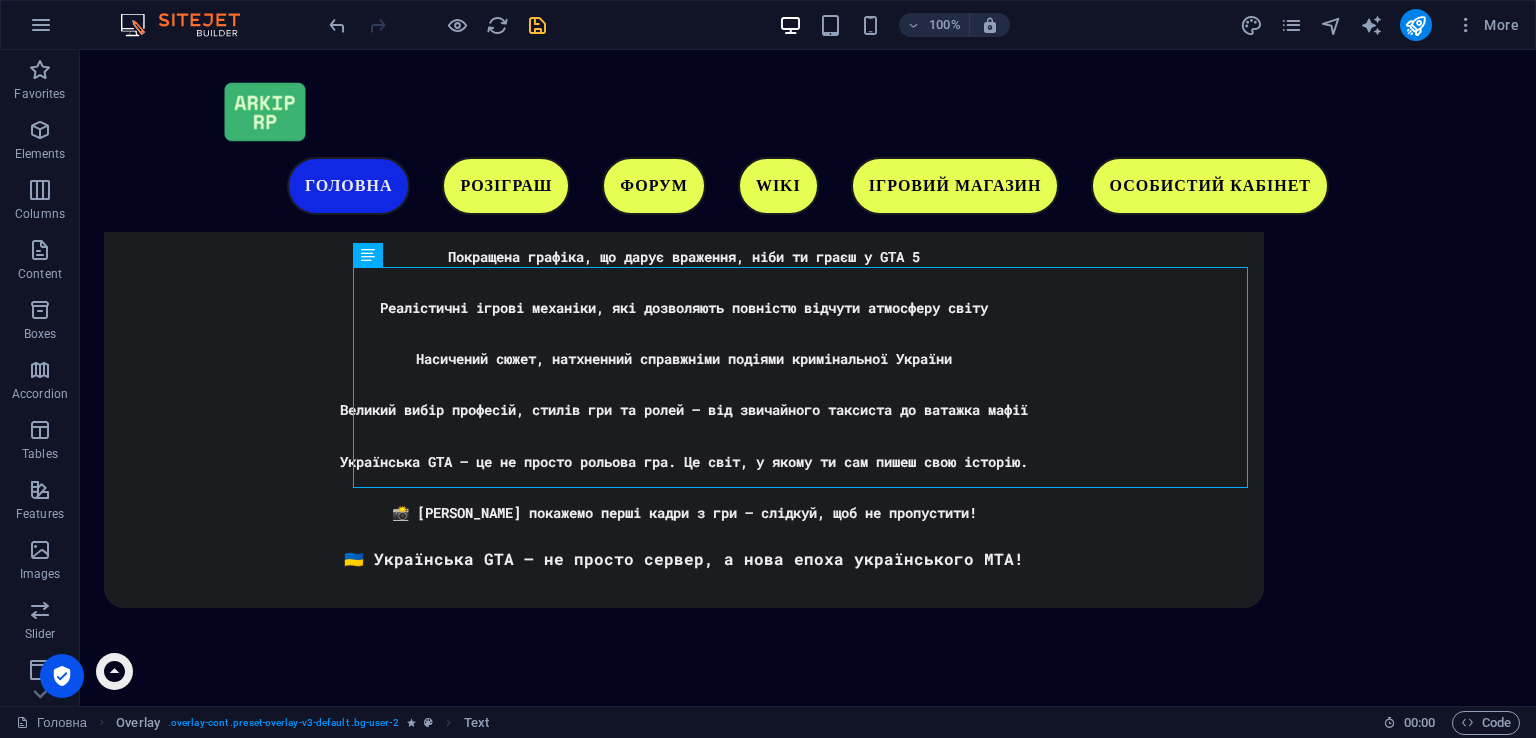 click at bounding box center (537, 25) 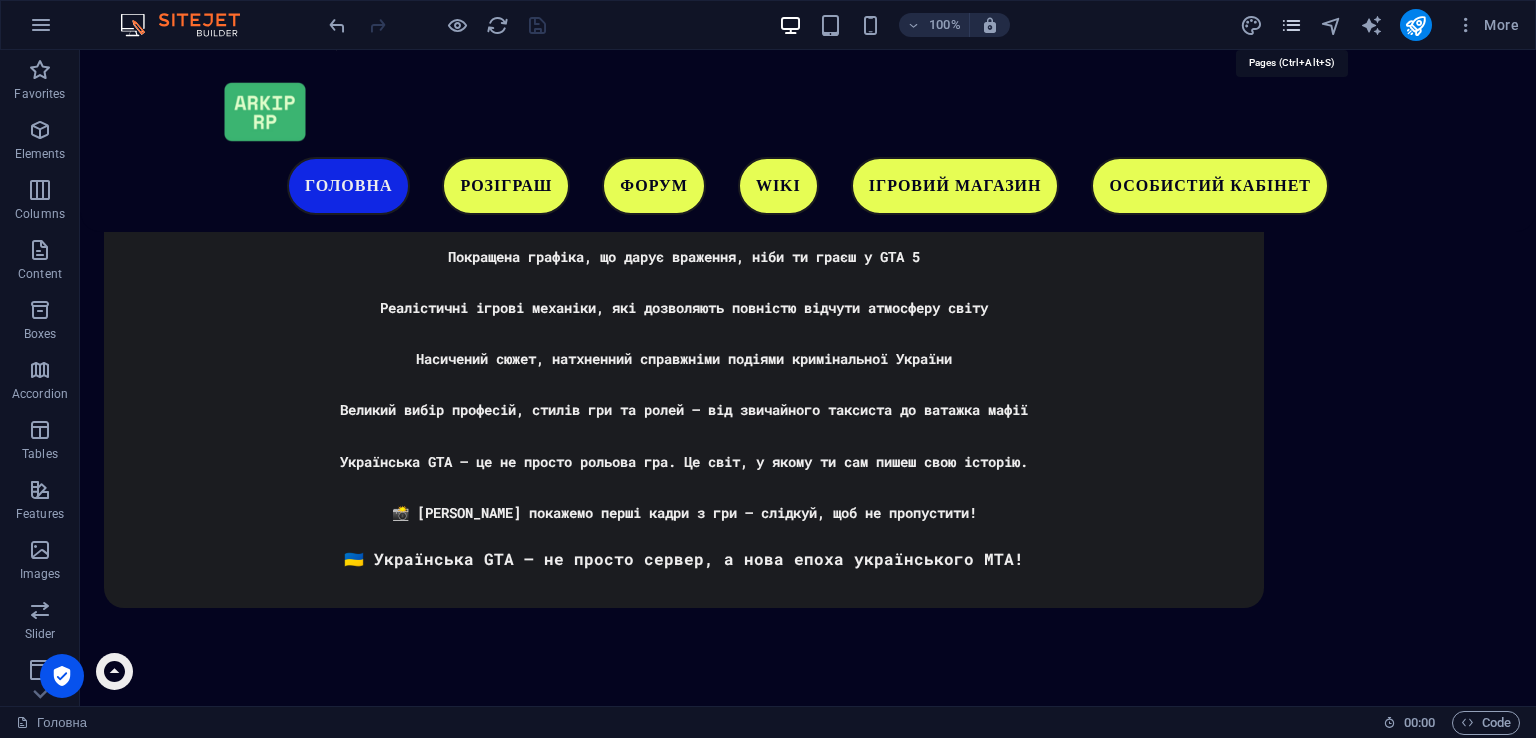 click at bounding box center [1291, 25] 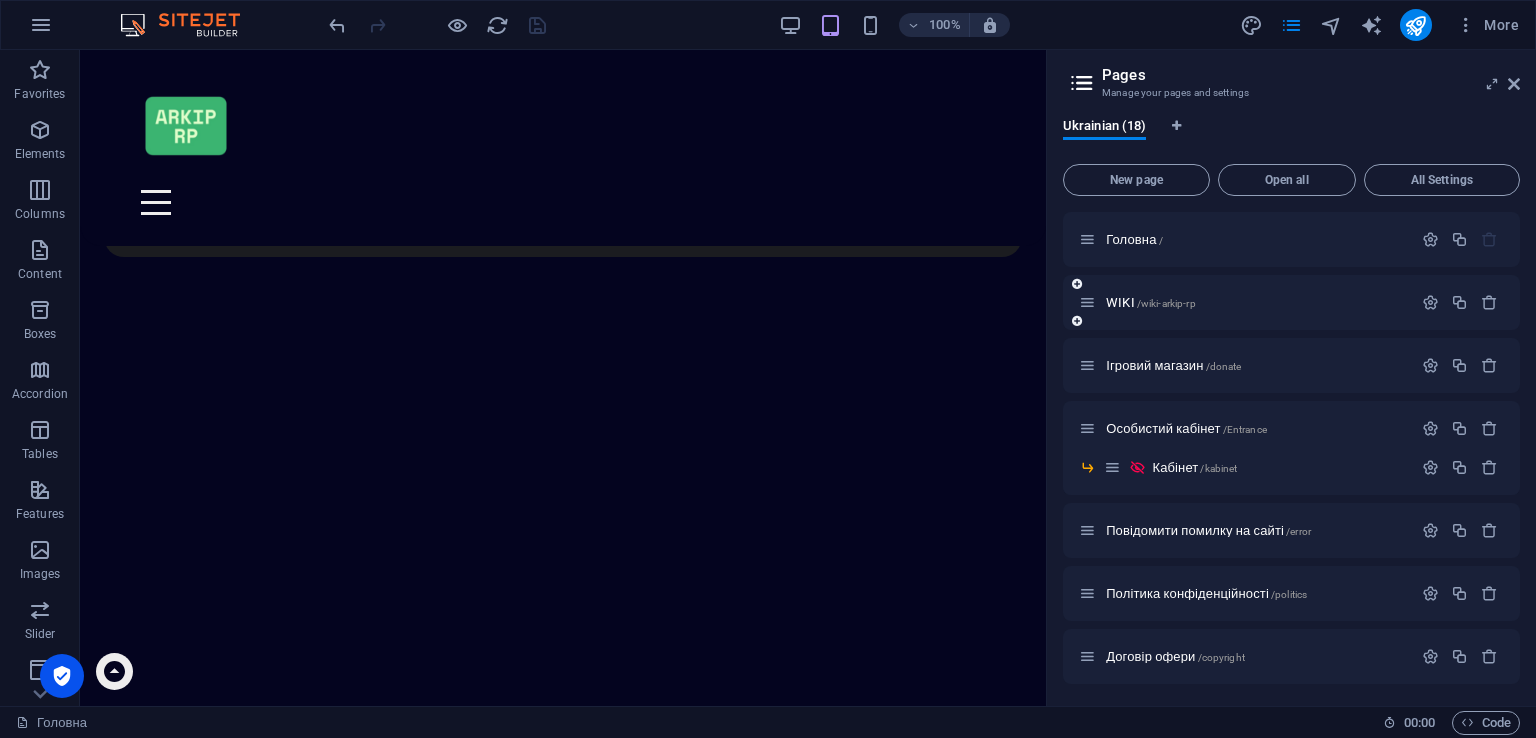 click on "WIKI /wiki-arkip-rp" at bounding box center (1245, 302) 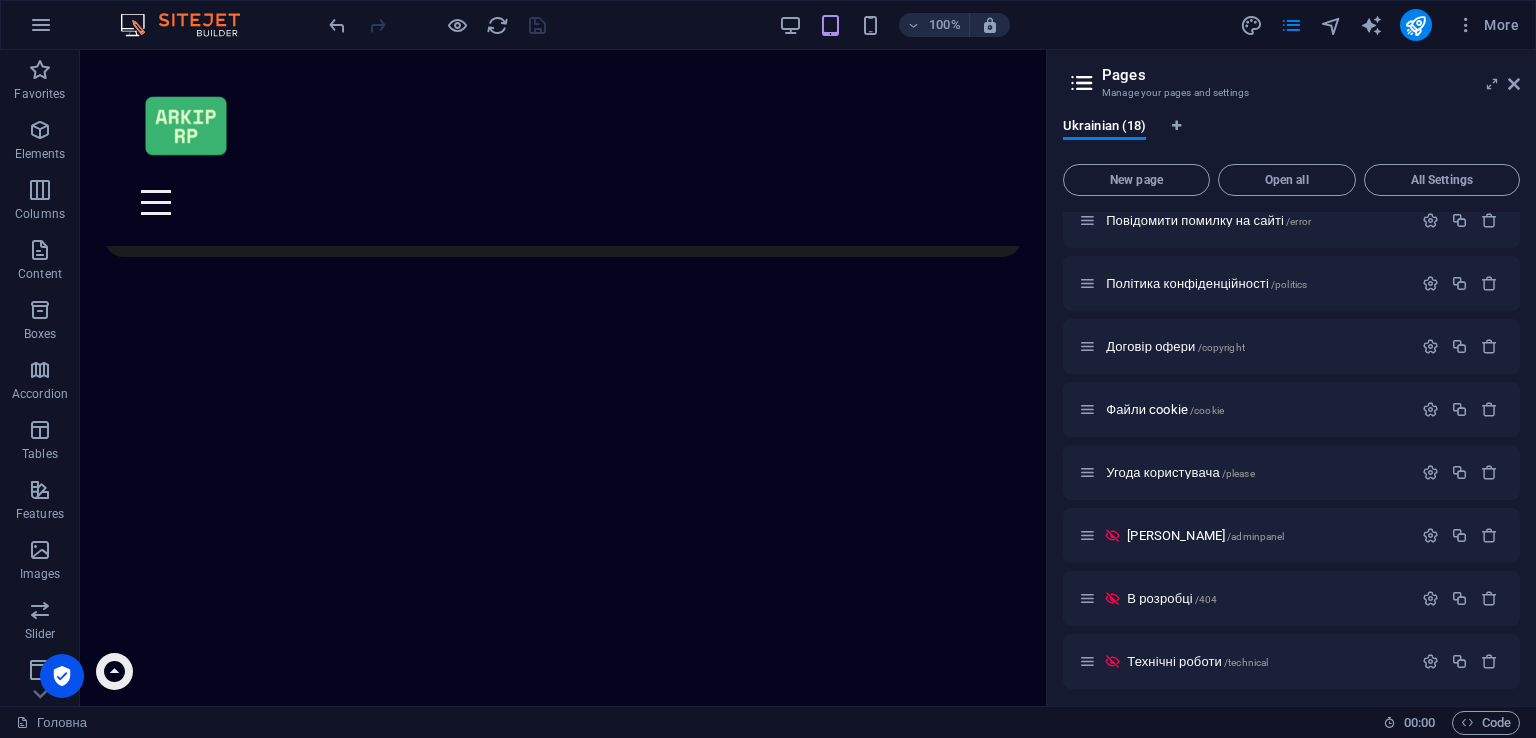 scroll, scrollTop: 584, scrollLeft: 0, axis: vertical 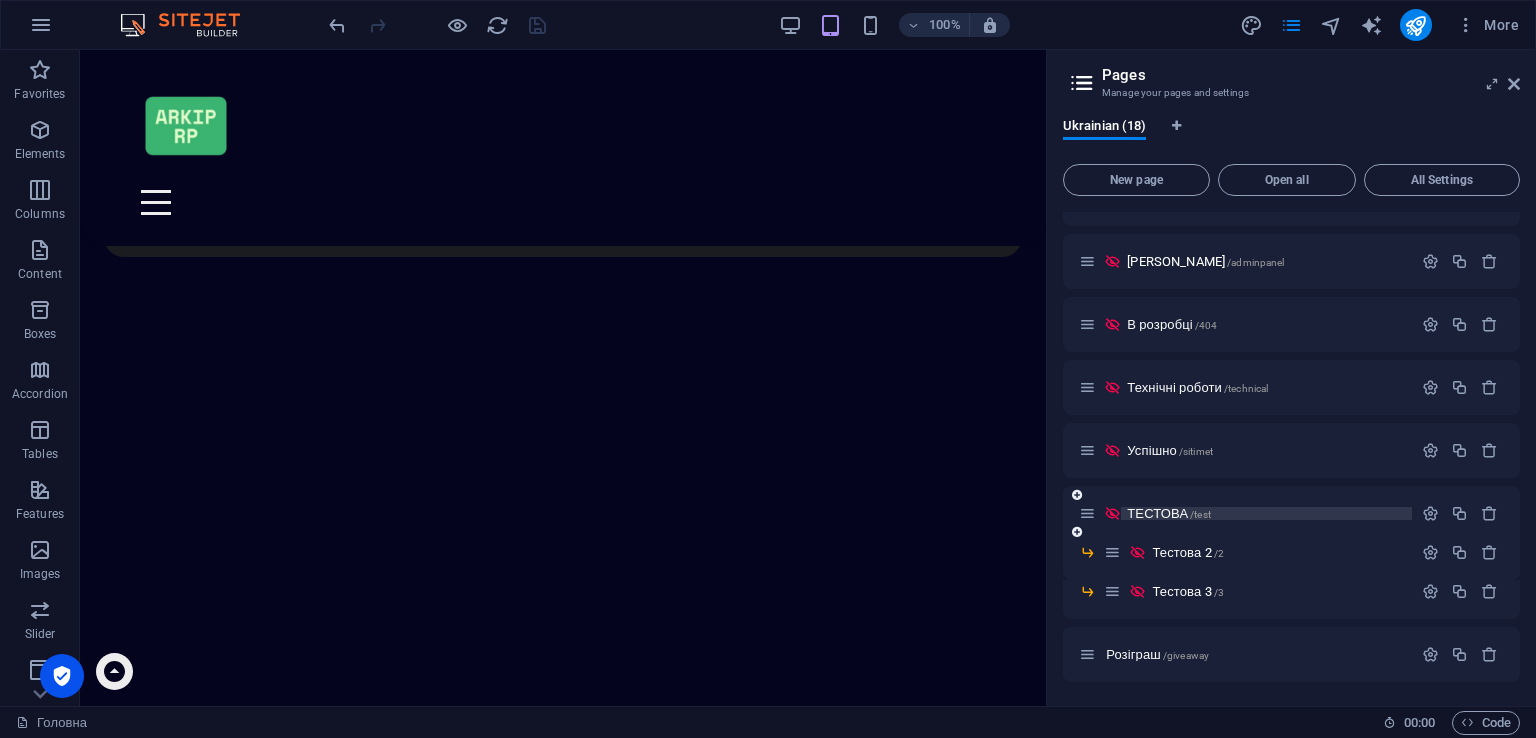 click on "ТЕСТОВА /test" at bounding box center [1169, 513] 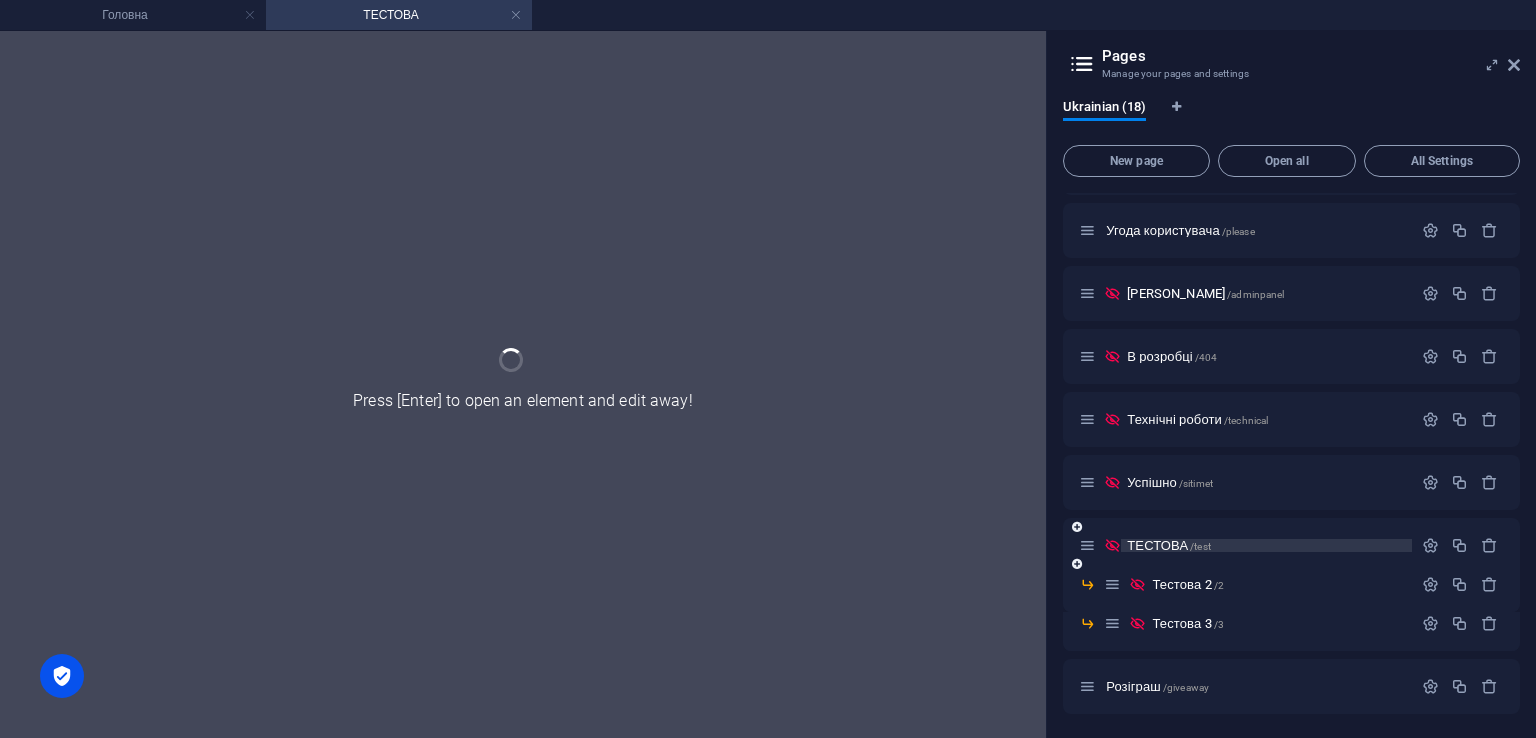 scroll, scrollTop: 0, scrollLeft: 0, axis: both 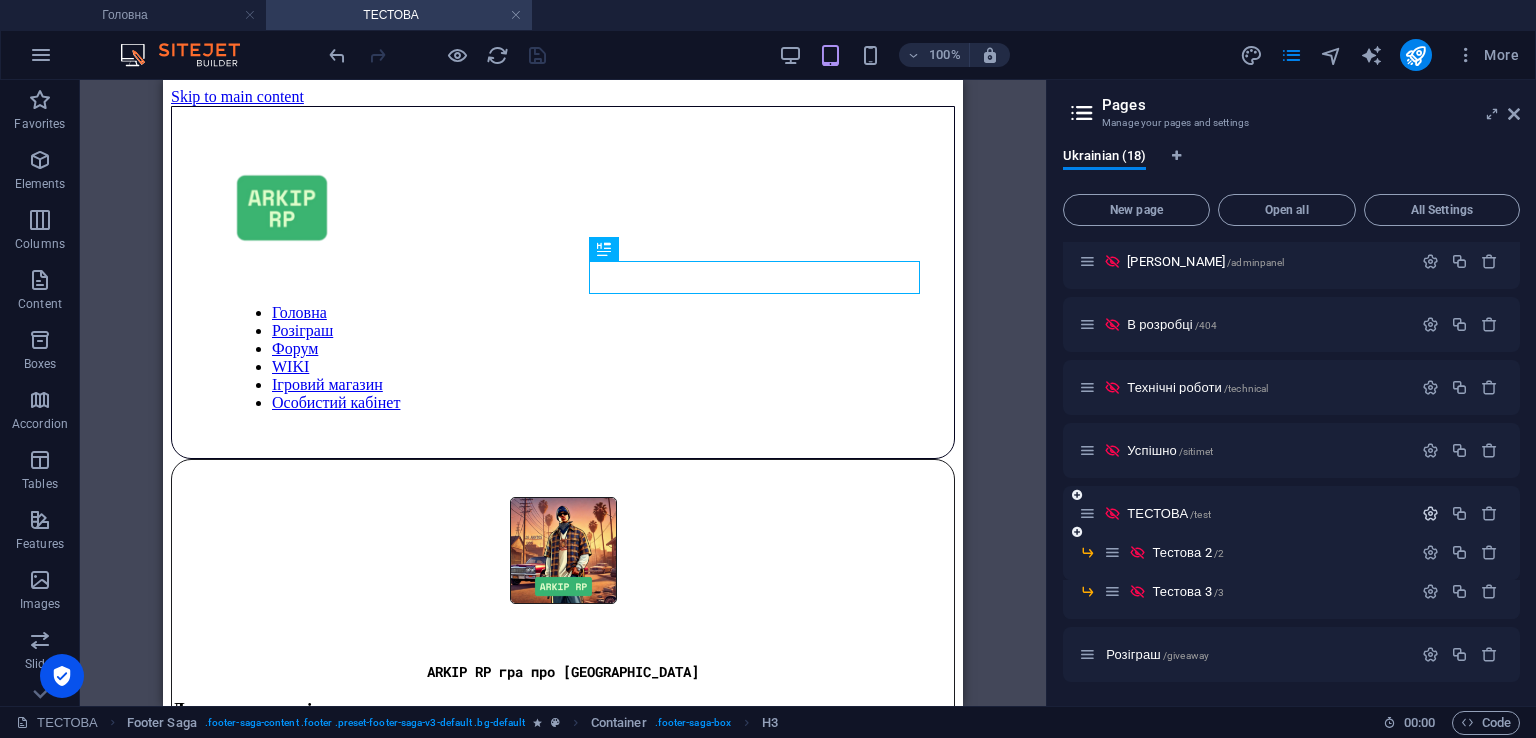 click at bounding box center [1430, 513] 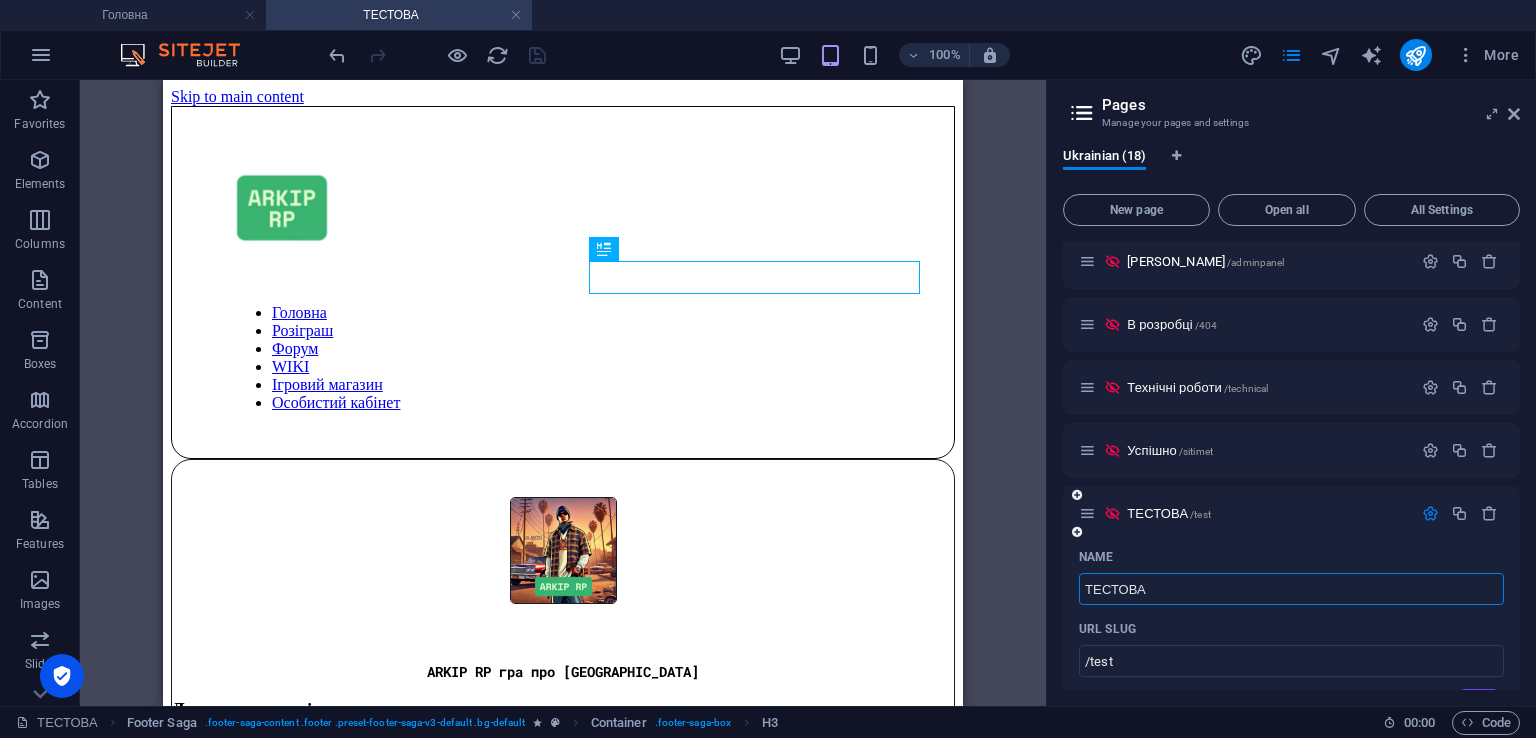 scroll, scrollTop: 1314, scrollLeft: 0, axis: vertical 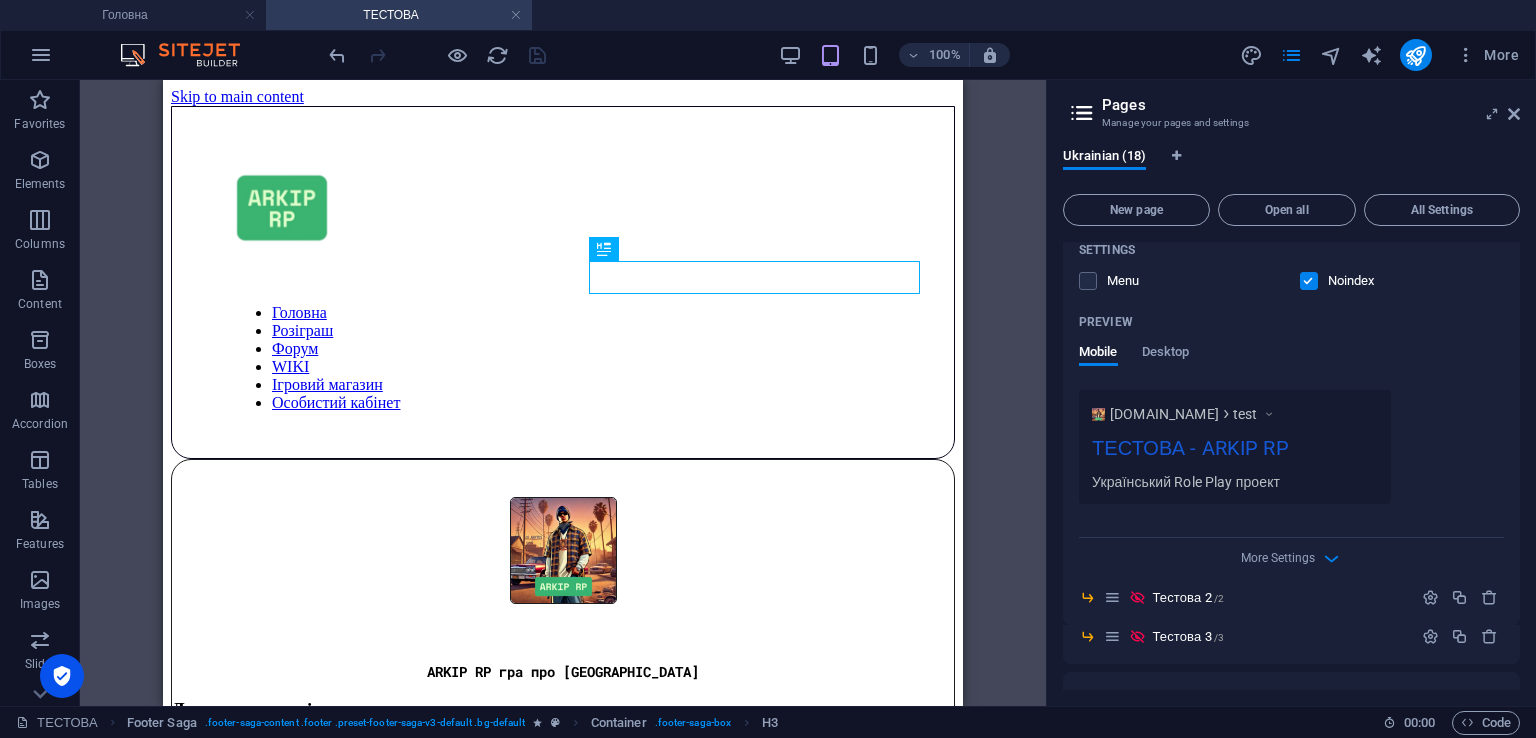 click on "More Settings" at bounding box center [1291, 554] 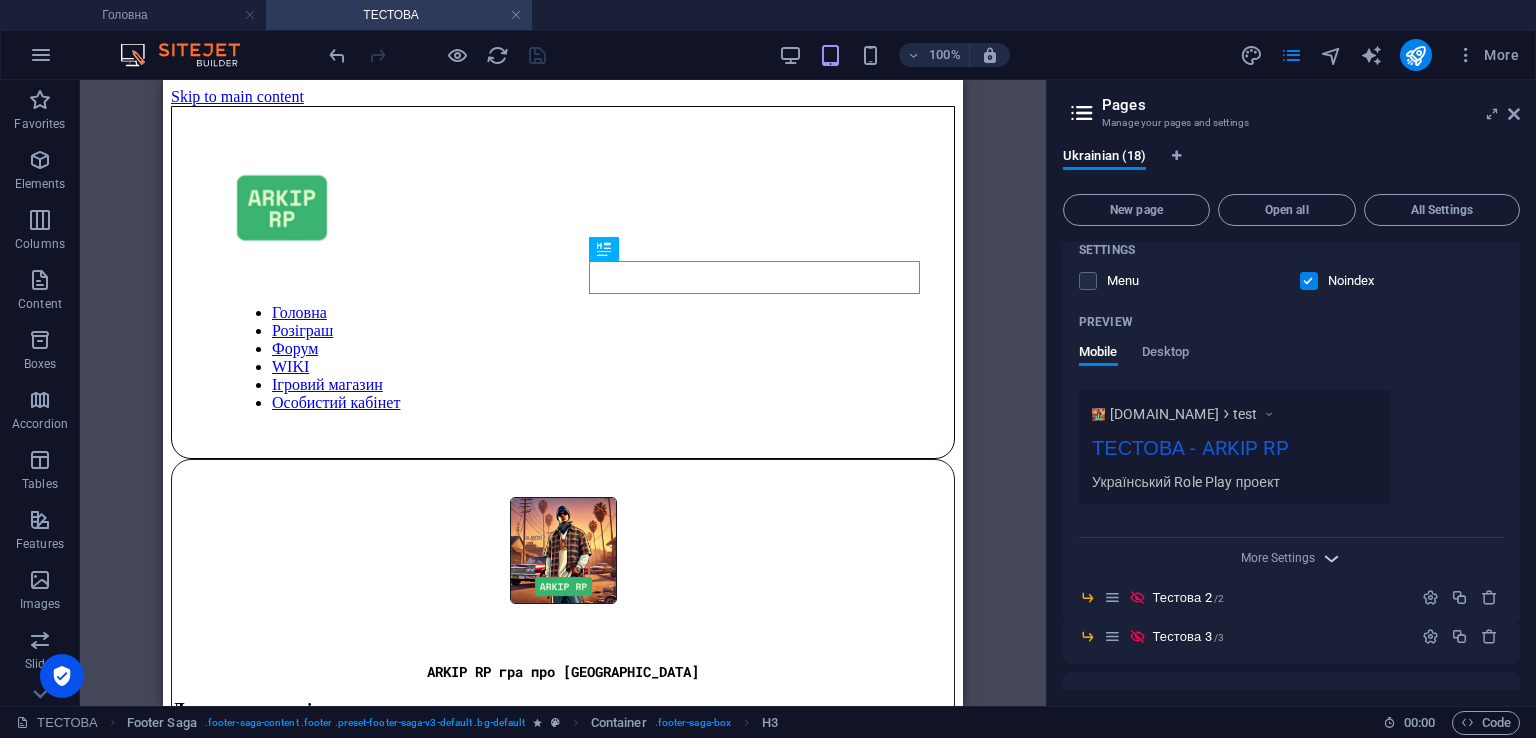 click at bounding box center [1331, 558] 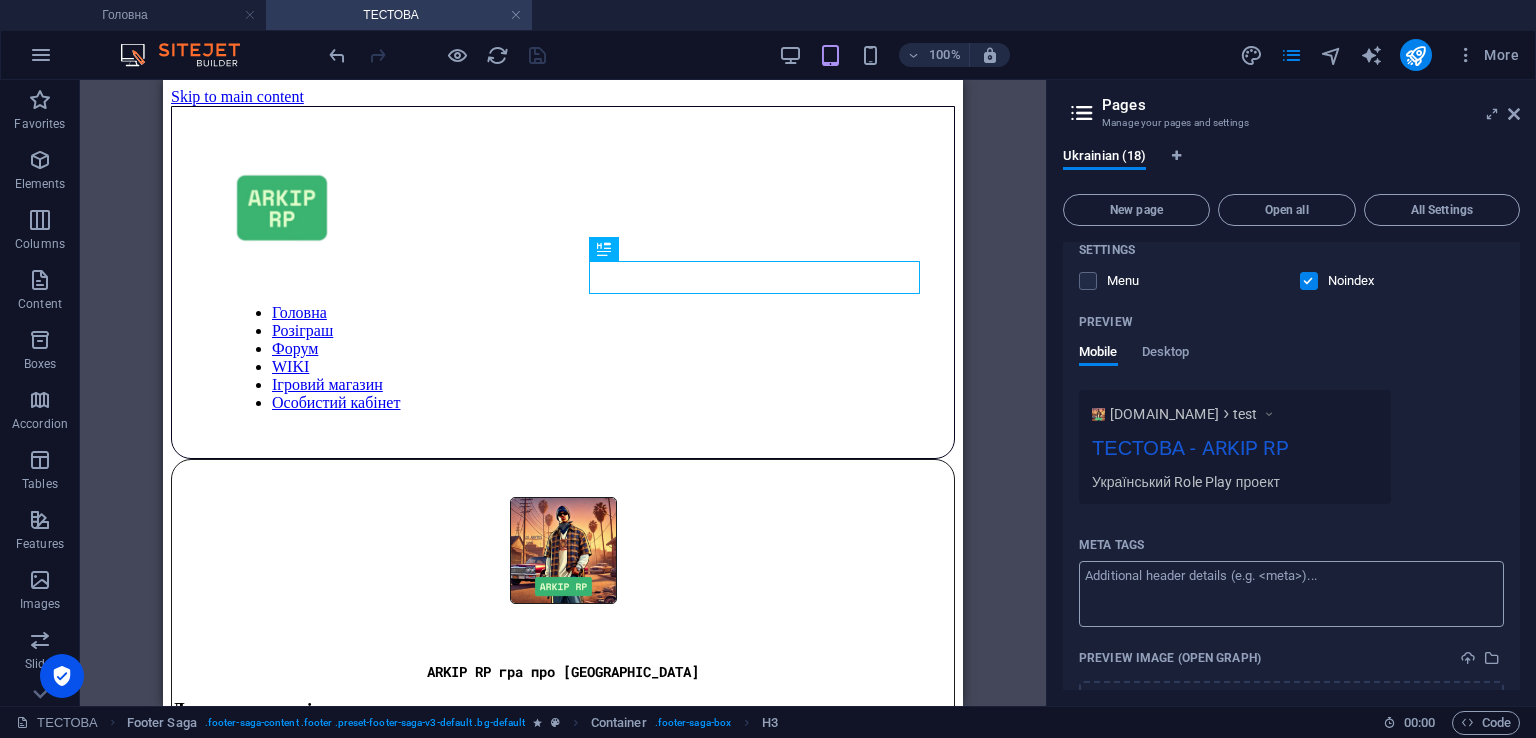 scroll, scrollTop: 1645, scrollLeft: 0, axis: vertical 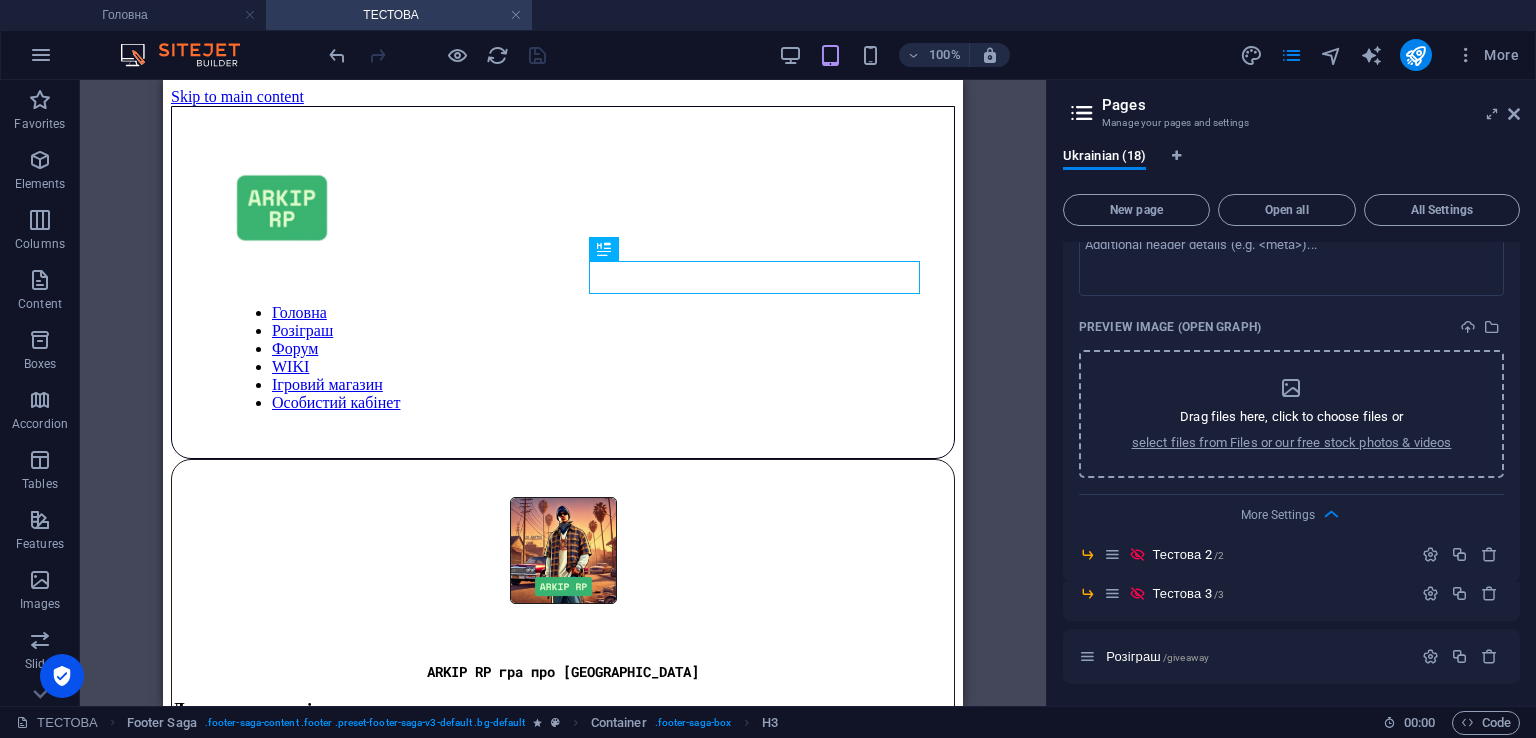 click on "Drag files here, click to choose files or select files from Files or our free stock photos & videos" at bounding box center (1292, 414) 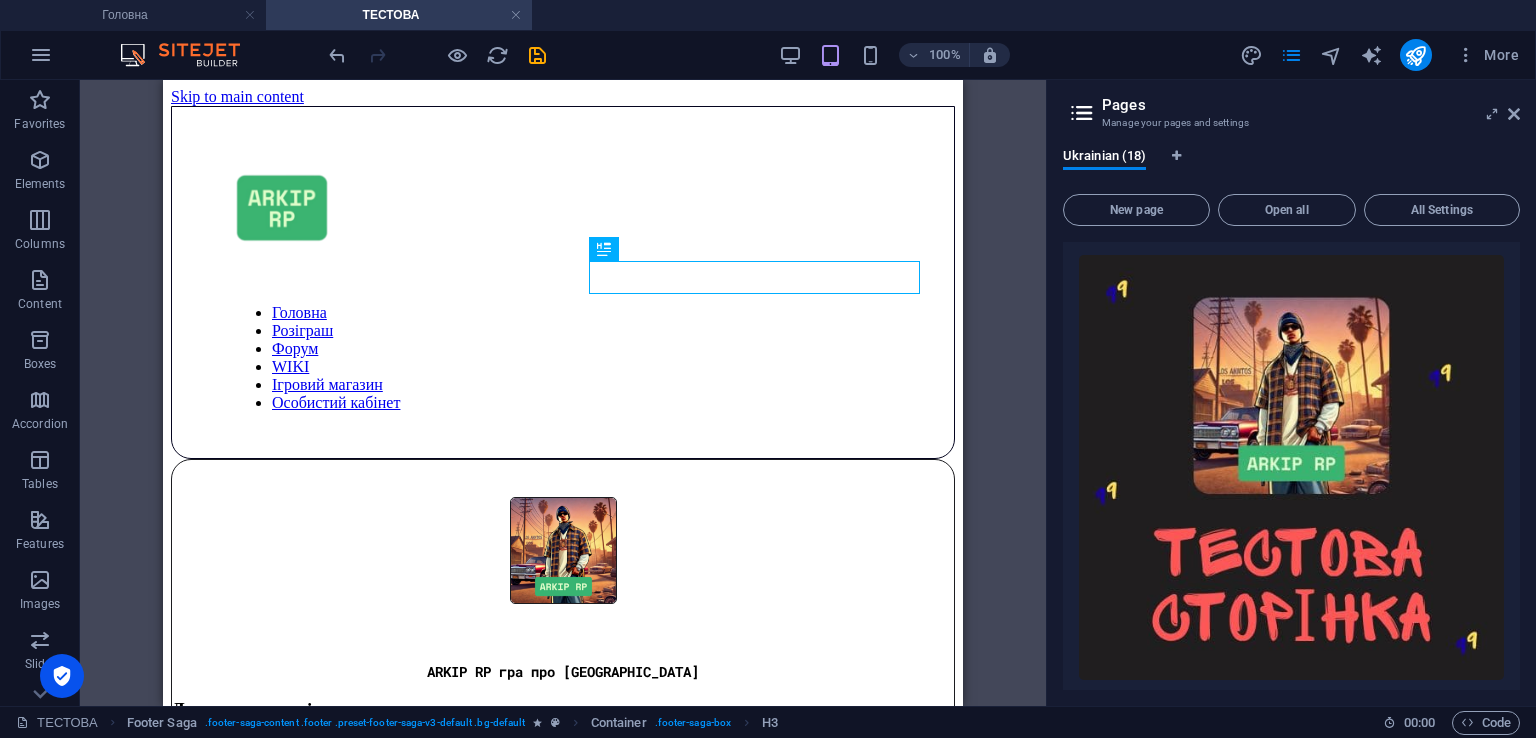 scroll, scrollTop: 1940, scrollLeft: 0, axis: vertical 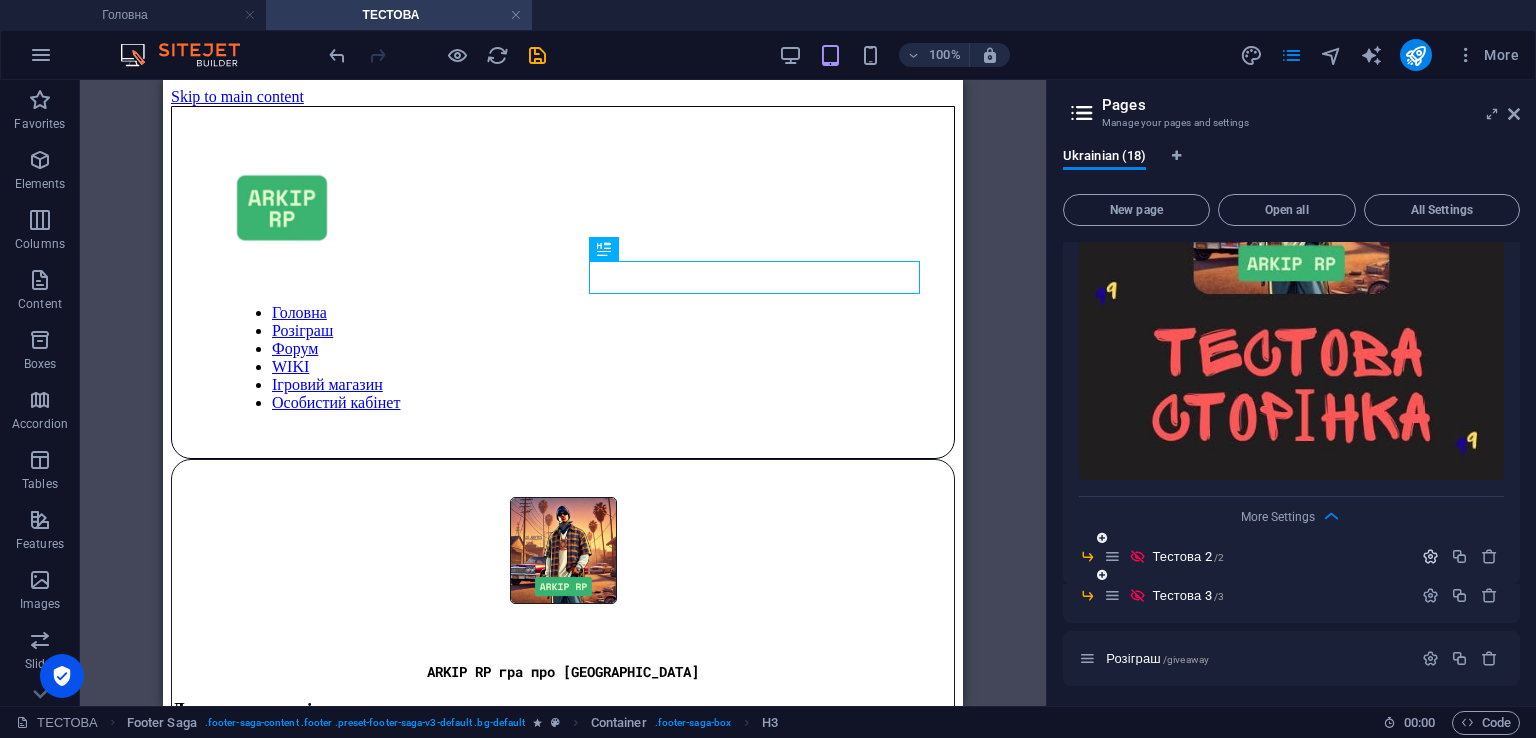 click at bounding box center (1430, 556) 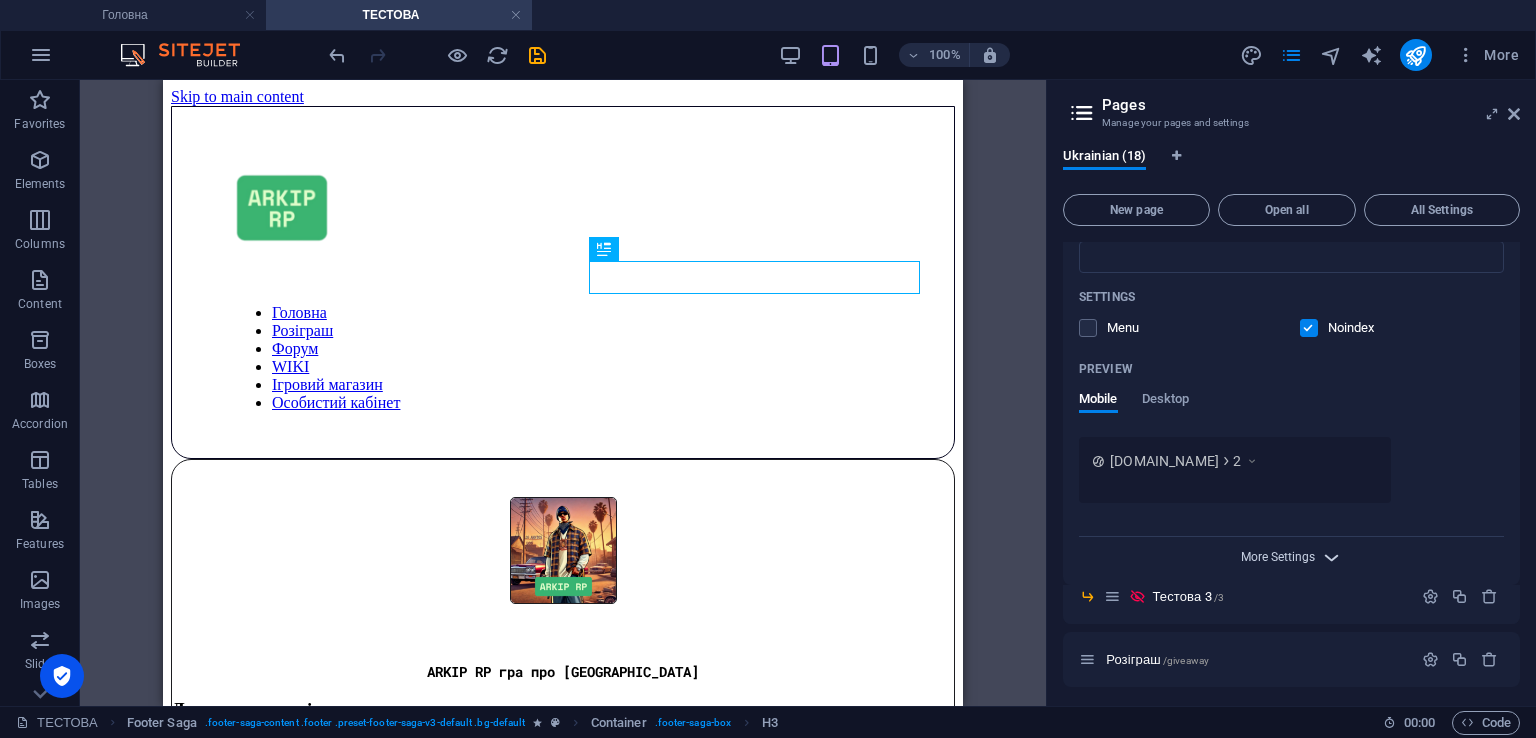 click on "More Settings" at bounding box center (1278, 557) 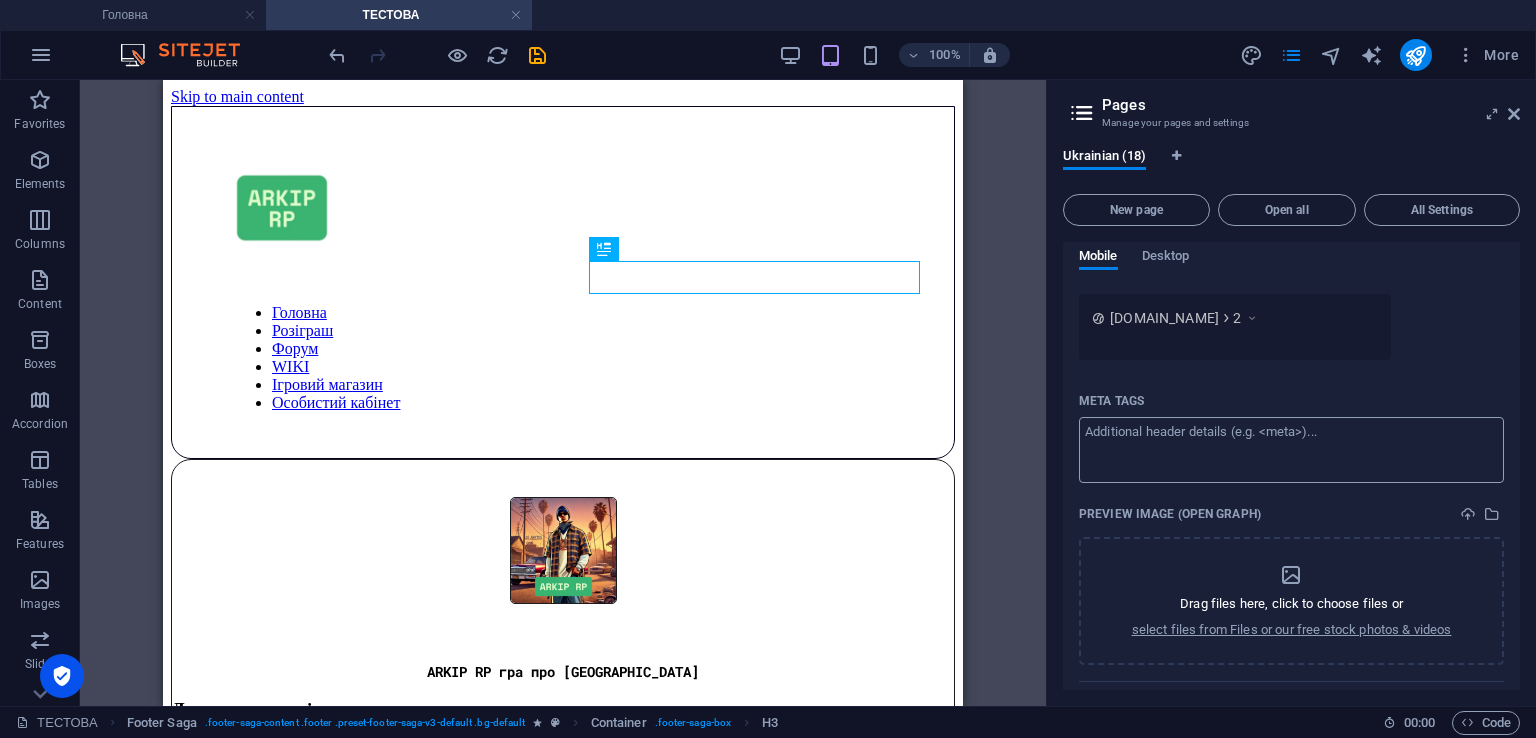 scroll, scrollTop: 2923, scrollLeft: 0, axis: vertical 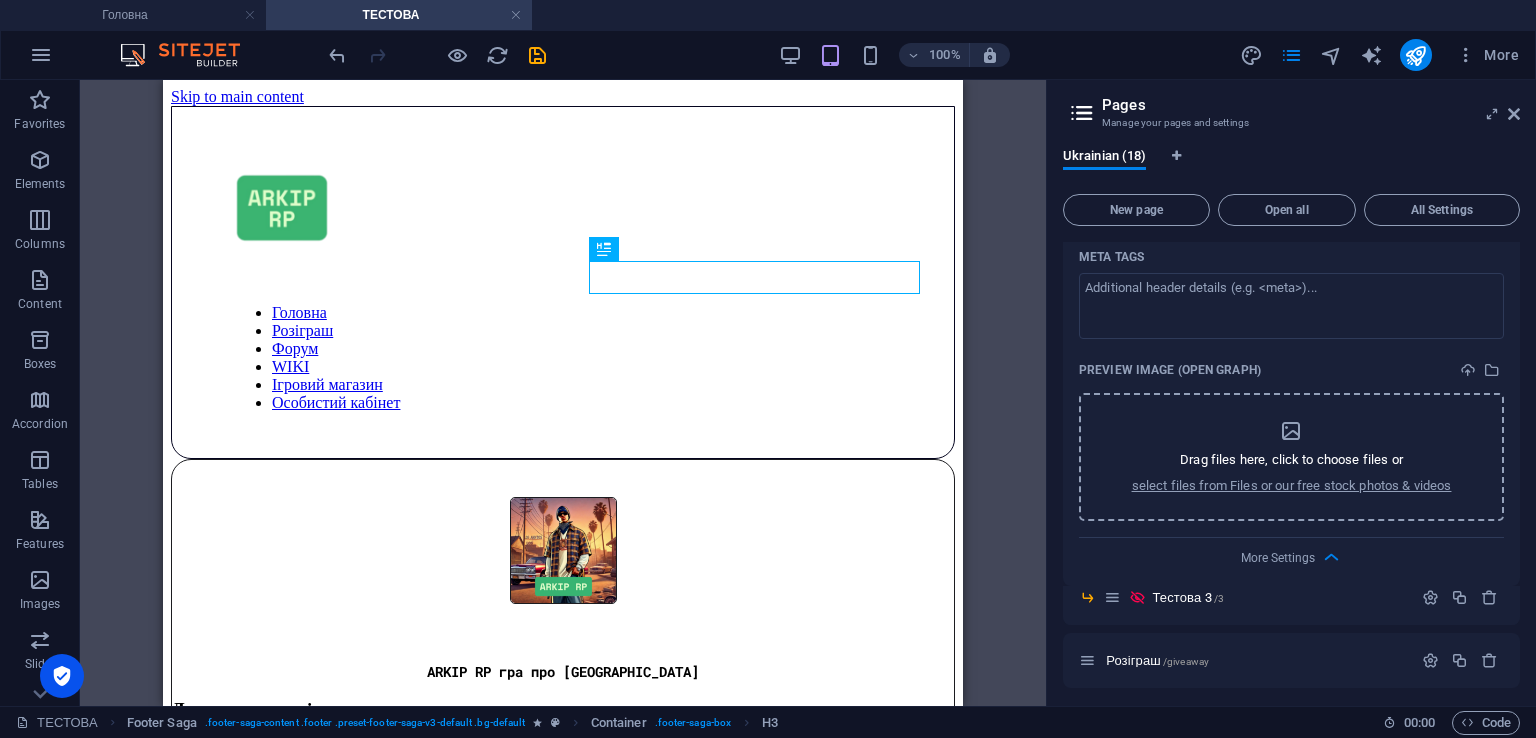 click at bounding box center (1291, 431) 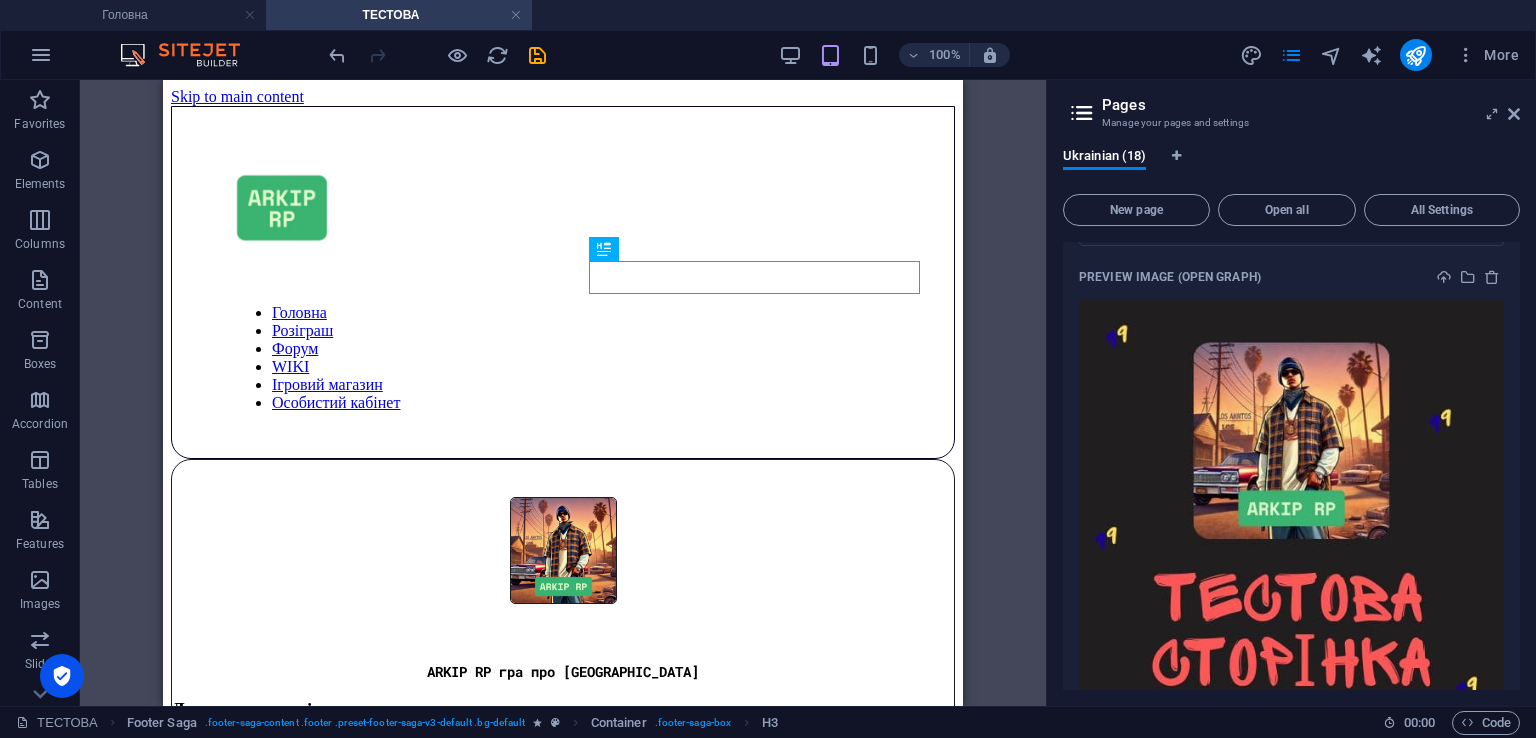 scroll, scrollTop: 3217, scrollLeft: 0, axis: vertical 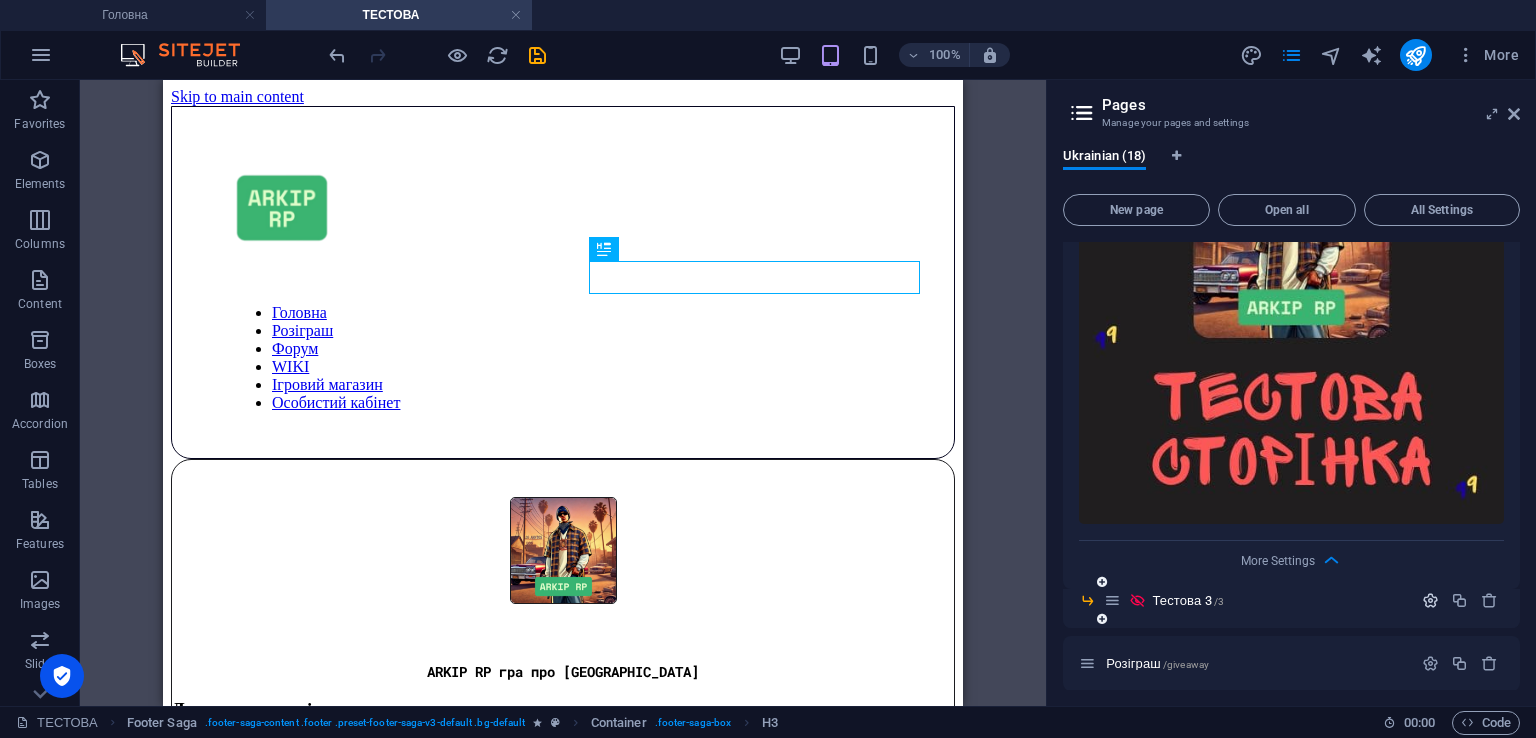 click at bounding box center [1430, 600] 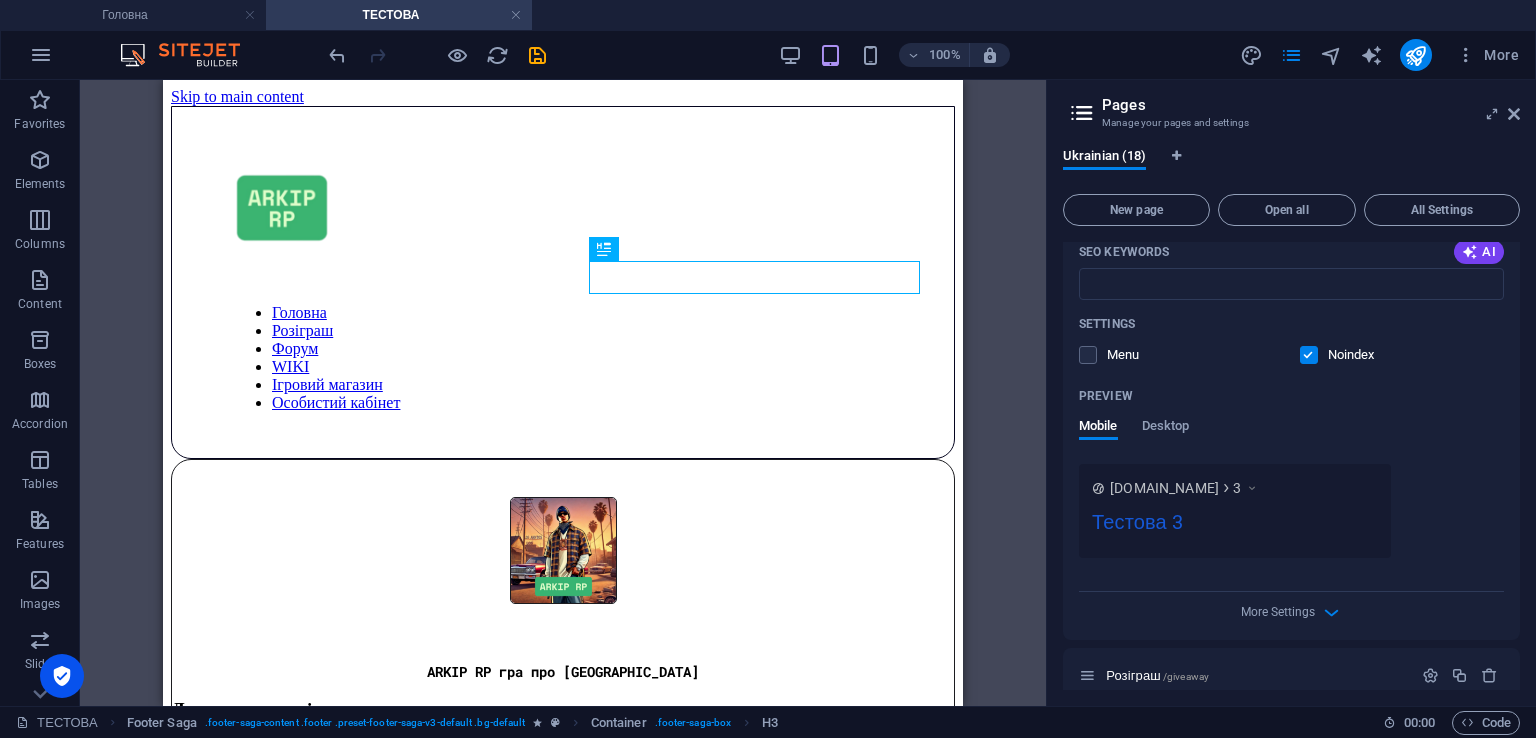 scroll, scrollTop: 3942, scrollLeft: 0, axis: vertical 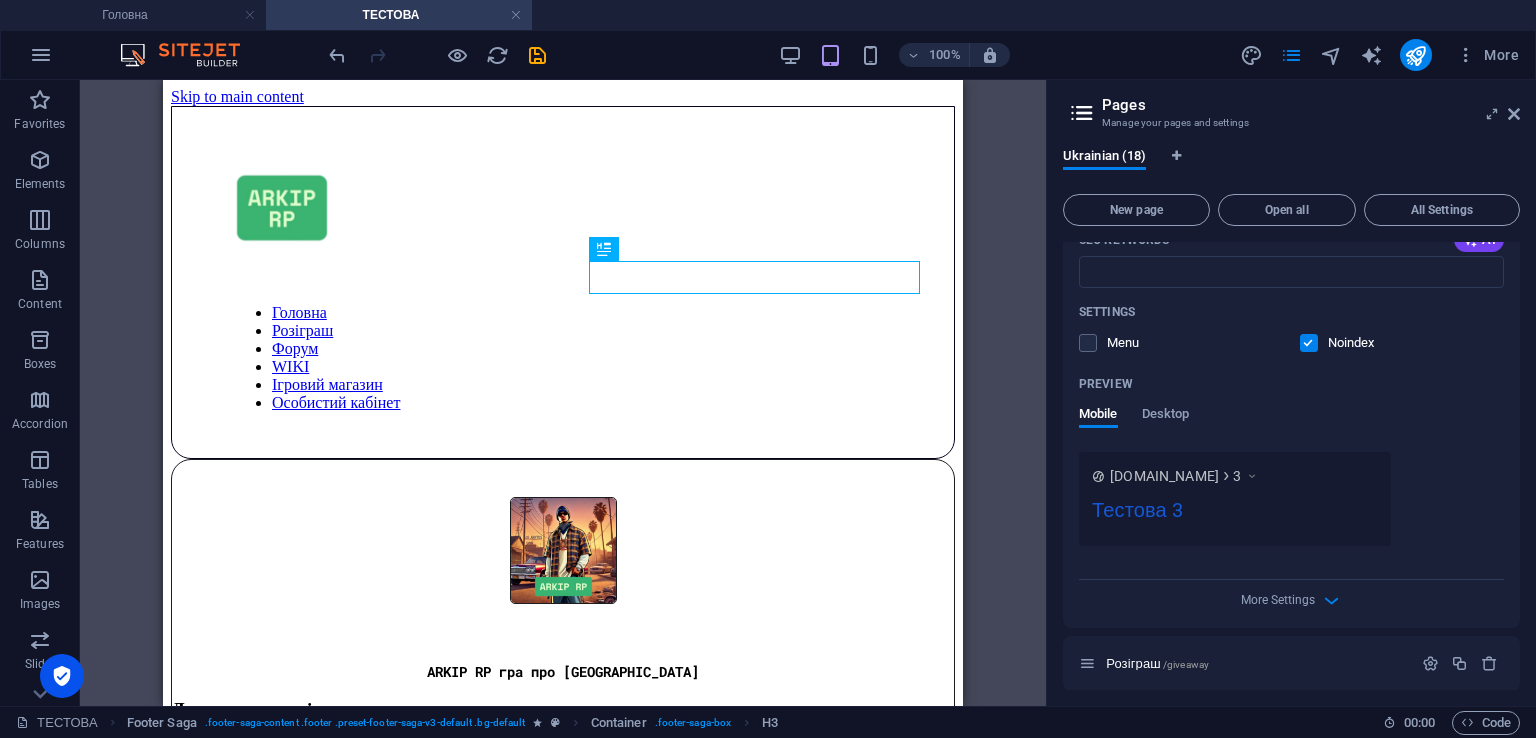 click on "More Settings" at bounding box center [1291, 596] 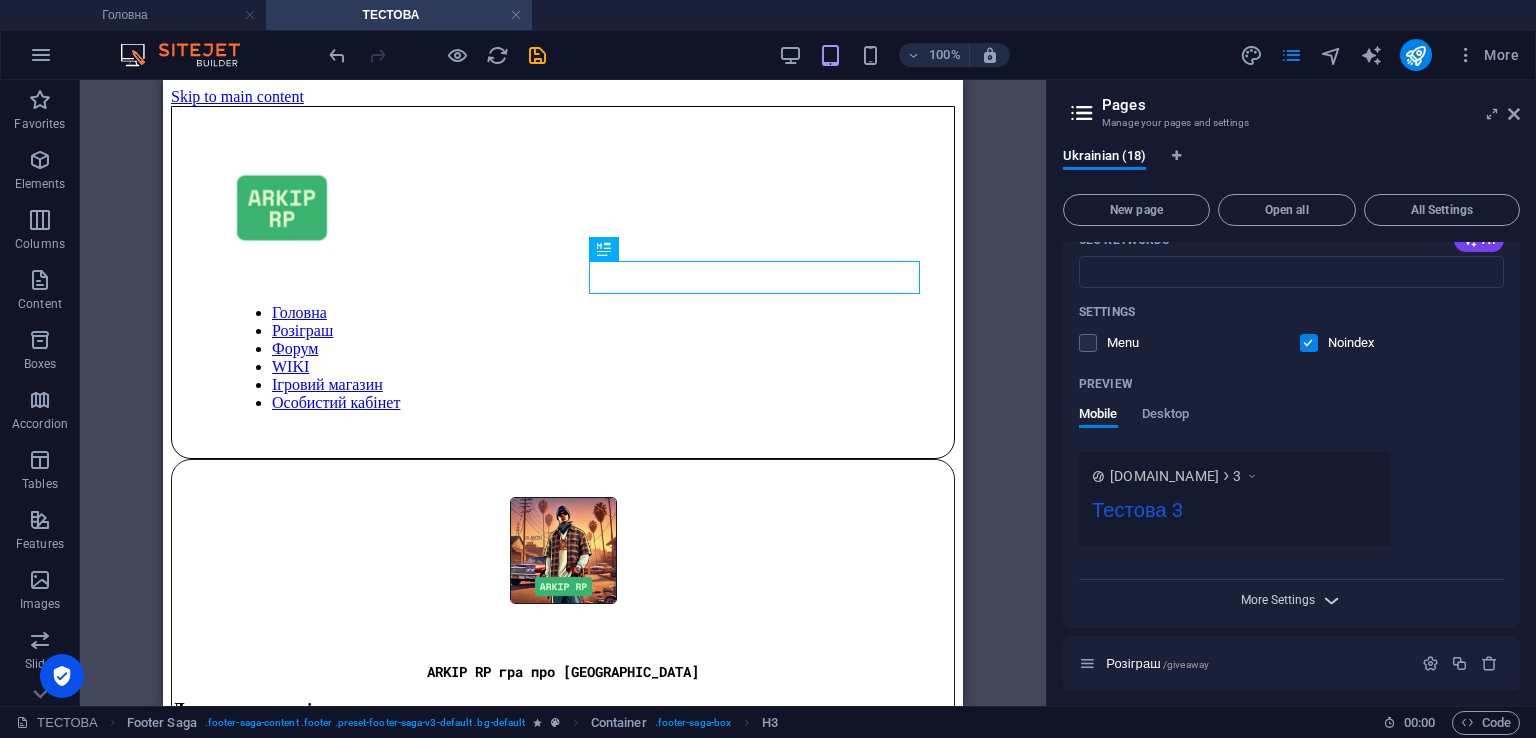 click on "More Settings" at bounding box center [1278, 600] 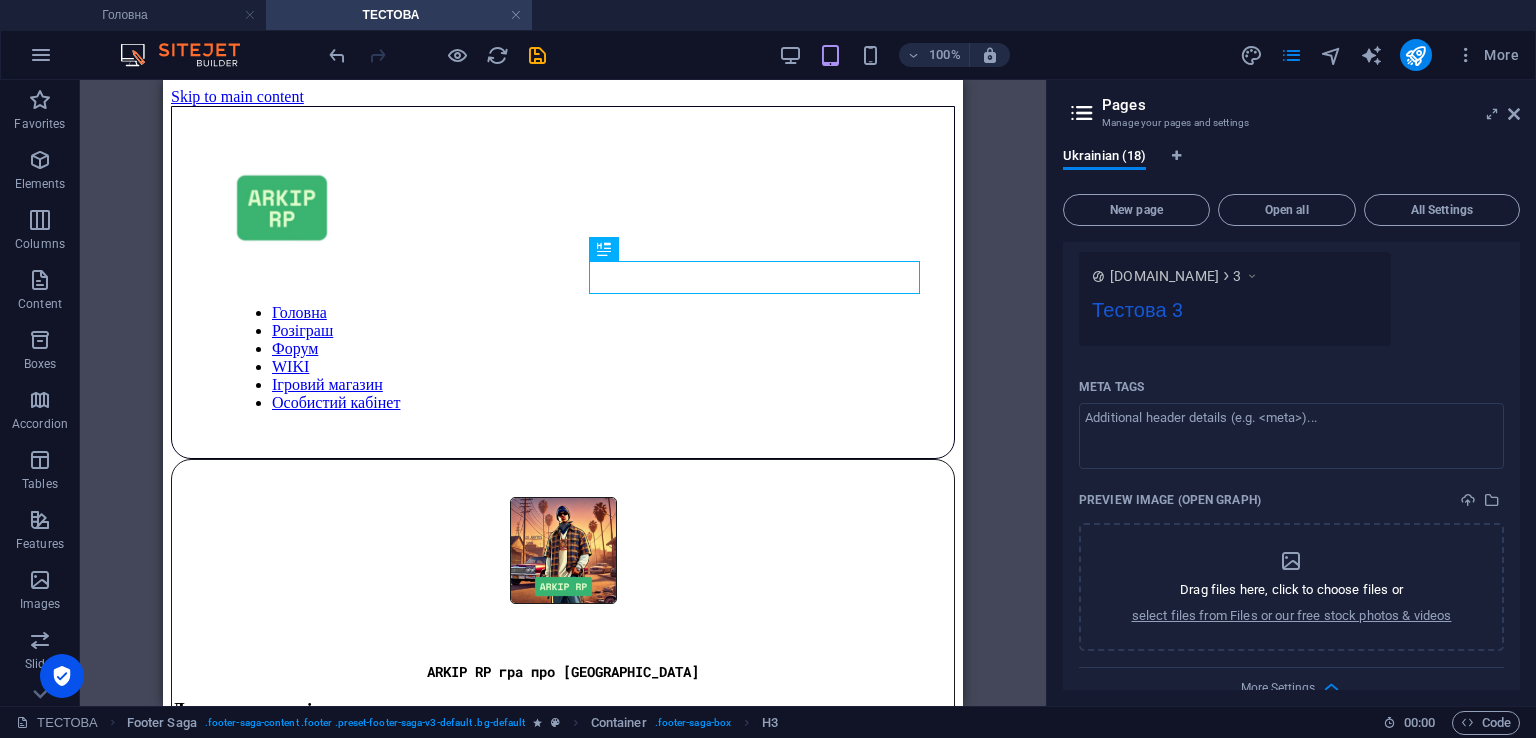 scroll, scrollTop: 4148, scrollLeft: 0, axis: vertical 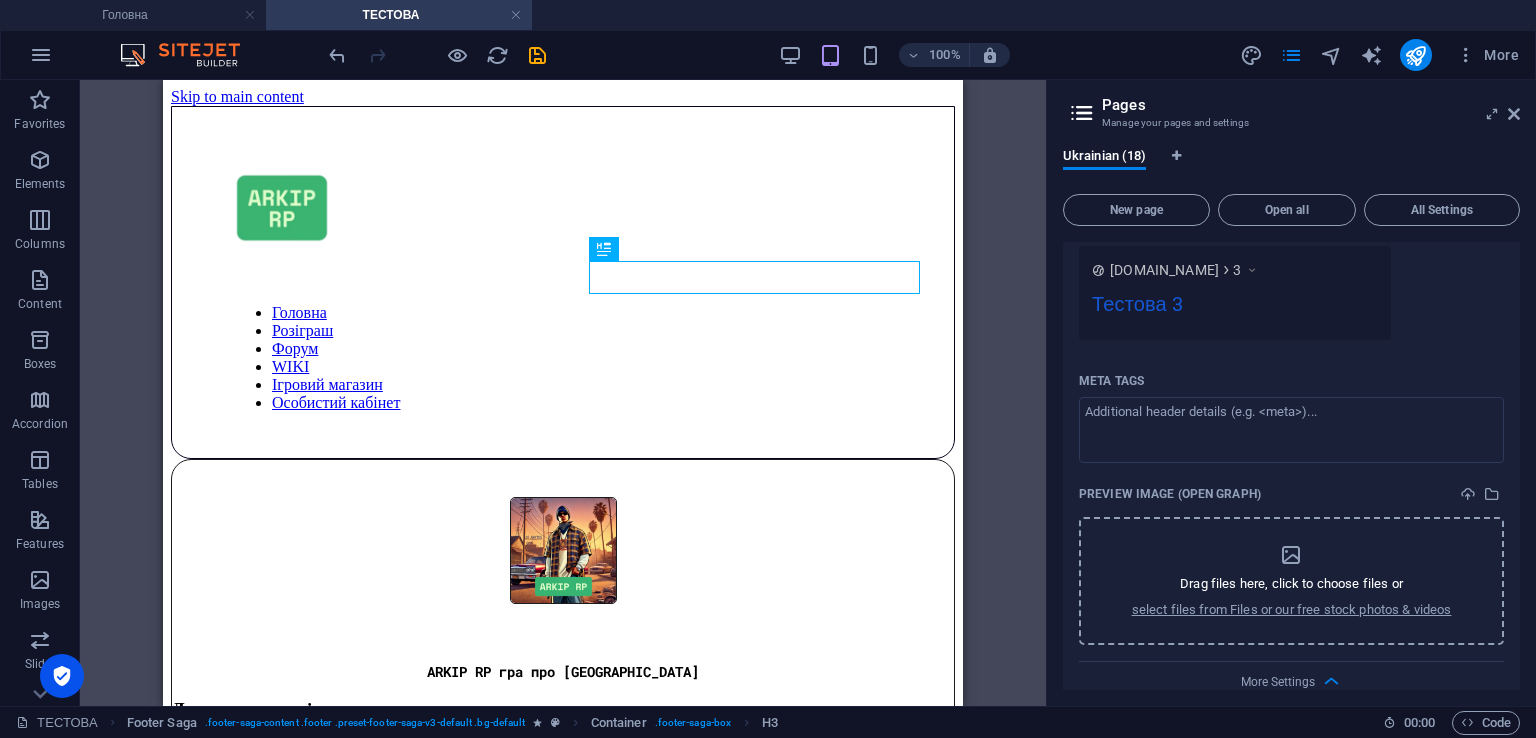 click on "Drag files here, click to choose files or" at bounding box center (1291, 584) 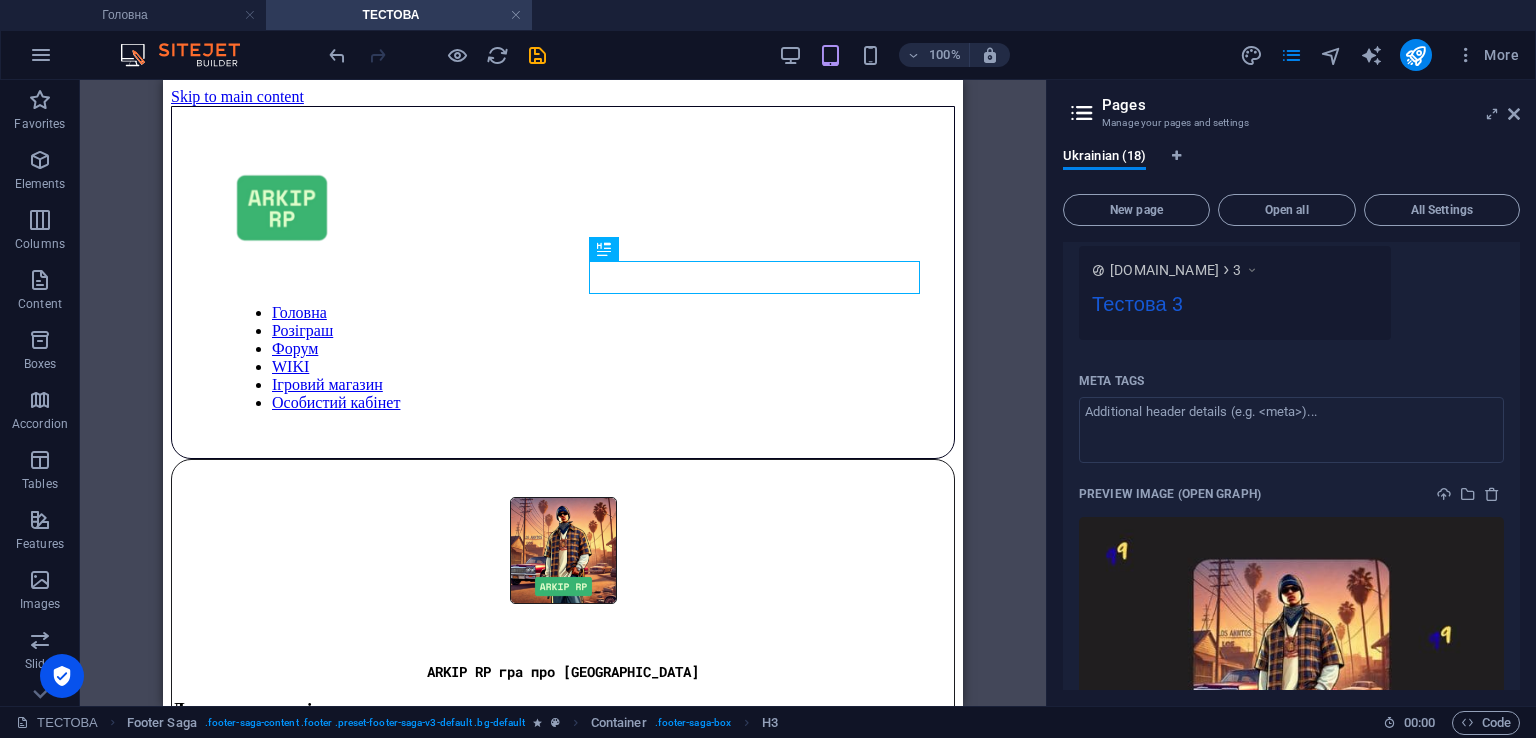 scroll, scrollTop: 4101, scrollLeft: 0, axis: vertical 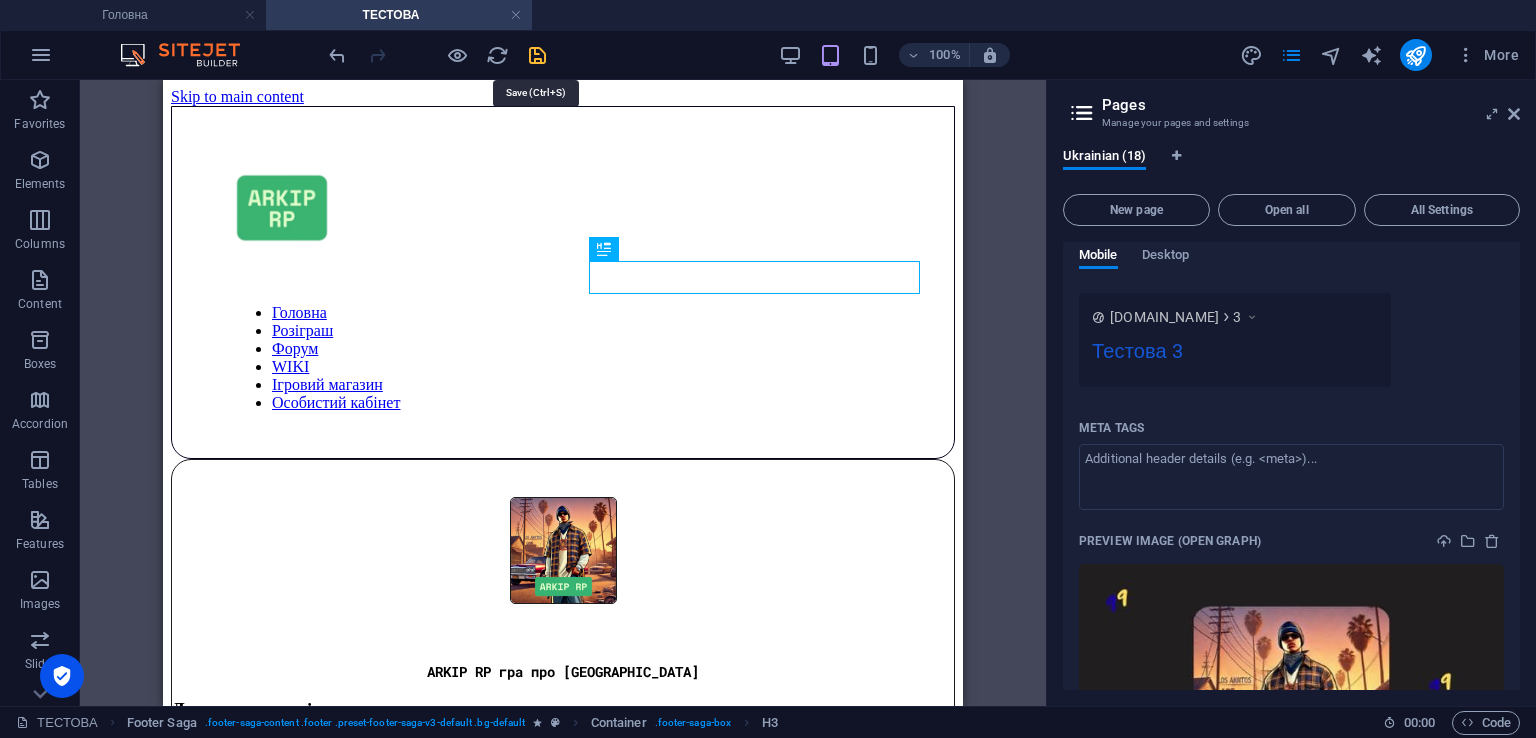 click at bounding box center [537, 55] 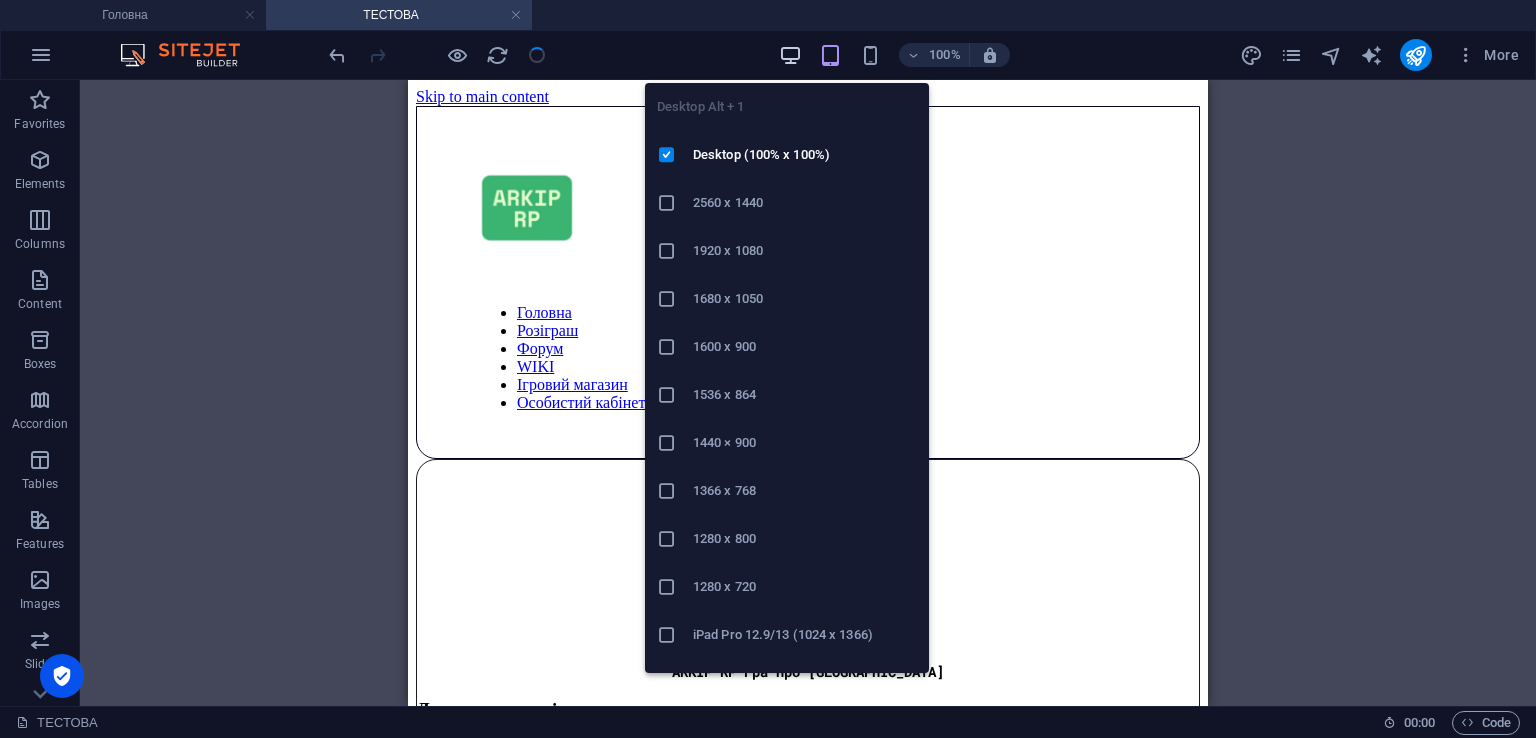 click at bounding box center (790, 55) 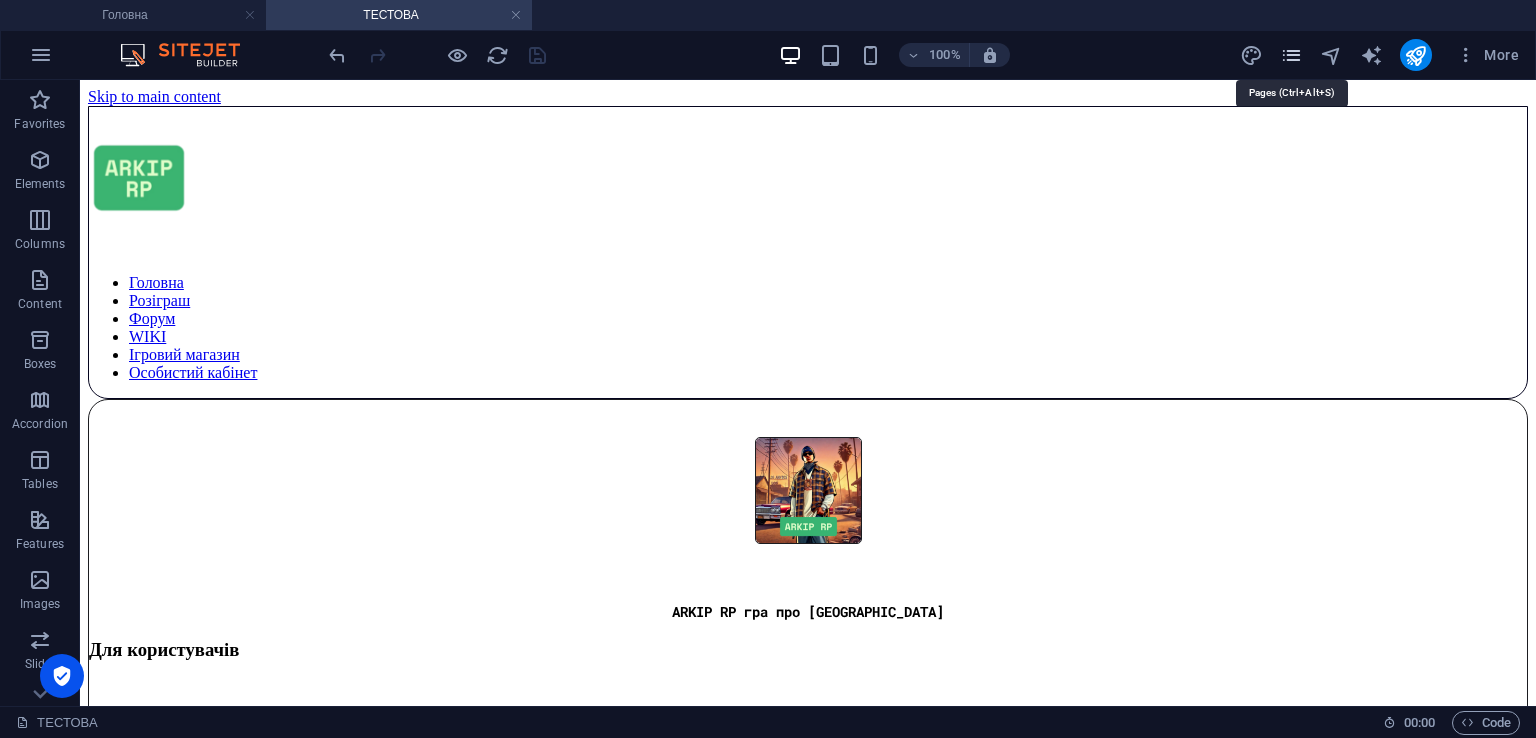 click at bounding box center [1291, 55] 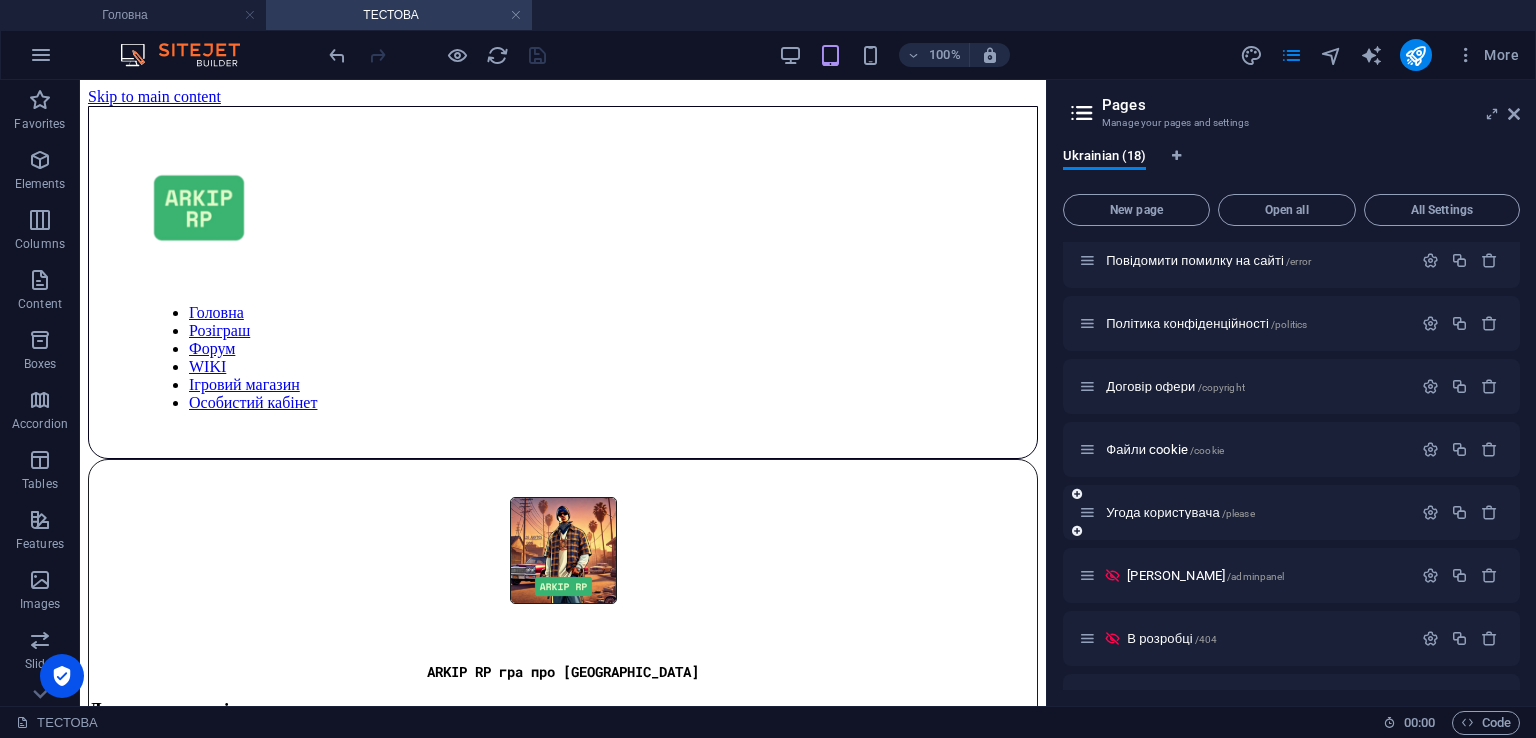 scroll, scrollTop: 400, scrollLeft: 0, axis: vertical 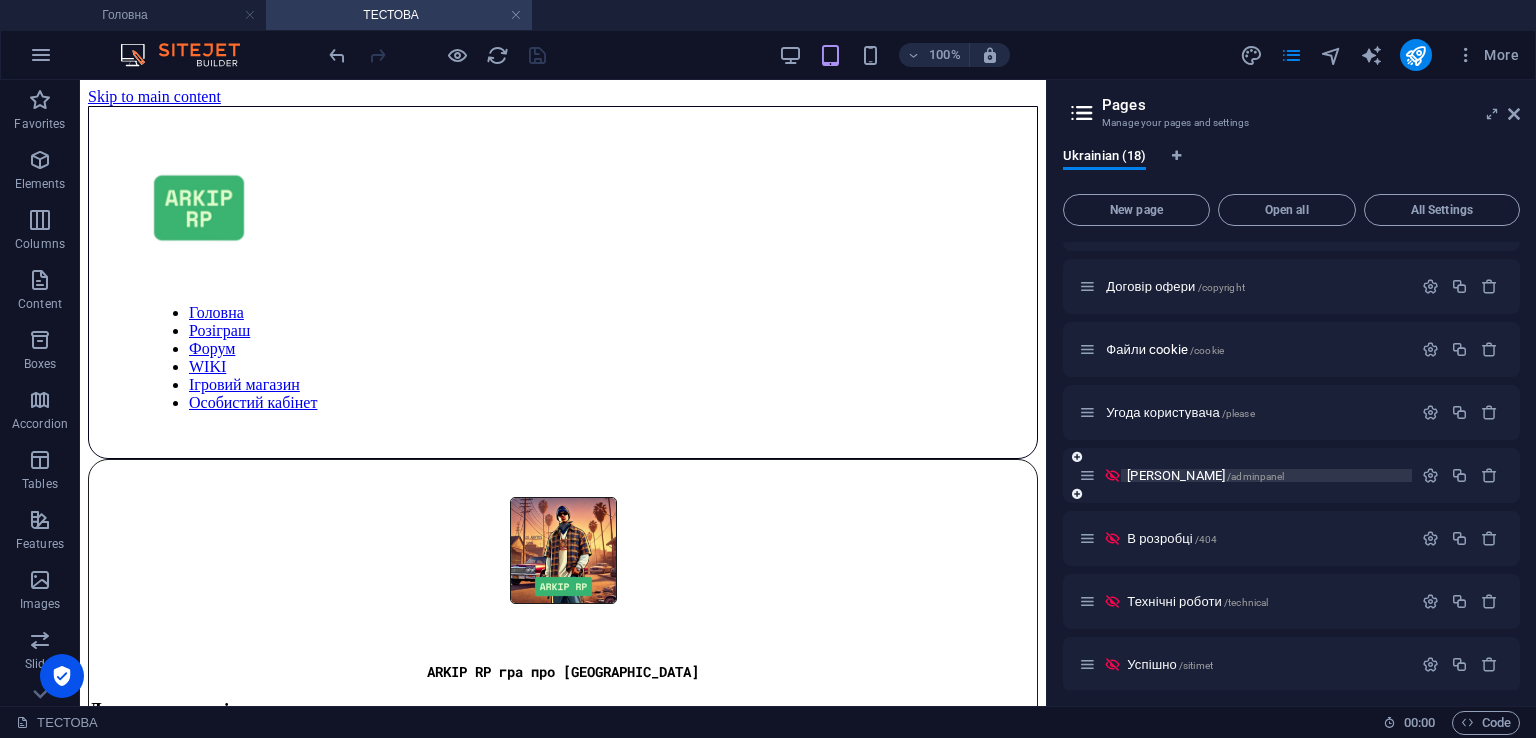 click on "/adminpanel" at bounding box center [1256, 476] 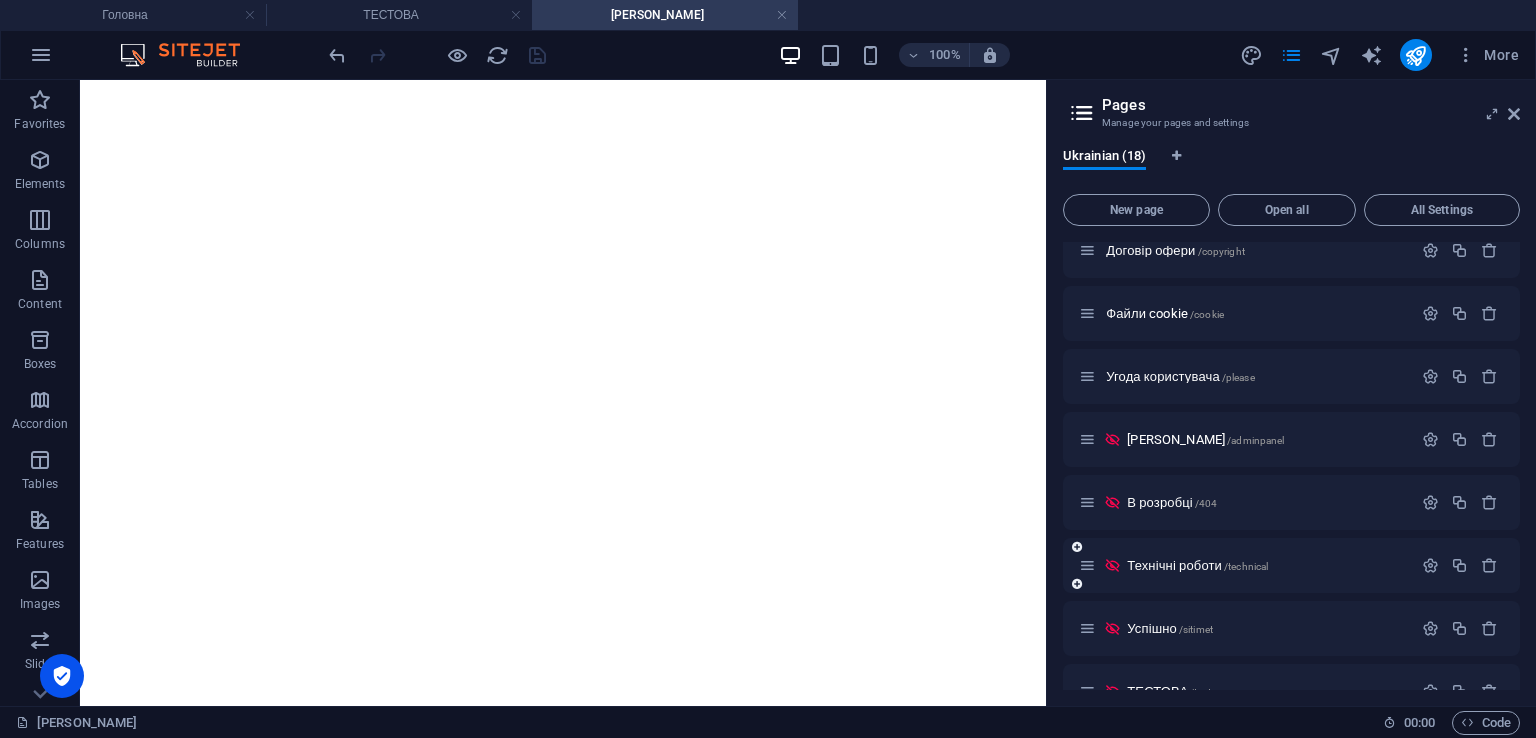 scroll, scrollTop: 533, scrollLeft: 0, axis: vertical 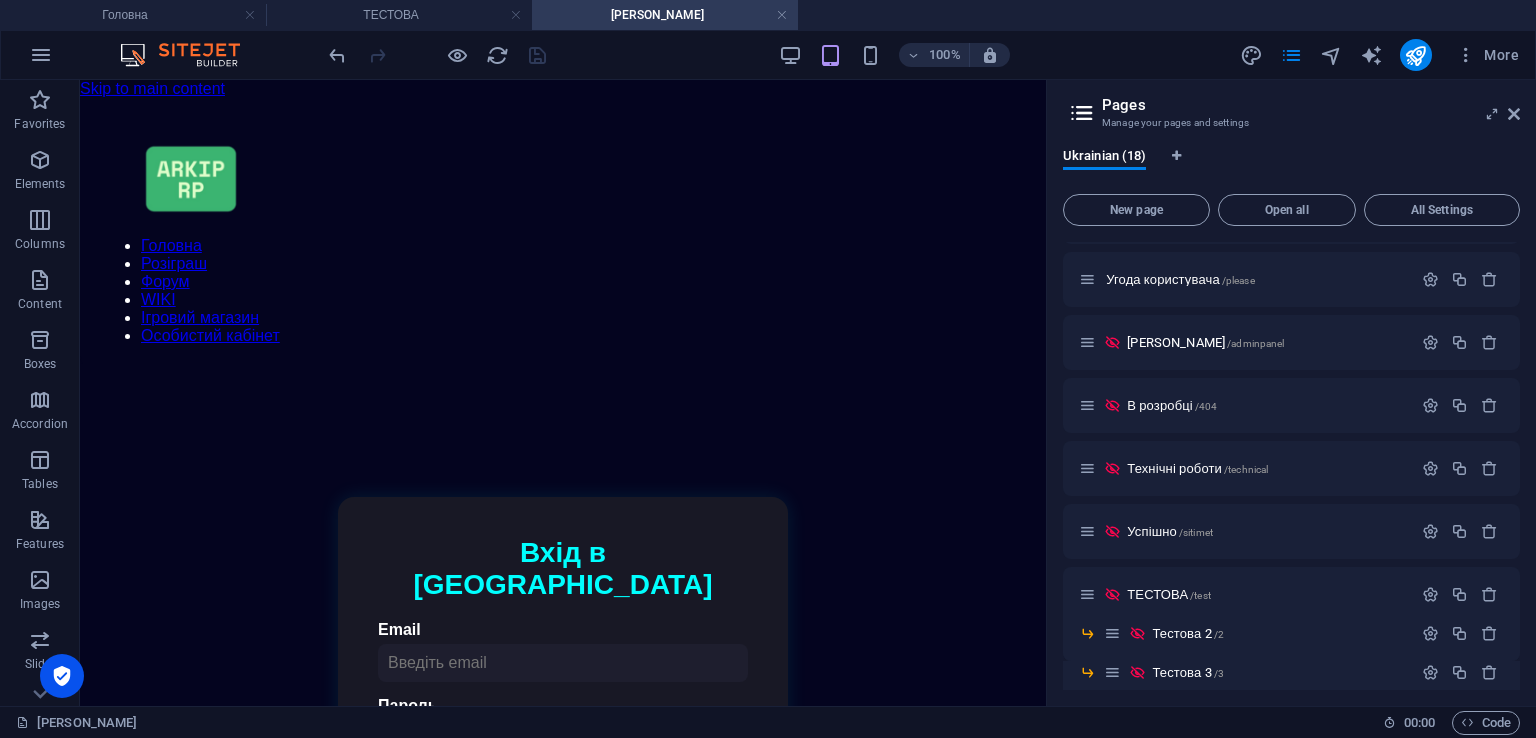 click on "Pages Manage your pages and settings Ukrainian (18) New page Open all All Settings Головна / WIKI /wiki-arkip-rp Ігровий магазин /donate Особистий кабінет /Entrance Кабінет  /kabinet Повідомити помилку на сайті /error Політика конфіденційності /politics Договір офери /copyright Файли cookie /cookie Угода користувача /please Адмін Панель /adminpanel В розробці /404 Технічні роботи /technical Успішно /sitimet ТЕСТОВА /test Тестова 2 /2 Тестова 3 /3 Розіграш /giveaway" at bounding box center [1291, 393] 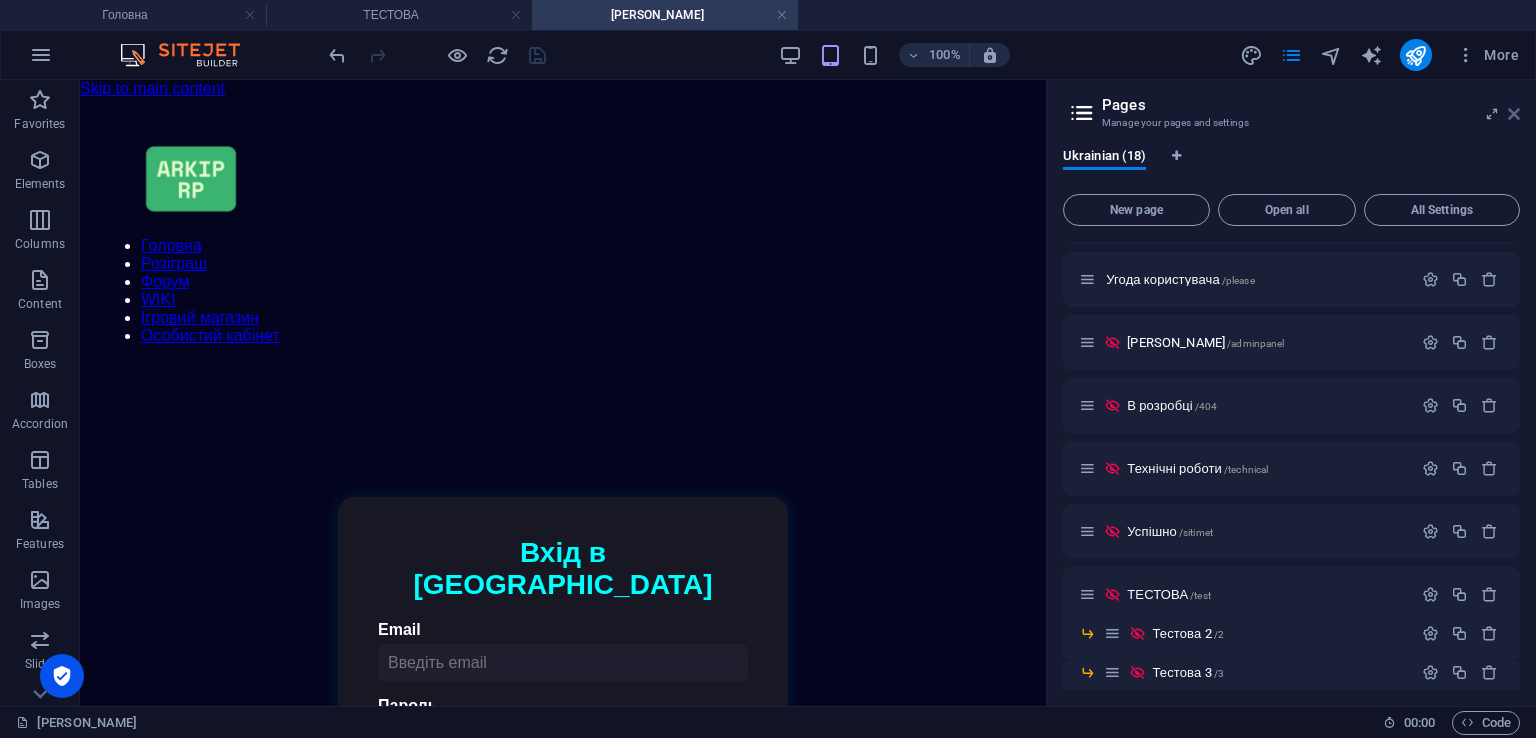 click at bounding box center (1514, 114) 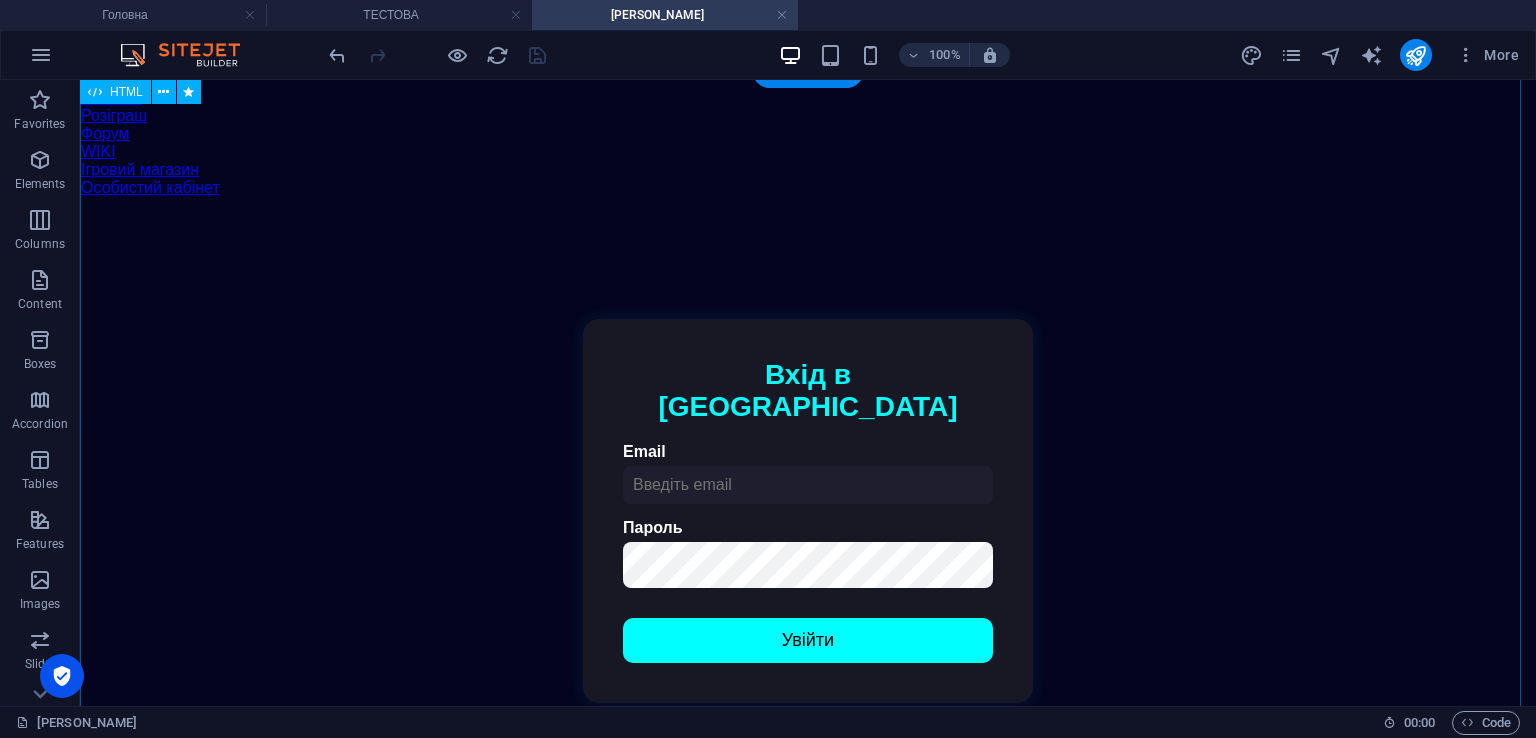 scroll, scrollTop: 100, scrollLeft: 0, axis: vertical 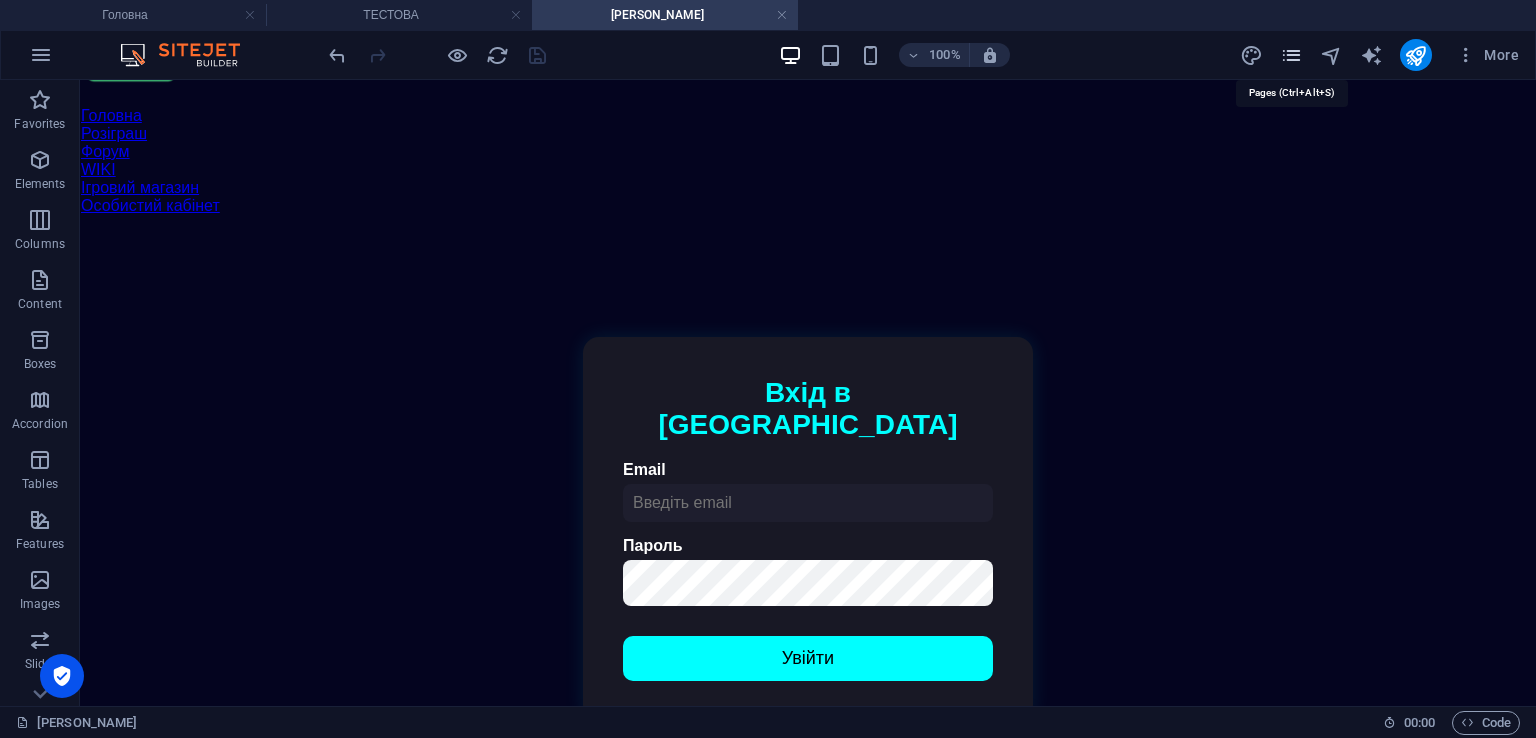 click at bounding box center (1291, 55) 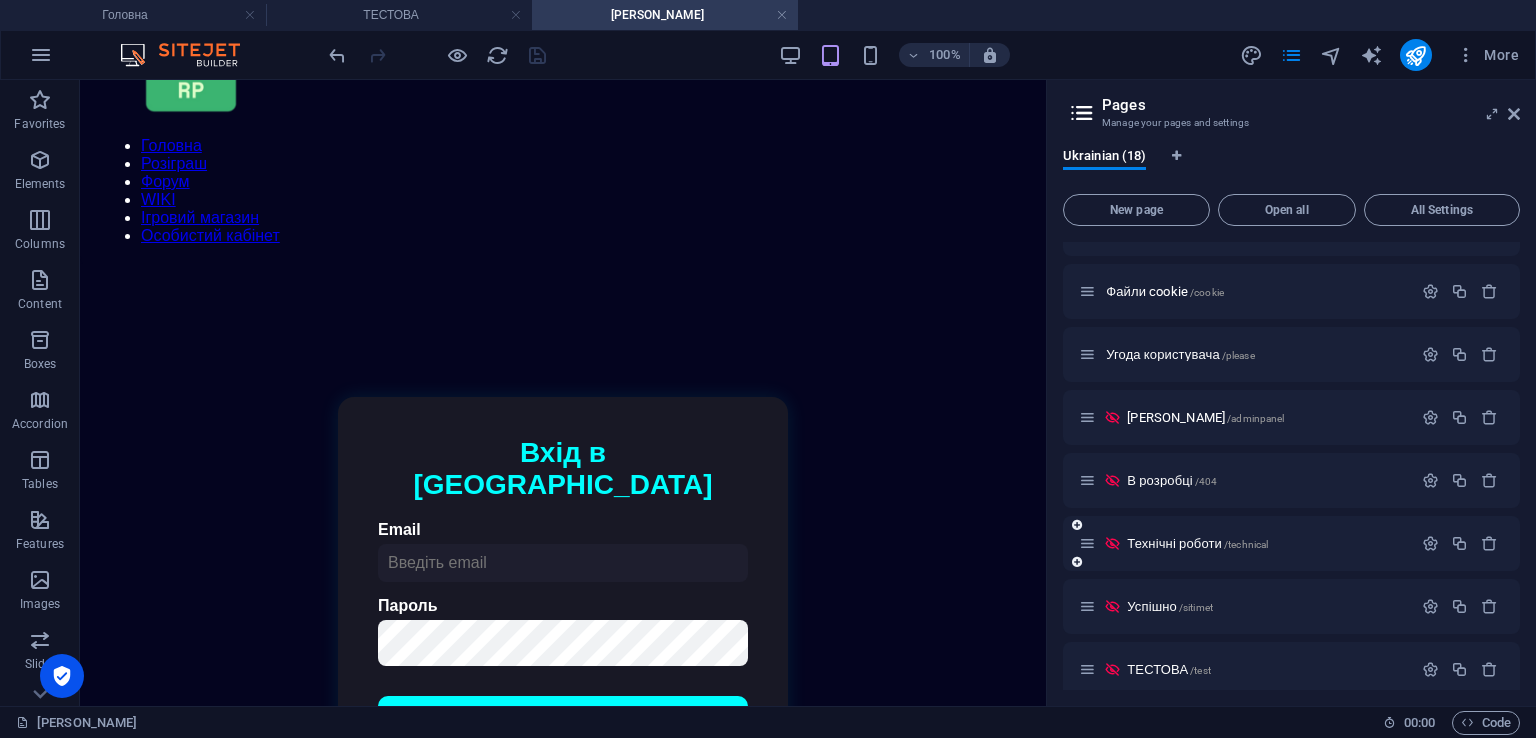 scroll, scrollTop: 614, scrollLeft: 0, axis: vertical 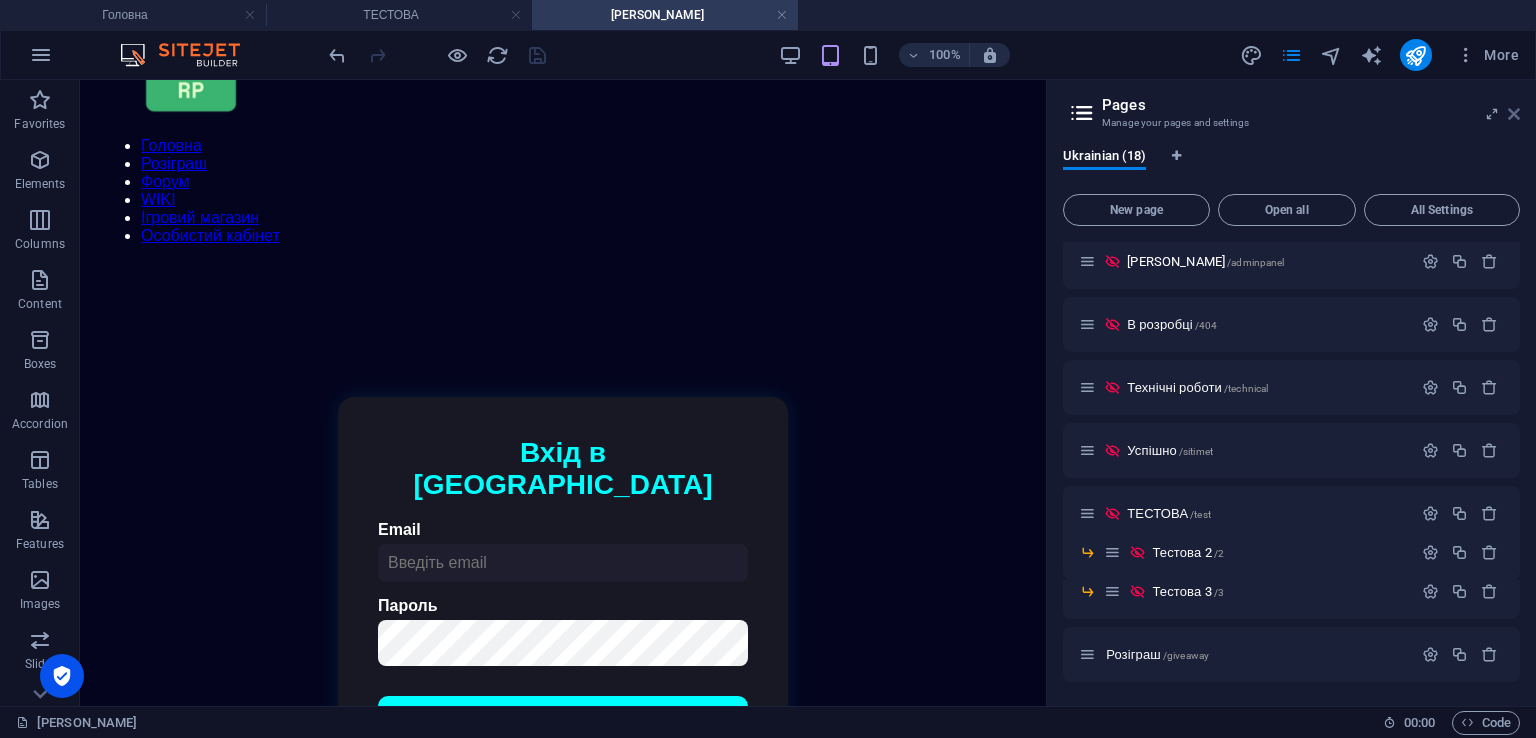 click at bounding box center [1514, 114] 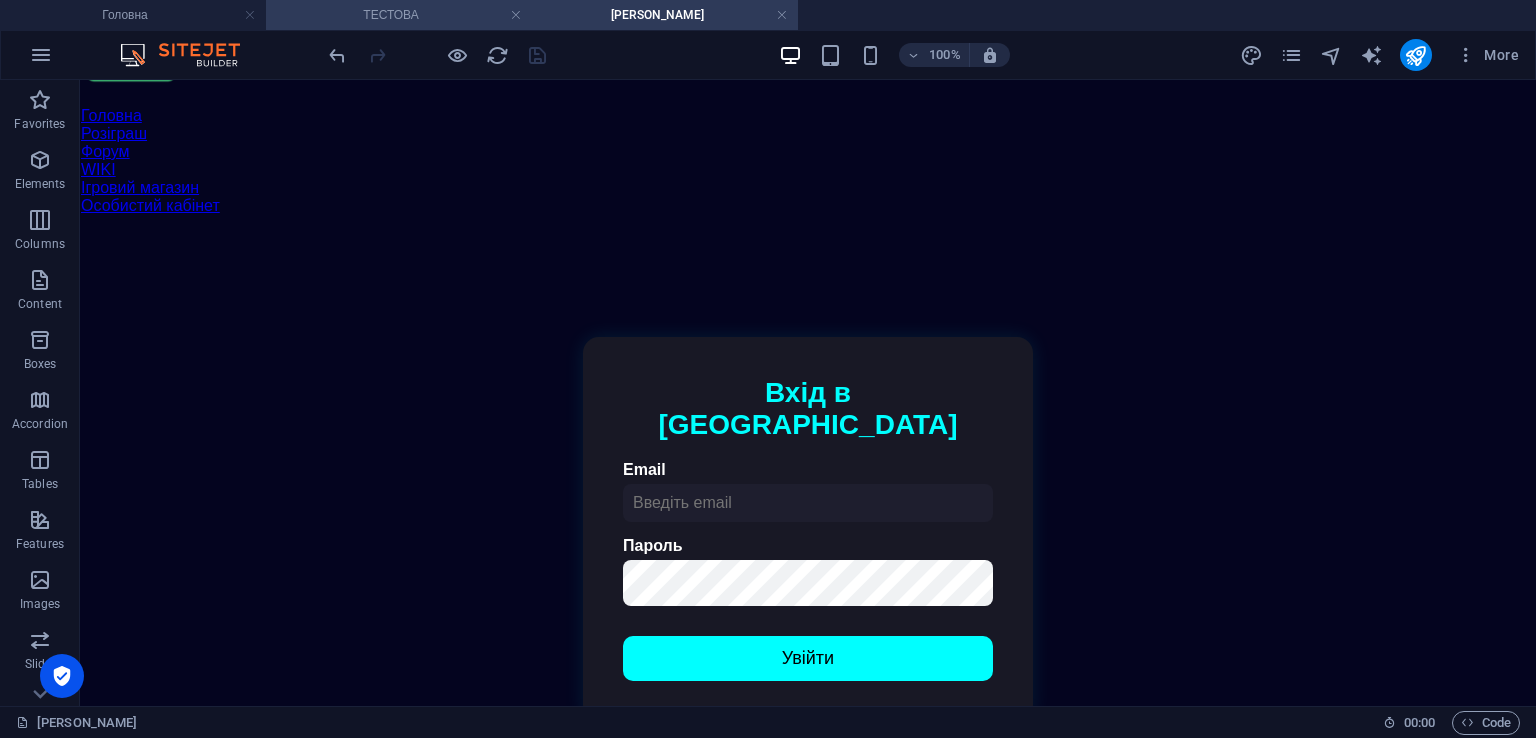 click on "ТЕСТОВА" at bounding box center (399, 15) 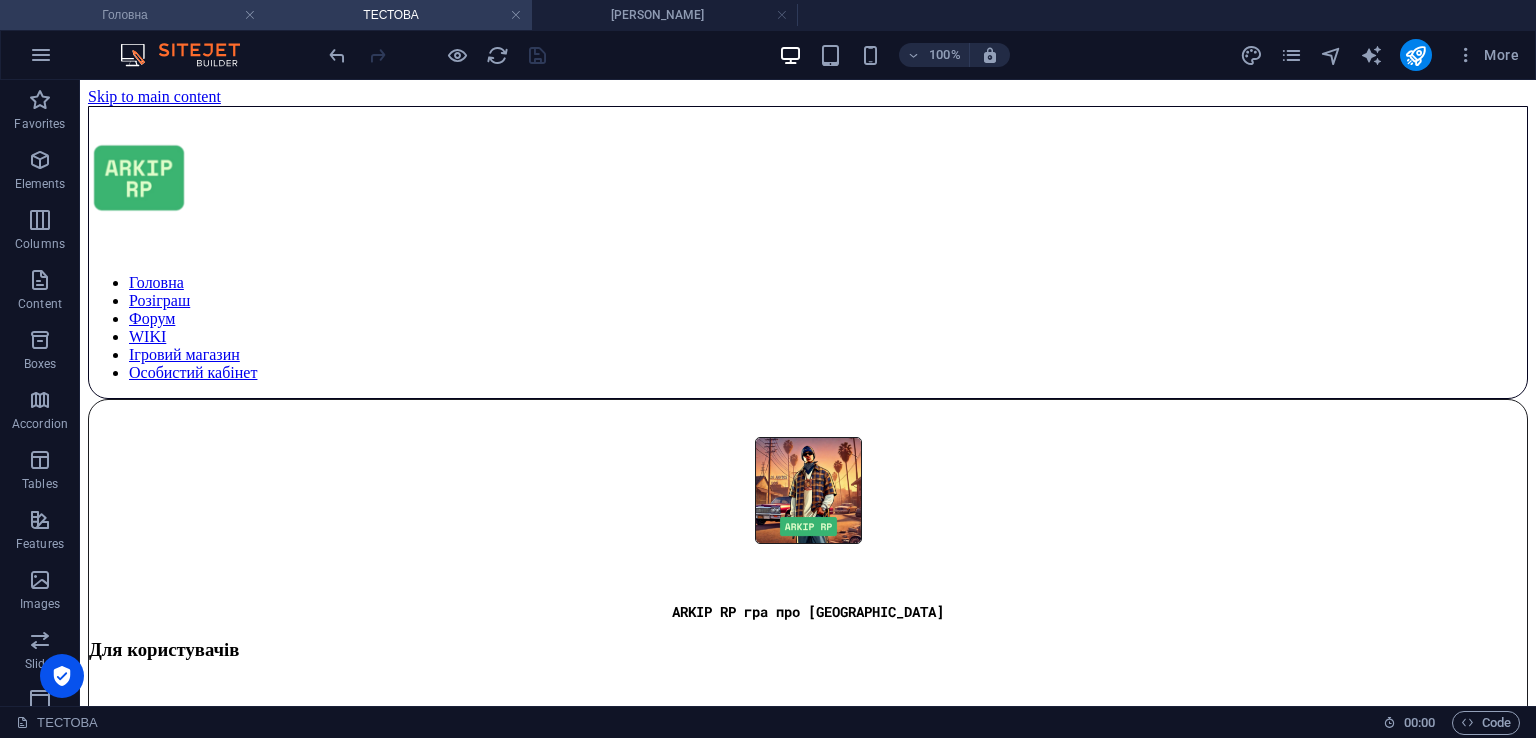 click on "Головна" at bounding box center (133, 15) 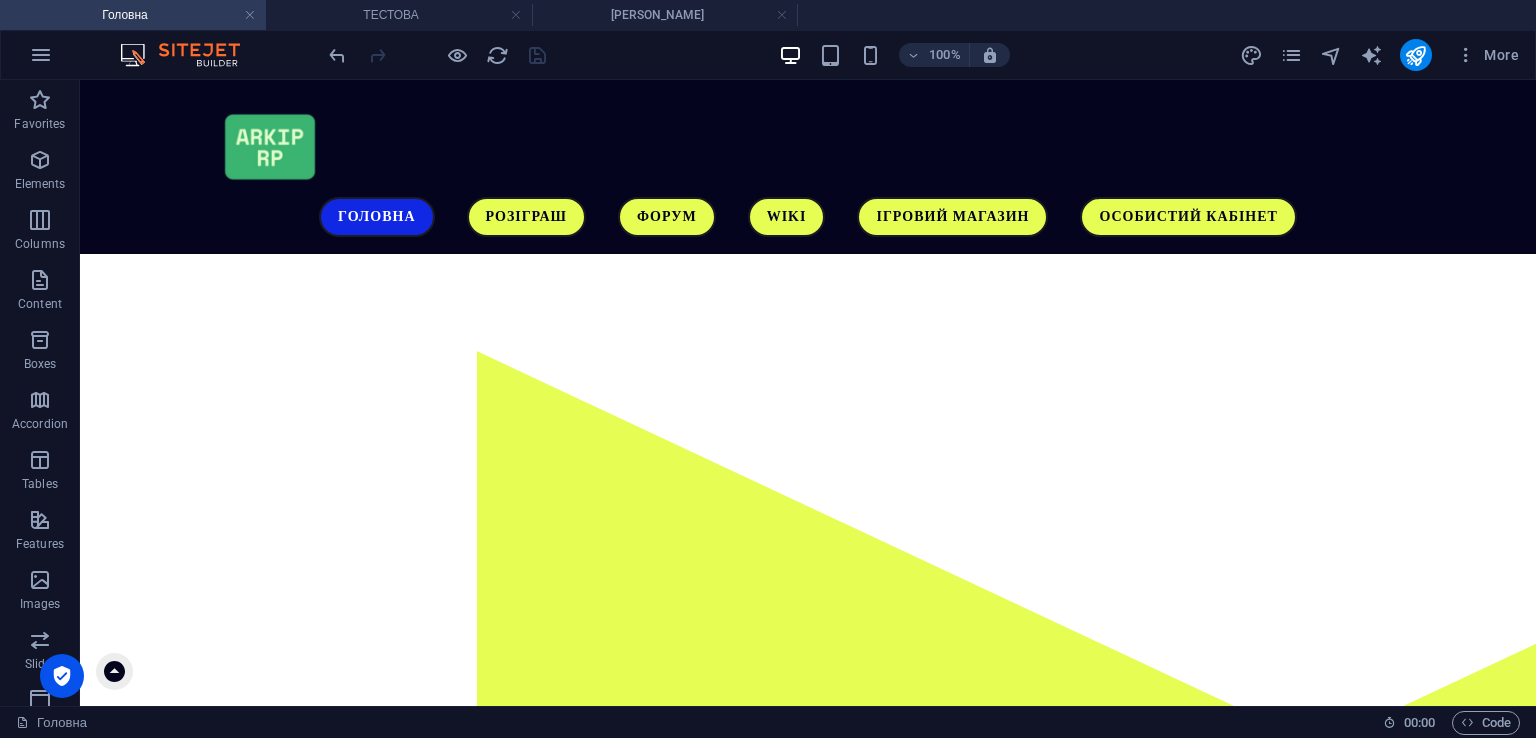scroll, scrollTop: 4320, scrollLeft: 0, axis: vertical 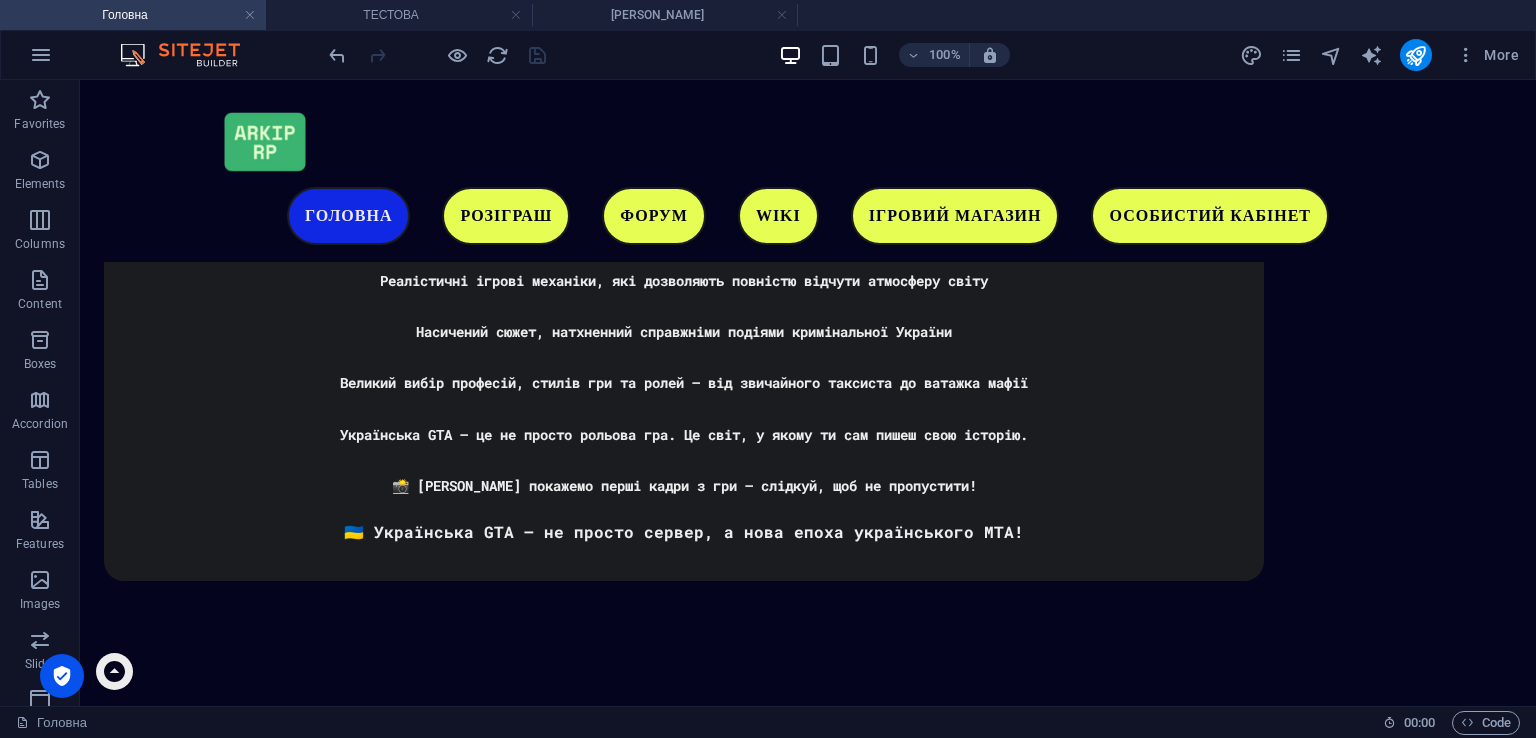 click on "Головна Розіграш Форум WIKI Ігровий магазин Особистий кабінет ARKIP  RP   ГРА ПРО УКРАЇНУ Завантажити гру
Наші соціальні мережі Чому саме ми? Ми розробляємо свою карту, на якій будуть представлені великі масштаби, яких не було в одному українському проекті. Приєднуйся до нас!
Загальний онлайн: ...
Адміністратори в мережі: ...
Drop content here or  Add elements  Paste clipboard 🎁  Промокод для новачків –  #Start  🎁 Ласкаво просимо до гри! 🎮 Для вас ми підготували унікальний промокод  #Start  який подарує стартовий бонус у вигляді ігрової валюти та корисних фішок! ✨ 💰  🛠️  or" at bounding box center (808, 204) 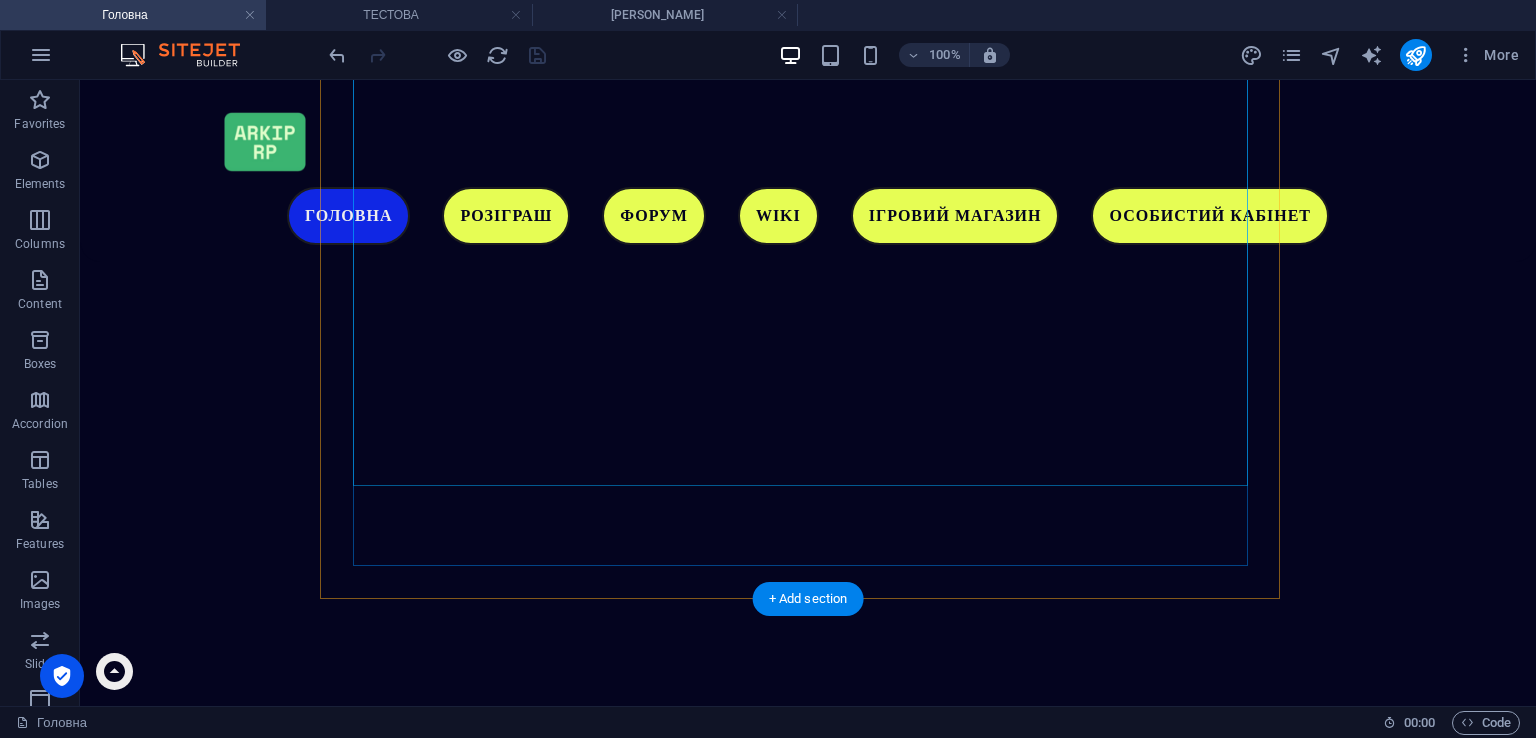 scroll, scrollTop: 4920, scrollLeft: 0, axis: vertical 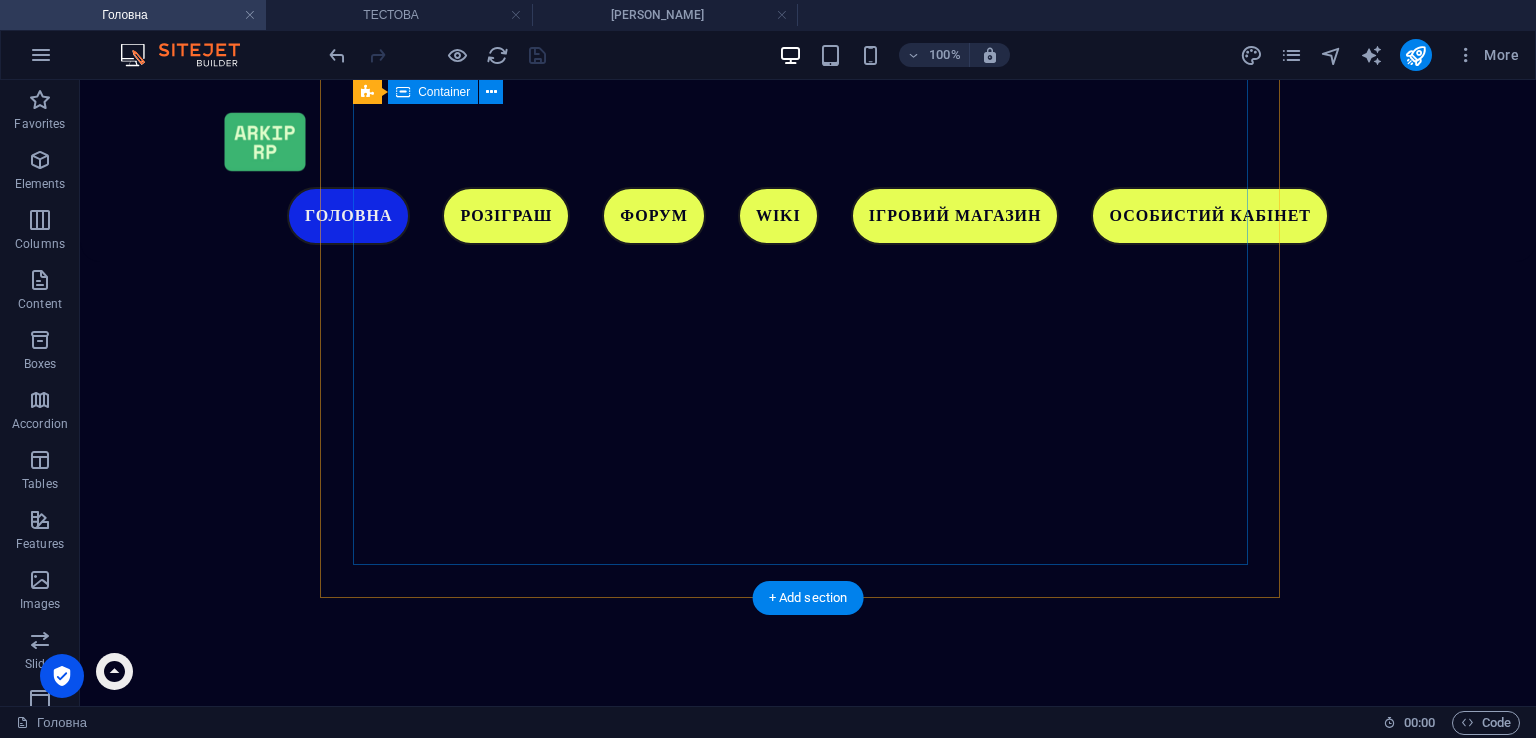 click at bounding box center (808, 2424) 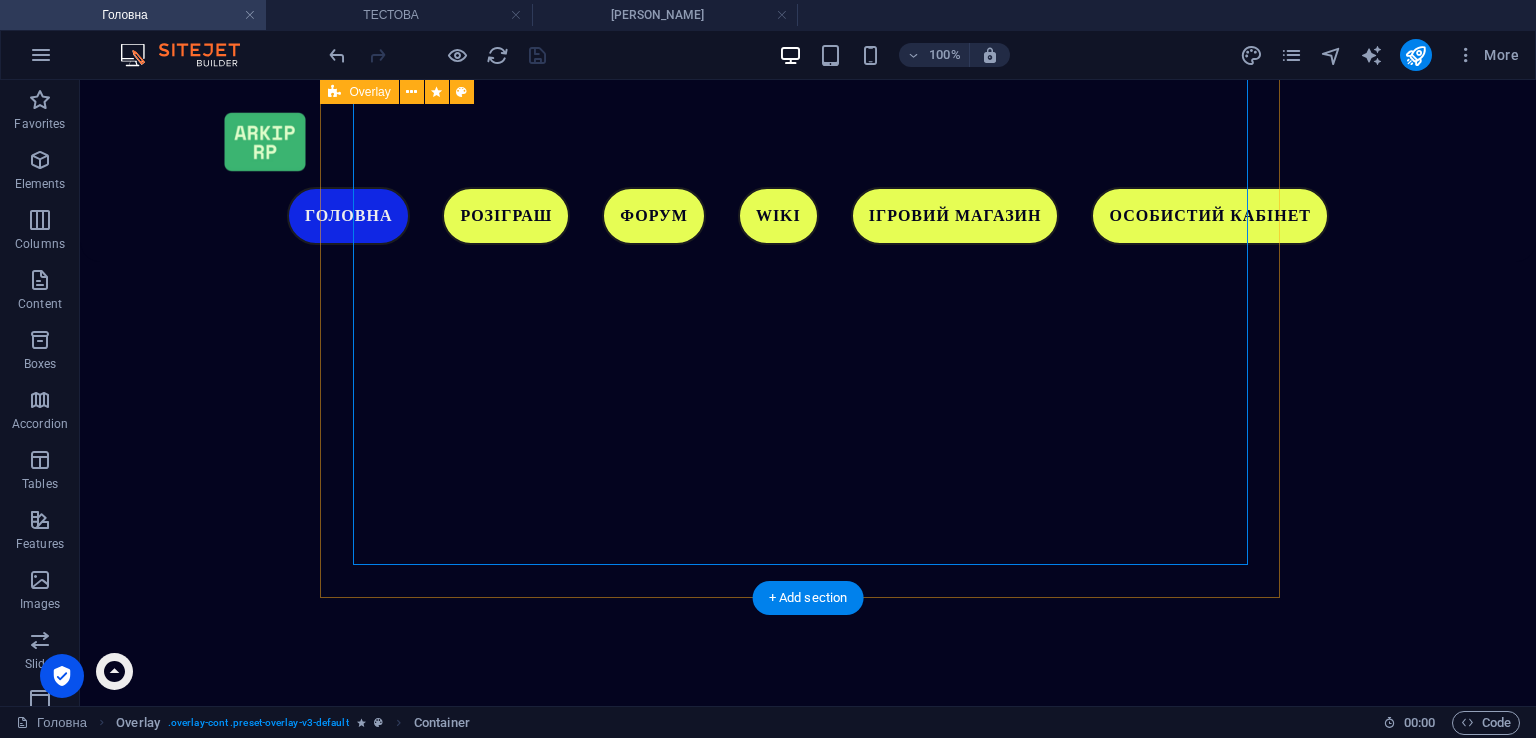 click at bounding box center [808, 2424] 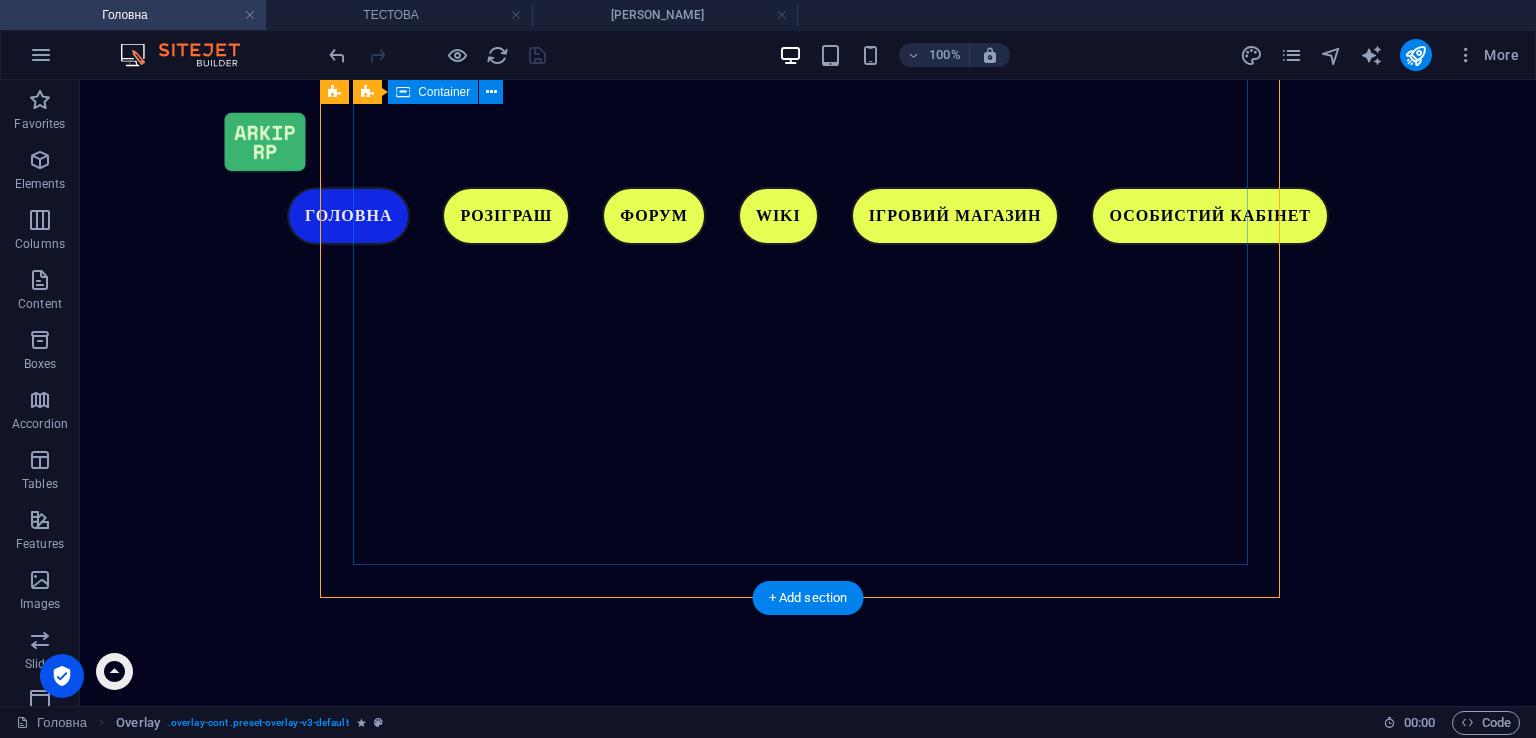 click at bounding box center [808, 2424] 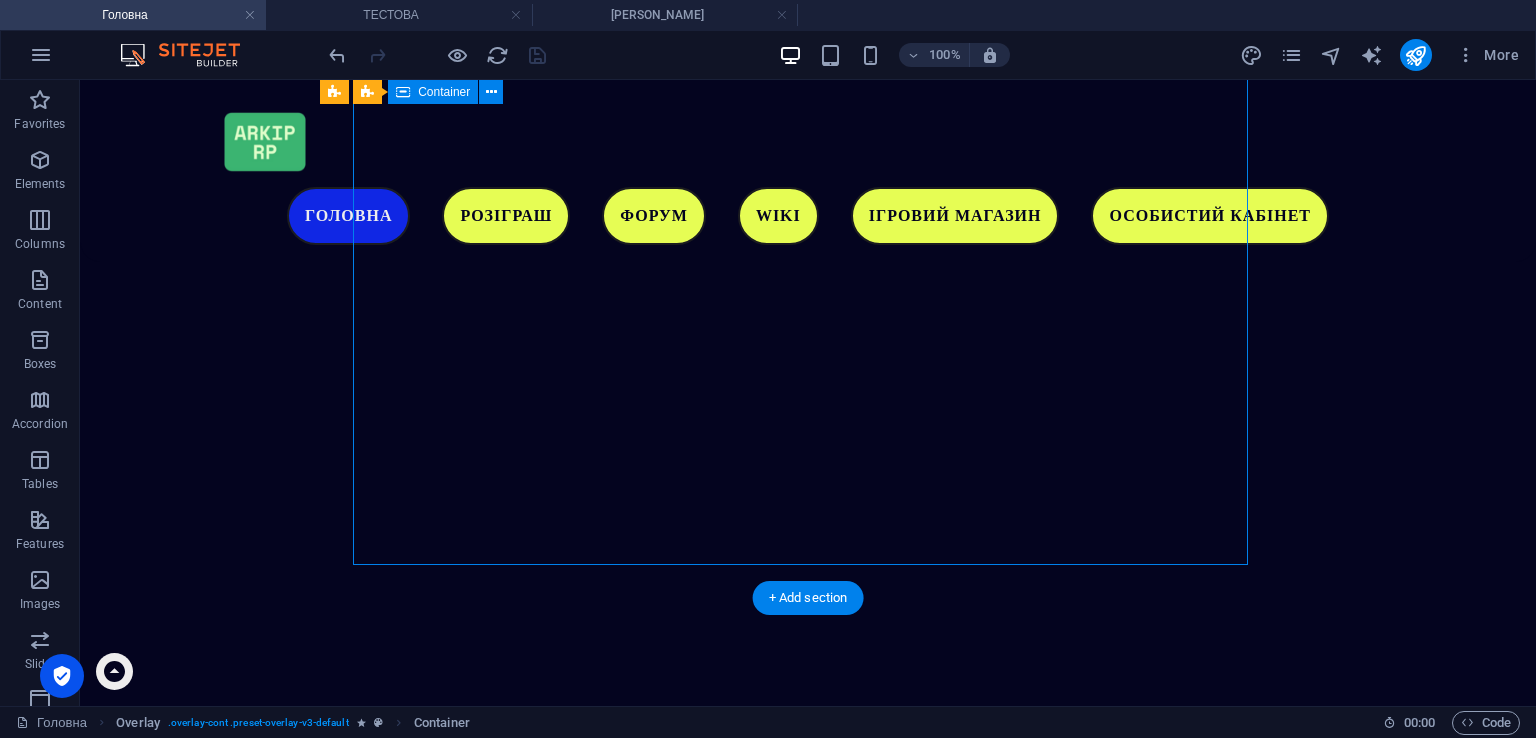 click at bounding box center (808, 2424) 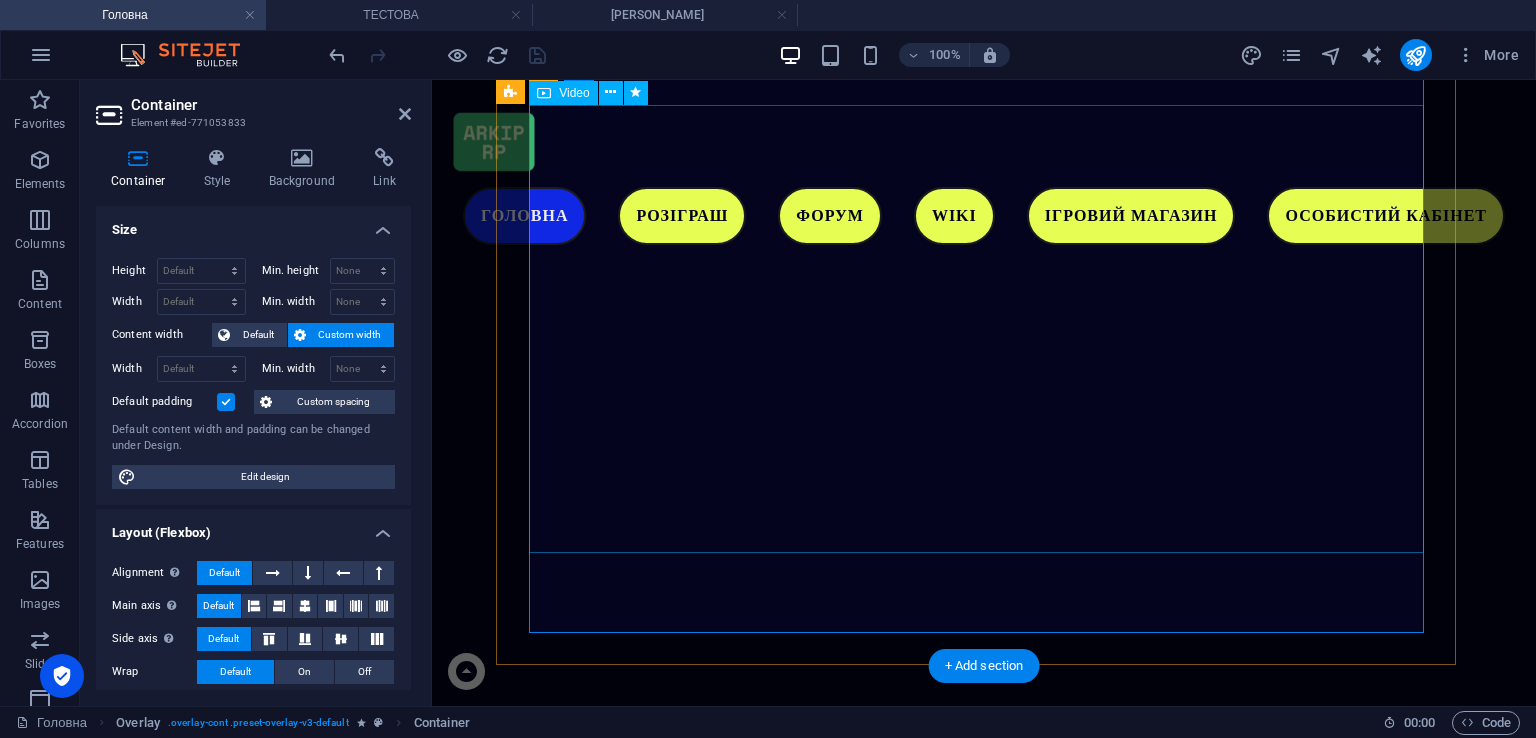 scroll, scrollTop: 4976, scrollLeft: 0, axis: vertical 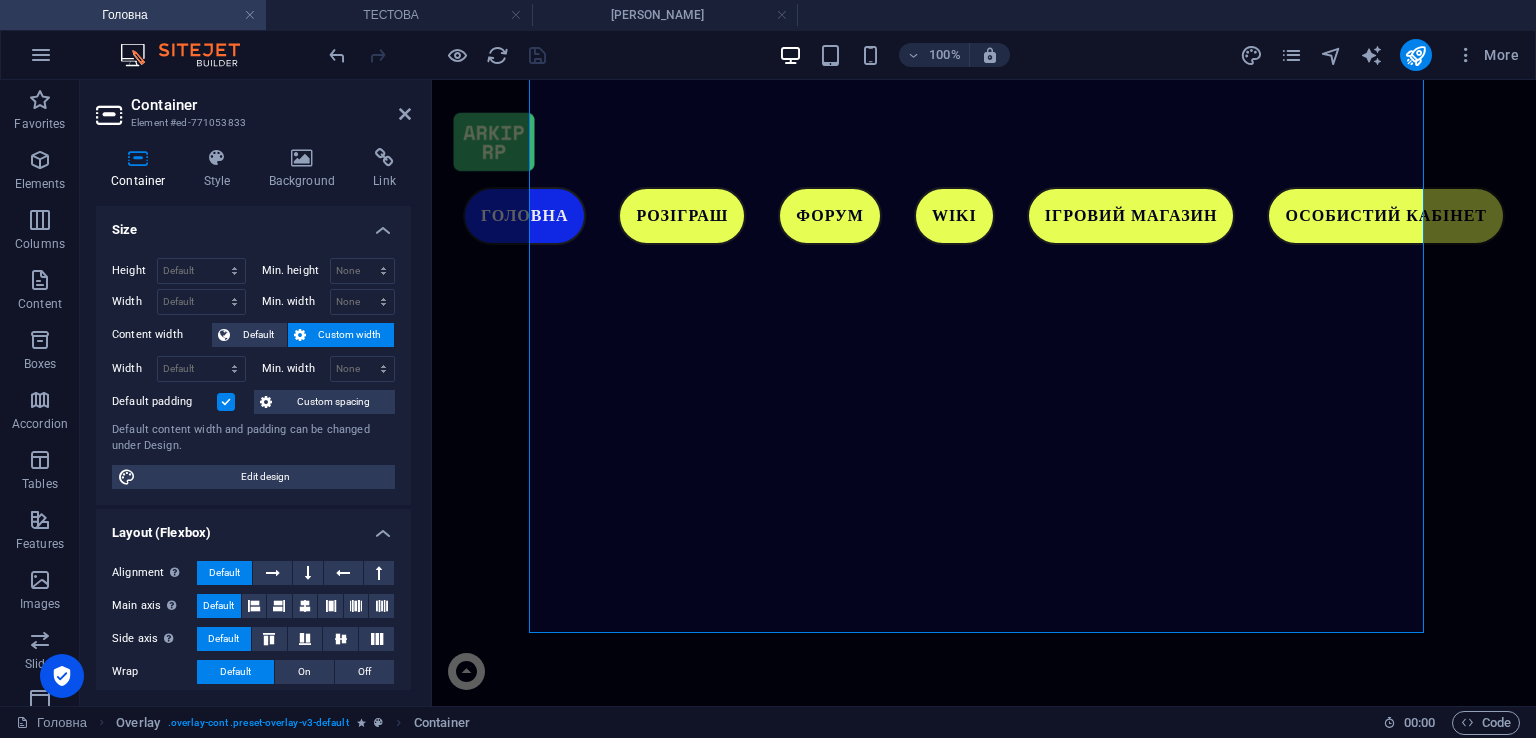 click at bounding box center (226, 402) 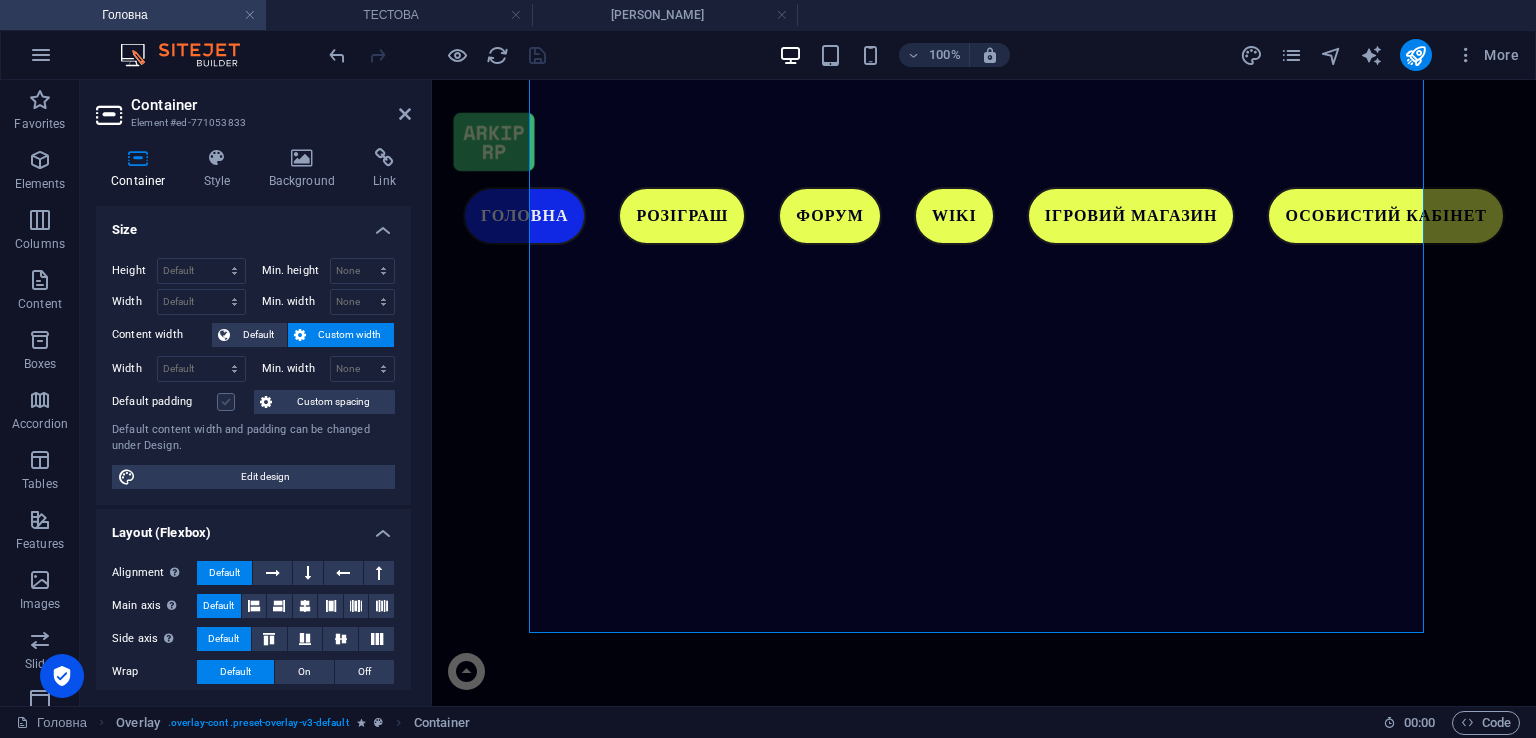 scroll, scrollTop: 4976, scrollLeft: 0, axis: vertical 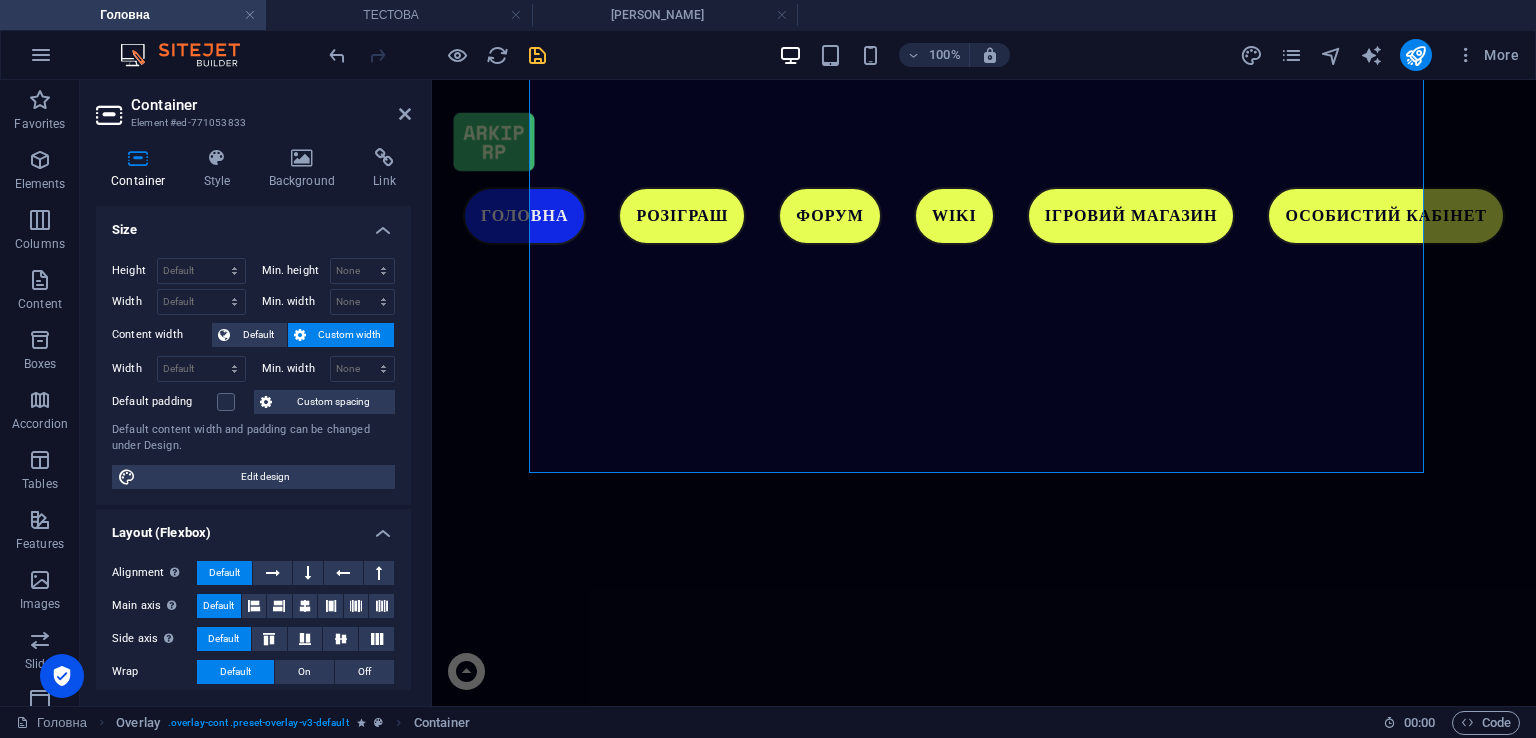 click on "Головна Розіграш Форум WIKI Ігровий магазин Особистий кабінет ARKIP  RP   ГРА ПРО УКРАЇНУ Завантажити гру
Наші соціальні мережі Чому саме ми? Ми розробляємо свою карту, на якій будуть представлені великі масштаби, яких не було в одному українському проекті. Приєднуйся до нас!
Загальний онлайн: ...
Адміністратори в мережі: ...
Drop content here or  Add elements  Paste clipboard 🎁  Промокод для новачків –  #Start  🎁 Ласкаво просимо до гри! 🎮 Для вас ми підготували унікальний промокод  #Start  який подарує стартовий бонус у вигляді ігрової валюти та корисних фішок! ✨ 💰  🛠️  or" at bounding box center [984, -443] 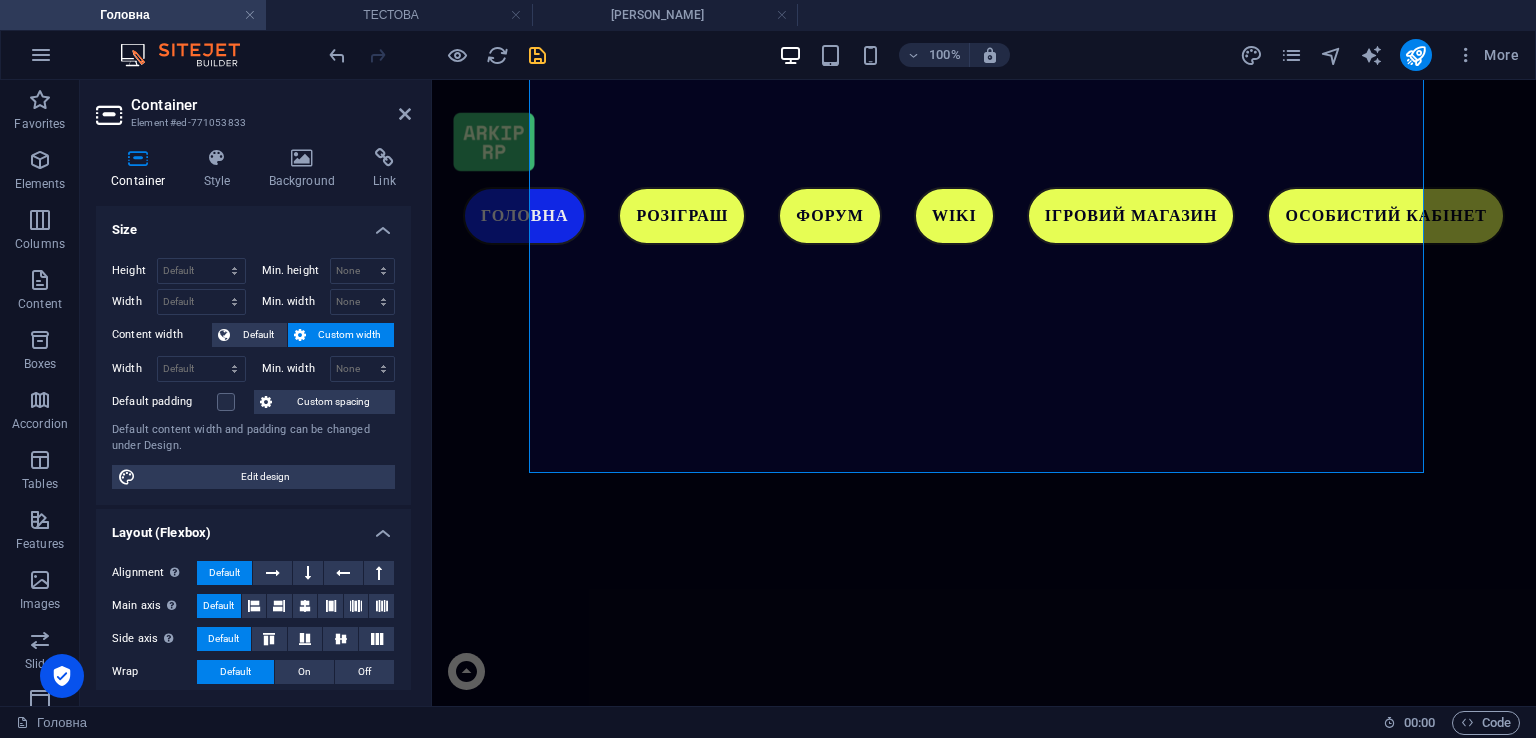 click at bounding box center [537, 55] 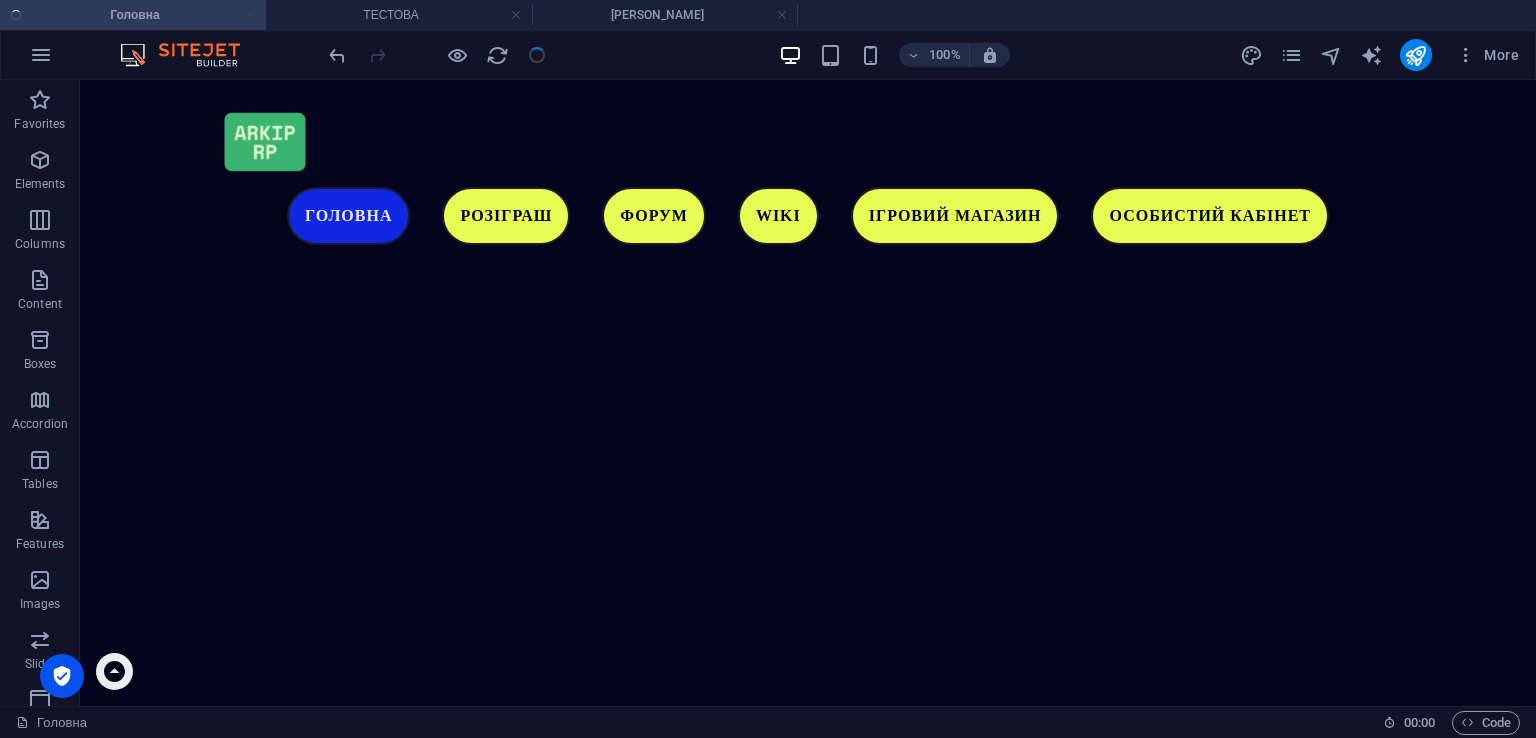 scroll, scrollTop: 4755, scrollLeft: 0, axis: vertical 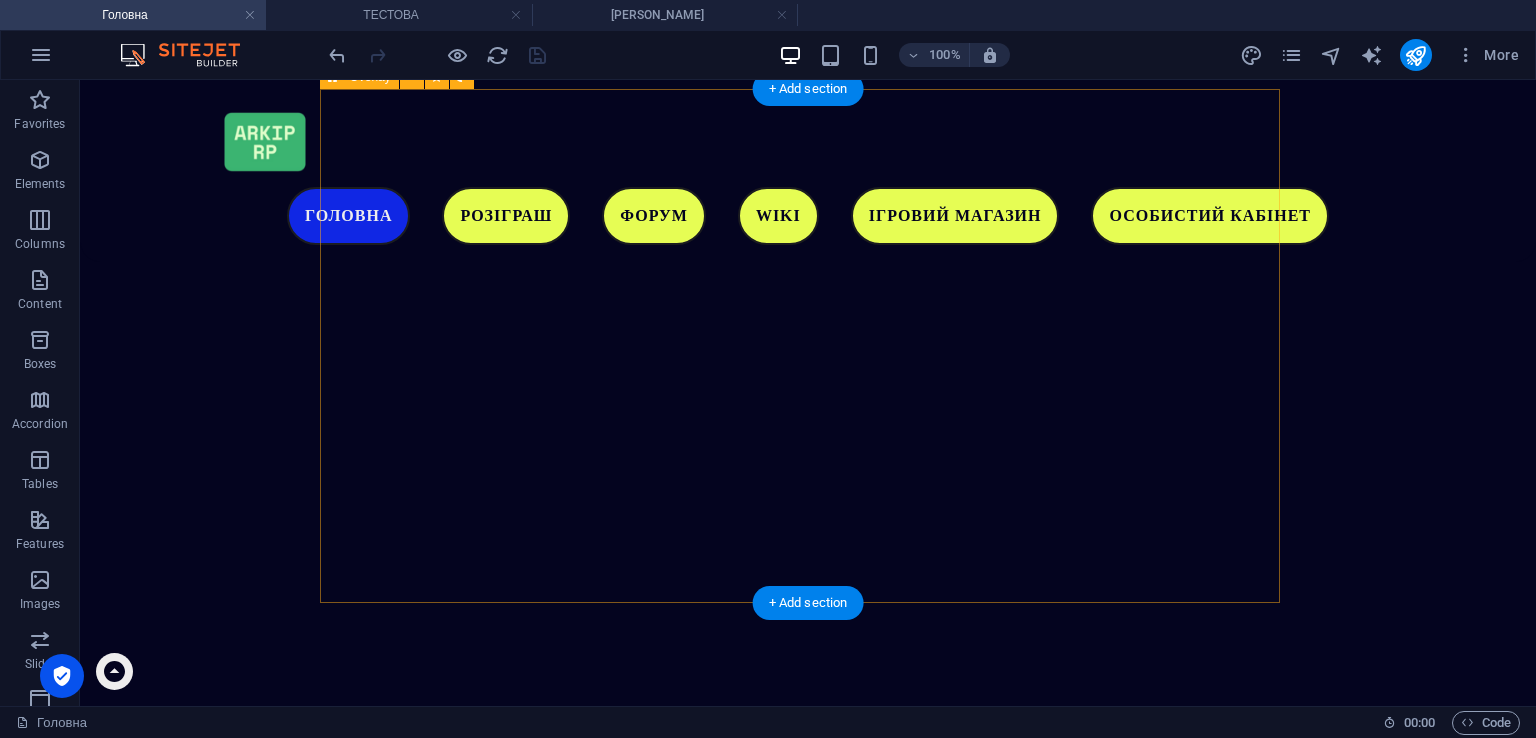 click at bounding box center (808, 2509) 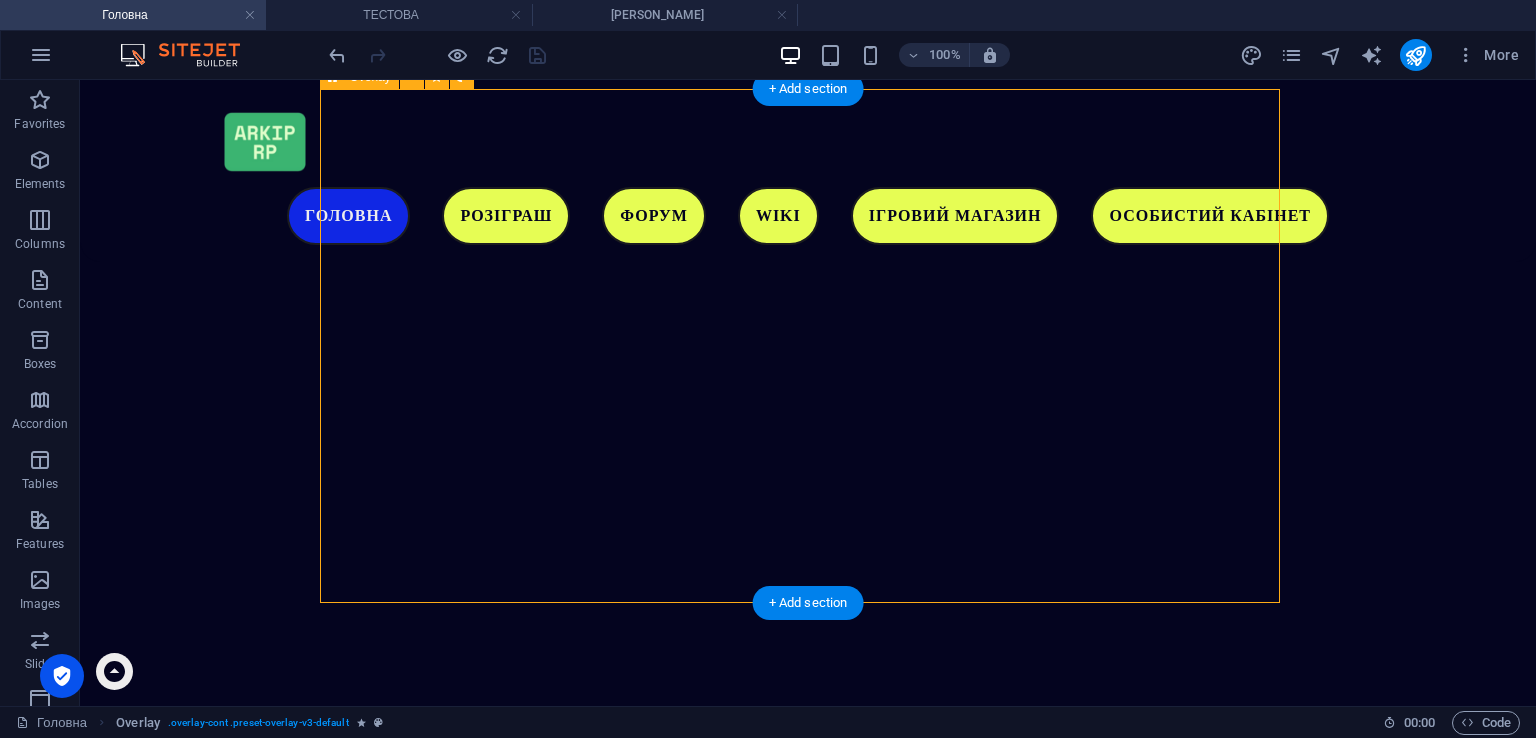click at bounding box center (808, 2509) 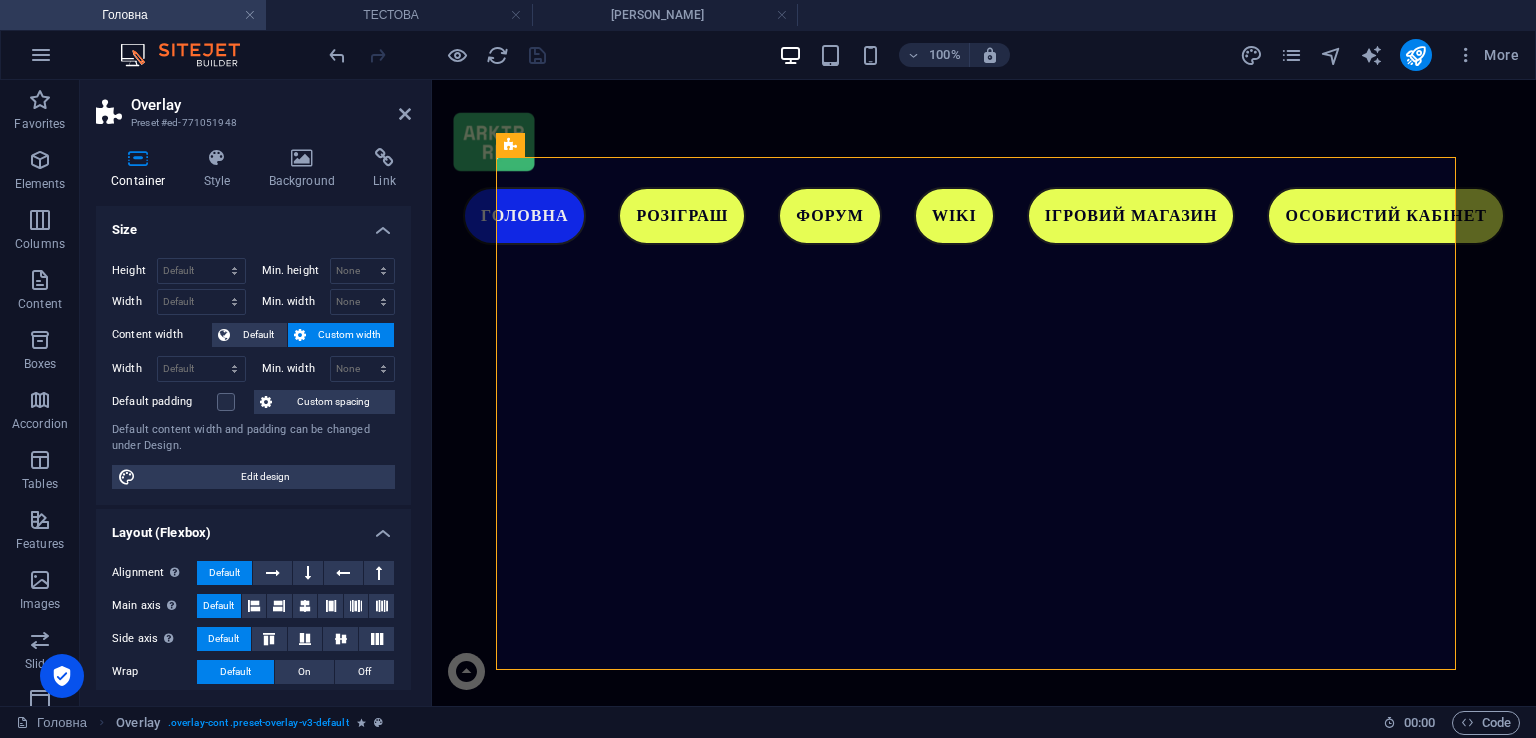 scroll, scrollTop: 4812, scrollLeft: 0, axis: vertical 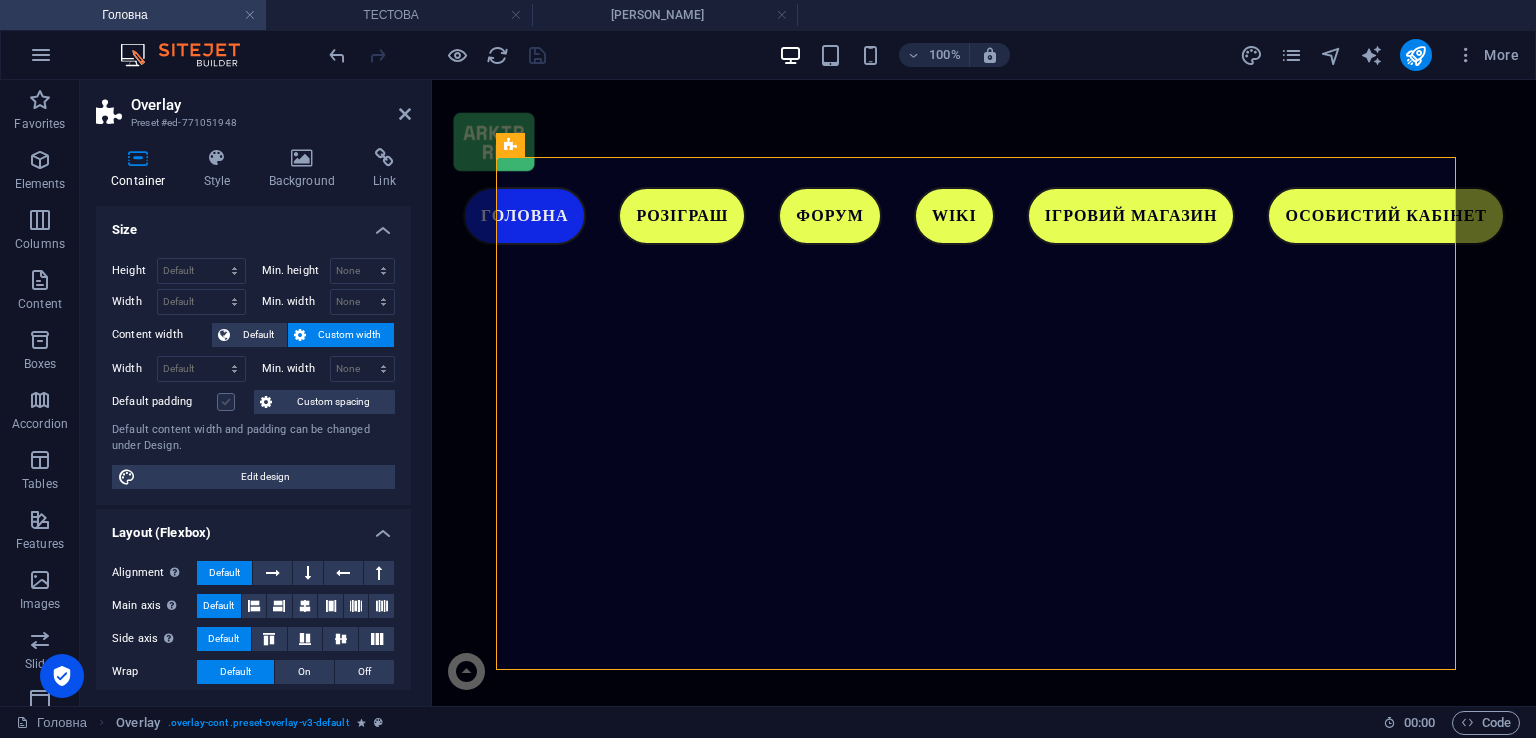 click at bounding box center (226, 402) 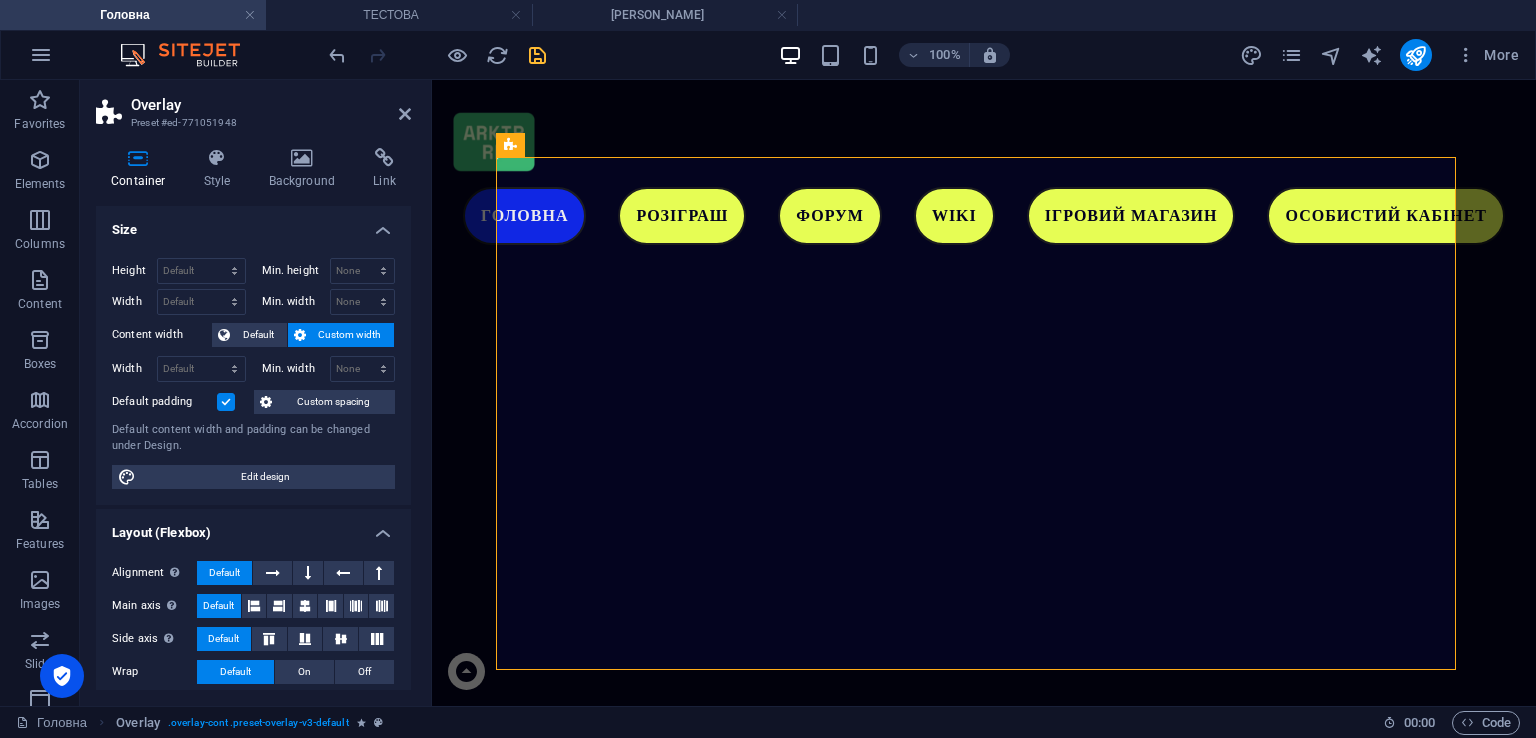 click at bounding box center (226, 402) 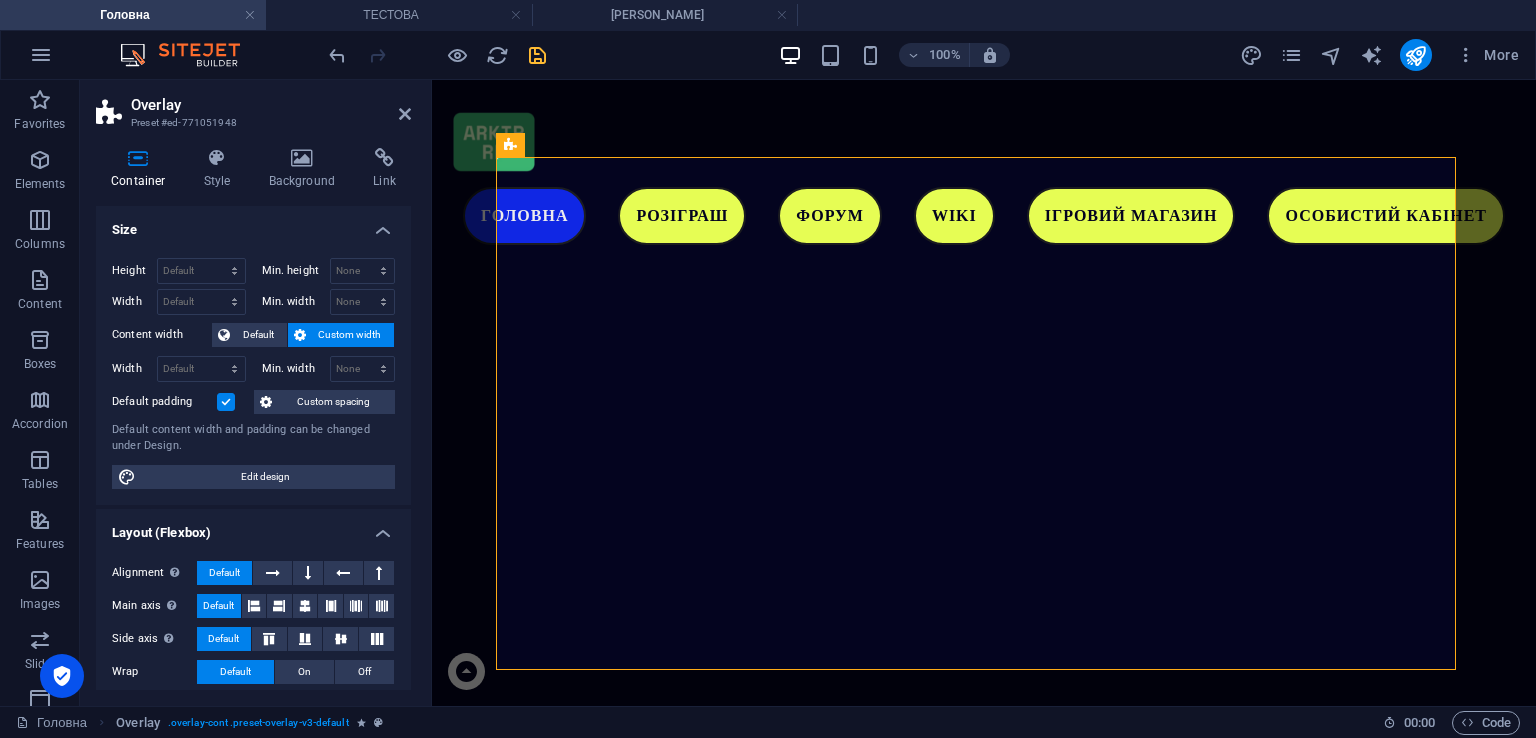click on "Default padding" at bounding box center [0, 0] 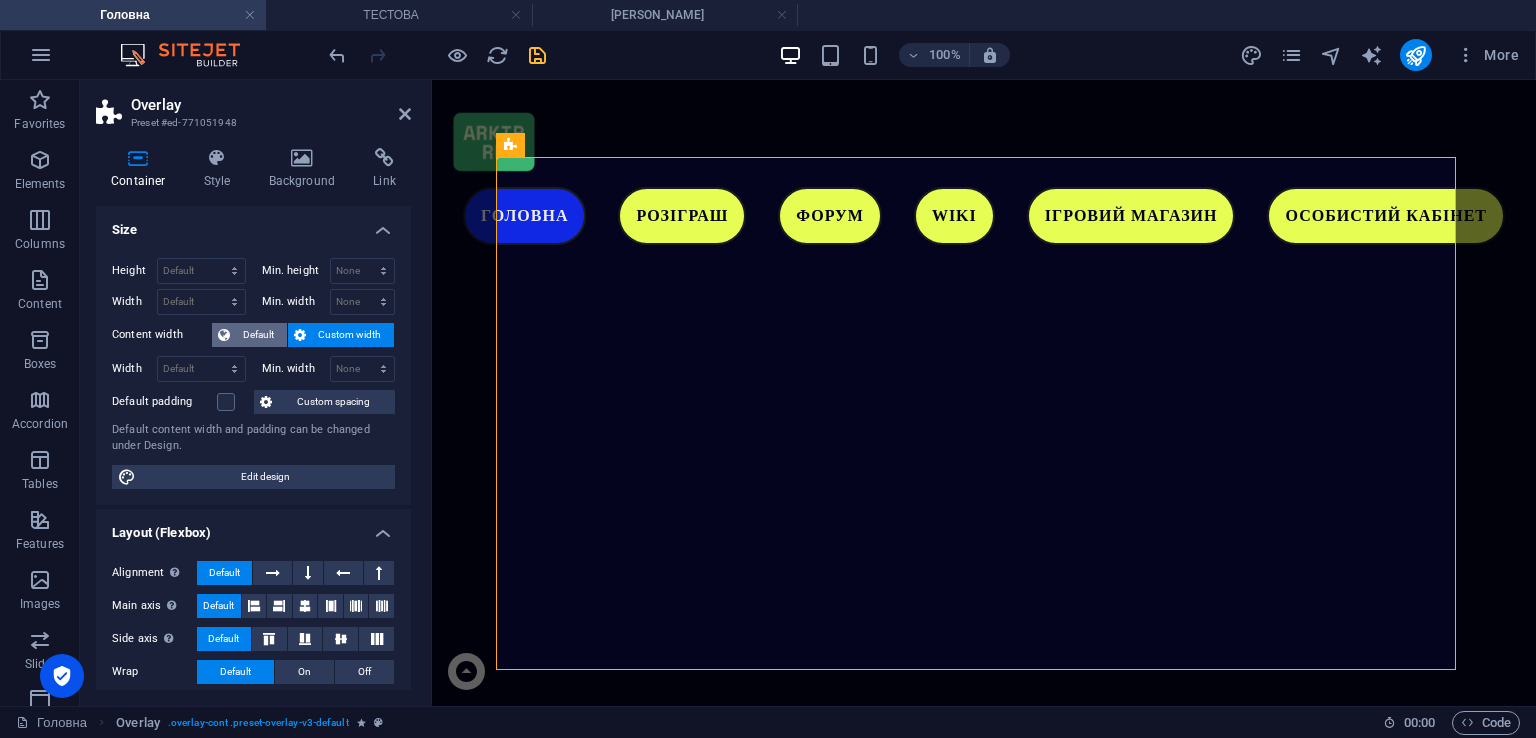 click on "Default" at bounding box center (258, 335) 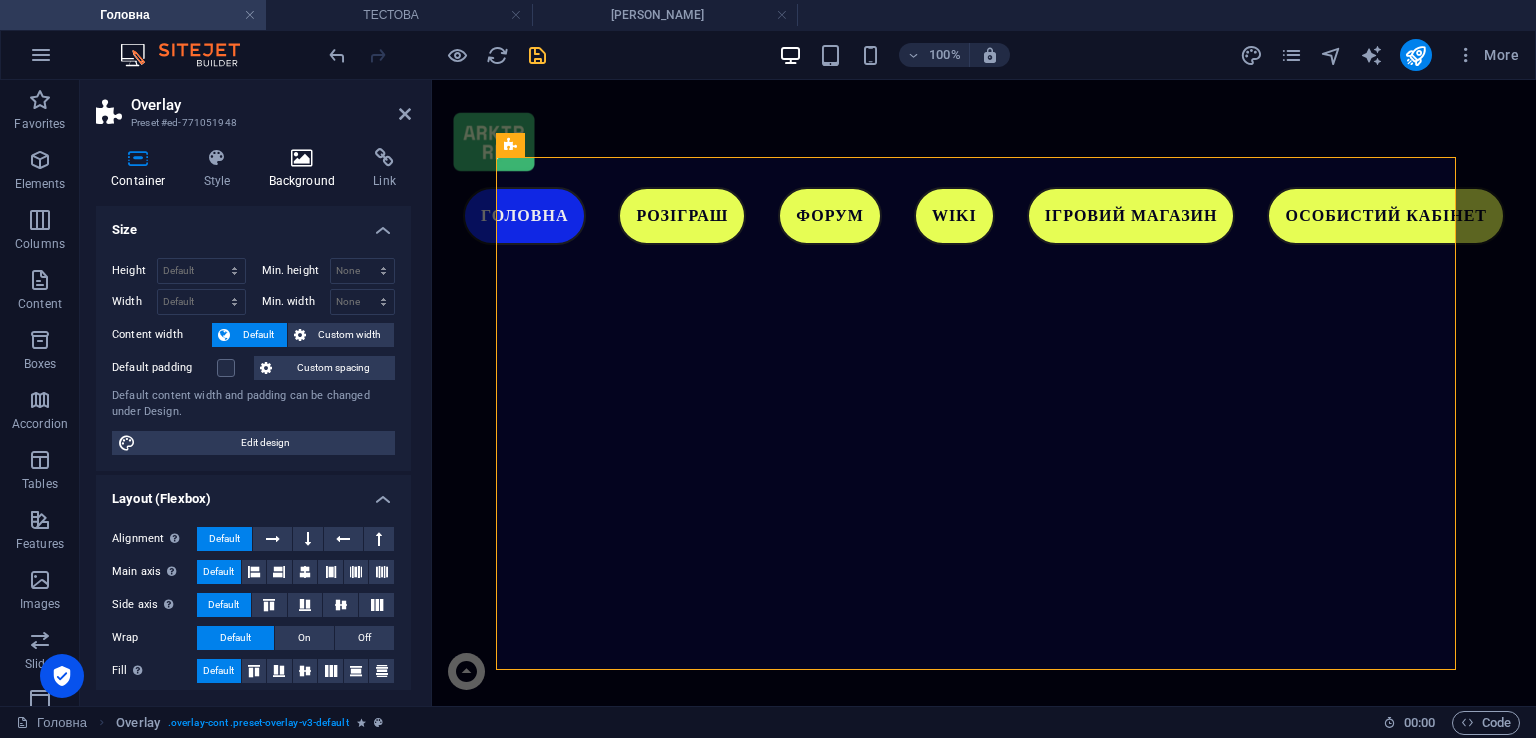 click at bounding box center (302, 158) 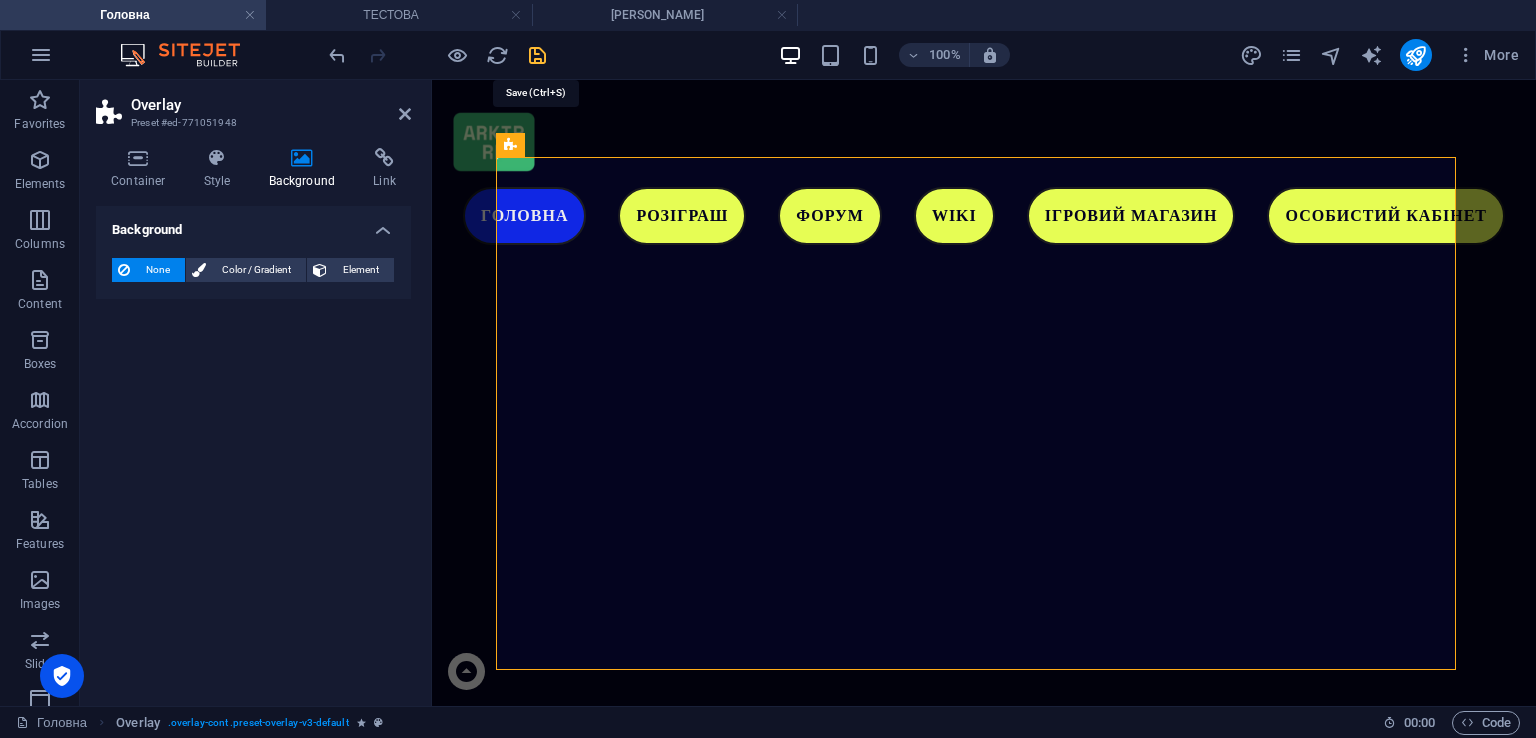drag, startPoint x: 539, startPoint y: 55, endPoint x: 722, endPoint y: 72, distance: 183.78792 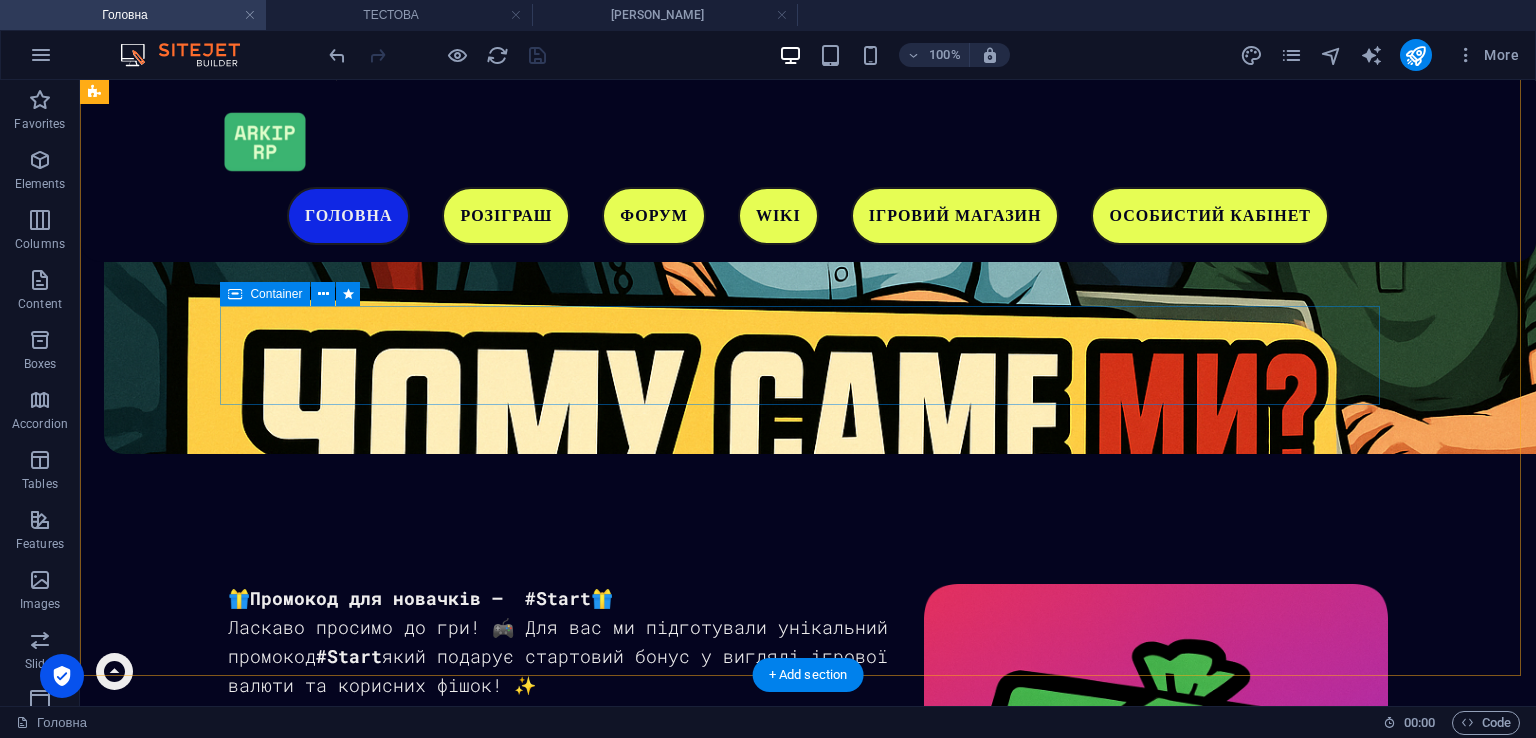 scroll, scrollTop: 2055, scrollLeft: 0, axis: vertical 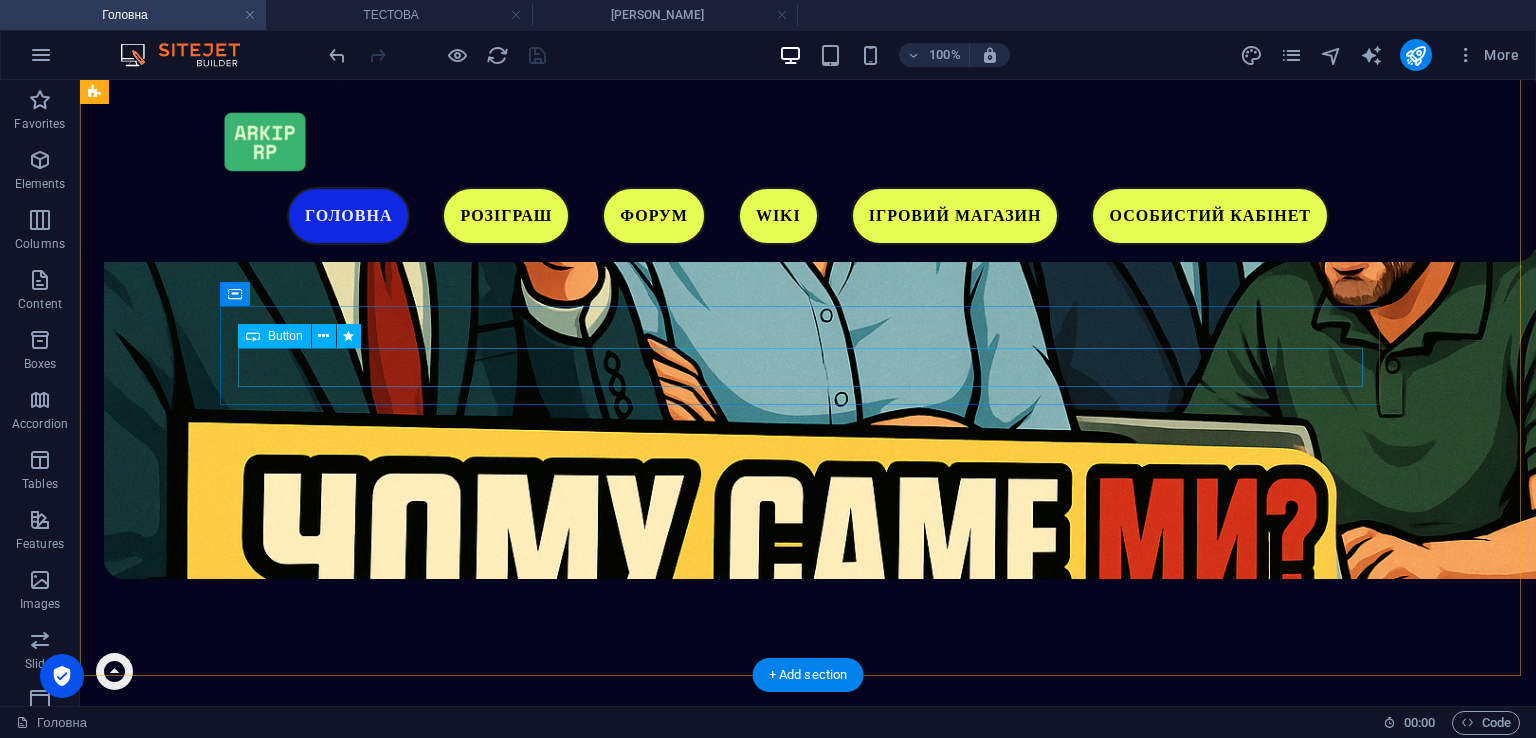 click on "Системні вимоги гри" at bounding box center (684, 1753) 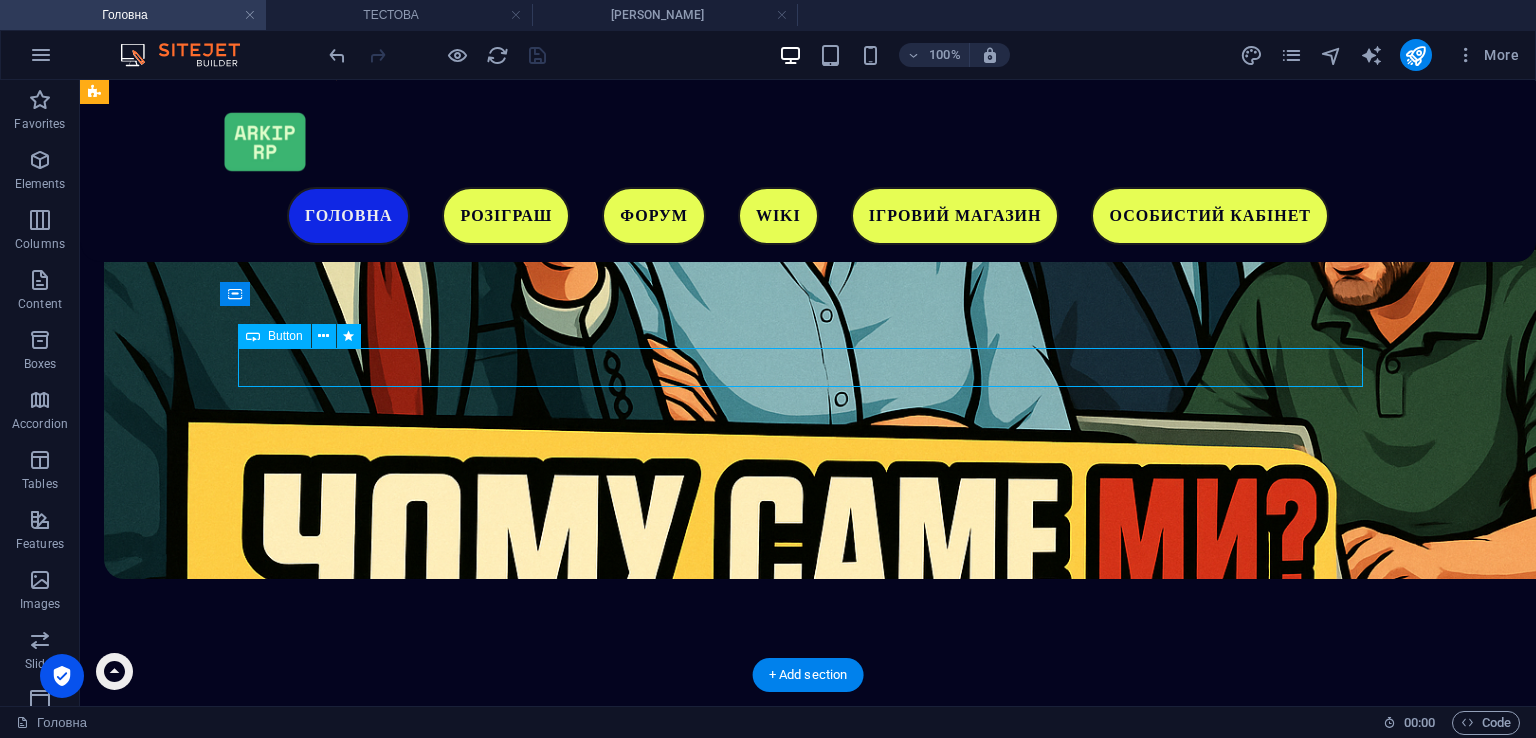 click on "Системні вимоги гри" at bounding box center [684, 1753] 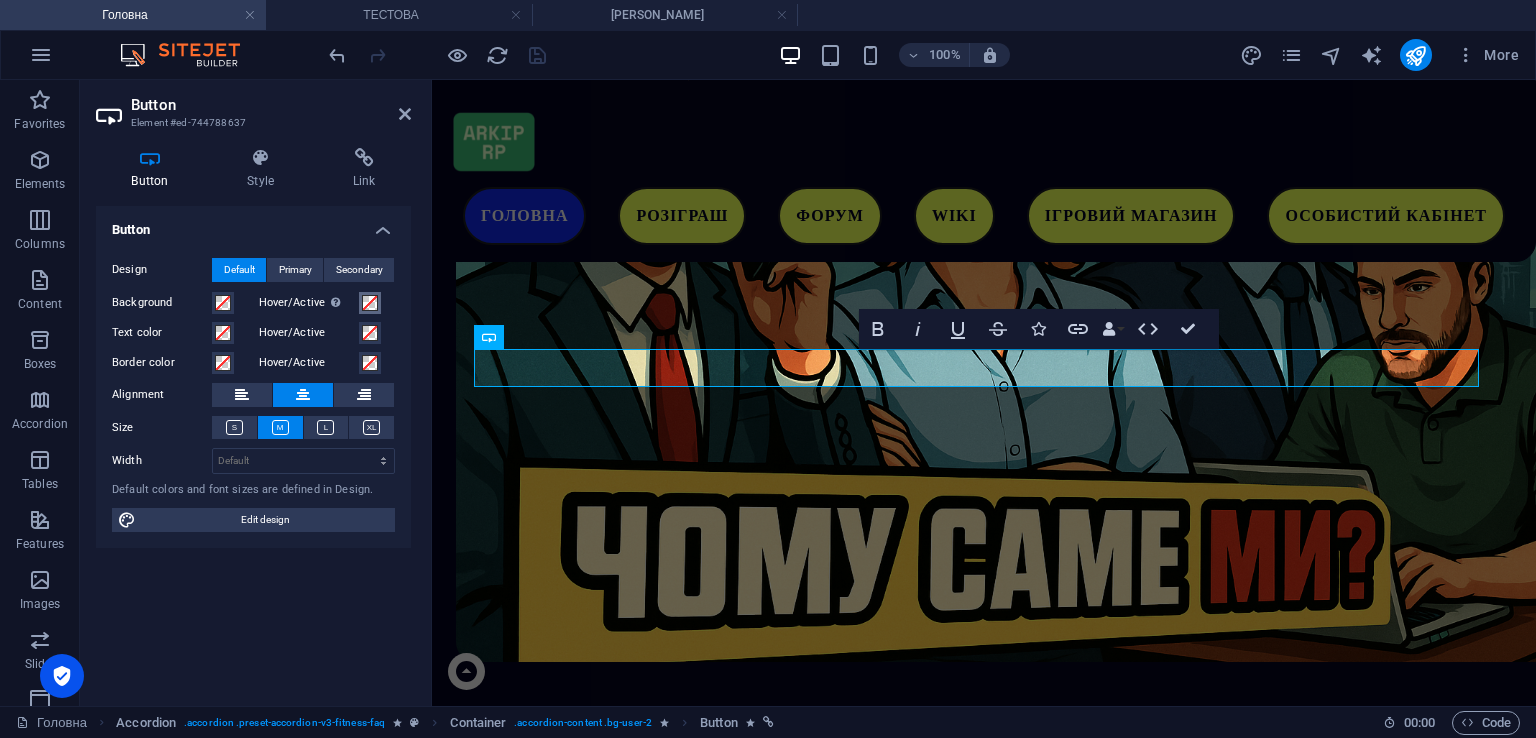 scroll, scrollTop: 2112, scrollLeft: 0, axis: vertical 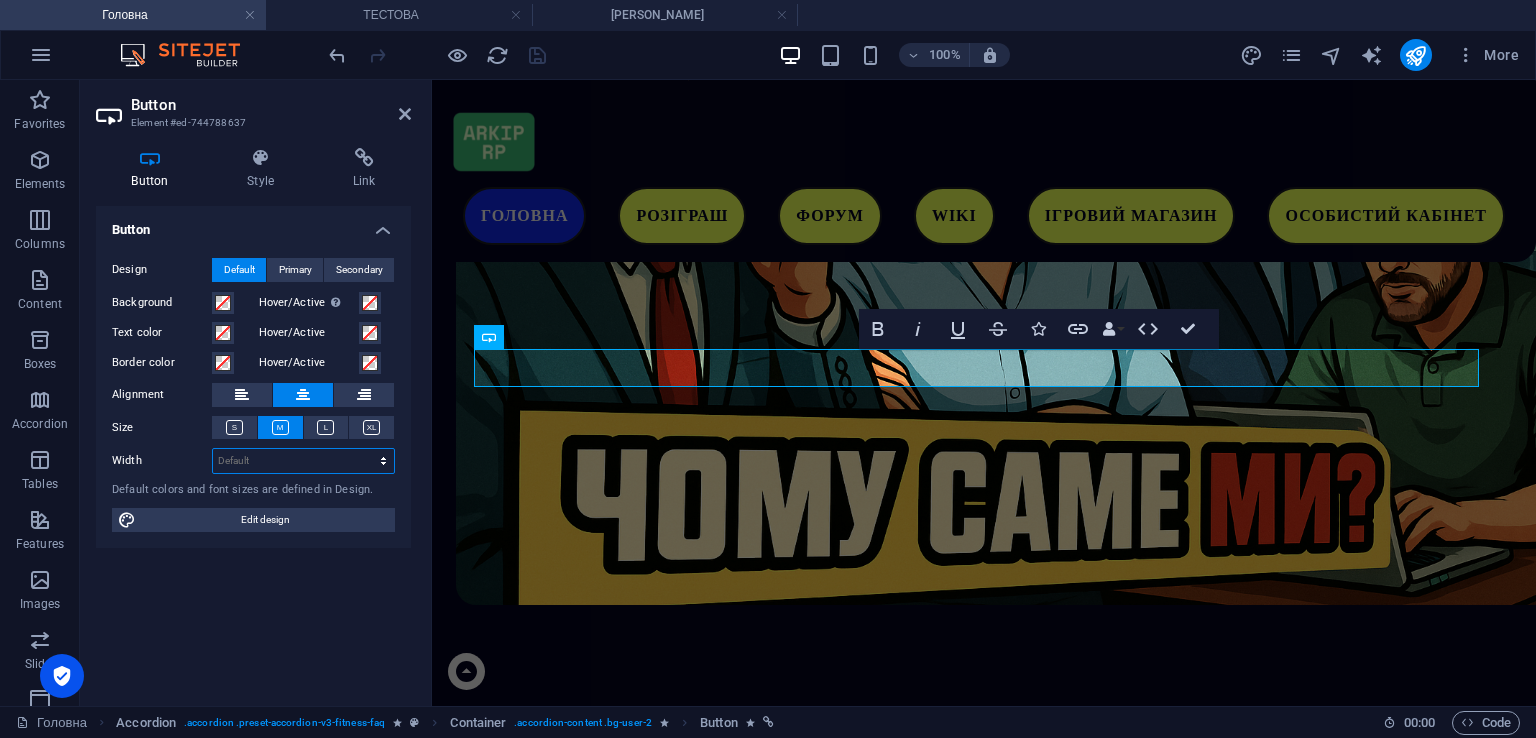 click on "Default px rem % em vh vw" at bounding box center (303, 461) 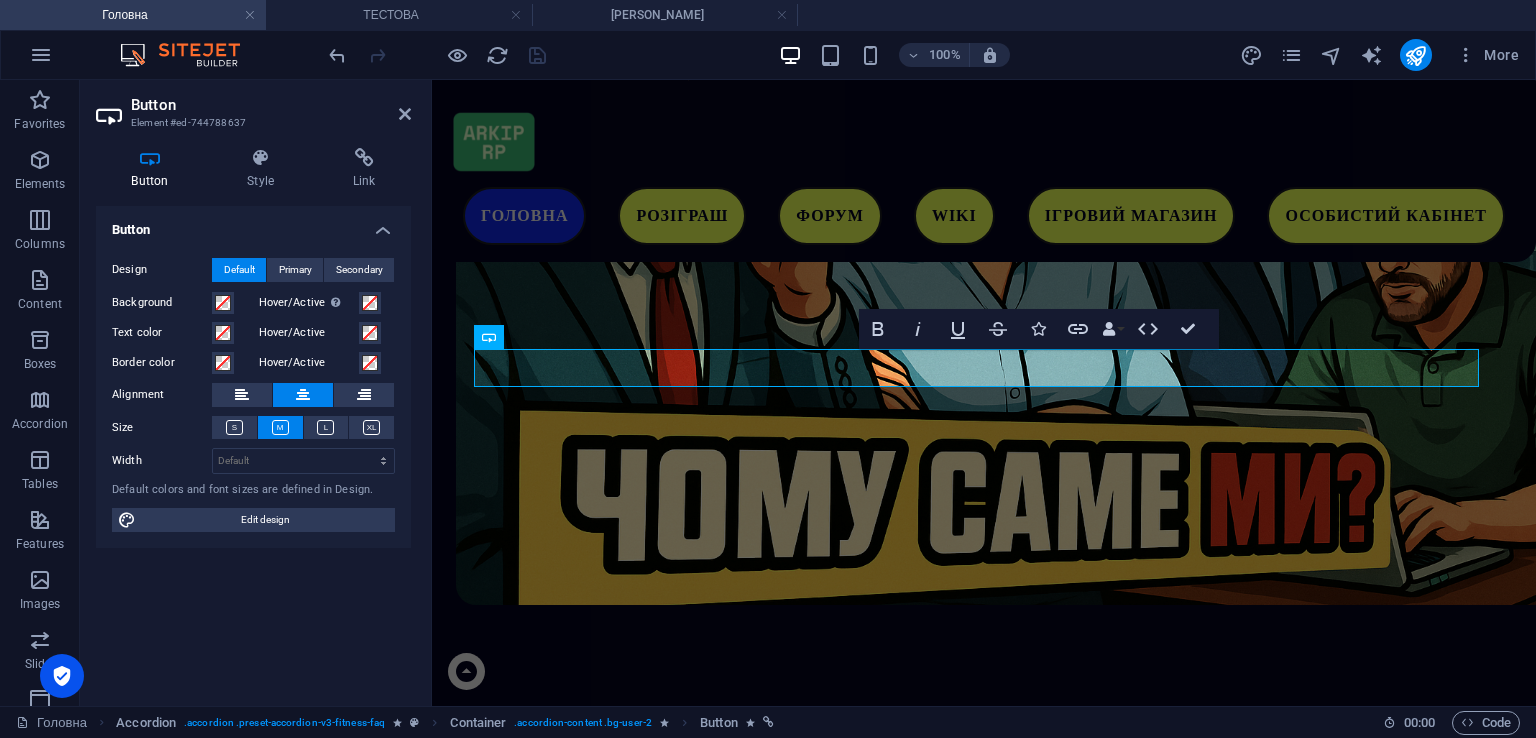 drag, startPoint x: 108, startPoint y: 481, endPoint x: 172, endPoint y: 437, distance: 77.665955 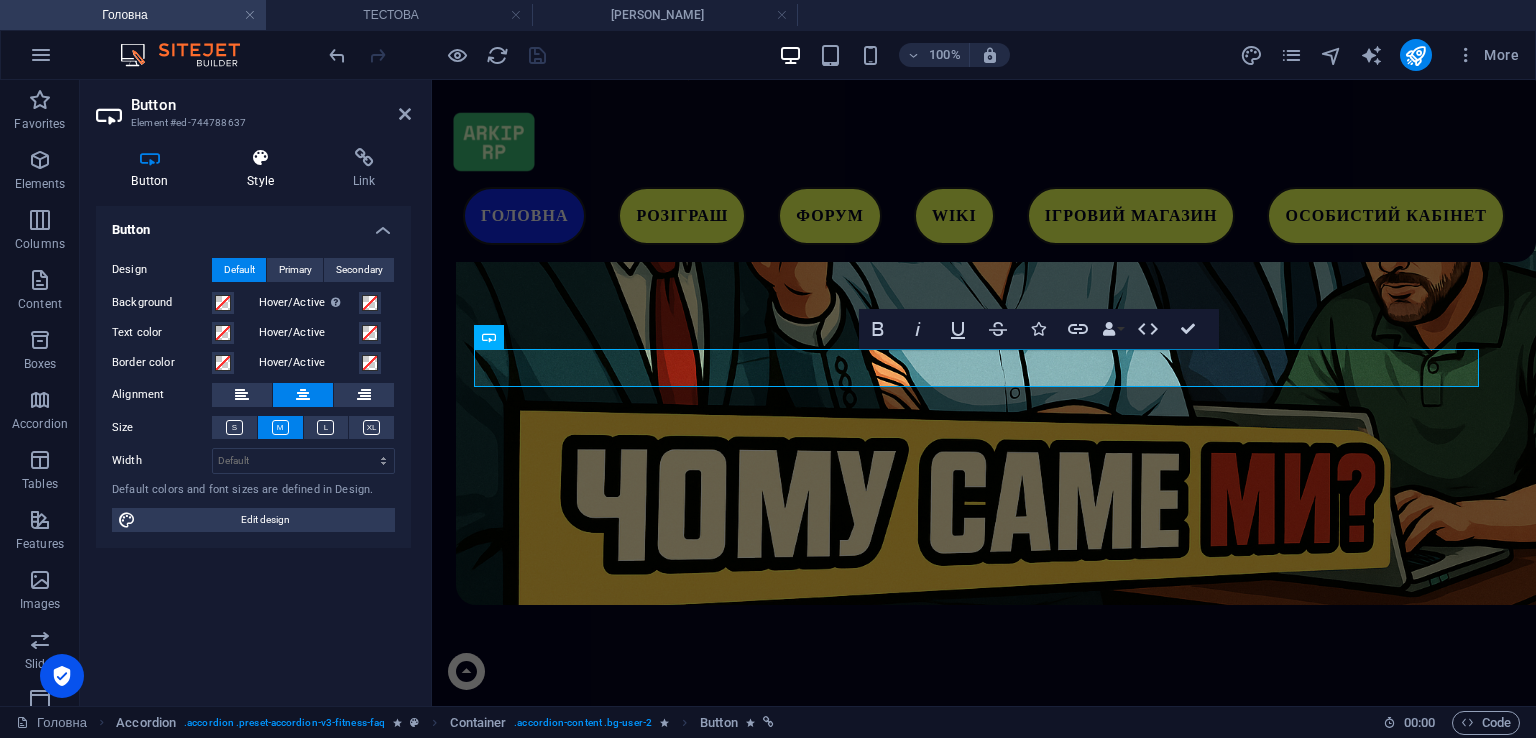 click at bounding box center [261, 158] 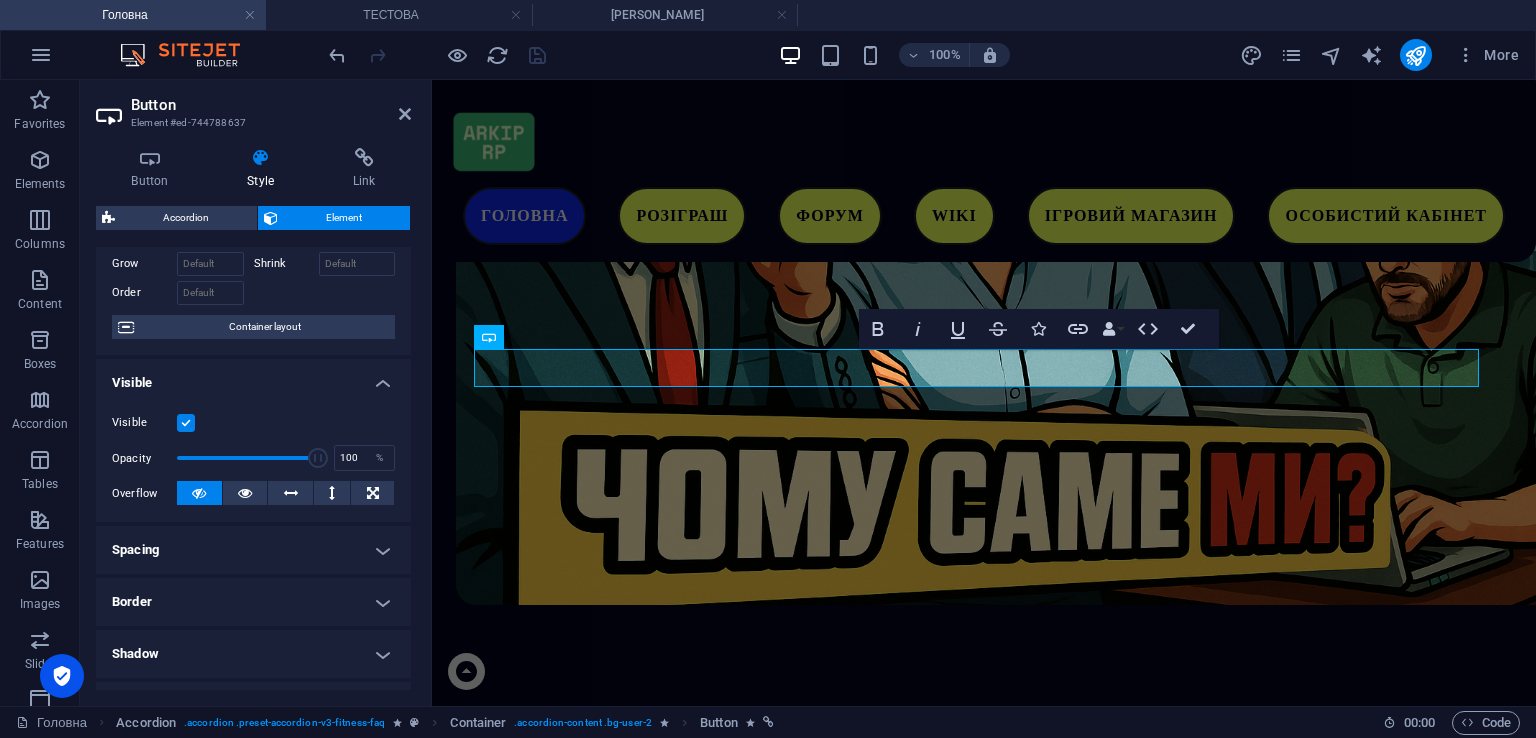 scroll, scrollTop: 200, scrollLeft: 0, axis: vertical 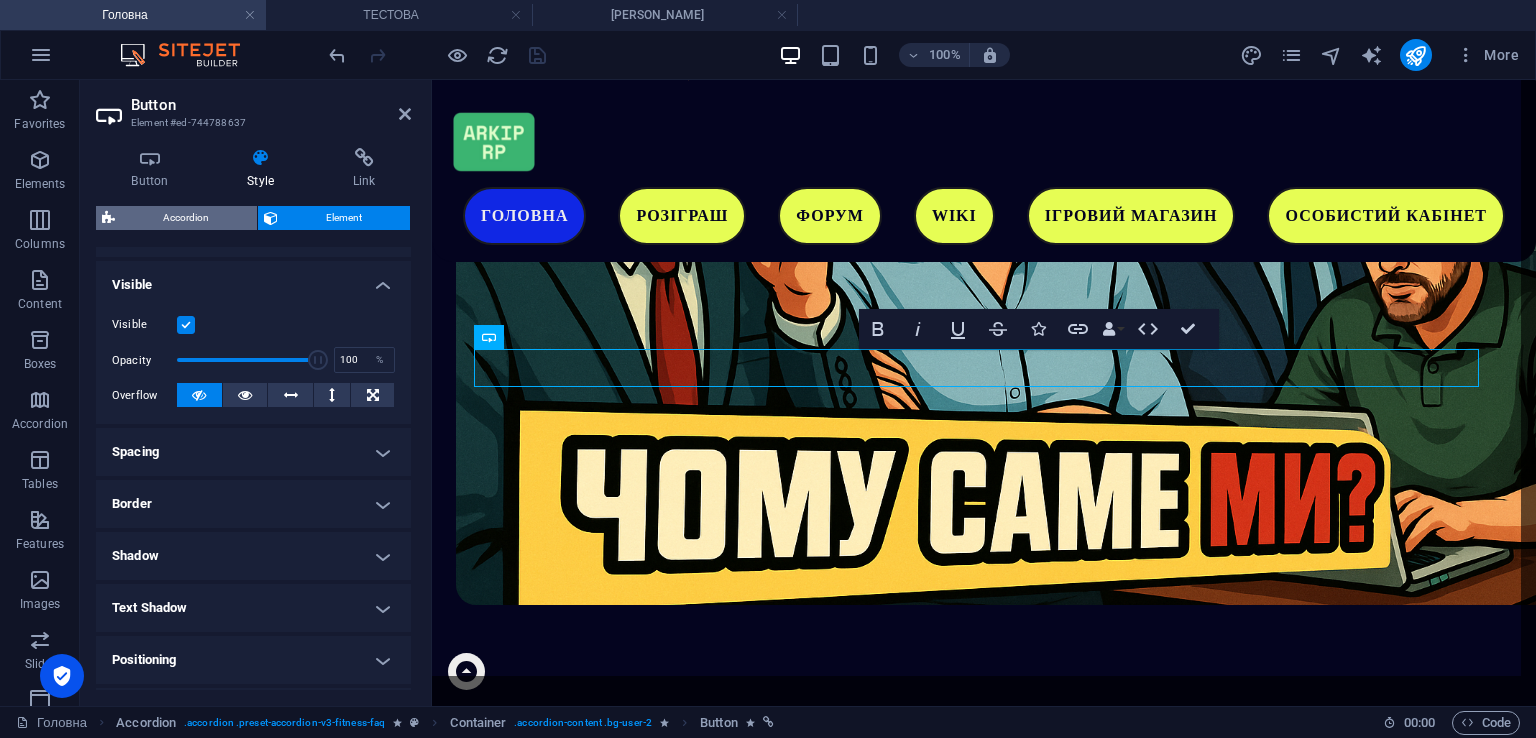 click on "Accordion" at bounding box center [186, 218] 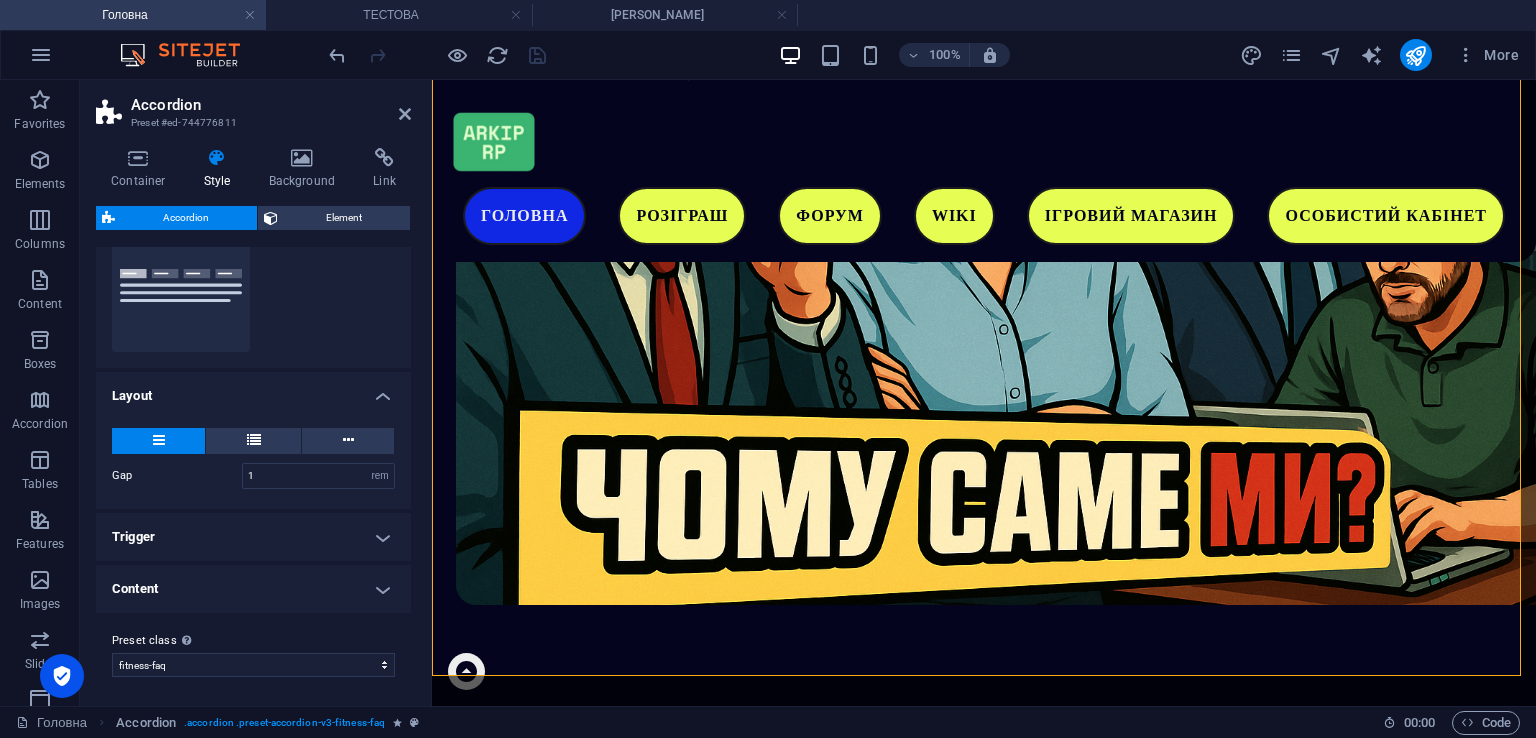 scroll, scrollTop: 220, scrollLeft: 0, axis: vertical 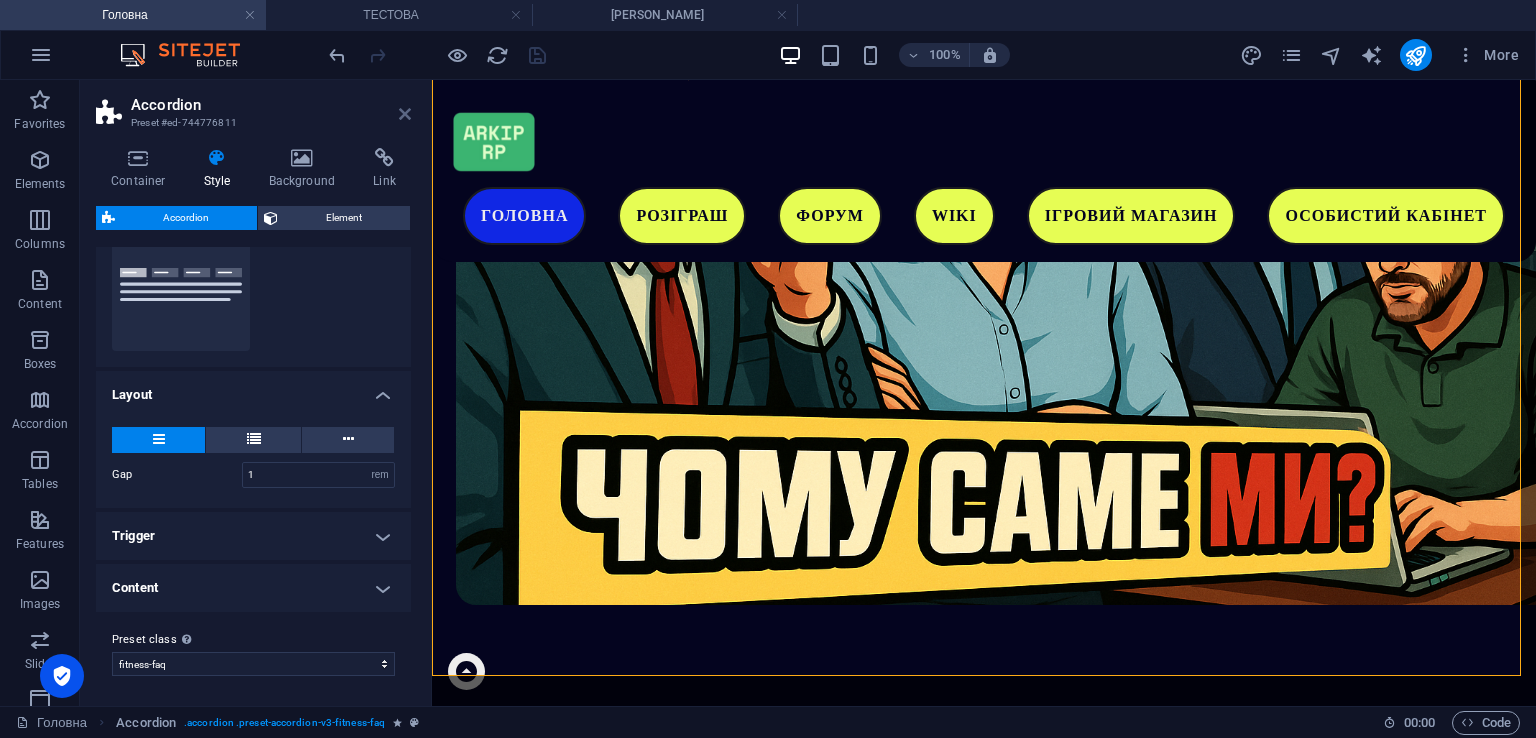 click at bounding box center [405, 114] 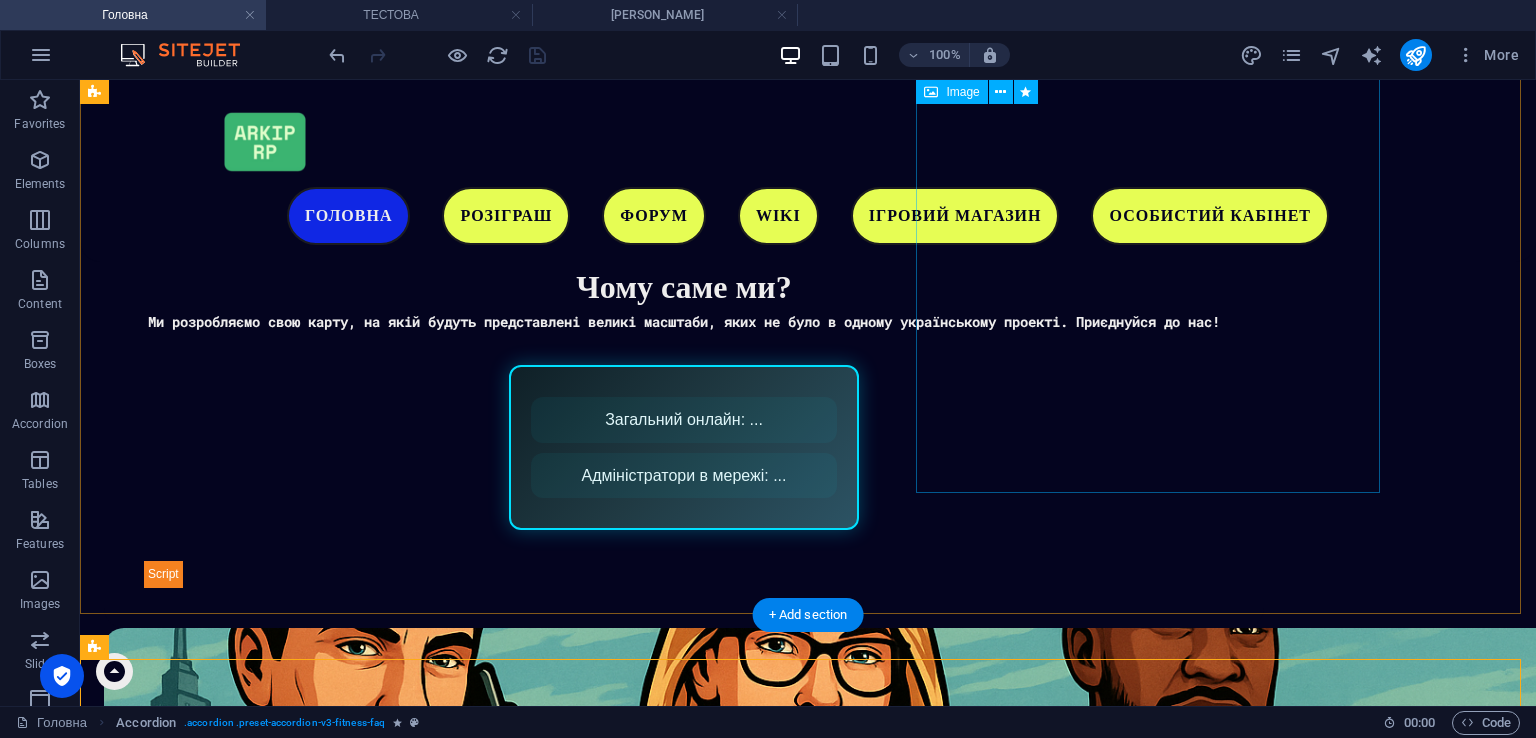 scroll, scrollTop: 1355, scrollLeft: 0, axis: vertical 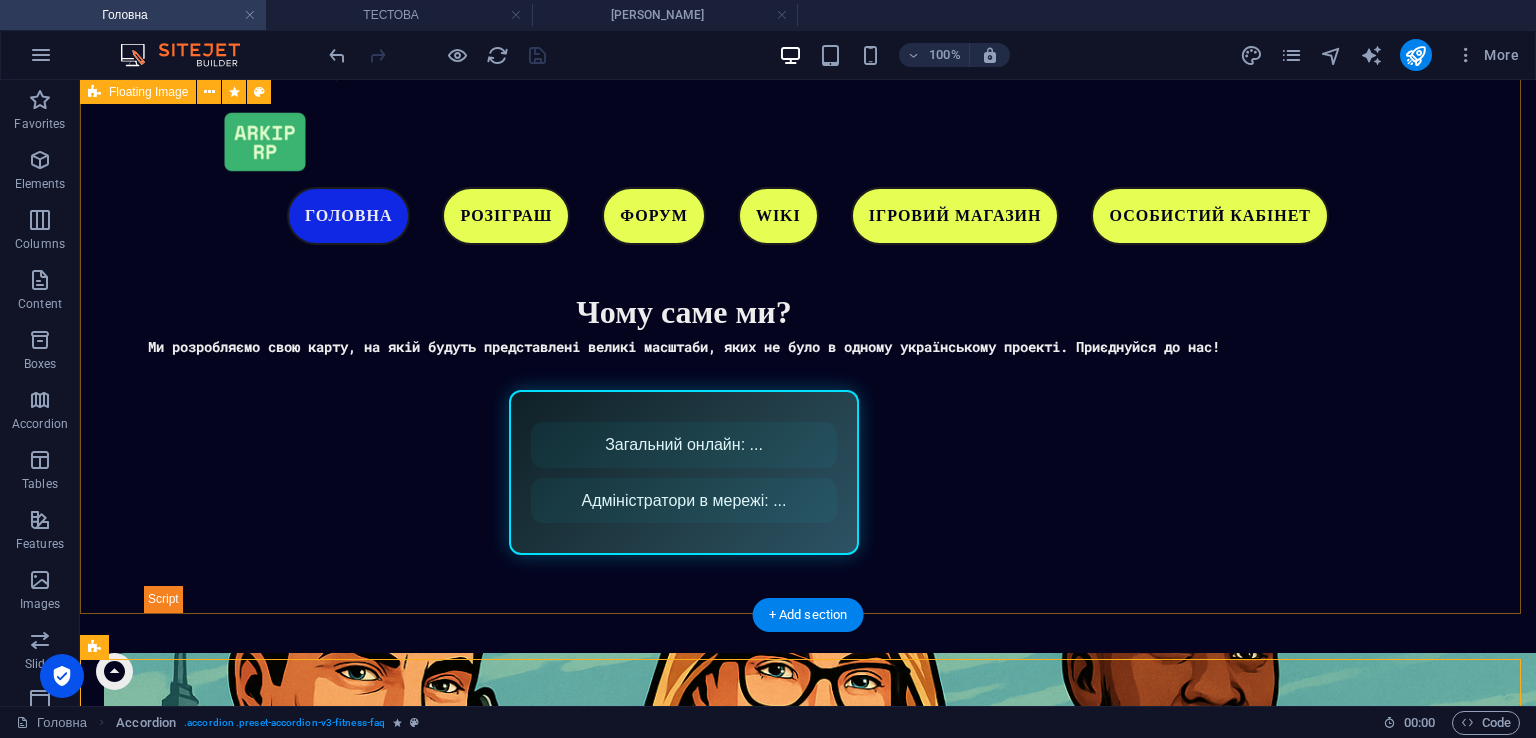 click on "🎁  Промокод для новачків –  #Start  🎁 Ласкаво просимо до гри! 🎮 Для вас ми підготували унікальний промокод  #Start  який подарує стартовий бонус у вигляді ігрової валюти та корисних фішок! ✨ 💰  Що ви отримаєте? 🔹 Ігрову валюту на старт 💎 🔹 Бонуси для легкого початку 🚀 🔹 Секретні подарунки для нових гравців 🎁 🛠️  Як скористатись промокодом? 1️⃣ Зареєструйтесь у грі 2️⃣ Натисніть клавішу  "O" (англ.) 3️⃣ Перейдіть у розділ  "Промокоди" 4️⃣ Вставте код   #Start Разом з вами ми станемо ще краще!" at bounding box center (808, 1662) 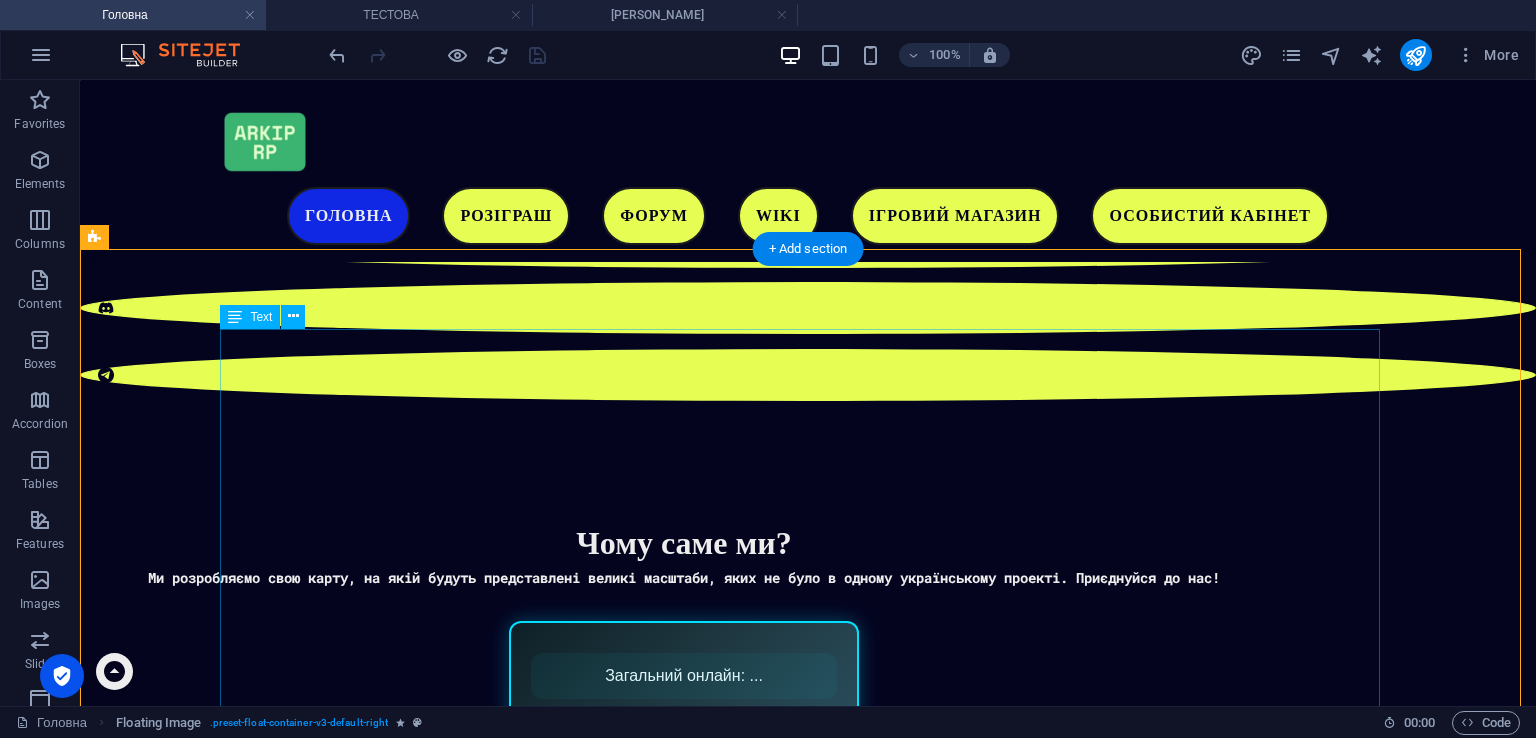 scroll, scrollTop: 1155, scrollLeft: 0, axis: vertical 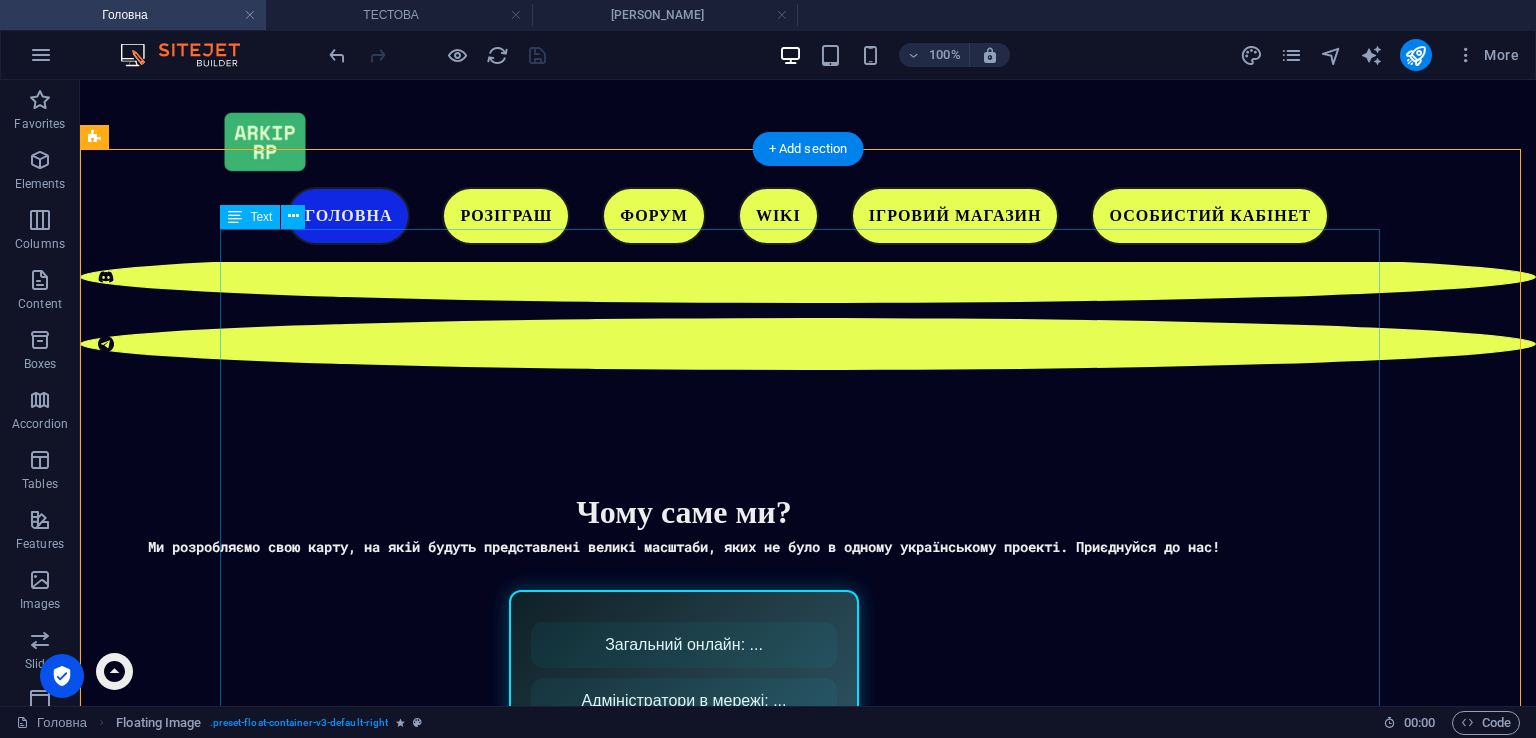 click on "🎁  Промокод для новачків –  #Start  🎁 Ласкаво просимо до гри! 🎮 Для вас ми підготували унікальний промокод  #Start  який подарує стартовий бонус у вигляді ігрової валюти та корисних фішок! ✨ 💰  Що ви отримаєте? 🔹 Ігрову валюту на старт 💎 🔹 Бонуси для легкого початку 🚀 🔹 Секретні подарунки для нових гравців 🎁 🛠️  Як скористатись промокодом? 1️⃣ Зареєструйтесь у грі 2️⃣ Натисніть клавішу  "O" (англ.) 3️⃣ Перейдіть у розділ  "Промокоди" 4️⃣ Вставте код   #Start Разом з вами ми станемо ще краще!" at bounding box center [808, 1862] 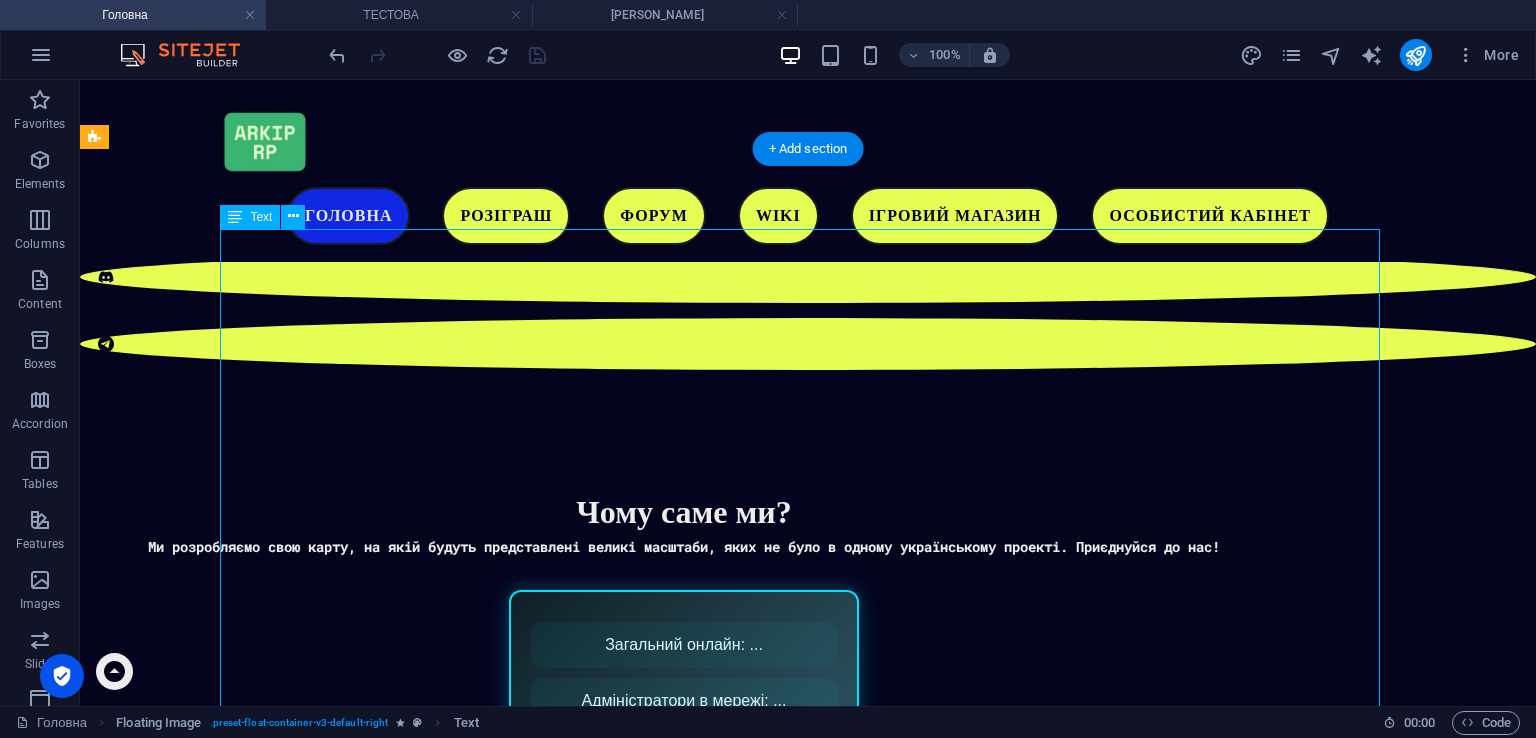 click on "🎁  Промокод для новачків –  #Start  🎁 Ласкаво просимо до гри! 🎮 Для вас ми підготували унікальний промокод  #Start  який подарує стартовий бонус у вигляді ігрової валюти та корисних фішок! ✨ 💰  Що ви отримаєте? 🔹 Ігрову валюту на старт 💎 🔹 Бонуси для легкого початку 🚀 🔹 Секретні подарунки для нових гравців 🎁 🛠️  Як скористатись промокодом? 1️⃣ Зареєструйтесь у грі 2️⃣ Натисніть клавішу  "O" (англ.) 3️⃣ Перейдіть у розділ  "Промокоди" 4️⃣ Вставте код   #Start Разом з вами ми станемо ще краще!" at bounding box center [808, 1862] 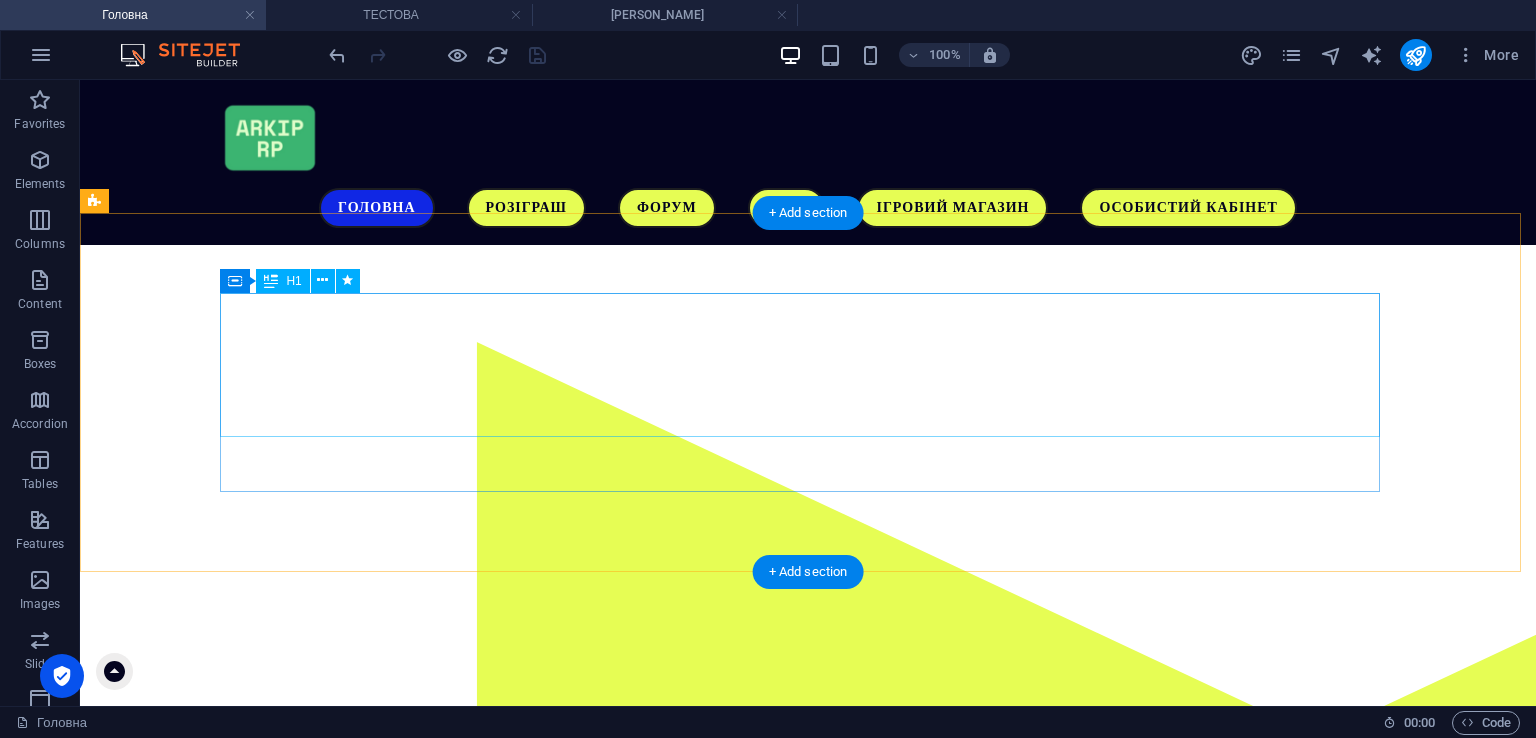 scroll, scrollTop: 0, scrollLeft: 0, axis: both 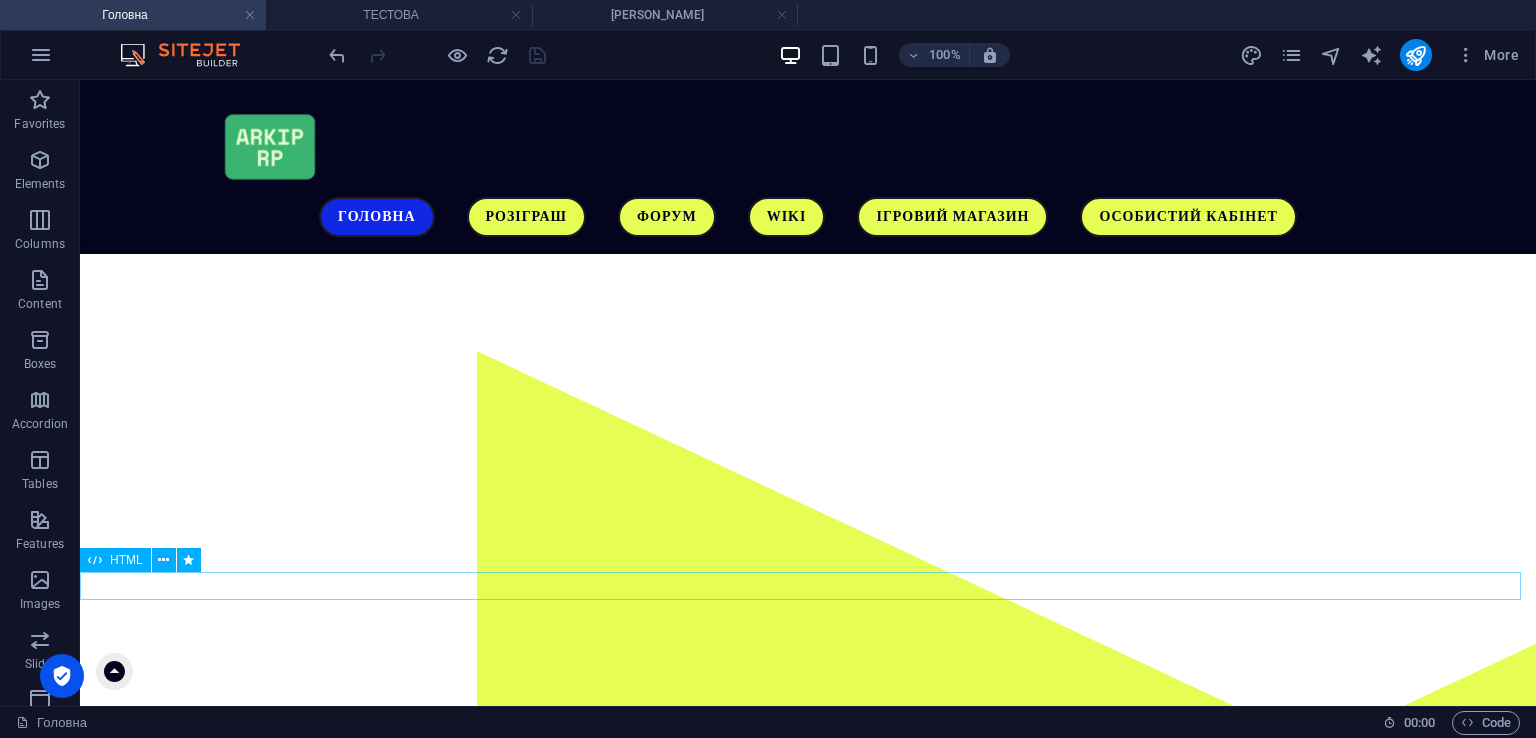 click at bounding box center (808, 1261) 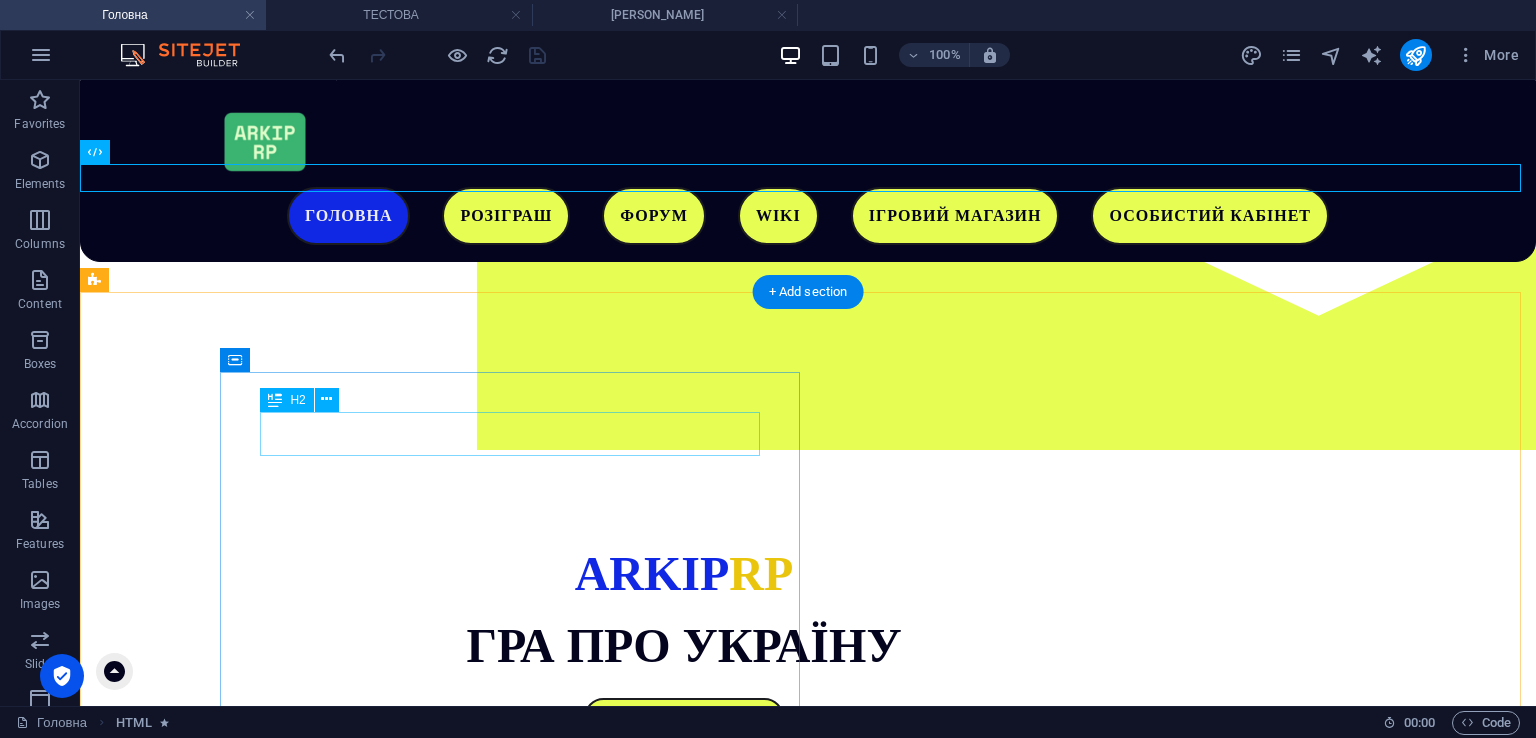scroll, scrollTop: 200, scrollLeft: 0, axis: vertical 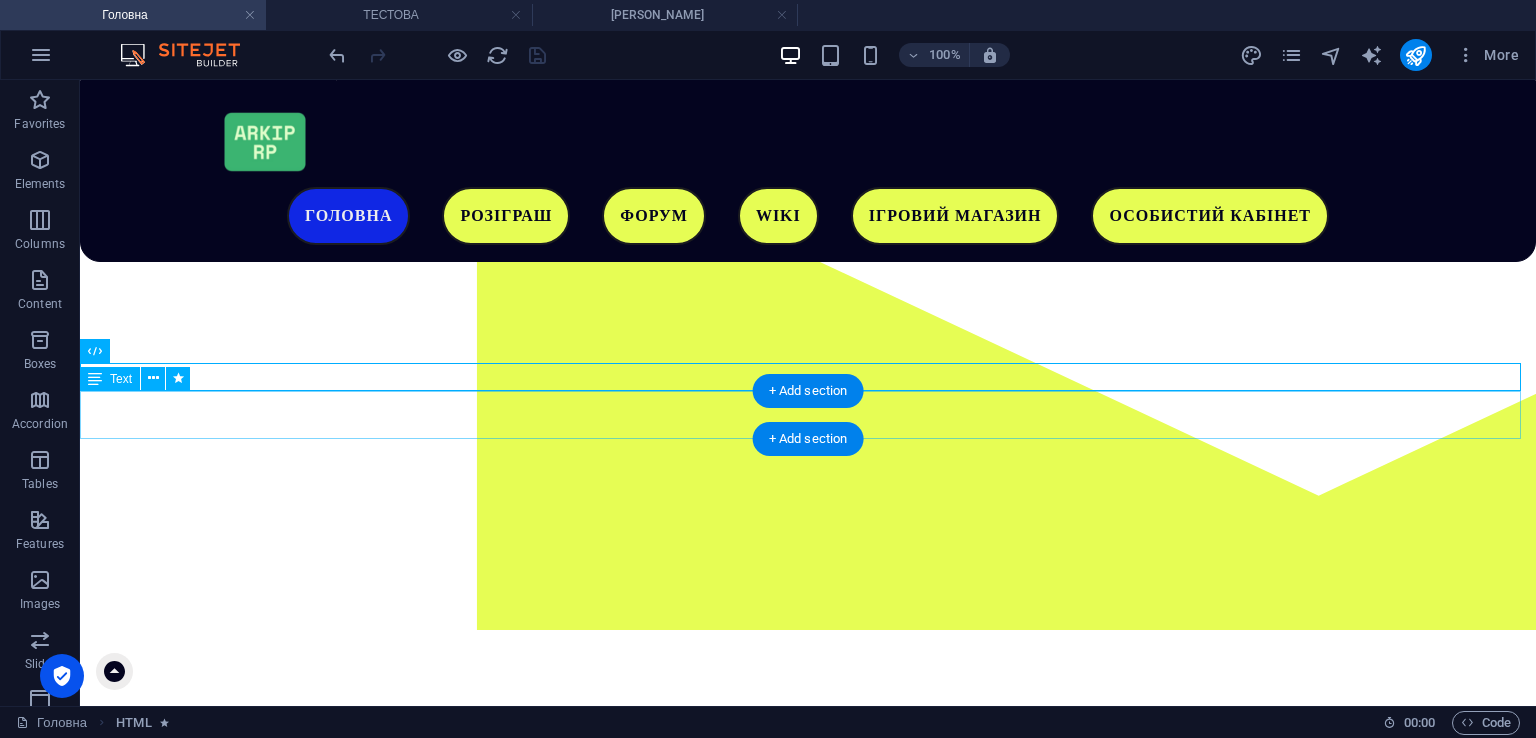 click on "Наші соціальні мережі" at bounding box center (808, 1049) 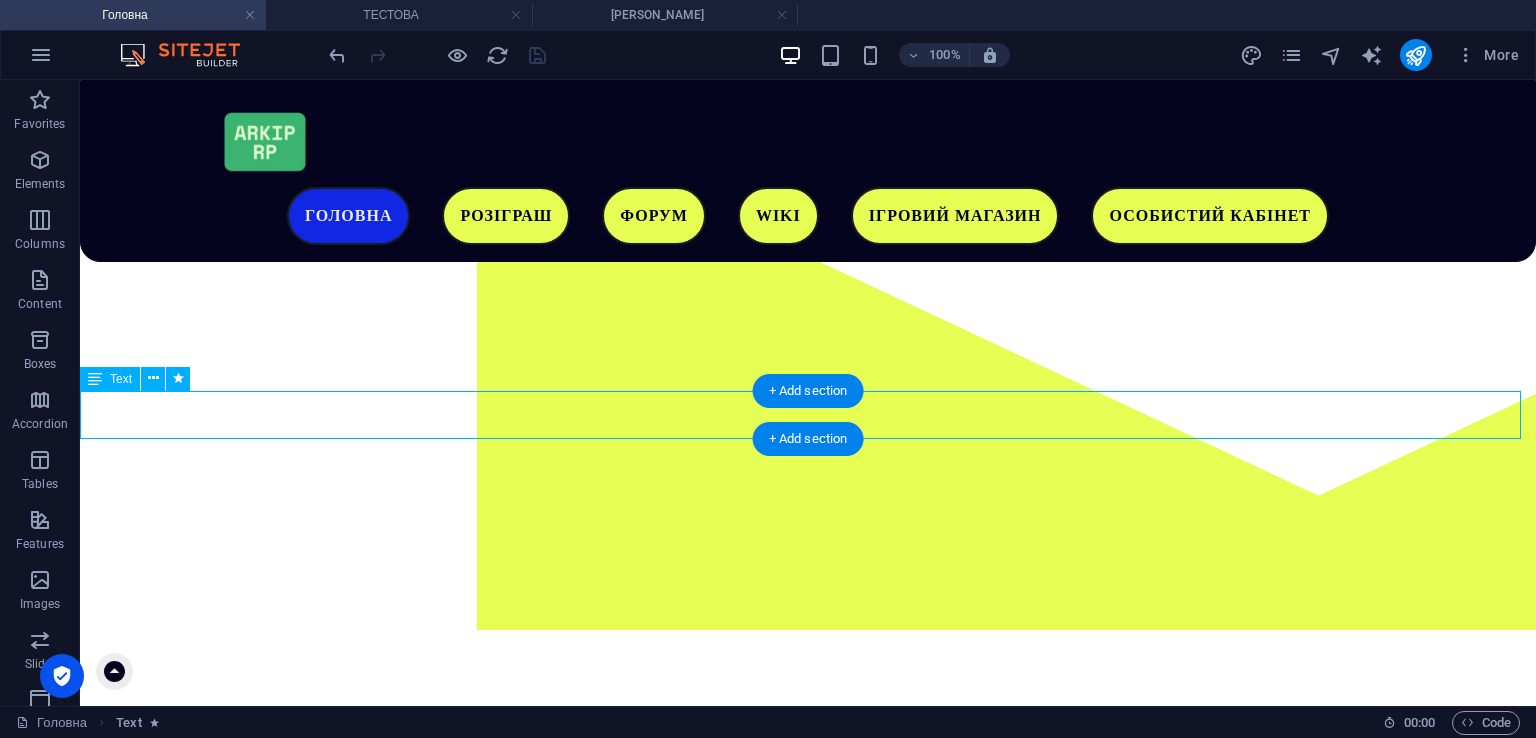 click on "Наші соціальні мережі" at bounding box center [808, 1049] 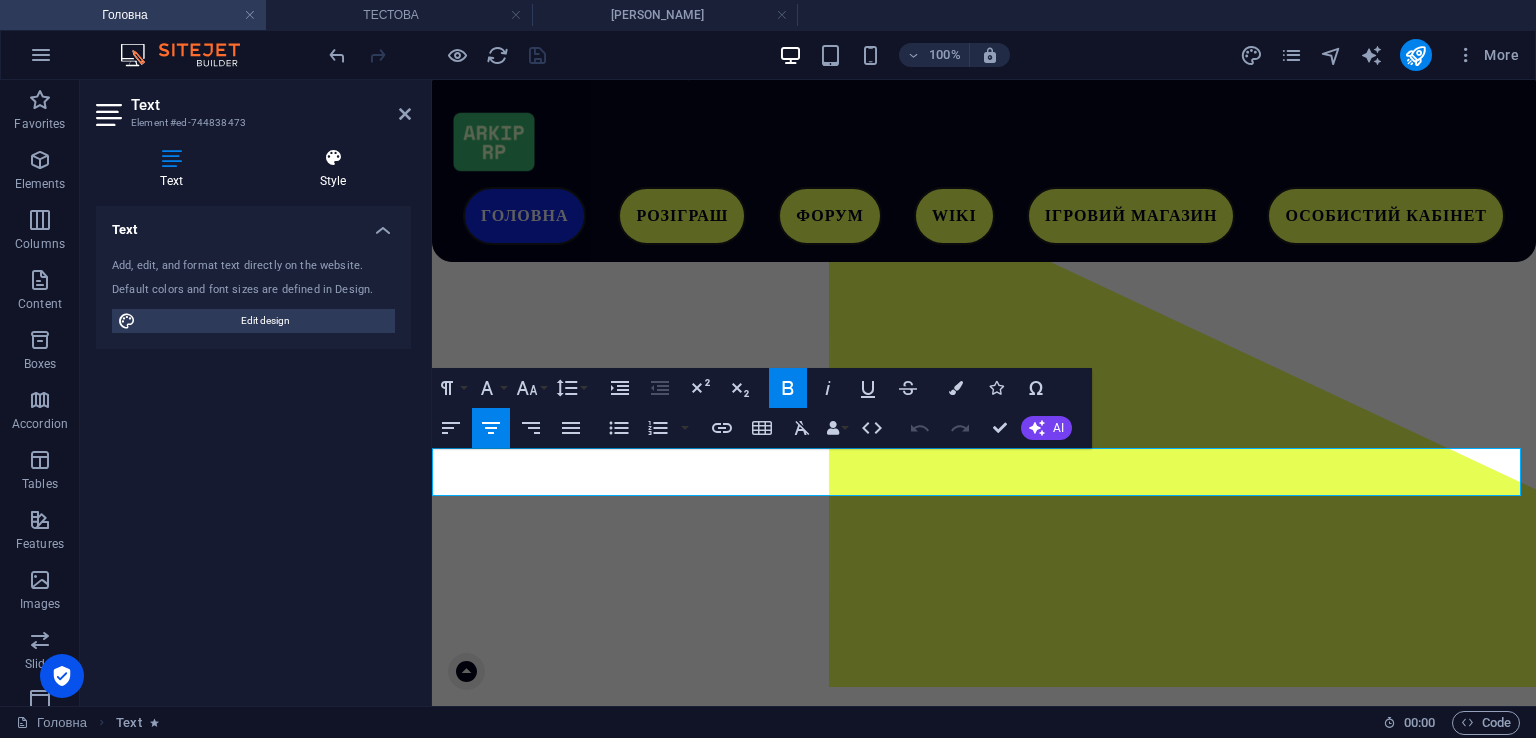 click at bounding box center (333, 158) 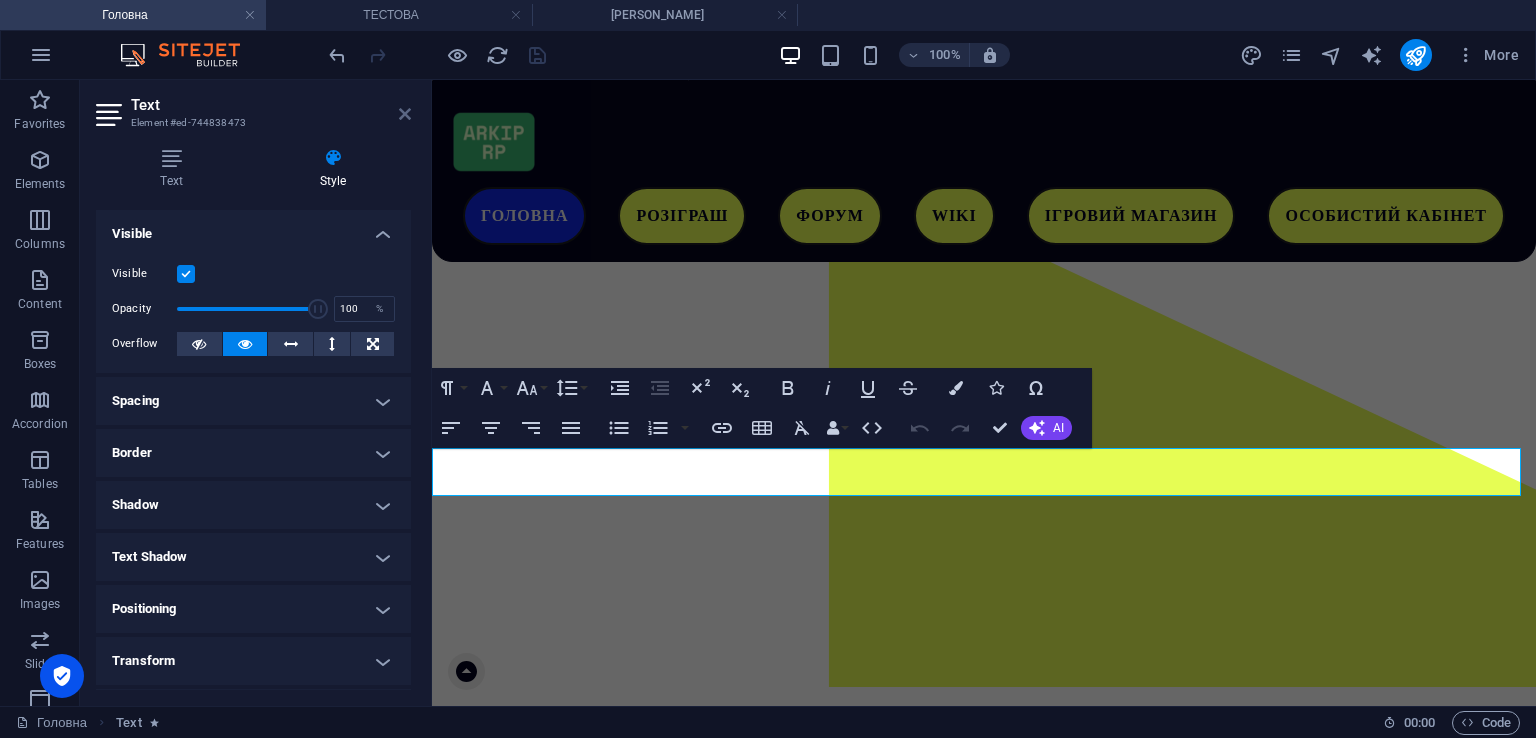 click at bounding box center (405, 114) 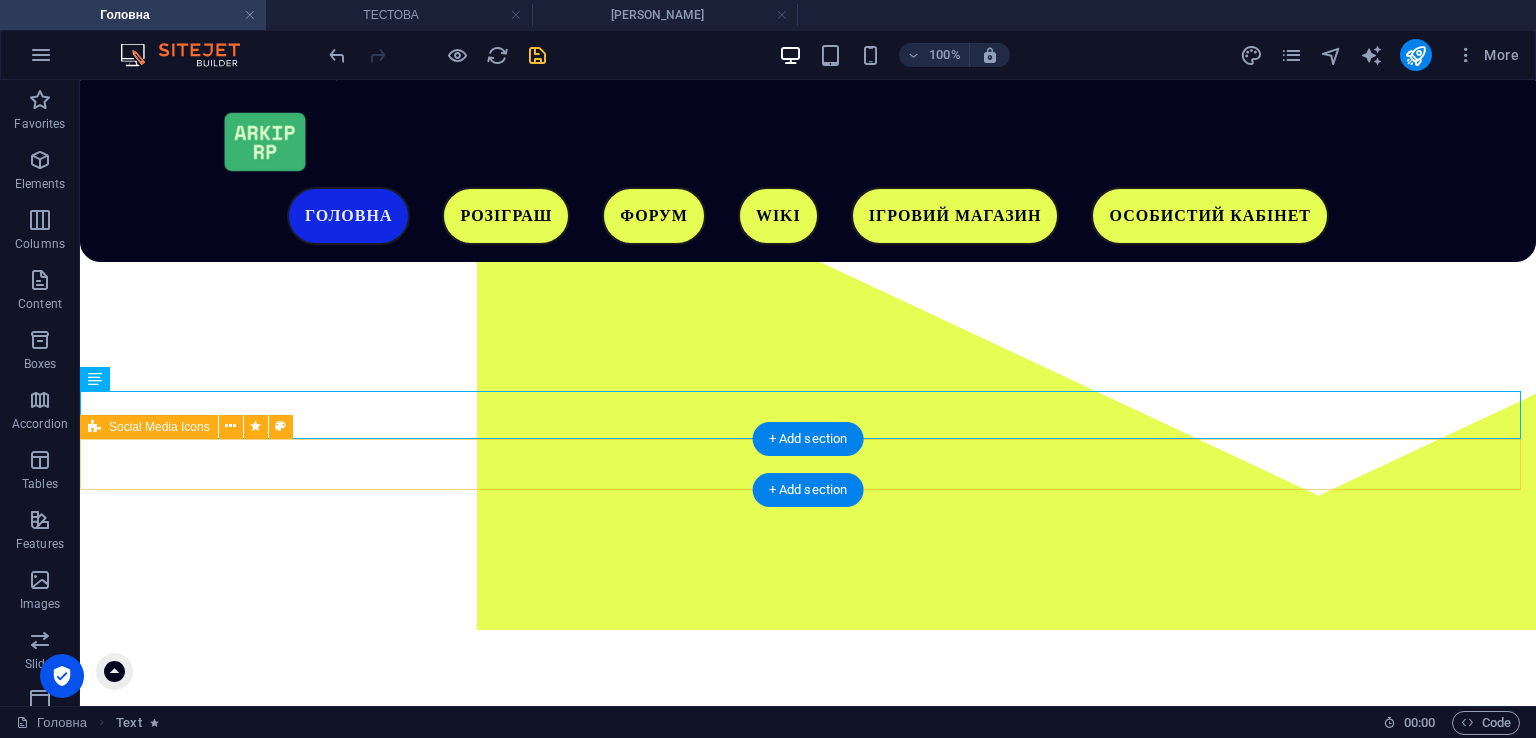 click at bounding box center [808, 1198] 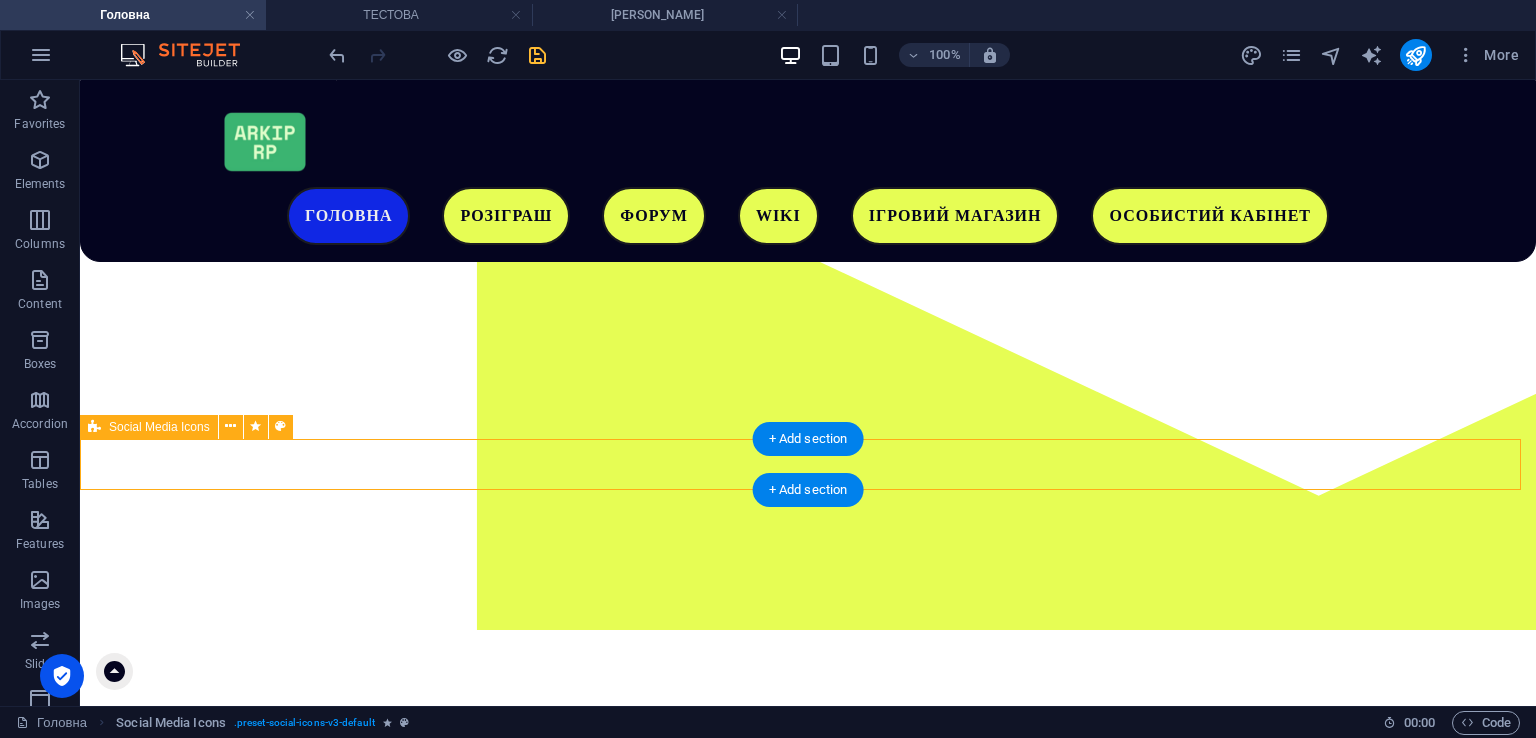 click at bounding box center [808, 1198] 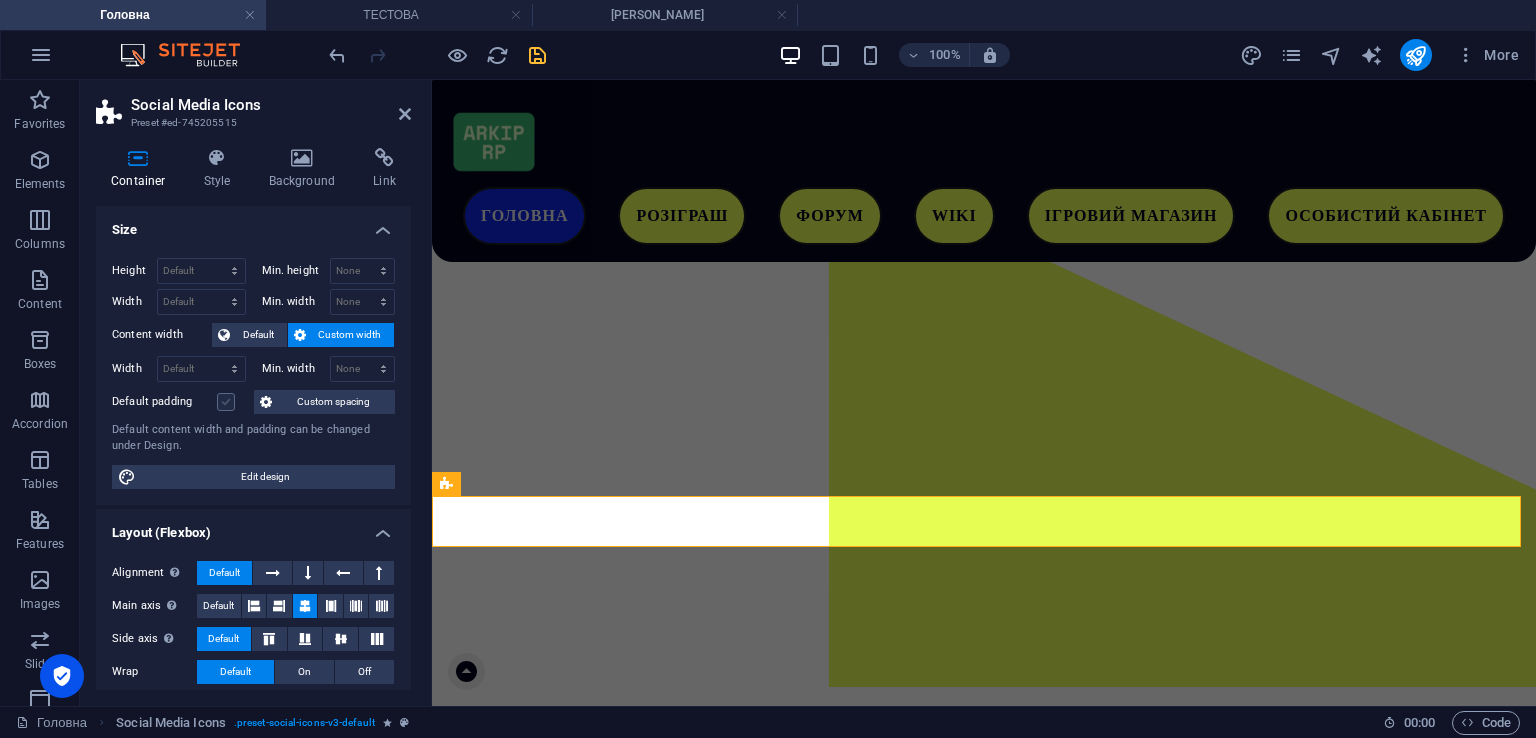 click at bounding box center (226, 402) 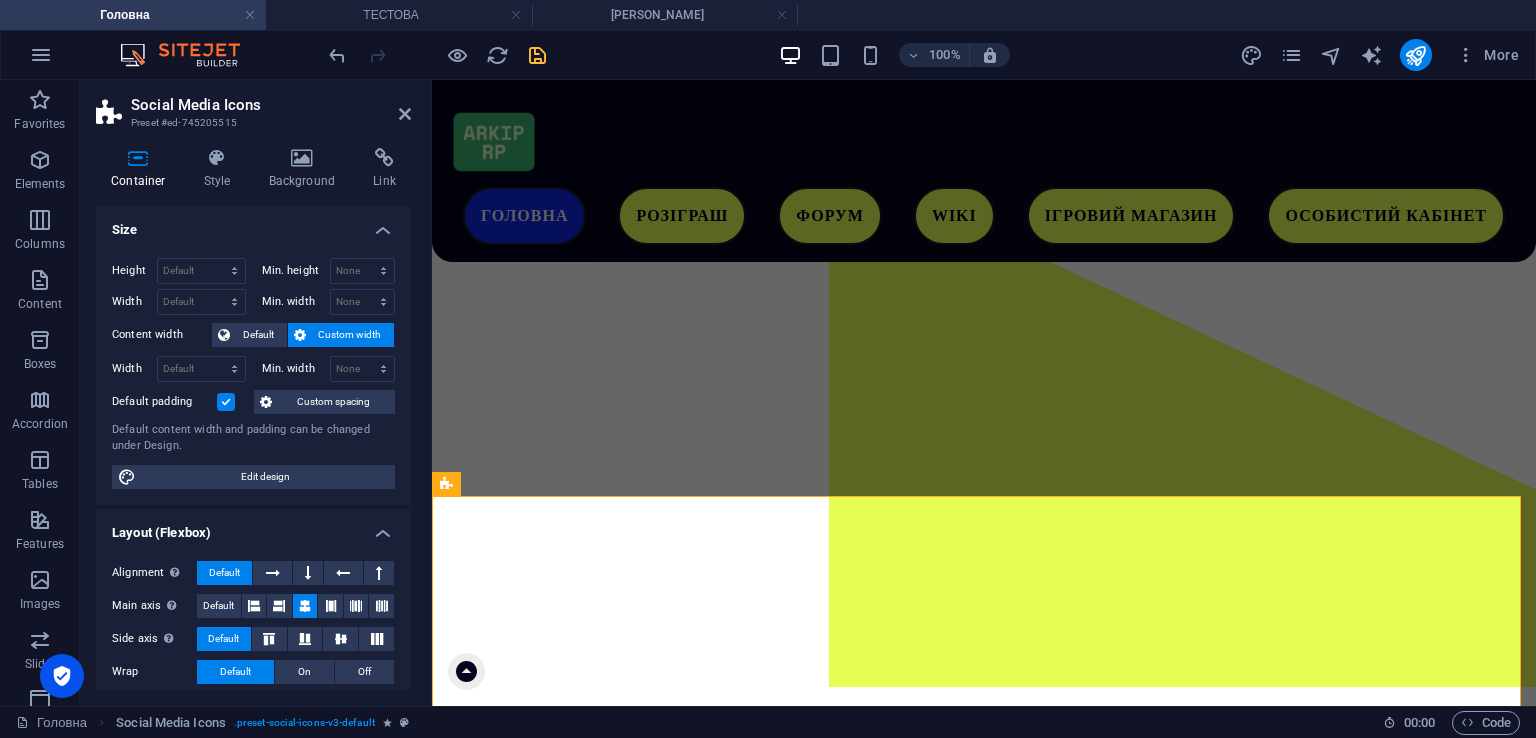 click at bounding box center [226, 402] 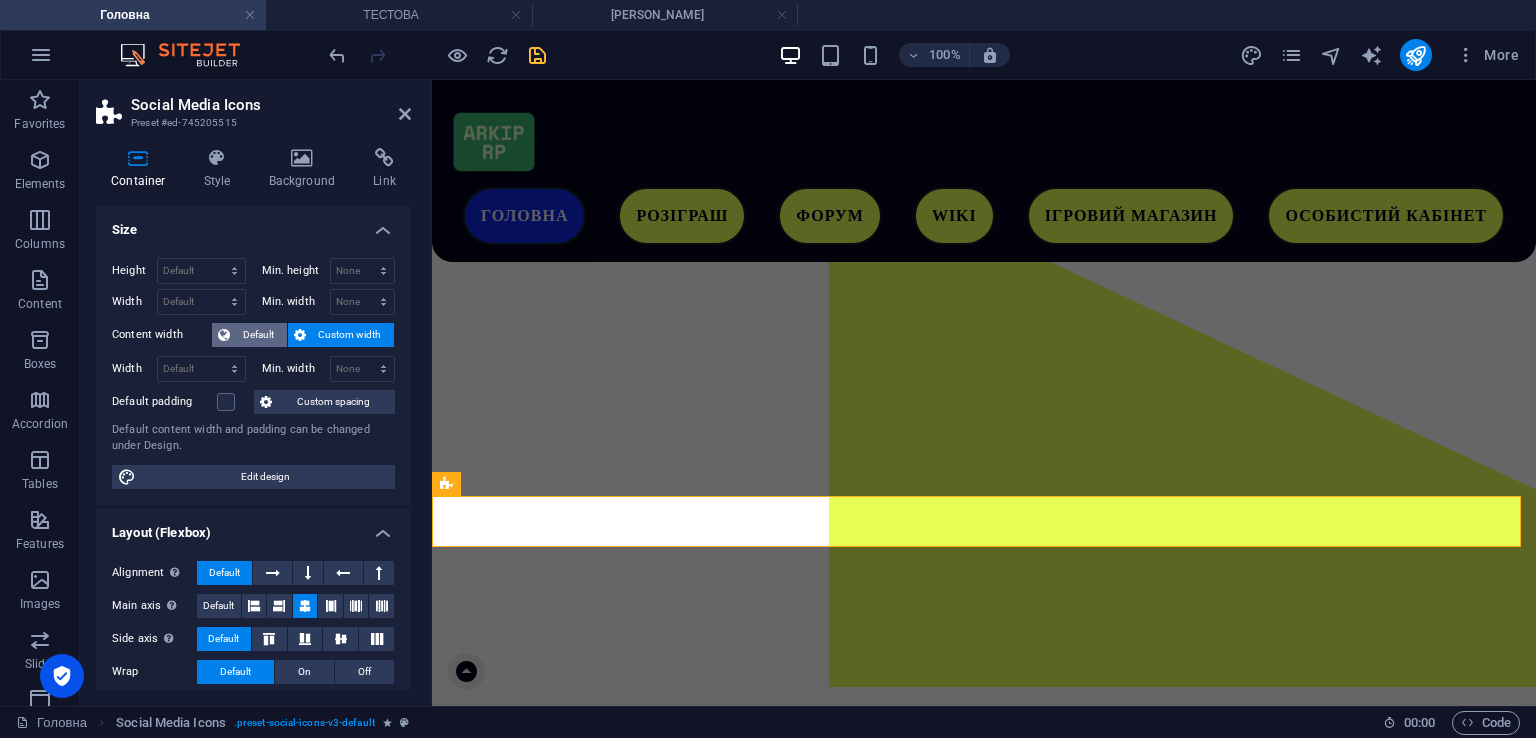 click on "Default" at bounding box center [249, 335] 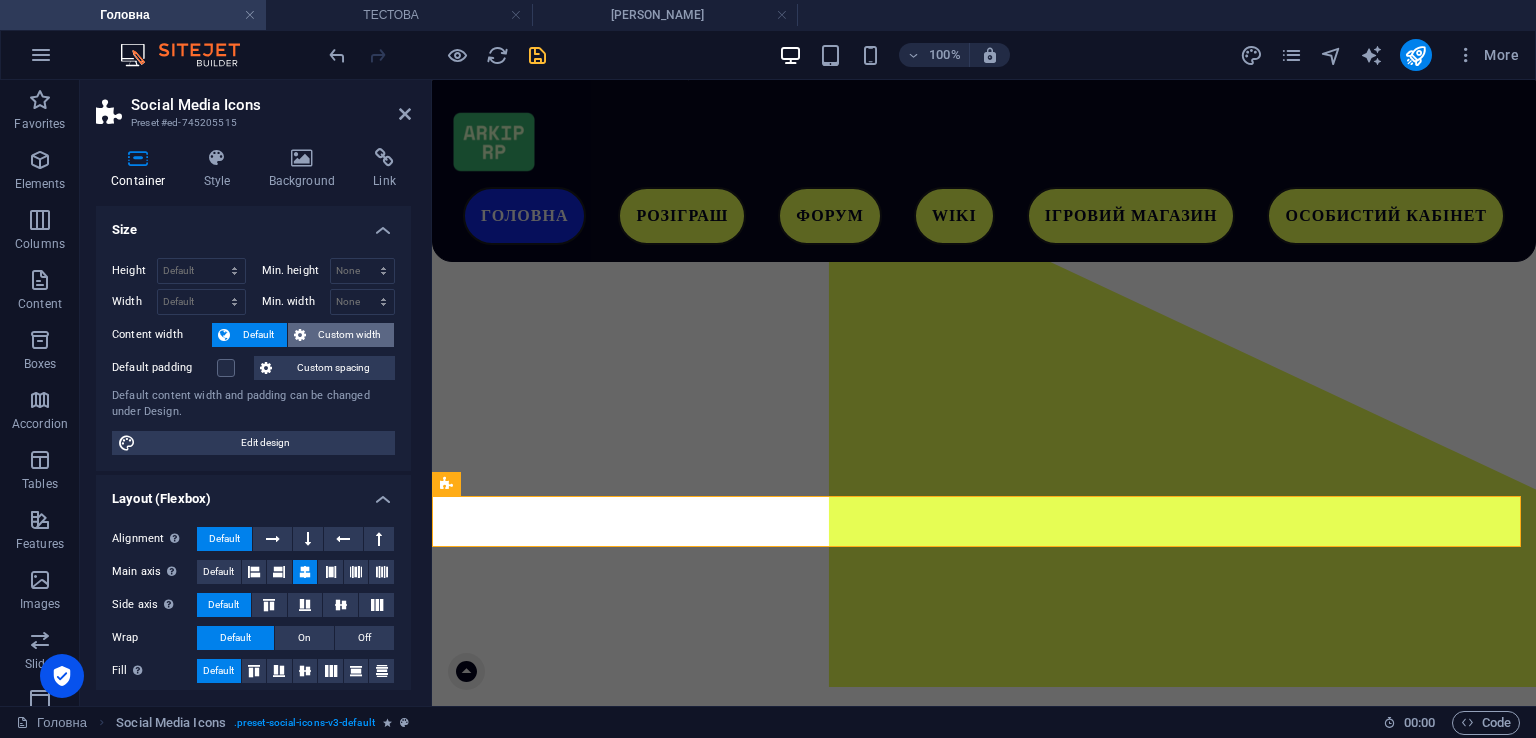 click on "Custom width" at bounding box center (341, 335) 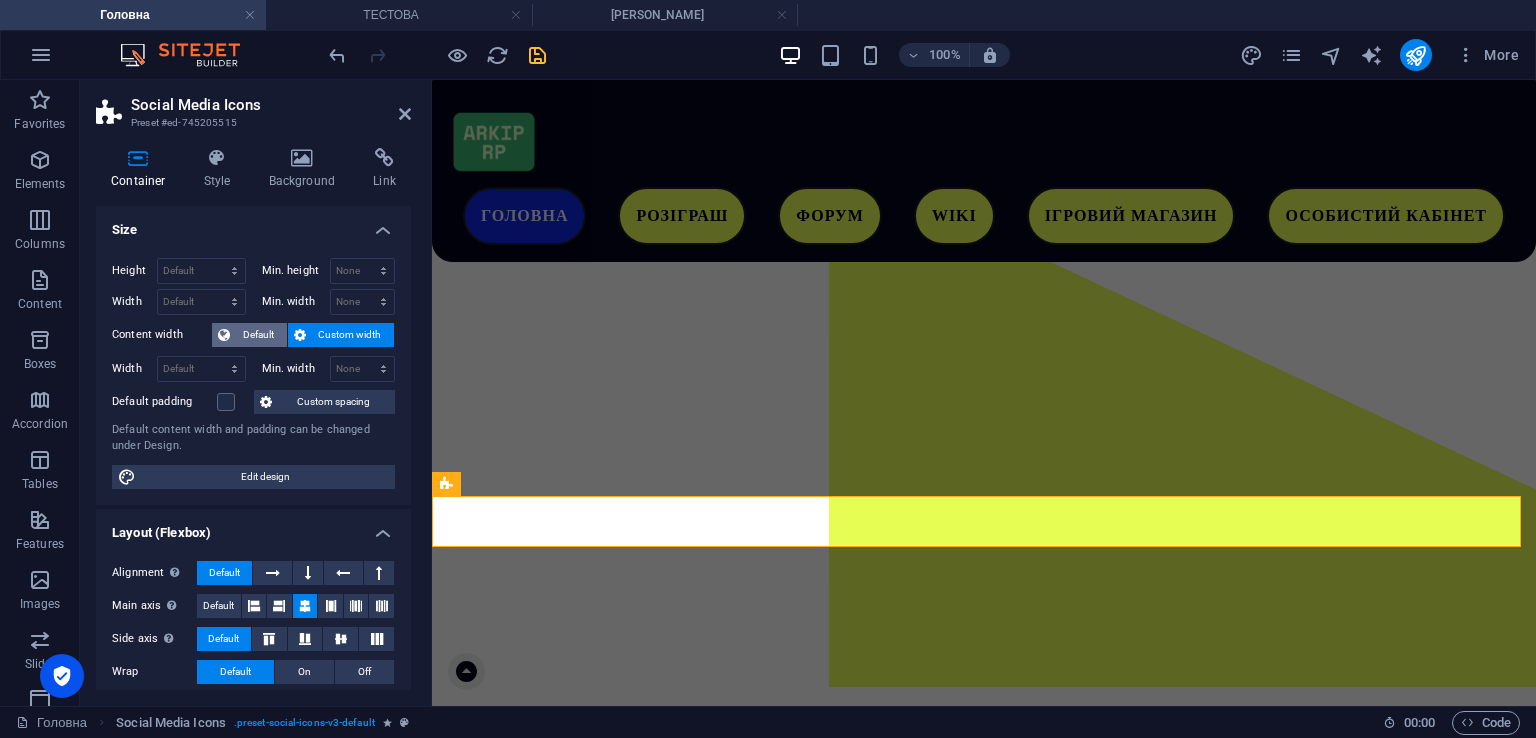 click on "Default" at bounding box center (258, 335) 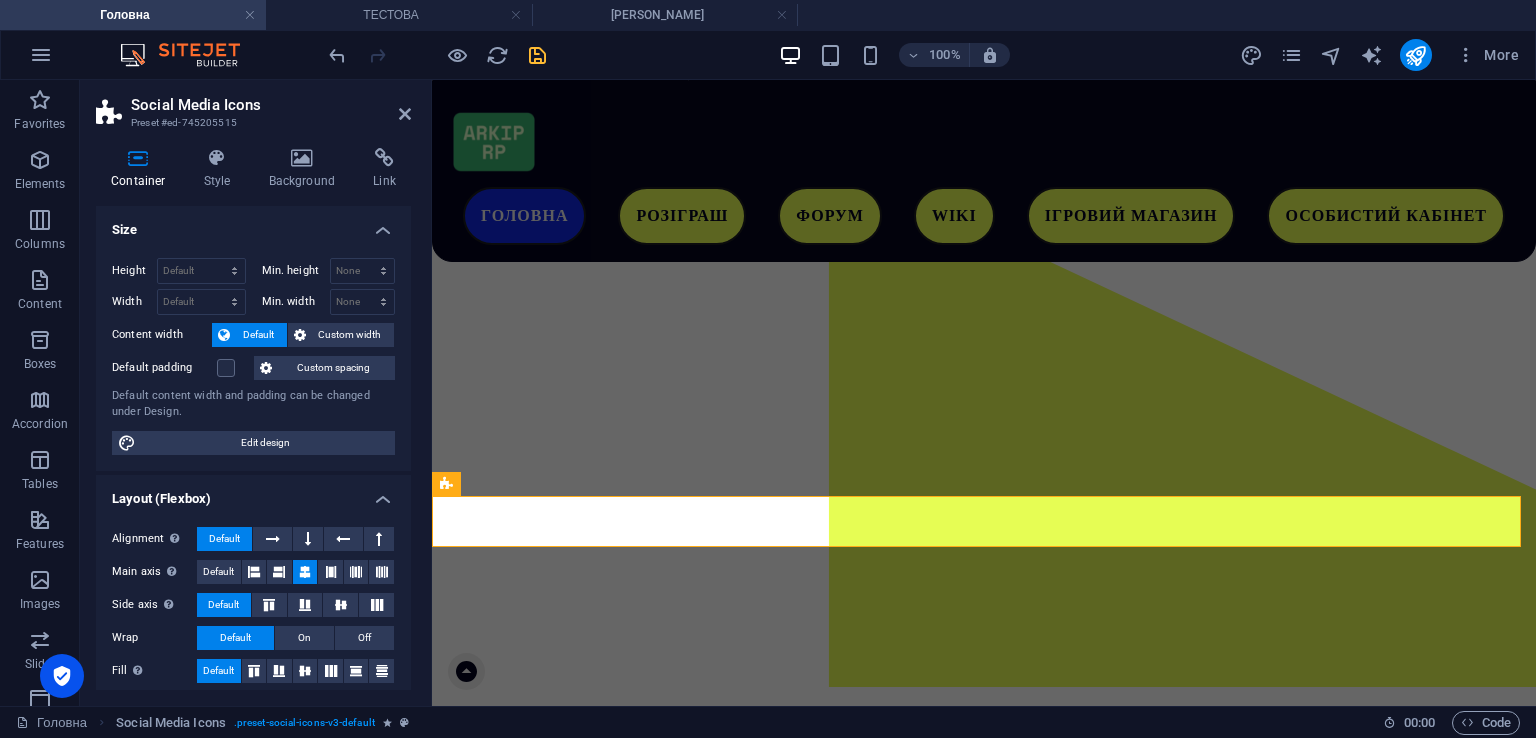 scroll, scrollTop: 200, scrollLeft: 0, axis: vertical 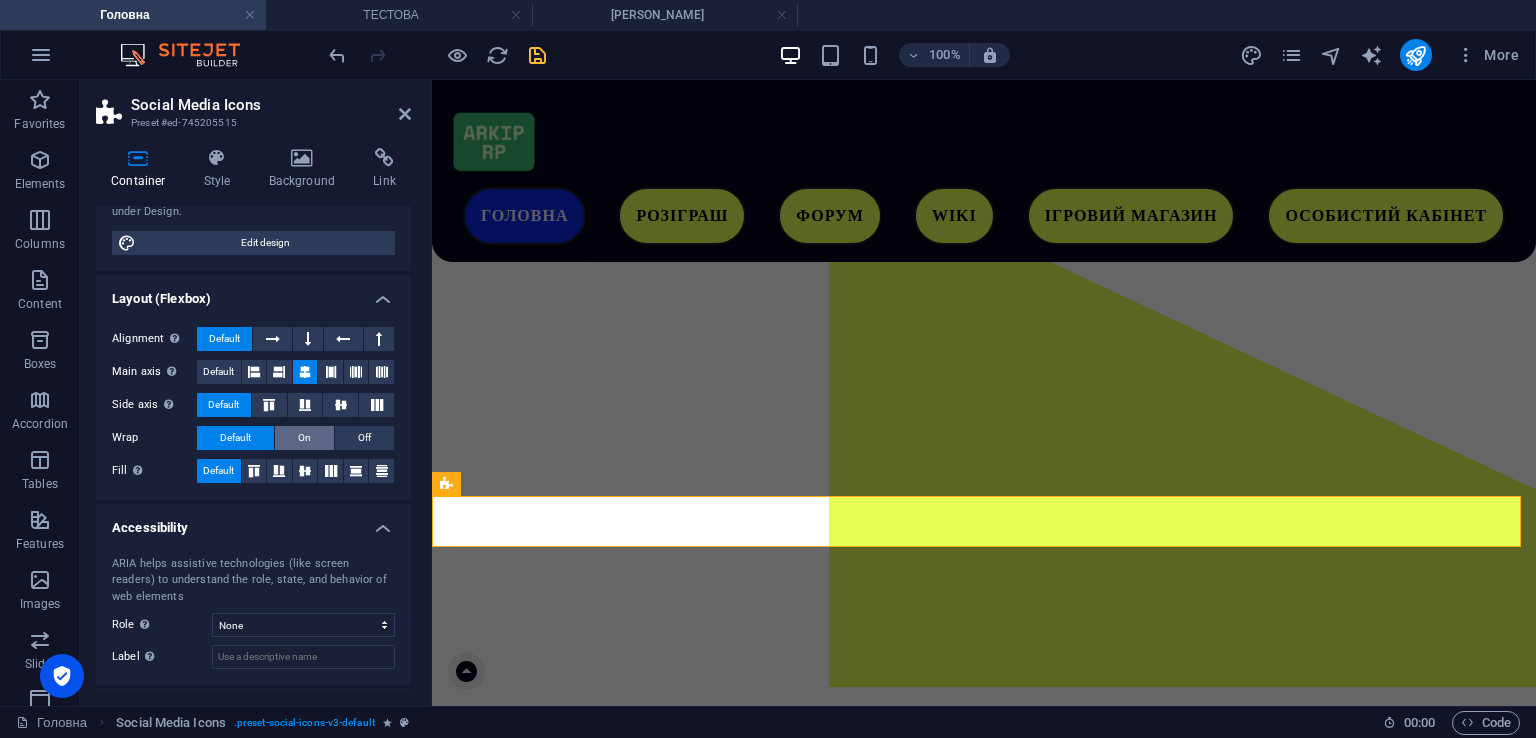 click on "On" at bounding box center [304, 438] 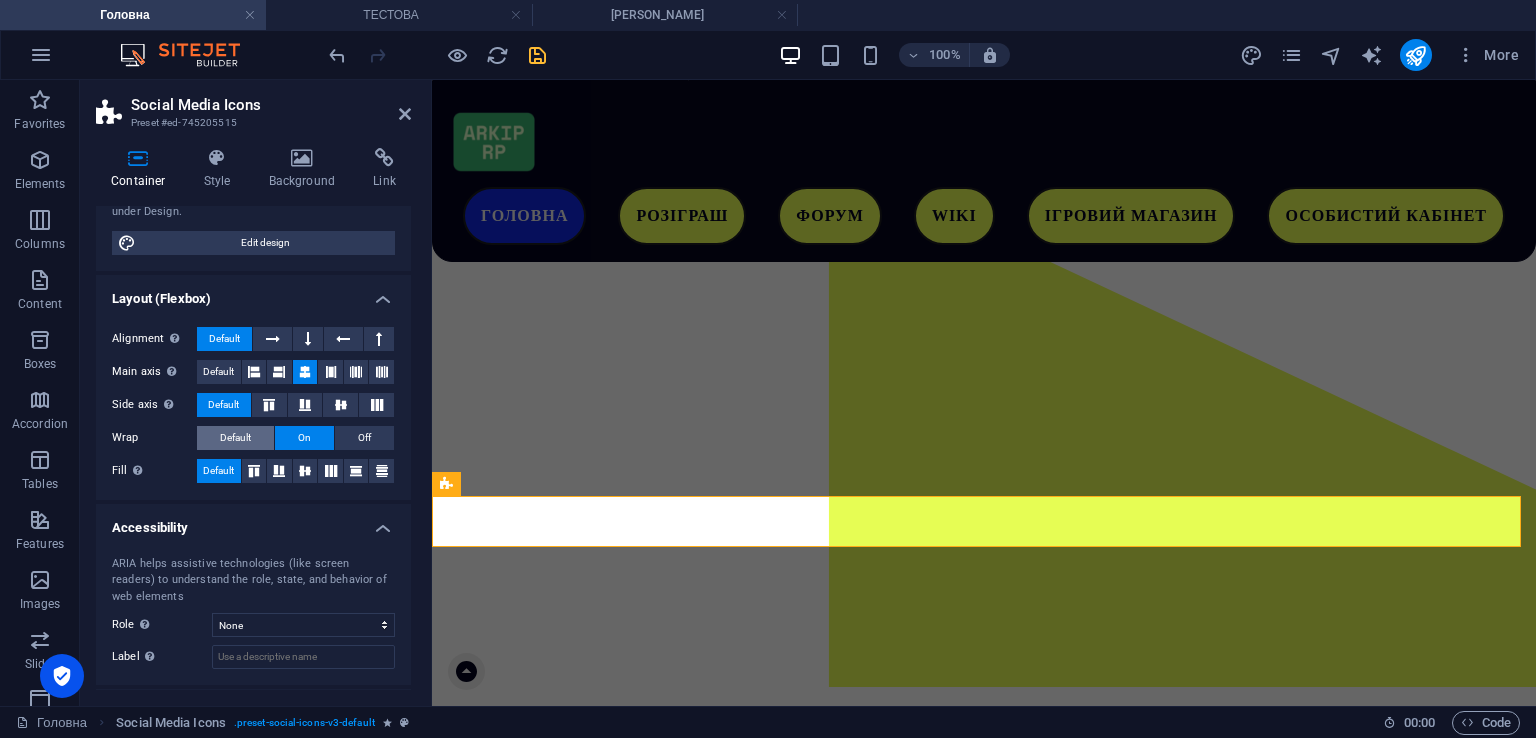 click on "Default" at bounding box center (235, 438) 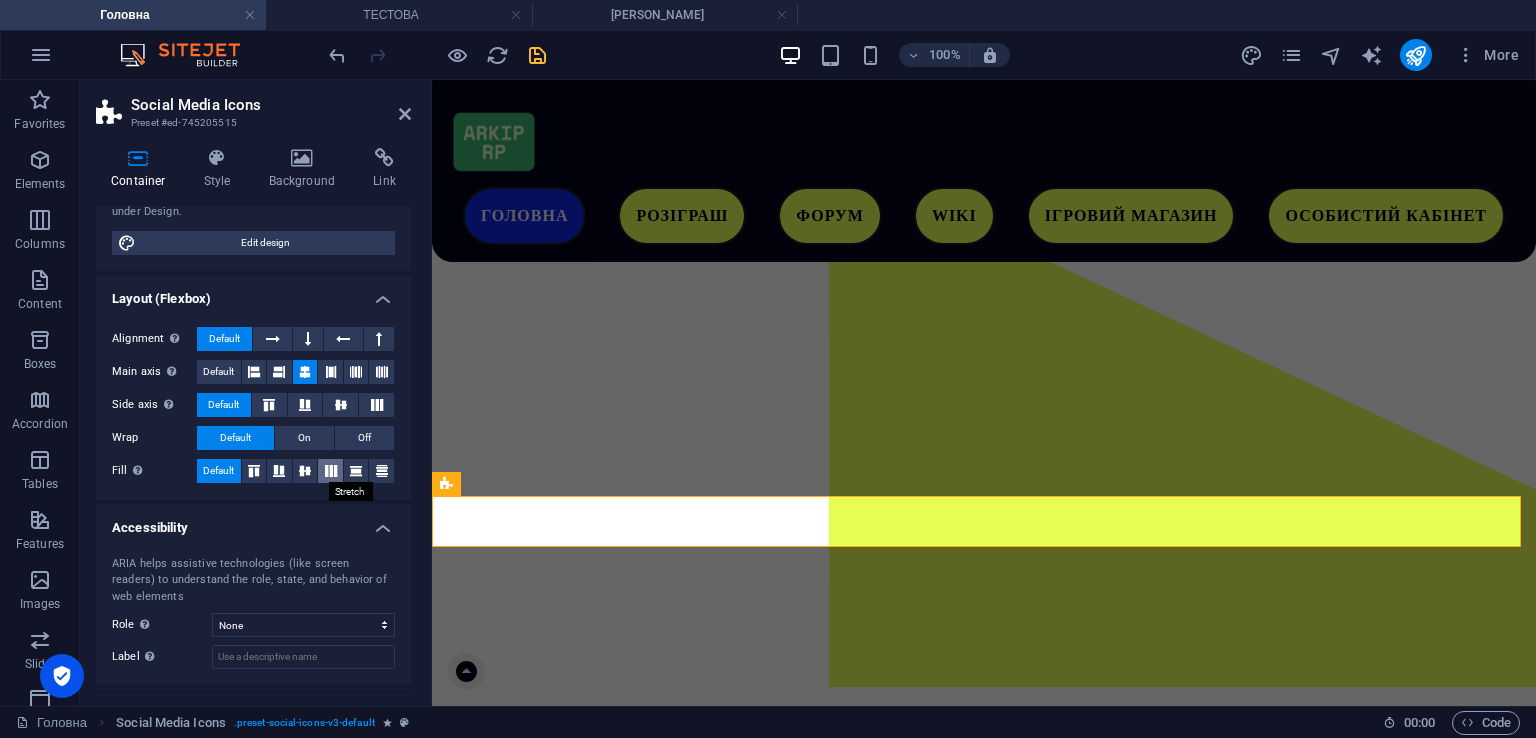 click at bounding box center (331, 471) 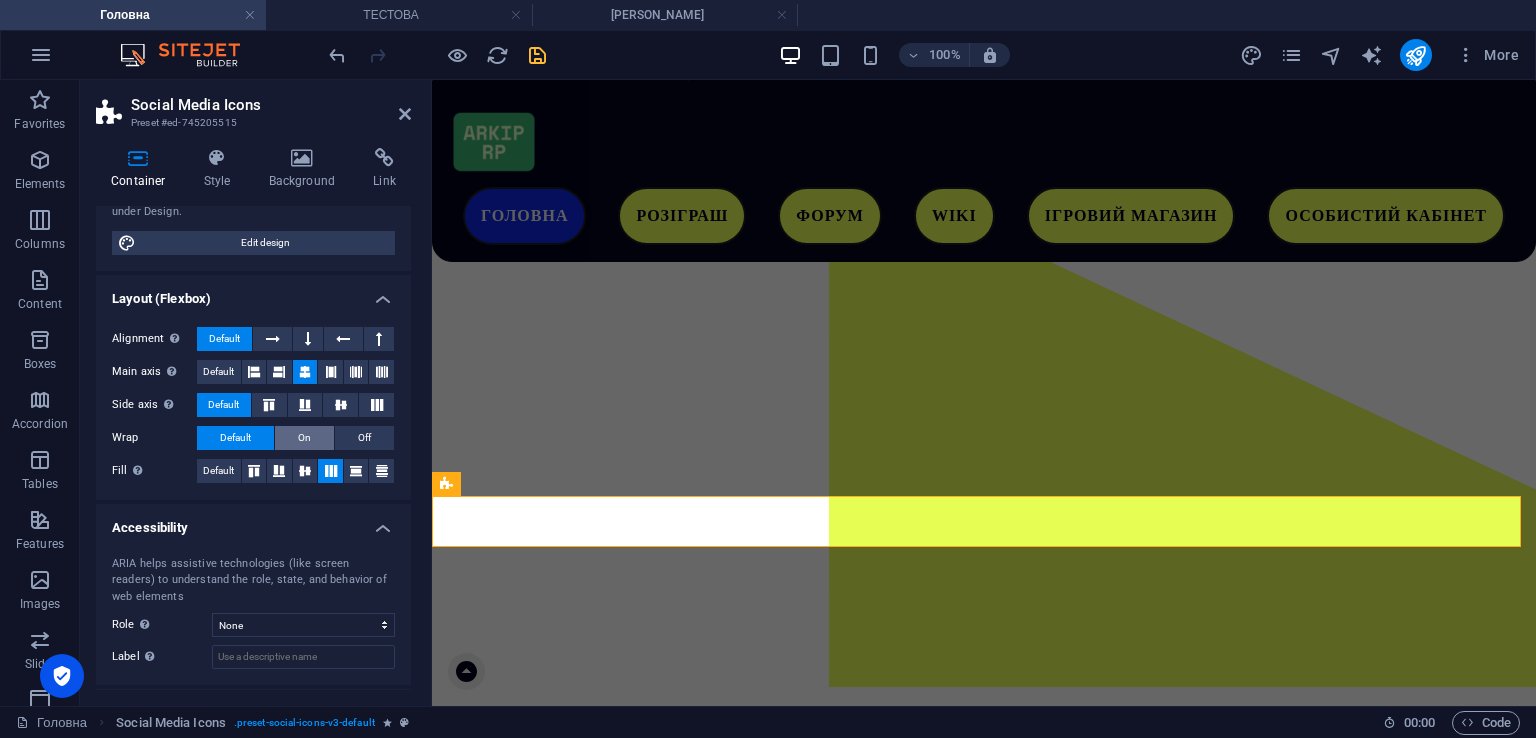 click on "On" at bounding box center (304, 438) 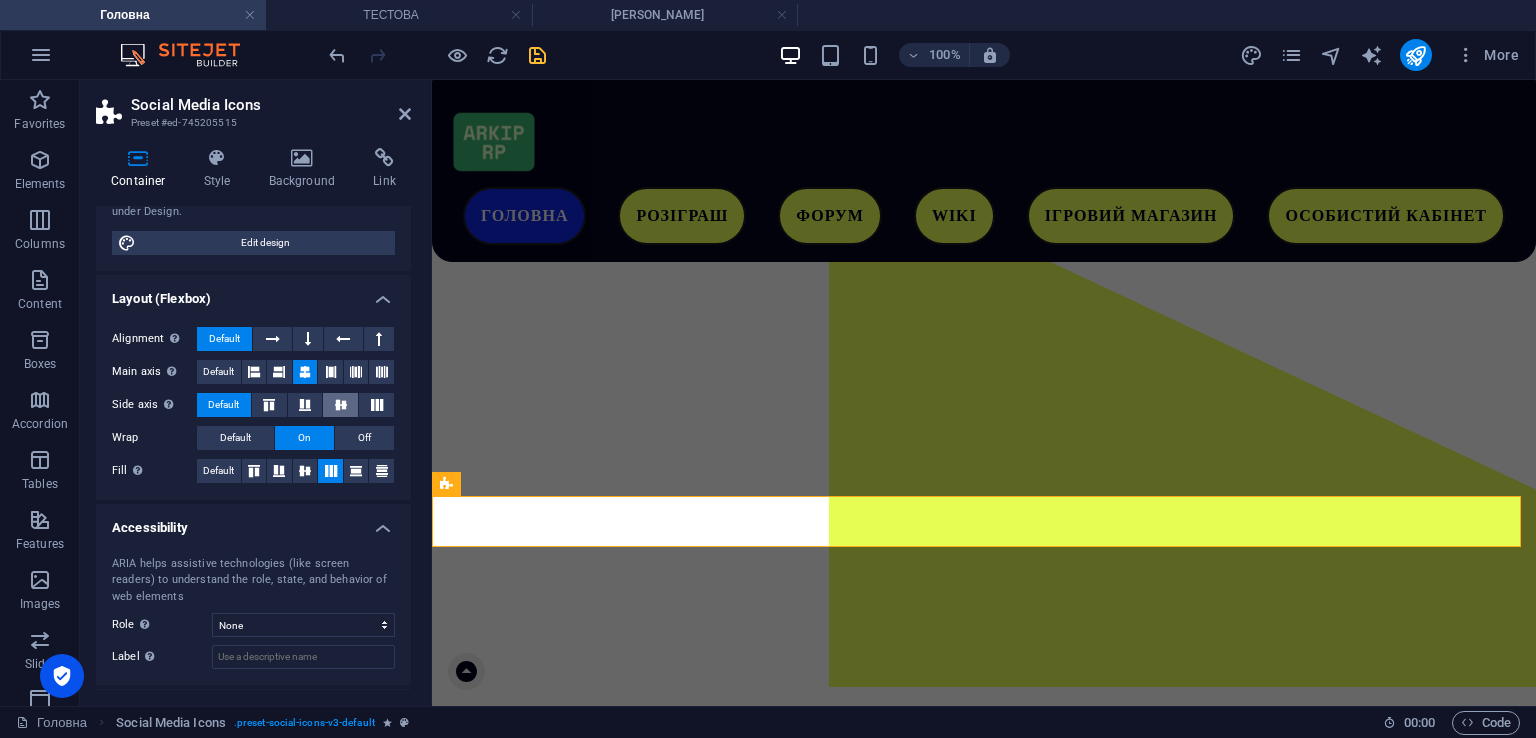 click at bounding box center (341, 405) 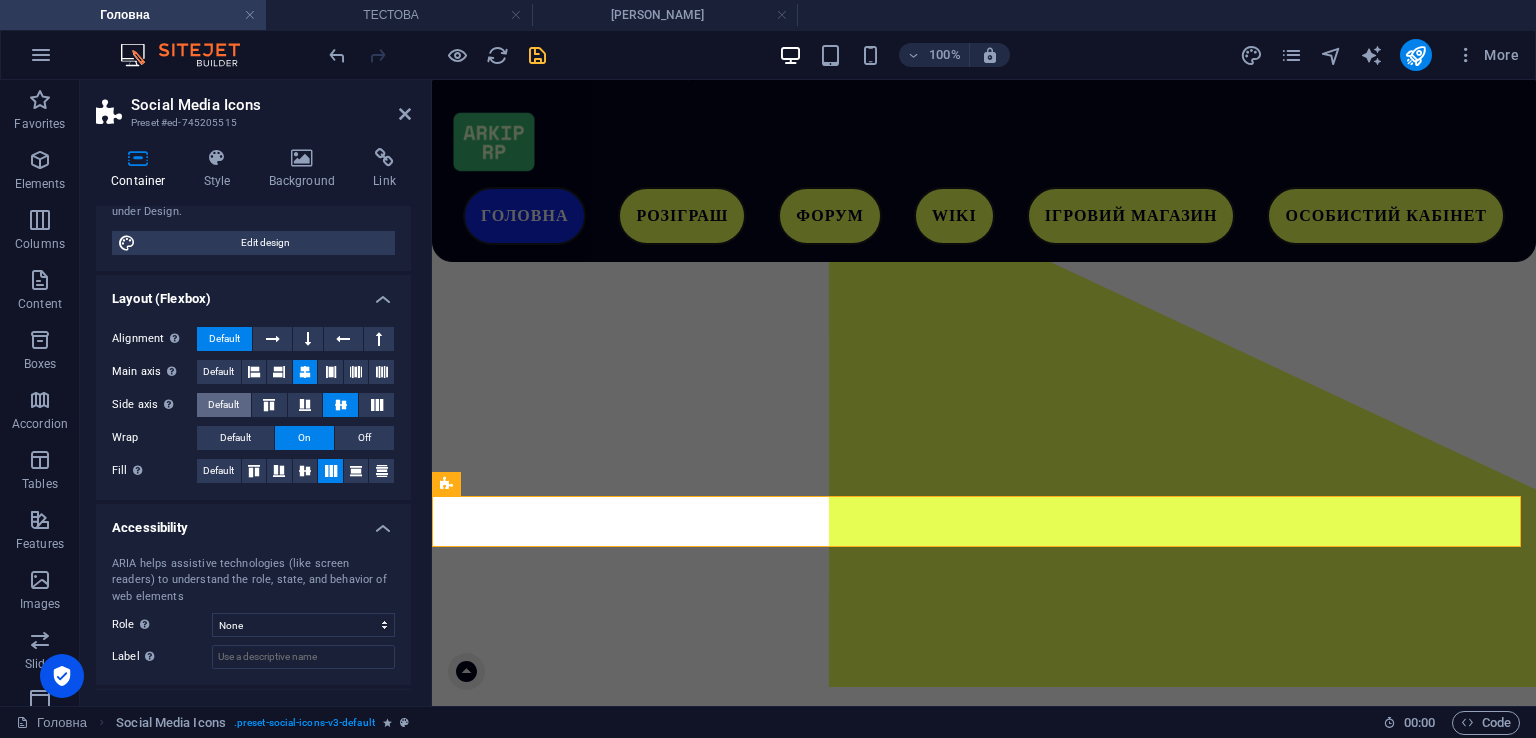 click on "Default" at bounding box center [223, 405] 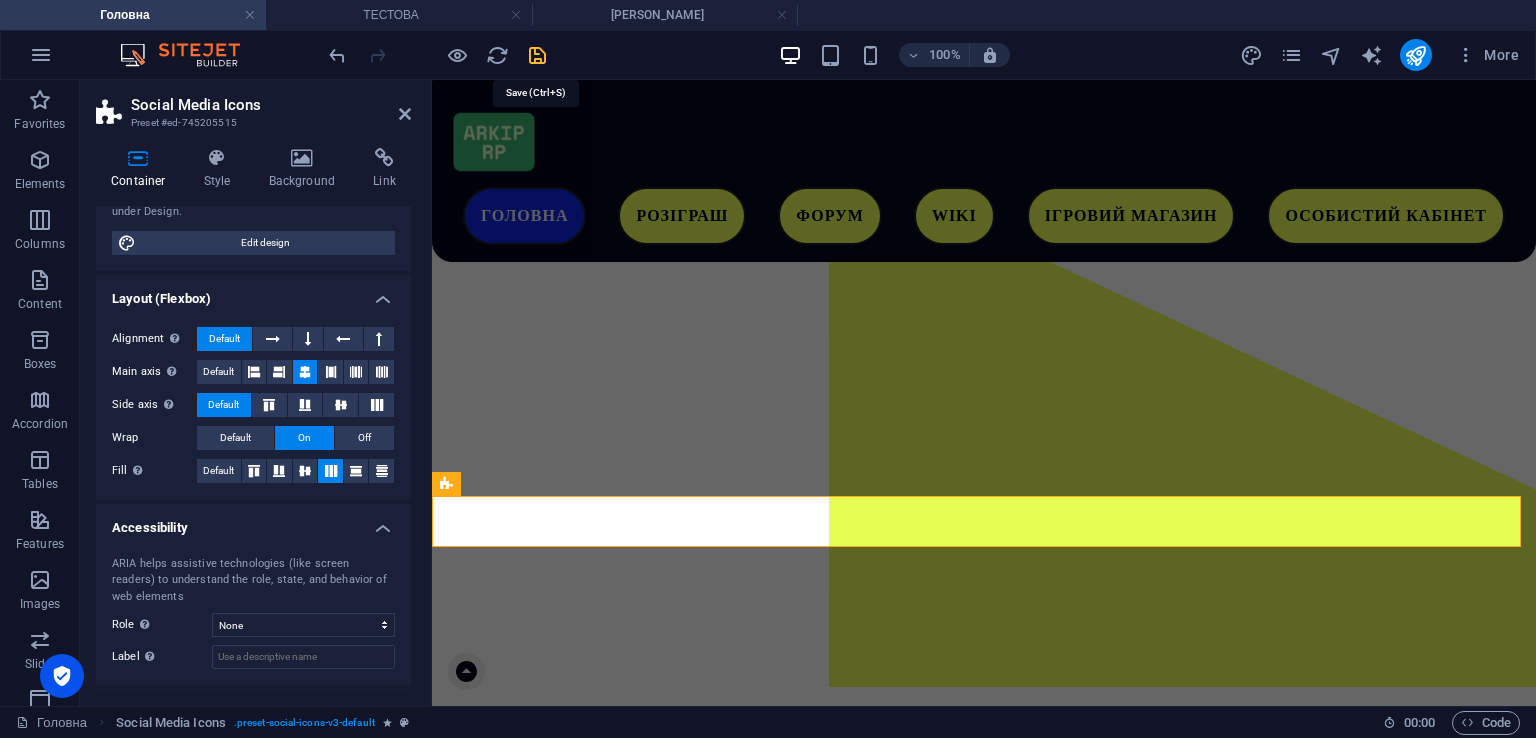 click at bounding box center [537, 55] 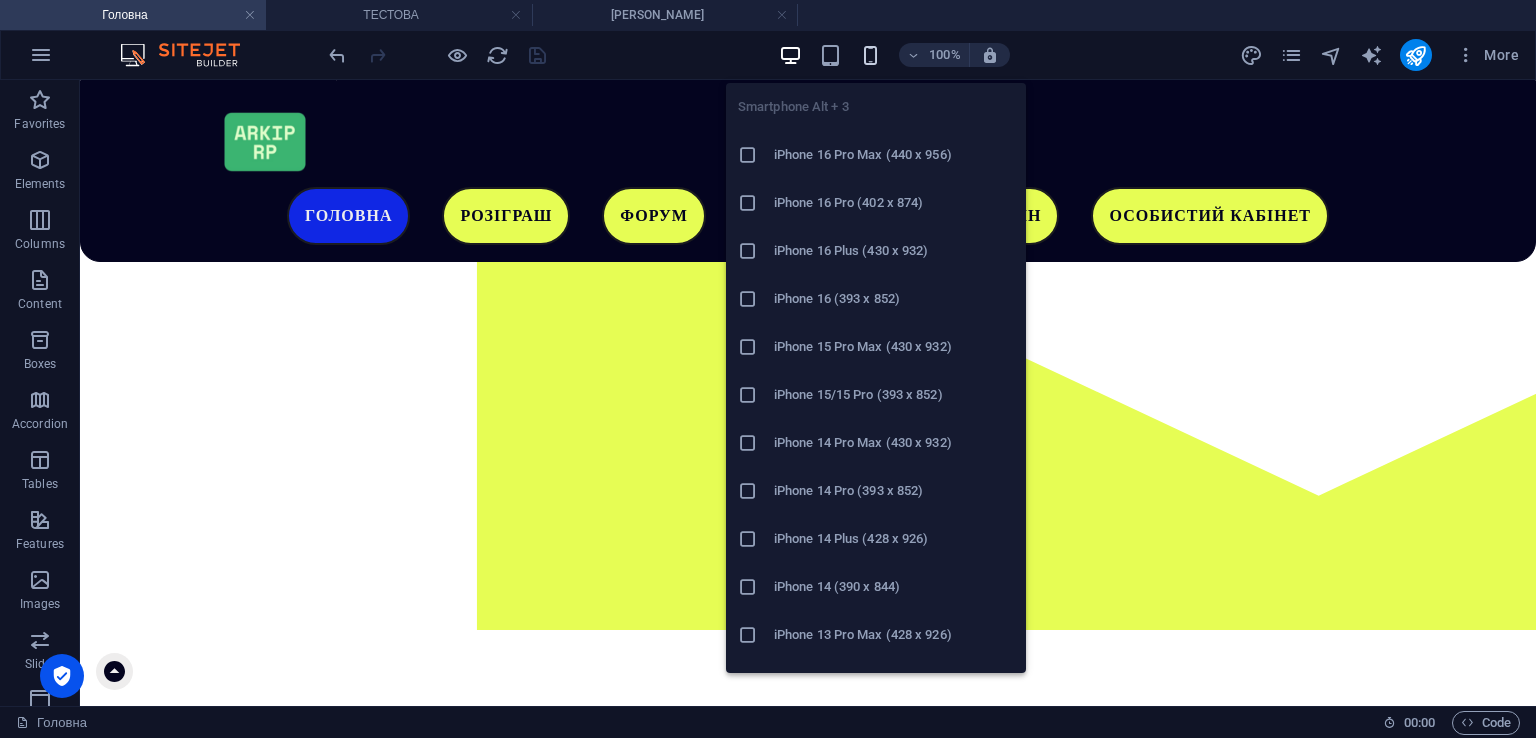 click at bounding box center [870, 55] 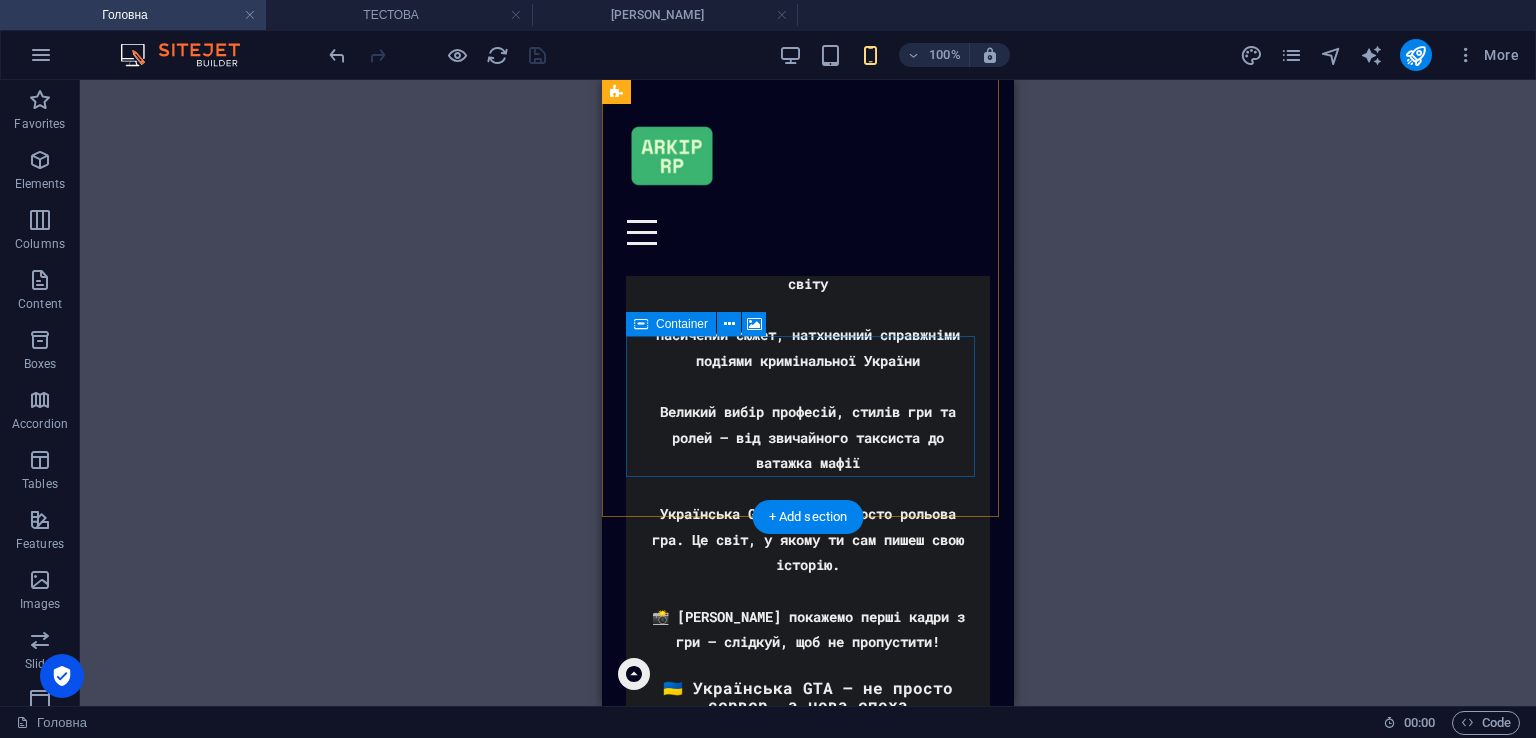 scroll, scrollTop: 4098, scrollLeft: 0, axis: vertical 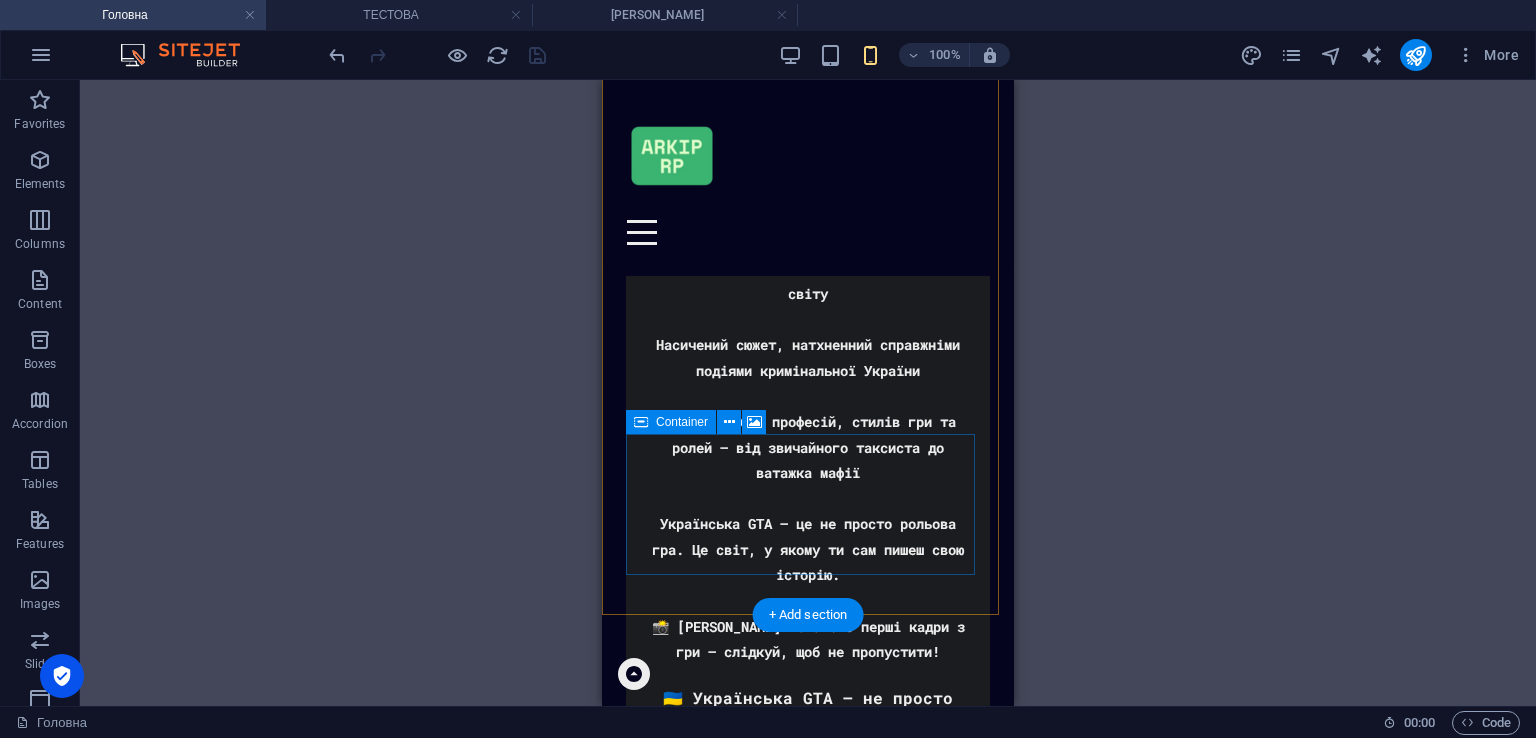 click on "Drop content here or  Add elements  Paste clipboard" at bounding box center (808, 1074) 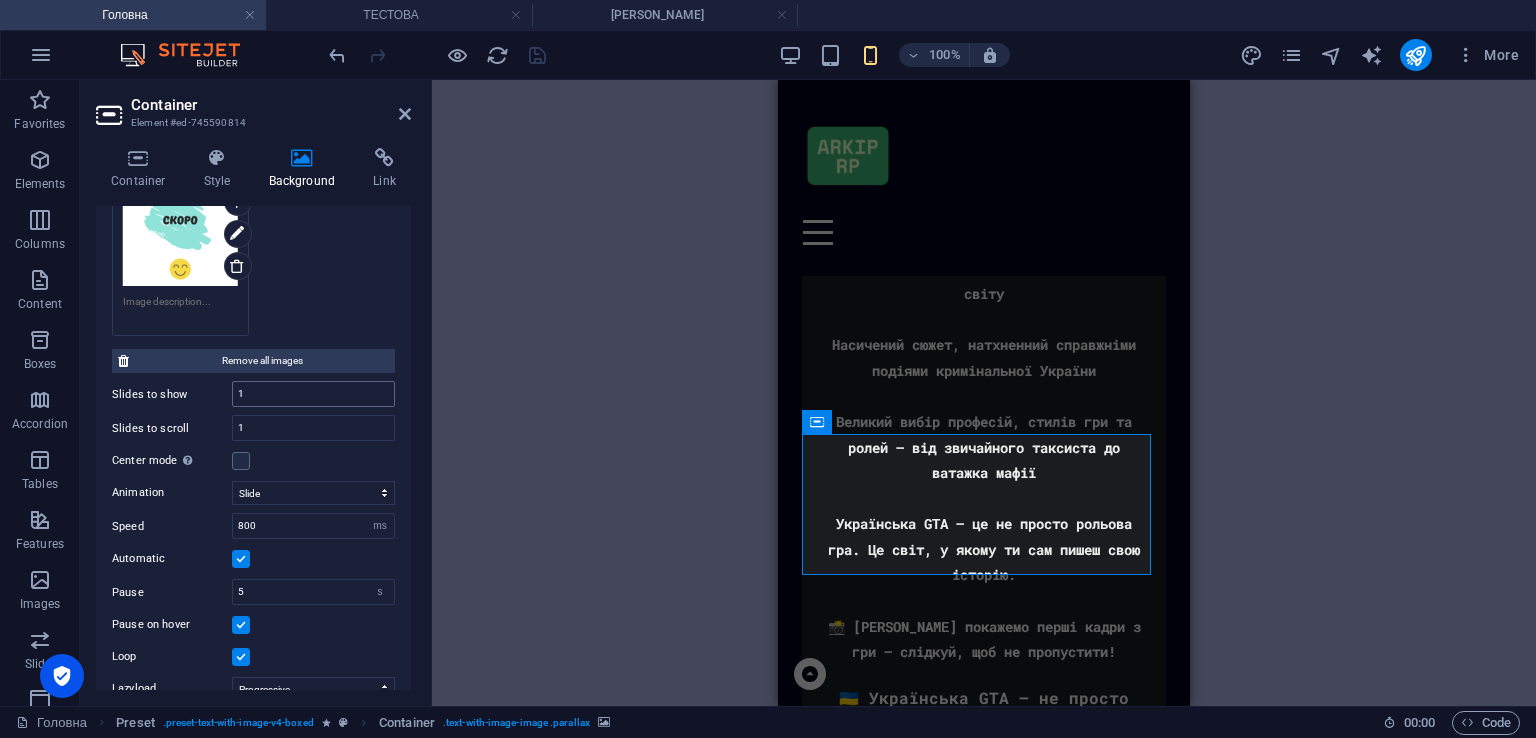 scroll, scrollTop: 392, scrollLeft: 0, axis: vertical 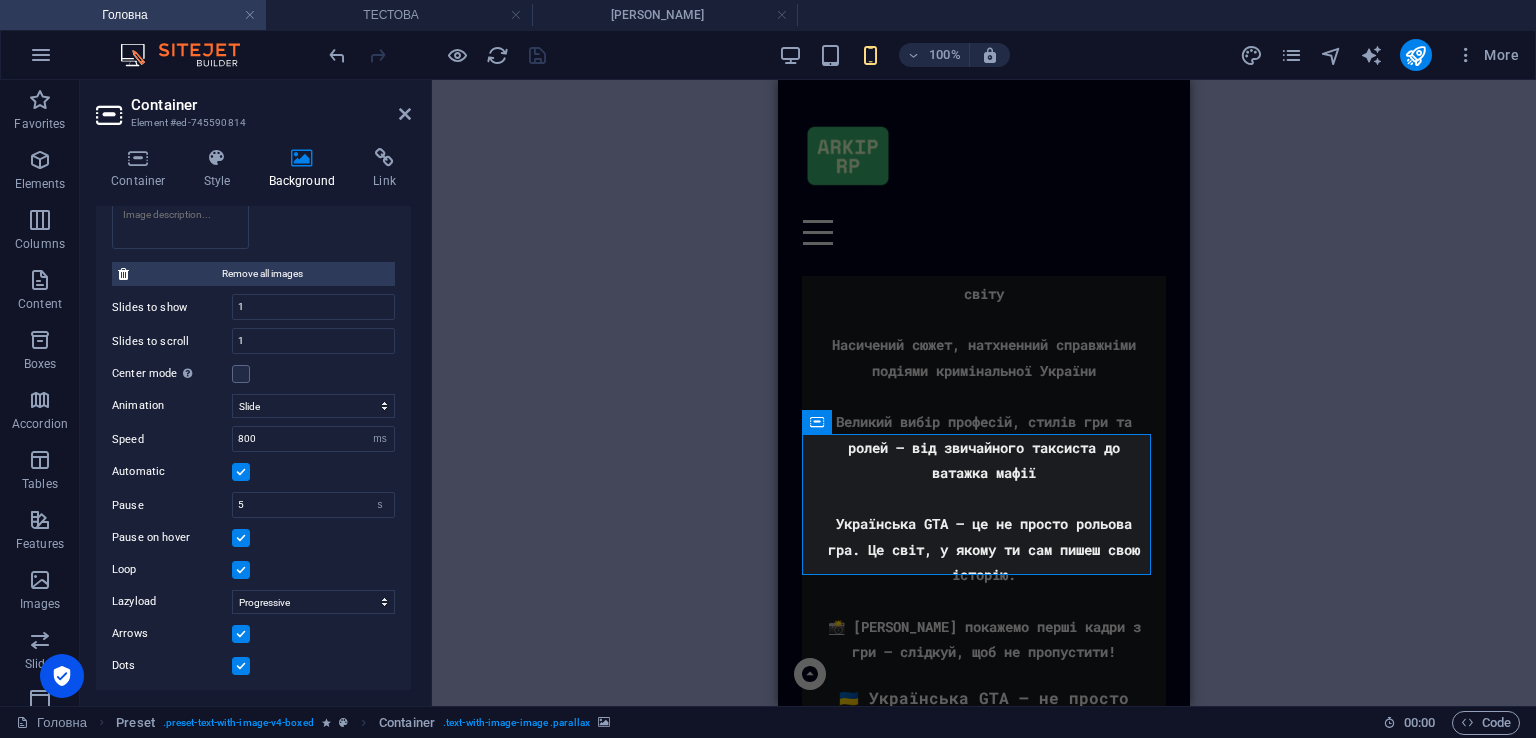 click on "Center mode Enables centered view with partial previous/next slide. Use with odd numbered "Slides to show" counts." at bounding box center [172, 374] 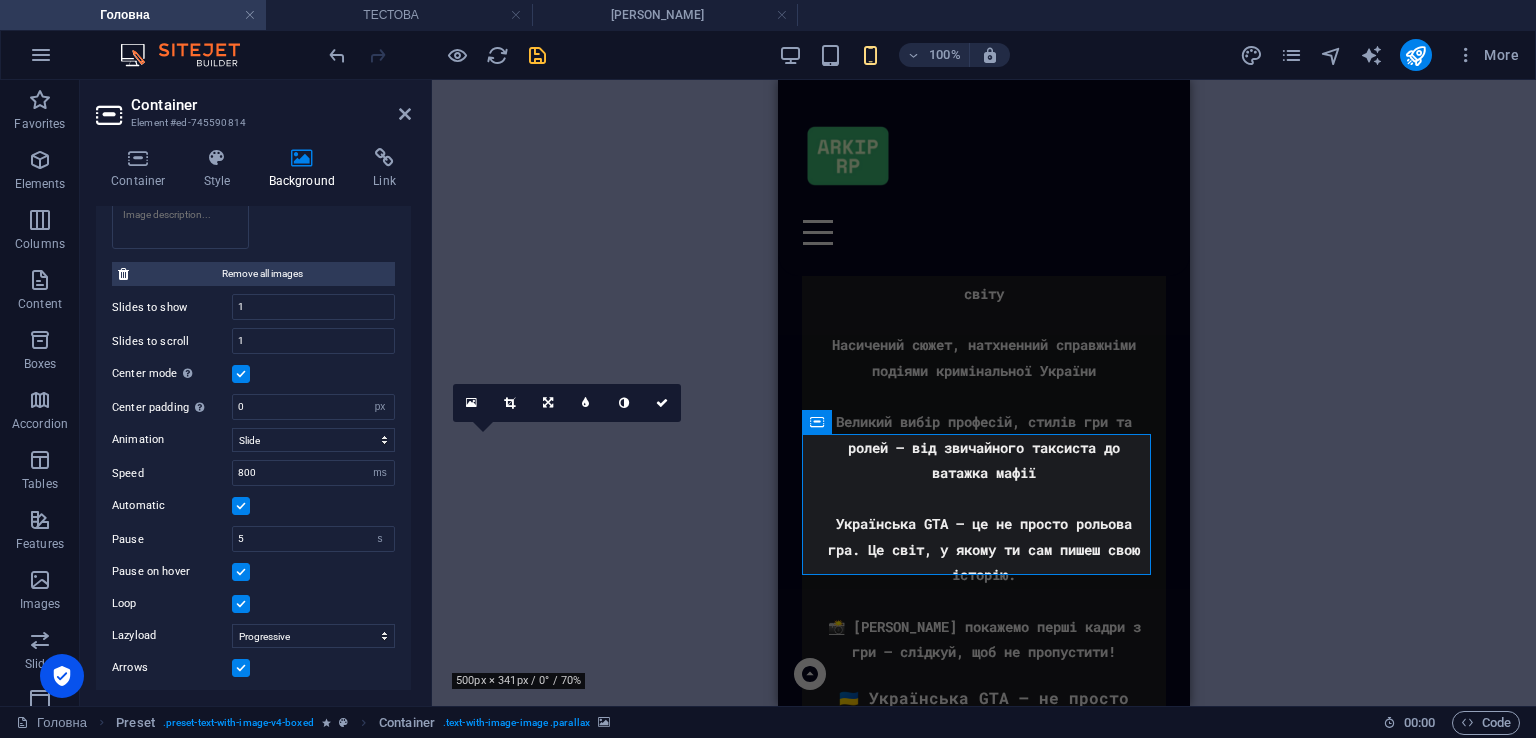 click at bounding box center [241, 374] 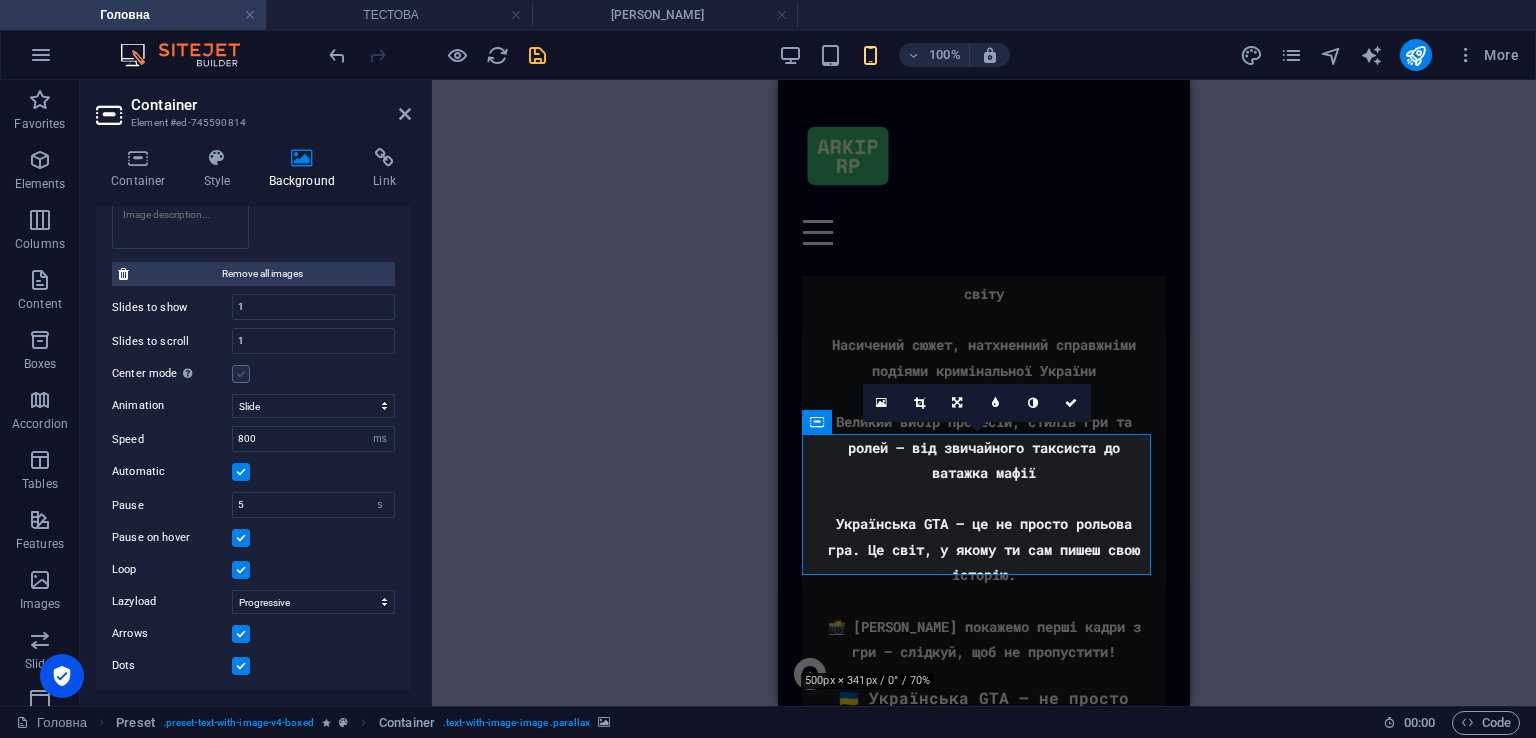 click at bounding box center (241, 374) 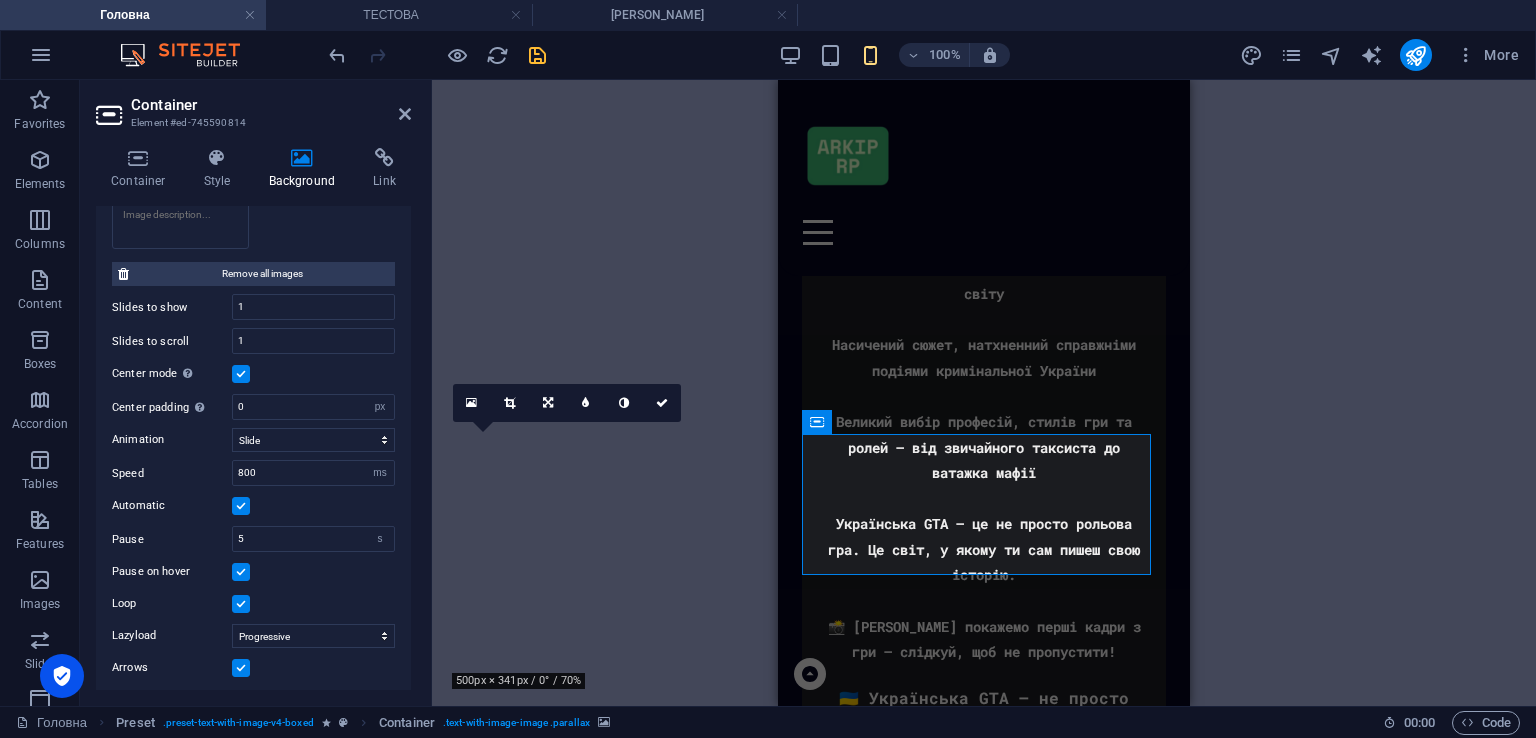 click at bounding box center (241, 374) 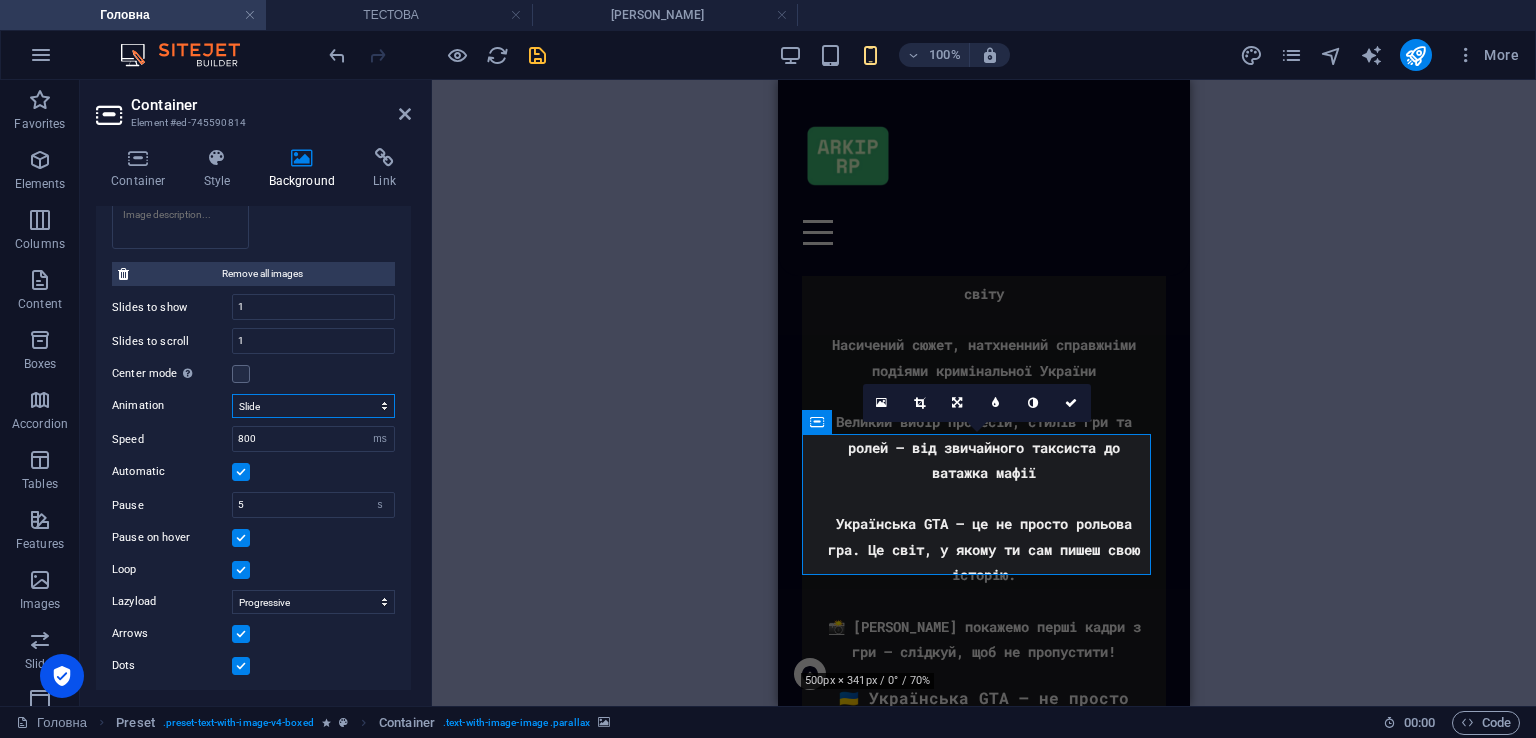click on "Slide Fade" at bounding box center (313, 406) 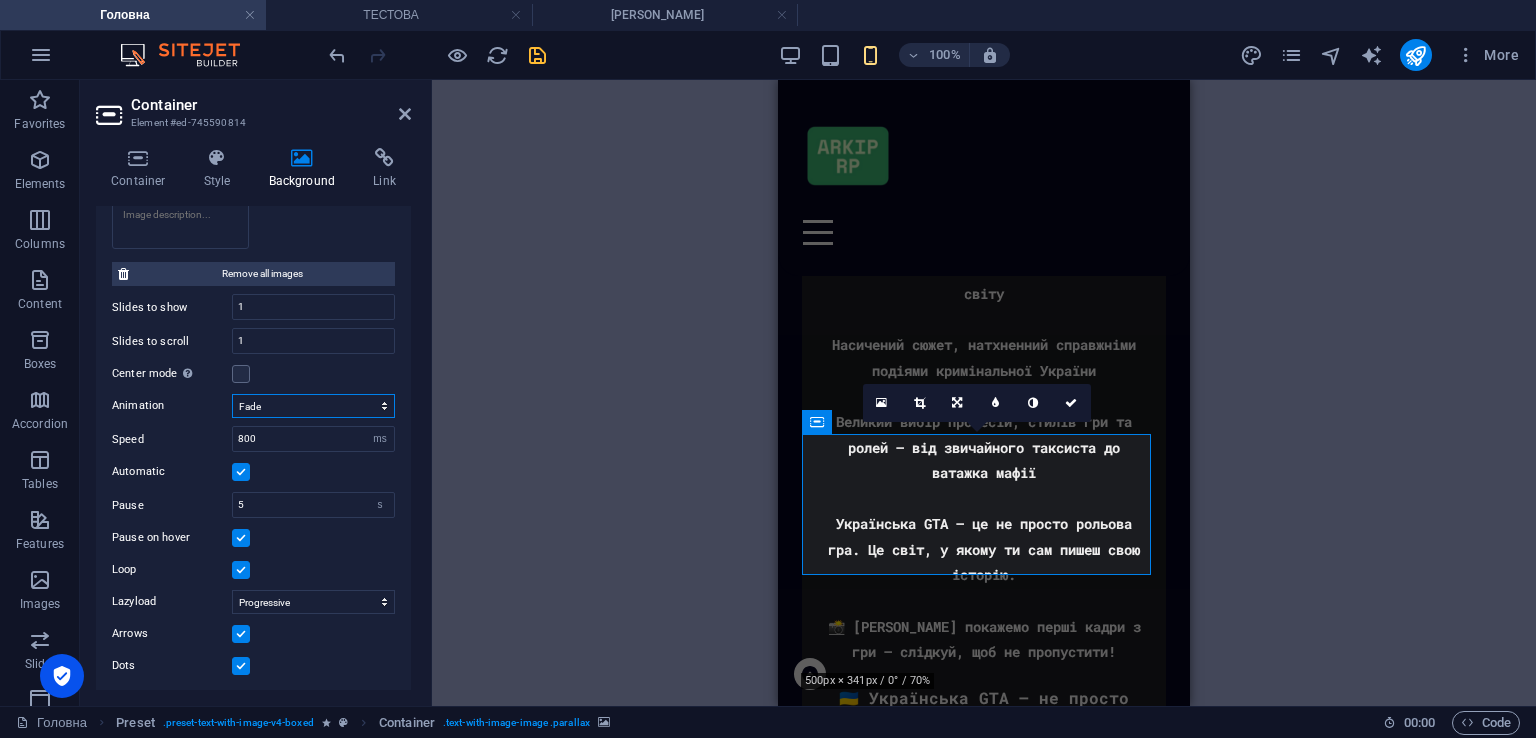 click on "Slide Fade" at bounding box center (313, 406) 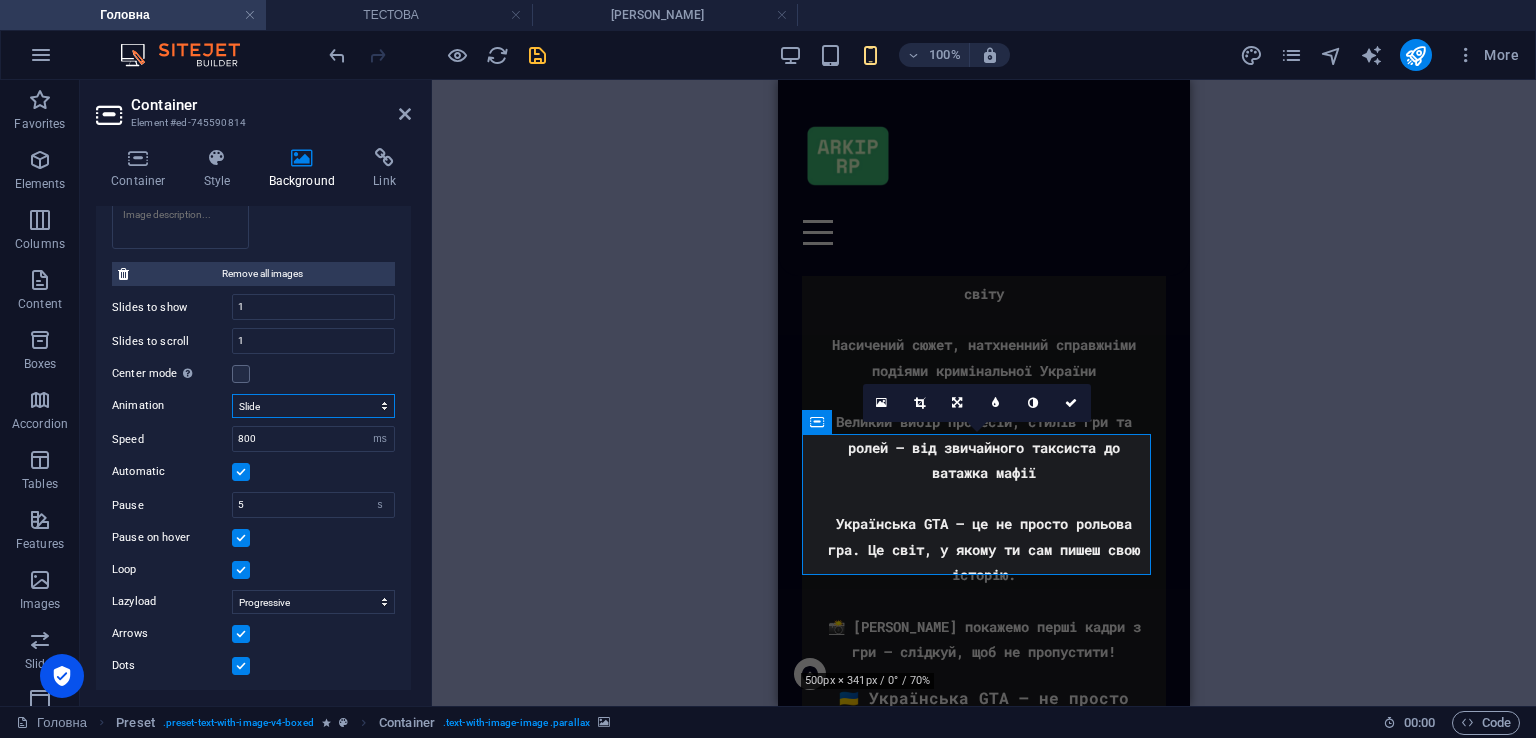 click on "Slide Fade" at bounding box center [313, 406] 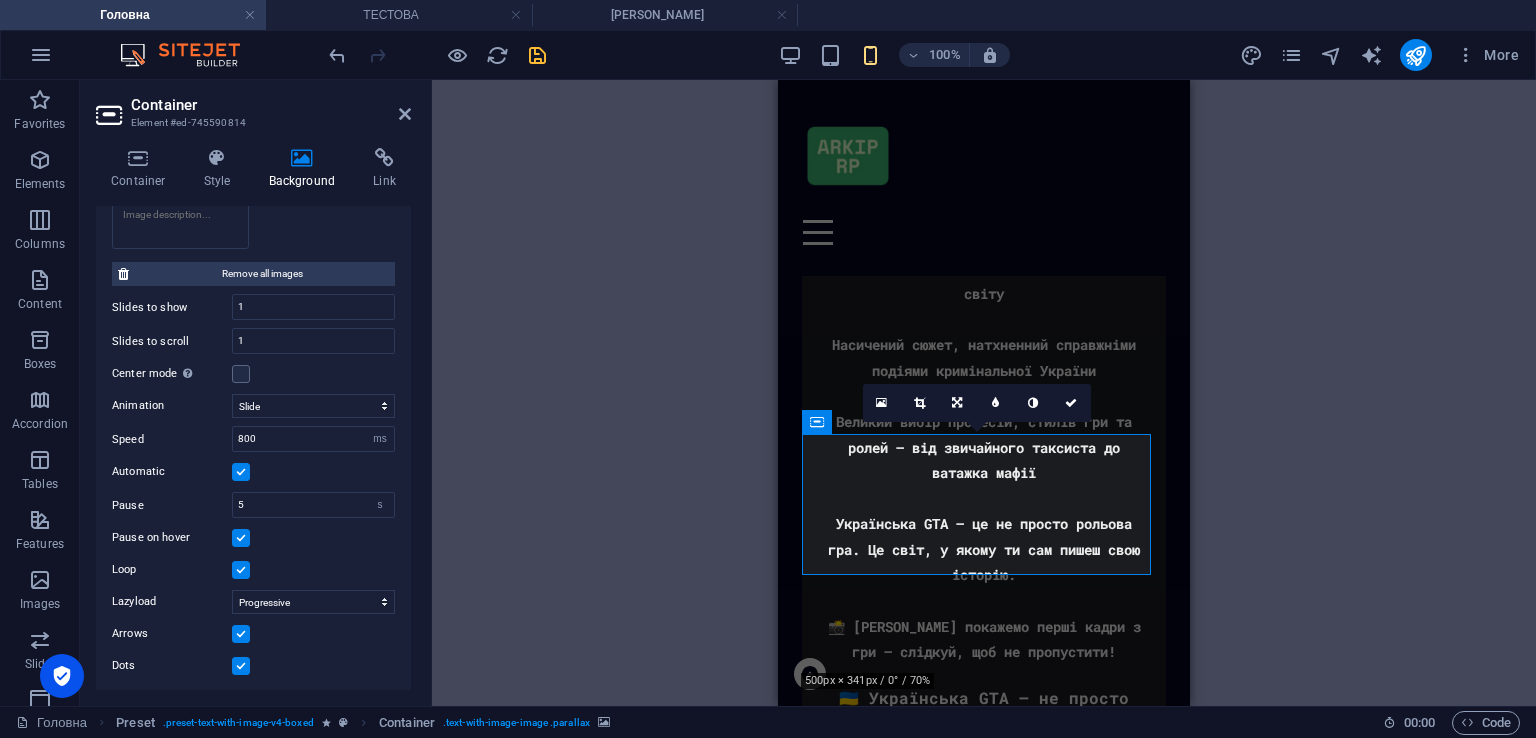 click at bounding box center [537, 55] 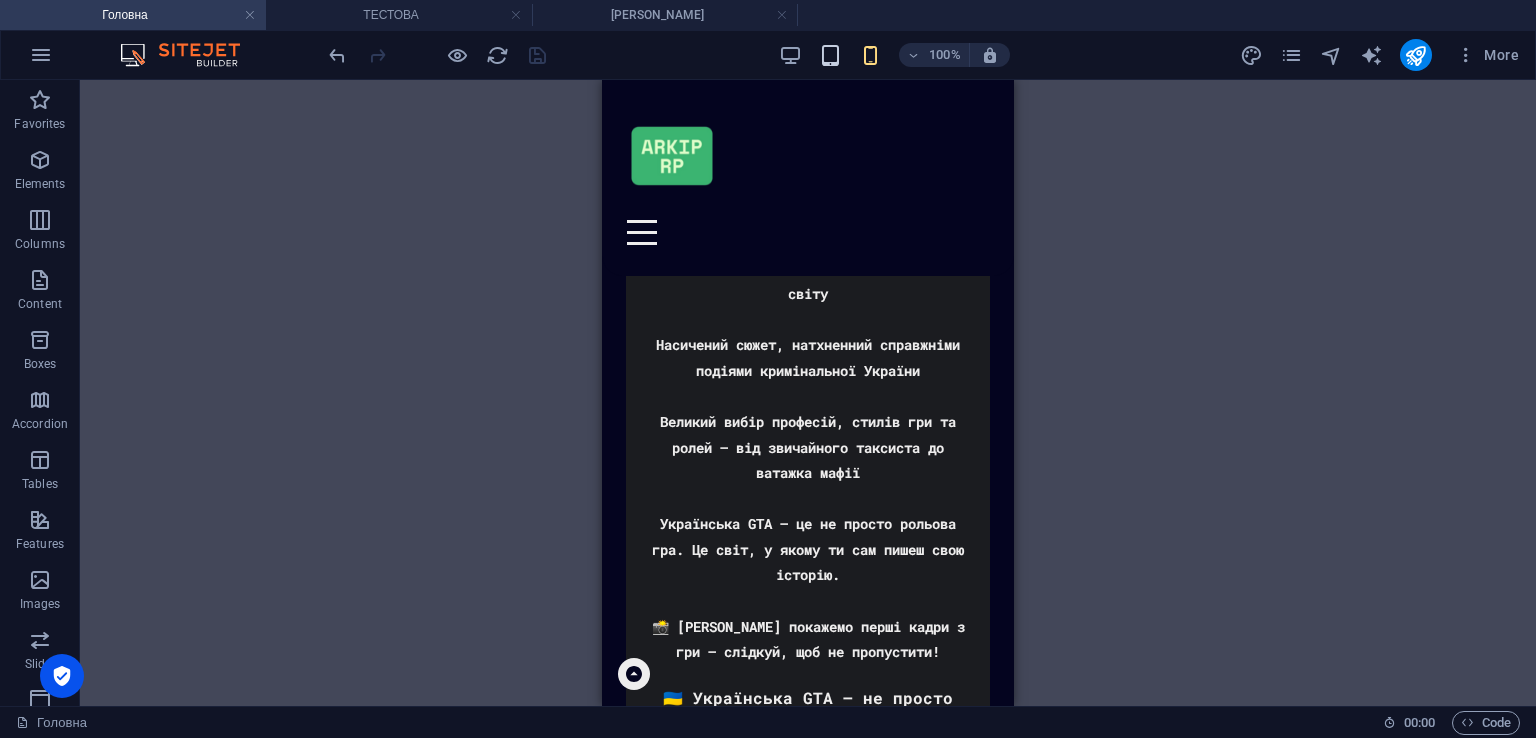click at bounding box center [830, 55] 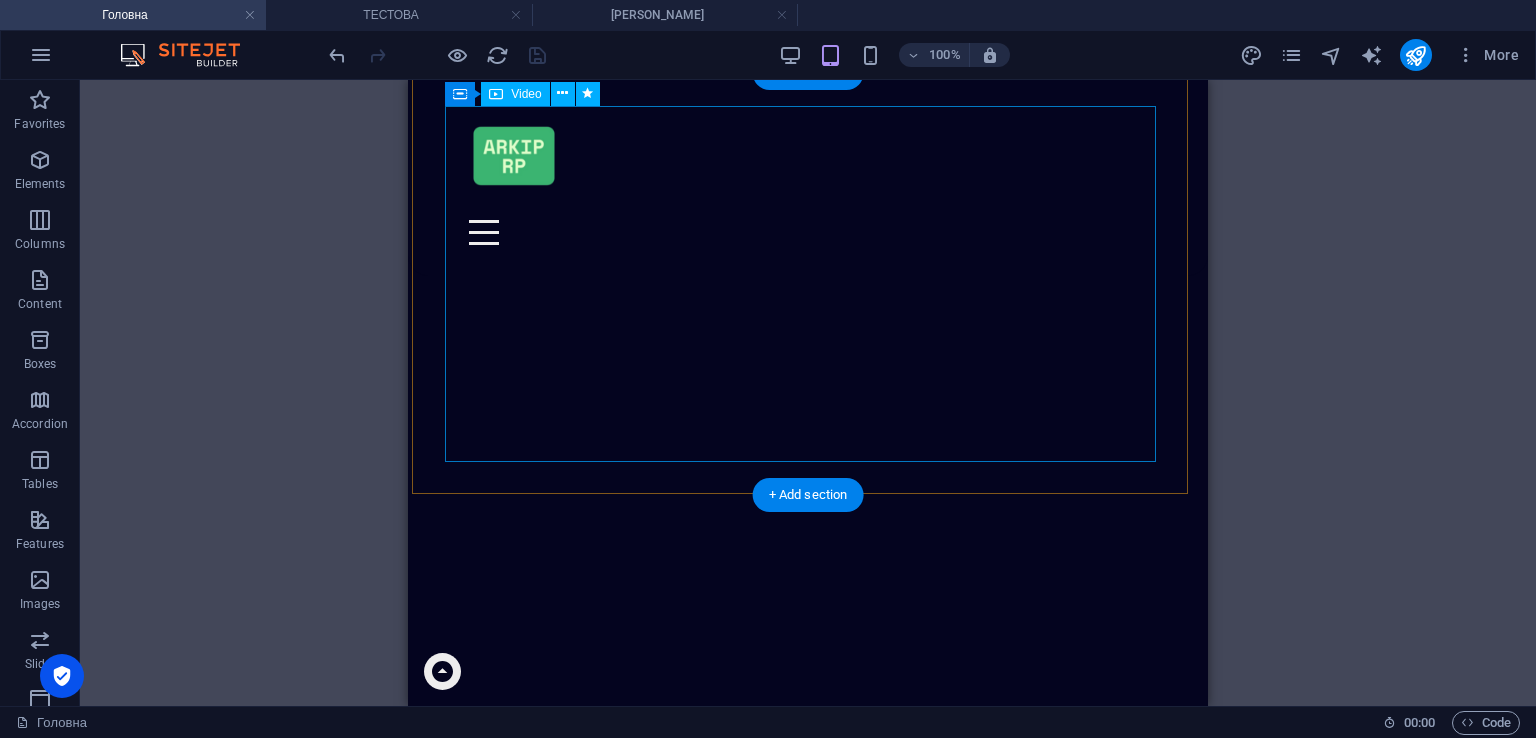 scroll, scrollTop: 5352, scrollLeft: 0, axis: vertical 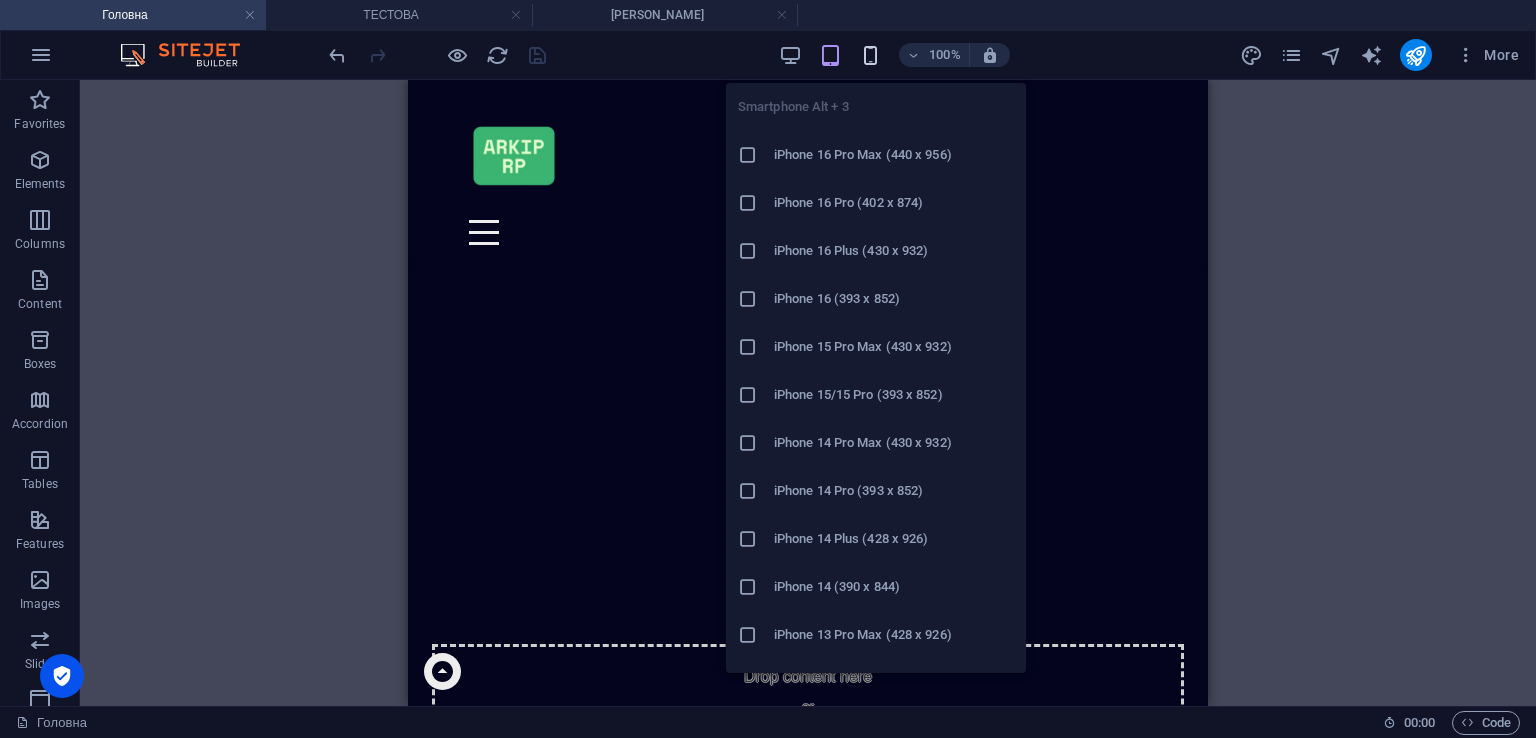 click at bounding box center [870, 55] 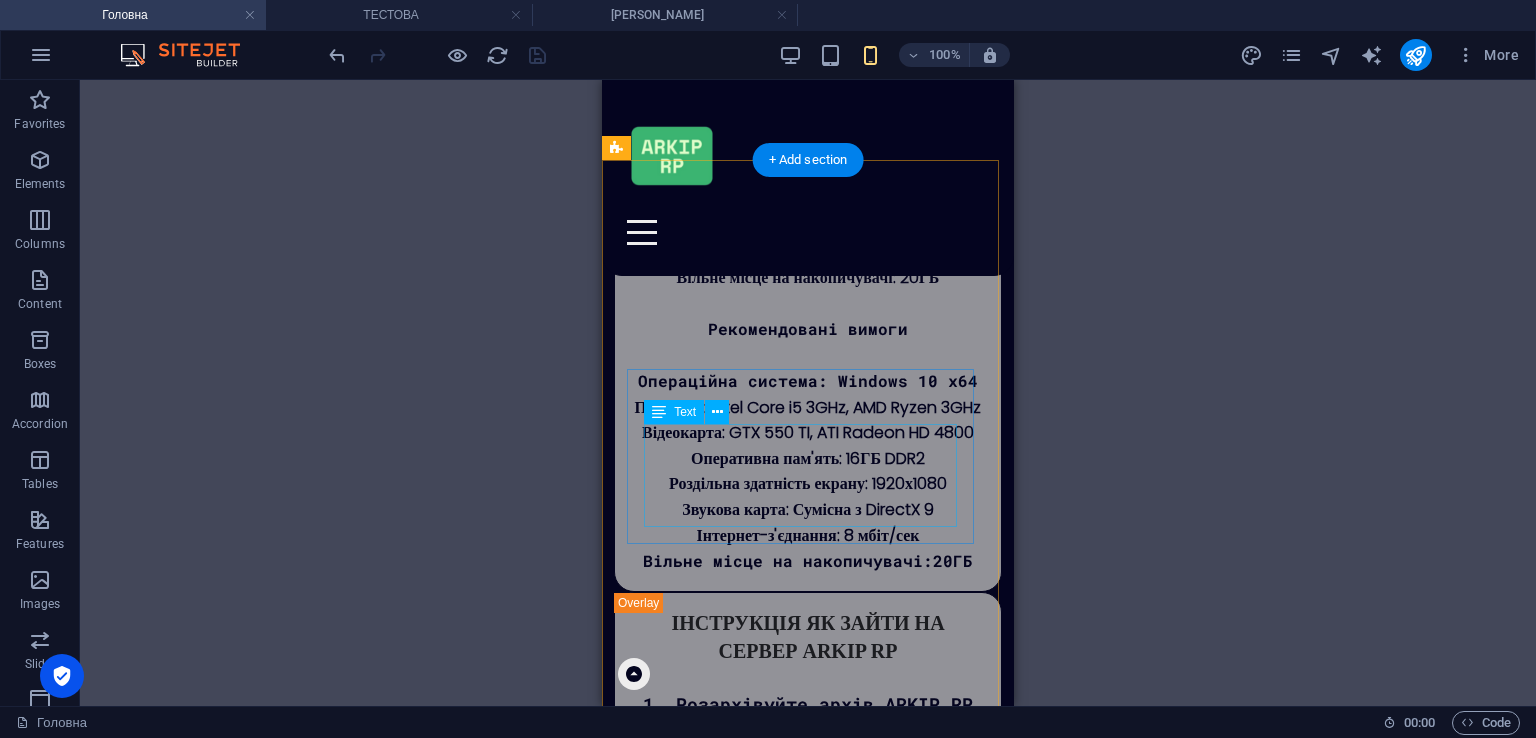 scroll, scrollTop: 6044, scrollLeft: 0, axis: vertical 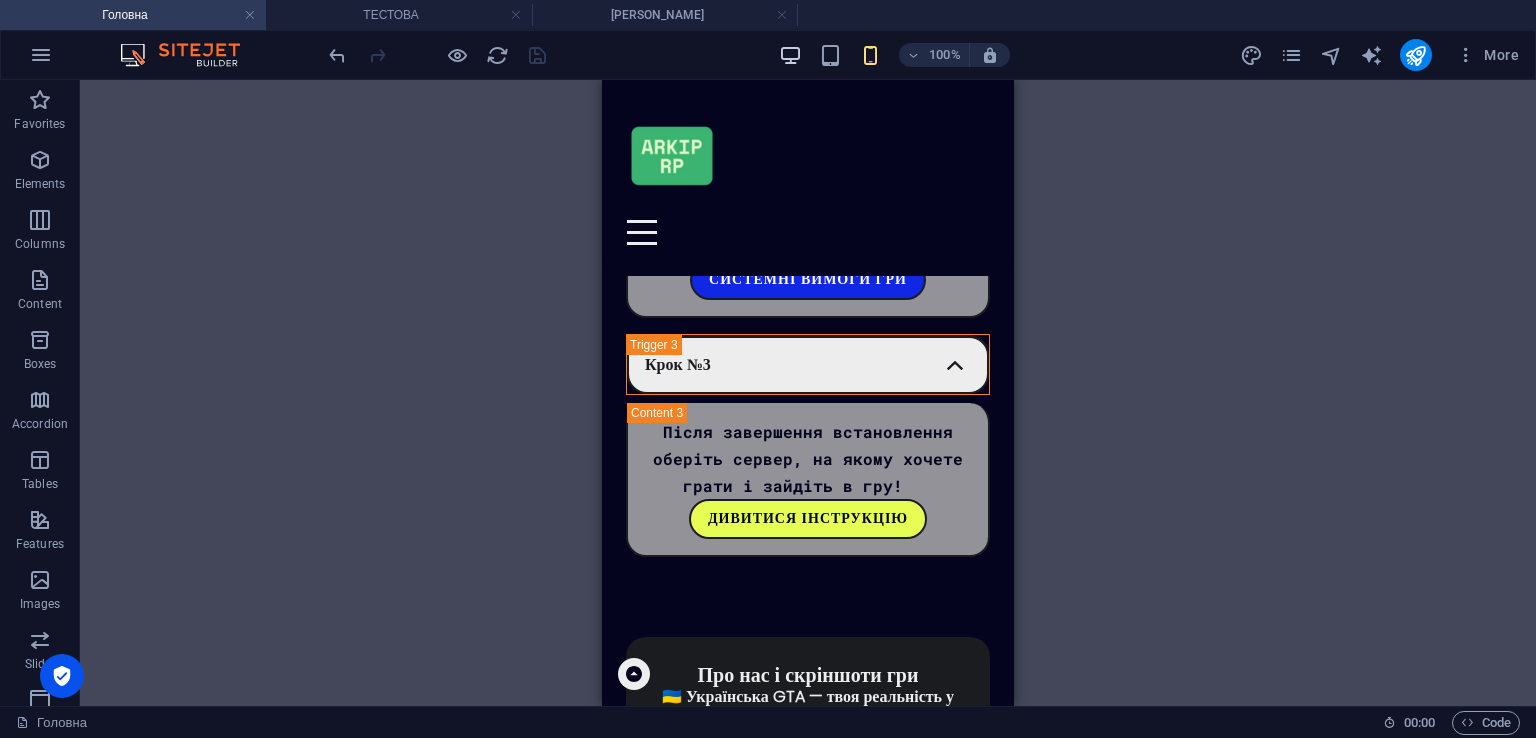 click at bounding box center (790, 55) 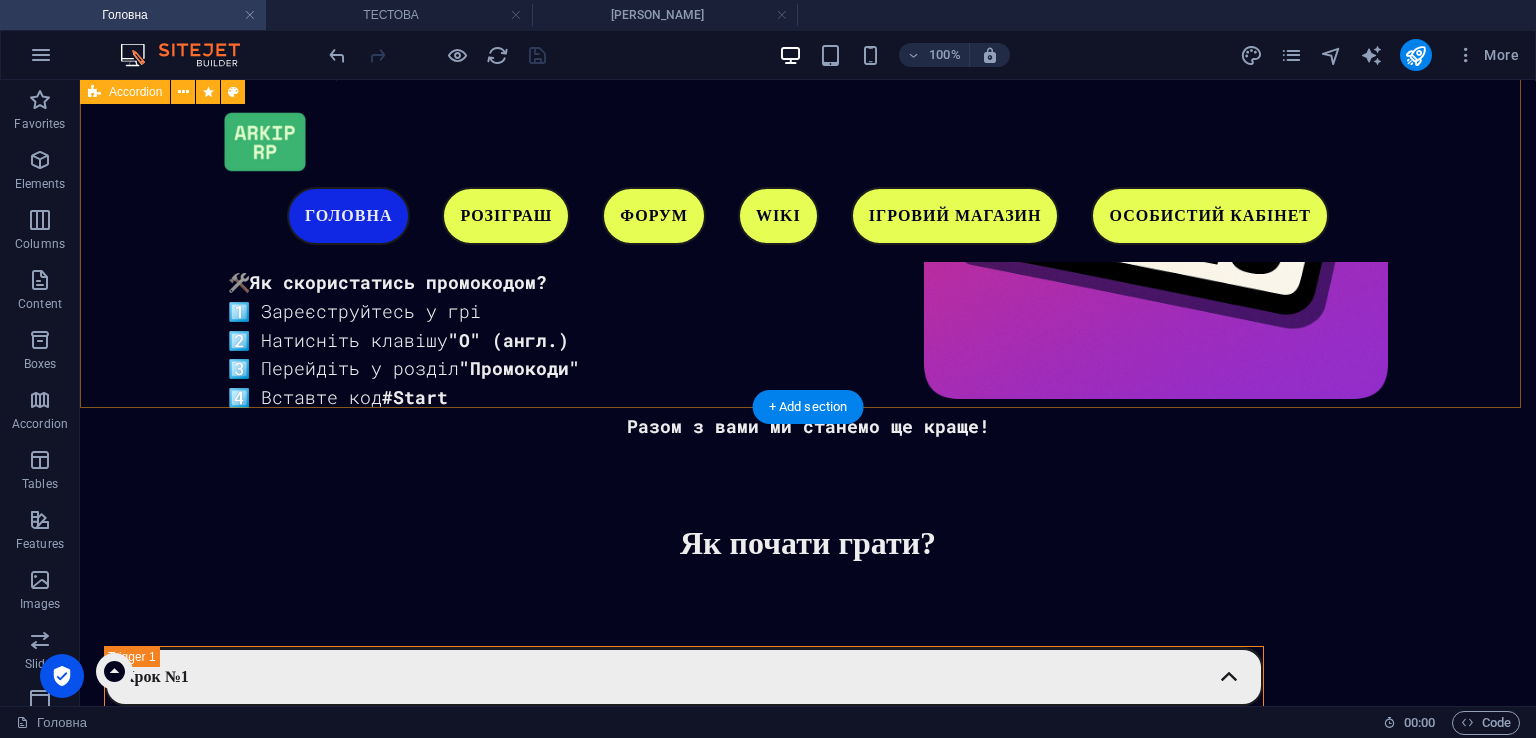 scroll, scrollTop: 2617, scrollLeft: 0, axis: vertical 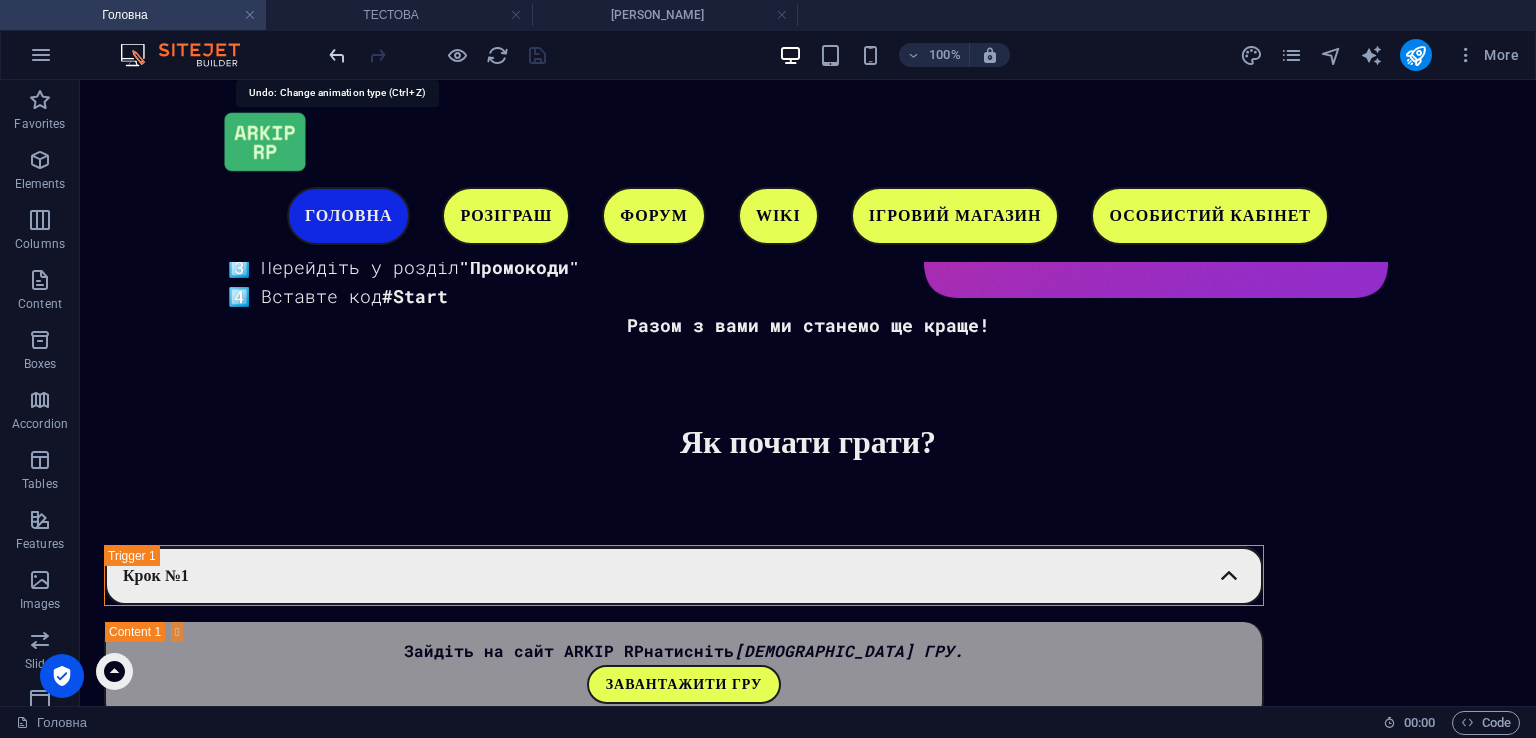 click at bounding box center (337, 55) 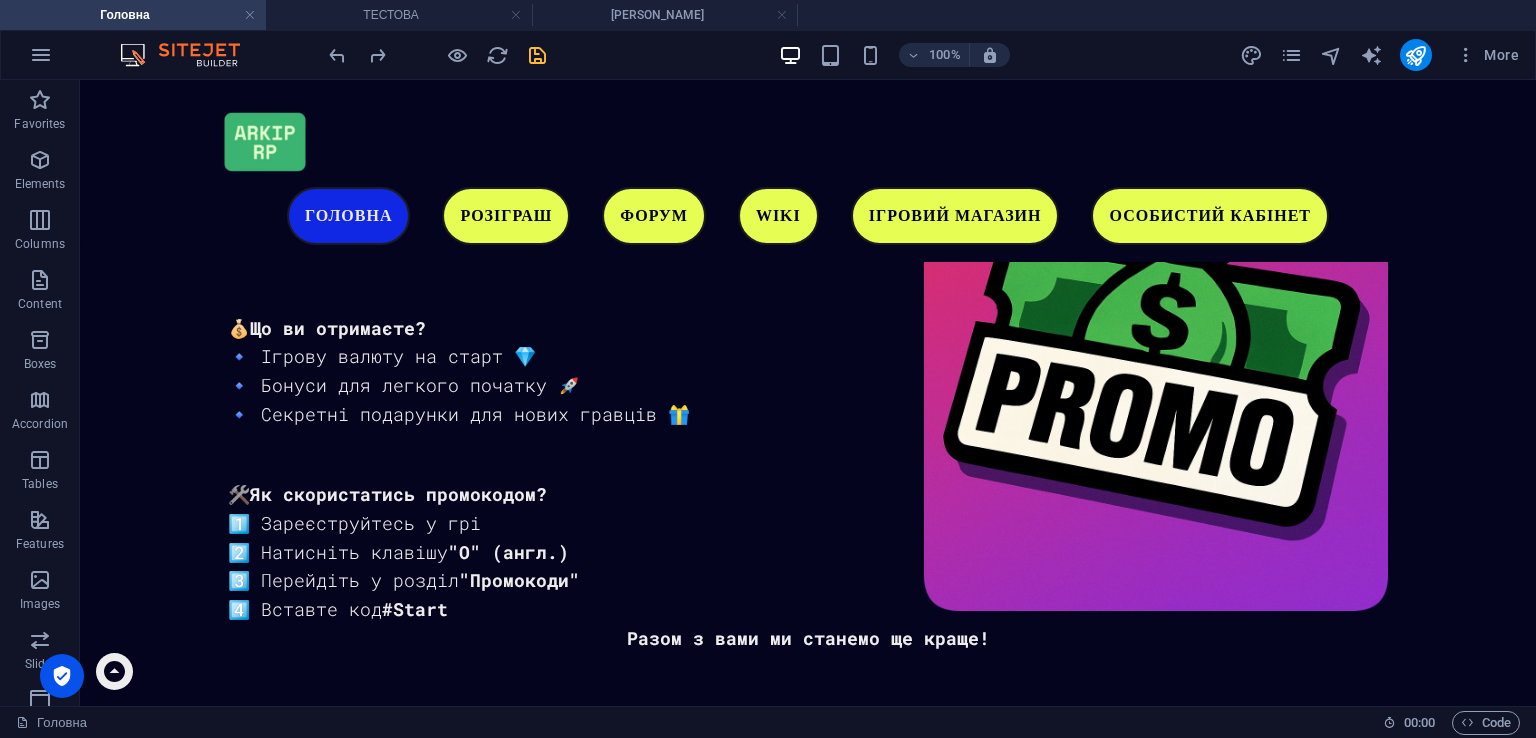 click at bounding box center (537, 55) 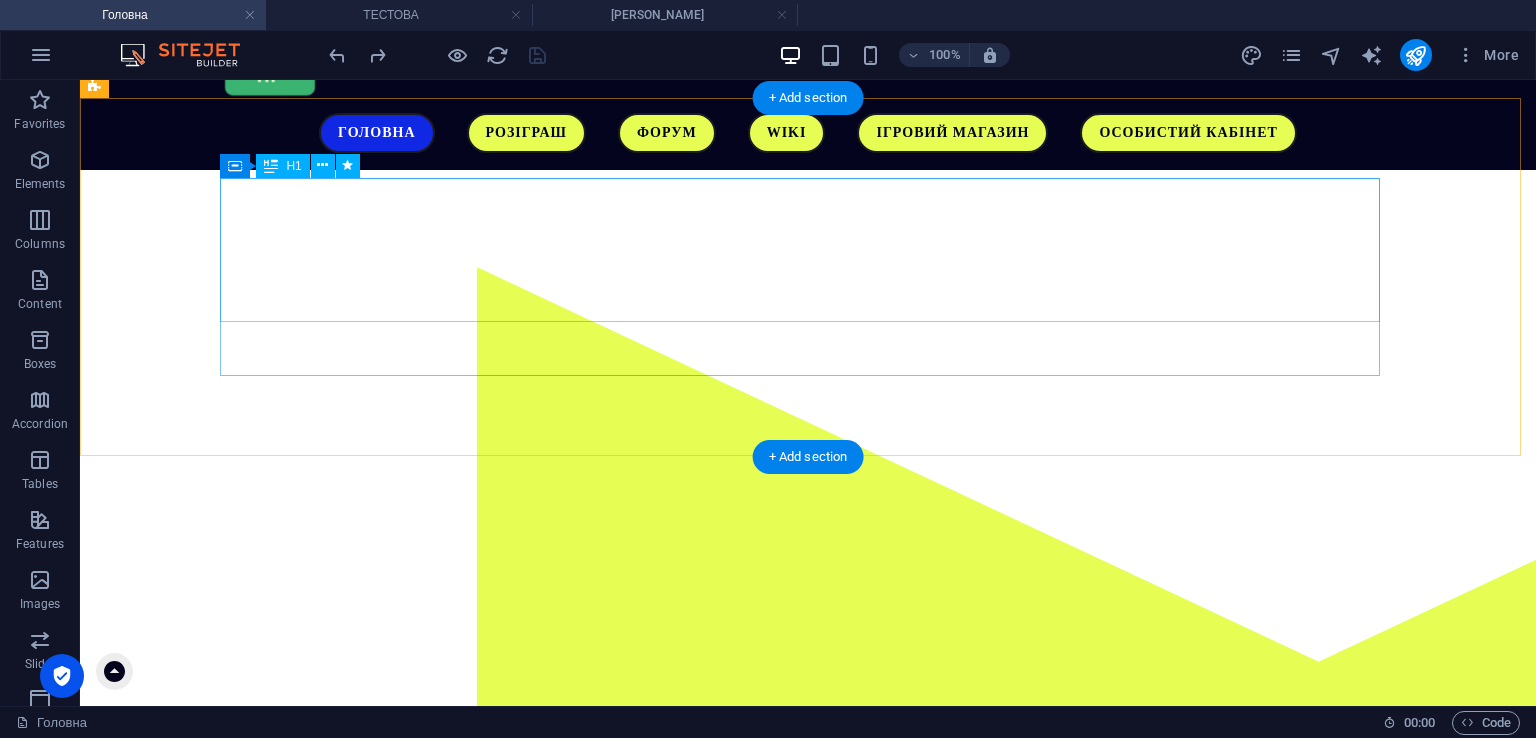scroll, scrollTop: 0, scrollLeft: 0, axis: both 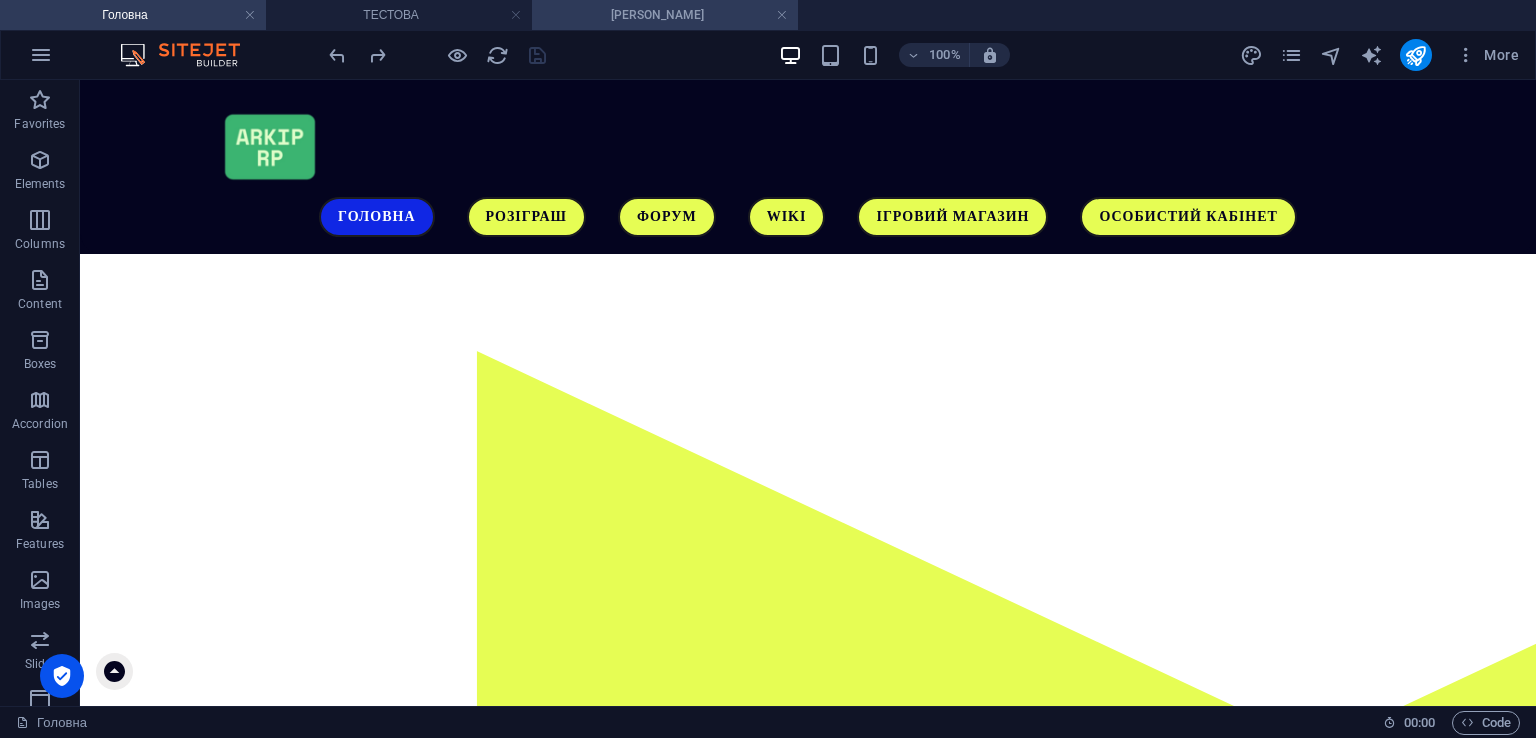 click on "[PERSON_NAME]" at bounding box center [665, 15] 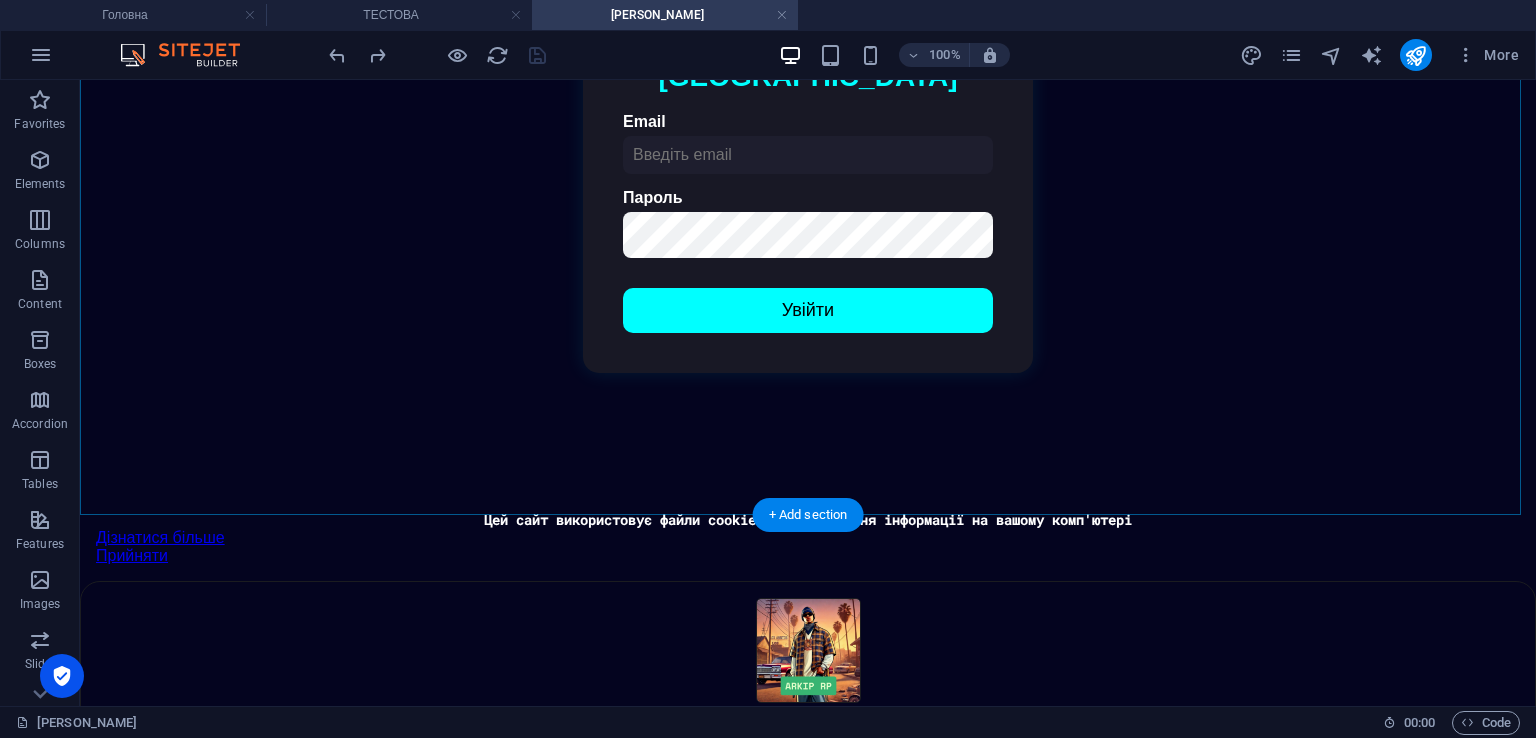 scroll, scrollTop: 442, scrollLeft: 0, axis: vertical 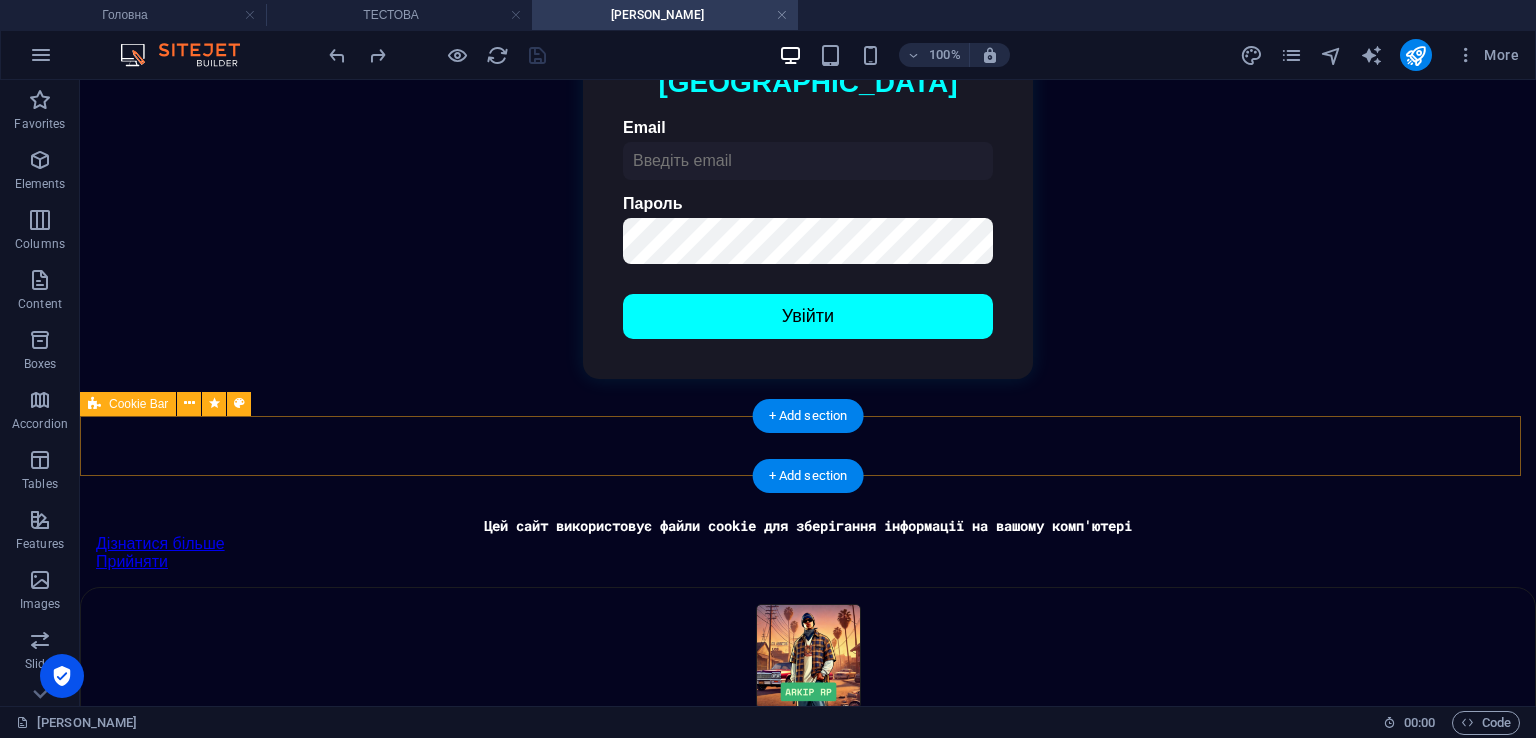 click on "Цей сайт використовує файли cookie для зберігання інформації на вашому комп'ютері Дізнатися більше Прийняти" at bounding box center (808, 543) 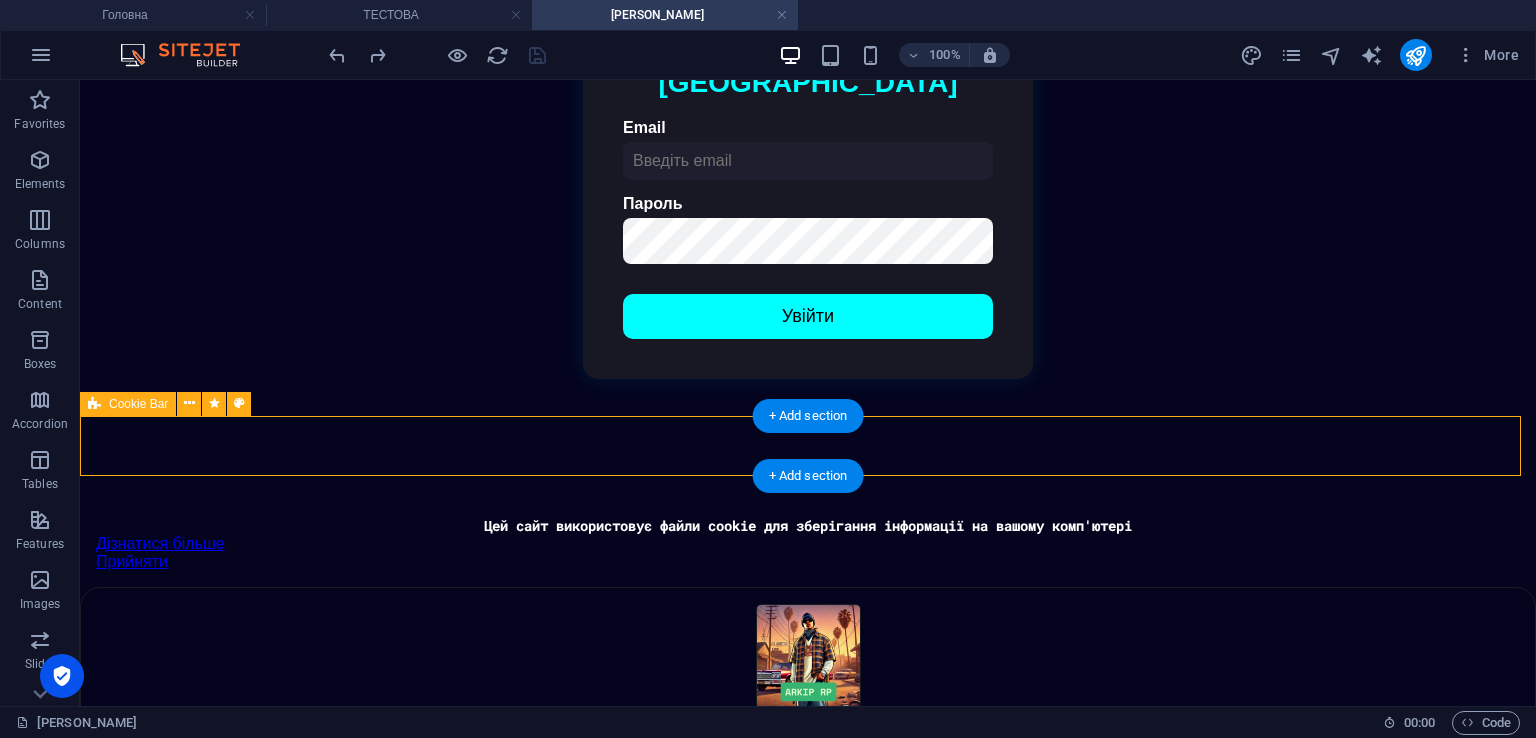 click on "Цей сайт використовує файли cookie для зберігання інформації на вашому комп'ютері Дізнатися більше Прийняти" at bounding box center (808, 543) 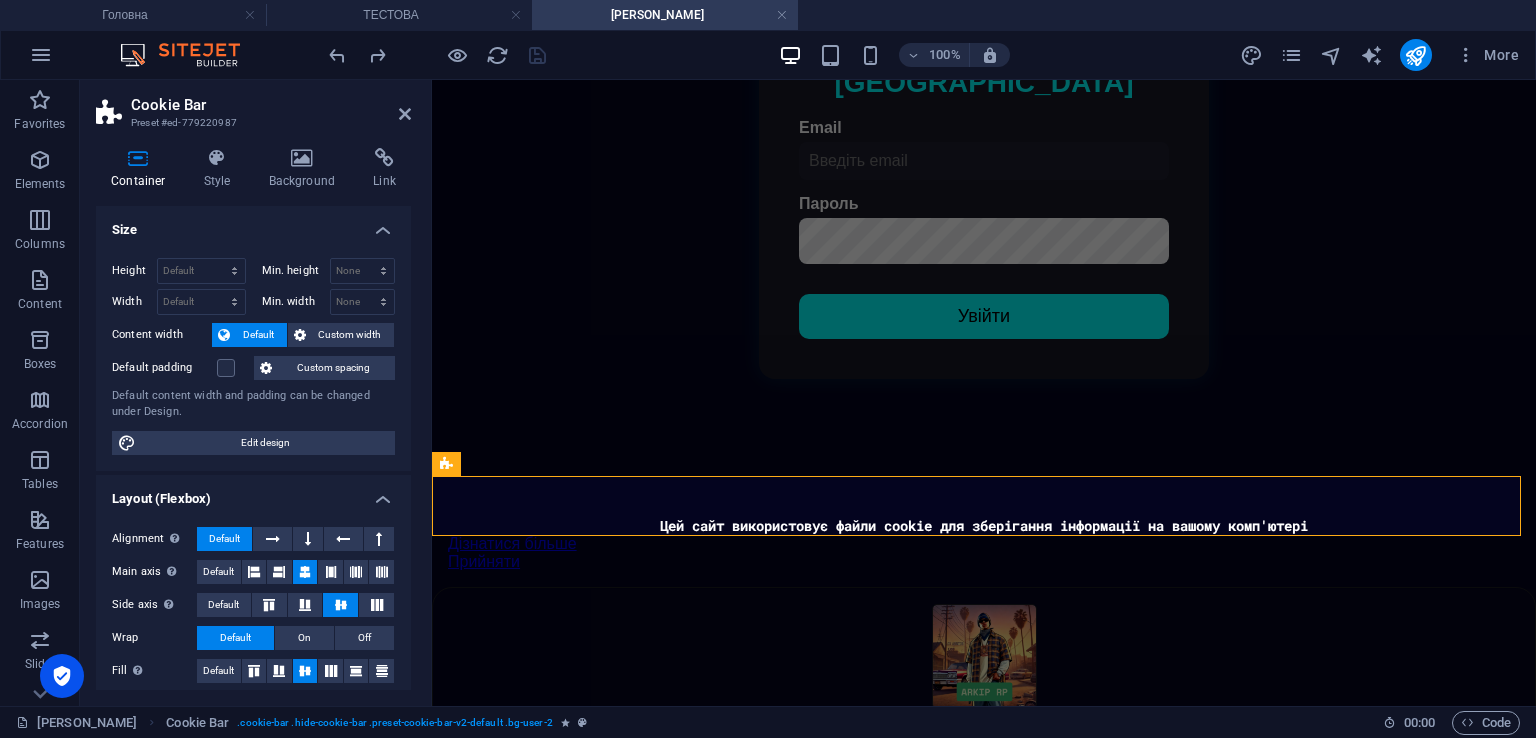 scroll, scrollTop: 439, scrollLeft: 0, axis: vertical 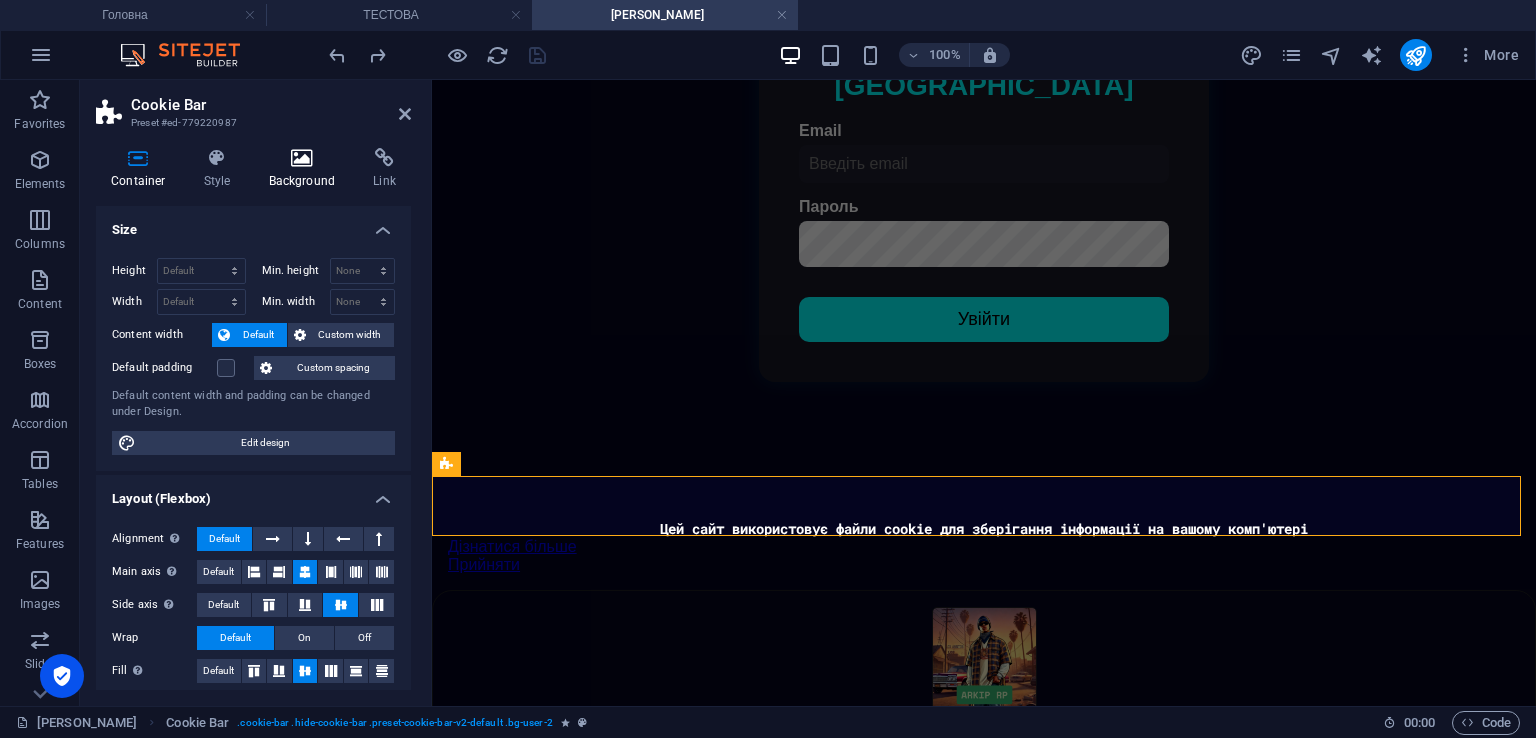 click on "Background" at bounding box center (306, 169) 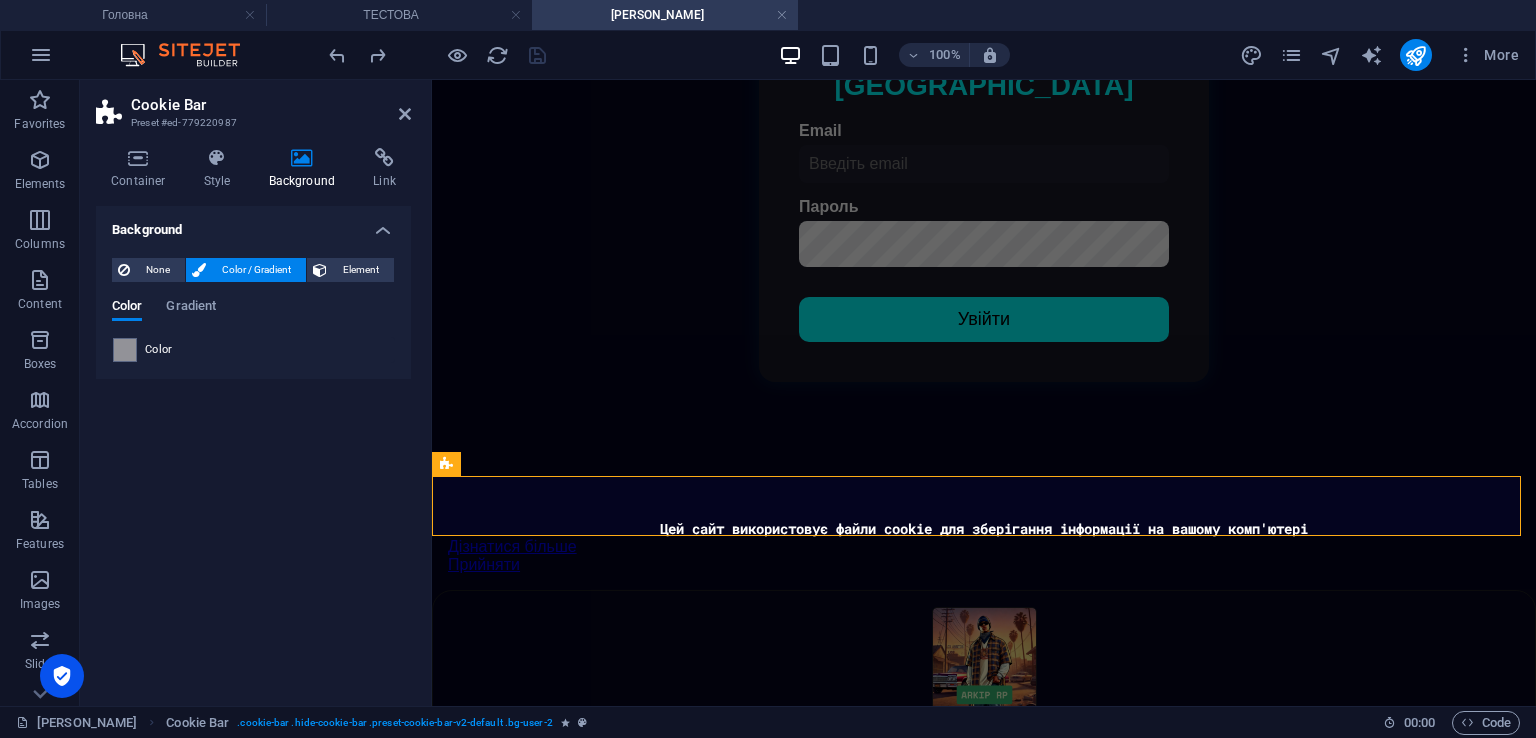 click on "Container Style Background Link Size Height Default px rem % vh vw Min. height None px rem % vh vw Width Default px rem % em vh vw Min. width None px rem % vh vw Content width Default Custom width Width Default px rem % em vh vw Min. width None px rem % vh vw Default padding Custom spacing Default content width and padding can be changed under Design. Edit design Layout (Flexbox) Alignment Determines the flex direction. Default Main axis Determine how elements should behave along the main axis inside this container (justify content). Default Side axis Control the vertical direction of the element inside of the container (align items). Default Wrap Default On Off Fill Controls the distances and direction of elements on the y-axis across several lines (align content). Default Accessibility ARIA helps assistive technologies (like screen readers) to understand the role, state, and behavior of web elements Role The ARIA role defines the purpose of an element.  None Alert Article Banner Comment Fan" at bounding box center (253, 419) 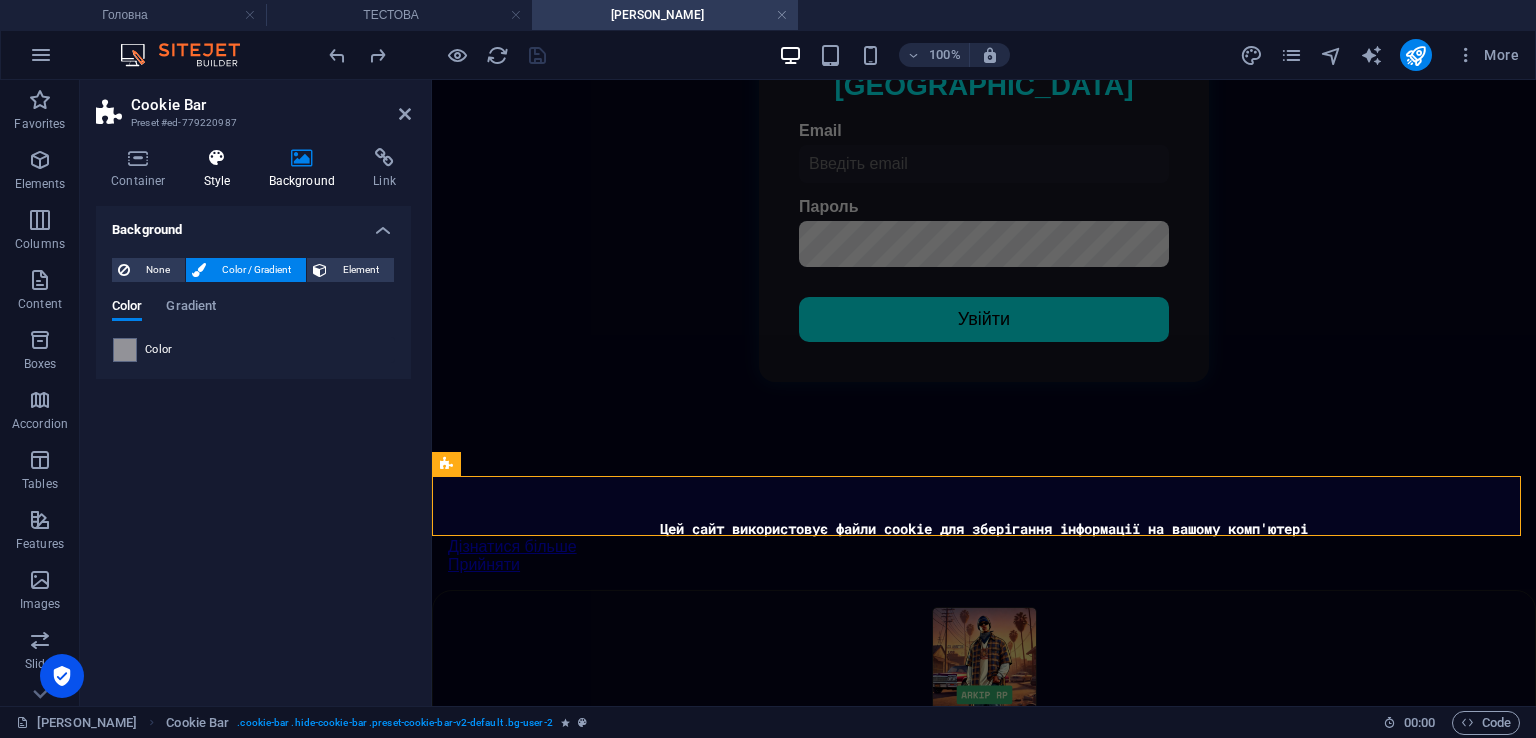 click at bounding box center (217, 158) 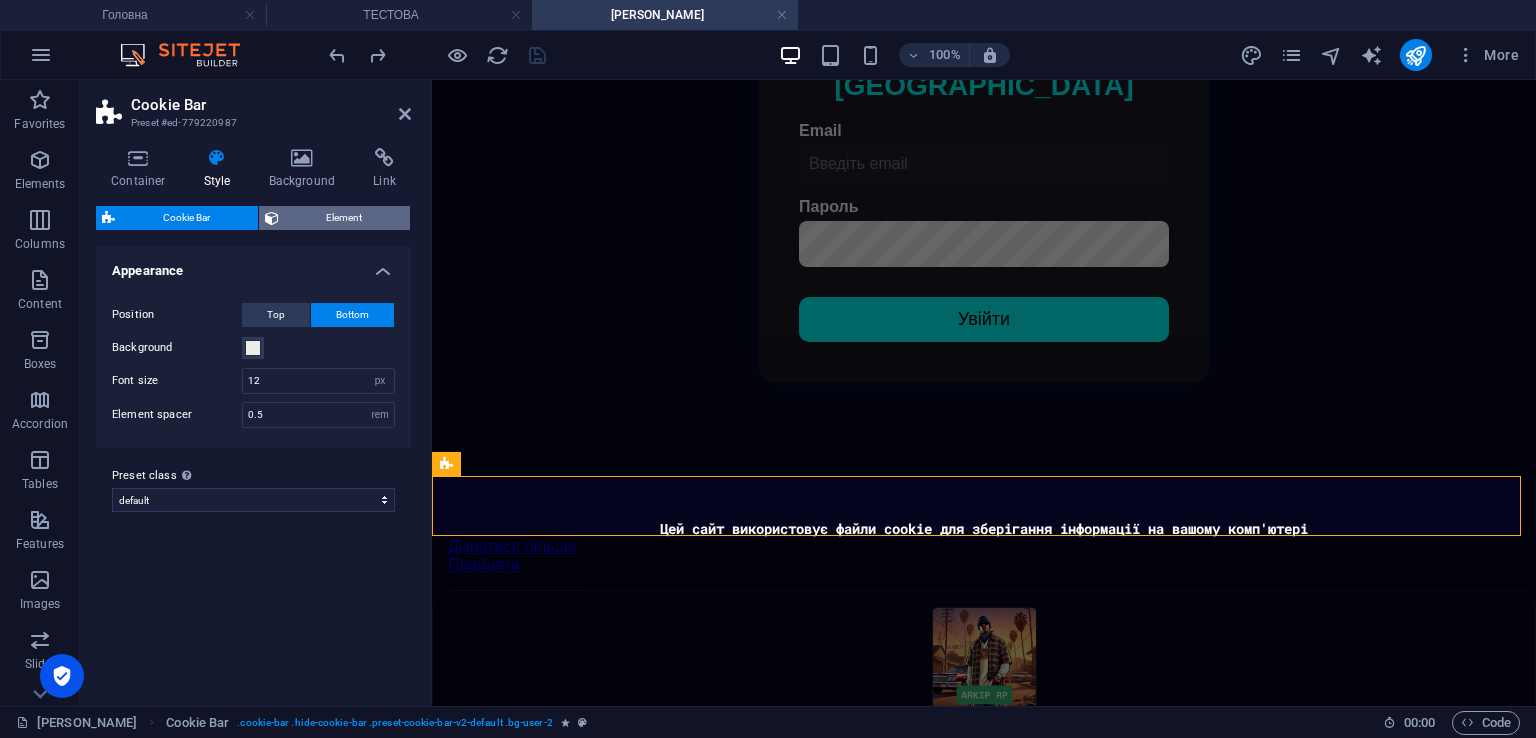 click on "Element" at bounding box center (345, 218) 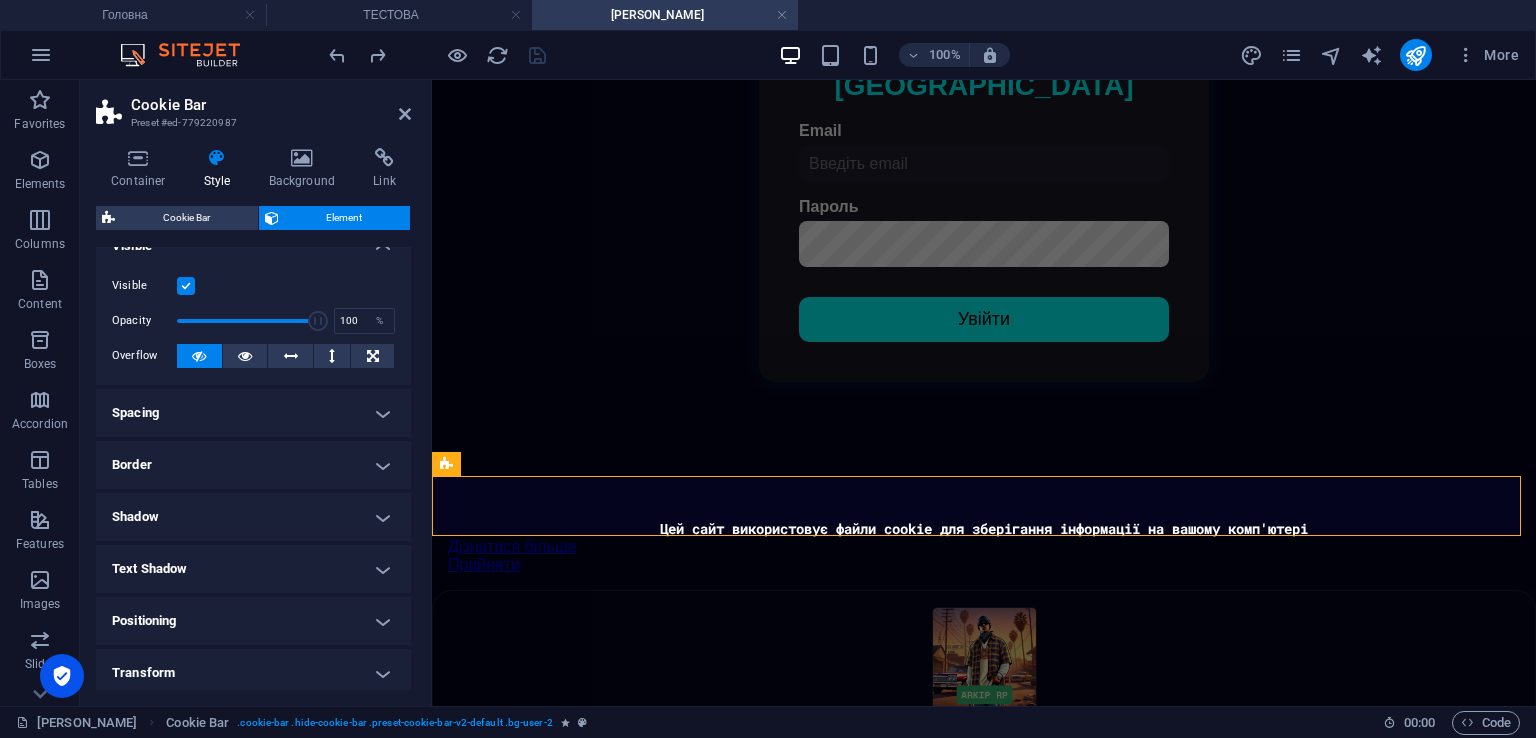 scroll, scrollTop: 0, scrollLeft: 0, axis: both 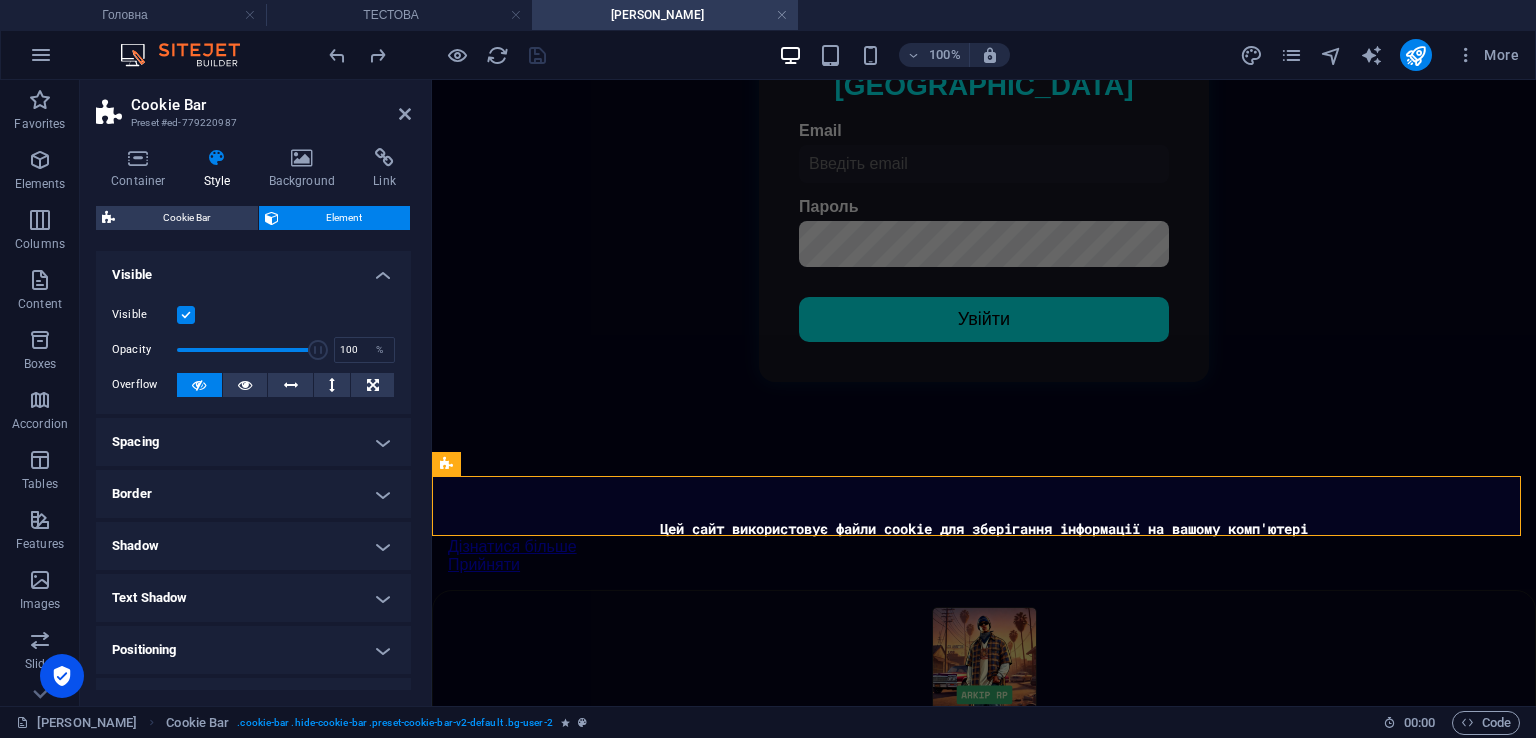 click on "Border" at bounding box center [253, 494] 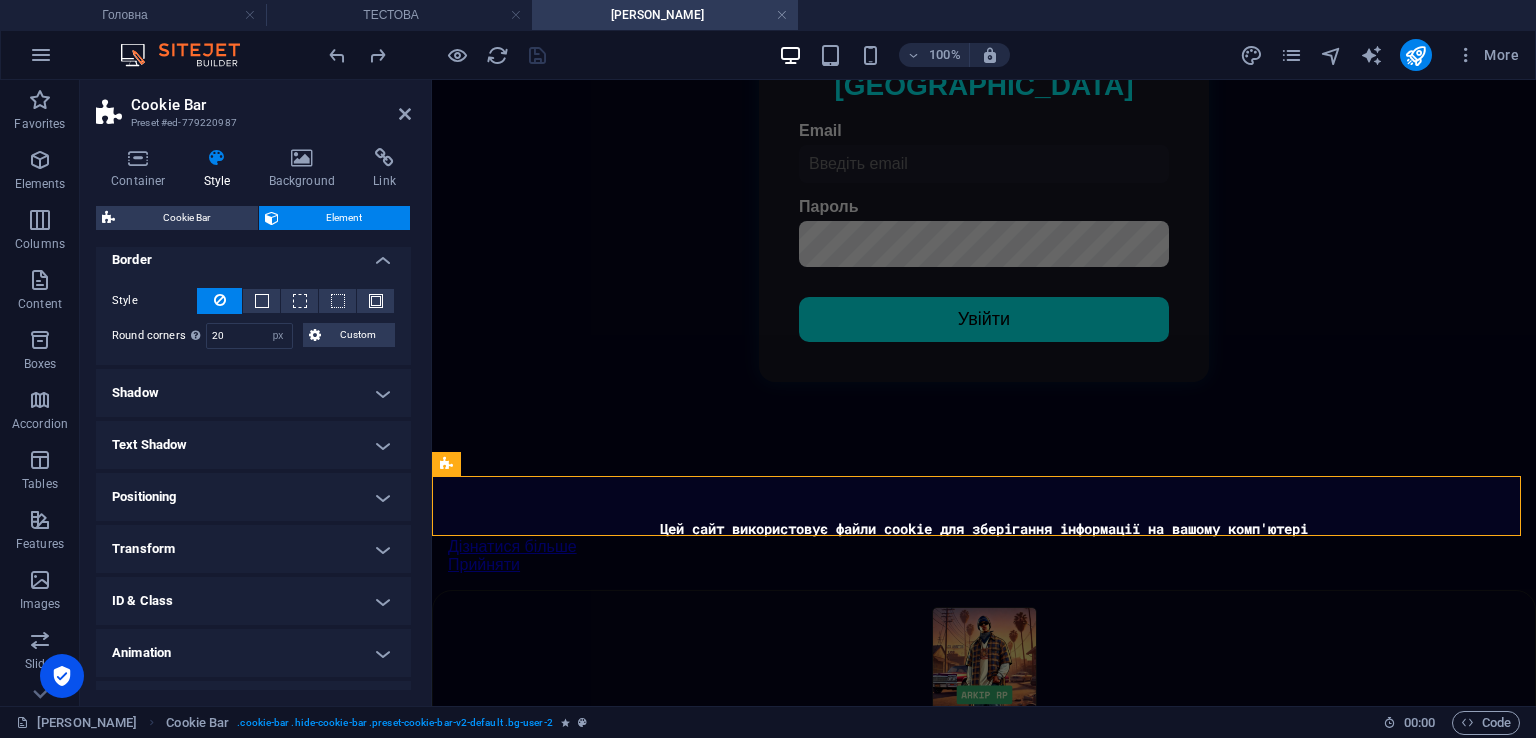 scroll, scrollTop: 272, scrollLeft: 0, axis: vertical 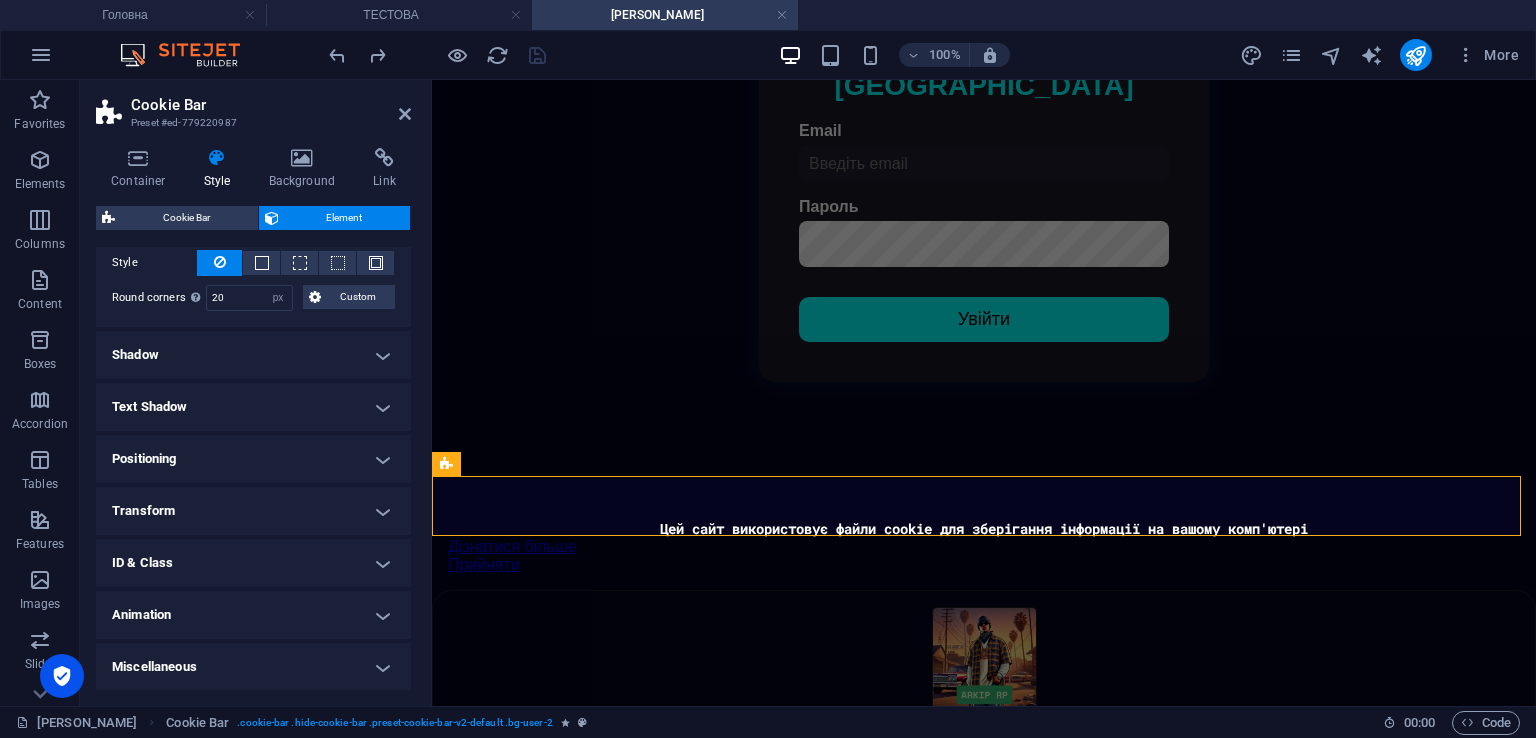 click on "Animation" at bounding box center (253, 615) 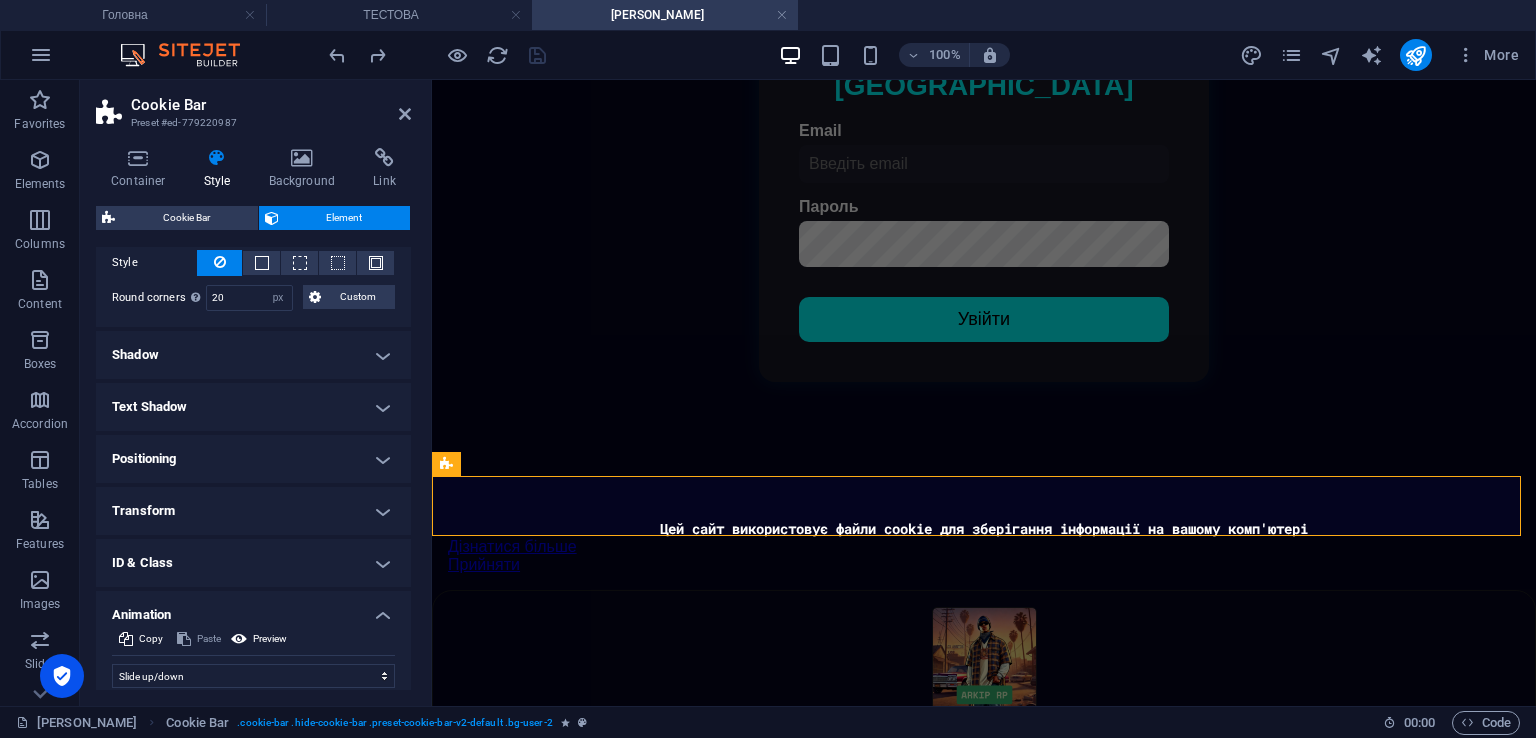 scroll, scrollTop: 477, scrollLeft: 0, axis: vertical 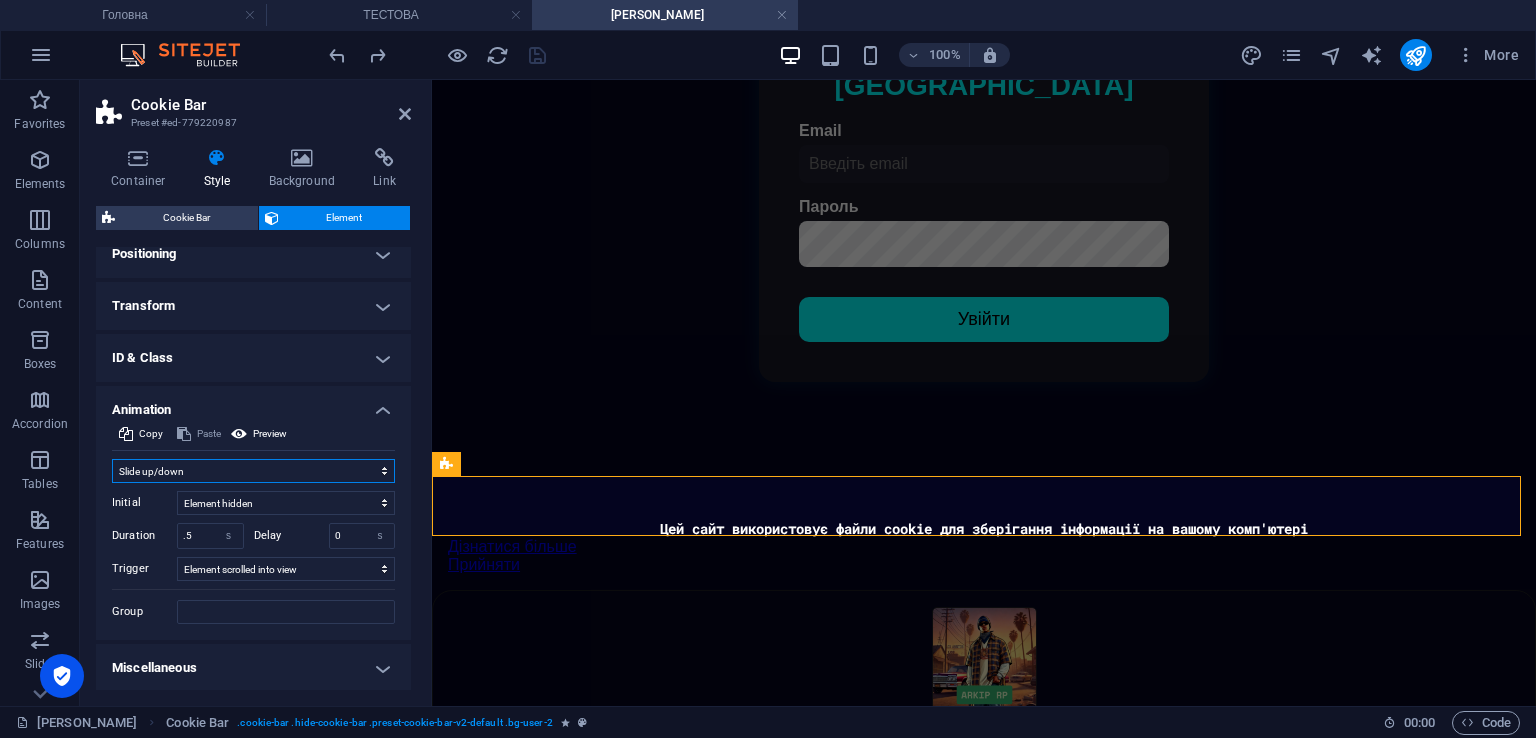 click on "Don't animate Show / Hide Slide up/down Zoom in/out Slide left to right Slide right to left Slide top to bottom Slide bottom to top Pulse Blink Open as overlay" at bounding box center (253, 471) 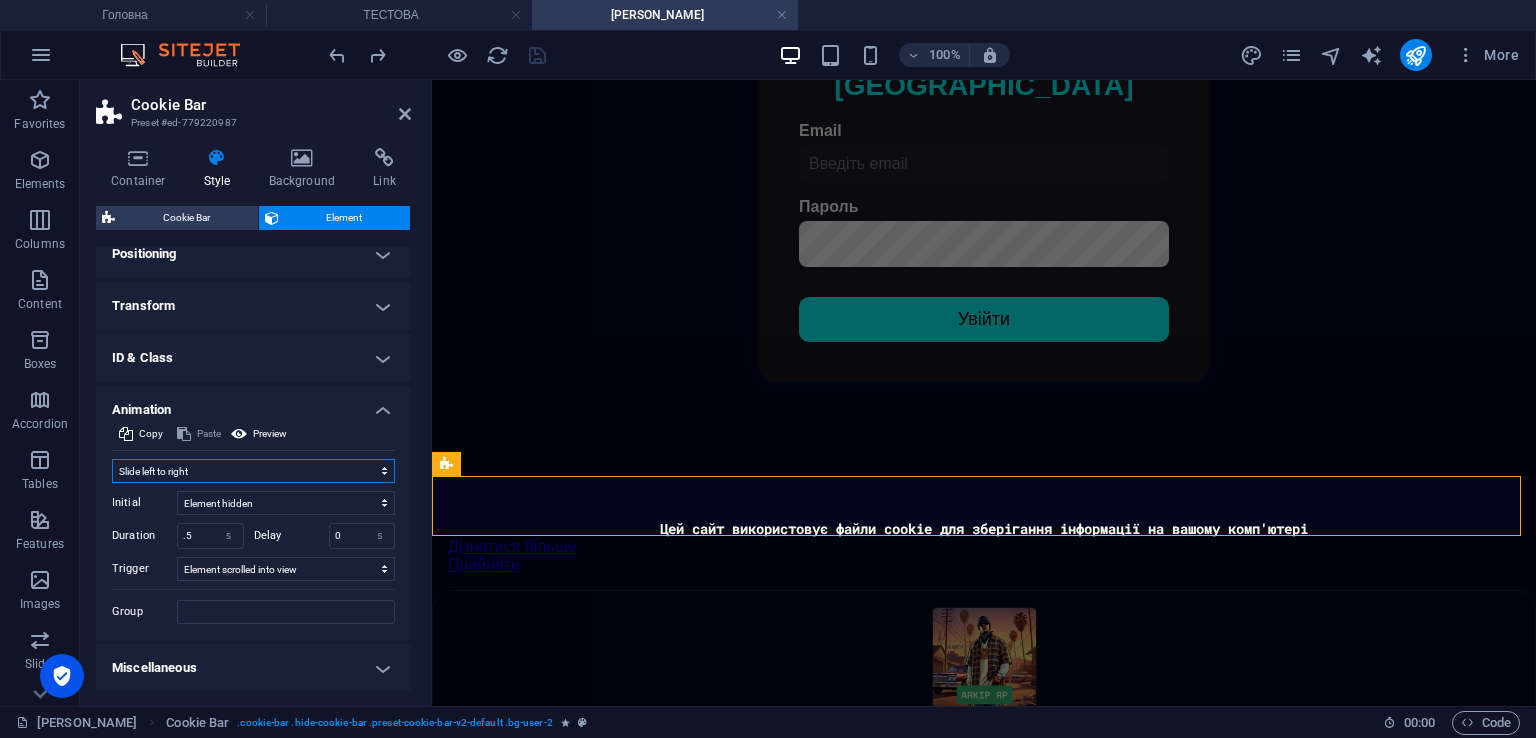click on "Don't animate Show / Hide Slide up/down Zoom in/out Slide left to right Slide right to left Slide top to bottom Slide bottom to top Pulse Blink Open as overlay" at bounding box center [253, 471] 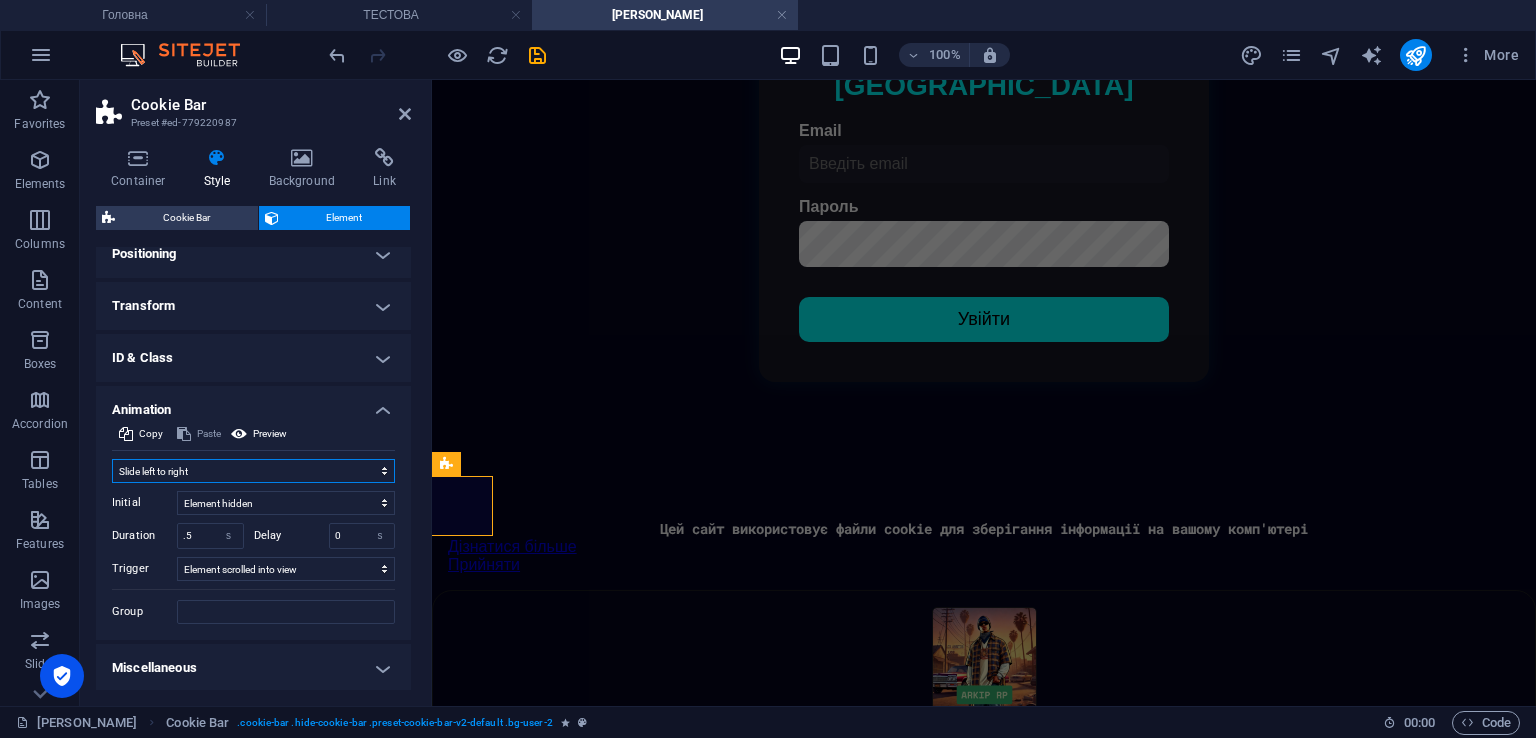 click on "Don't animate Show / Hide Slide up/down Zoom in/out Slide left to right Slide right to left Slide top to bottom Slide bottom to top Pulse Blink Open as overlay" at bounding box center [253, 471] 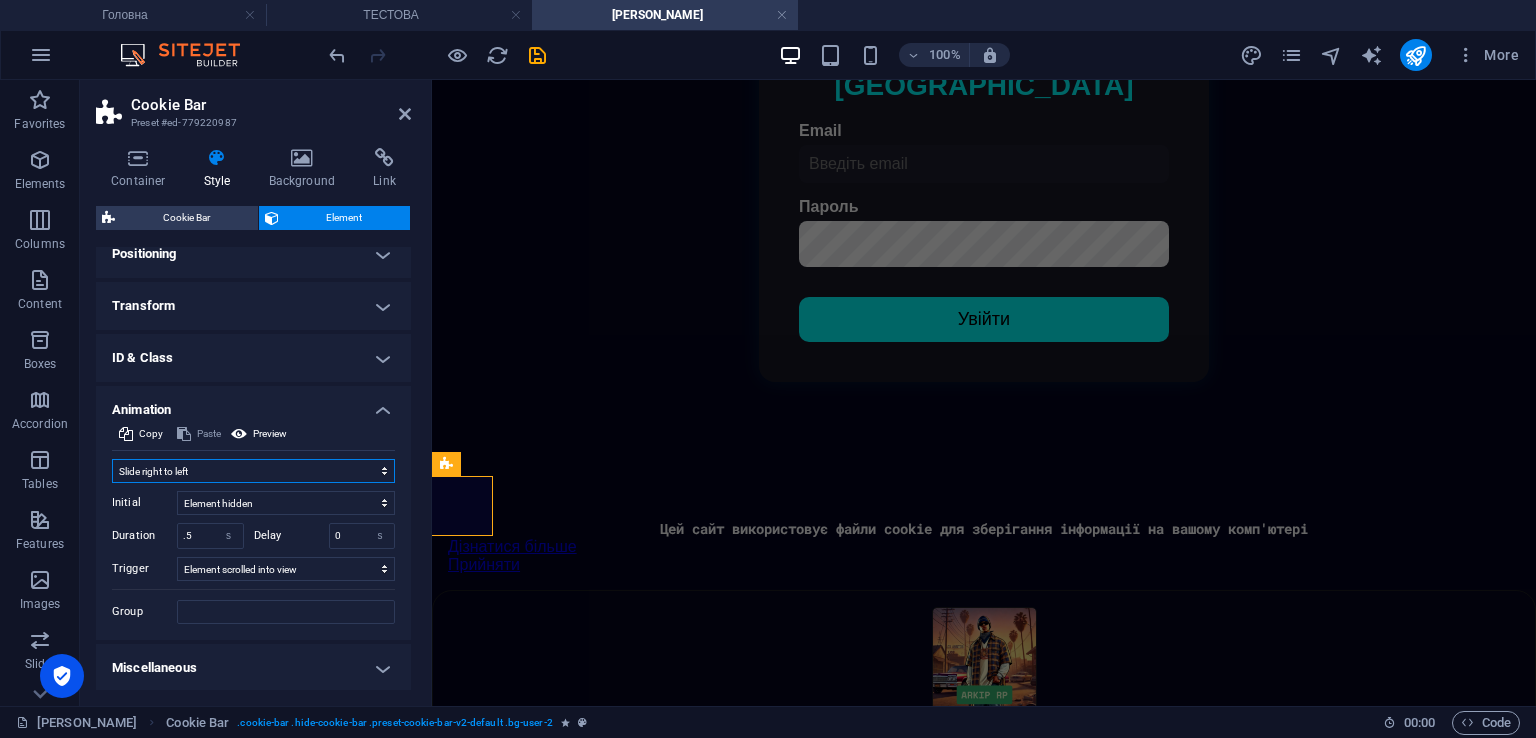 click on "Don't animate Show / Hide Slide up/down Zoom in/out Slide left to right Slide right to left Slide top to bottom Slide bottom to top Pulse Blink Open as overlay" at bounding box center [253, 471] 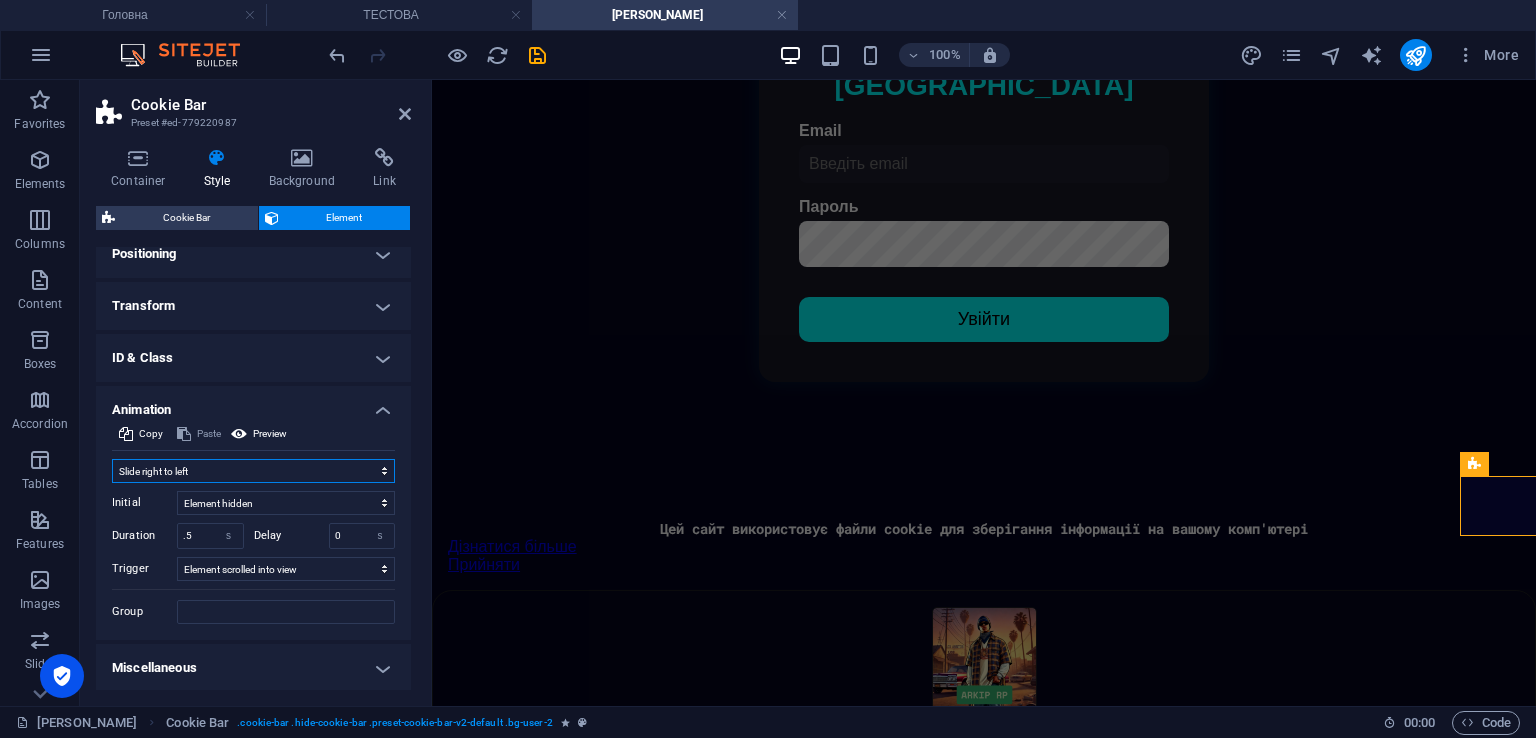 click on "Don't animate Show / Hide Slide up/down Zoom in/out Slide left to right Slide right to left Slide top to bottom Slide bottom to top Pulse Blink Open as overlay" at bounding box center (253, 471) 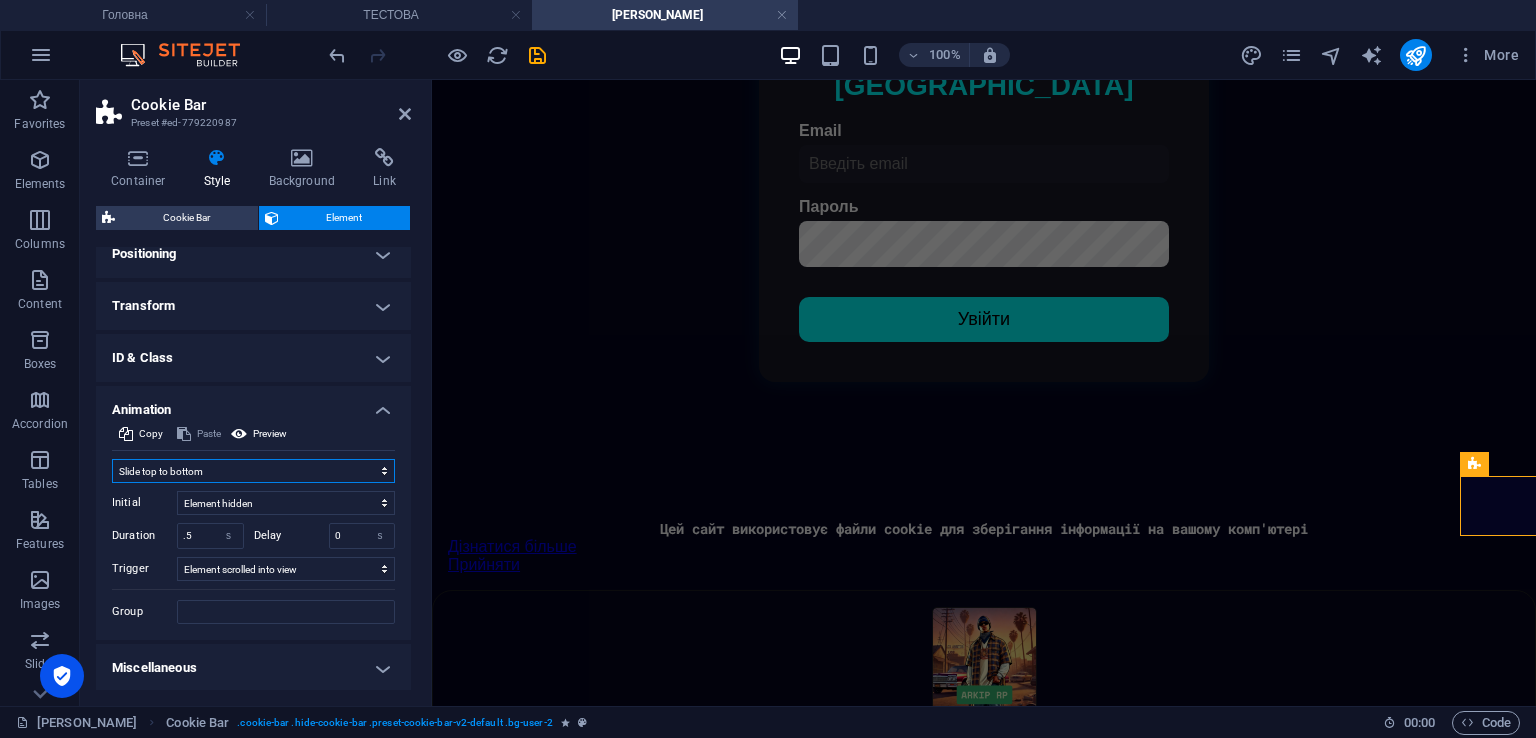 click on "Don't animate Show / Hide Slide up/down Zoom in/out Slide left to right Slide right to left Slide top to bottom Slide bottom to top Pulse Blink Open as overlay" at bounding box center [253, 471] 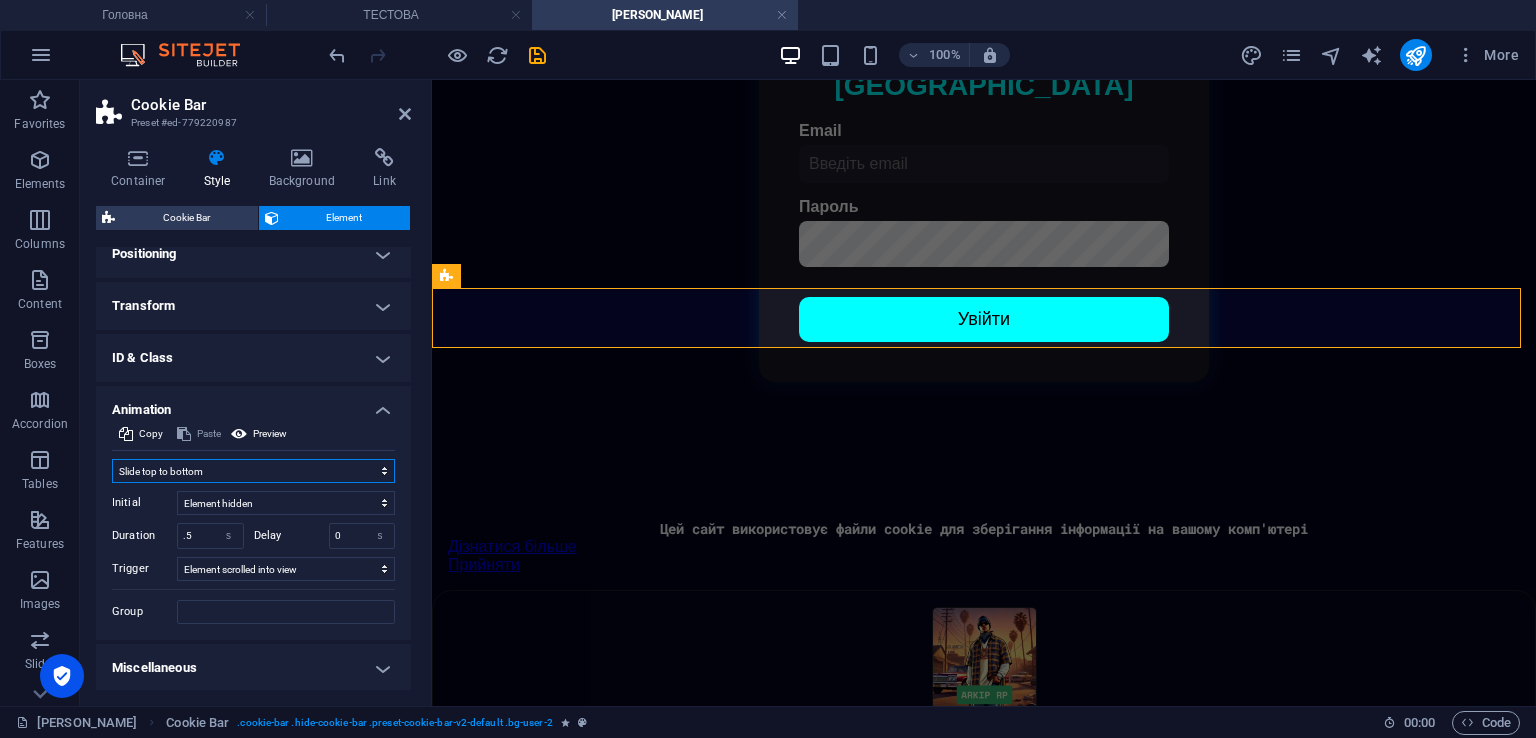 click on "Don't animate Show / Hide Slide up/down Zoom in/out Slide left to right Slide right to left Slide top to bottom Slide bottom to top Pulse Blink Open as overlay" at bounding box center (253, 471) 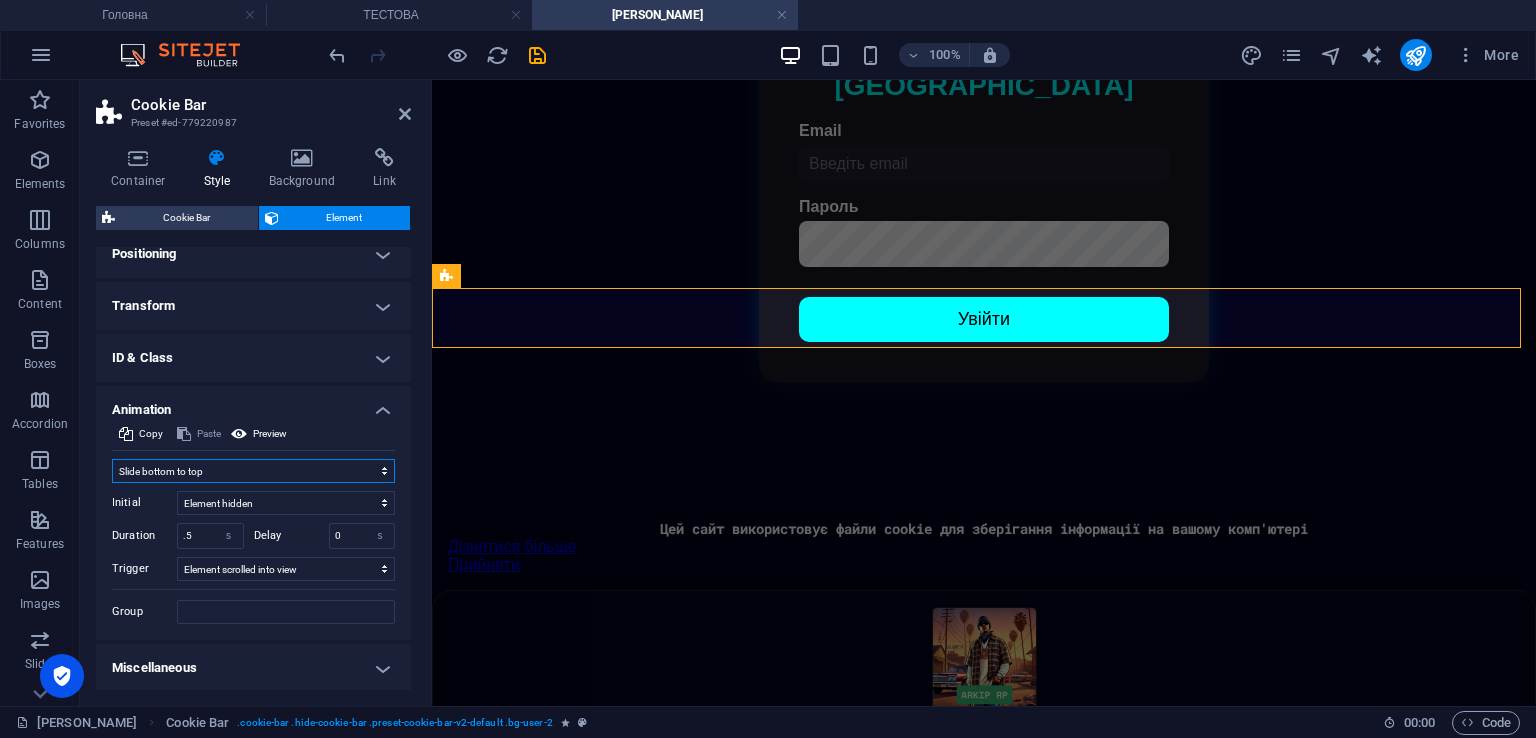 click on "Don't animate Show / Hide Slide up/down Zoom in/out Slide left to right Slide right to left Slide top to bottom Slide bottom to top Pulse Blink Open as overlay" at bounding box center [253, 471] 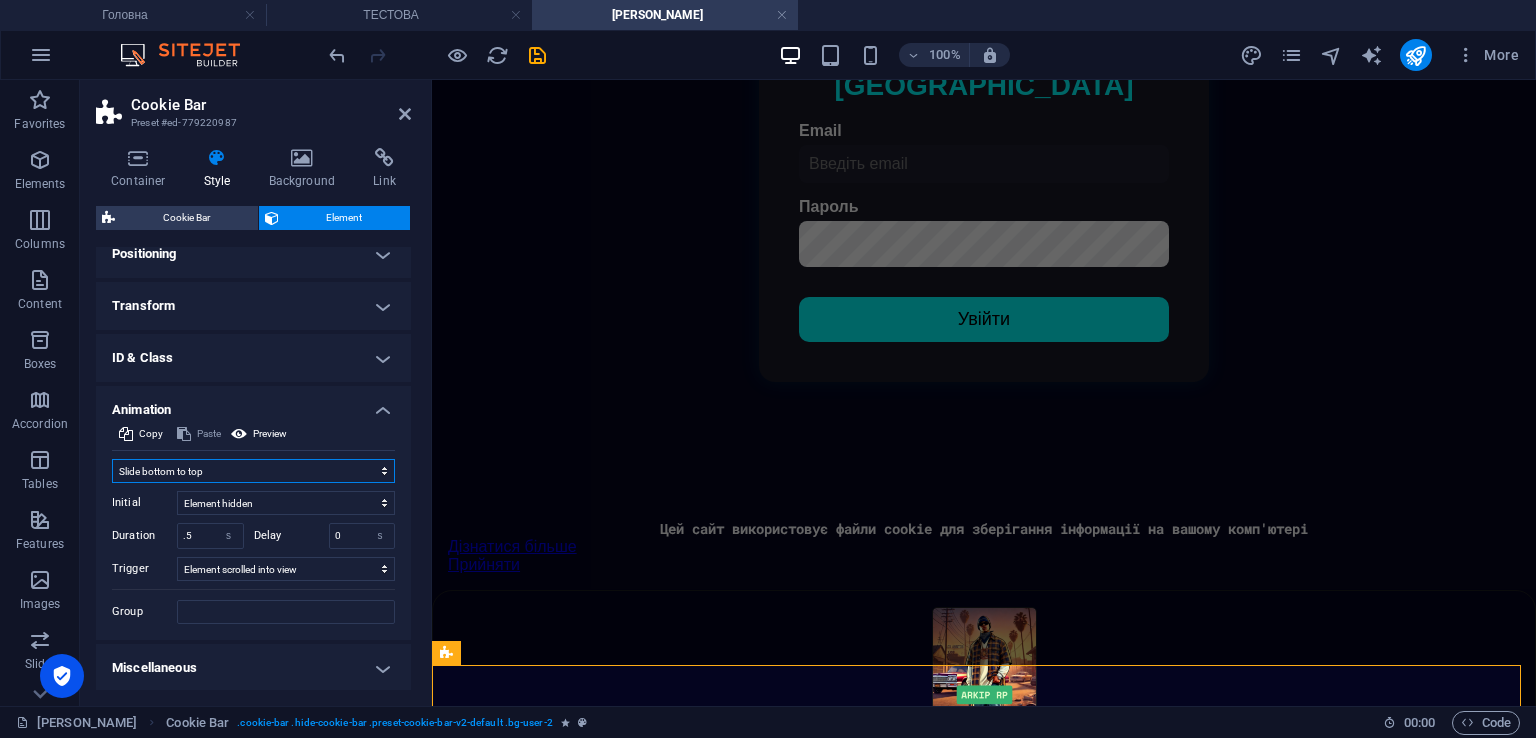 click on "Don't animate Show / Hide Slide up/down Zoom in/out Slide left to right Slide right to left Slide top to bottom Slide bottom to top Pulse Blink Open as overlay" at bounding box center (253, 471) 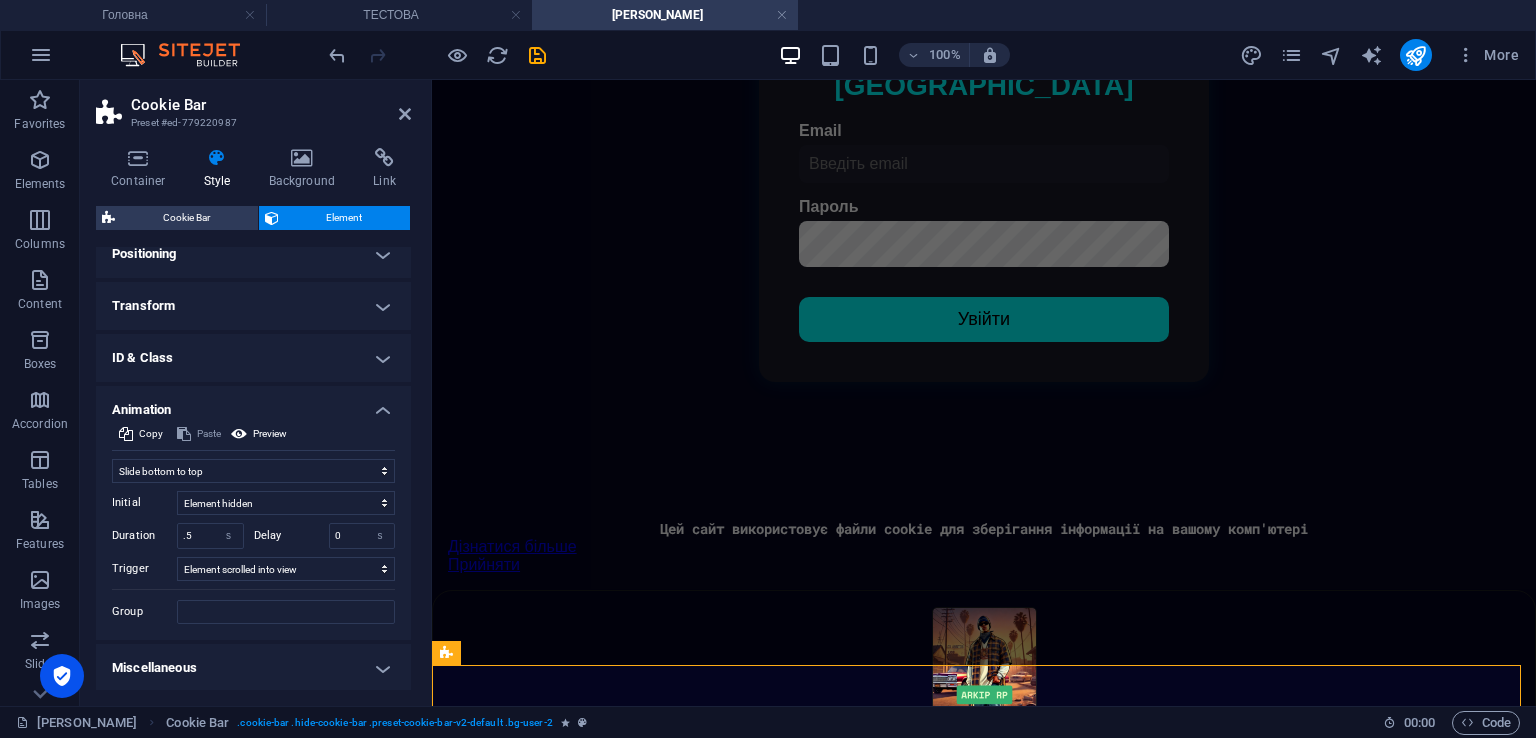 click on "Initial Element hidden Element shown Duration .5 s ms [PERSON_NAME] 0 s ms [PERSON_NAME] auto px % Trigger No automatic trigger On page load Element scrolled into view Close This label appears when hovering over the close button, indicating its function. Group Show Don't alter this element Hide this element Show this element Hide Don't alter this element Hide this element Show this element" at bounding box center (253, 553) 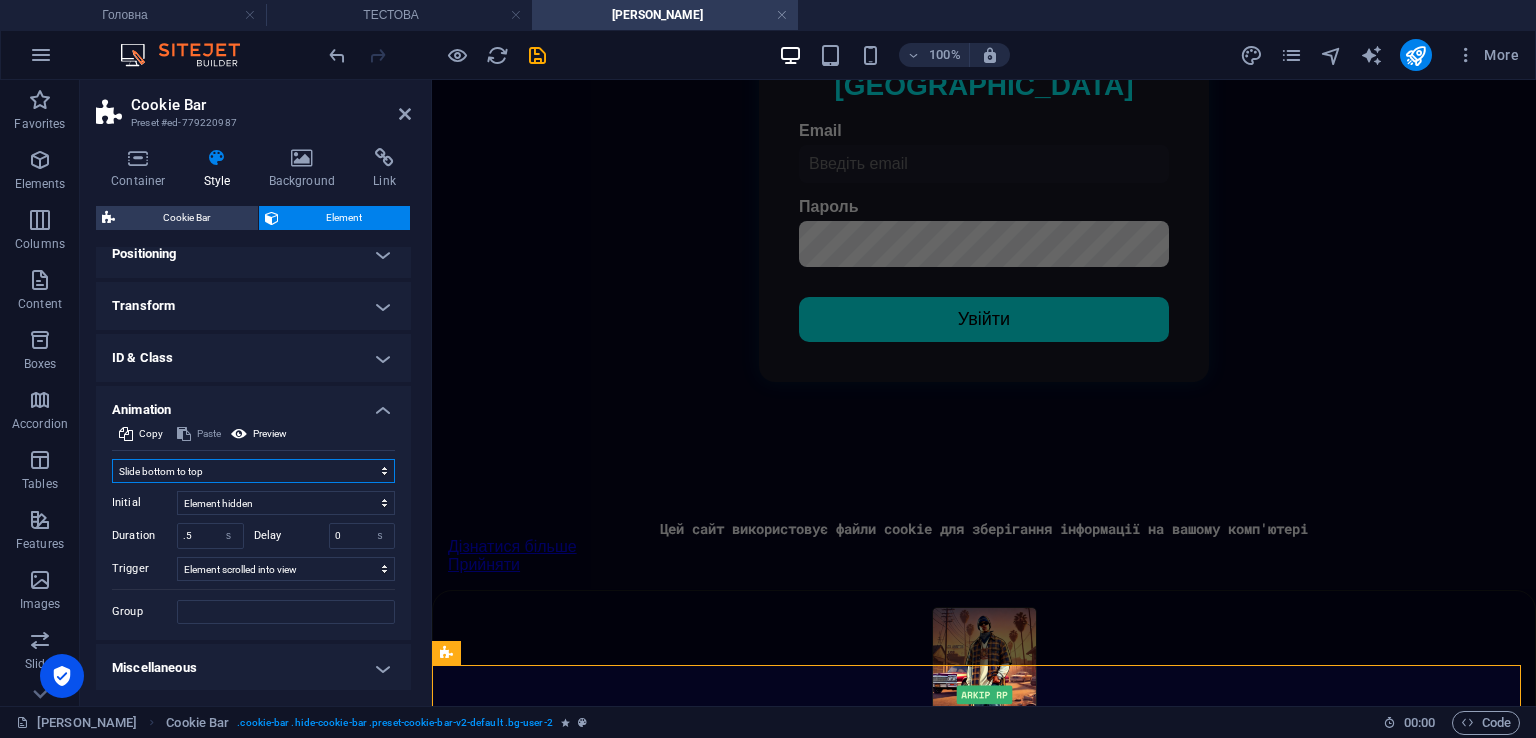click on "Don't animate Show / Hide Slide up/down Zoom in/out Slide left to right Slide right to left Slide top to bottom Slide bottom to top Pulse Blink Open as overlay" at bounding box center (253, 471) 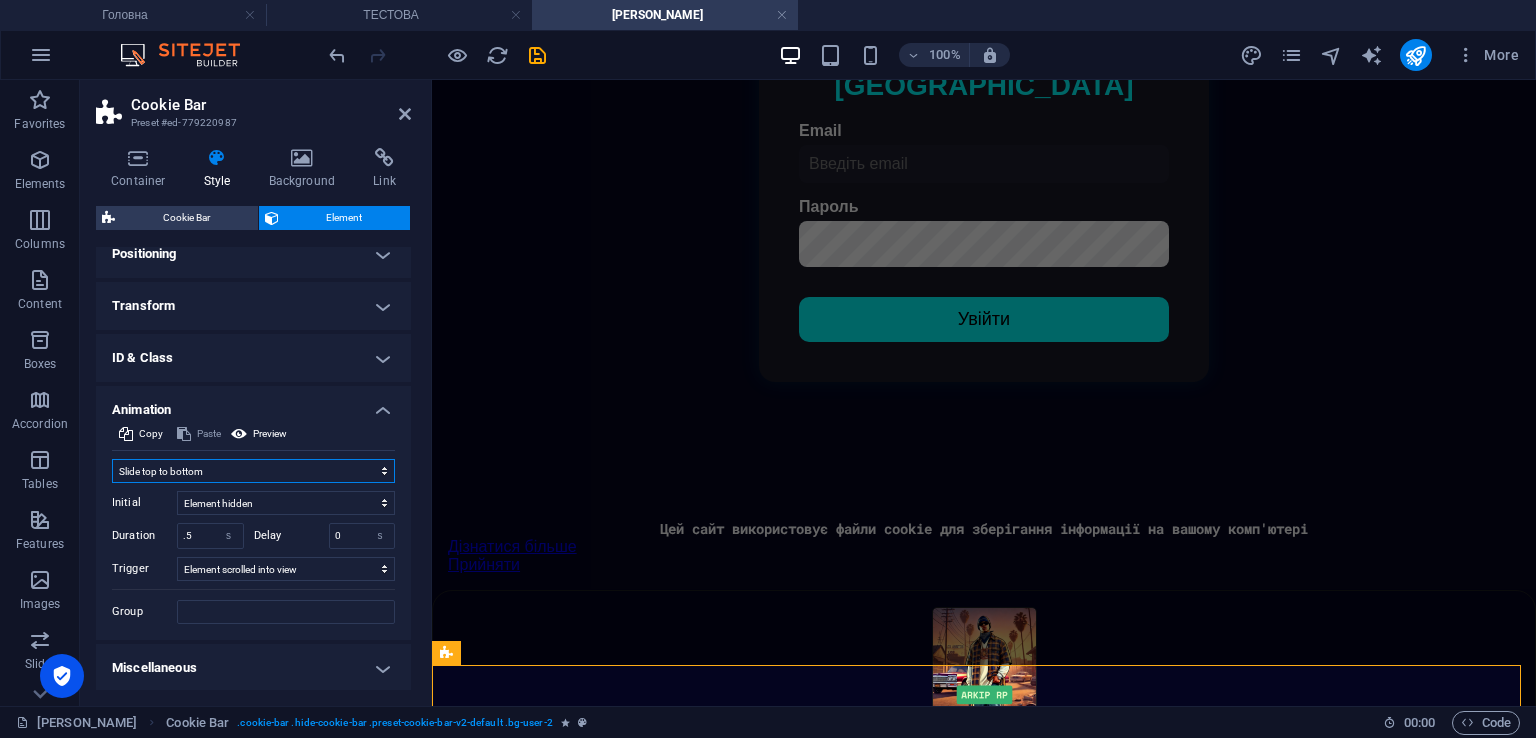 click on "Don't animate Show / Hide Slide up/down Zoom in/out Slide left to right Slide right to left Slide top to bottom Slide bottom to top Pulse Blink Open as overlay" at bounding box center (253, 471) 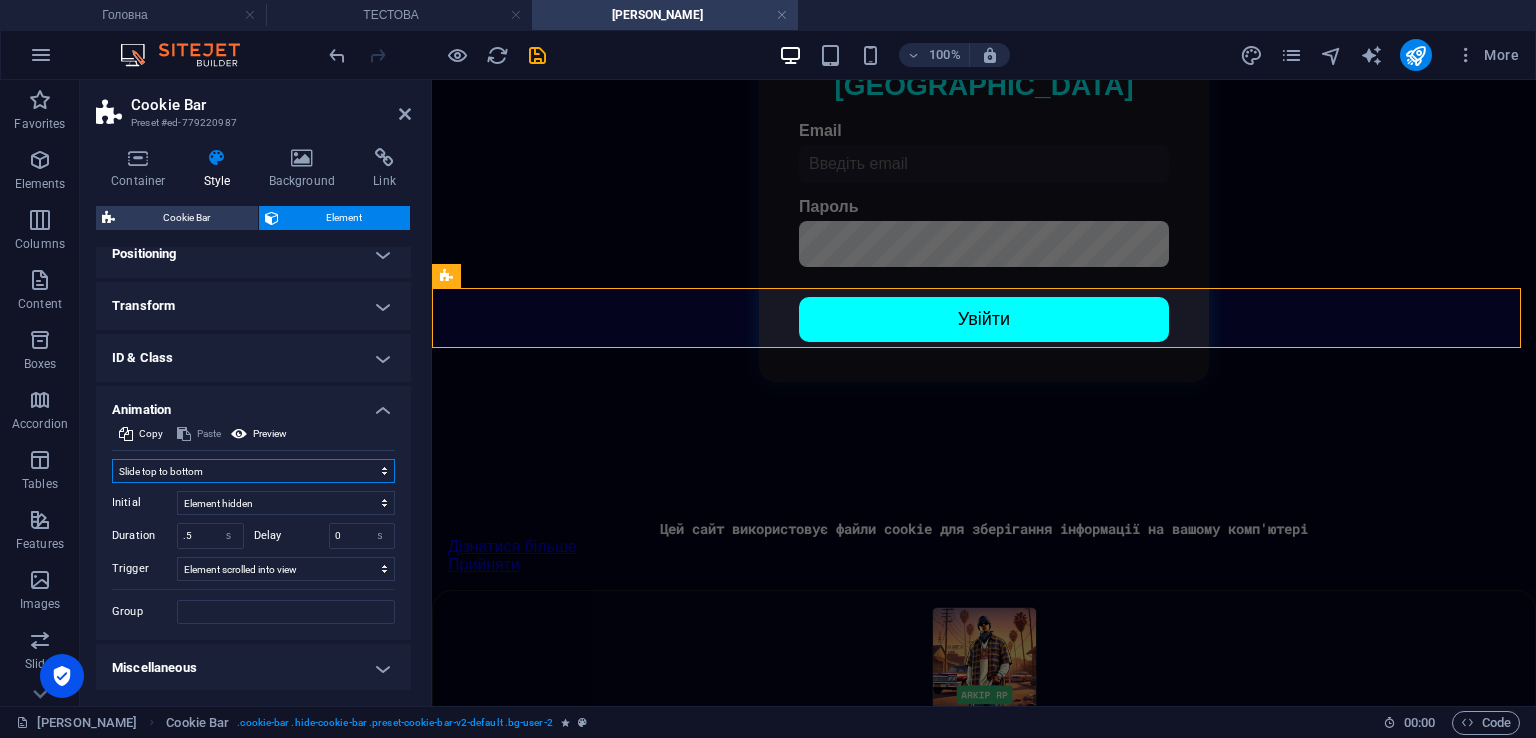 click on "Don't animate Show / Hide Slide up/down Zoom in/out Slide left to right Slide right to left Slide top to bottom Slide bottom to top Pulse Blink Open as overlay" at bounding box center (253, 471) 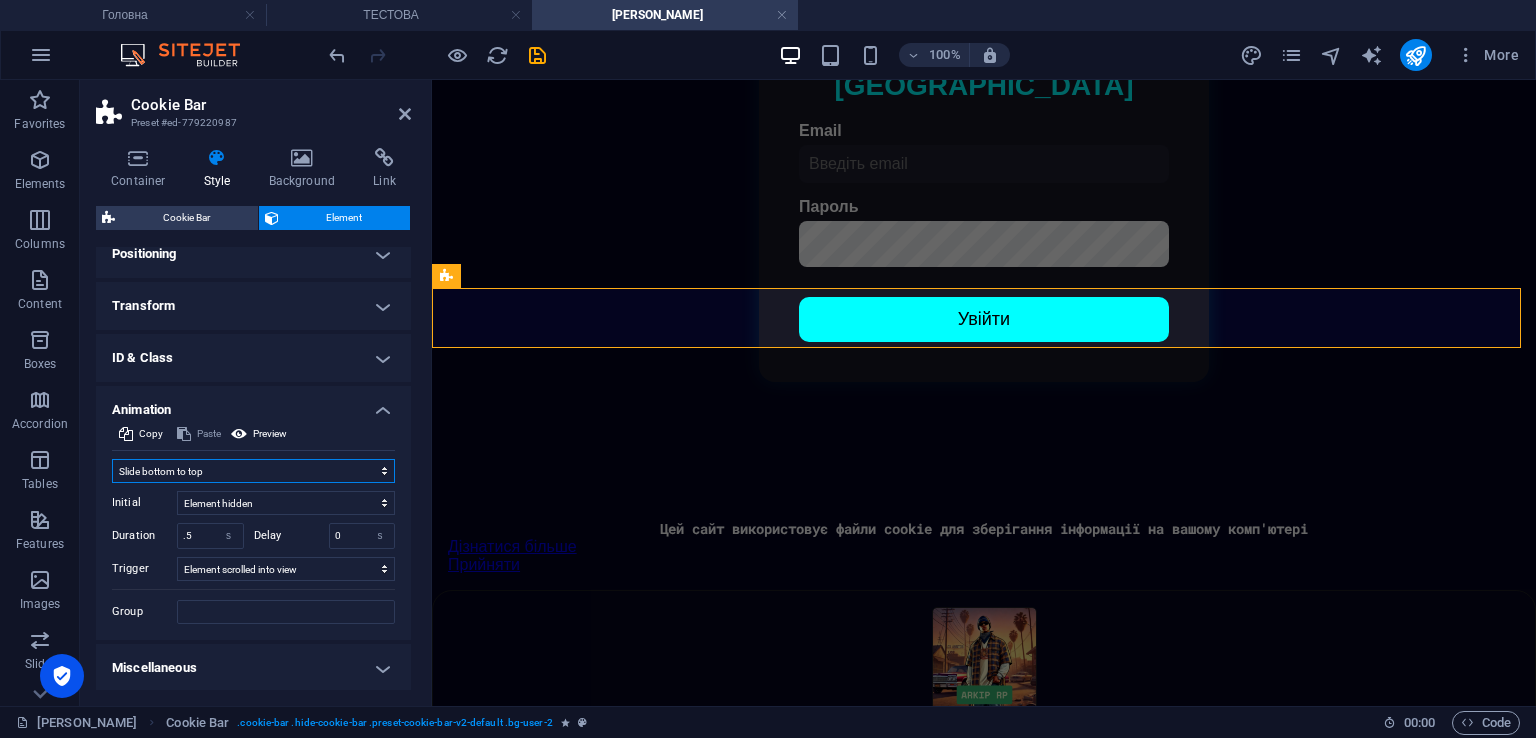 click on "Don't animate Show / Hide Slide up/down Zoom in/out Slide left to right Slide right to left Slide top to bottom Slide bottom to top Pulse Blink Open as overlay" at bounding box center (253, 471) 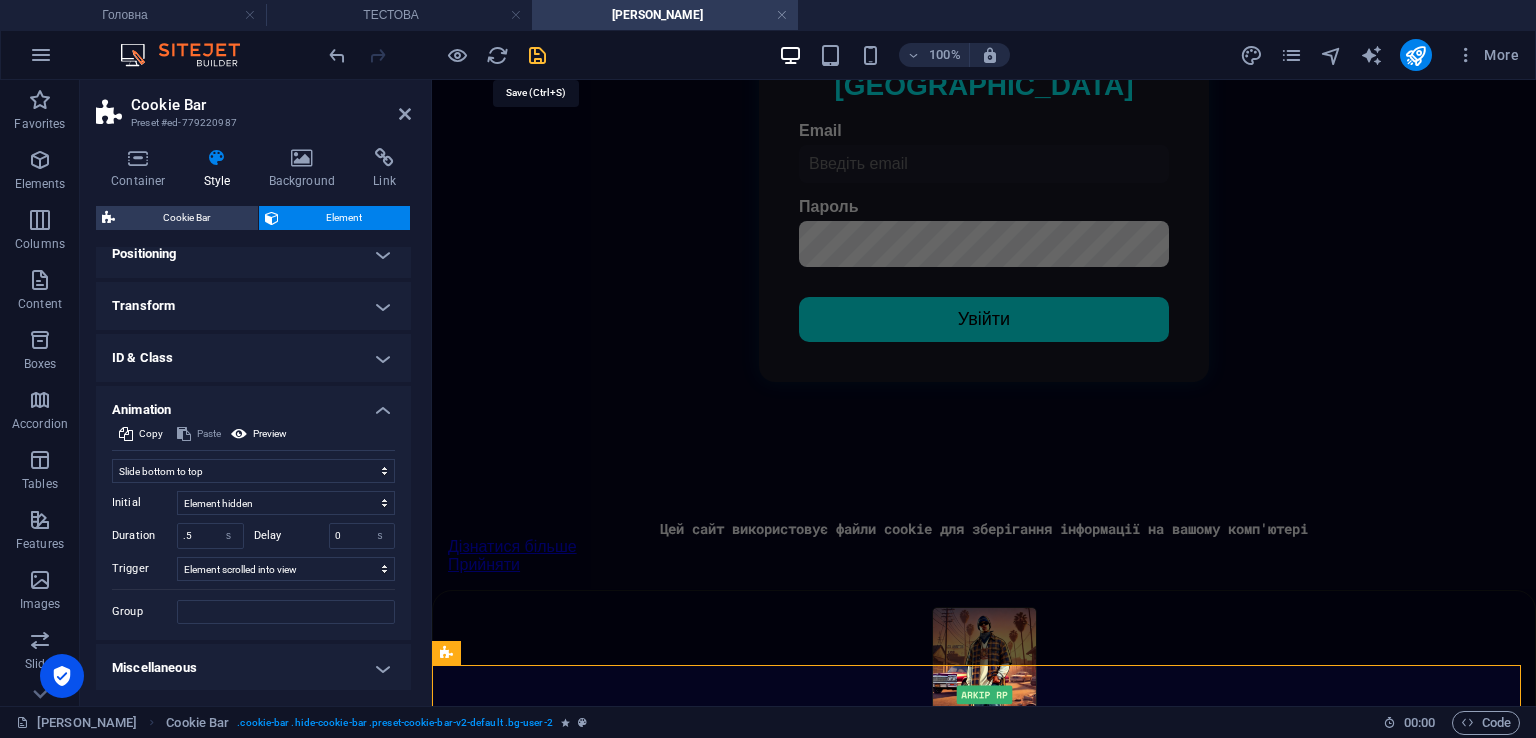 click at bounding box center (537, 55) 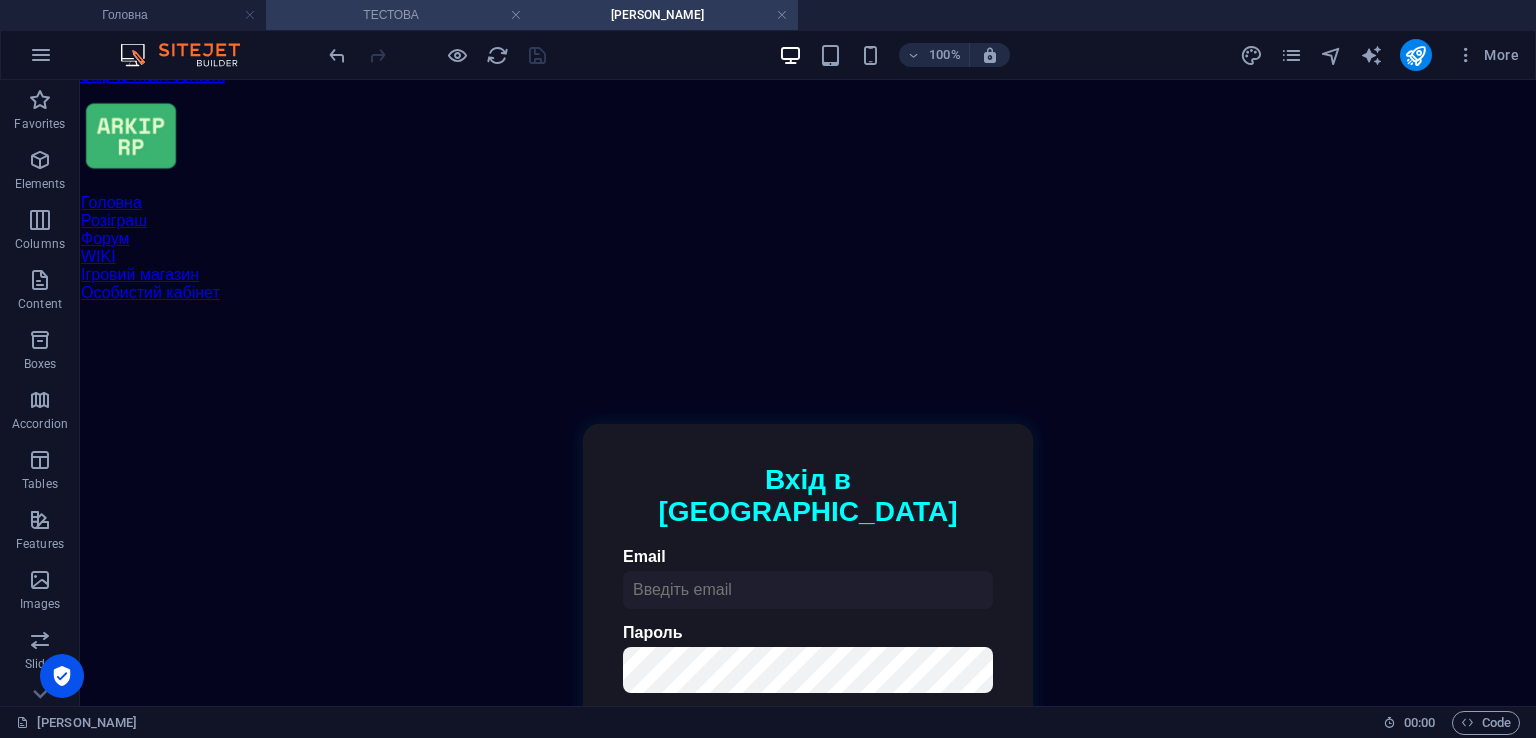scroll, scrollTop: 0, scrollLeft: 0, axis: both 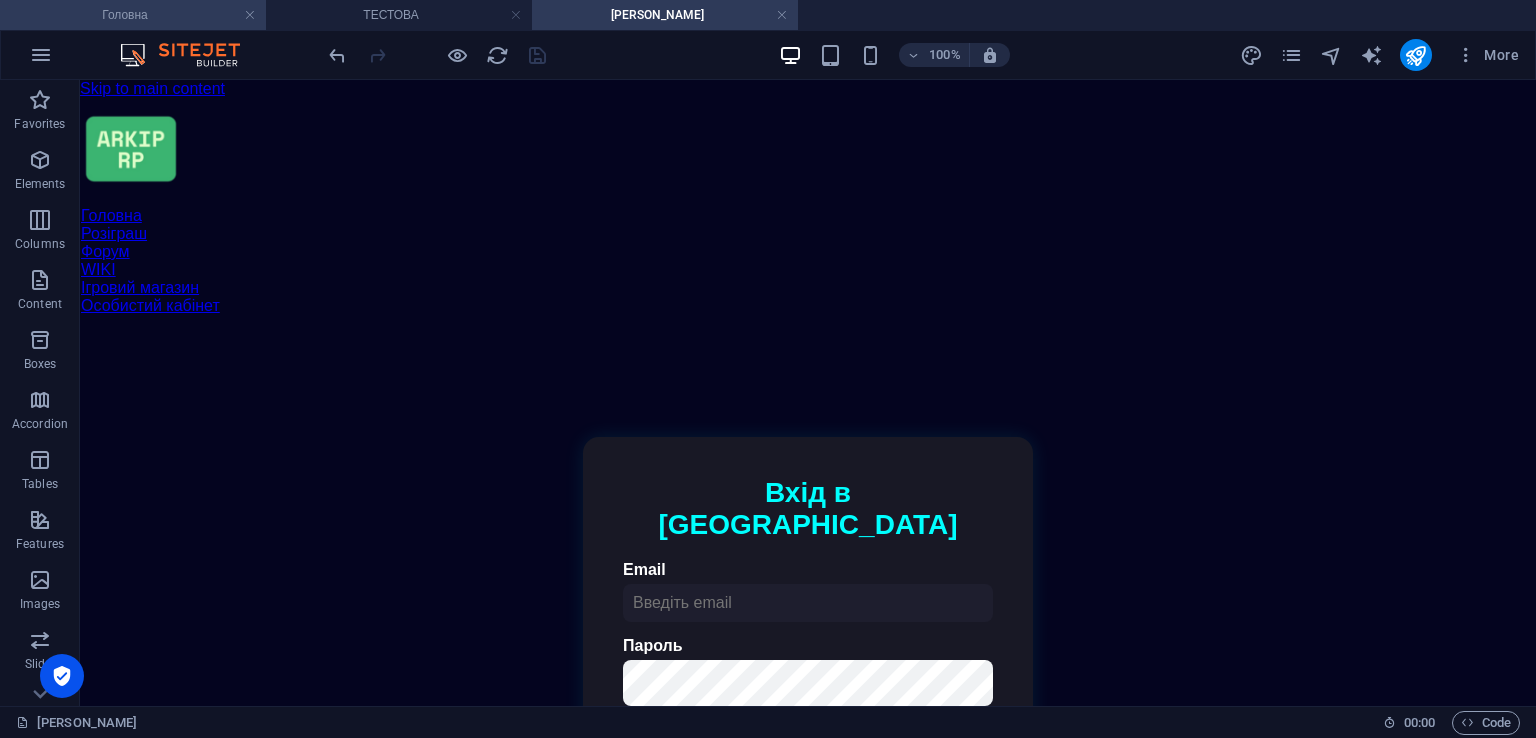 click on "Головна" at bounding box center [133, 15] 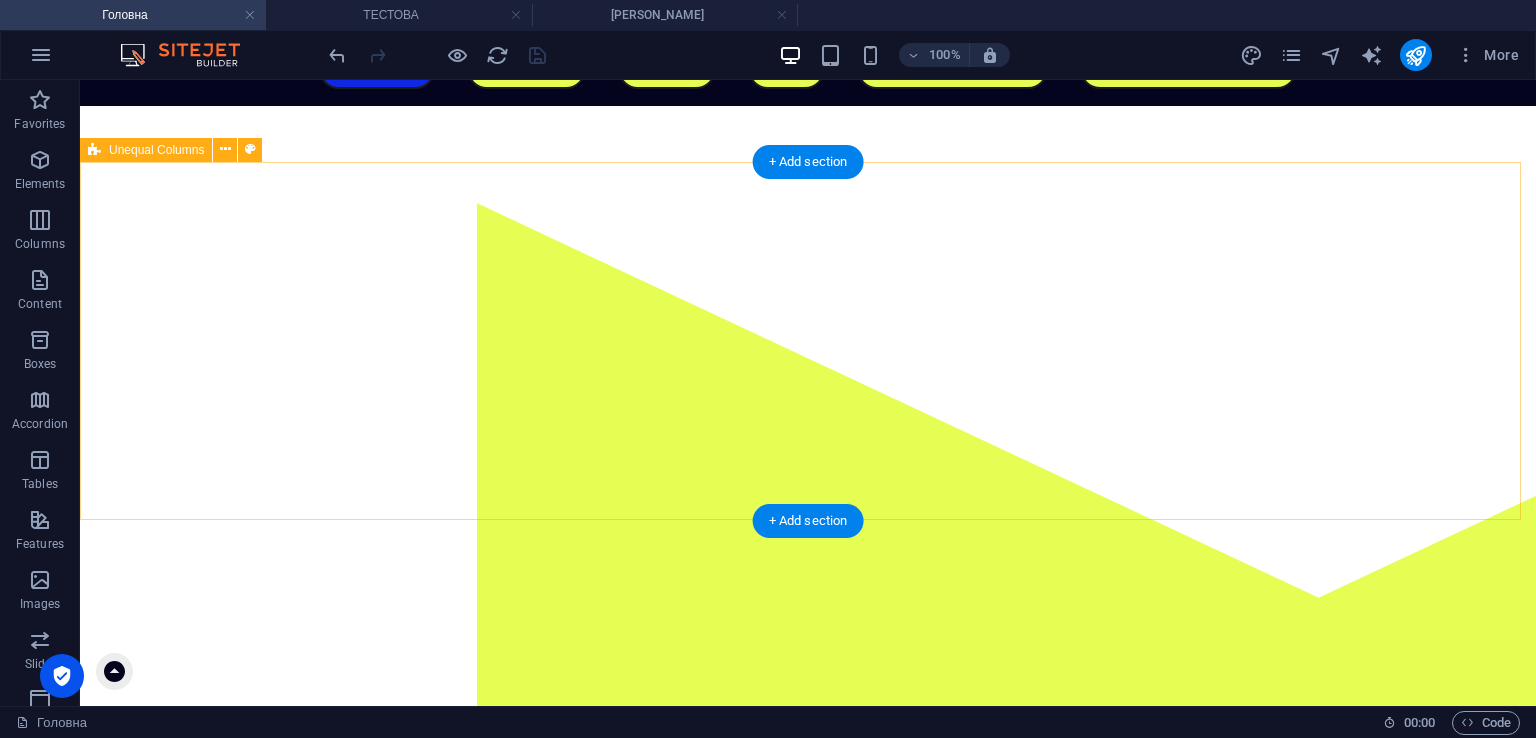 scroll, scrollTop: 200, scrollLeft: 0, axis: vertical 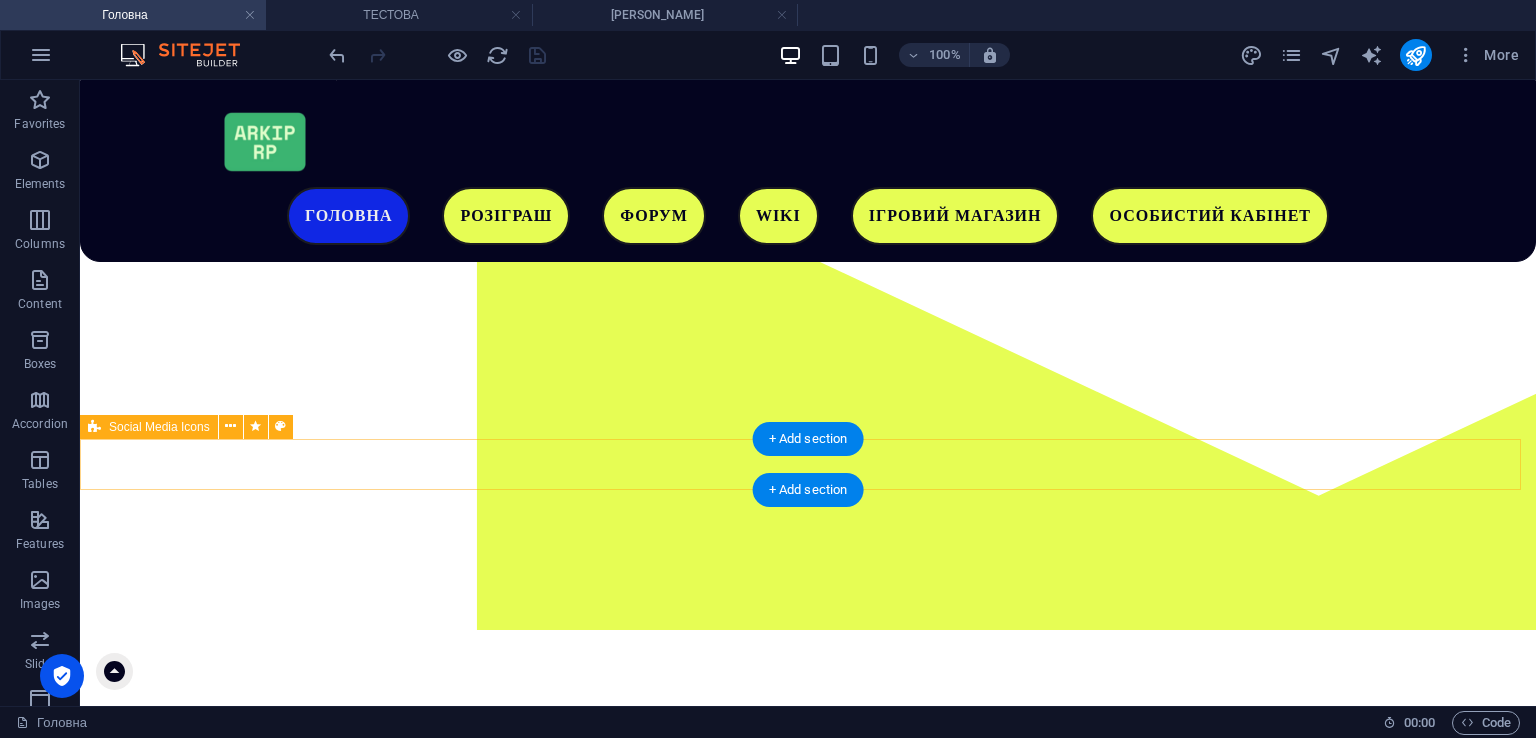 click at bounding box center (808, 1198) 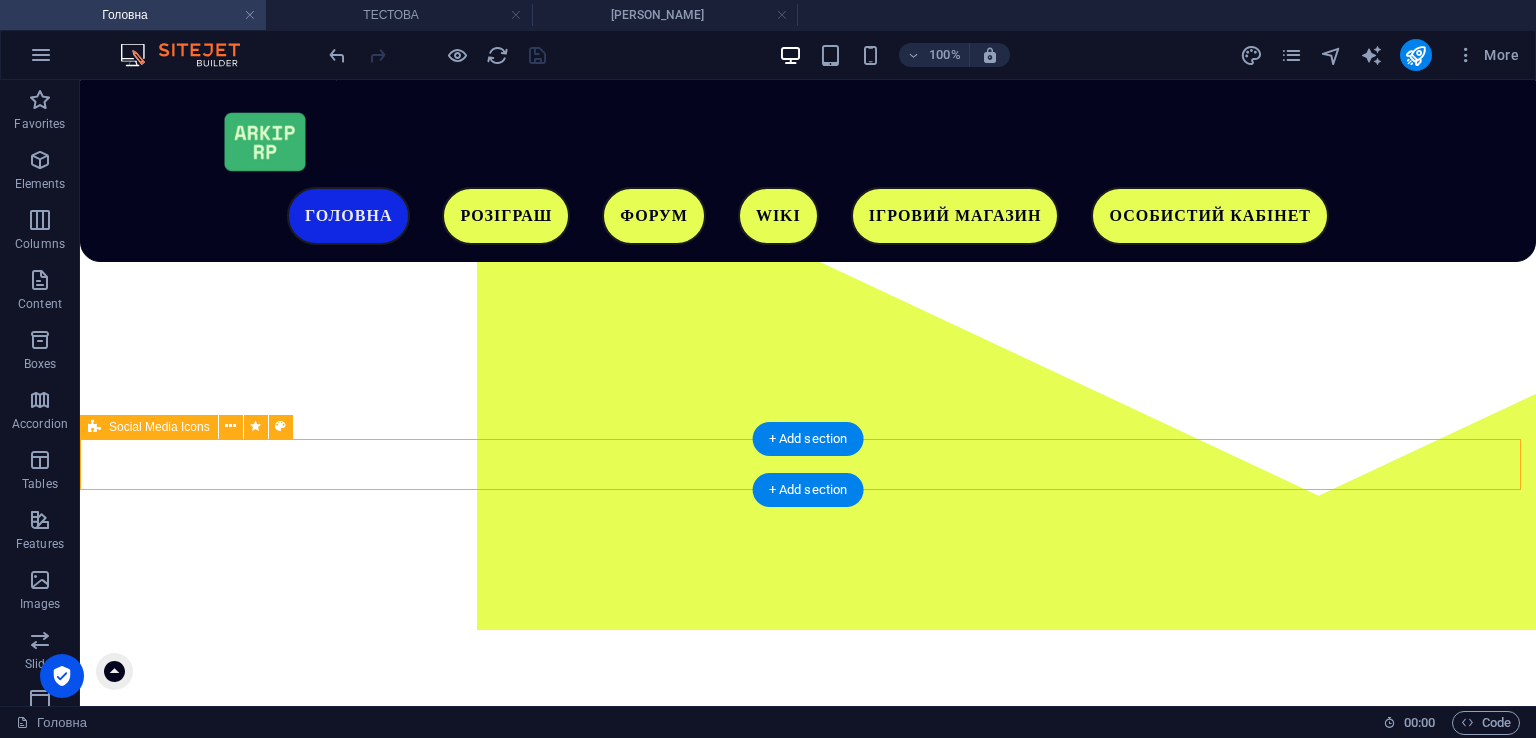 click at bounding box center (808, 1198) 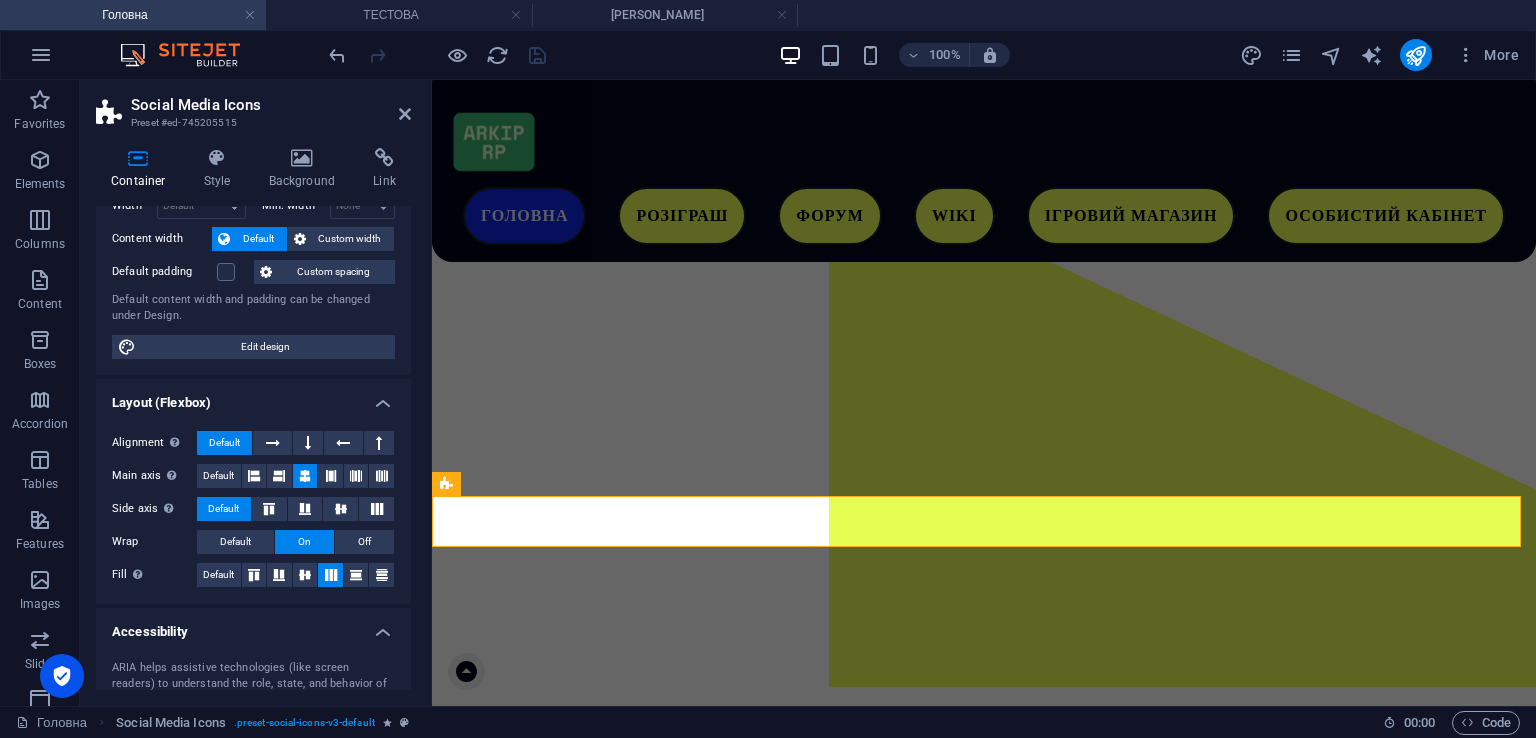 scroll, scrollTop: 200, scrollLeft: 0, axis: vertical 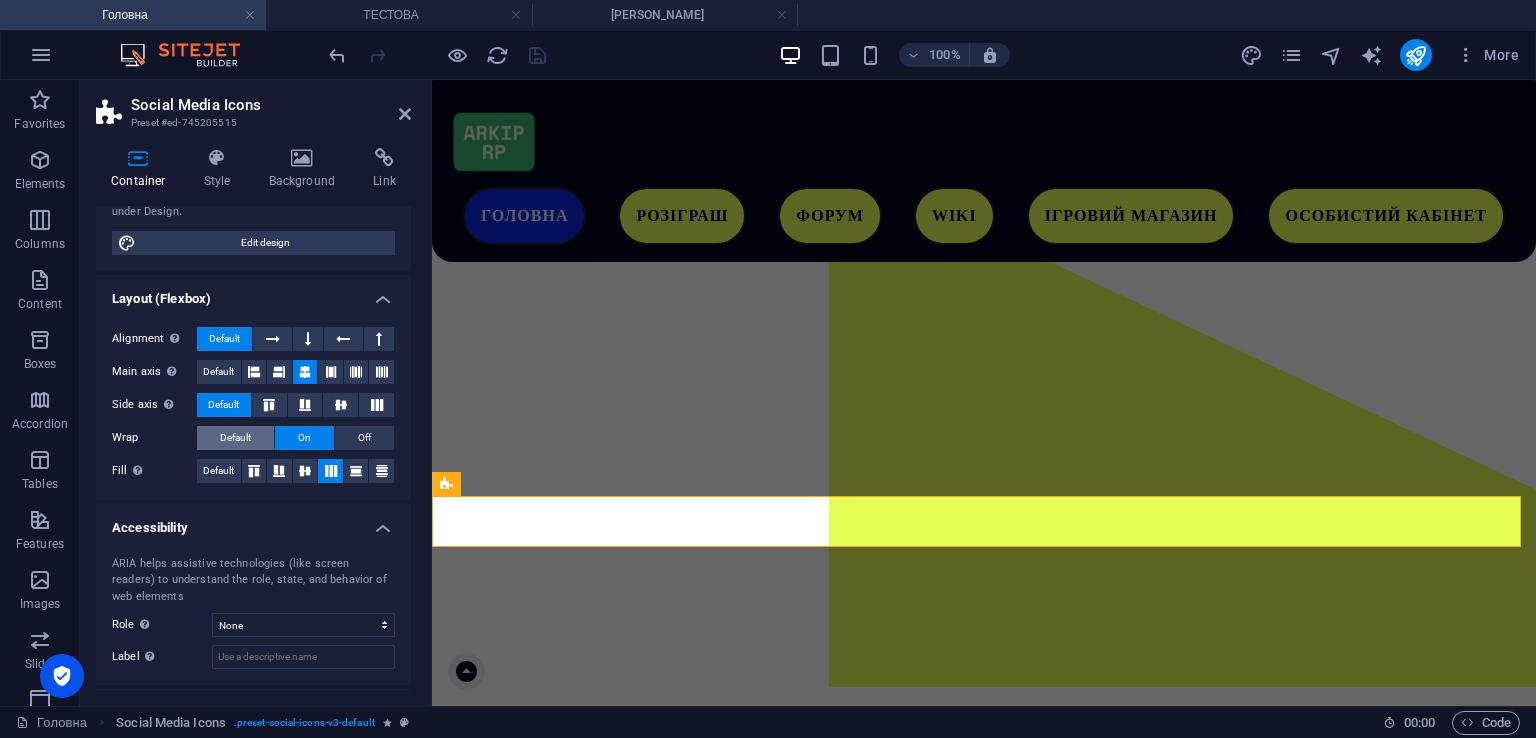click on "Default" at bounding box center [235, 438] 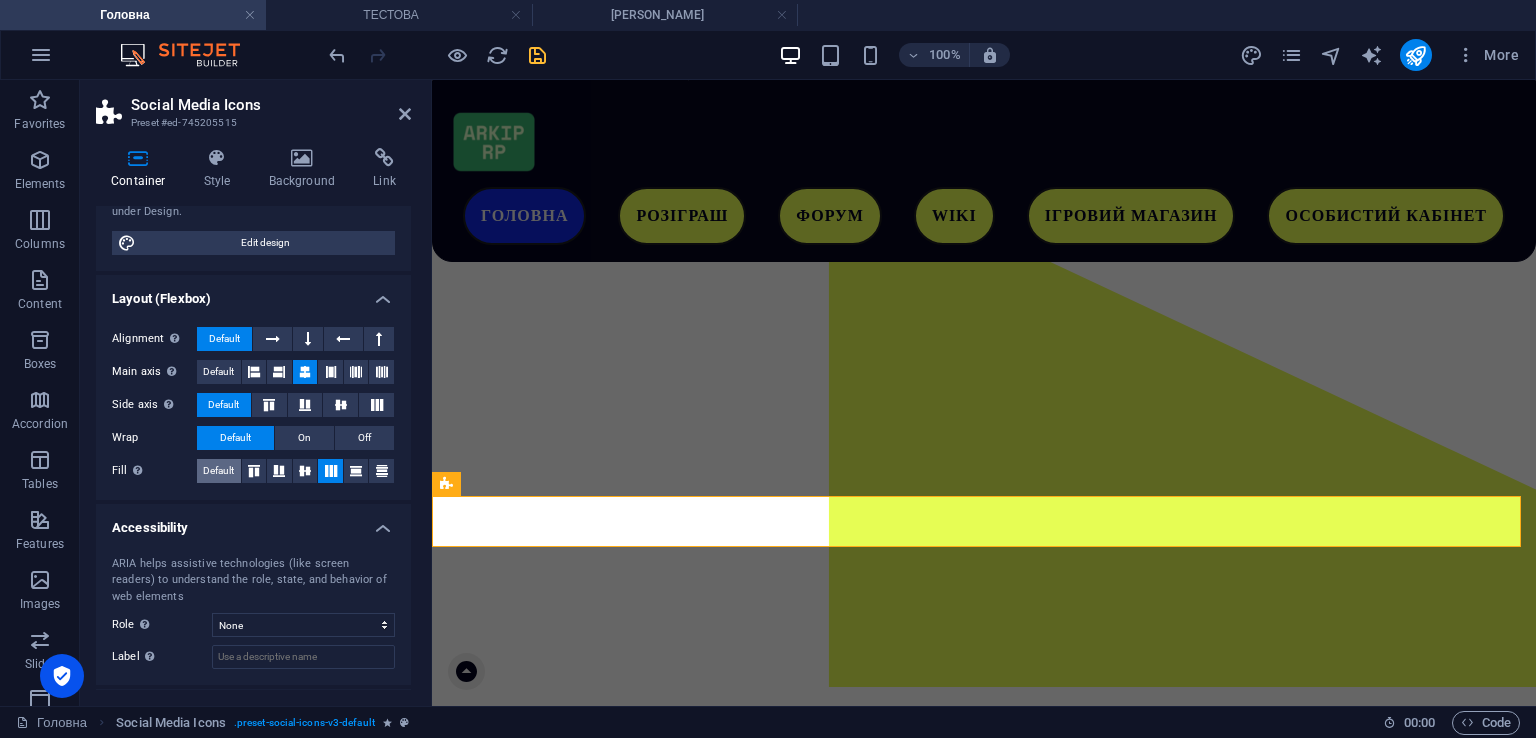 click on "Default" at bounding box center [218, 471] 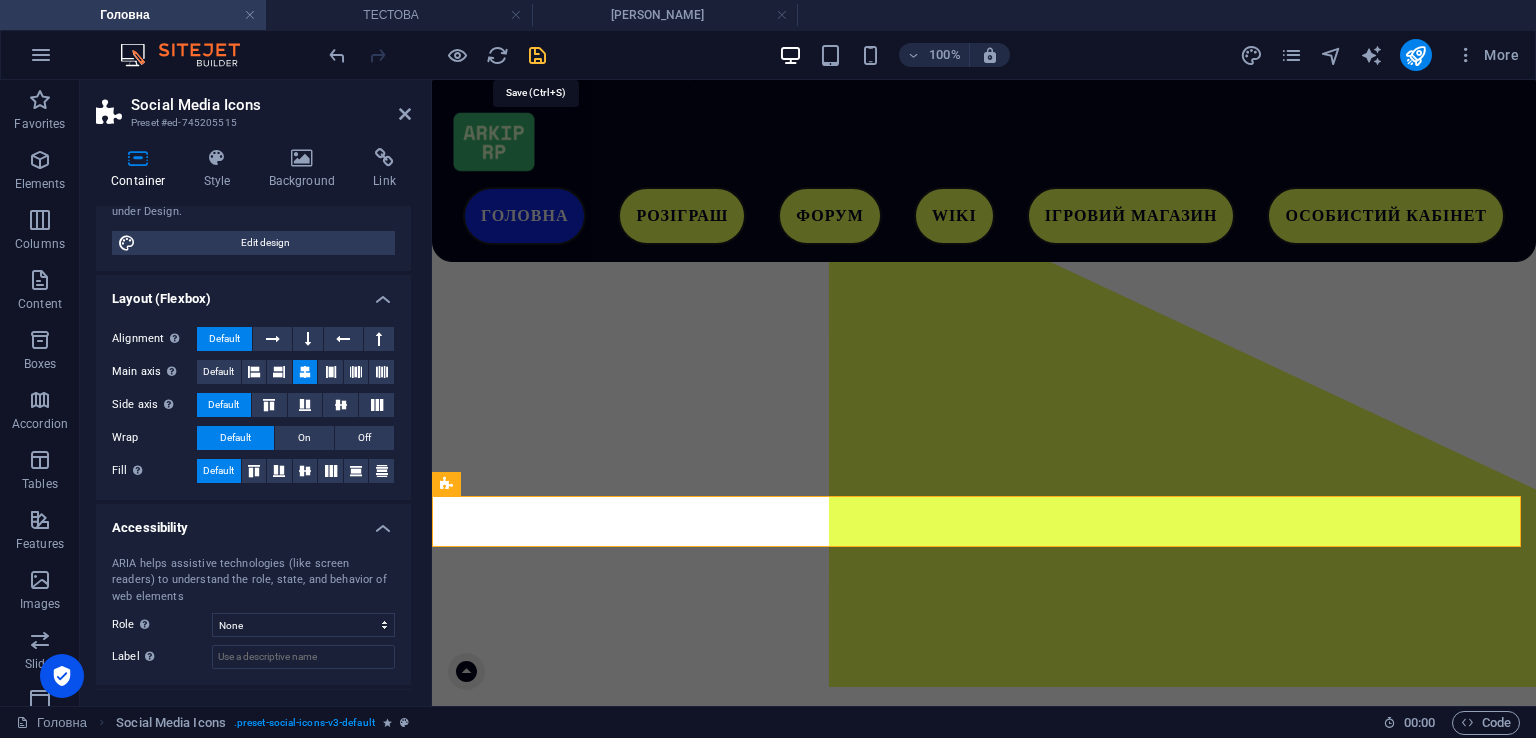 click at bounding box center (537, 55) 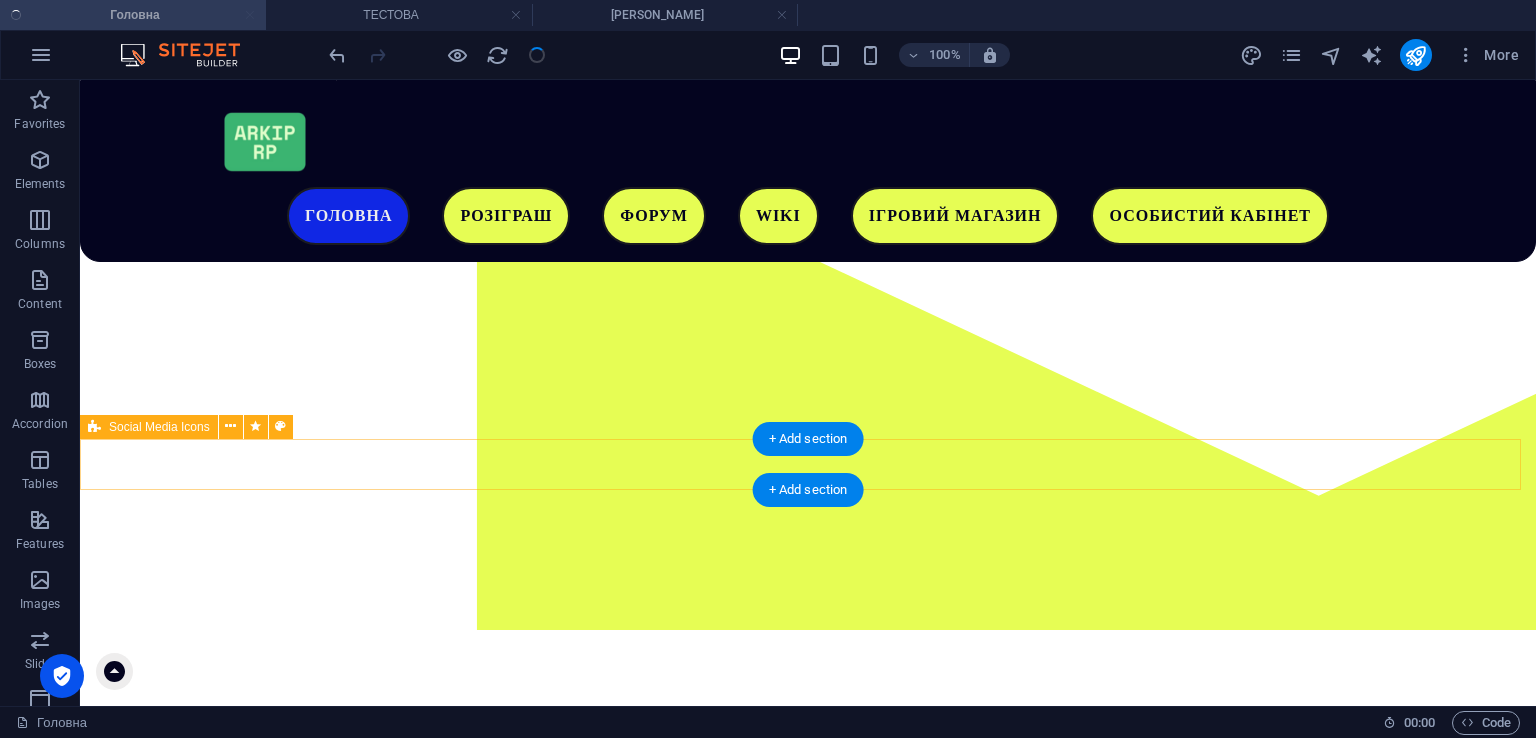 click at bounding box center (808, 1198) 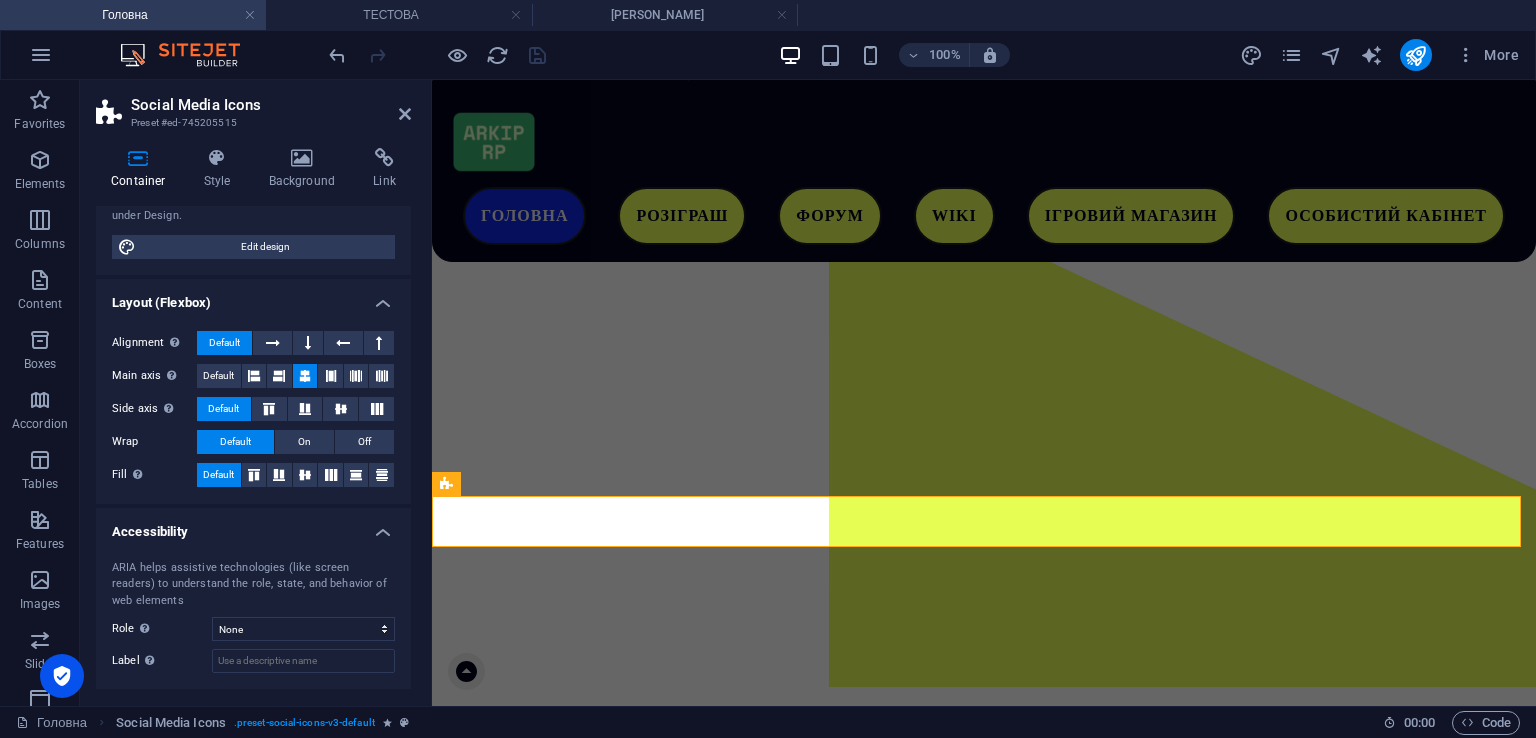 scroll, scrollTop: 200, scrollLeft: 0, axis: vertical 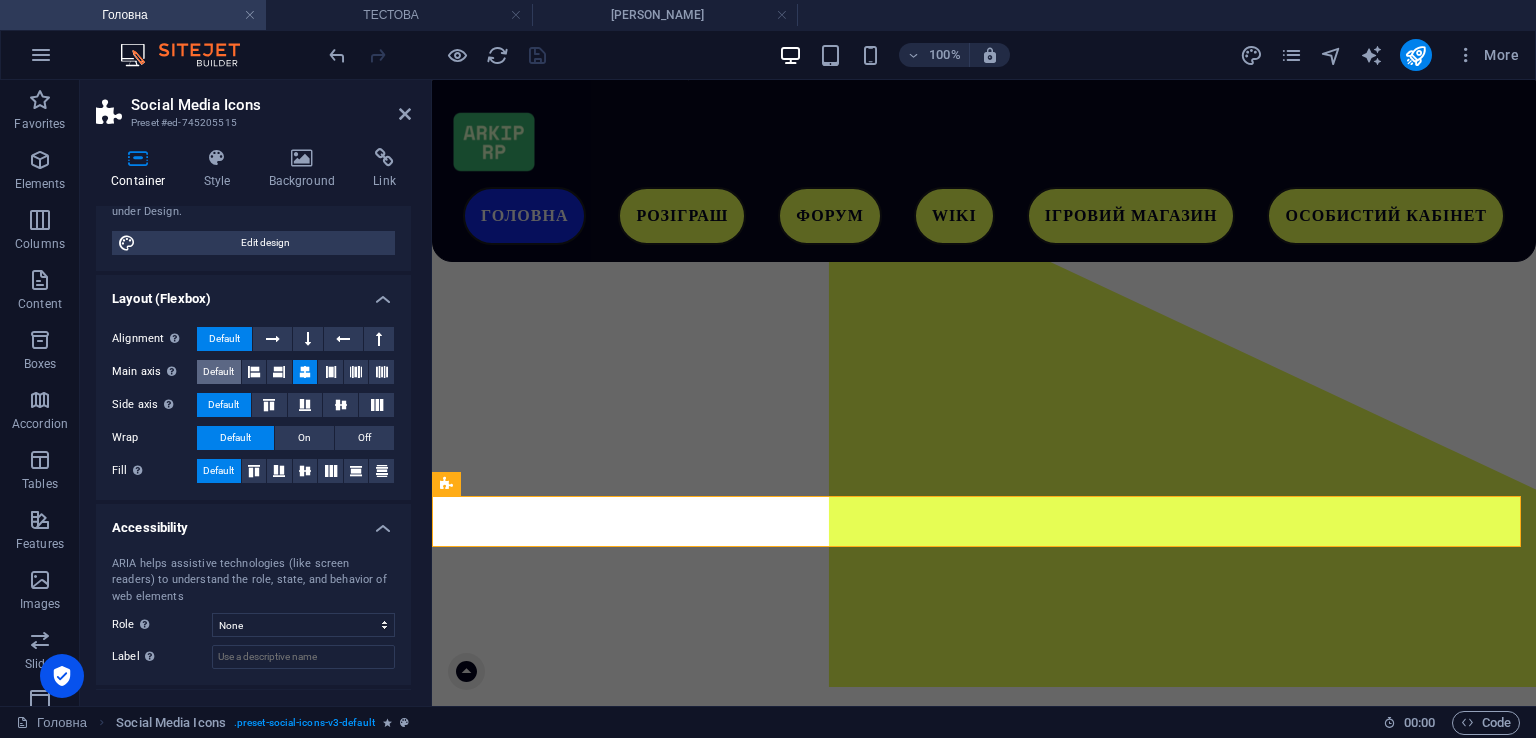 click on "Default" at bounding box center [219, 372] 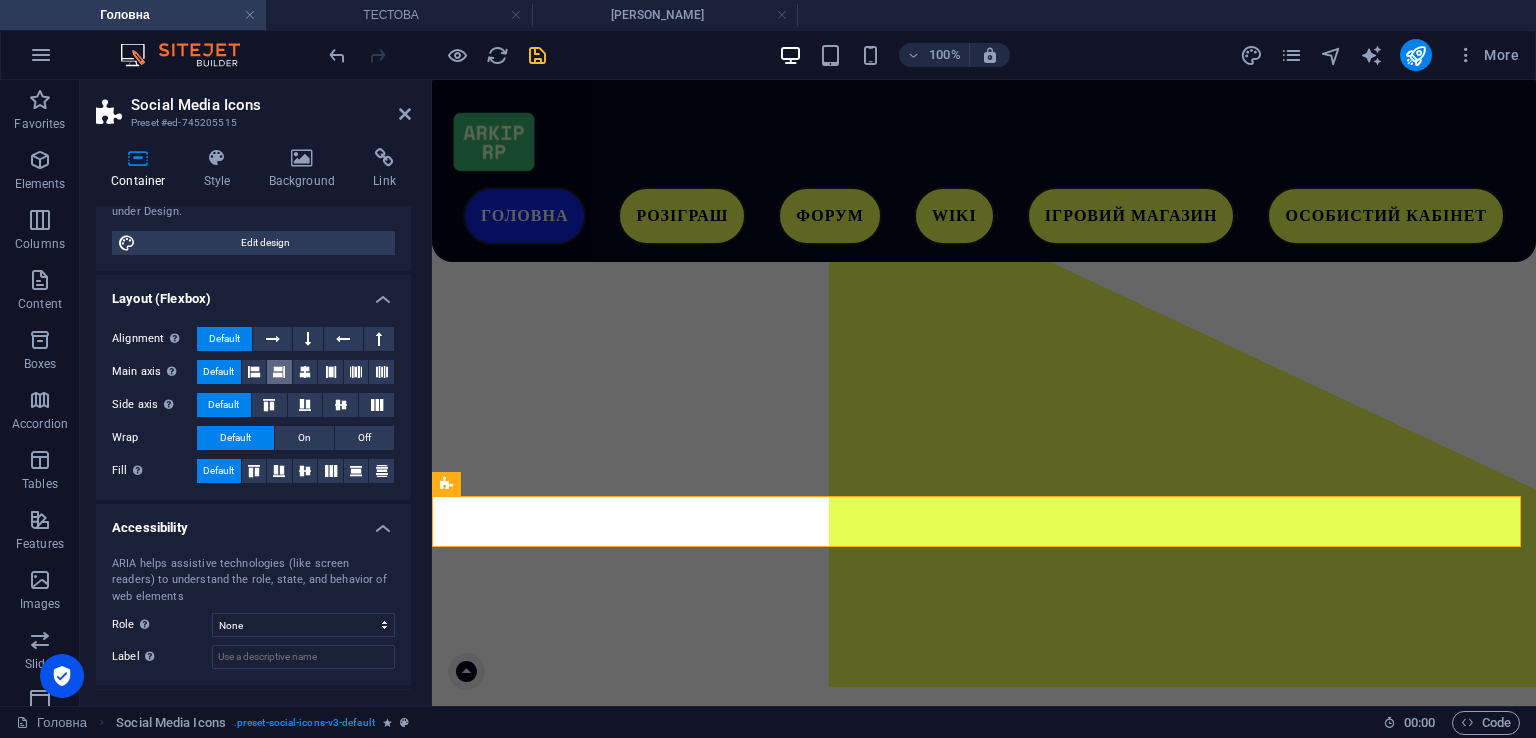 click at bounding box center (279, 372) 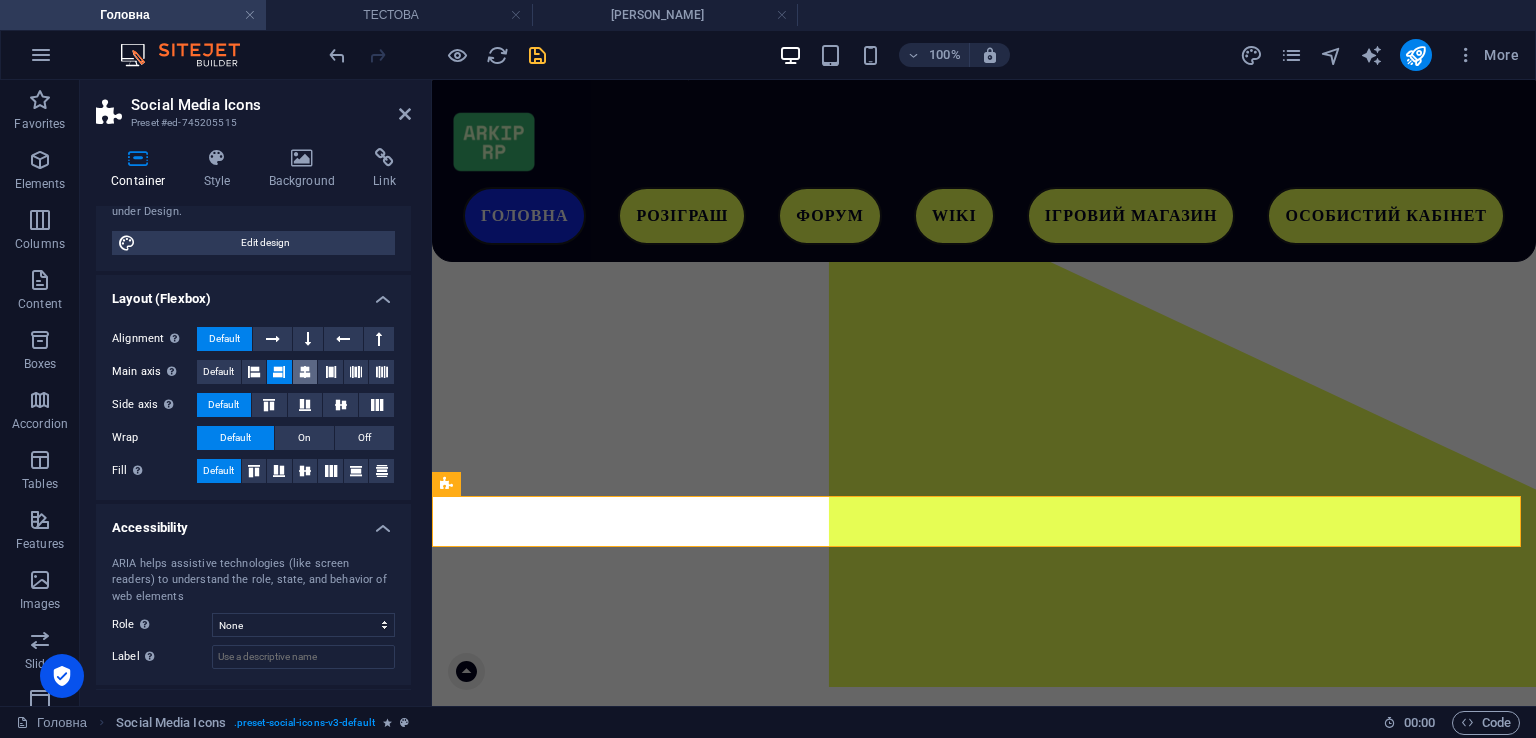 click at bounding box center [305, 372] 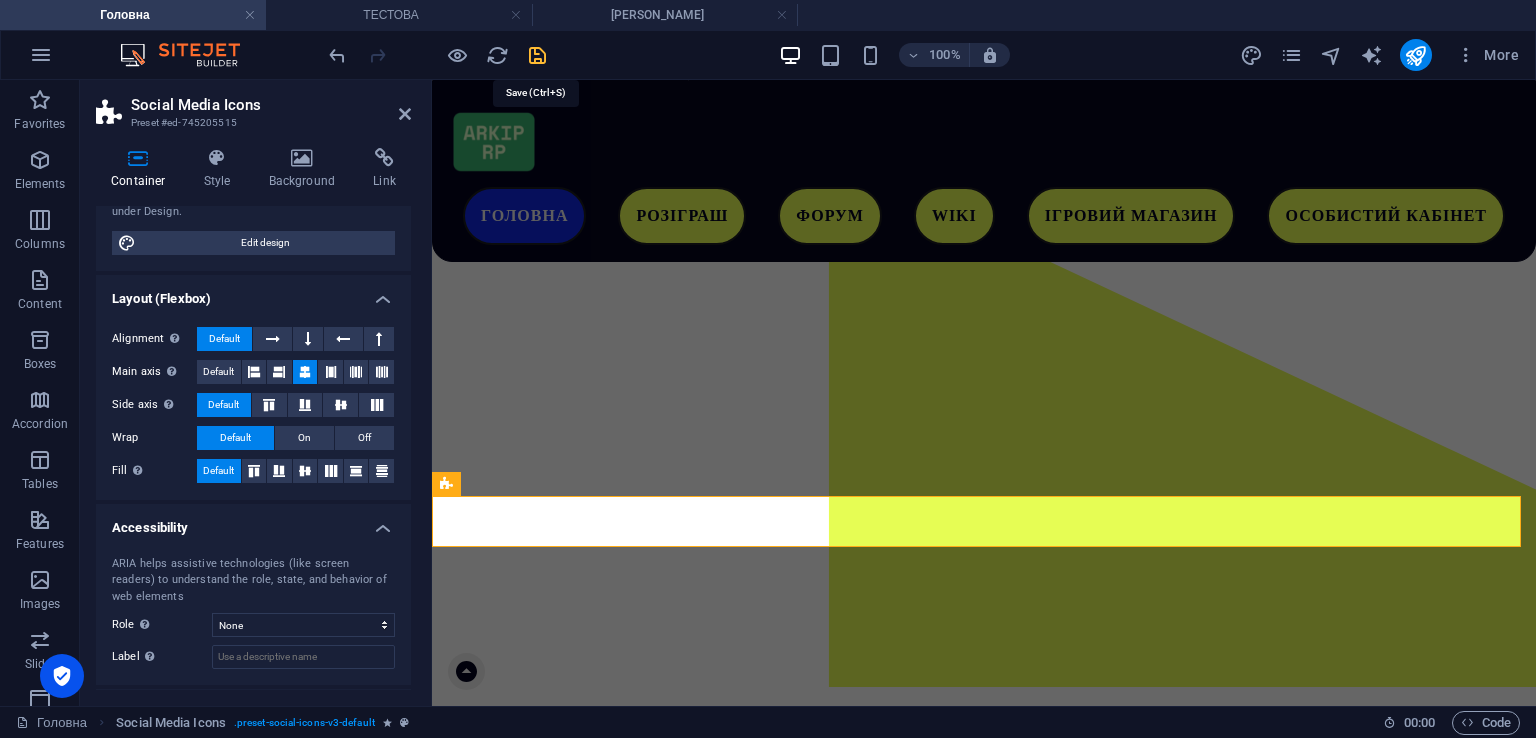 click at bounding box center [537, 55] 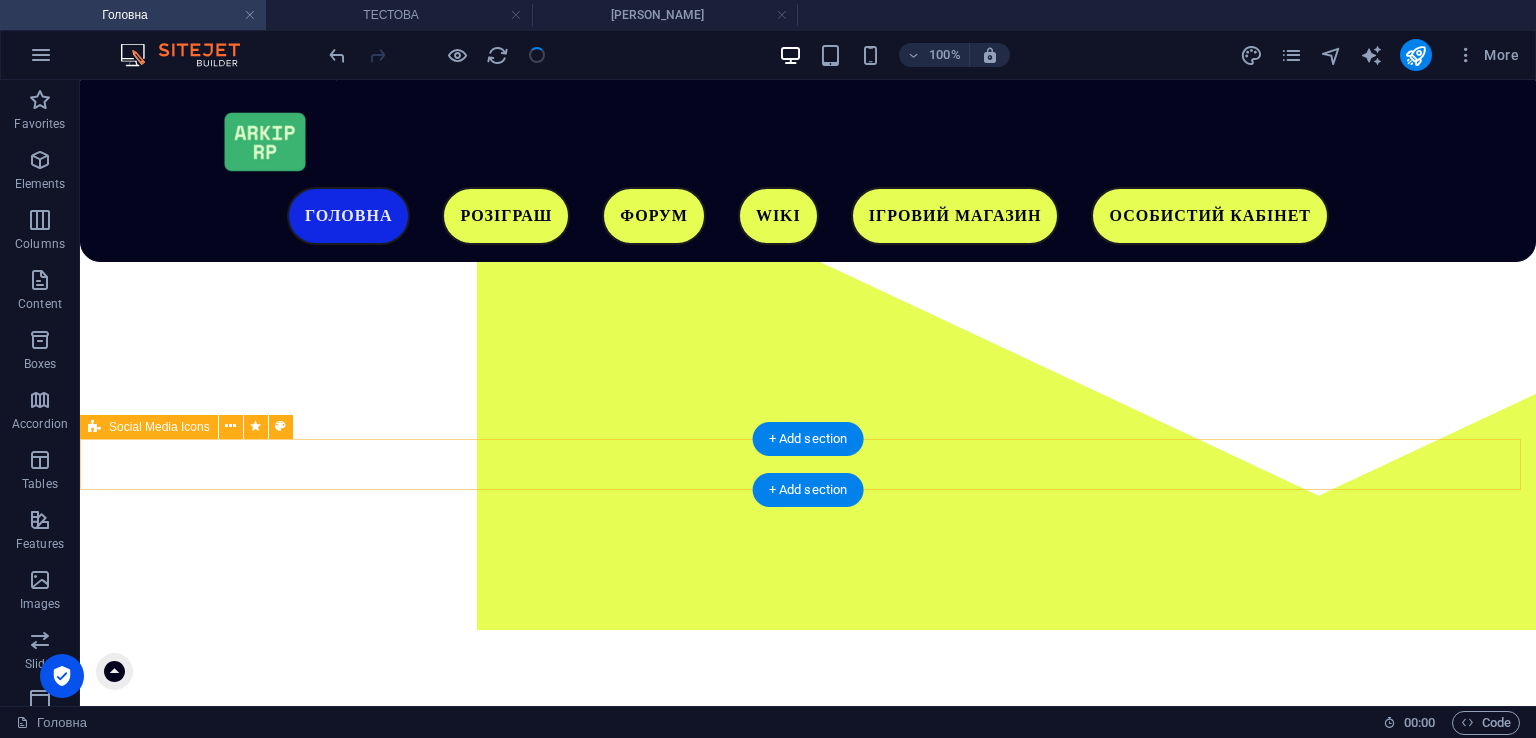click at bounding box center [808, 1198] 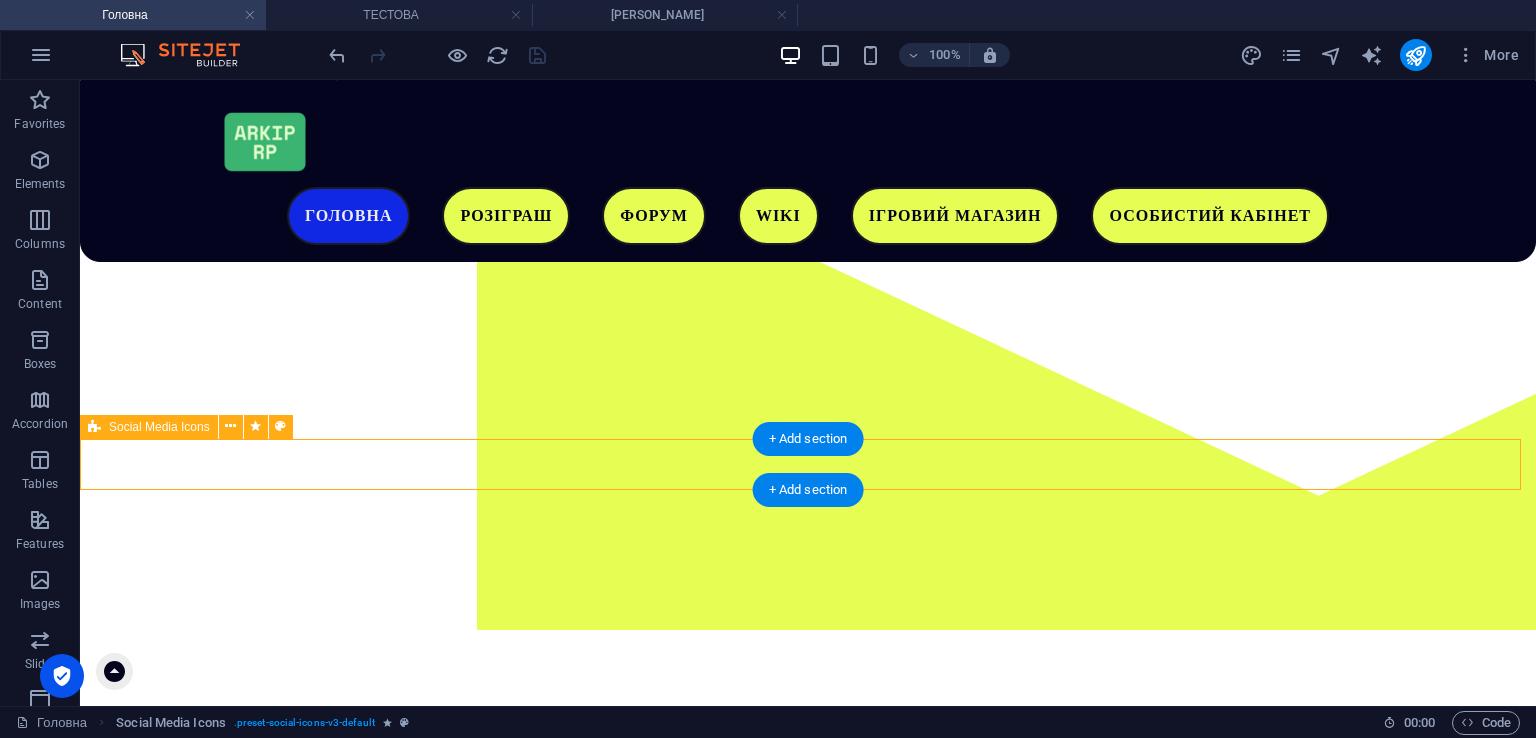 click at bounding box center (808, 1198) 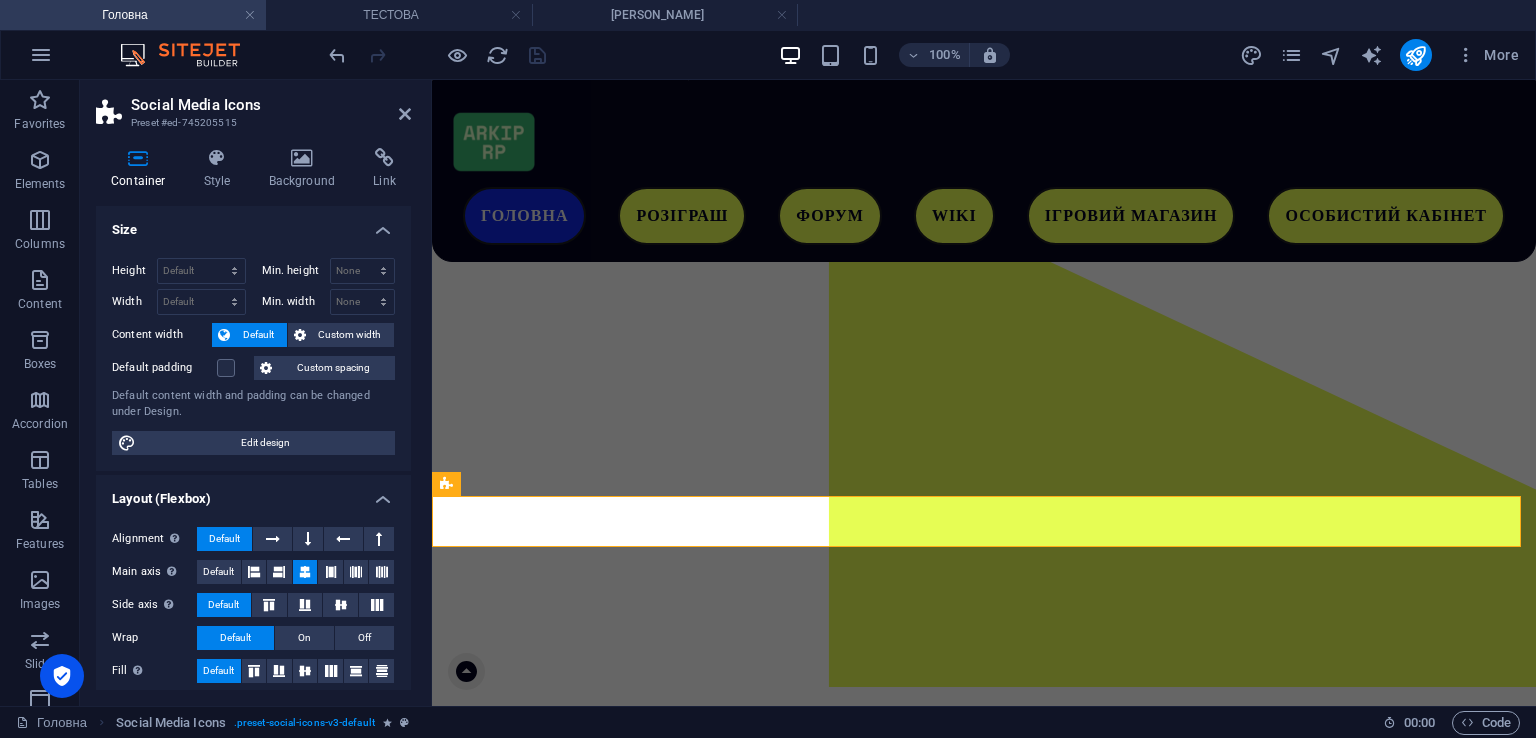 scroll, scrollTop: 200, scrollLeft: 0, axis: vertical 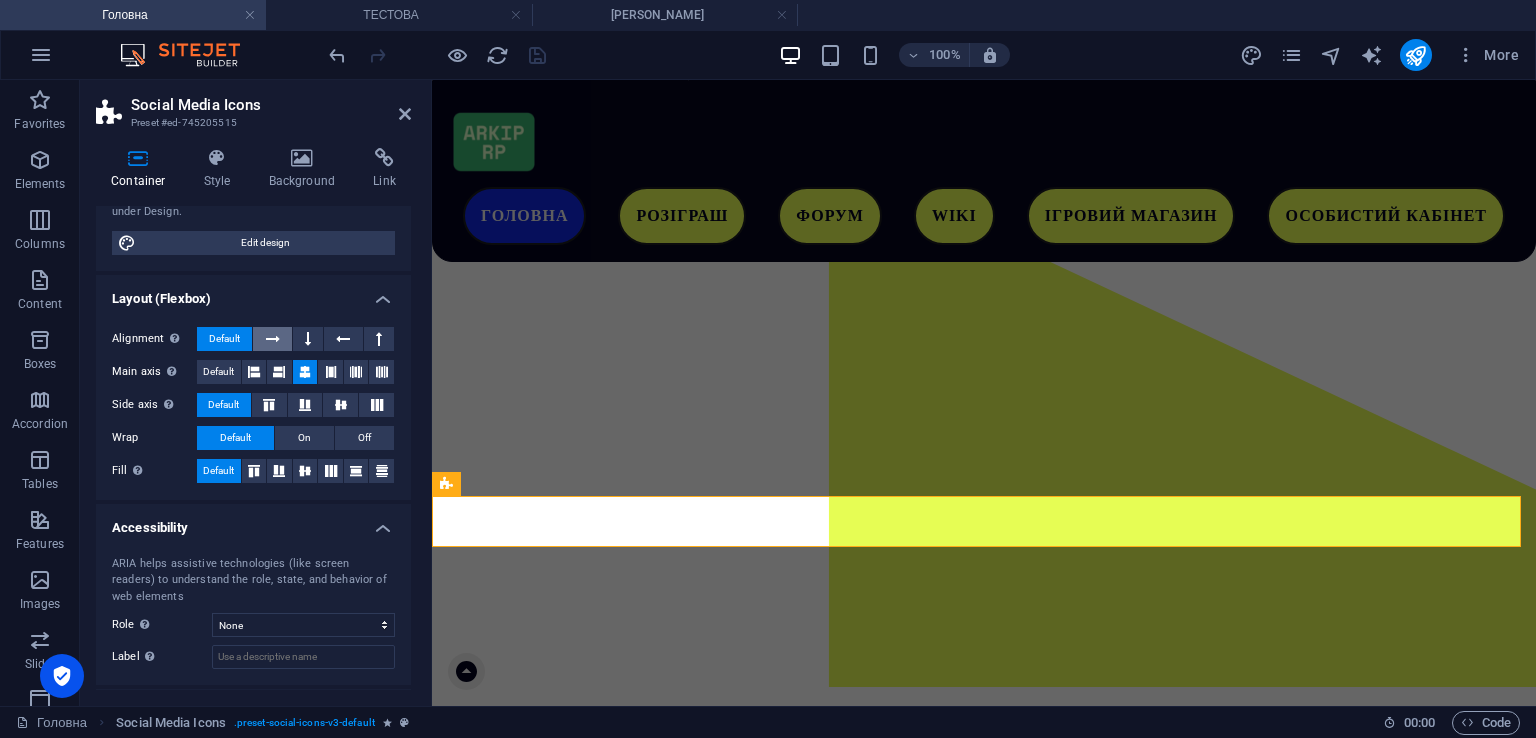 click at bounding box center (272, 339) 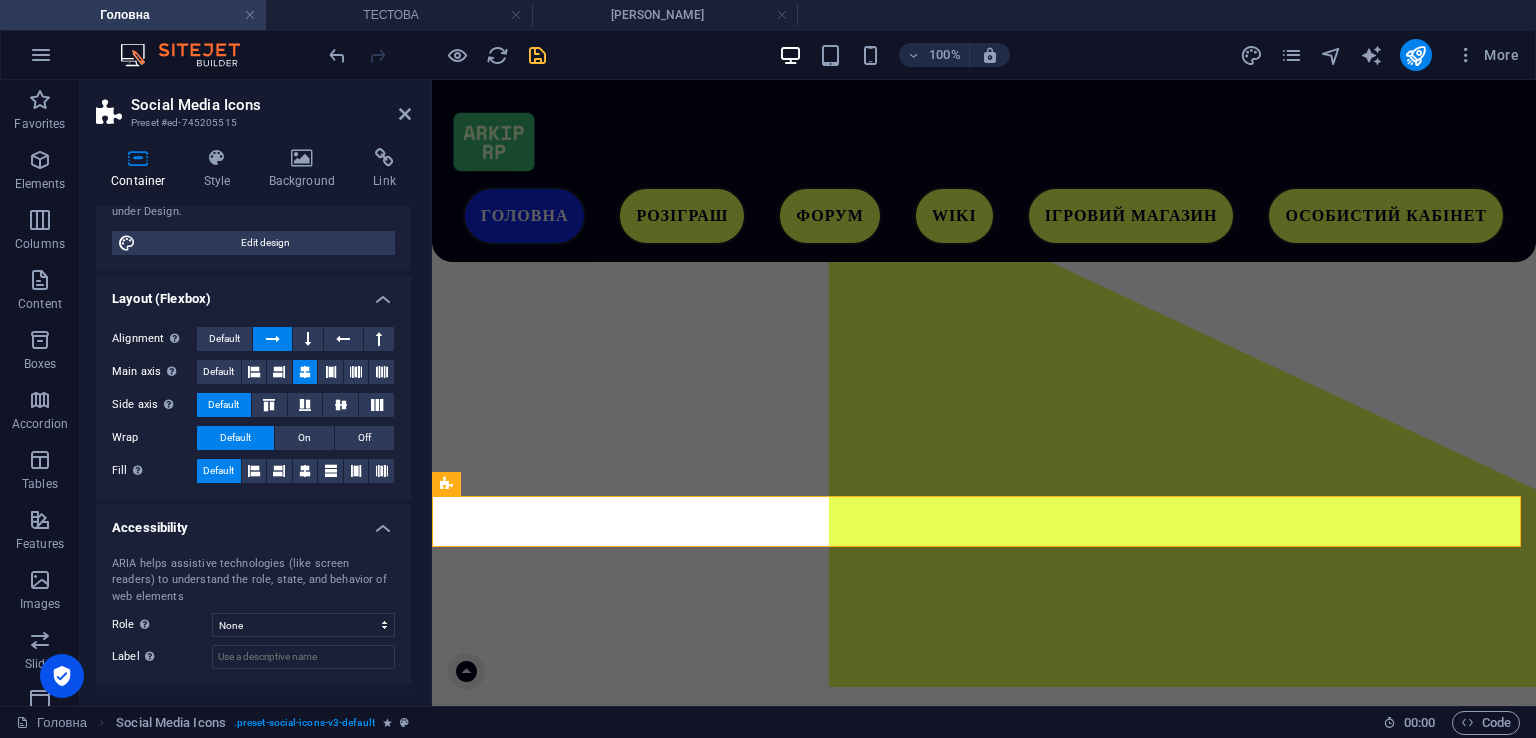 click at bounding box center [437, 55] 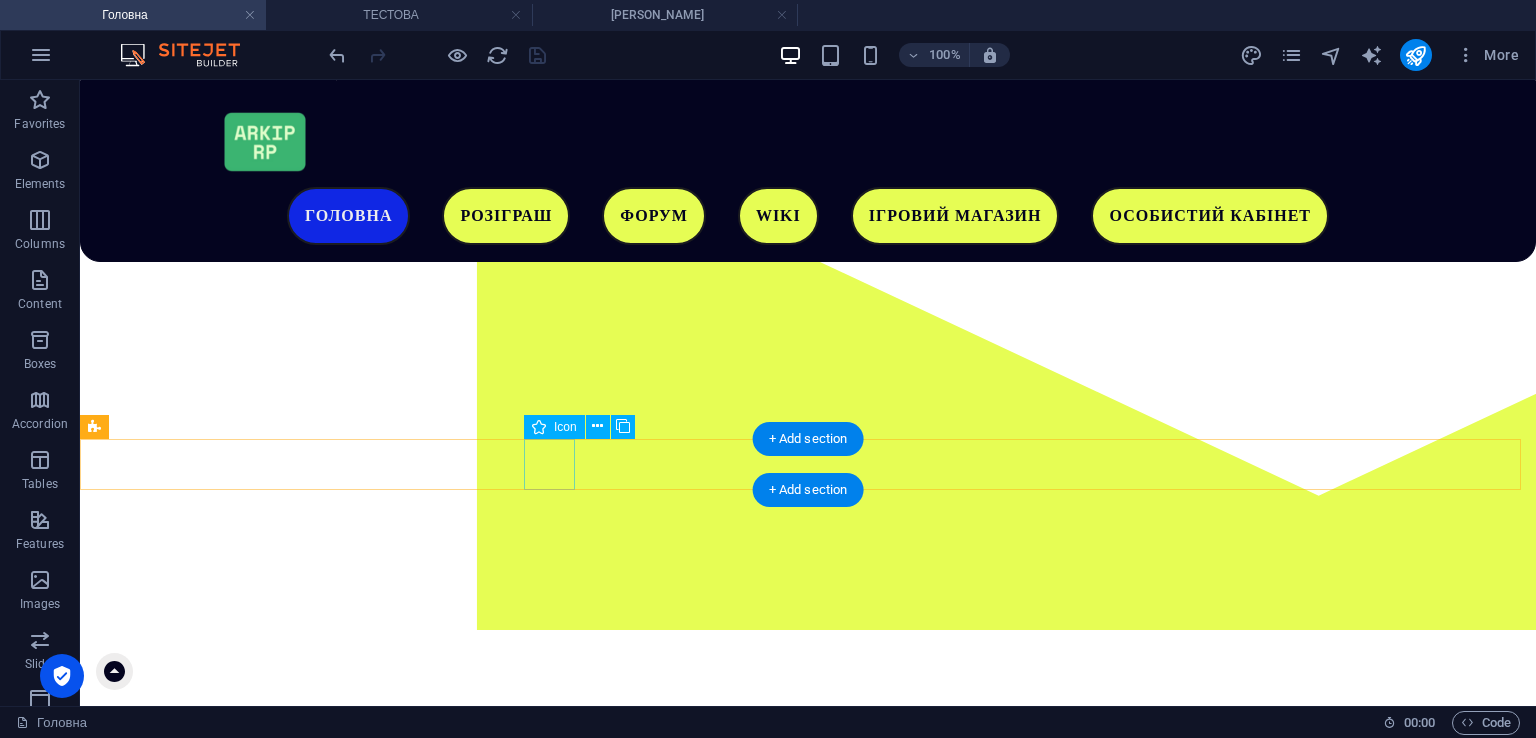 click at bounding box center [808, 1198] 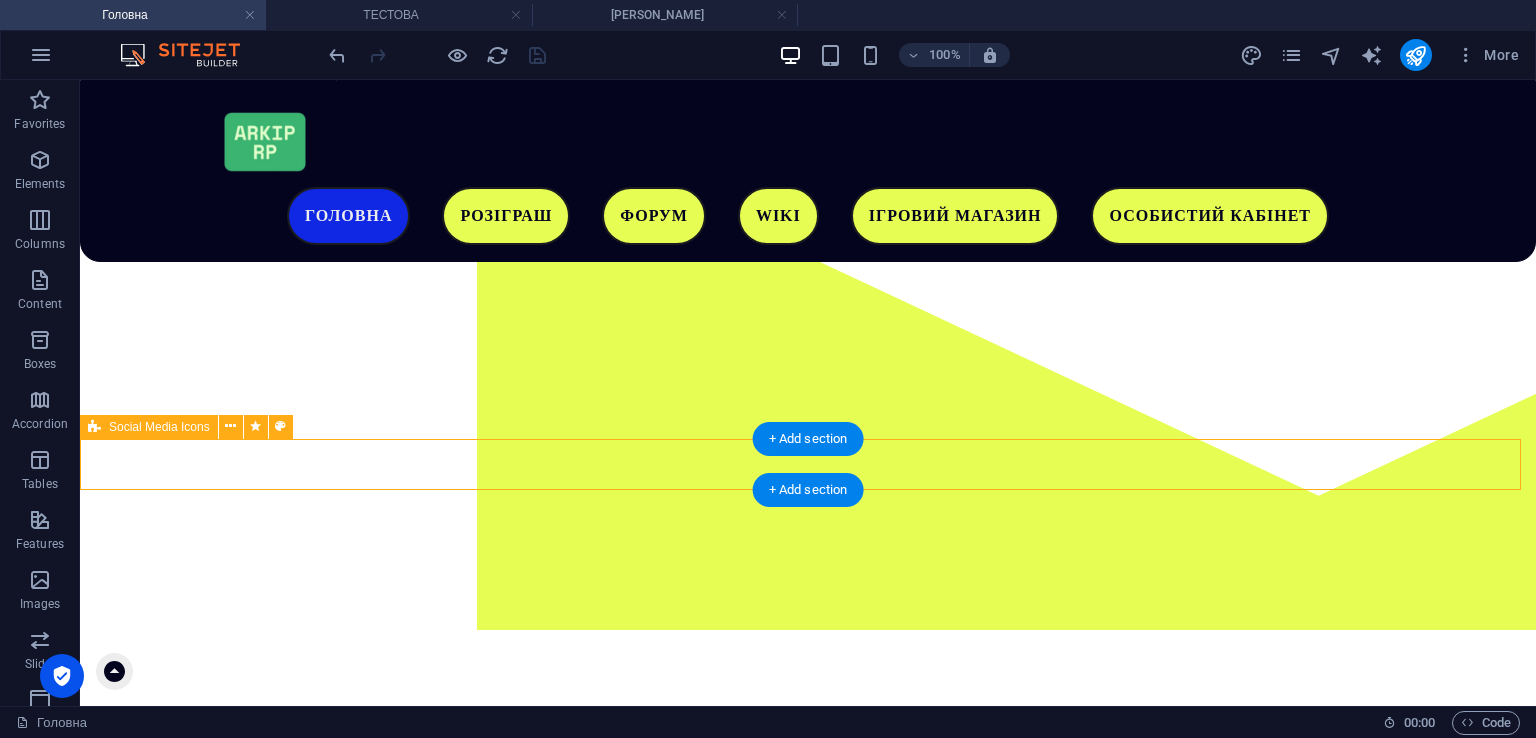 click at bounding box center [808, 1198] 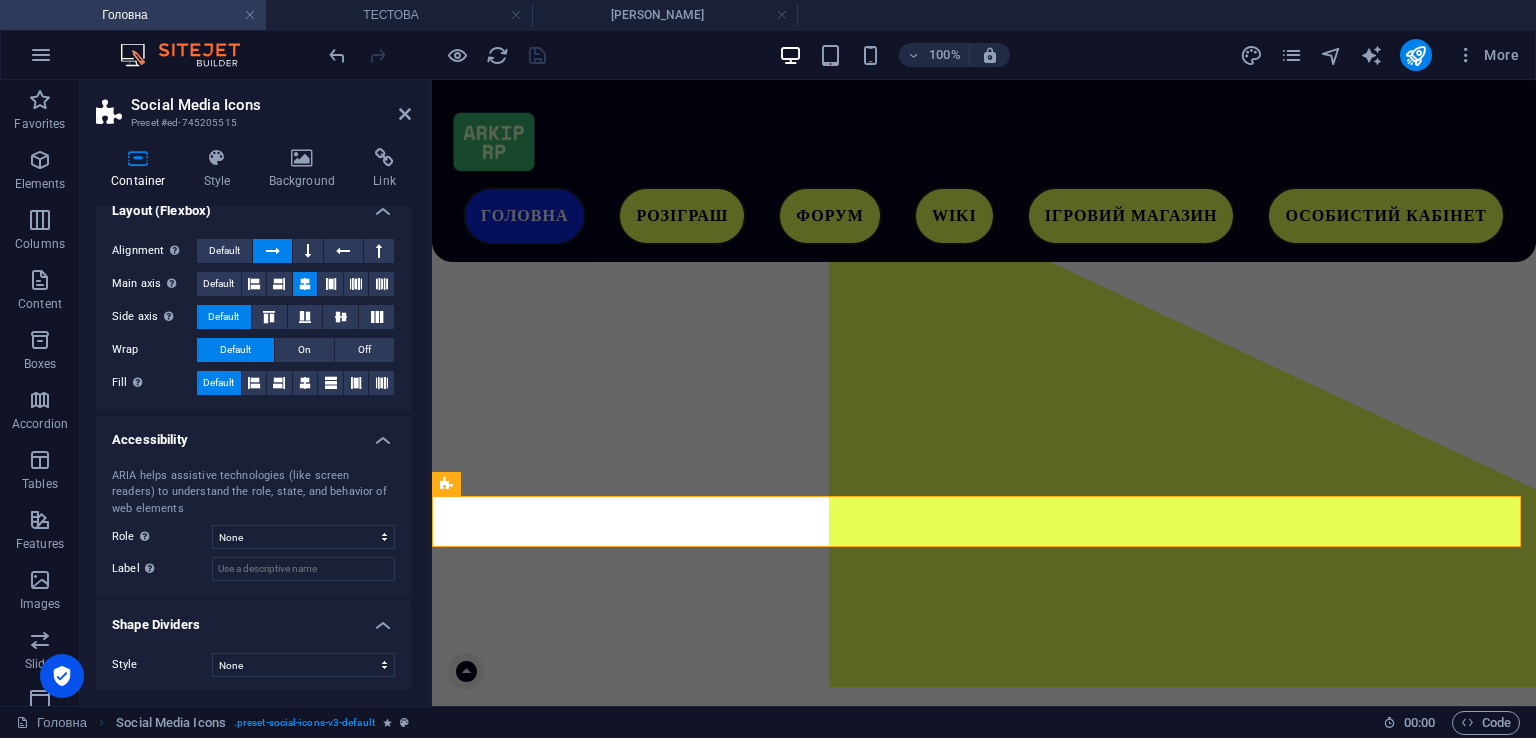 scroll, scrollTop: 290, scrollLeft: 0, axis: vertical 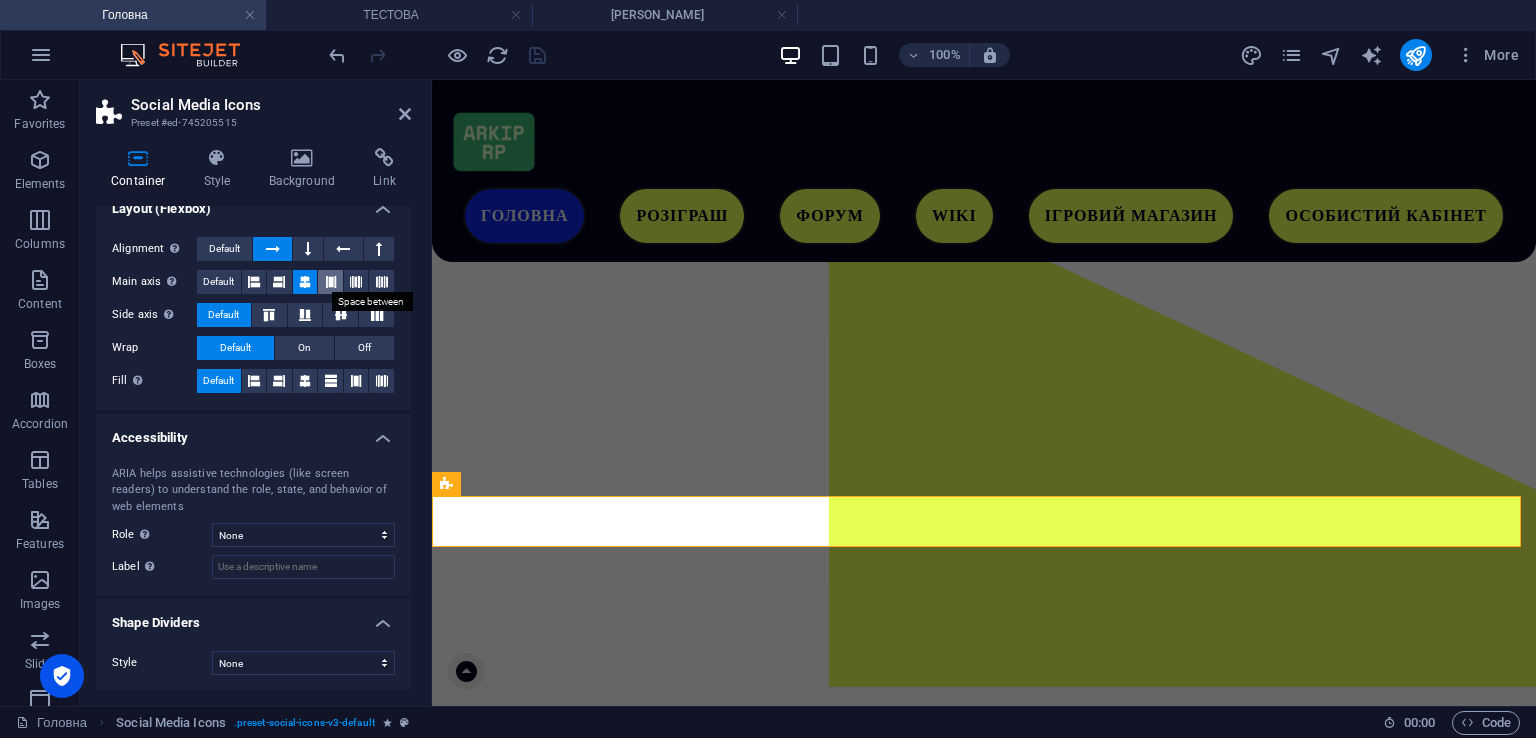 click at bounding box center [331, 282] 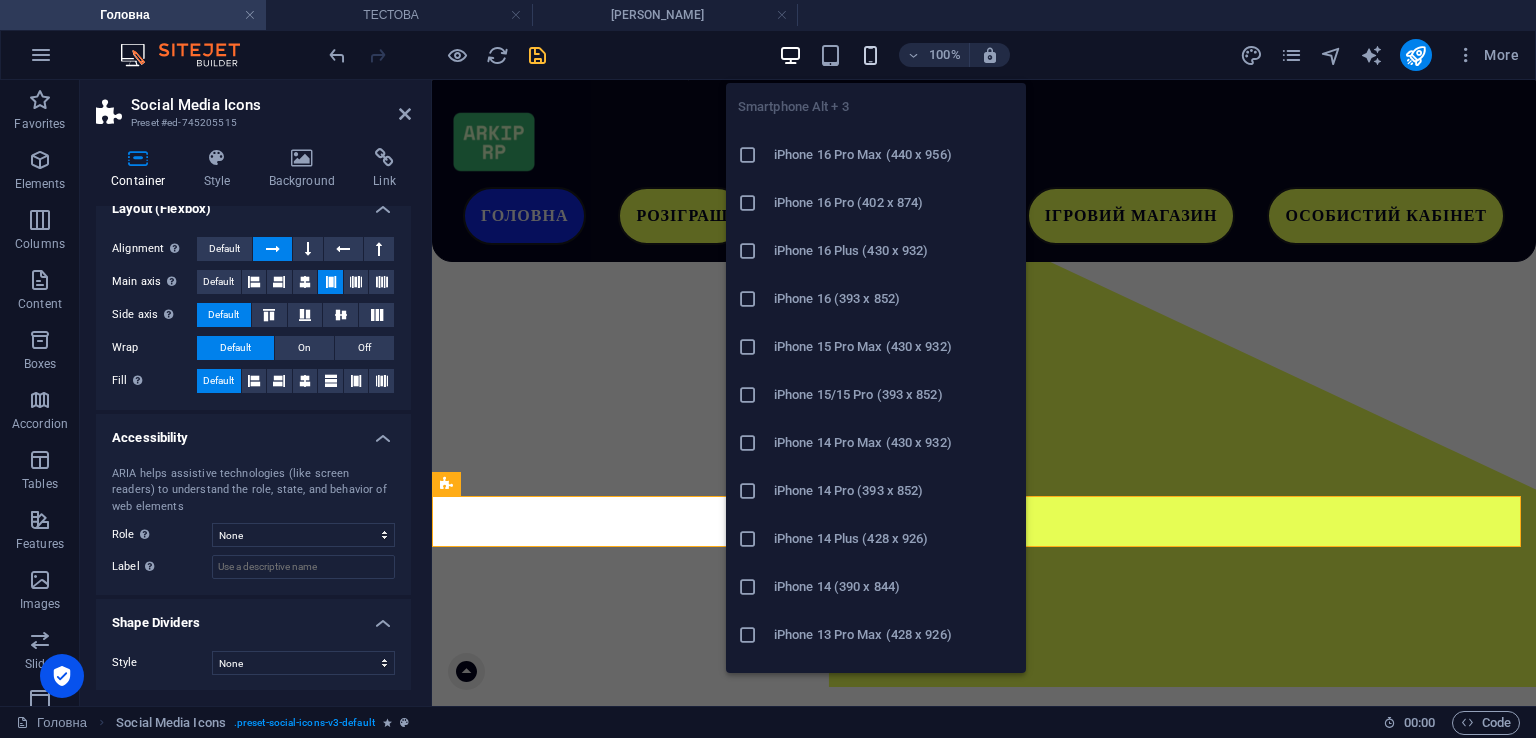 click at bounding box center [870, 55] 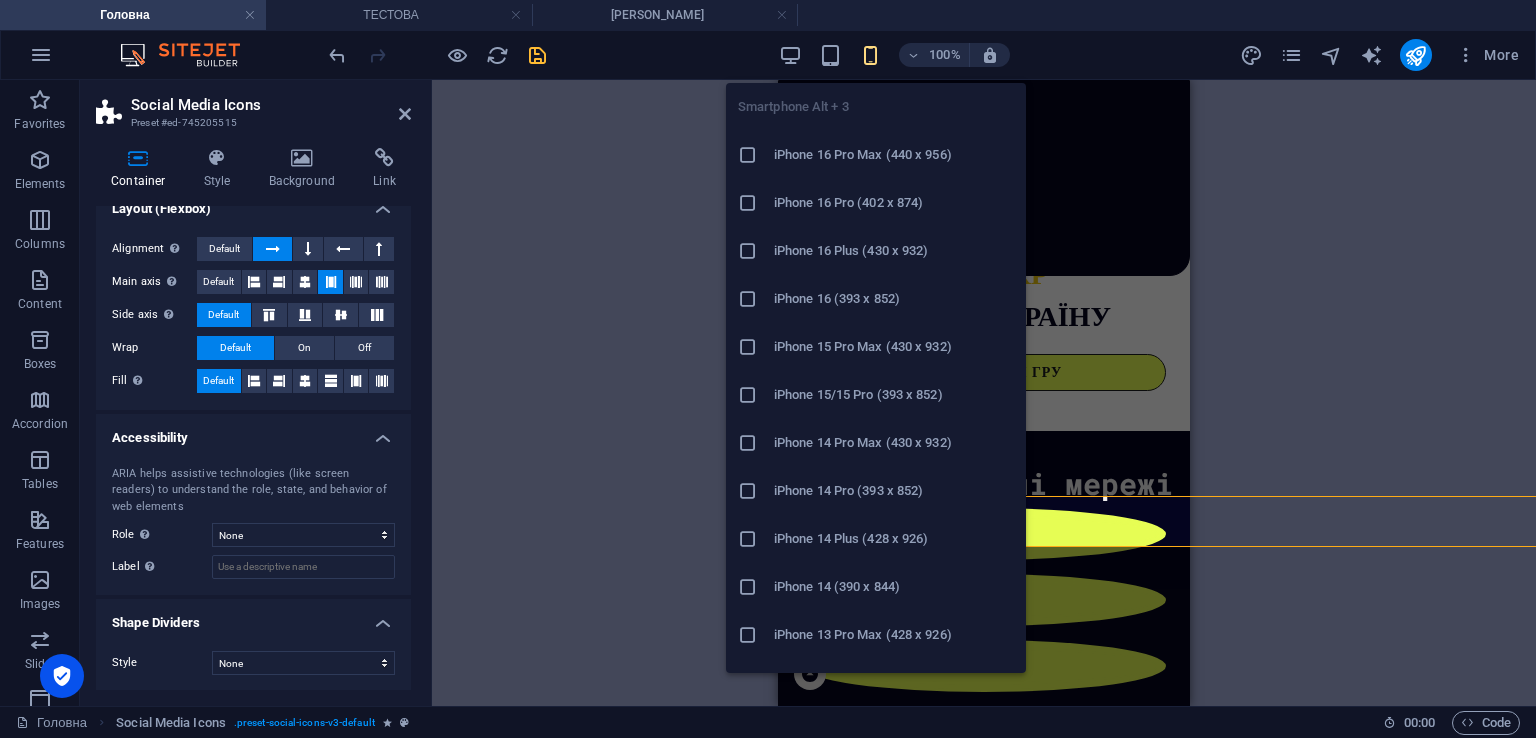 scroll, scrollTop: 198, scrollLeft: 0, axis: vertical 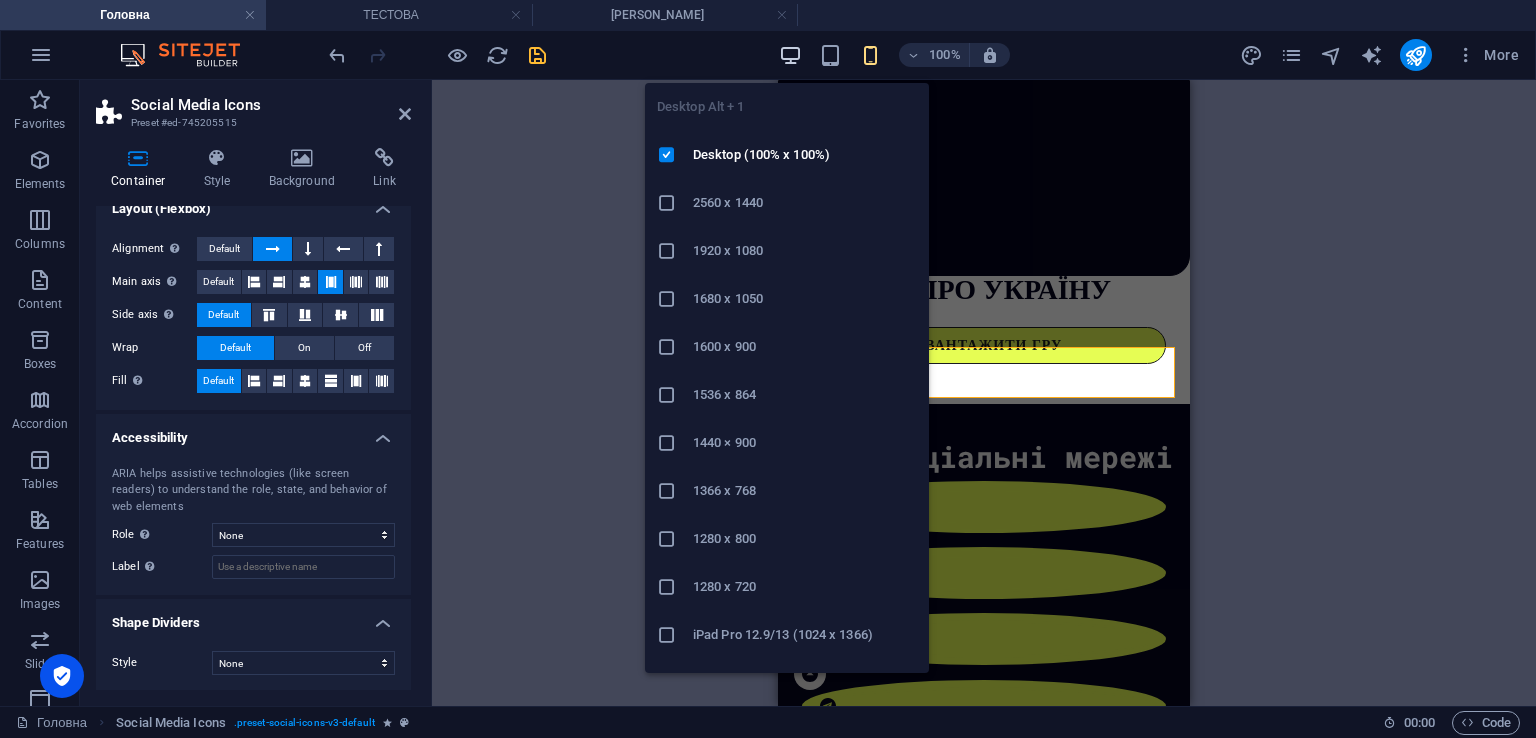 click at bounding box center (790, 55) 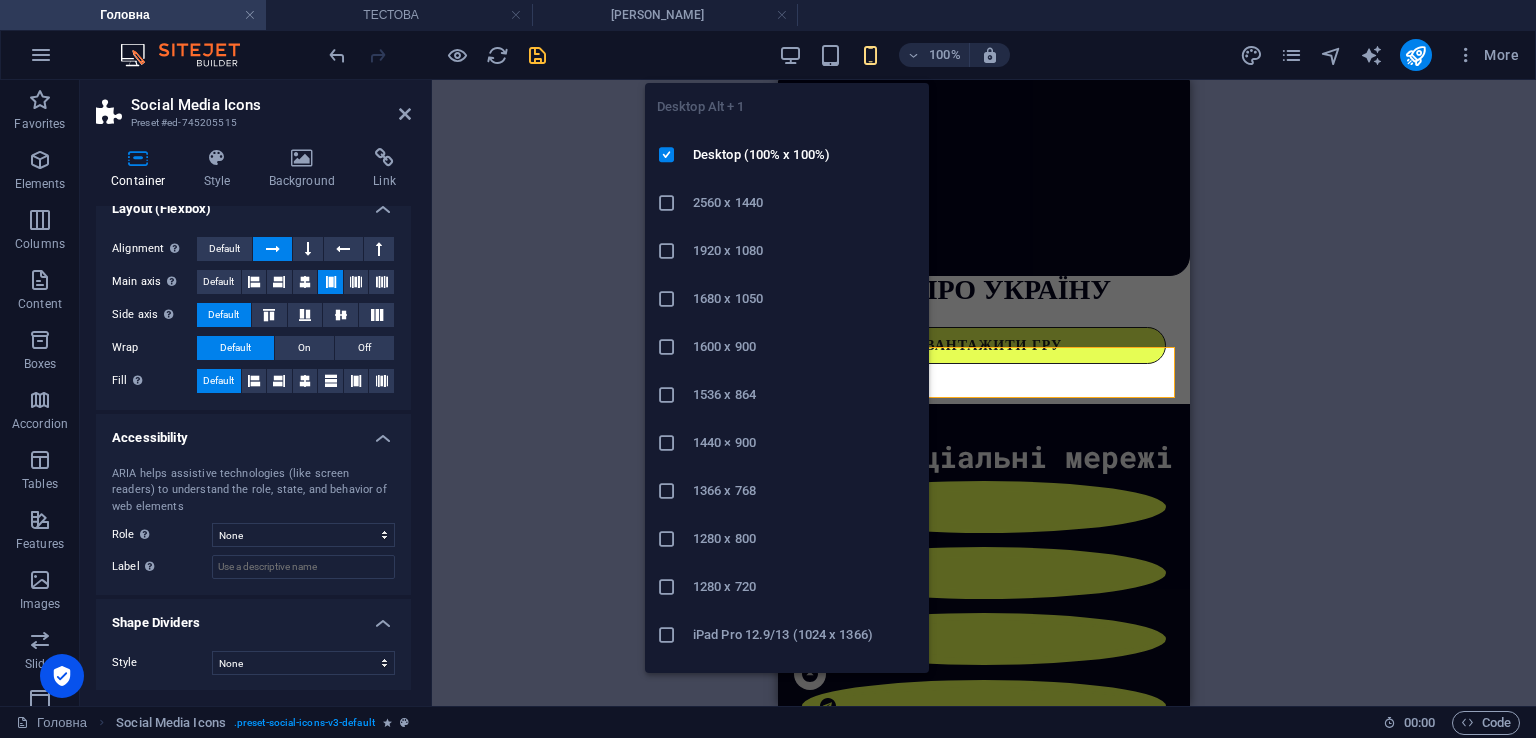 scroll, scrollTop: 0, scrollLeft: 0, axis: both 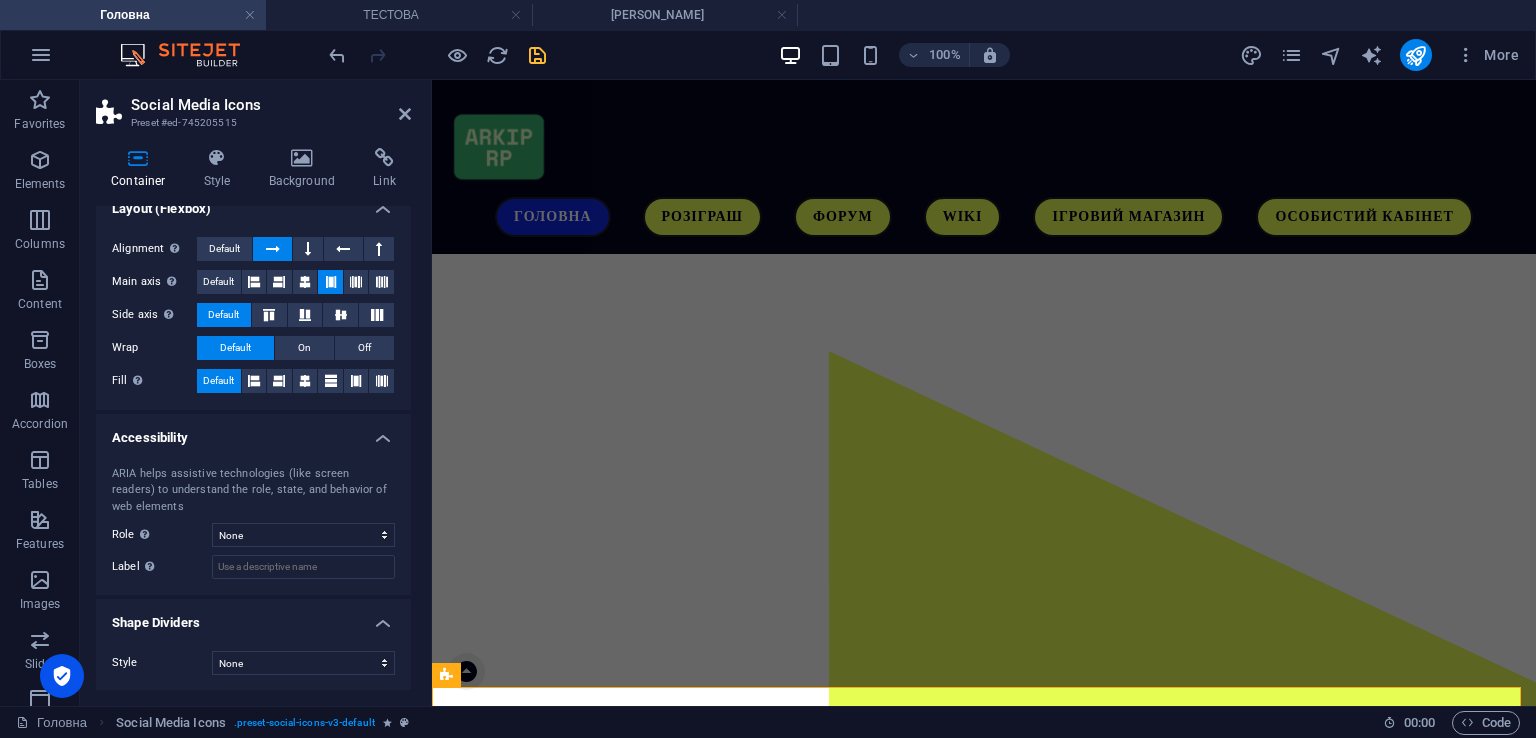 click at bounding box center (537, 55) 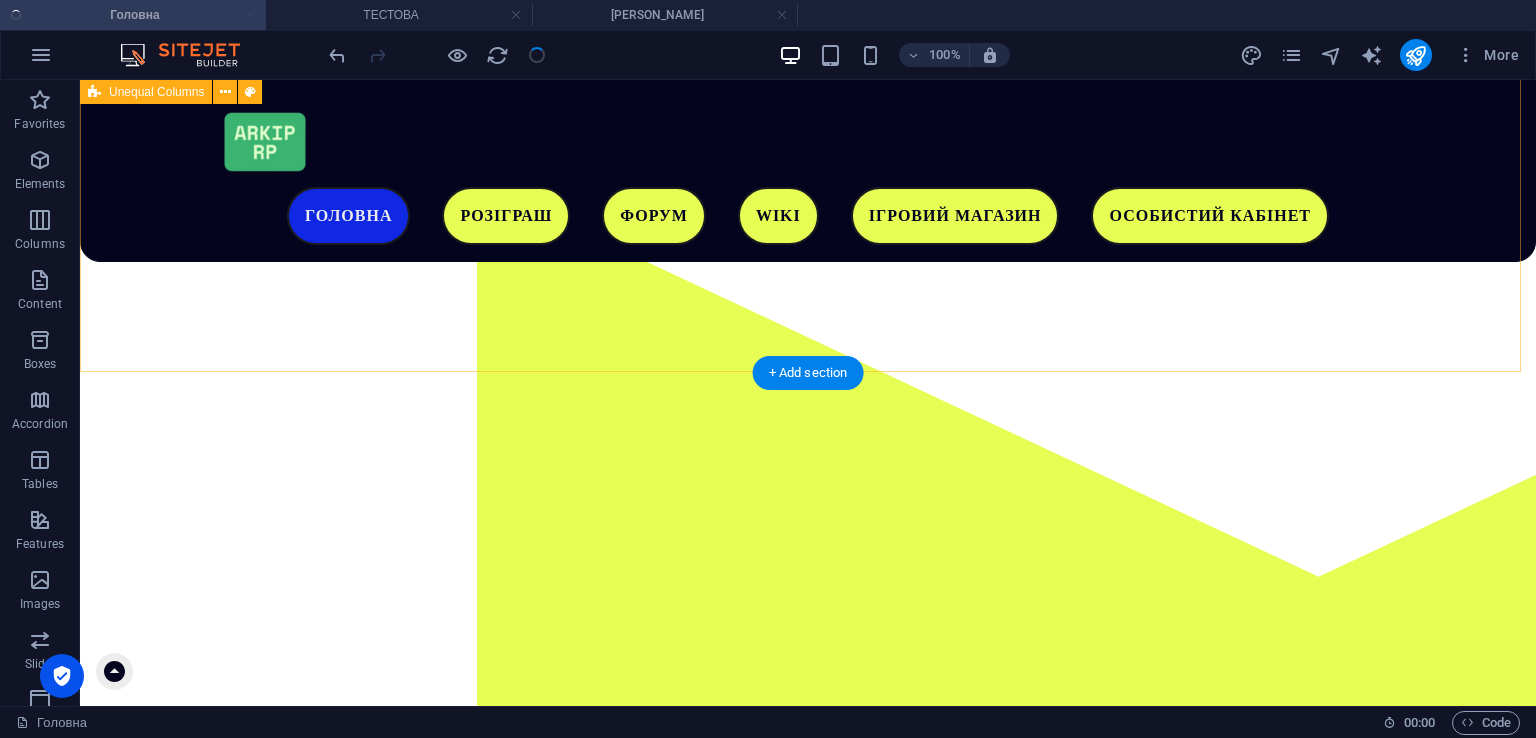 scroll, scrollTop: 200, scrollLeft: 0, axis: vertical 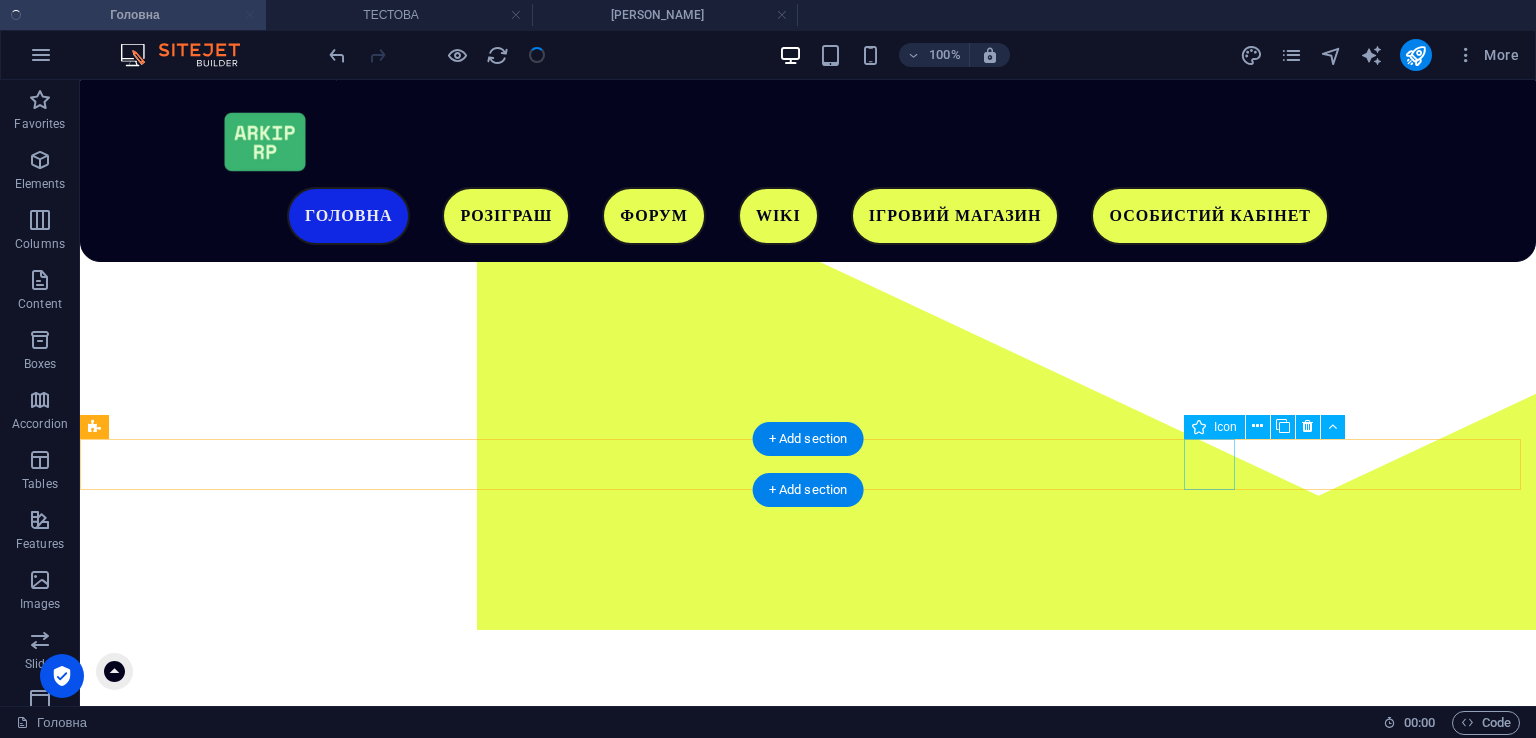click at bounding box center [669, 1299] 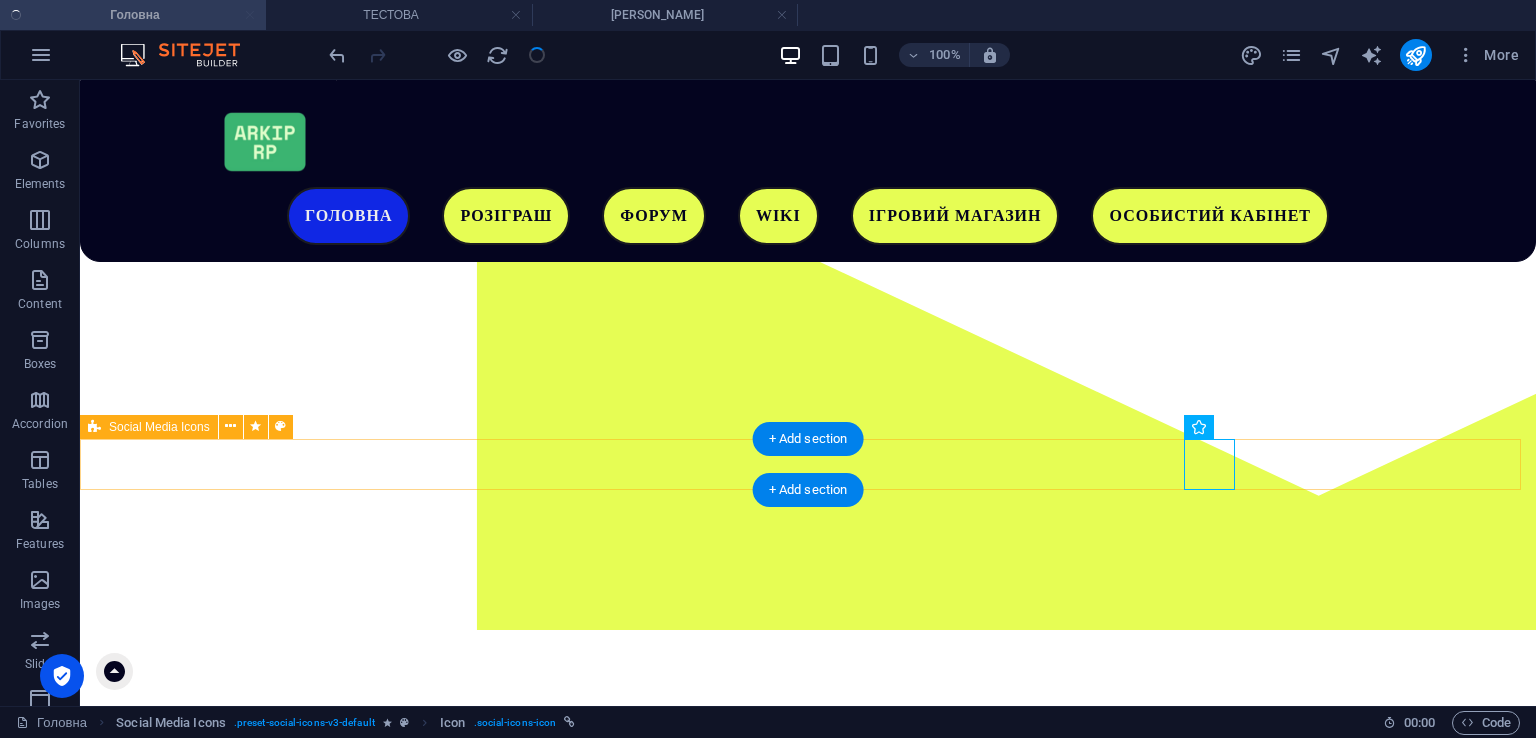 click at bounding box center (808, 1198) 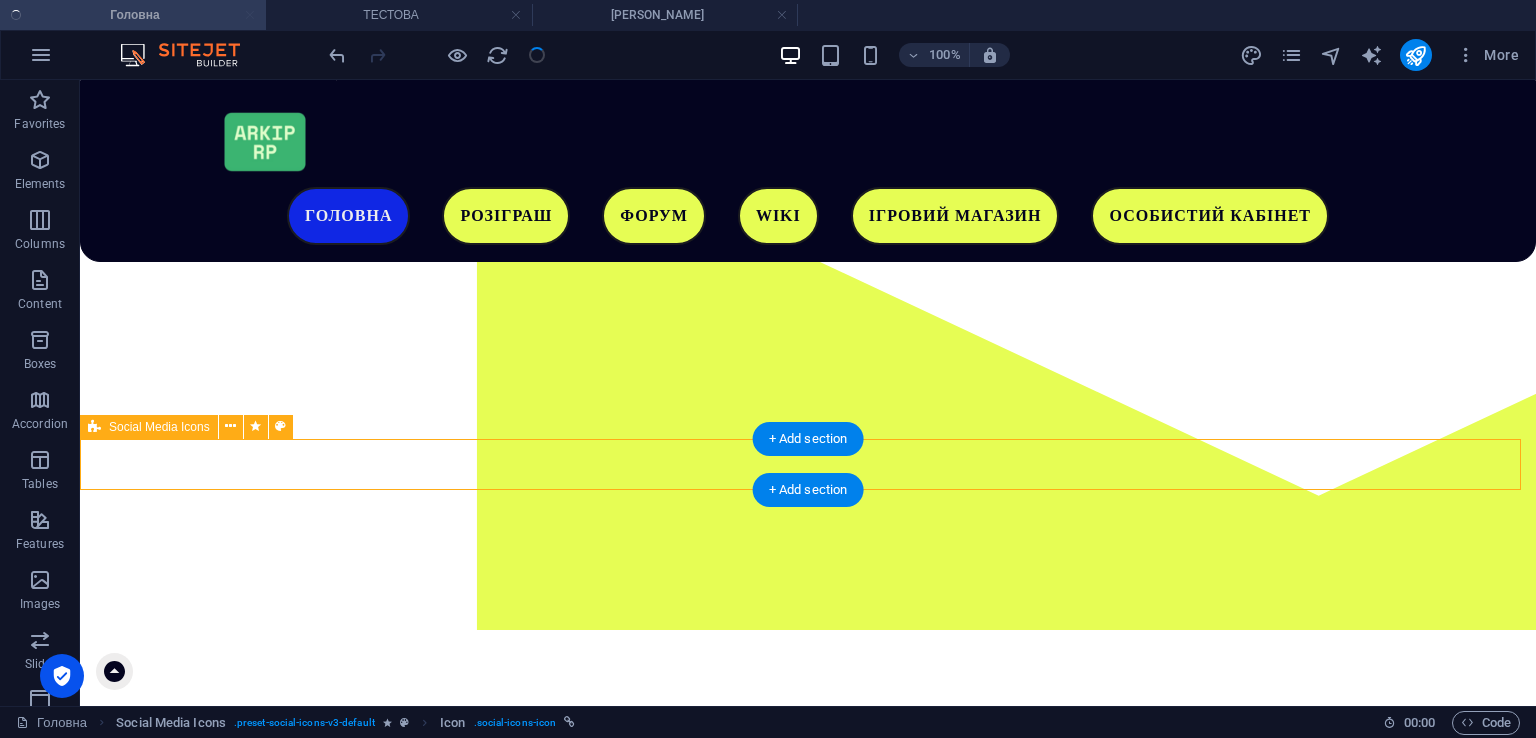 click at bounding box center [808, 1198] 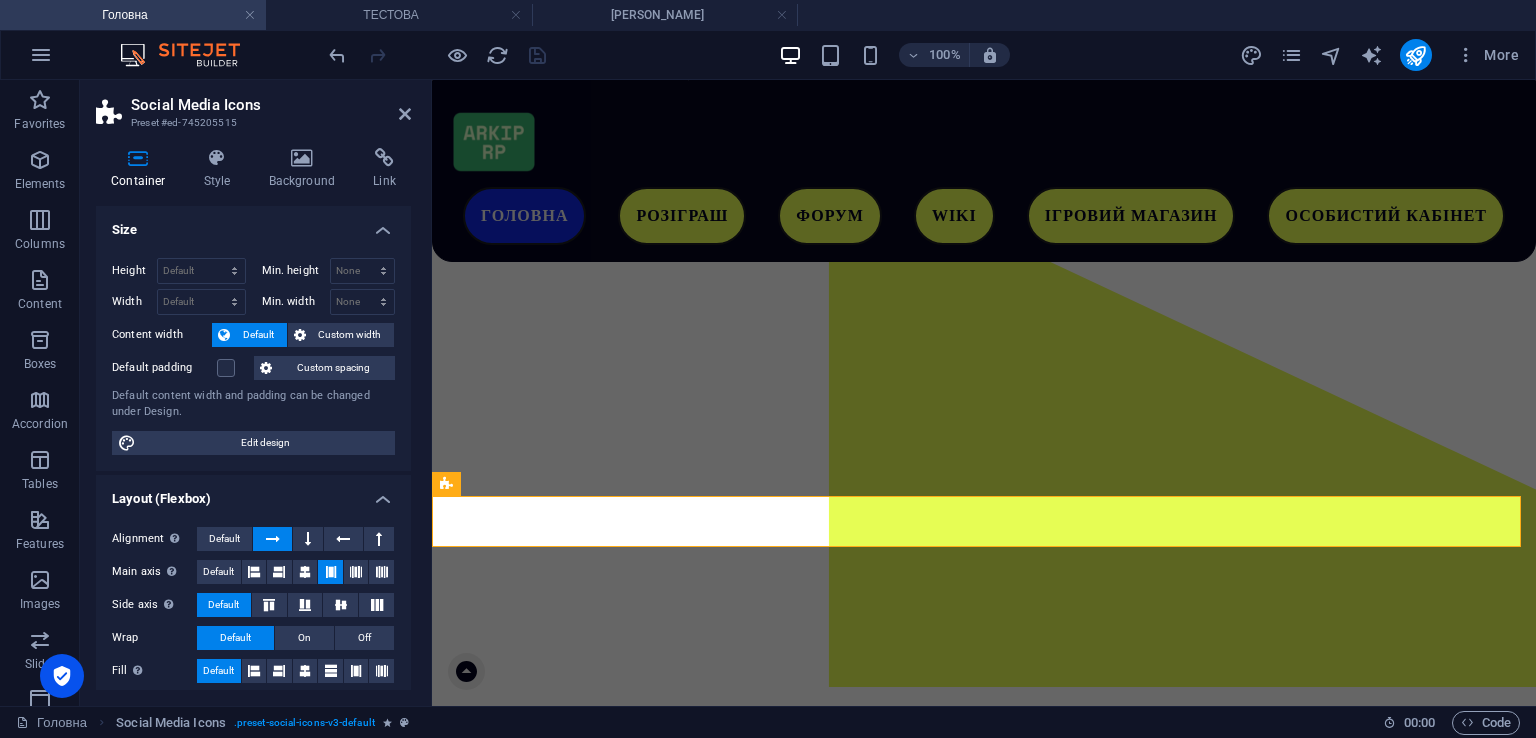 scroll, scrollTop: 200, scrollLeft: 0, axis: vertical 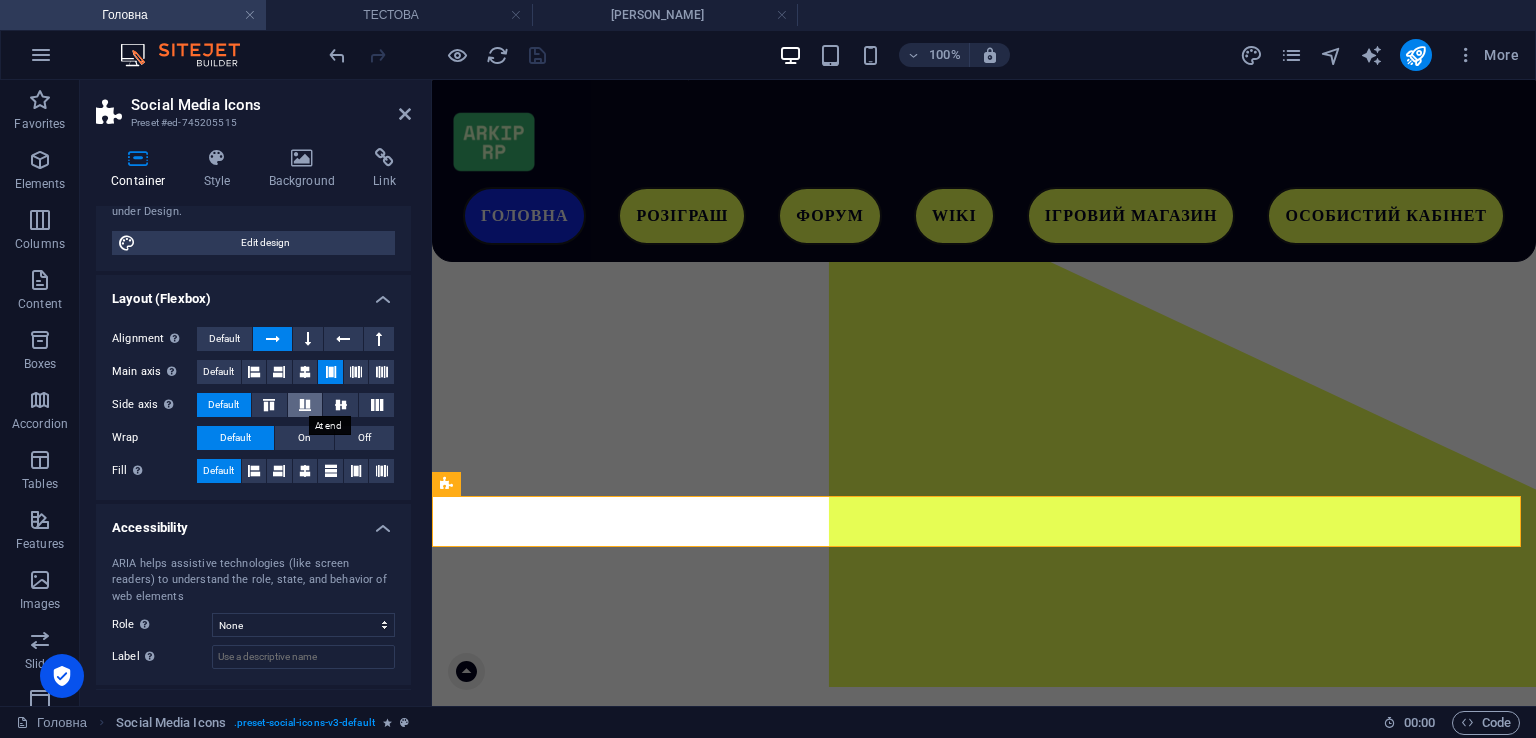 click at bounding box center [305, 405] 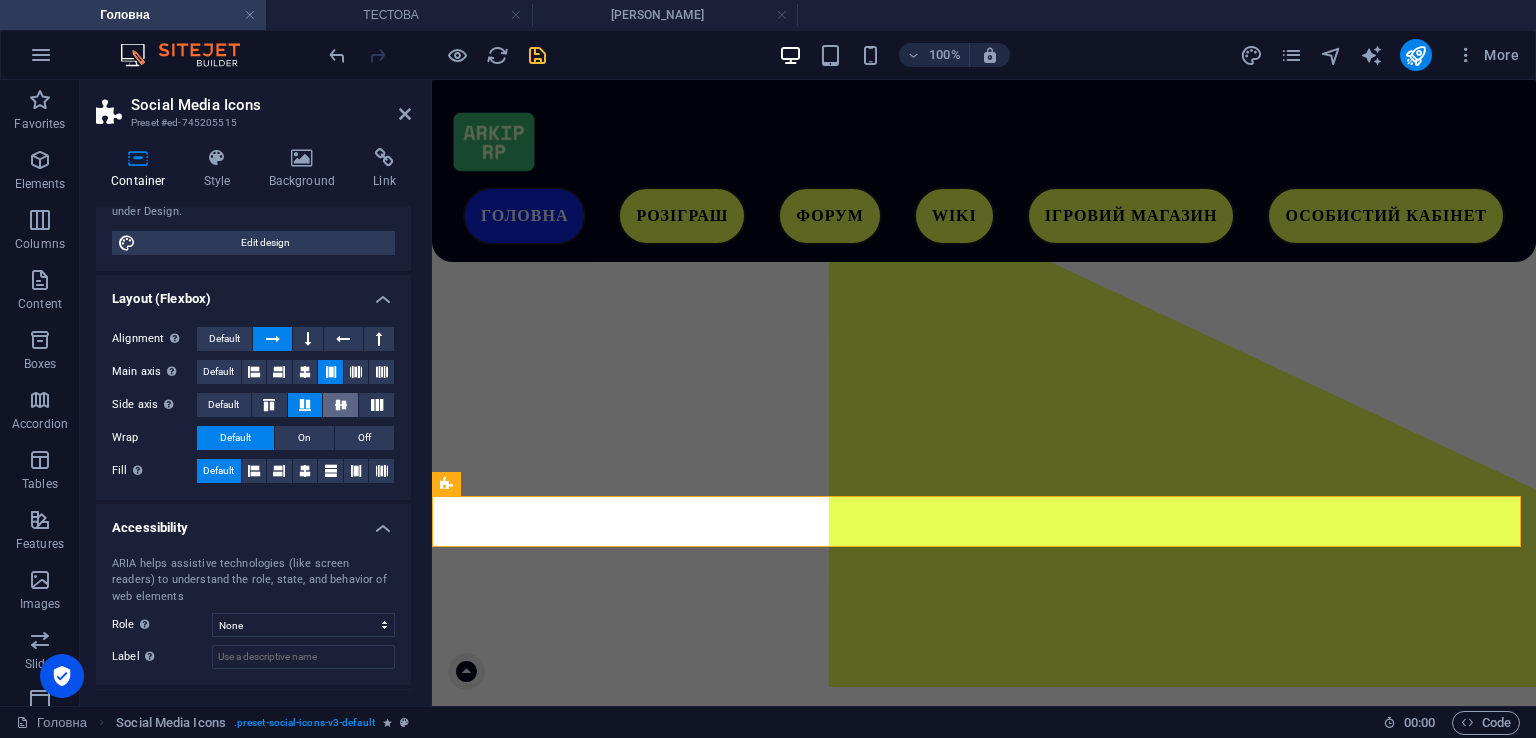 click at bounding box center [340, 405] 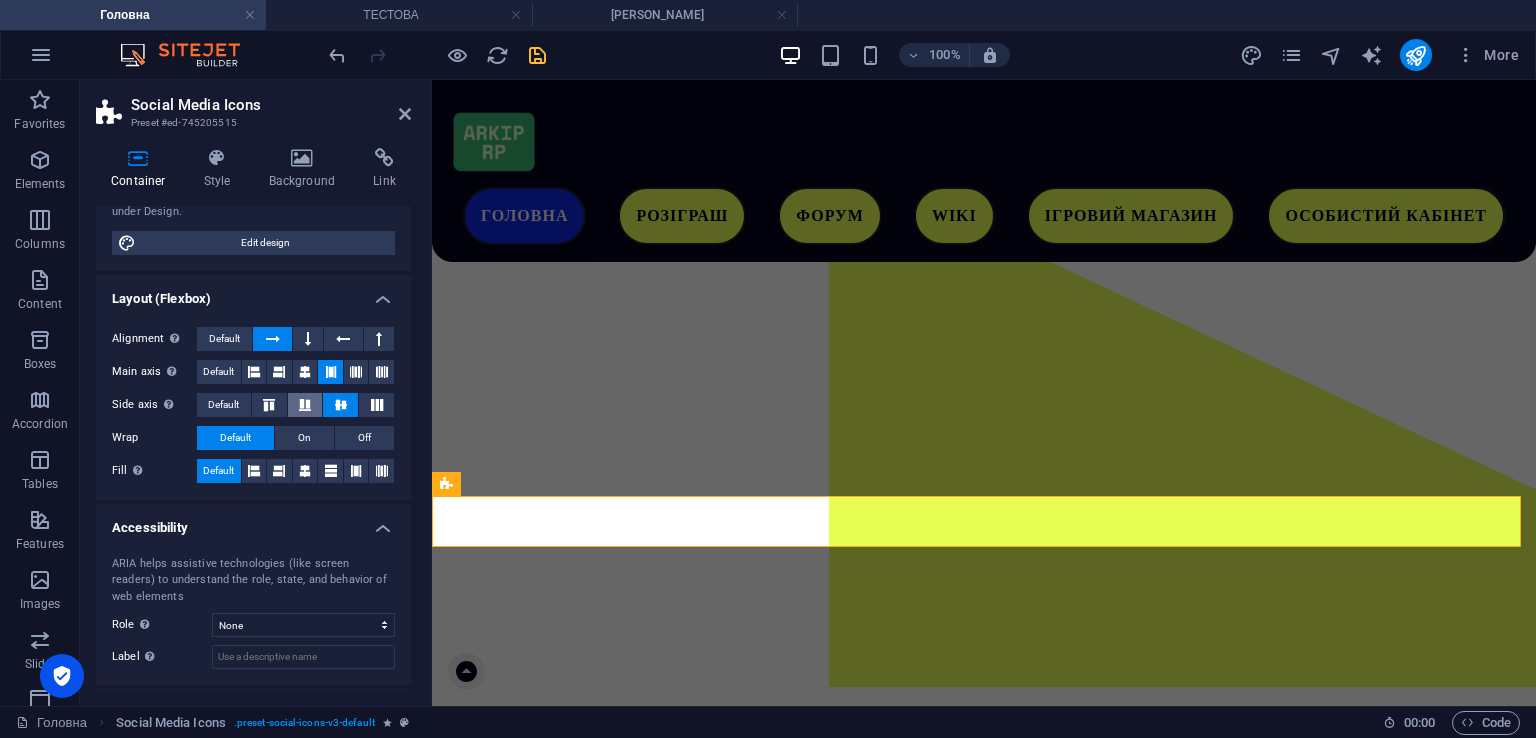 click at bounding box center (305, 405) 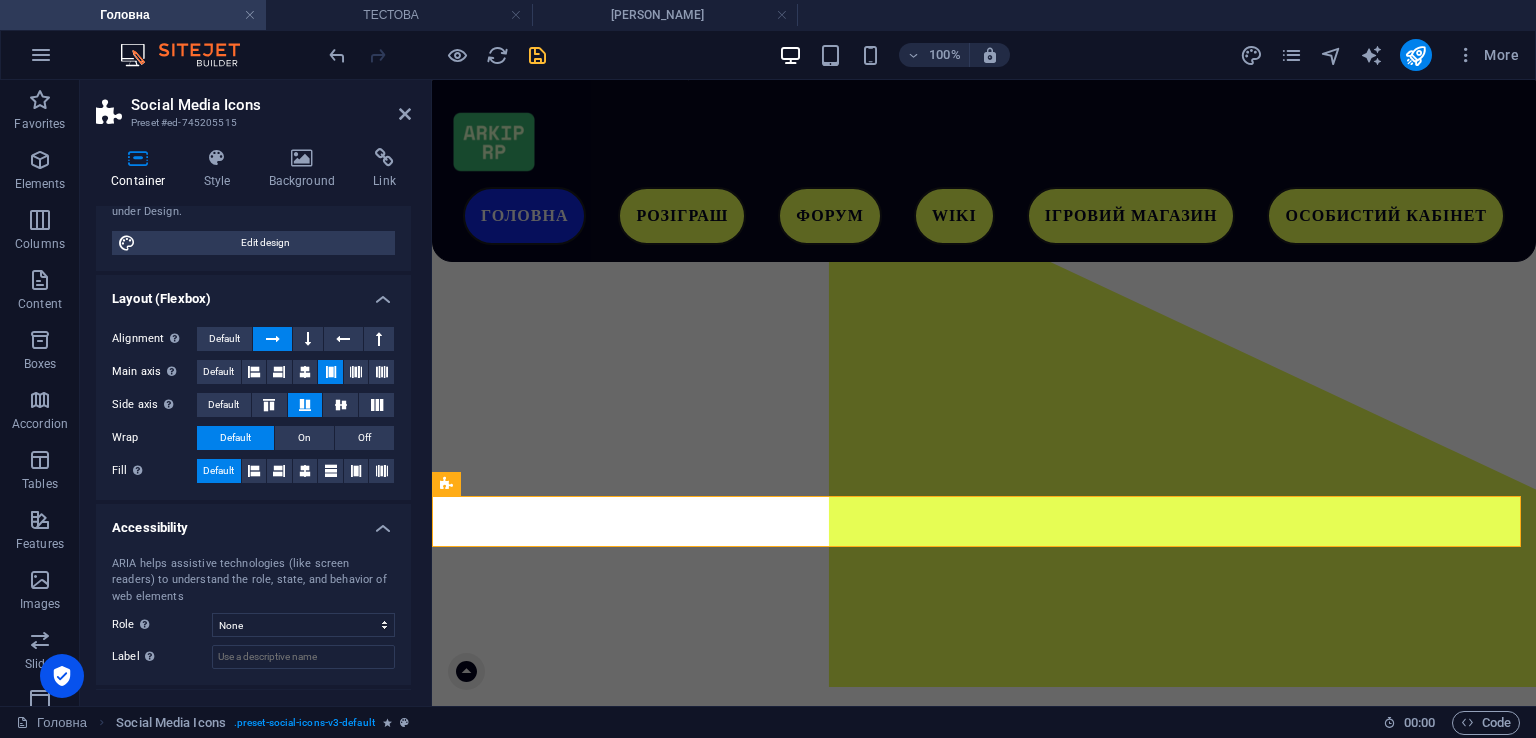 click at bounding box center (537, 55) 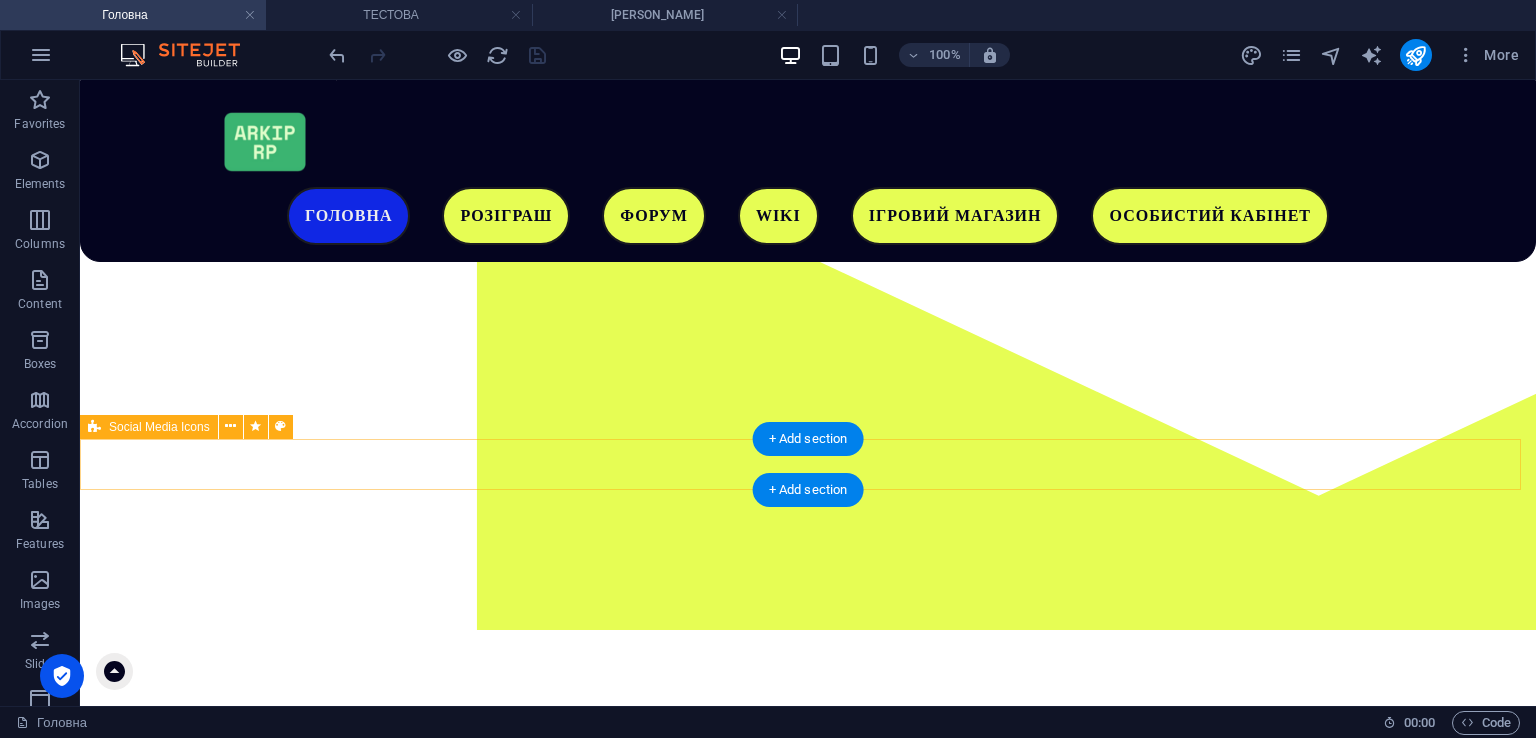 click at bounding box center (808, 1198) 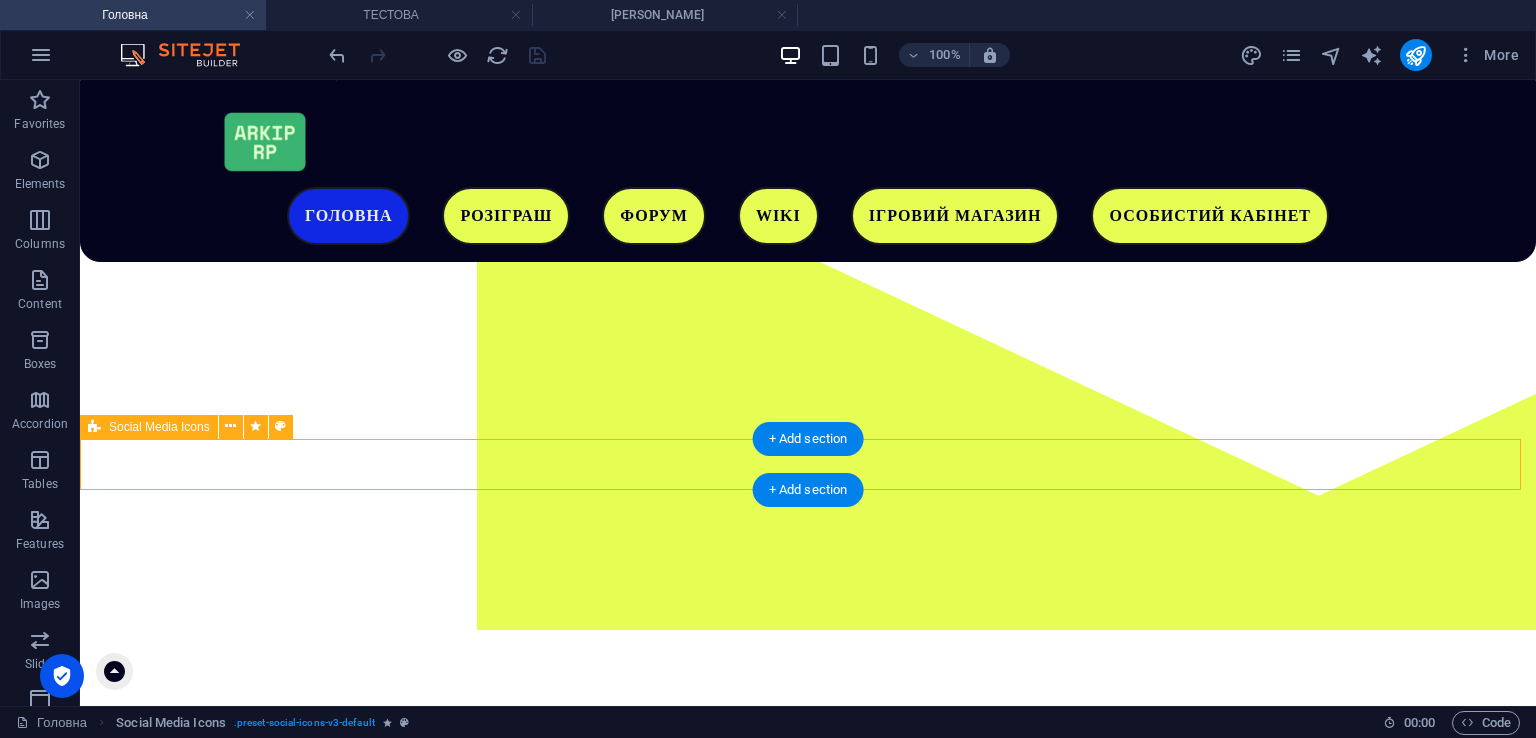 click at bounding box center (808, 1198) 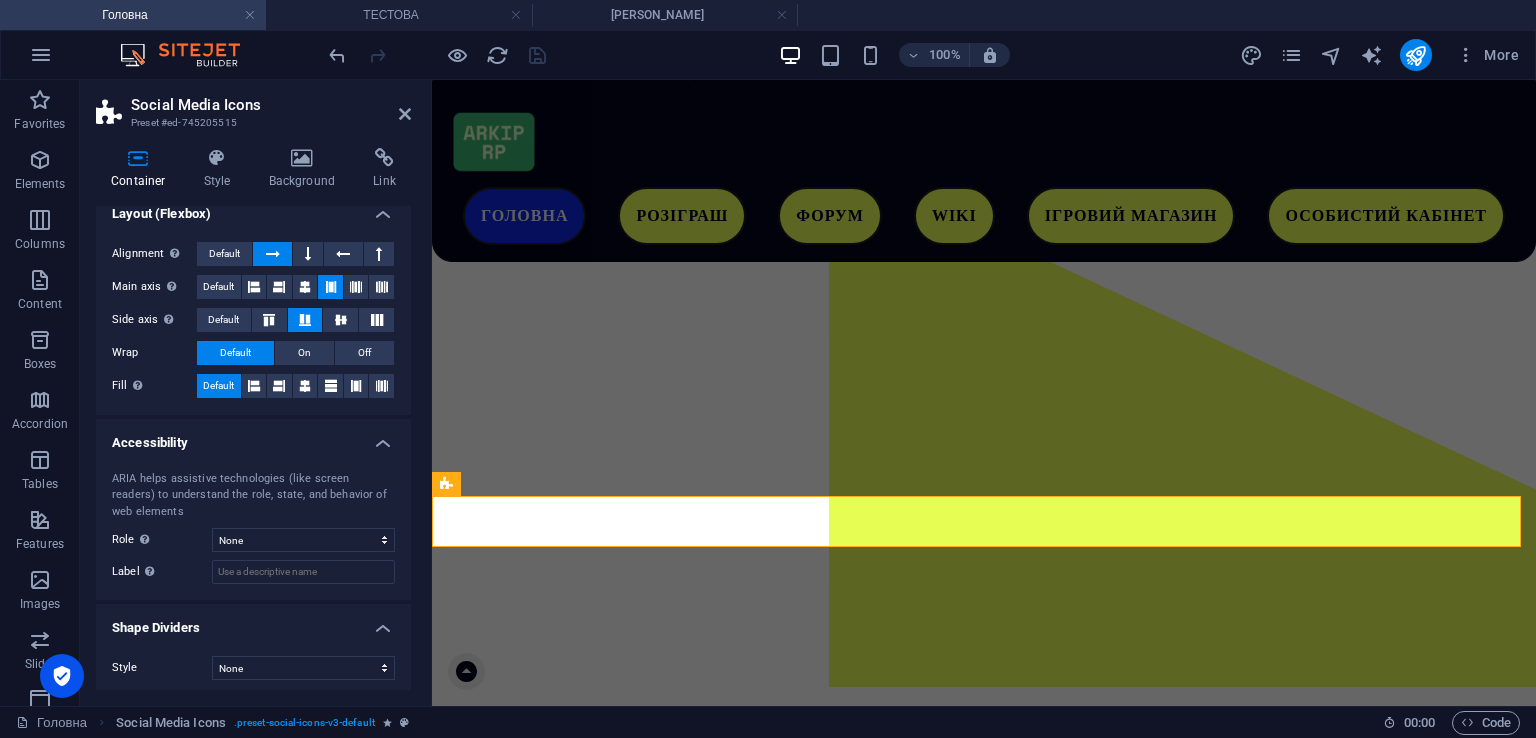 scroll, scrollTop: 290, scrollLeft: 0, axis: vertical 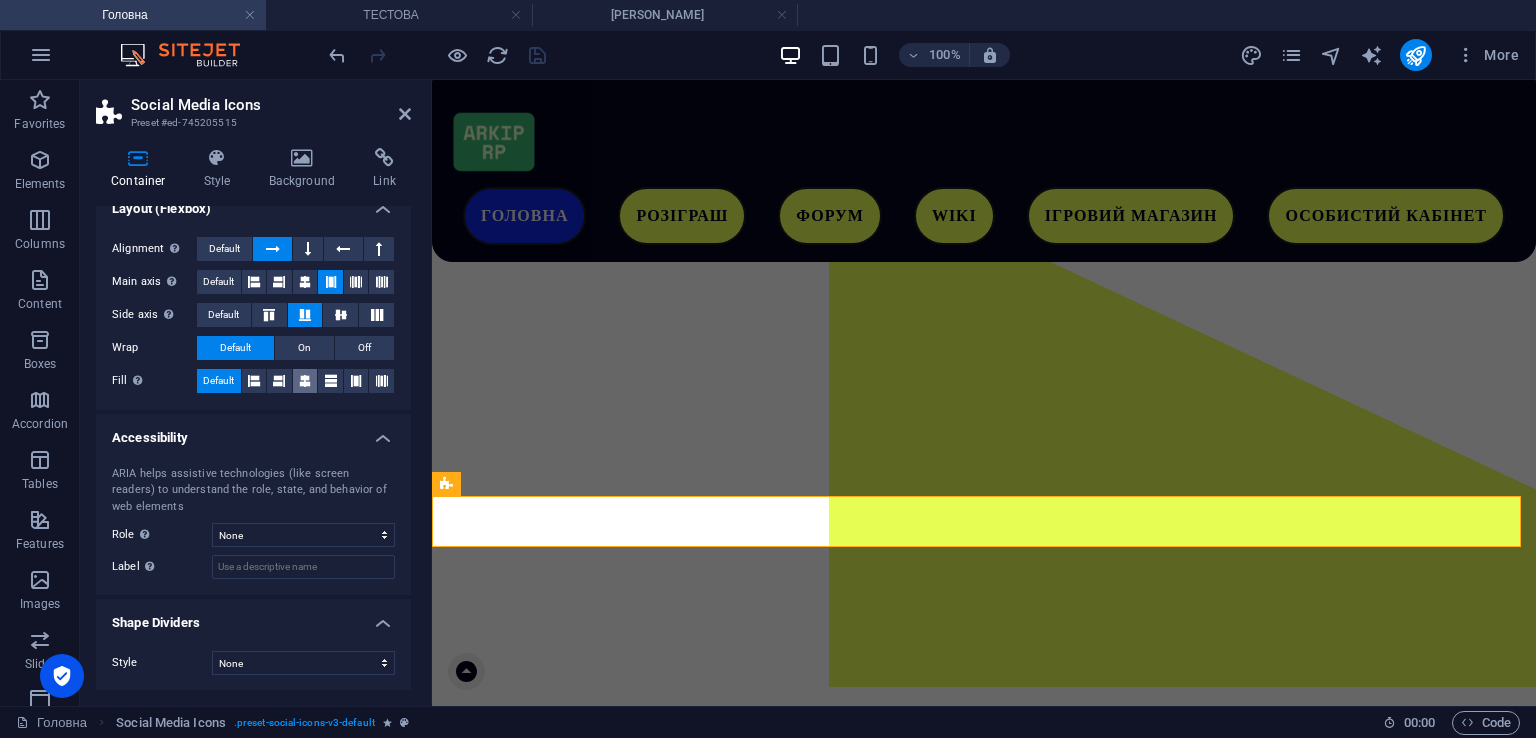 click at bounding box center (305, 381) 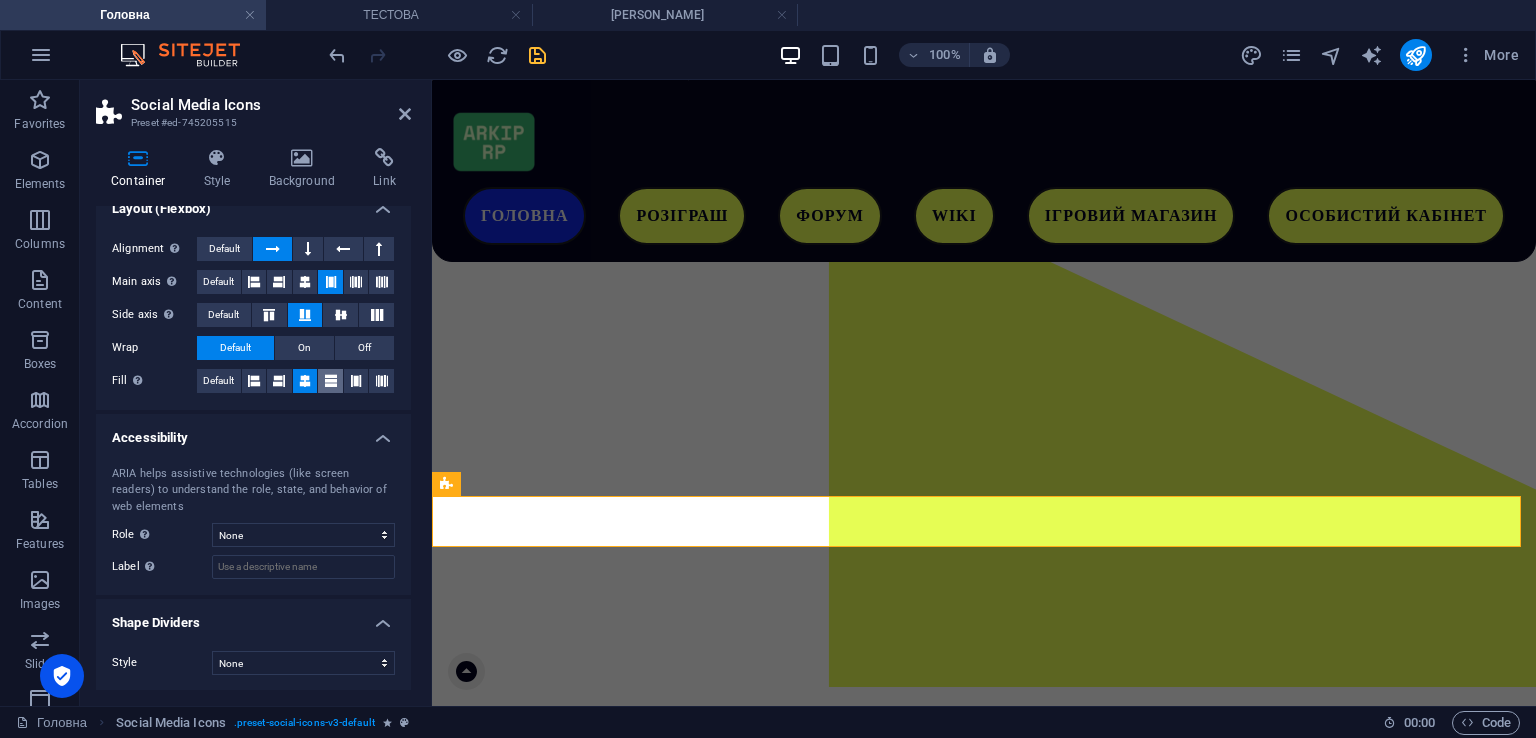 click at bounding box center [331, 381] 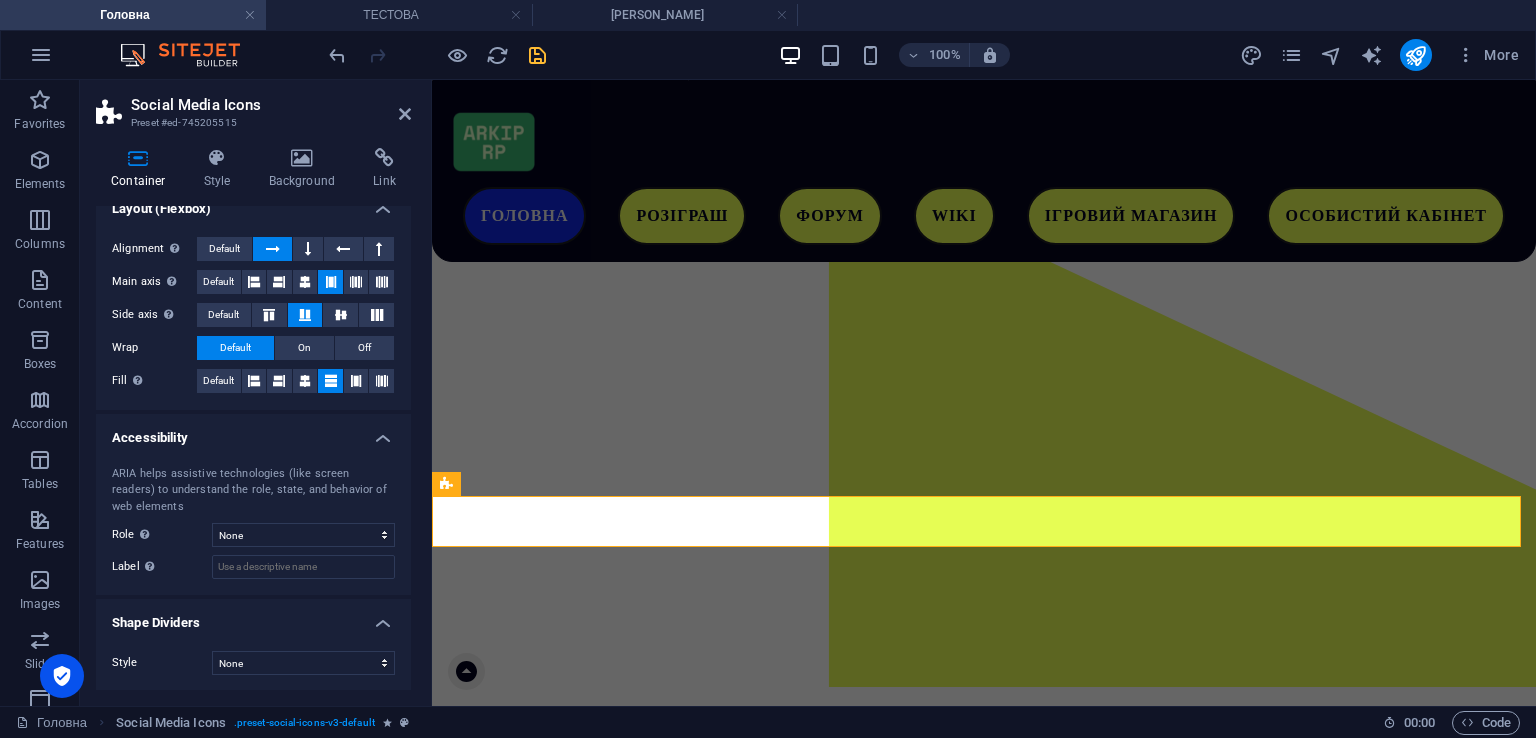 click at bounding box center (537, 55) 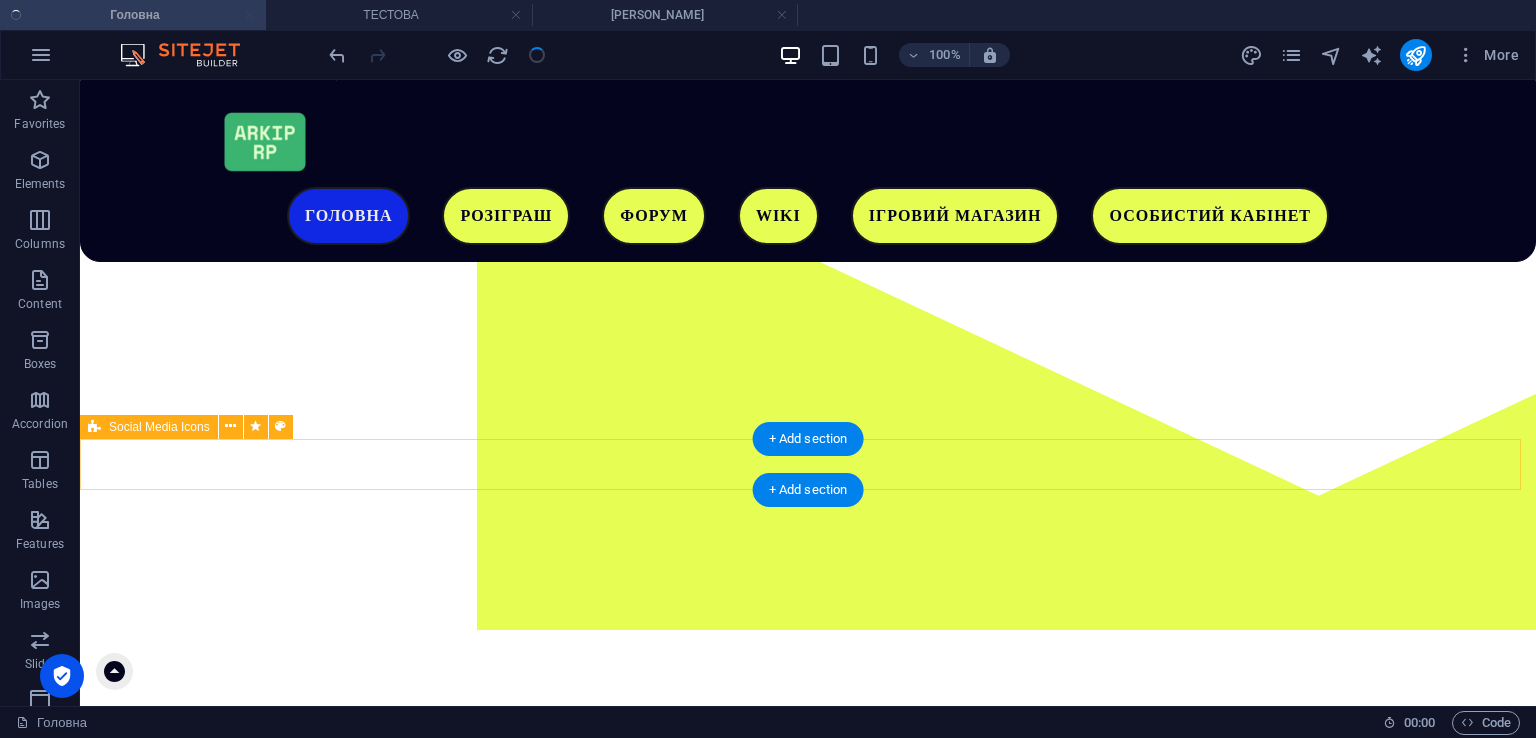 click at bounding box center (808, 1198) 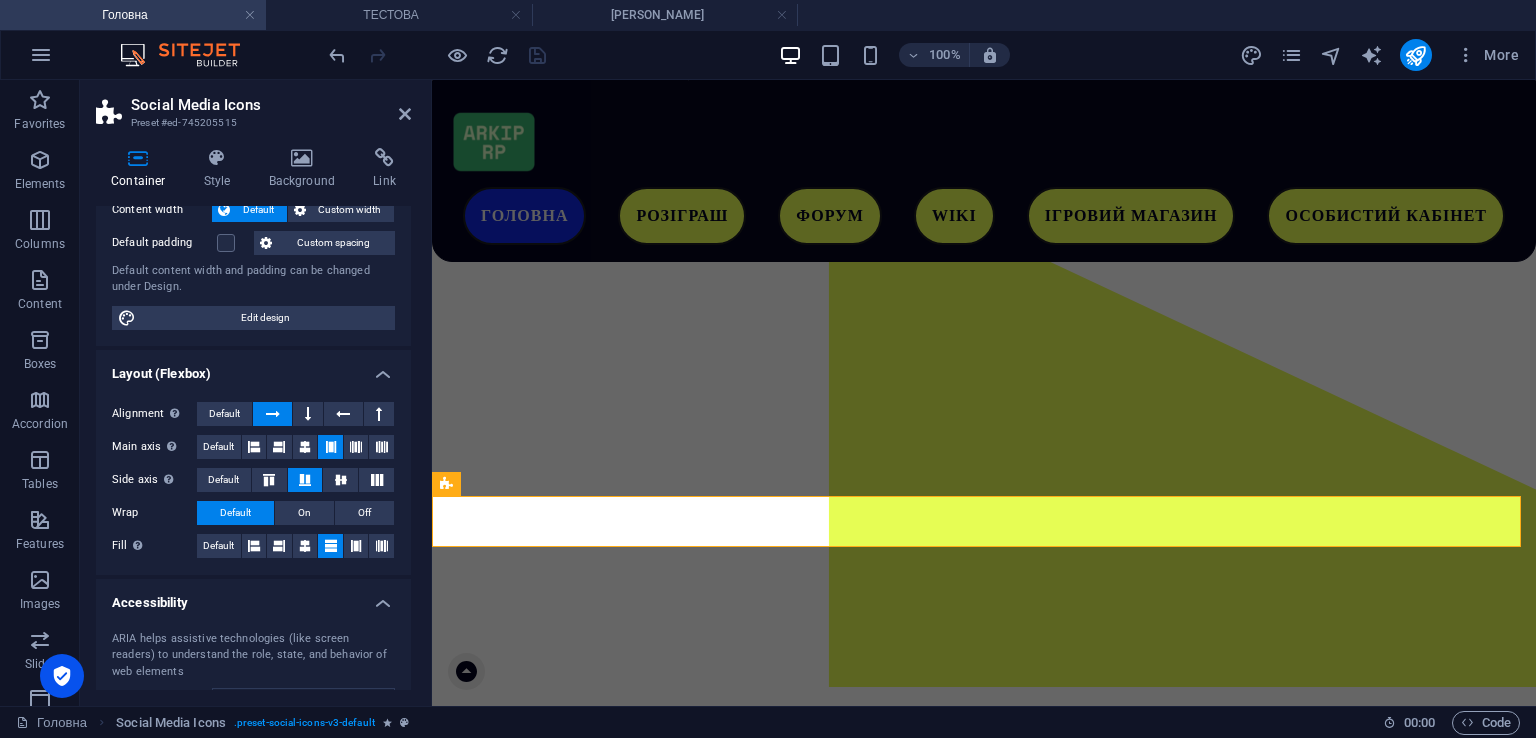 scroll, scrollTop: 200, scrollLeft: 0, axis: vertical 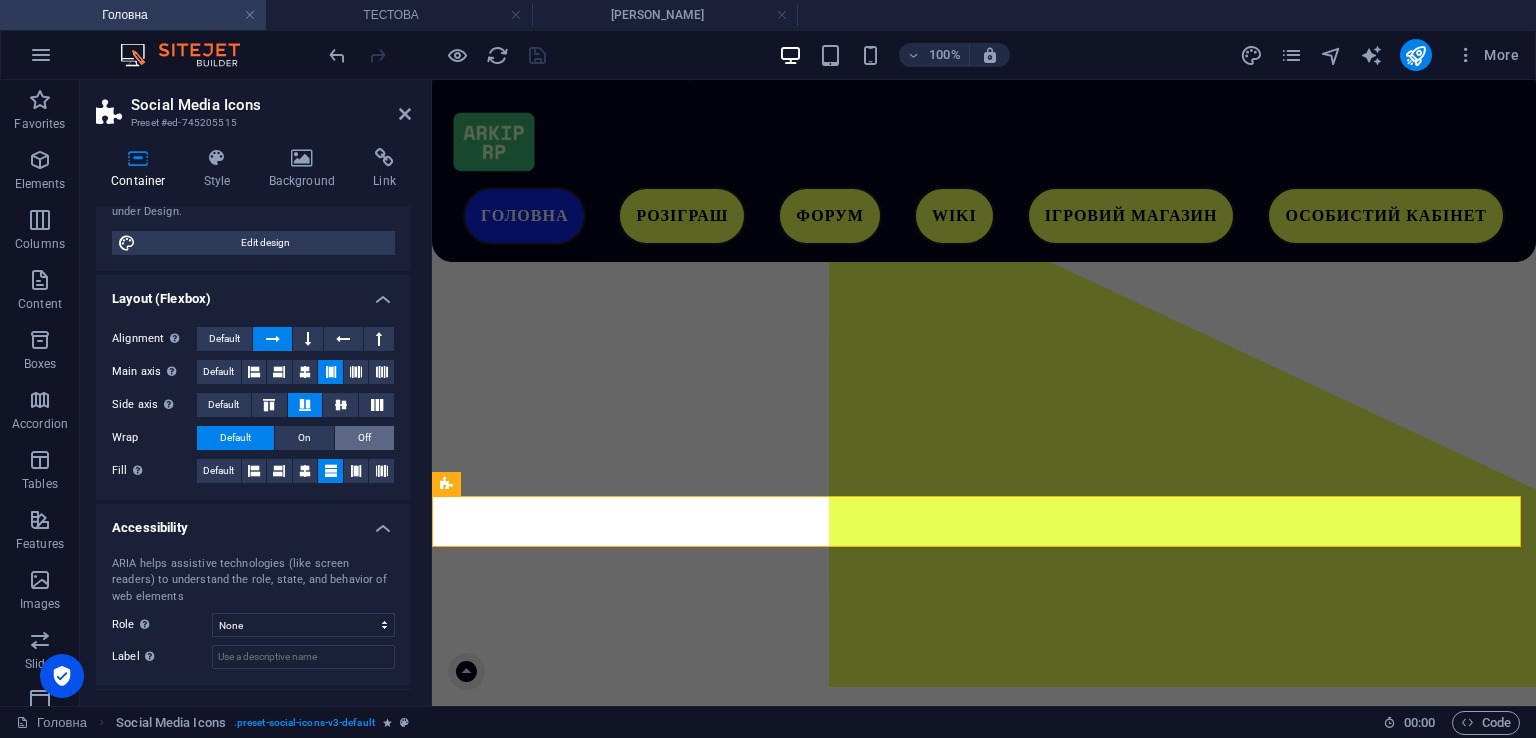 click on "Off" at bounding box center (364, 438) 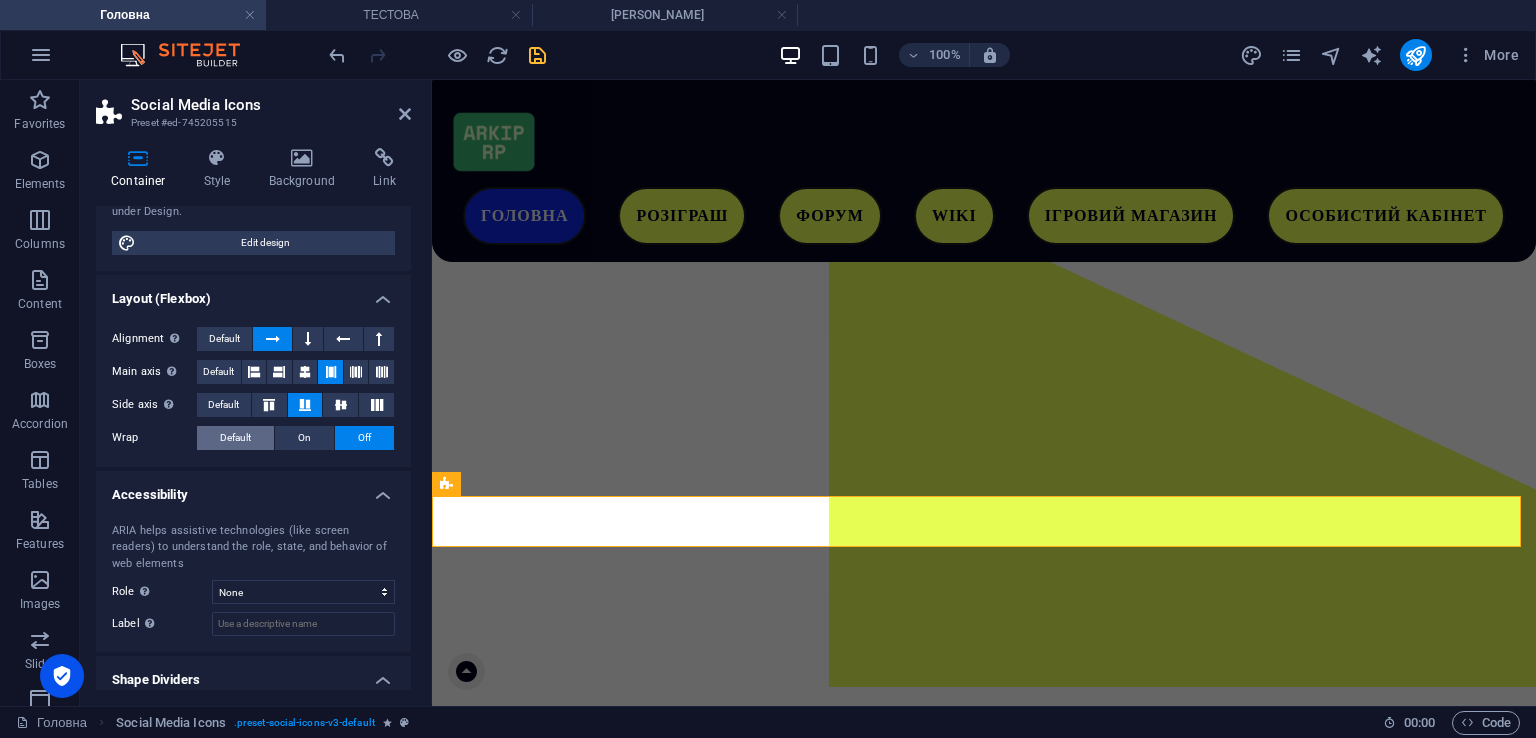 click on "Default" at bounding box center (235, 438) 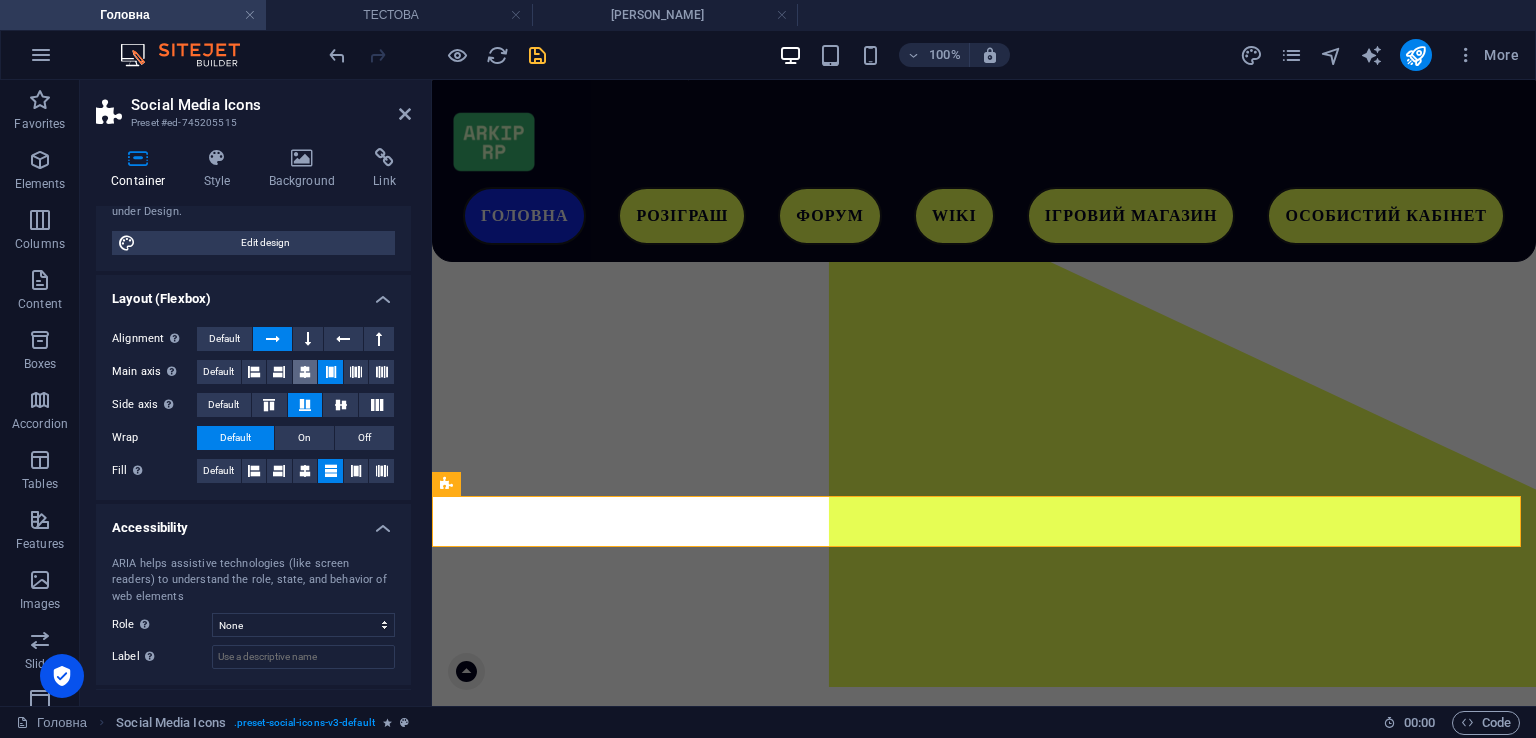 click at bounding box center (305, 372) 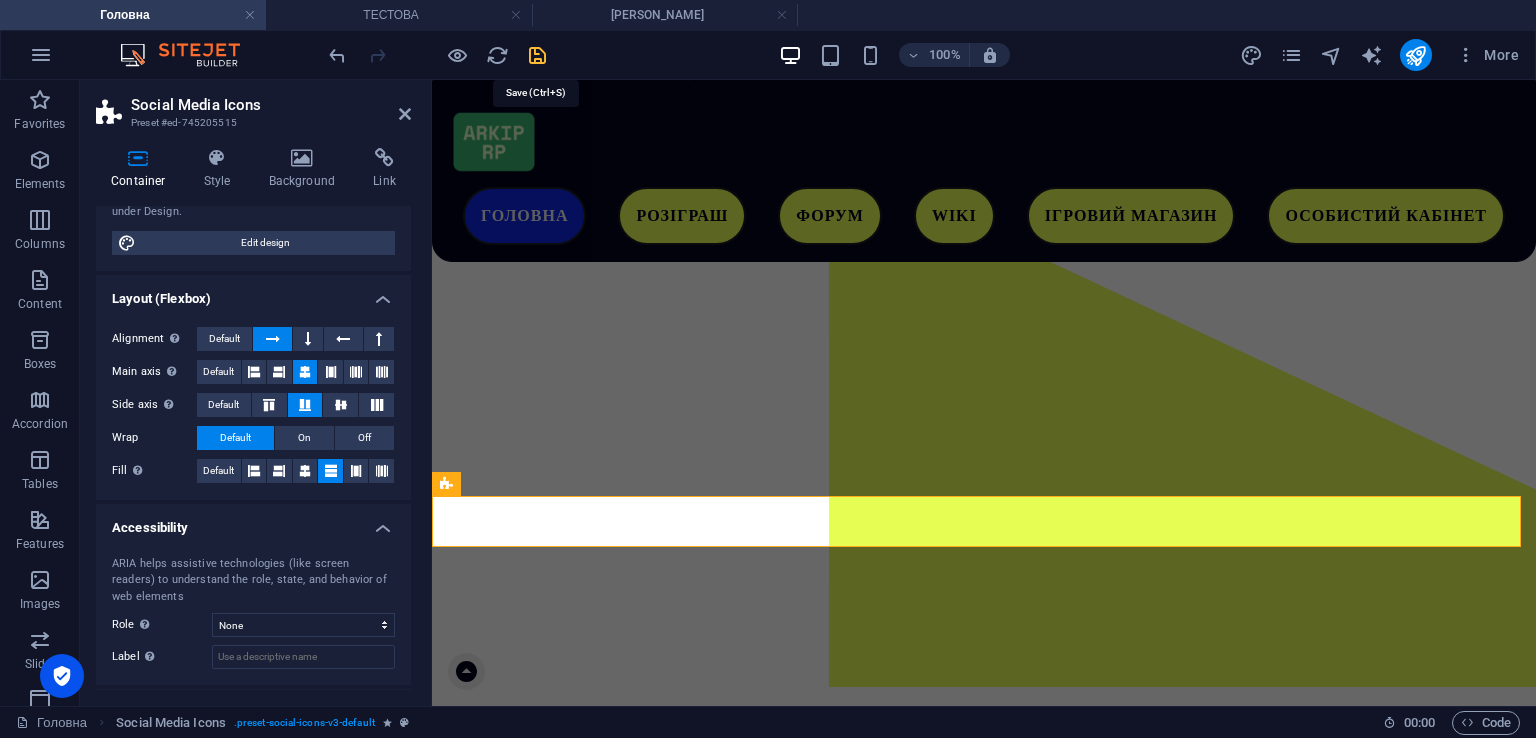 click at bounding box center (537, 55) 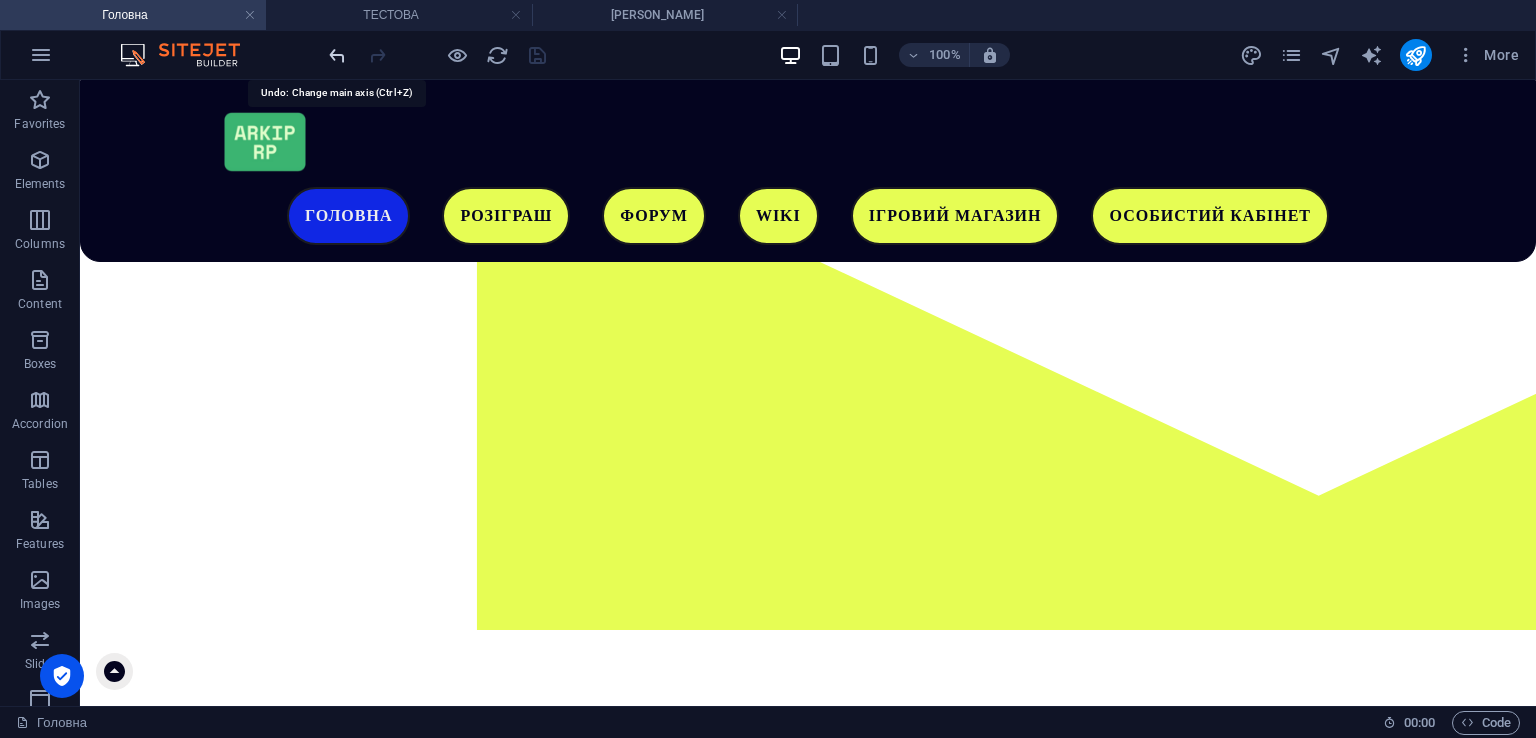 click at bounding box center (337, 55) 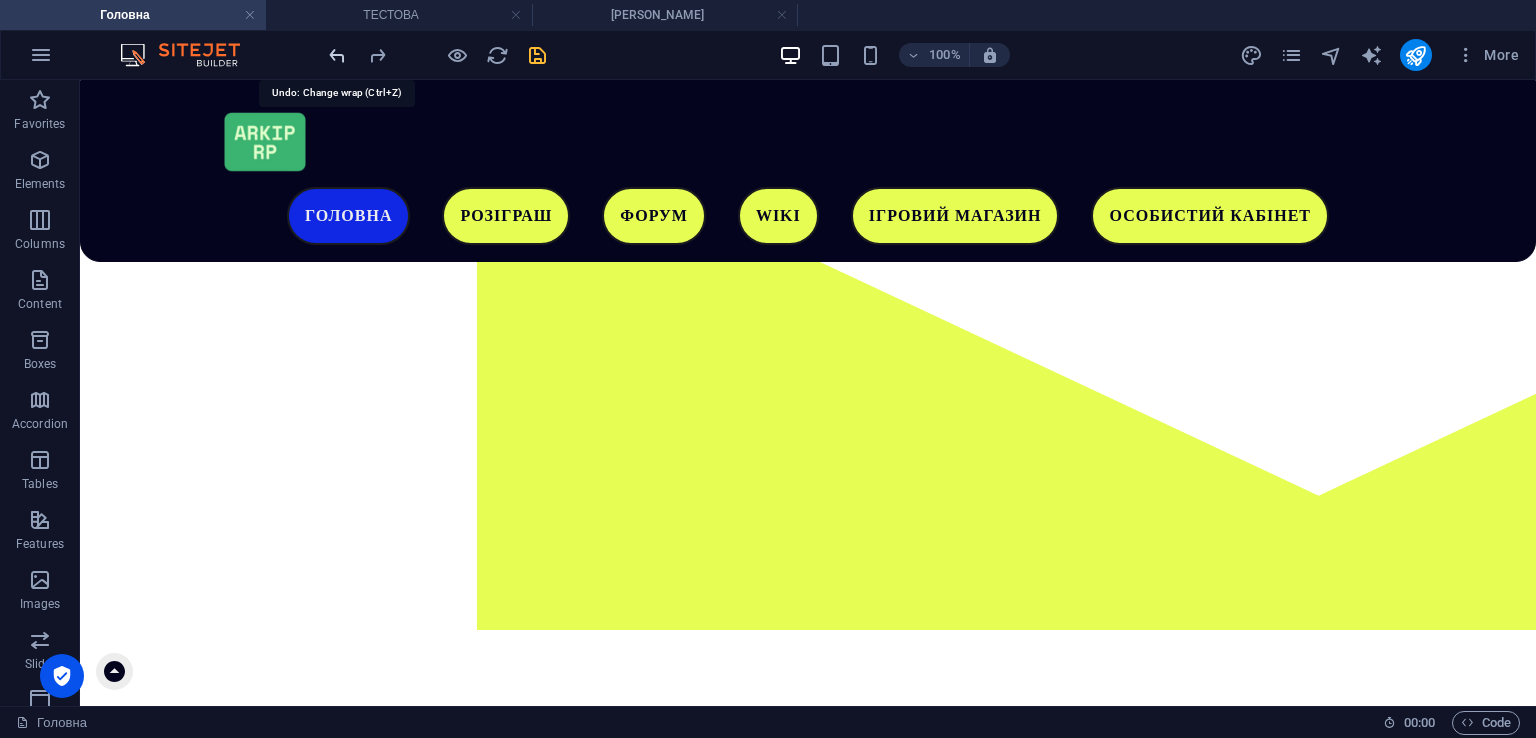click at bounding box center [337, 55] 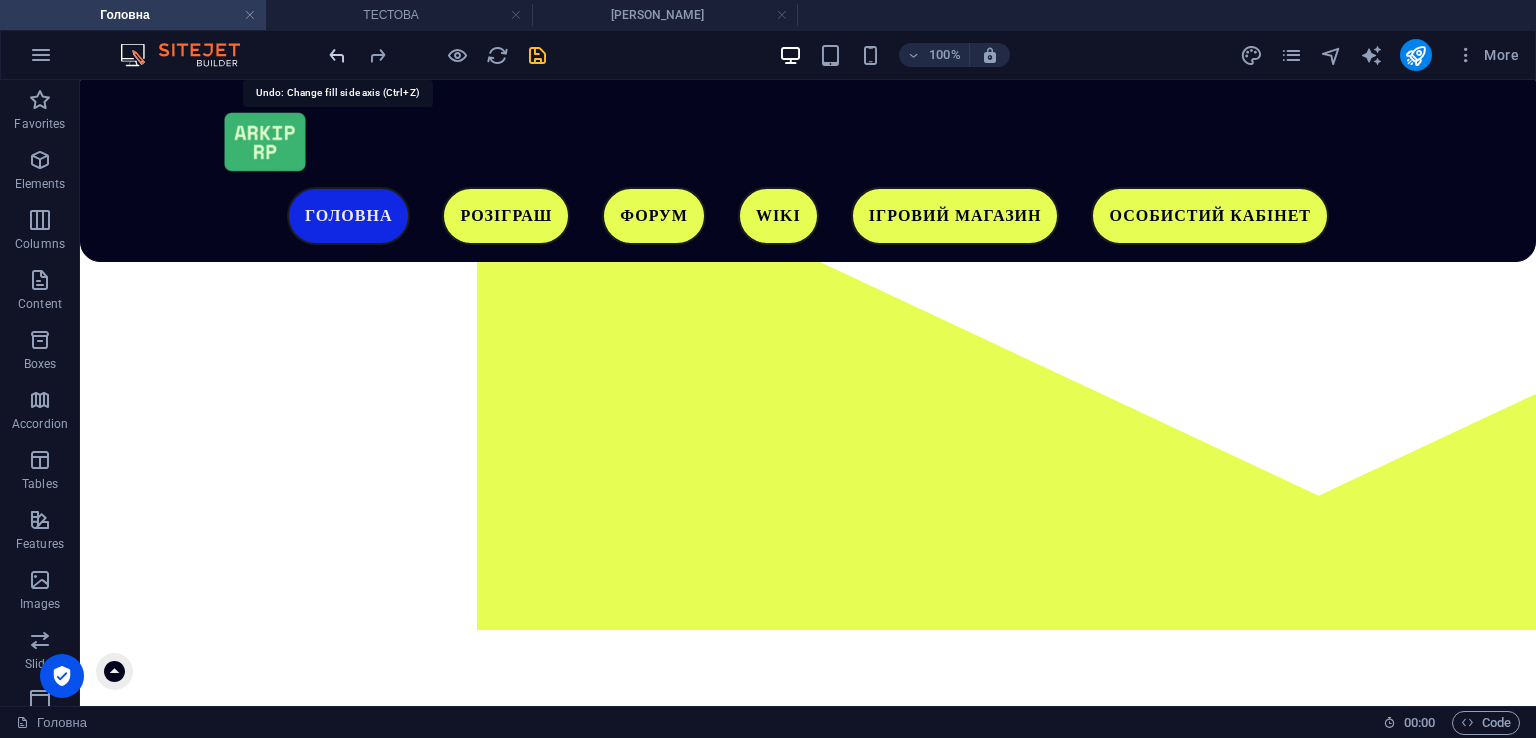 click at bounding box center (337, 55) 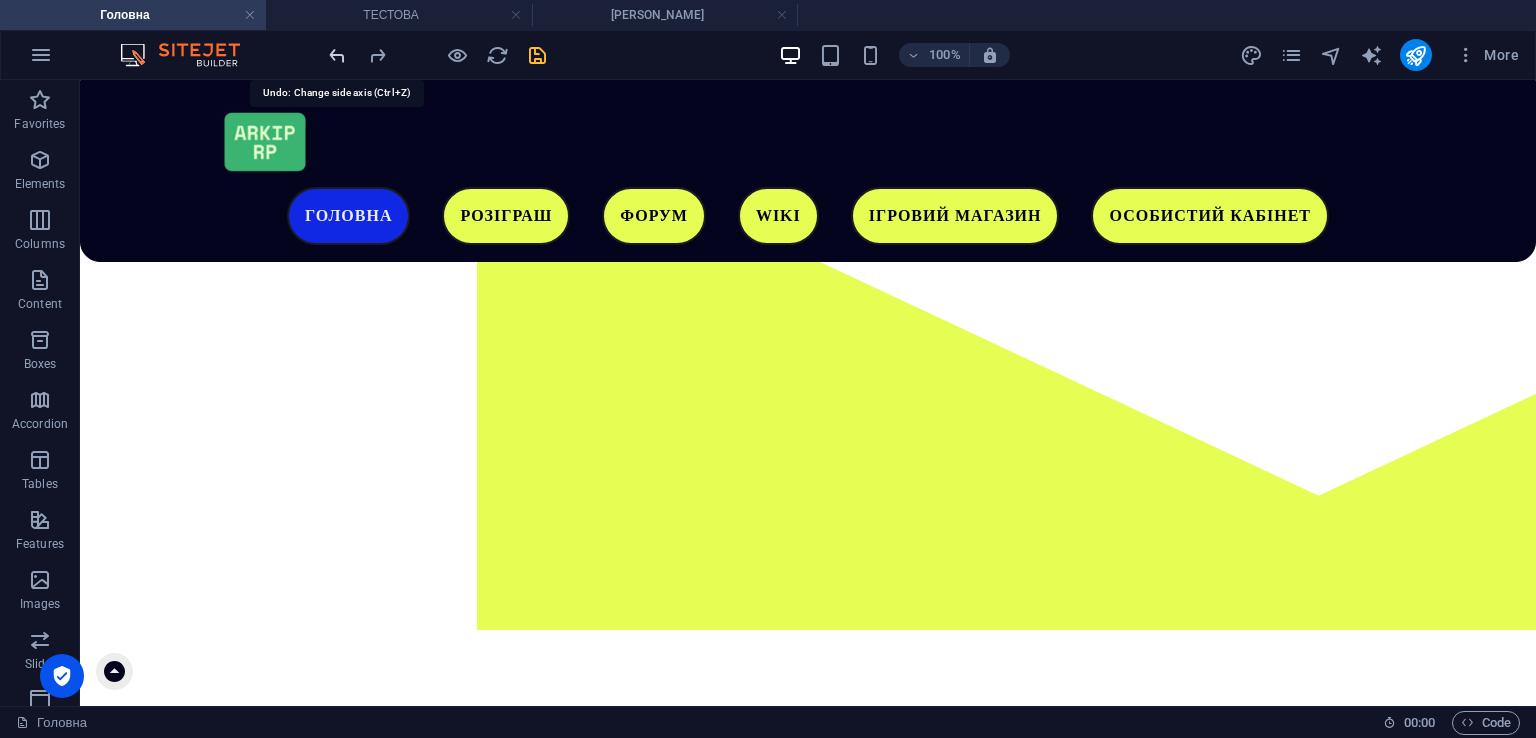 click at bounding box center [337, 55] 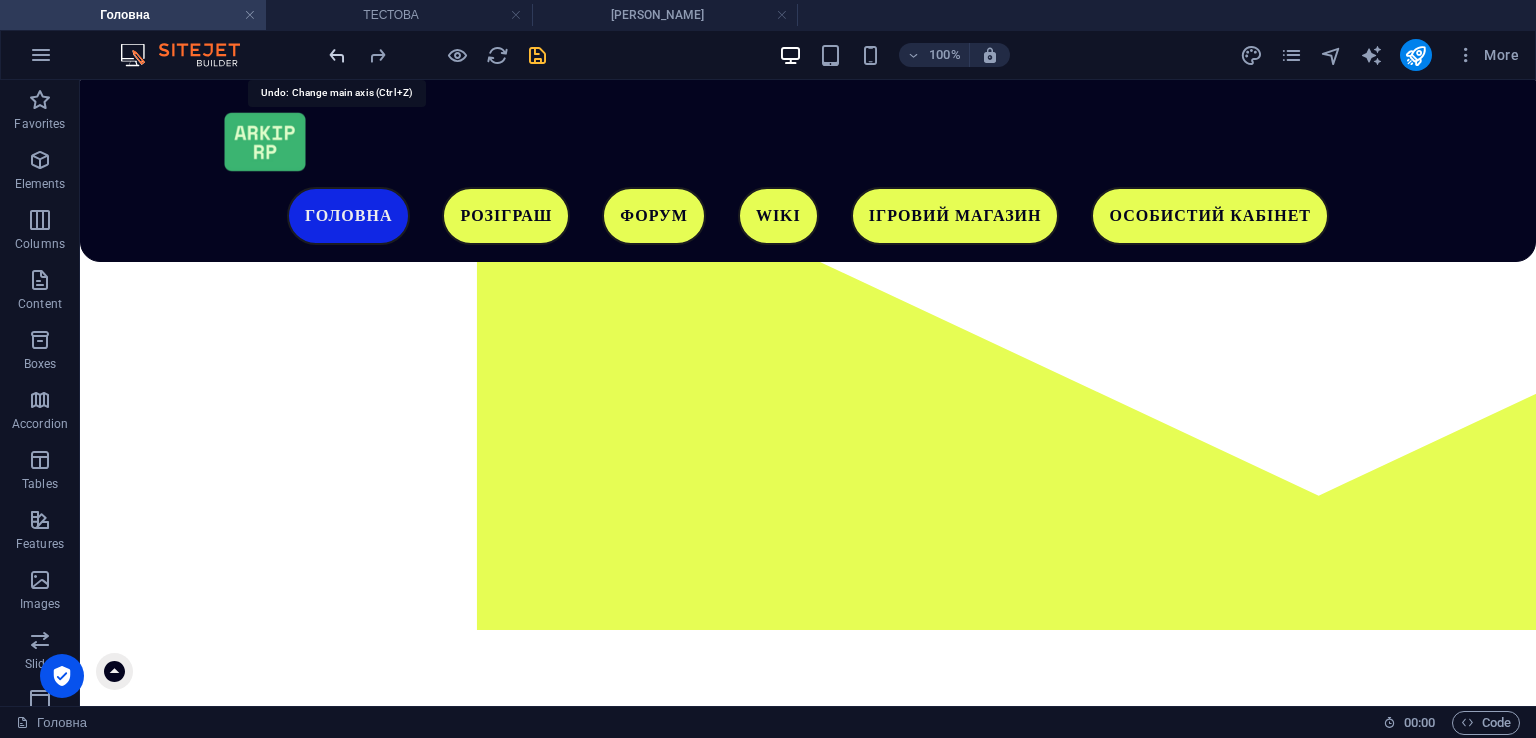 click at bounding box center [337, 55] 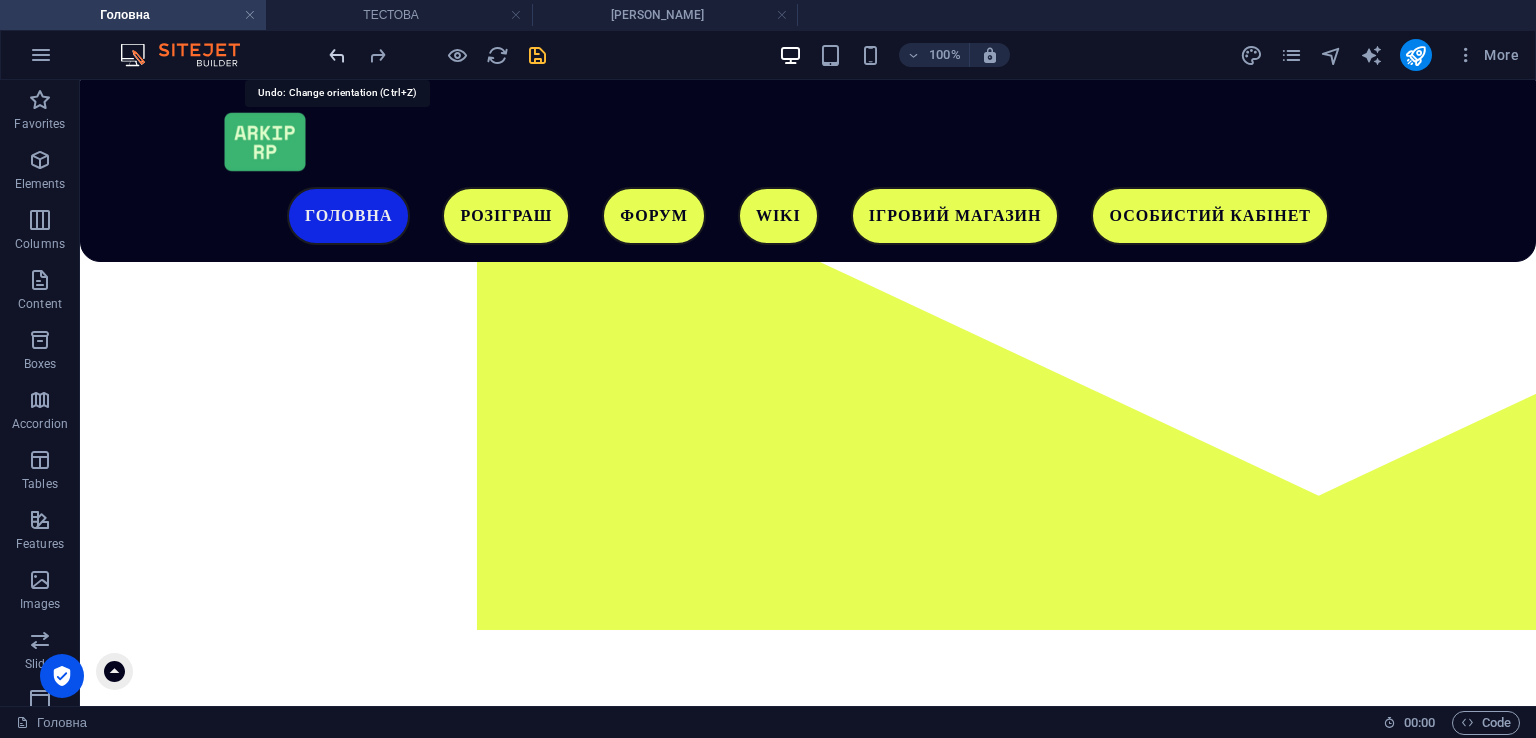 click at bounding box center (337, 55) 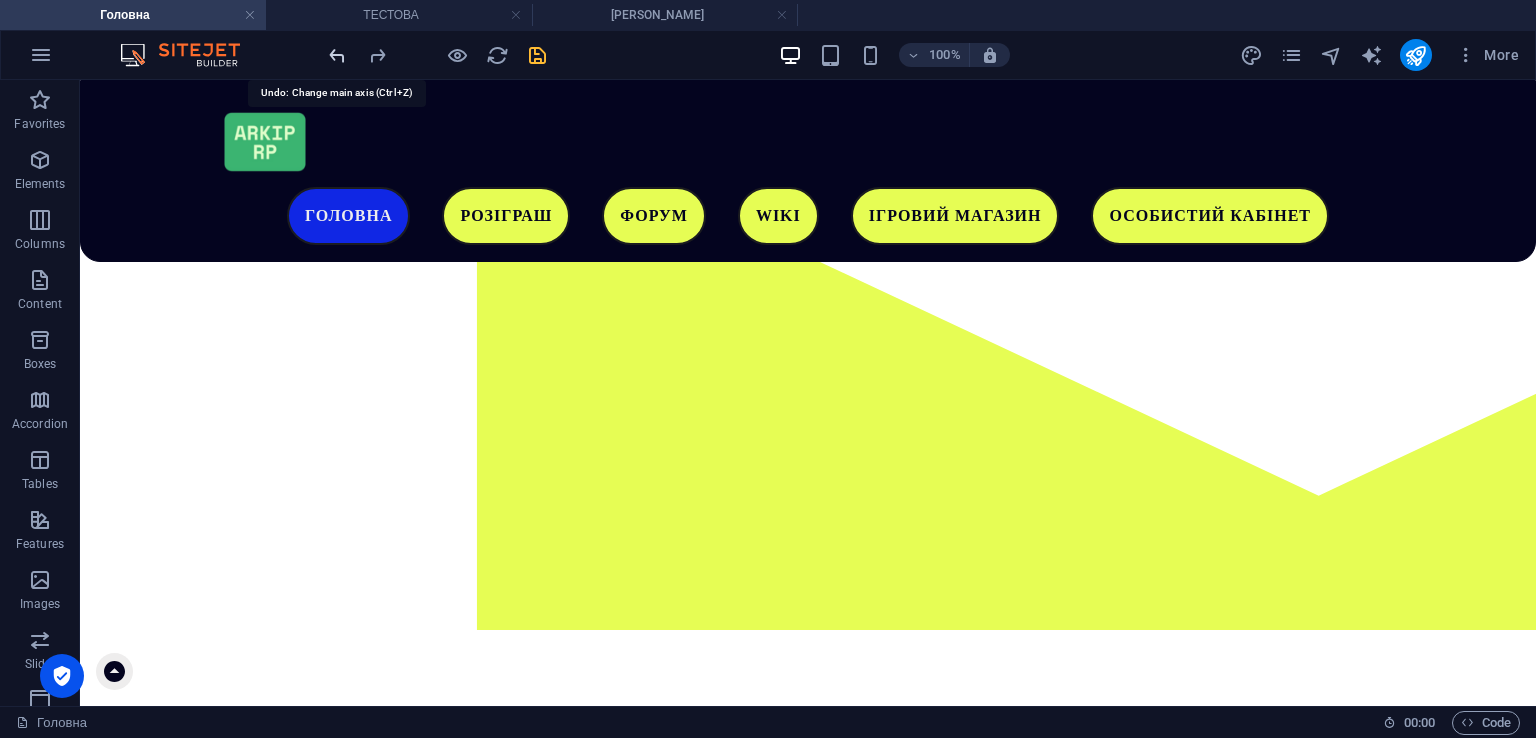 click at bounding box center [337, 55] 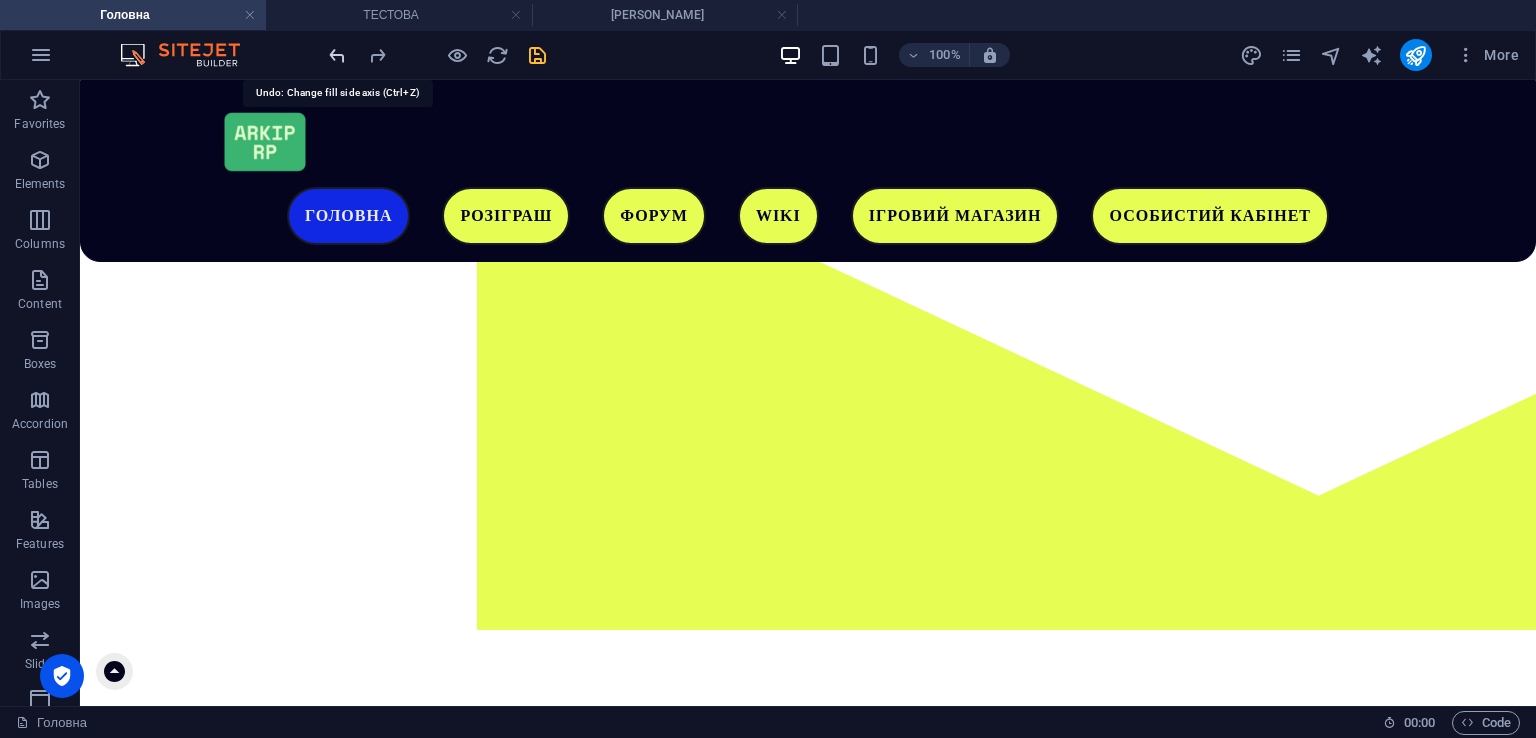 click at bounding box center [337, 55] 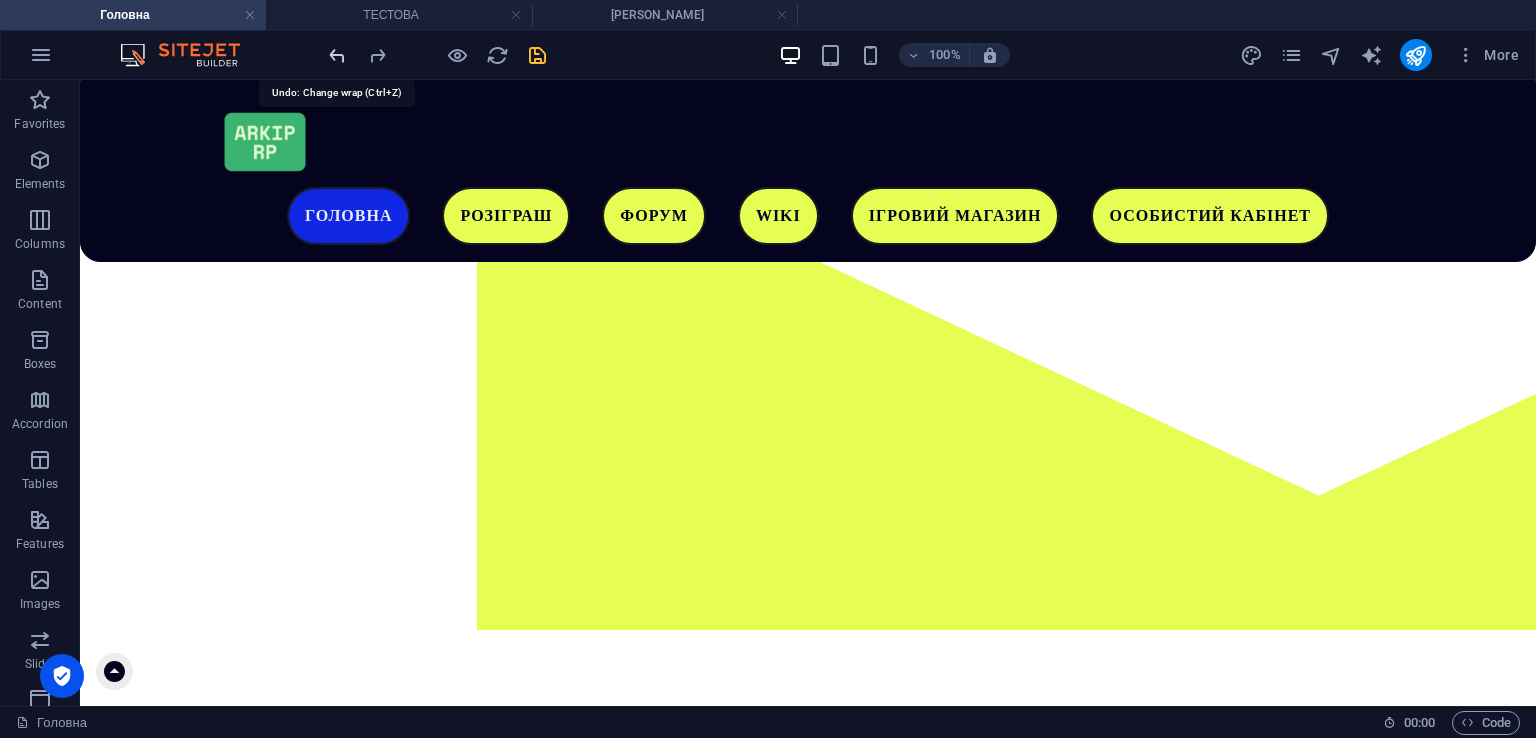 click at bounding box center (337, 55) 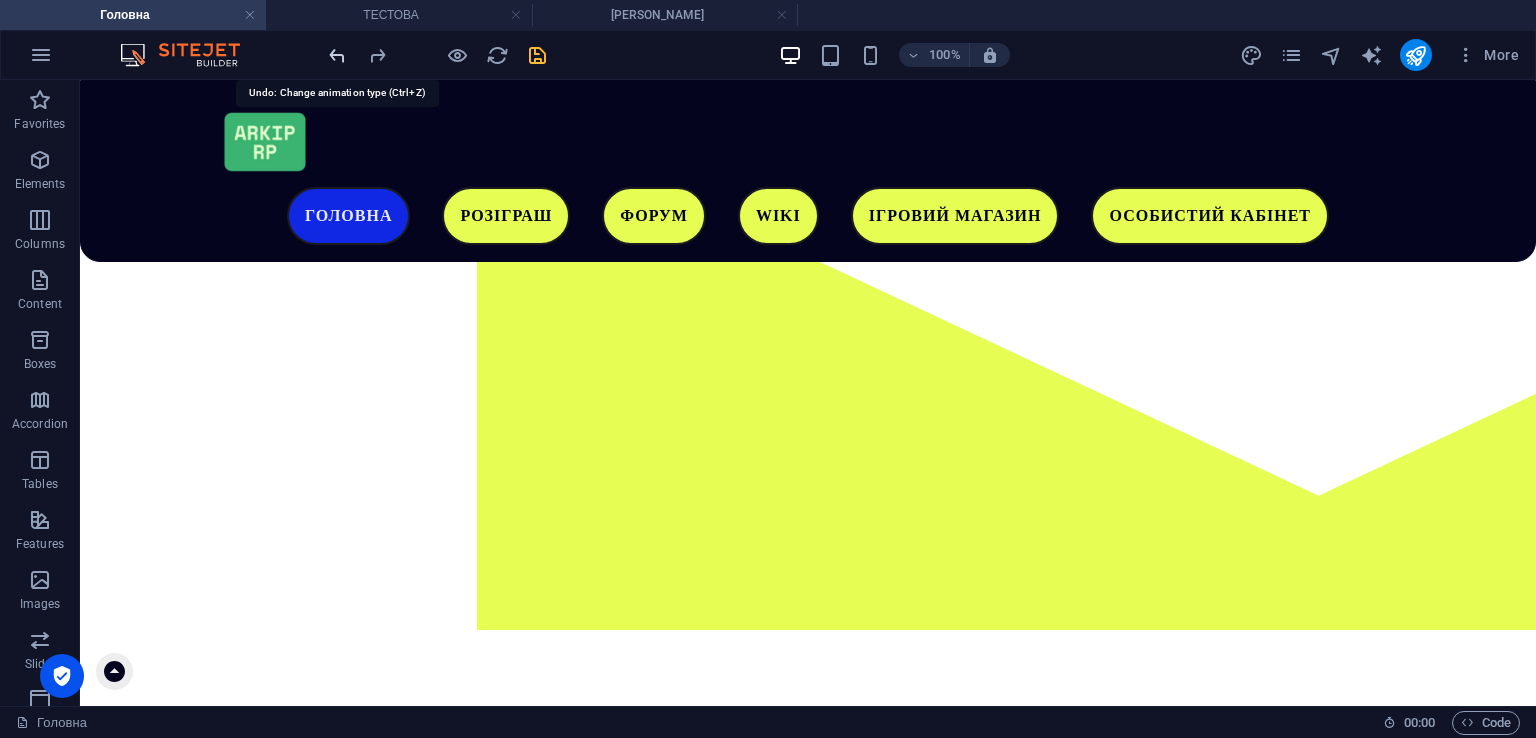 click at bounding box center [337, 55] 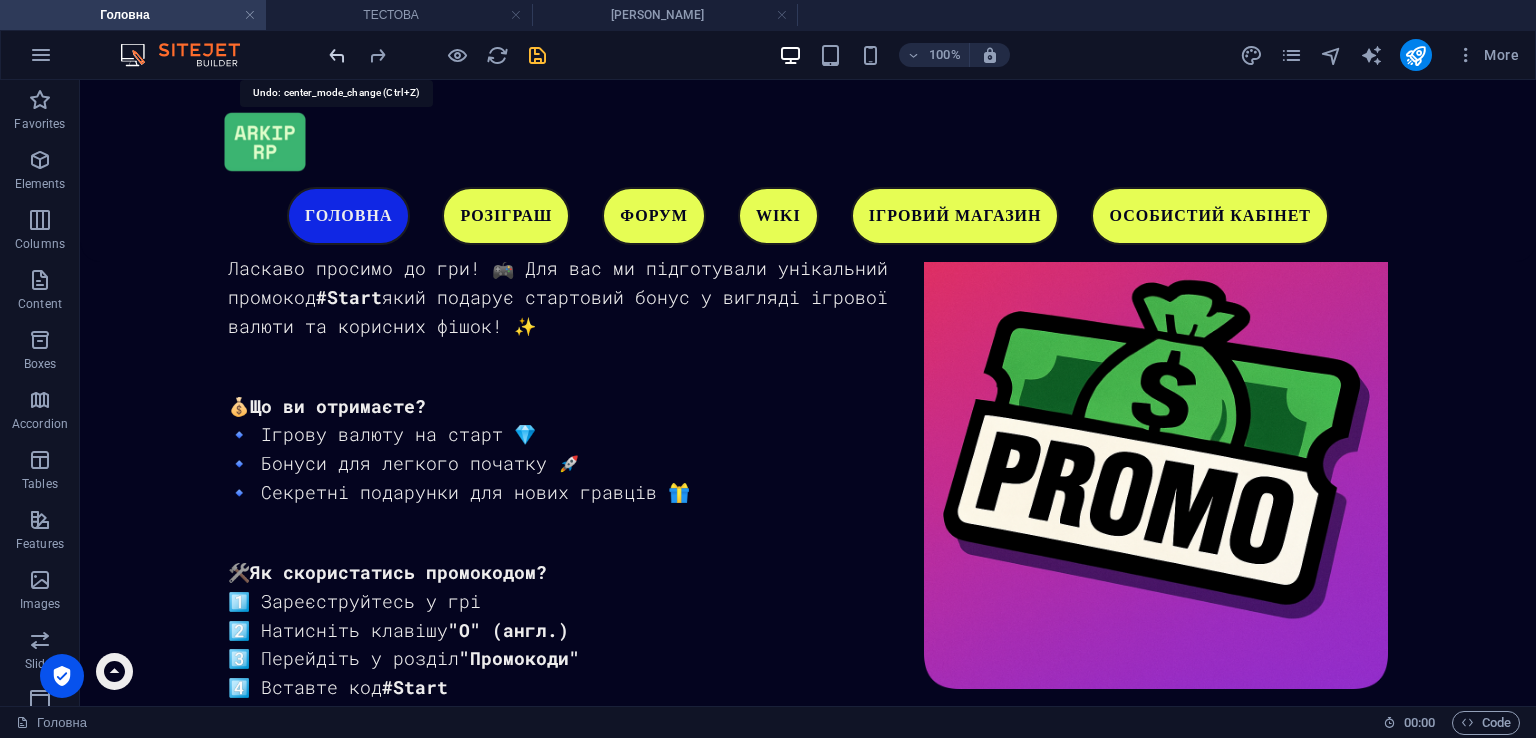 scroll, scrollTop: 2901, scrollLeft: 0, axis: vertical 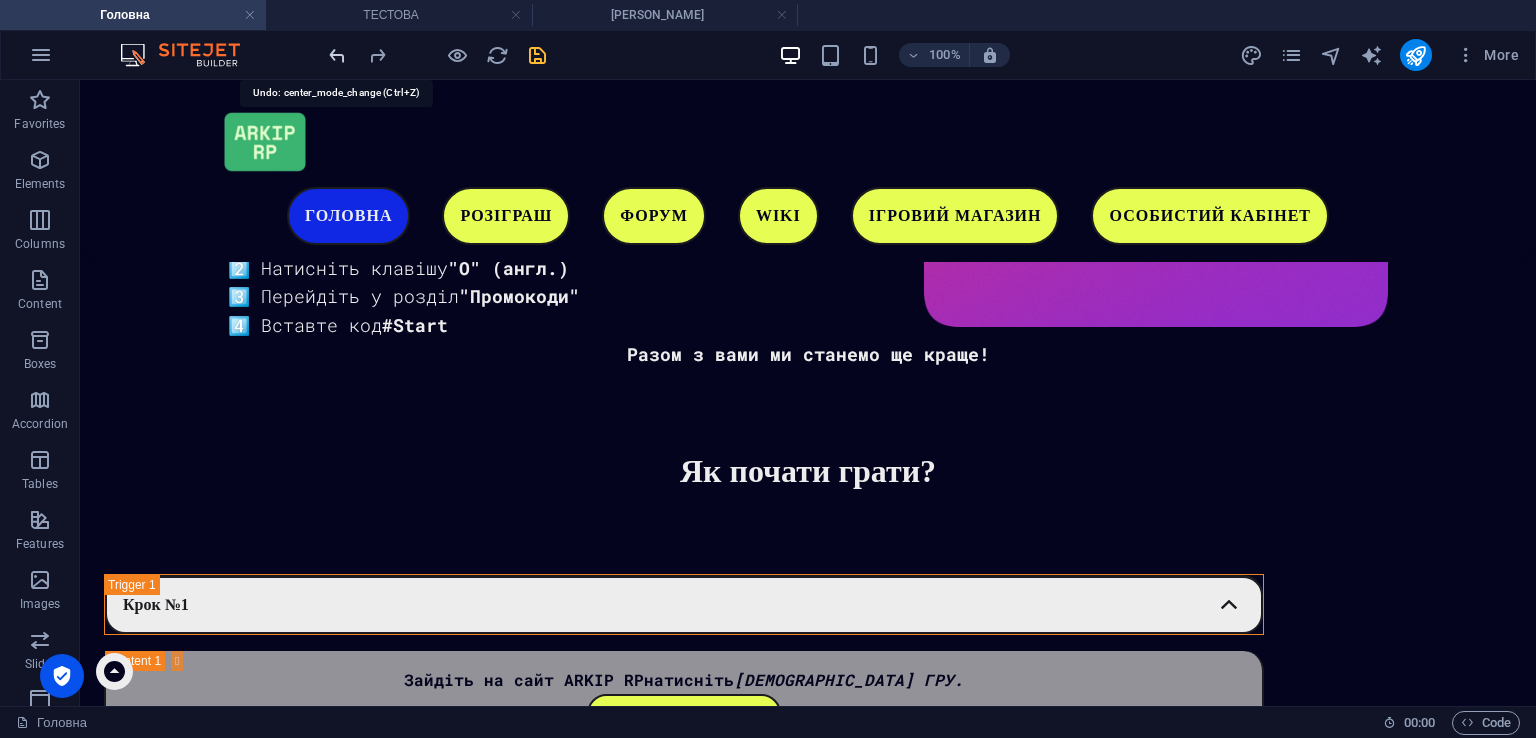 click at bounding box center (337, 55) 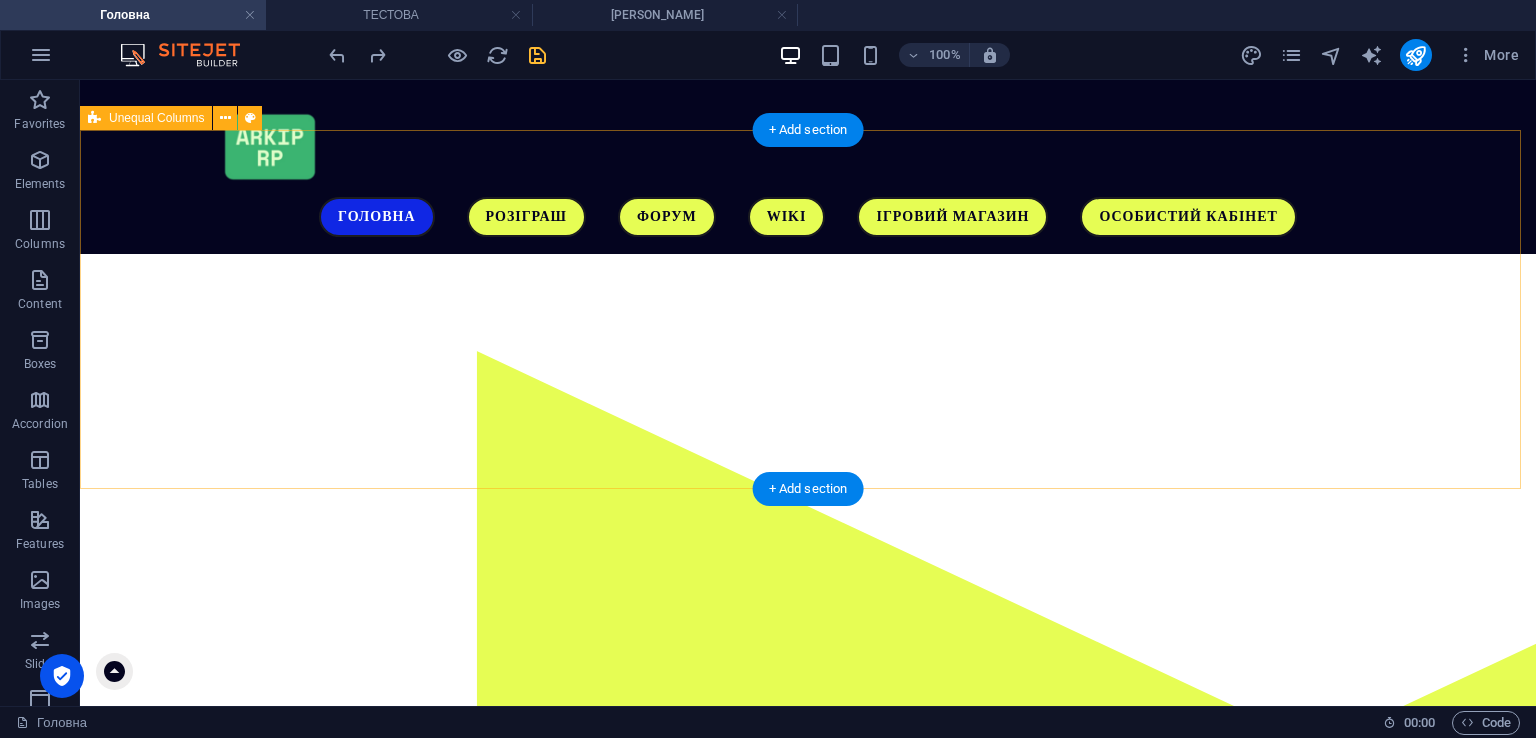 scroll, scrollTop: 300, scrollLeft: 0, axis: vertical 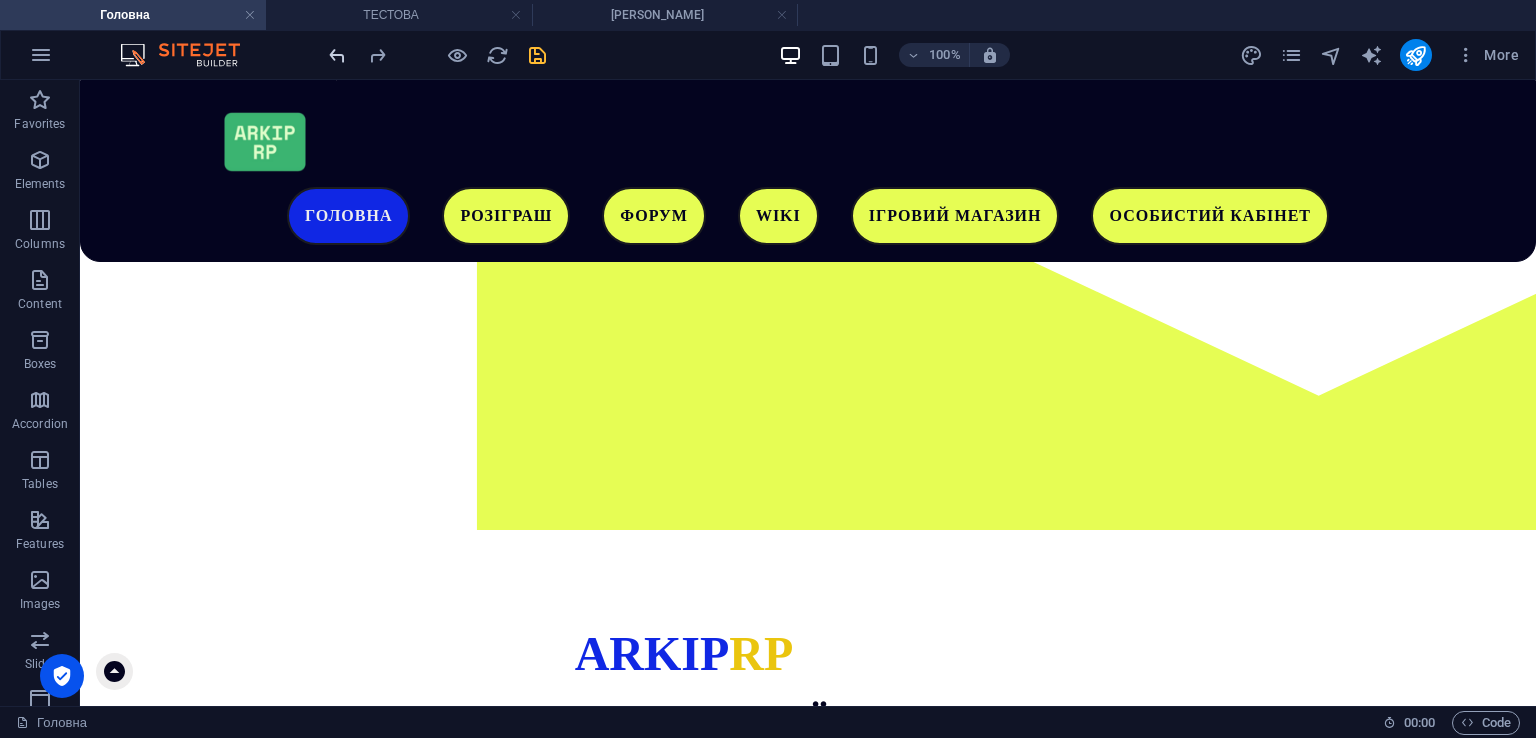 click at bounding box center [337, 55] 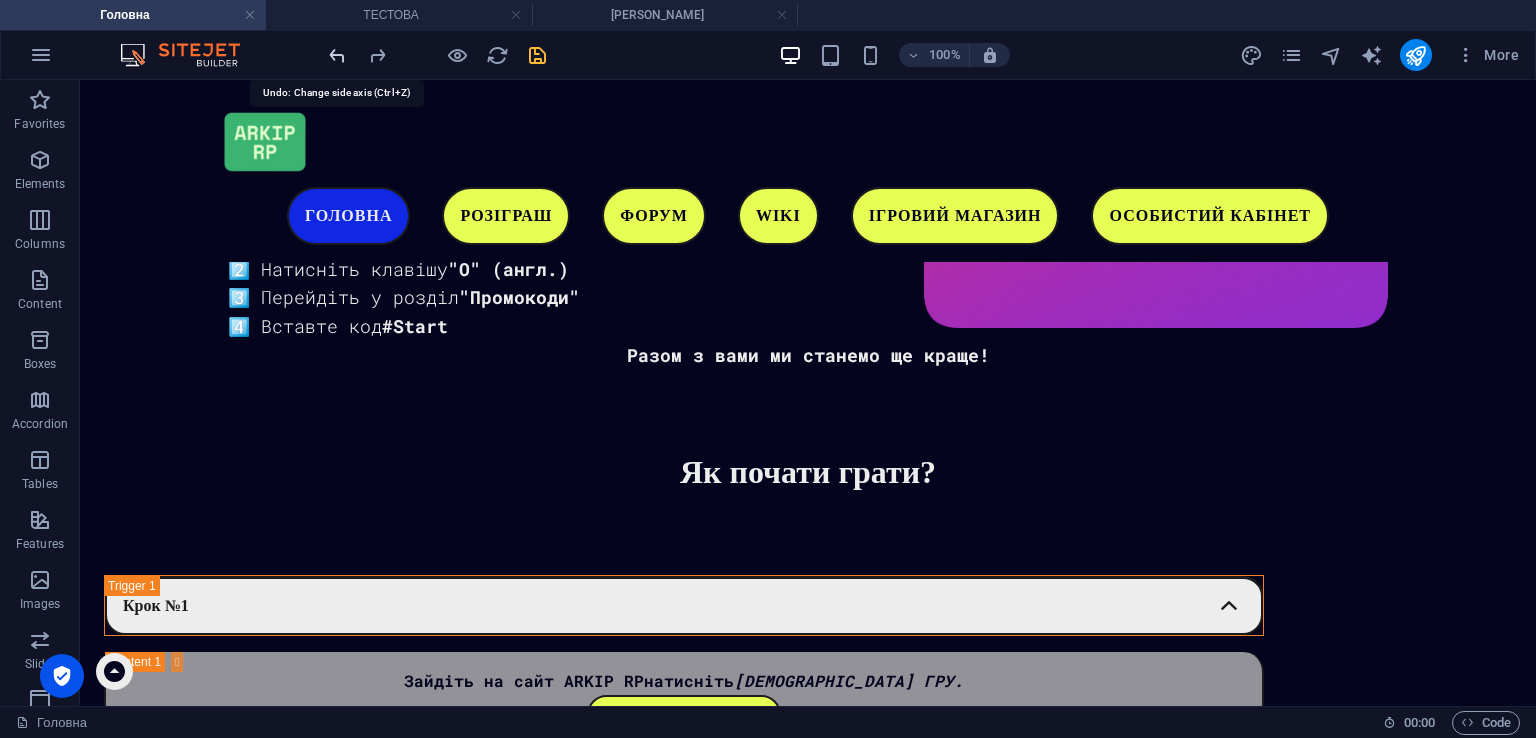 click at bounding box center (337, 55) 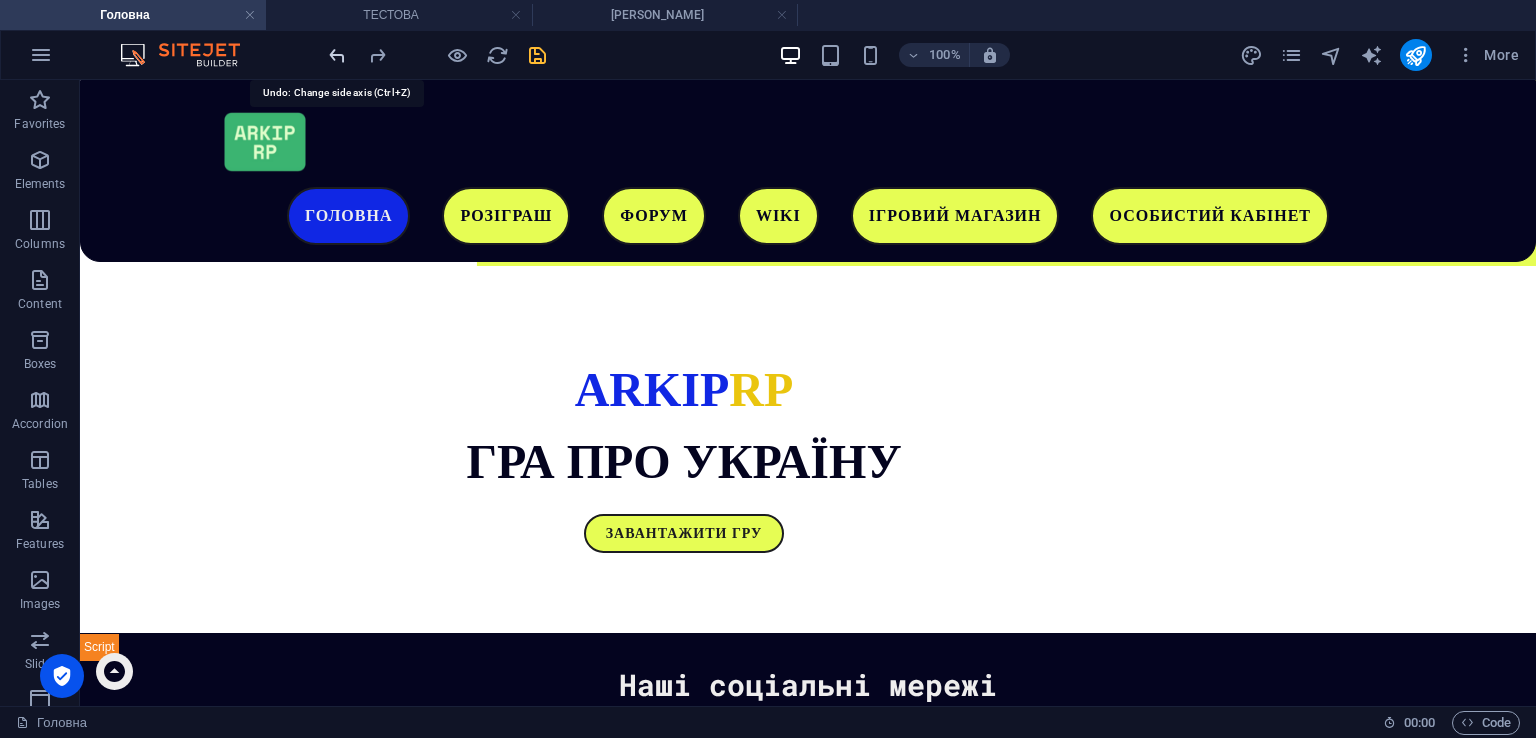 scroll, scrollTop: 271, scrollLeft: 0, axis: vertical 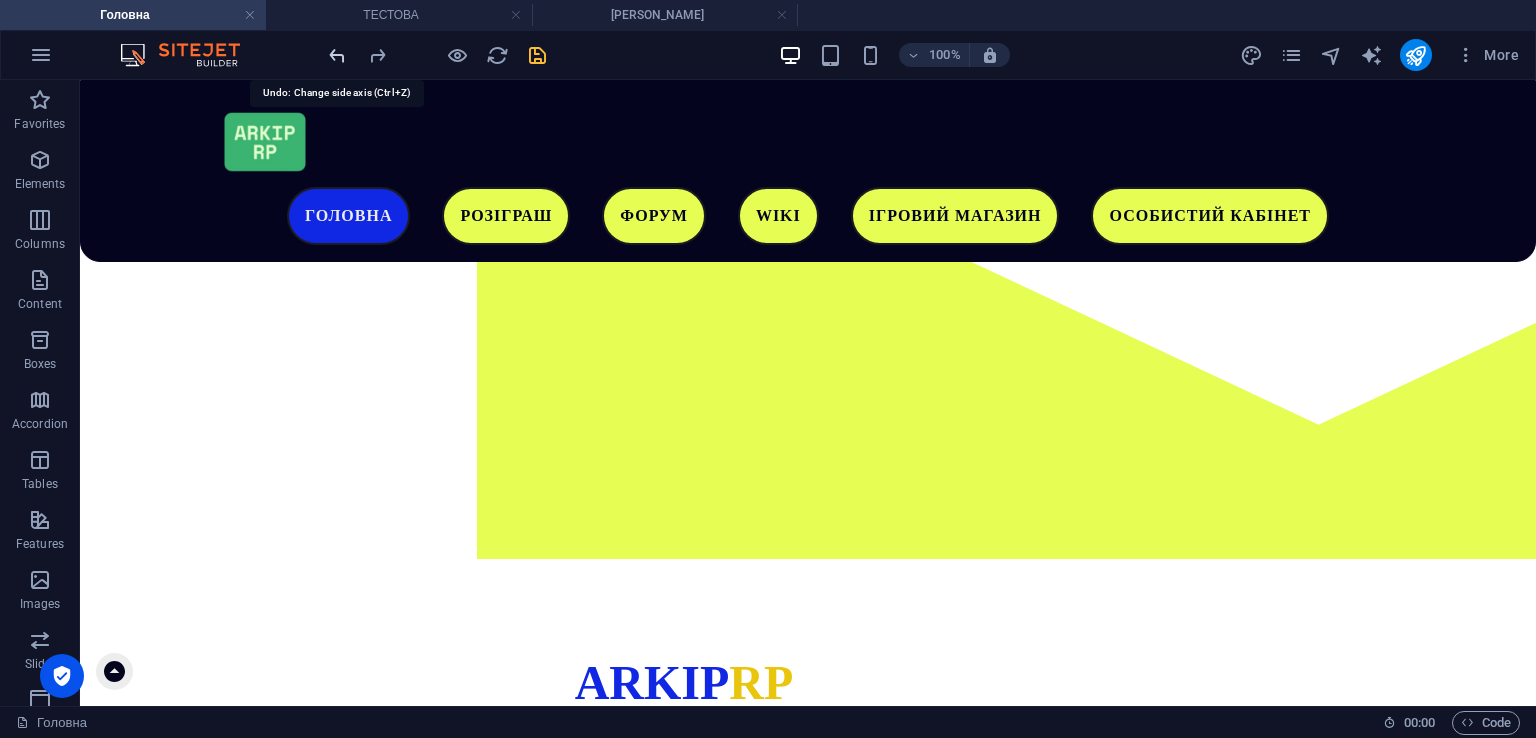 click at bounding box center [337, 55] 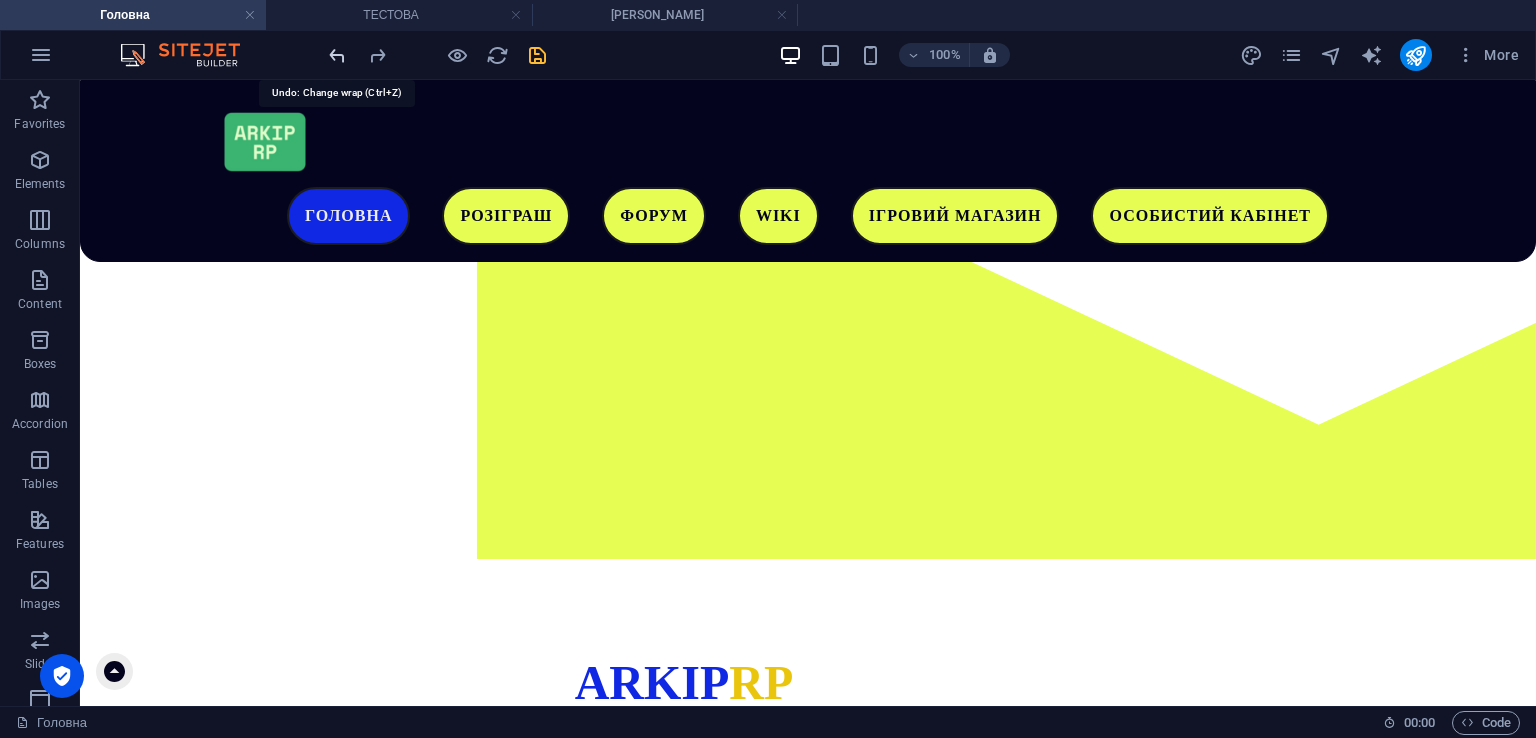 click at bounding box center (337, 55) 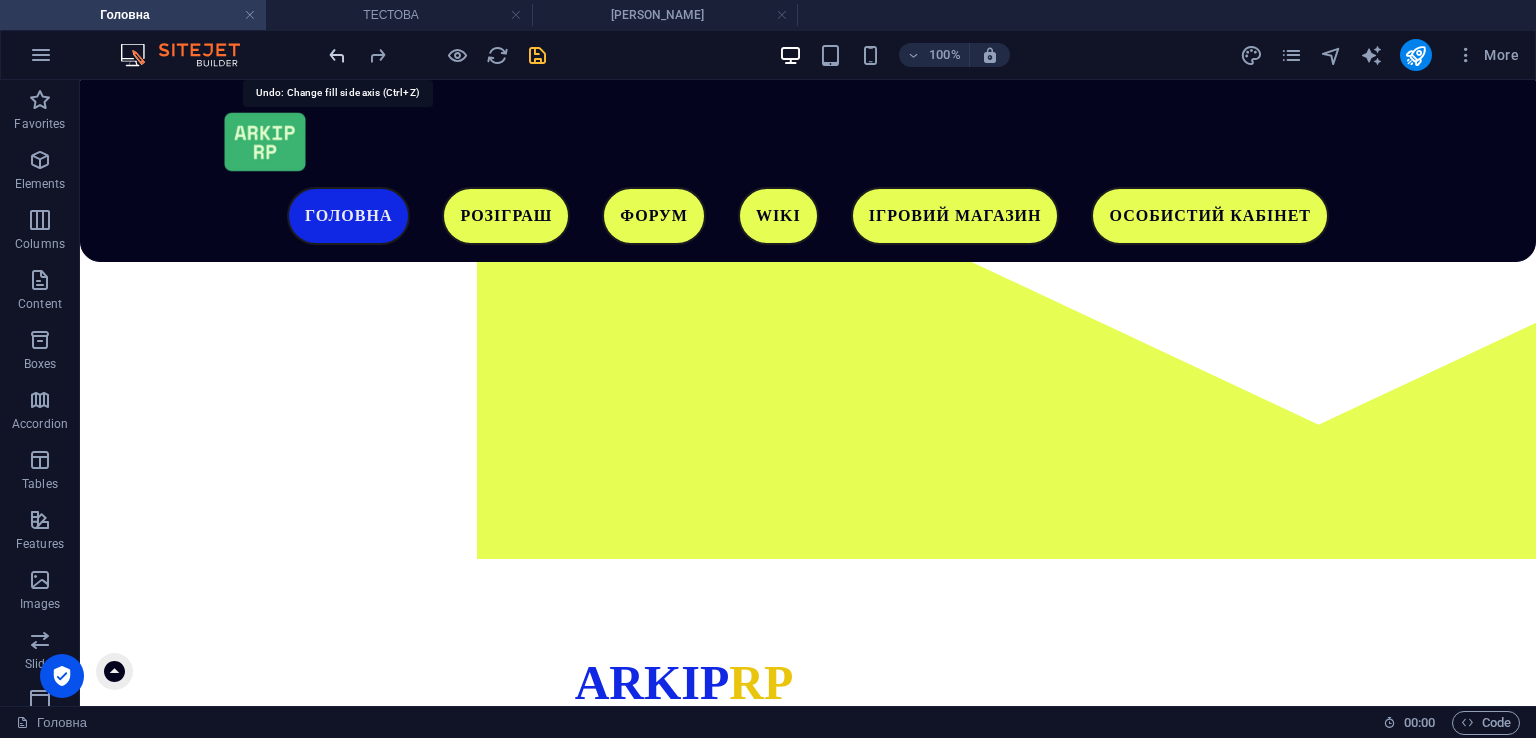 click at bounding box center (337, 55) 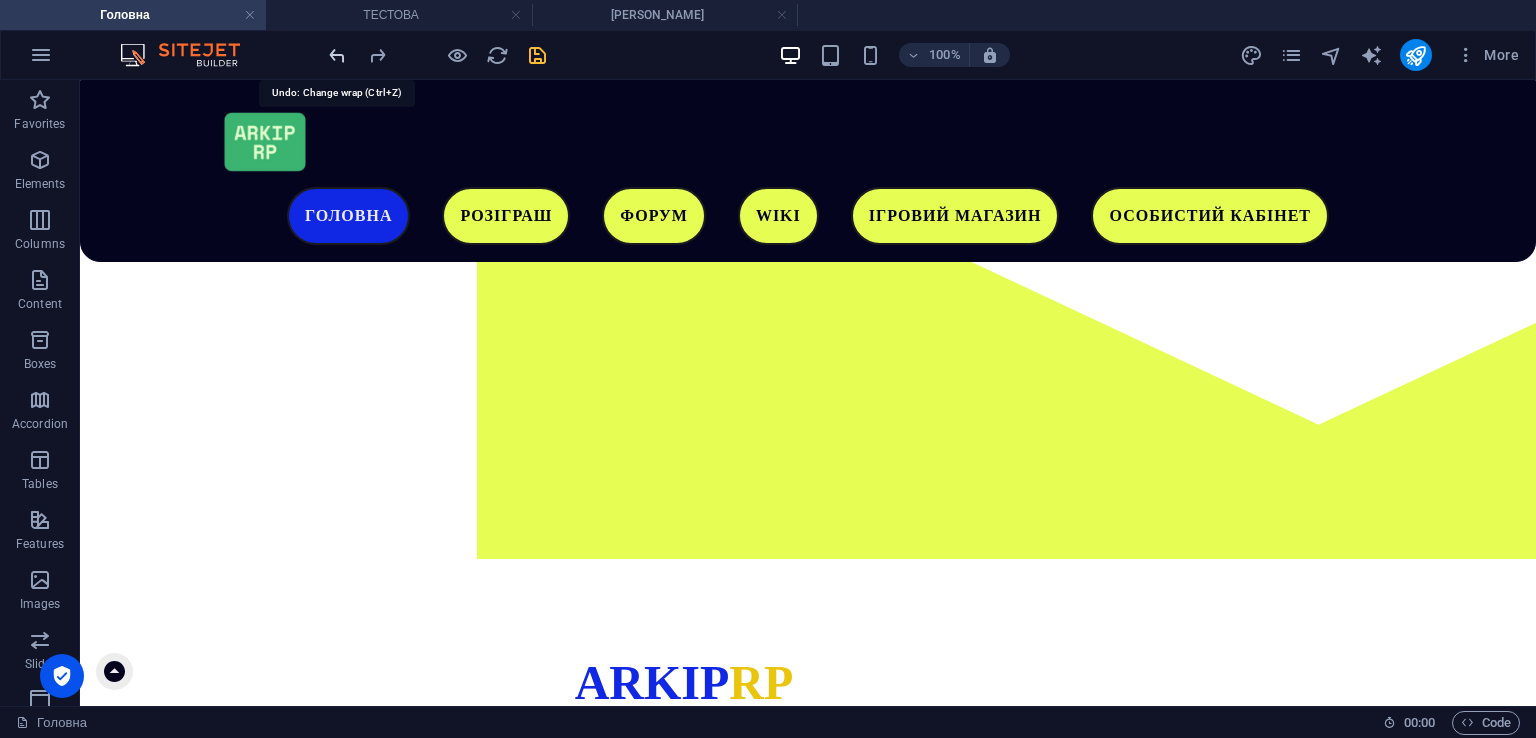 click at bounding box center [337, 55] 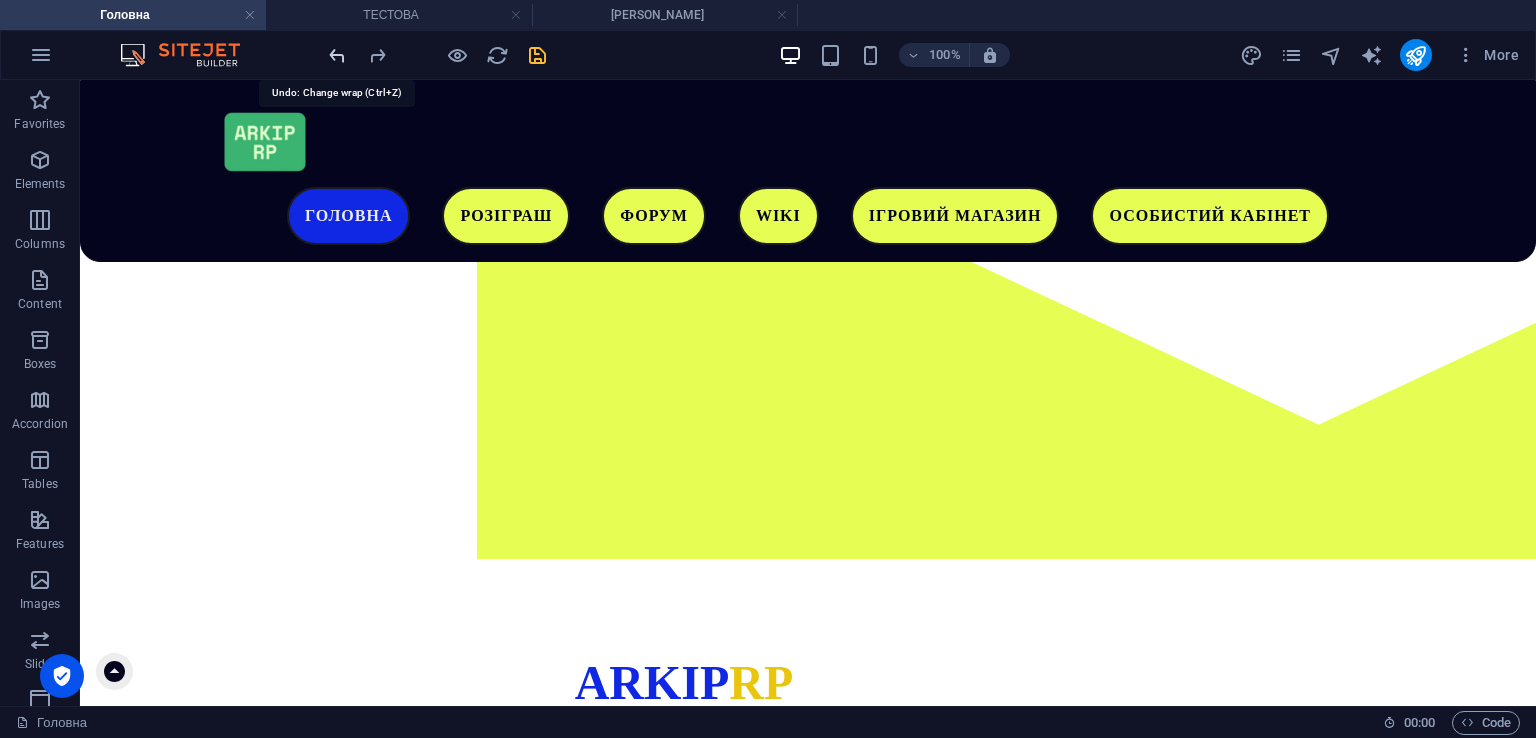 click at bounding box center [337, 55] 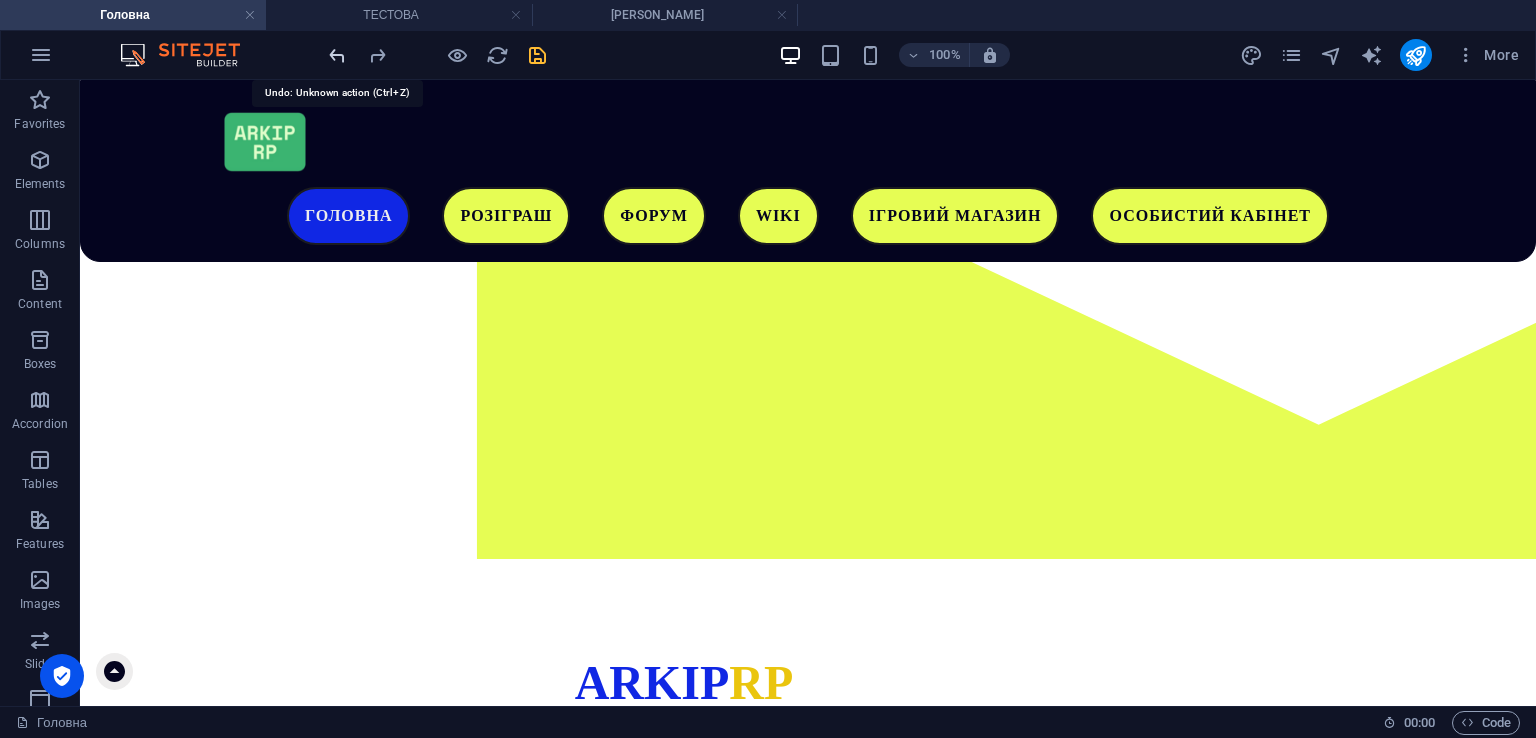 click at bounding box center (337, 55) 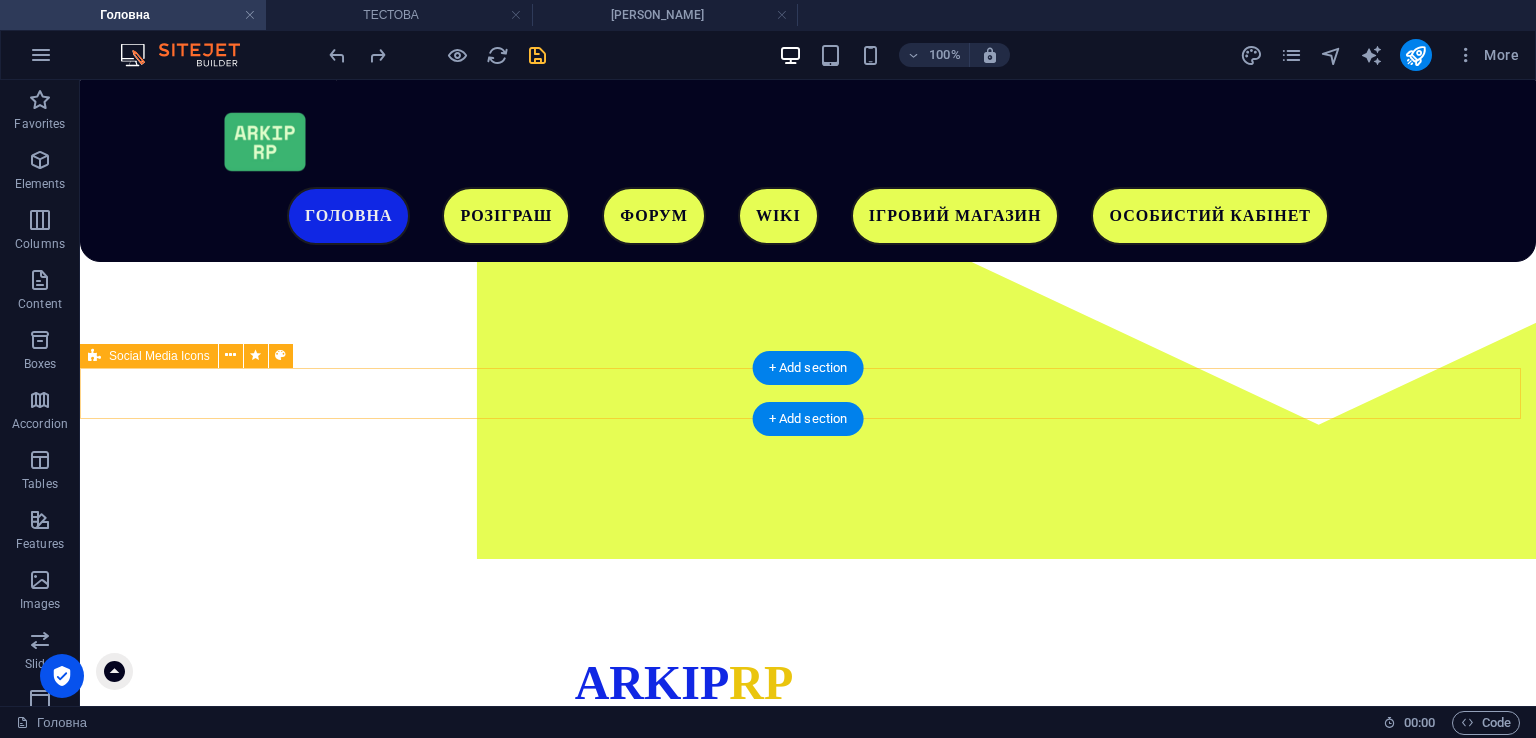 click at bounding box center (808, 1127) 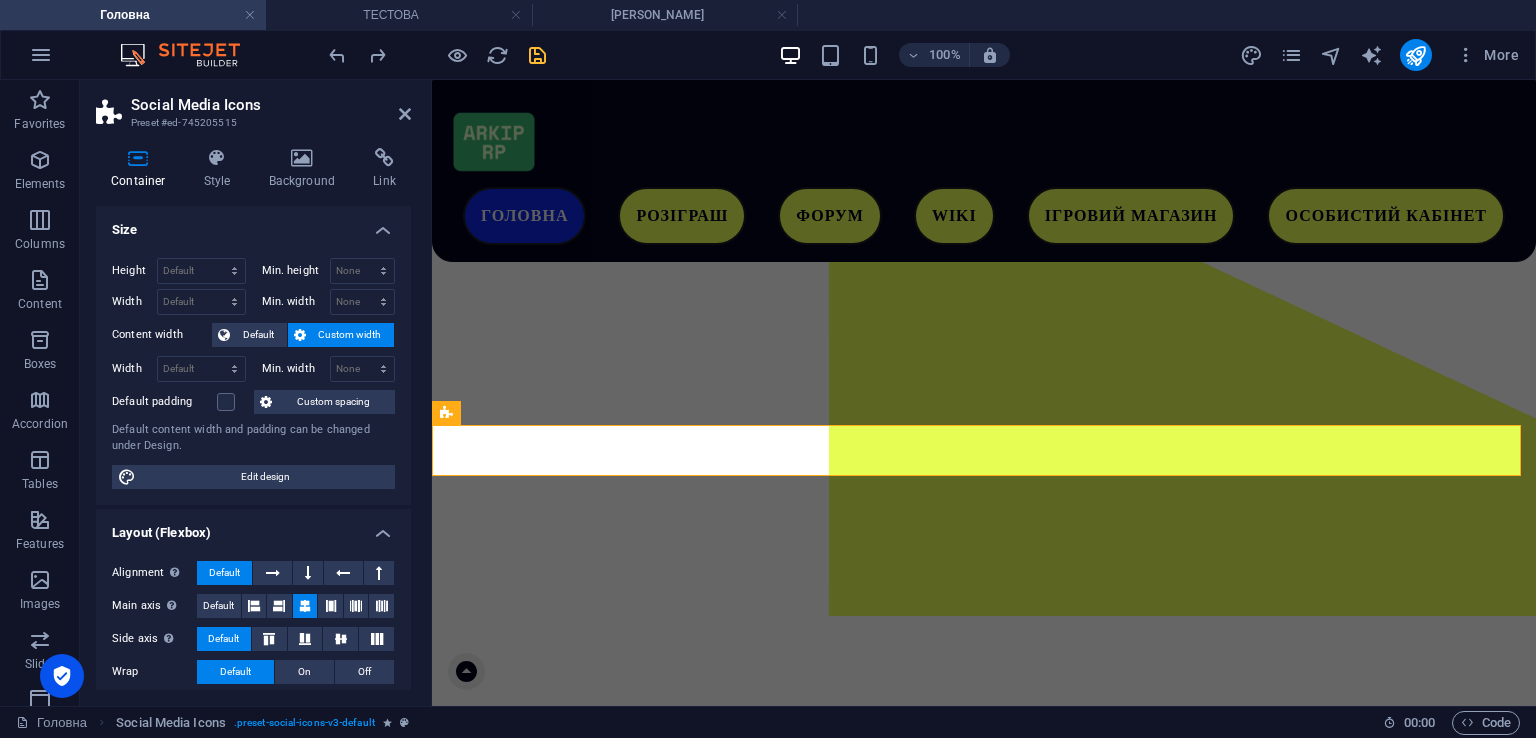 scroll, scrollTop: 100, scrollLeft: 0, axis: vertical 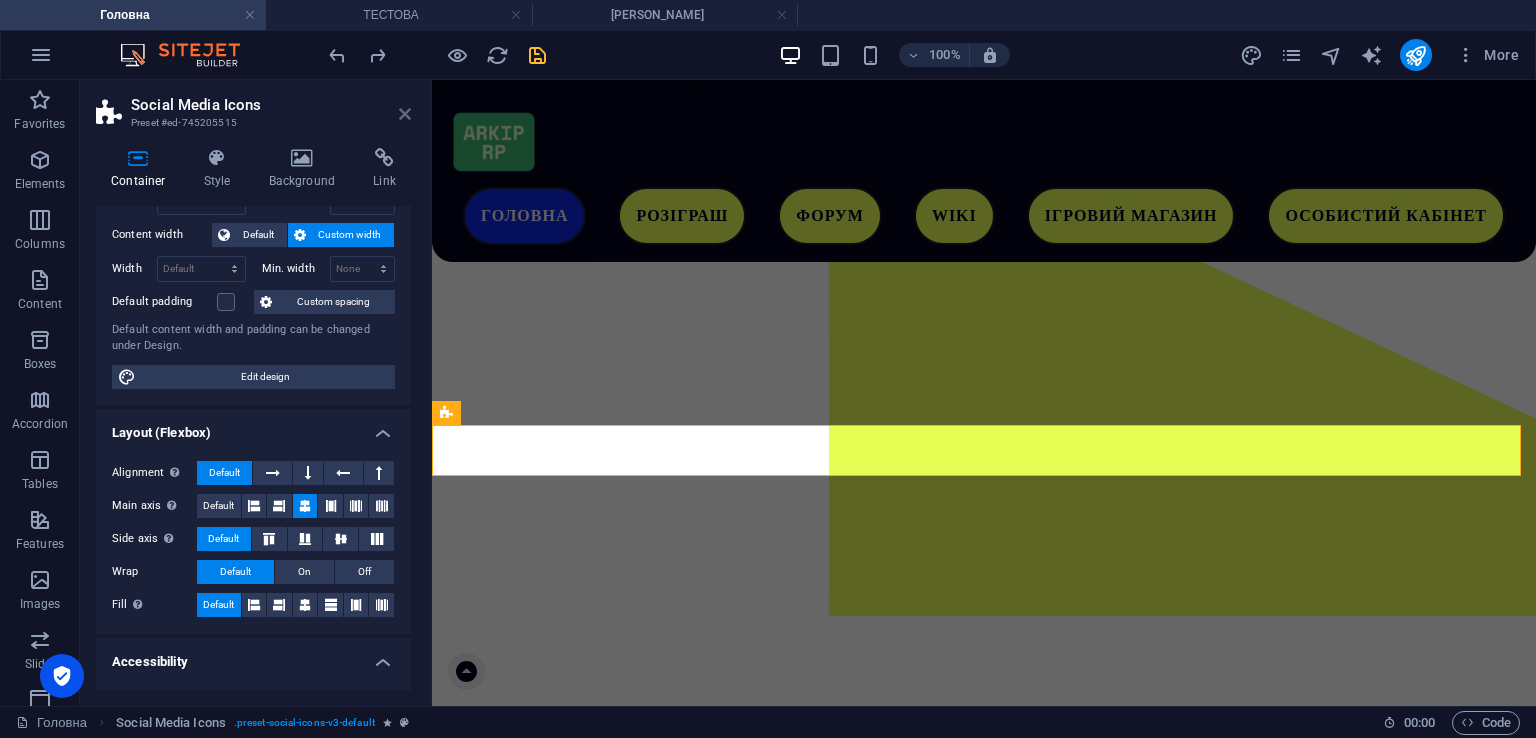 click at bounding box center [405, 114] 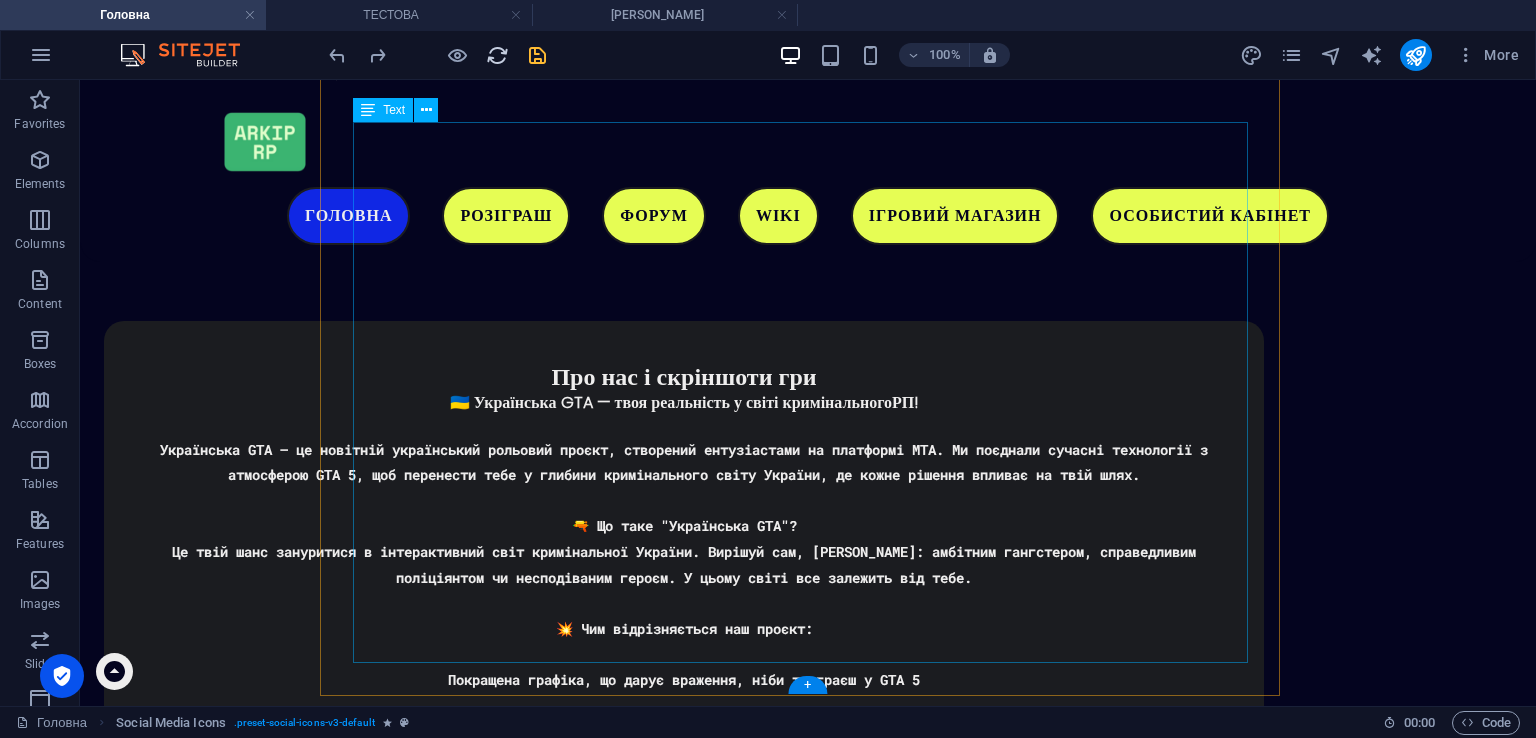 scroll, scrollTop: 3871, scrollLeft: 0, axis: vertical 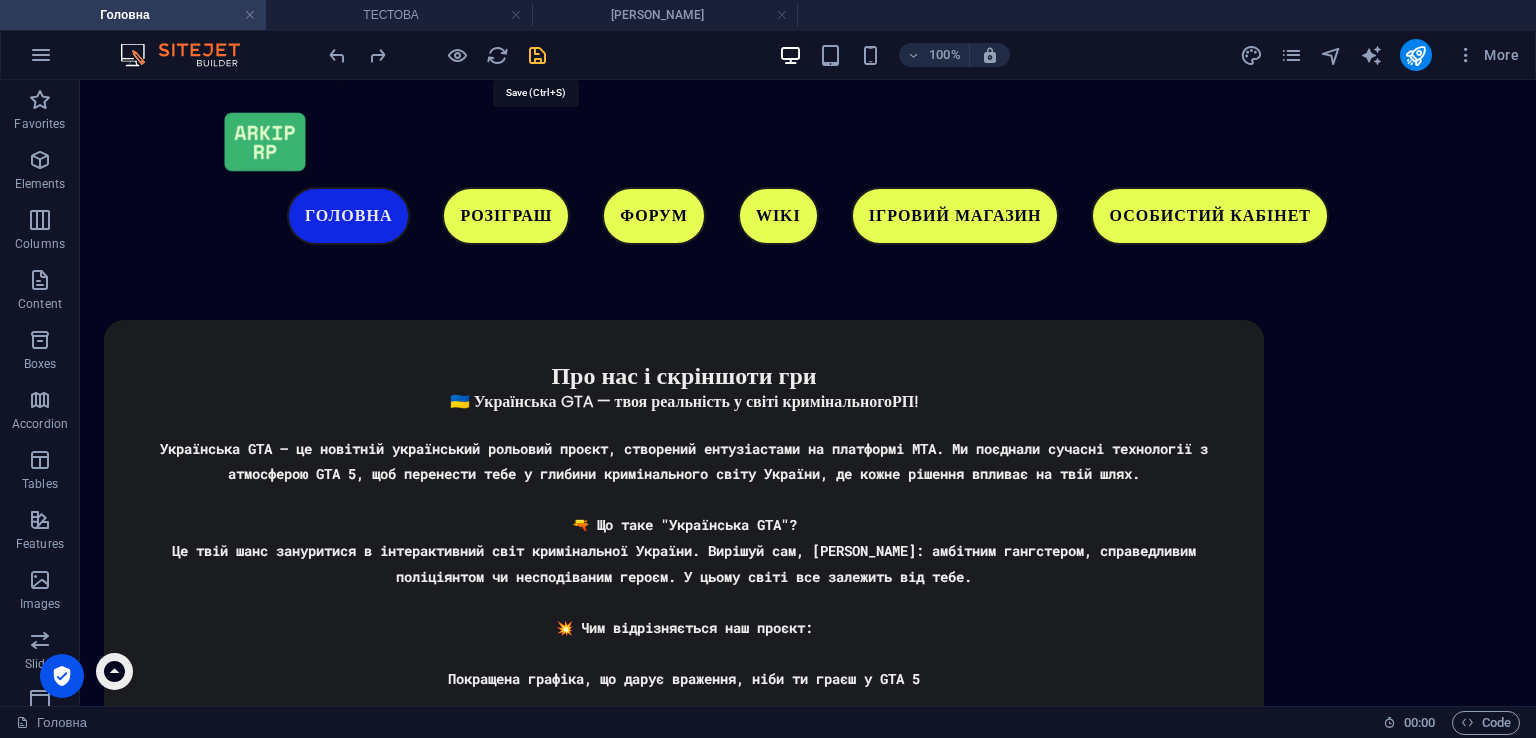 click at bounding box center (537, 55) 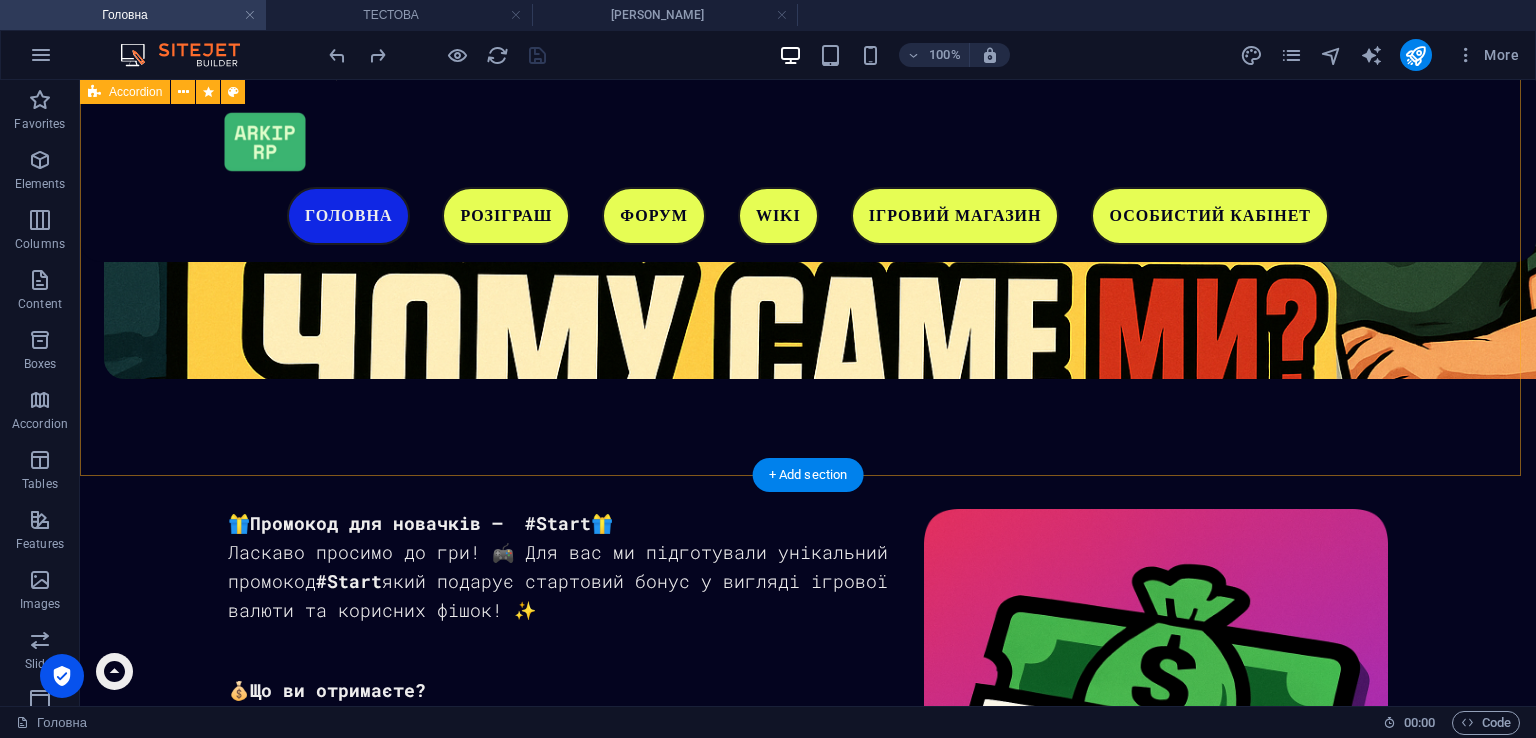 click on "Крок №1 Зайдіть на сайт ARKIP RP  натисніть  ЗАВАНТАЖИТИ ГРУ.  Завантажити гру Крок №2 Встановіть   ігровий лаунчер, зайдіть в нього і завантажте гру. Системні вимоги гри Крок №3 Після завершення встановлення оберіть сервер, на якому хочете грати і зайдіть в гру!     Дивитися Інструкцію" at bounding box center [808, 1498] 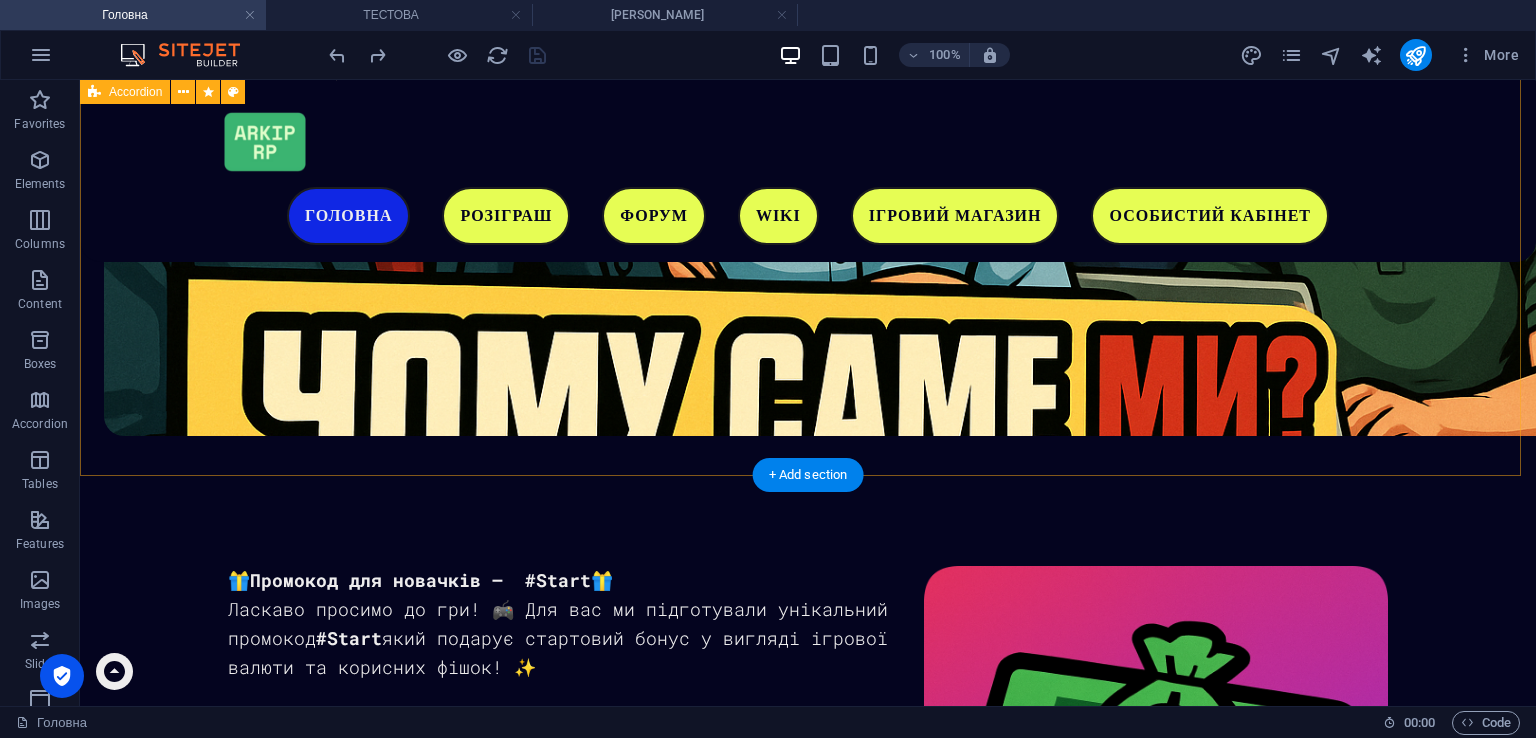 select on "rem" 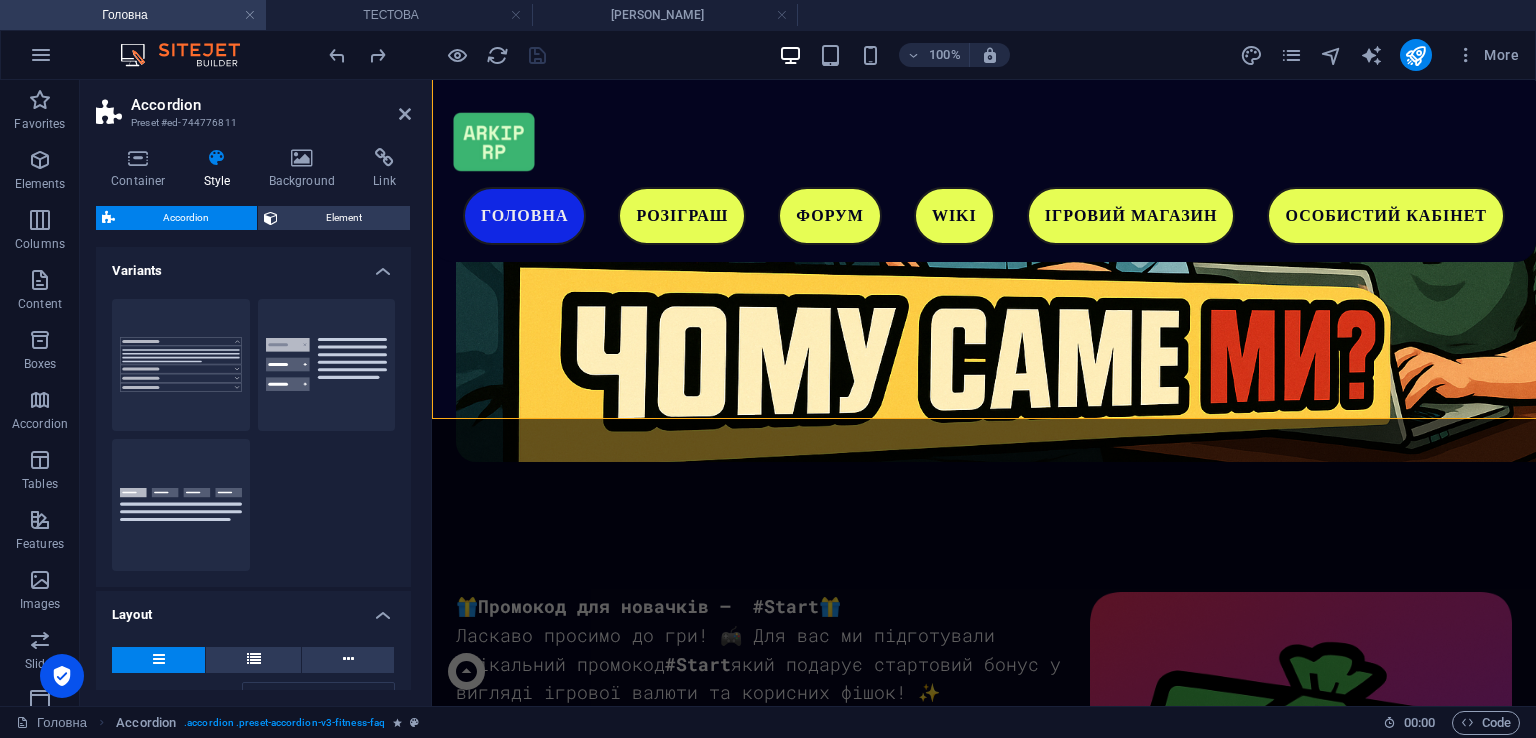 scroll, scrollTop: 2312, scrollLeft: 0, axis: vertical 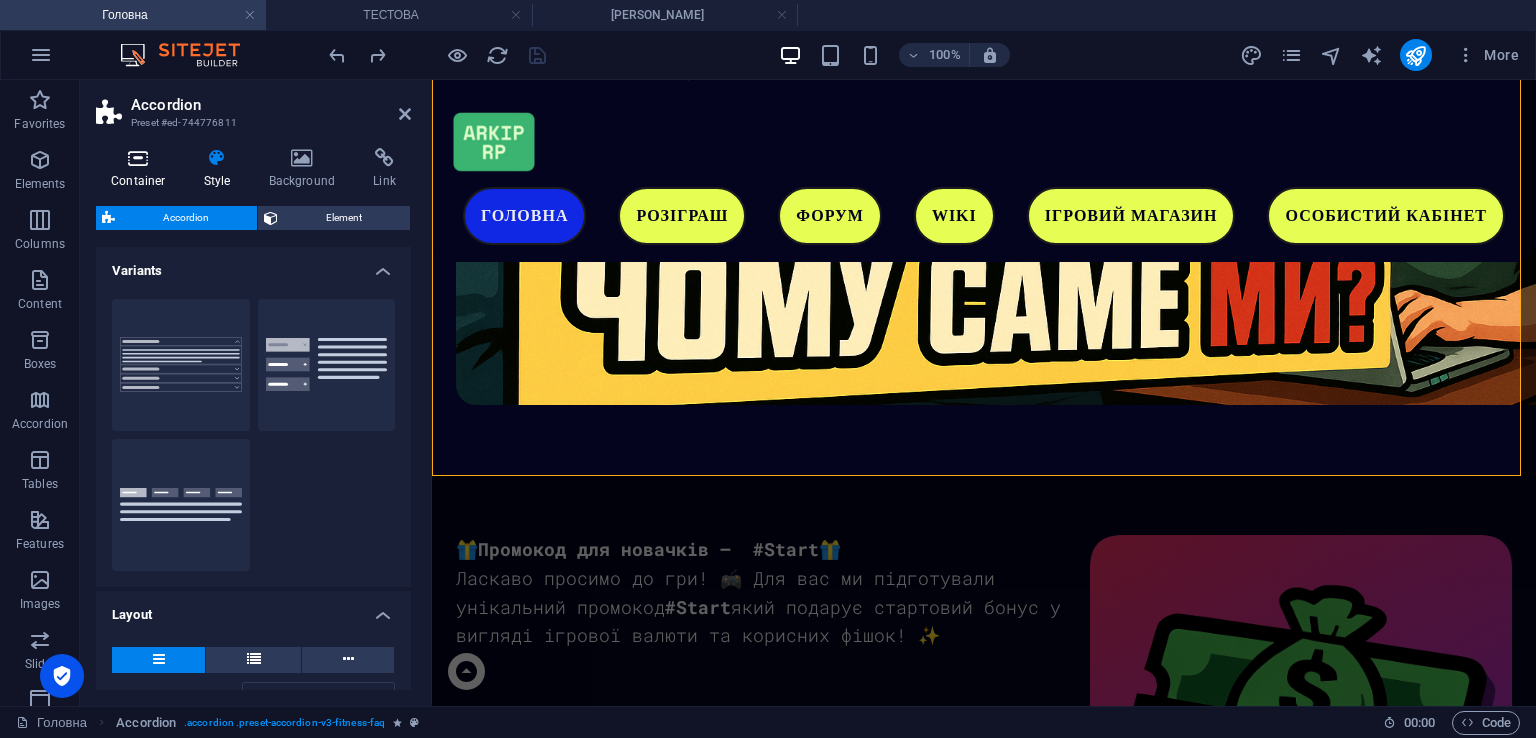 click at bounding box center (138, 158) 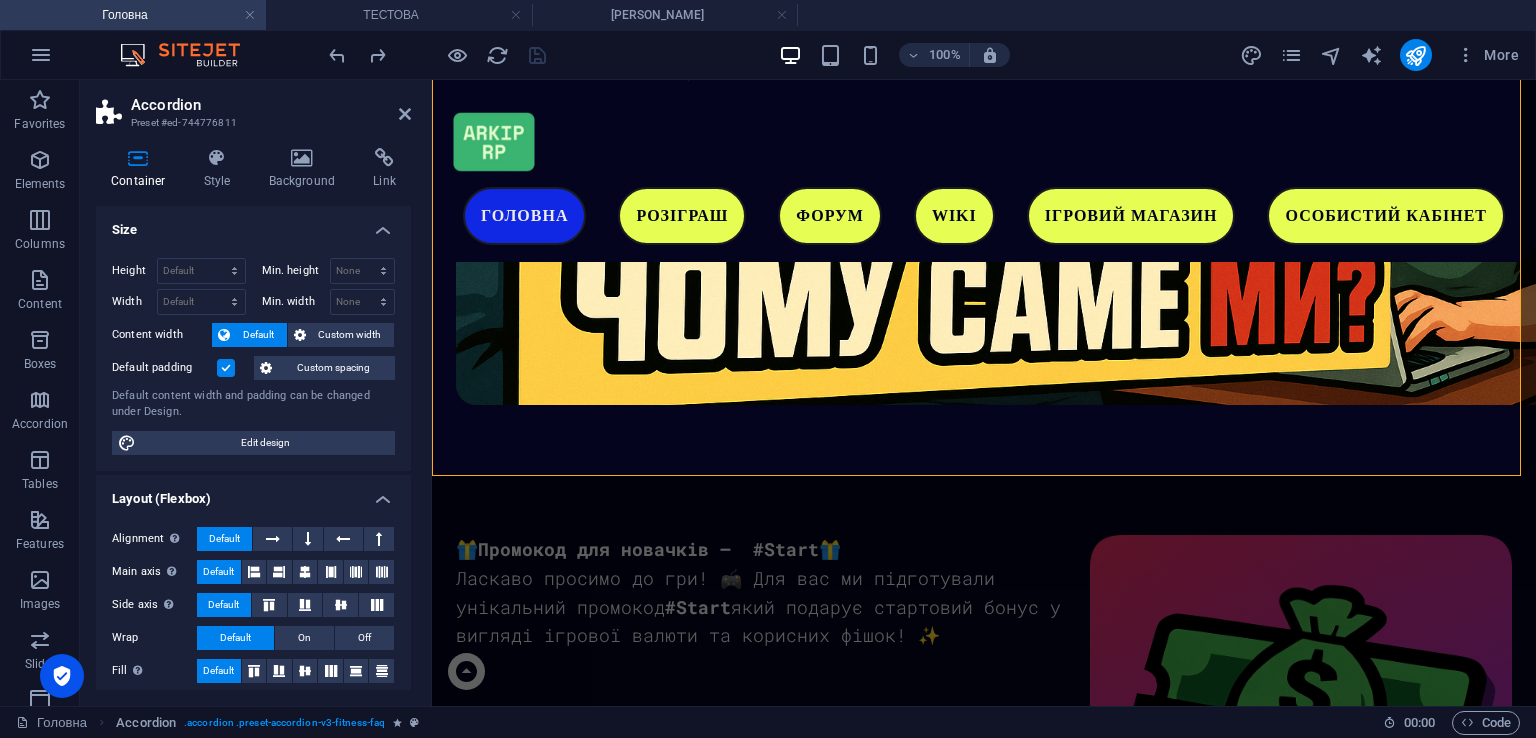 click at bounding box center (226, 368) 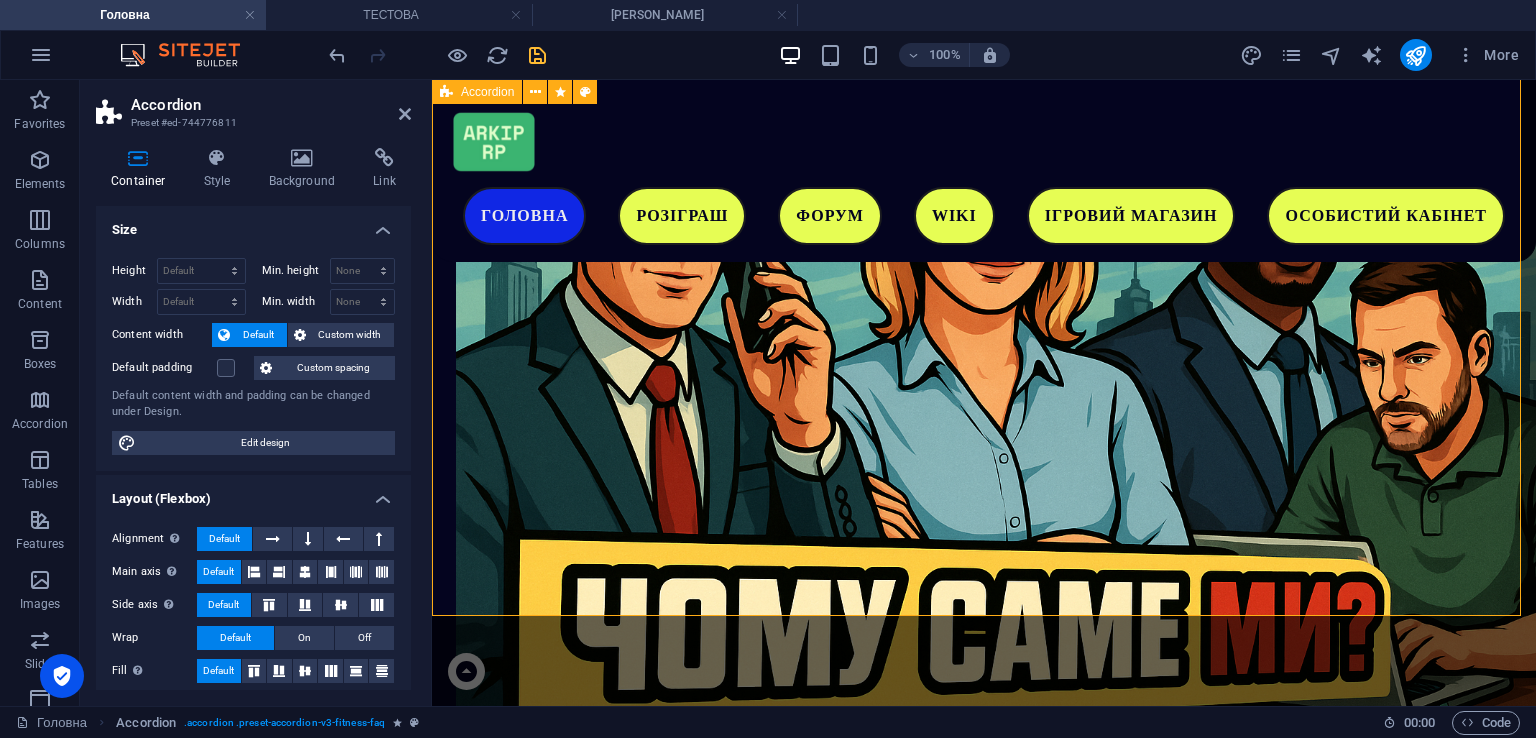 scroll, scrollTop: 2012, scrollLeft: 0, axis: vertical 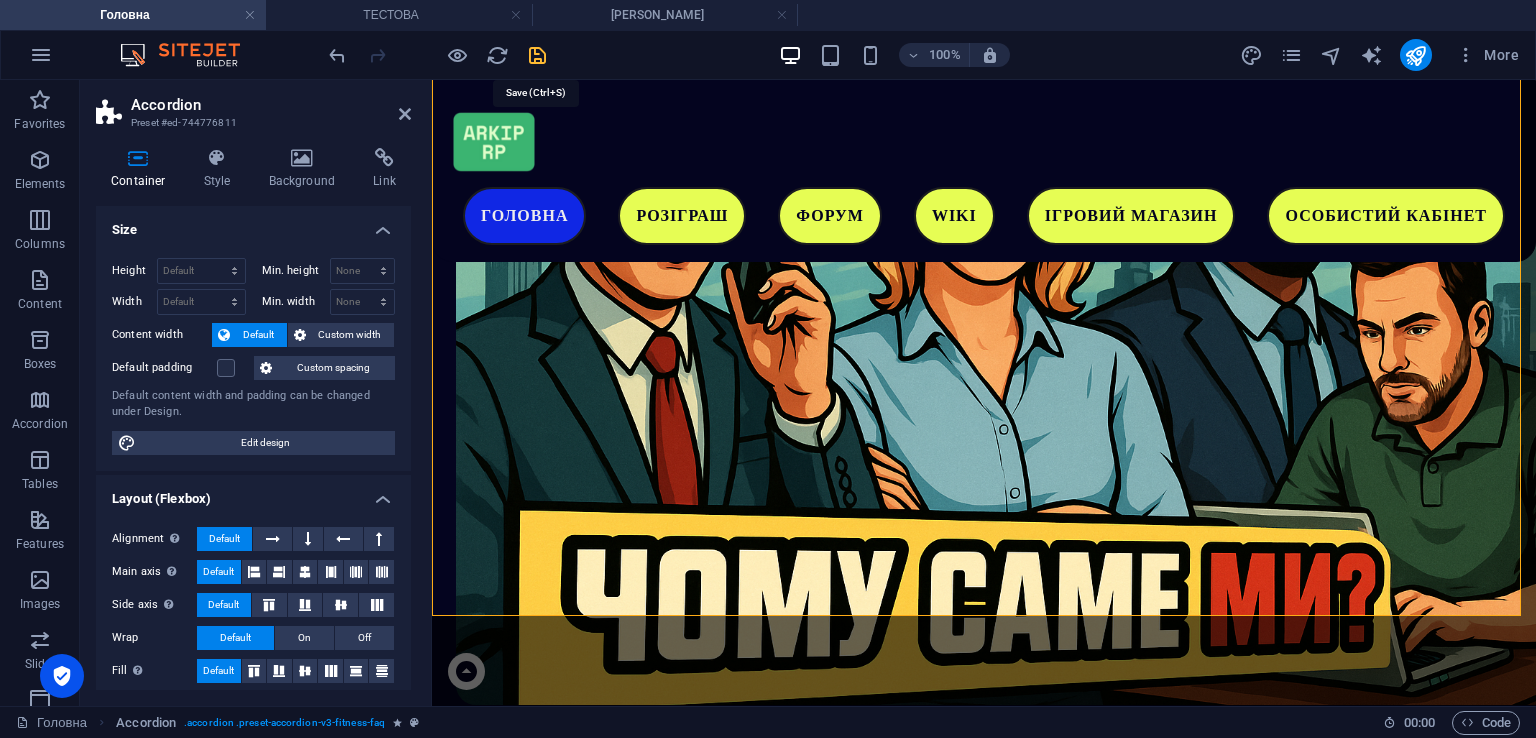 drag, startPoint x: 544, startPoint y: 57, endPoint x: 669, endPoint y: 177, distance: 173.27724 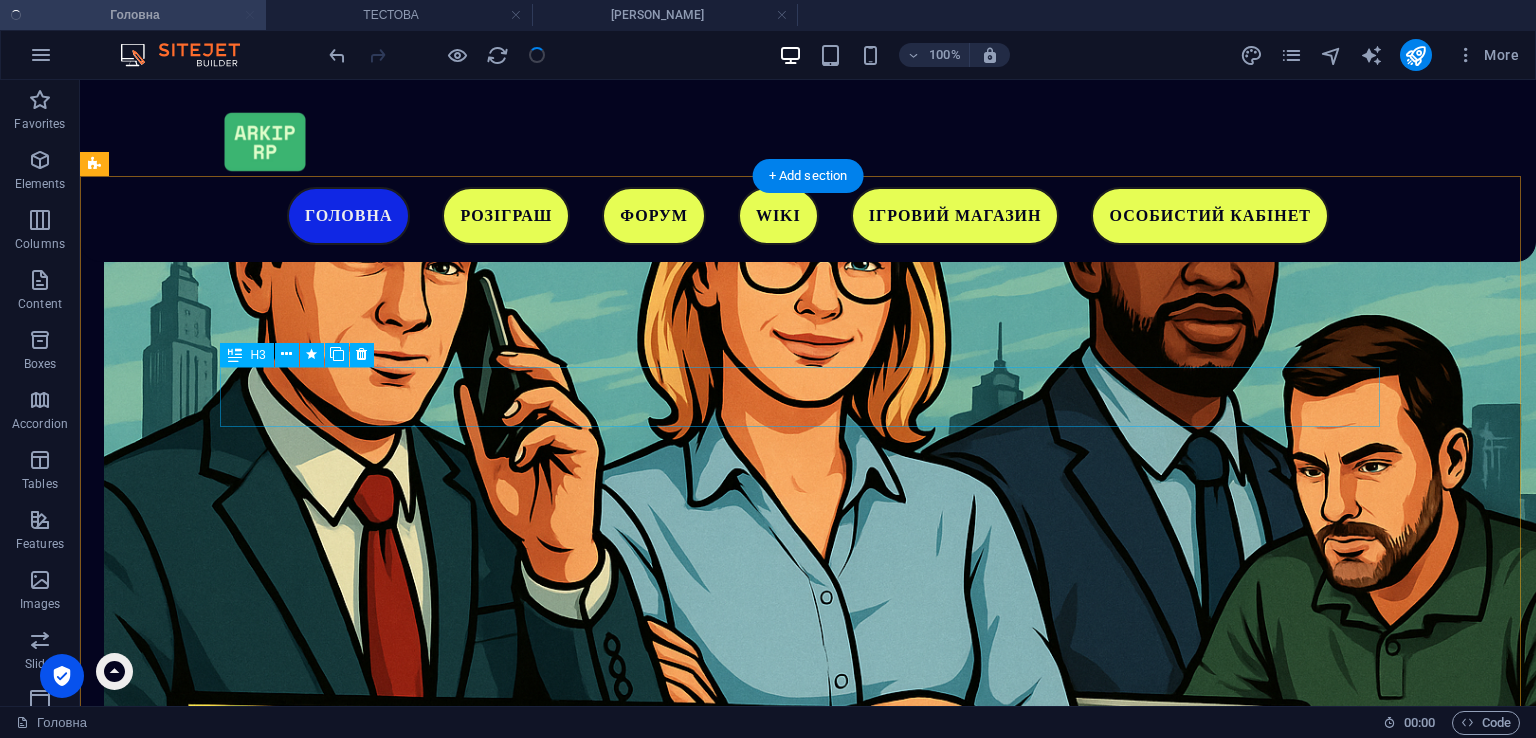 scroll, scrollTop: 1755, scrollLeft: 0, axis: vertical 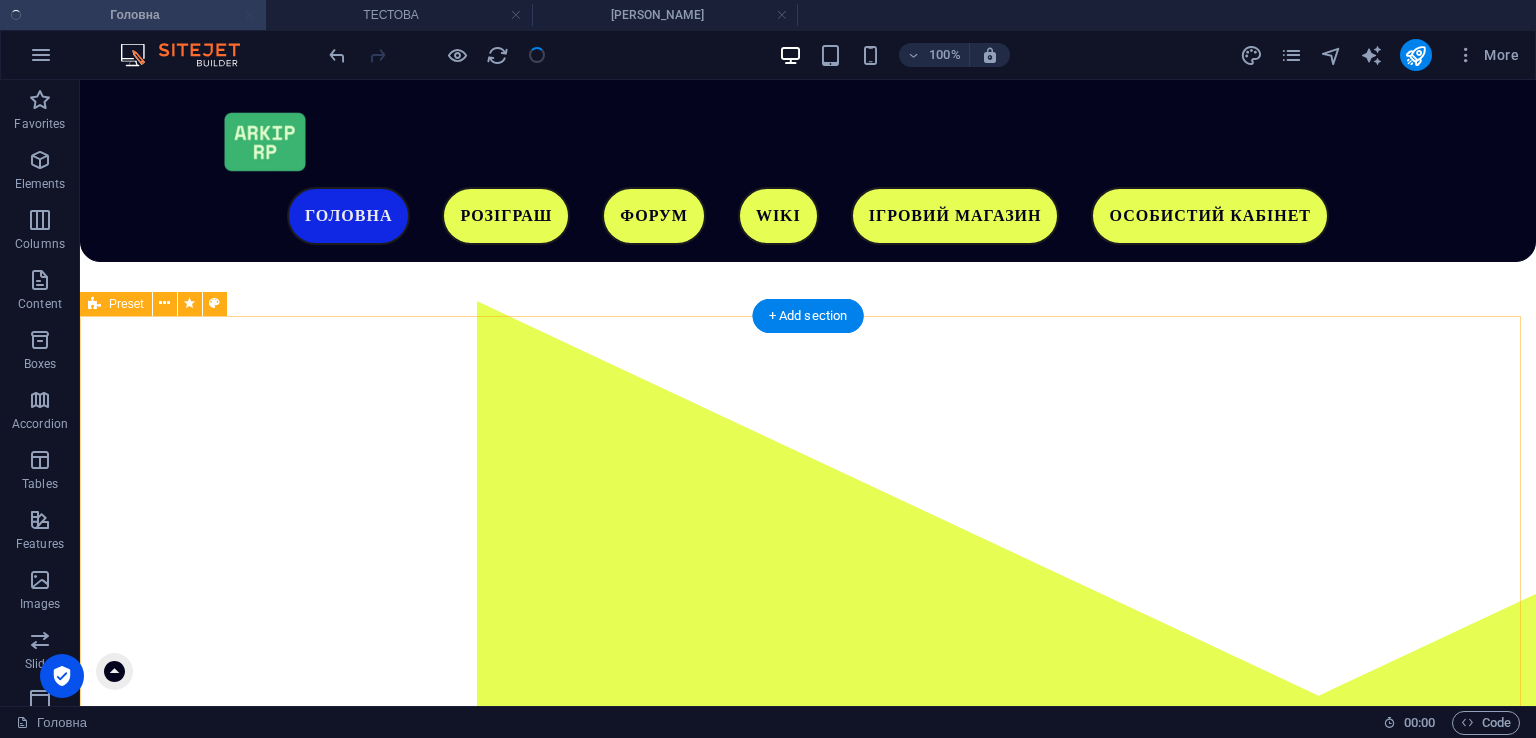click on "Про нас і скріншоти гри 🇺🇦 Українська GTA — твоя реальність у світі кримінального  РП! Українська GTA — це новітній український рольовий проєкт, створений ентузіастами на платформі MTA. Ми поєднали сучасні технології з атмосферою GTA 5, щоб перенести тебе у глибини кримінального світу України, де кожне рішення впливає на твій шлях. 🔫 Що таке "Українська GTA"? Це твій шанс зануритися в інтерактивний світ кримінальної України. Вирішуй сам, [PERSON_NAME]: амбітним гангстером, справедливим поліціянтом чи несподіваним героєм. У цьому світі все залежить від тебе. or" at bounding box center (808, 4912) 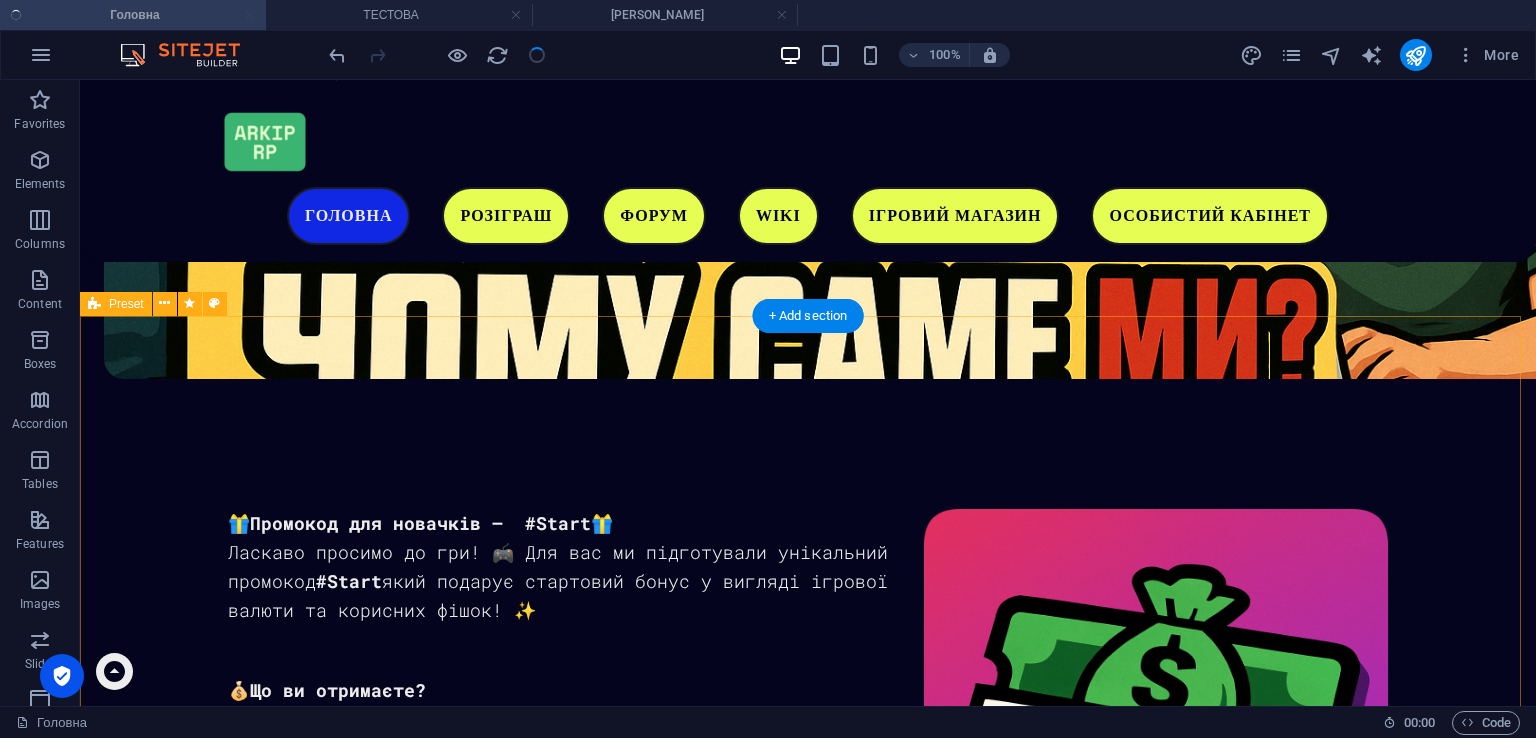 scroll, scrollTop: 0, scrollLeft: 0, axis: both 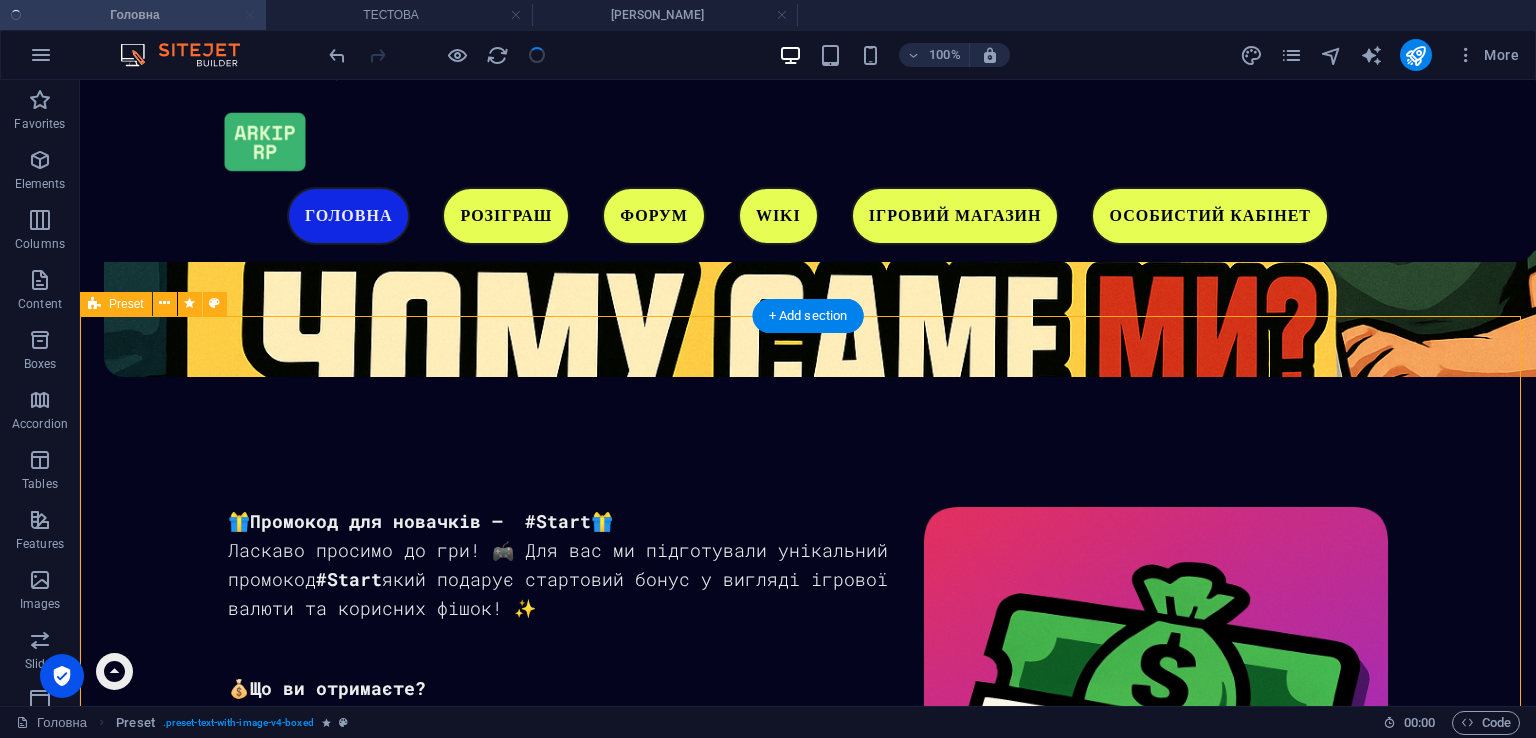 click on "Про нас і скріншоти гри 🇺🇦 Українська GTA — твоя реальність у світі кримінального  РП! Українська GTA — це новітній український рольовий проєкт, створений ентузіастами на платформі MTA. Ми поєднали сучасні технології з атмосферою GTA 5, щоб перенести тебе у глибини кримінального світу України, де кожне рішення впливає на твій шлях. 🔫 Що таке "Українська GTA"? Це твій шанс зануритися в інтерактивний світ кримінальної України. Вирішуй сам, [PERSON_NAME]: амбітним гангстером, справедливим поліціянтом чи несподіваним героєм. У цьому світі все залежить від тебе. or" at bounding box center [808, 2655] 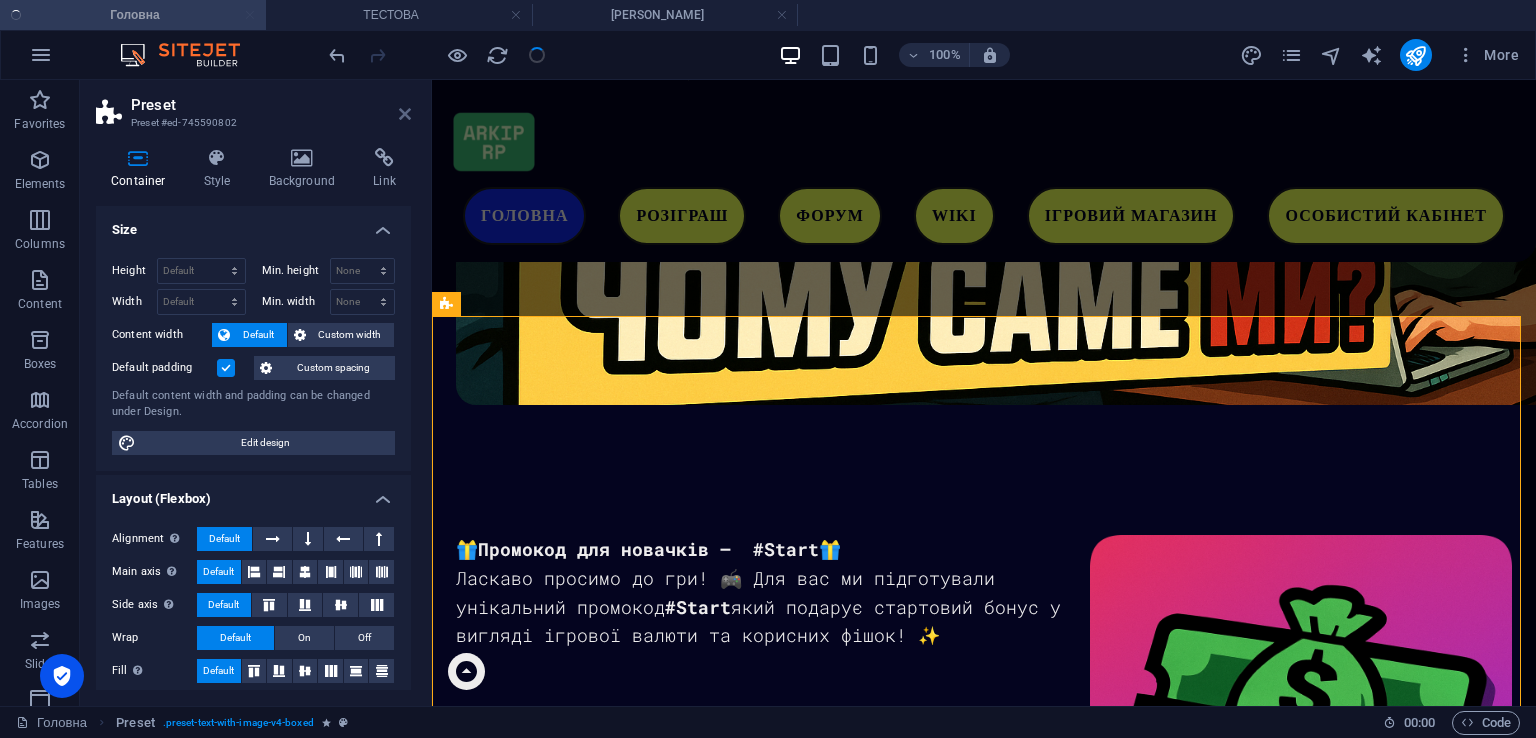 drag, startPoint x: 406, startPoint y: 112, endPoint x: 335, endPoint y: 8, distance: 125.92458 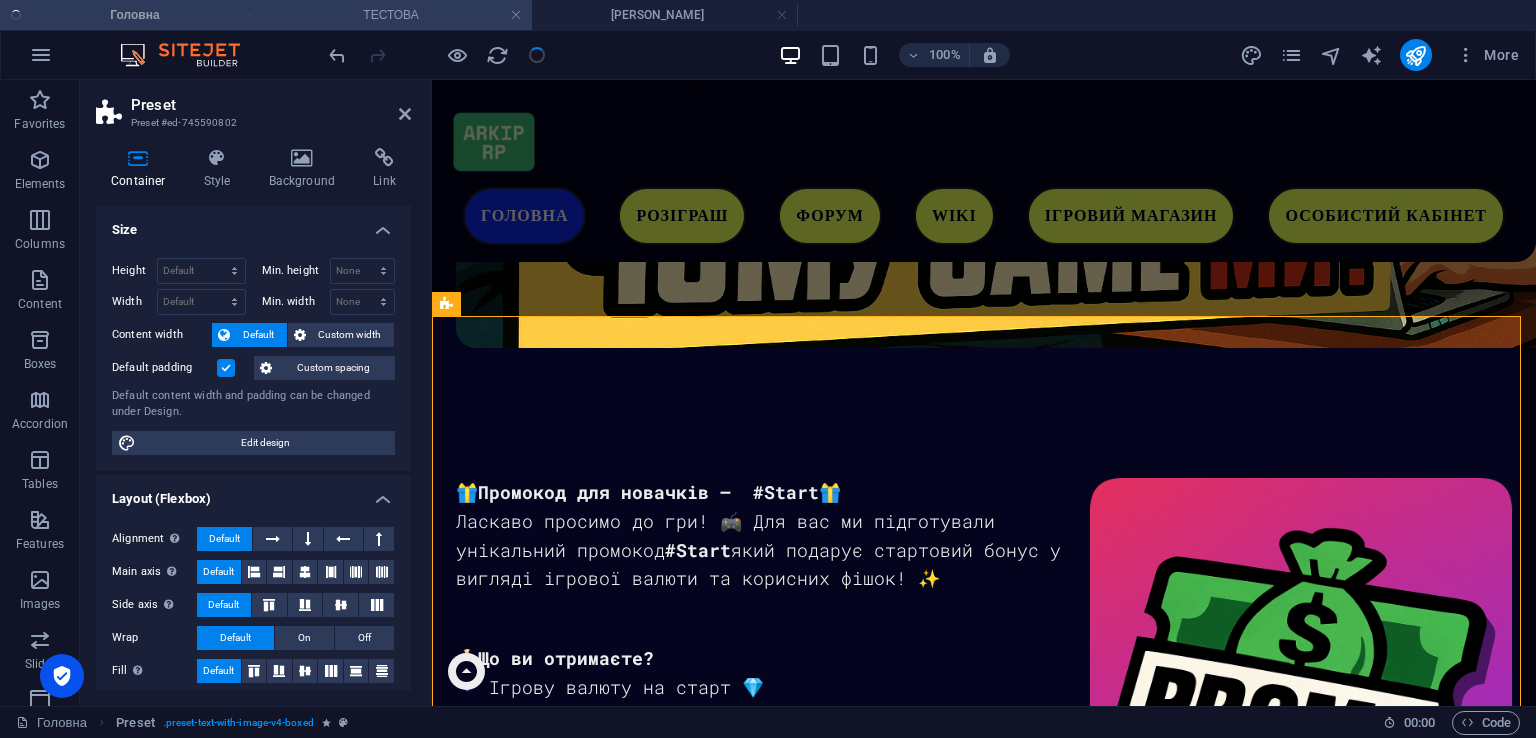 scroll, scrollTop: 2255, scrollLeft: 0, axis: vertical 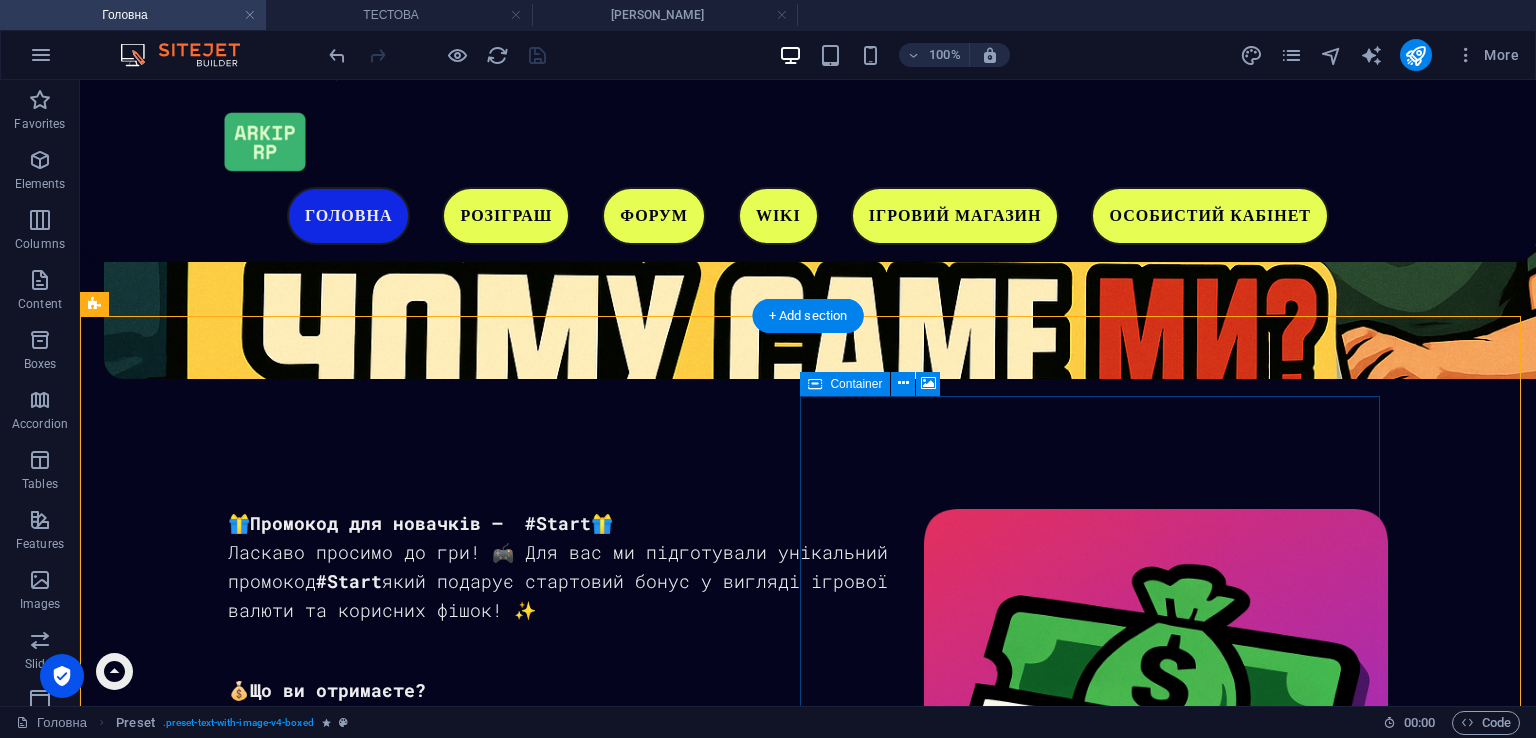 click on "Drop content here or  Add elements  Paste clipboard" at bounding box center [684, 3468] 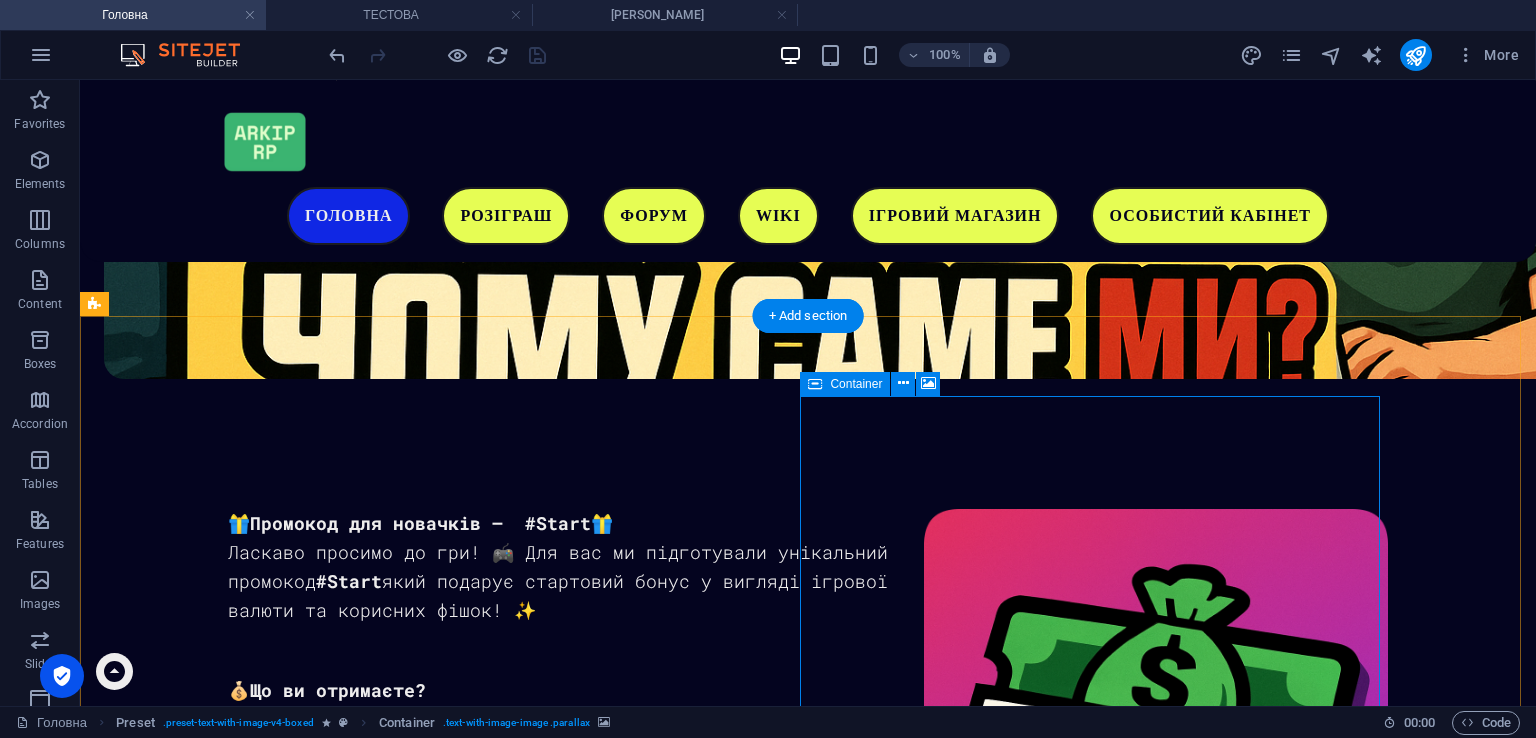 click on "Drop content here or  Add elements  Paste clipboard" at bounding box center (684, 3468) 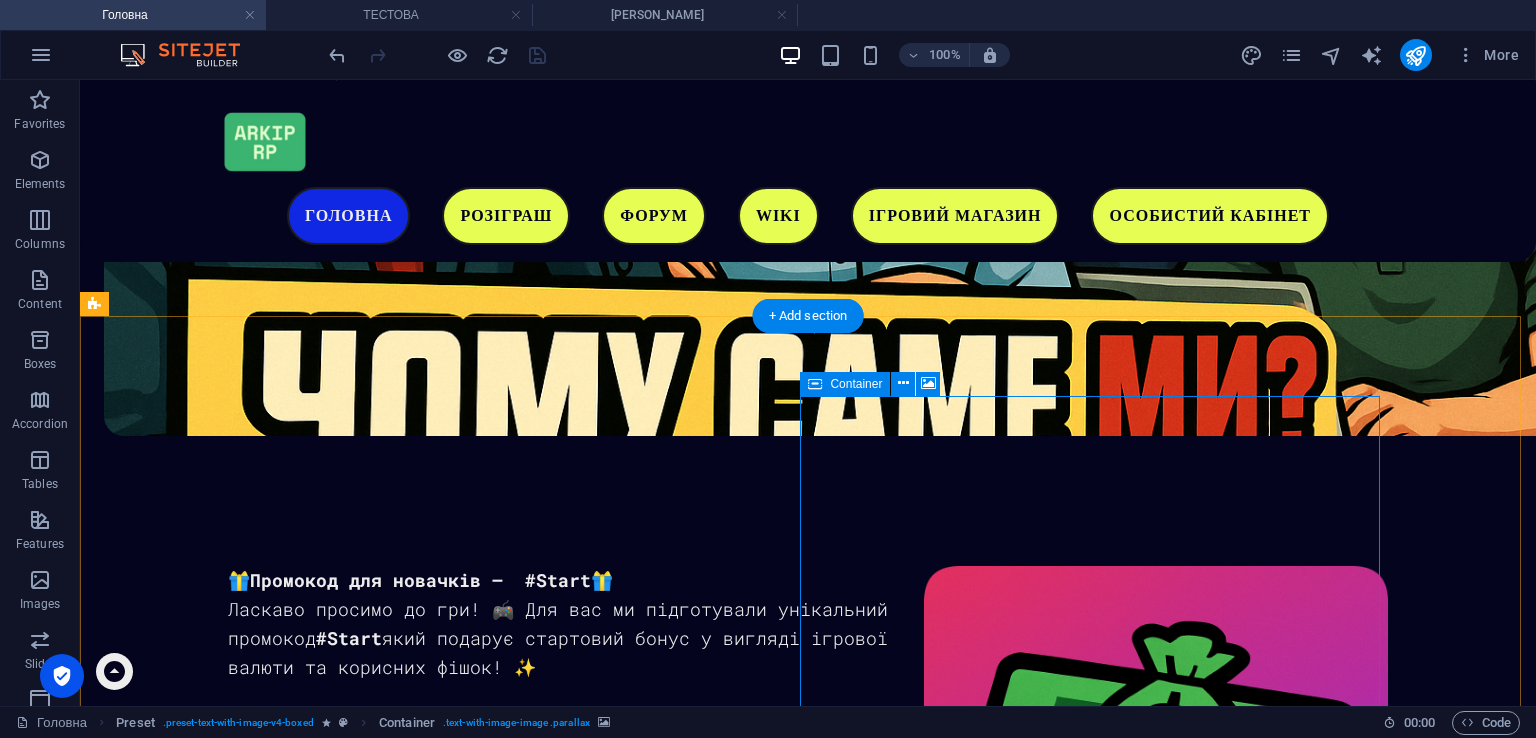 scroll, scrollTop: 2312, scrollLeft: 0, axis: vertical 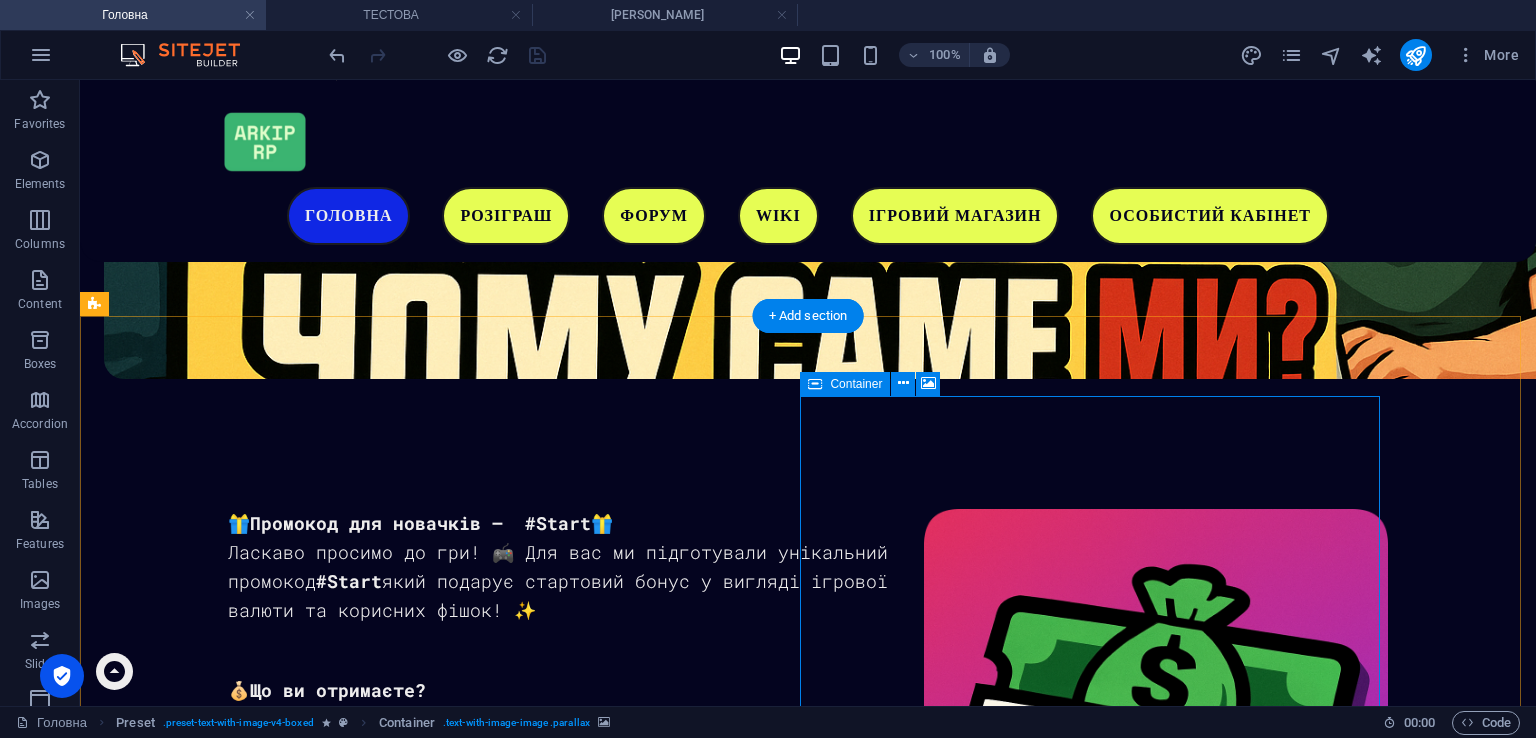 select on "ms" 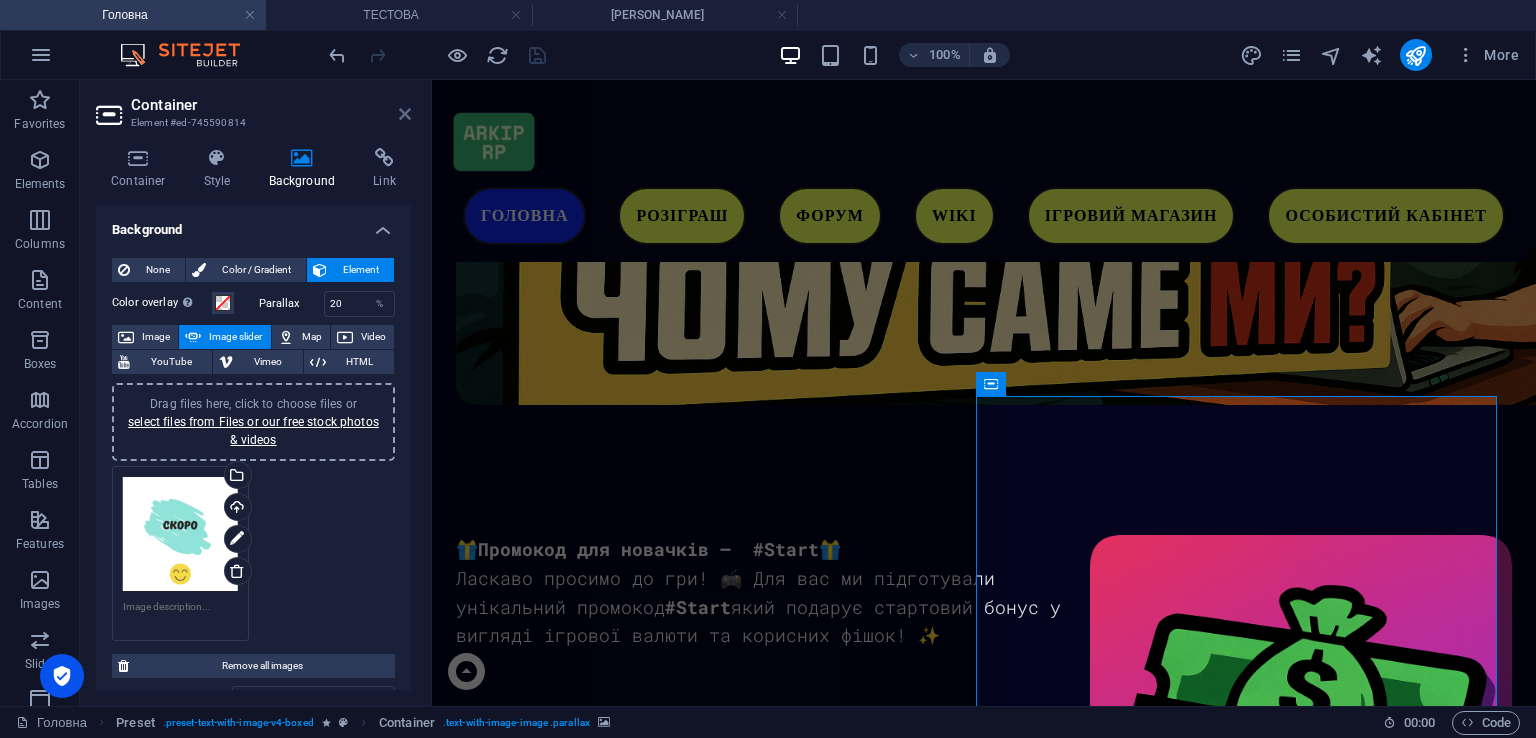 click at bounding box center [405, 114] 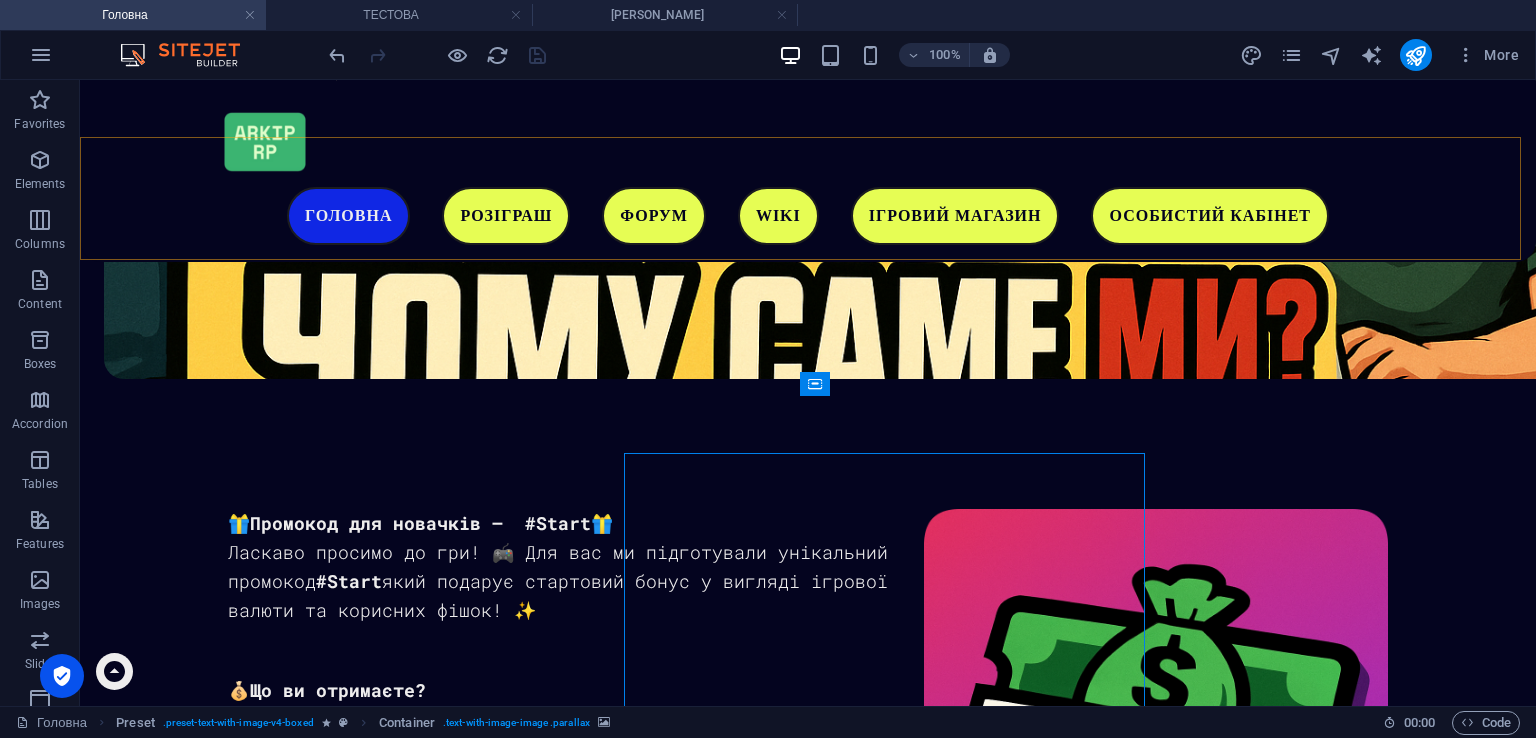 scroll, scrollTop: 2255, scrollLeft: 0, axis: vertical 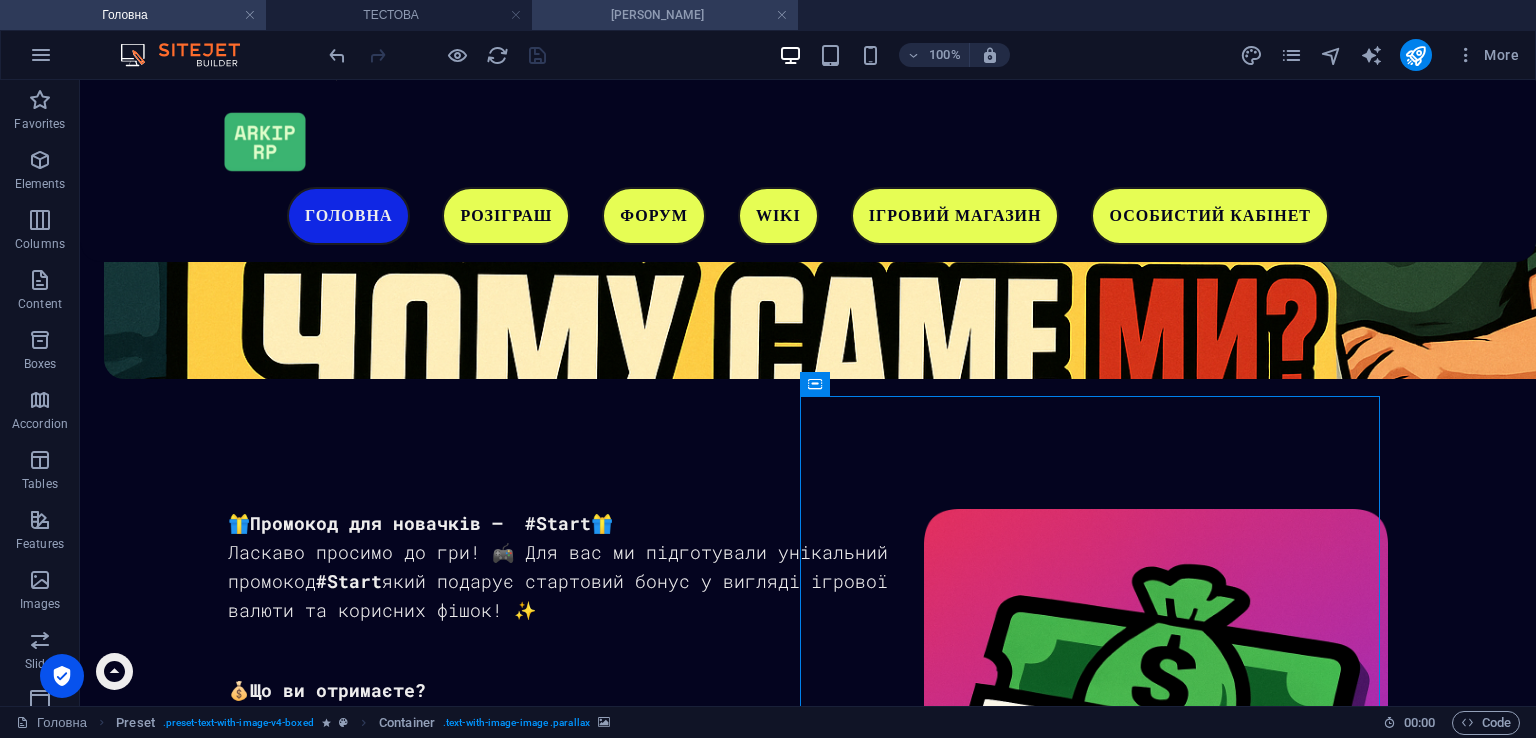 click on "[PERSON_NAME]" at bounding box center [665, 15] 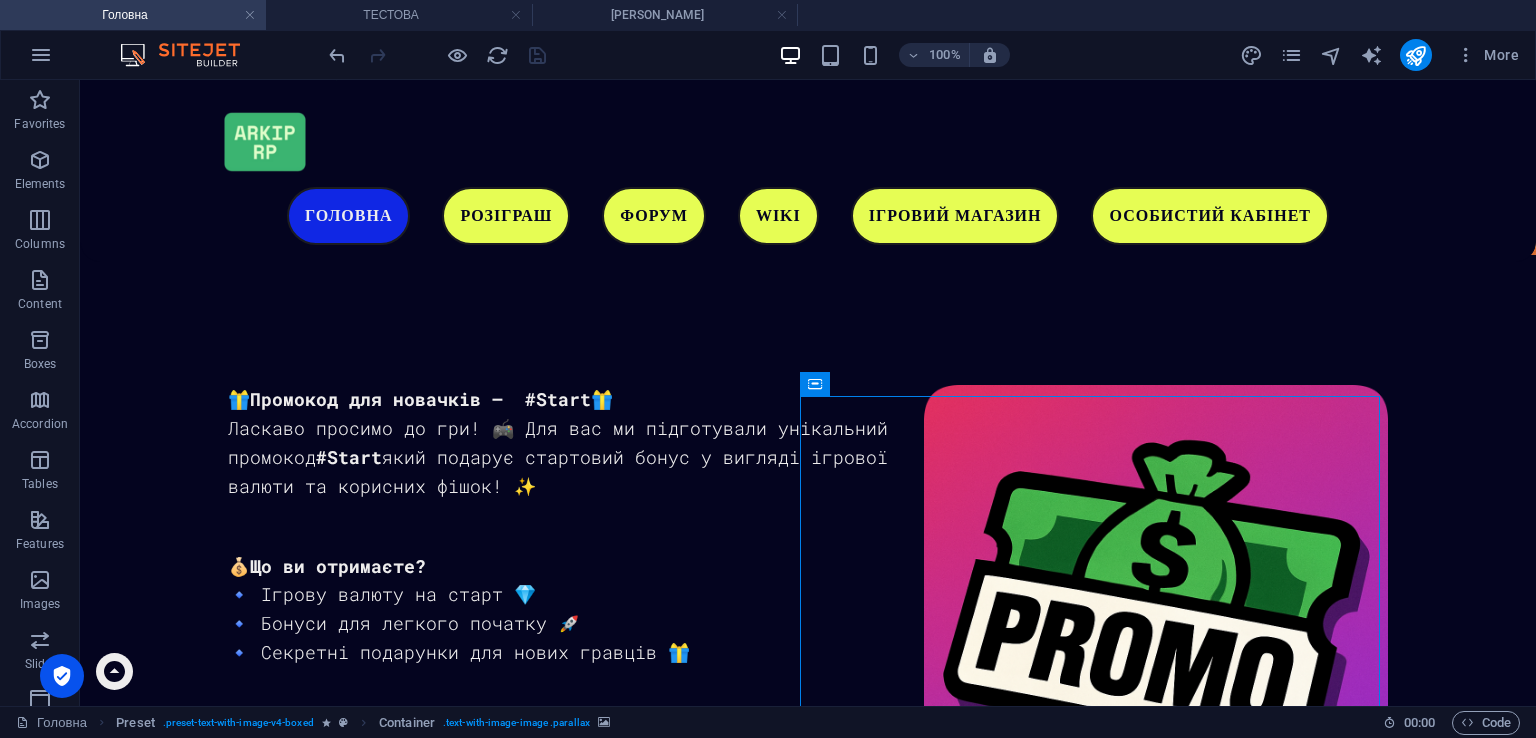 scroll, scrollTop: 0, scrollLeft: 0, axis: both 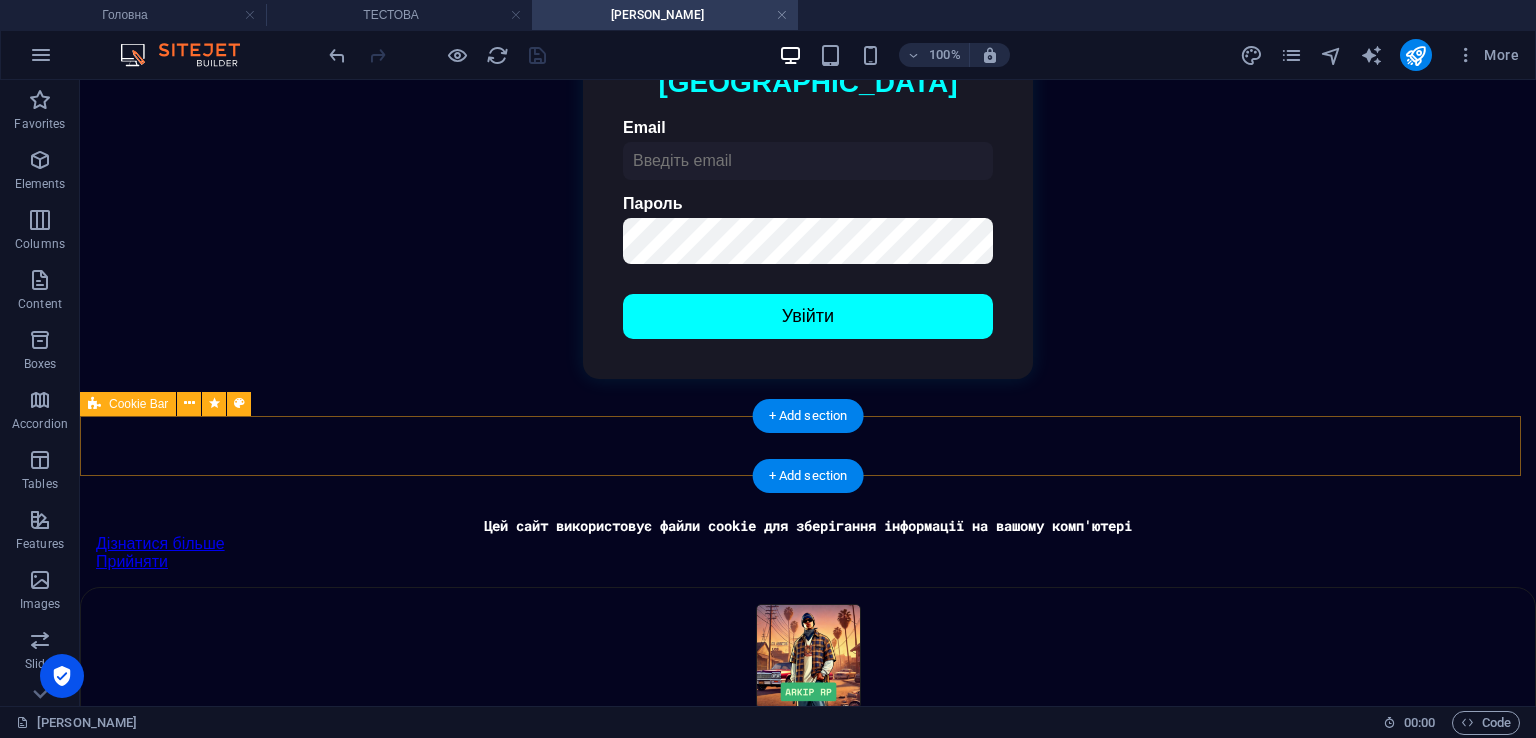 click on "Цей сайт використовує файли cookie для зберігання інформації на вашому комп'ютері Дізнатися більше Прийняти" at bounding box center (808, 543) 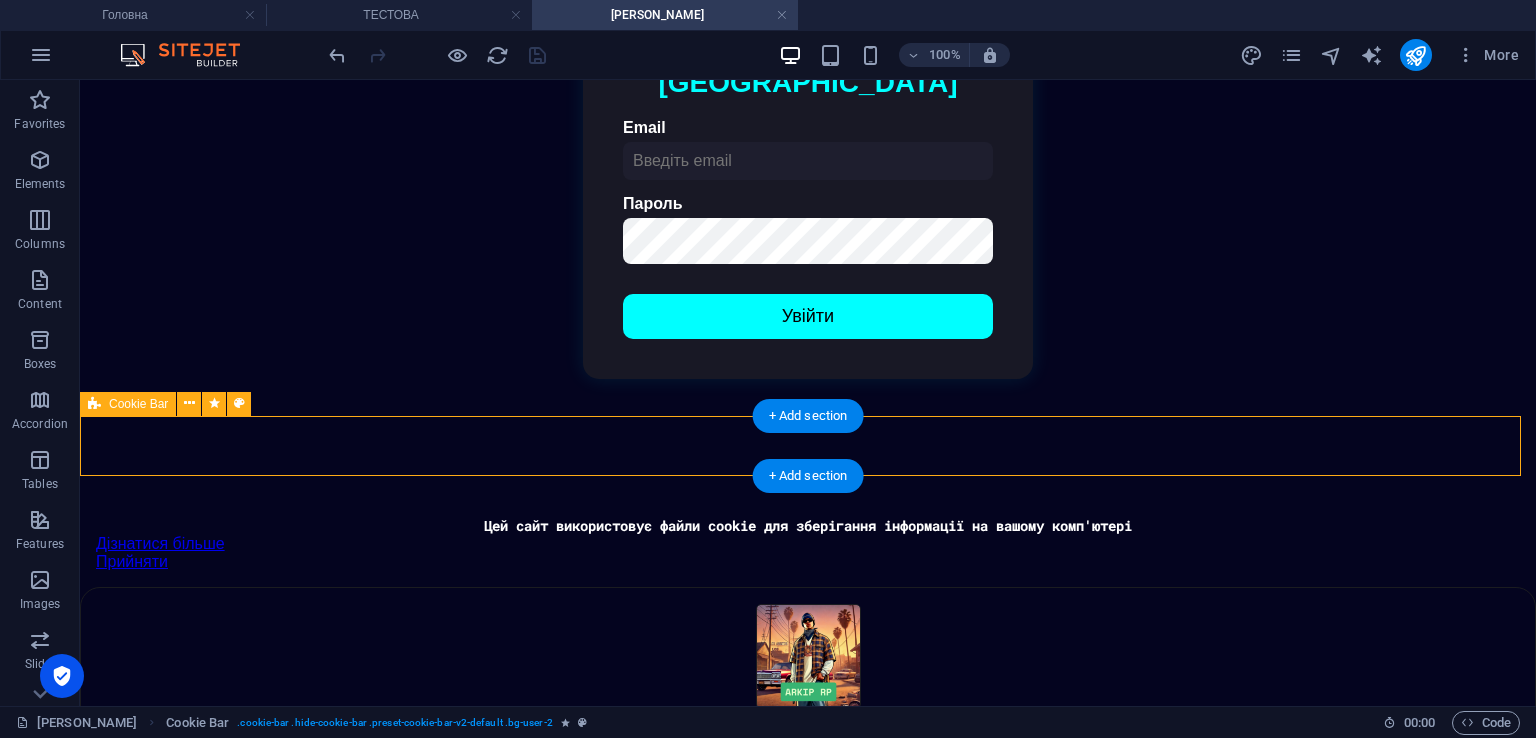 click on "Цей сайт використовує файли cookie для зберігання інформації на вашому комп'ютері Дізнатися більше Прийняти" at bounding box center (808, 543) 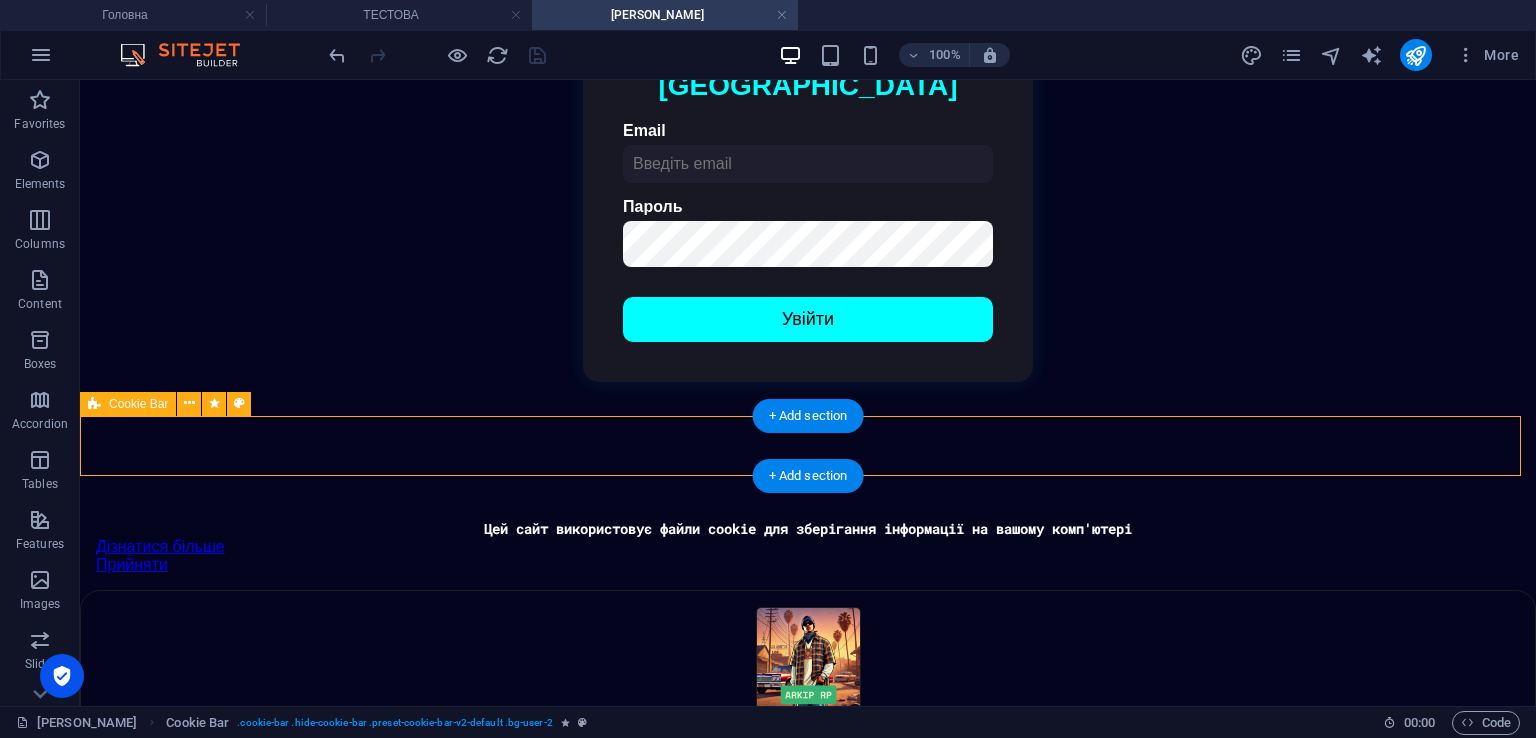 select on "px" 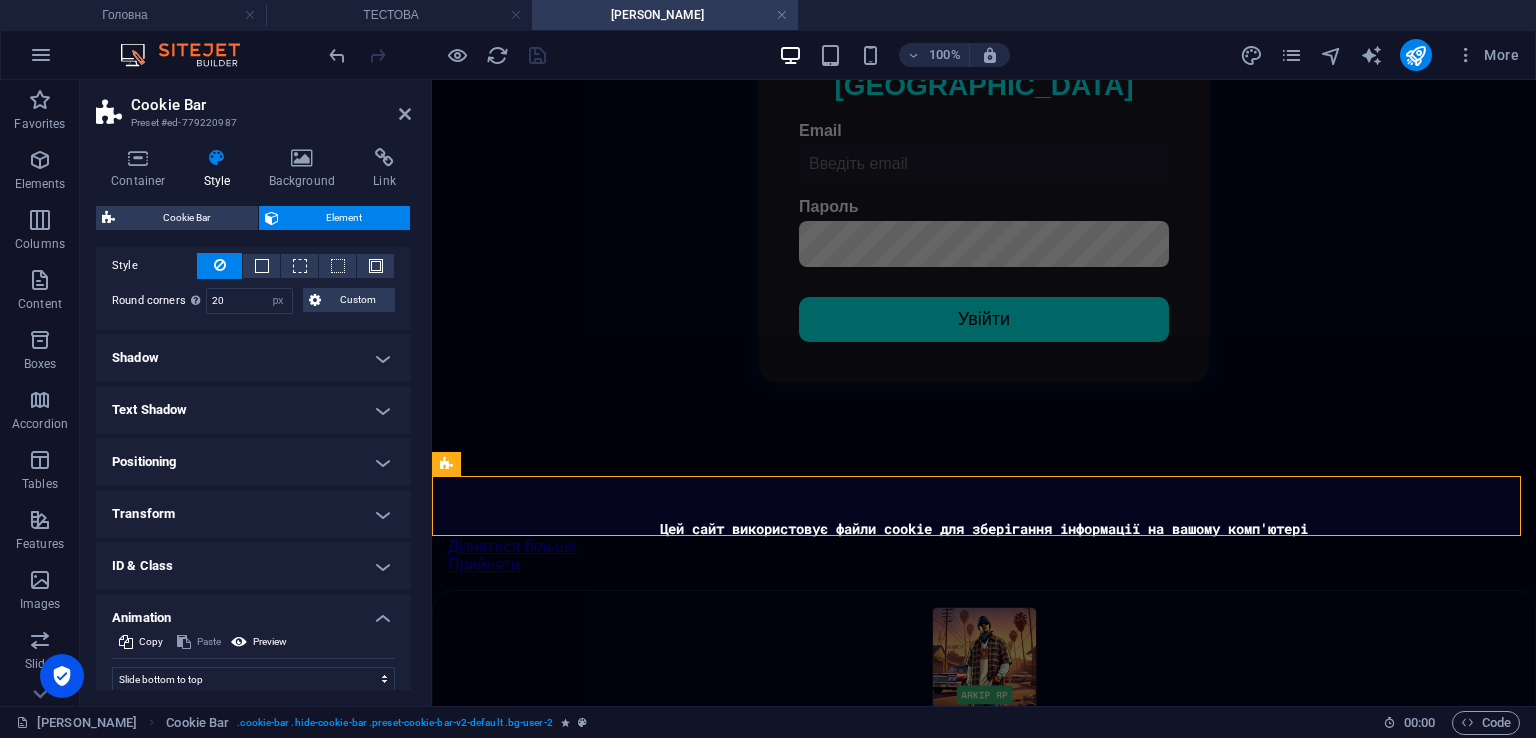 scroll, scrollTop: 477, scrollLeft: 0, axis: vertical 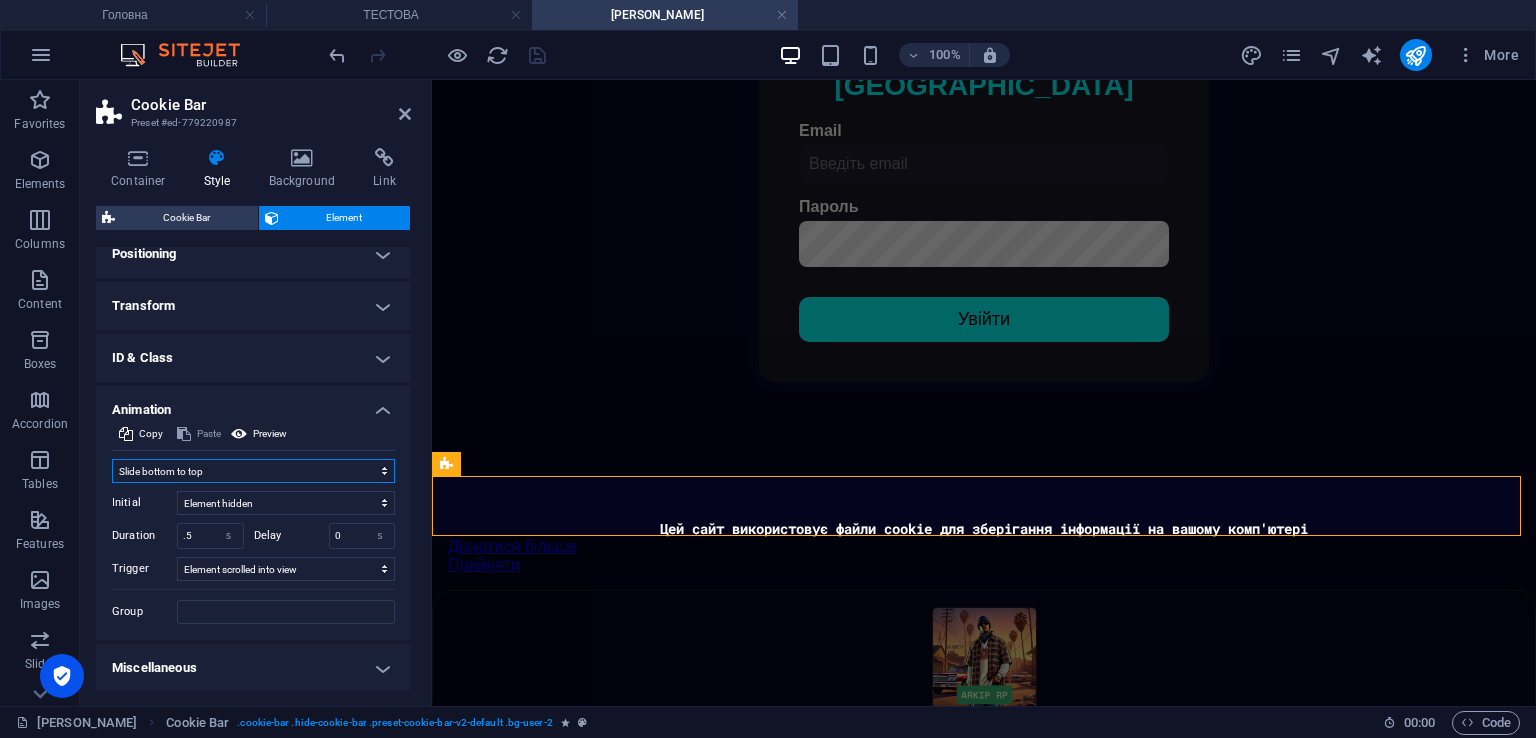 click on "Don't animate Show / Hide Slide up/down Zoom in/out Slide left to right Slide right to left Slide top to bottom Slide bottom to top Pulse Blink Open as overlay" at bounding box center (253, 471) 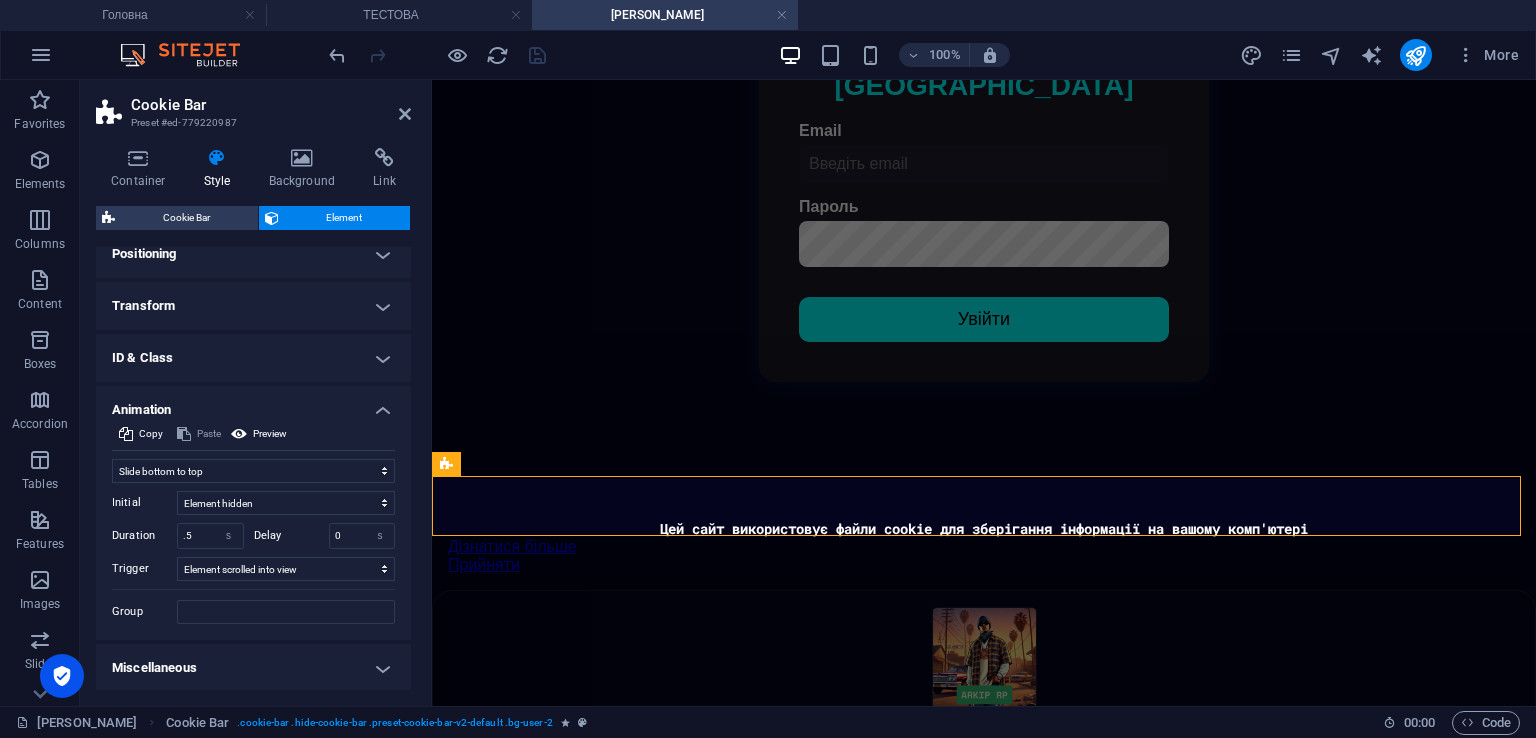 click on "Cookie Bar" at bounding box center (271, 105) 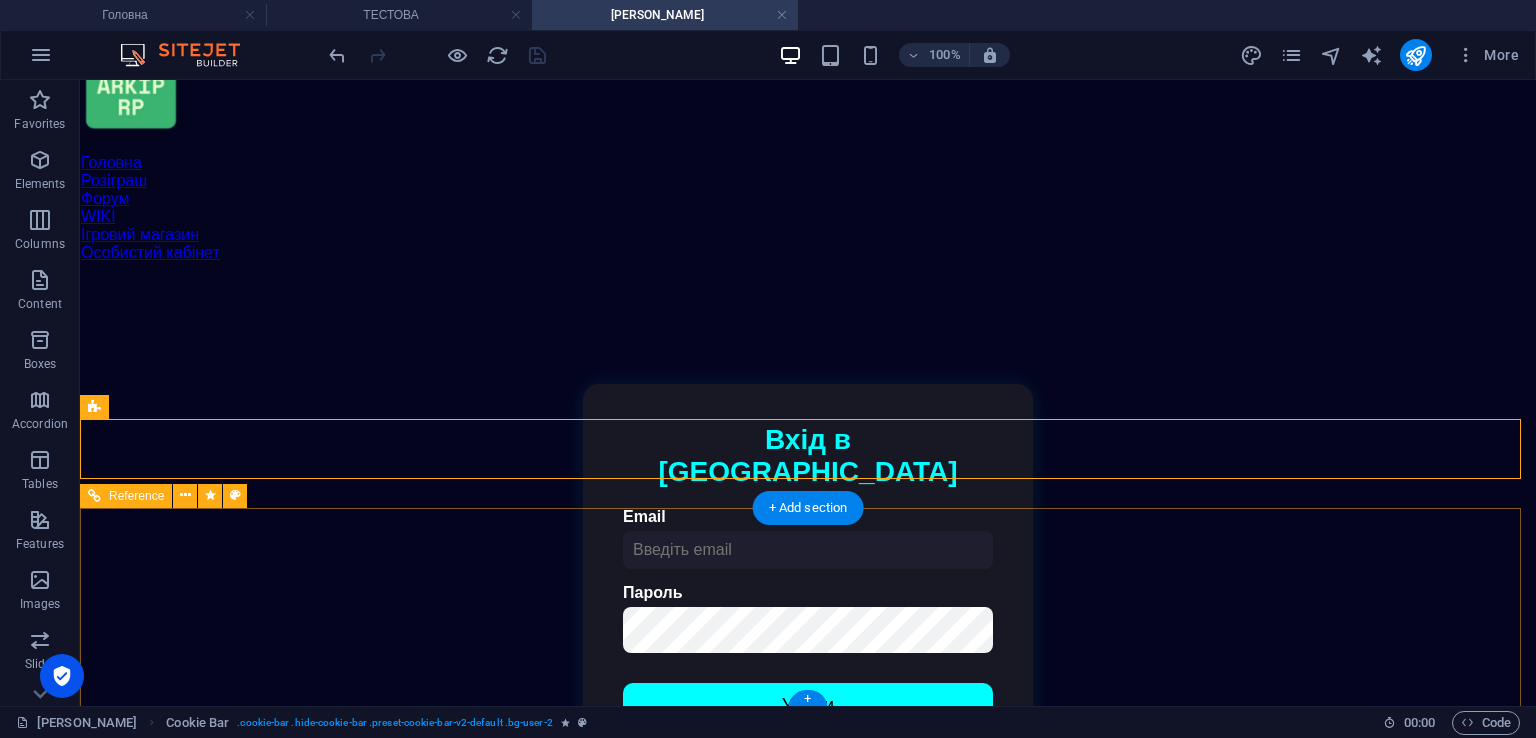 scroll, scrollTop: 0, scrollLeft: 0, axis: both 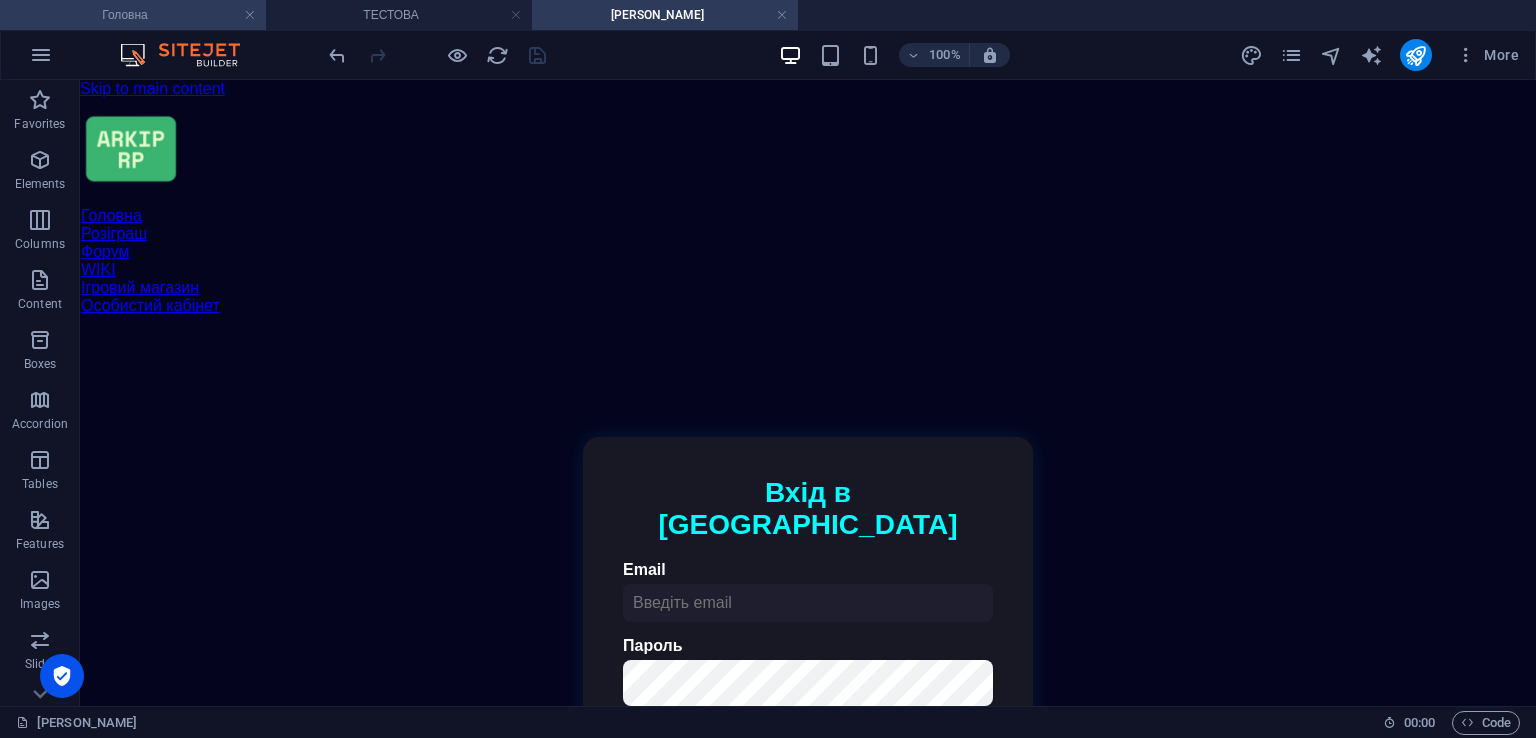 click on "Головна" at bounding box center [133, 15] 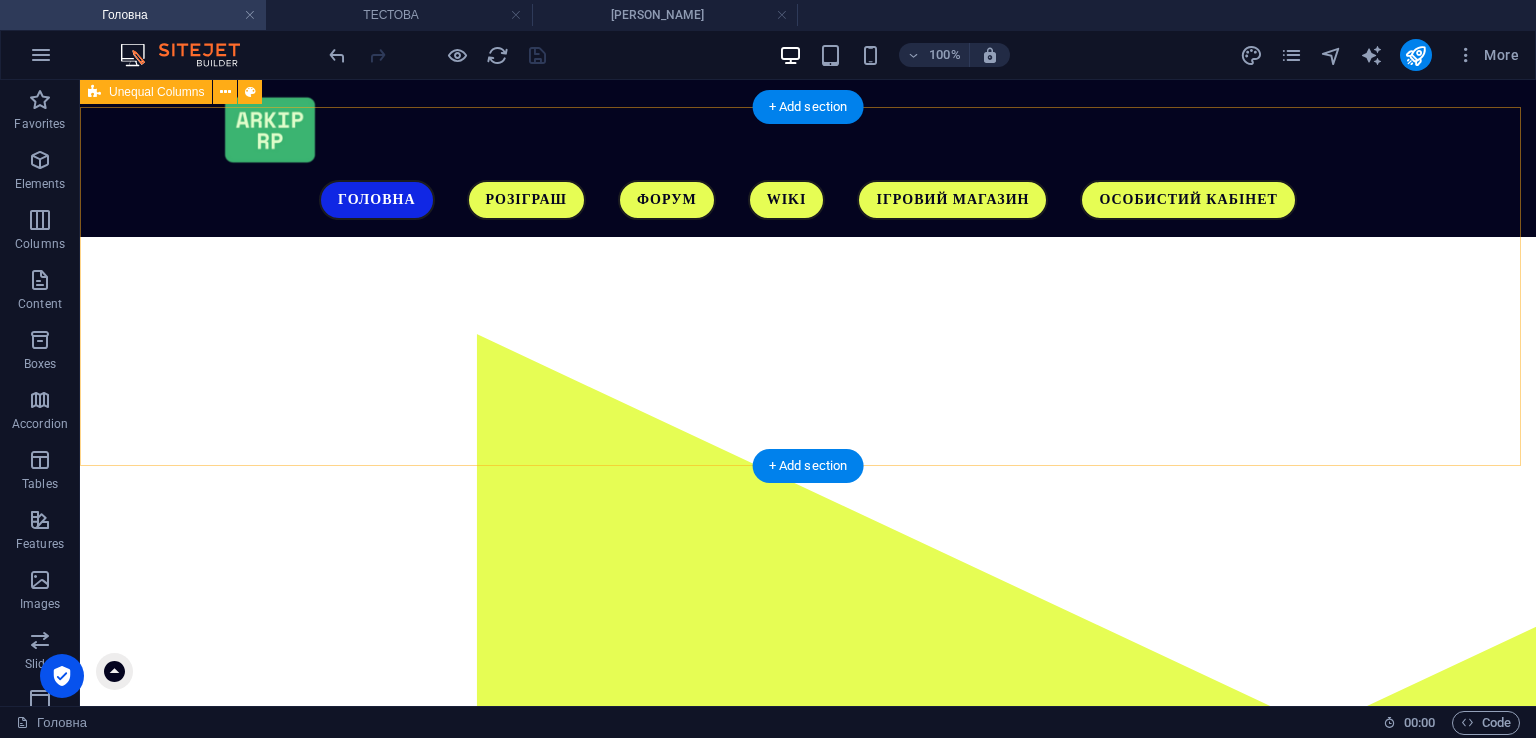 scroll, scrollTop: 0, scrollLeft: 0, axis: both 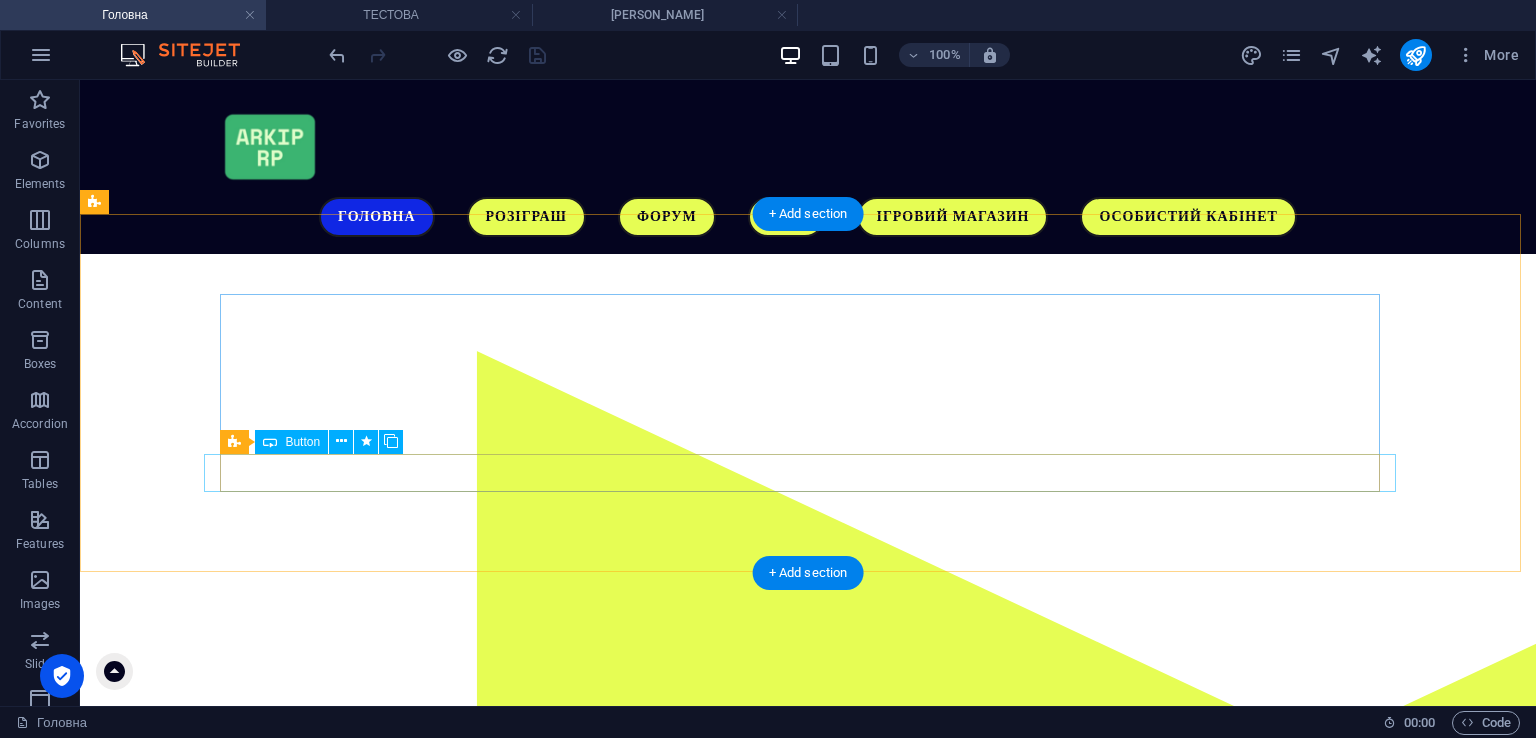 click on "Завантажити гру" at bounding box center [684, 1147] 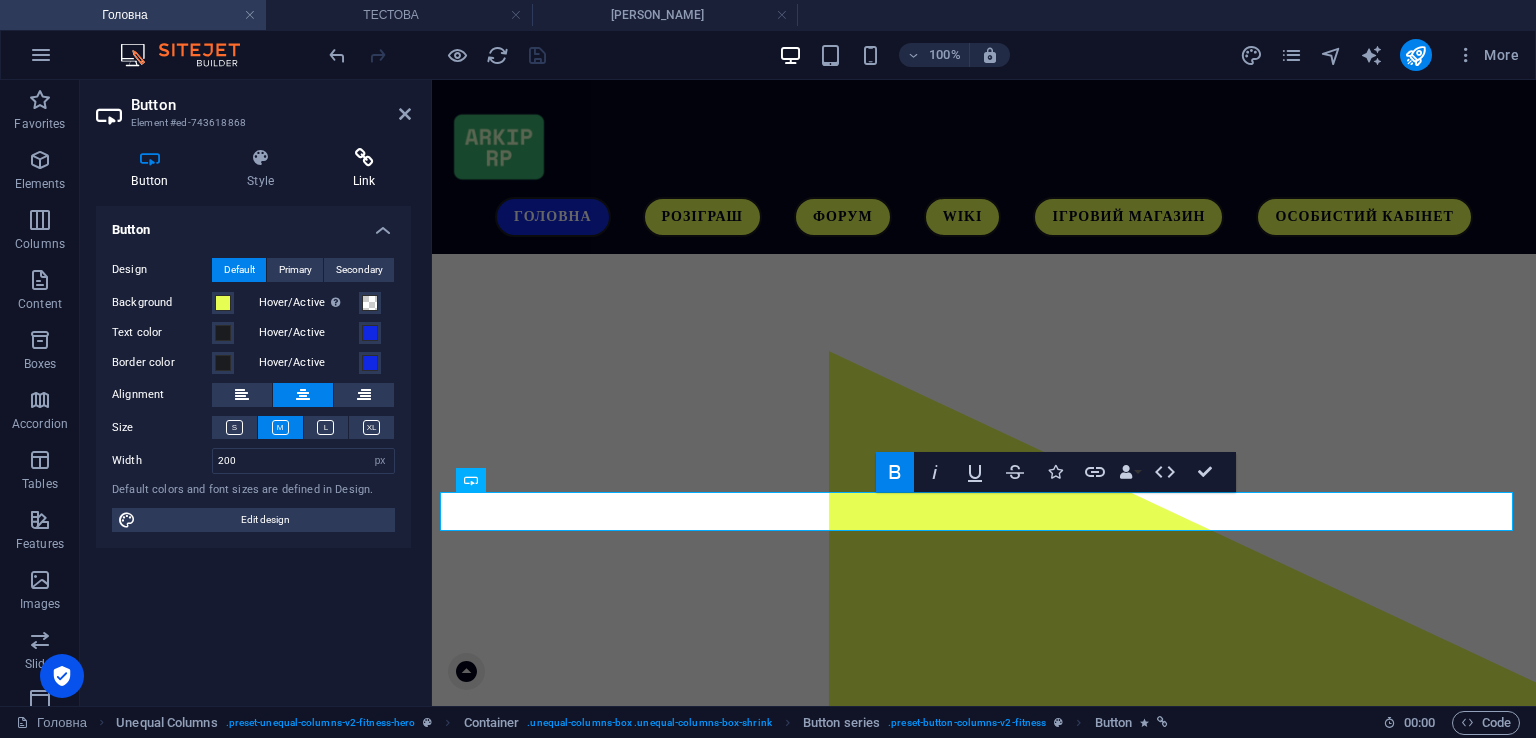 click on "Link" at bounding box center [364, 169] 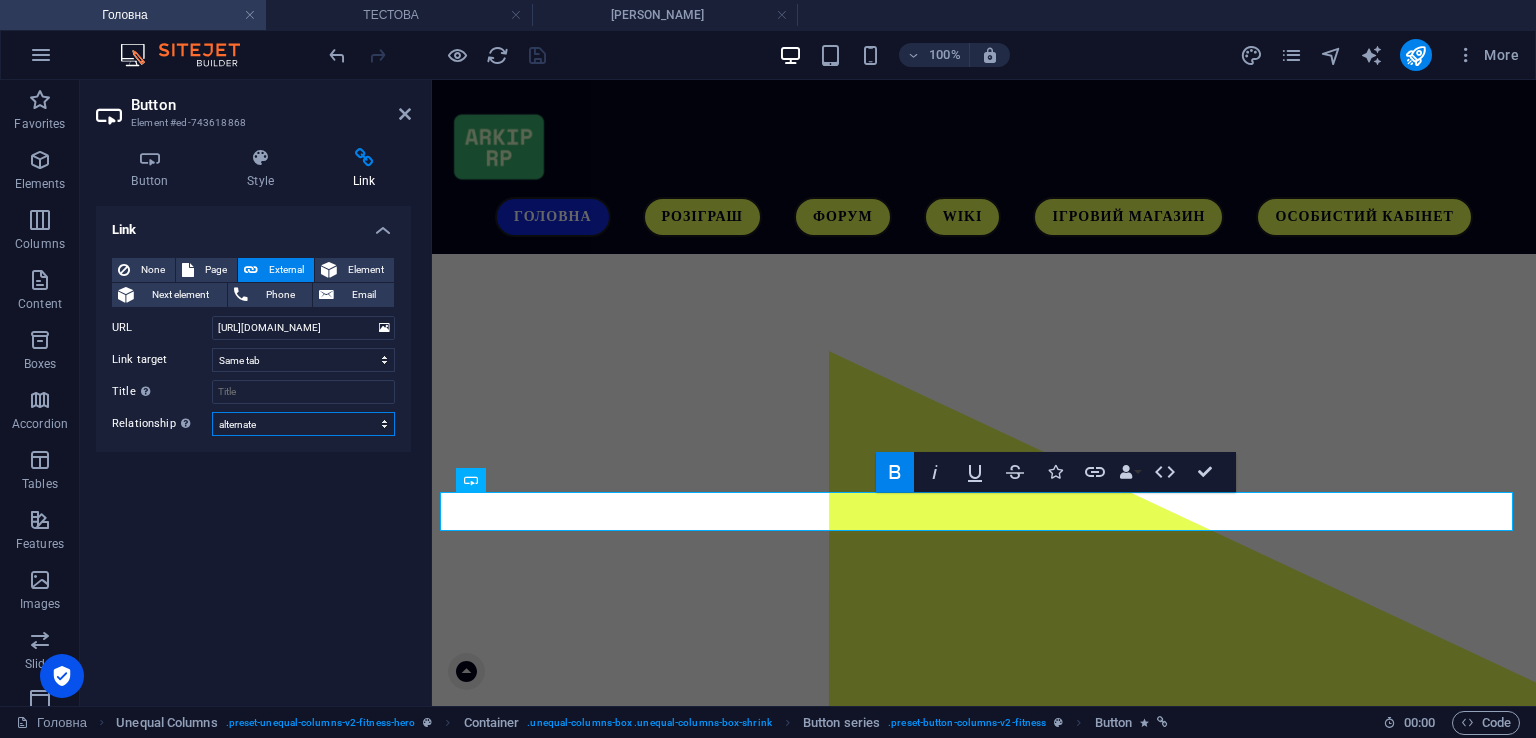 click on "alternate author bookmark external help license next nofollow noreferrer noopener prev search tag" at bounding box center (303, 424) 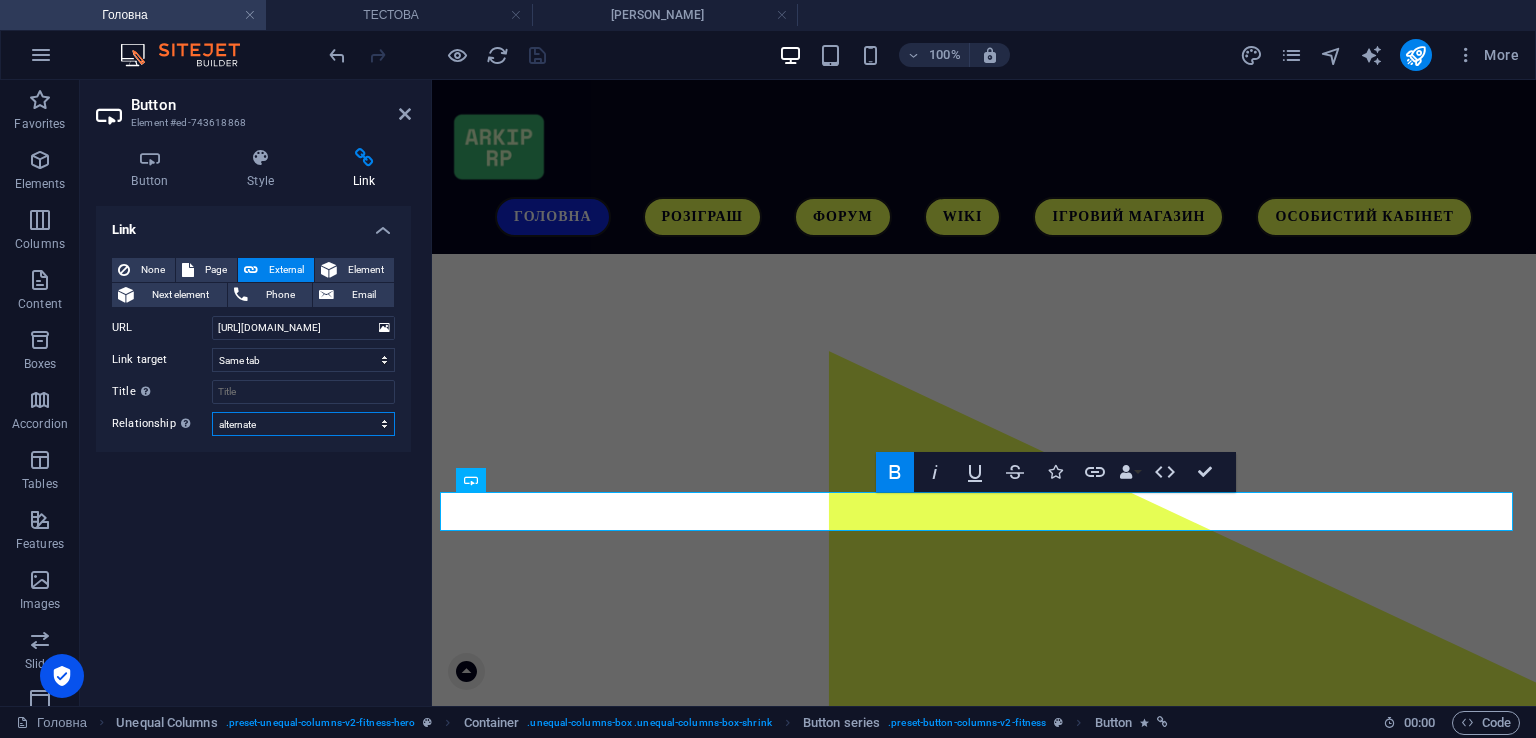 select on "next" 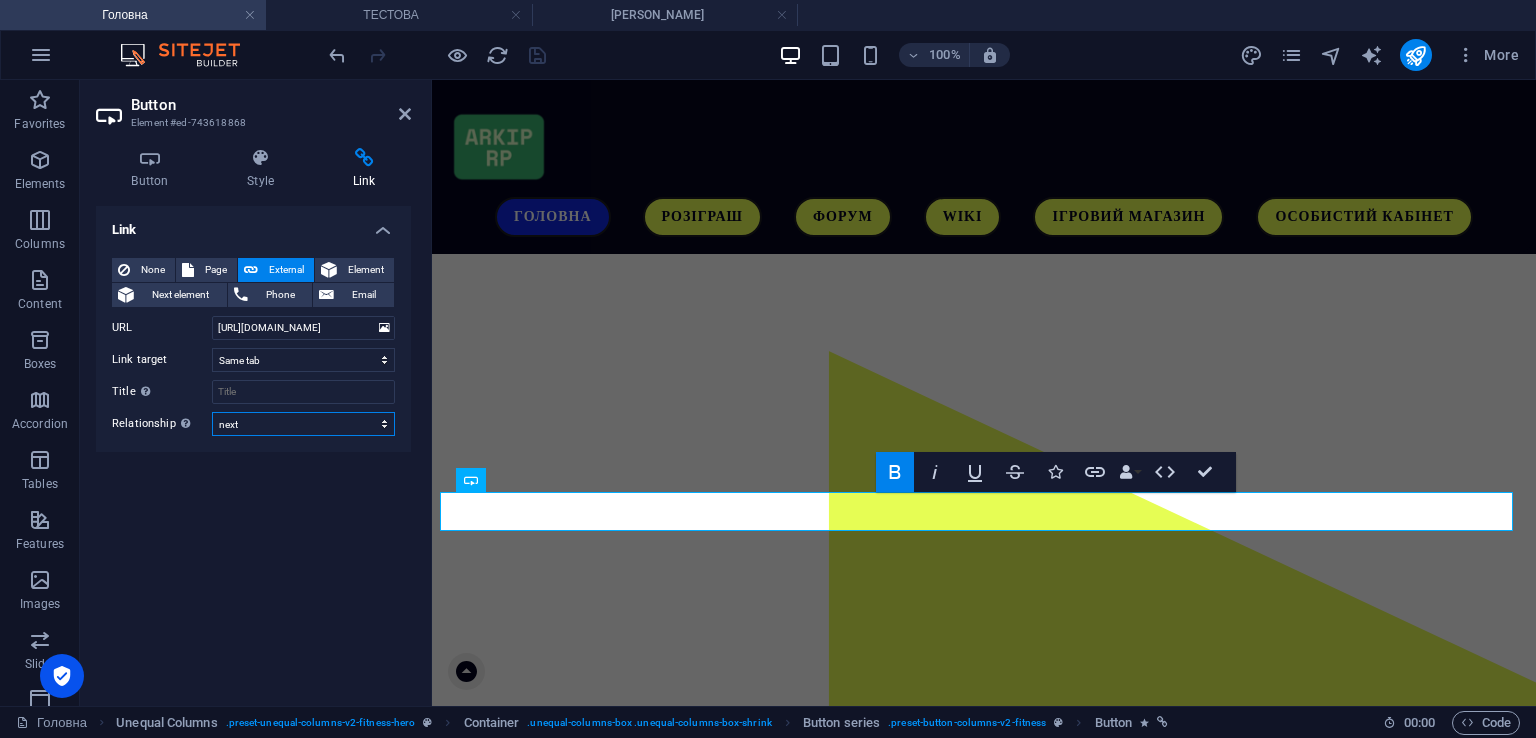 click on "alternate author bookmark external help license next nofollow noreferrer noopener prev search tag" at bounding box center [303, 424] 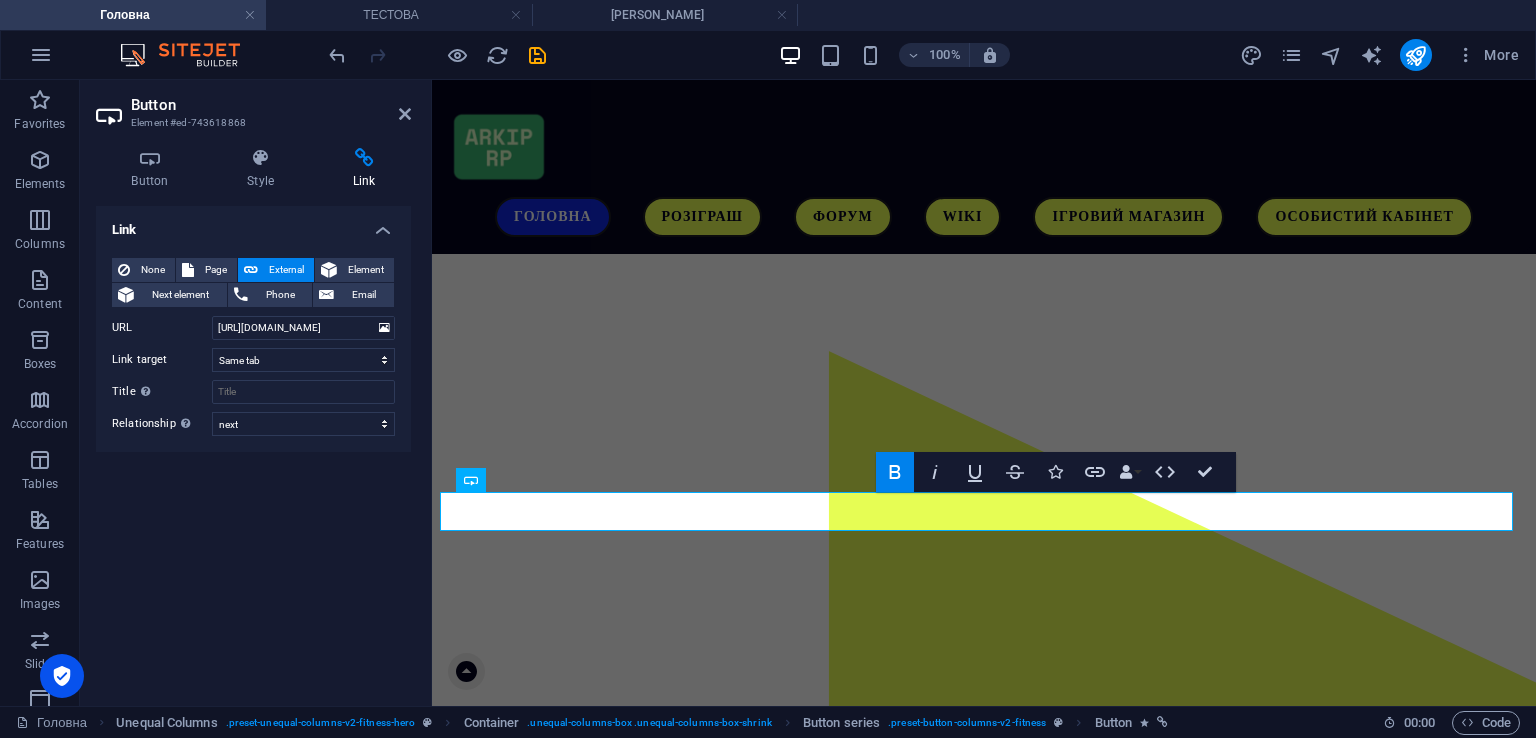 click on "None Page External Element Next element Phone Email Page Головна WIKI Ігровий магазин Особистий кабінет -- Кабінет  Повідомити помилку на сайті Політика конфіденційності Договір офери Файли cookie Угода користувача Адмін Панель В розробці Технічні роботи Успішно ТЕСТОВА -- Тестова 2 -- Тестова 3 Розіграш Element
URL https://cdn1.site-media.eu/images/0/17175931/MrGqJDN2koBRfYHeTKipxw-KhtyKFpXjsJahzuvo20diQ-_jzrX8sIFcN8oM5RzdjbBw.png Phone Email Link target New tab Same tab Overlay Title Additional link description, should not be the same as the link text. The title is most often shown as a tooltip text when the mouse moves over the element. Leave empty if uncertain. Relationship Sets the  relationship of this link to the link target alternate author bookmark external help license next nofollow" at bounding box center (253, 347) 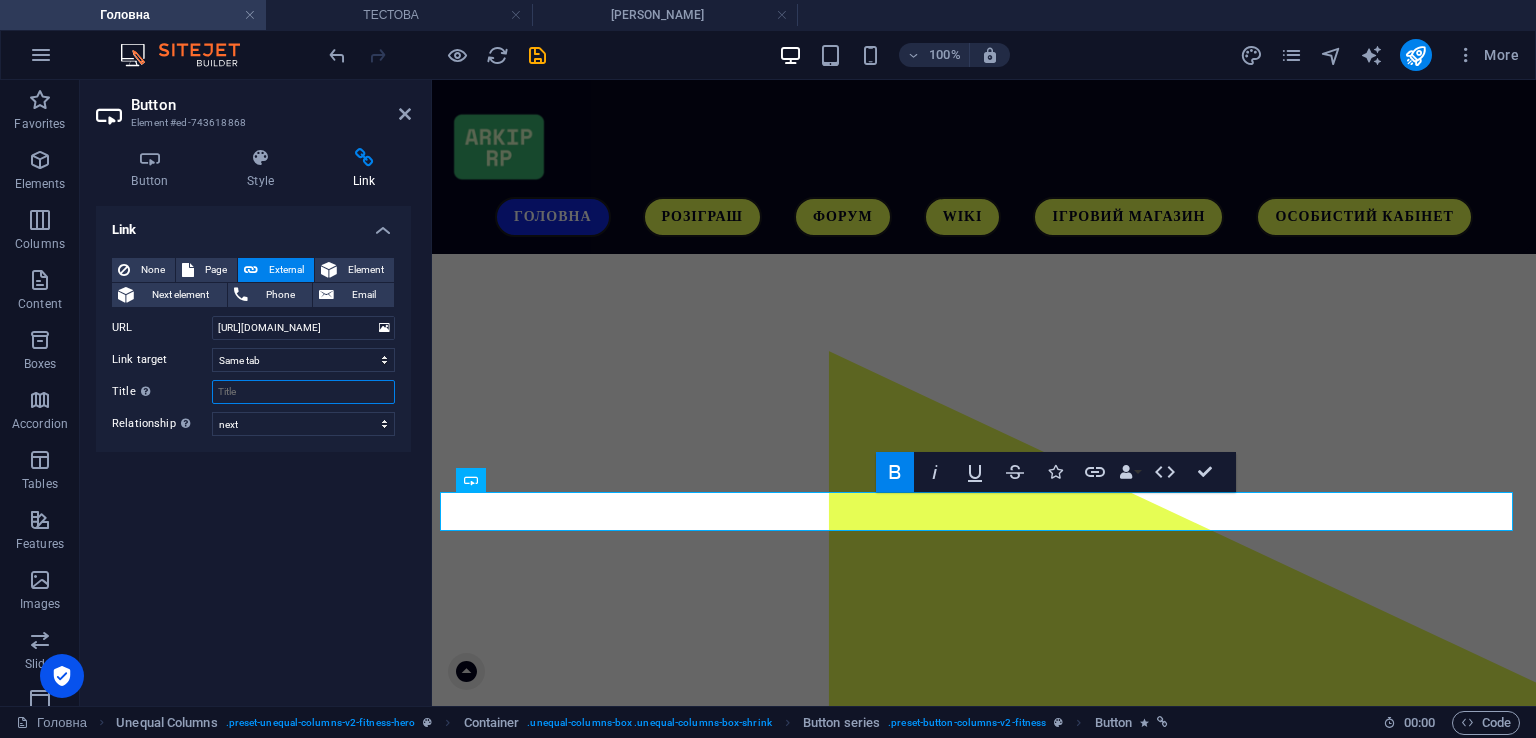 click on "Title Additional link description, should not be the same as the link text. The title is most often shown as a tooltip text when the mouse moves over the element. Leave empty if uncertain." at bounding box center [303, 392] 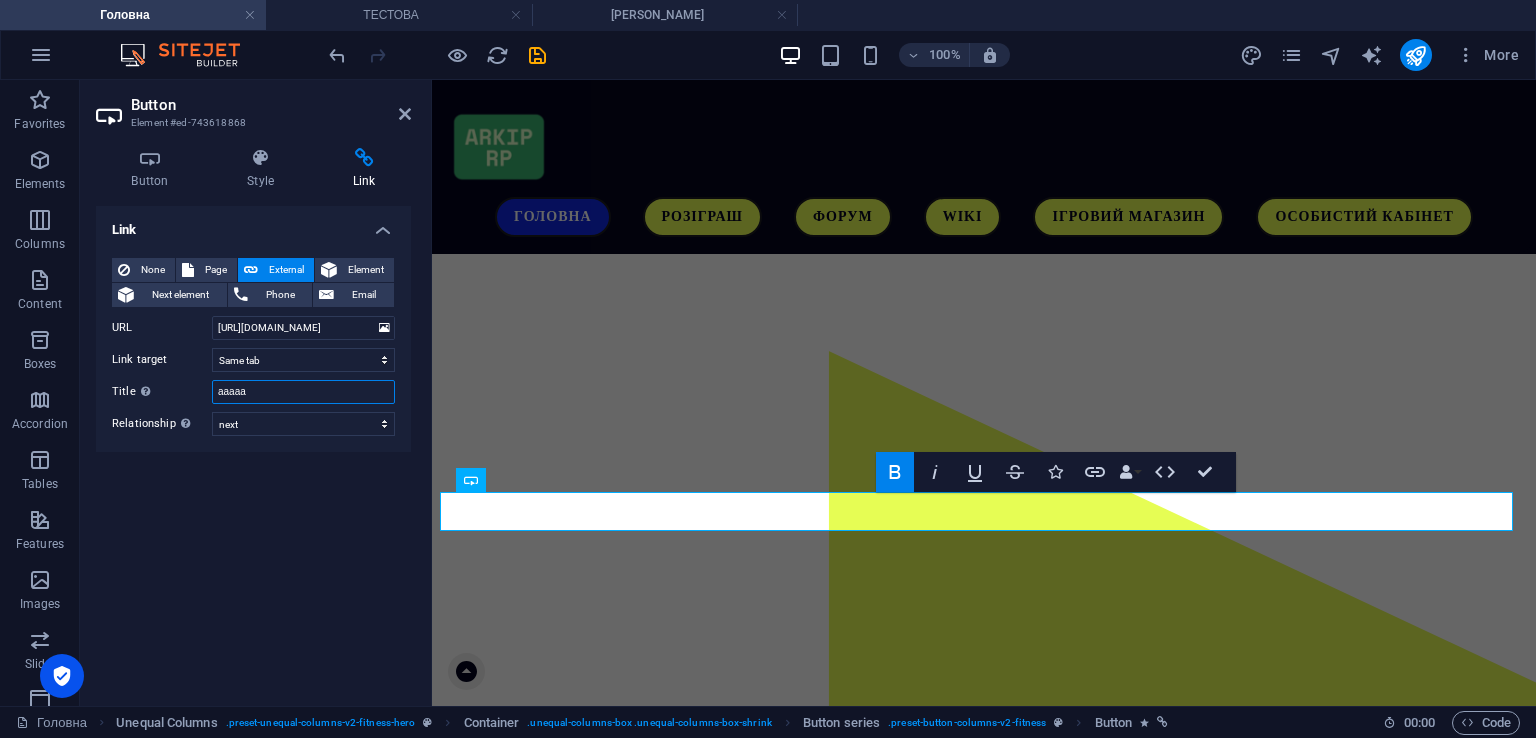 type on "ааааа" 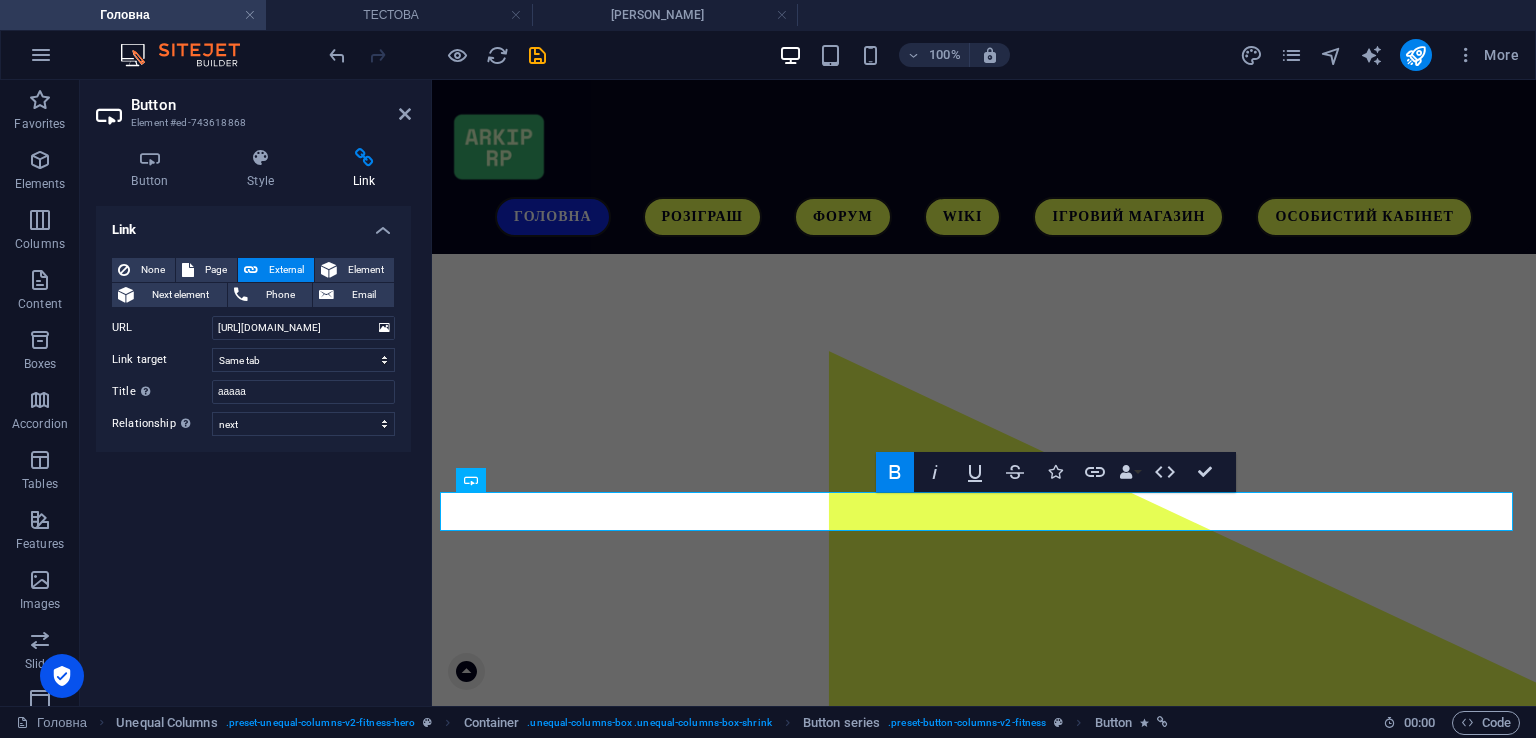 click on "Link None Page External Element Next element Phone Email Page Головна WIKI Ігровий магазин Особистий кабінет -- Кабінет  Повідомити помилку на сайті Політика конфіденційності Договір офери Файли cookie Угода користувача Адмін Панель В розробці Технічні роботи Успішно ТЕСТОВА -- Тестова 2 -- Тестова 3 Розіграш Element
URL https://cdn1.site-media.eu/images/0/17175931/MrGqJDN2koBRfYHeTKipxw-KhtyKFpXjsJahzuvo20diQ-_jzrX8sIFcN8oM5RzdjbBw.png Phone Email Link target New tab Same tab Overlay Title Additional link description, should not be the same as the link text. The title is most often shown as a tooltip text when the mouse moves over the element. Leave empty if uncertain. ааааа Relationship Sets the  relationship of this link to the link target alternate author bookmark external help license" at bounding box center (253, 448) 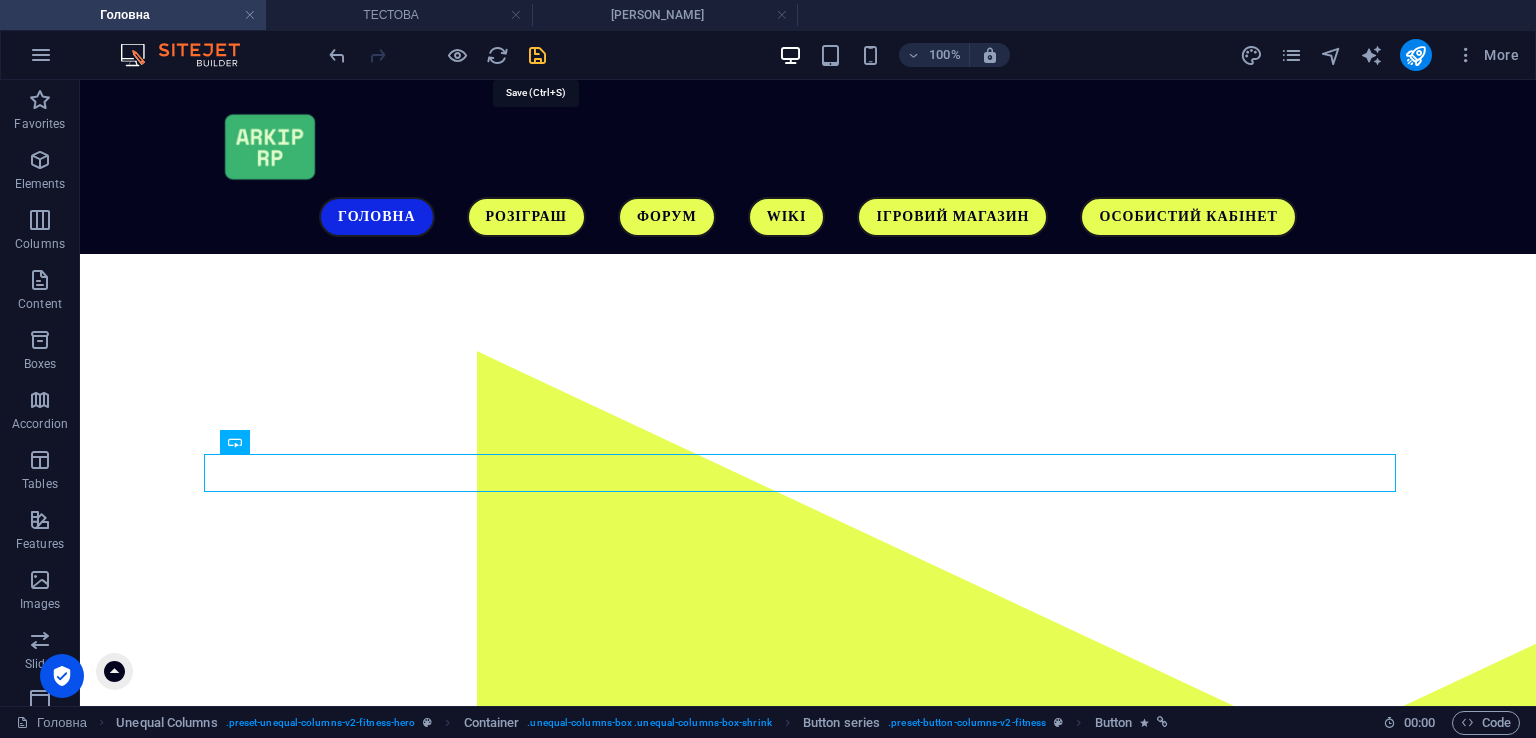 click at bounding box center [537, 55] 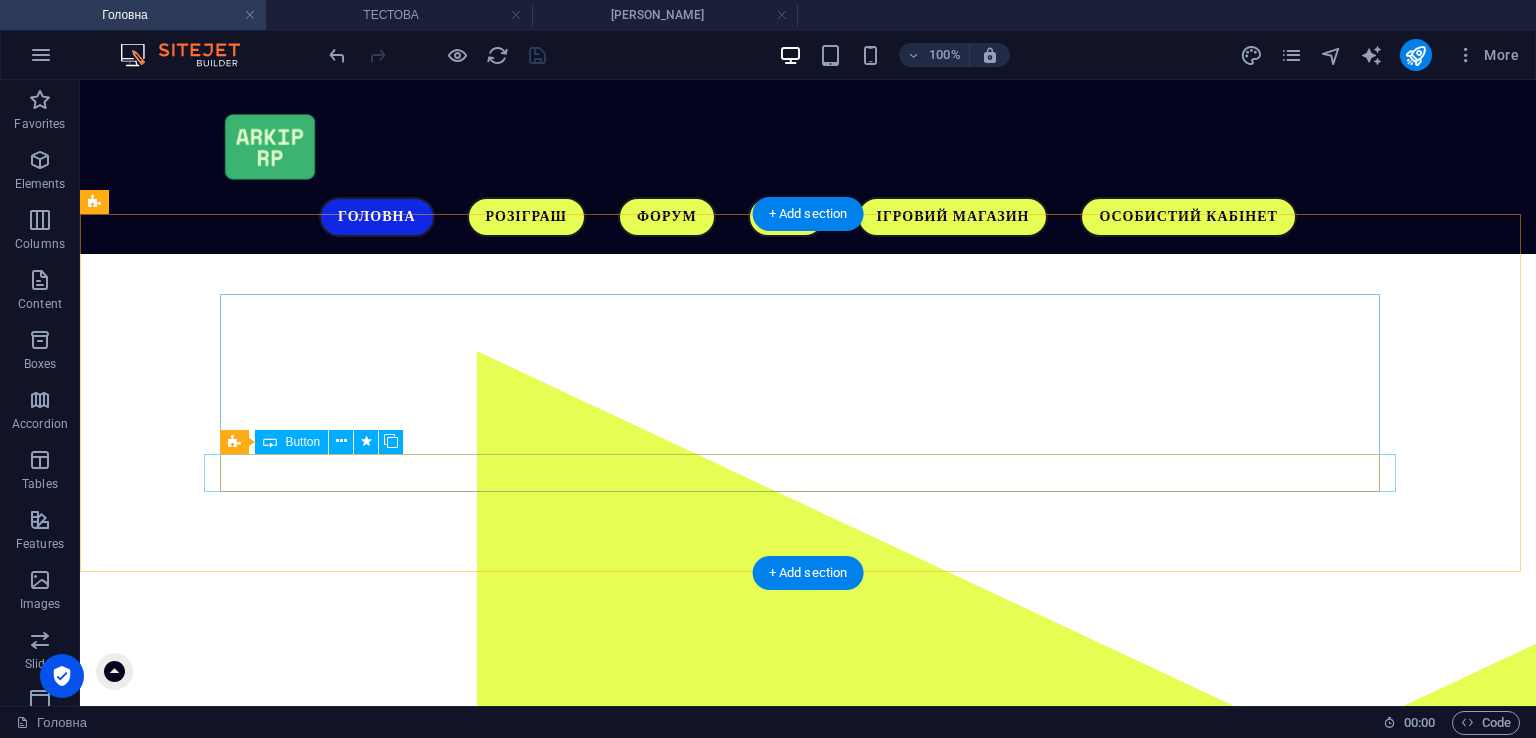 click on "Завантажити гру" at bounding box center (684, 1147) 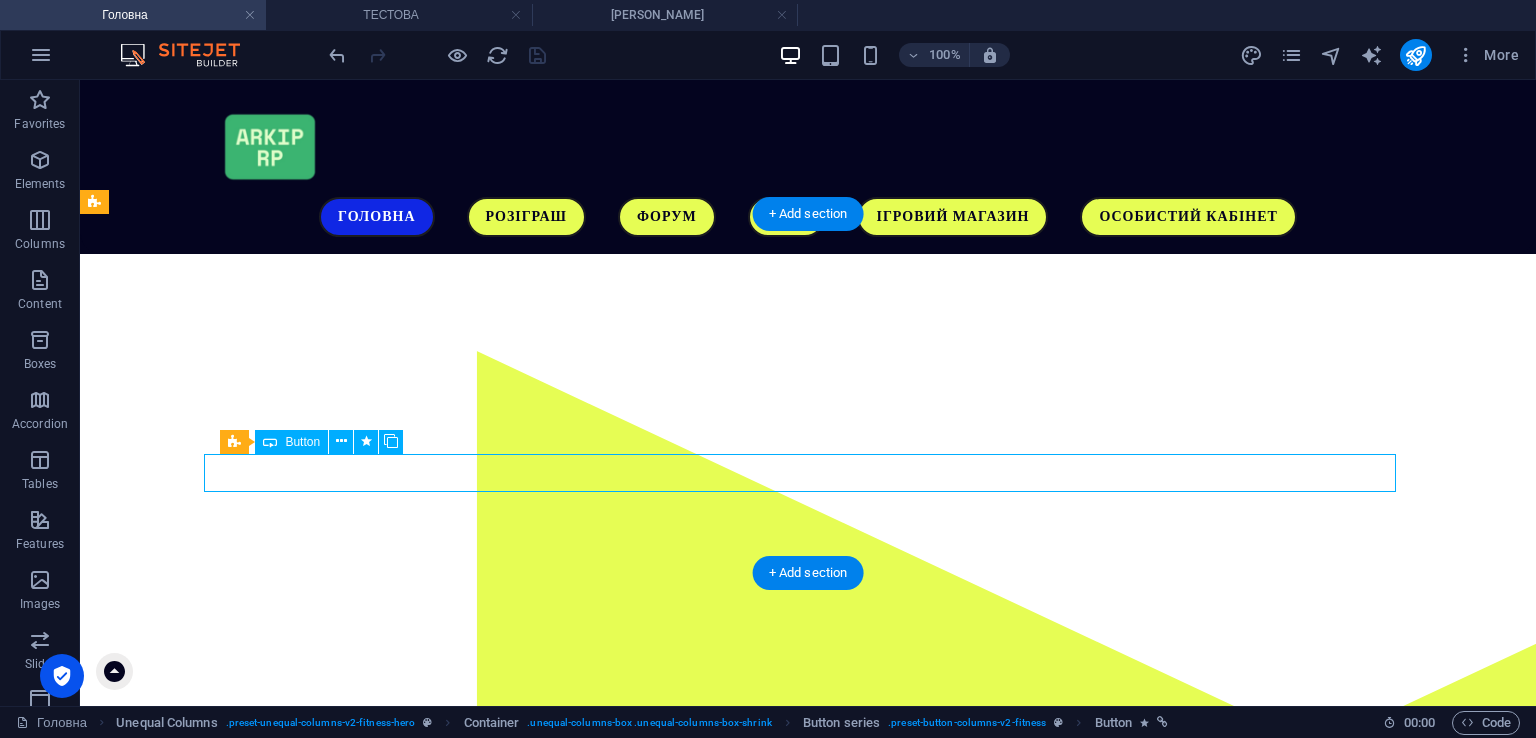 click on "Завантажити гру" at bounding box center [684, 1147] 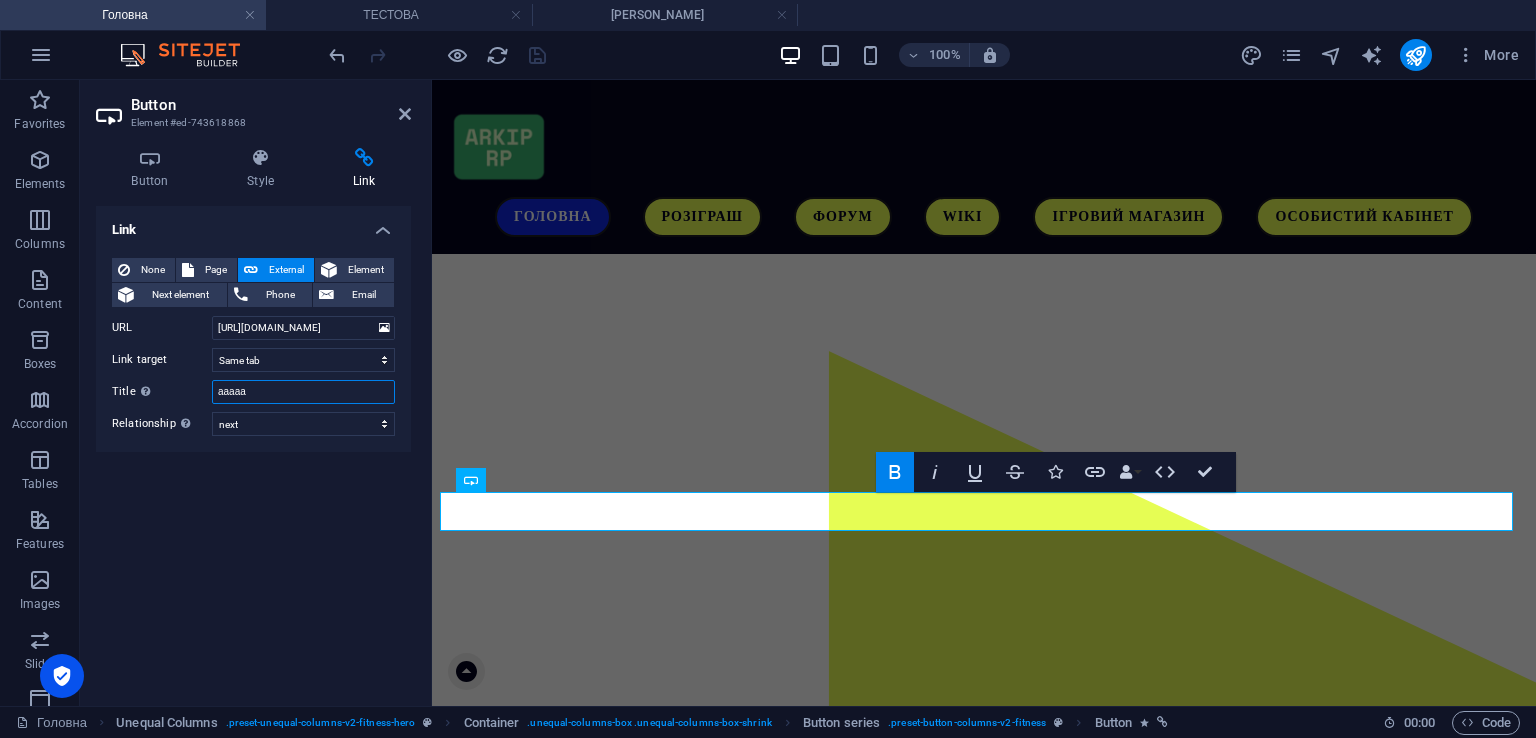 click on "ааааа" at bounding box center [303, 392] 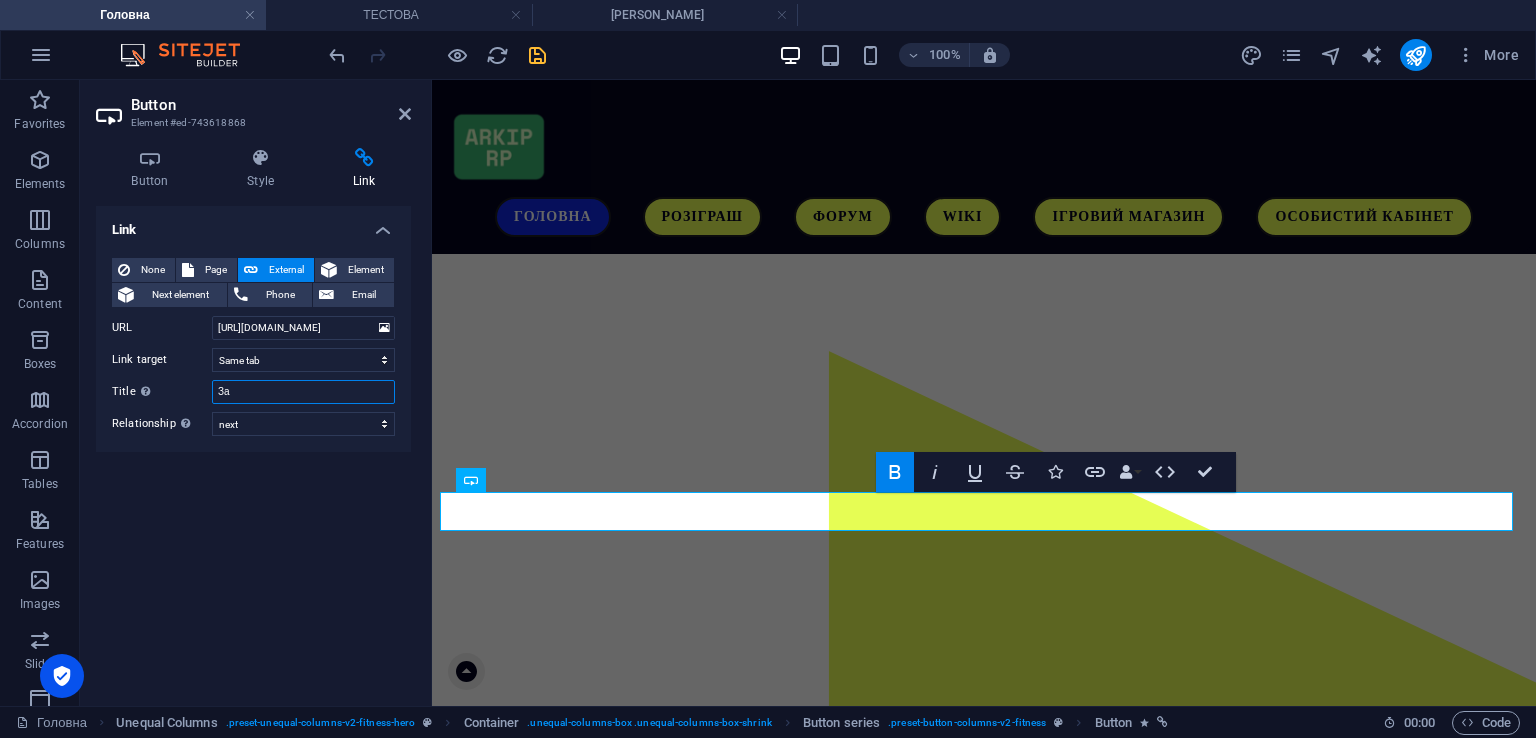 type on "З" 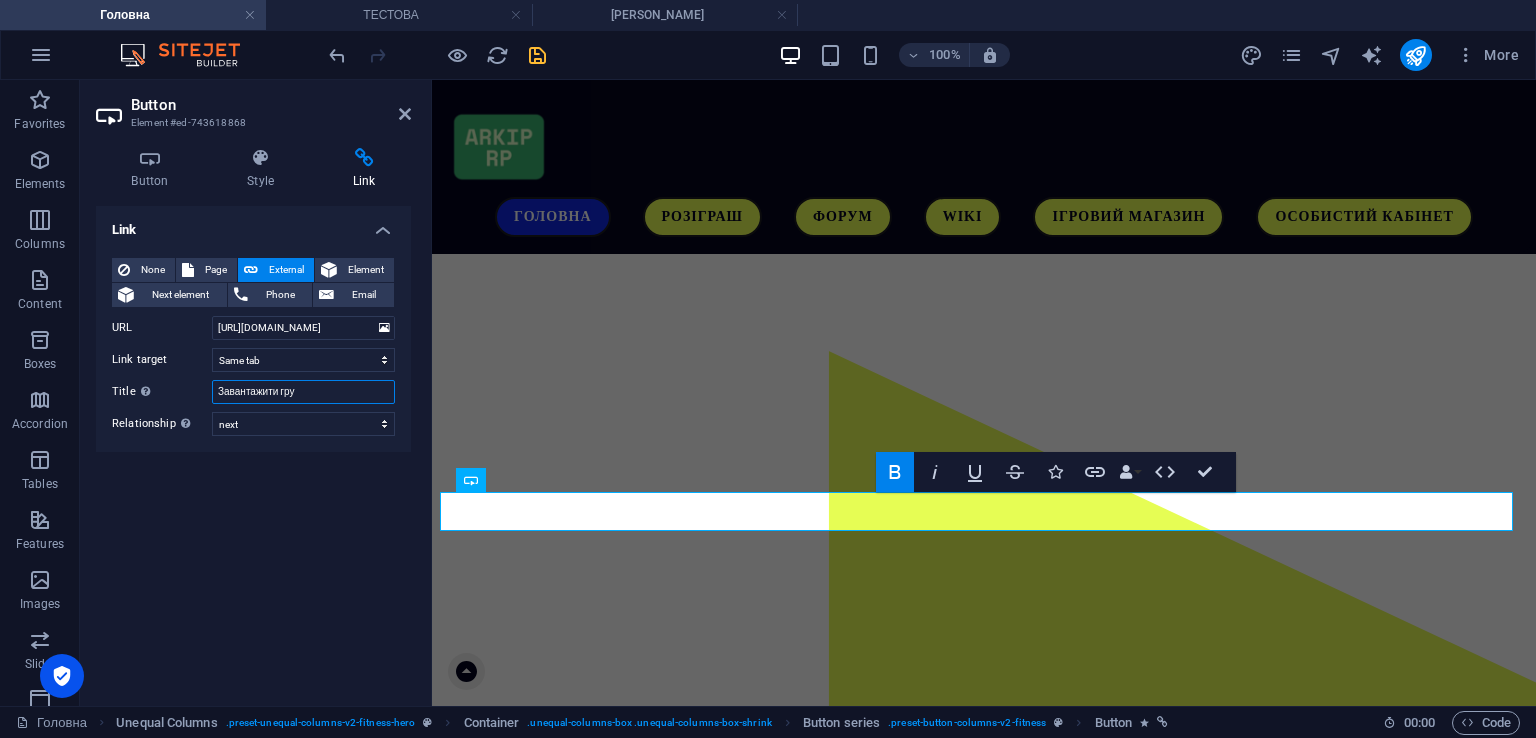 type on "Завантажити гру" 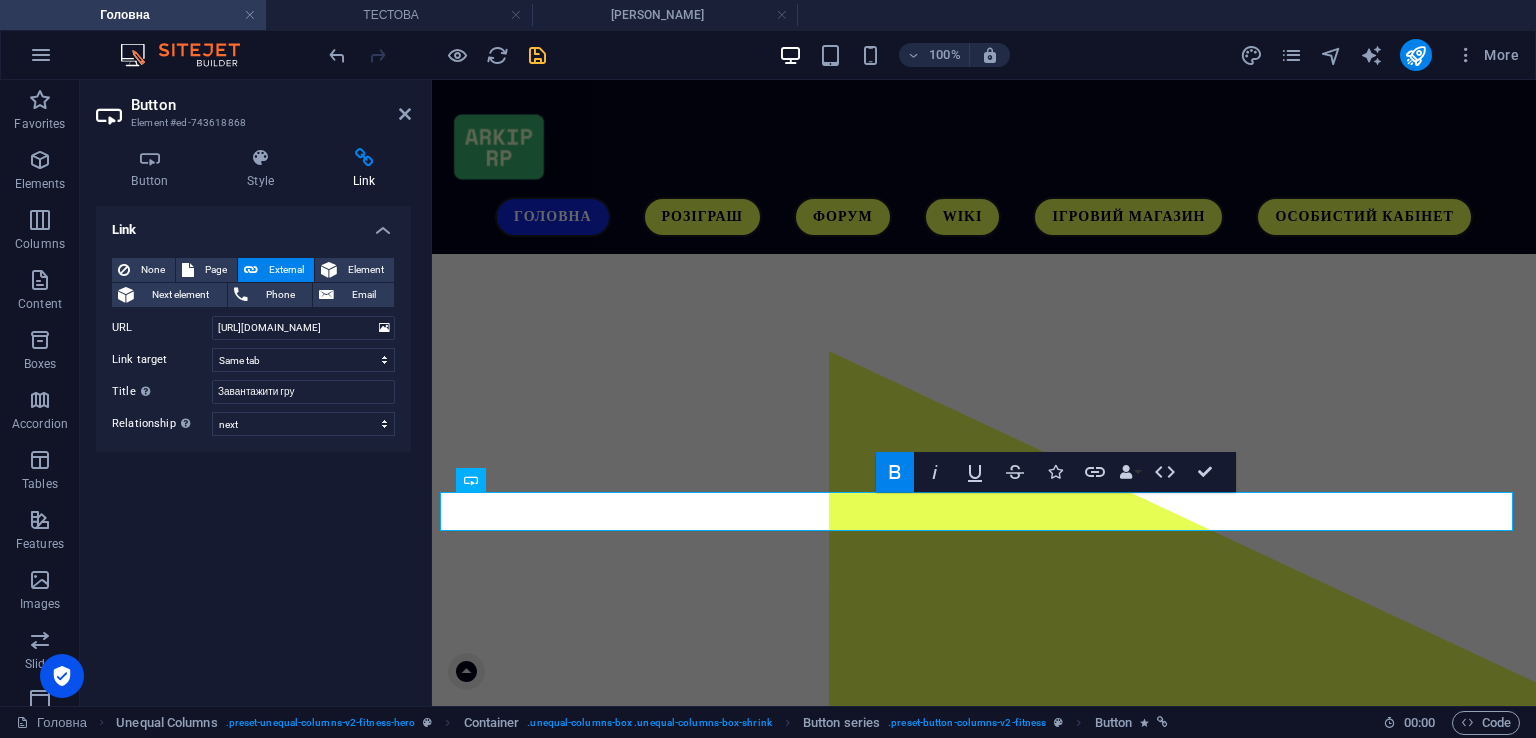 click on "Link None Page External Element Next element Phone Email Page Головна WIKI Ігровий магазин Особистий кабінет -- Кабінет  Повідомити помилку на сайті Політика конфіденційності Договір офери Файли cookie Угода користувача Адмін Панель В розробці Технічні роботи Успішно ТЕСТОВА -- Тестова 2 -- Тестова 3 Розіграш Element
URL https://cdn1.site-media.eu/images/0/17175931/MrGqJDN2koBRfYHeTKipxw-KhtyKFpXjsJahzuvo20diQ-_jzrX8sIFcN8oM5RzdjbBw.png Phone Email Link target New tab Same tab Overlay Title Additional link description, should not be the same as the link text. The title is most often shown as a tooltip text when the mouse moves over the element. Leave empty if uncertain. Завантажити гру Relationship Sets the  relationship of this link to the link target alternate author bookmark" at bounding box center [253, 448] 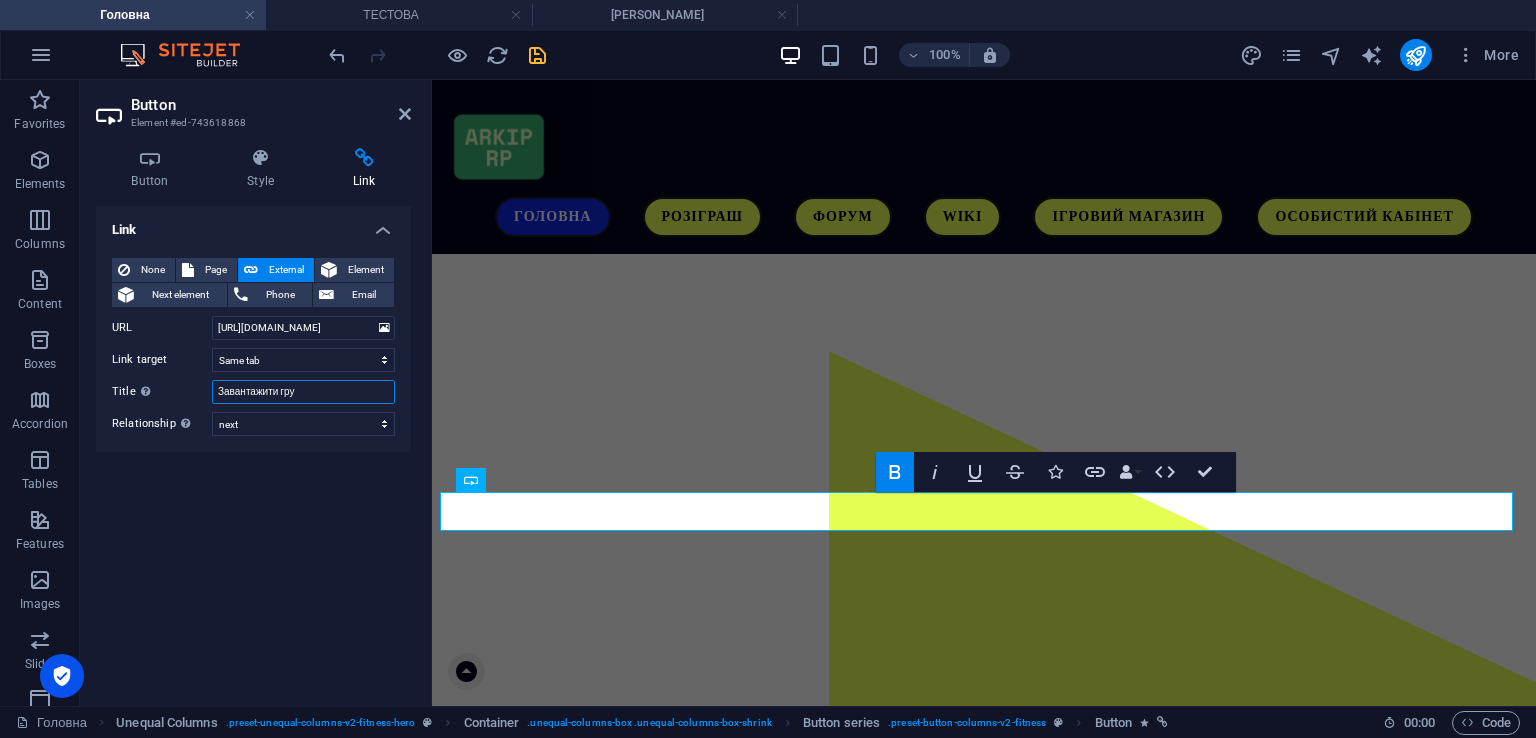 click on "Завантажити гру" at bounding box center [303, 392] 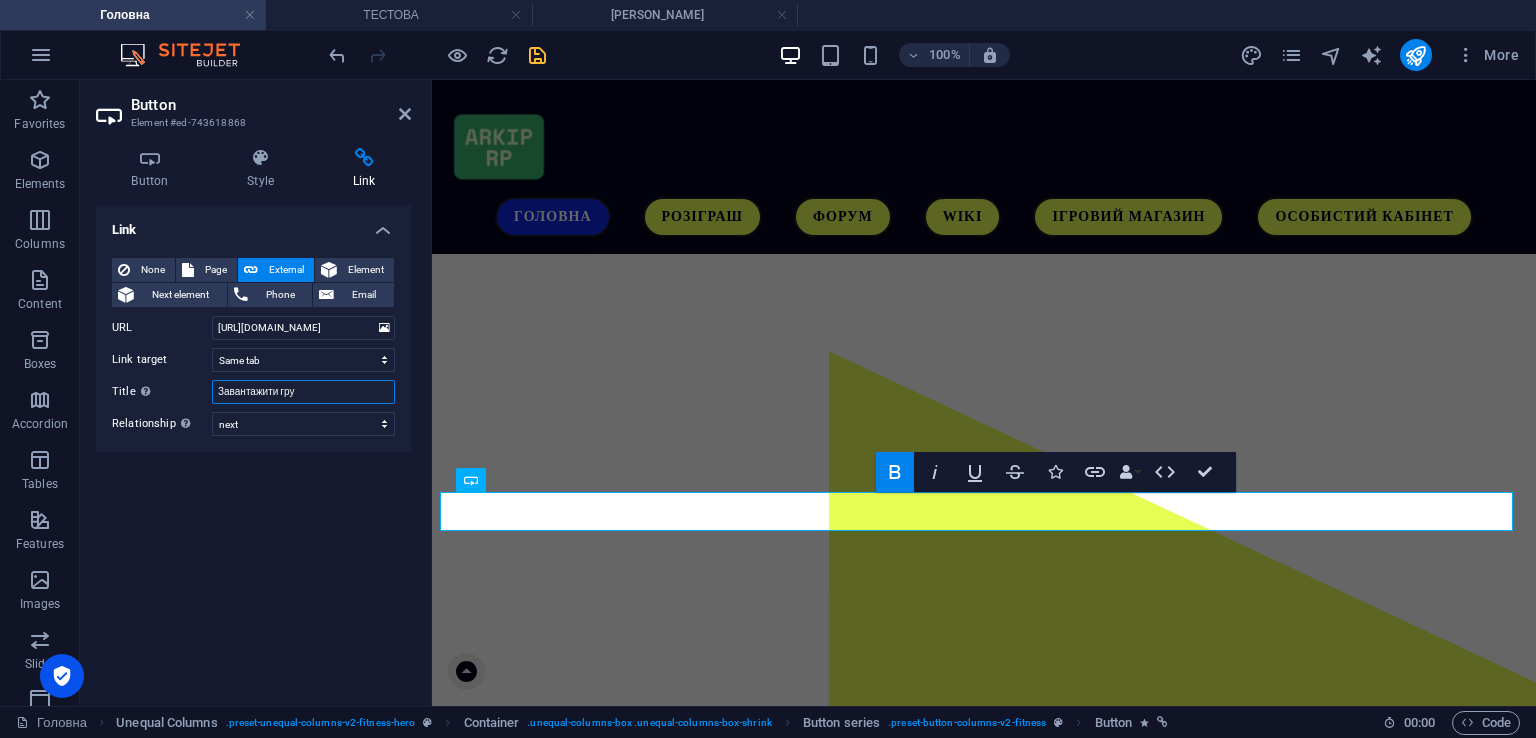 click on "Завантажити гру" at bounding box center (303, 392) 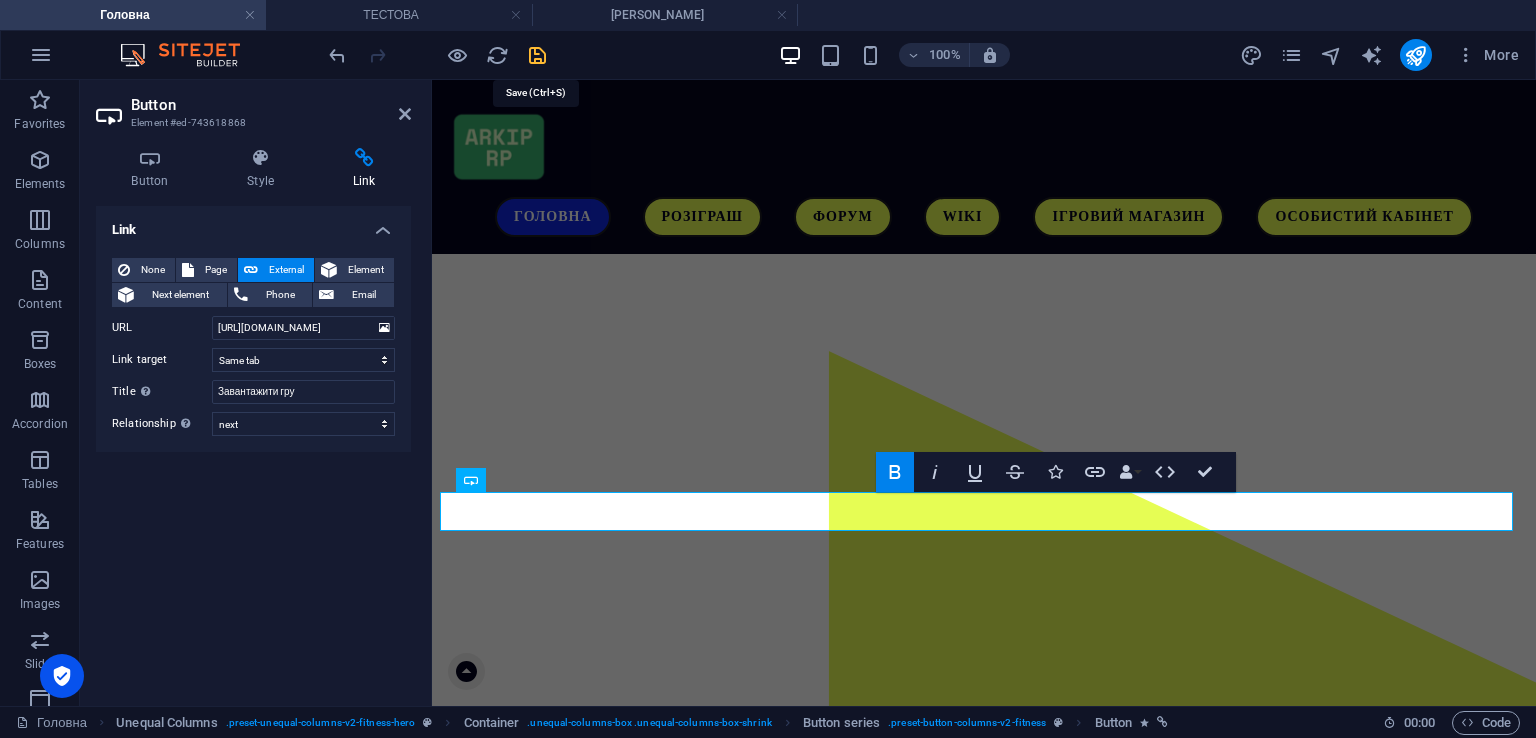 click at bounding box center (537, 55) 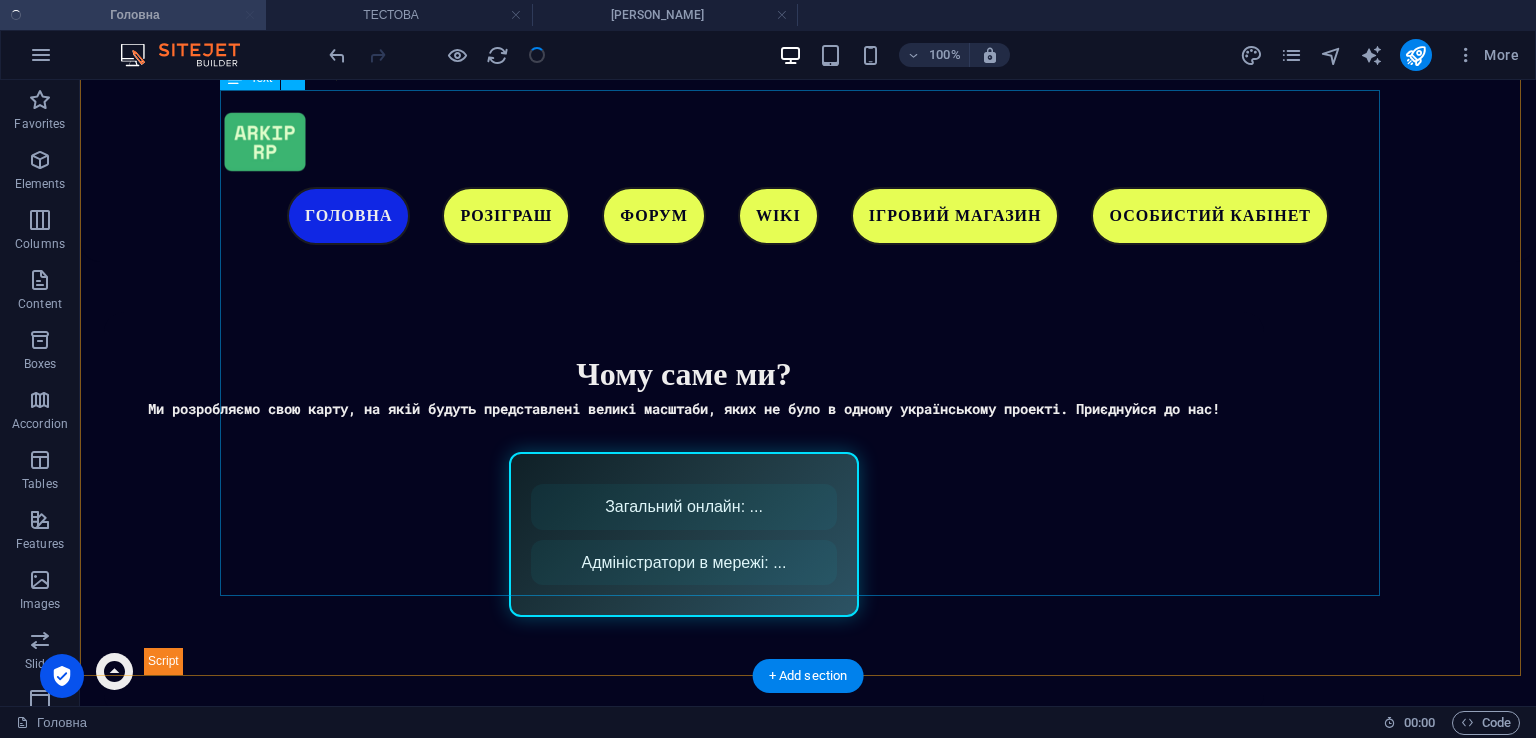 scroll, scrollTop: 1491, scrollLeft: 0, axis: vertical 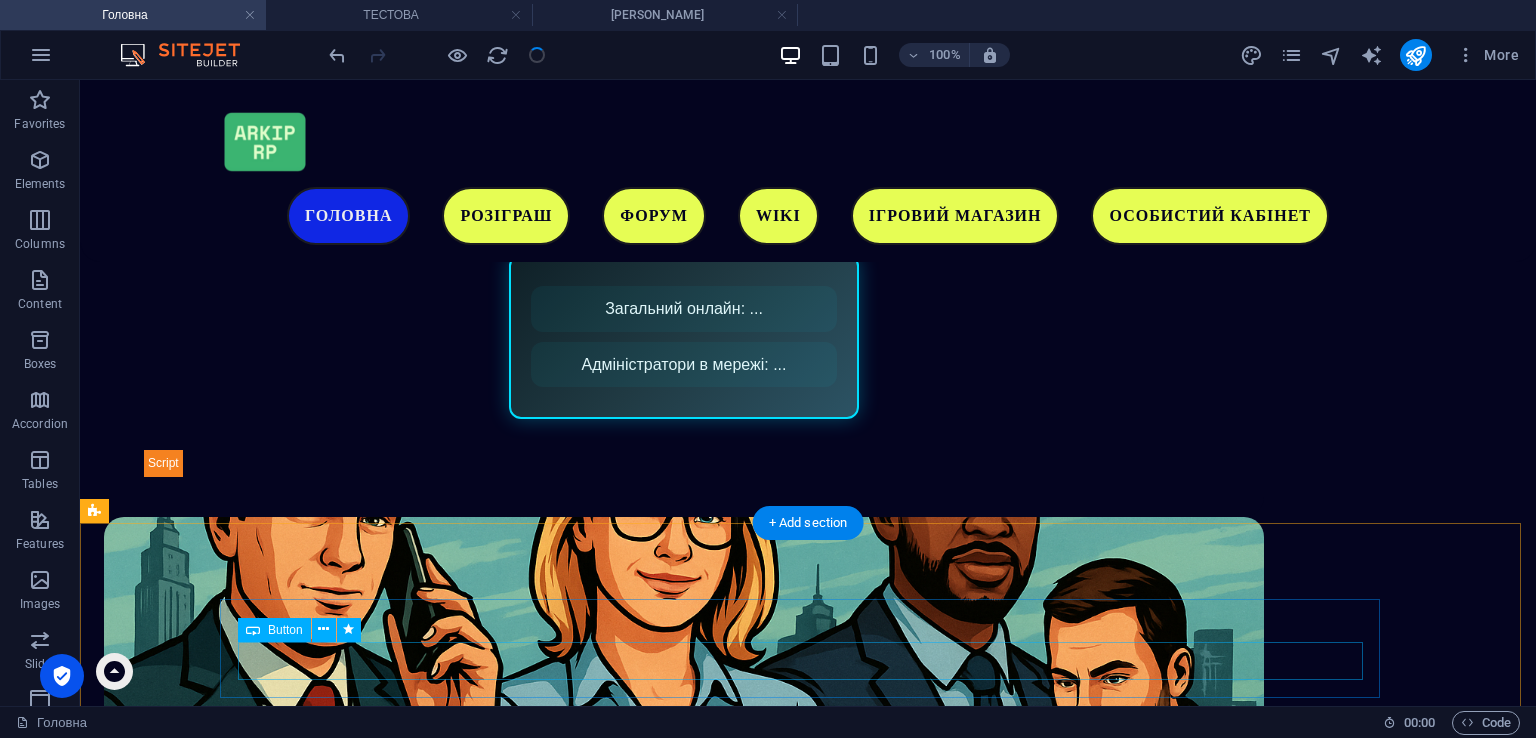 click on "Завантажити гру" at bounding box center [684, 2044] 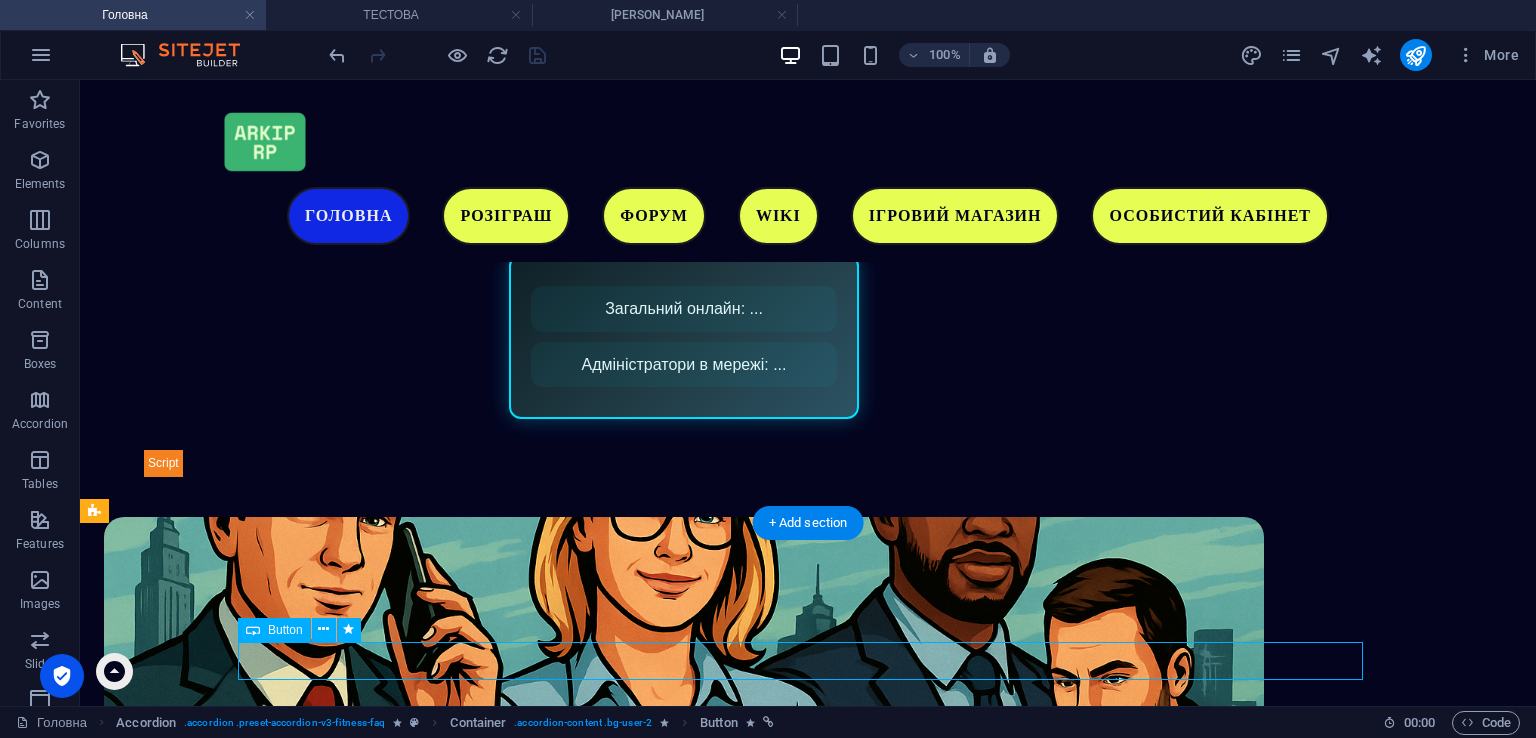 click on "Завантажити гру" at bounding box center (684, 2044) 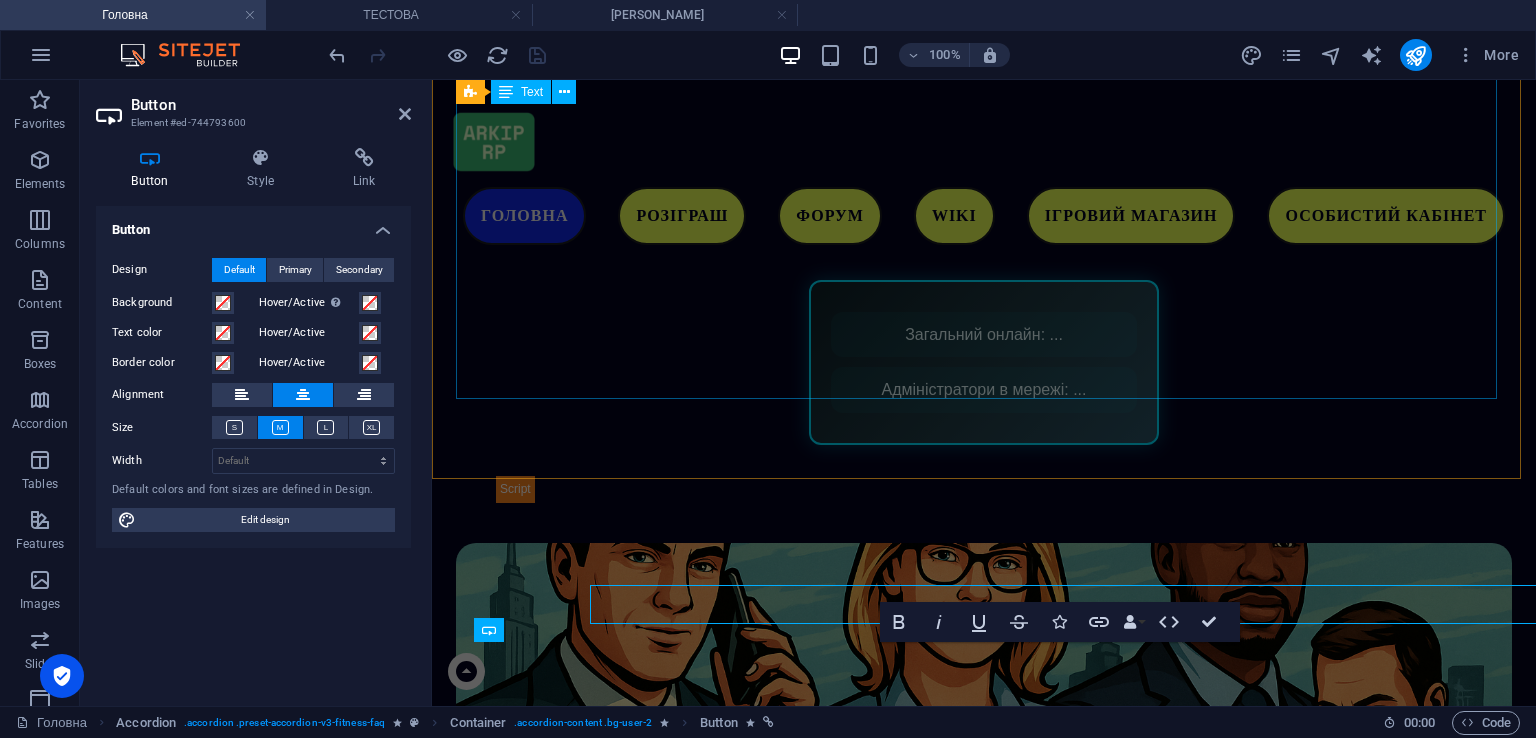 scroll, scrollTop: 1548, scrollLeft: 0, axis: vertical 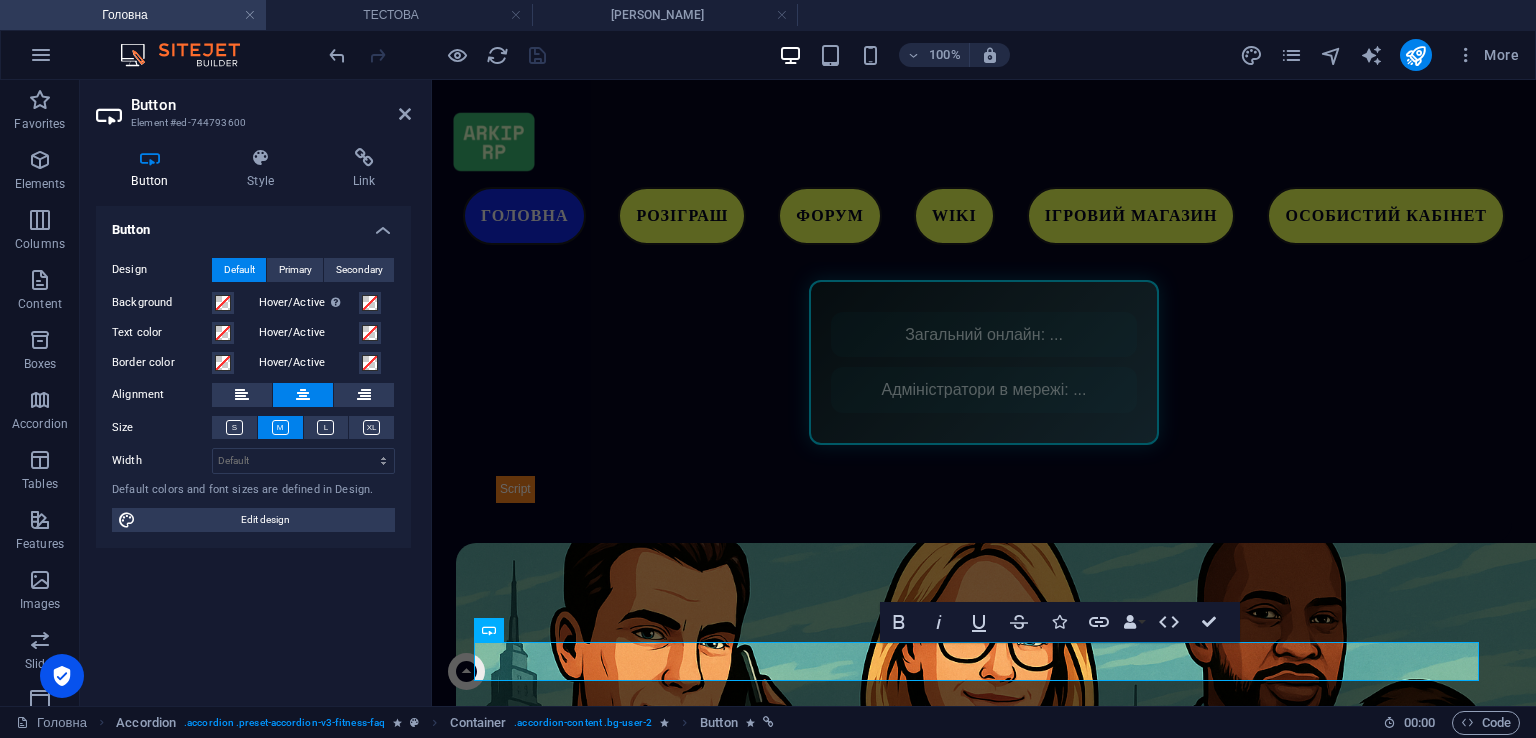 click on "Button Style Link Button Design Default Primary Secondary Background Hover/Active Switch to preview mode to test the active/hover state Text color Hover/Active Border color Hover/Active Alignment Size Width Default px rem % em vh vw Default colors and font sizes are defined in Design. Edit design Accordion Element Layout How this element expands within the layout (Flexbox). Size Default auto px % 1/1 1/2 1/3 1/4 1/5 1/6 1/7 1/8 1/9 1/10 Grow Shrink Order Container layout Visible Visible Opacity 100 % Overflow Spacing Margin Default auto px % rem vw vh Custom Custom auto px % rem vw vh auto px % rem vw vh auto px % rem vw vh auto px % rem vw vh Padding Default px rem % vh vw Custom Custom px rem % vh vw px rem % vh vw px rem % vh vw px rem % vh vw Border Style              - Width 1 auto px rem % vh vw Custom Custom 1 auto px rem % vh vw 1 auto px rem % vh vw 1 auto px rem % vh vw 1 auto px rem % vh vw  - Color Round corners Default px rem % vh vw Custom Custom px rem % vh vw px rem % vh vw px rem %" at bounding box center (253, 419) 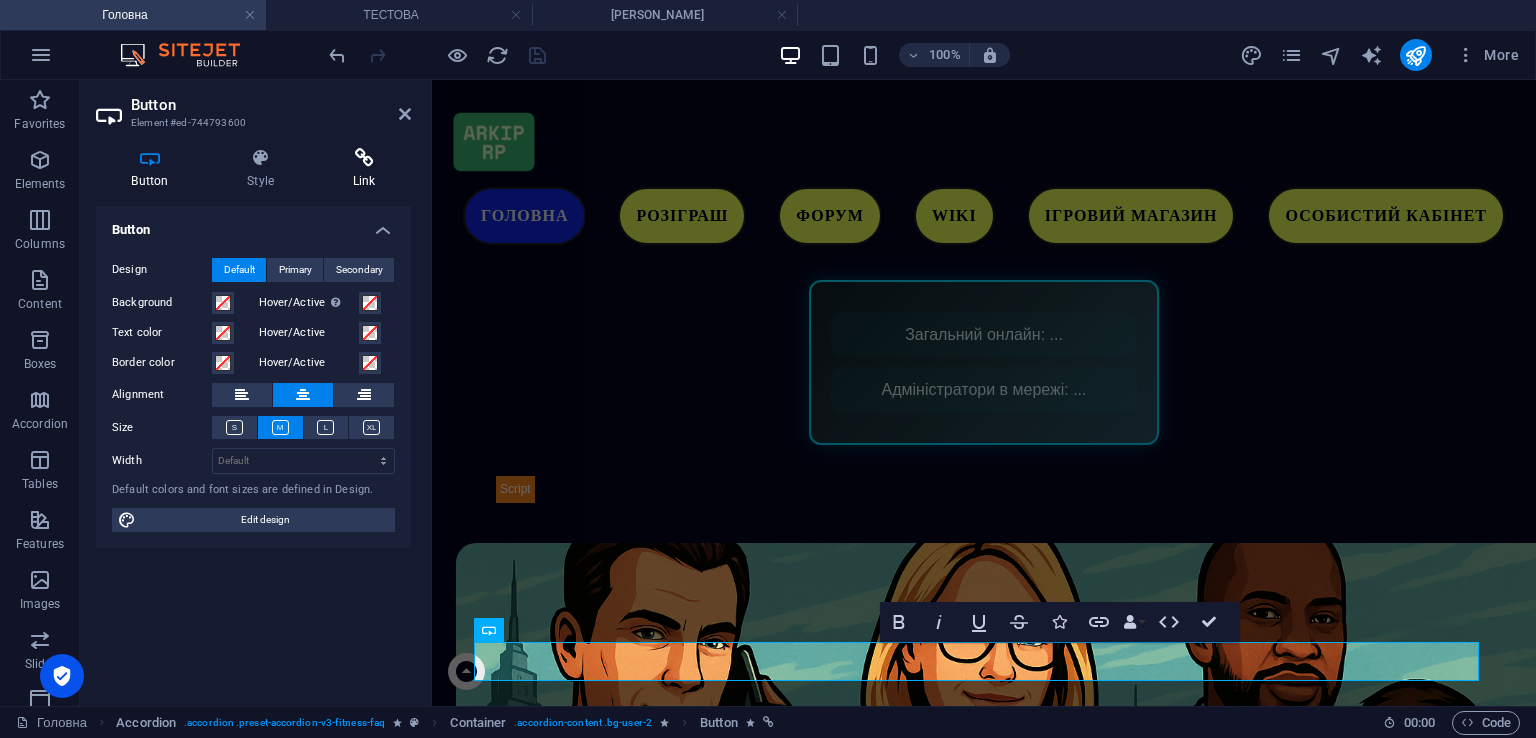 click on "Link" at bounding box center [364, 169] 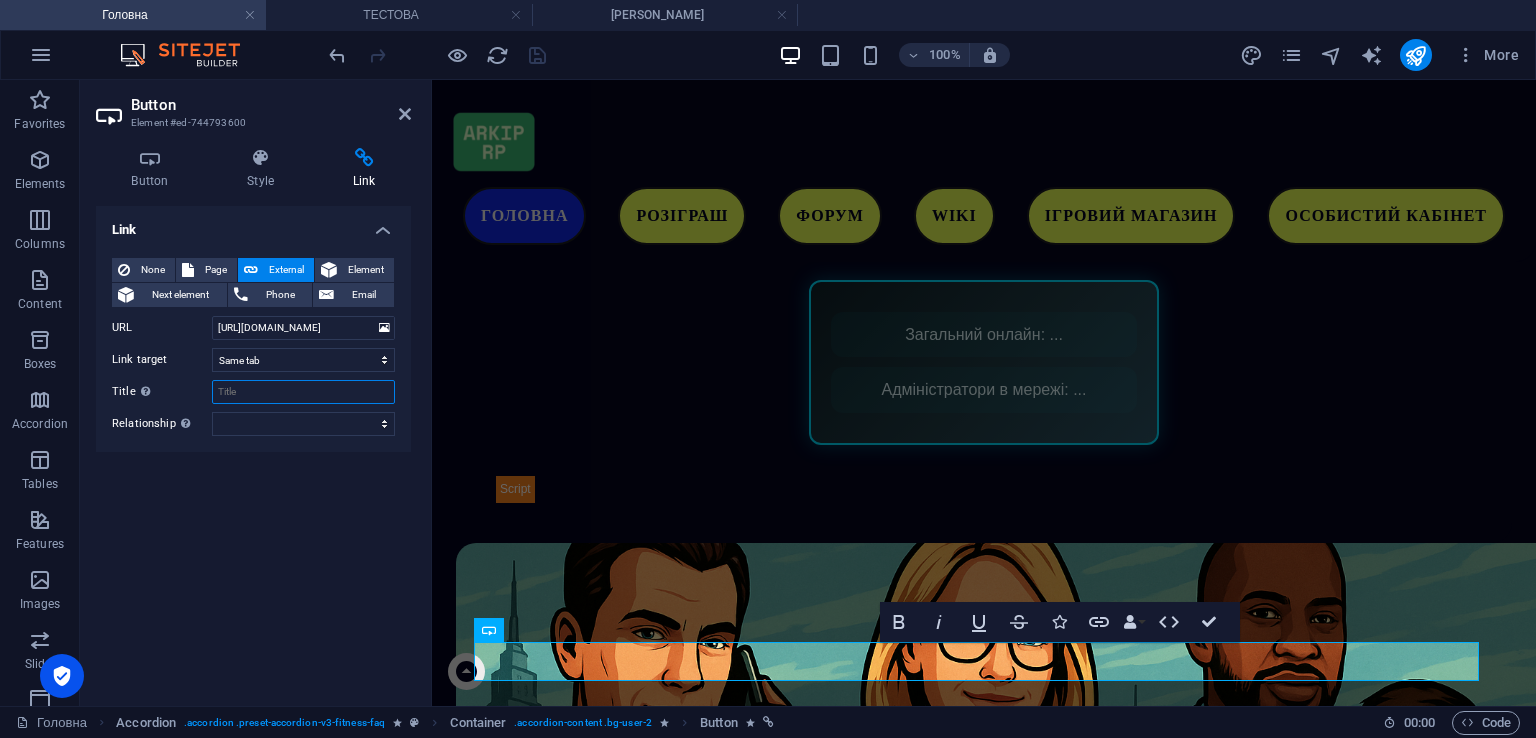 click on "Title Additional link description, should not be the same as the link text. The title is most often shown as a tooltip text when the mouse moves over the element. Leave empty if uncertain." at bounding box center [303, 392] 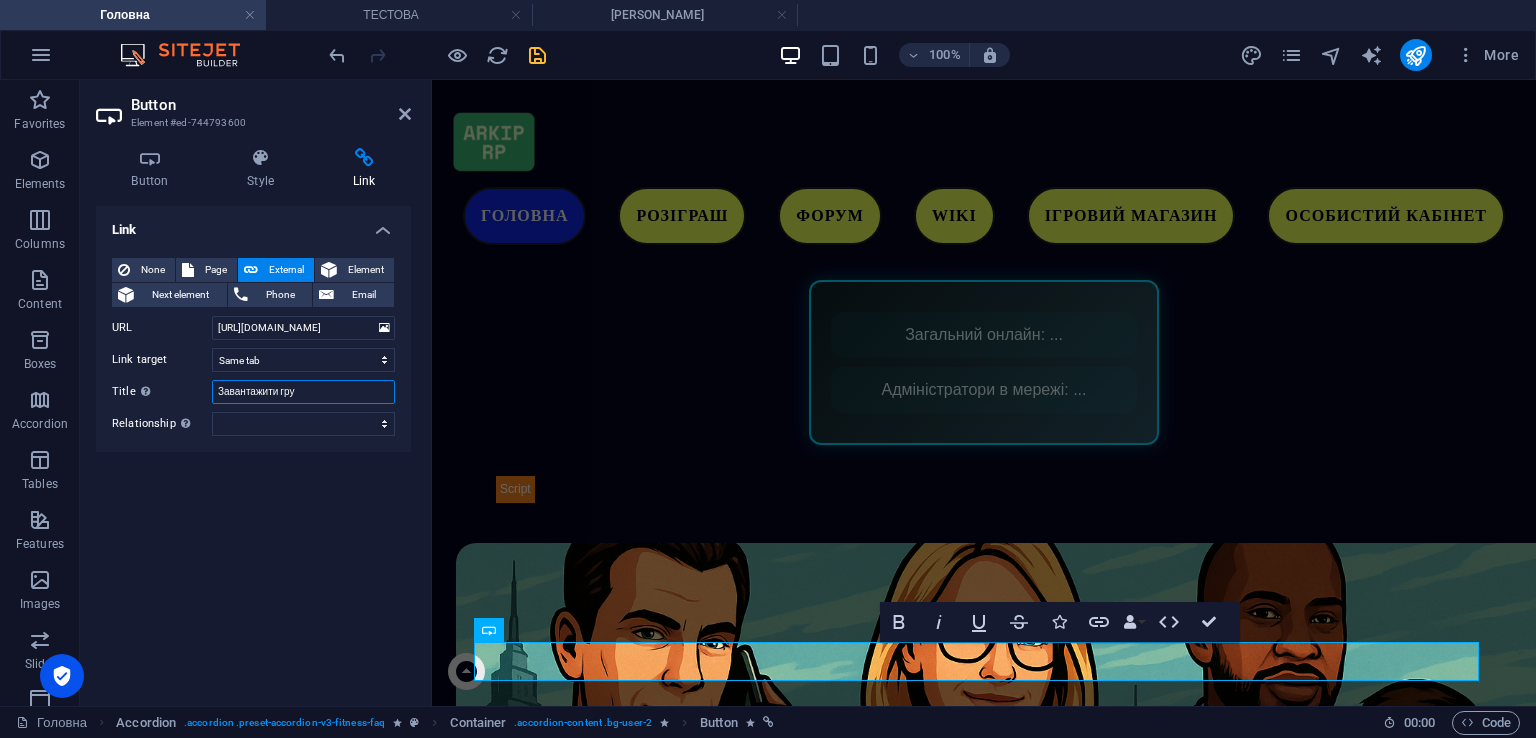 type on "Завантажити гру" 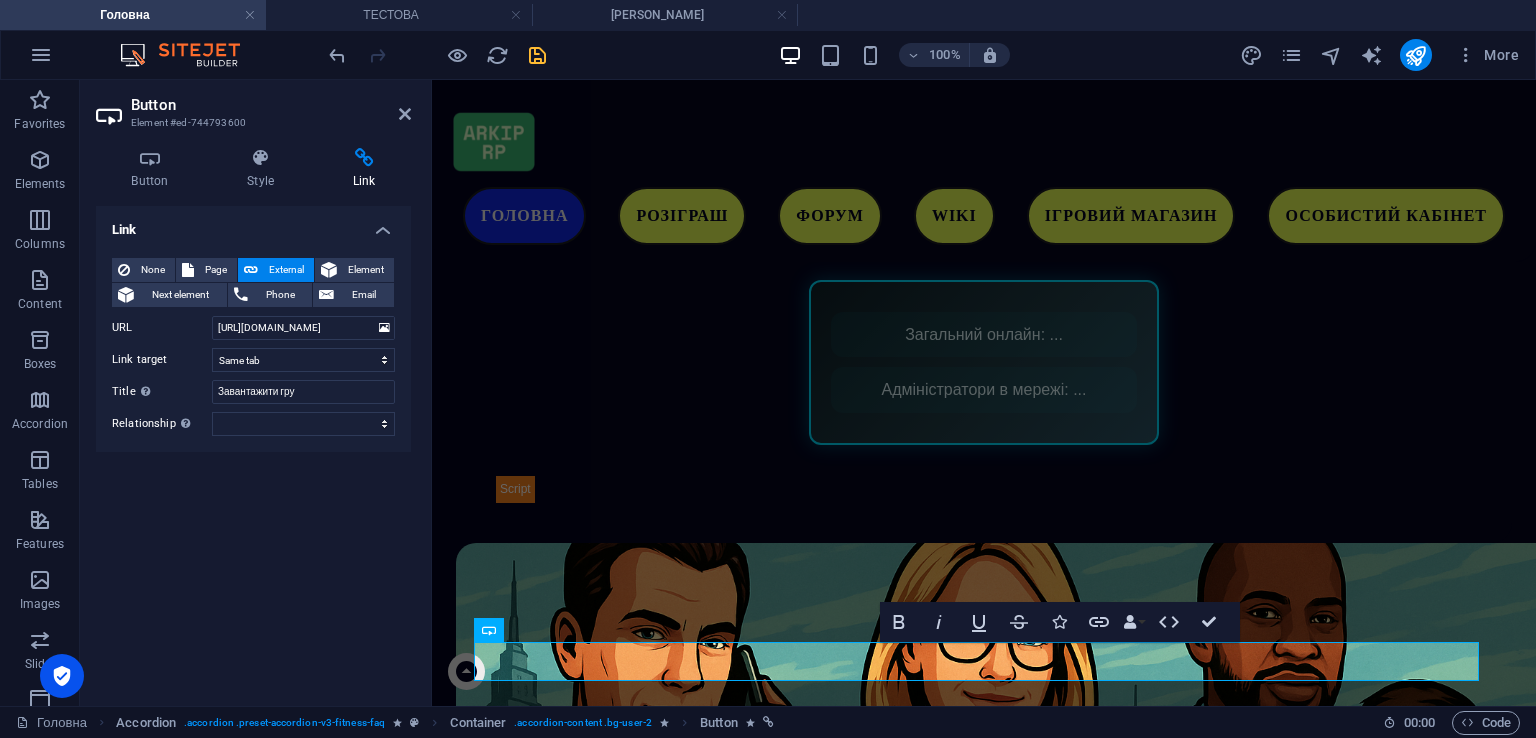 click on "Link None Page External Element Next element Phone Email Page Головна WIKI Ігровий магазин Особистий кабінет -- Кабінет  Повідомити помилку на сайті Політика конфіденційності Договір офери Файли cookie Угода користувача Адмін Панель В розробці Технічні роботи Успішно ТЕСТОВА -- Тестова 2 -- Тестова 3 Розіграш Element
URL https://cdn1.site-media.eu/images/0/17175931/MrGqJDN2koBRfYHeTKipxw-KhtyKFpXjsJahzuvo20diQ-_jzrX8sIFcN8oM5RzdjbBw.png Phone Email Link target New tab Same tab Overlay Title Additional link description, should not be the same as the link text. The title is most often shown as a tooltip text when the mouse moves over the element. Leave empty if uncertain. Завантажити гру Relationship Sets the  relationship of this link to the link target alternate author bookmark" at bounding box center [253, 448] 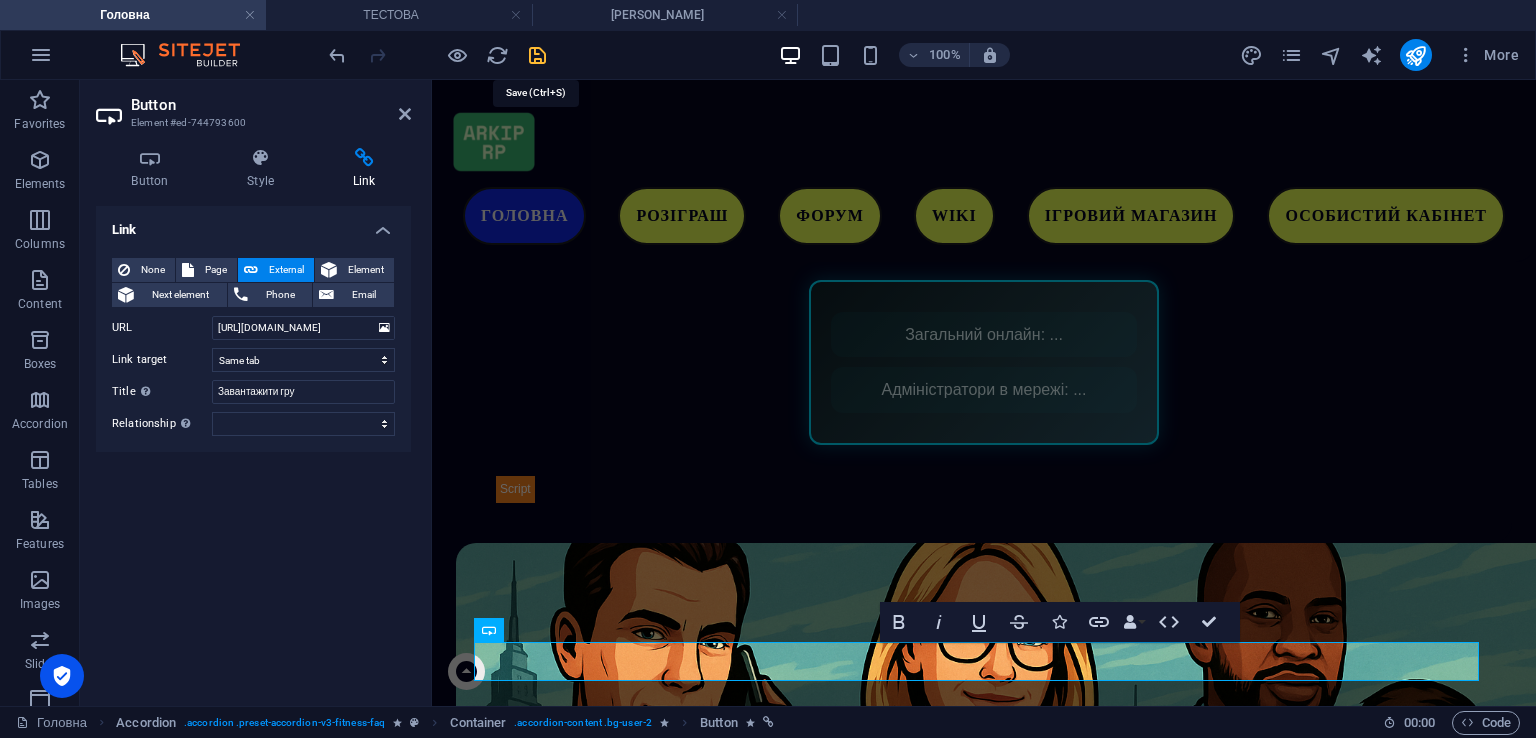 click at bounding box center (537, 55) 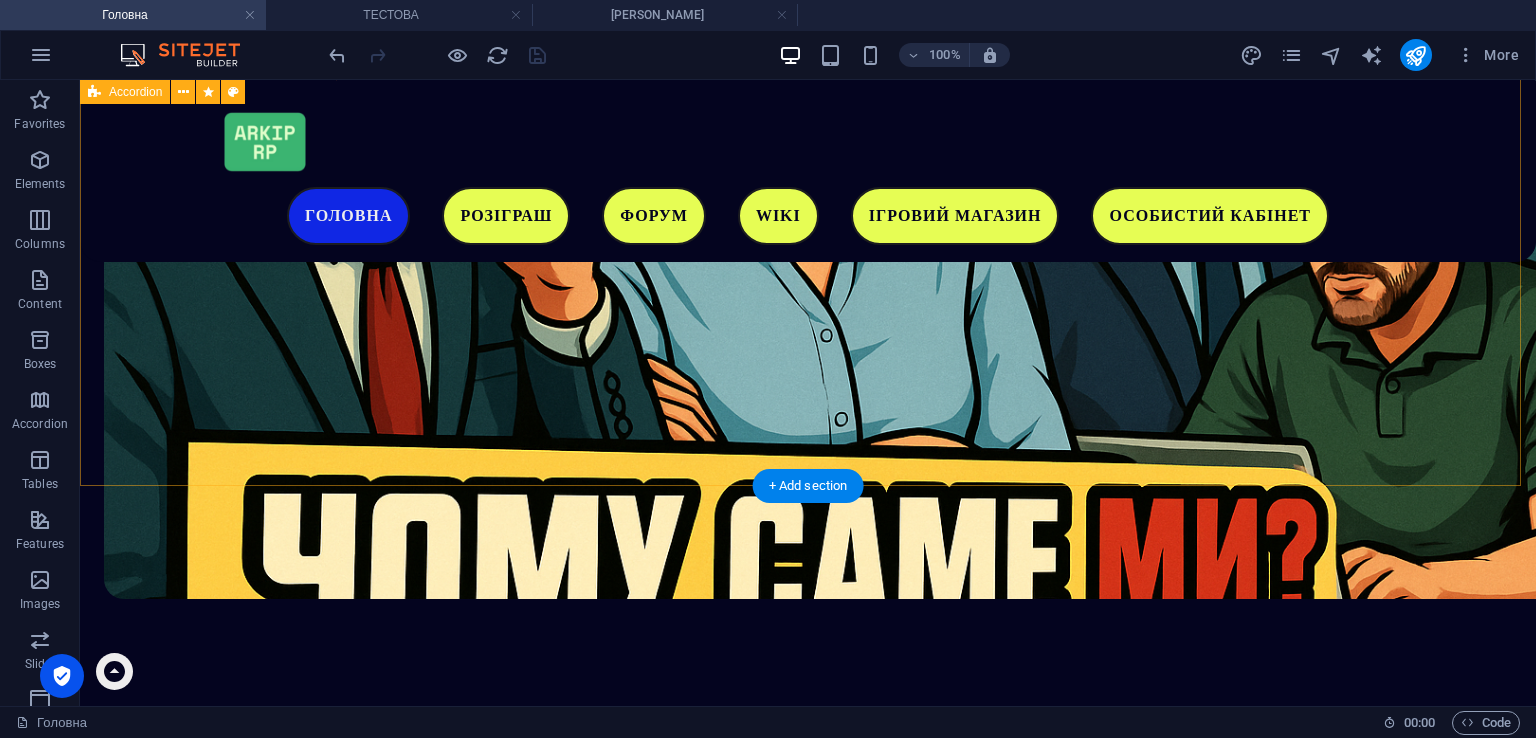 scroll, scrollTop: 1991, scrollLeft: 0, axis: vertical 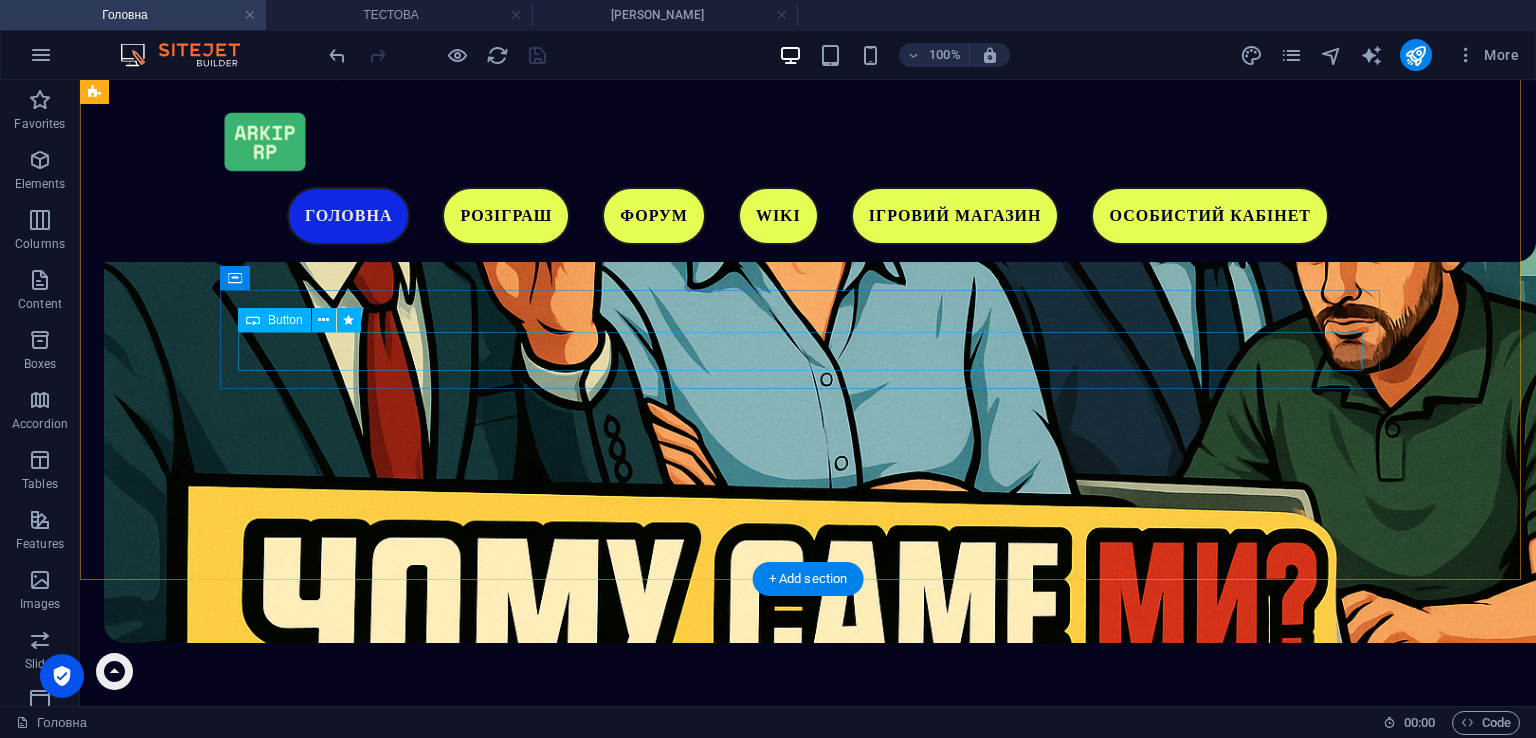 click on "Системні вимоги гри" at bounding box center [684, 1737] 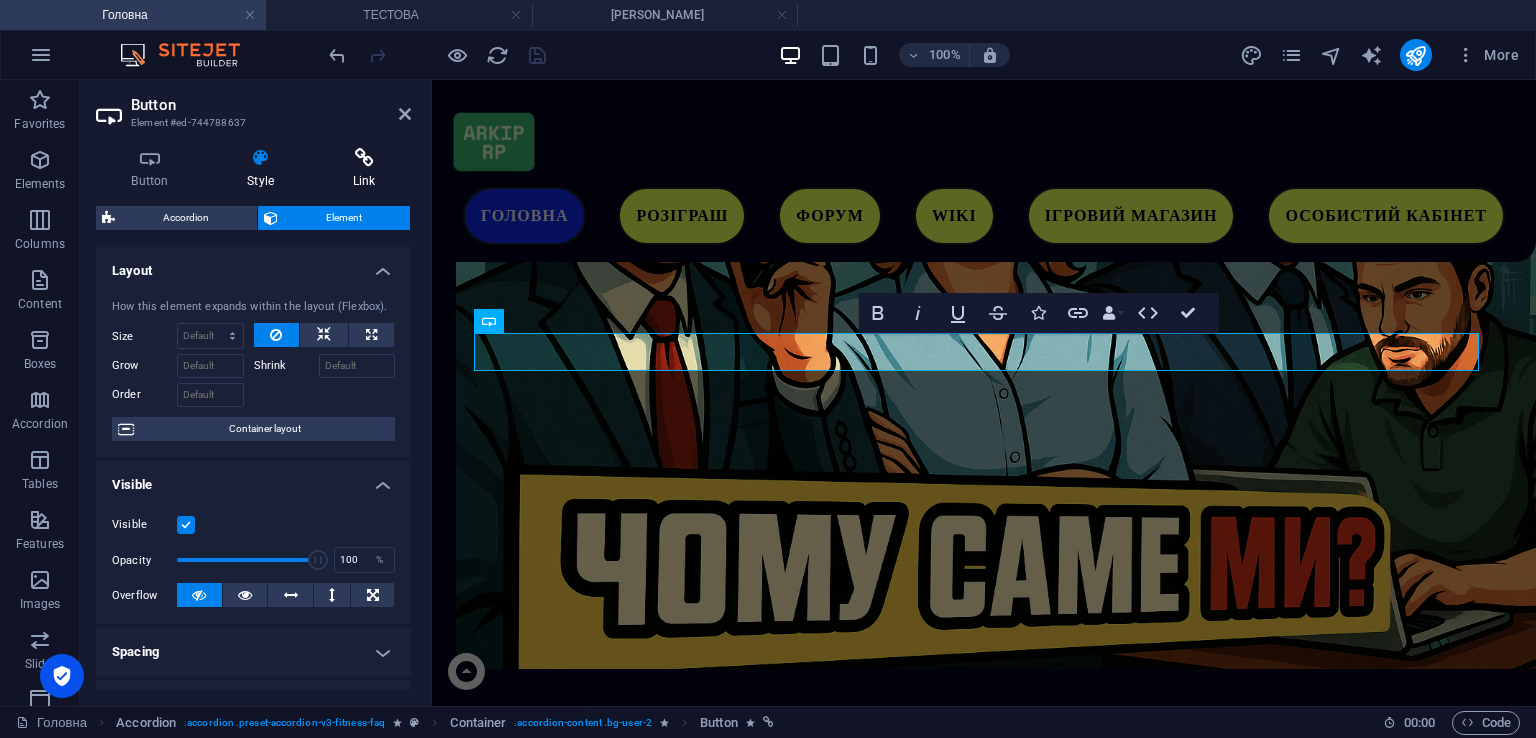 click at bounding box center [364, 158] 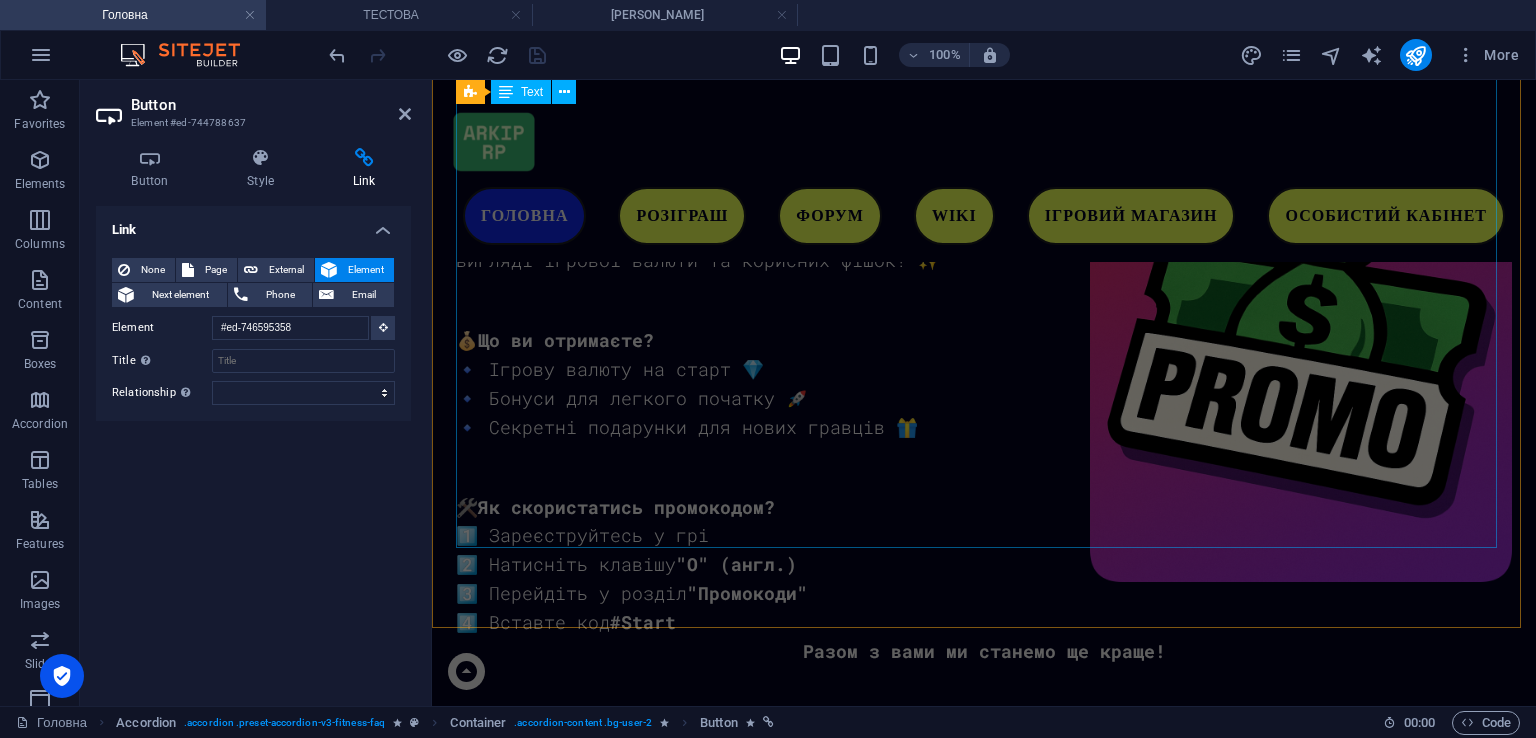 scroll, scrollTop: 1867, scrollLeft: 0, axis: vertical 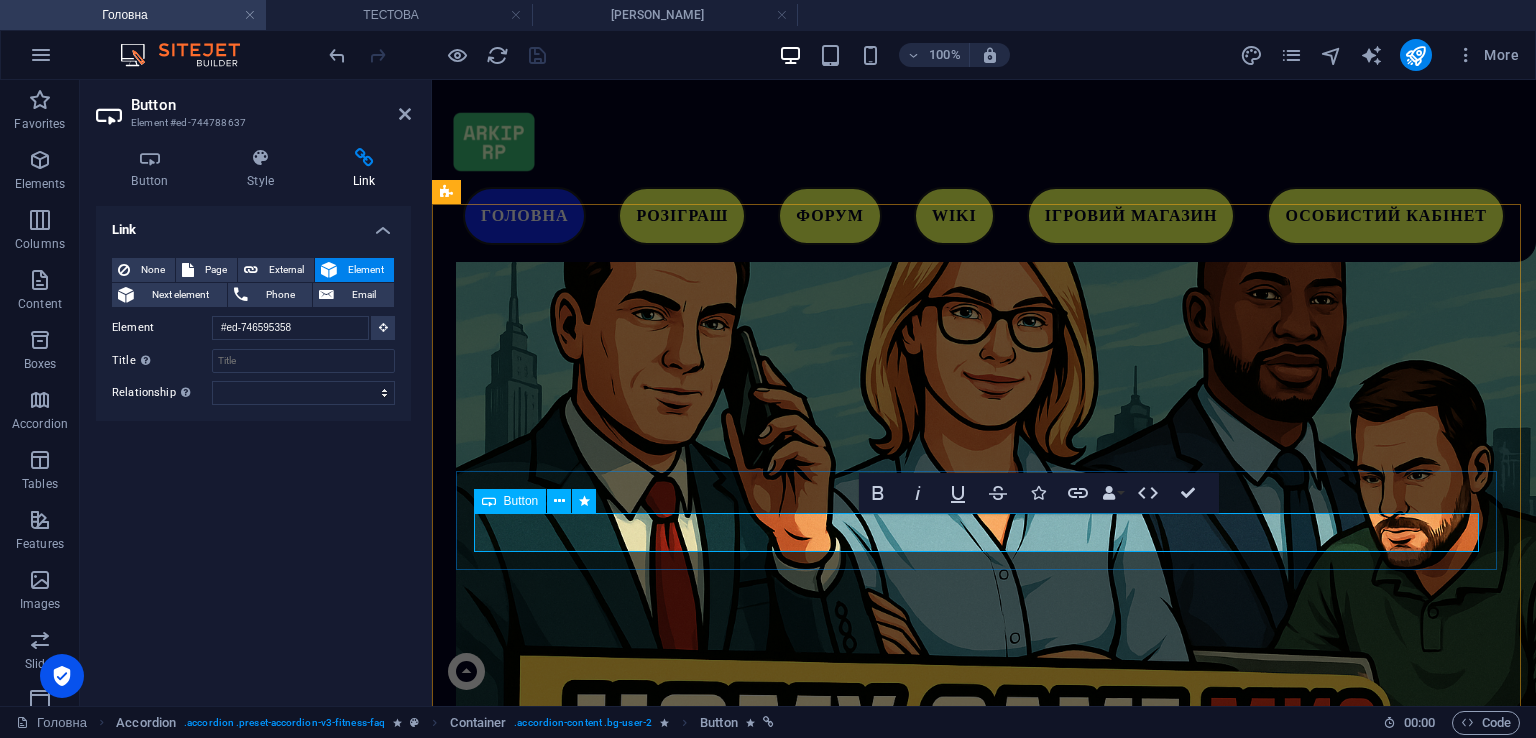 drag, startPoint x: 1005, startPoint y: 534, endPoint x: 962, endPoint y: 528, distance: 43.416588 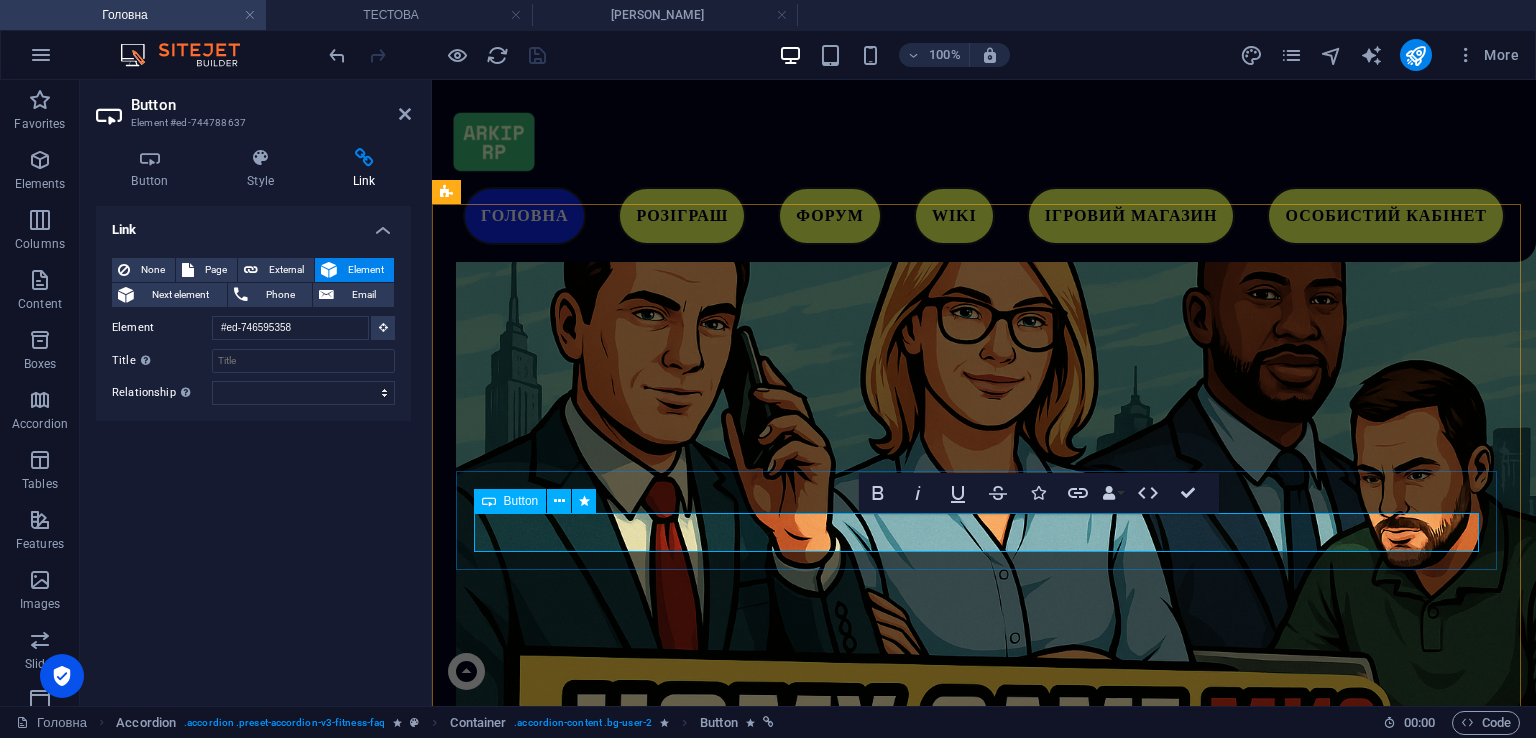 drag, startPoint x: 877, startPoint y: 531, endPoint x: 1084, endPoint y: 540, distance: 207.19556 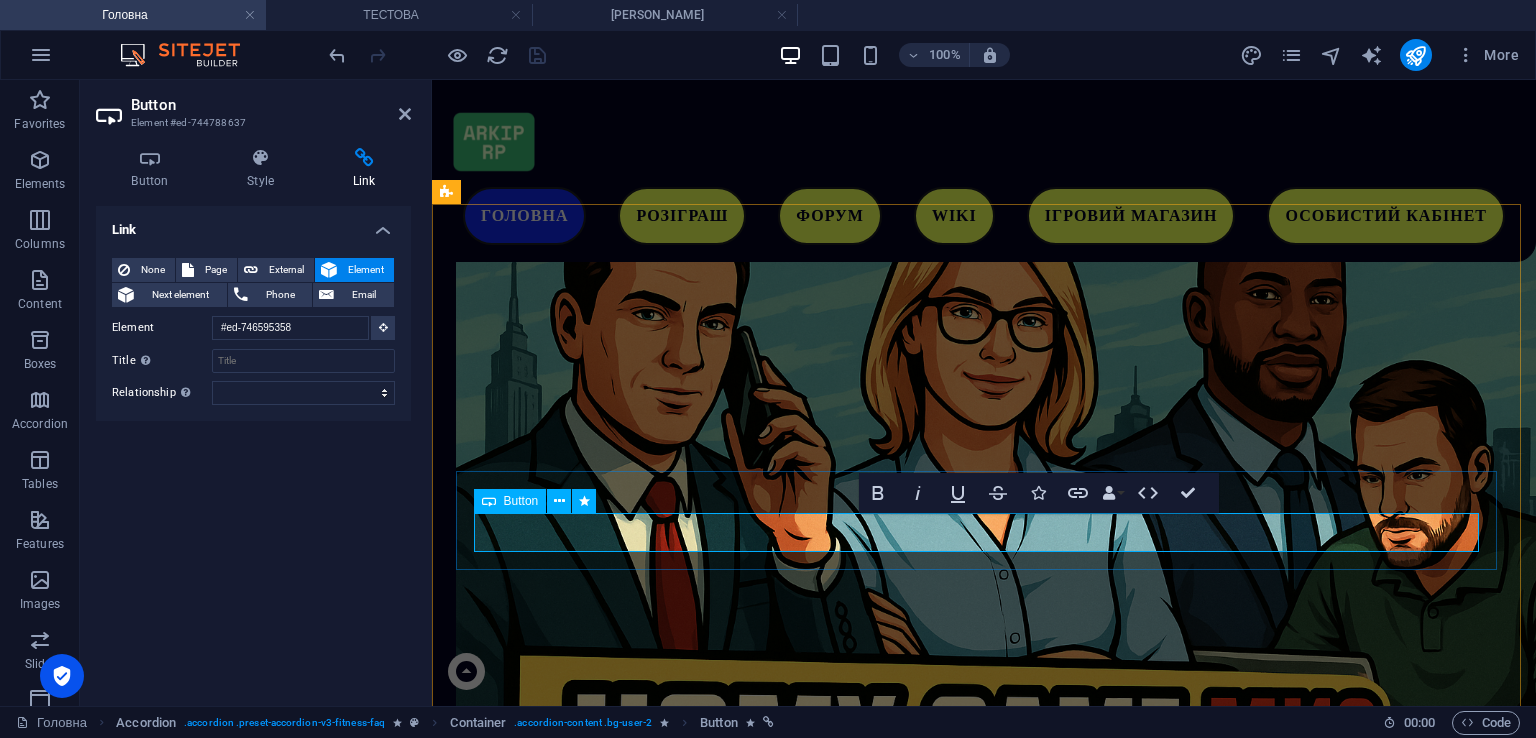 click on "Системні вимоги гри" at bounding box center (984, 1944) 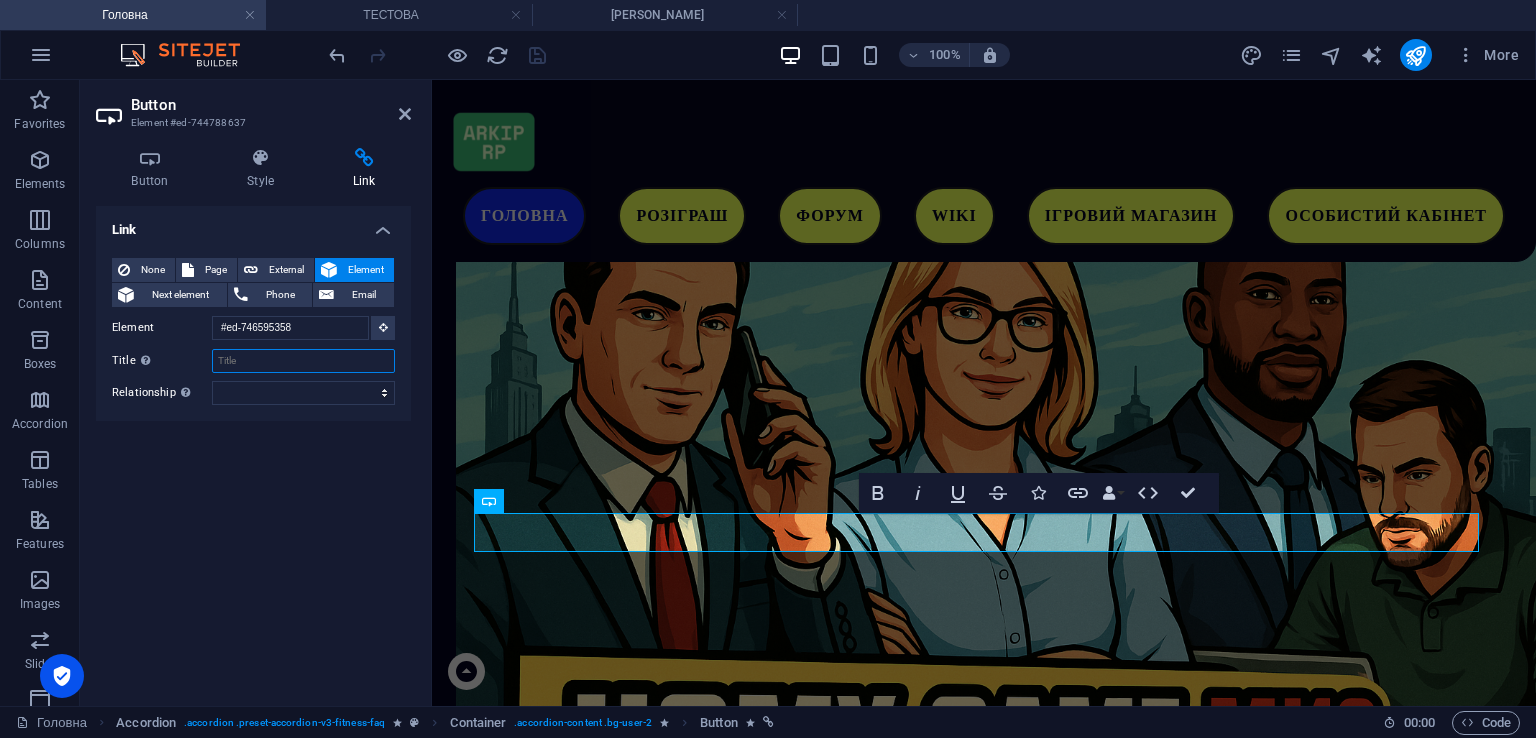 click on "Title Additional link description, should not be the same as the link text. The title is most often shown as a tooltip text when the mouse moves over the element. Leave empty if uncertain." at bounding box center [303, 361] 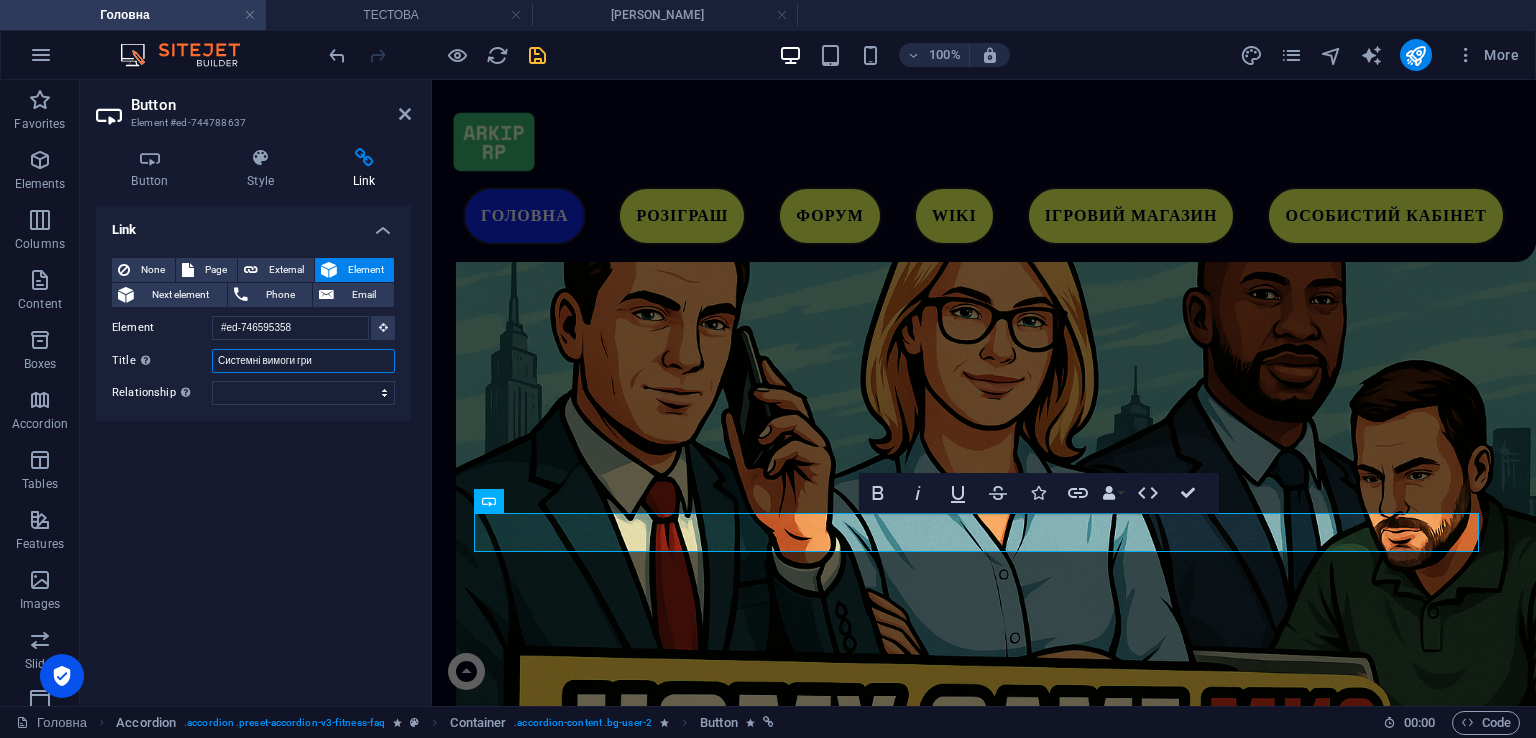 type on "Системні вимоги гри" 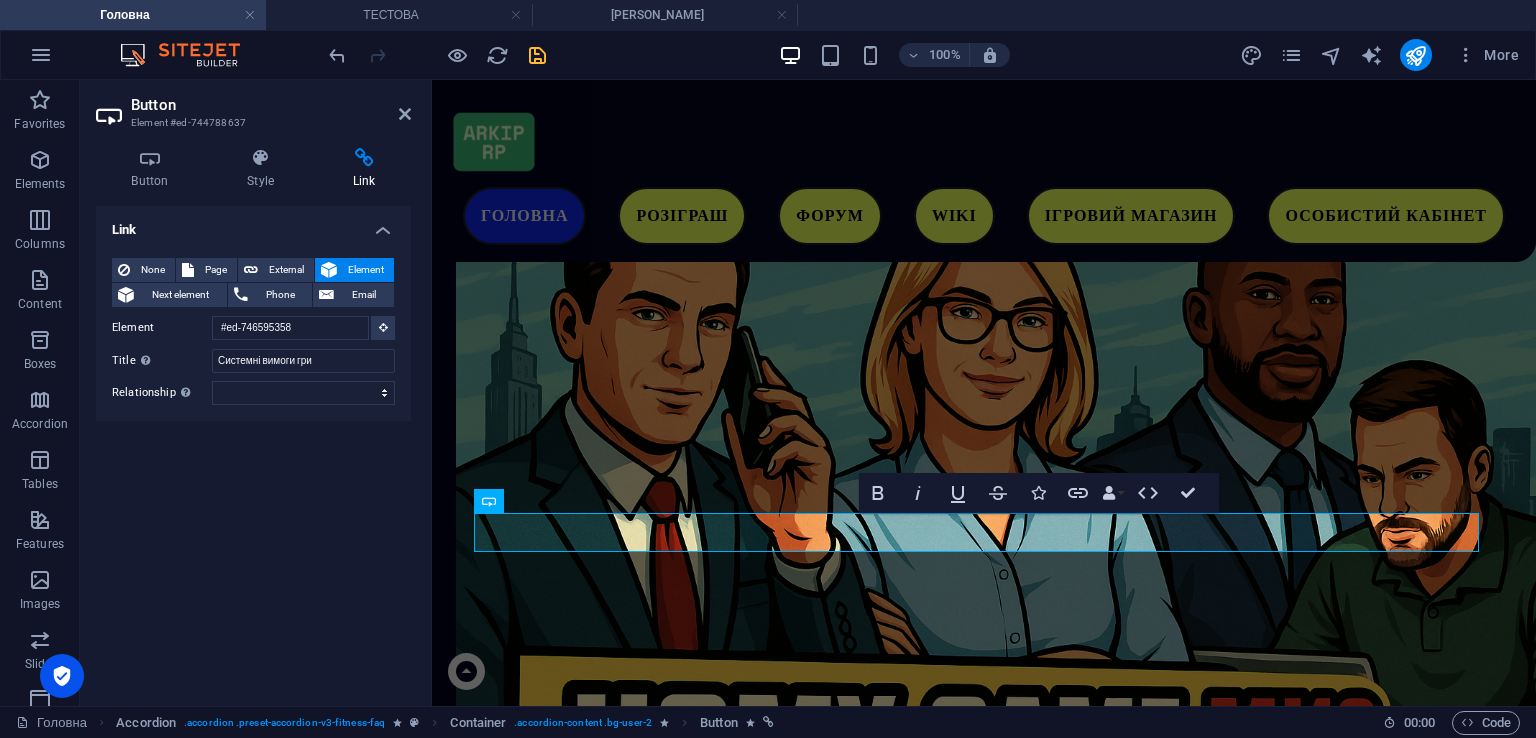 click on "Link None Page External Element Next element Phone Email Page Головна WIKI Ігровий магазин Особистий кабінет -- Кабінет  Повідомити помилку на сайті Політика конфіденційності Договір офери Файли cookie Угода користувача Адмін Панель В розробці Технічні роботи Успішно ТЕСТОВА -- Тестова 2 -- Тестова 3 Розіграш Element #ed-746595358
URL Phone Email Link target New tab Same tab Overlay Title Additional link description, should not be the same as the link text. The title is most often shown as a tooltip text when the mouse moves over the element. Leave empty if uncertain. Системні вимоги гри Relationship Sets the  relationship of this link to the link target . For example, the value "nofollow" instructs search engines not to follow the link. Can be left empty. alternate author help" at bounding box center (253, 448) 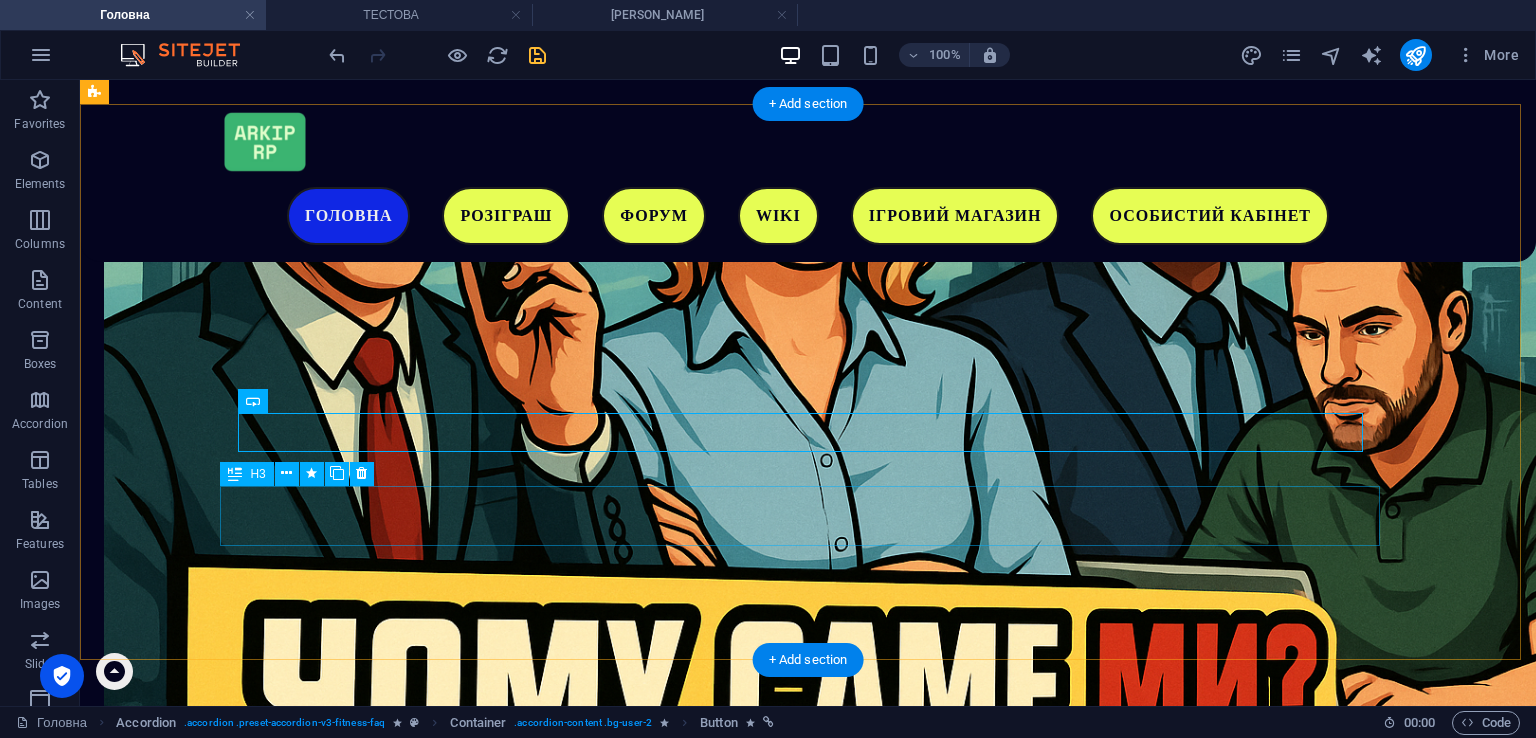 scroll, scrollTop: 2010, scrollLeft: 0, axis: vertical 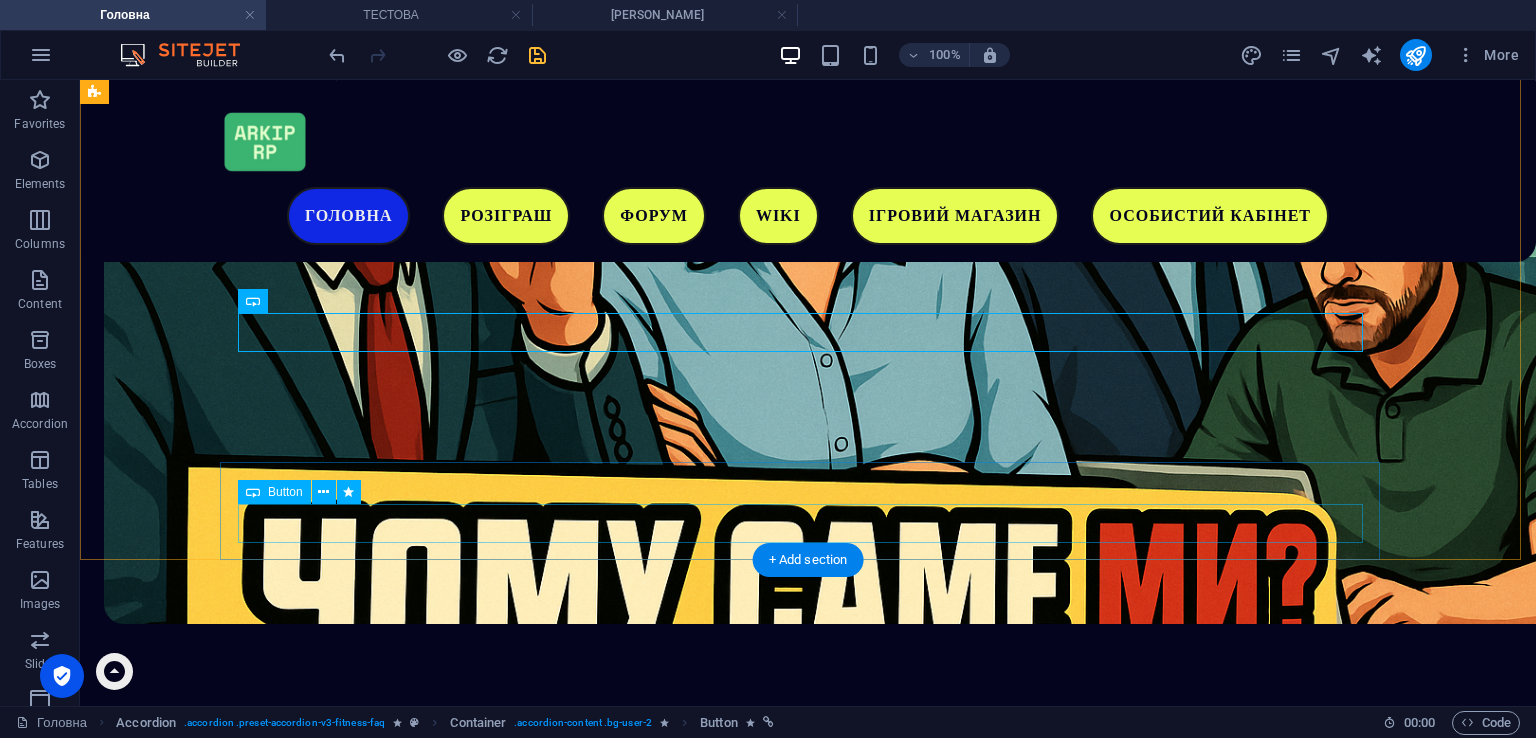click on "Дивитися Інструкцію" at bounding box center (684, 1904) 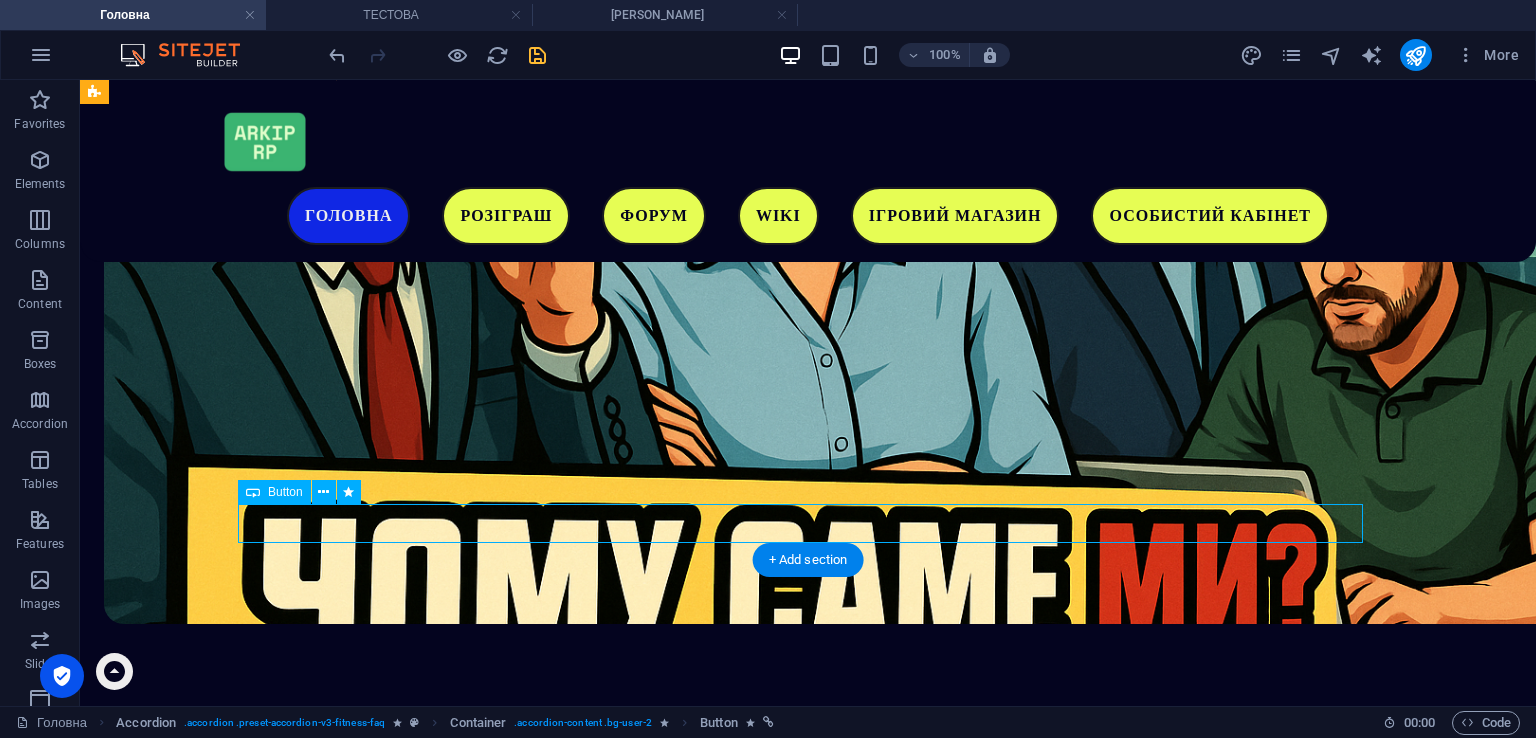 click on "Дивитися Інструкцію" at bounding box center (684, 1904) 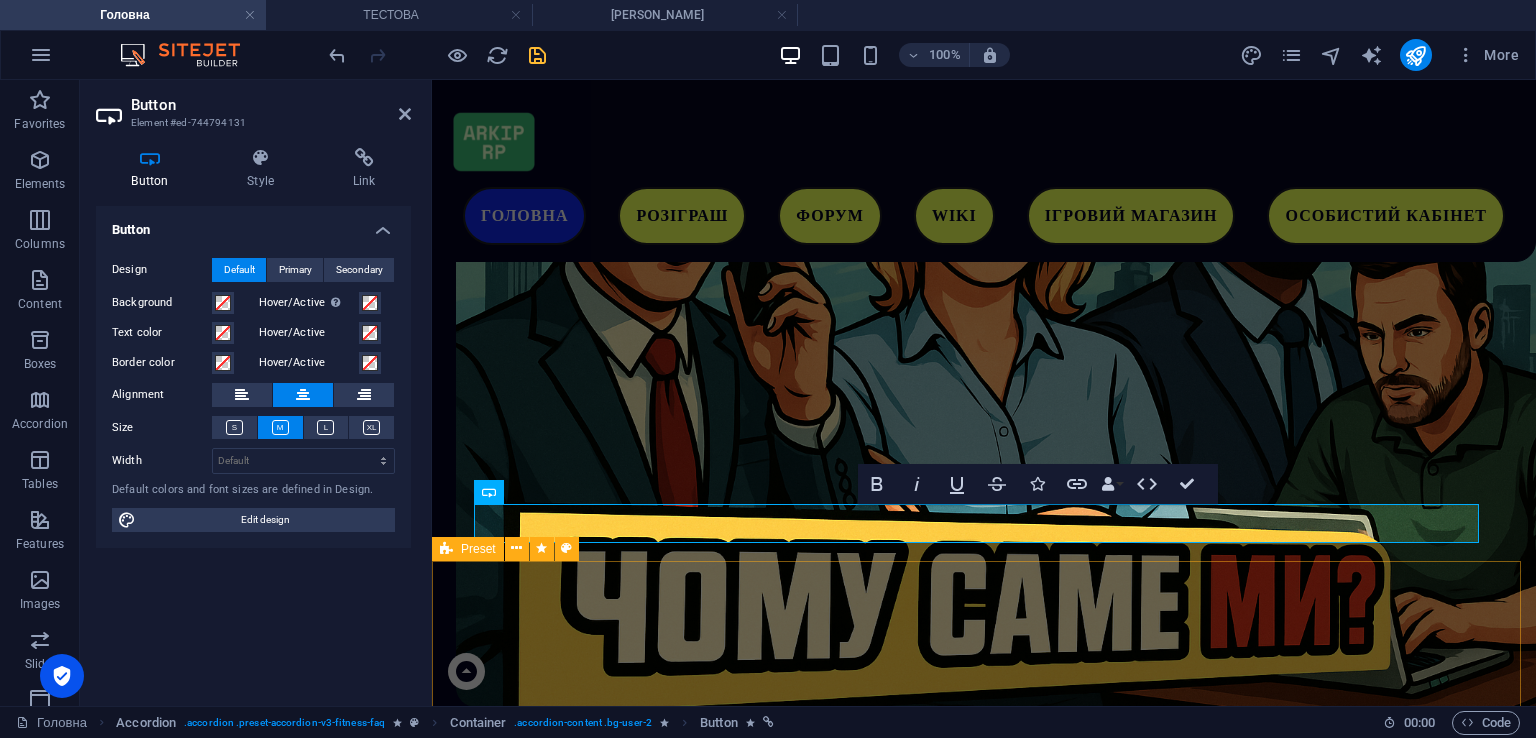 scroll, scrollTop: 2067, scrollLeft: 0, axis: vertical 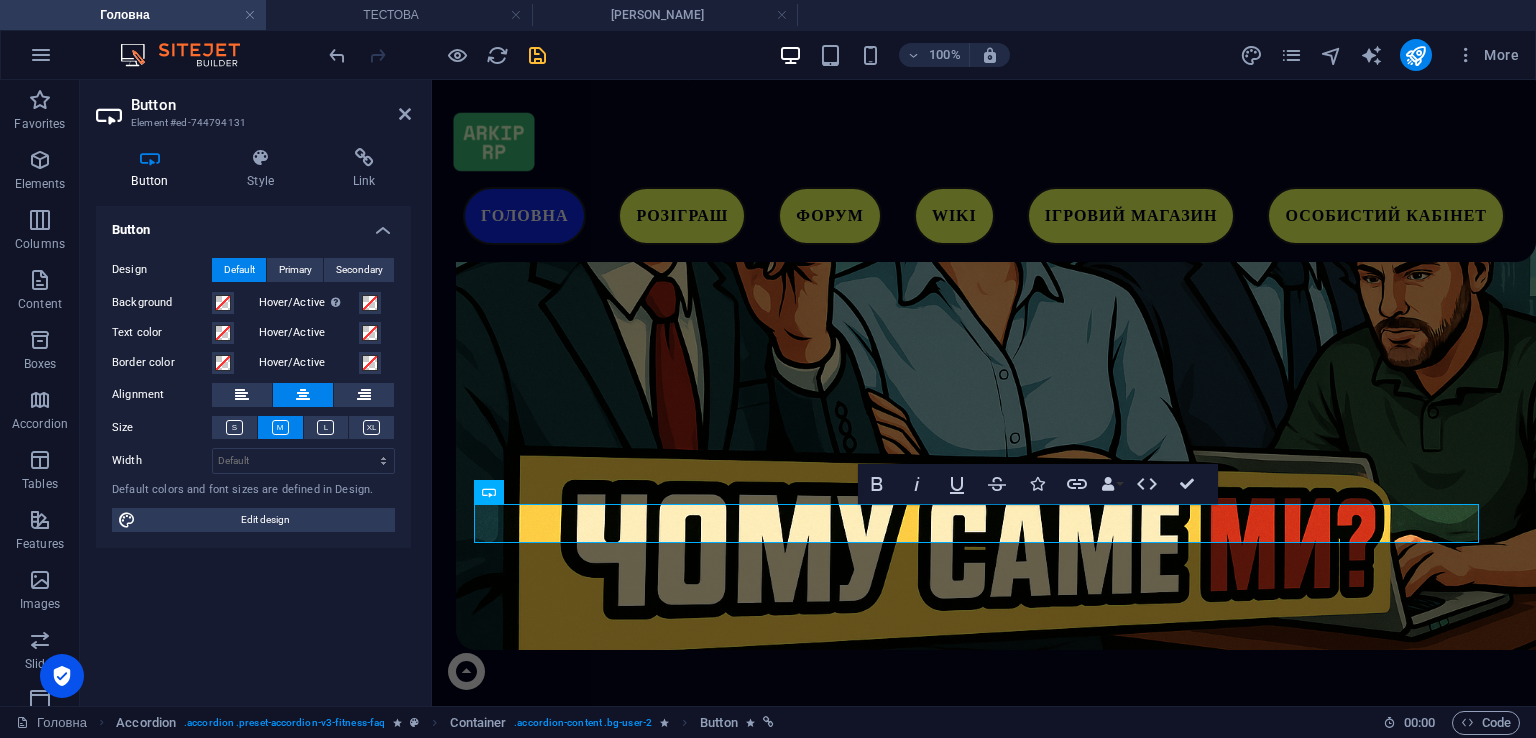 click on "Button Style Link Button Design Default Primary Secondary Background Hover/Active Switch to preview mode to test the active/hover state Text color Hover/Active Border color Hover/Active Alignment Size Width Default px rem % em vh vw Default colors and font sizes are defined in Design. Edit design Accordion Element Layout How this element expands within the layout (Flexbox). Size Default auto px % 1/1 1/2 1/3 1/4 1/5 1/6 1/7 1/8 1/9 1/10 Grow Shrink Order Container layout Visible Visible Opacity 100 % Overflow Spacing Margin Default auto px % rem vw vh Custom Custom auto px % rem vw vh auto px % rem vw vh auto px % rem vw vh auto px % rem vw vh Padding Default px rem % vh vw Custom Custom px rem % vh vw px rem % vh vw px rem % vh vw px rem % vh vw Border Style              - Width 1 auto px rem % vh vw Custom Custom 1 auto px rem % vh vw 1 auto px rem % vh vw 1 auto px rem % vh vw 1 auto px rem % vh vw  - Color Round corners Default px rem % vh vw Custom Custom px rem % vh vw px rem % vh vw px rem %" at bounding box center [253, 419] 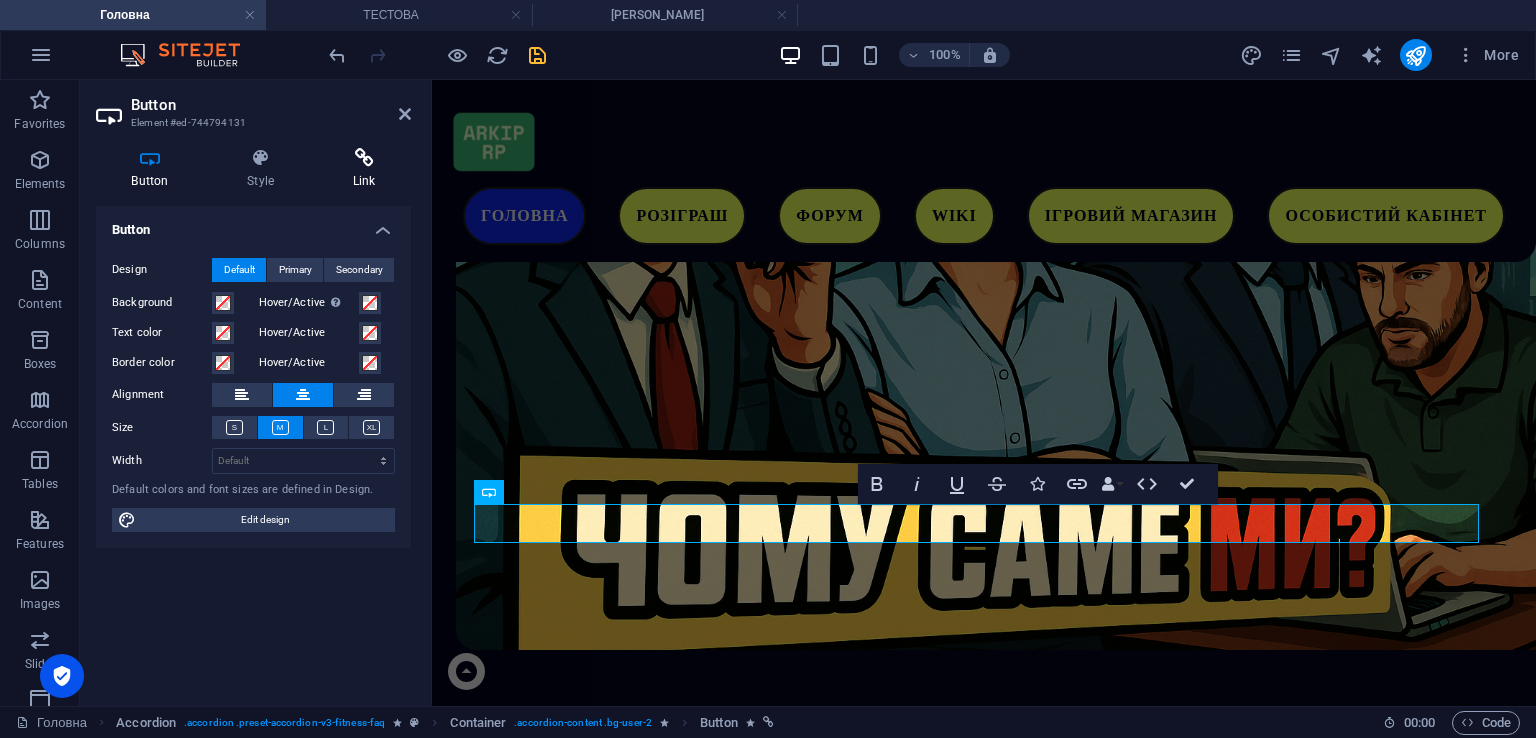 click at bounding box center (364, 158) 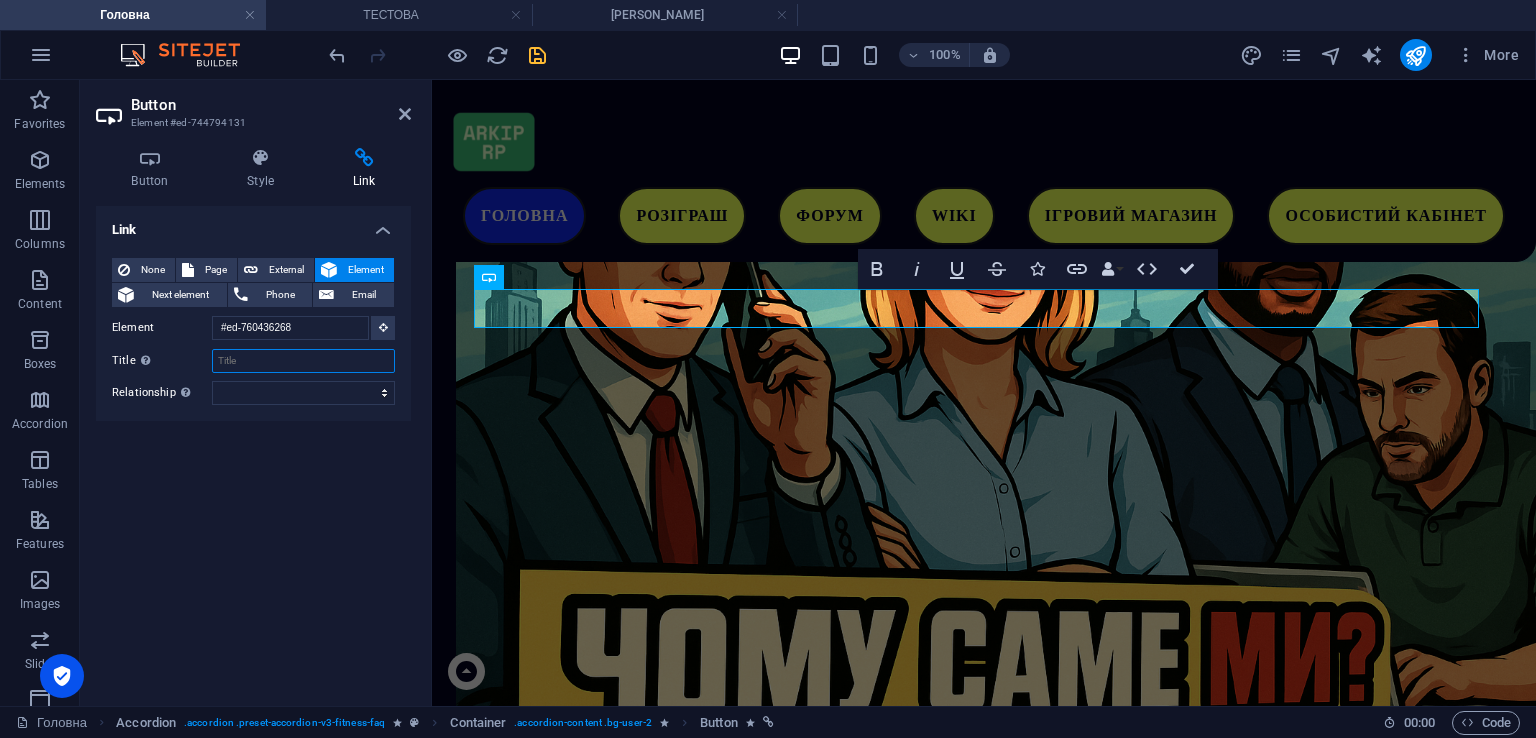 click on "Title Additional link description, should not be the same as the link text. The title is most often shown as a tooltip text when the mouse moves over the element. Leave empty if uncertain." at bounding box center (303, 361) 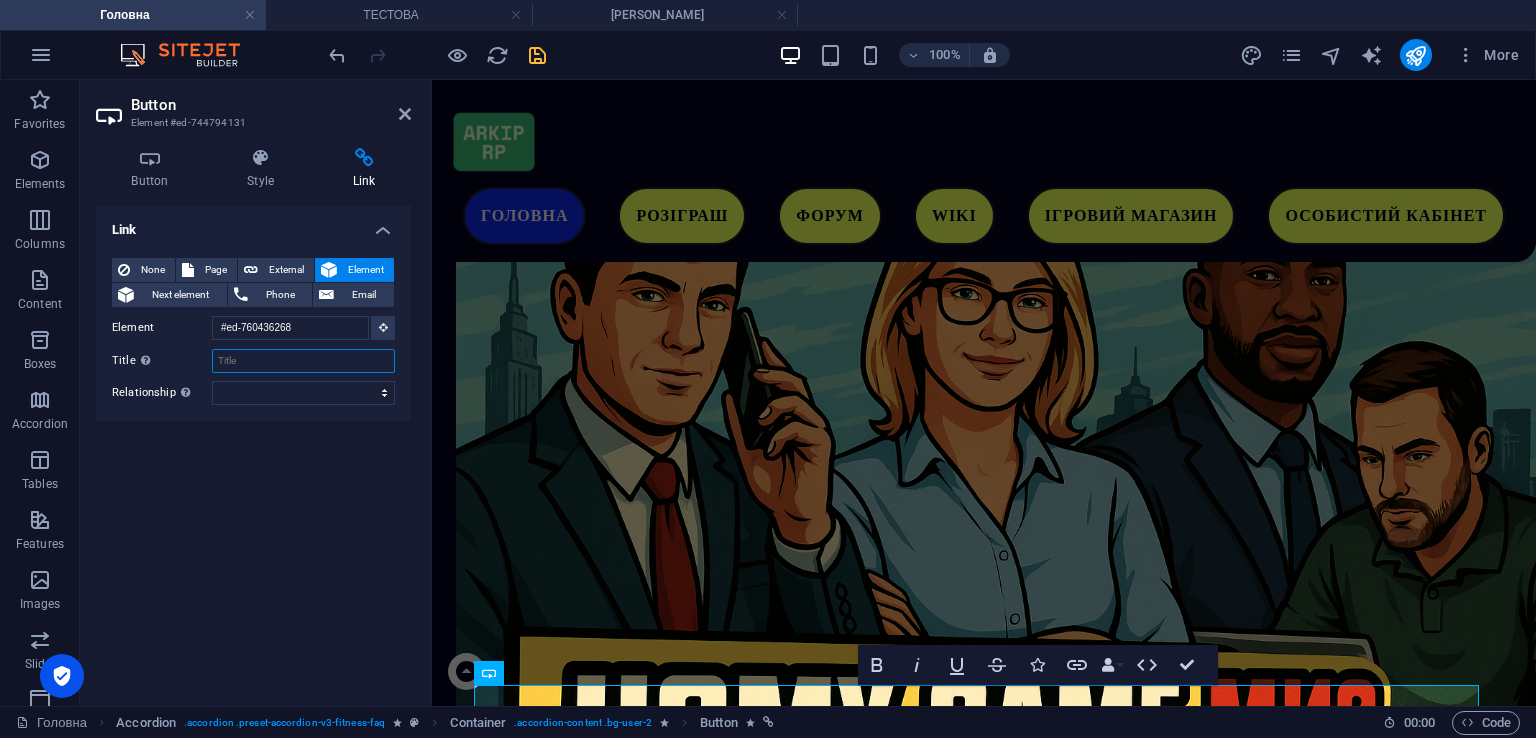 paste on "Дивитися Інструкцію" 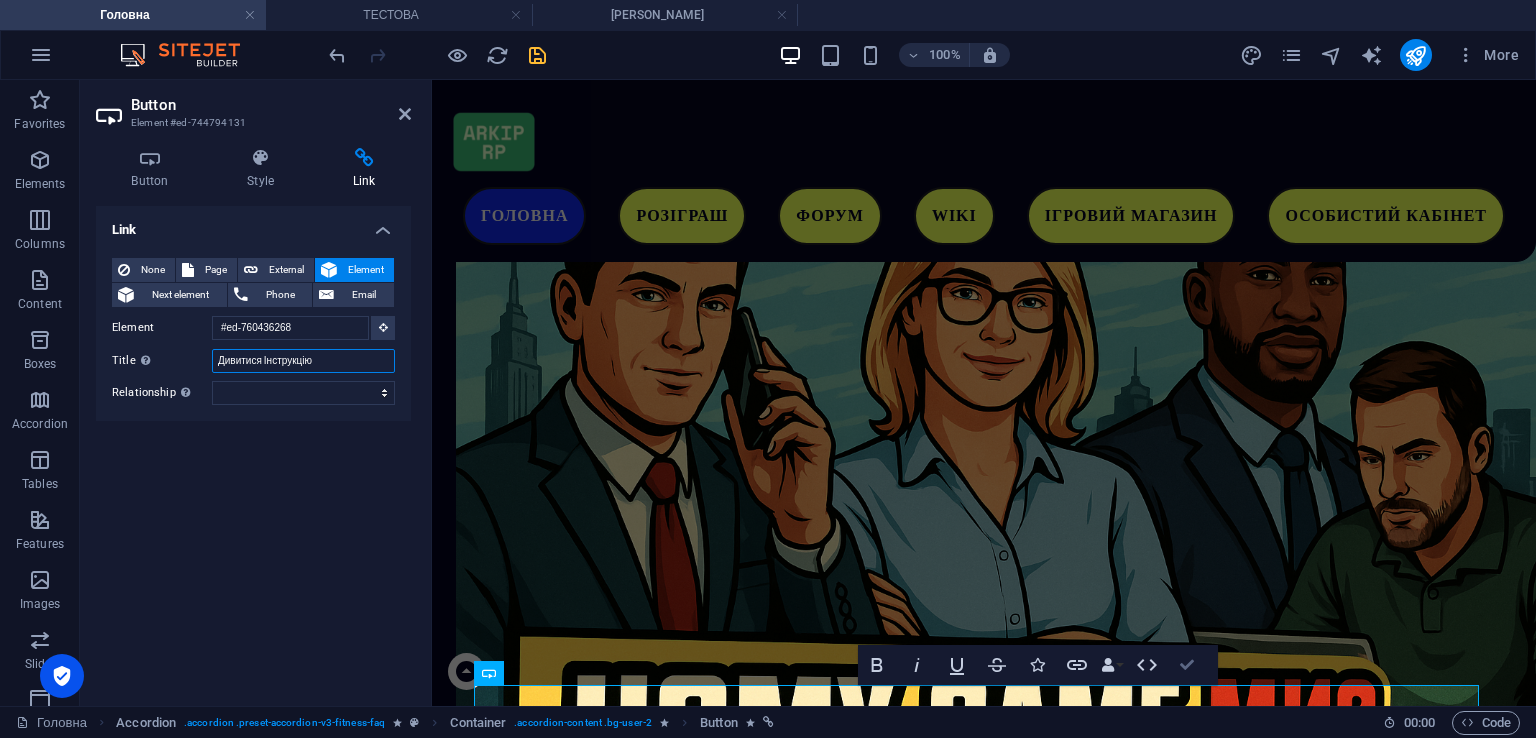 drag, startPoint x: 1184, startPoint y: 656, endPoint x: 1087, endPoint y: 562, distance: 135.07405 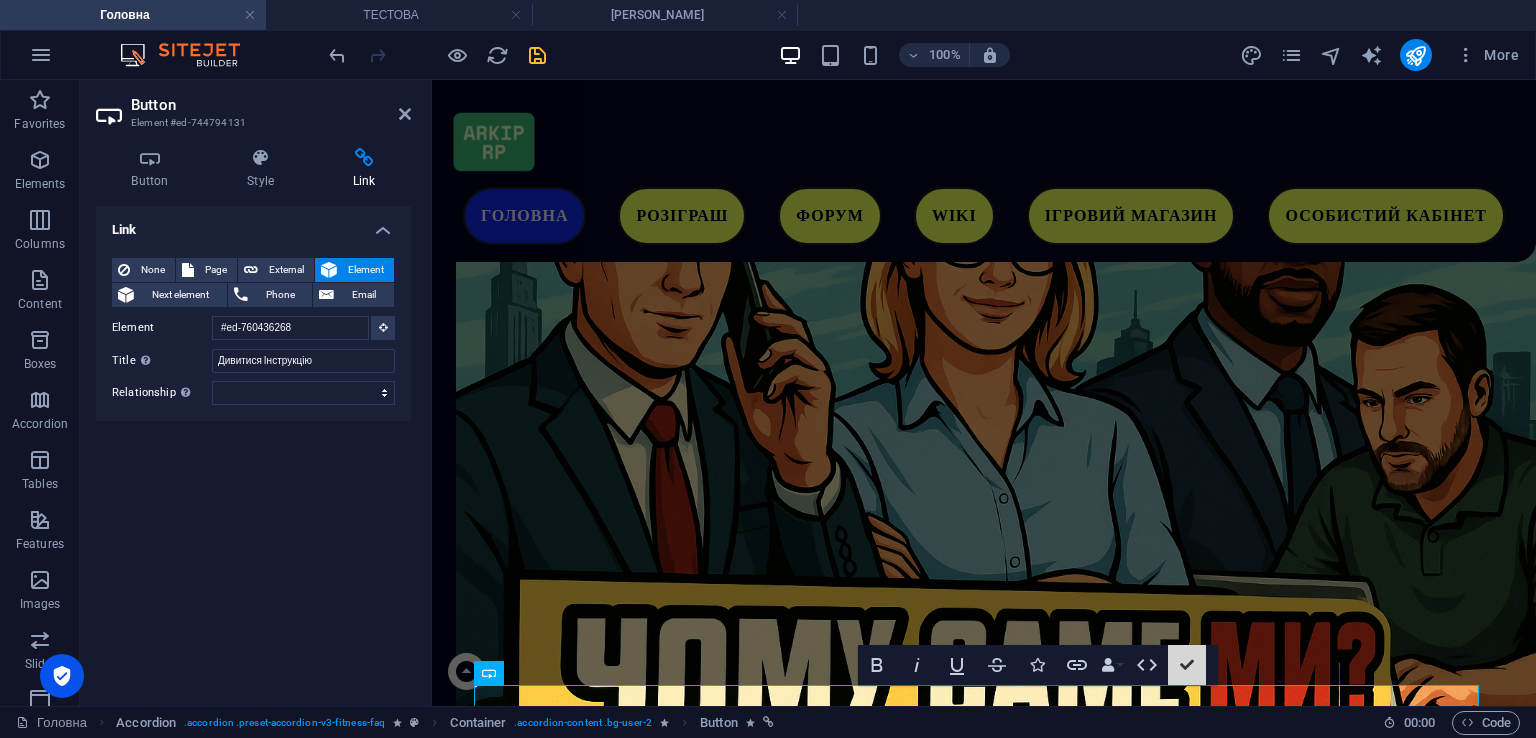 scroll, scrollTop: 1829, scrollLeft: 0, axis: vertical 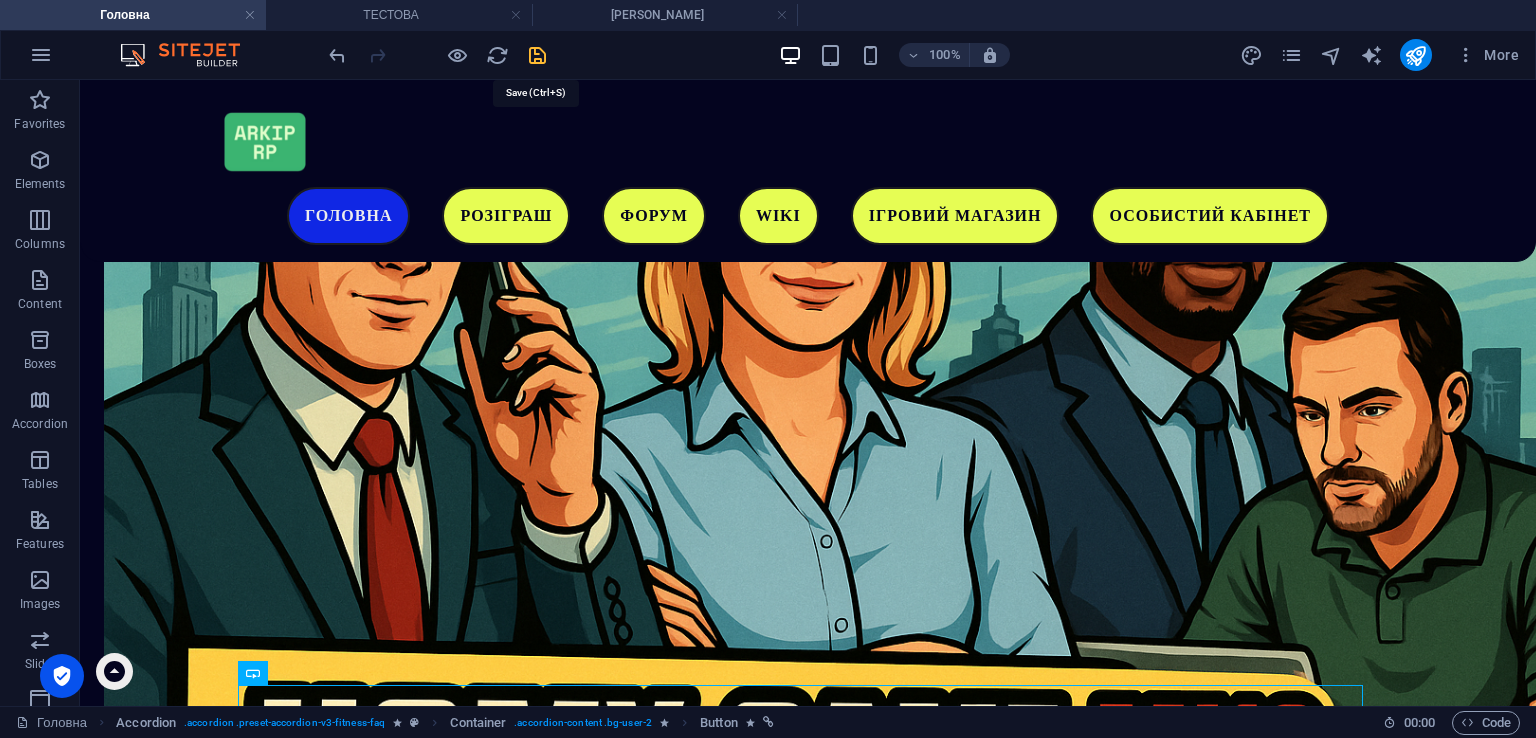 click at bounding box center [537, 55] 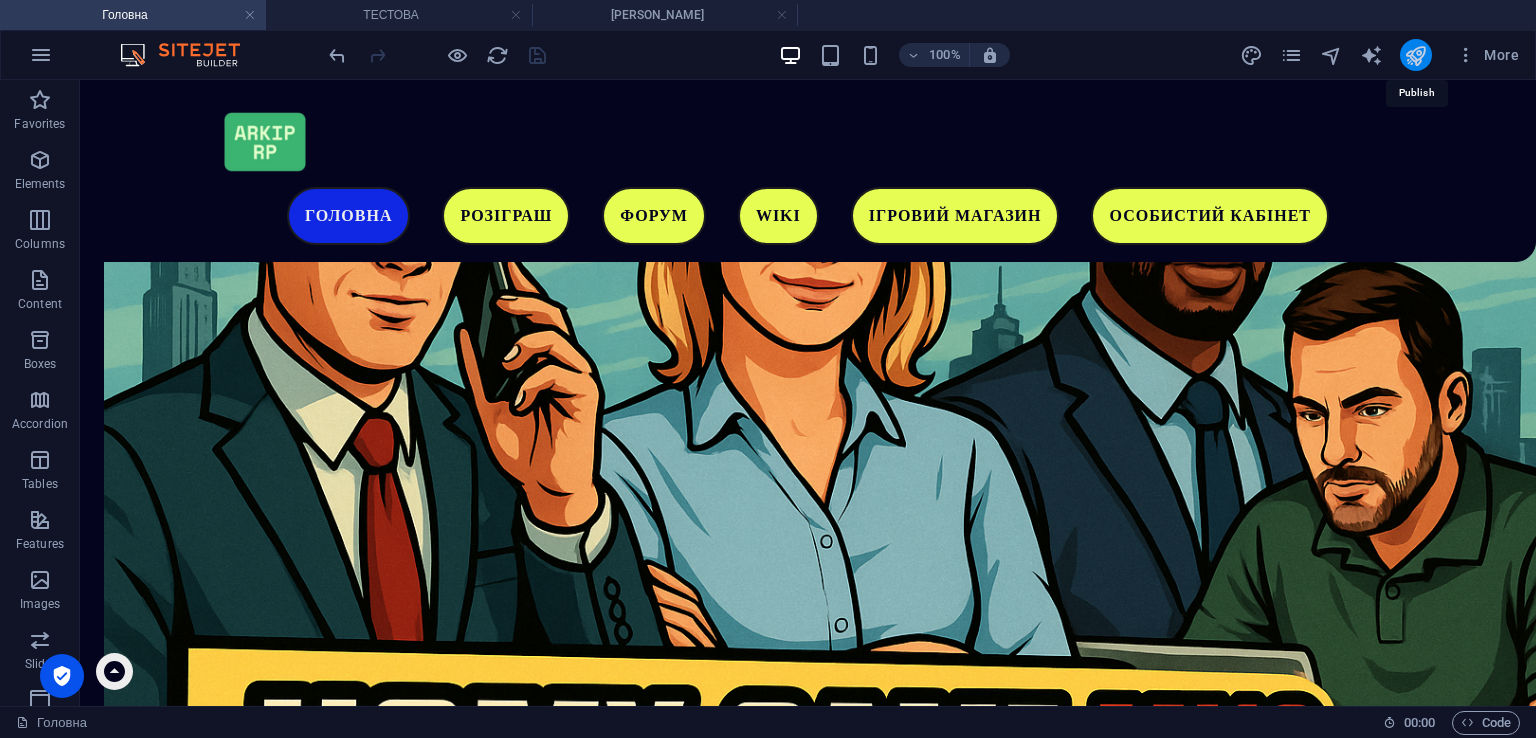 click at bounding box center [1415, 55] 